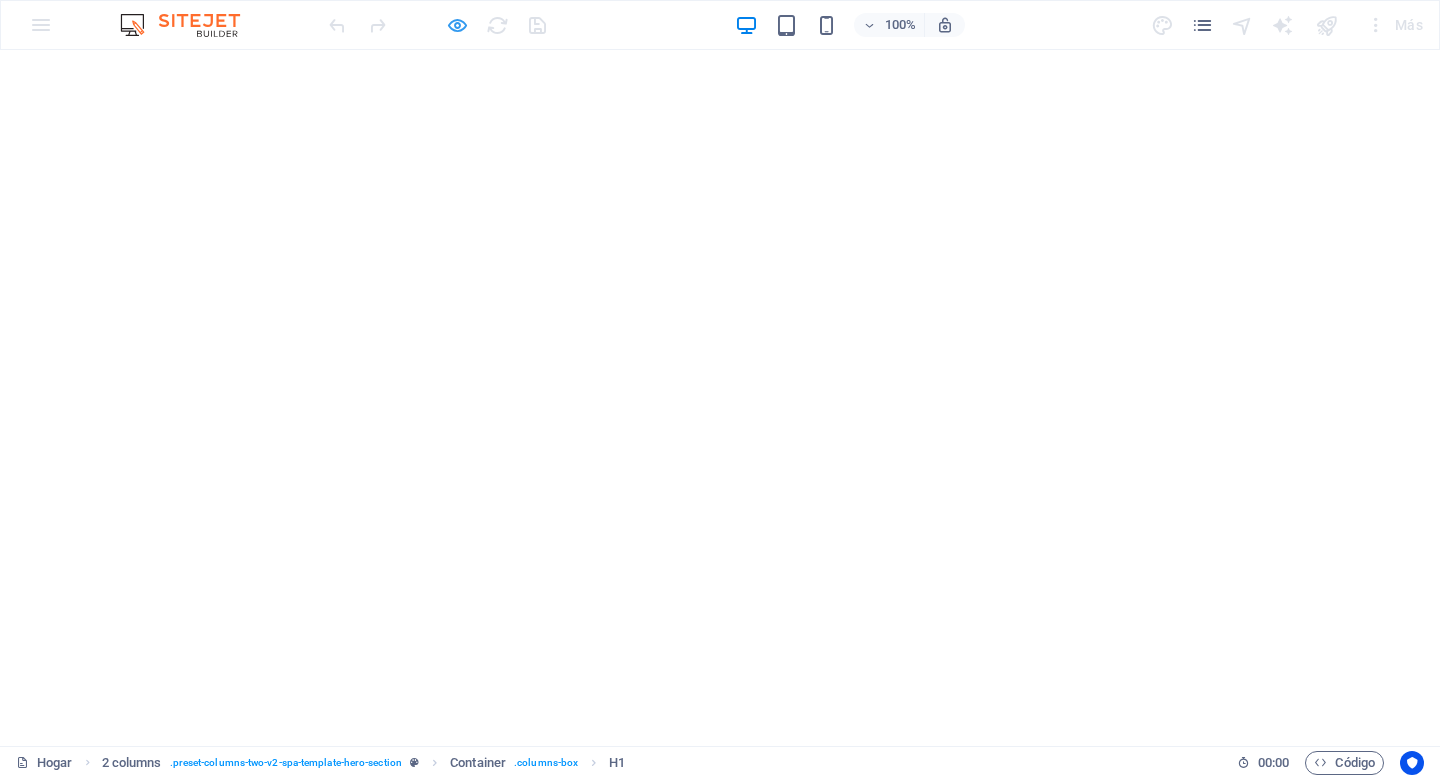 scroll, scrollTop: 0, scrollLeft: 0, axis: both 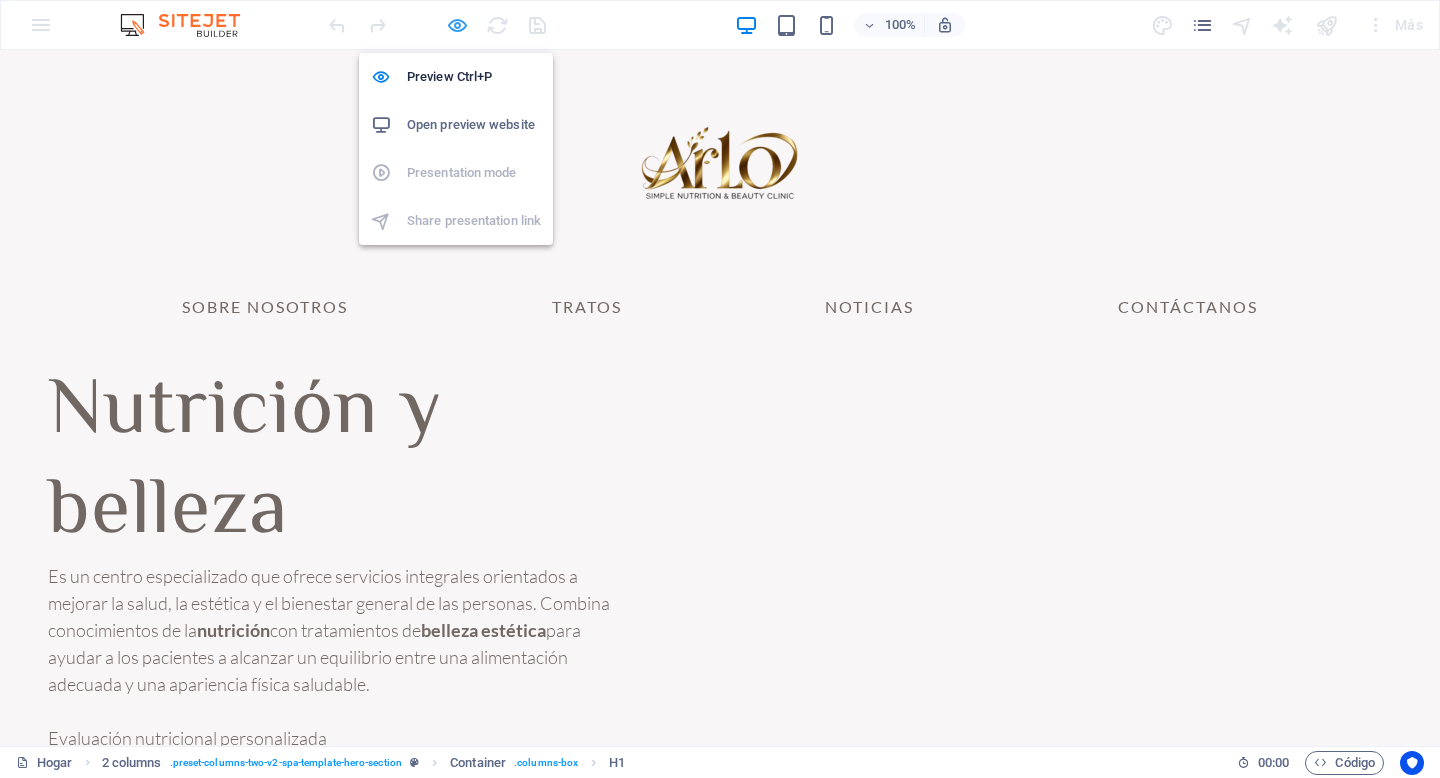 click at bounding box center [457, 25] 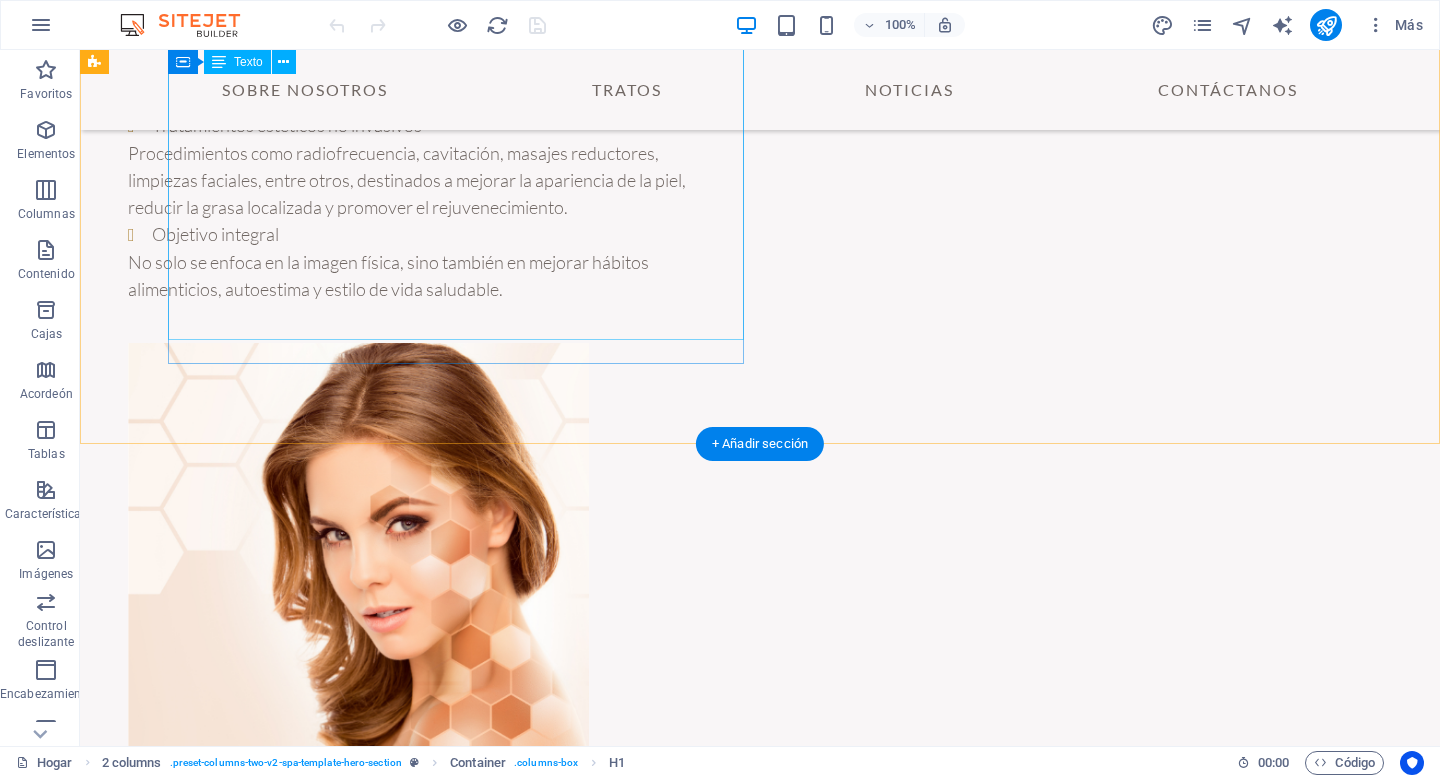 scroll, scrollTop: 0, scrollLeft: 0, axis: both 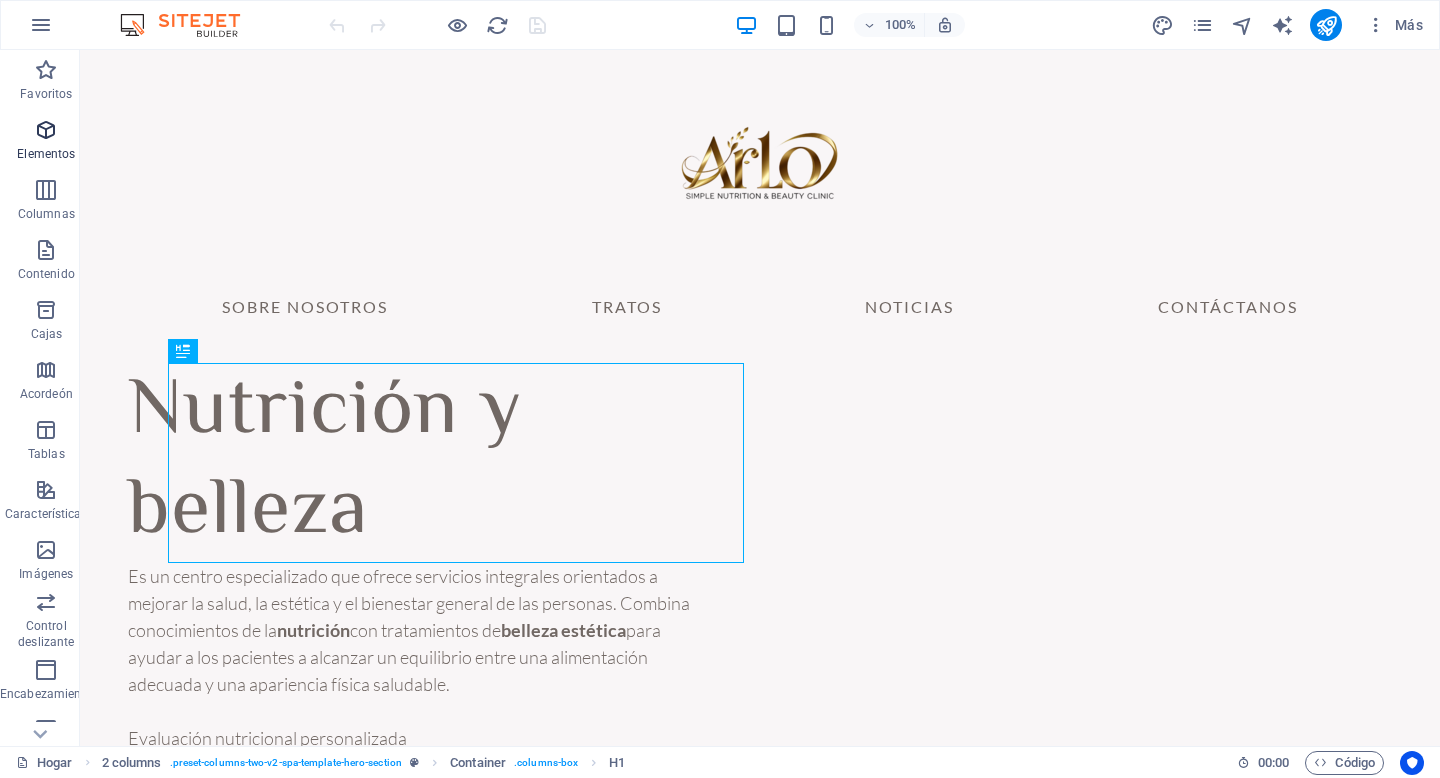 click at bounding box center [46, 130] 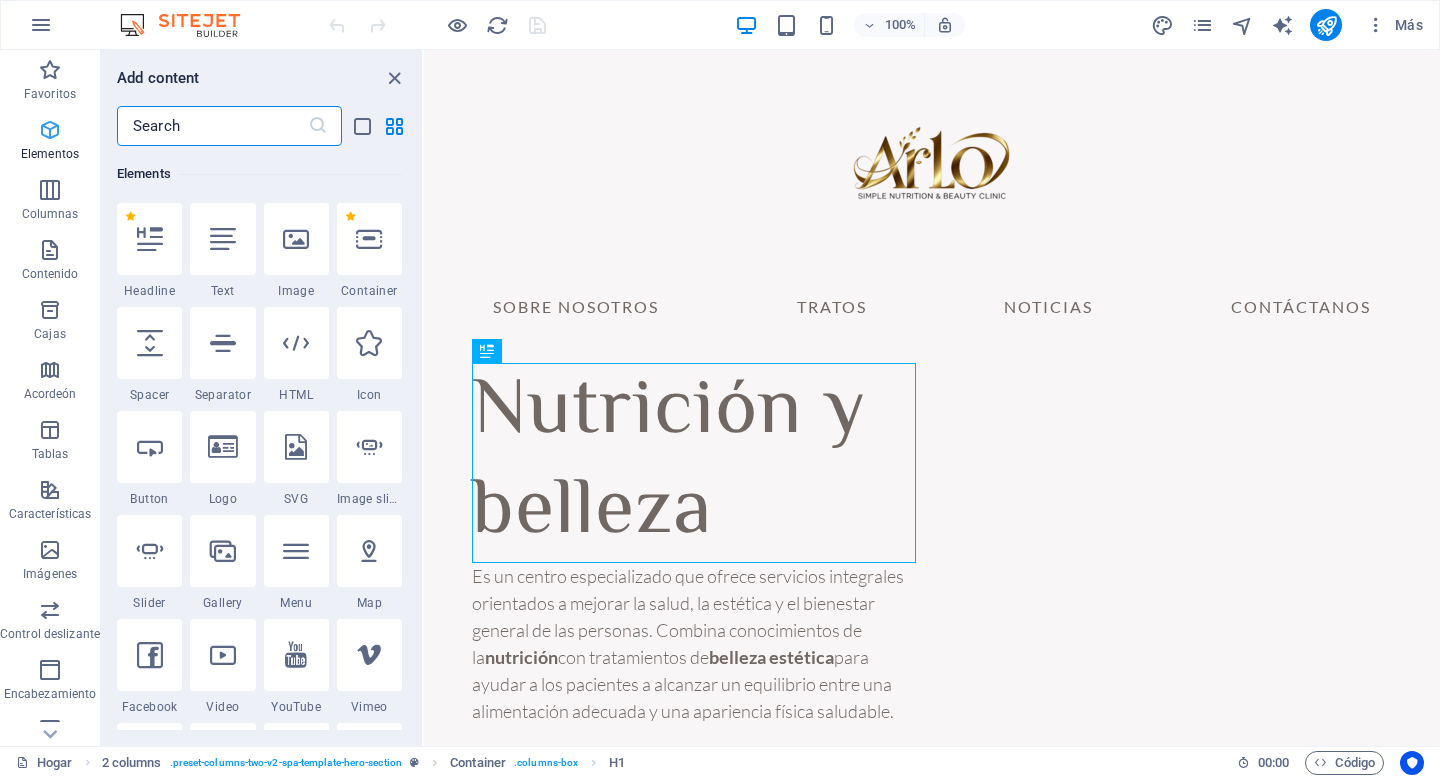 scroll, scrollTop: 377, scrollLeft: 0, axis: vertical 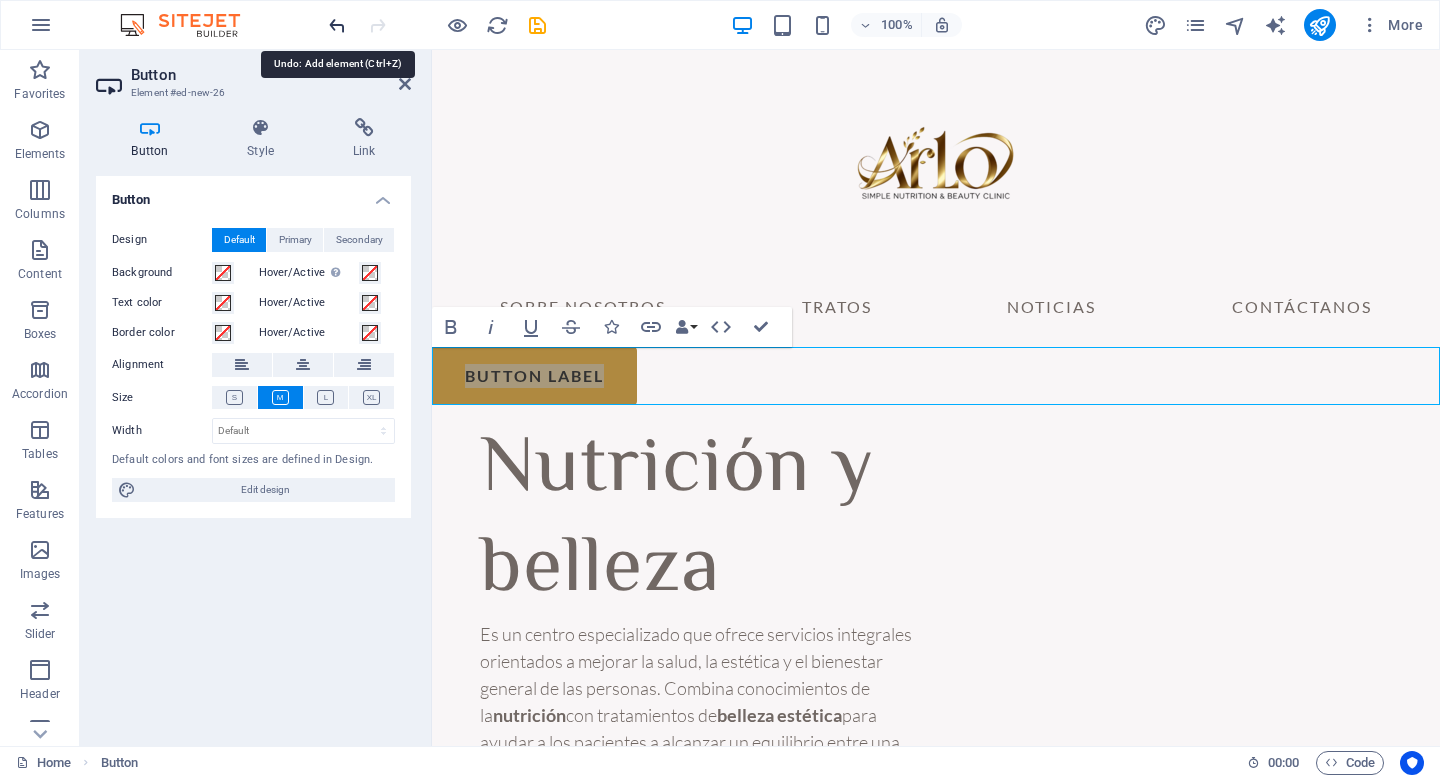 click at bounding box center (337, 25) 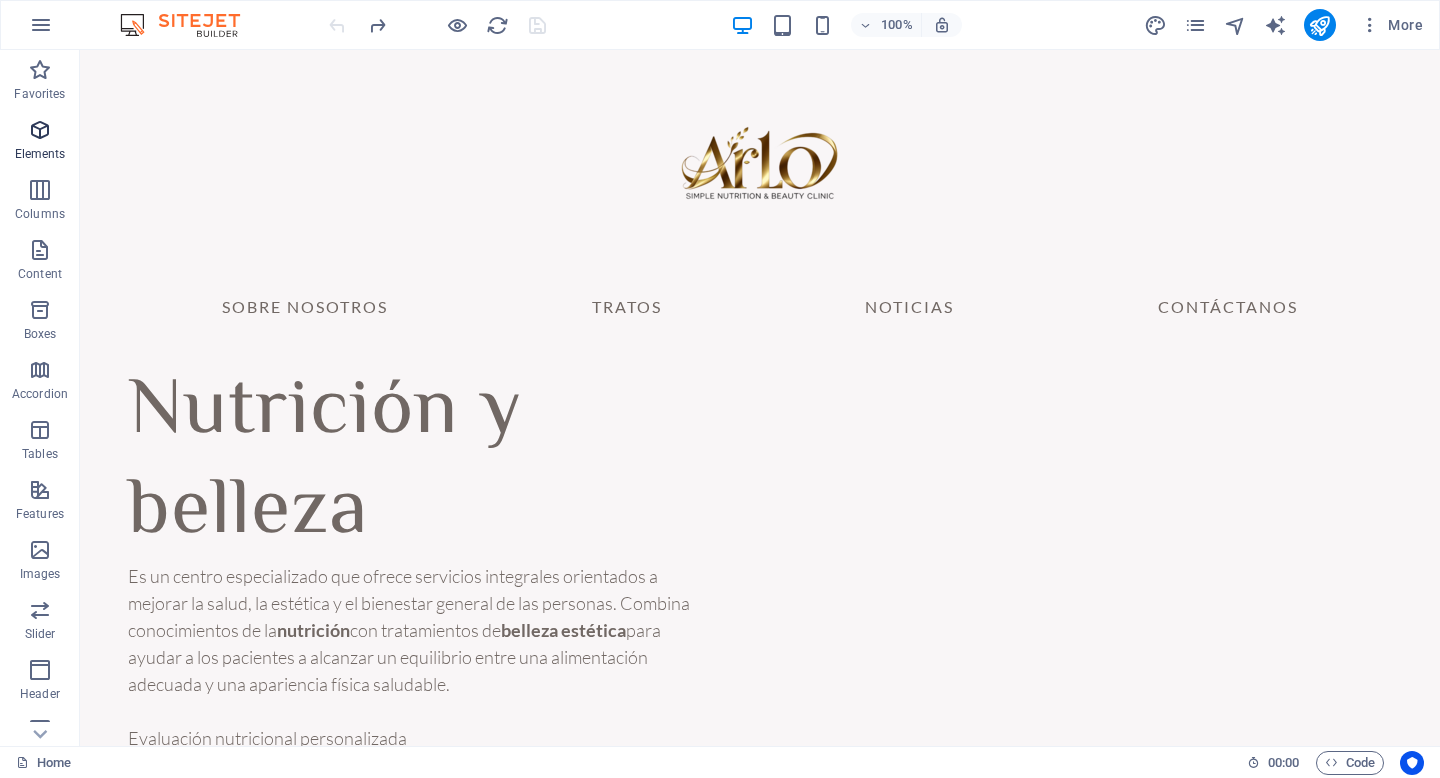 click on "Elements" at bounding box center (40, 142) 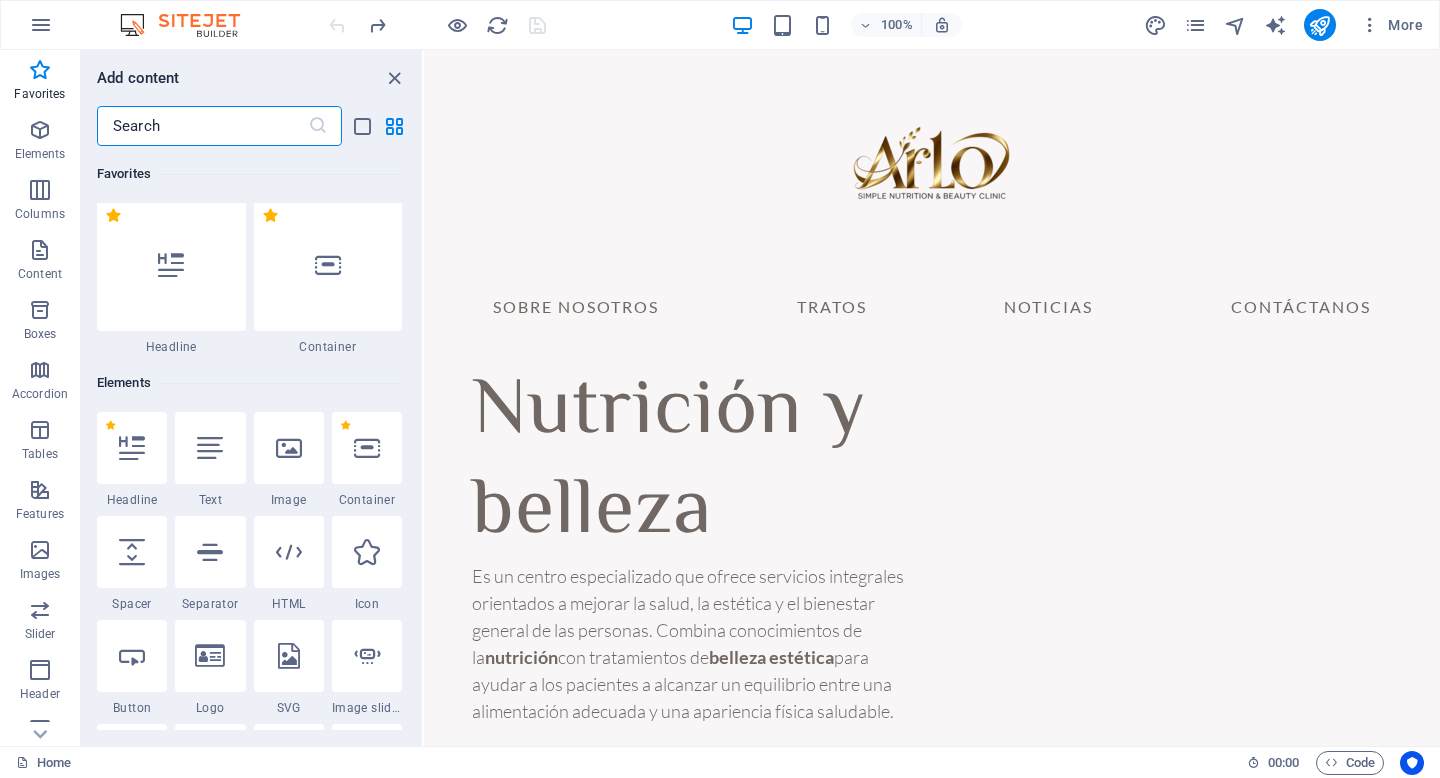 scroll, scrollTop: 0, scrollLeft: 0, axis: both 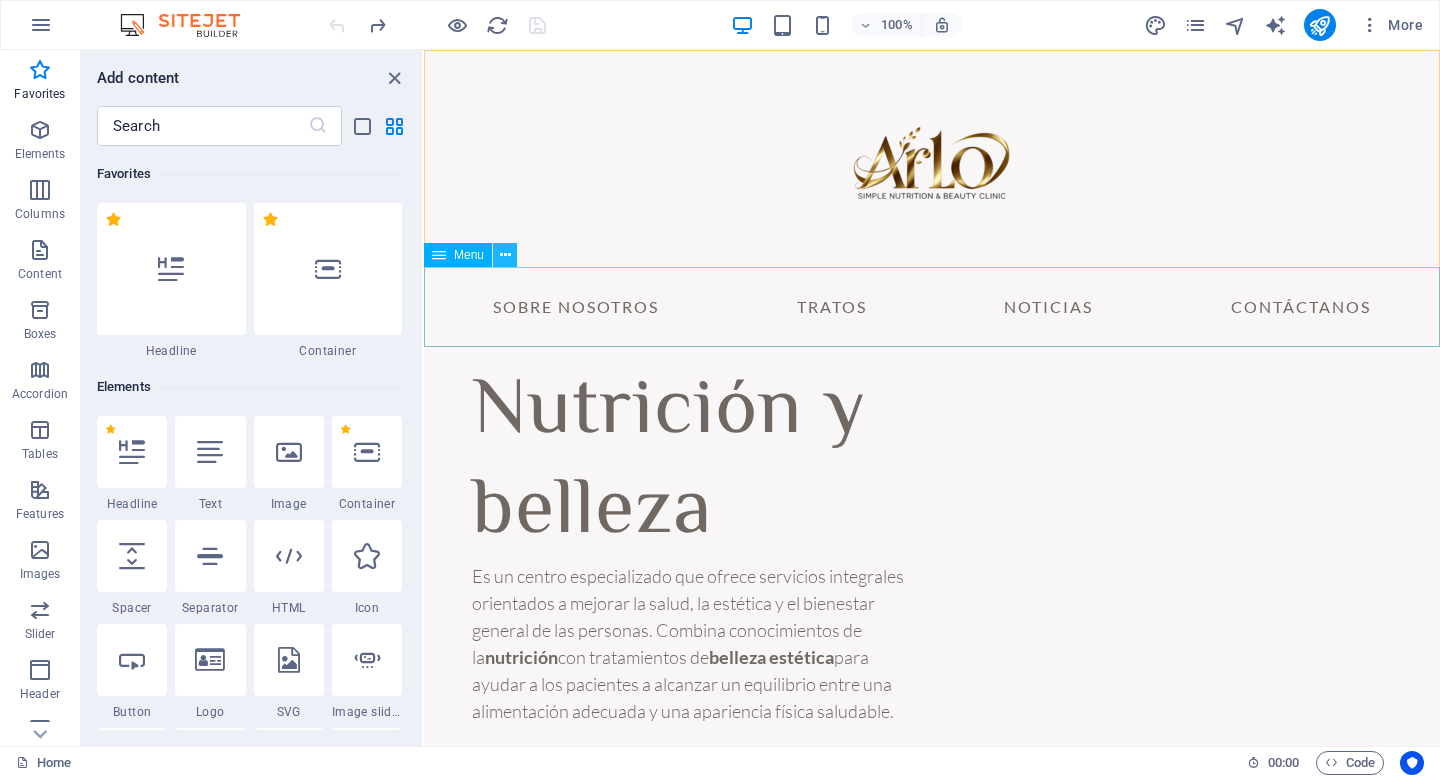click at bounding box center [505, 255] 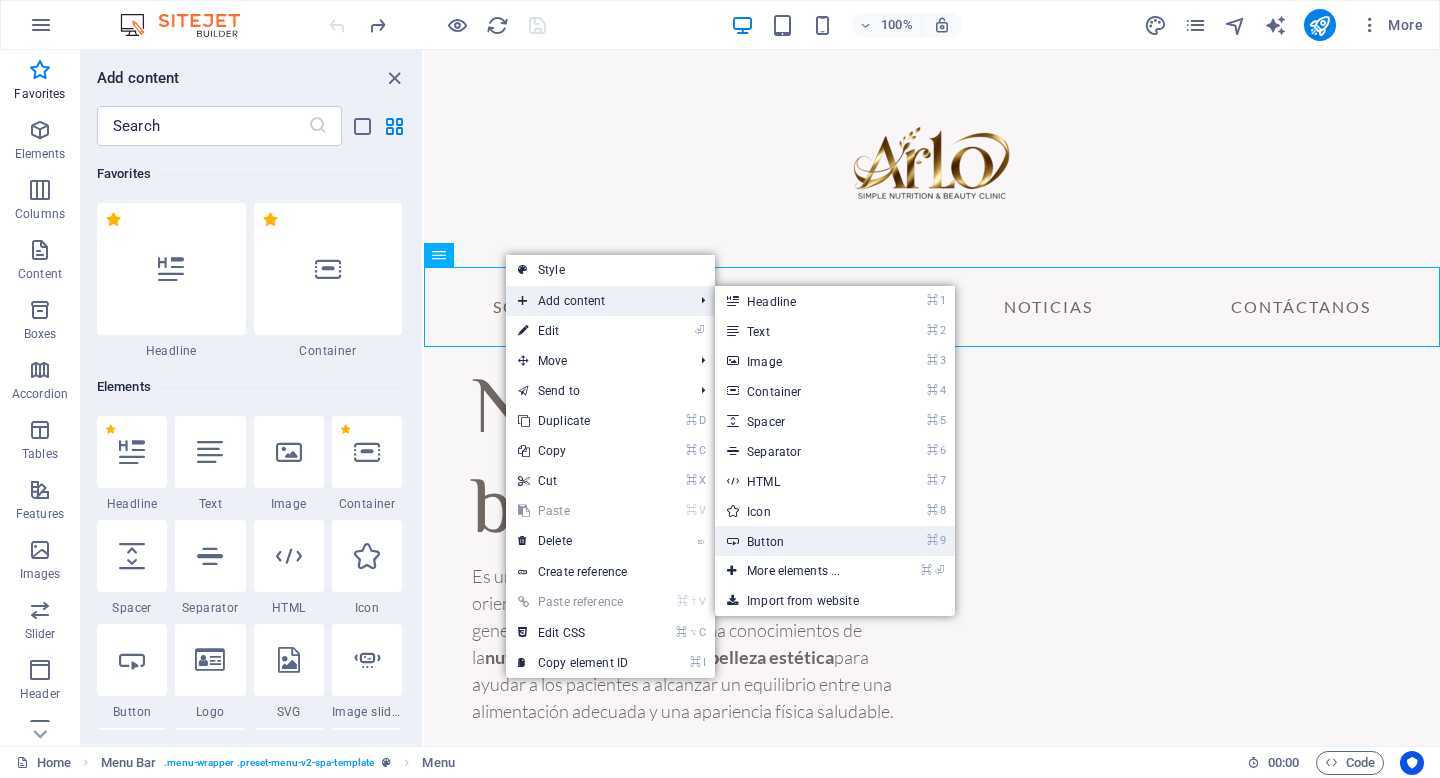 click on "⌘ 9  Button" at bounding box center [797, 541] 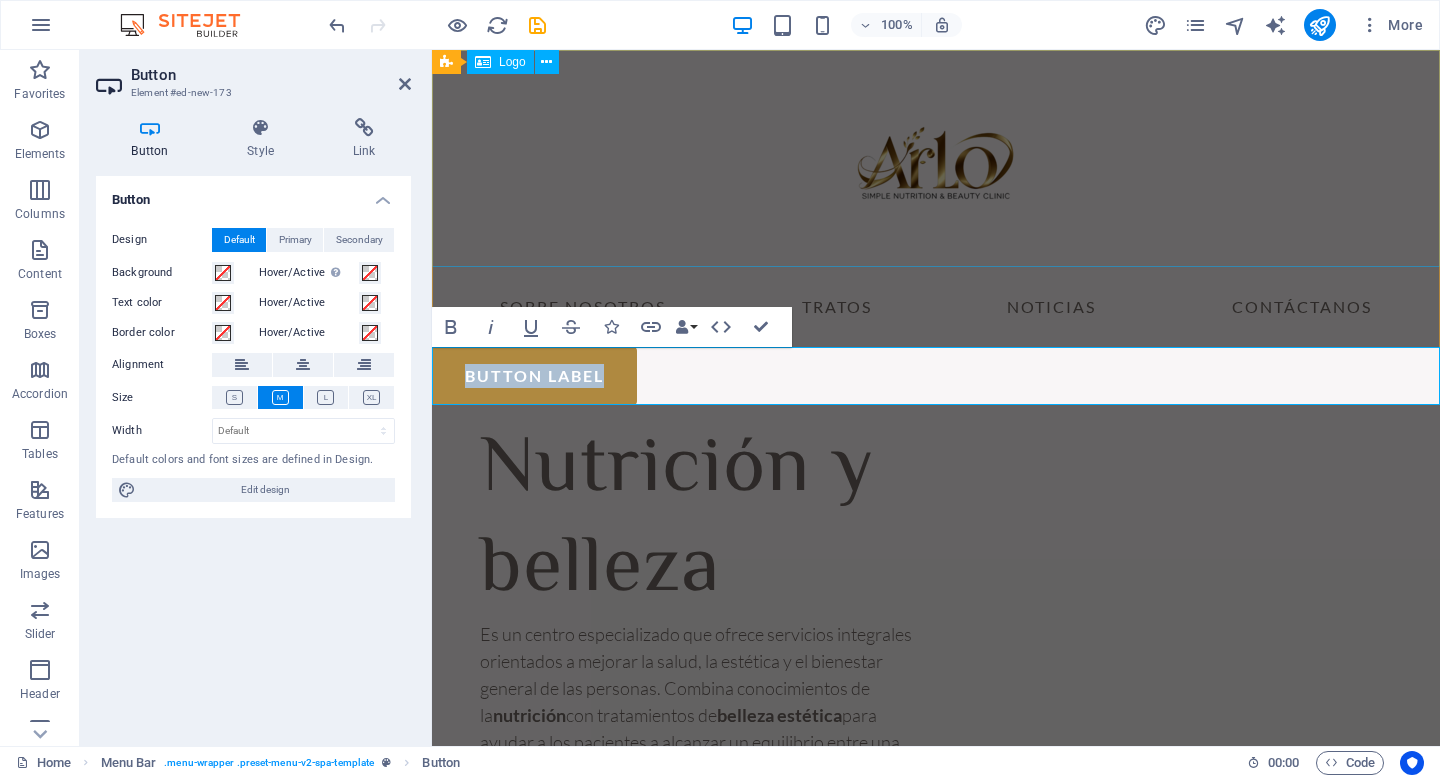 click at bounding box center (936, 158) 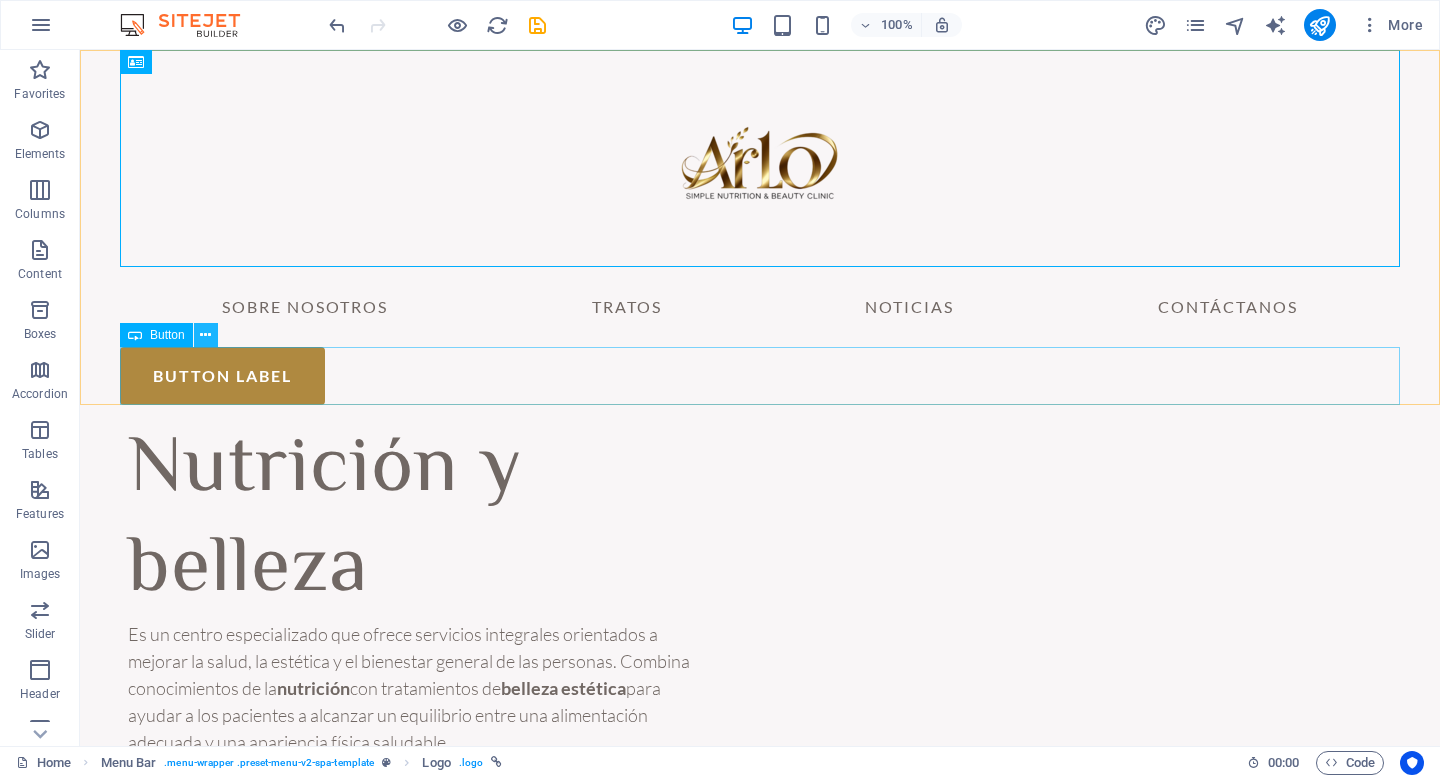 click at bounding box center (205, 335) 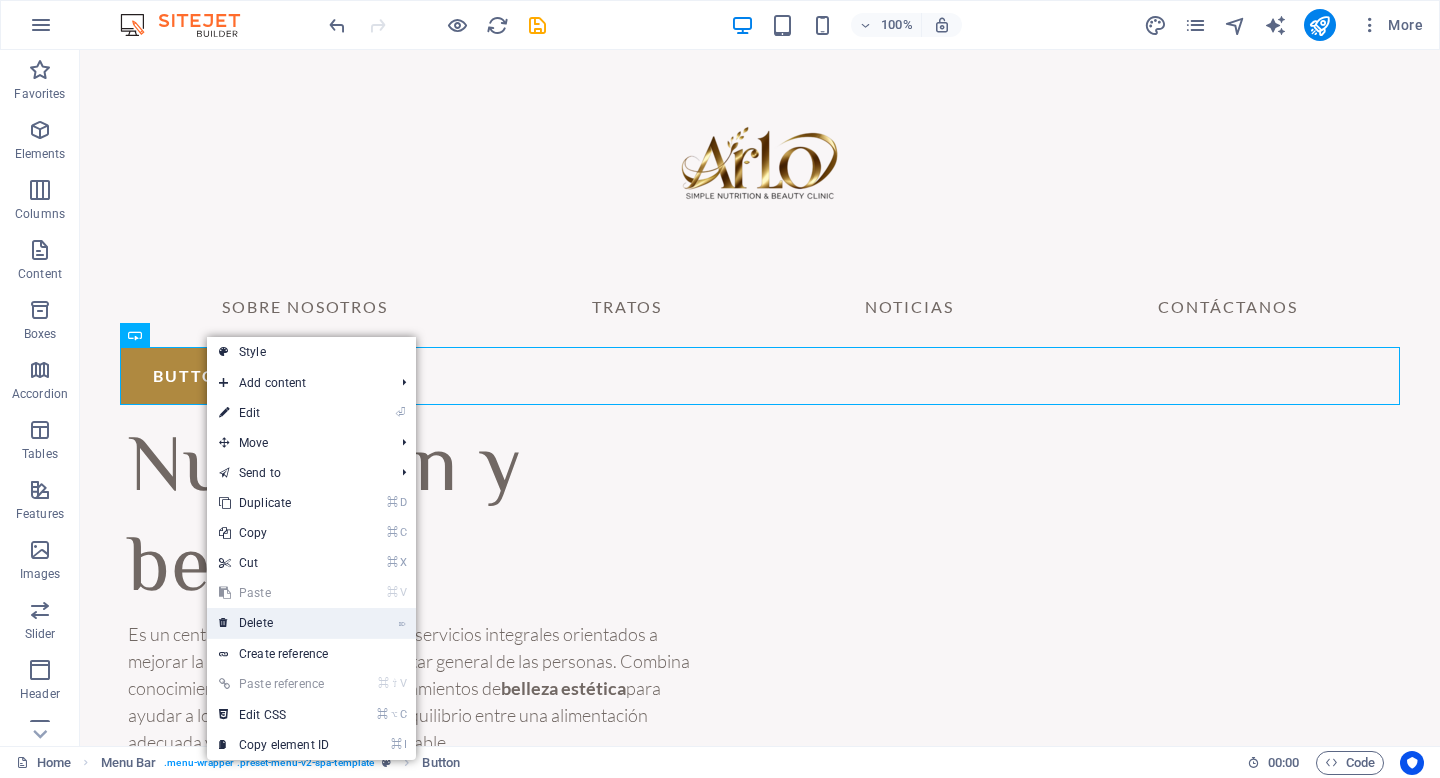 drag, startPoint x: 274, startPoint y: 622, endPoint x: 194, endPoint y: 571, distance: 94.873604 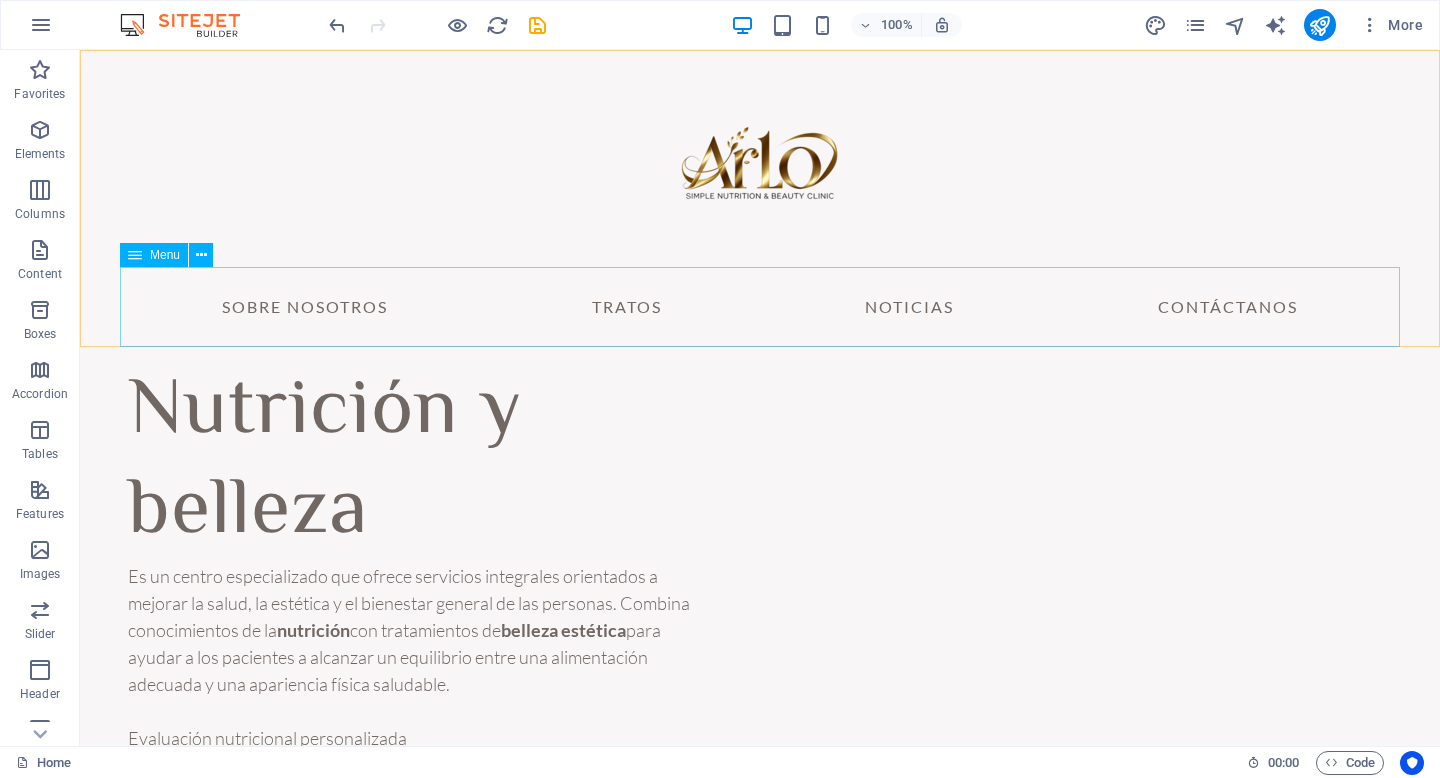 click on "Menu" at bounding box center [165, 255] 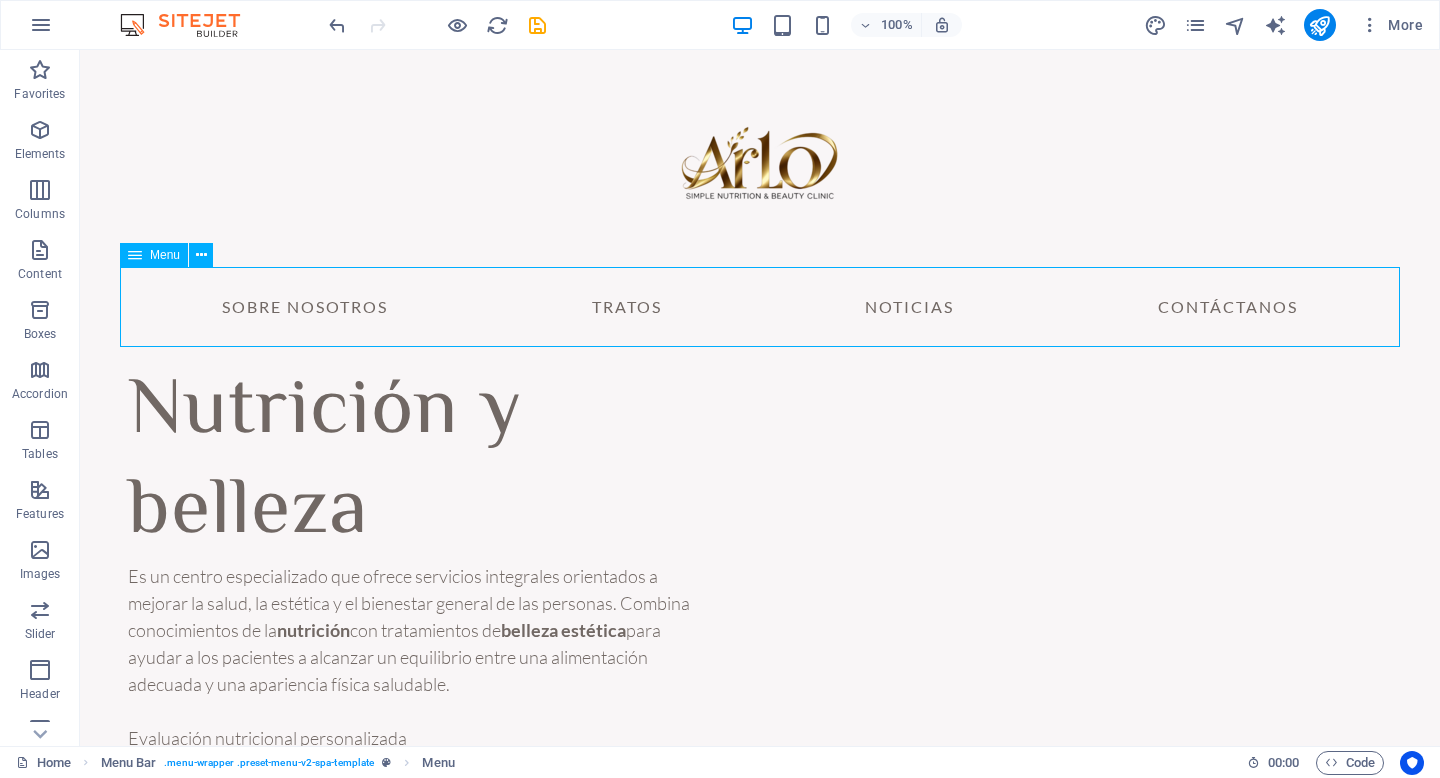 click on "Menu" at bounding box center [165, 255] 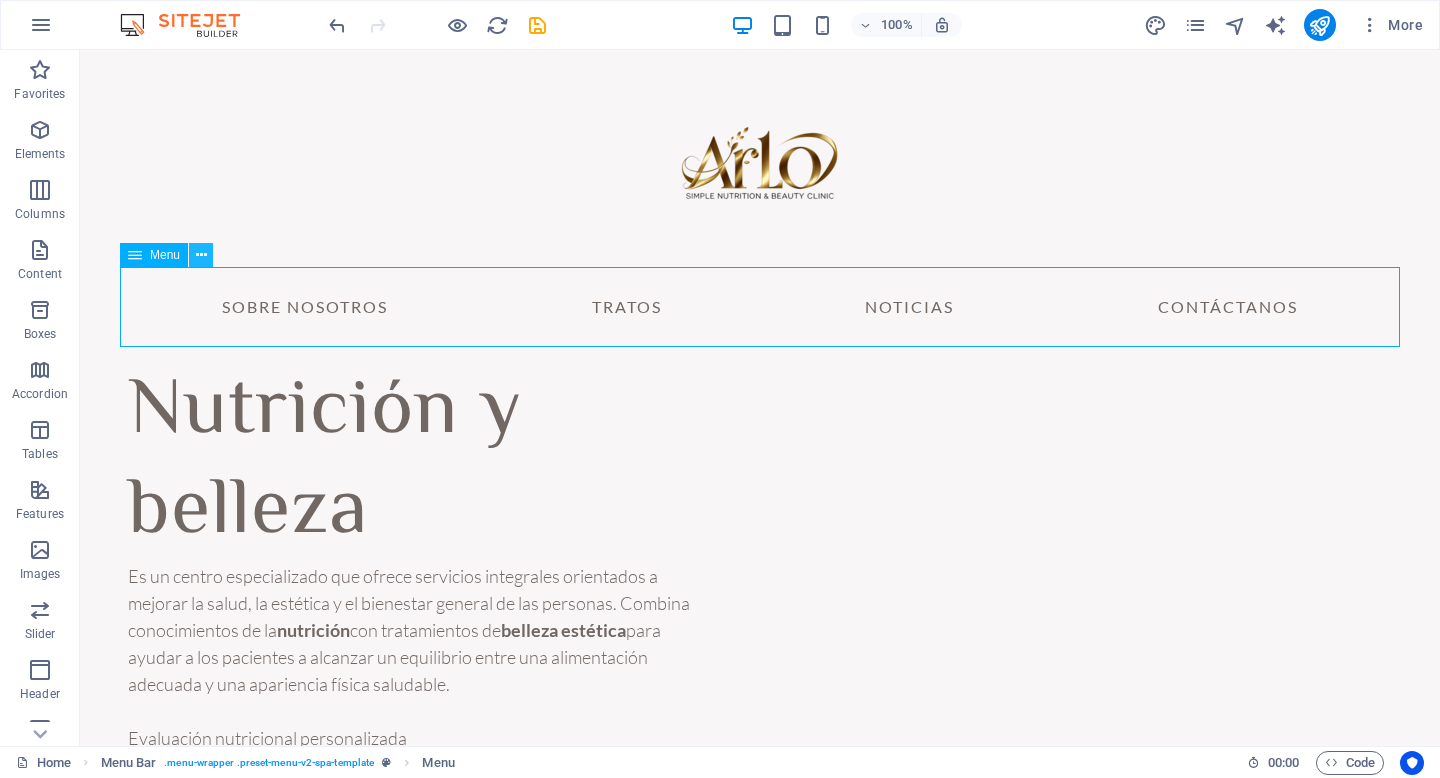 click at bounding box center (201, 255) 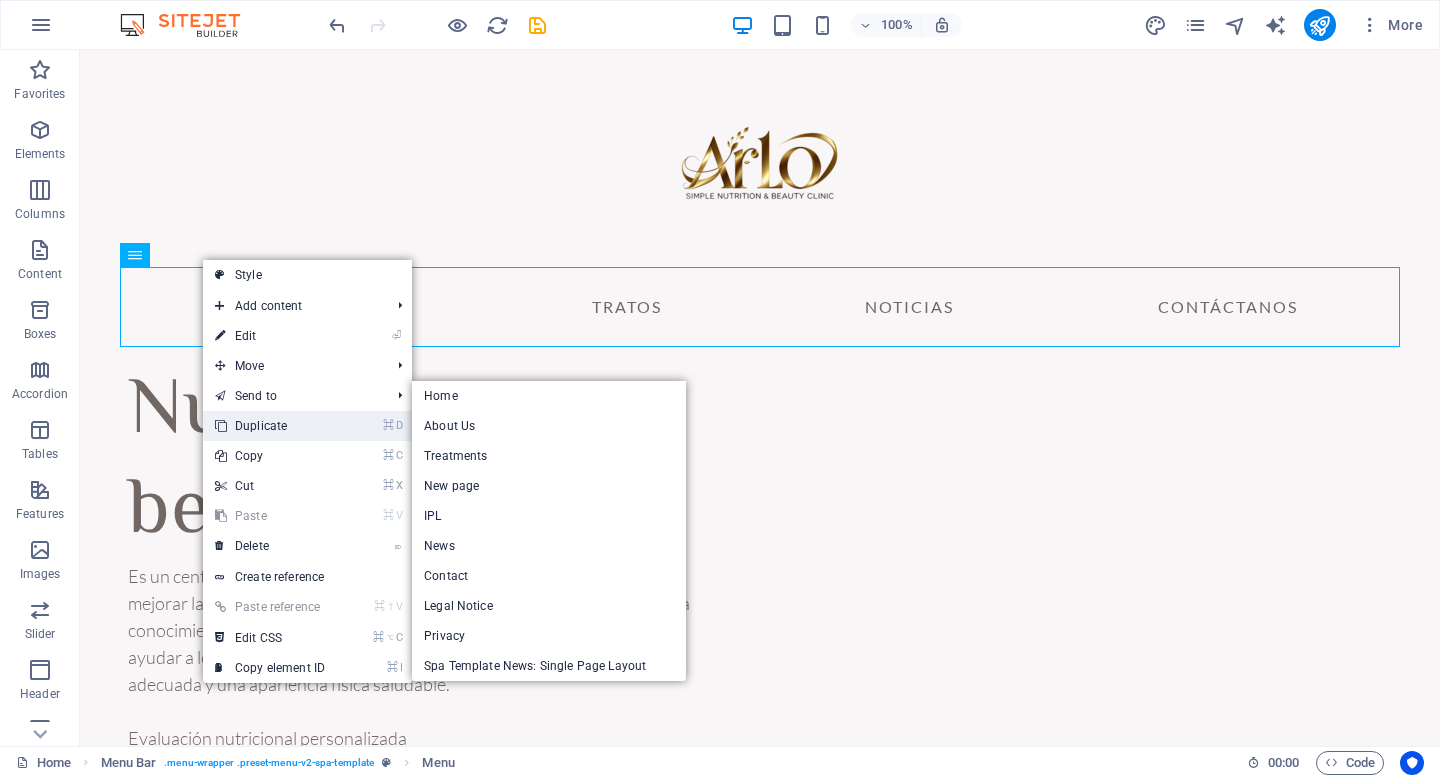 click on "⌘ D  Duplicate" at bounding box center [270, 426] 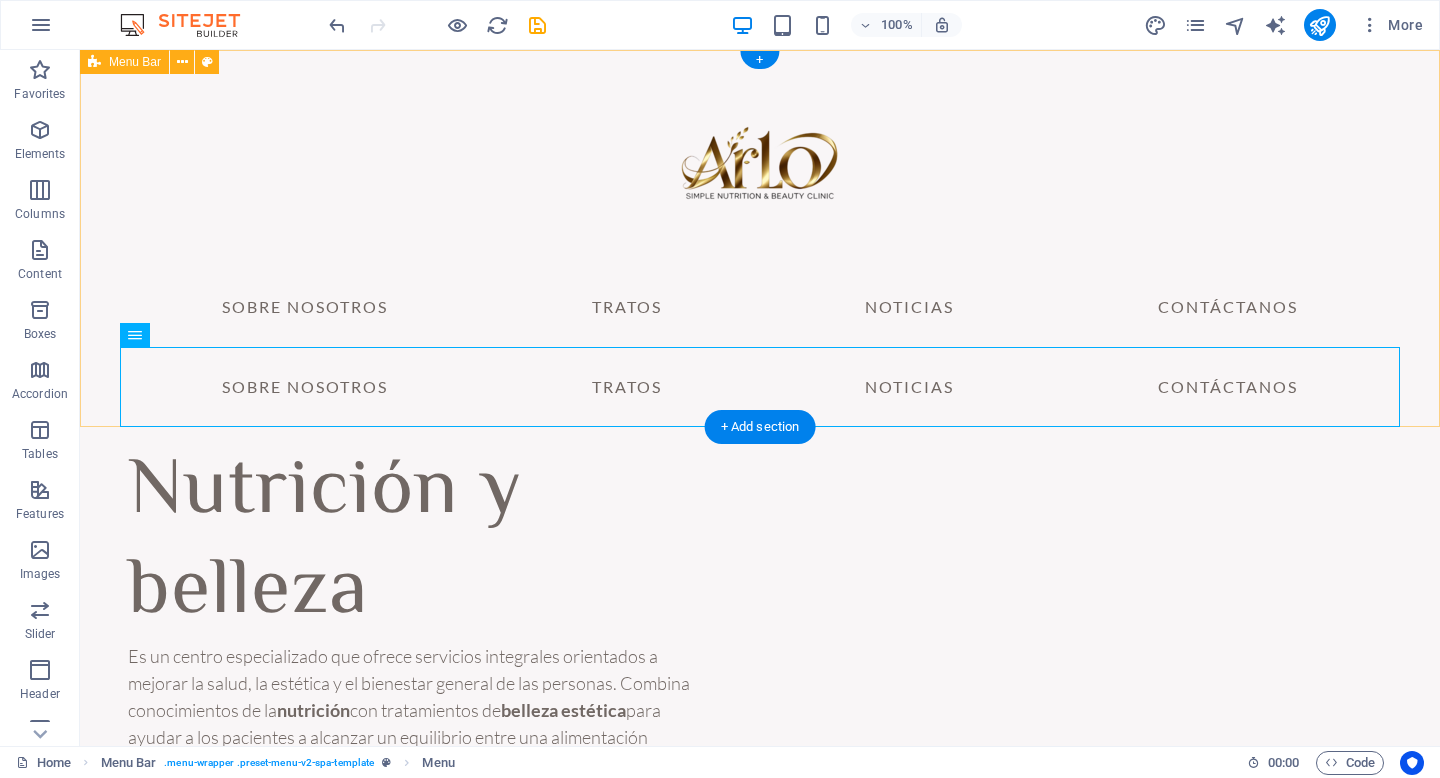 click on "Sobre nosotros Tratos Noticias Contáctanos Sobre nosotros Tratos Noticias Contáctanos" at bounding box center [760, 238] 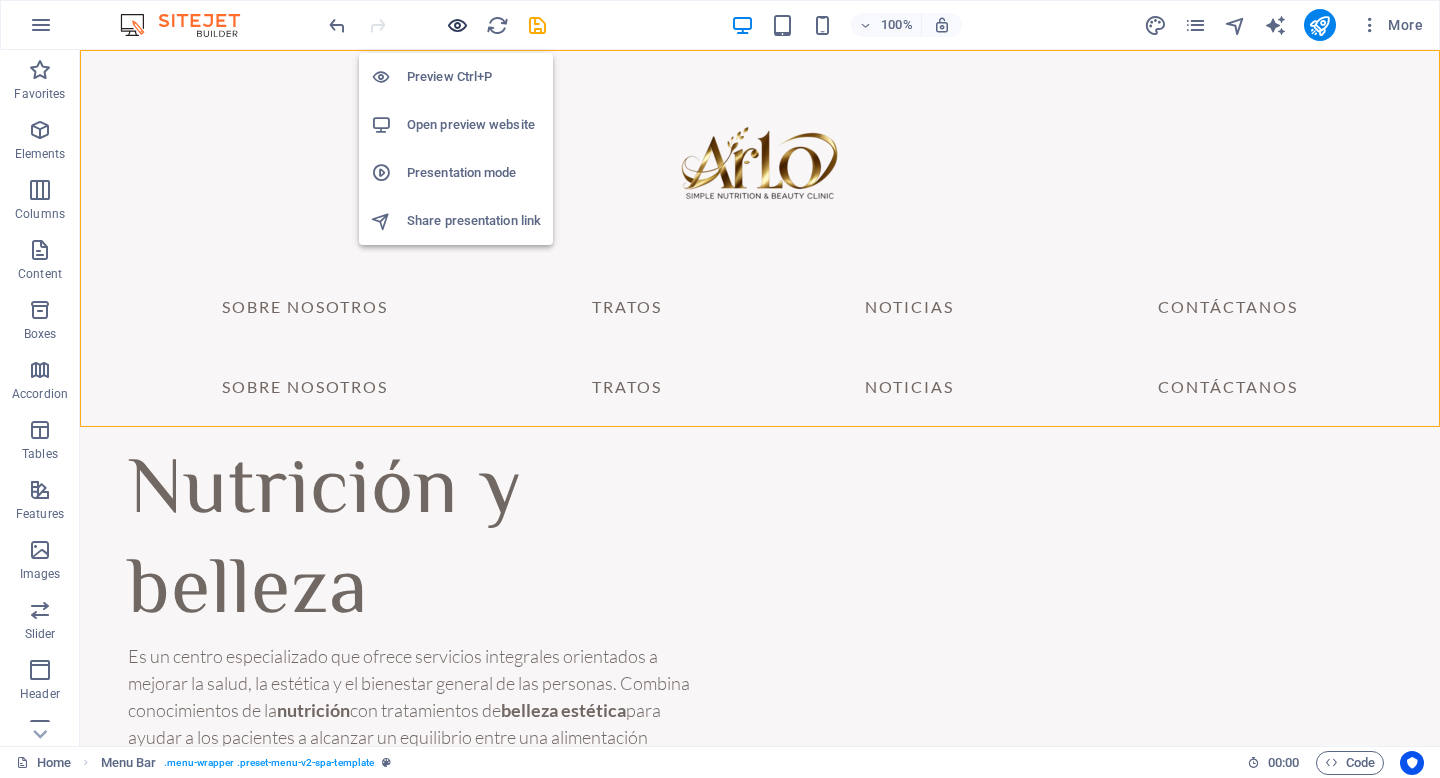 click at bounding box center [457, 25] 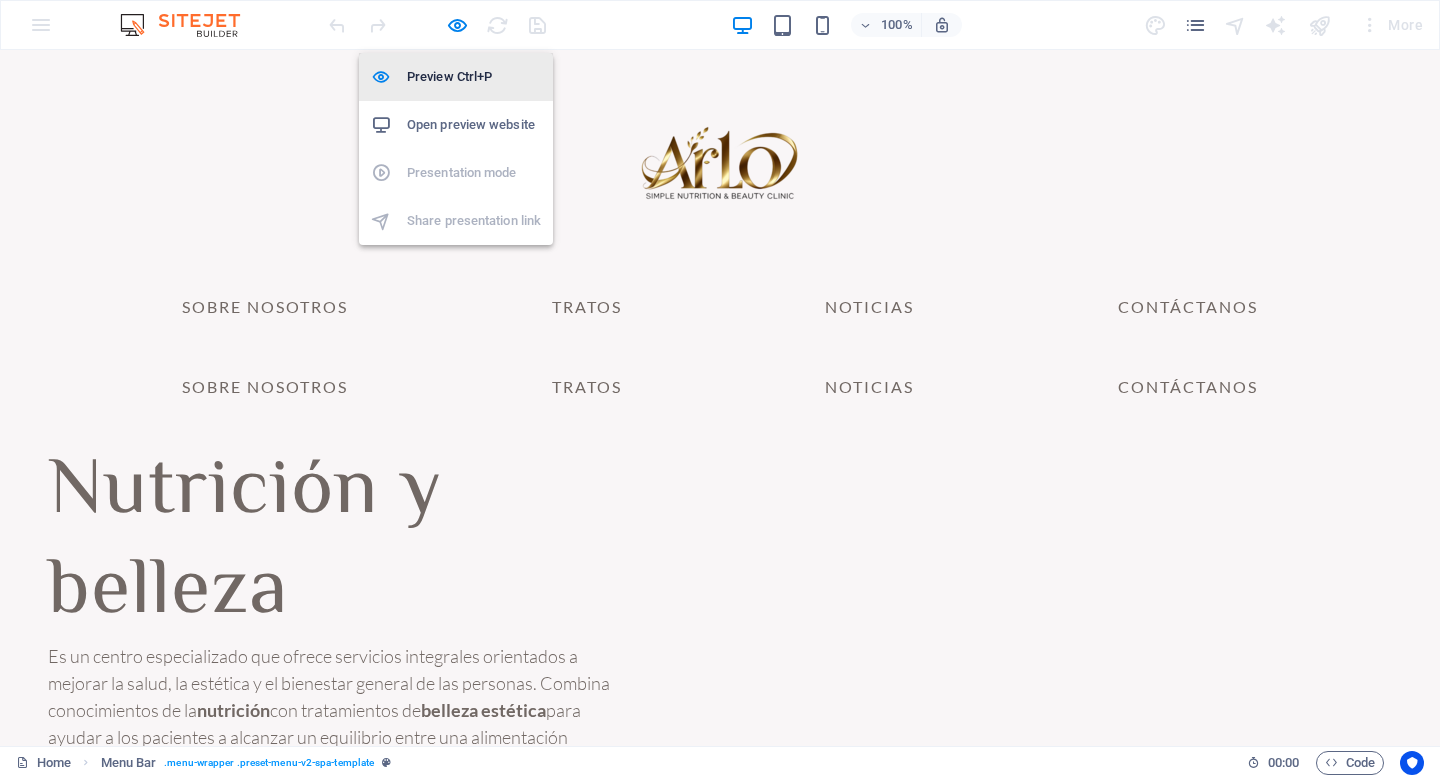 click on "Preview Ctrl+P" at bounding box center (474, 77) 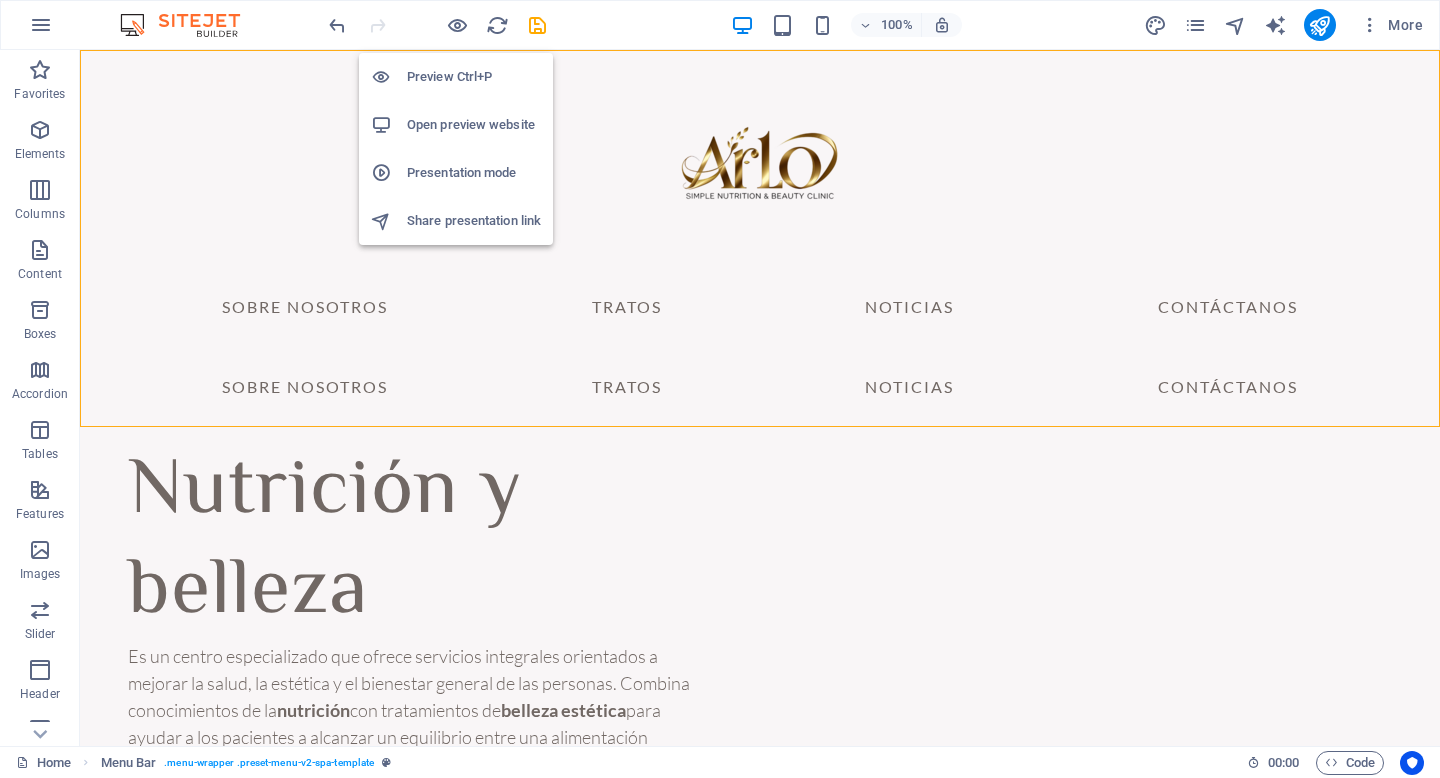 click on "Preview Ctrl+P" at bounding box center (474, 77) 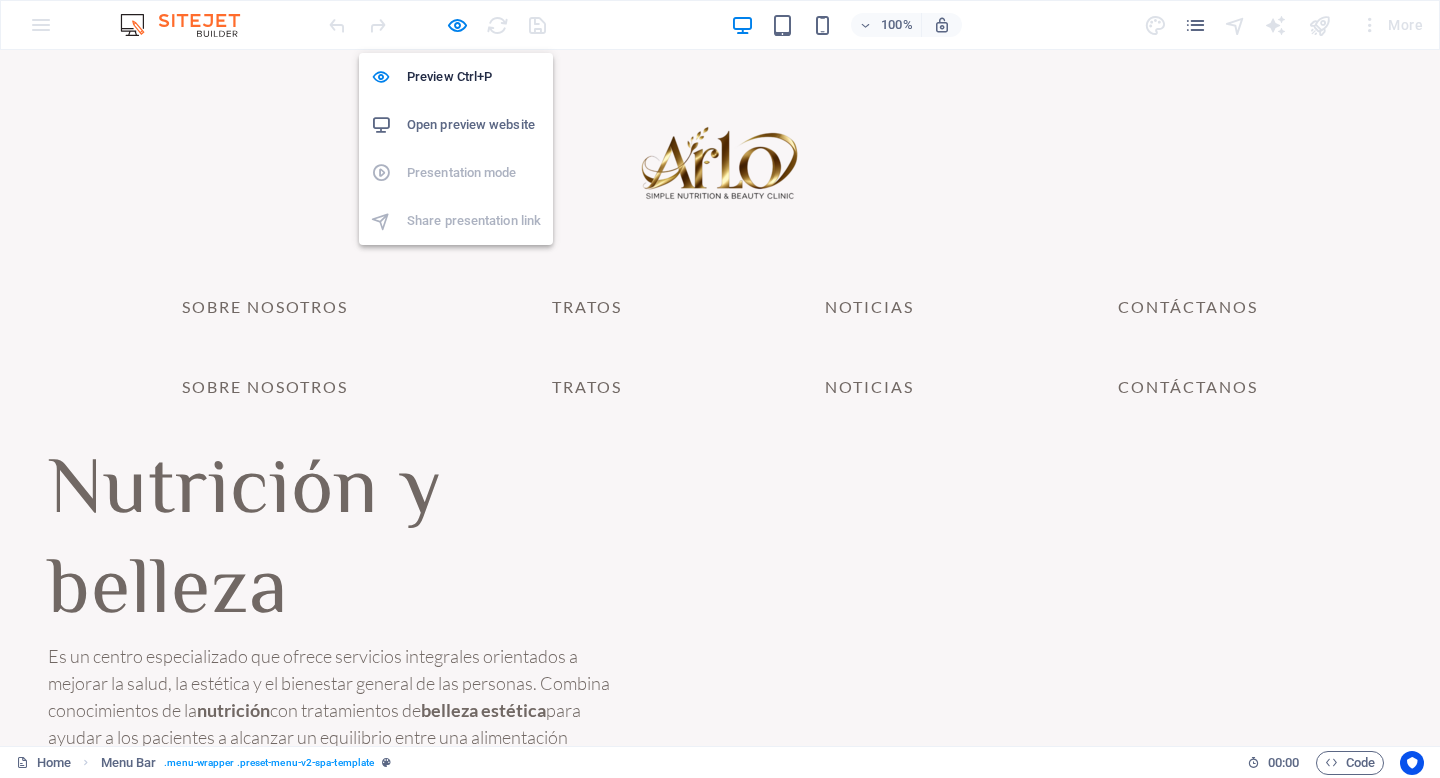 click on "Open preview website" at bounding box center (474, 125) 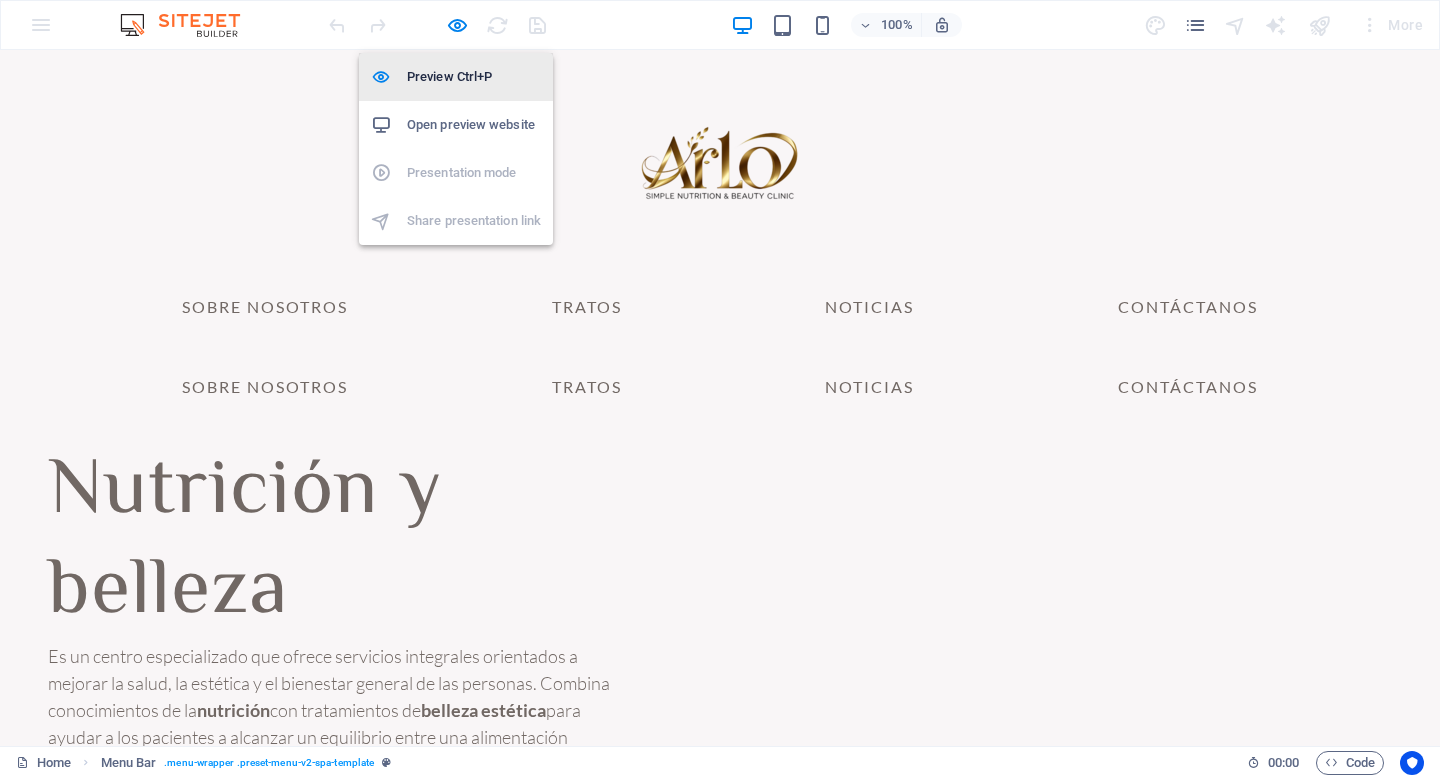 click on "Preview Ctrl+P" at bounding box center [474, 77] 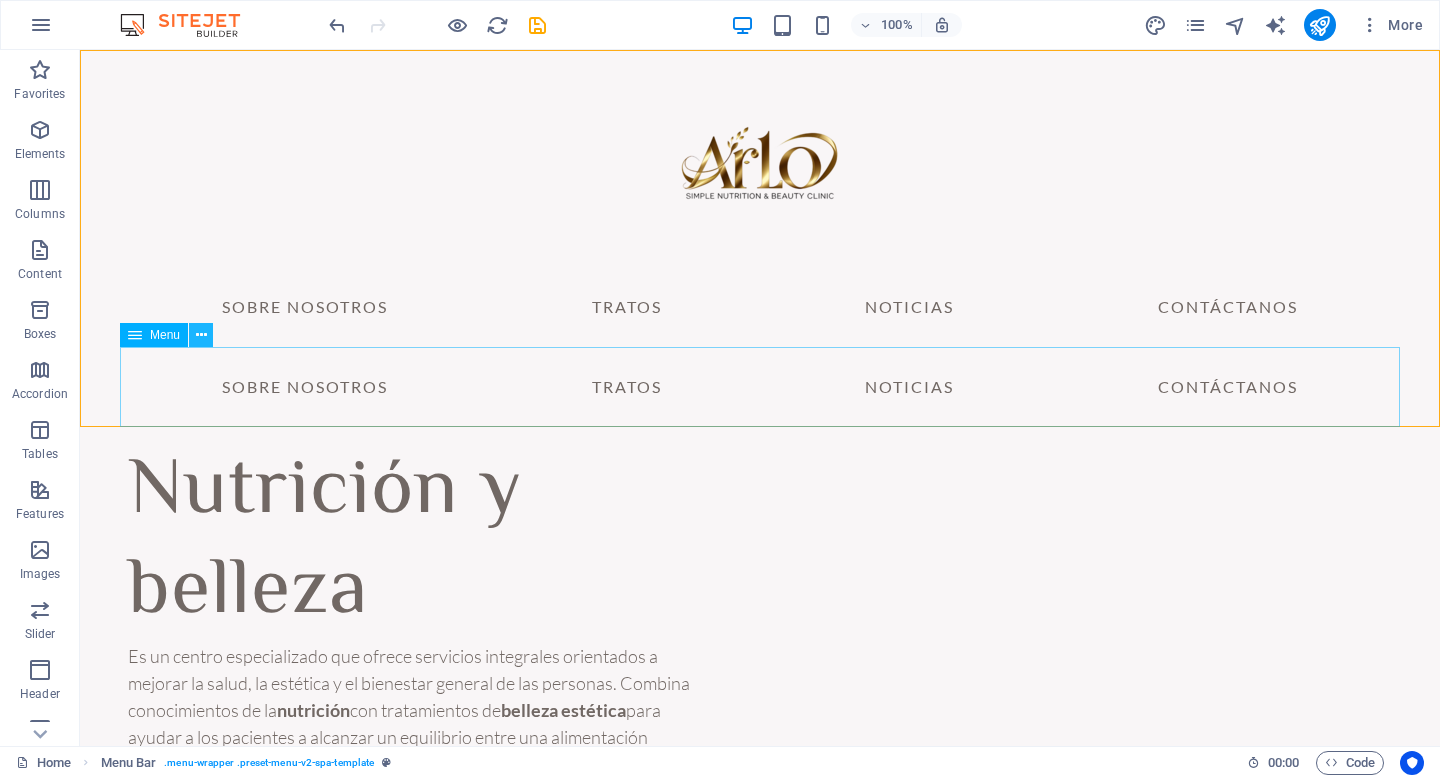 click at bounding box center [201, 335] 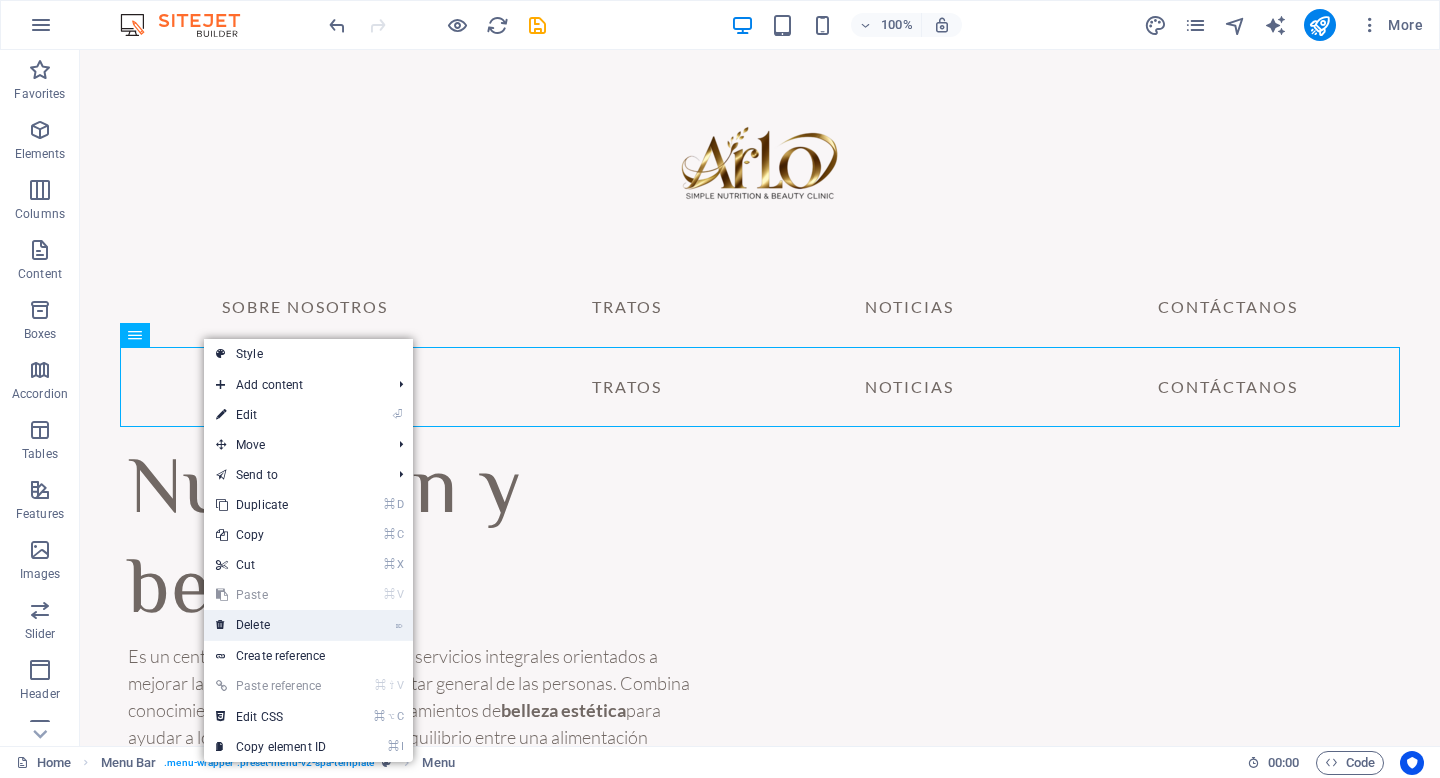 click on "⌦  Delete" at bounding box center [271, 625] 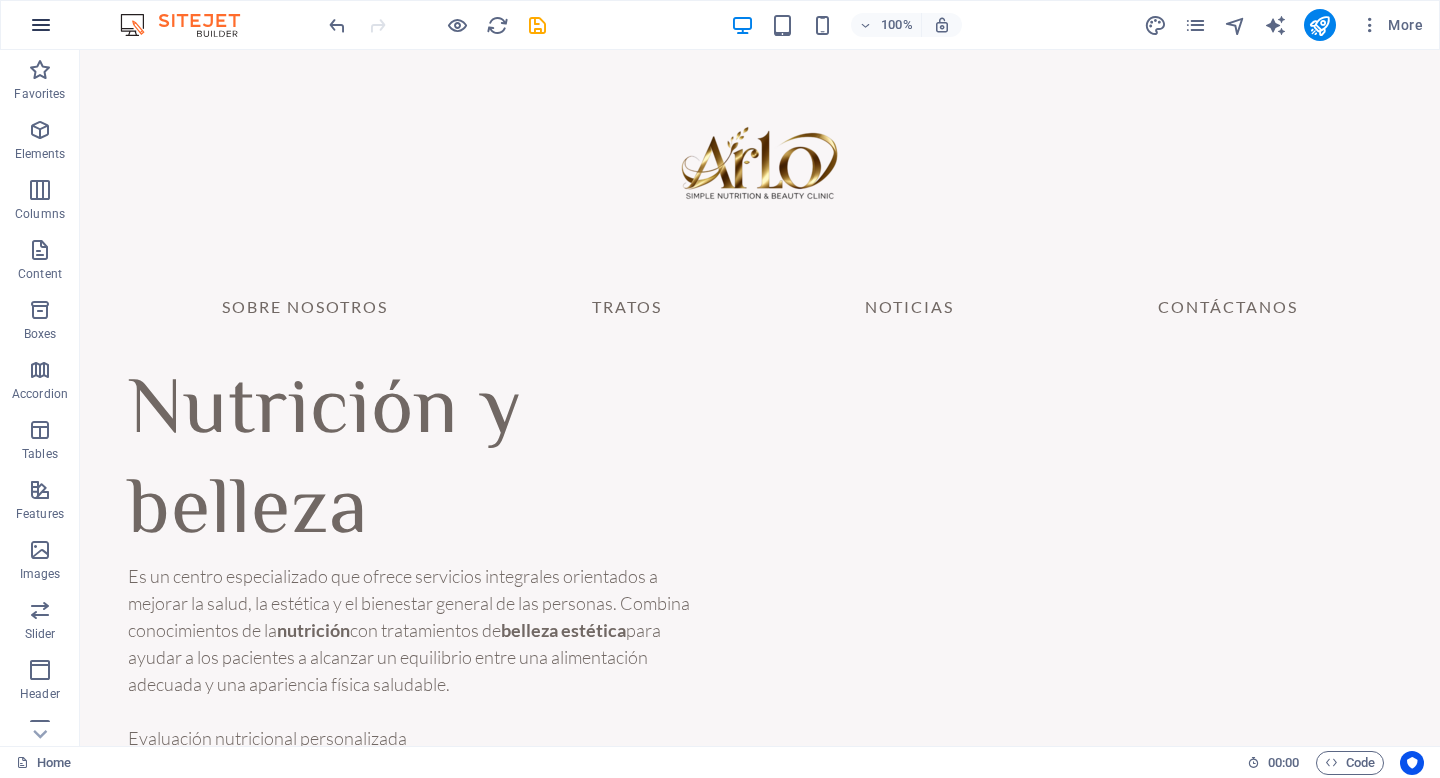 click at bounding box center [41, 25] 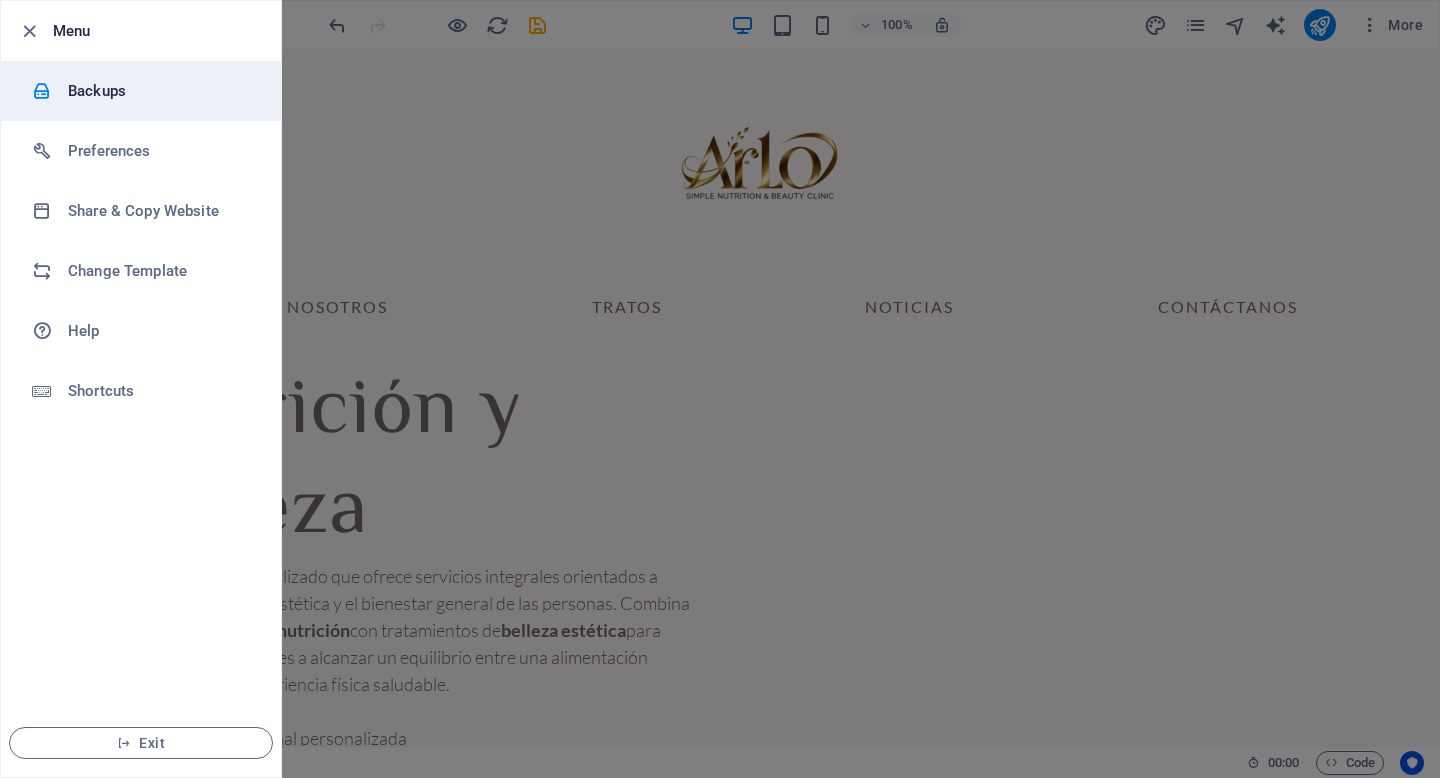 click on "Backups" at bounding box center (160, 91) 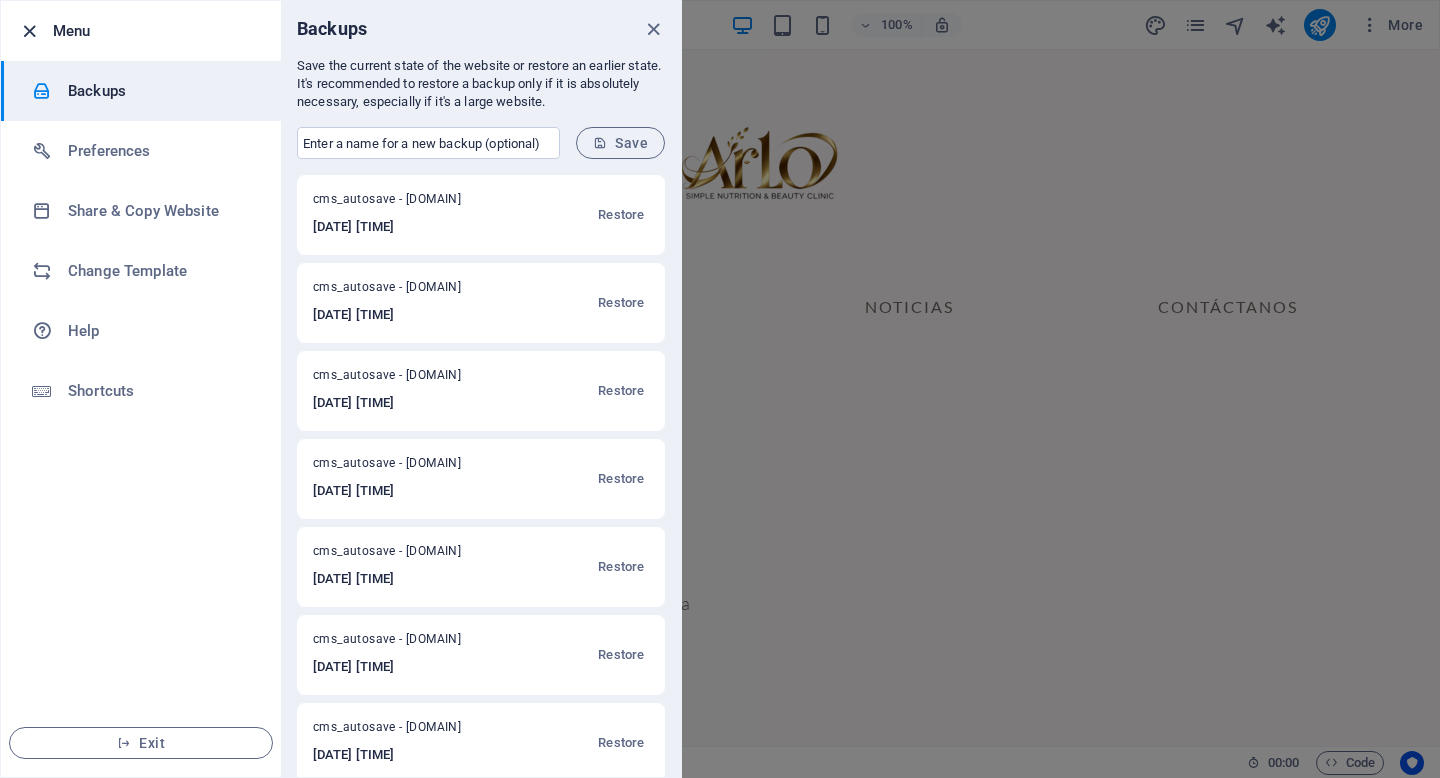 click at bounding box center (29, 31) 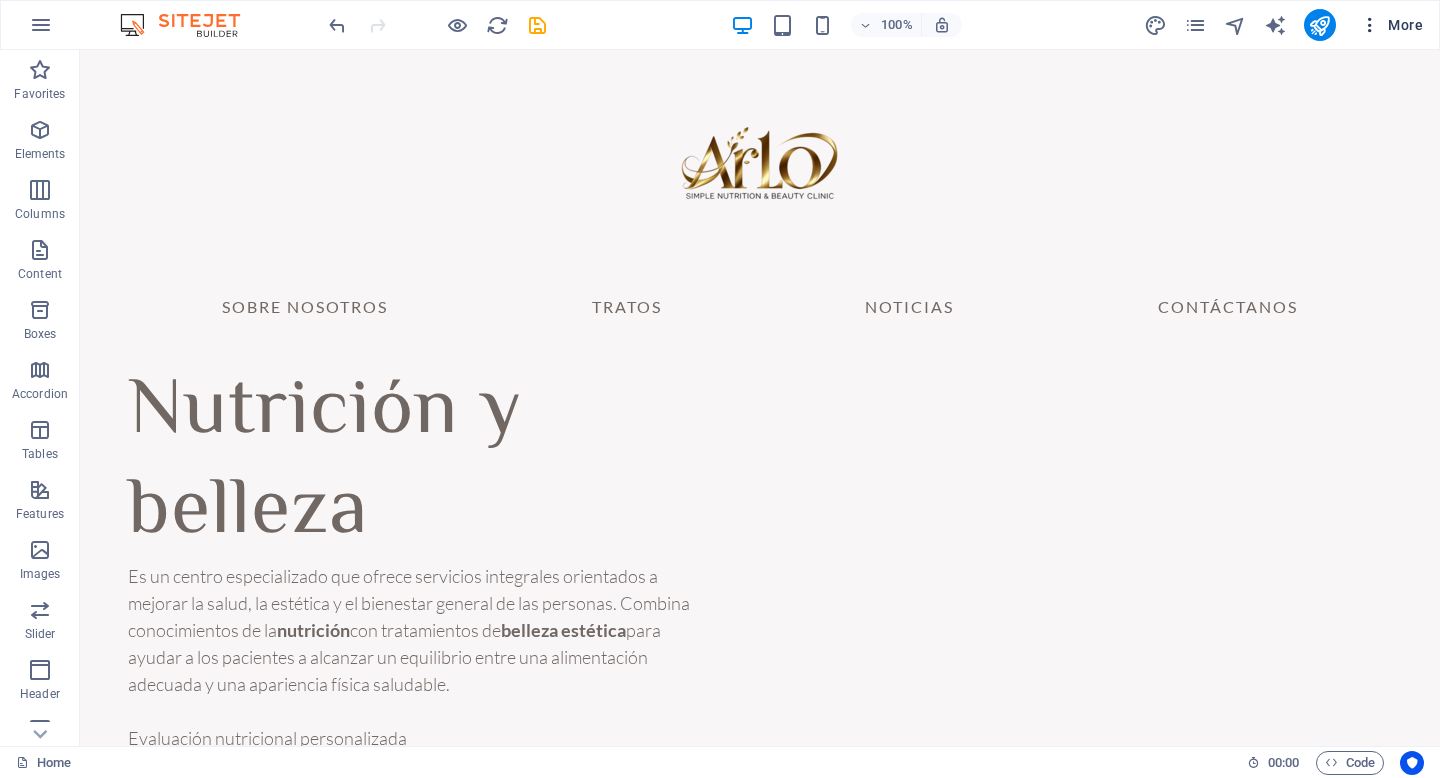 click on "More" at bounding box center (1391, 25) 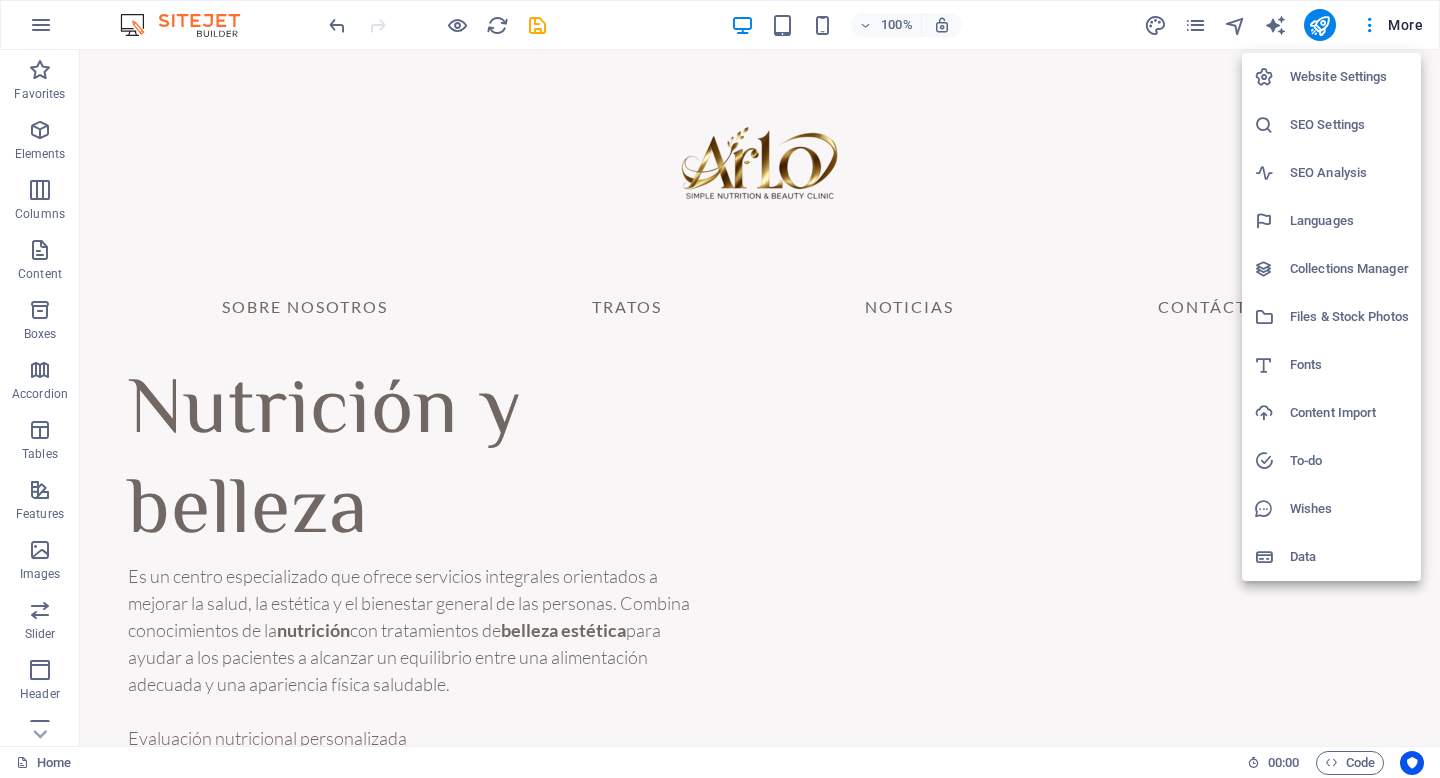 click on "Languages" at bounding box center [1349, 221] 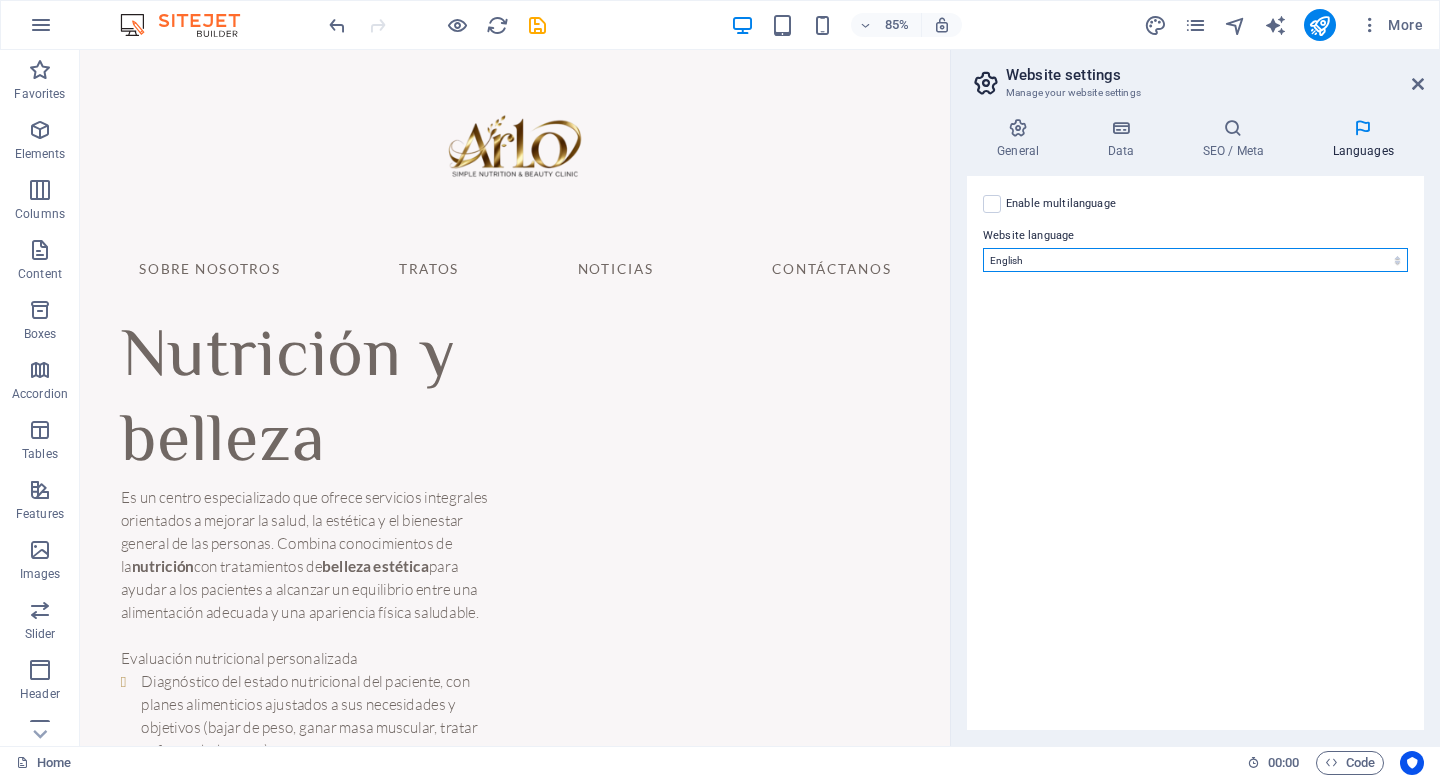 click on "Abkhazian Afar Afrikaans Akan Albanian Amharic Arabic Aragonese Armenian Assamese Avaric Avestan Aymara Azerbaijani Bambara Bashkir Basque Belarusian Bengali Bihari languages Bislama Bokmål Bosnian Breton Bulgarian Burmese Catalan Central Khmer Chamorro Chechen Chinese Church Slavic Chuvash Cornish Corsican Cree Croatian Czech Danish Dutch Dzongkha English Esperanto Estonian Ewe Faroese Farsi (Persian) Fijian Finnish French Fulah Gaelic Galician Ganda Georgian German Greek Greenlandic Guaraní Gujarati Haitian Creole Hausa Hebrew Herero Hindi Hiri Motu Hungarian Icelandic Ido Igbo Indonesian Interlingua Interlingue Inuktitut Inupiaq Irish Italian Japanese Javanese Kannada Kanuri Kashmiri Kazakh Kikuyu Kinyarwanda Komi Kongo Korean Kurdish Kwanyama Kyrgyz Lao Latin Latvian Limburgish Lingala Lithuanian Luba-Katanga Luxembourgish Macedonian Malagasy Malay Malayalam Maldivian Maltese Manx Maori Marathi Marshallese Mongolian Nauru Navajo Ndonga Nepali North Ndebele Northern Sami Norwegian Norwegian Nynorsk Nuosu" at bounding box center [1195, 260] 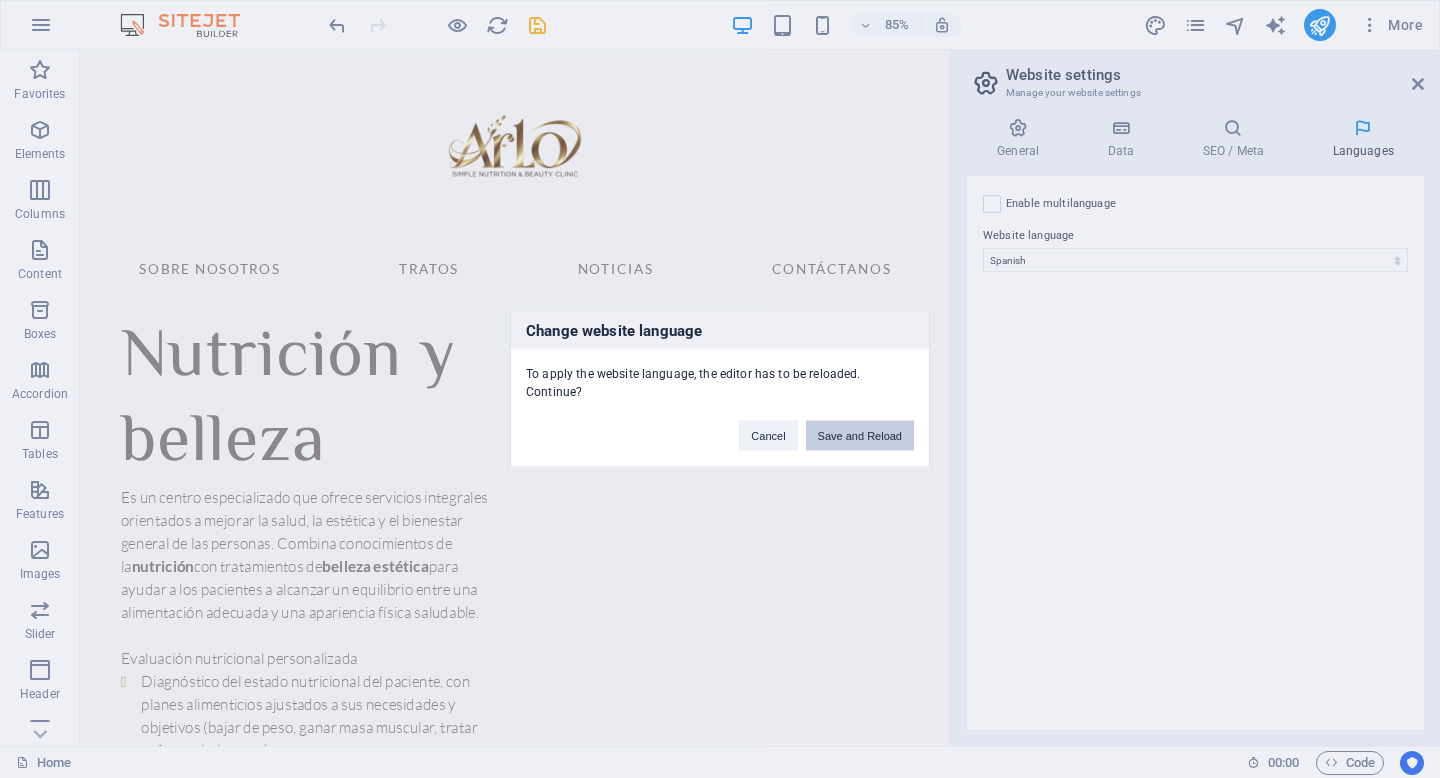 click on "Save and Reload" at bounding box center (860, 436) 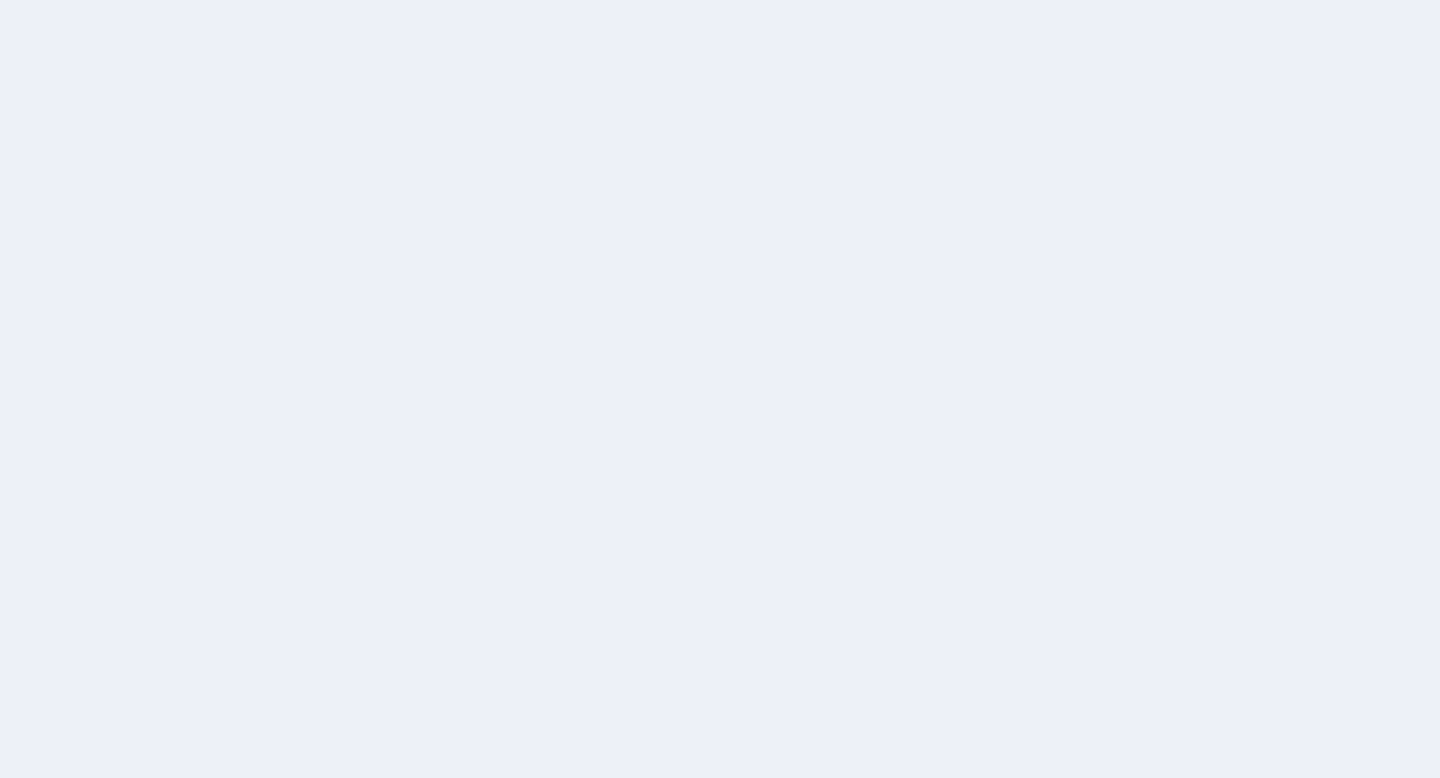 scroll, scrollTop: 0, scrollLeft: 0, axis: both 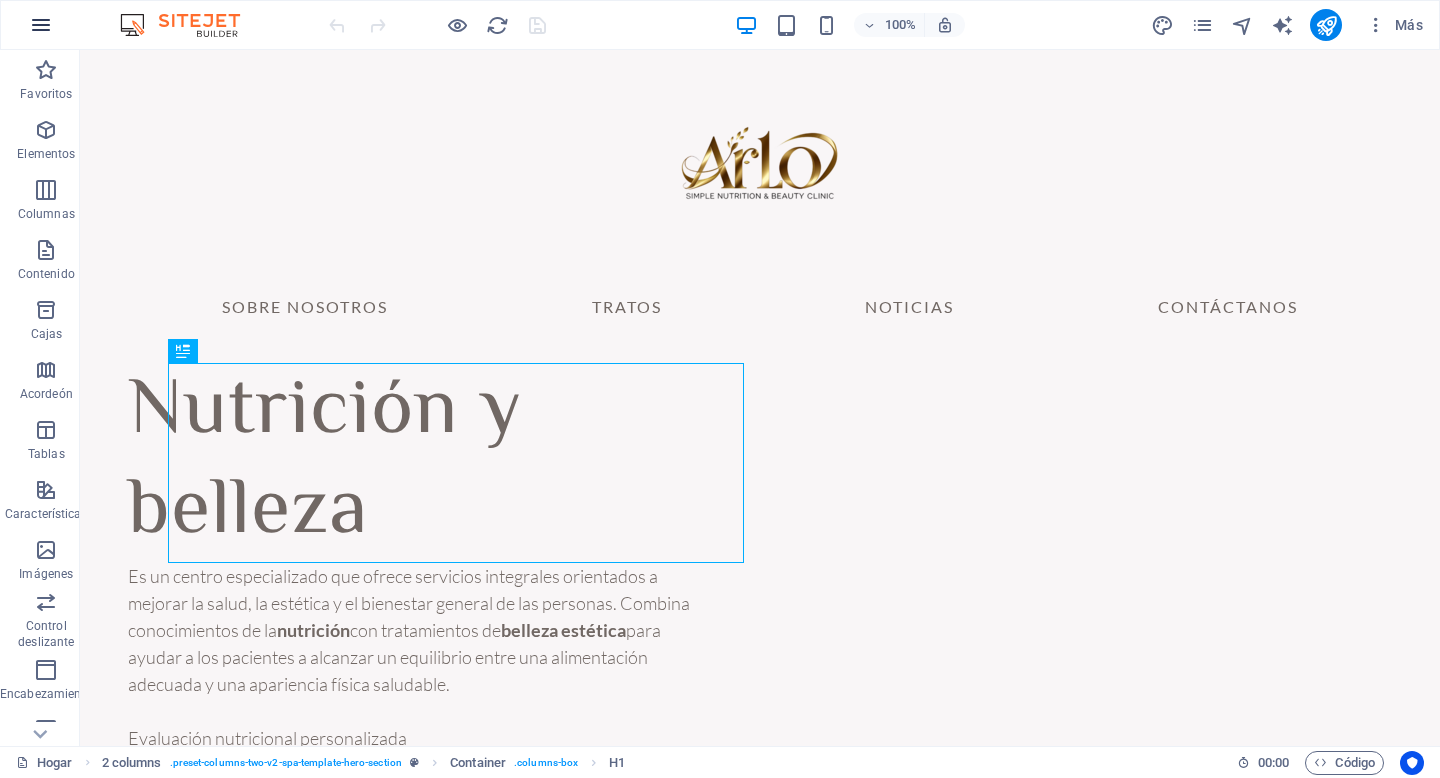 click at bounding box center (41, 25) 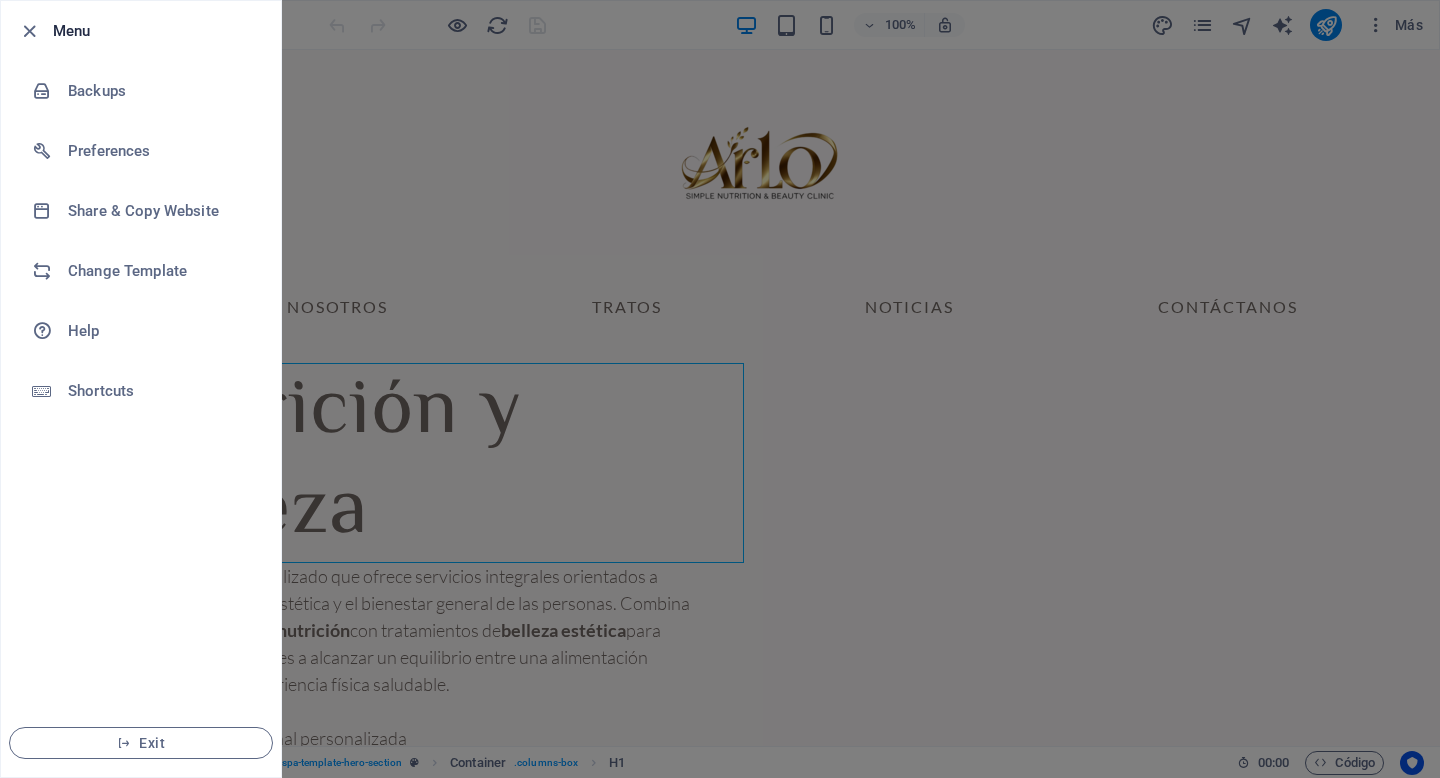 click at bounding box center [720, 389] 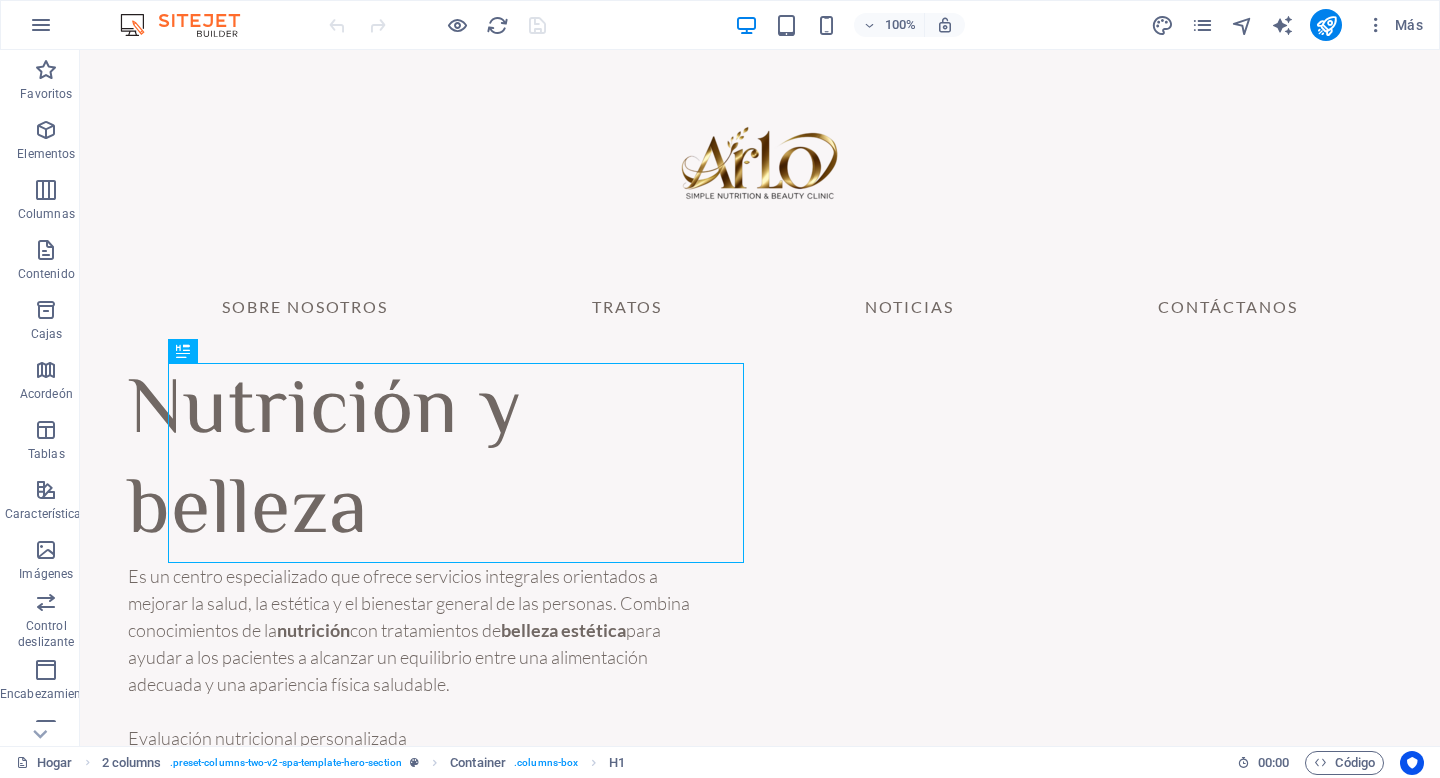 click at bounding box center [190, 25] 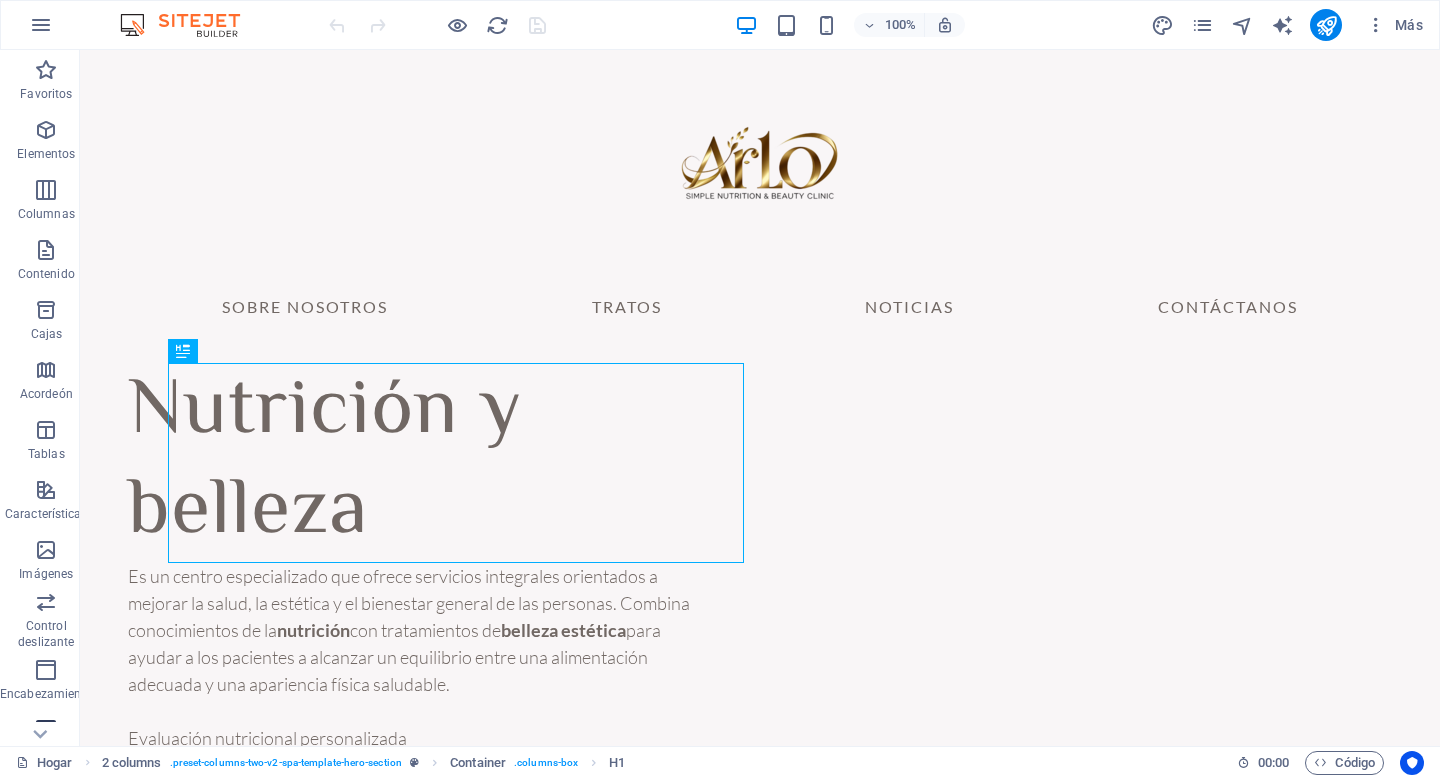 scroll, scrollTop: 204, scrollLeft: 0, axis: vertical 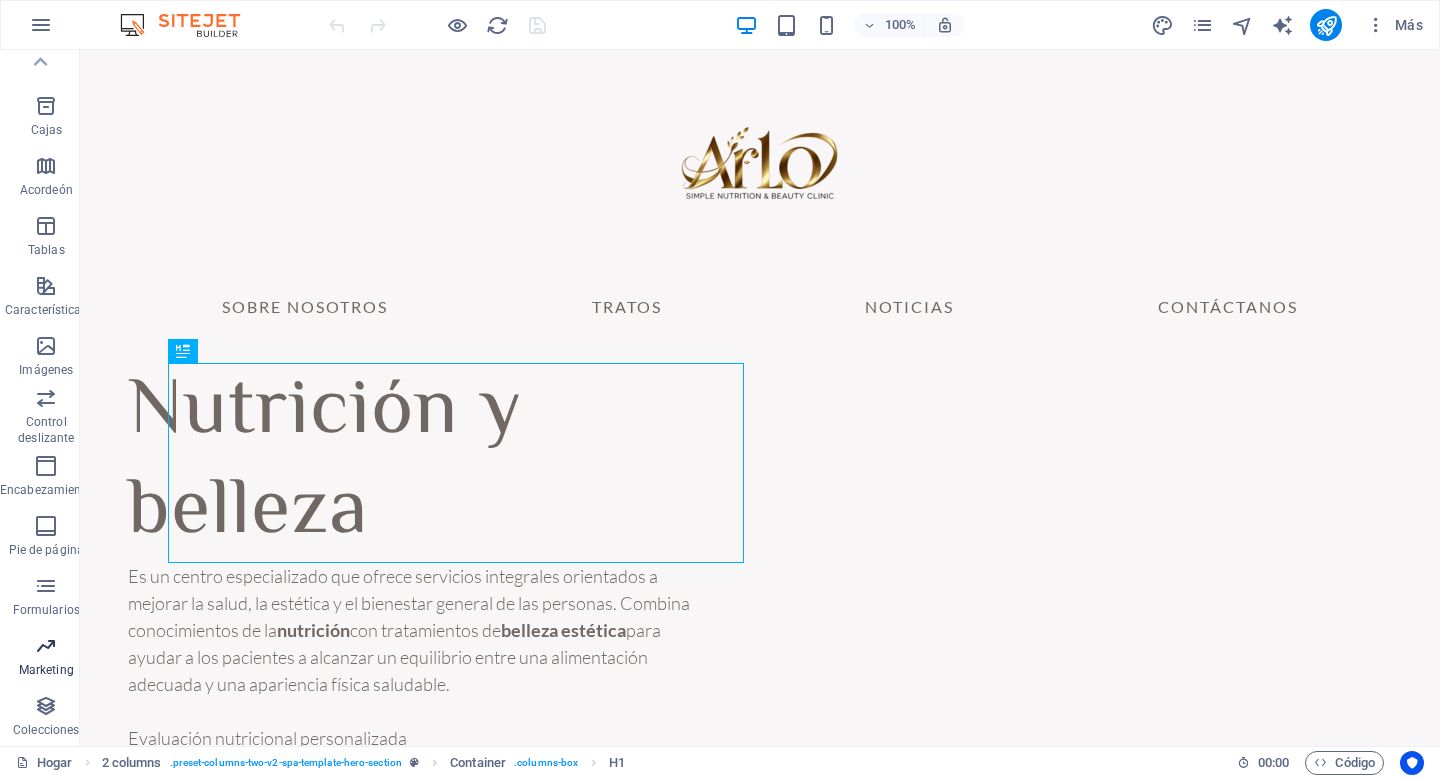click on "Marketing" at bounding box center (46, 670) 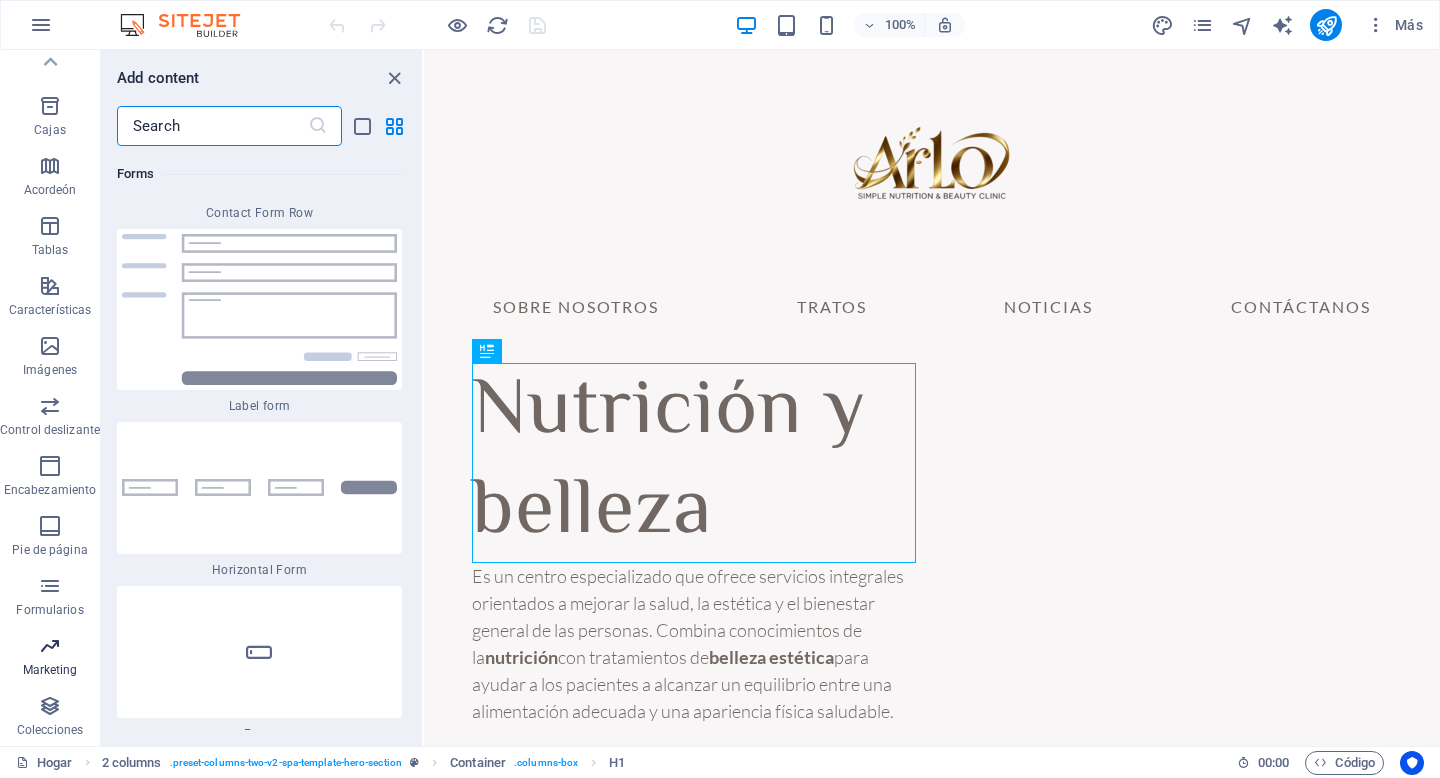scroll, scrollTop: 30079, scrollLeft: 0, axis: vertical 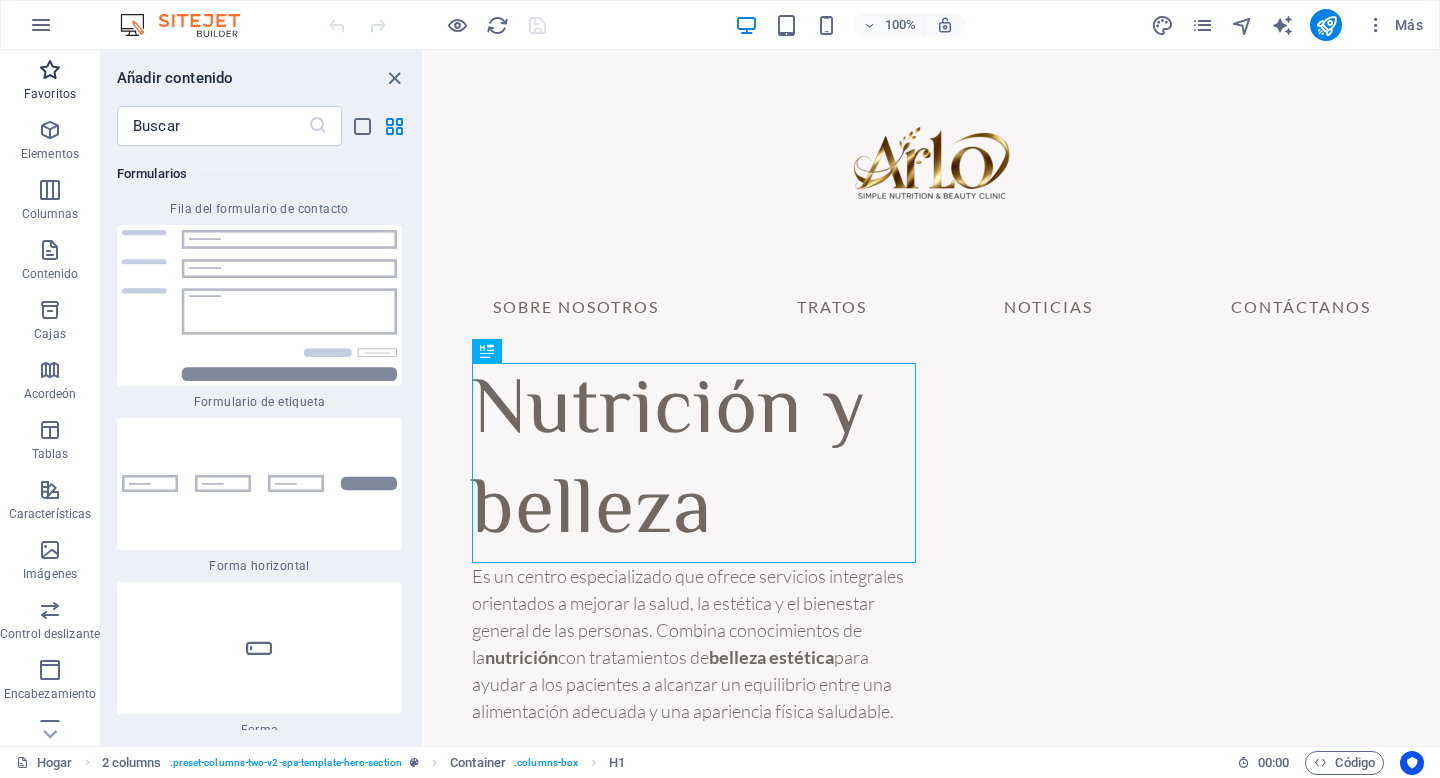 click on "Favoritos" at bounding box center (50, 94) 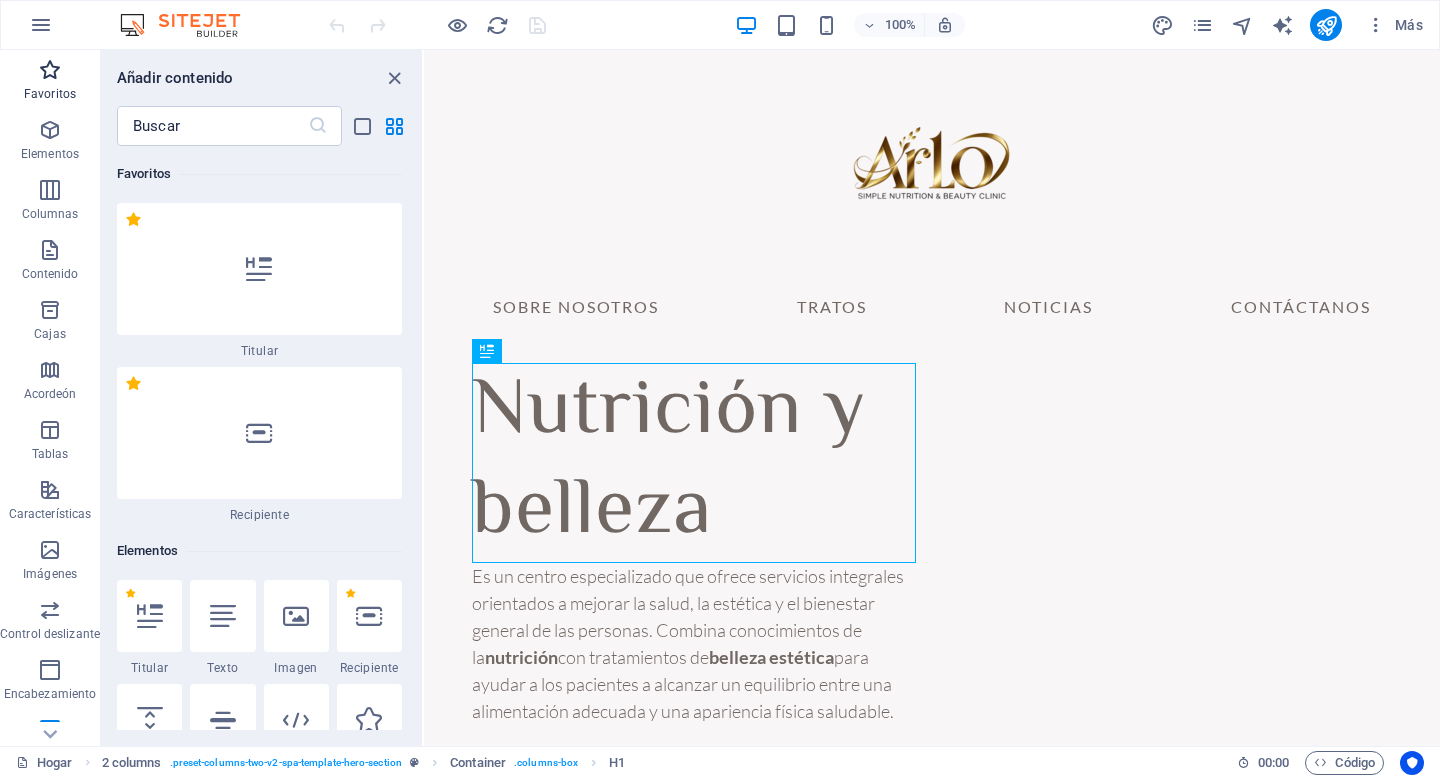 scroll, scrollTop: 0, scrollLeft: 0, axis: both 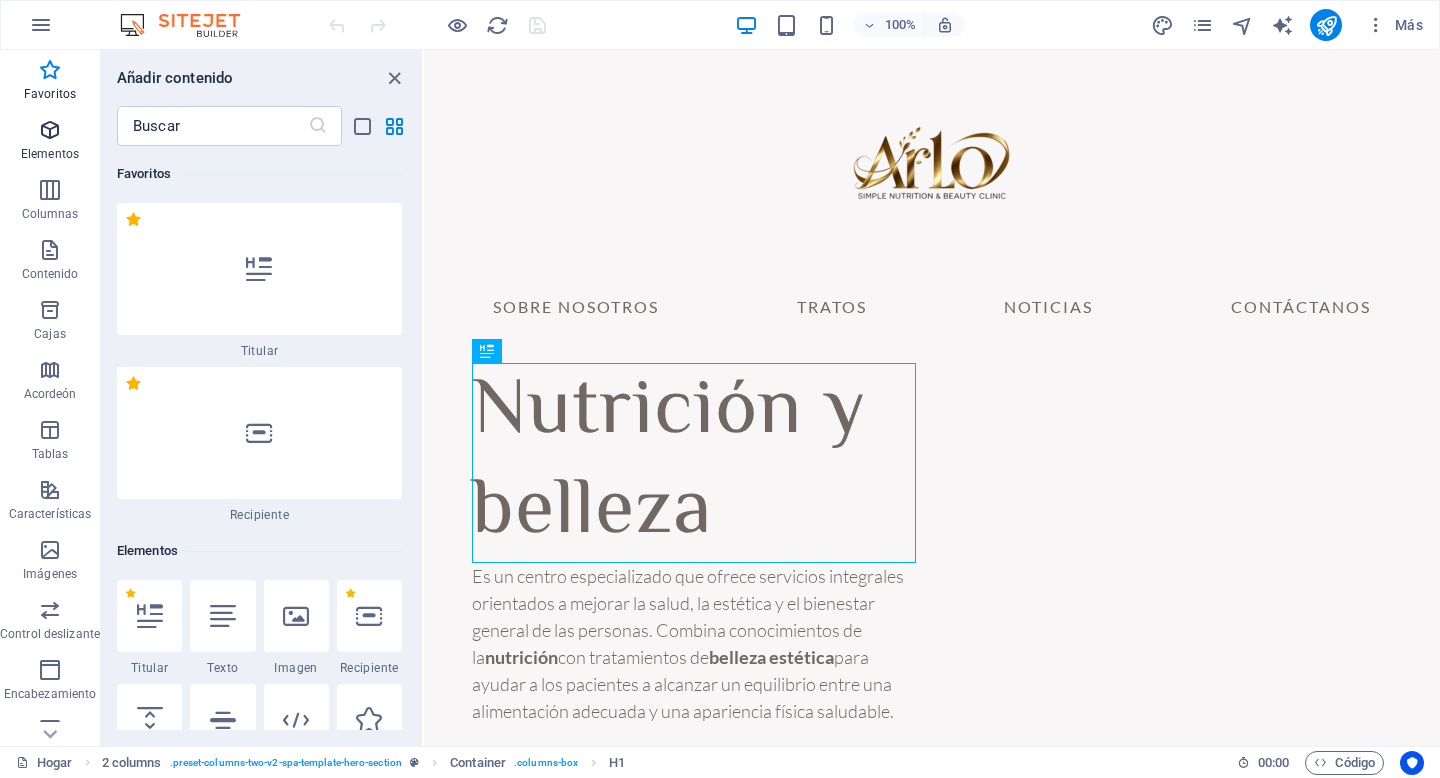click at bounding box center [50, 130] 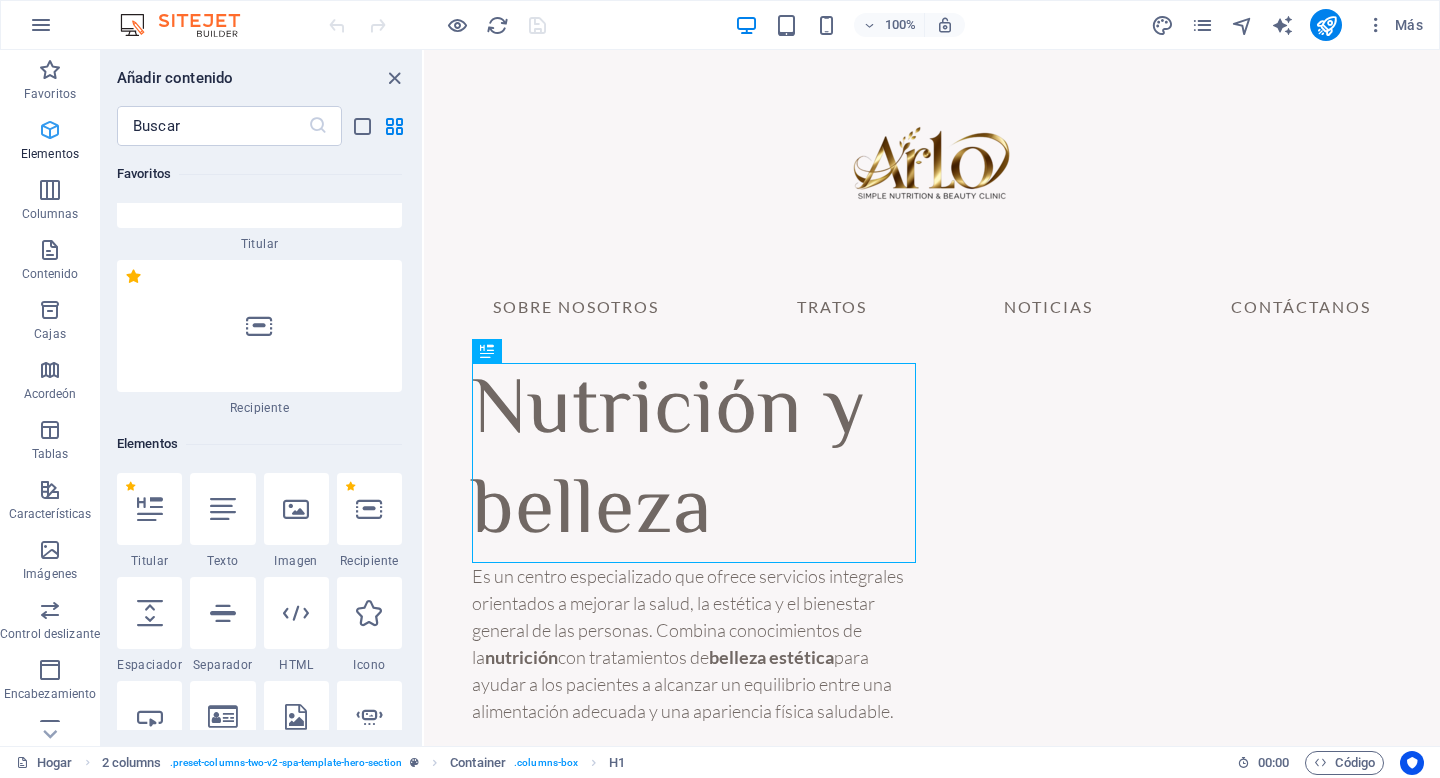 scroll, scrollTop: 377, scrollLeft: 0, axis: vertical 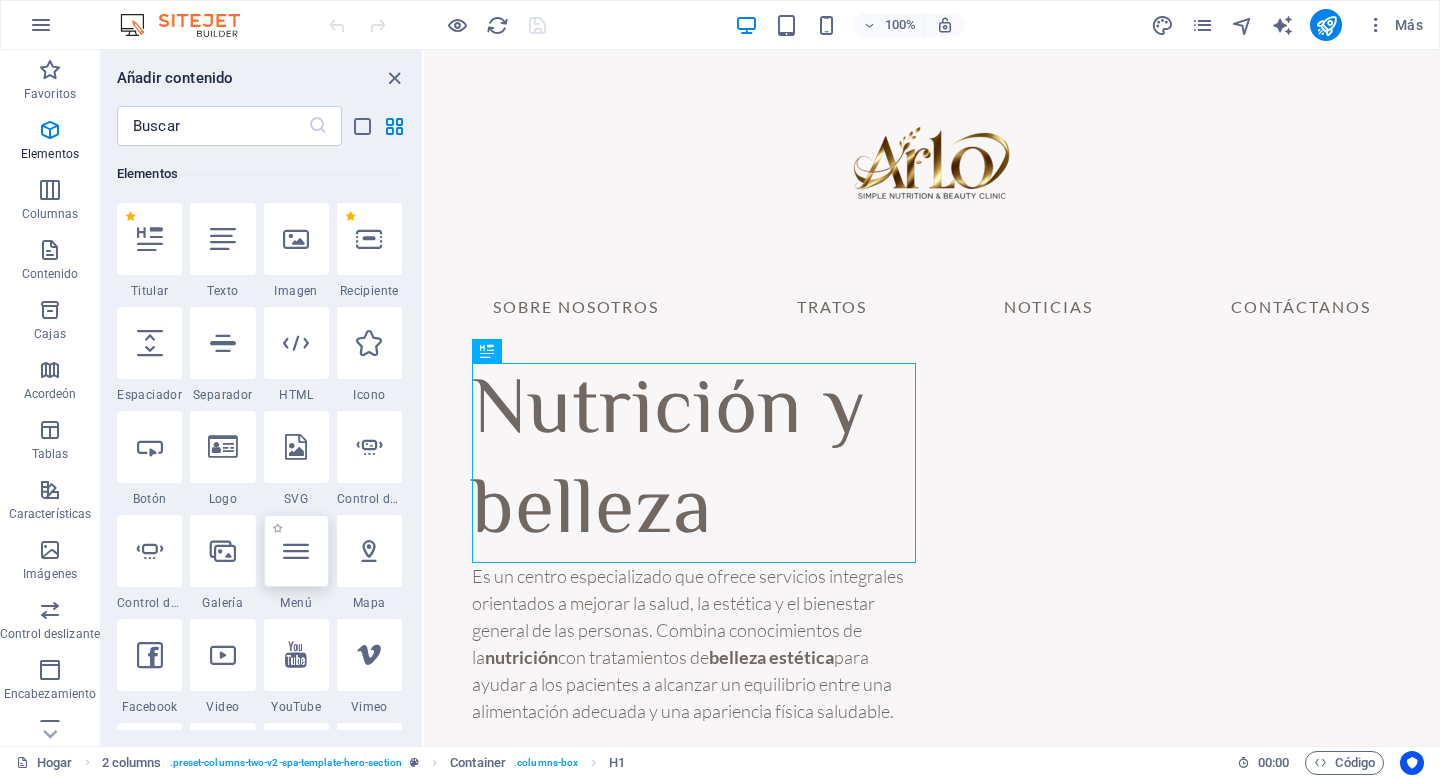 click at bounding box center (296, 551) 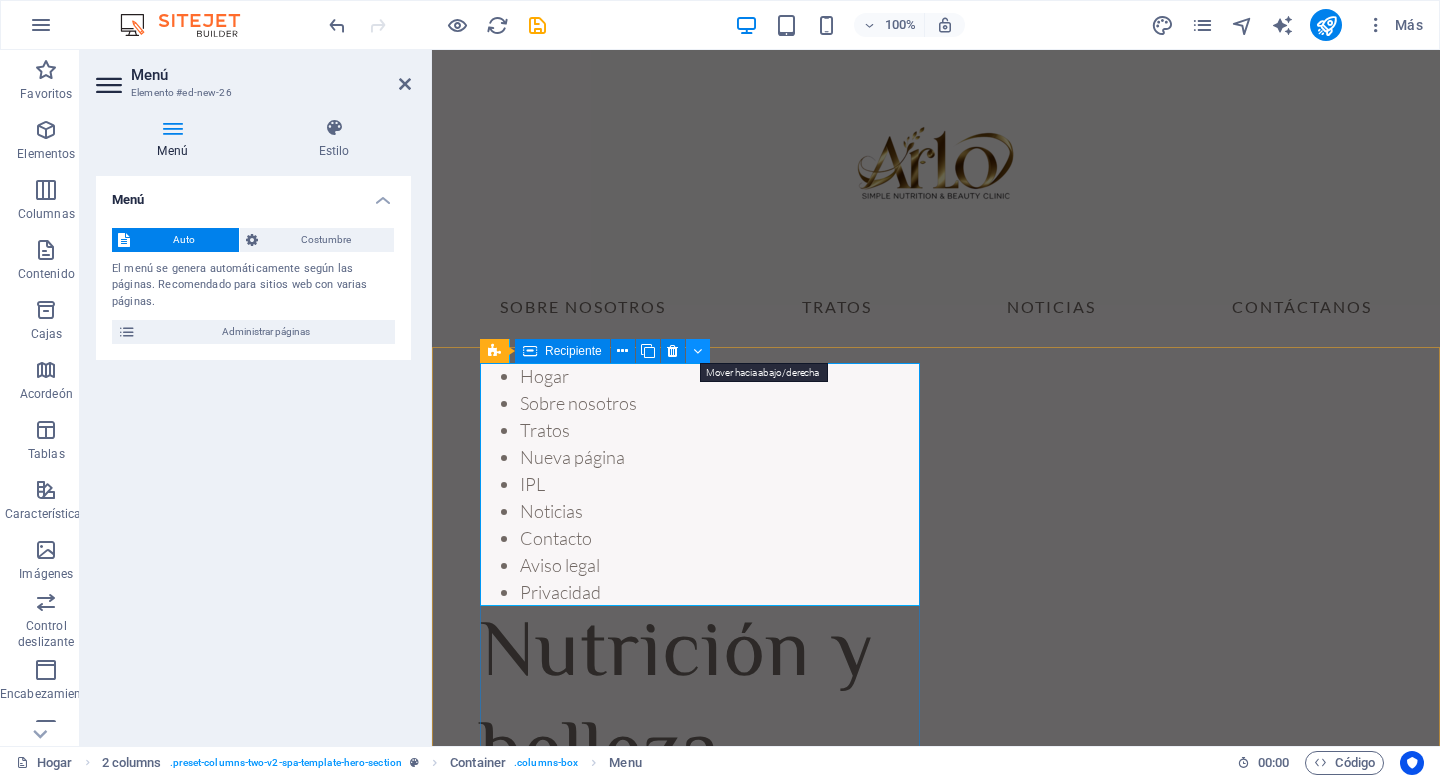 click at bounding box center [698, 351] 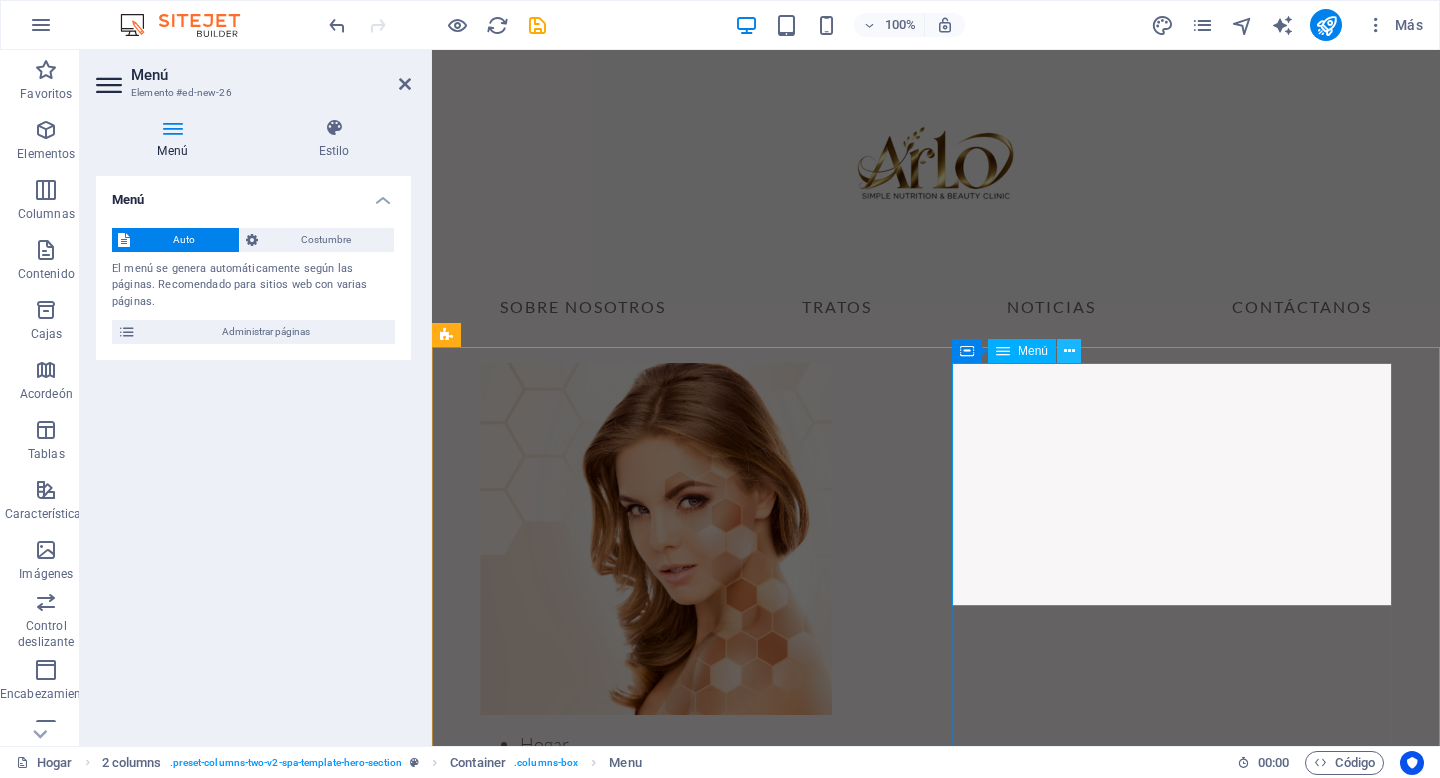 click at bounding box center [1069, 351] 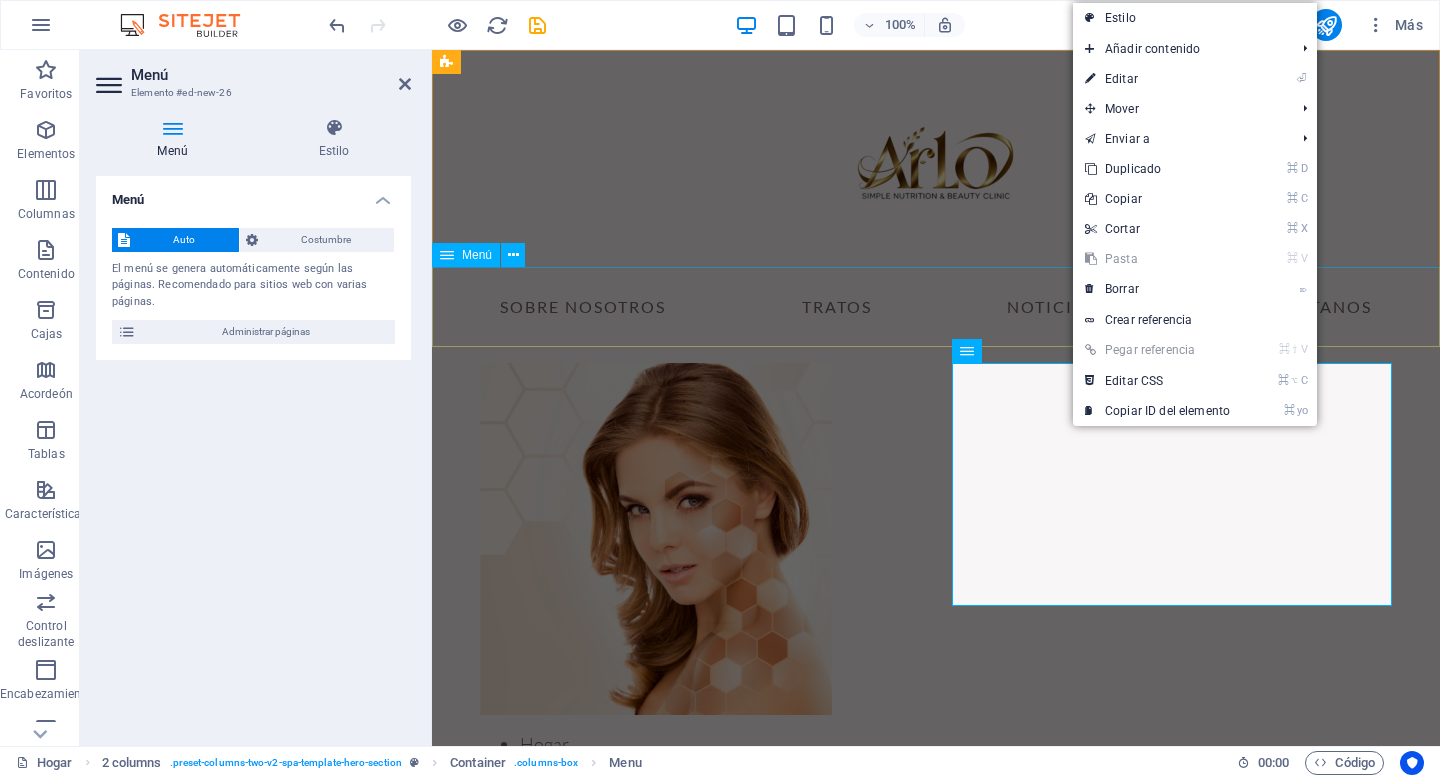 click on "Sobre nosotros Tratos Noticias Contáctanos" at bounding box center [936, 307] 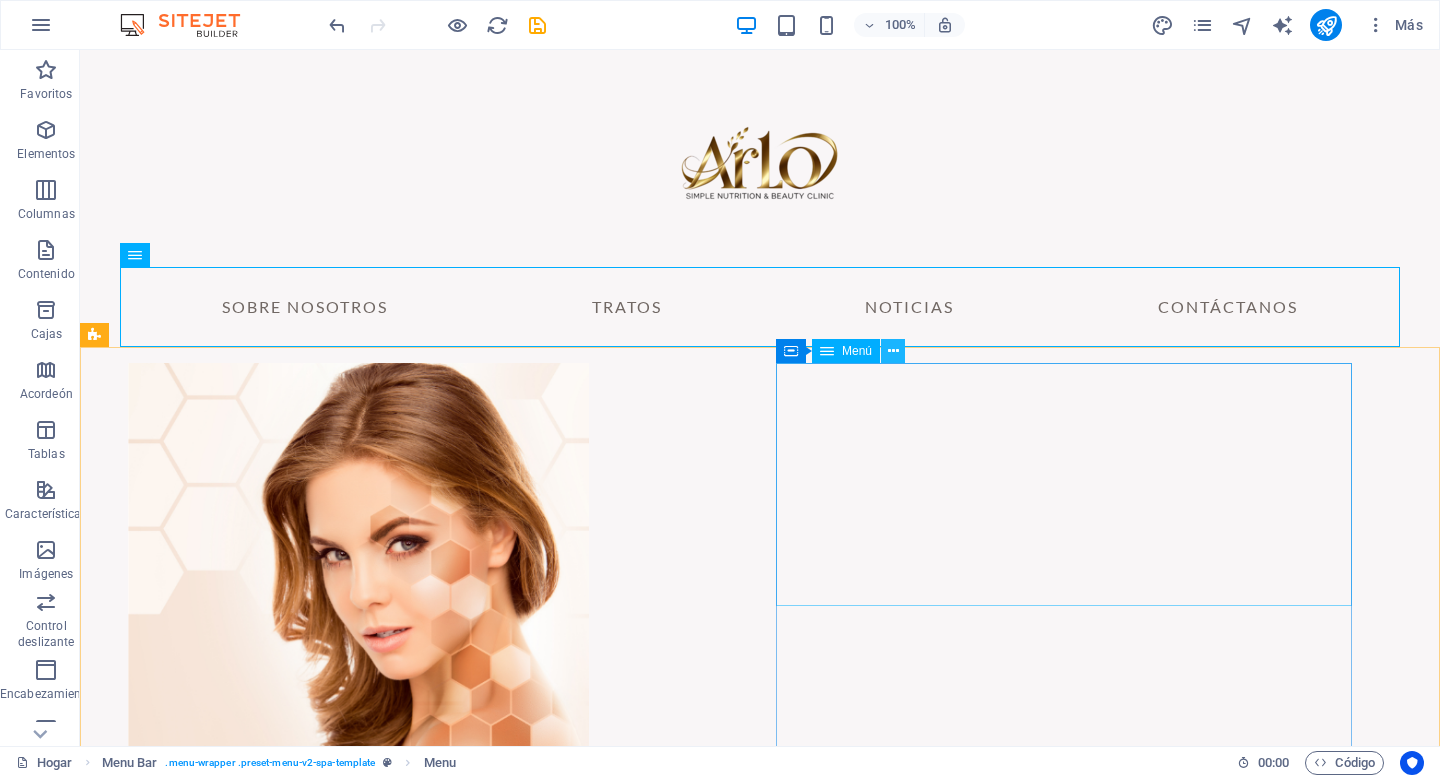click at bounding box center (893, 351) 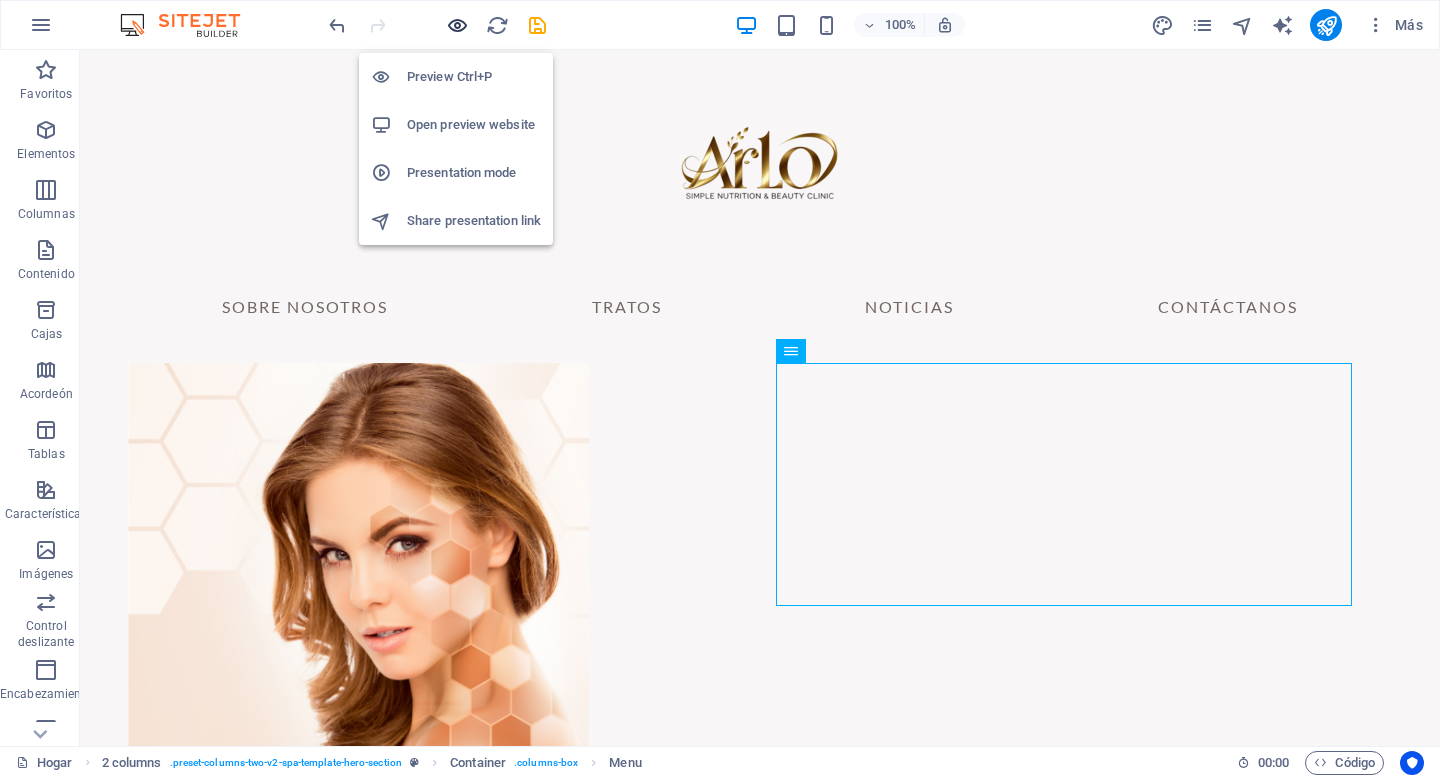 click at bounding box center [457, 25] 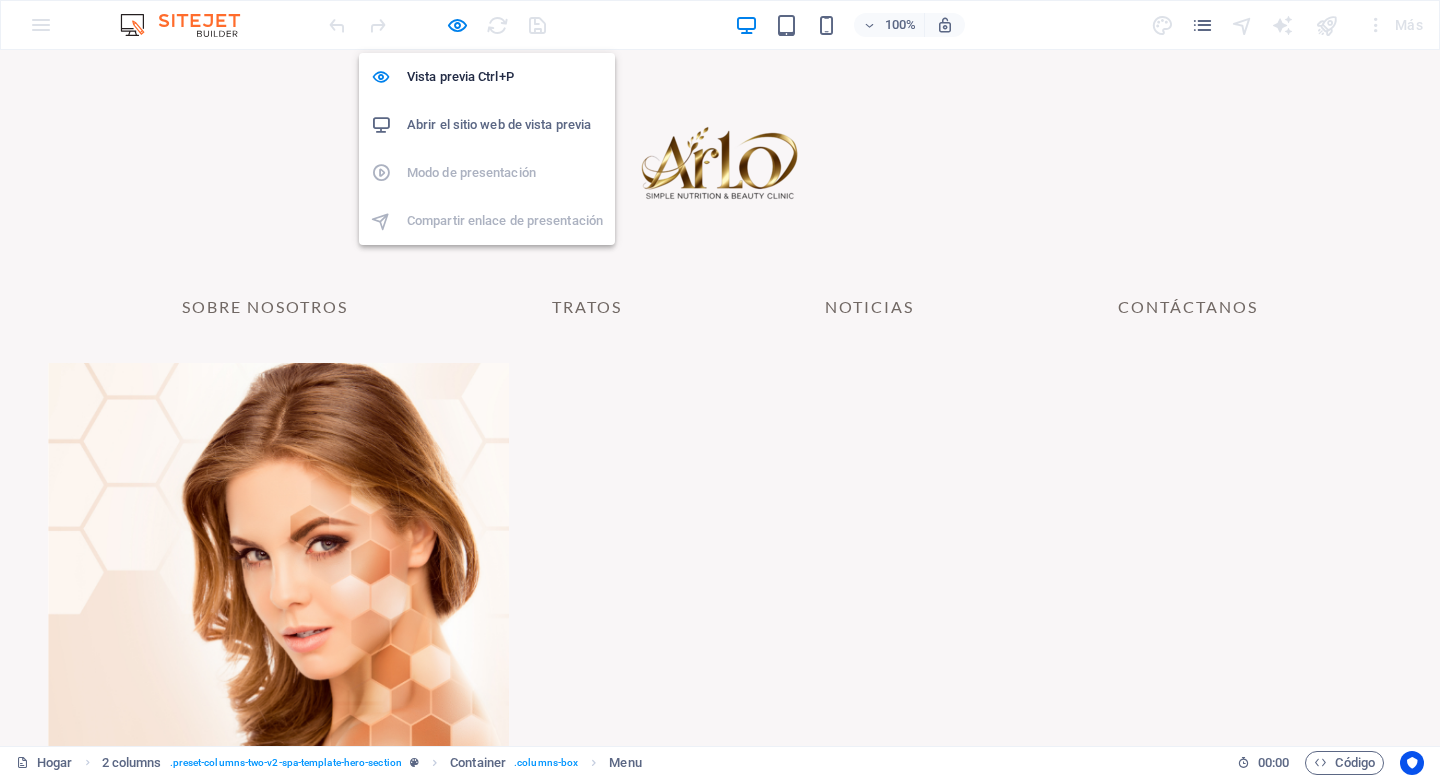 click on "Abrir el sitio web de vista previa" at bounding box center (505, 125) 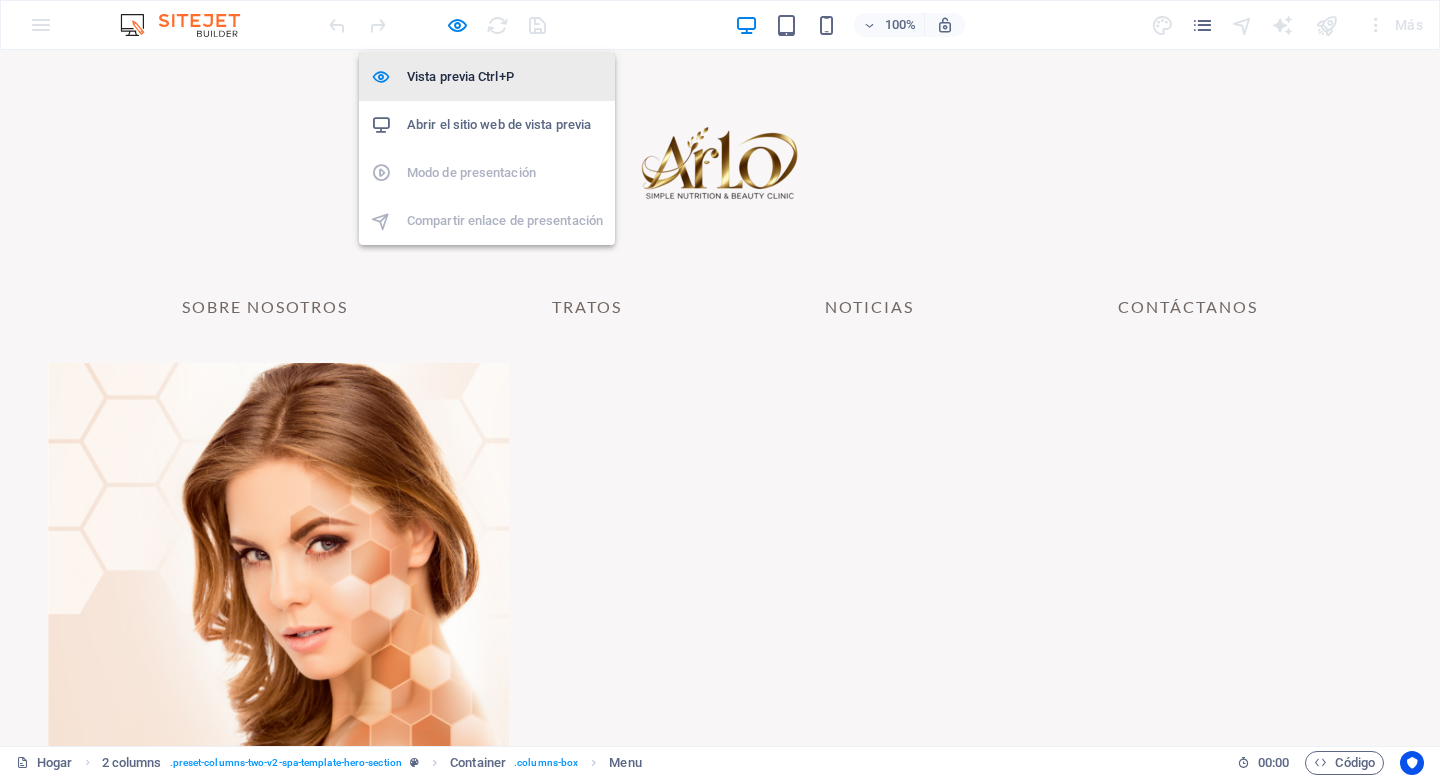 click on "Vista previa Ctrl+P" at bounding box center (460, 76) 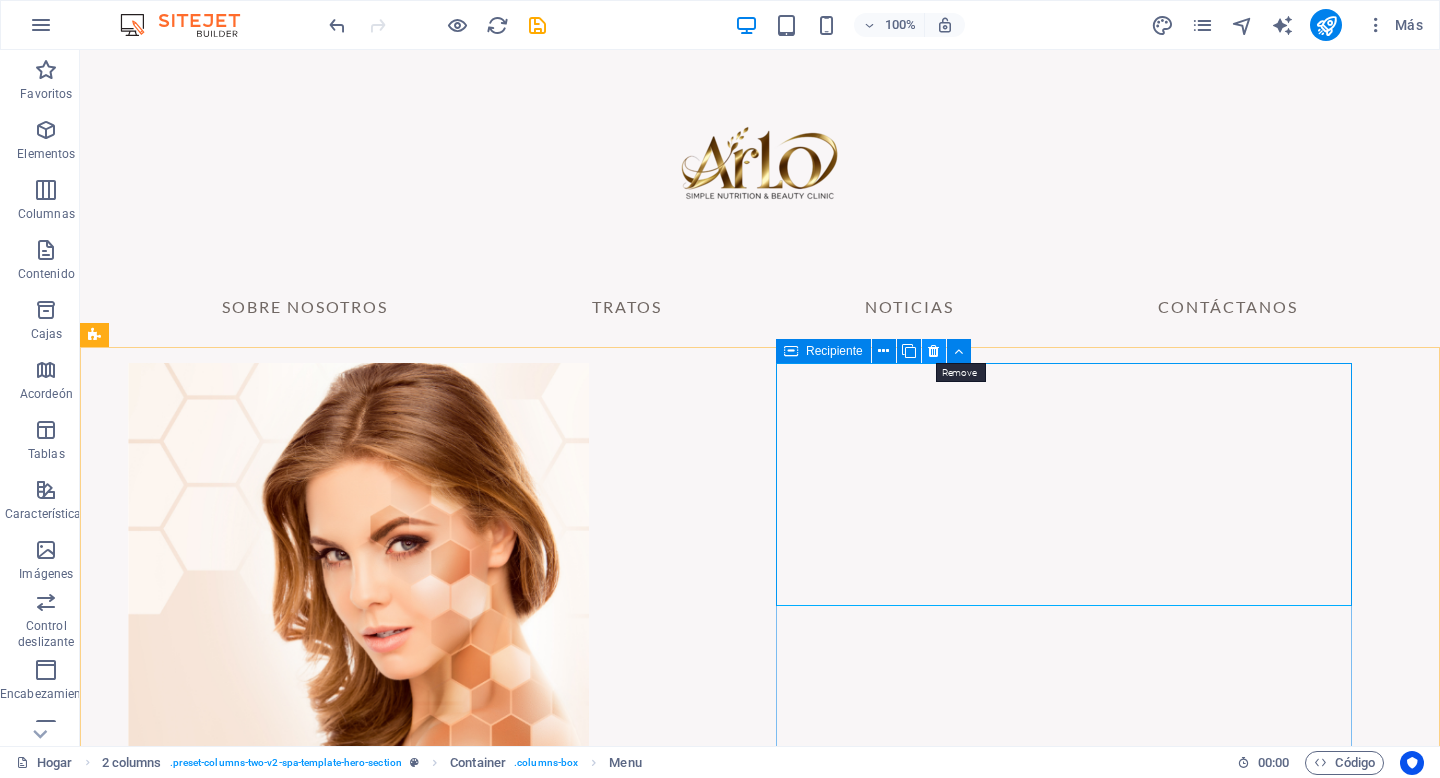 click at bounding box center [933, 351] 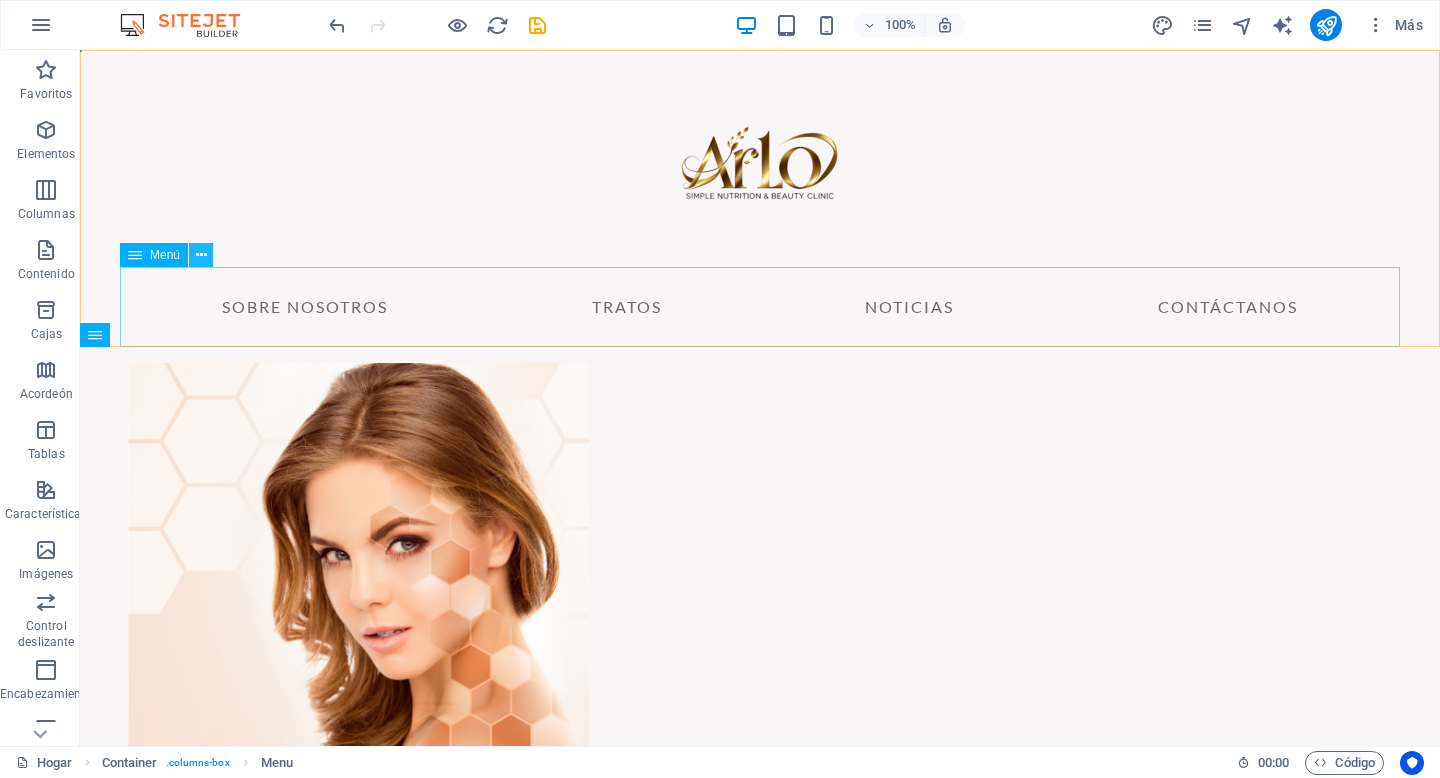 click at bounding box center [201, 255] 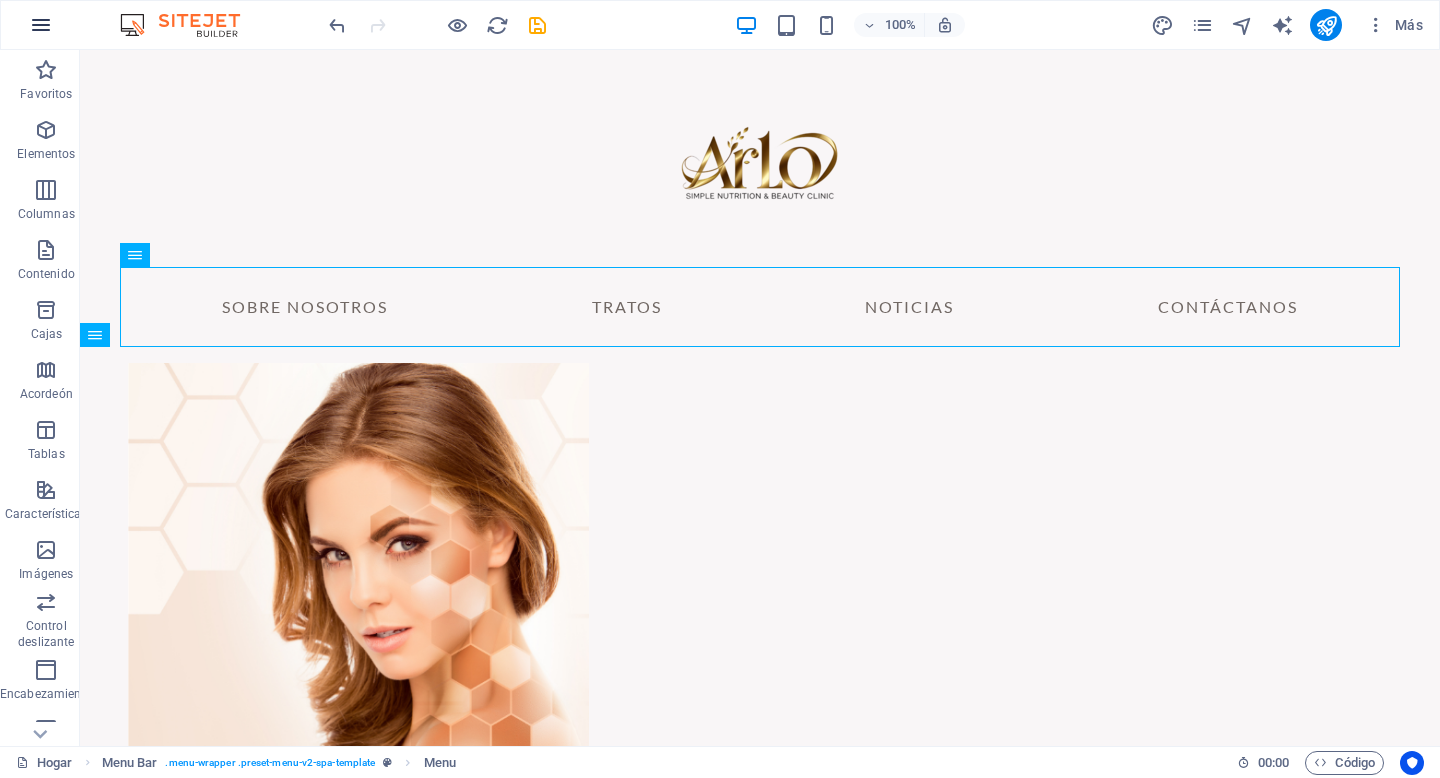 click at bounding box center [41, 25] 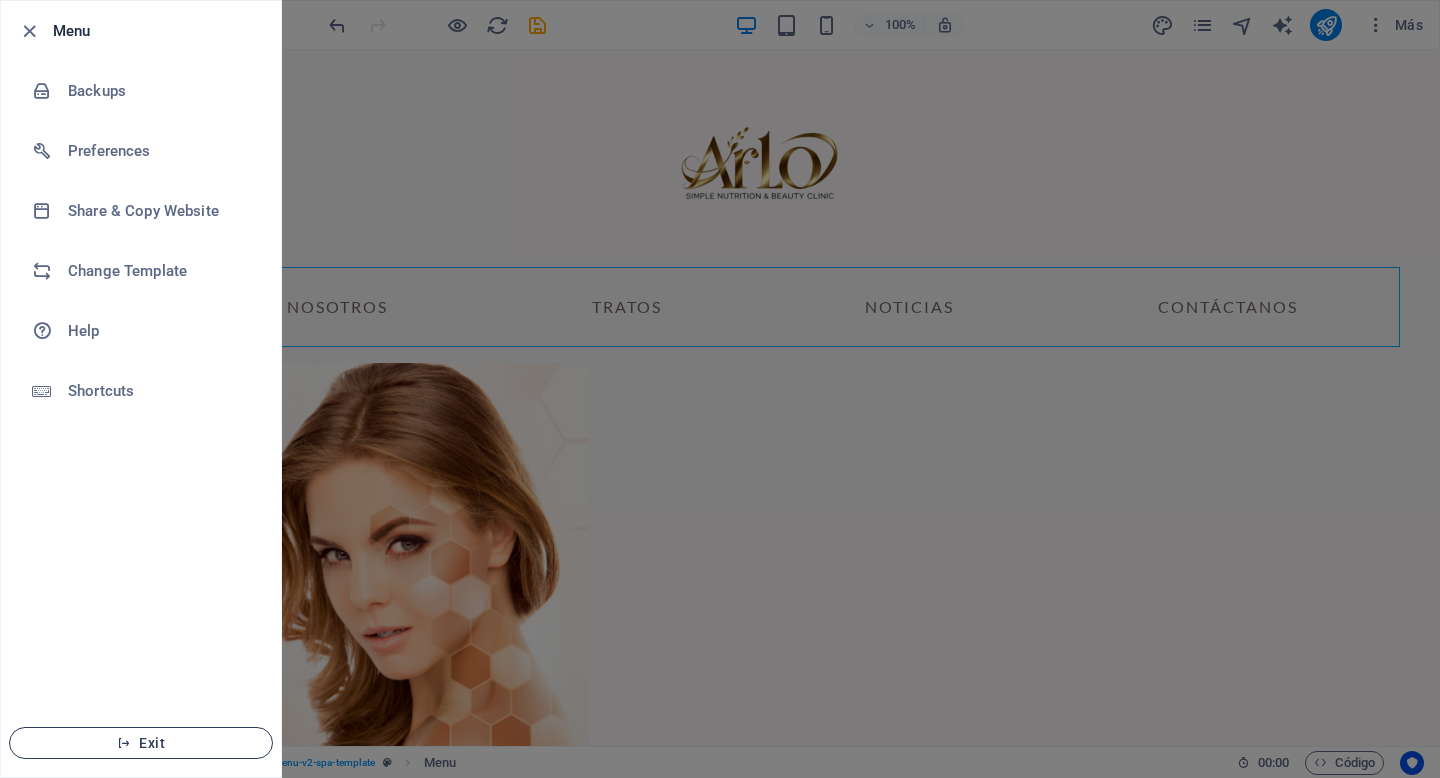click on "Exit" at bounding box center (141, 743) 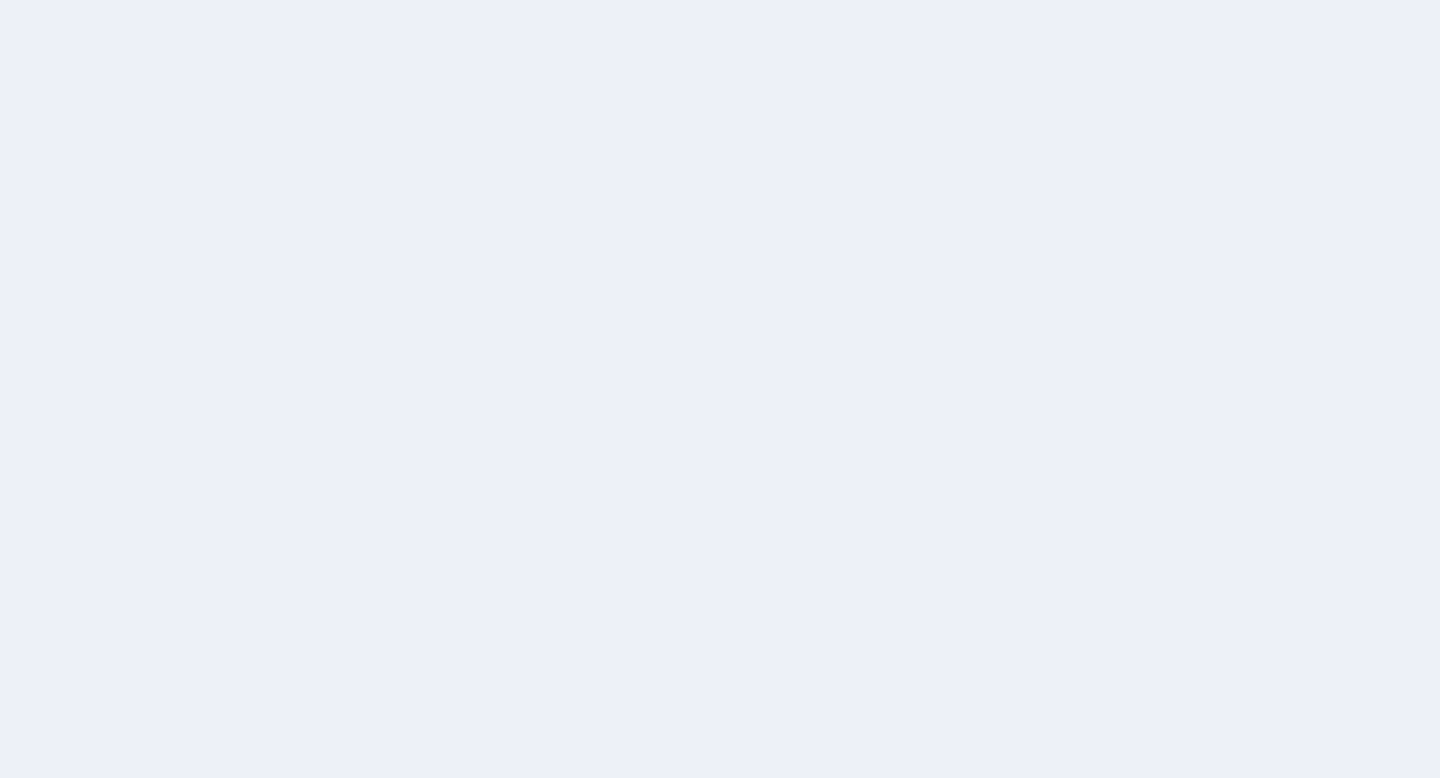 scroll, scrollTop: 0, scrollLeft: 0, axis: both 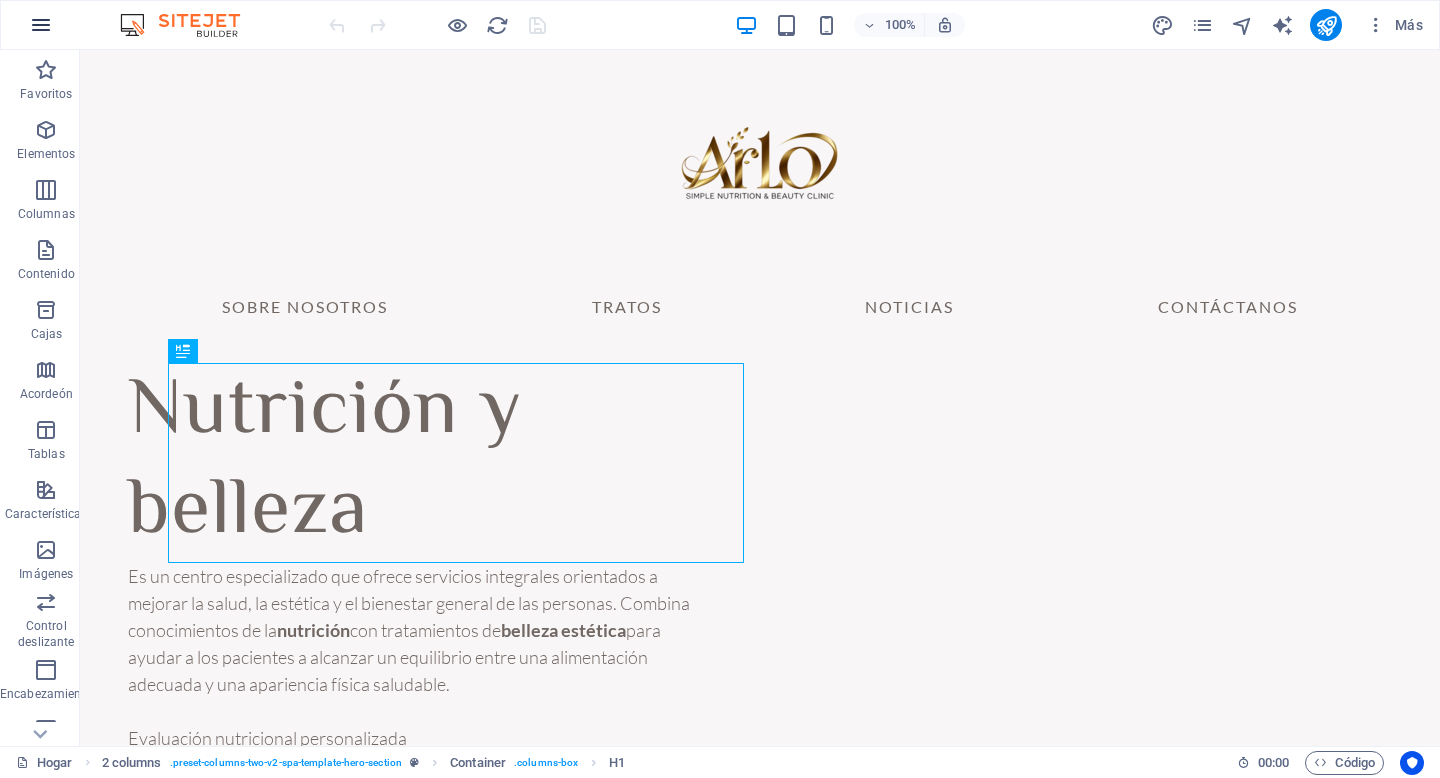 click at bounding box center [41, 25] 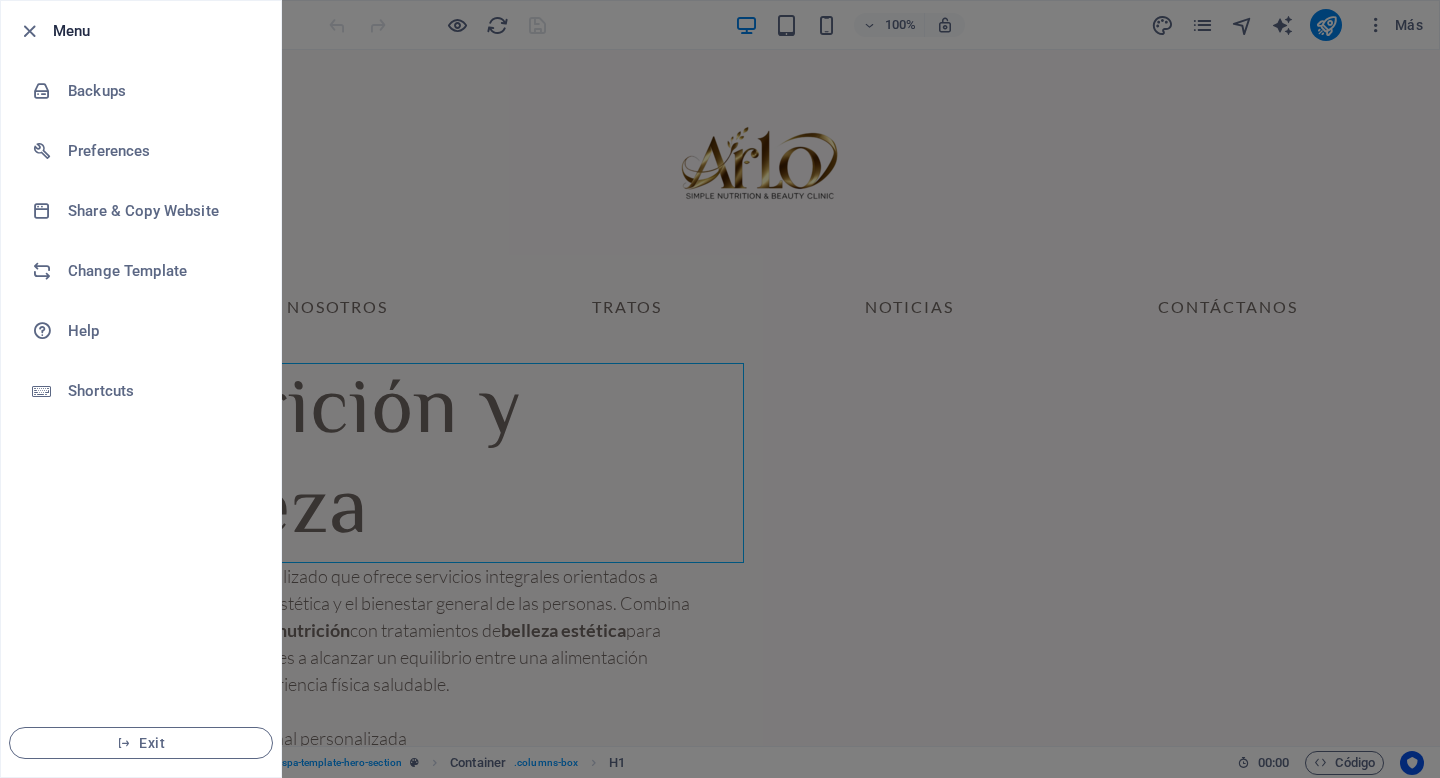 click at bounding box center [720, 389] 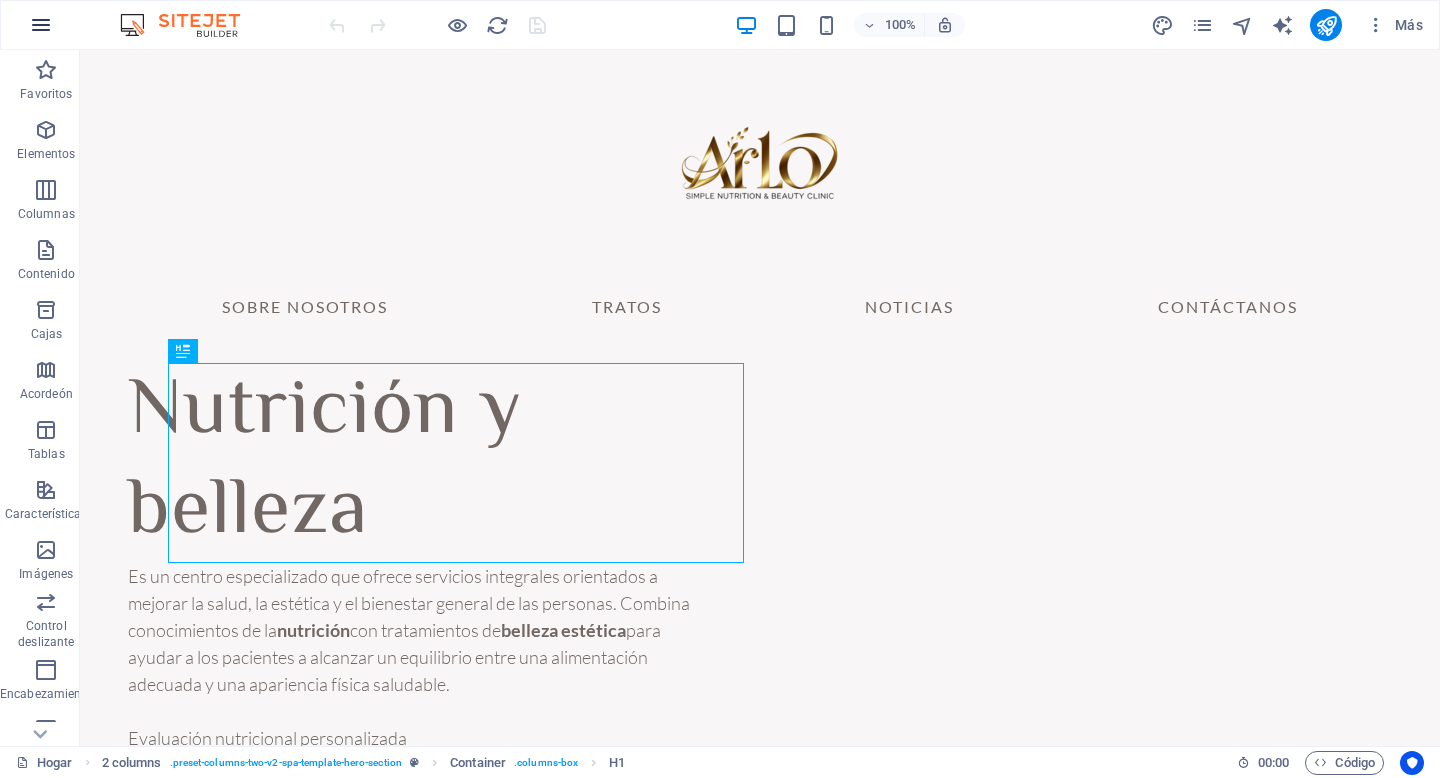 click at bounding box center (41, 25) 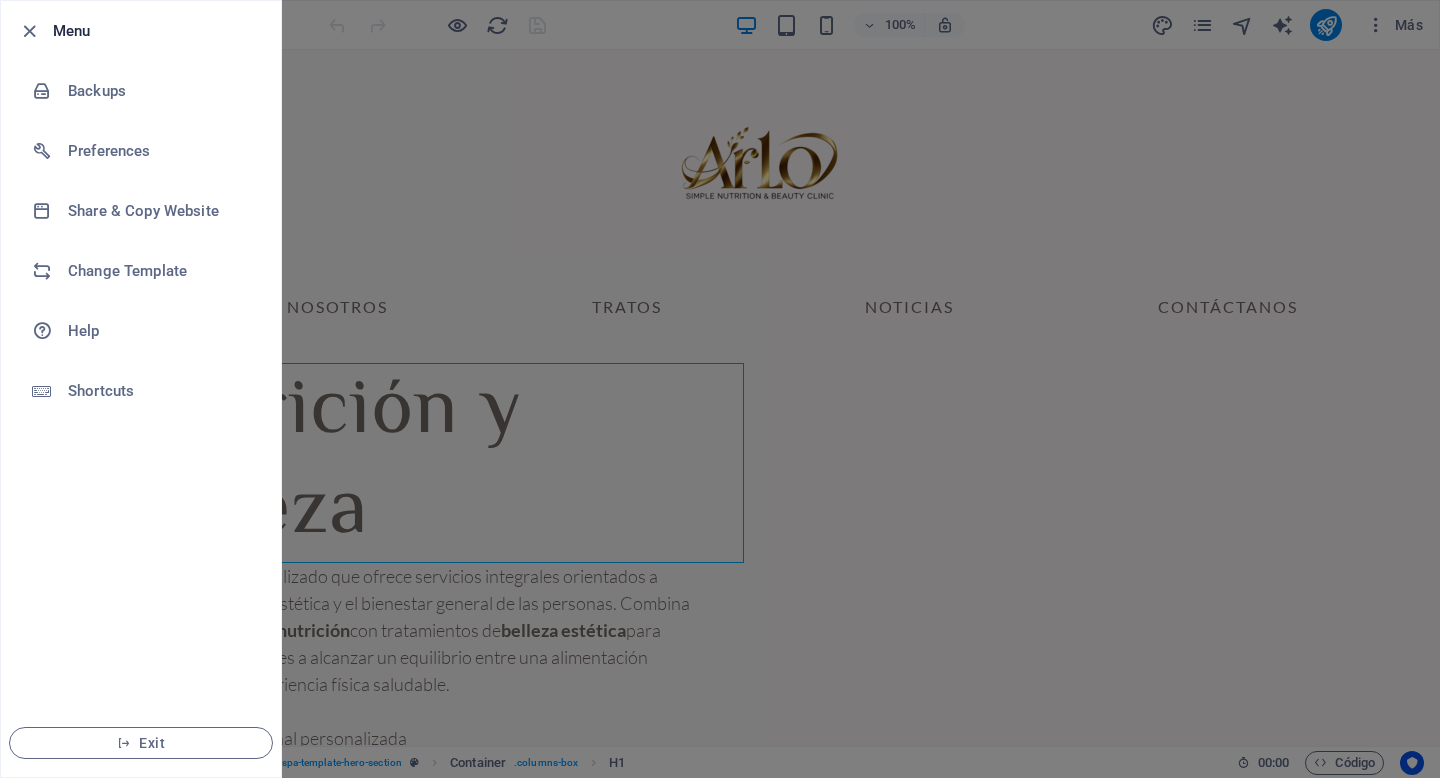 click at bounding box center [720, 389] 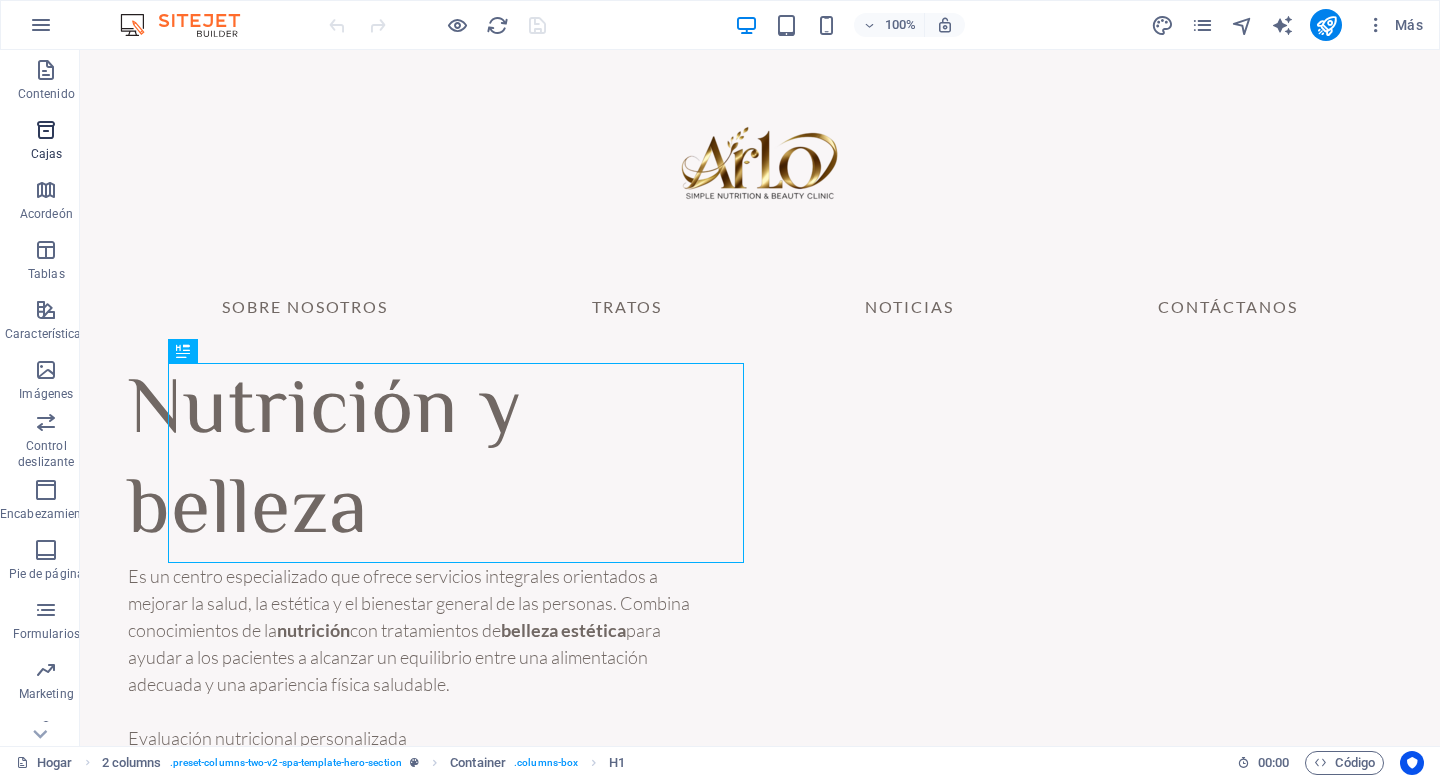 scroll, scrollTop: 204, scrollLeft: 0, axis: vertical 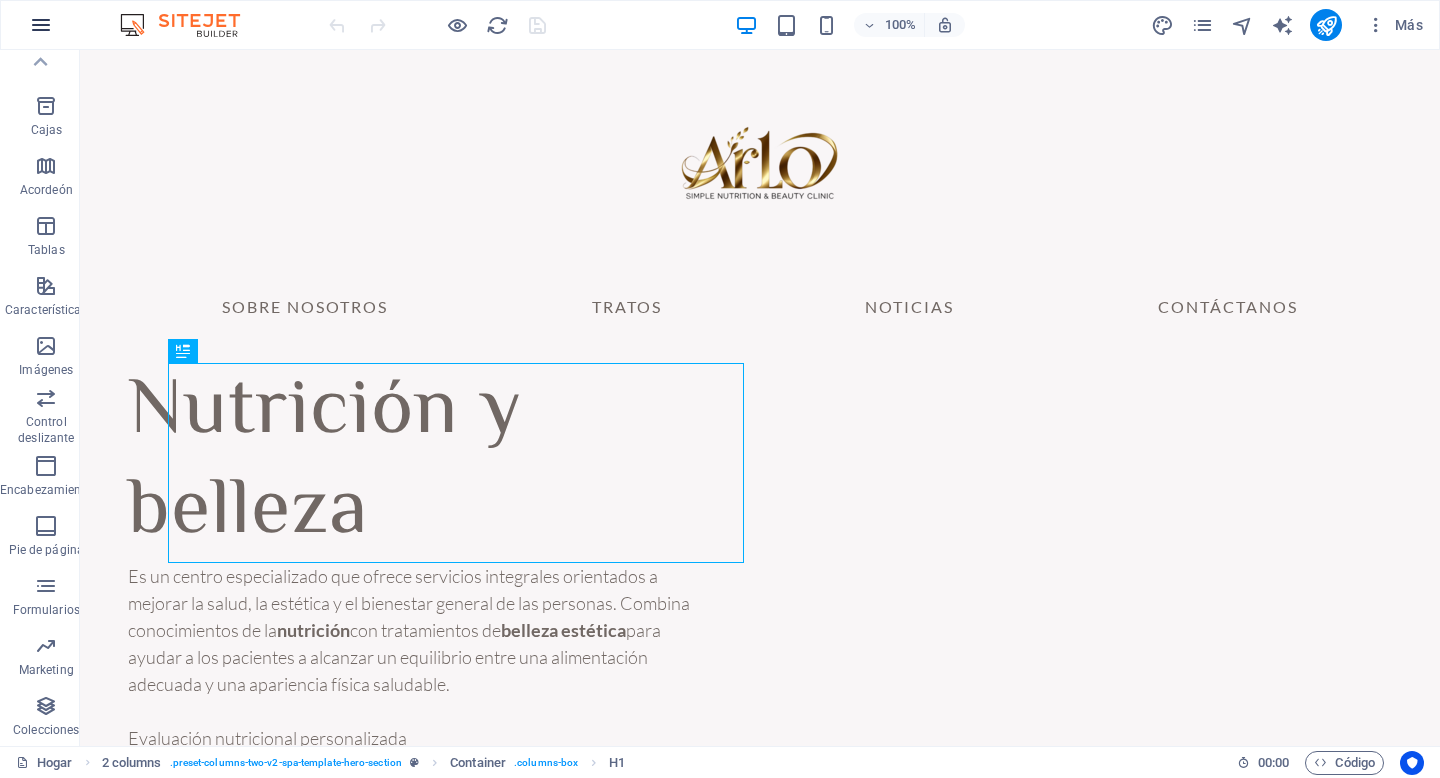 click at bounding box center [41, 25] 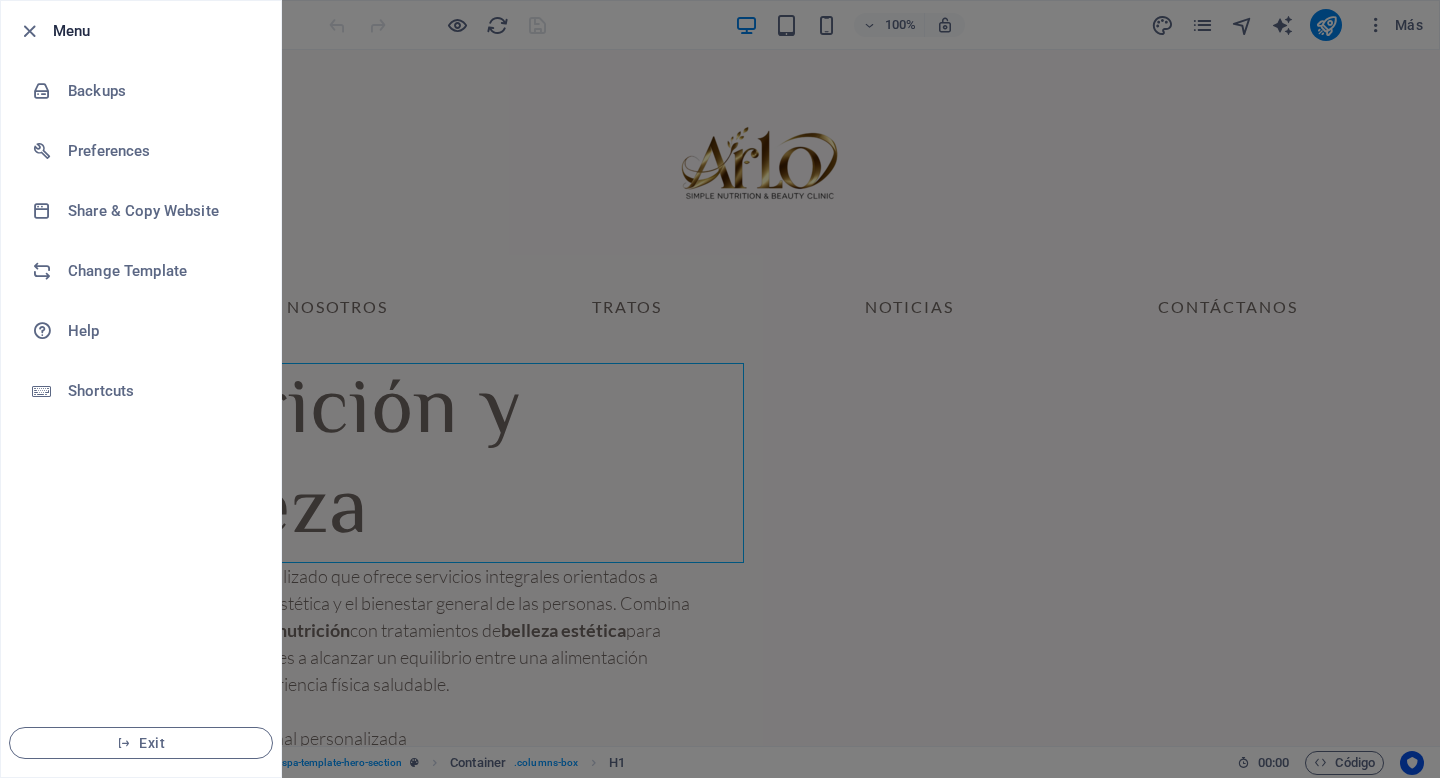 click at bounding box center (35, 31) 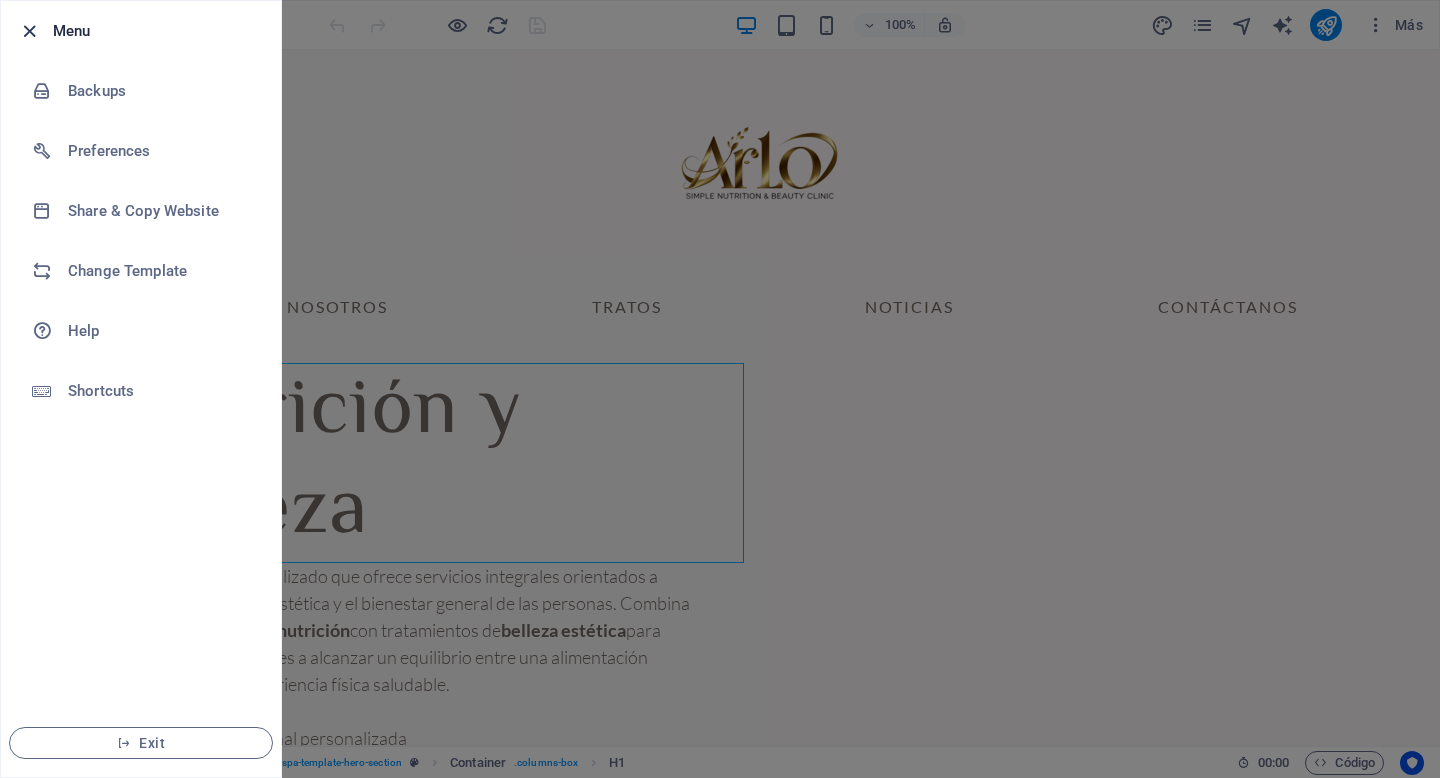 click at bounding box center (29, 31) 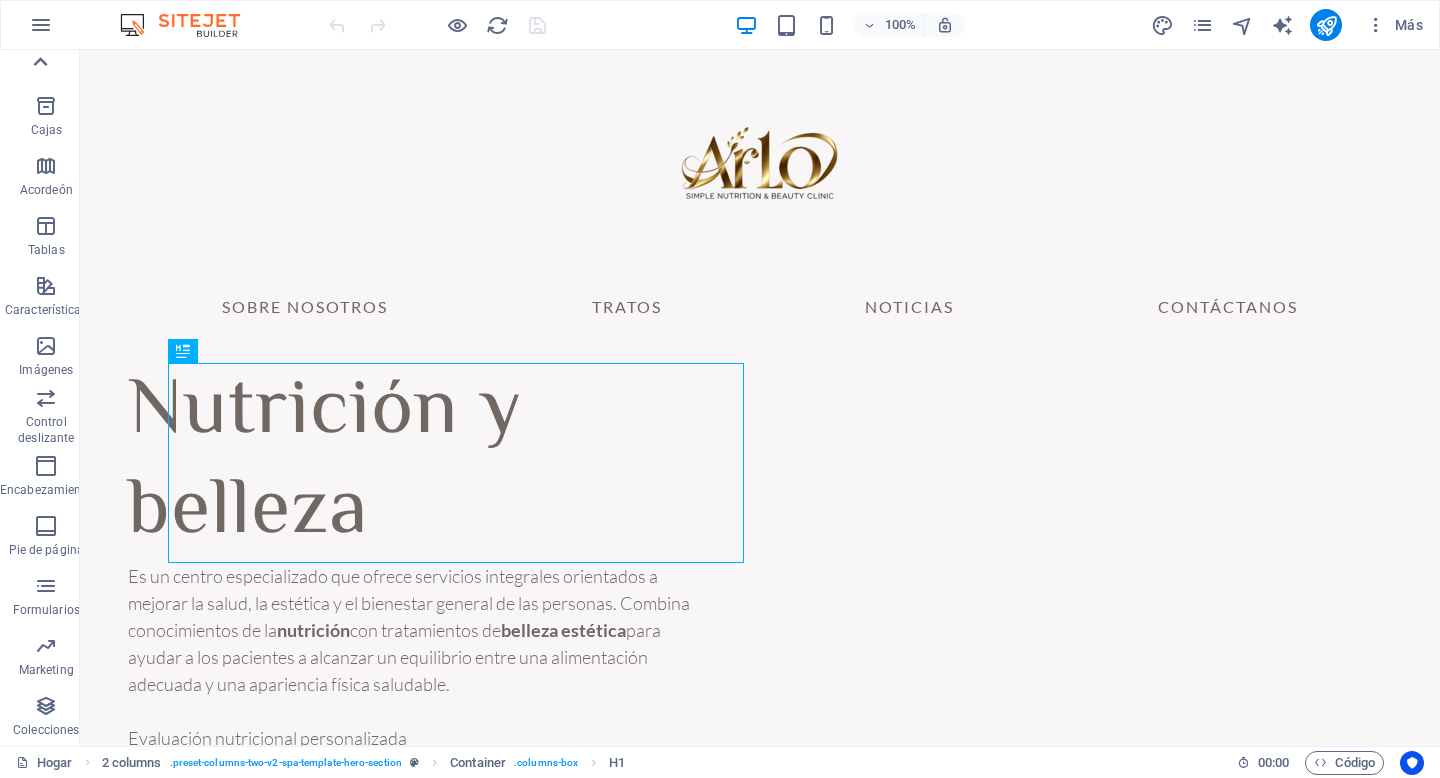 click 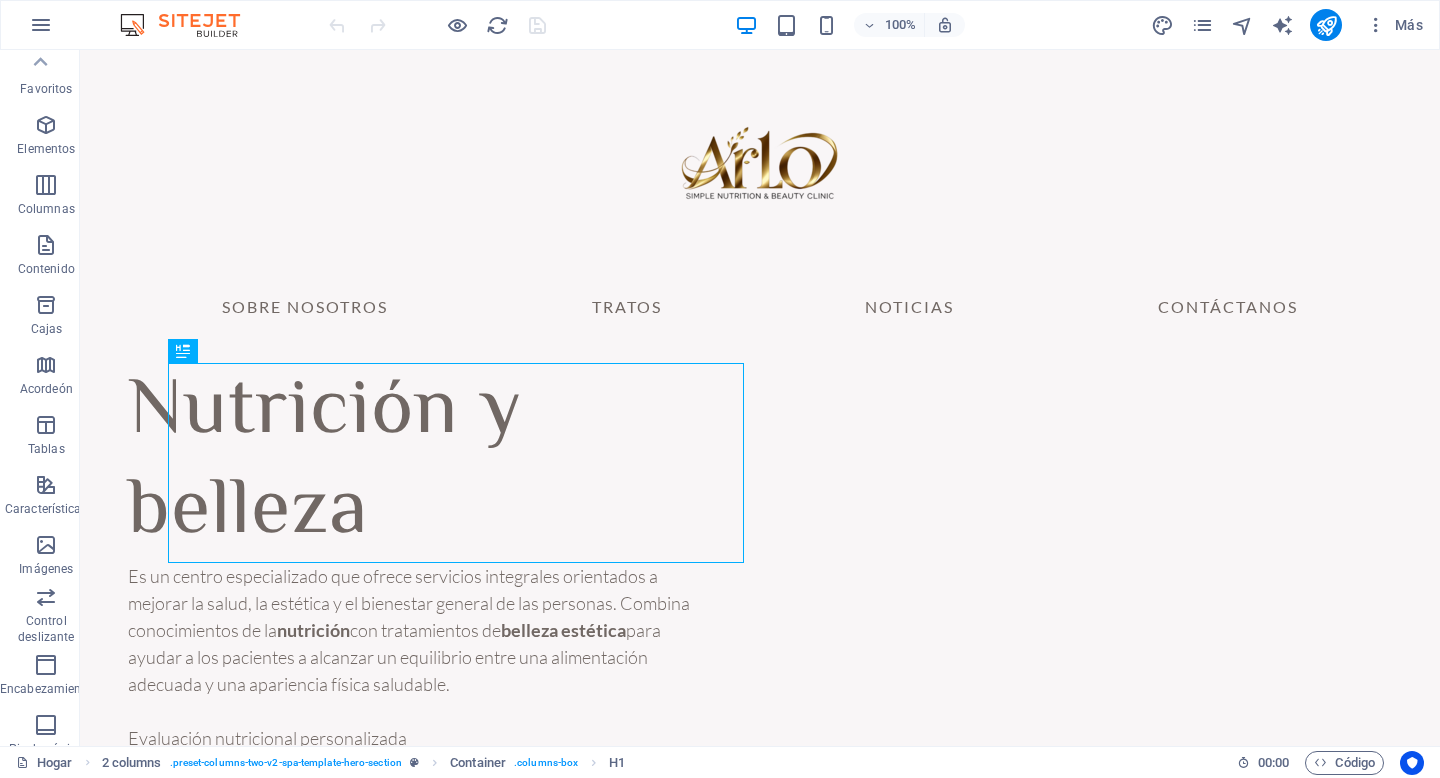 scroll, scrollTop: 0, scrollLeft: 0, axis: both 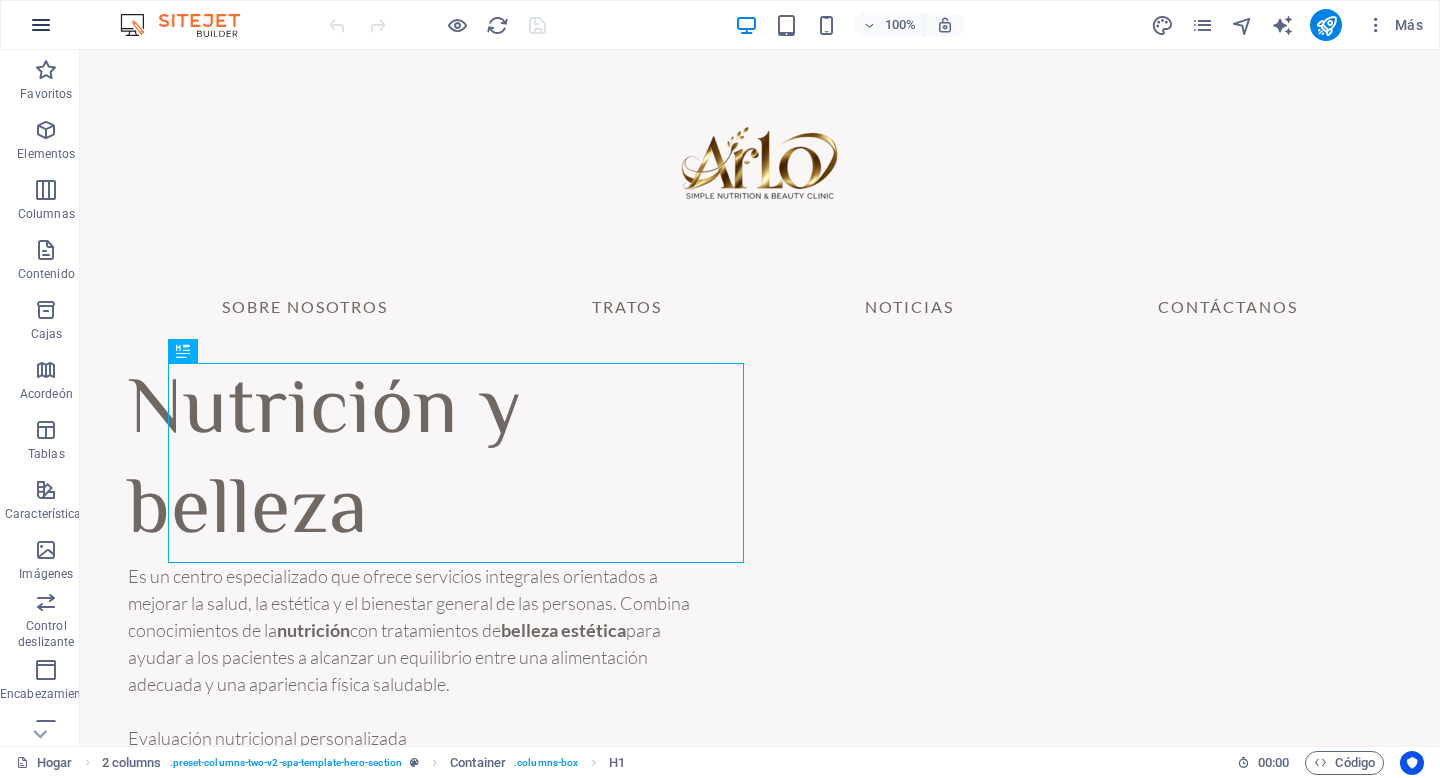 click at bounding box center (41, 25) 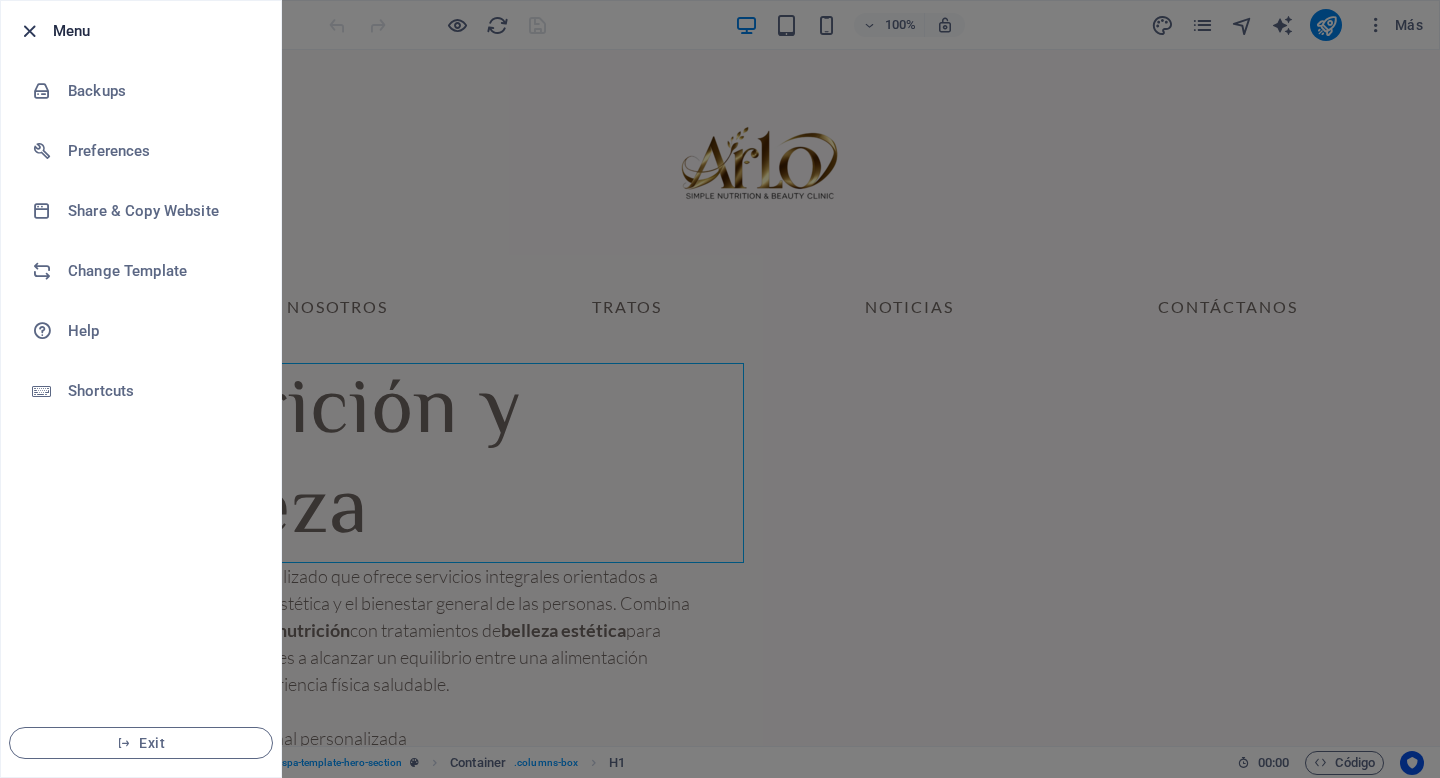 click at bounding box center [29, 31] 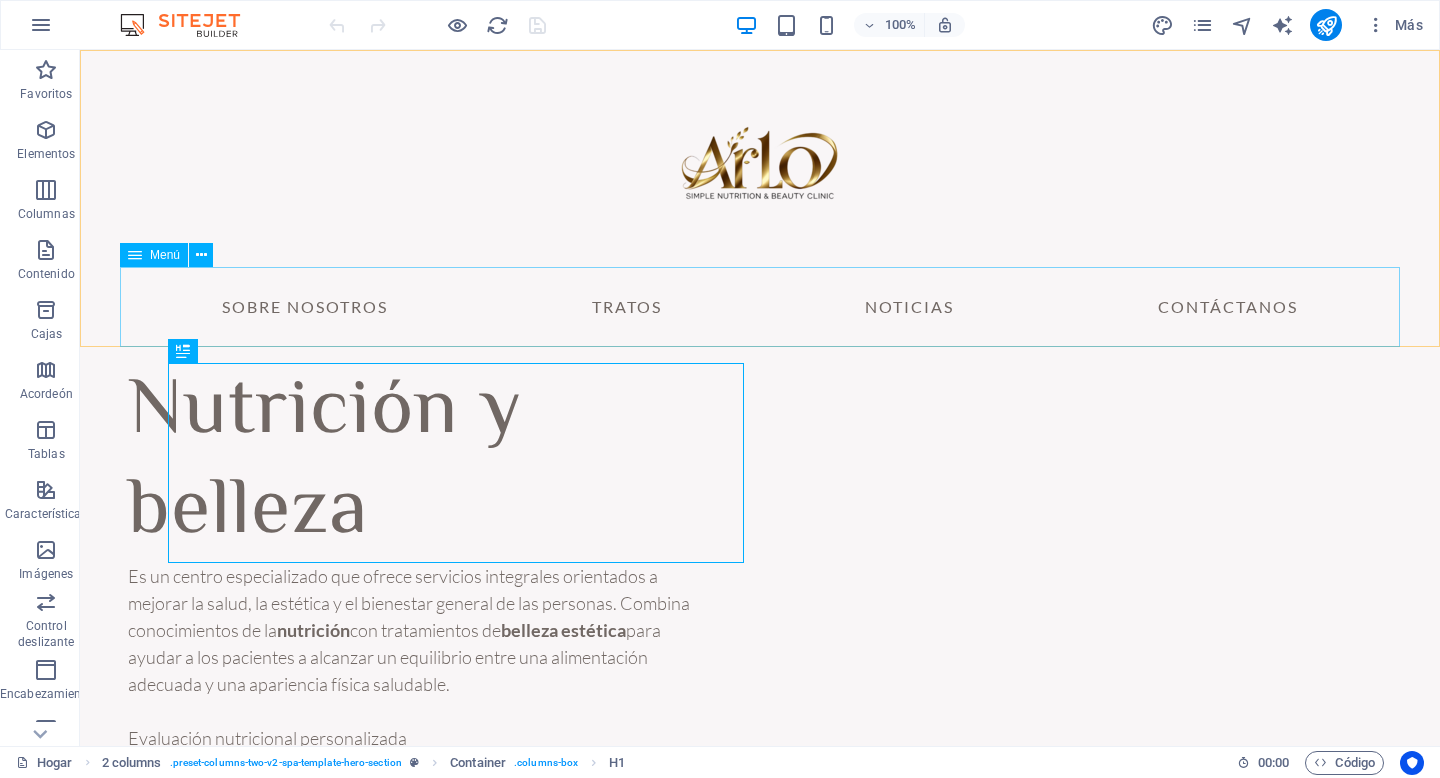 click on "Menú" at bounding box center [165, 255] 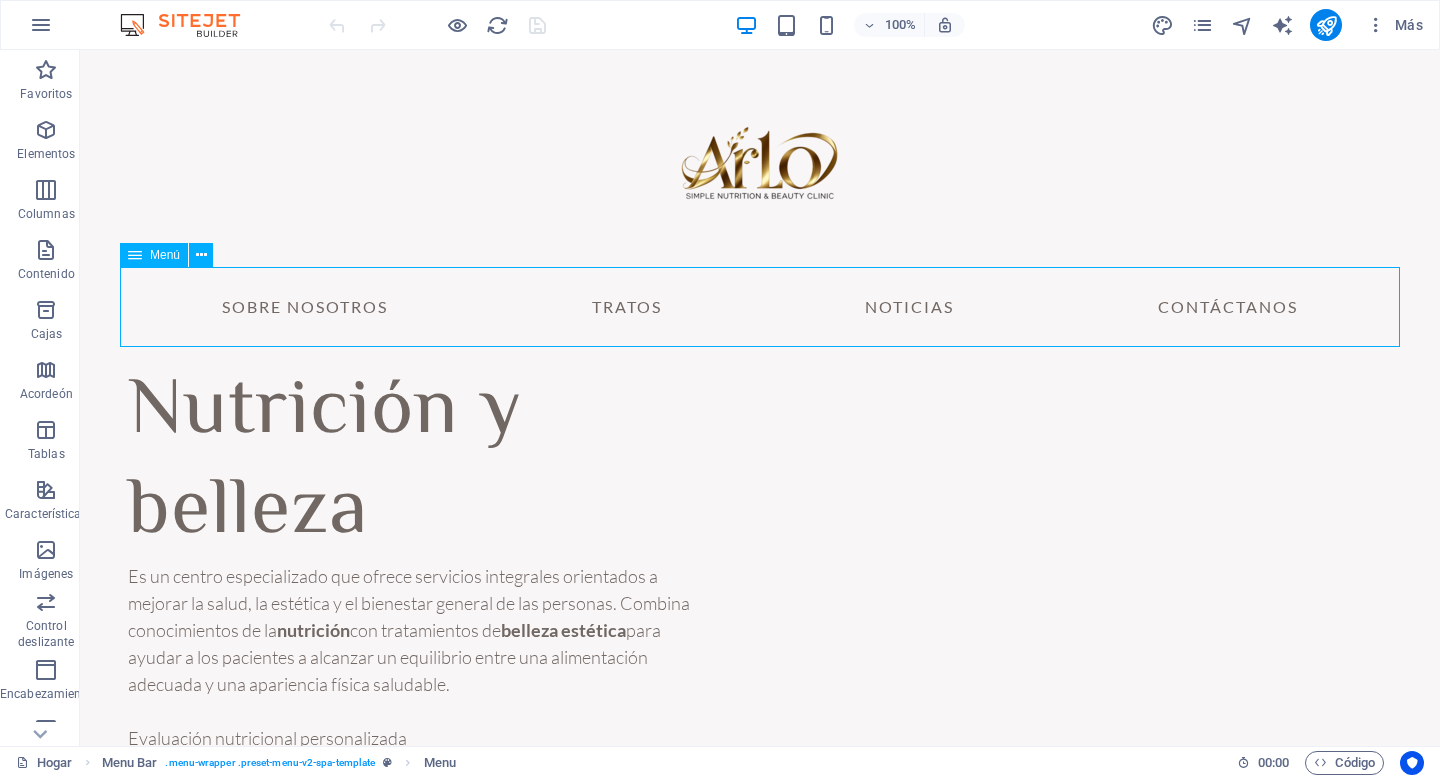 click at bounding box center [135, 255] 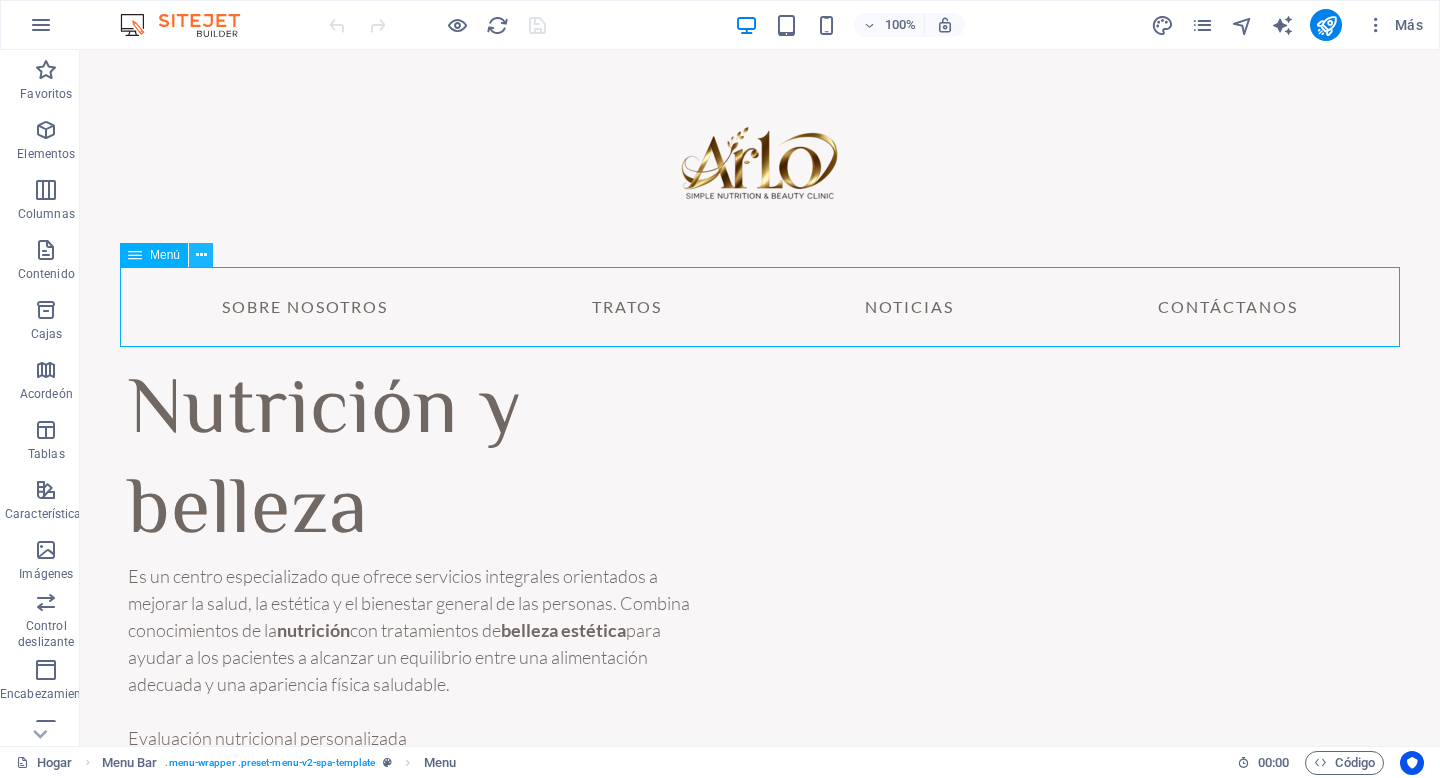 click at bounding box center [201, 255] 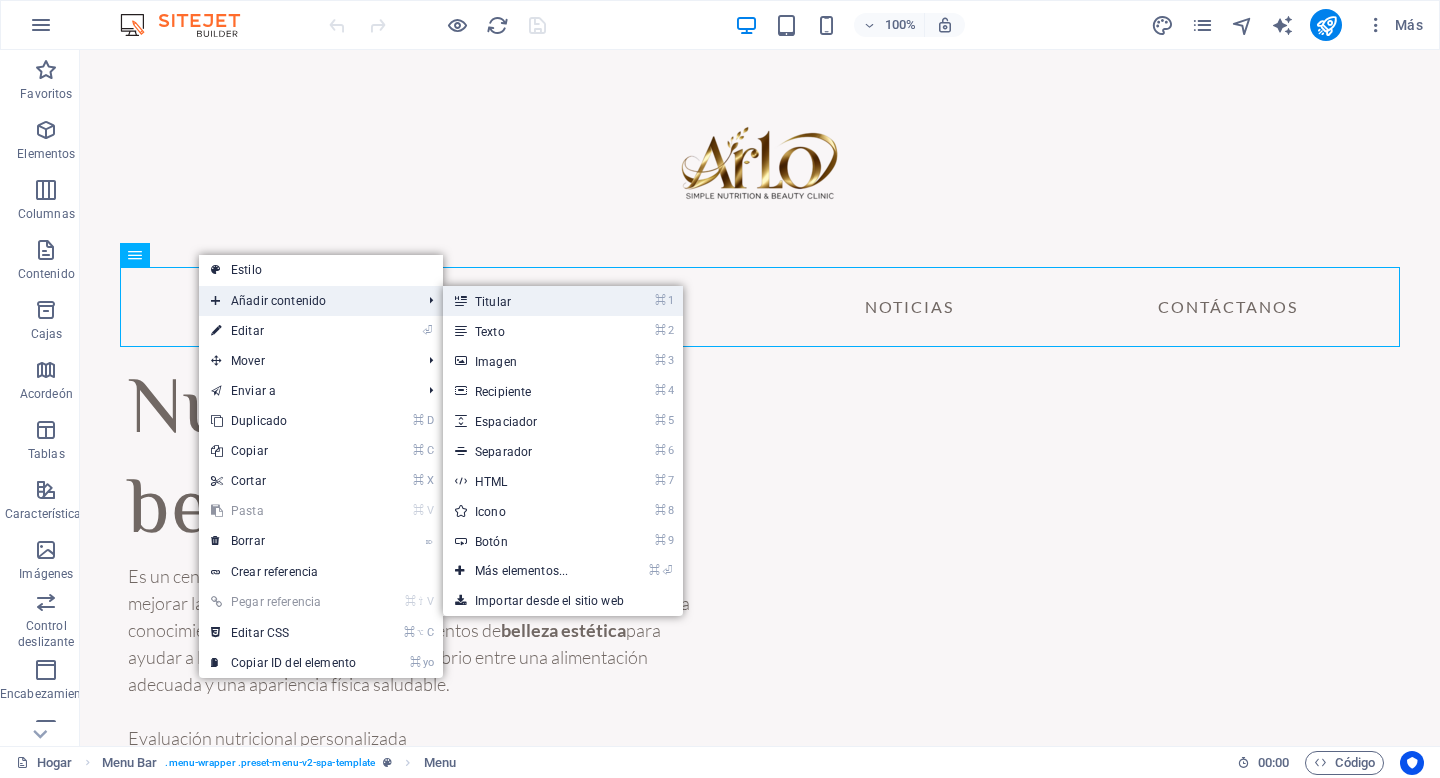 click on "Titular" at bounding box center (493, 302) 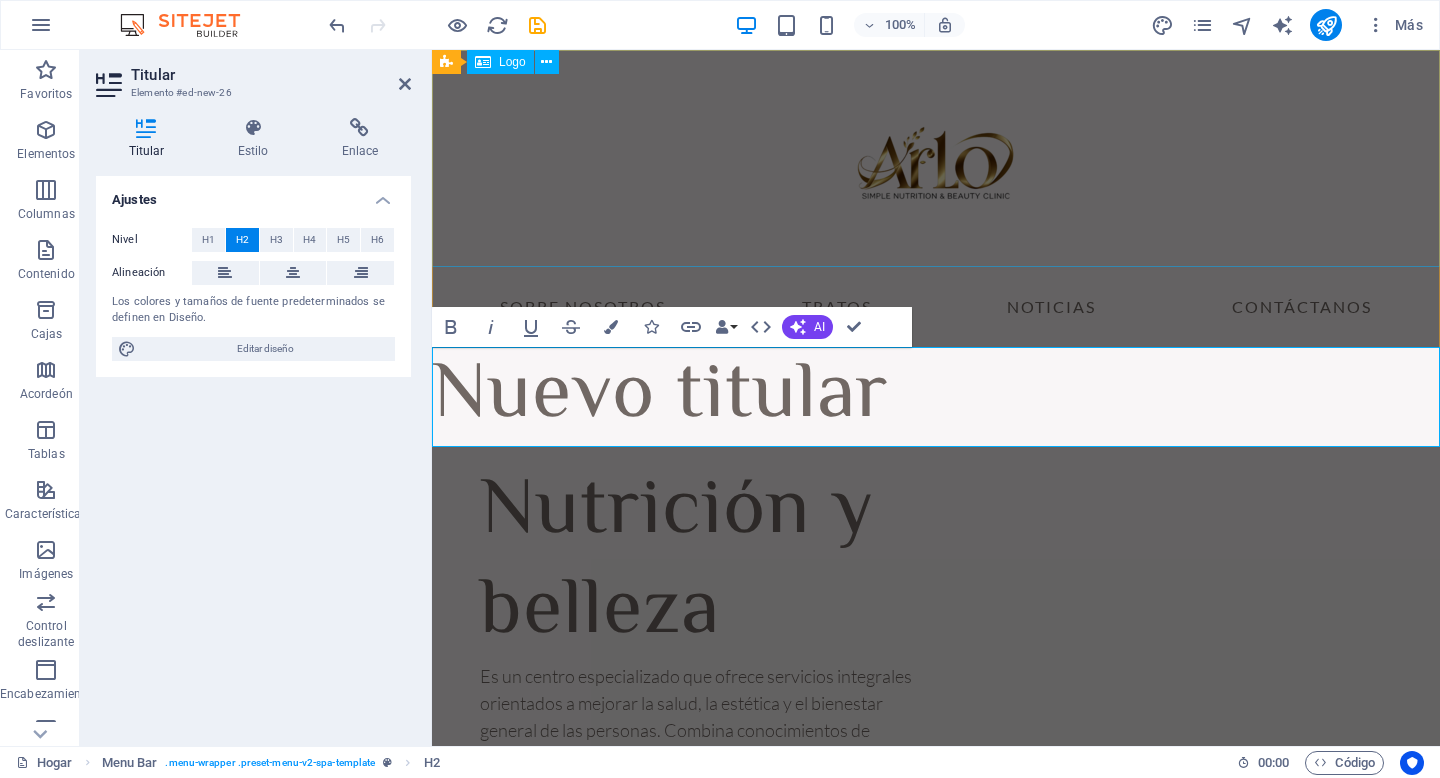 click at bounding box center [936, 158] 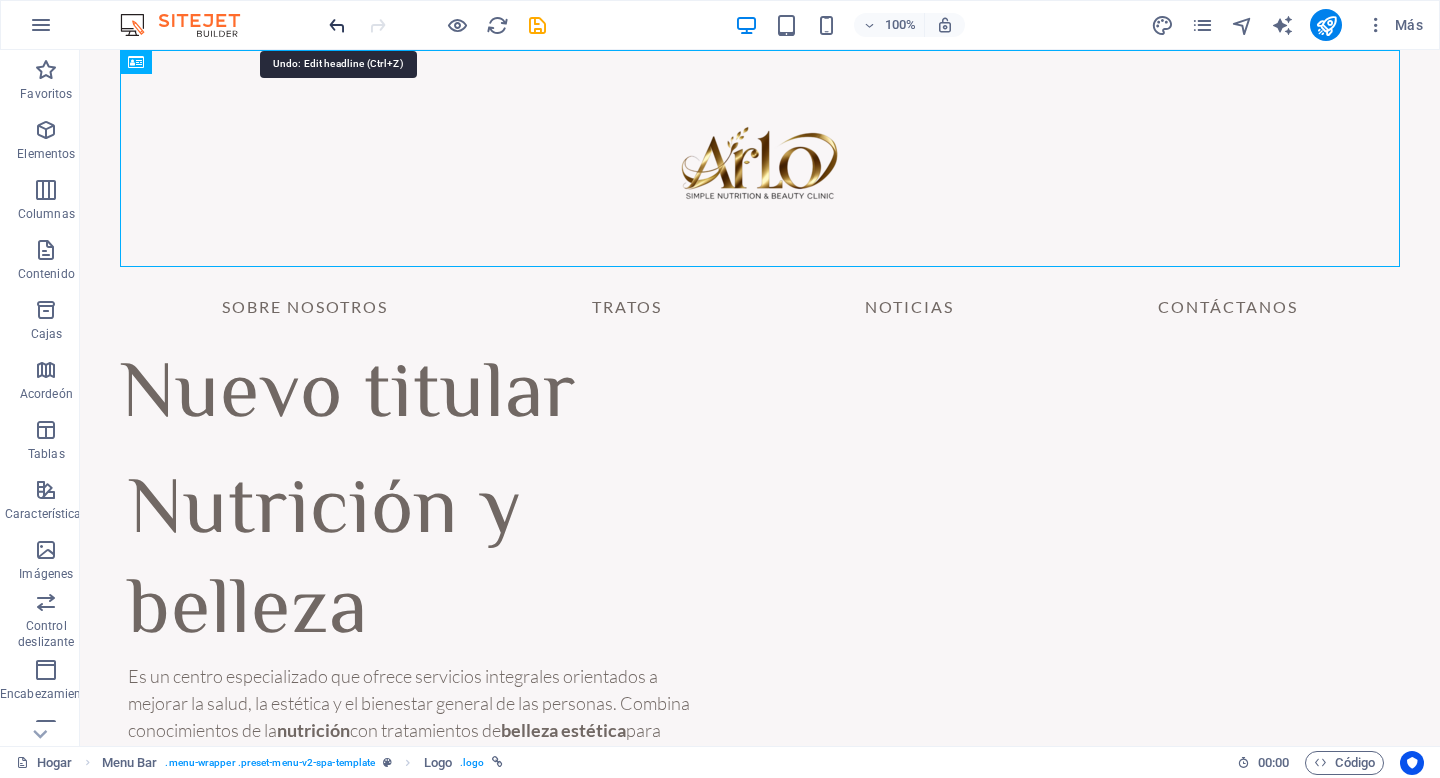 click at bounding box center [337, 25] 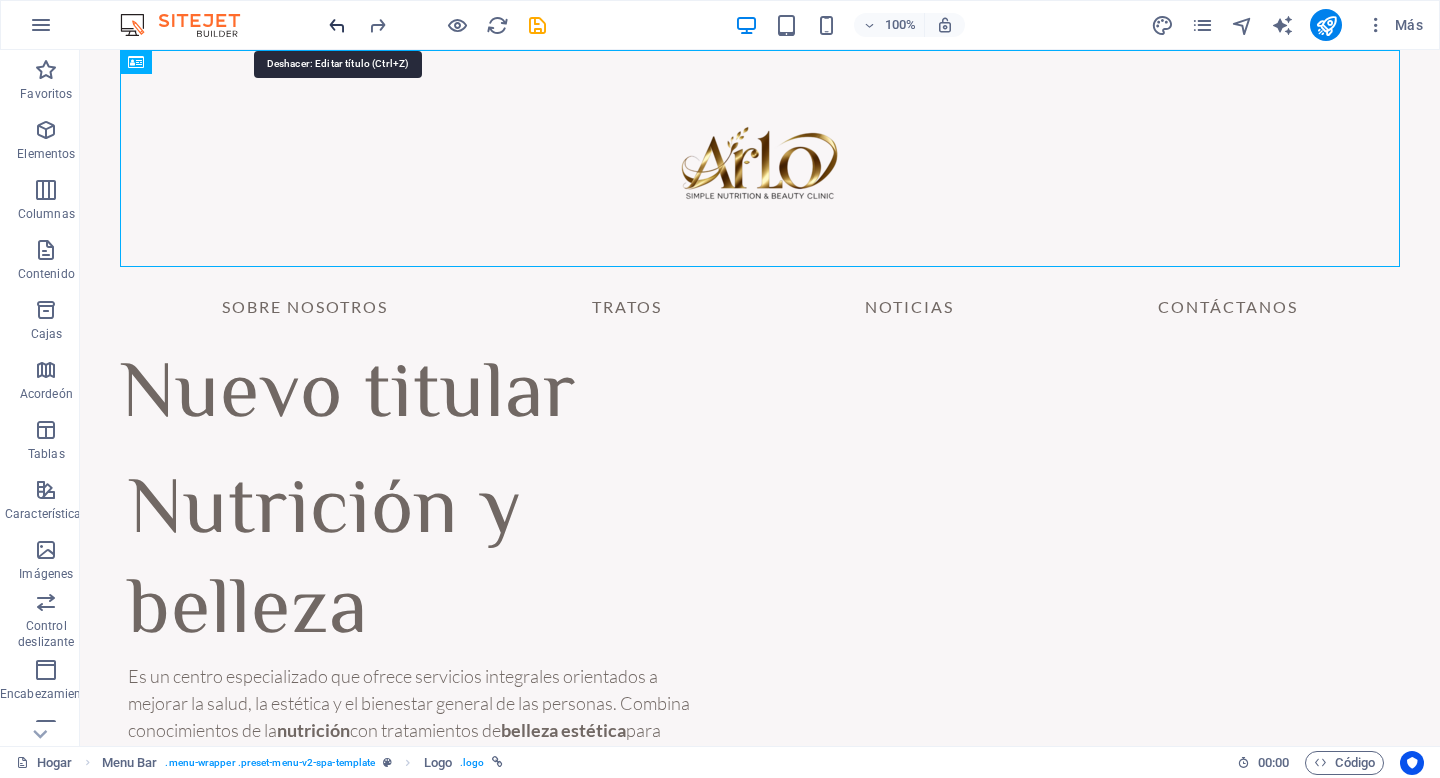 click at bounding box center (337, 25) 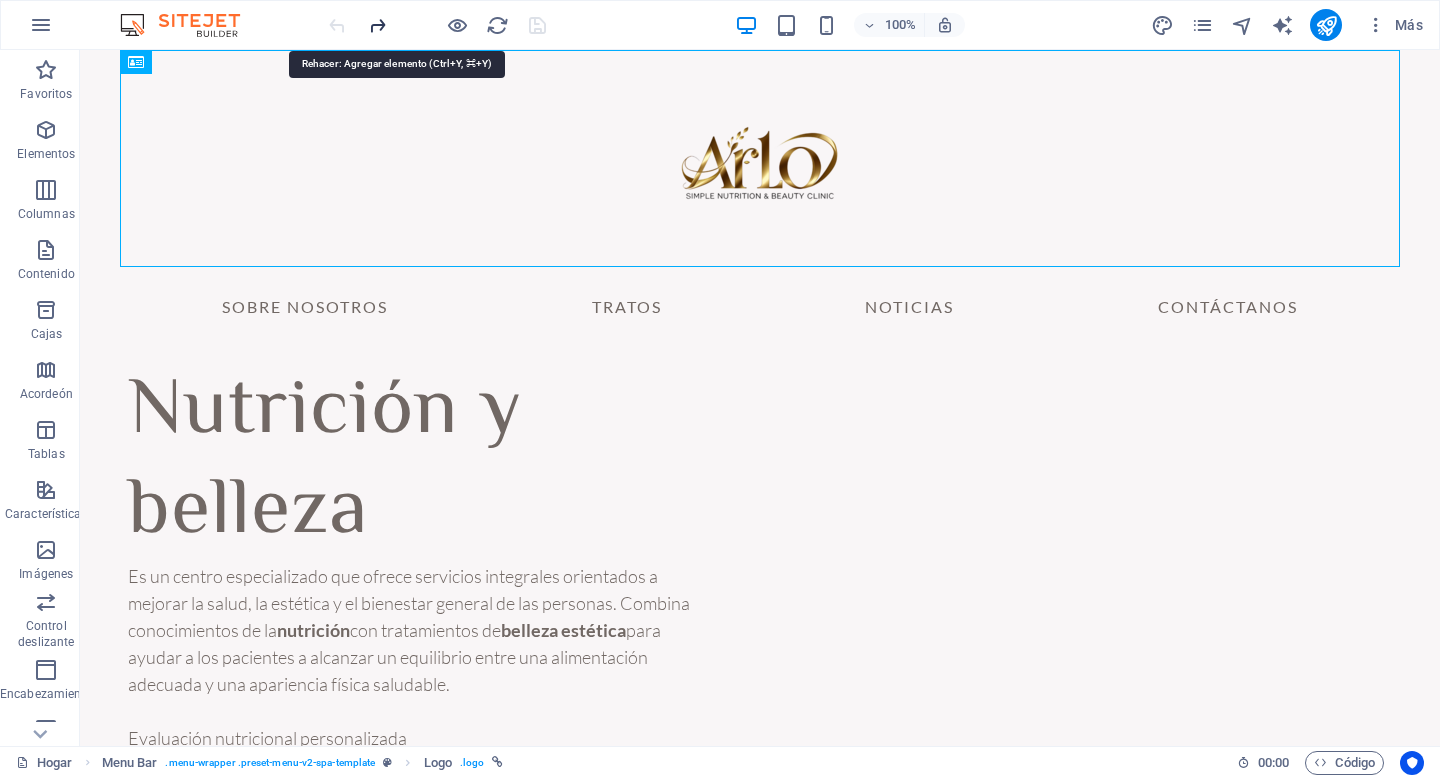 click at bounding box center [377, 25] 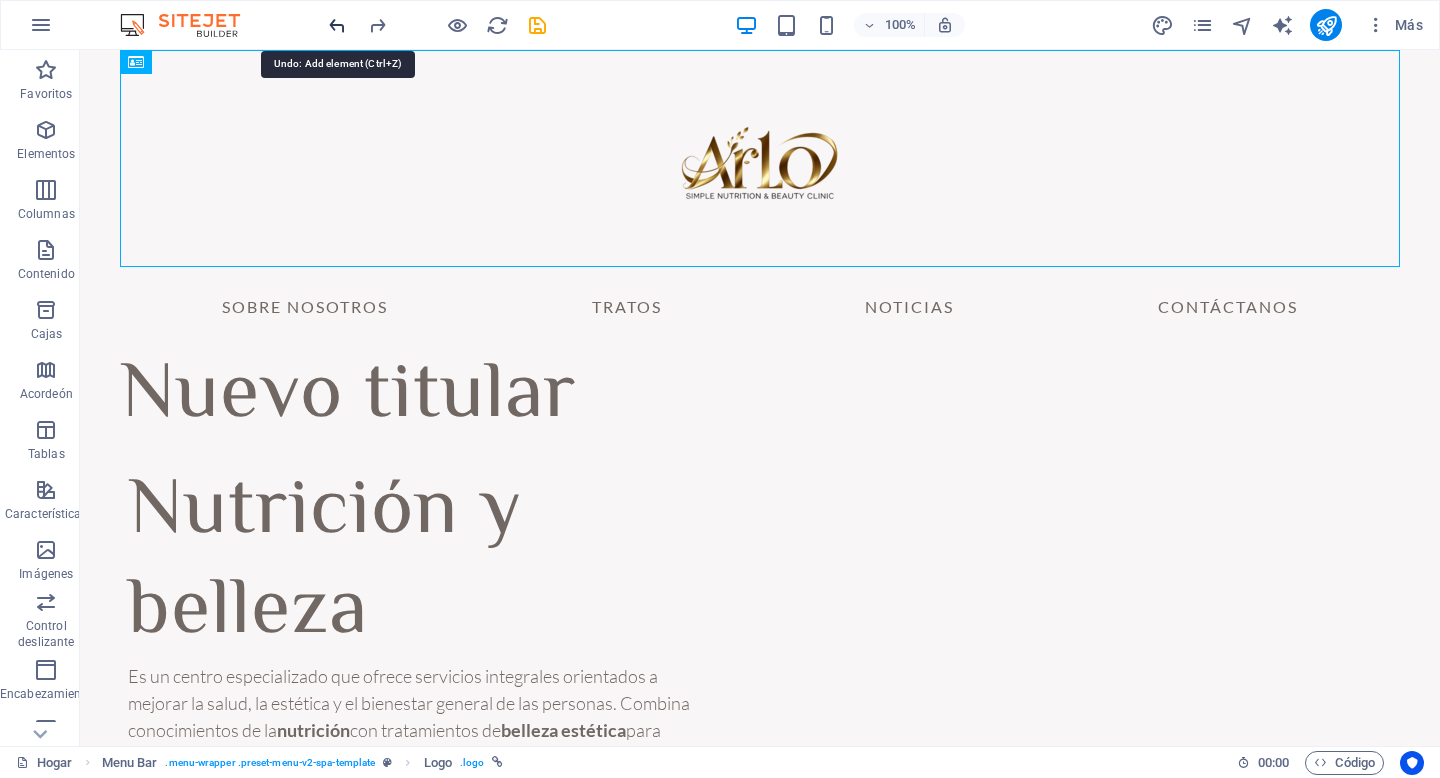 click at bounding box center [337, 25] 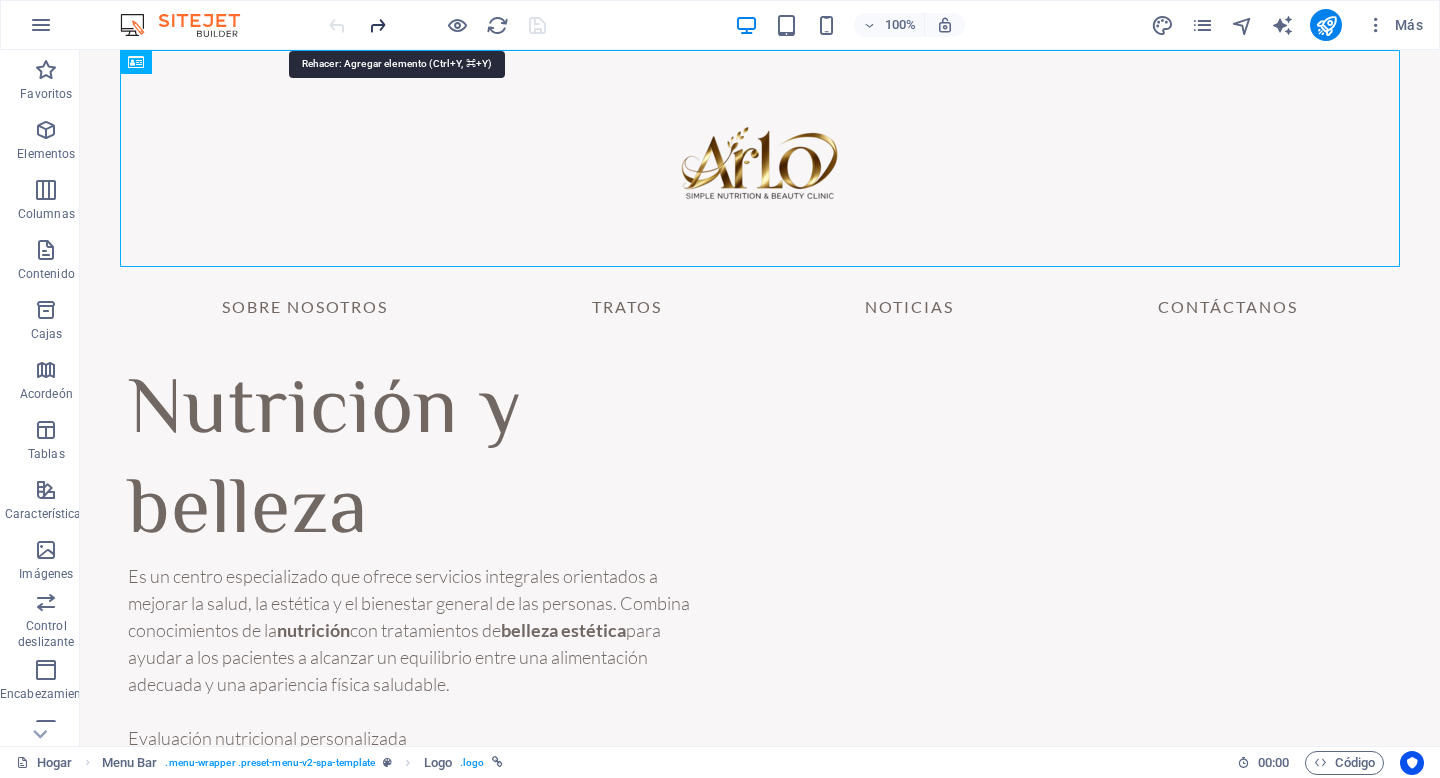 click at bounding box center [377, 25] 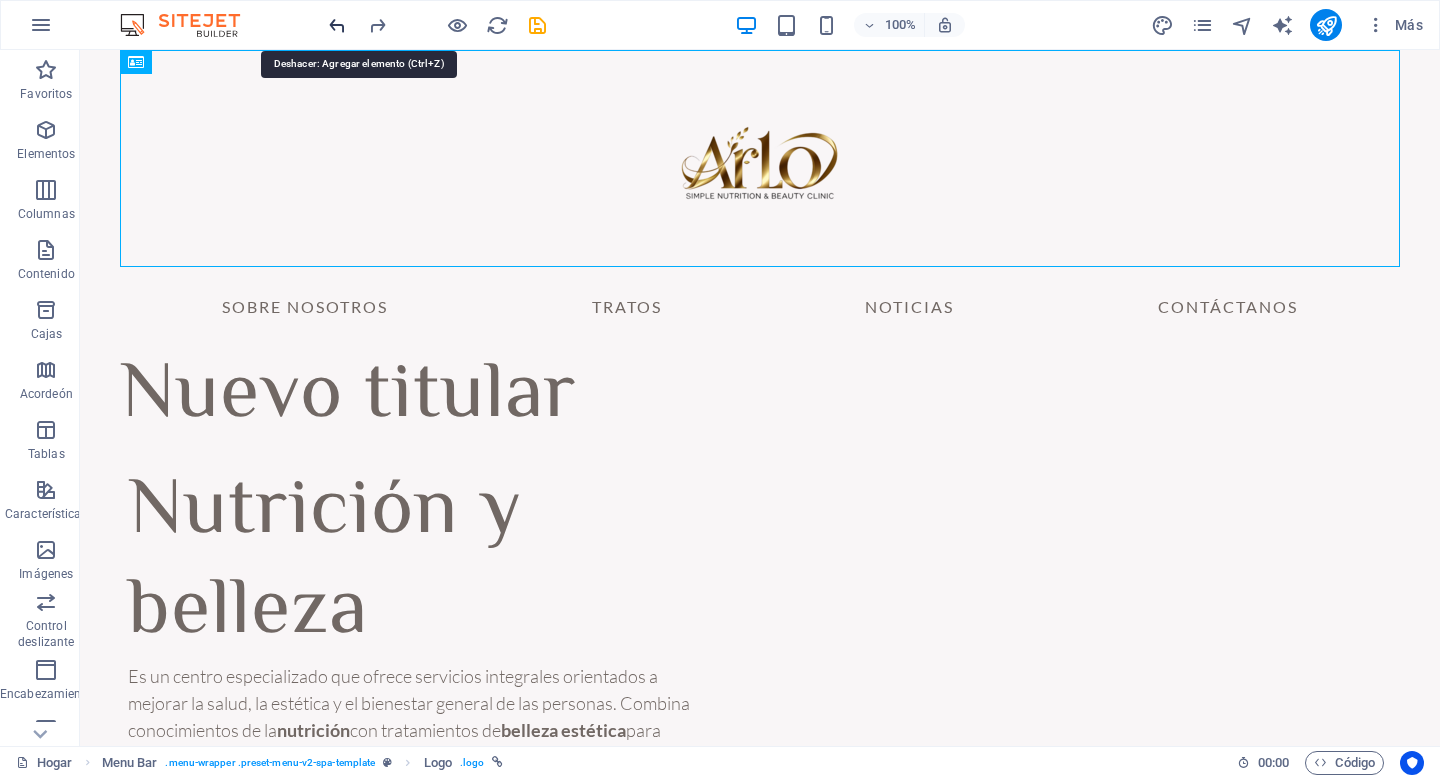 click at bounding box center (337, 25) 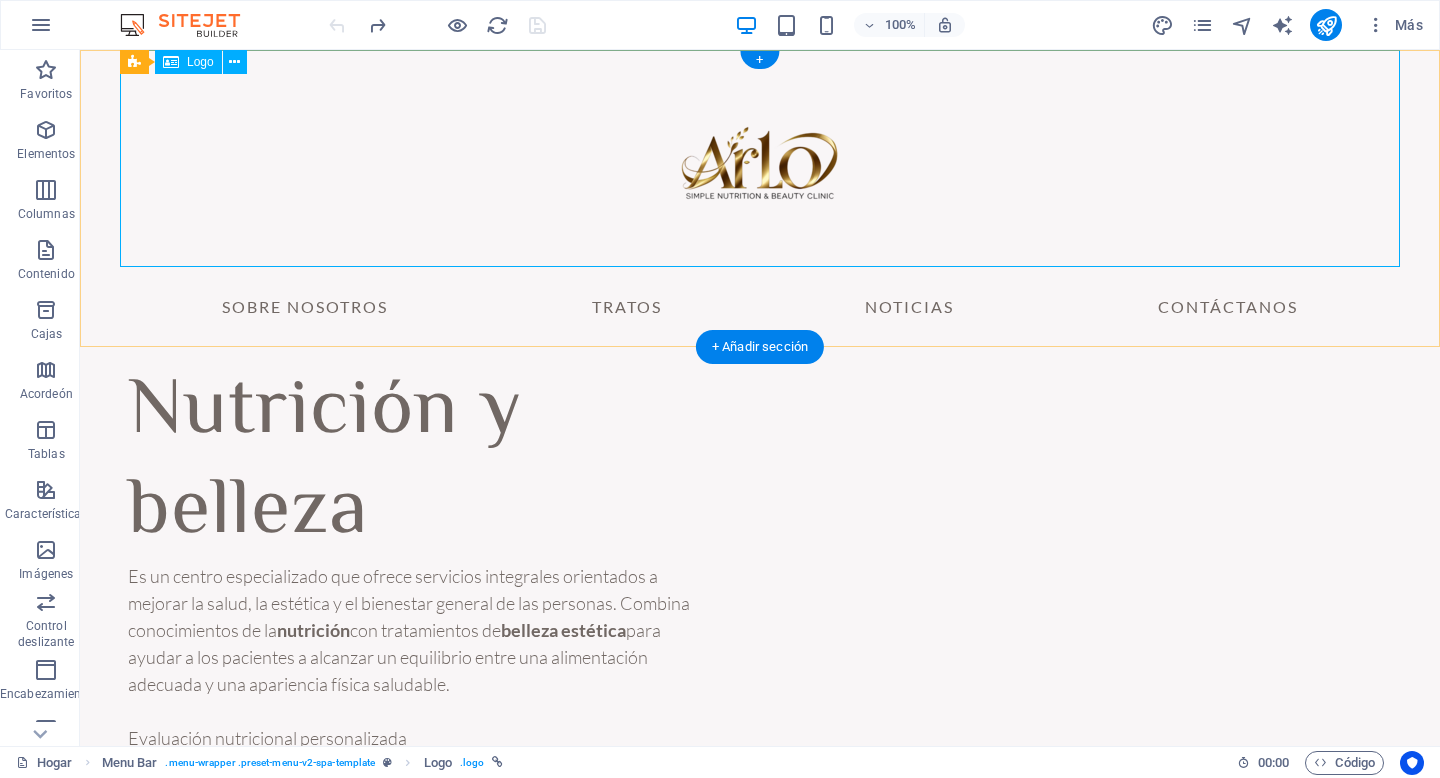 click at bounding box center (760, 158) 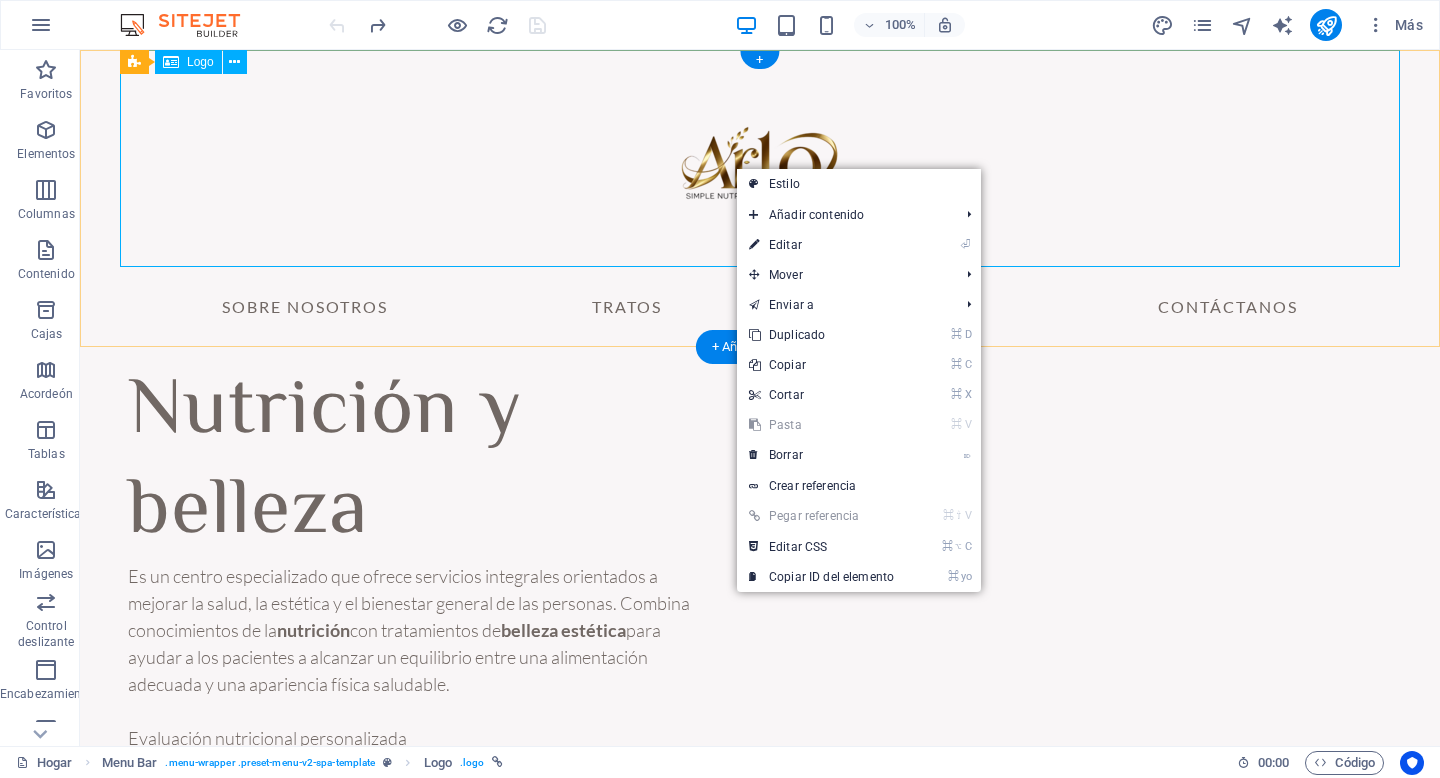 click at bounding box center (760, 158) 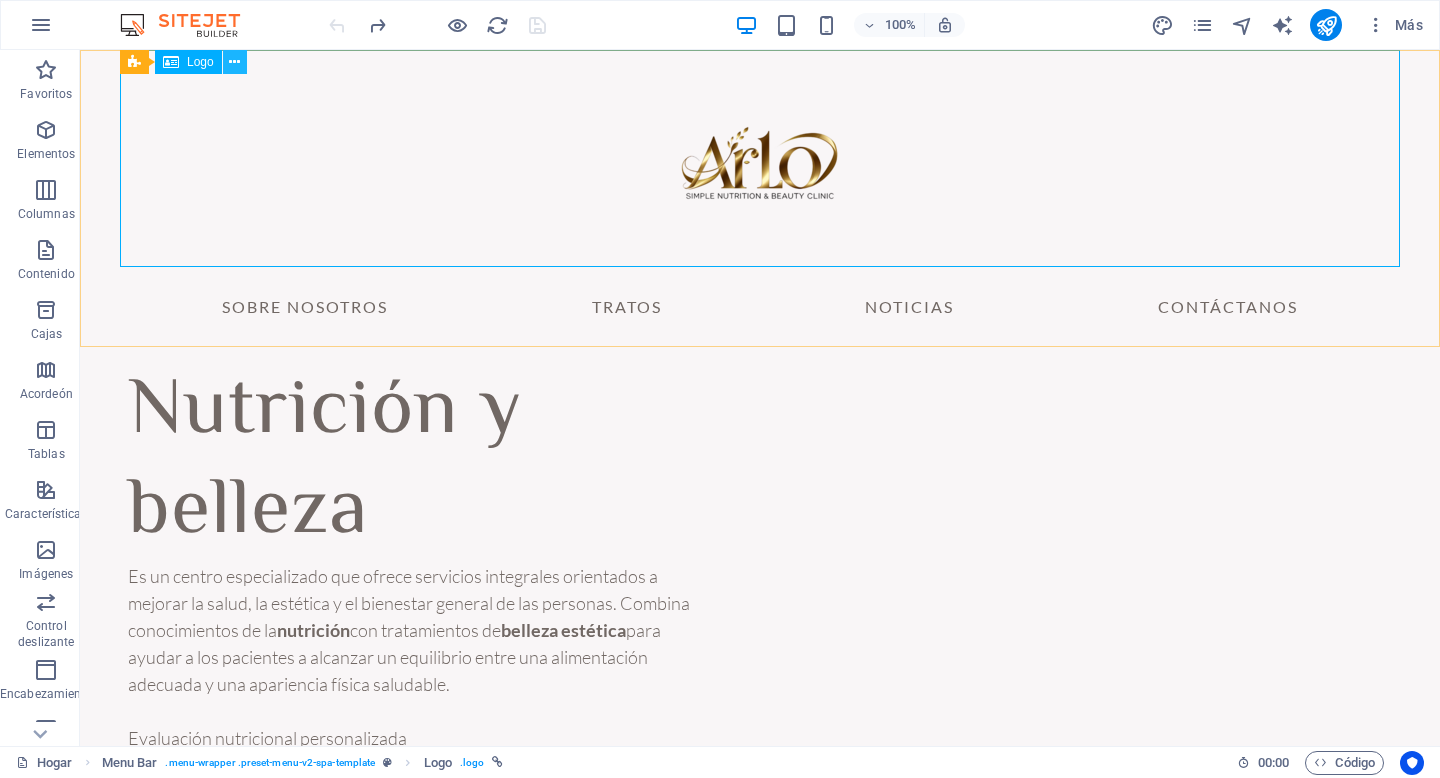 click at bounding box center [234, 62] 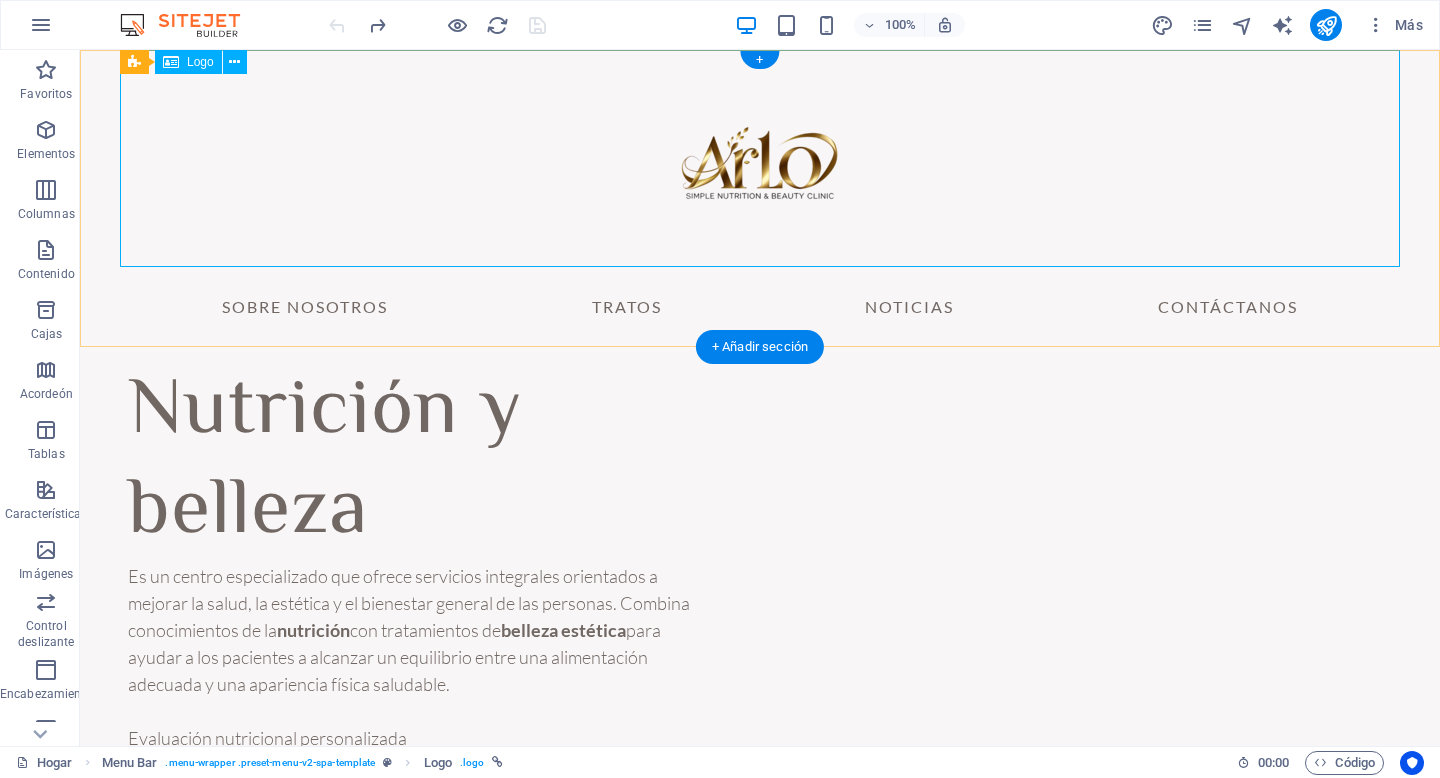 click at bounding box center (760, 158) 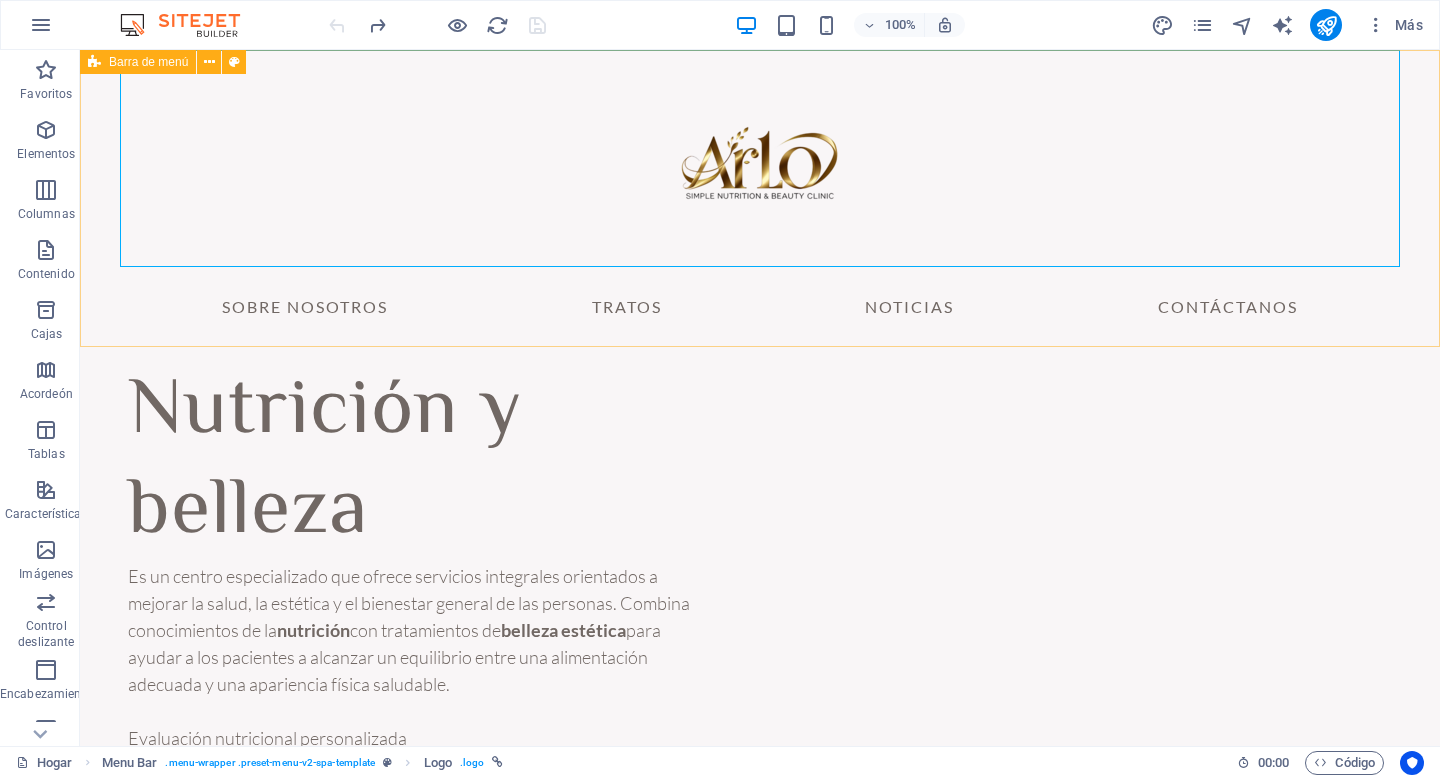 click on "Barra de menú" at bounding box center (148, 62) 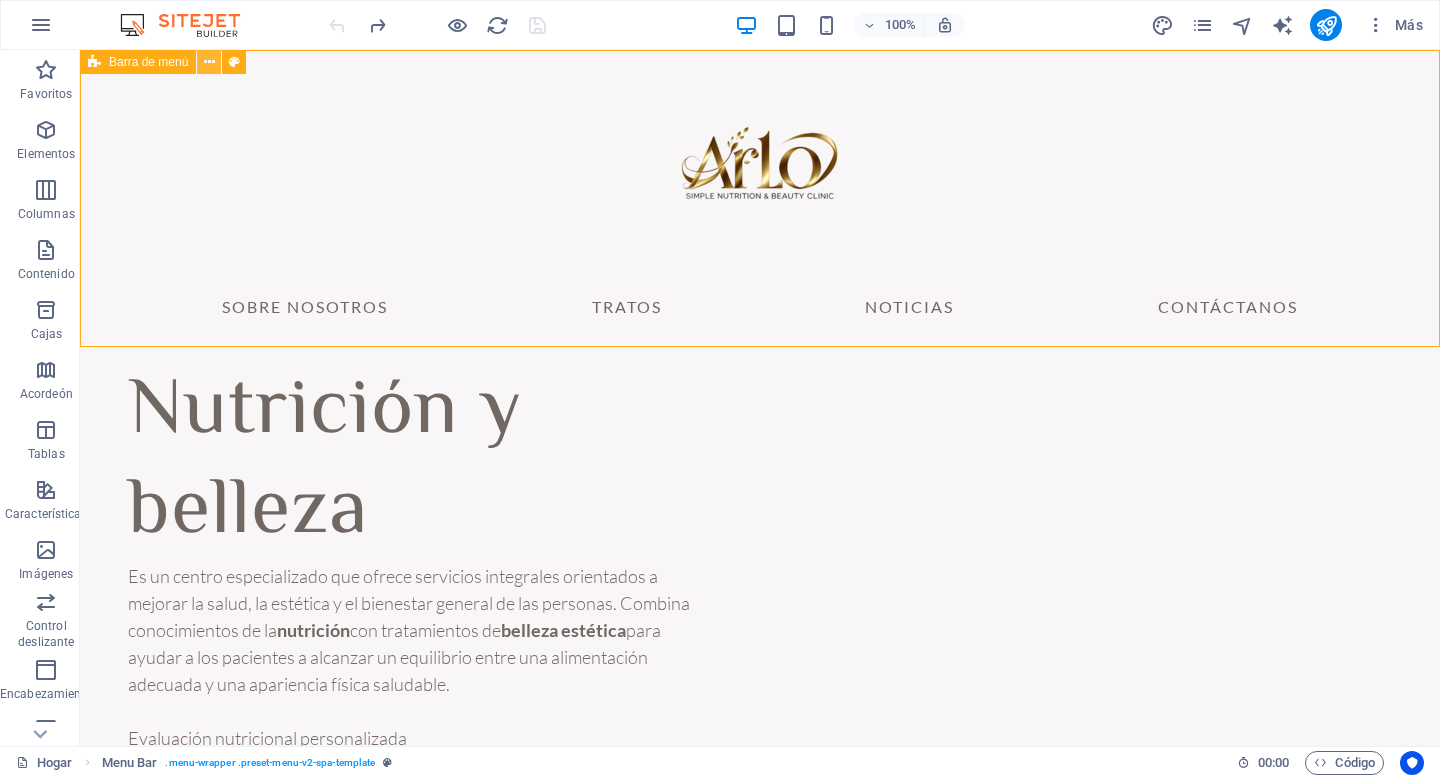 click at bounding box center [209, 62] 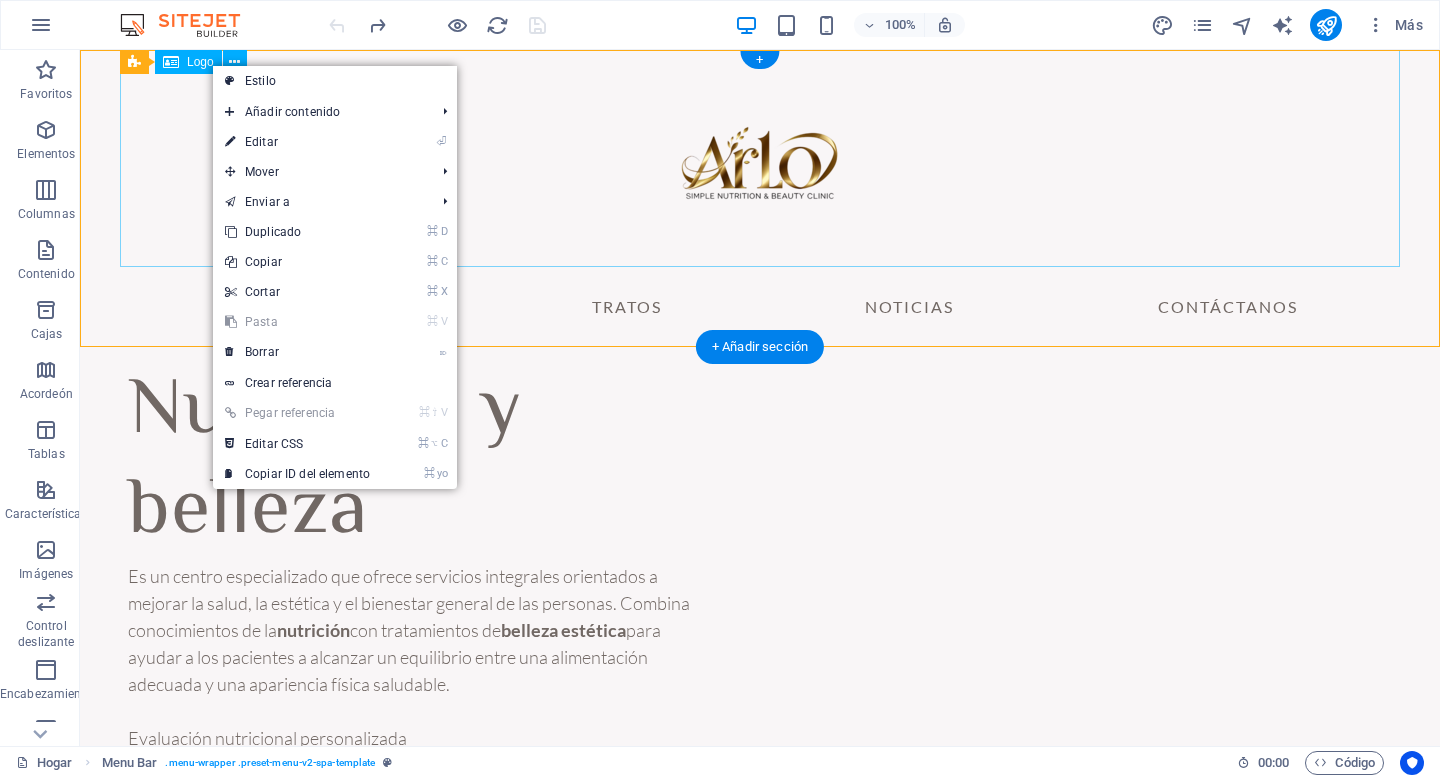 click at bounding box center [760, 158] 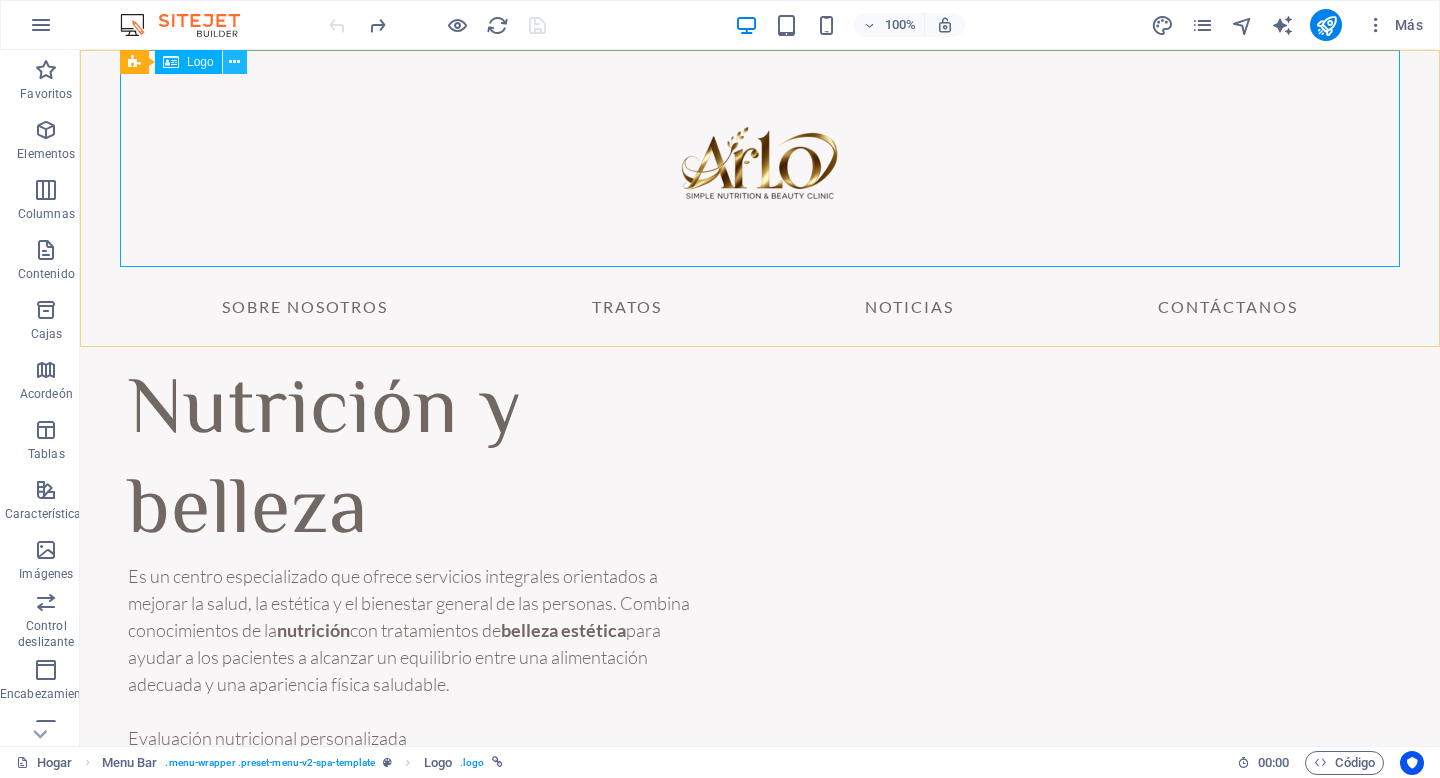 click at bounding box center [234, 62] 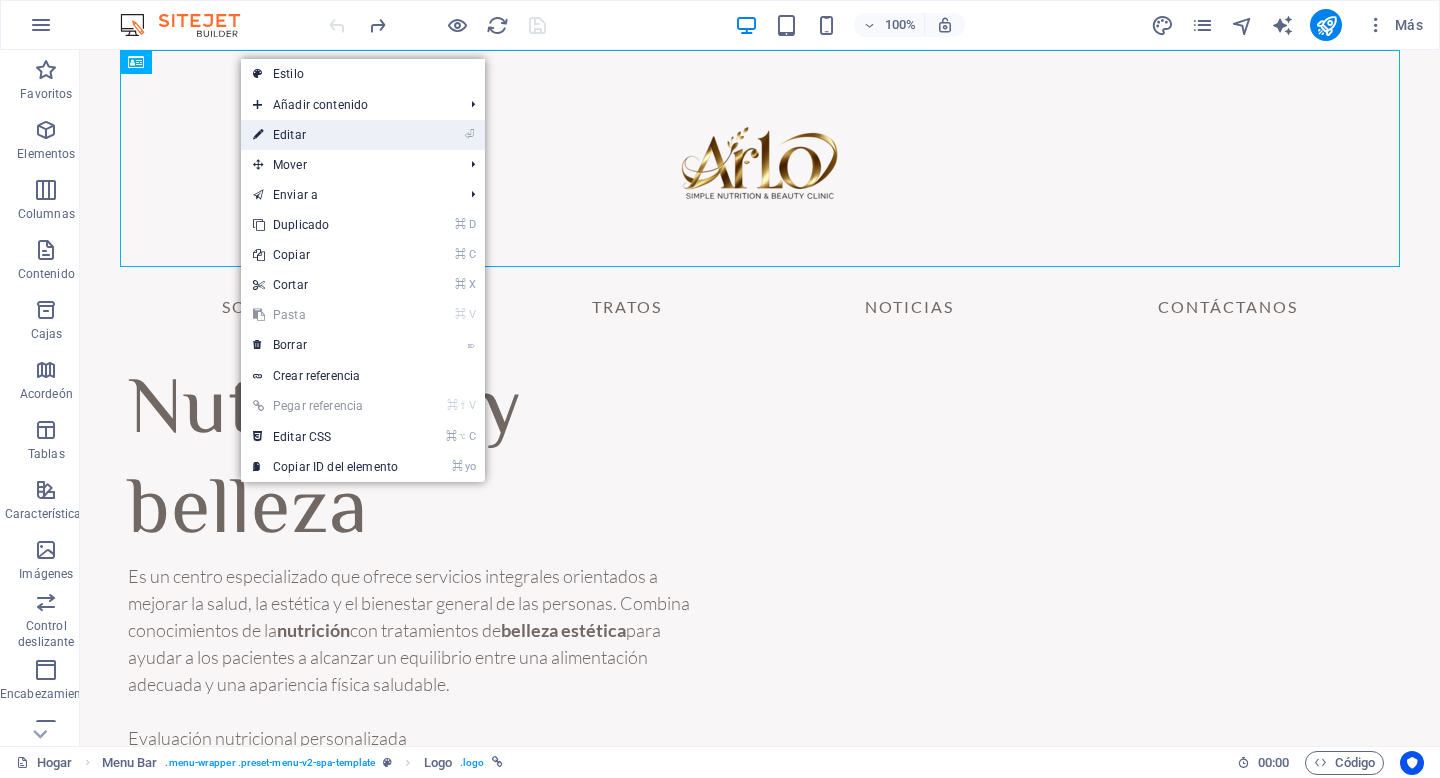 click on "Editar" at bounding box center [289, 135] 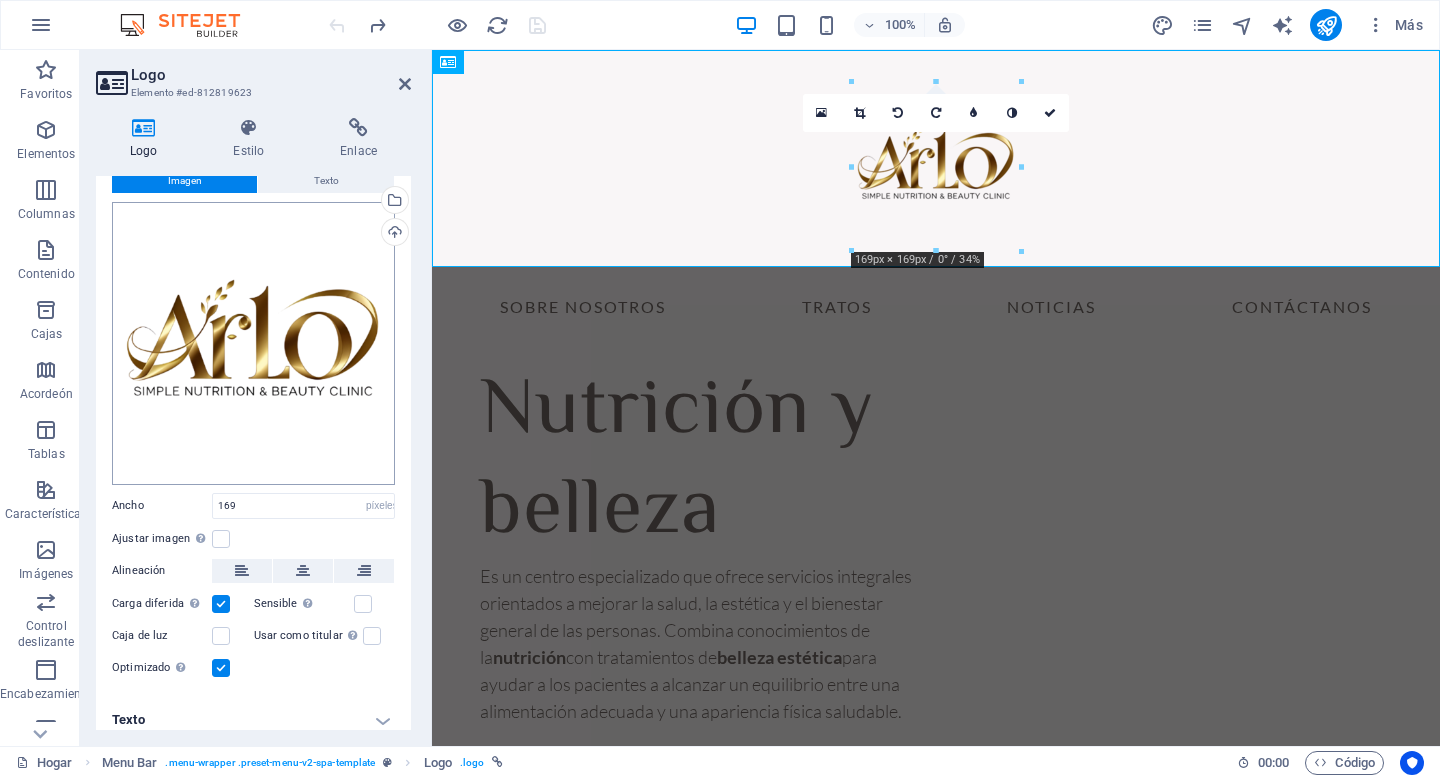 scroll, scrollTop: 68, scrollLeft: 0, axis: vertical 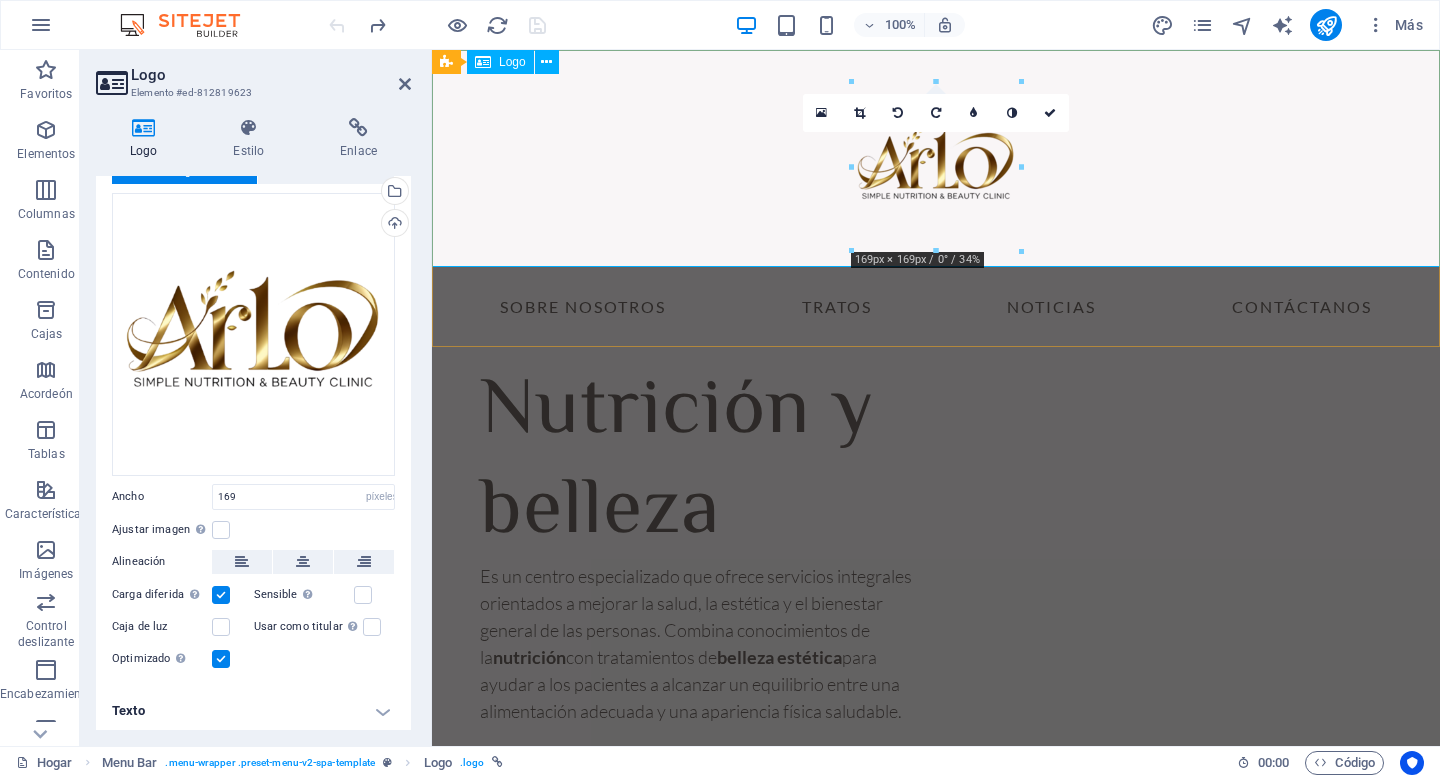 click at bounding box center (936, 158) 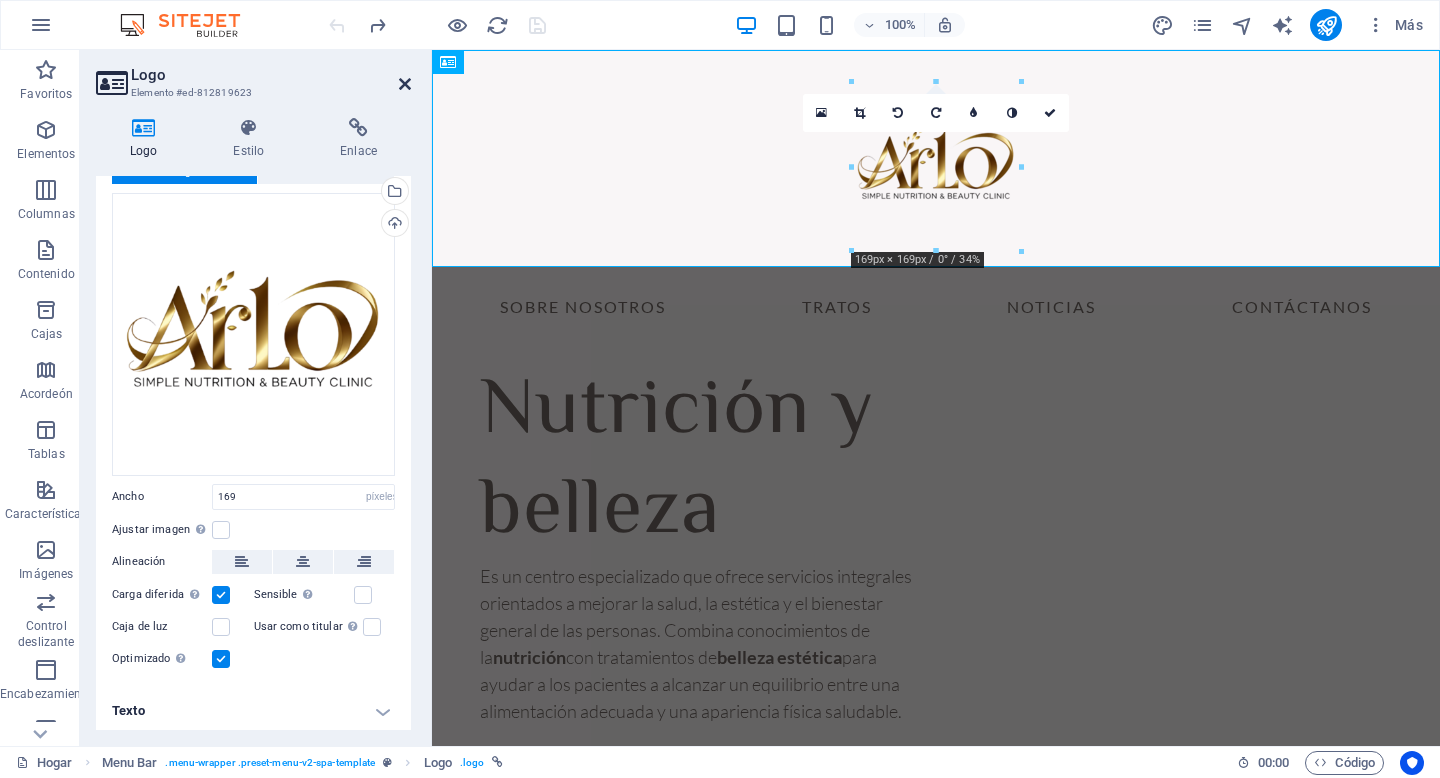 click at bounding box center (405, 84) 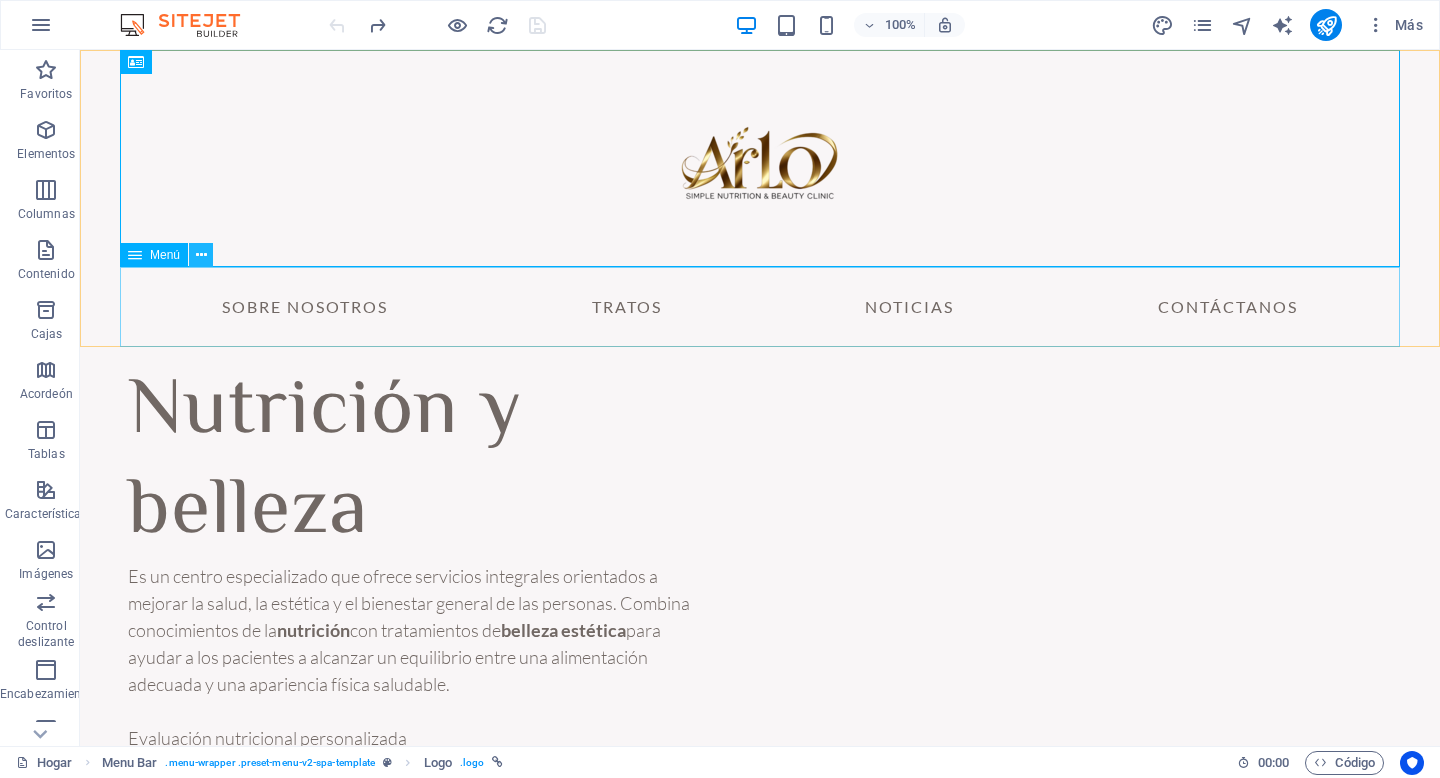 click at bounding box center (201, 255) 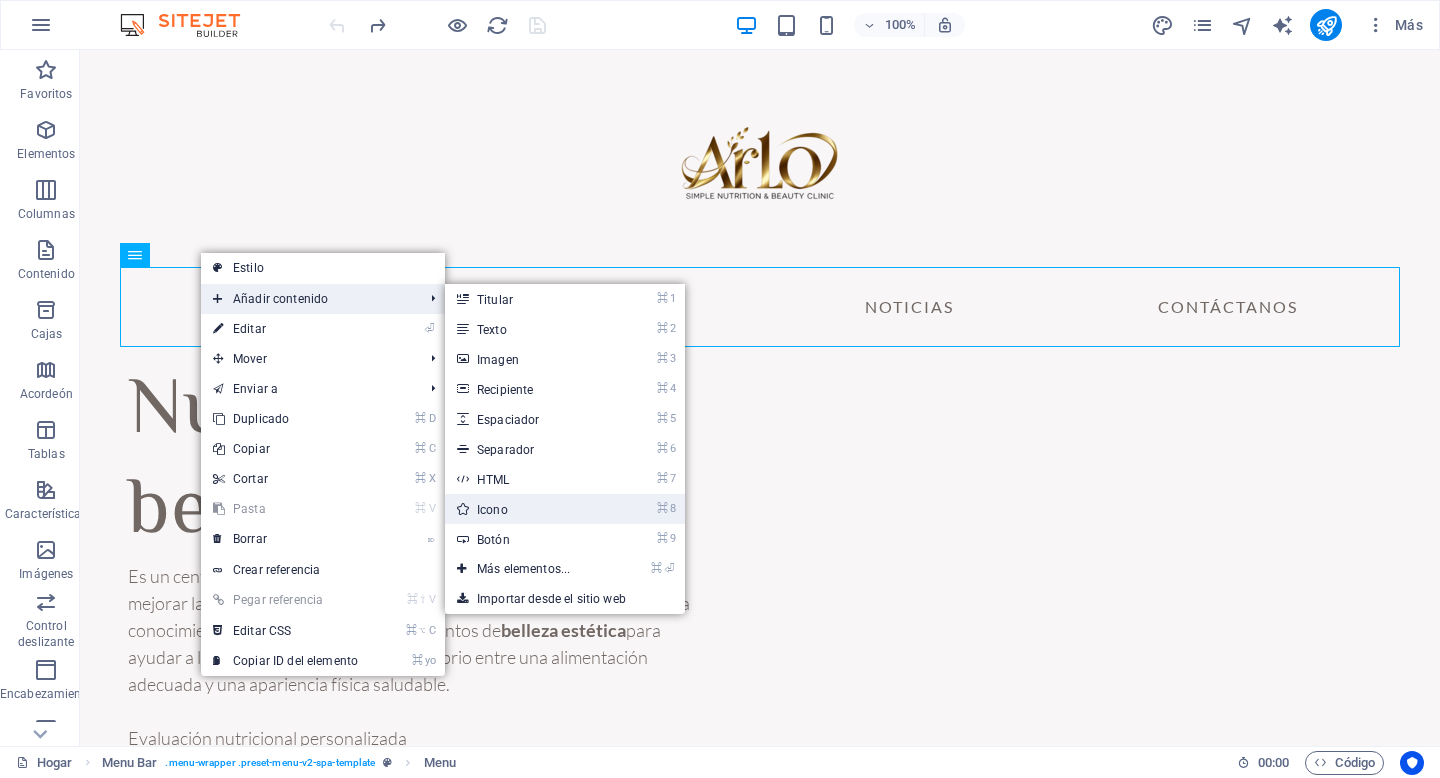 click on "⌘  8 Icono" at bounding box center [527, 509] 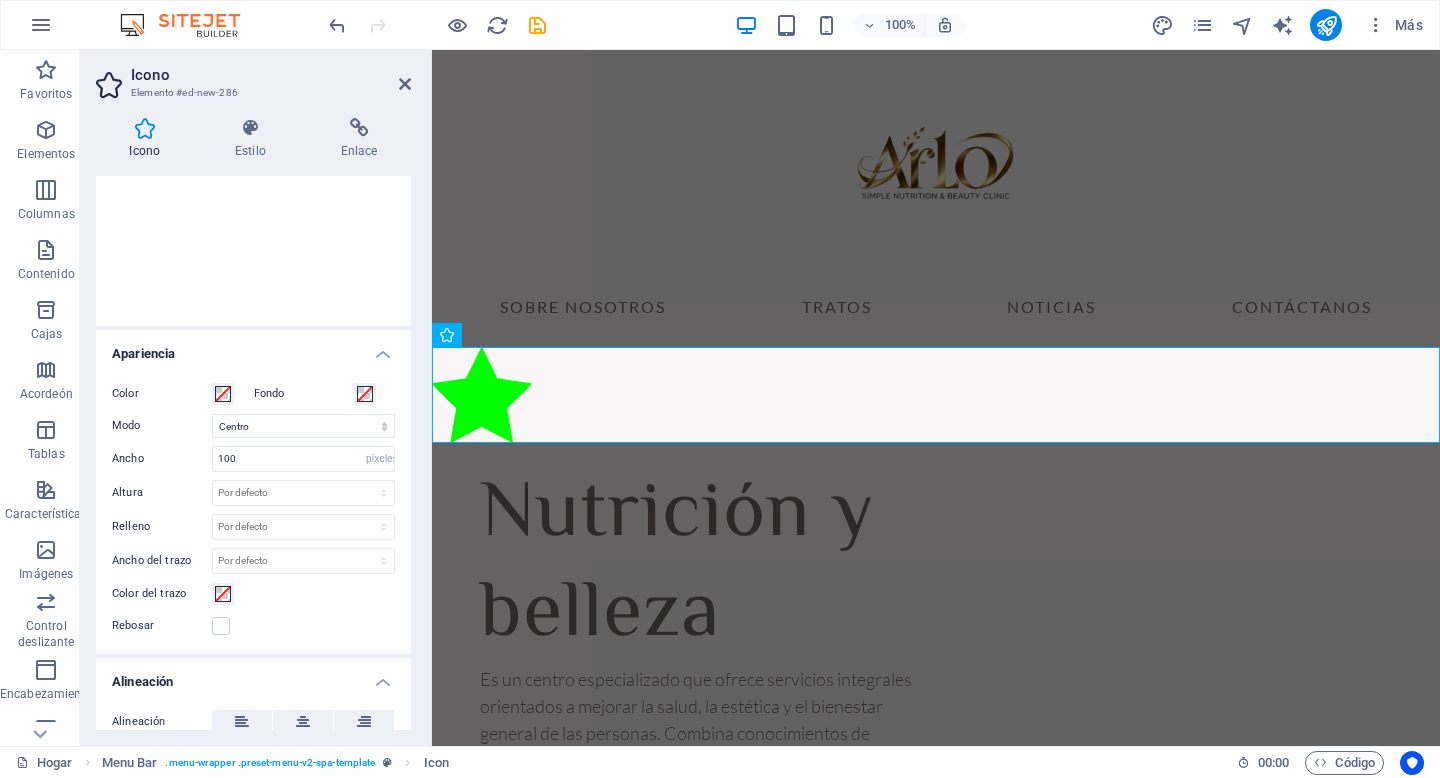 scroll, scrollTop: 0, scrollLeft: 0, axis: both 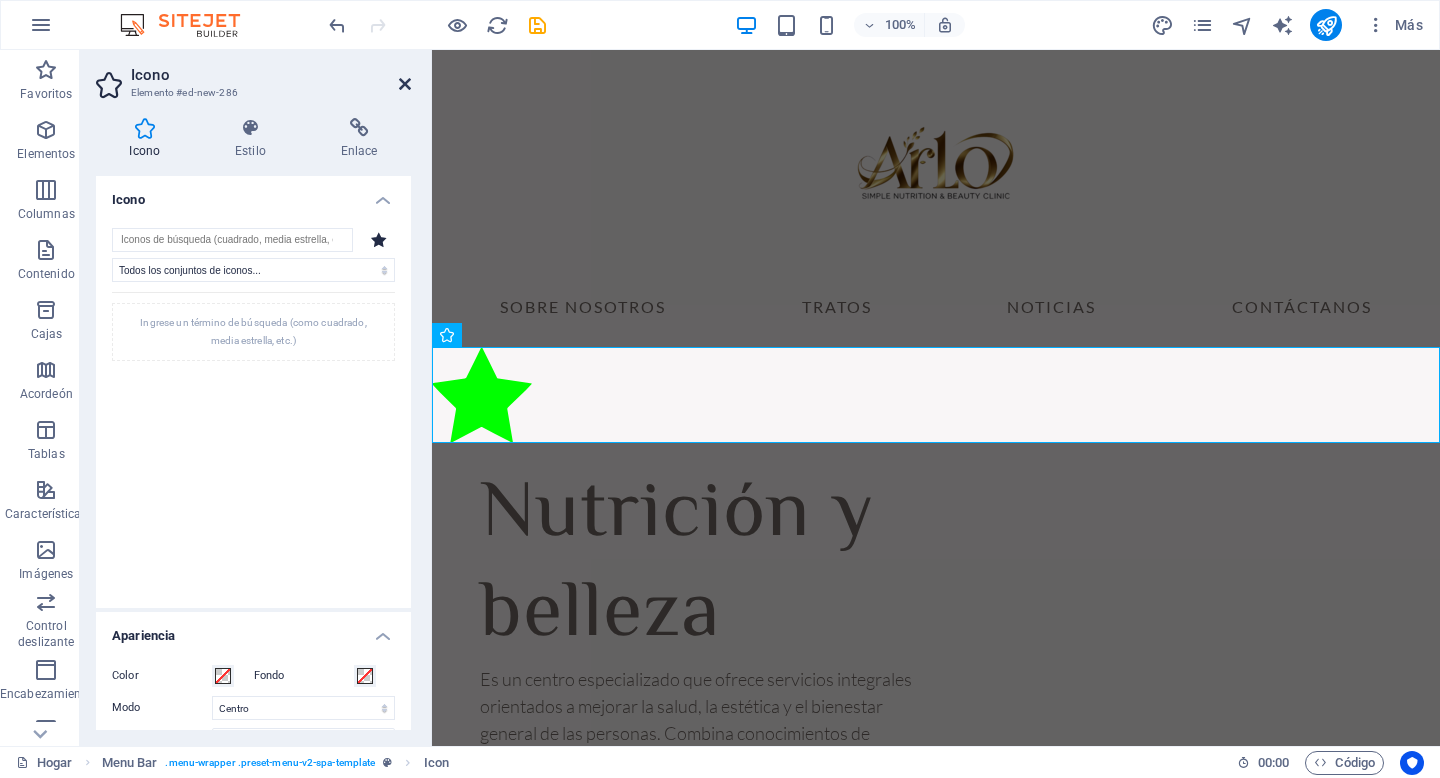 click at bounding box center (405, 84) 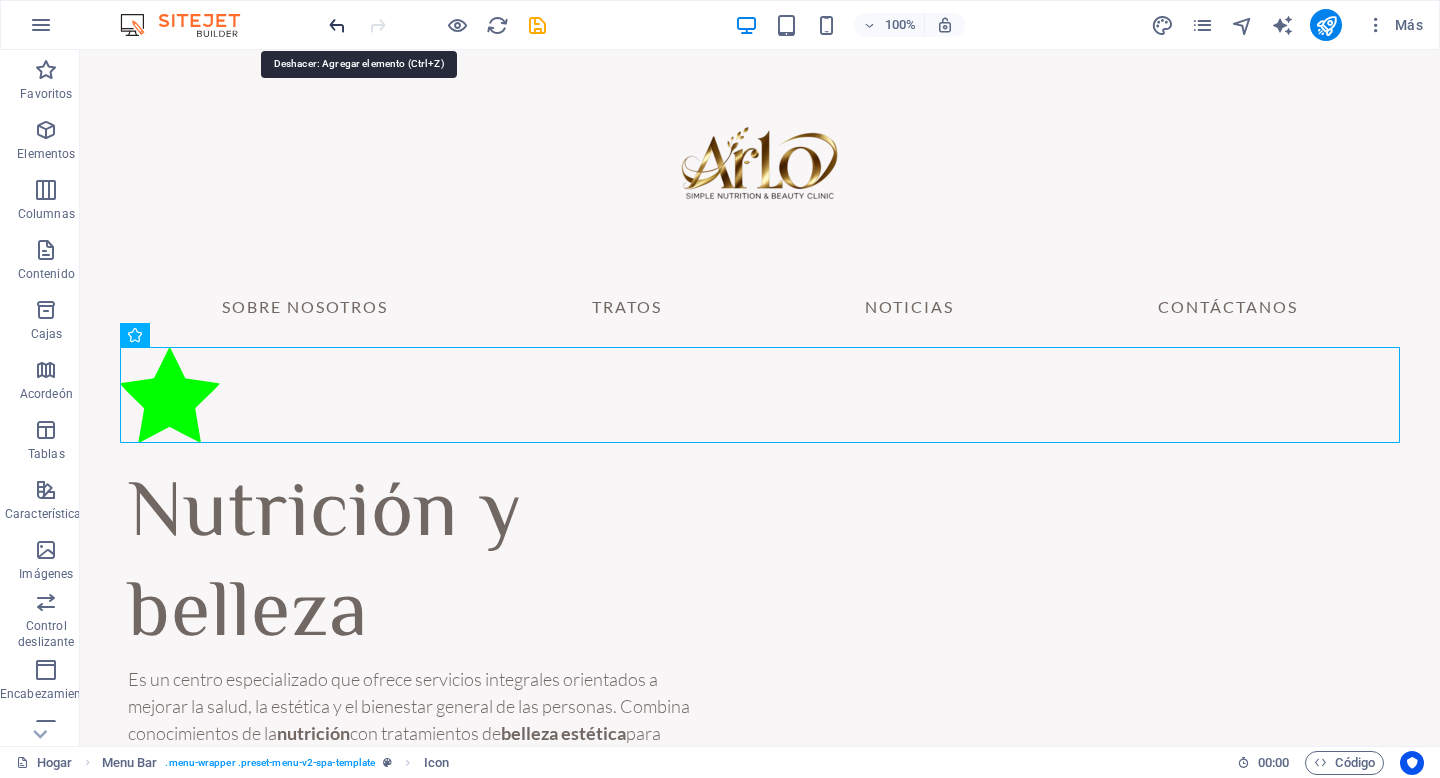 click at bounding box center (337, 25) 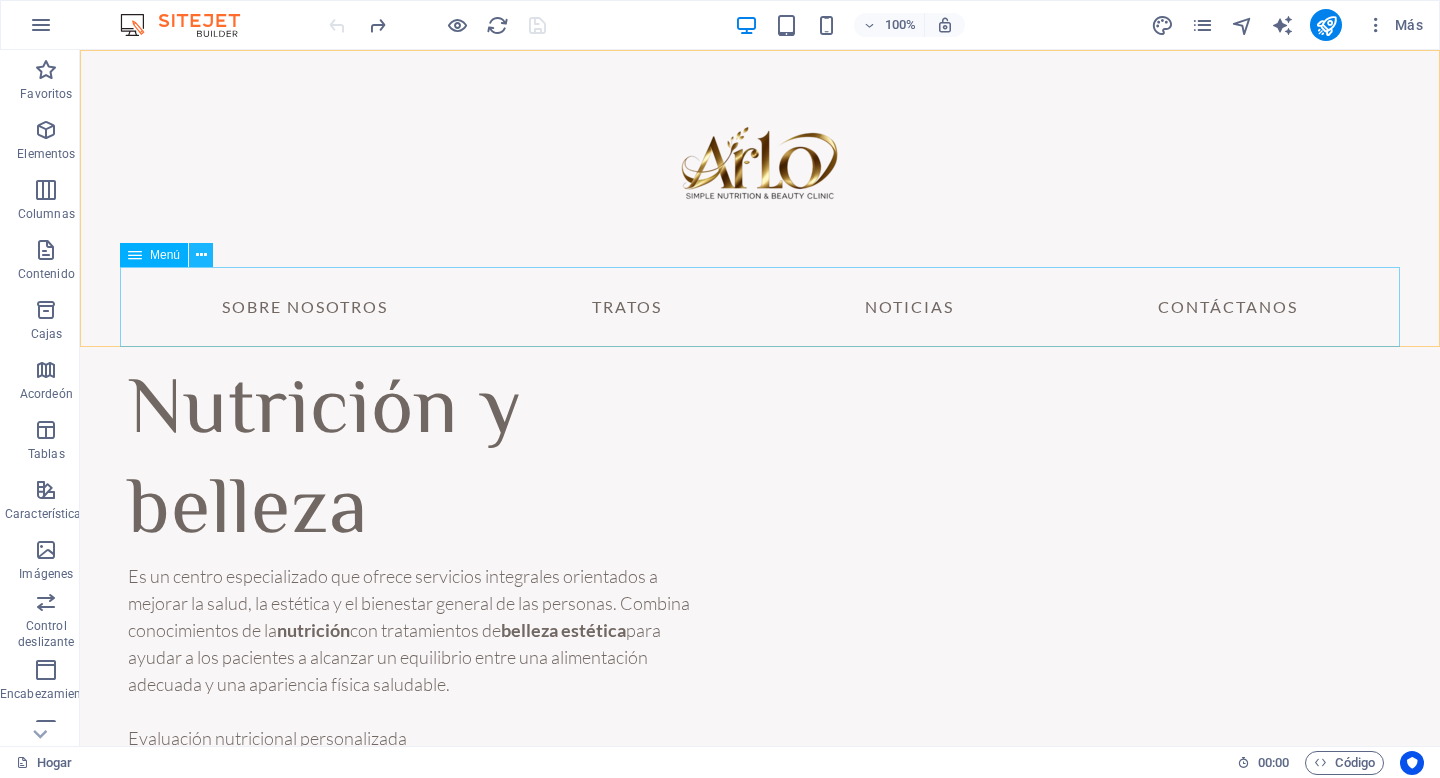 click at bounding box center (201, 255) 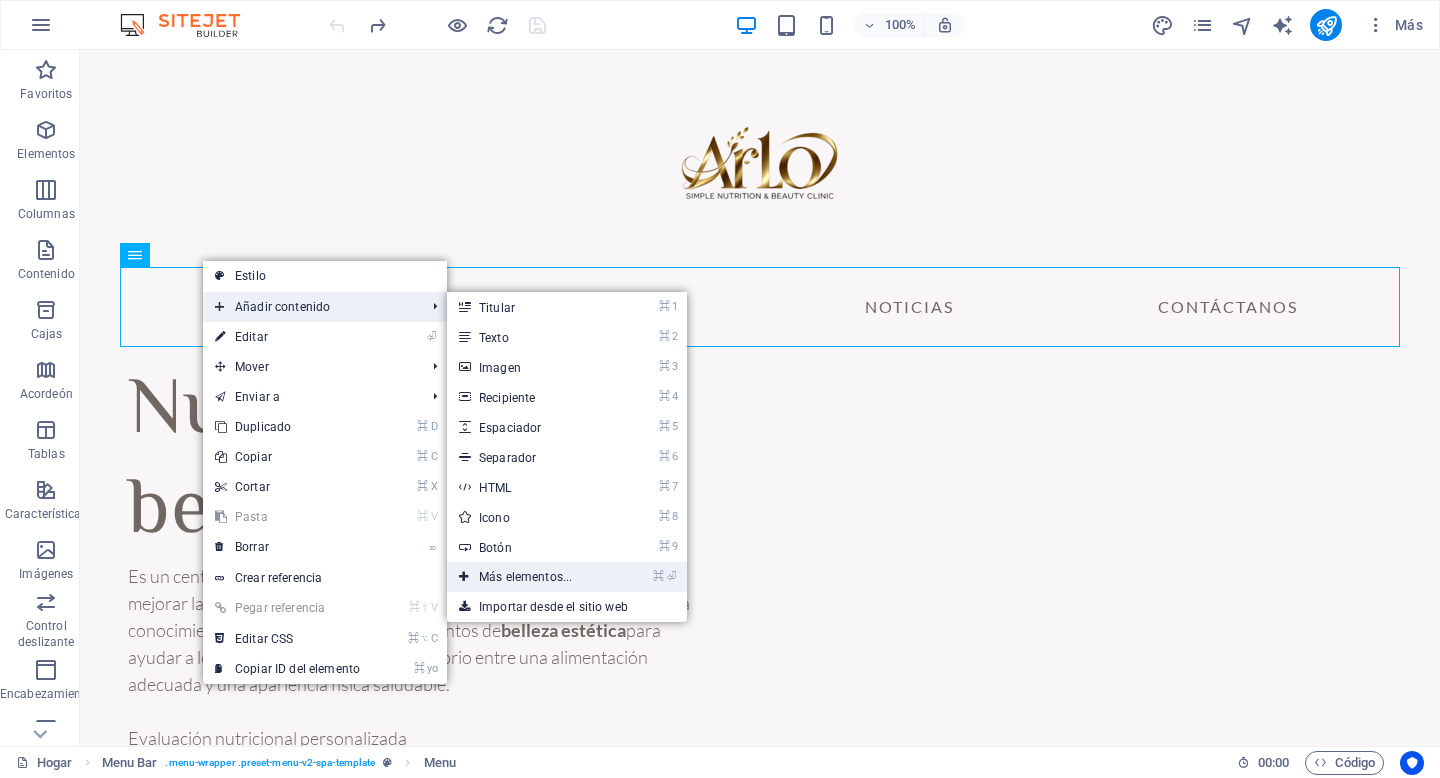 click on "Más elementos..." at bounding box center (525, 577) 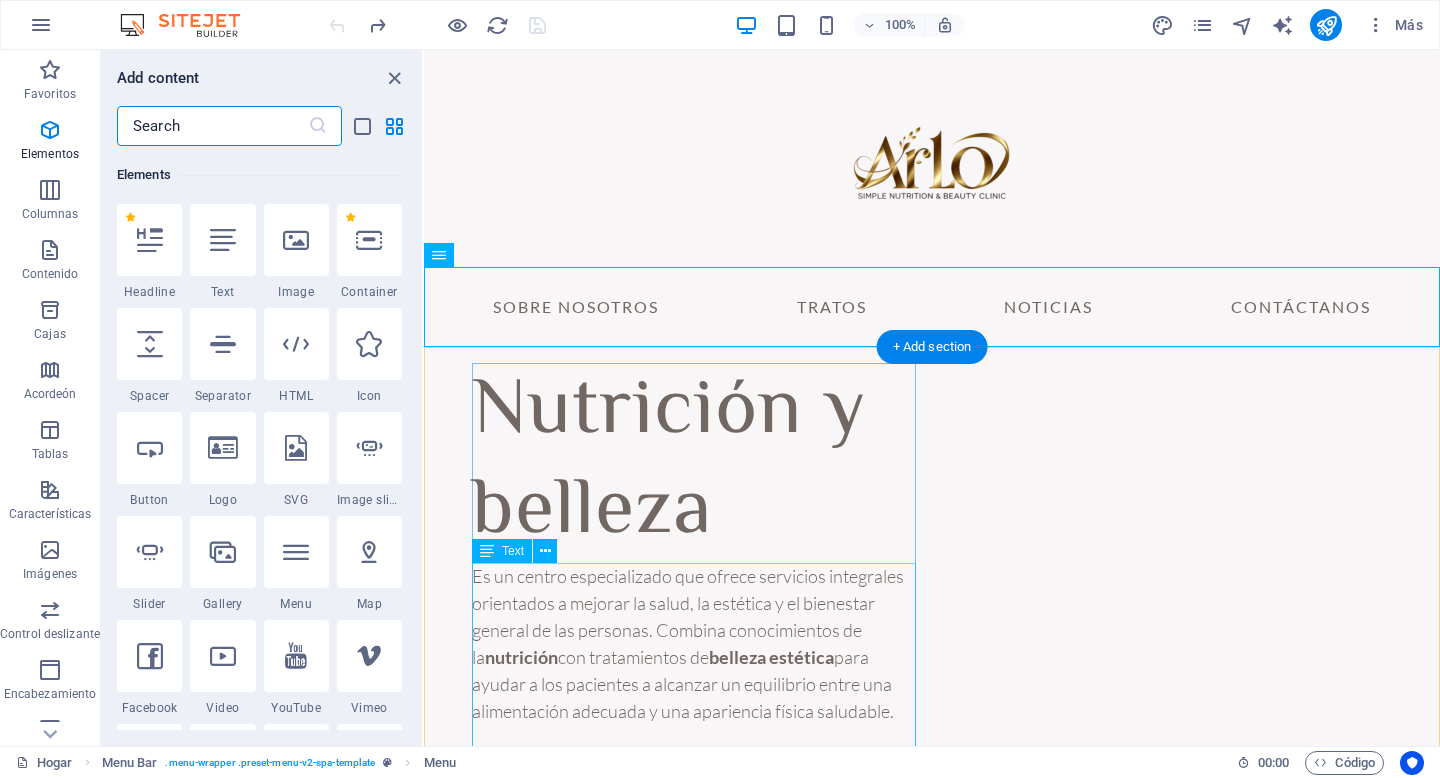scroll, scrollTop: 377, scrollLeft: 0, axis: vertical 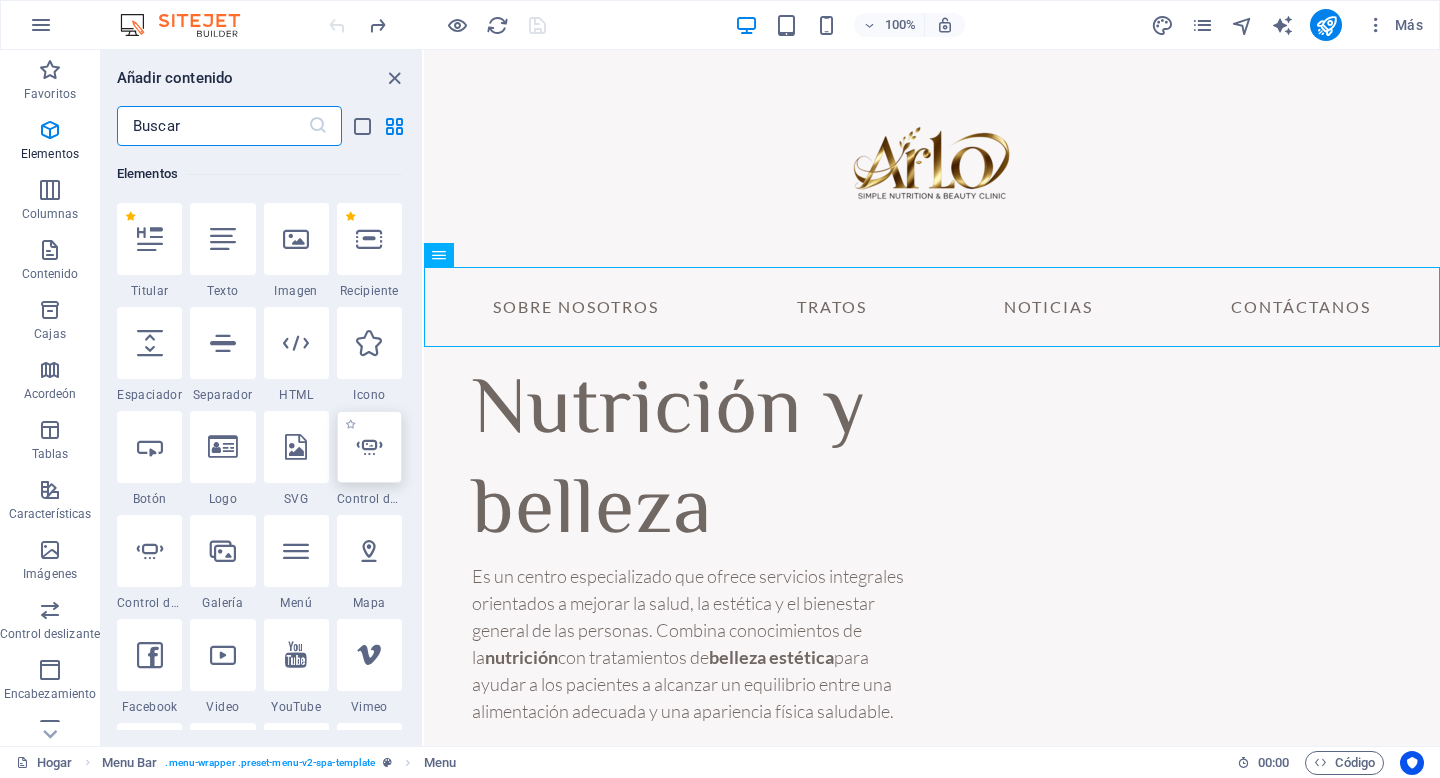 click at bounding box center (369, 447) 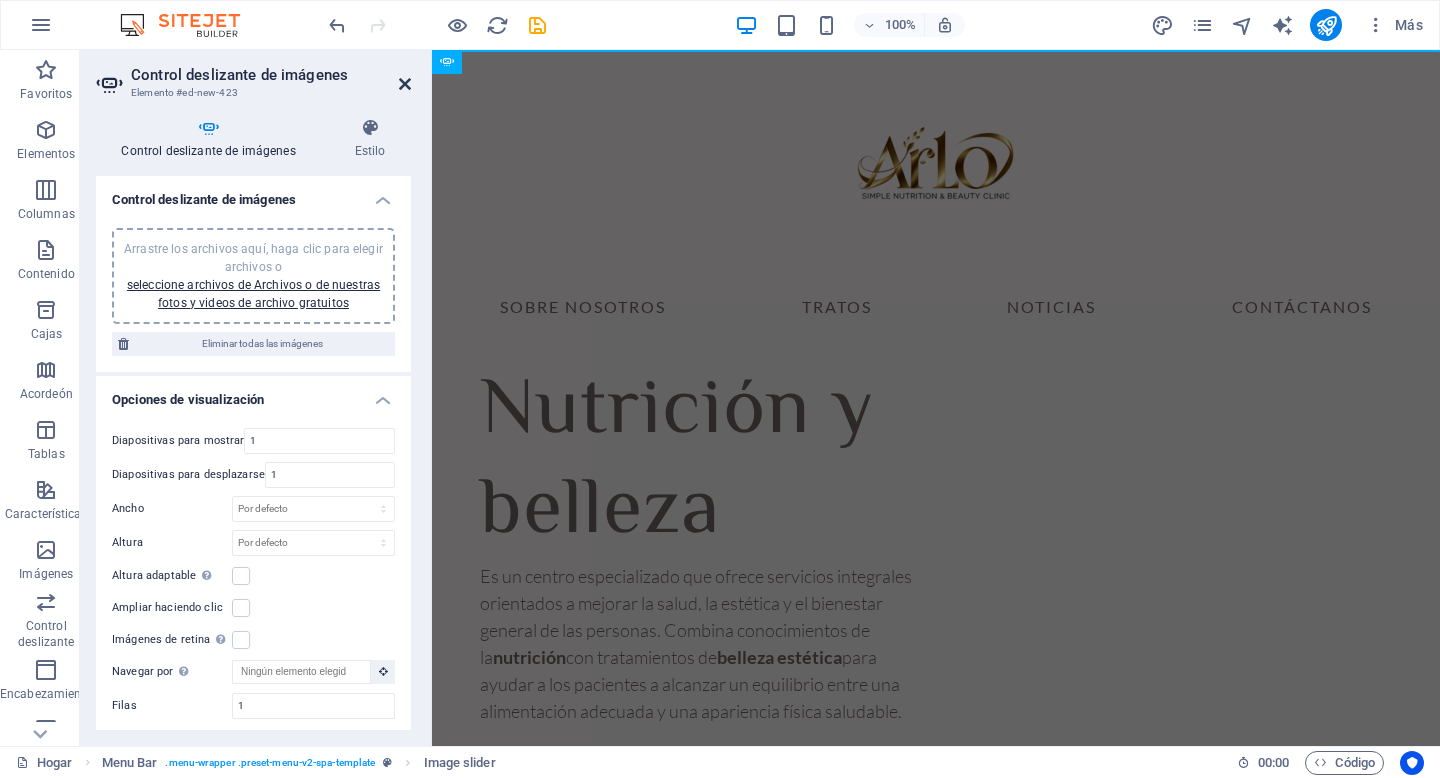 click at bounding box center (405, 84) 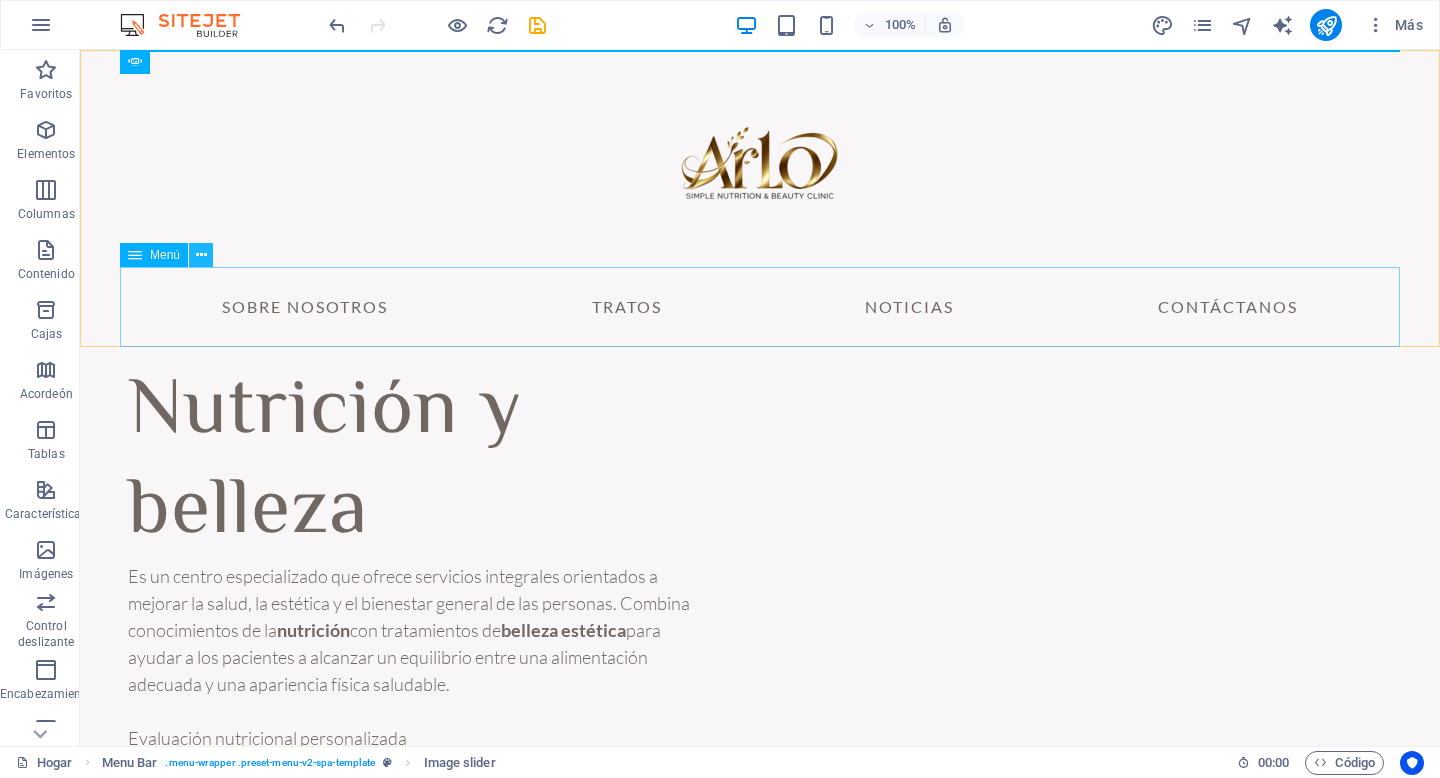 click at bounding box center [201, 255] 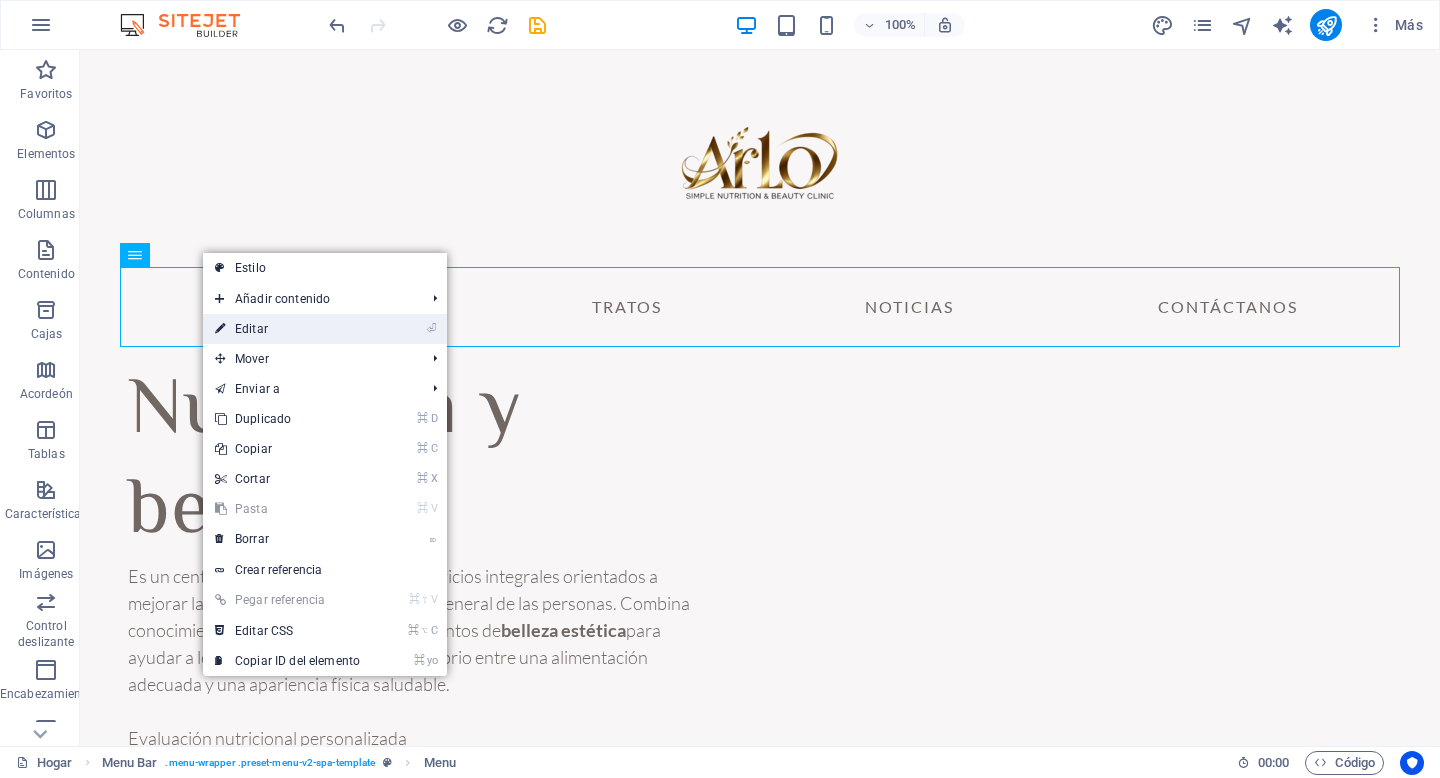 click on "Editar" at bounding box center (251, 329) 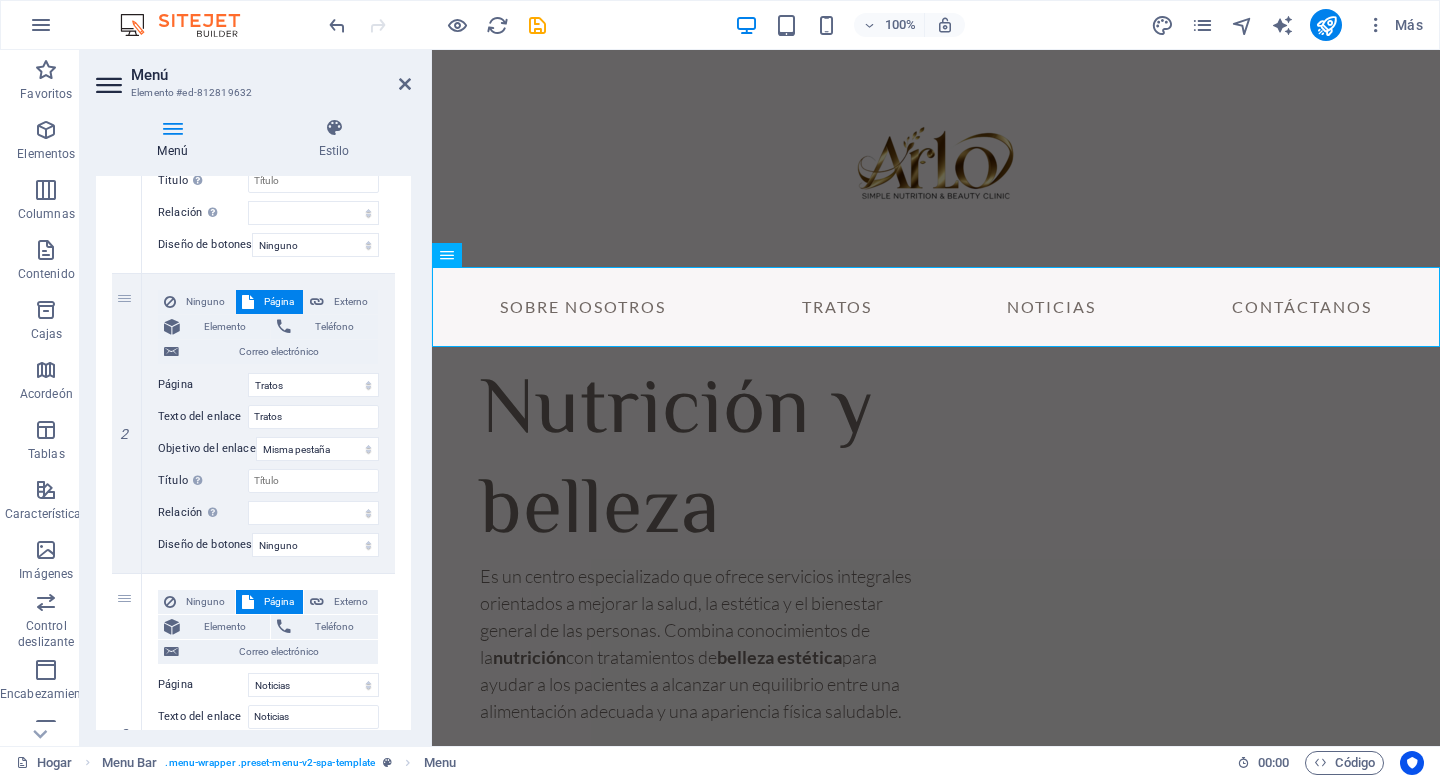 scroll, scrollTop: 407, scrollLeft: 0, axis: vertical 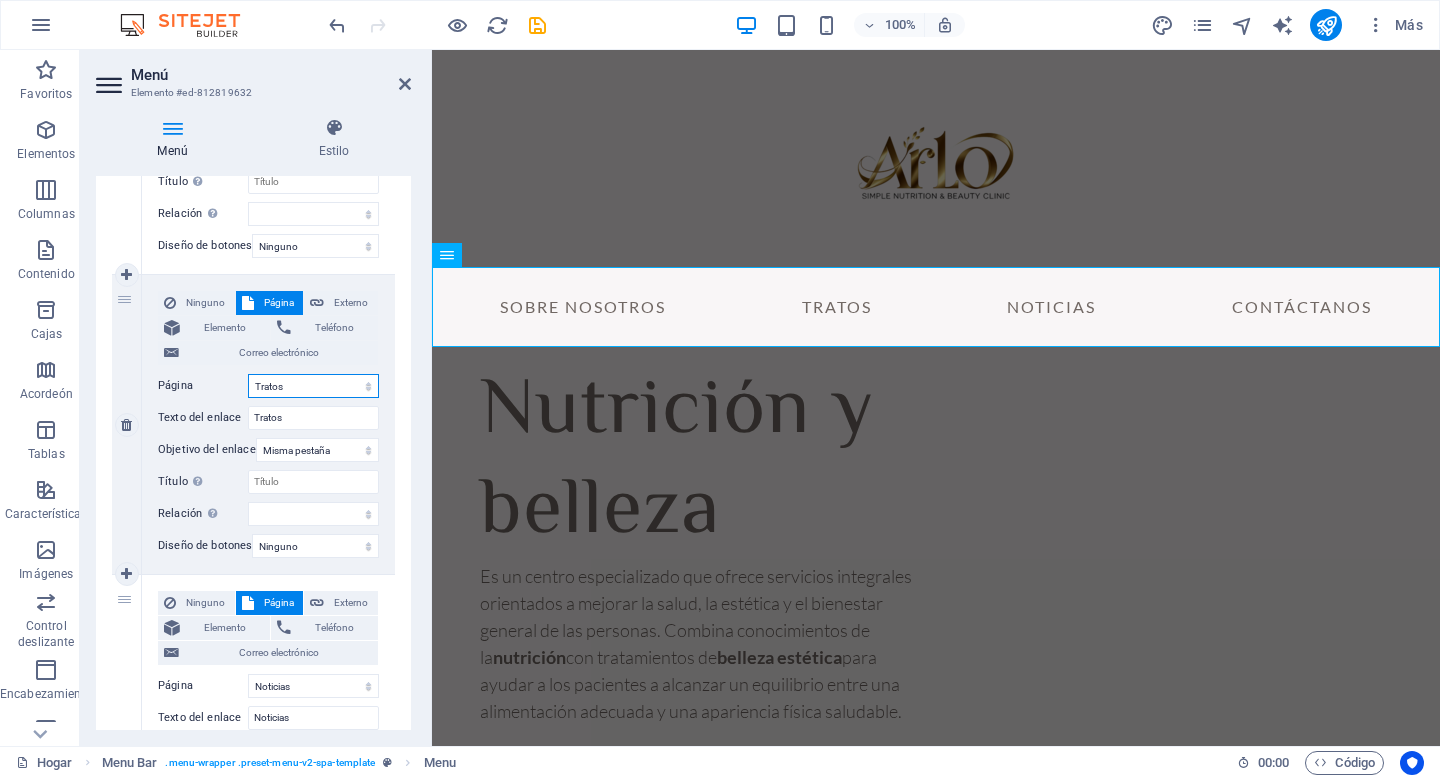 click on "Hogar Sobre nosotros Tratos Nueva página IPL Noticias Contacto Aviso legal Privacidad" at bounding box center (313, 386) 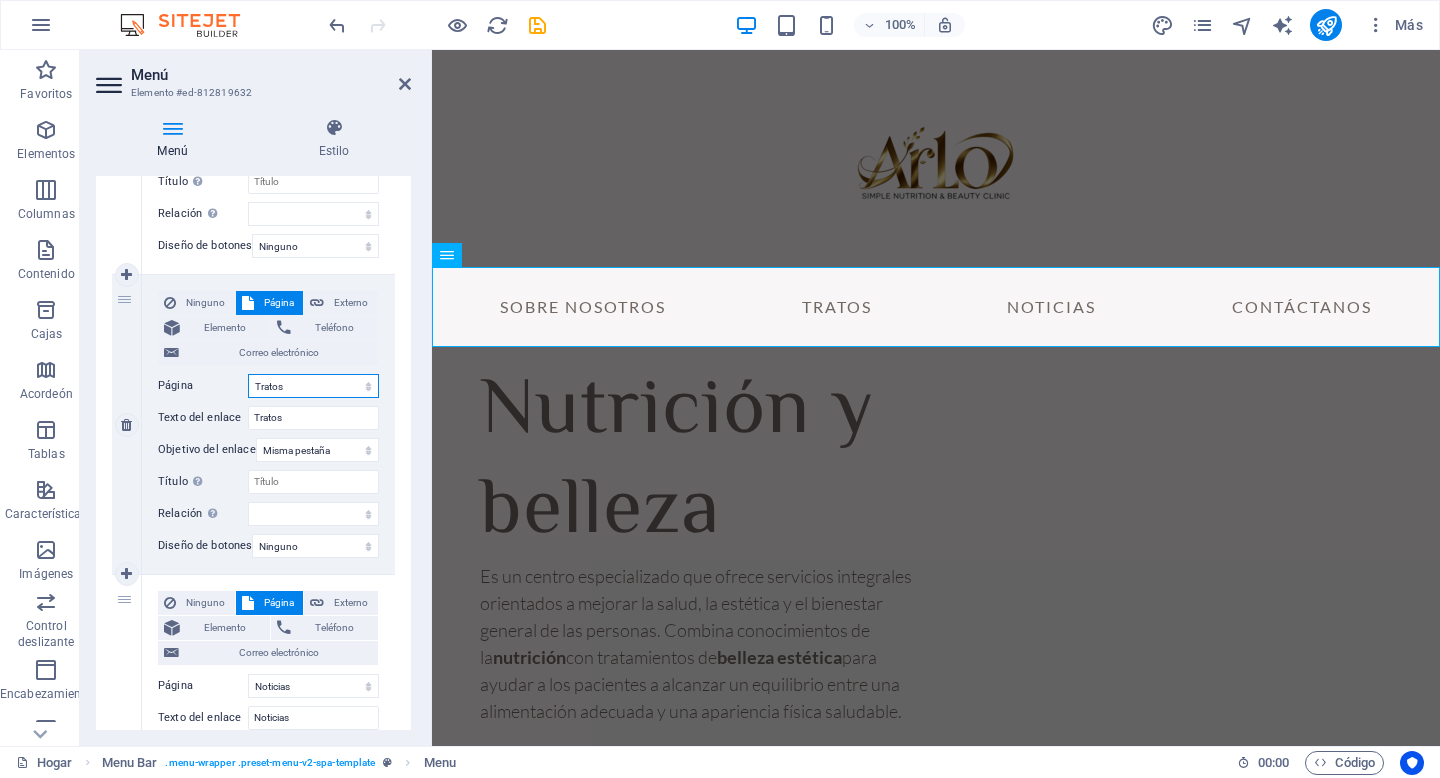 click on "Hogar Sobre nosotros Tratos Nueva página IPL Noticias Contacto Aviso legal Privacidad" at bounding box center (313, 386) 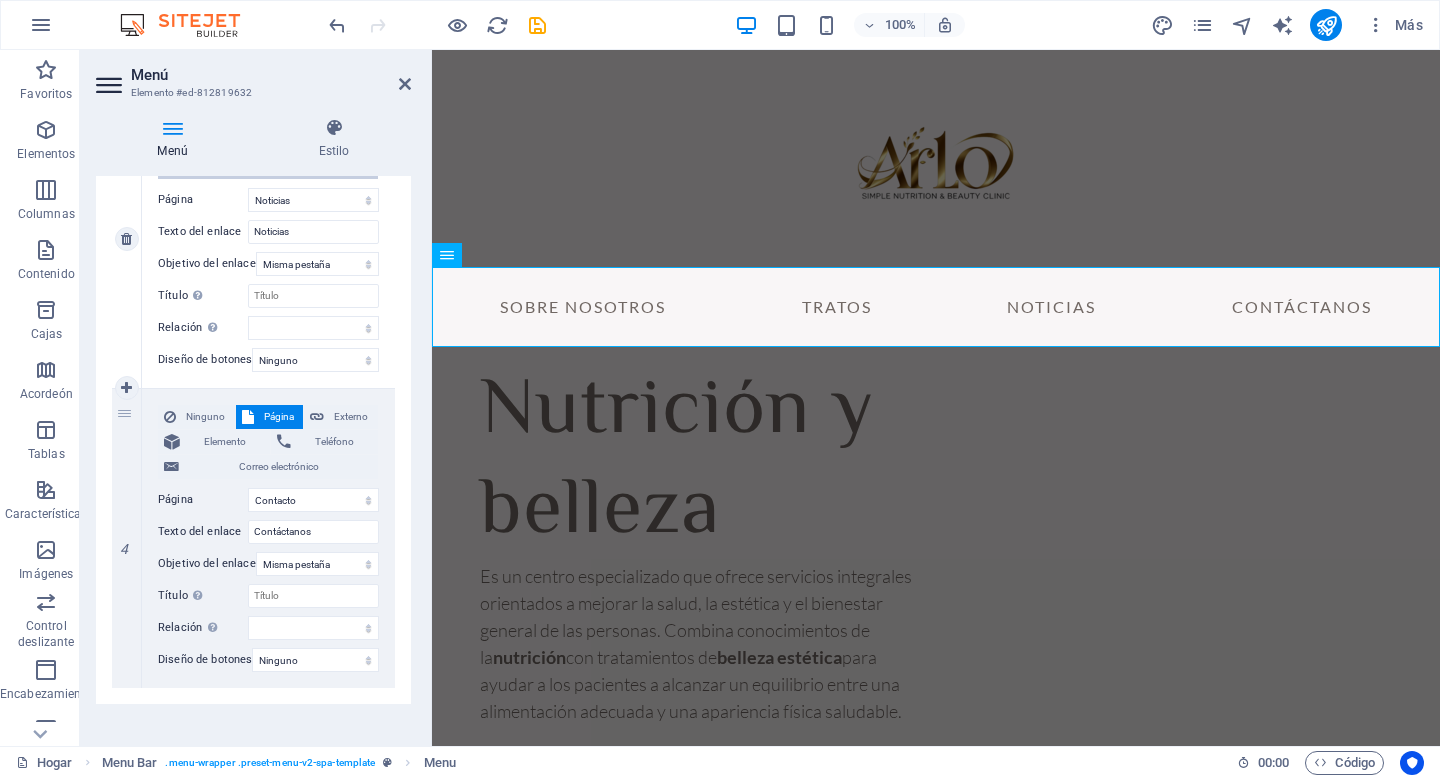 scroll, scrollTop: 922, scrollLeft: 0, axis: vertical 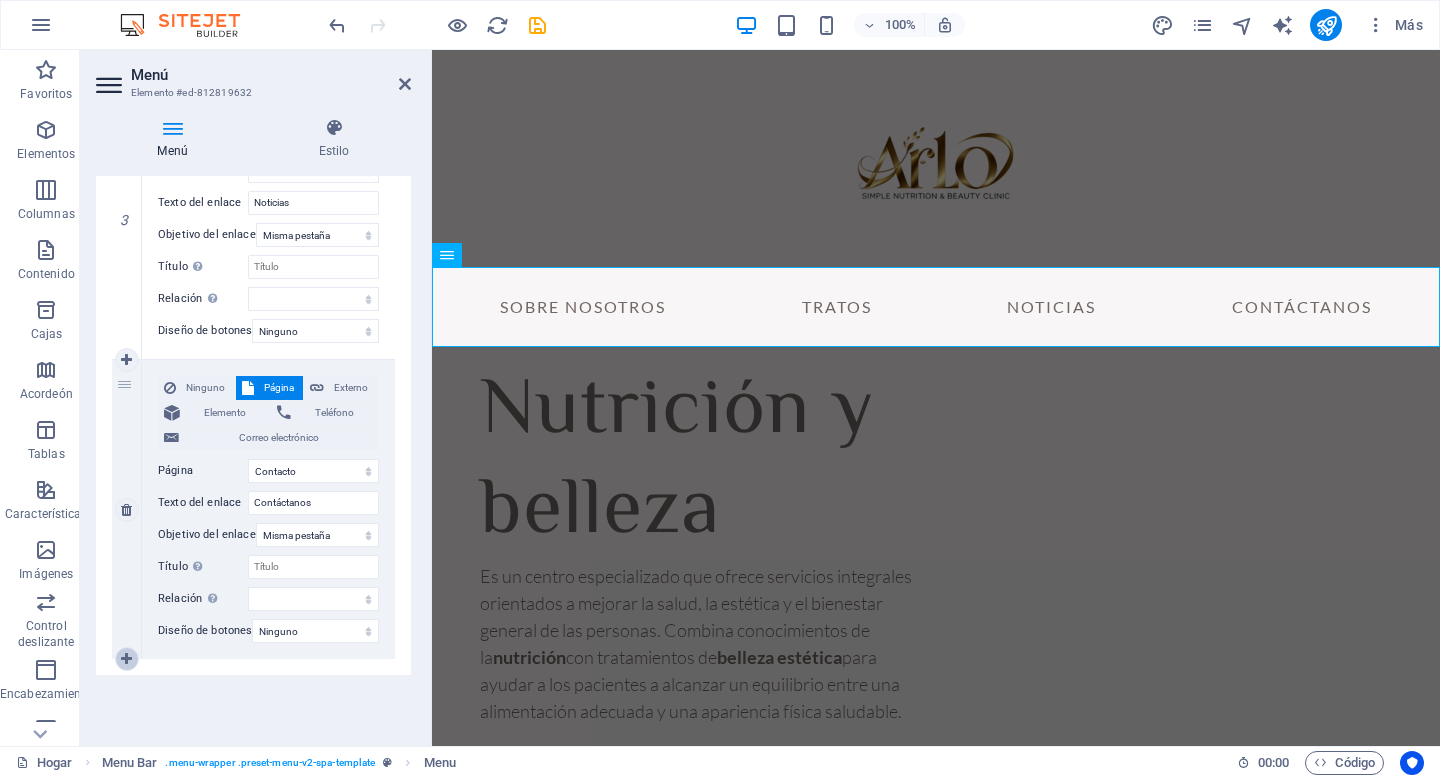 click at bounding box center (126, 659) 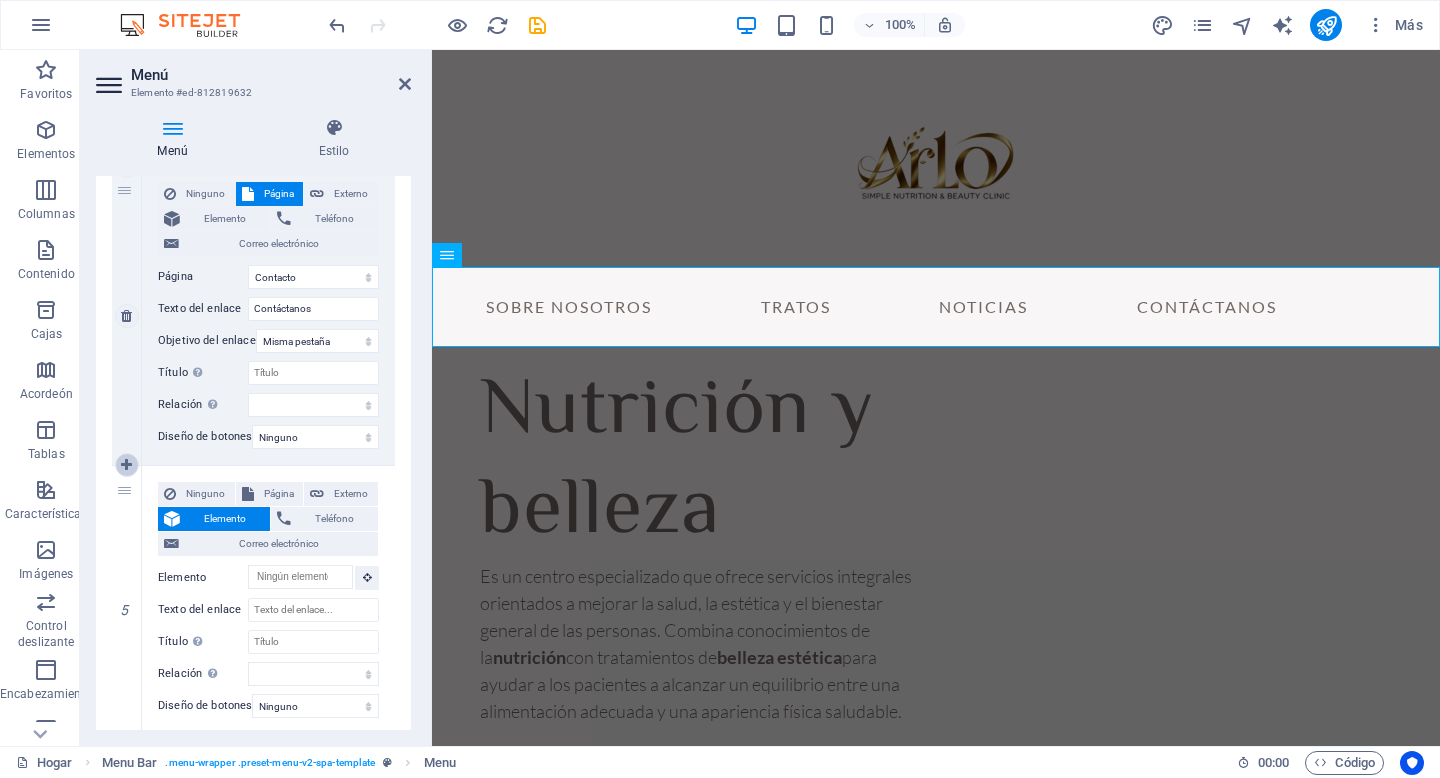 scroll, scrollTop: 1120, scrollLeft: 0, axis: vertical 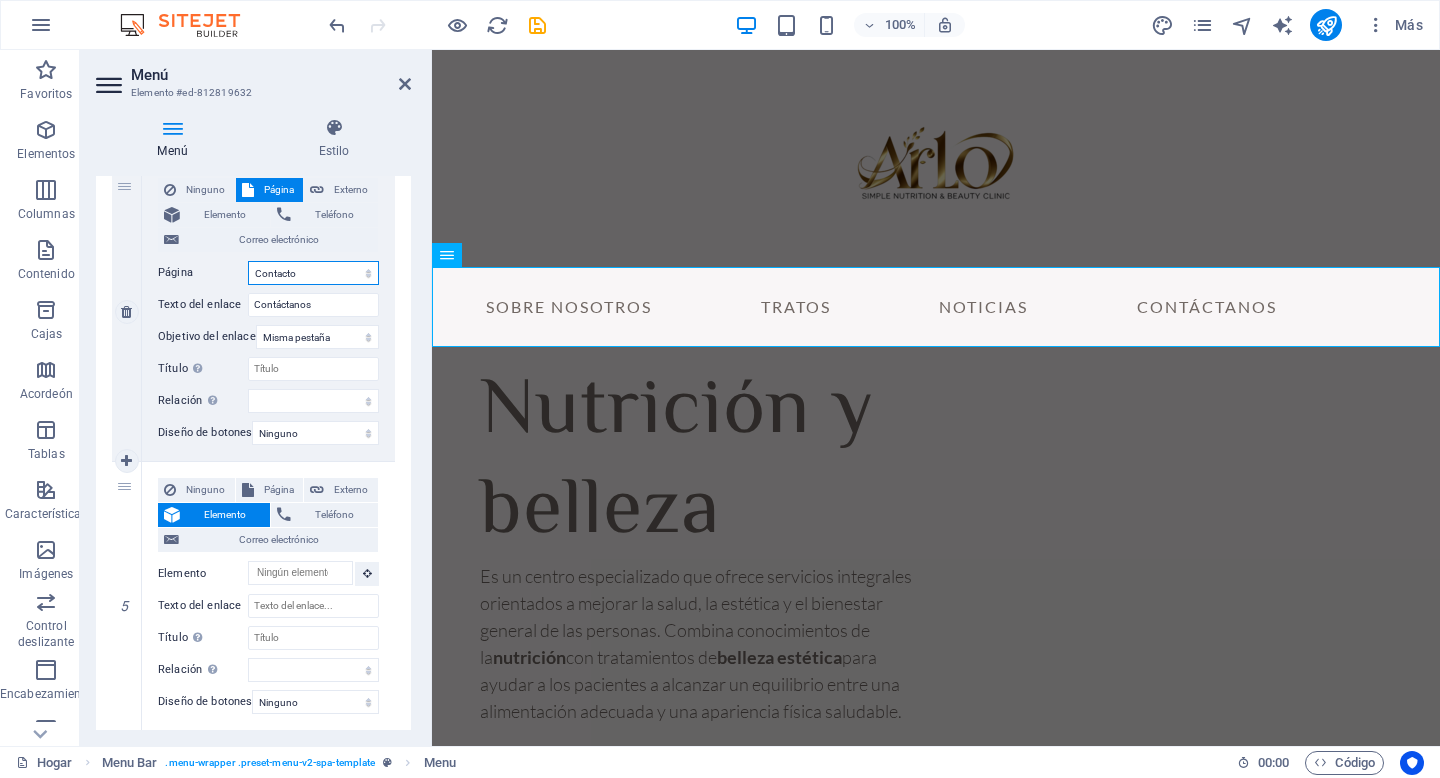 click on "Hogar Sobre nosotros Tratos Nueva página IPL Noticias Contacto Aviso legal Privacidad" at bounding box center (313, 273) 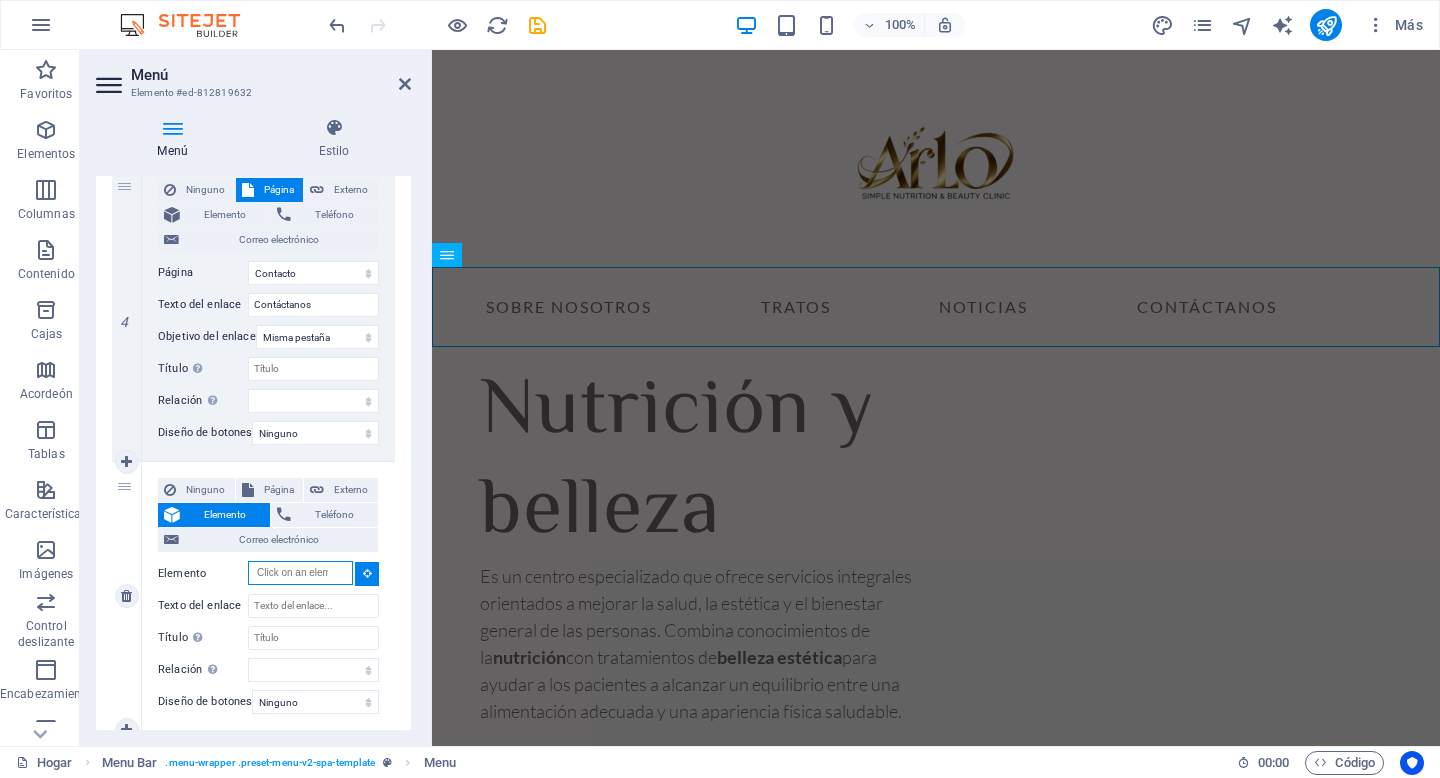 click on "Elemento" at bounding box center (300, 573) 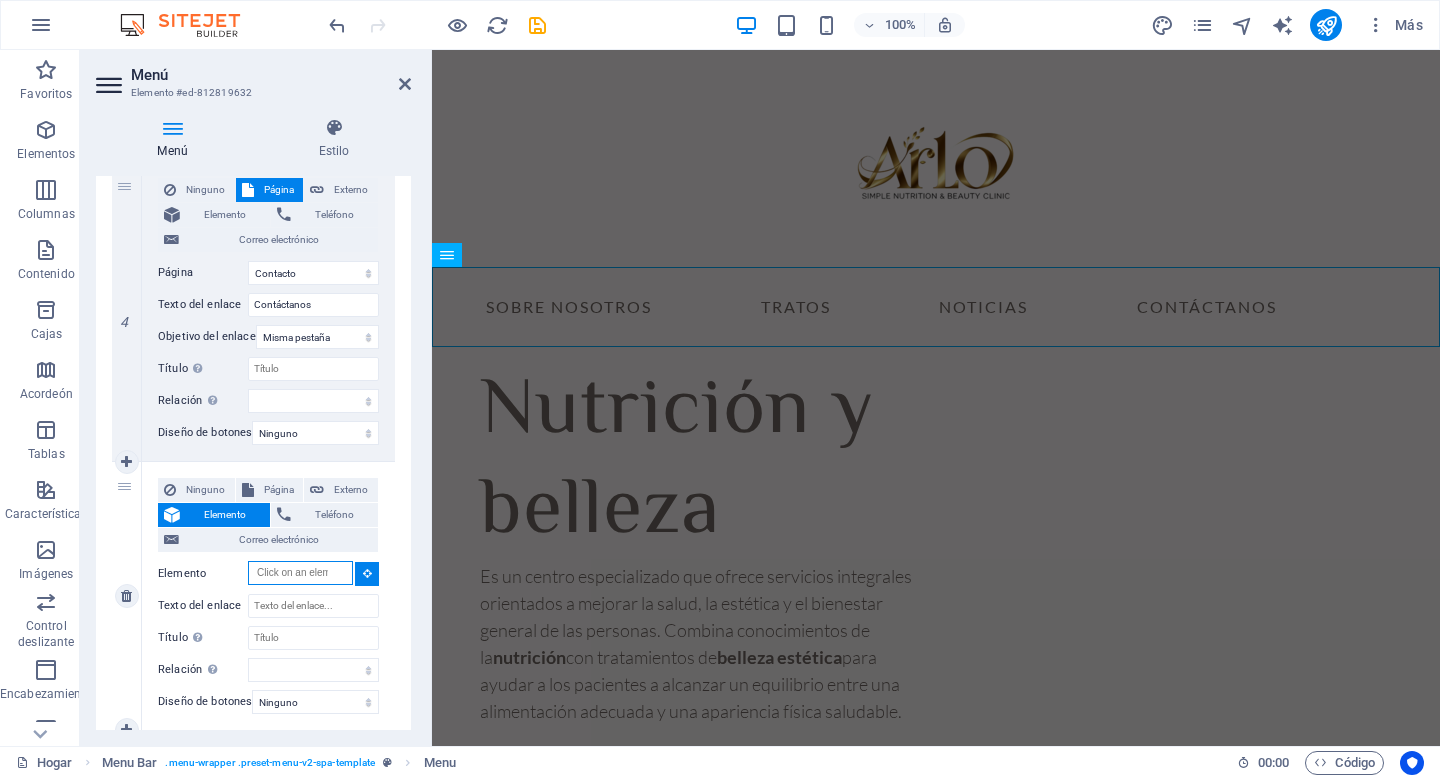 click on "Elemento" at bounding box center [300, 573] 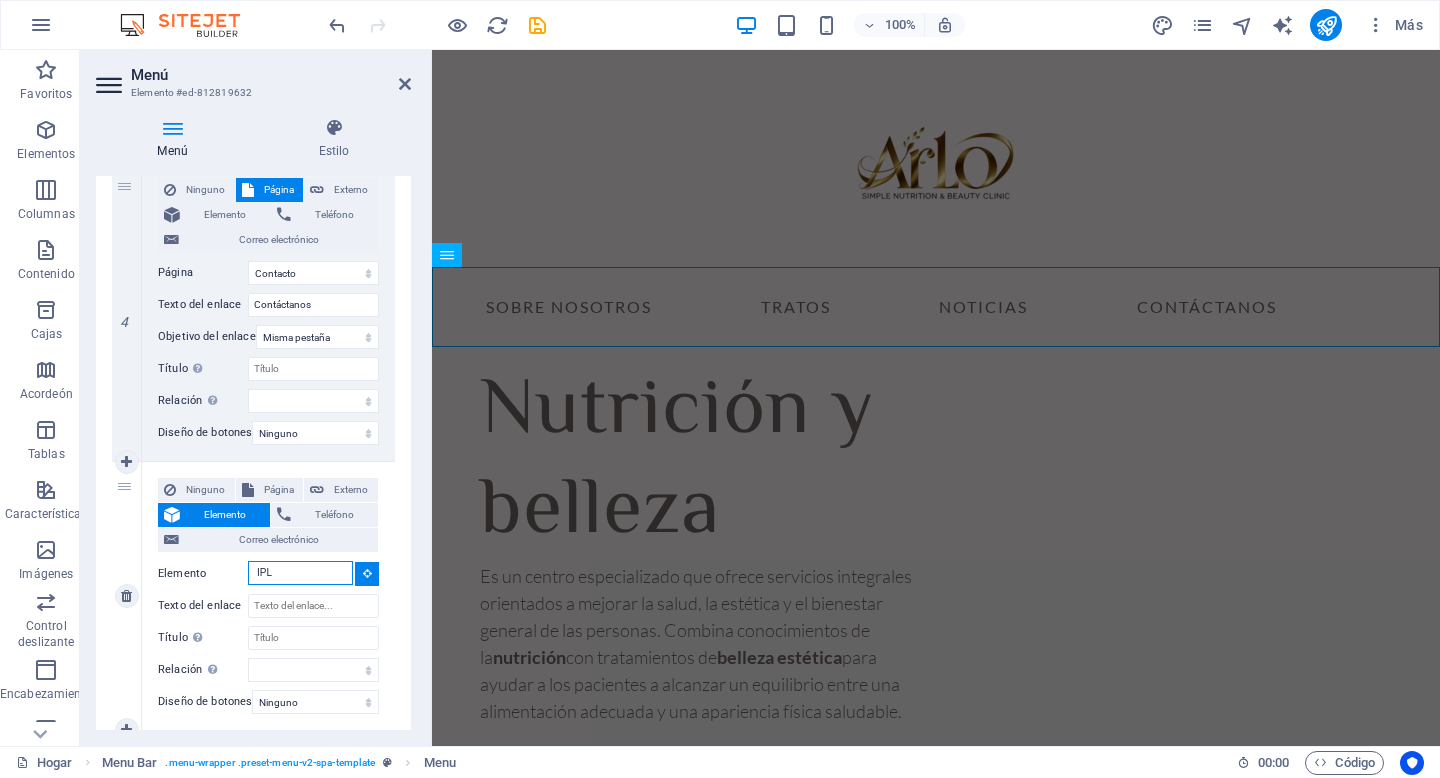 type on "IPL" 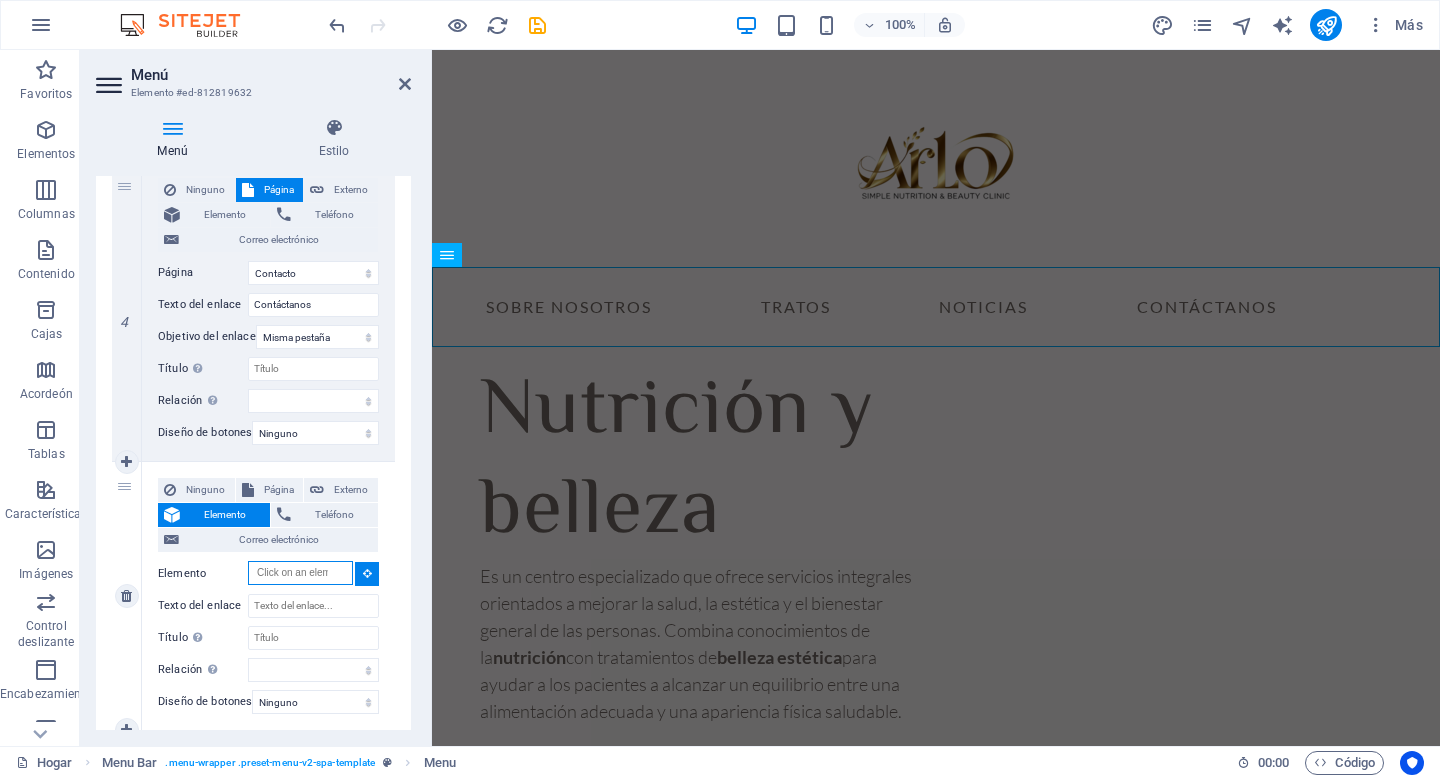 click on "Elemento" at bounding box center [300, 573] 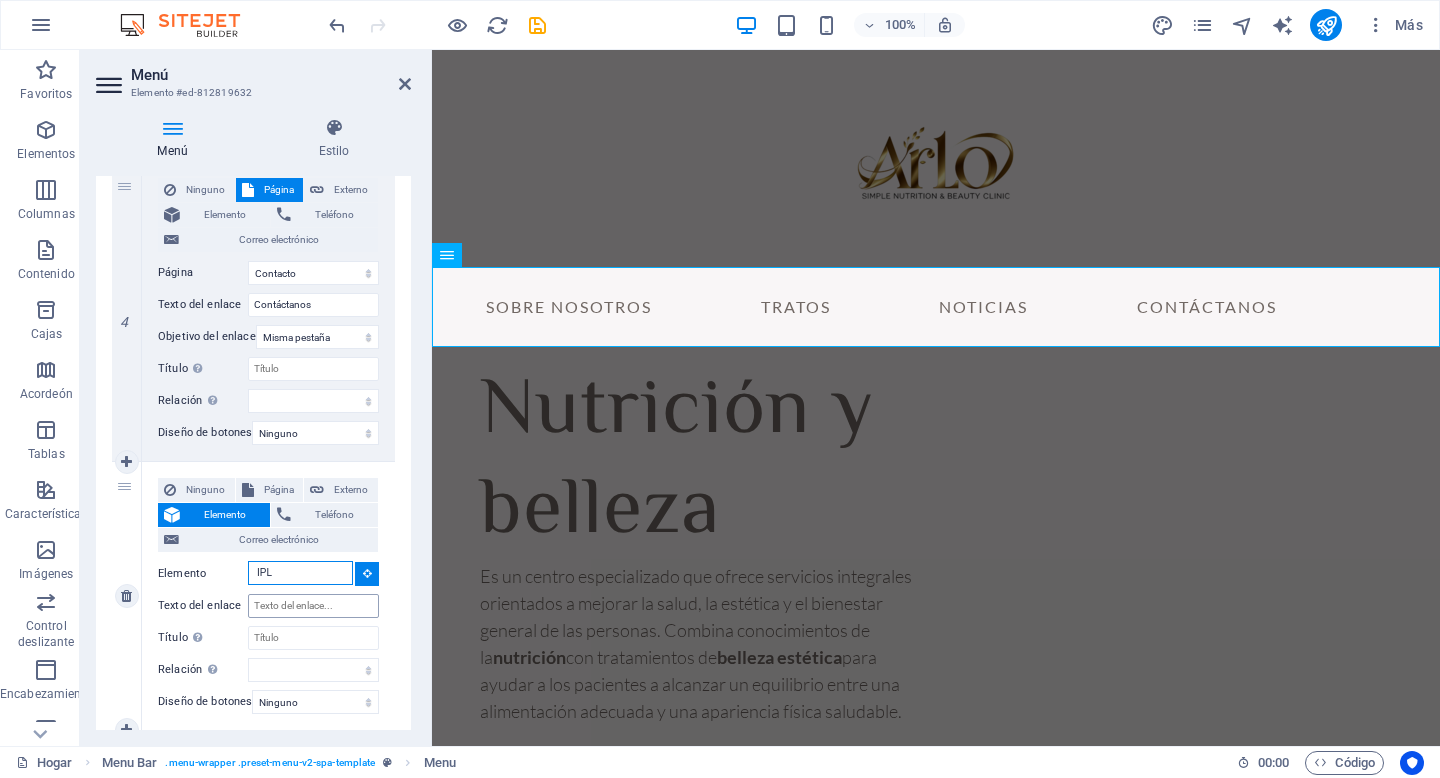 type on "IPL" 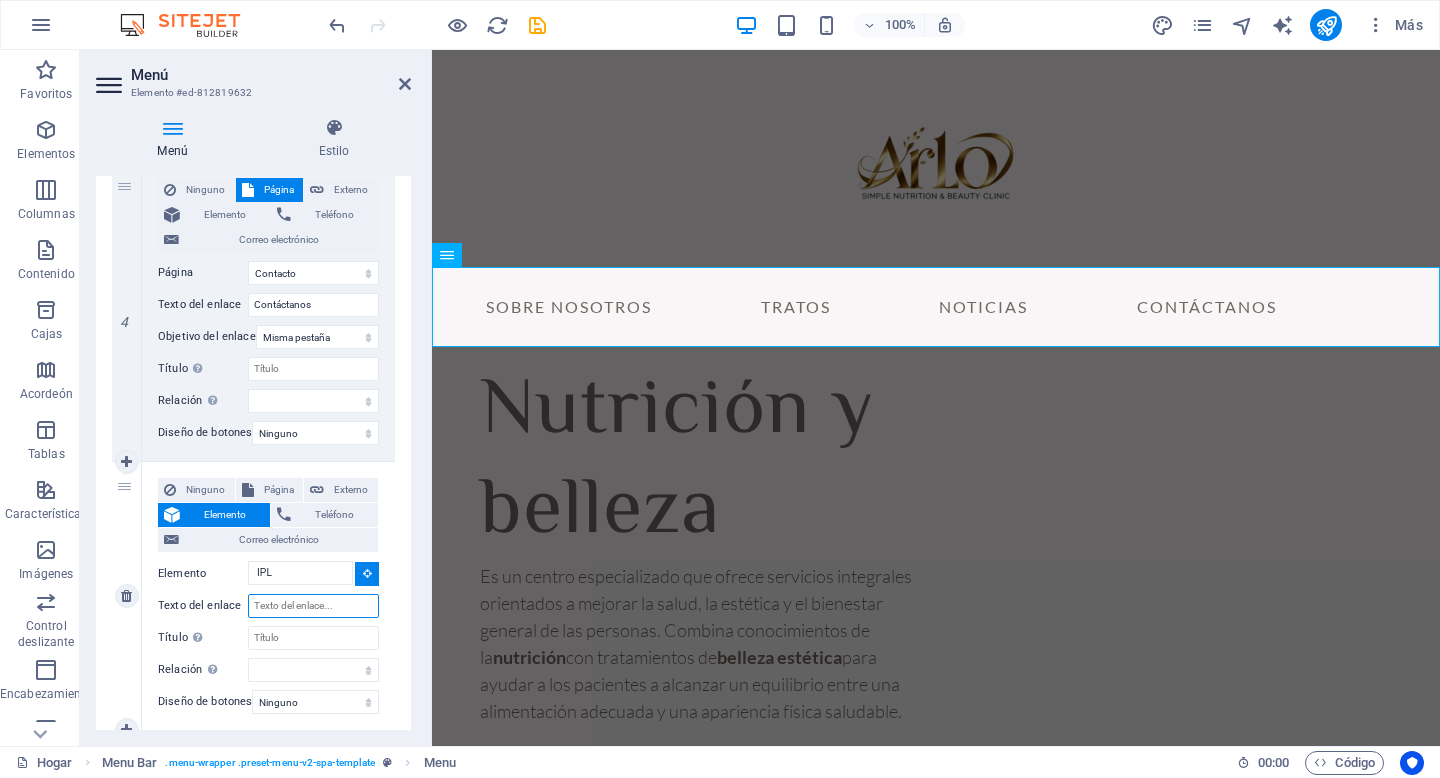 type 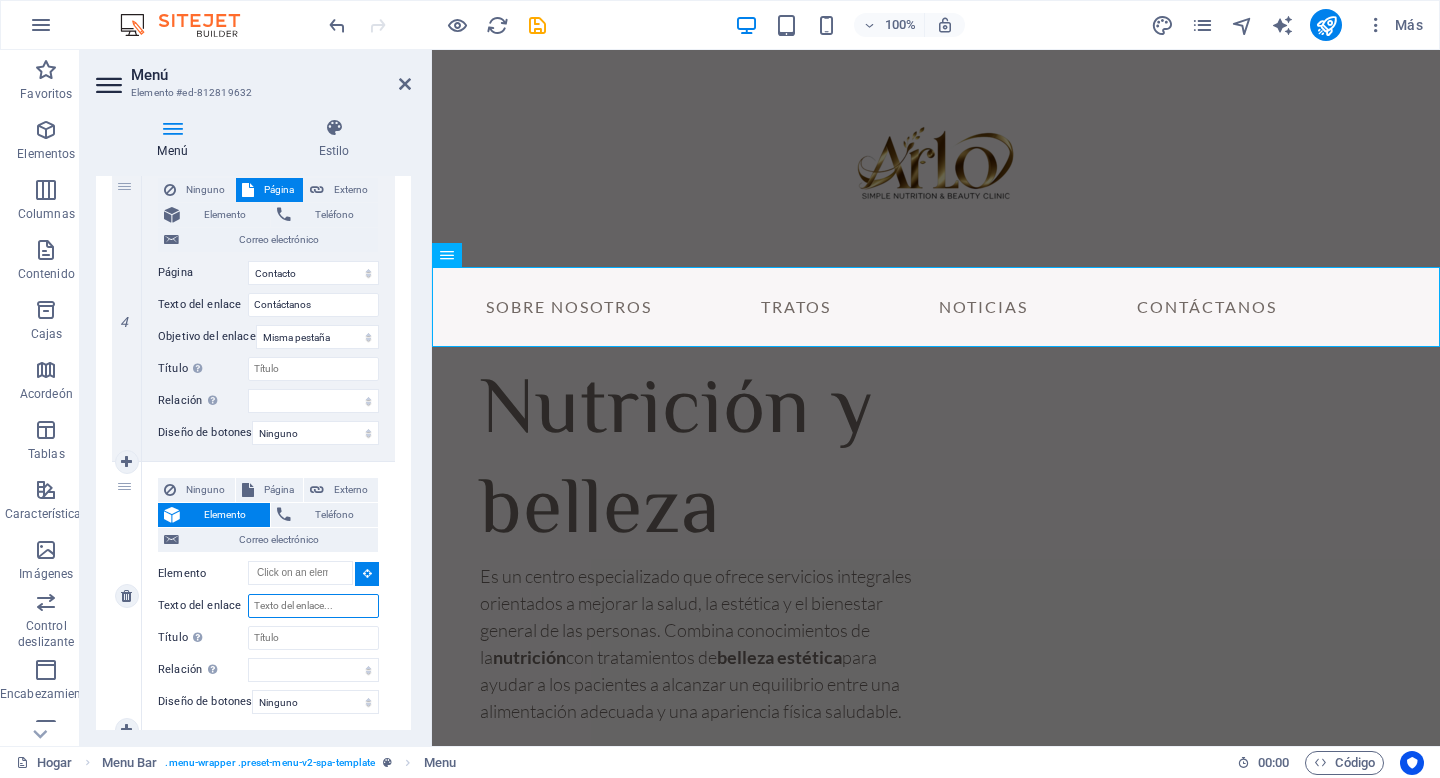 click on "Texto del enlace" at bounding box center (313, 606) 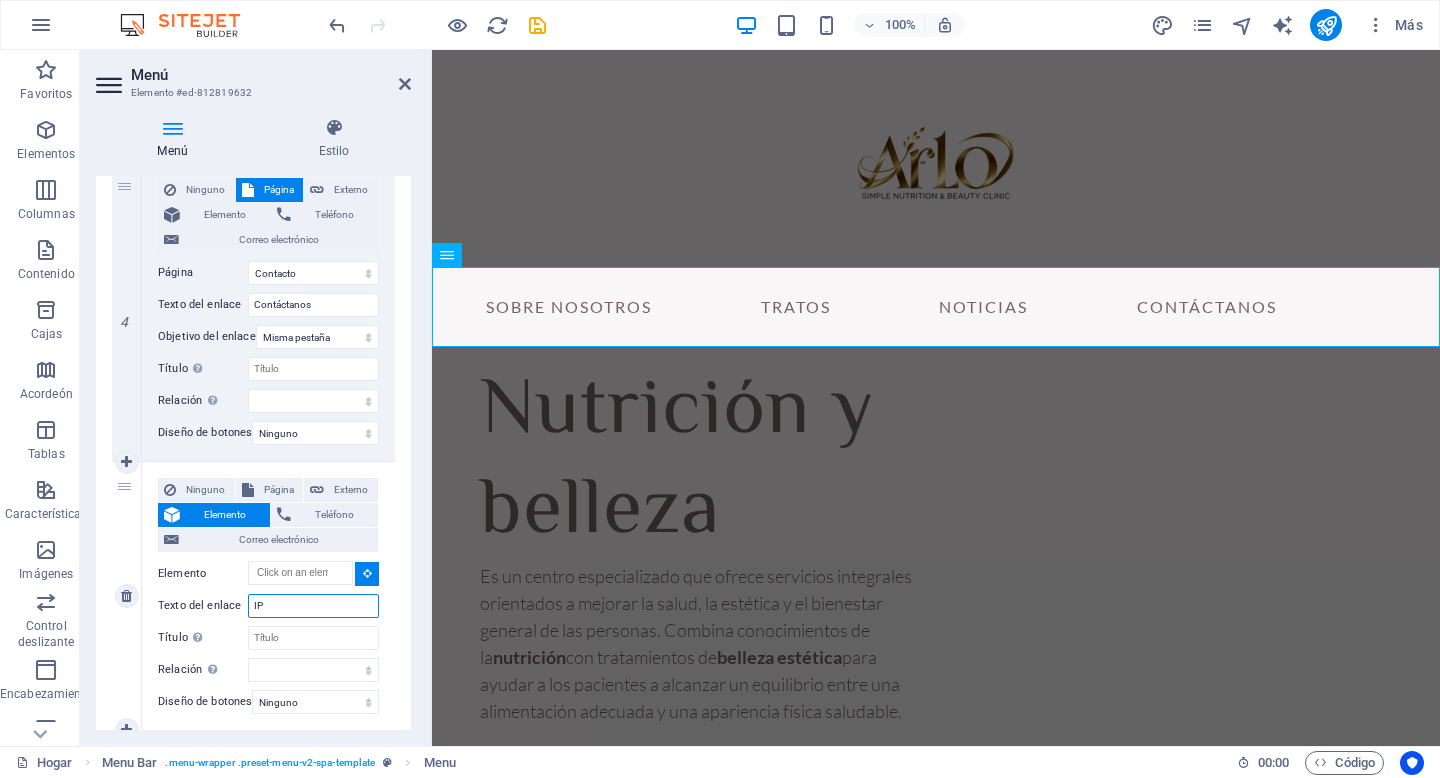 type on "IPL" 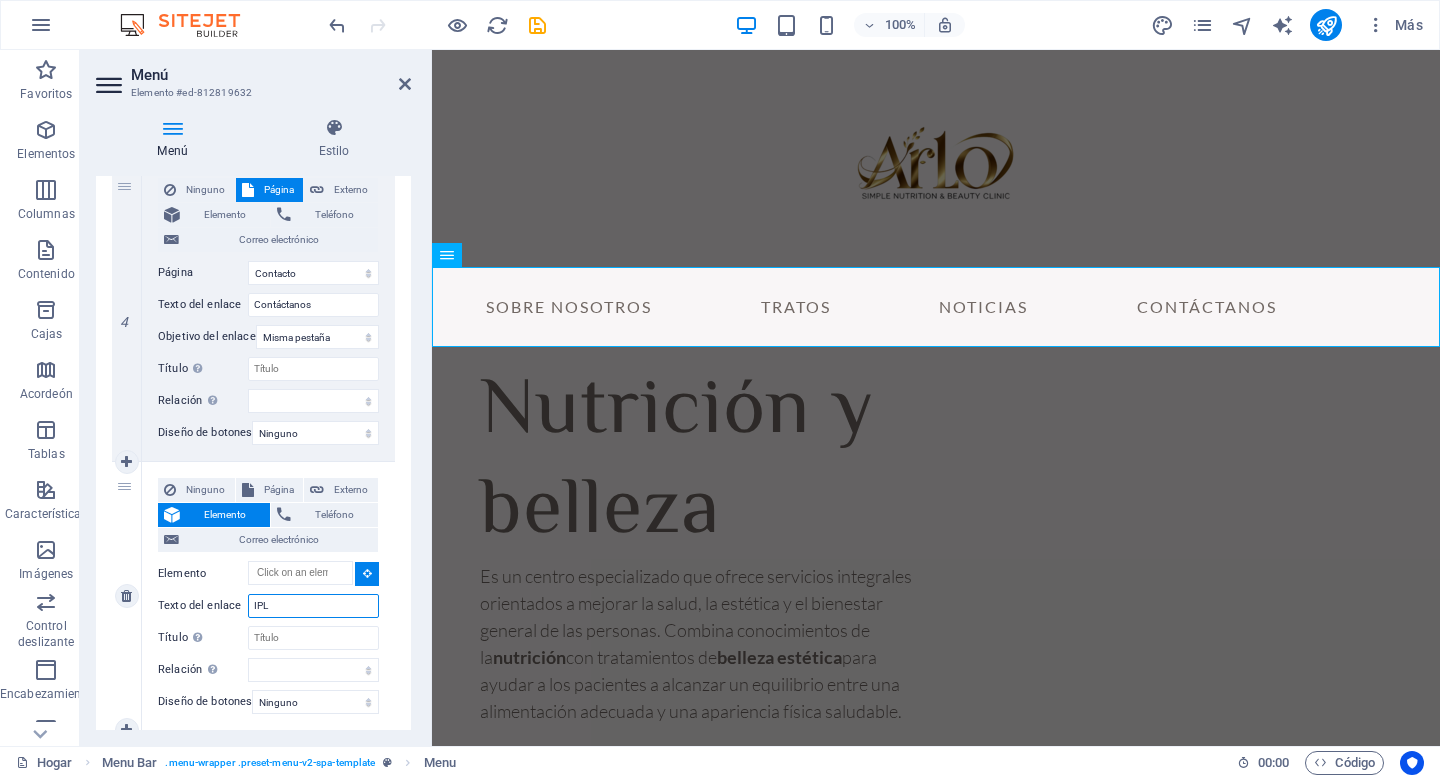 select 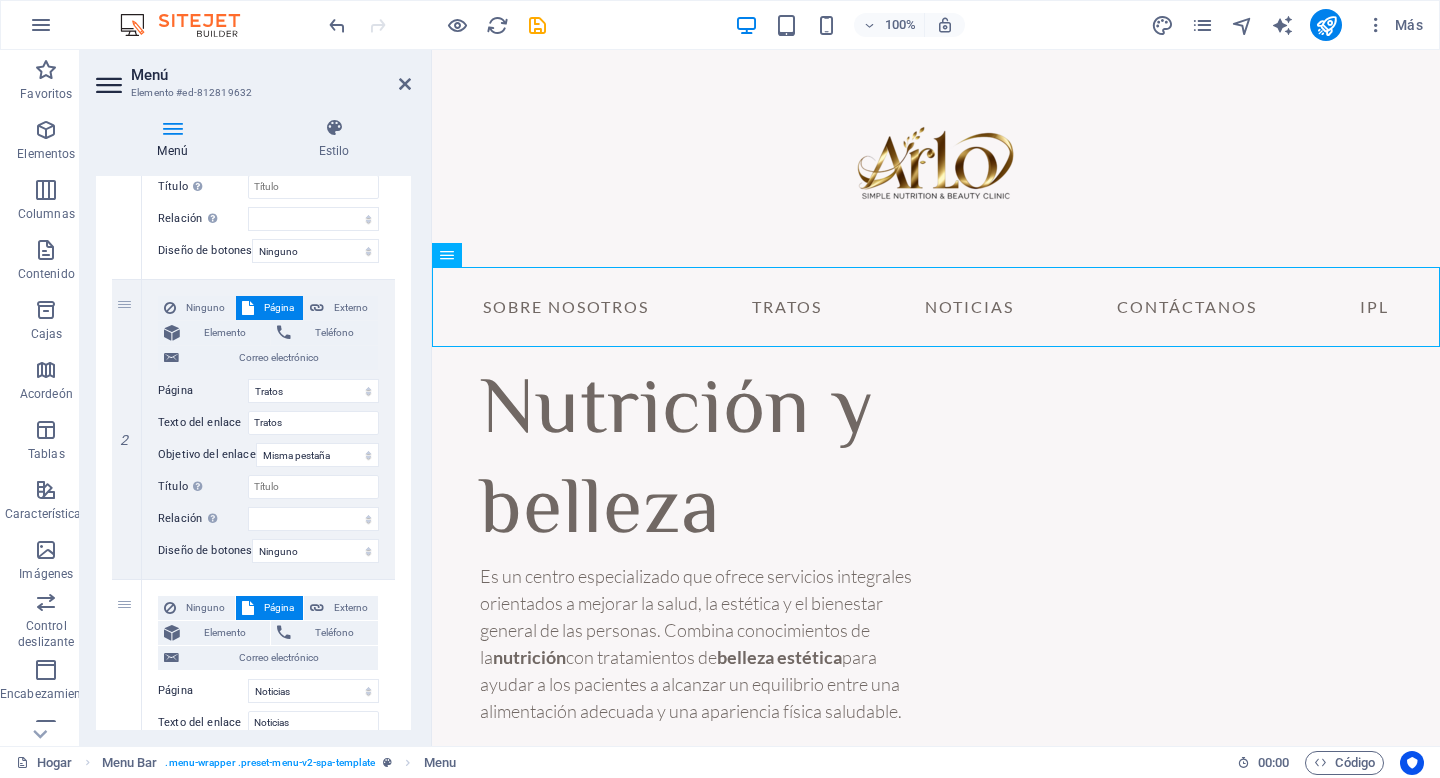 scroll, scrollTop: 386, scrollLeft: 0, axis: vertical 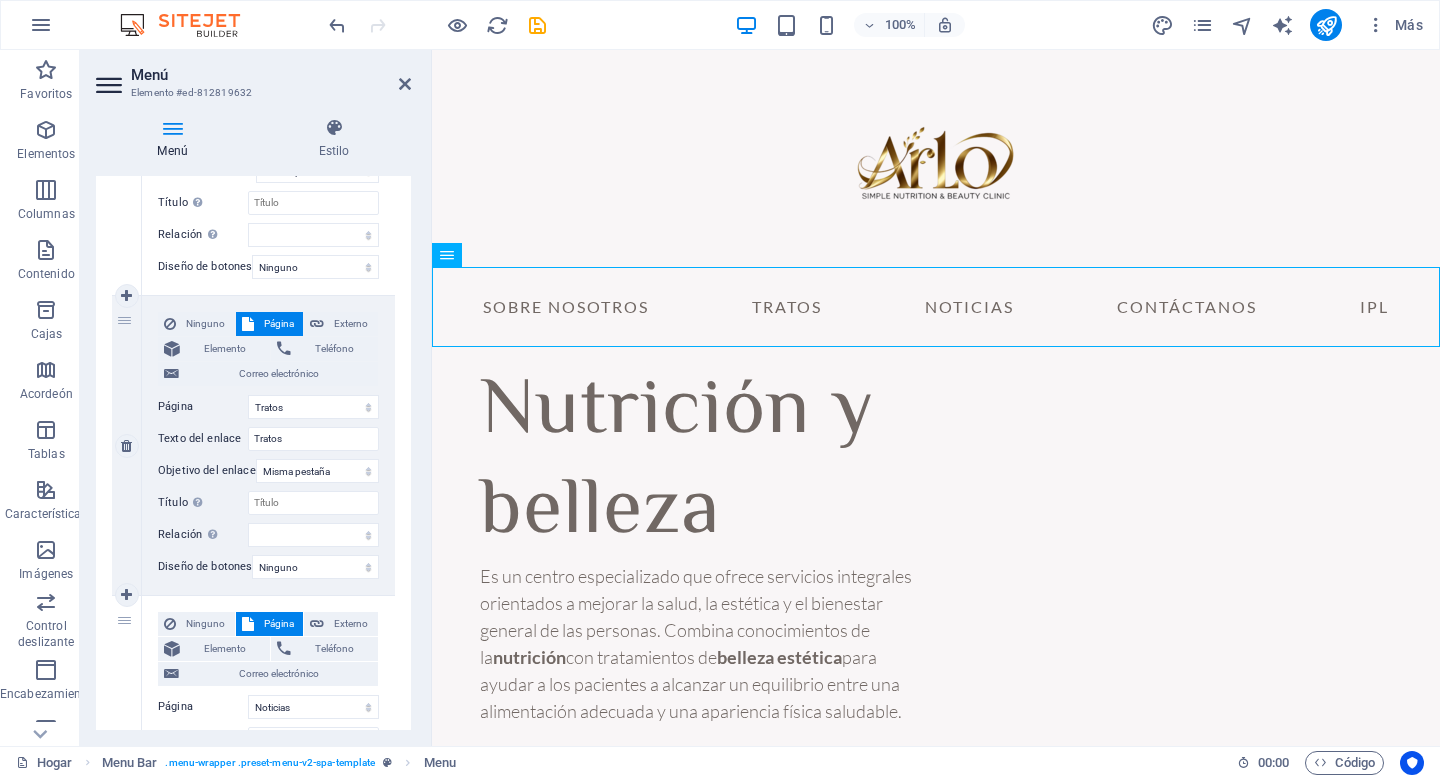 type on "IPL" 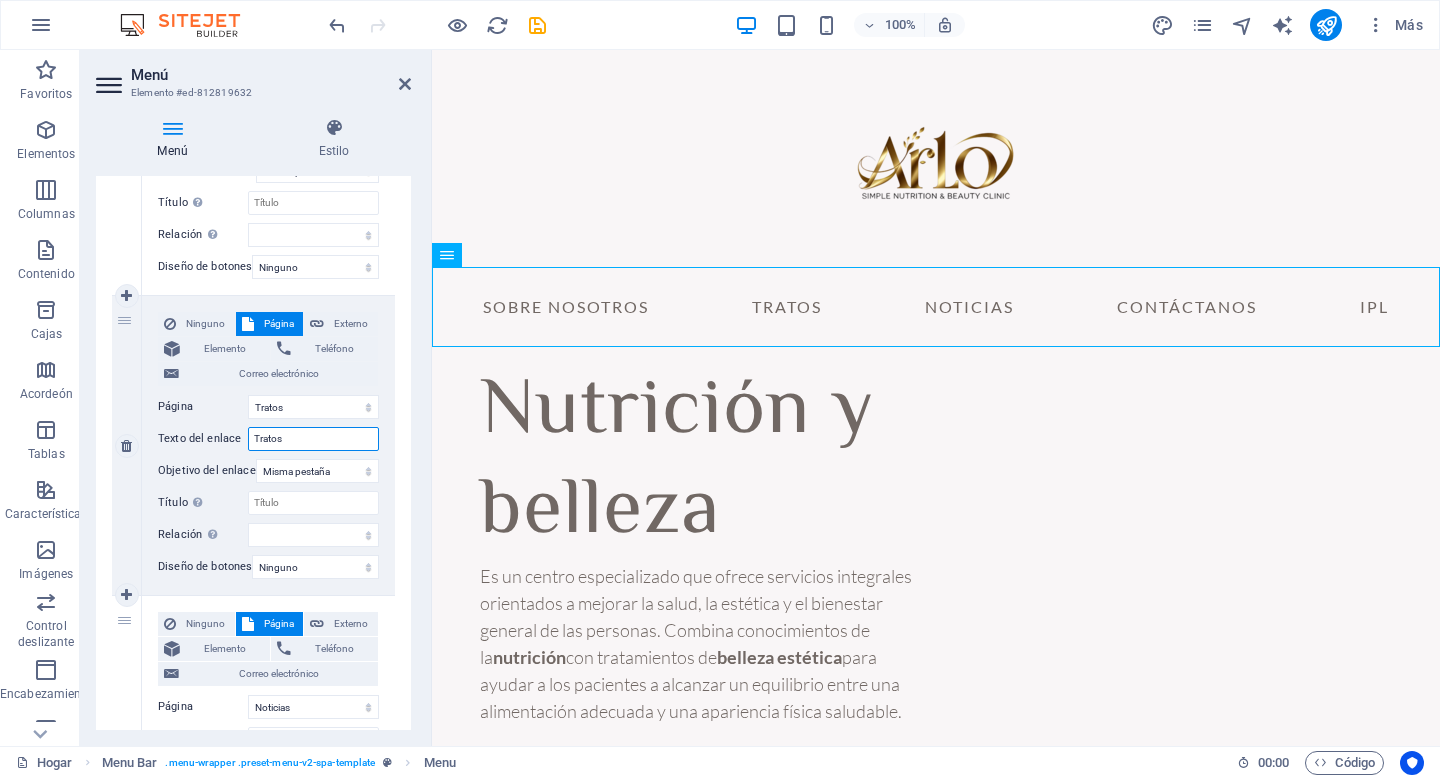click on "Tratos" at bounding box center [313, 439] 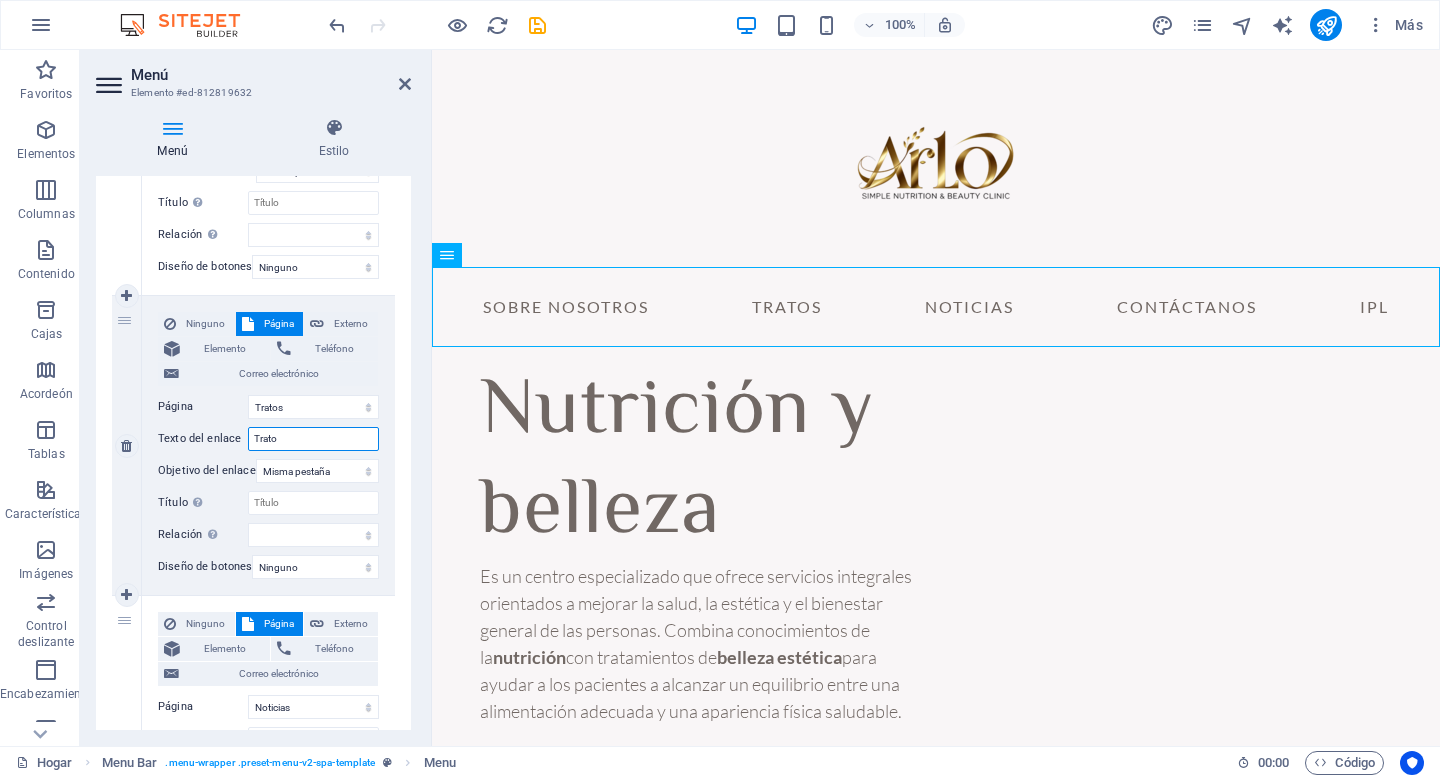 type on "Trat" 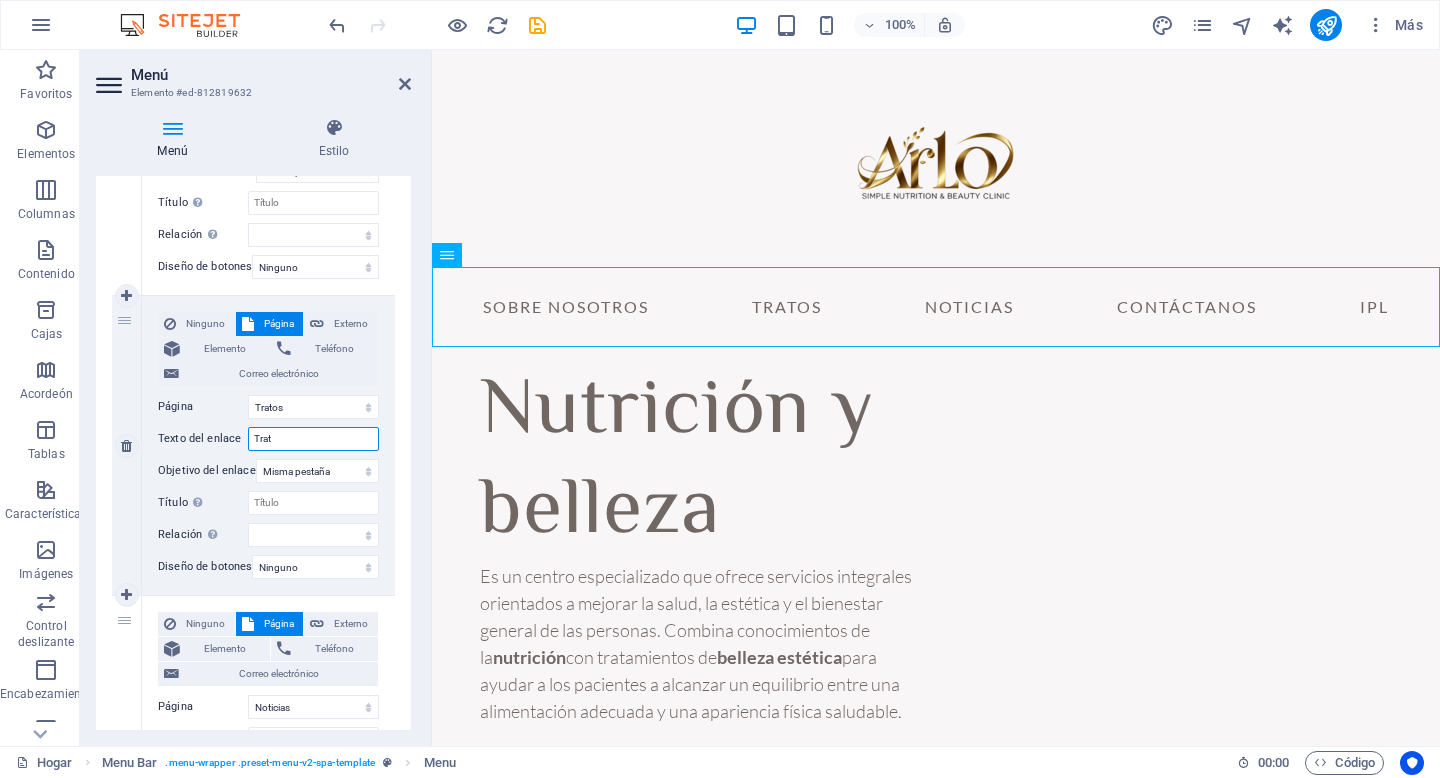 select 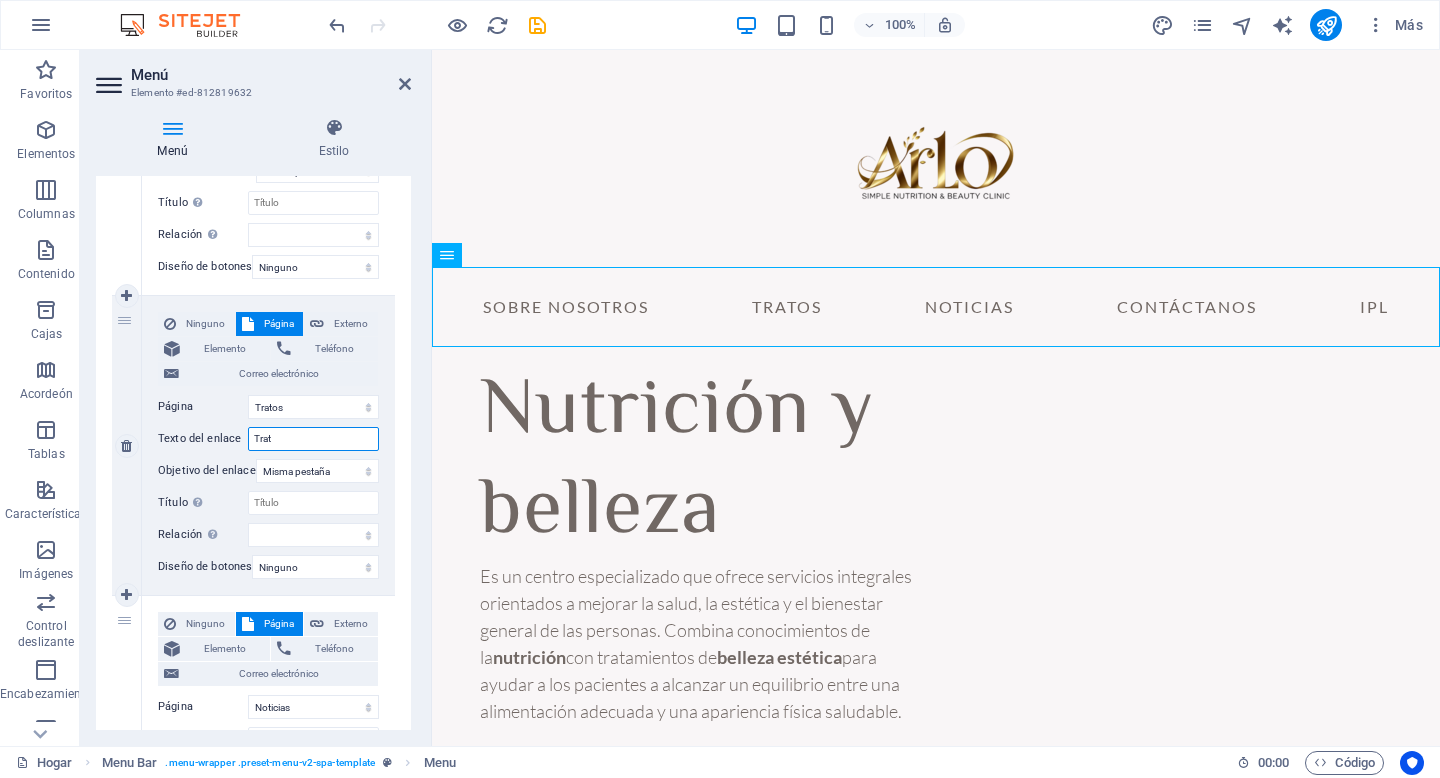 type on "TratA" 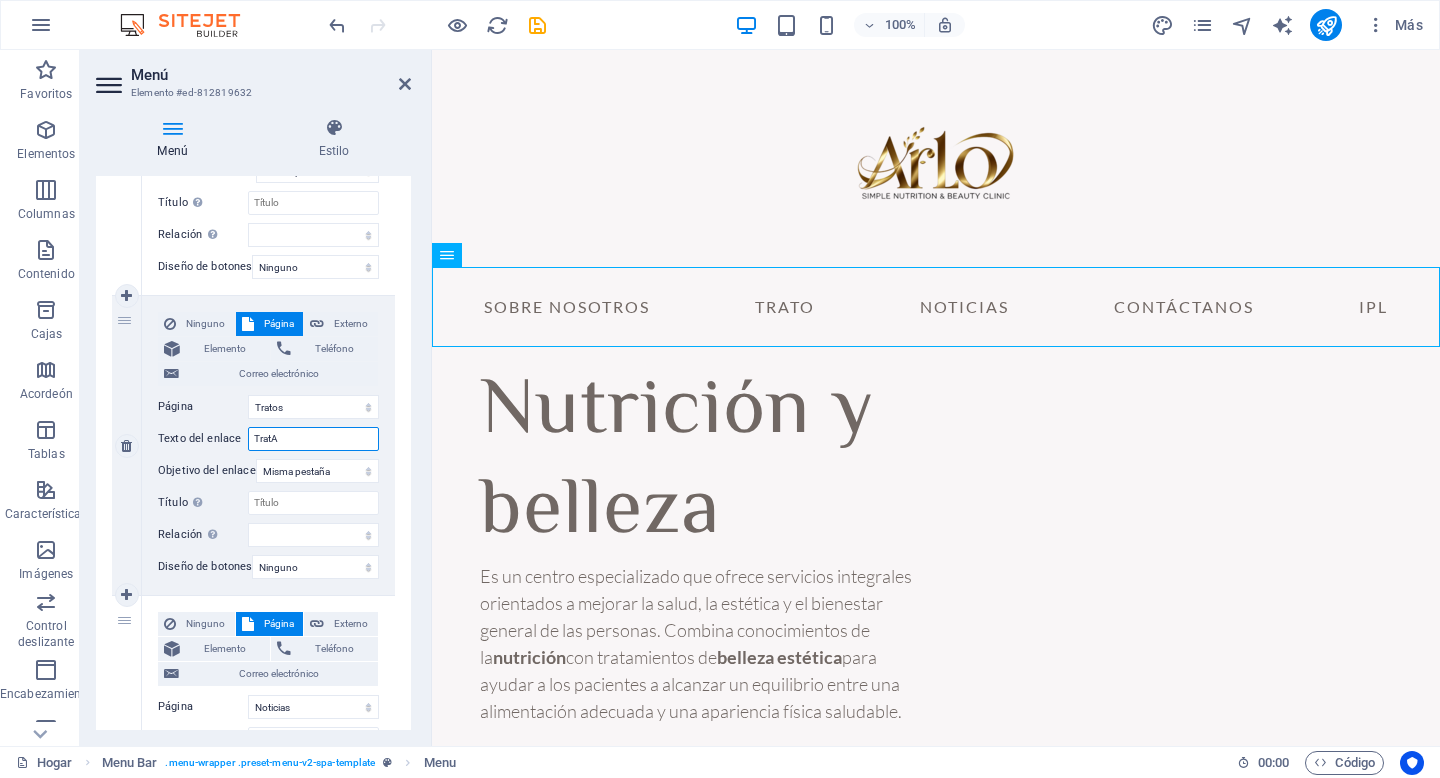 select 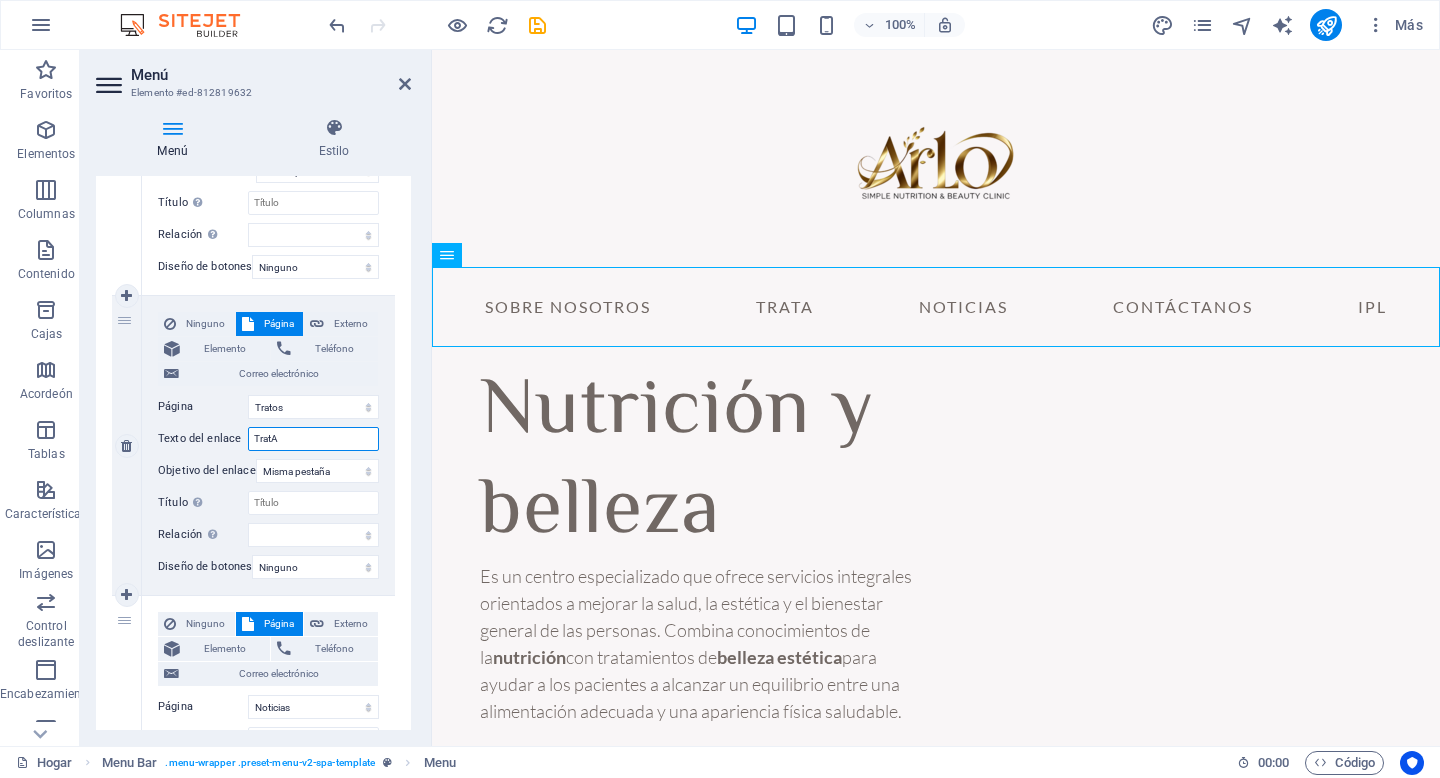 type on "Trat" 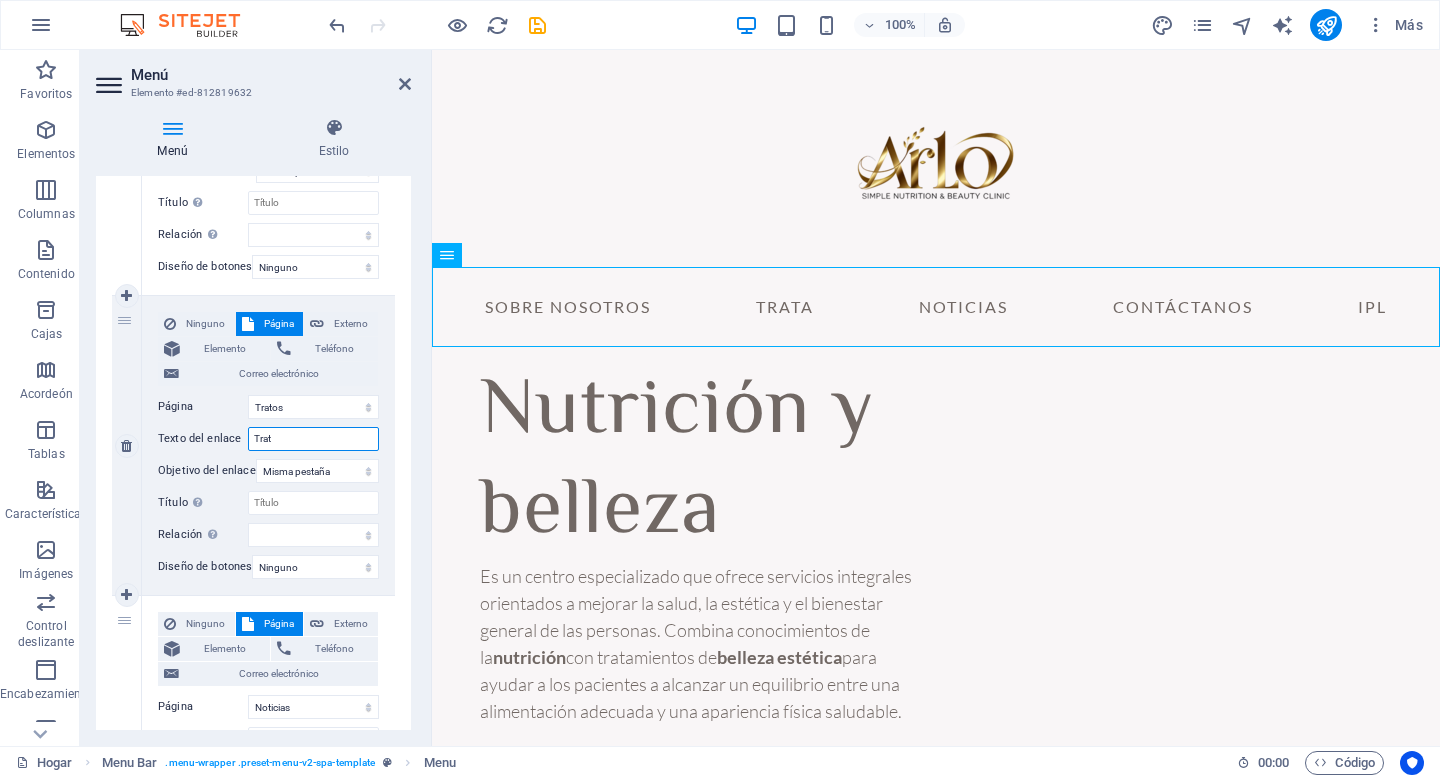 select 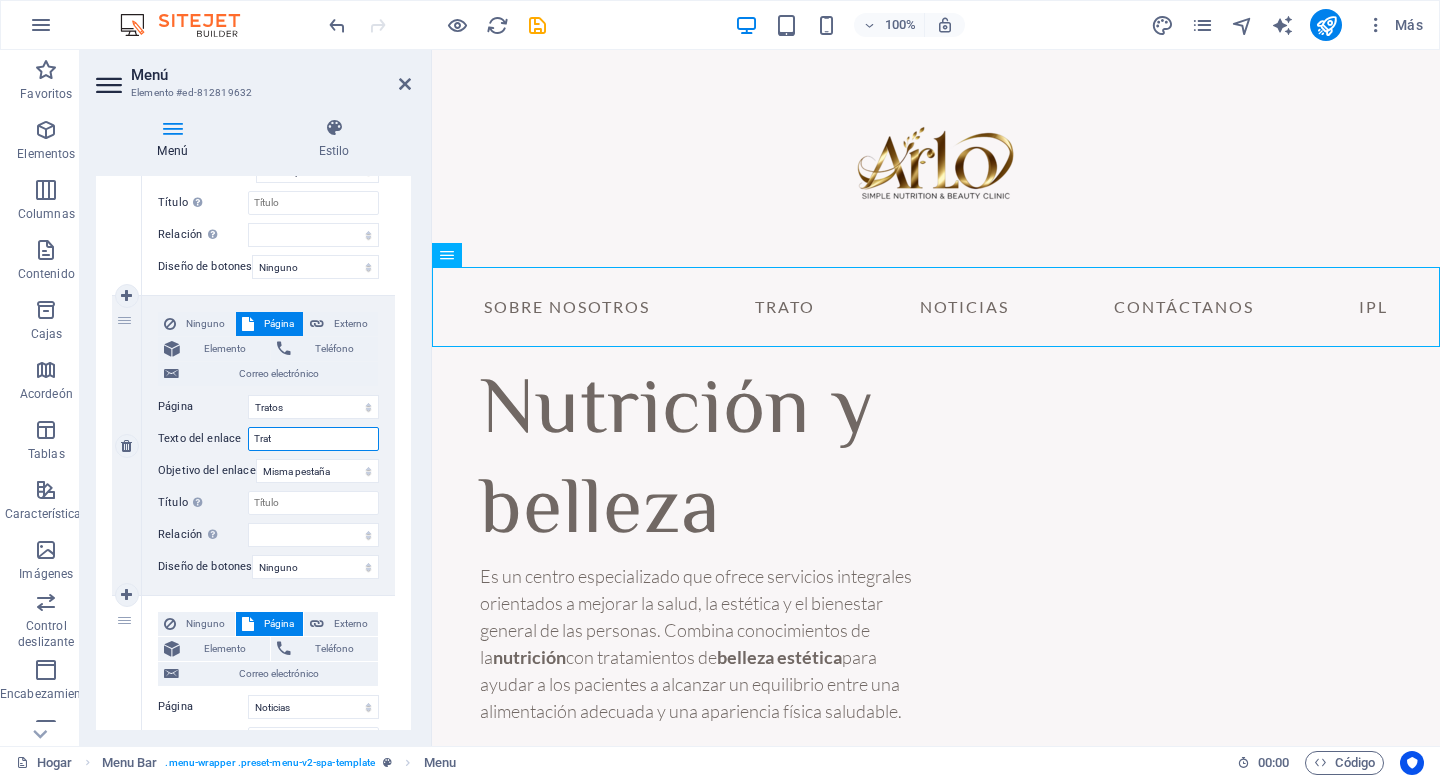 type on "Trata" 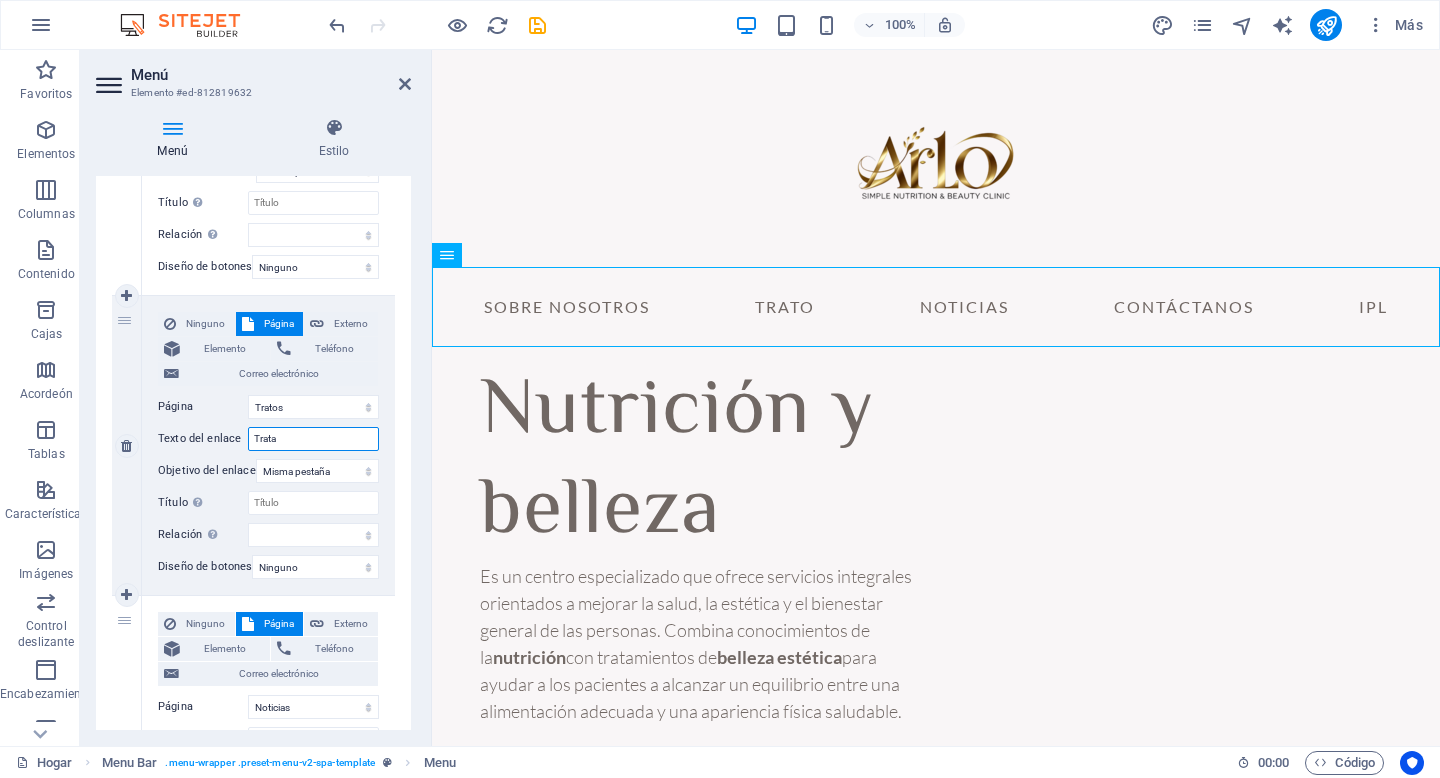 select 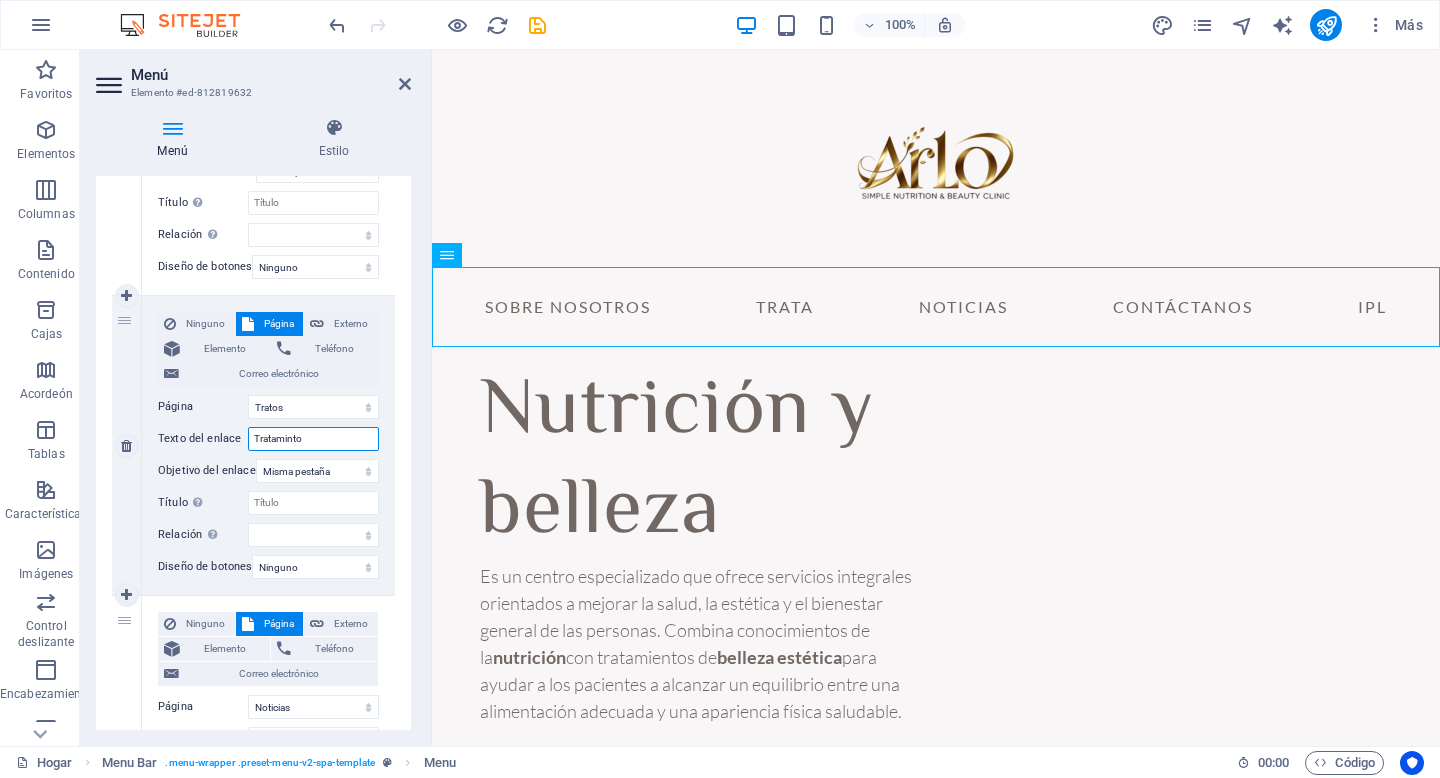 type on "Tratamintos" 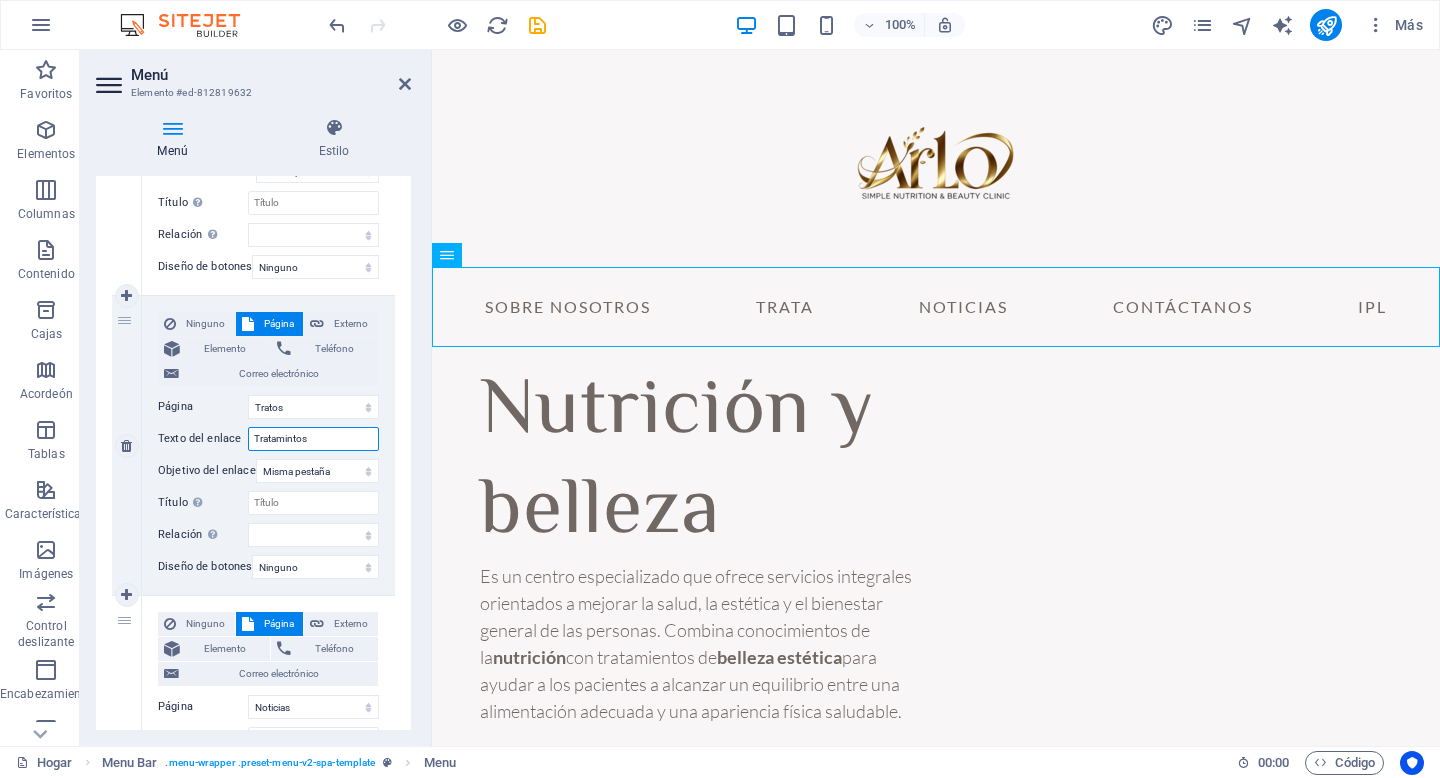 select 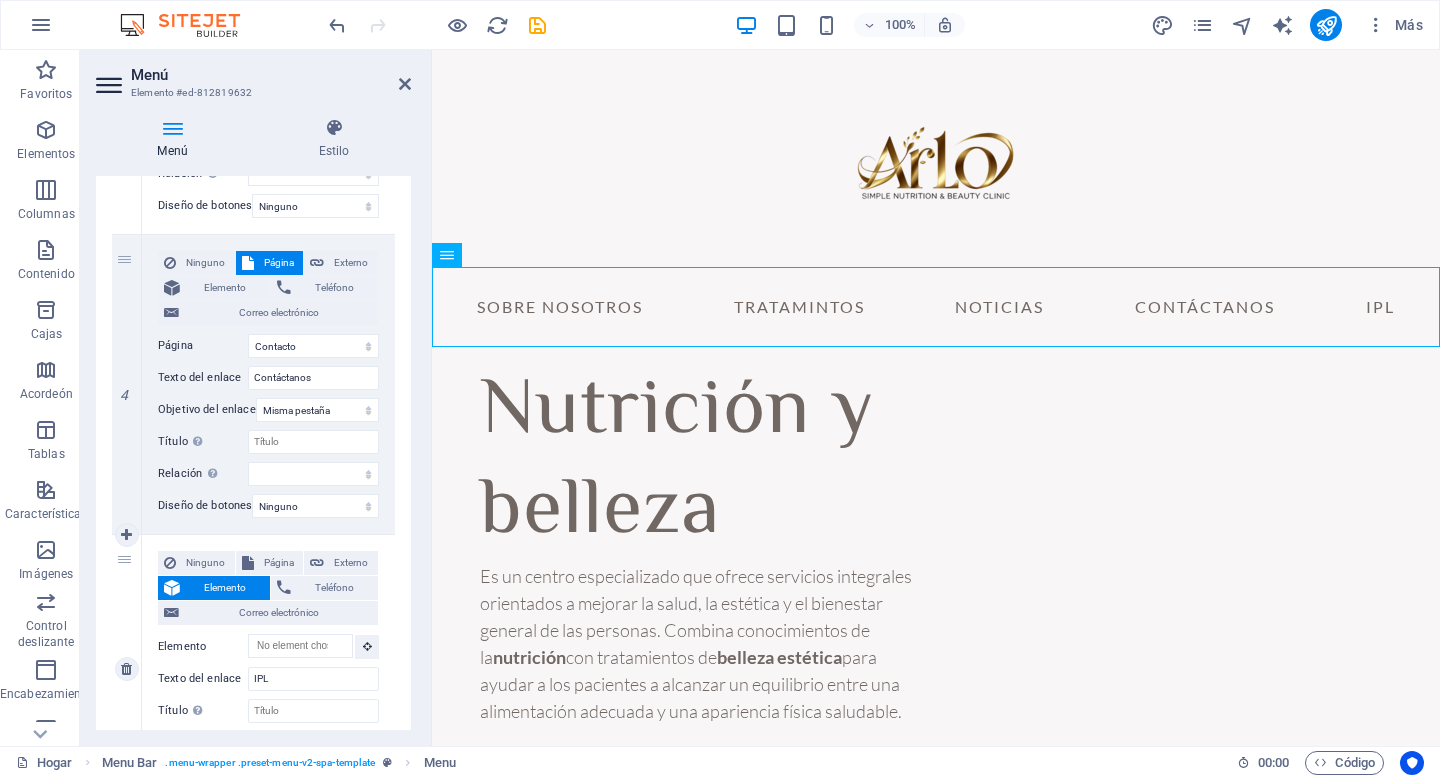 scroll, scrollTop: 1025, scrollLeft: 0, axis: vertical 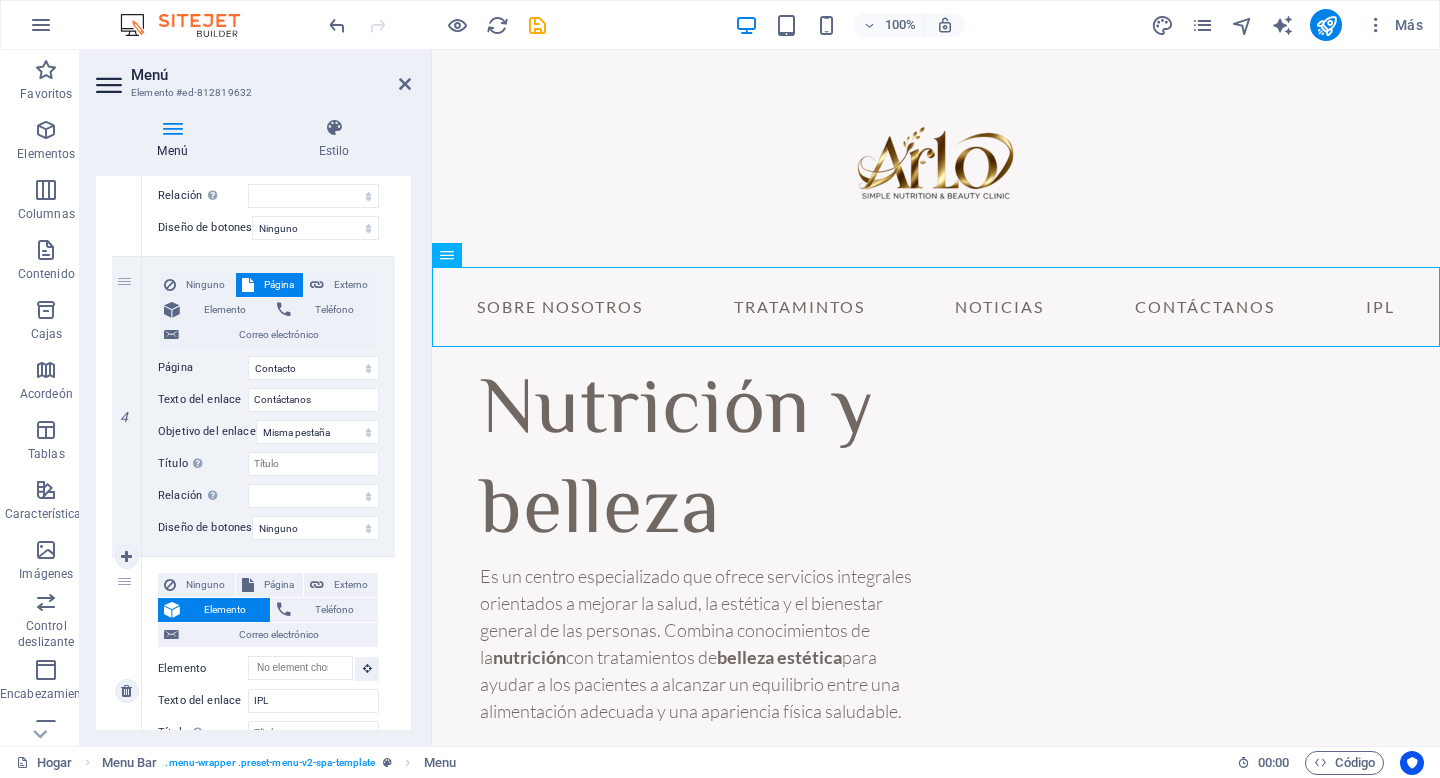 type on "Tratamintos" 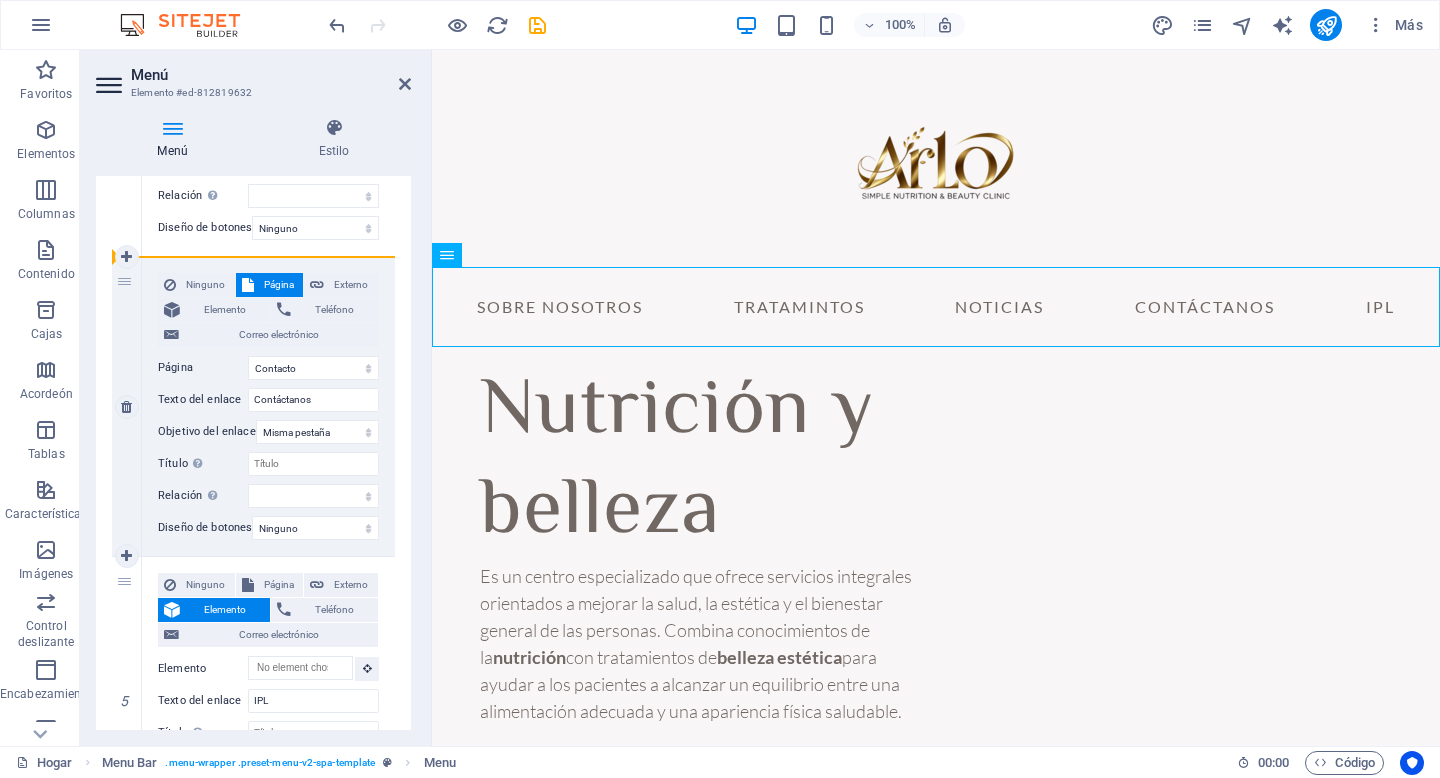 drag, startPoint x: 125, startPoint y: 582, endPoint x: 130, endPoint y: 285, distance: 297.04208 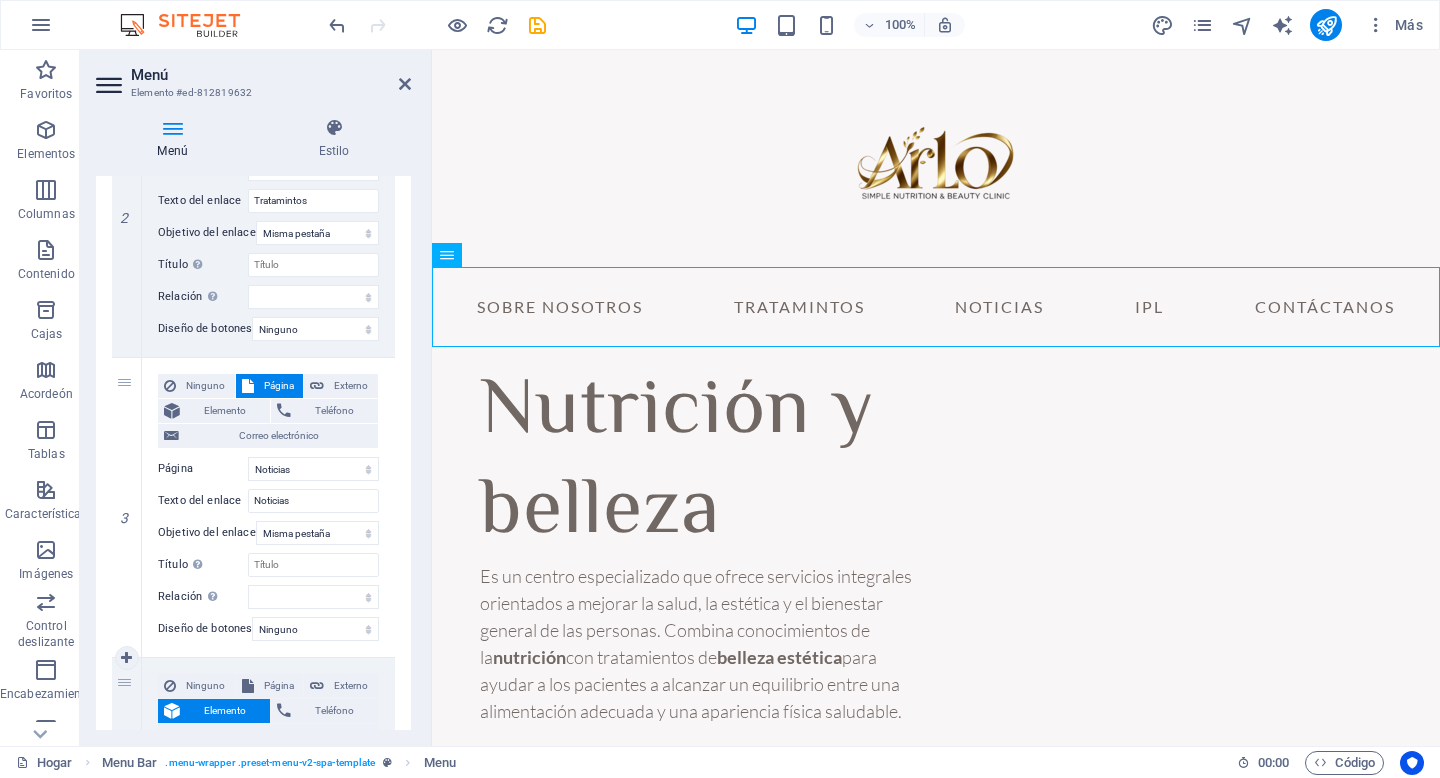 scroll, scrollTop: 615, scrollLeft: 0, axis: vertical 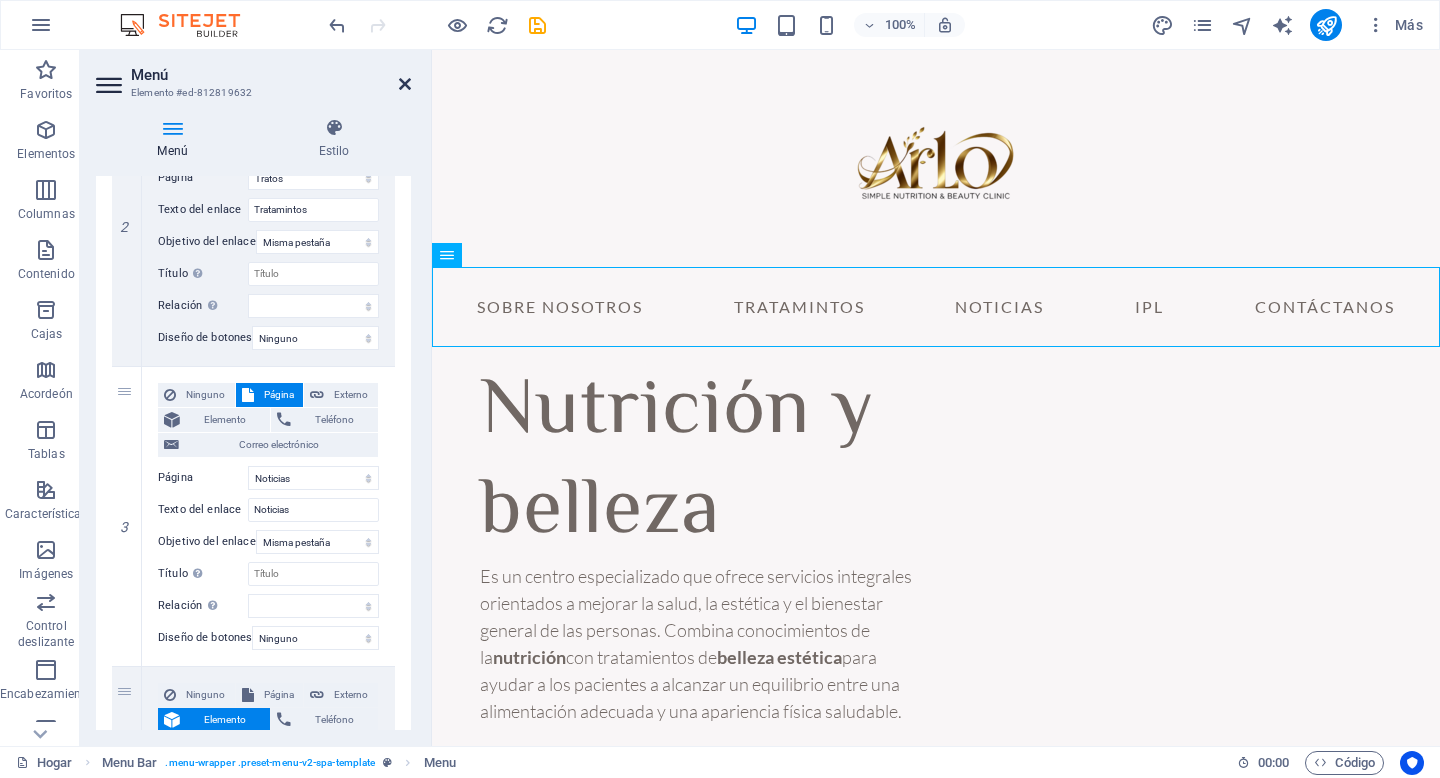 click at bounding box center (405, 84) 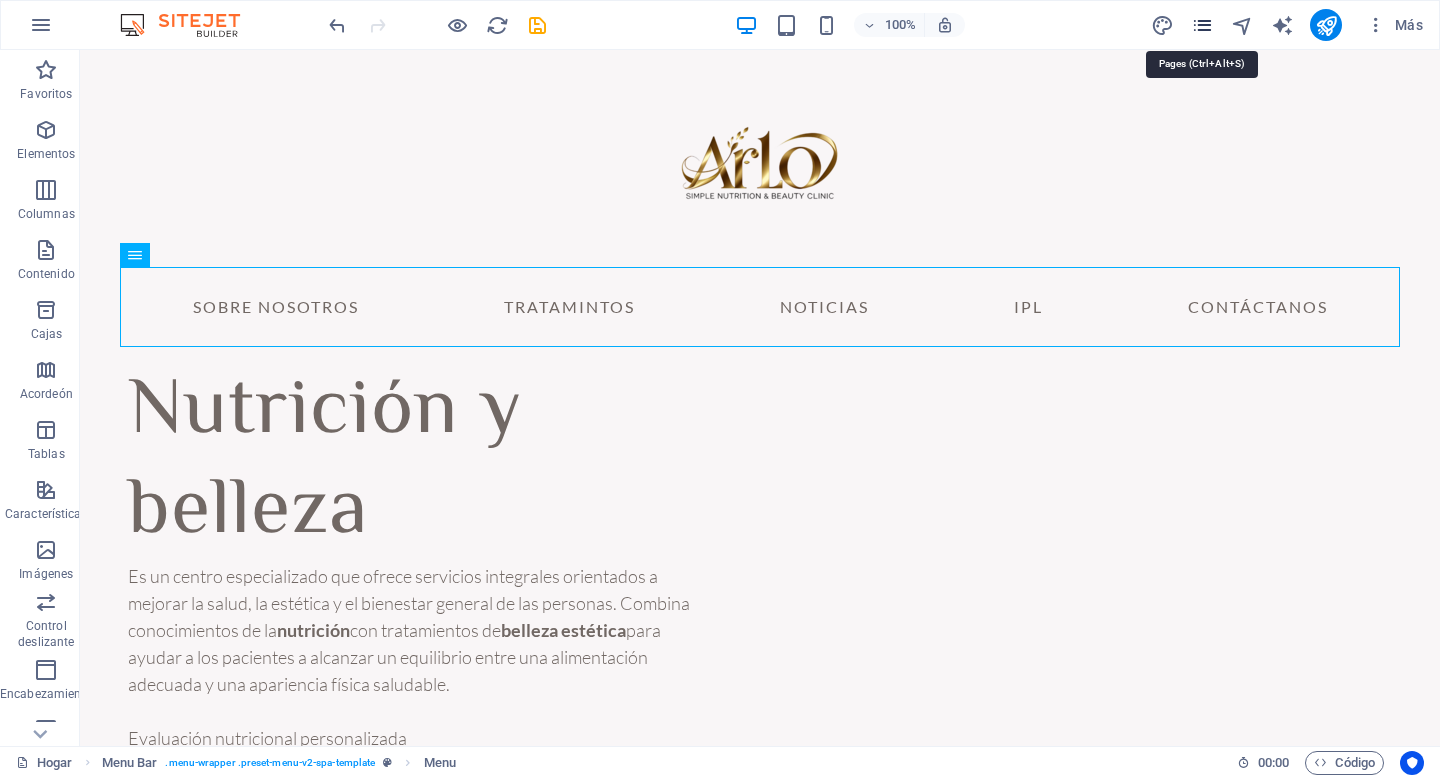 click at bounding box center [1202, 25] 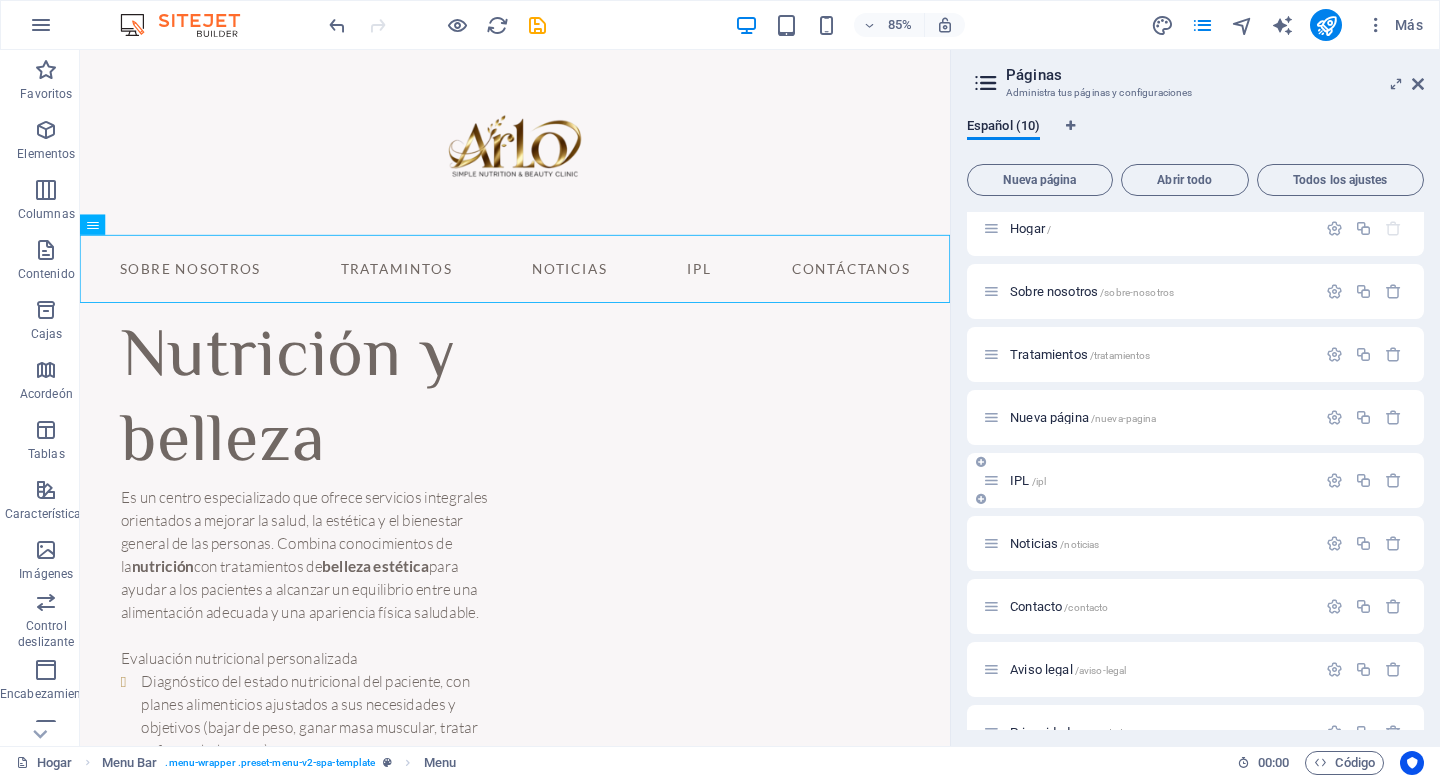 scroll, scrollTop: 23, scrollLeft: 0, axis: vertical 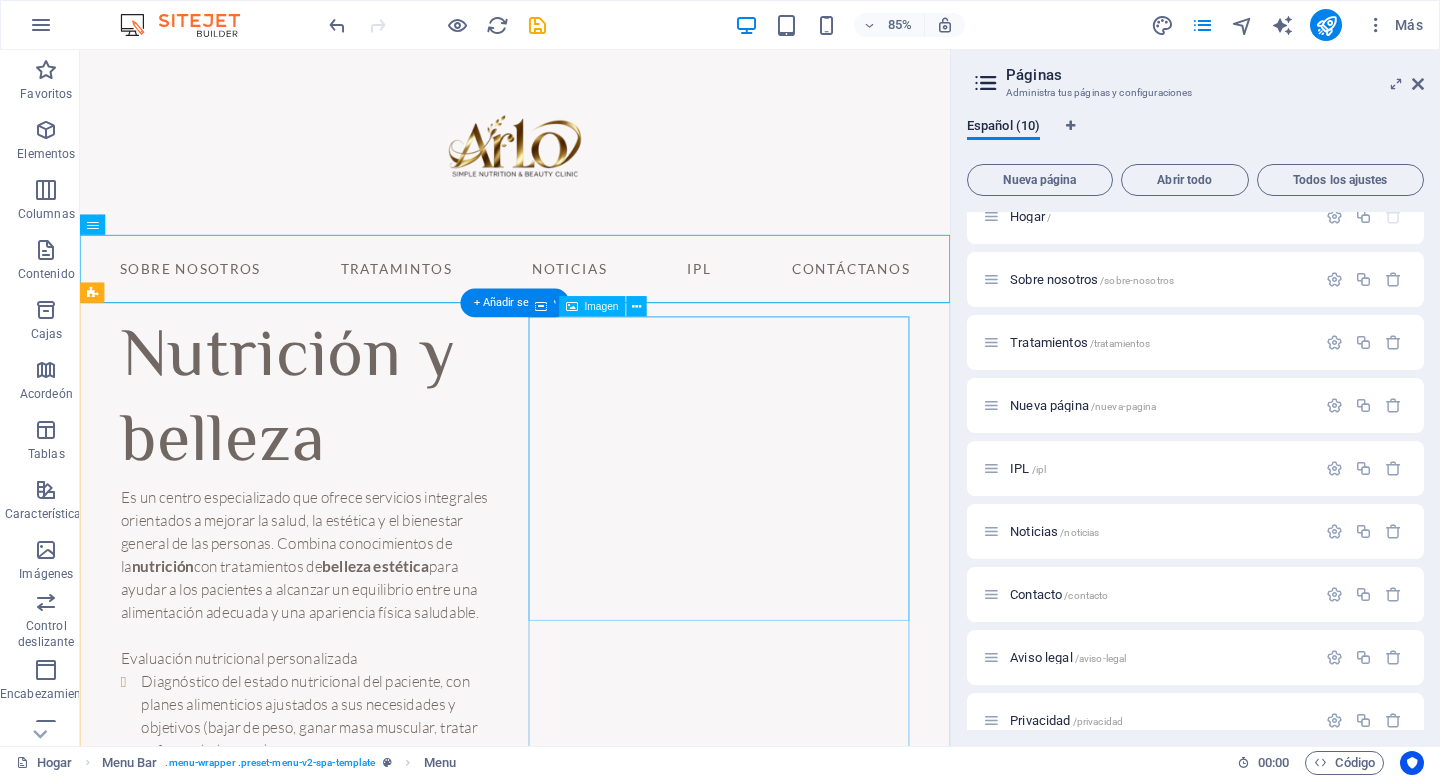 click at bounding box center (352, 1352) 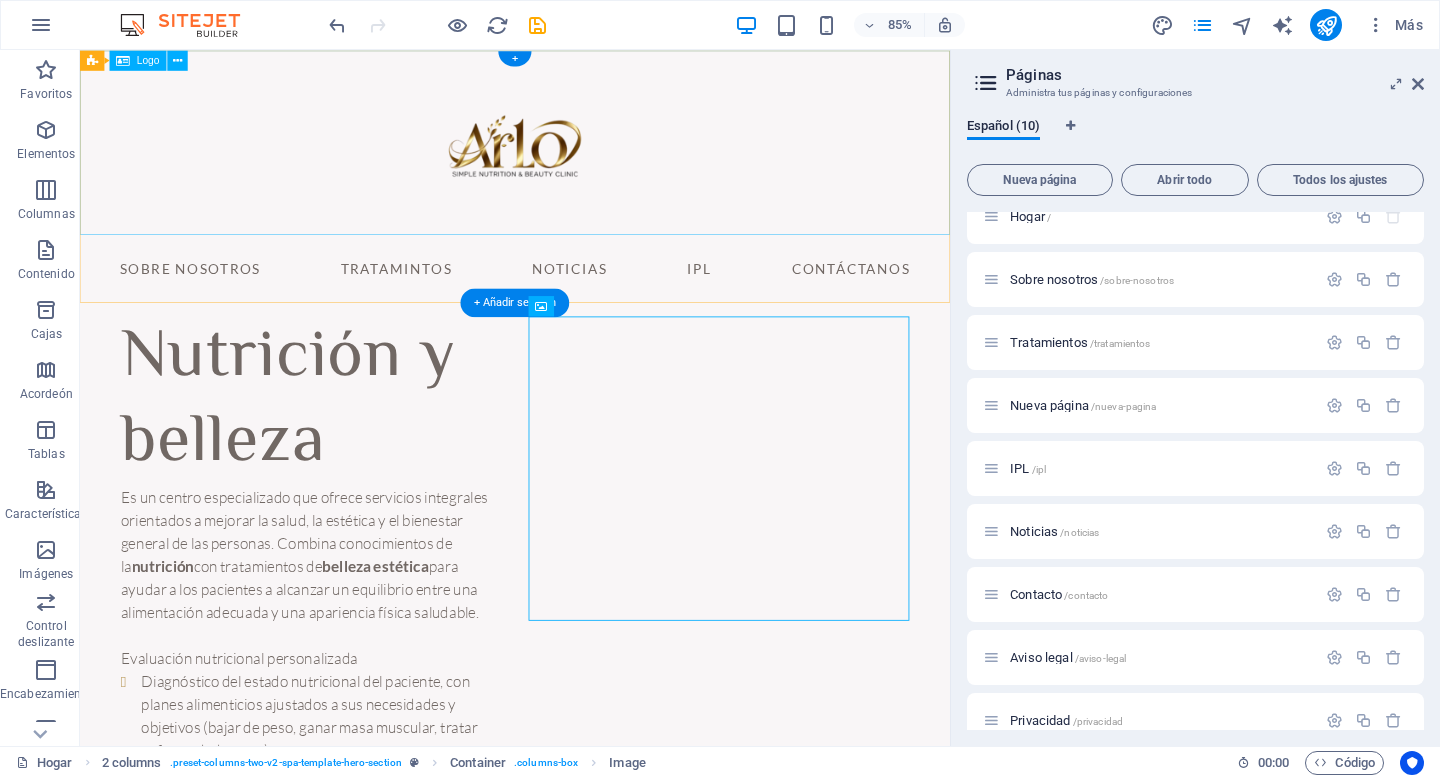 click at bounding box center (592, 158) 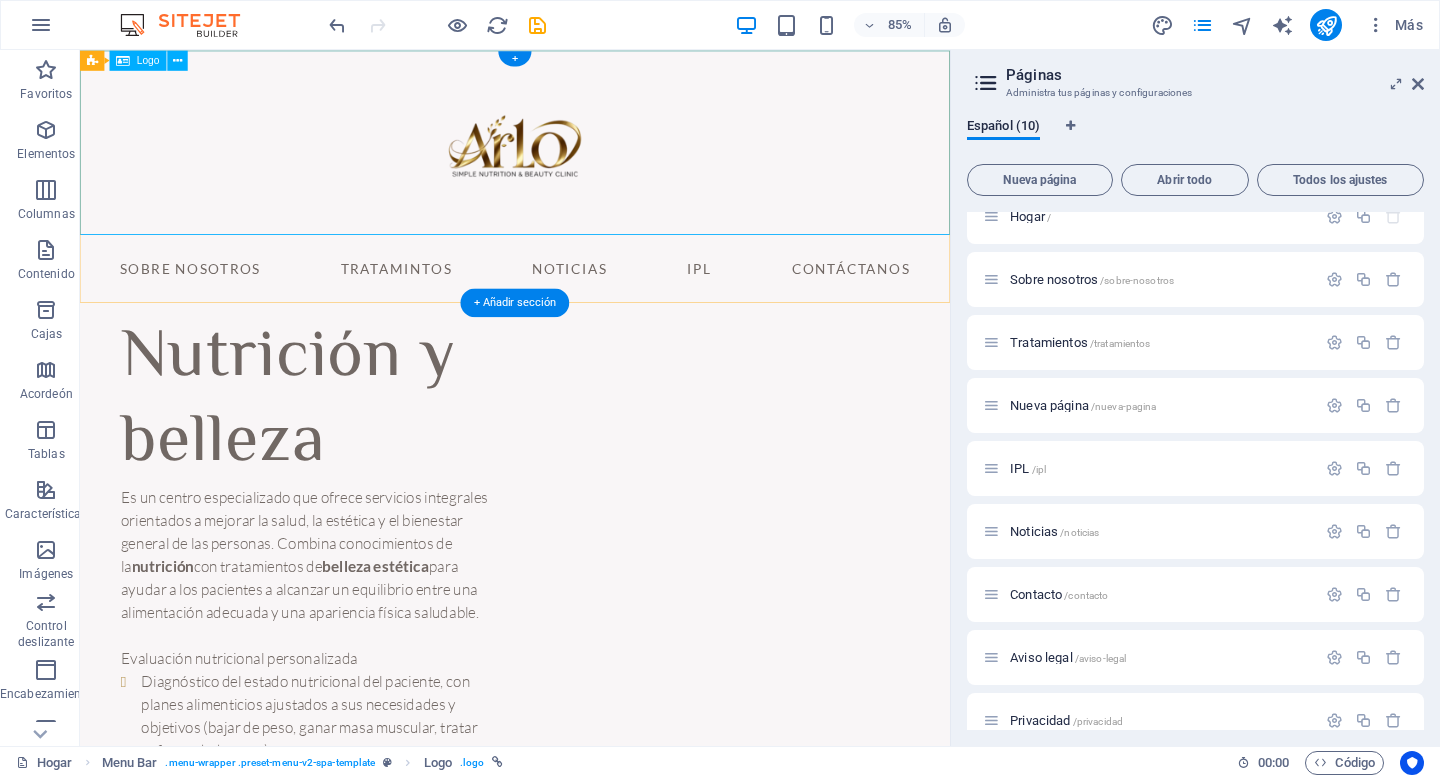 click at bounding box center (592, 158) 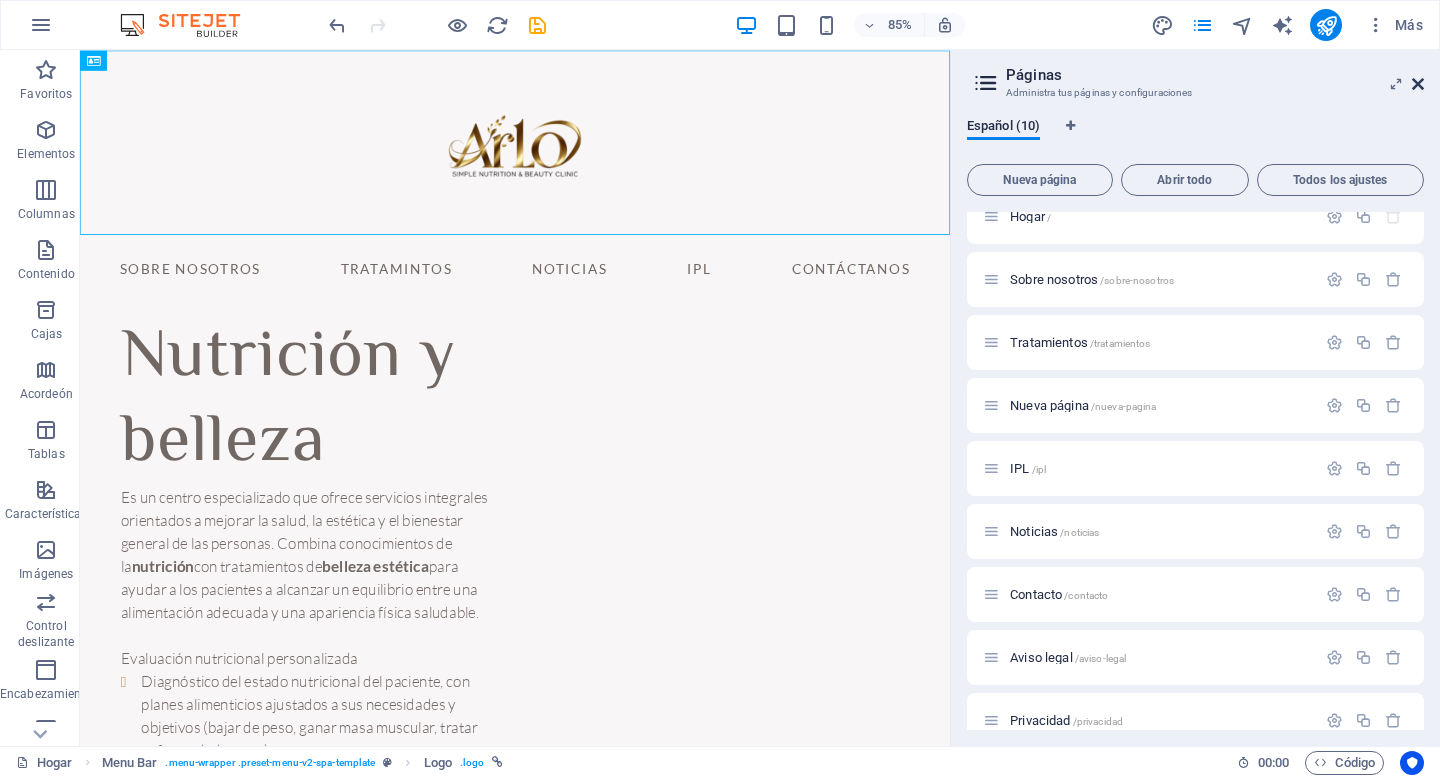 click at bounding box center [1418, 84] 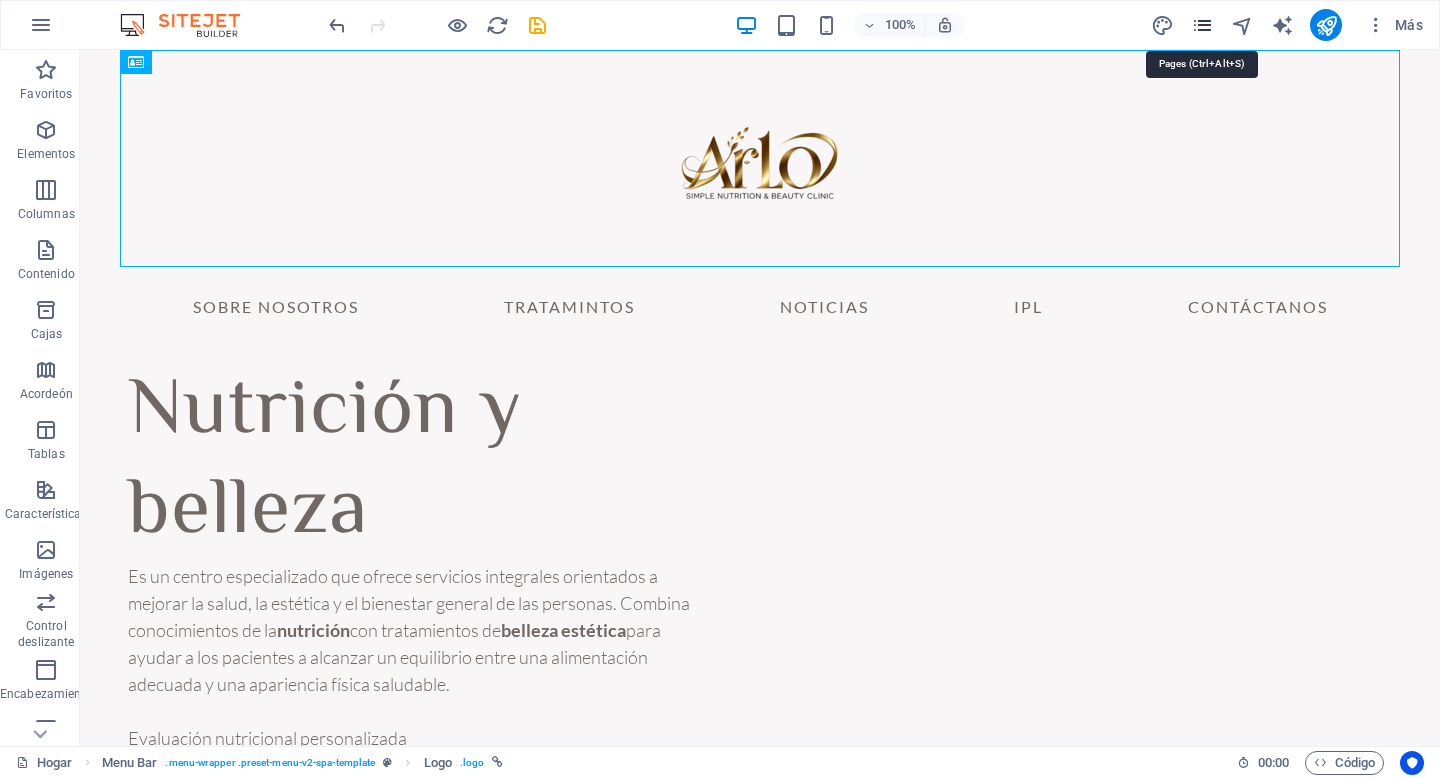 click at bounding box center [1202, 25] 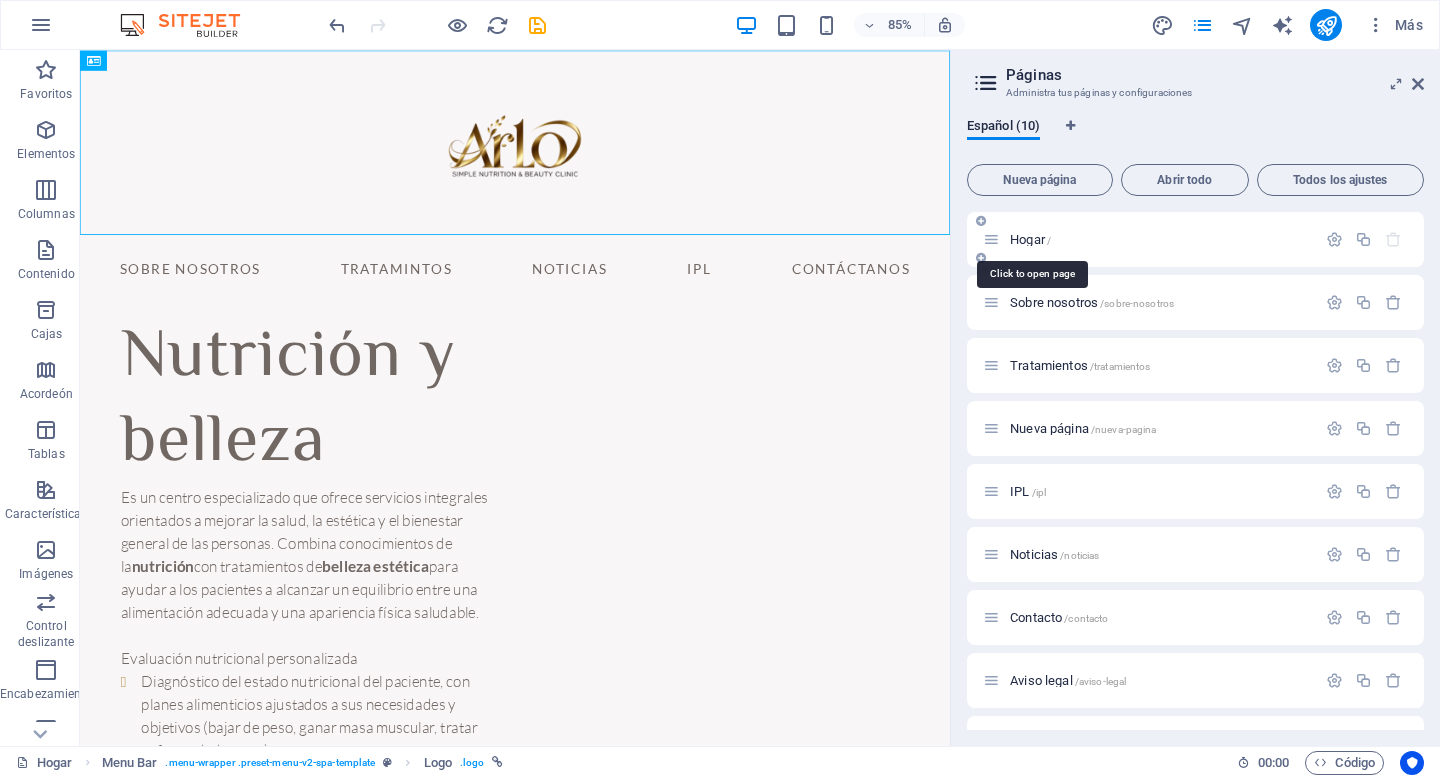 click on "Hogar" at bounding box center [1027, 239] 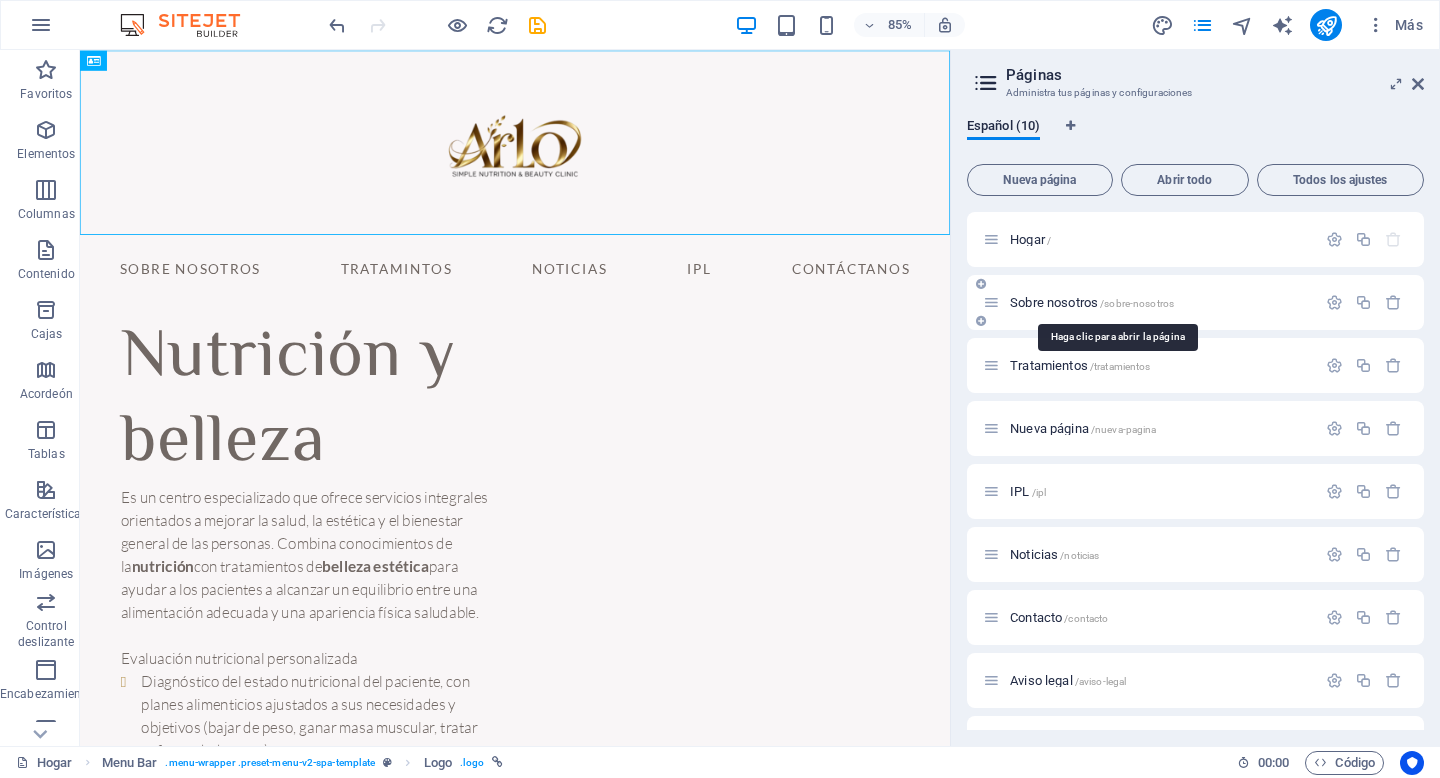 click on "Sobre nosotros" at bounding box center [1054, 302] 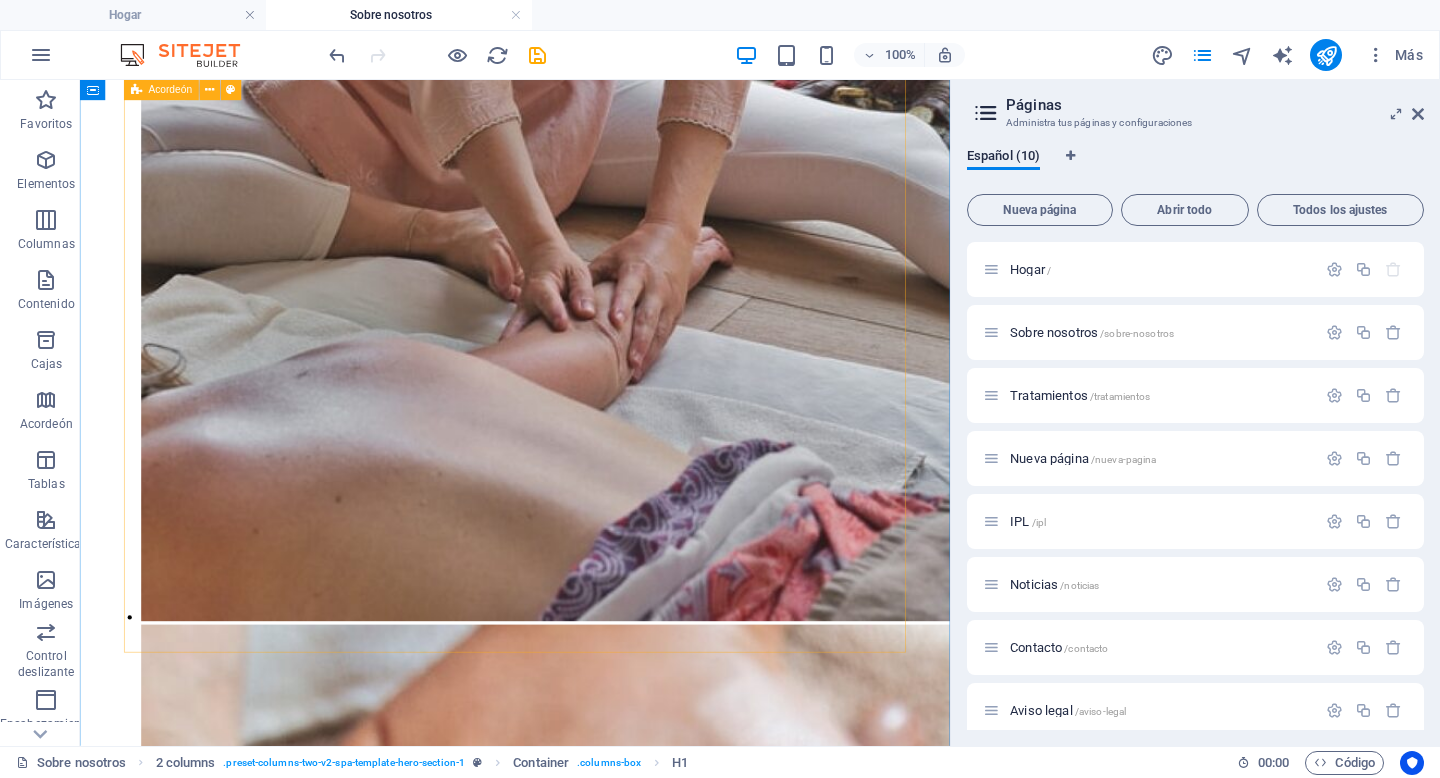 scroll, scrollTop: 6219, scrollLeft: 0, axis: vertical 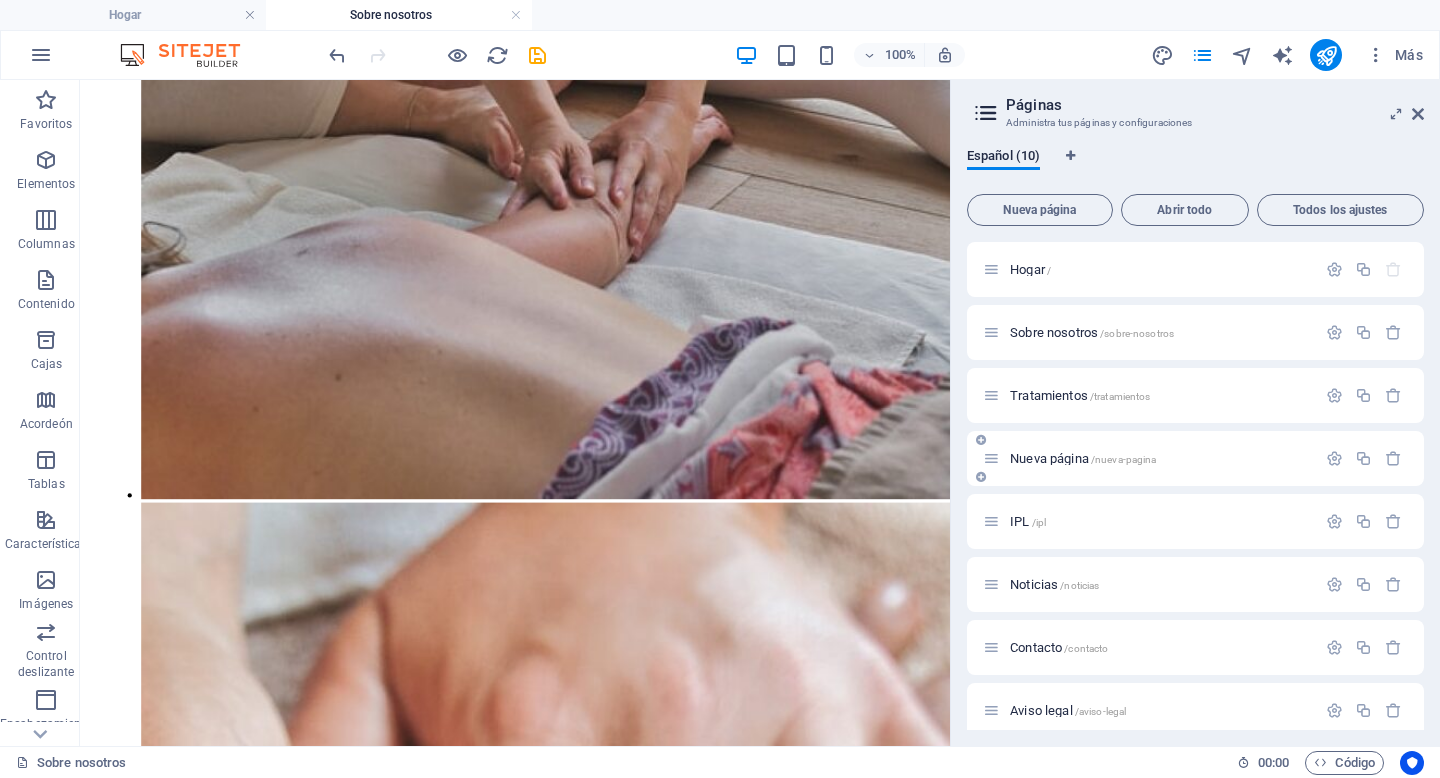 click on "Nueva página" at bounding box center (1049, 458) 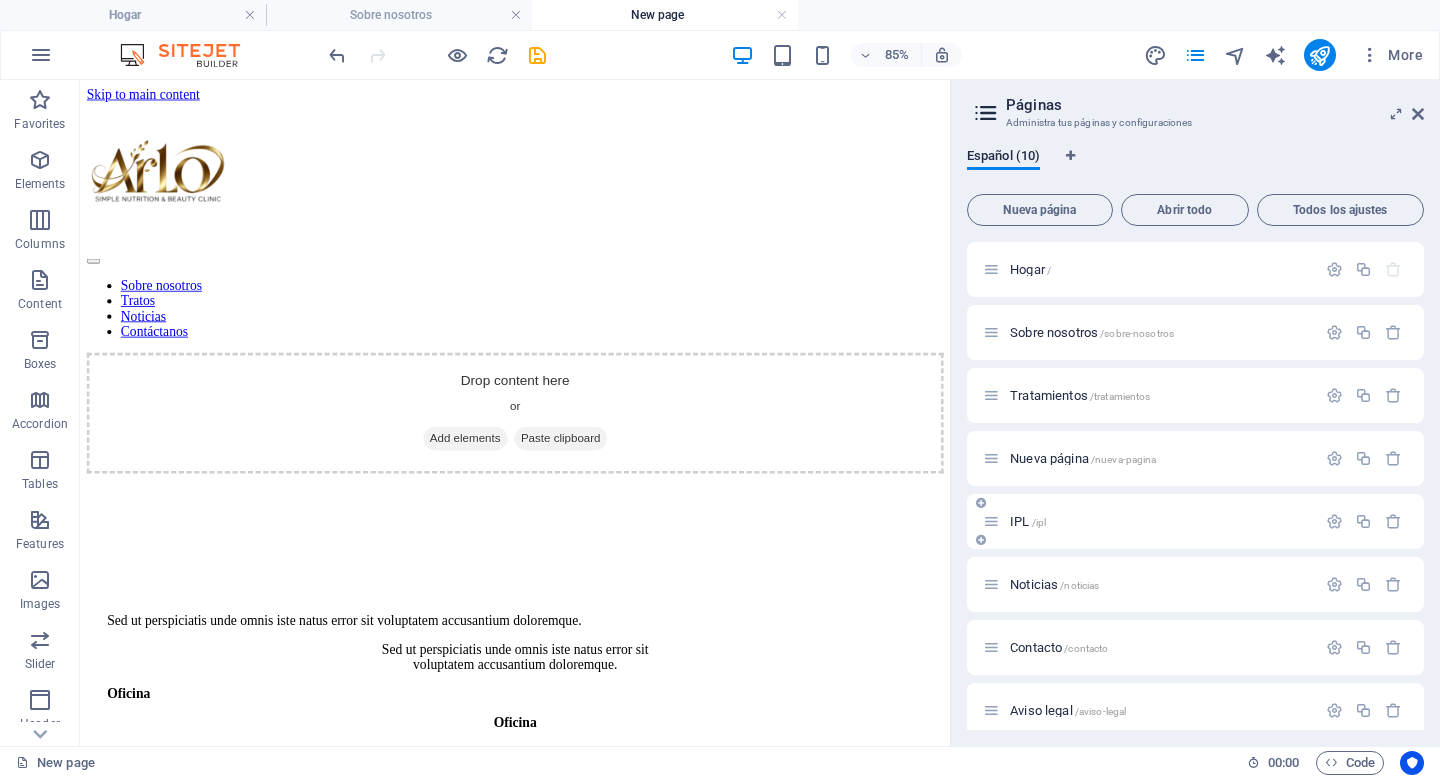 scroll, scrollTop: 0, scrollLeft: 0, axis: both 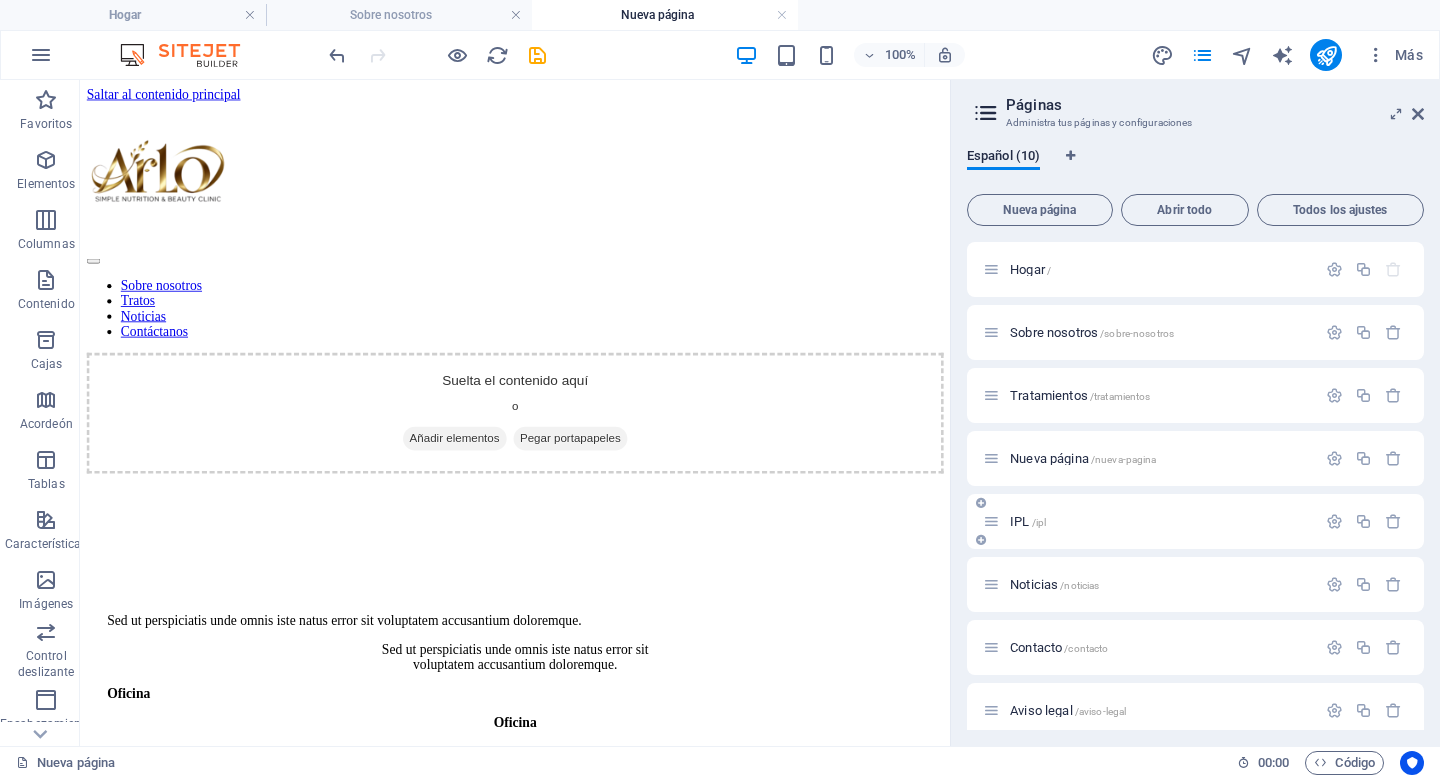 click on "IPL" at bounding box center (1019, 521) 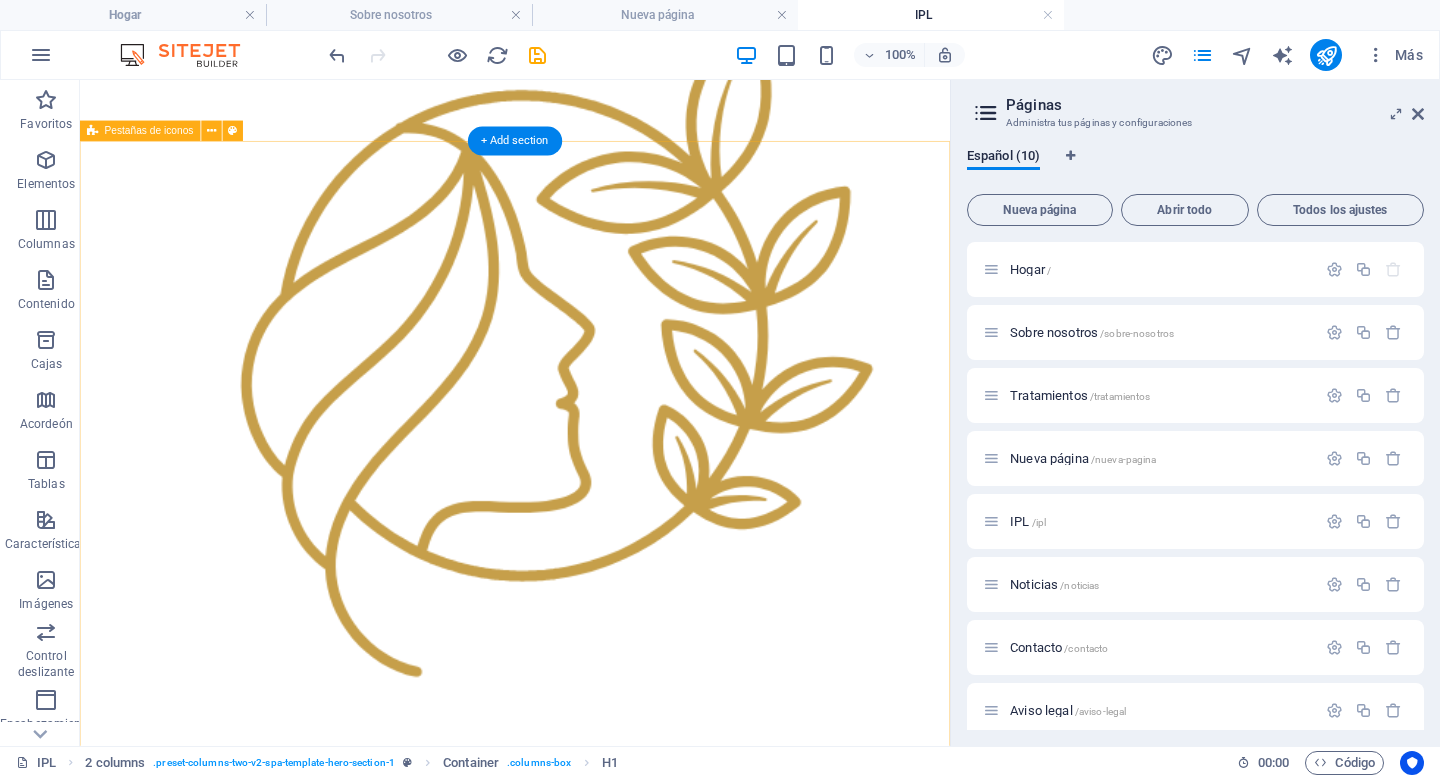 scroll, scrollTop: 0, scrollLeft: 0, axis: both 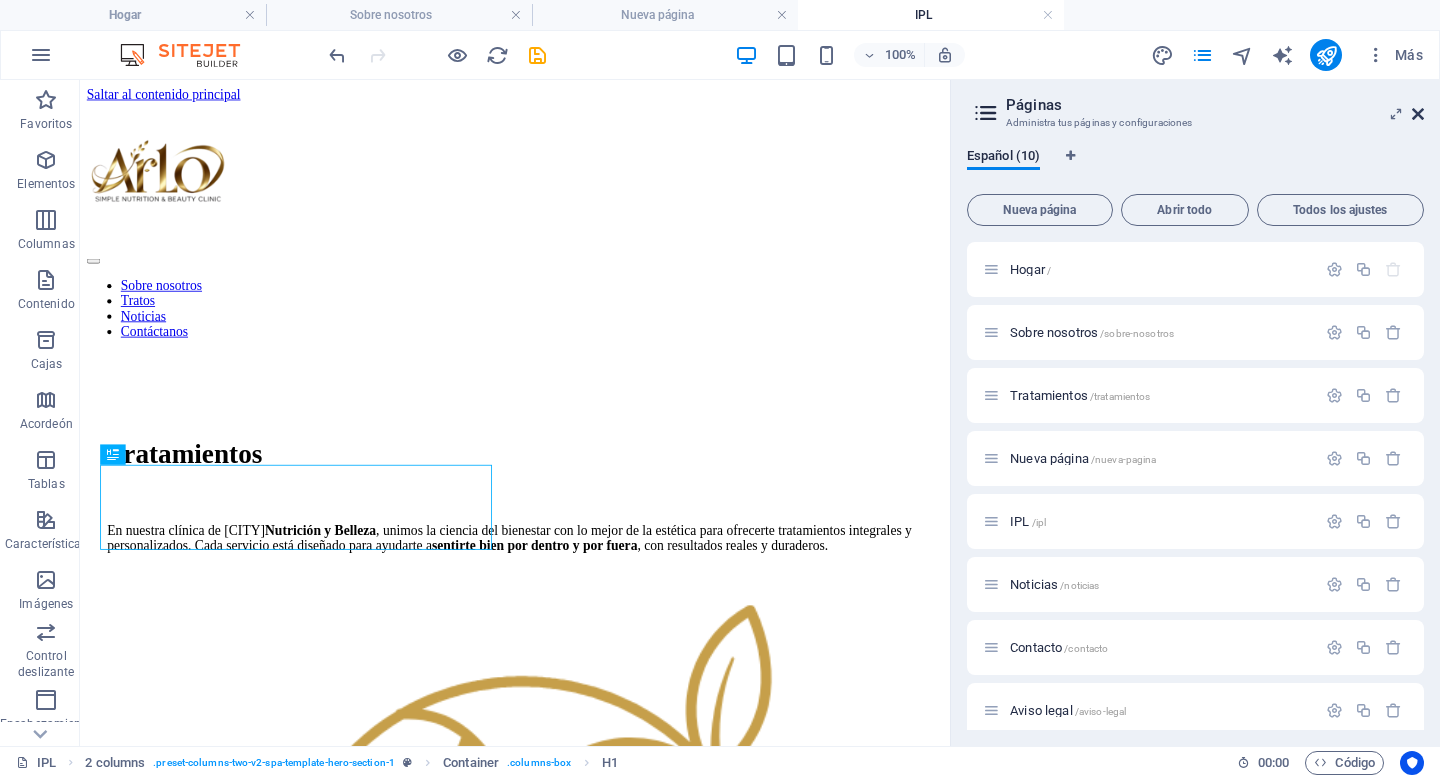 click at bounding box center (1418, 114) 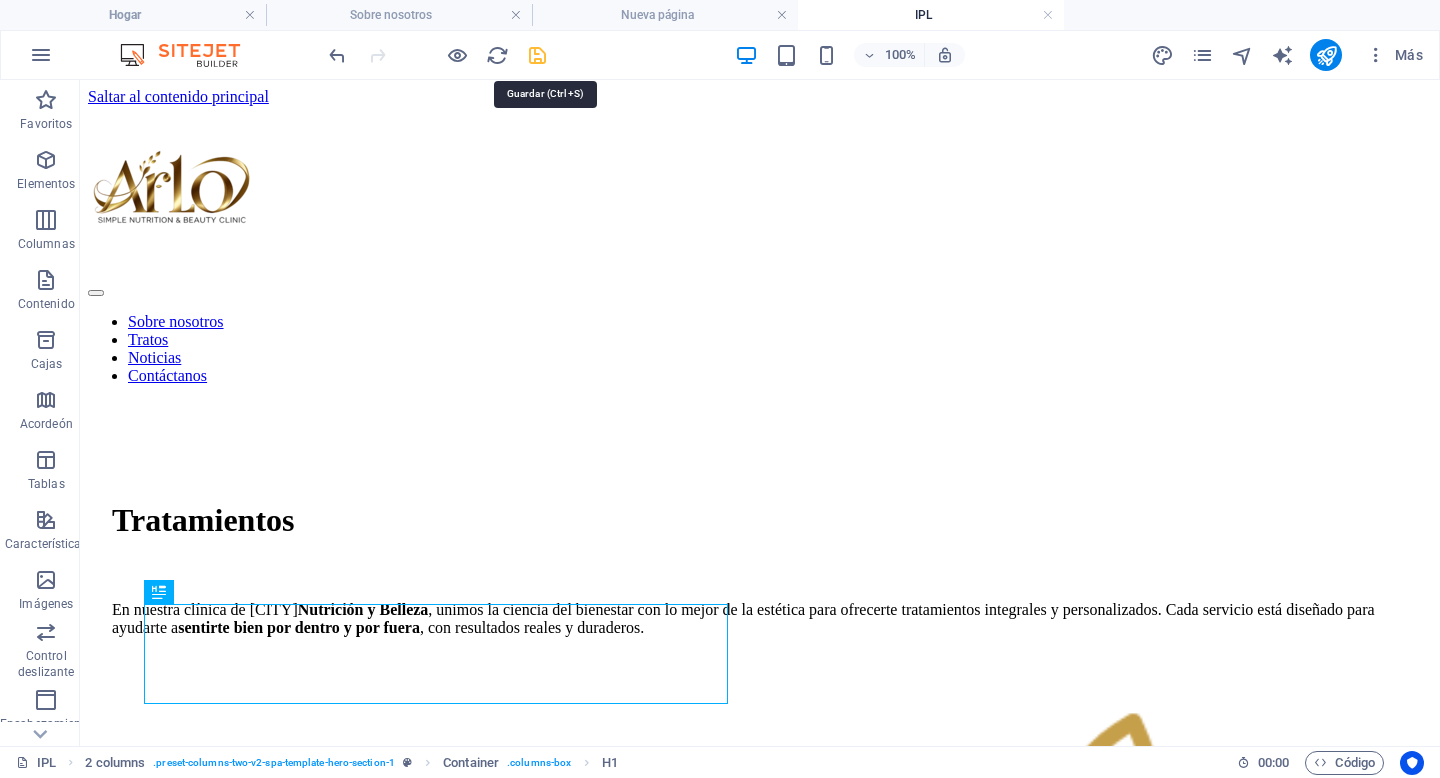 click at bounding box center (537, 55) 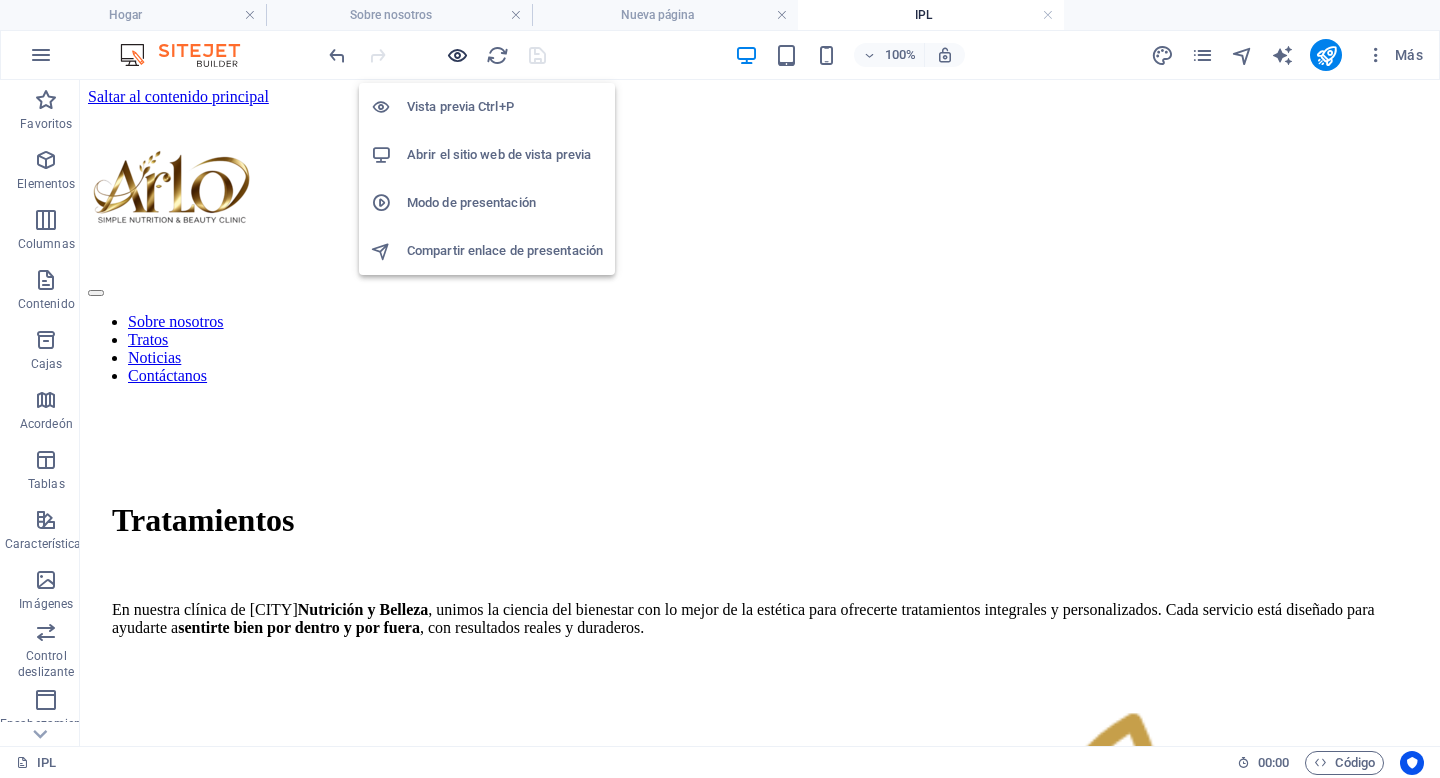 click at bounding box center (457, 55) 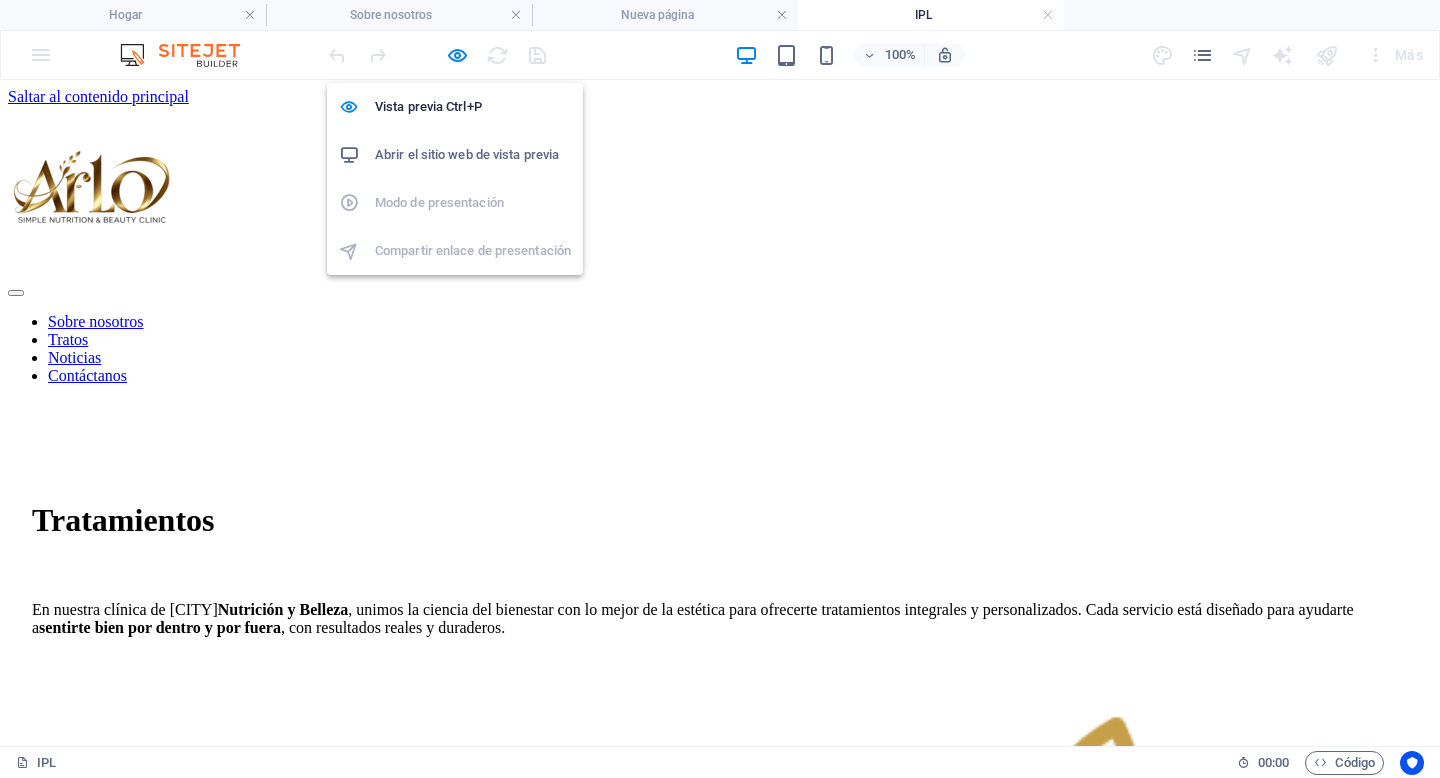 click on "Abrir el sitio web de vista previa" at bounding box center (473, 155) 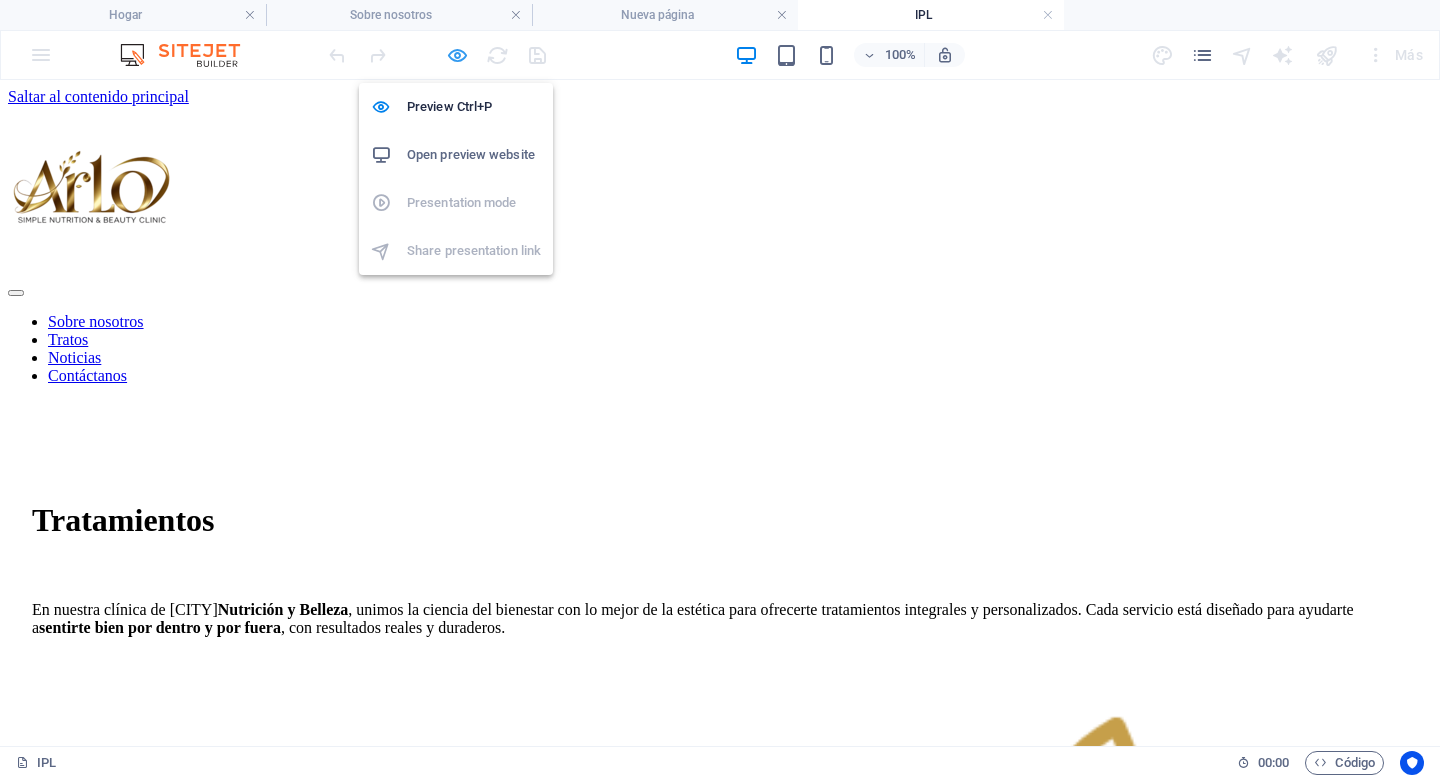click at bounding box center (457, 55) 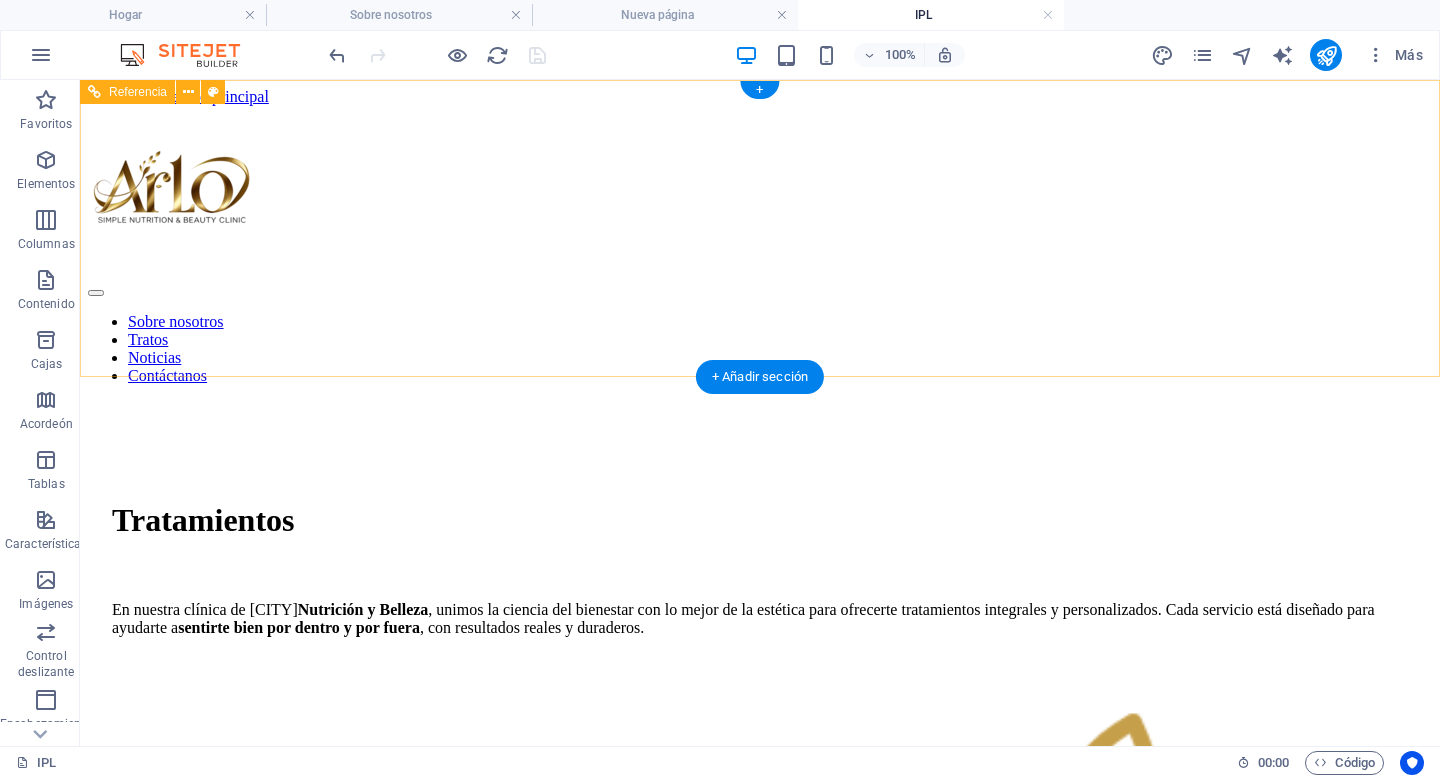 click on "Sobre nosotros Tratos Noticias Contáctanos" at bounding box center [760, 349] 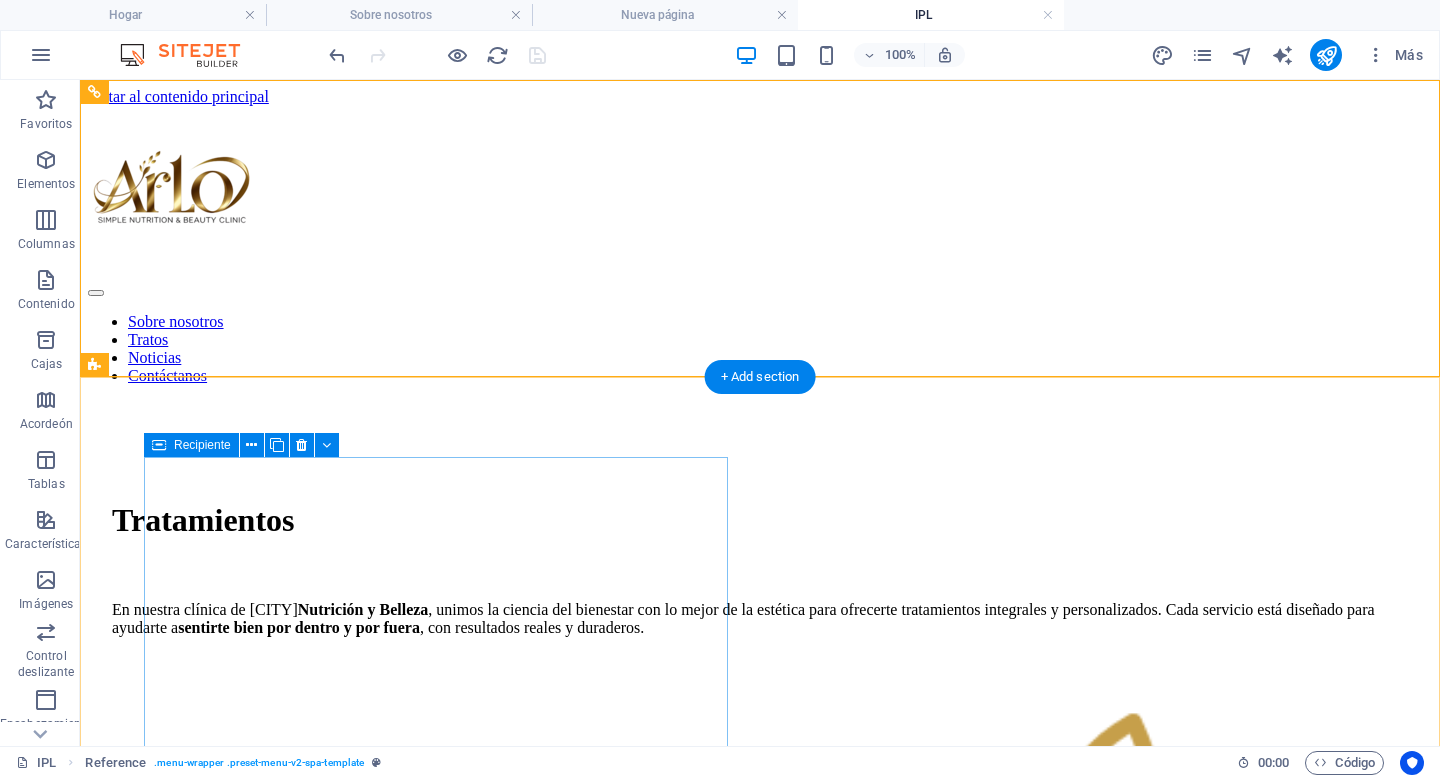 click on "Tratamientos En nuestra clínica de  Nutrición y Belleza  , unimos la ciencia del bienestar con lo mejor de la estética para ofrecerte tratamientos integrales y personalizados. Cada servicio está diseñado para ayudarte a  sentirte bien por dentro y por fuera  , con resultados reales y duraderos." at bounding box center [760, 567] 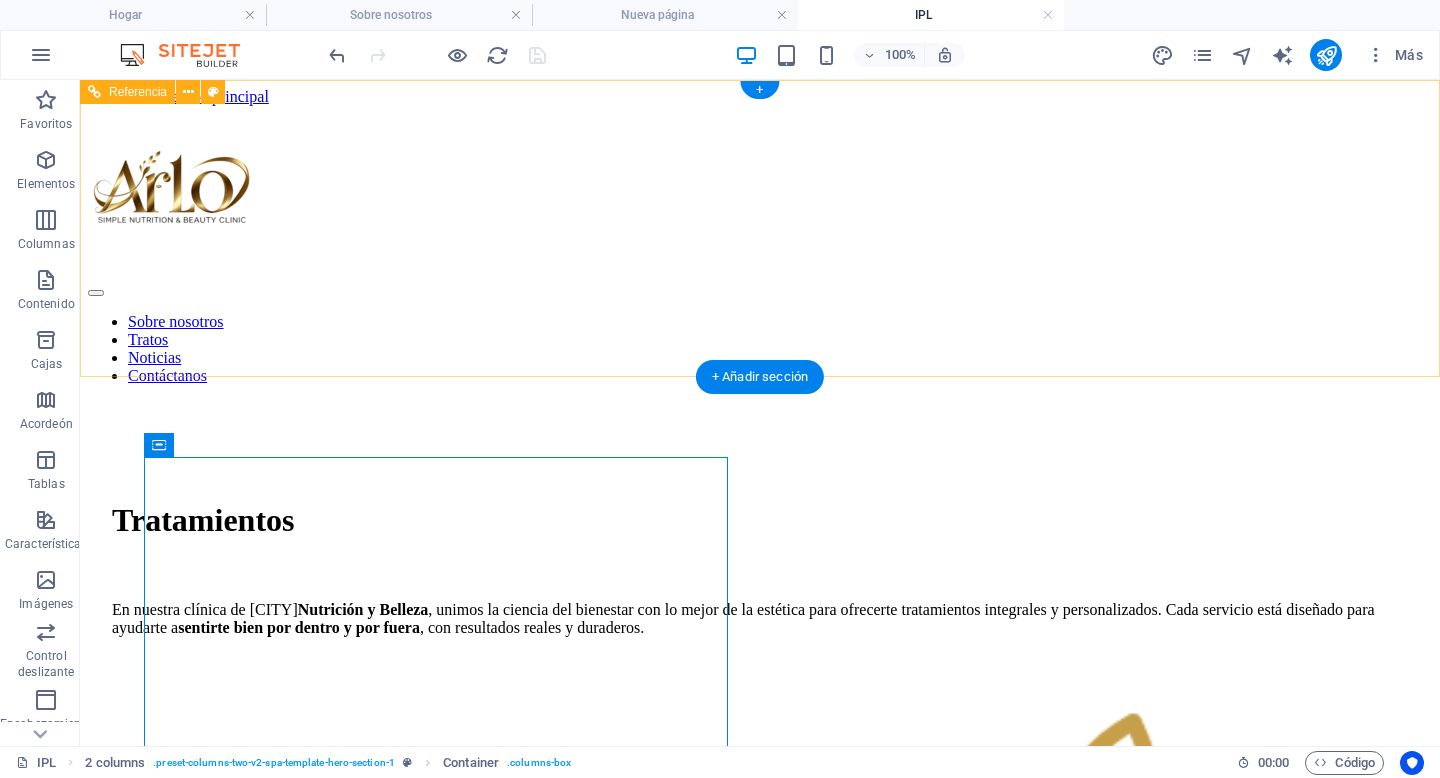 click on "Sobre nosotros Tratos Noticias Contáctanos" at bounding box center (760, 349) 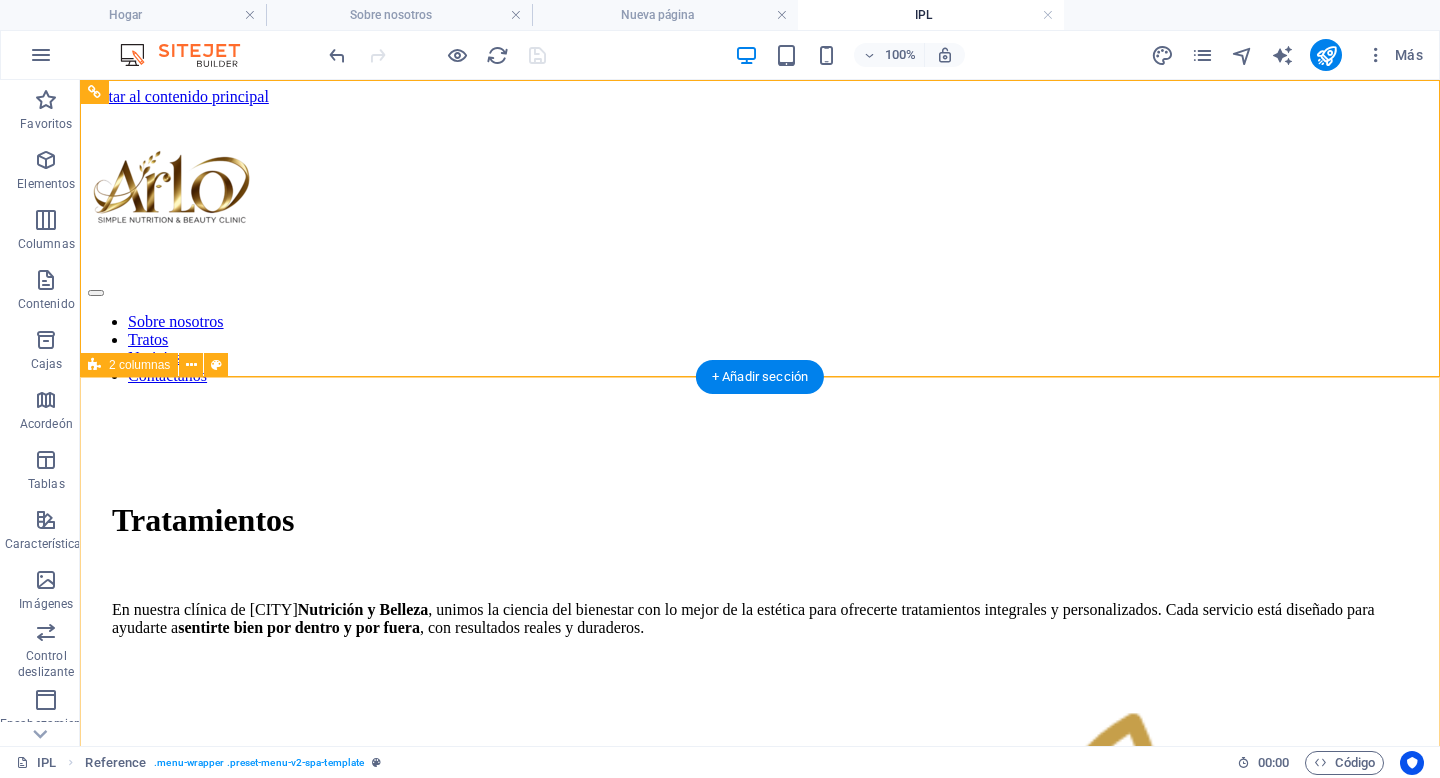 click on "Tratamientos En nuestra clínica de  Nutrición y Belleza  , unimos la ciencia del bienestar con lo mejor de la estética para ofrecerte tratamientos integrales y personalizados. Cada servicio está diseñado para ayudarte a  sentirte bien por dentro y por fuera  , con resultados reales y duraderos." at bounding box center (760, 1157) 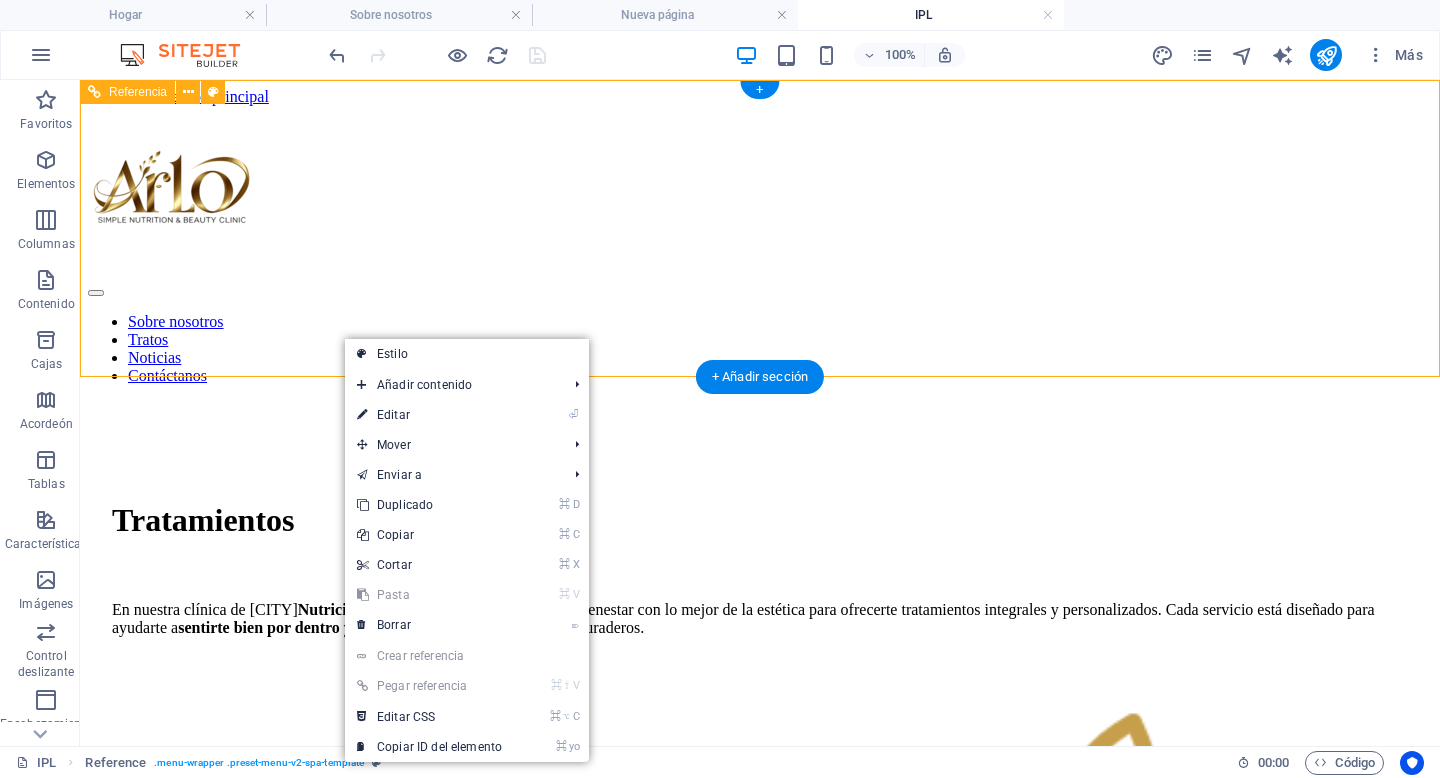 click on "Sobre nosotros Tratos Noticias Contáctanos" at bounding box center [760, 349] 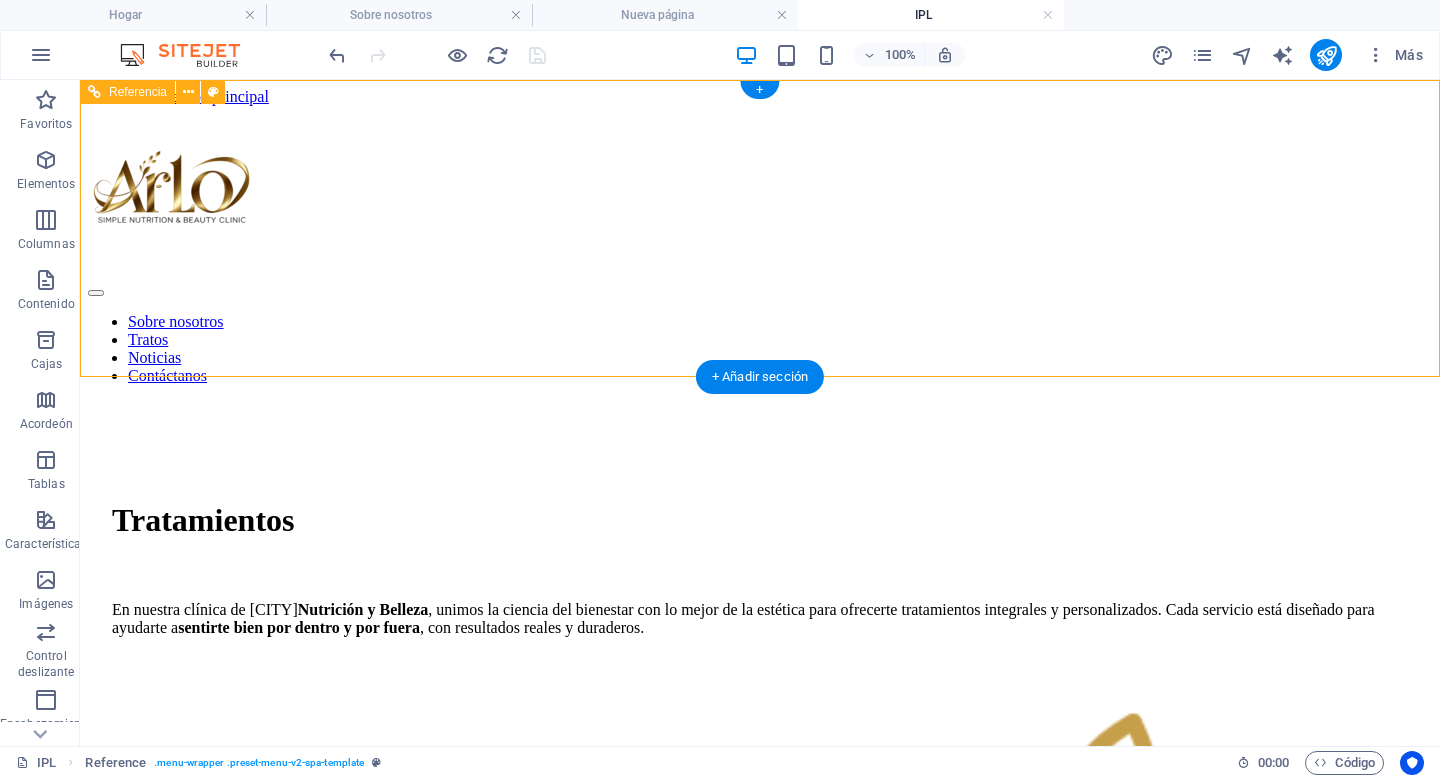 click on "Sobre nosotros Tratos Noticias Contáctanos" at bounding box center [760, 349] 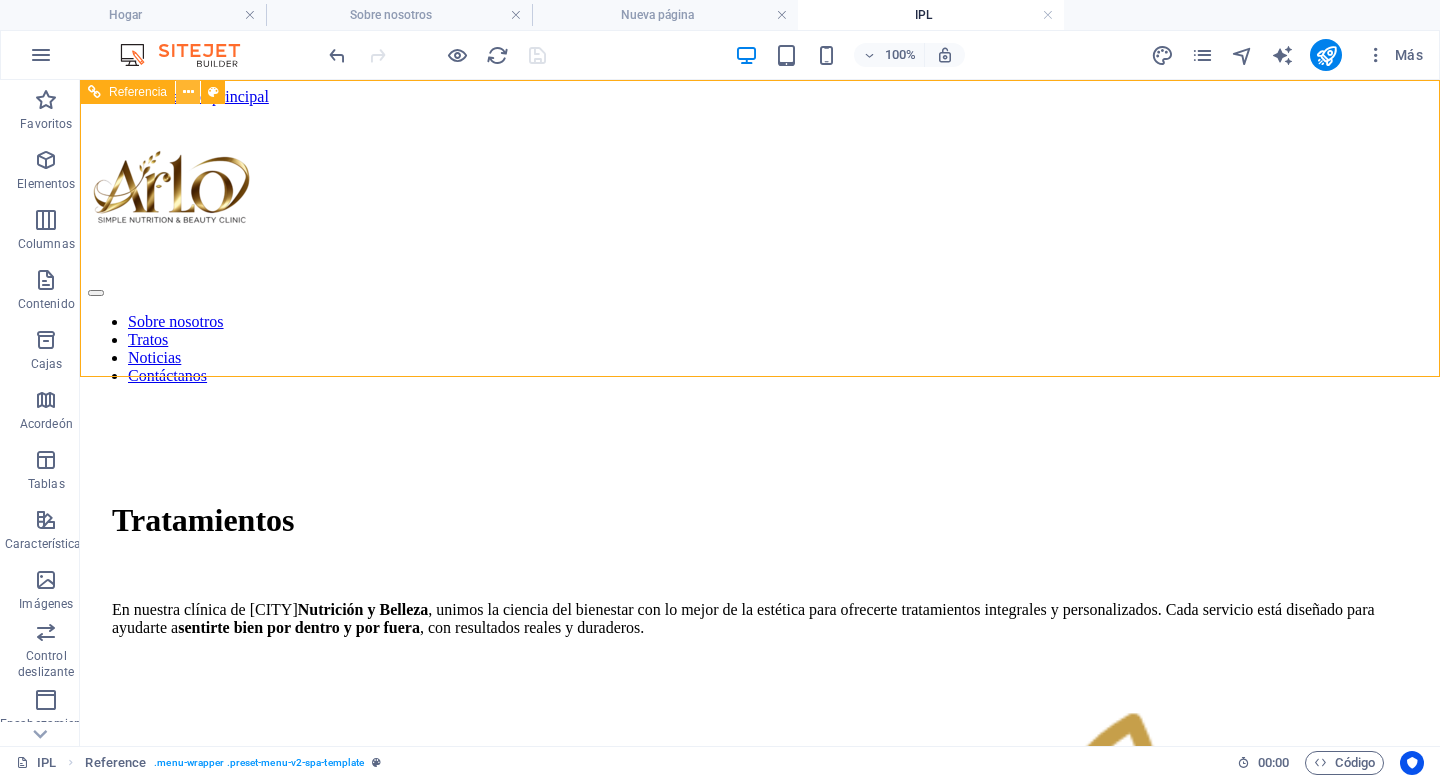 click at bounding box center [188, 92] 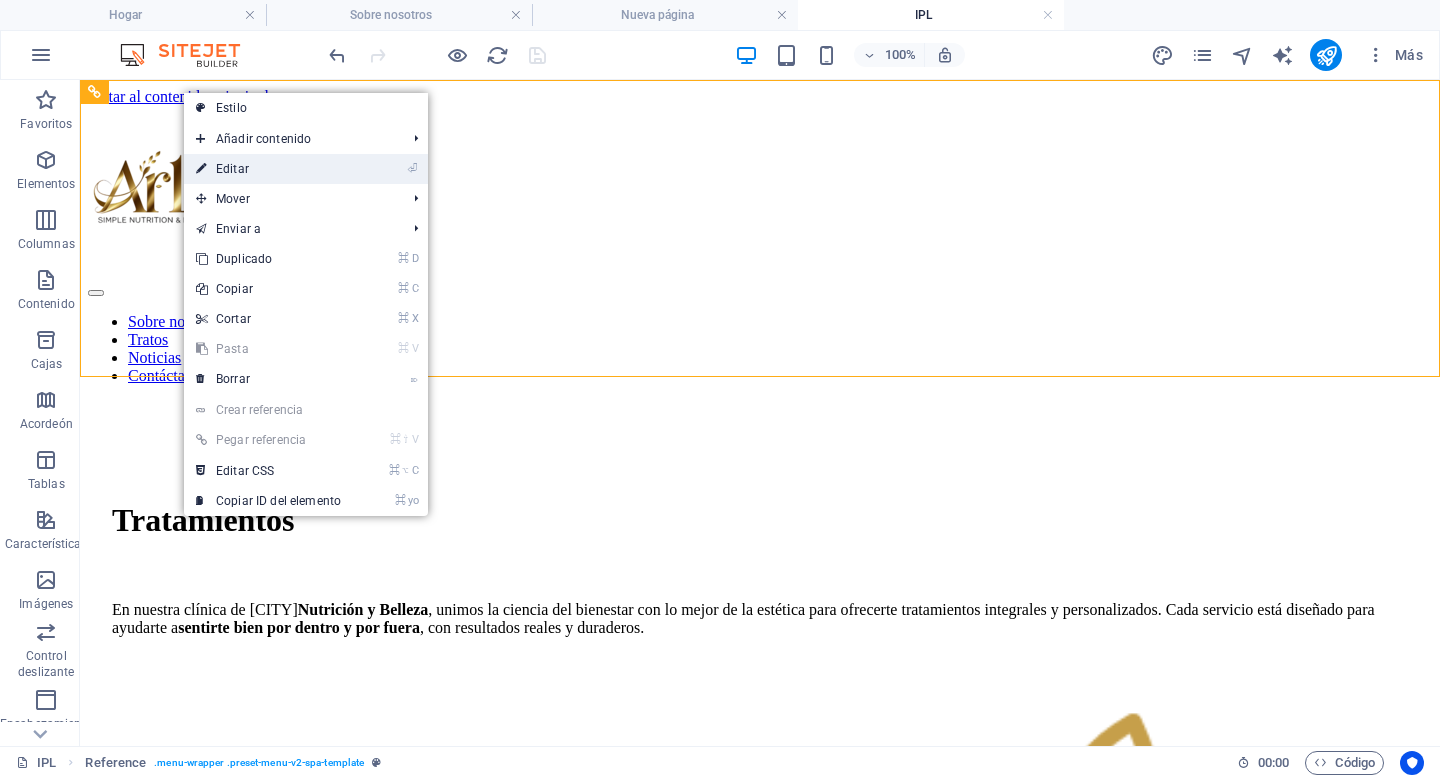 click on "⏎ Editar" at bounding box center (268, 169) 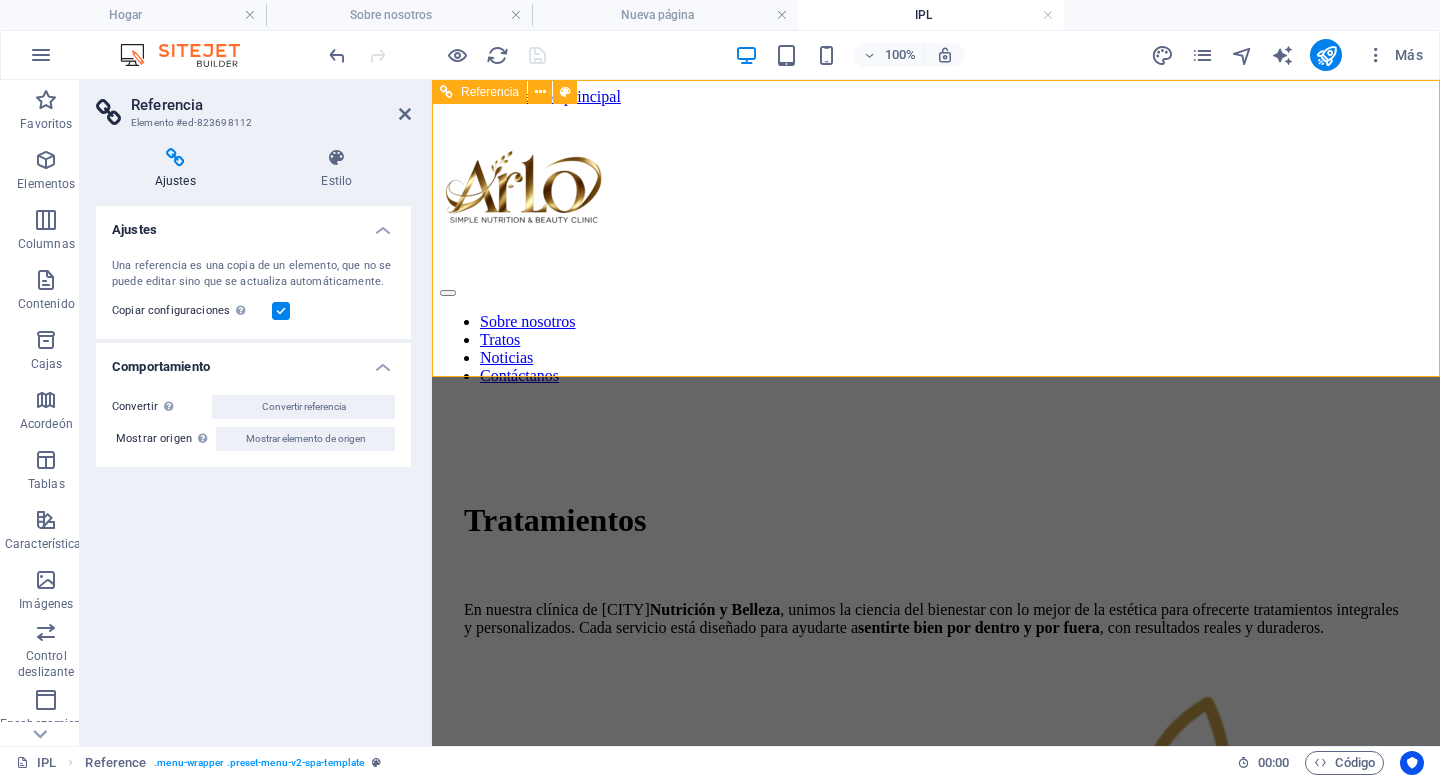click at bounding box center [936, 192] 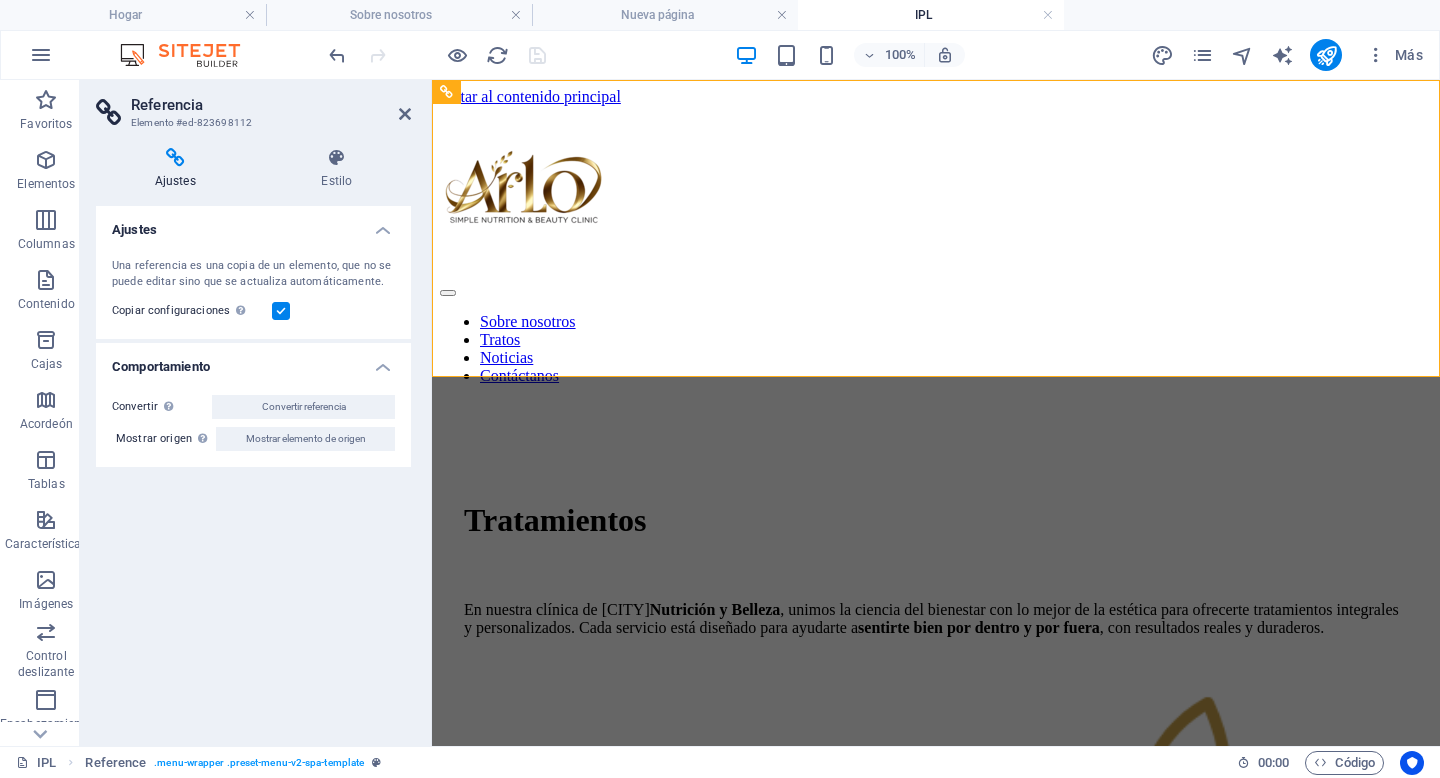 click on "Referencia Elemento #ed-823698112 Ajustes Estilo Ajustes Una referencia es una copia de un elemento, que no se puede editar sino que se actualiza automáticamente. Copiar configuraciones Utilice la misma configuración (flexibilidad, animación, posición, estilo) que para el elemento de destino de referencia Comportamiento Convertir Convierte la referencia en un elemento independiente. Los cambios posteriores no afectarán al elemento referenciado inicialmente. Convertir referencia Mostrar origen Saltar al elemento referenciado. Si el elemento referenciado está en otra página, se abrirá en una nueva pestaña. Mostrar elemento de origen Barra de menú Elemento Disposición Cómo se expande este elemento dentro del diseño (Flexbox). Tamaño Por defecto auto píxeles % 1/1 1/2 1/3 1/4 1/5 1/6 1/7 1/8 1/9 1/10 Crecer Encoger Orden Disposición del contenedor Visible Visible Opacidad 100 % Rebosar Espaciado Margen Por defecto auto píxeles % movimiento rápido del ojo Volkswagen vh Costumbre Costumbre auto %" at bounding box center (256, 413) 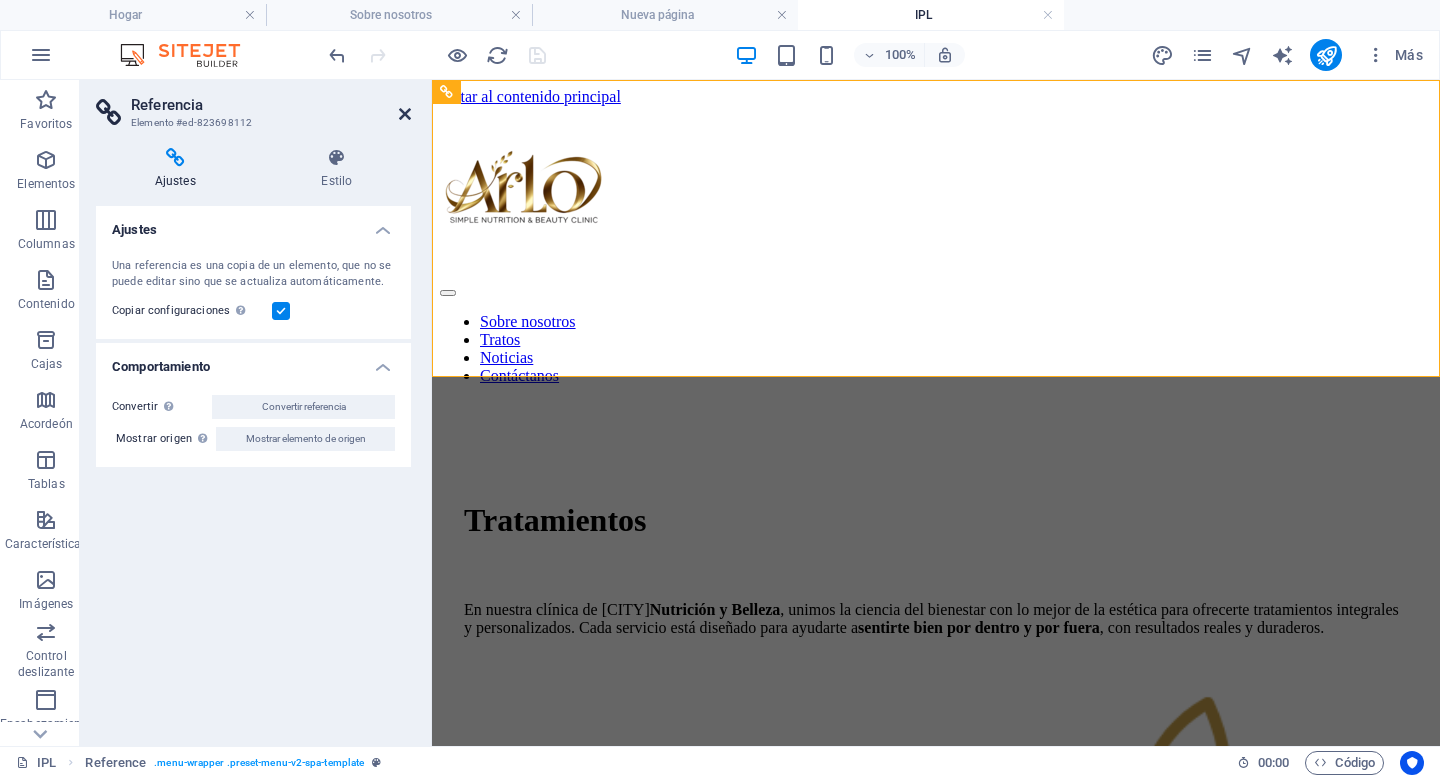 click at bounding box center (405, 114) 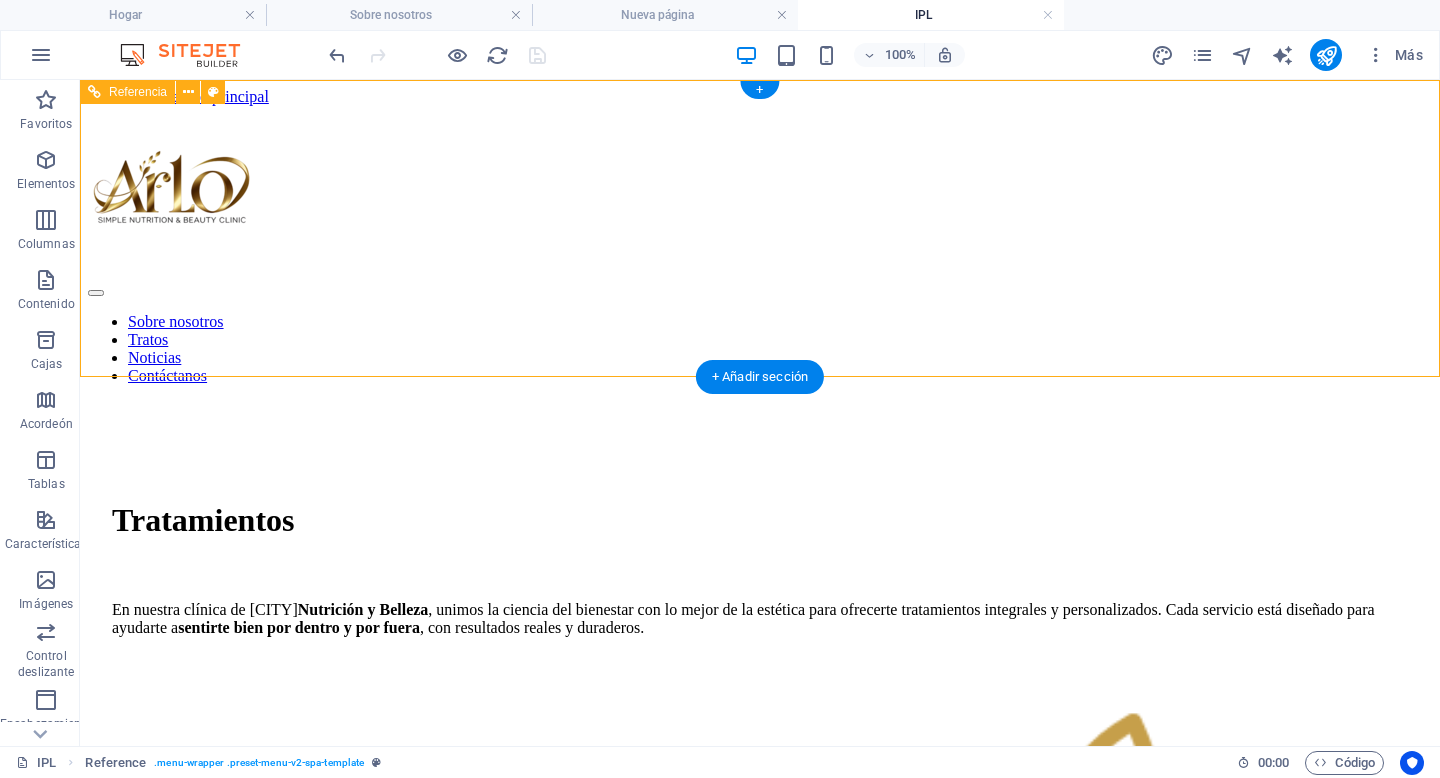 click at bounding box center [760, 192] 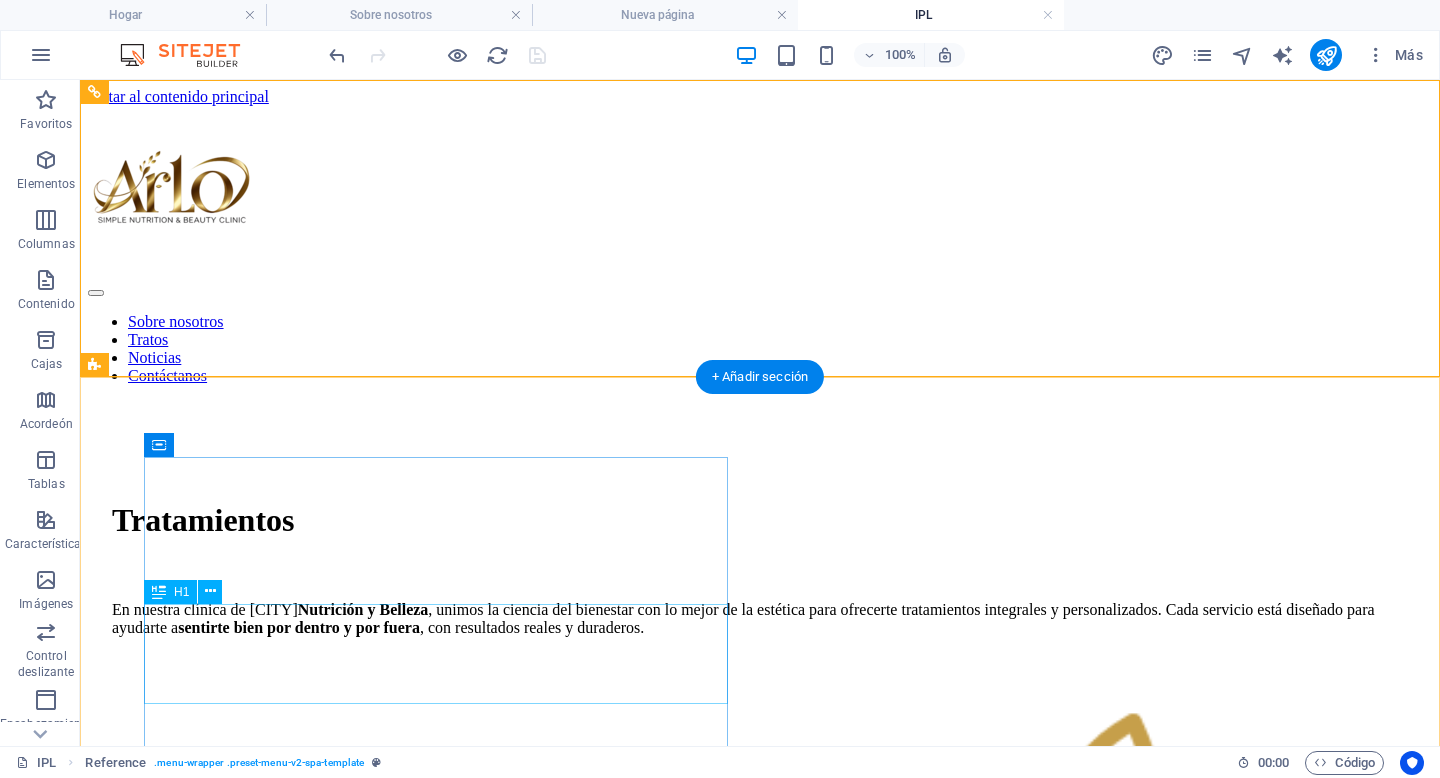 click on "Tratamientos" at bounding box center (760, 520) 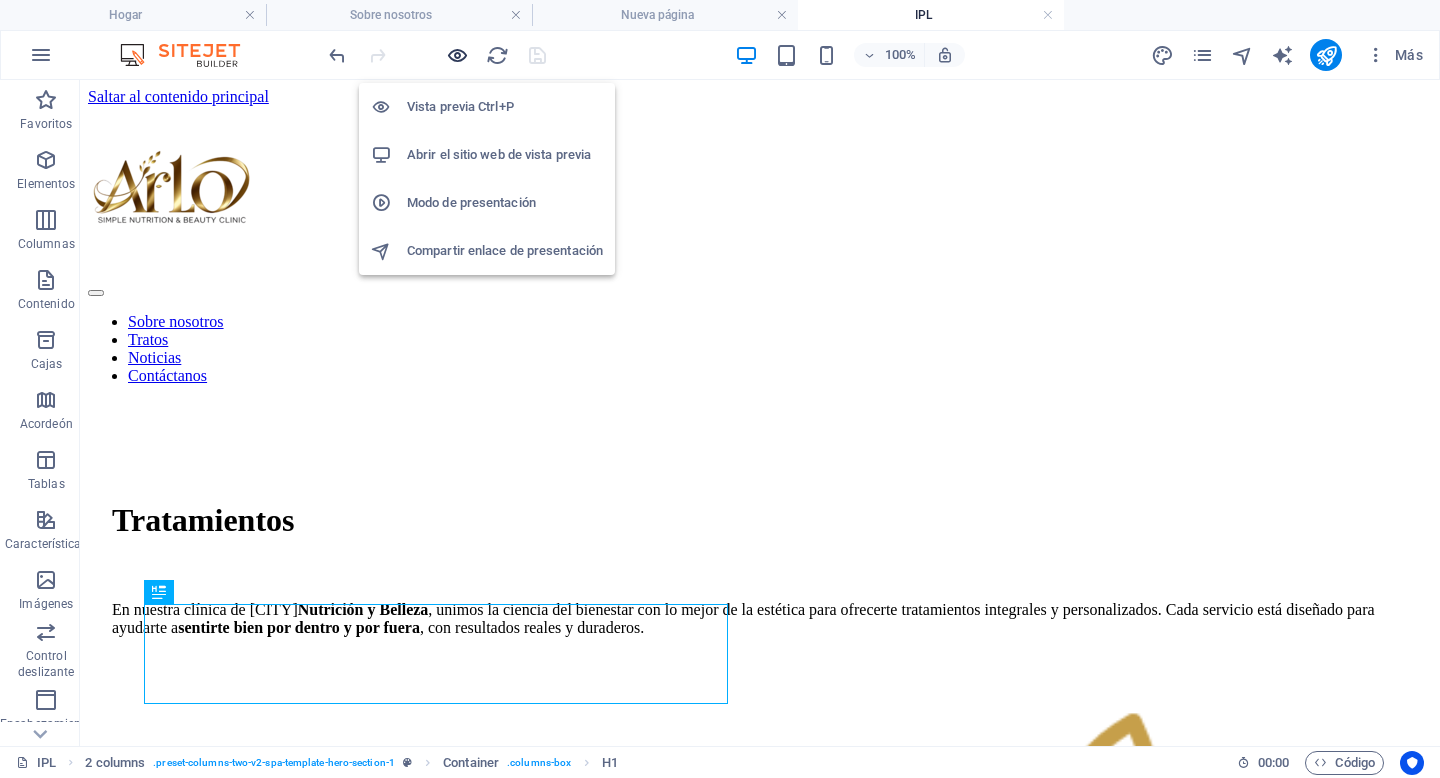 click at bounding box center [457, 55] 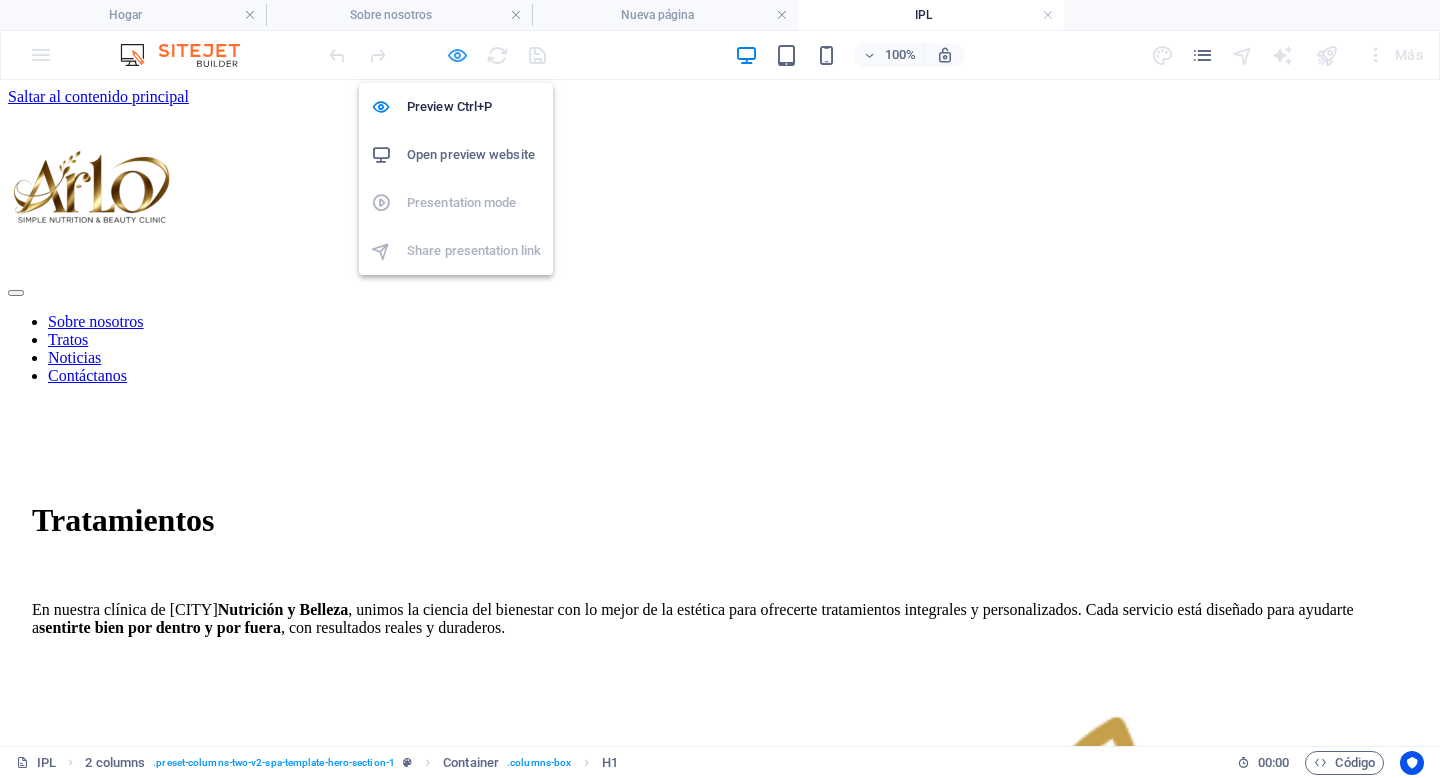 click at bounding box center [457, 55] 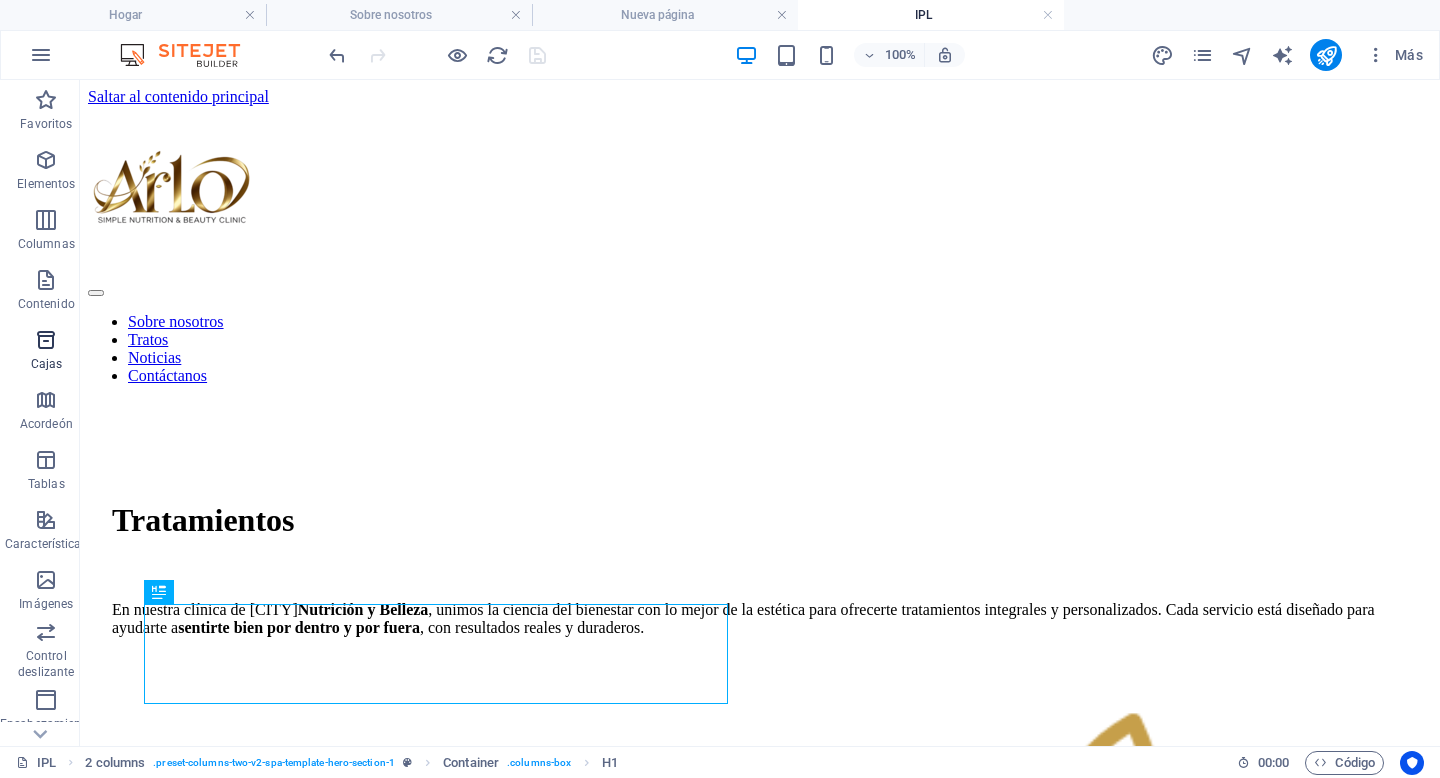 click at bounding box center [46, 340] 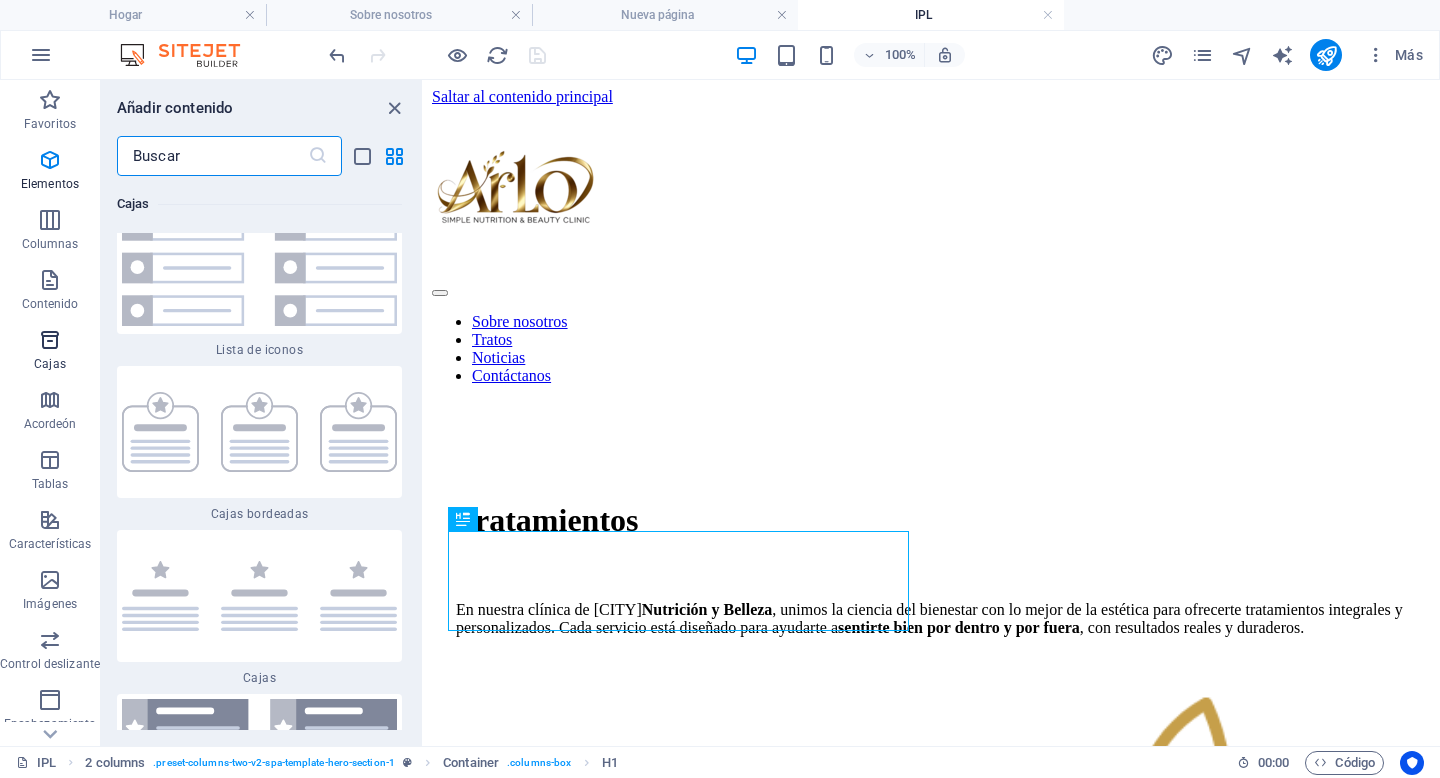 scroll, scrollTop: 10850, scrollLeft: 0, axis: vertical 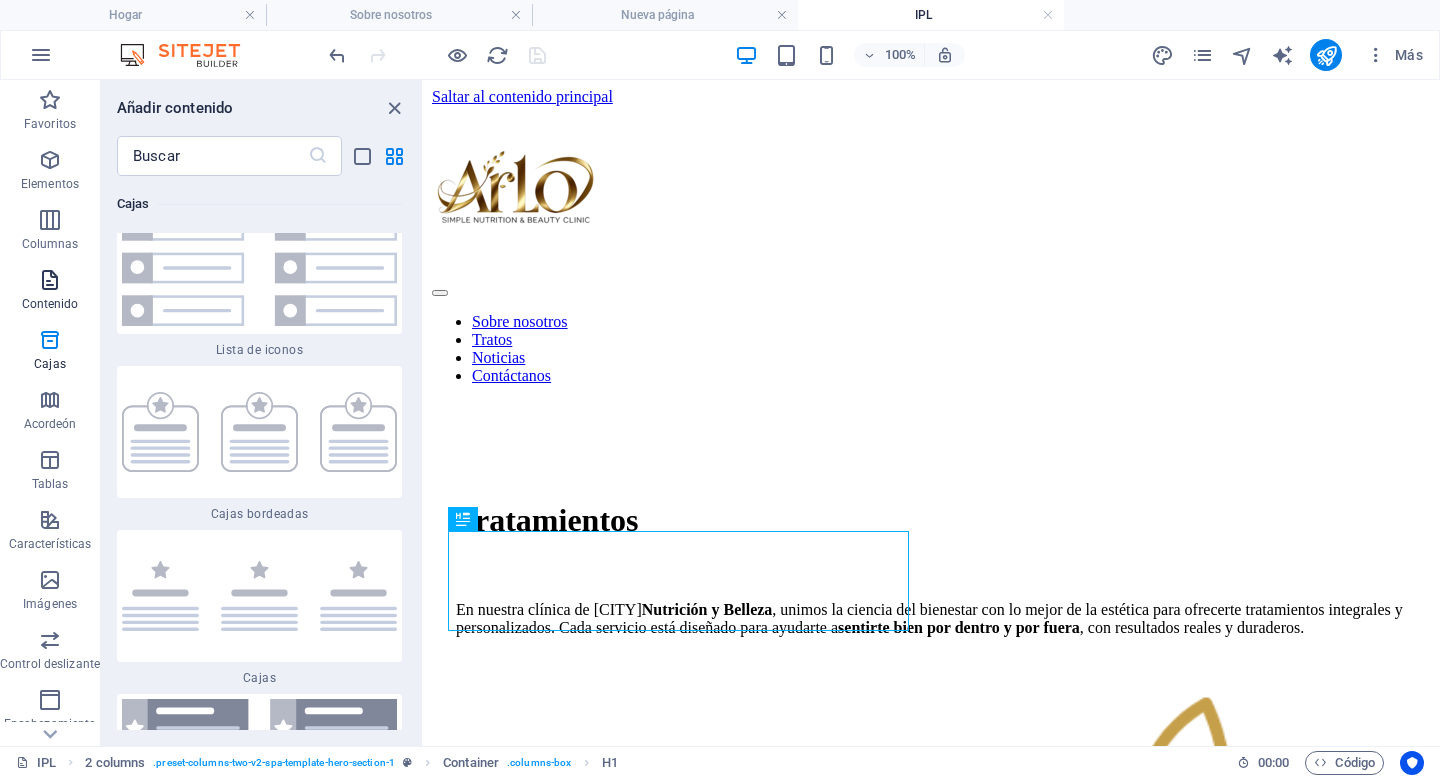 click on "Contenido" at bounding box center [50, 290] 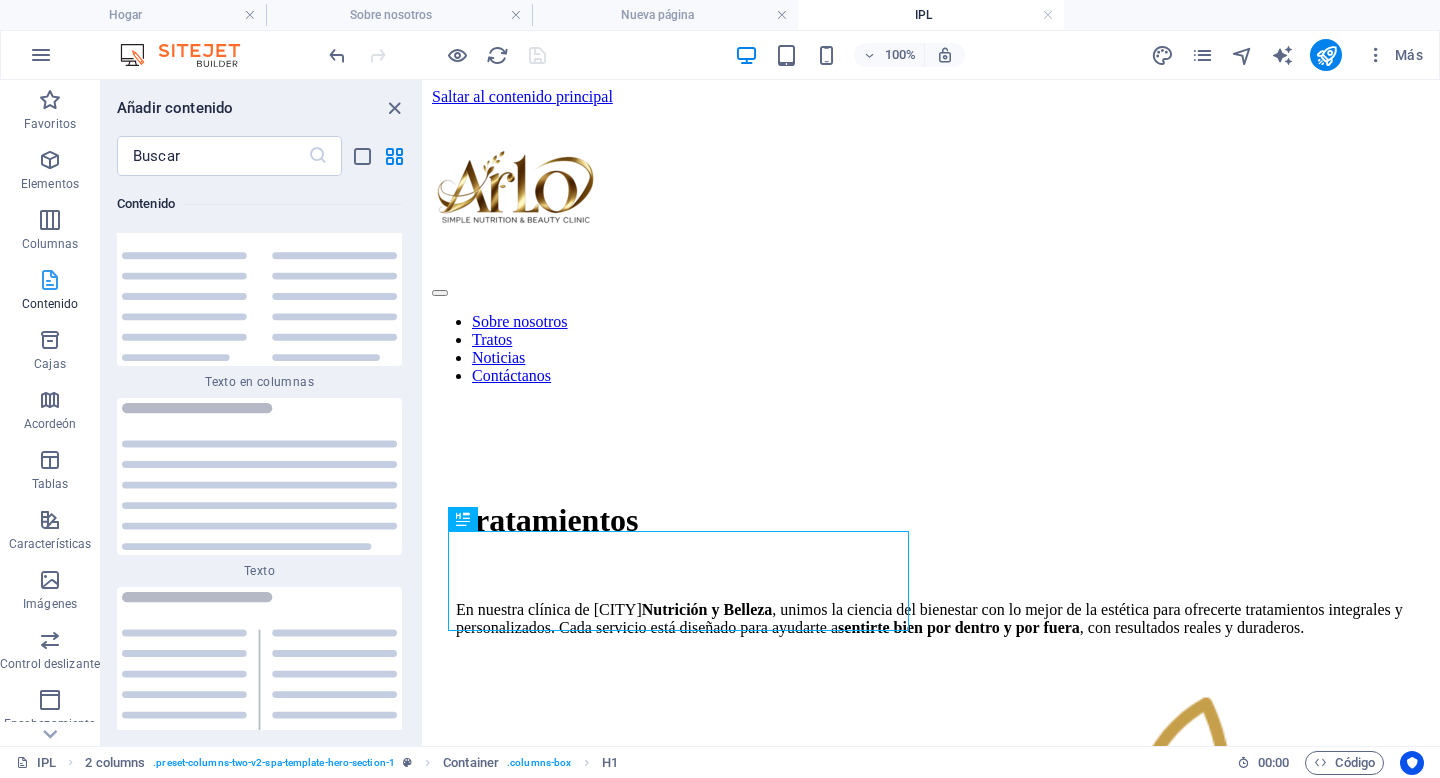 scroll, scrollTop: 6808, scrollLeft: 0, axis: vertical 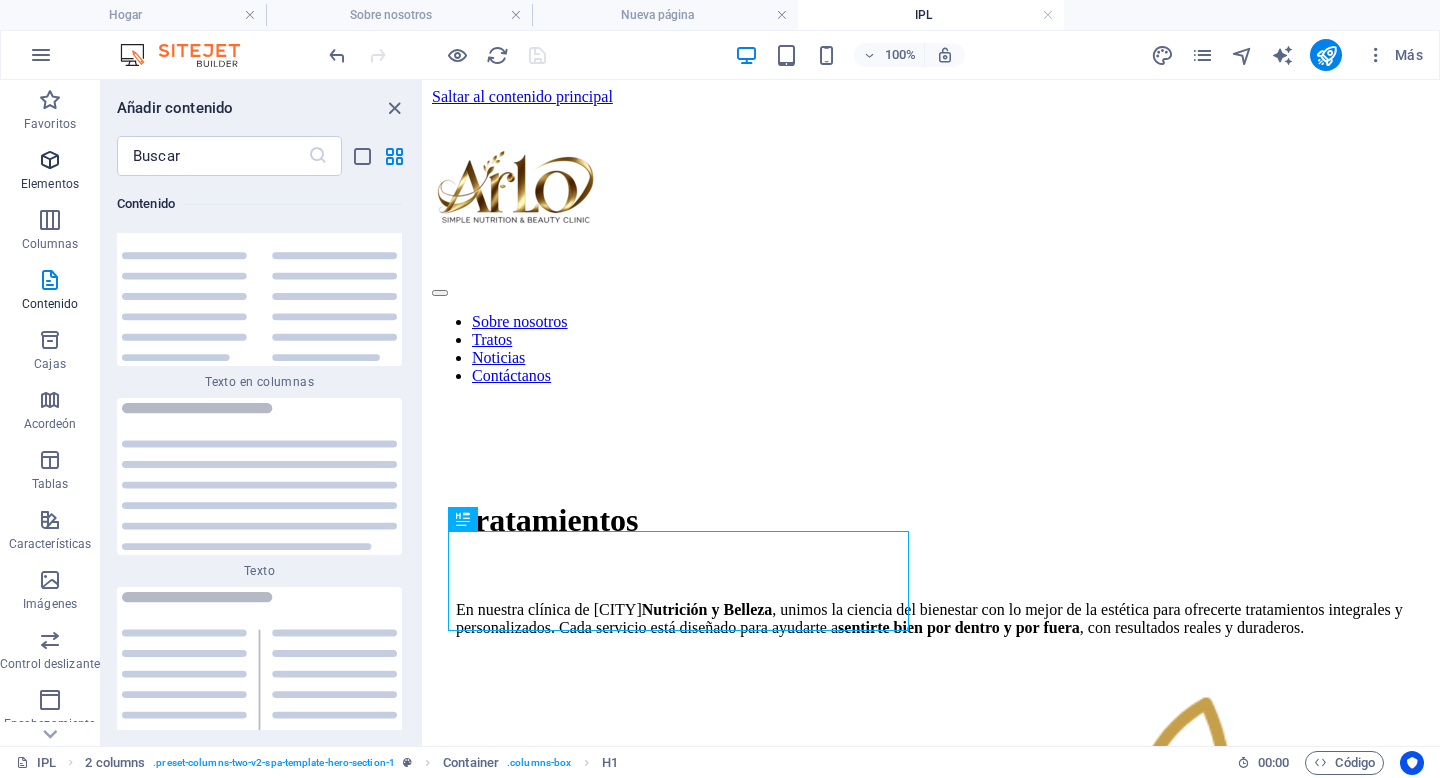click at bounding box center [50, 160] 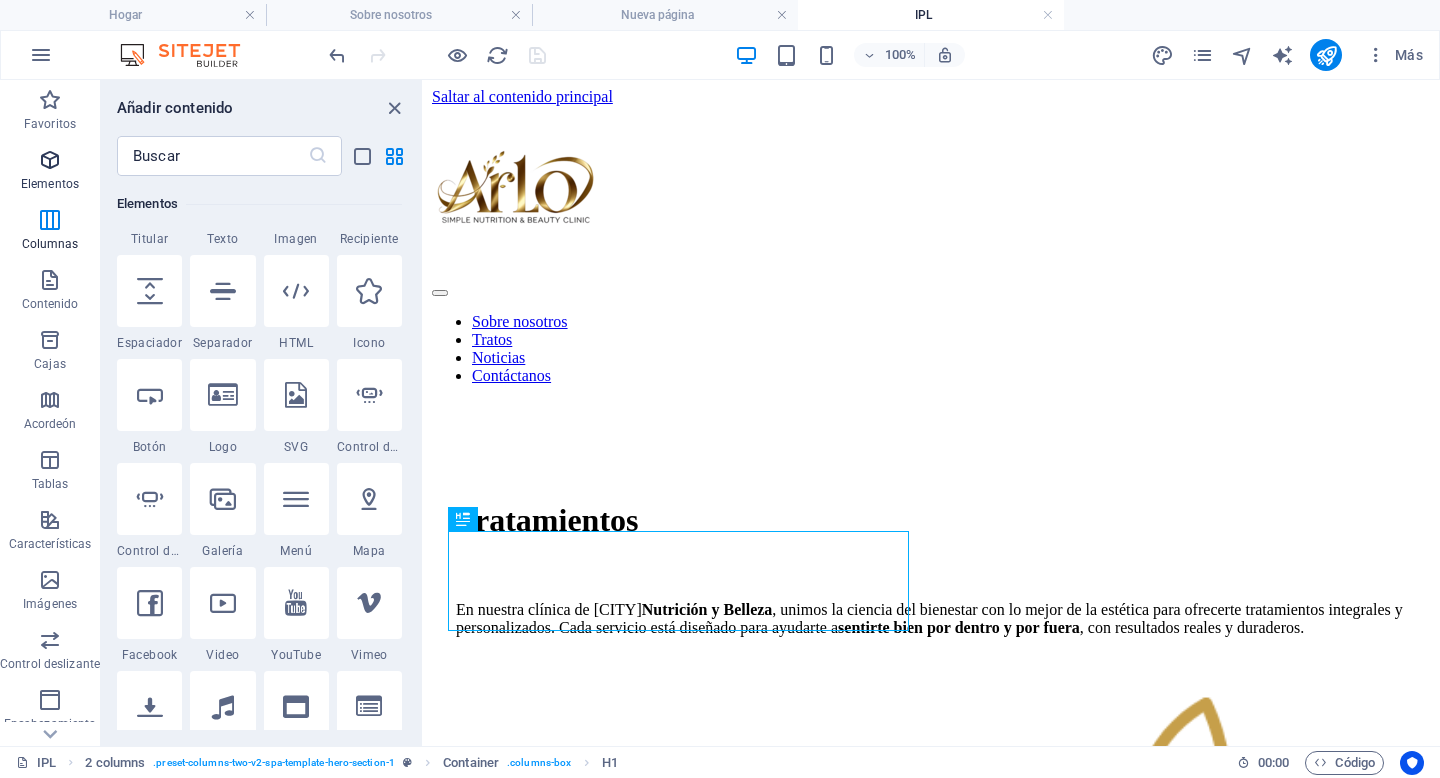 scroll, scrollTop: 377, scrollLeft: 0, axis: vertical 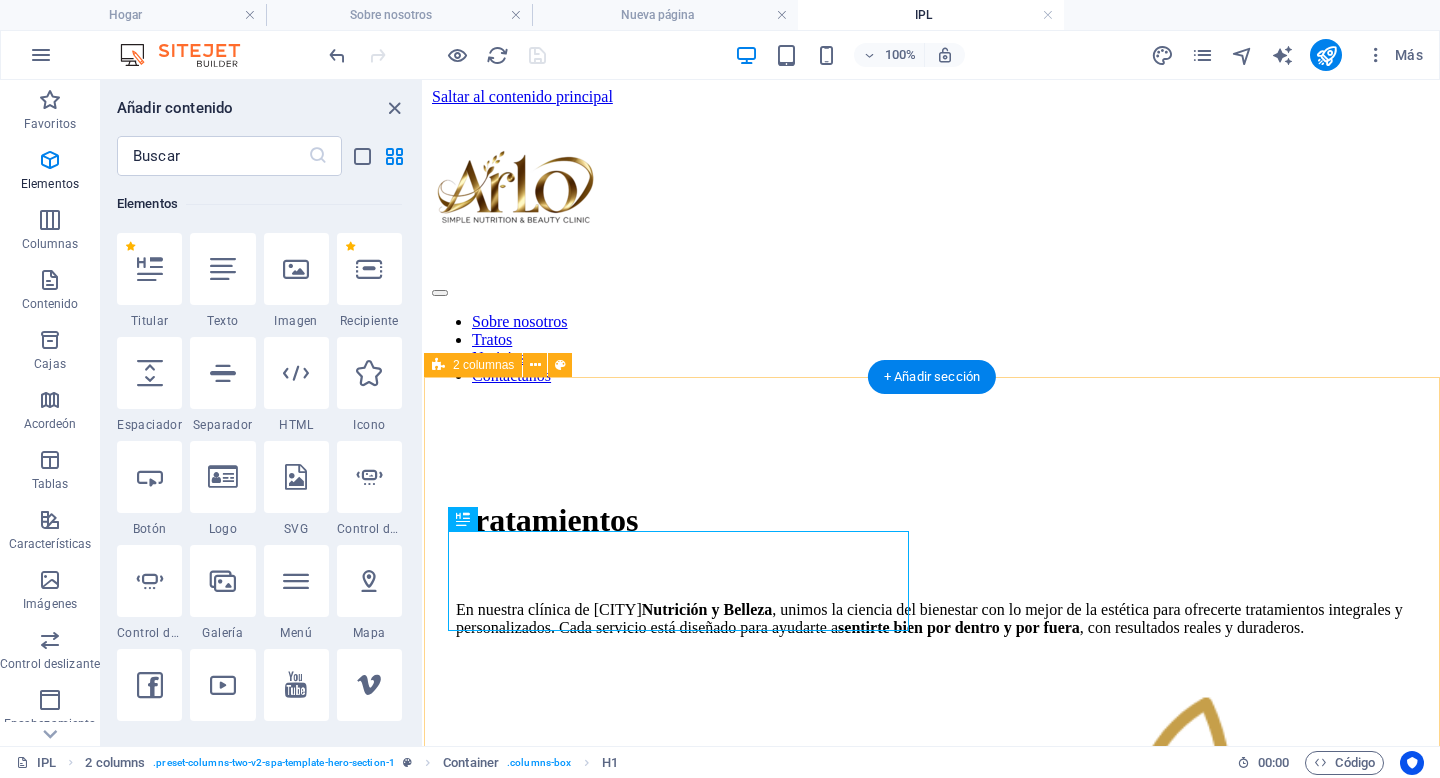 click on "Tratamientos En nuestra clínica de  Nutrición y Belleza  , unimos la ciencia del bienestar con lo mejor de la estética para ofrecerte tratamientos integrales y personalizados. Cada servicio está diseñado para ayudarte a  sentirte bien por dentro y por fuera  , con resultados reales y duraderos." at bounding box center (932, 1002) 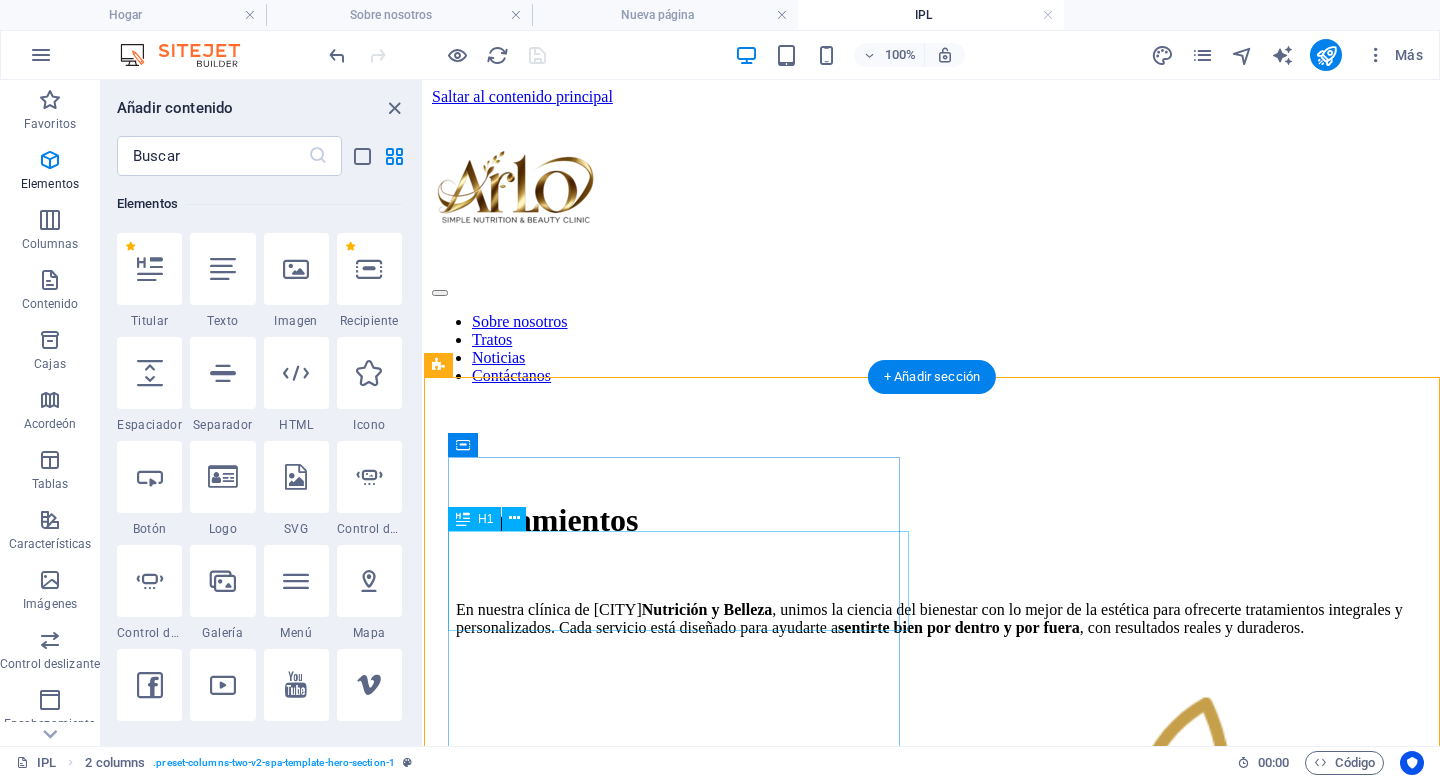click on "Tratamientos" at bounding box center (932, 520) 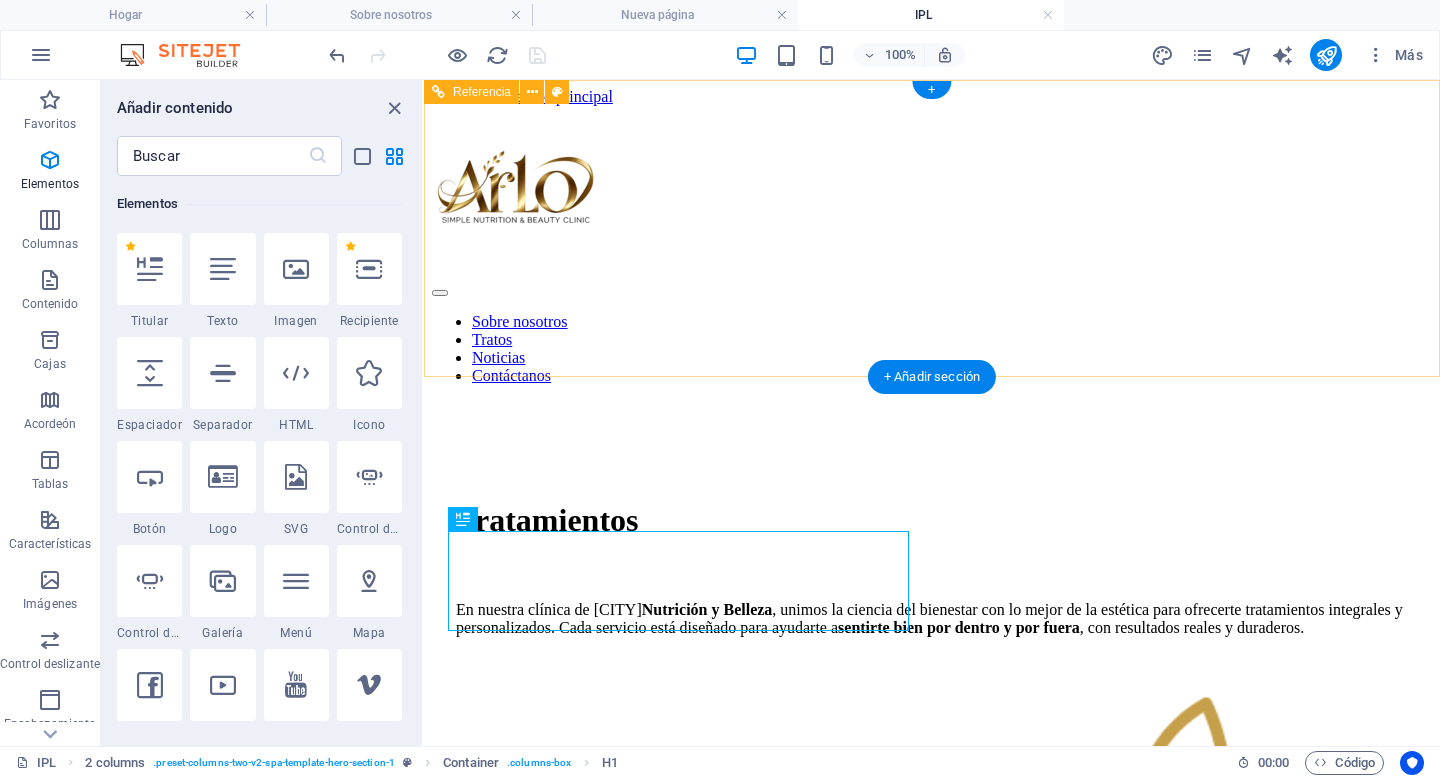 click on "Sobre nosotros Tratos Noticias Contáctanos" at bounding box center (932, 349) 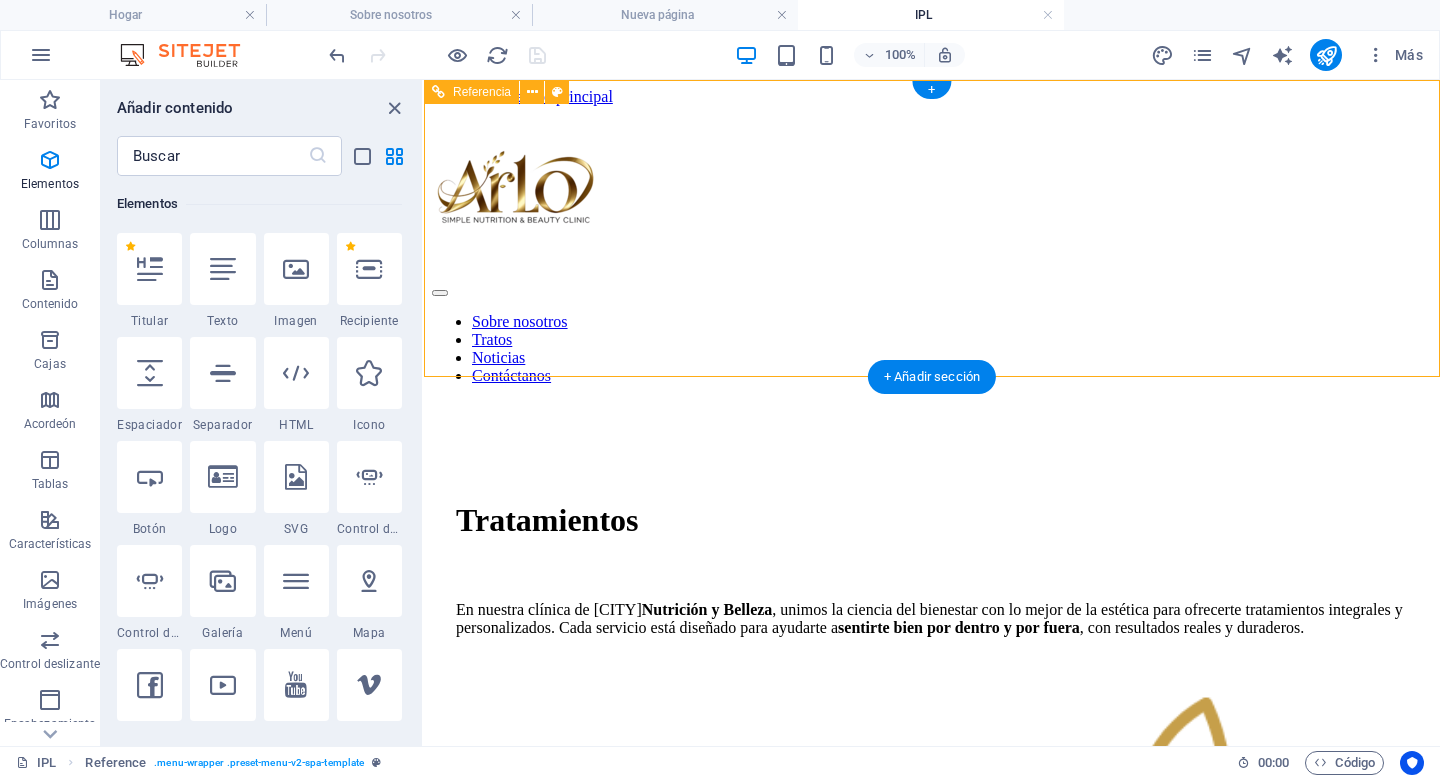 click at bounding box center (932, 192) 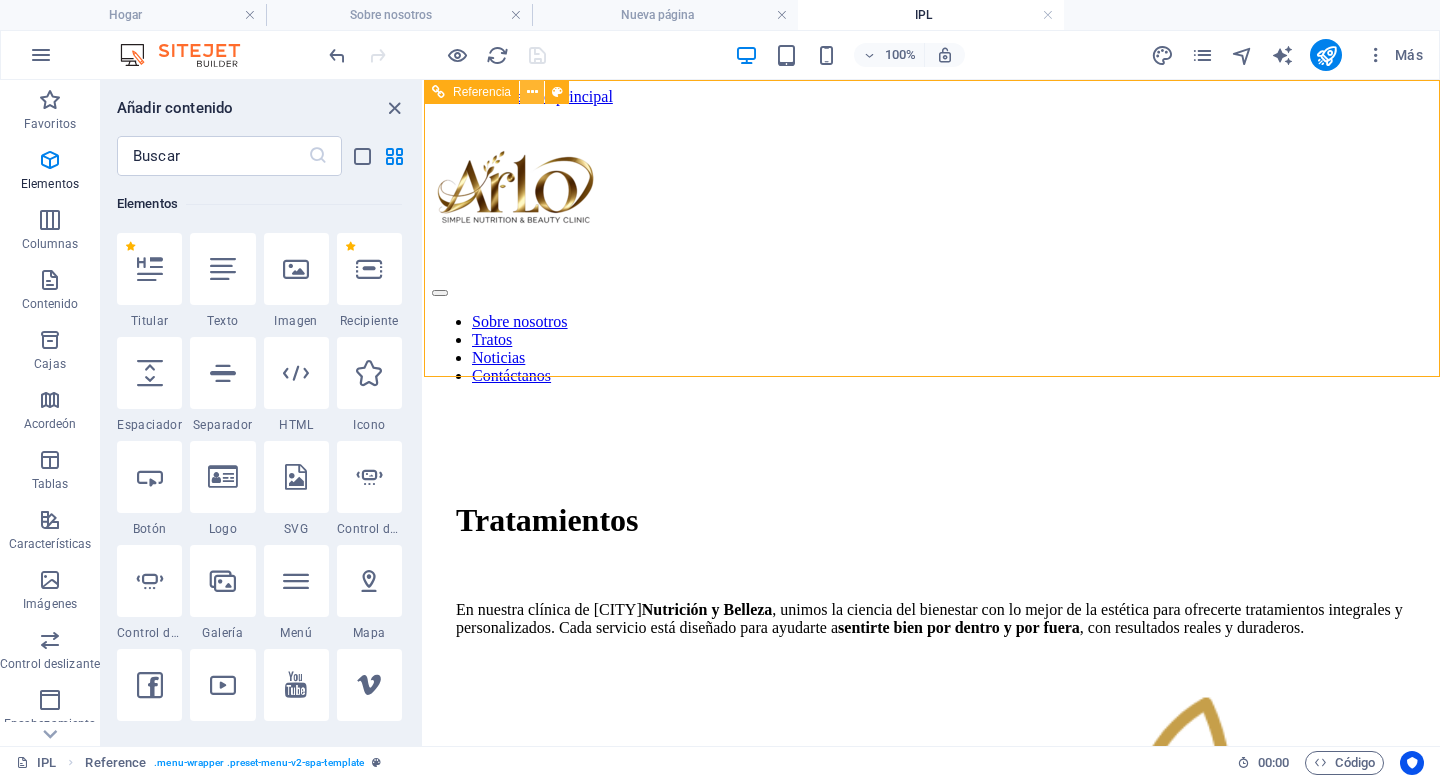 click at bounding box center [532, 92] 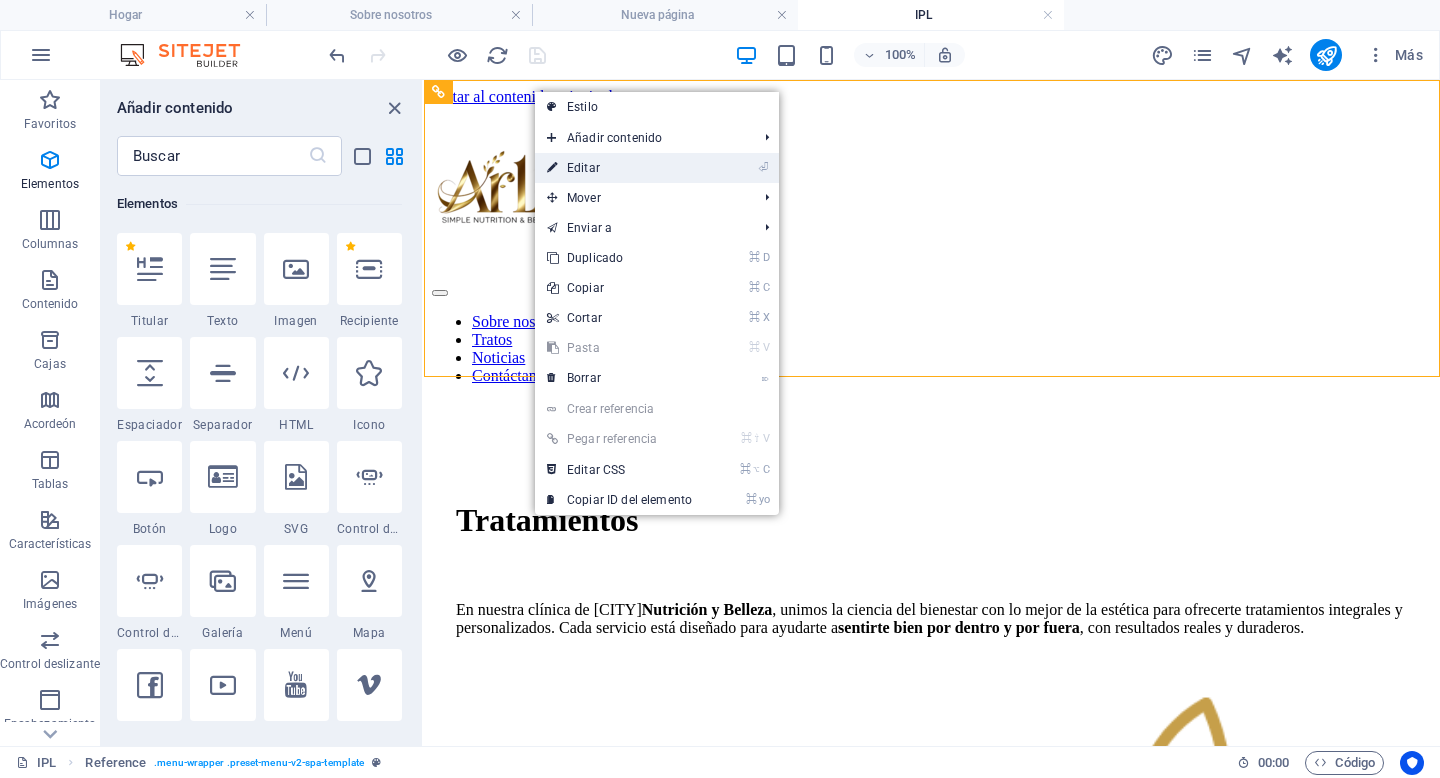 click on "⏎ Editar" at bounding box center (619, 168) 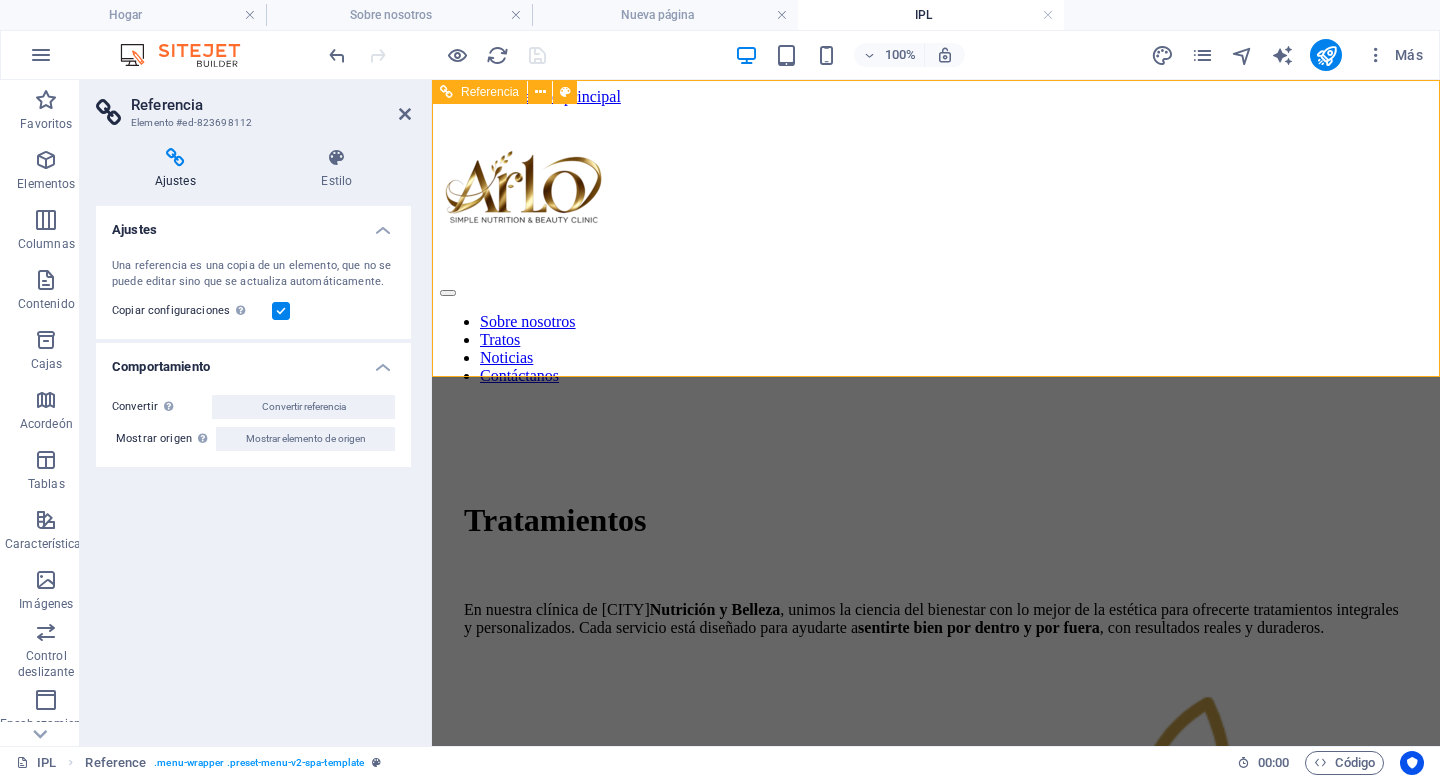 click on "Sobre nosotros Tratos Noticias Contáctanos" at bounding box center [936, 349] 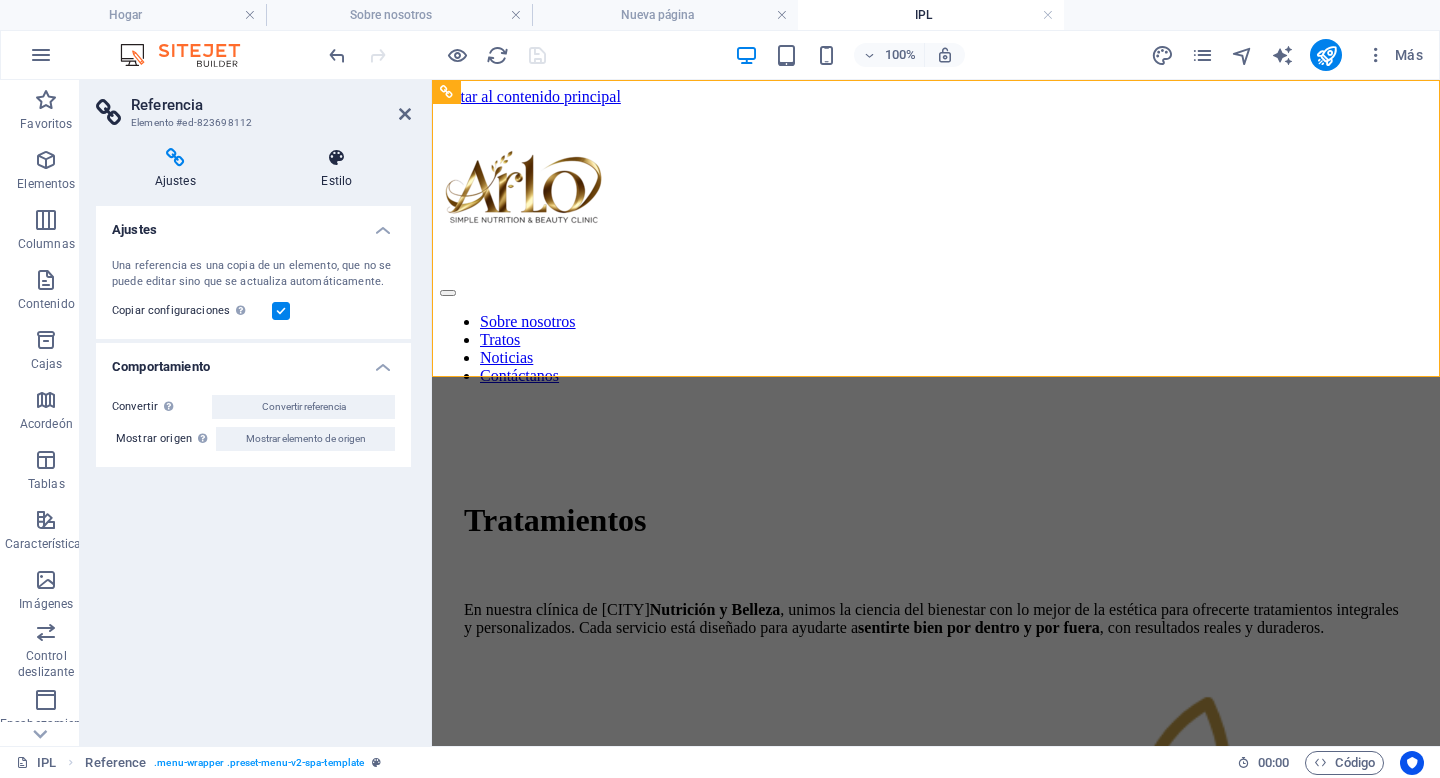 click at bounding box center [337, 158] 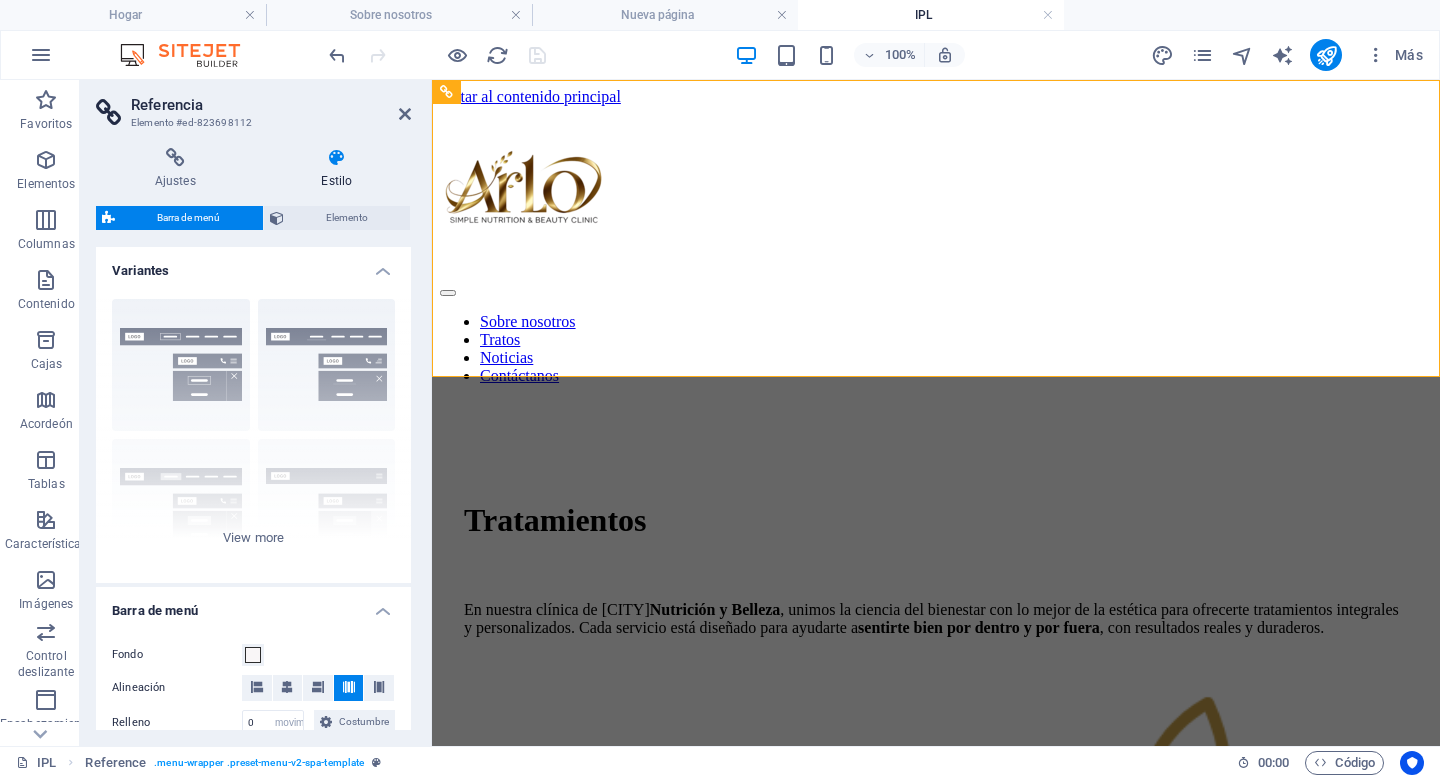 click on "Estilo" at bounding box center [336, 181] 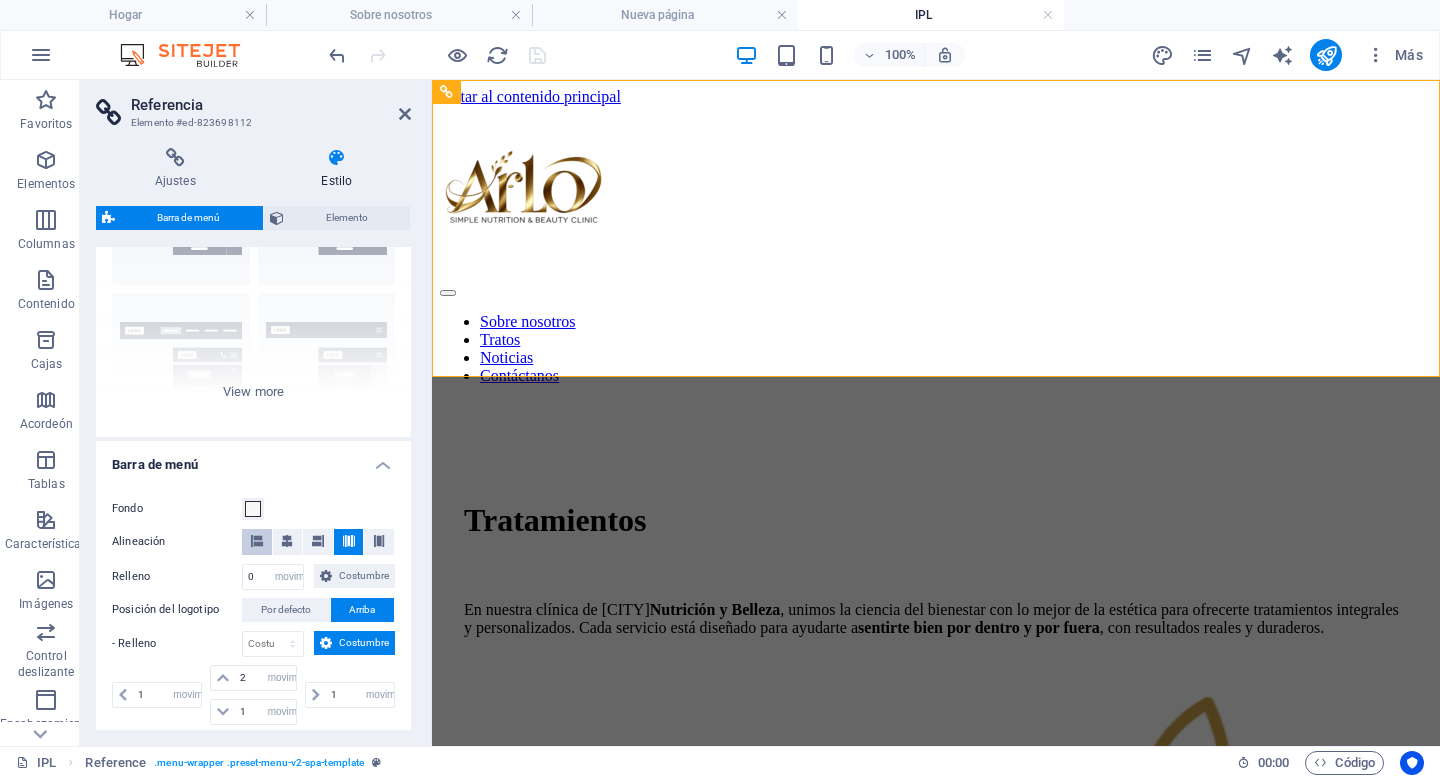 scroll, scrollTop: 0, scrollLeft: 0, axis: both 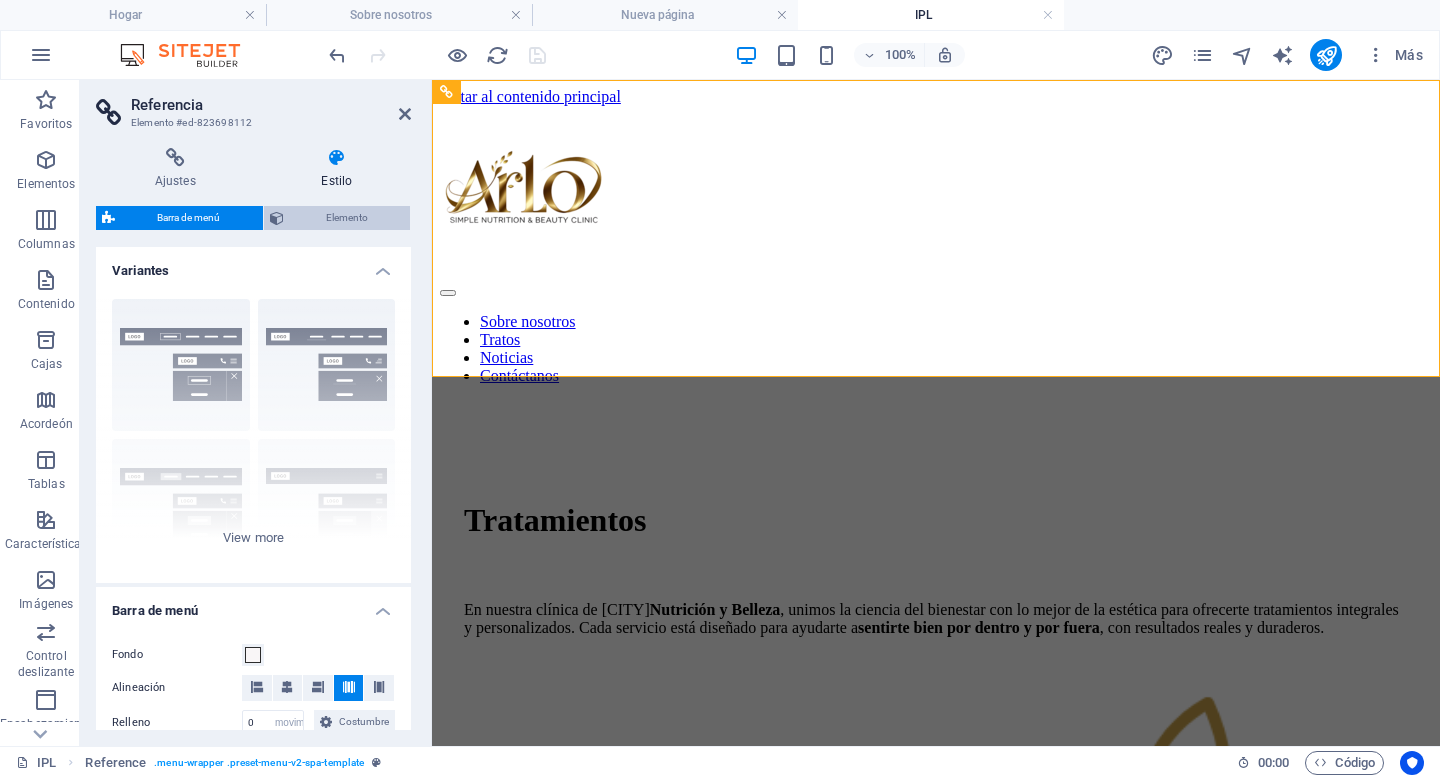 click on "Elemento" at bounding box center [347, 218] 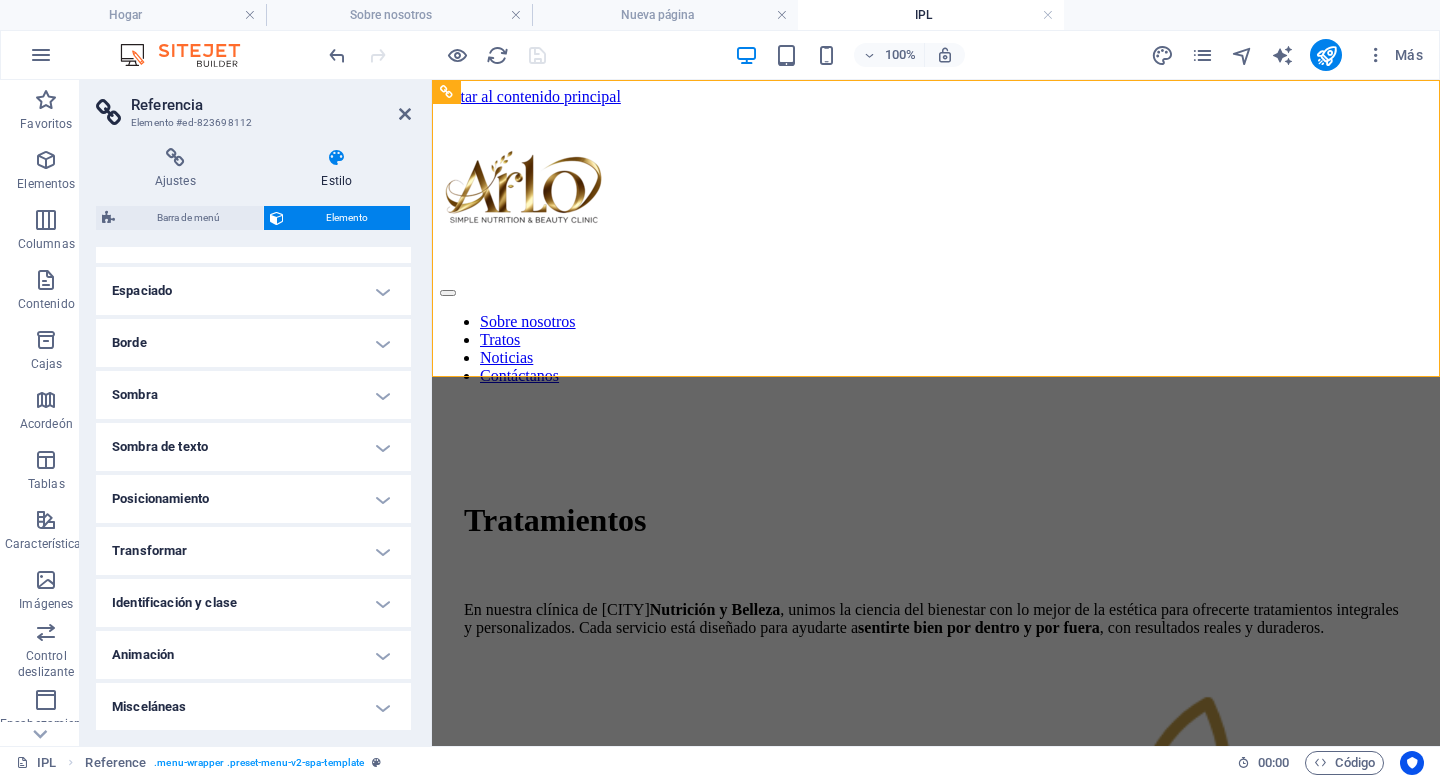 scroll, scrollTop: 0, scrollLeft: 0, axis: both 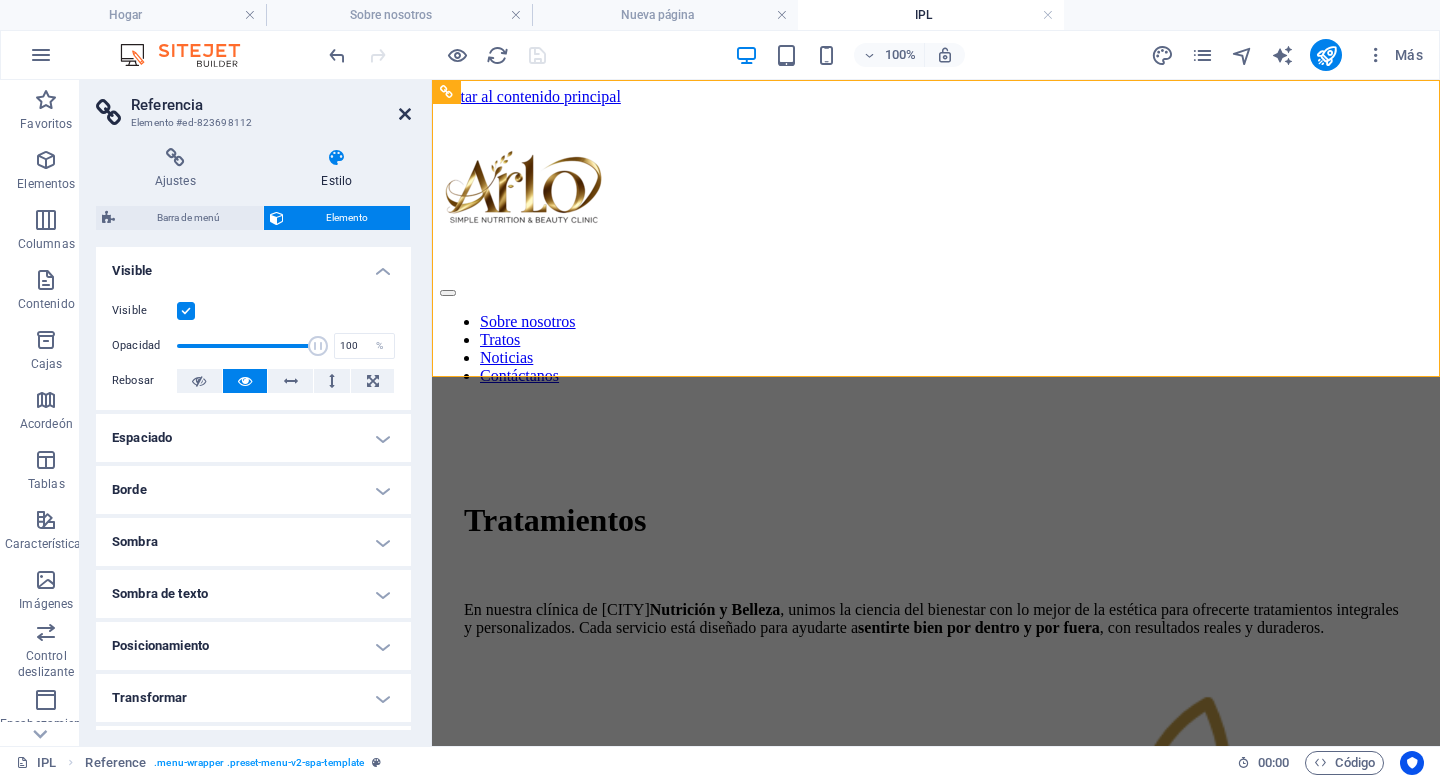 click at bounding box center (405, 114) 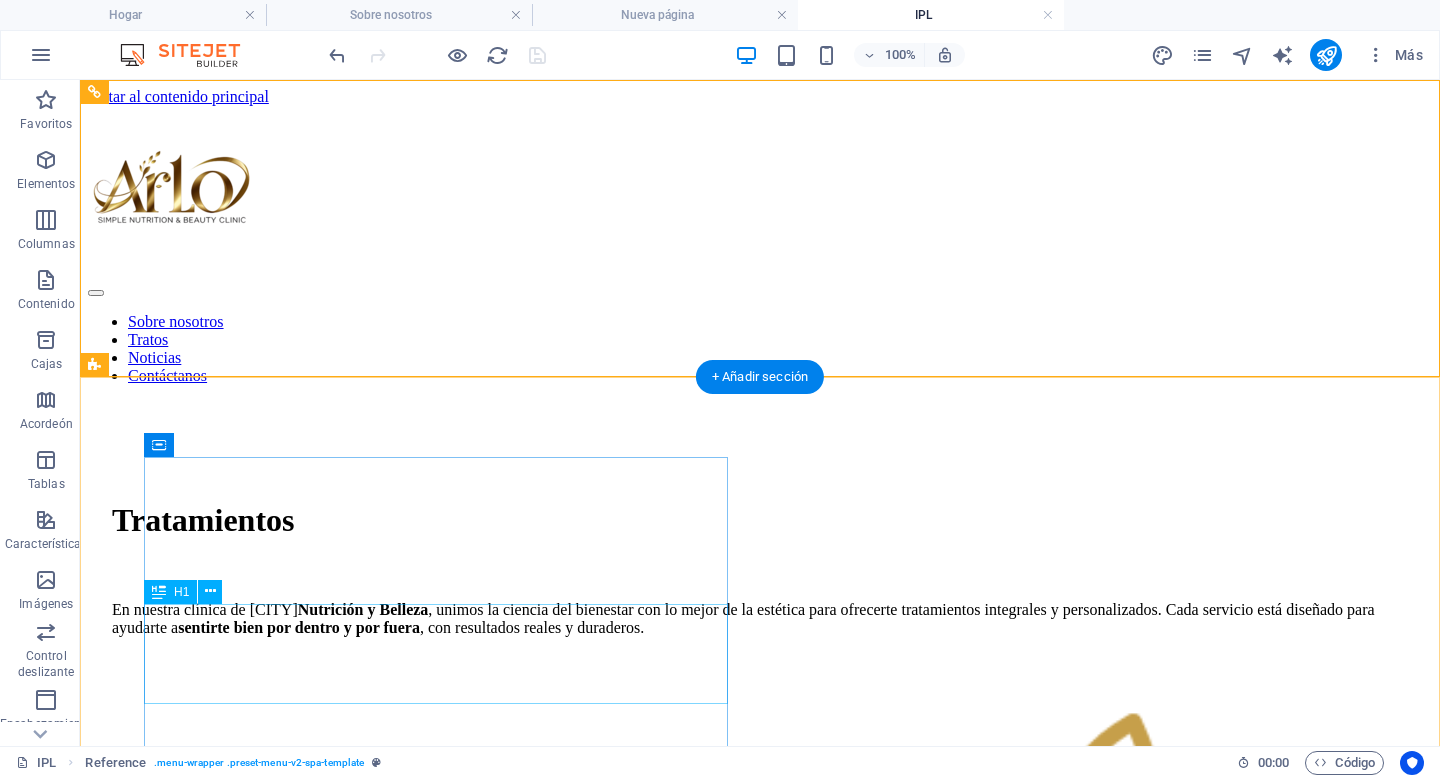 click on "Tratamientos" at bounding box center (760, 520) 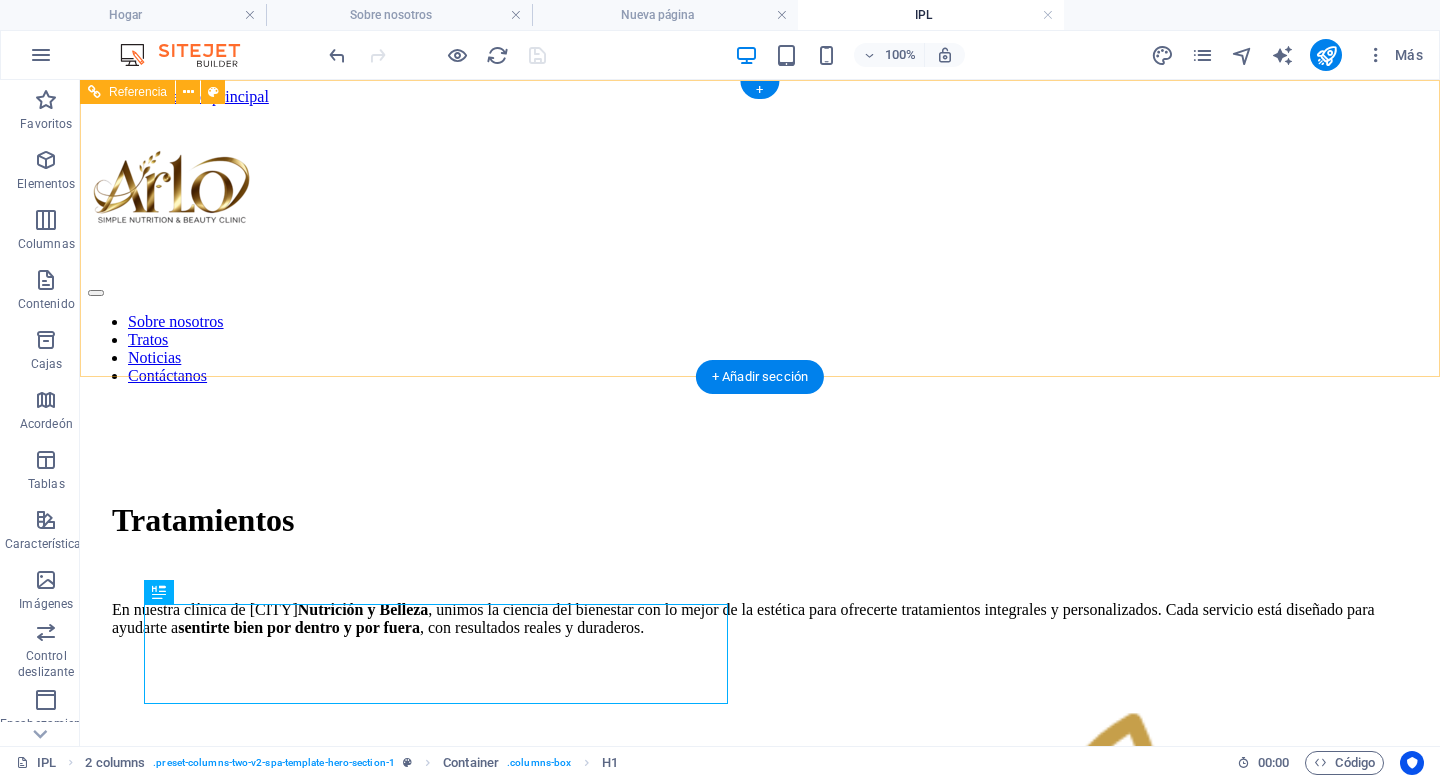 click at bounding box center [760, 192] 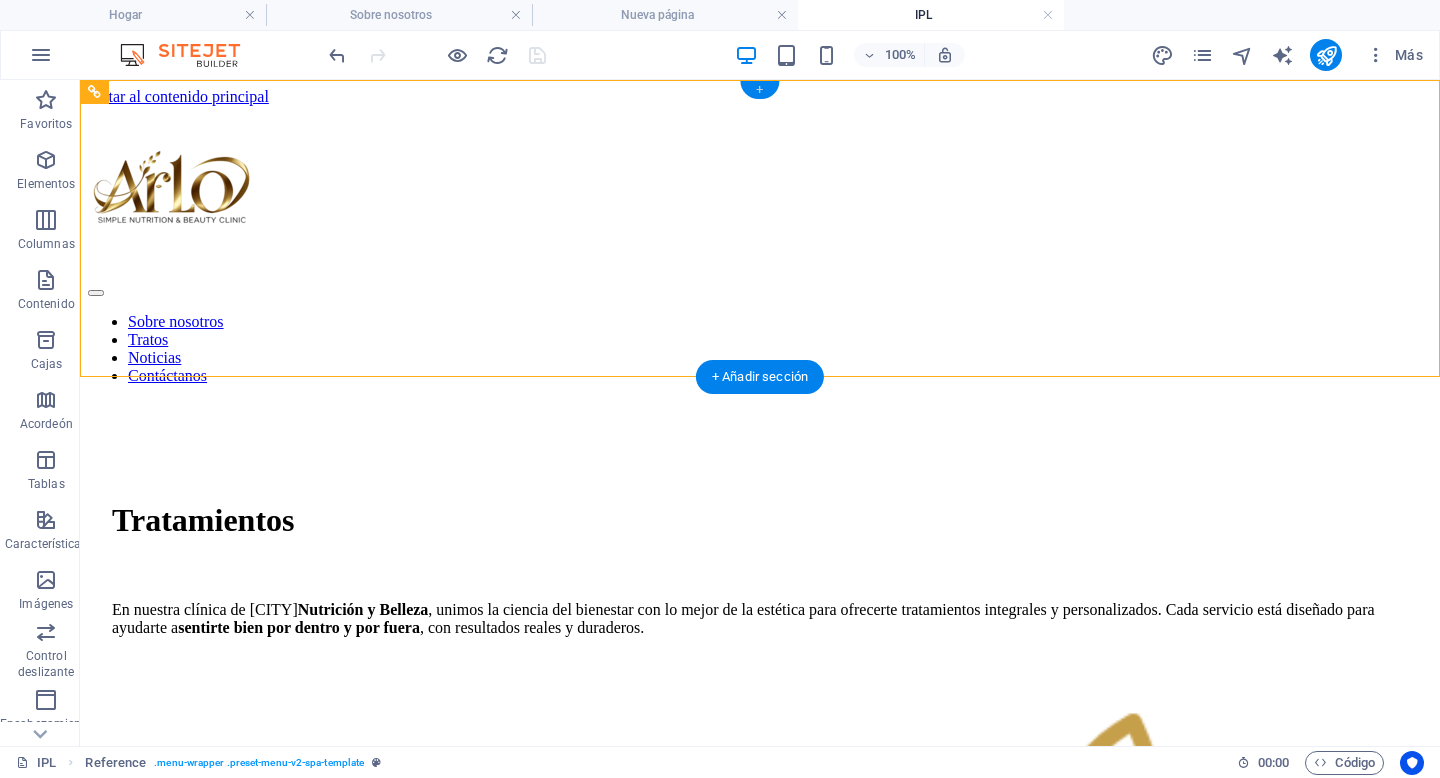 click on "+" at bounding box center [759, 89] 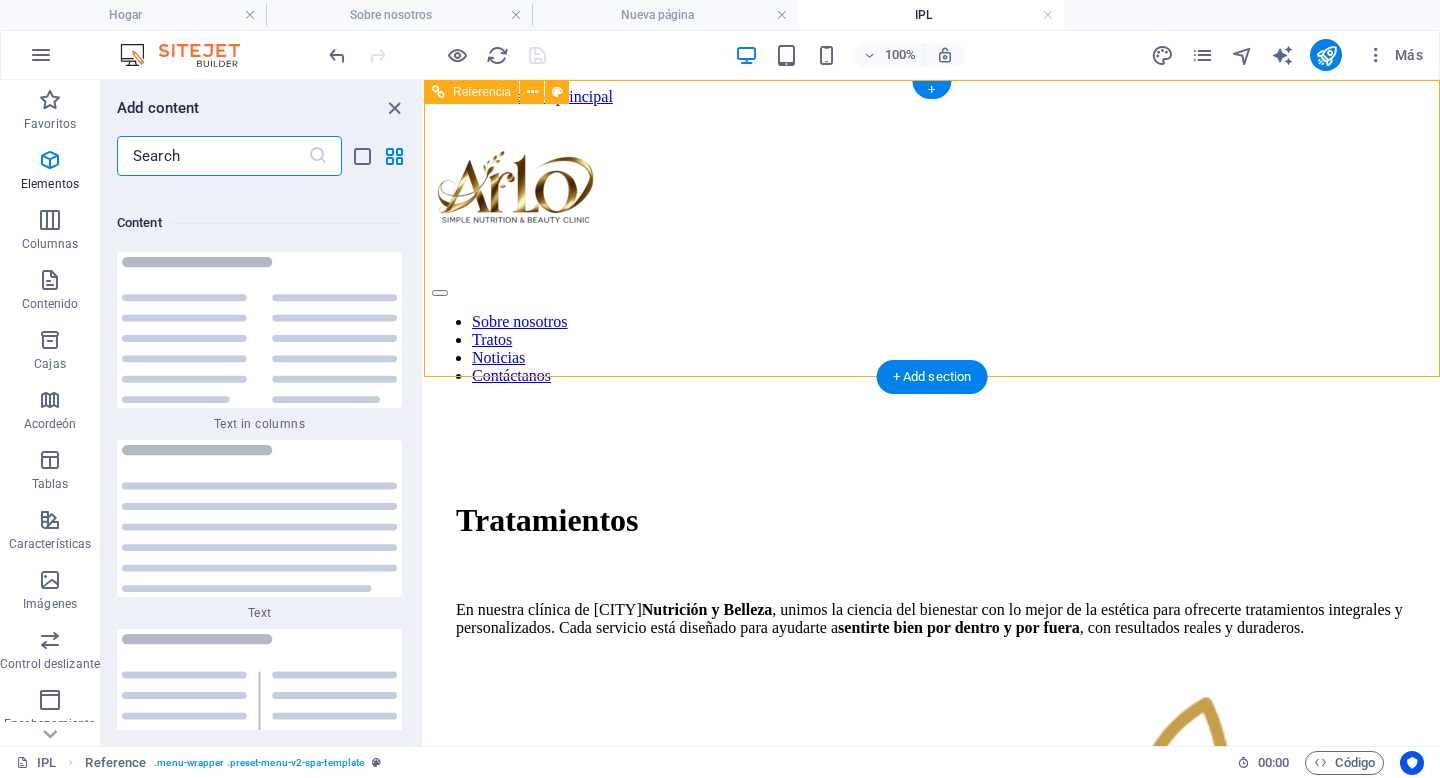 scroll, scrollTop: 6808, scrollLeft: 0, axis: vertical 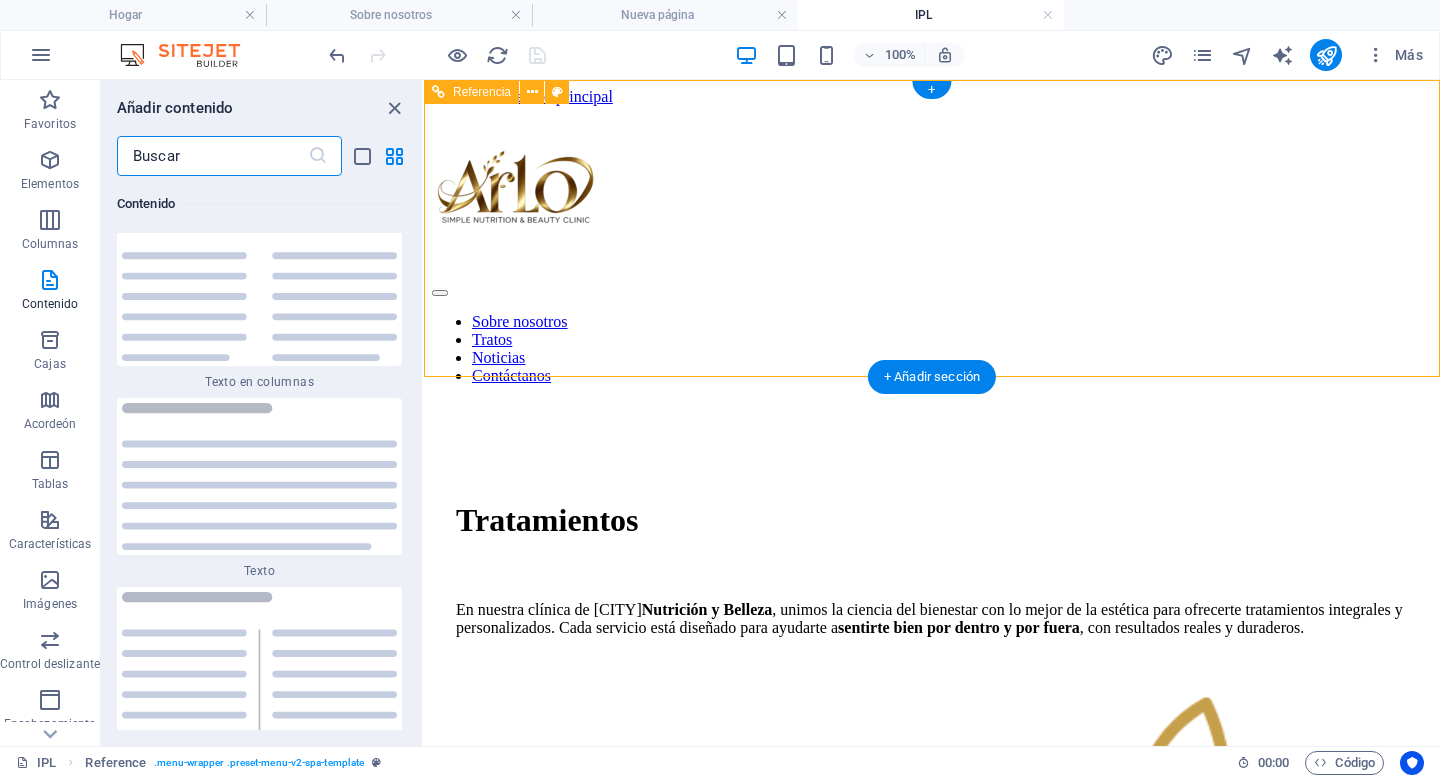click on "Sobre nosotros Tratos Noticias Contáctanos" at bounding box center (932, 349) 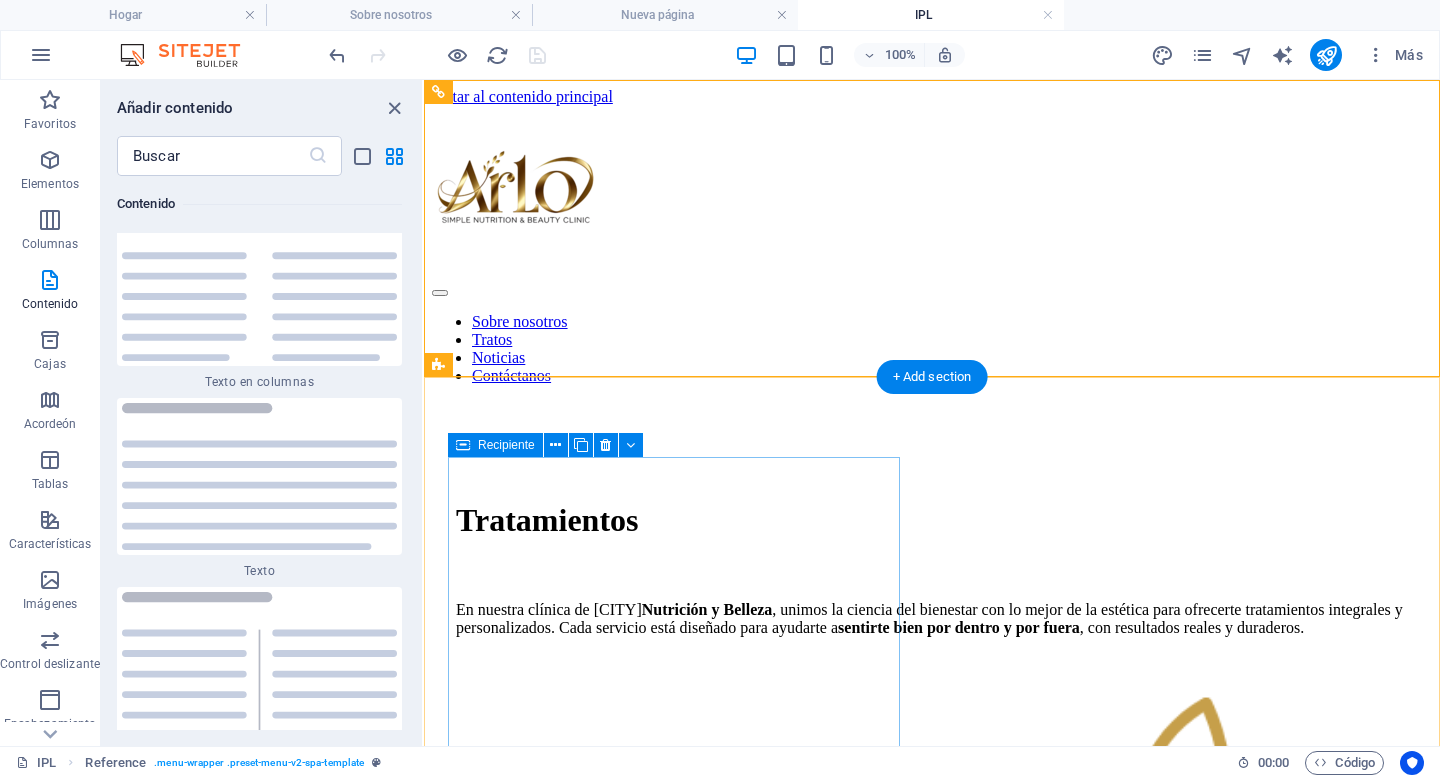 click on "Tratamientos En nuestra clínica de  Nutrición y Belleza  , unimos la ciencia del bienestar con lo mejor de la estética para ofrecerte tratamientos integrales y personalizados. Cada servicio está diseñado para ayudarte a  sentirte bien por dentro y por fuera  , con resultados reales y duraderos." at bounding box center [932, 567] 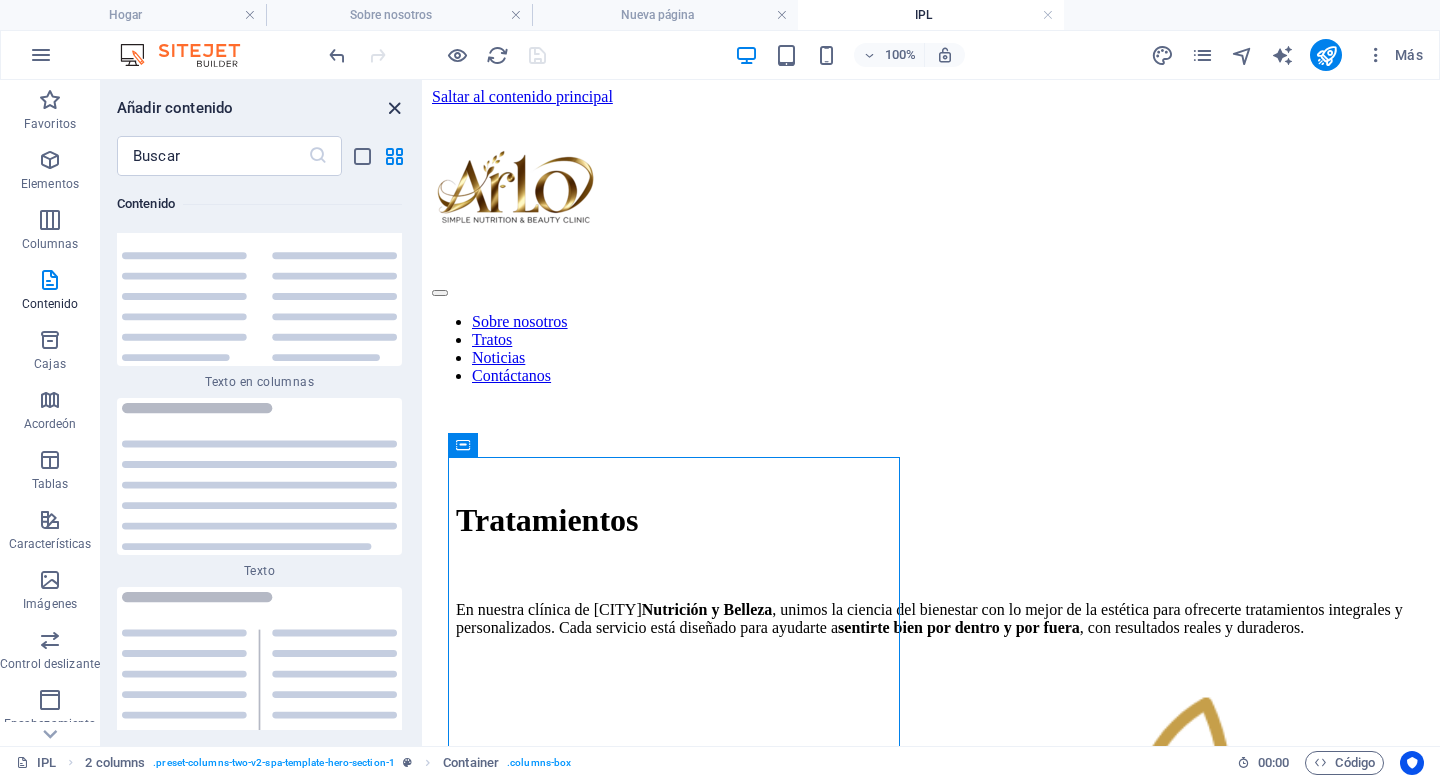 click at bounding box center (394, 108) 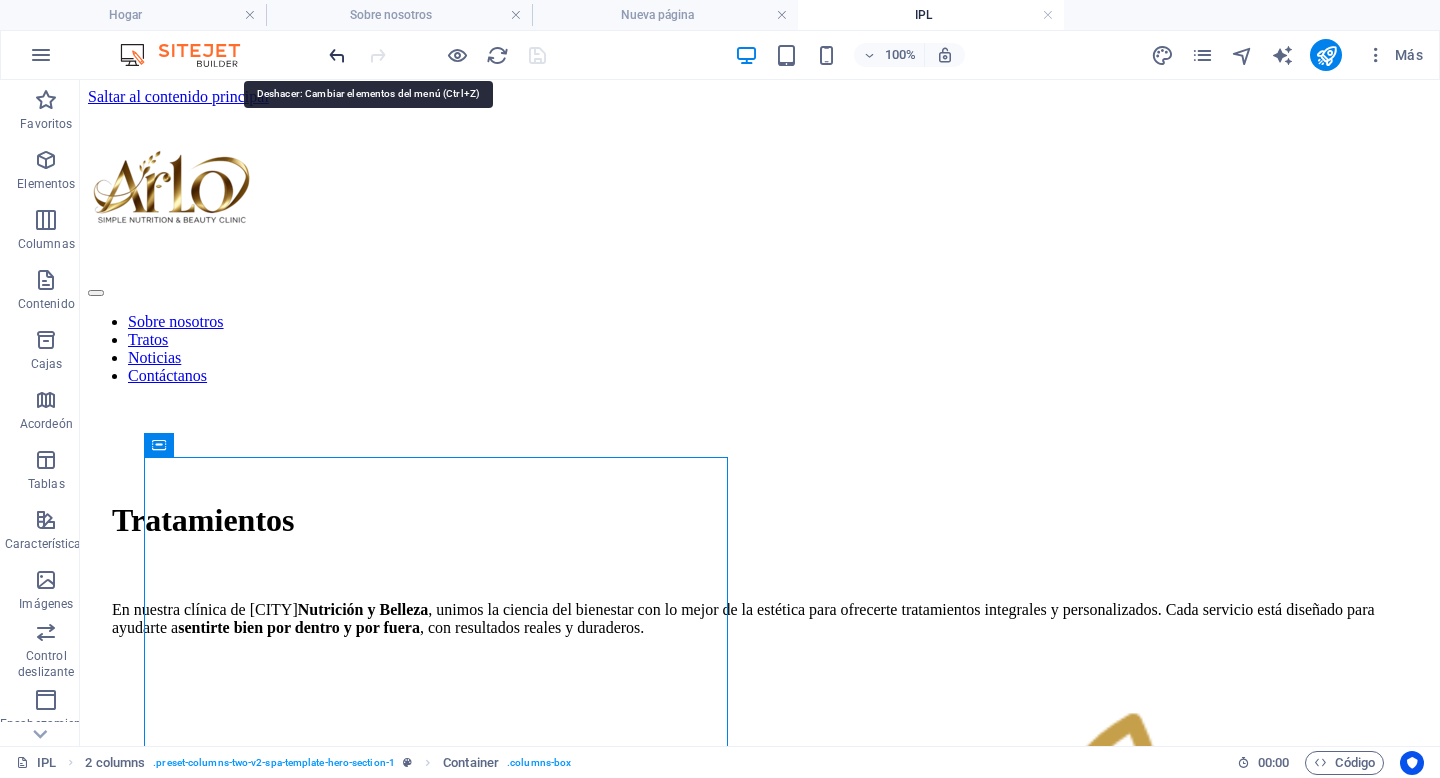 click at bounding box center [337, 55] 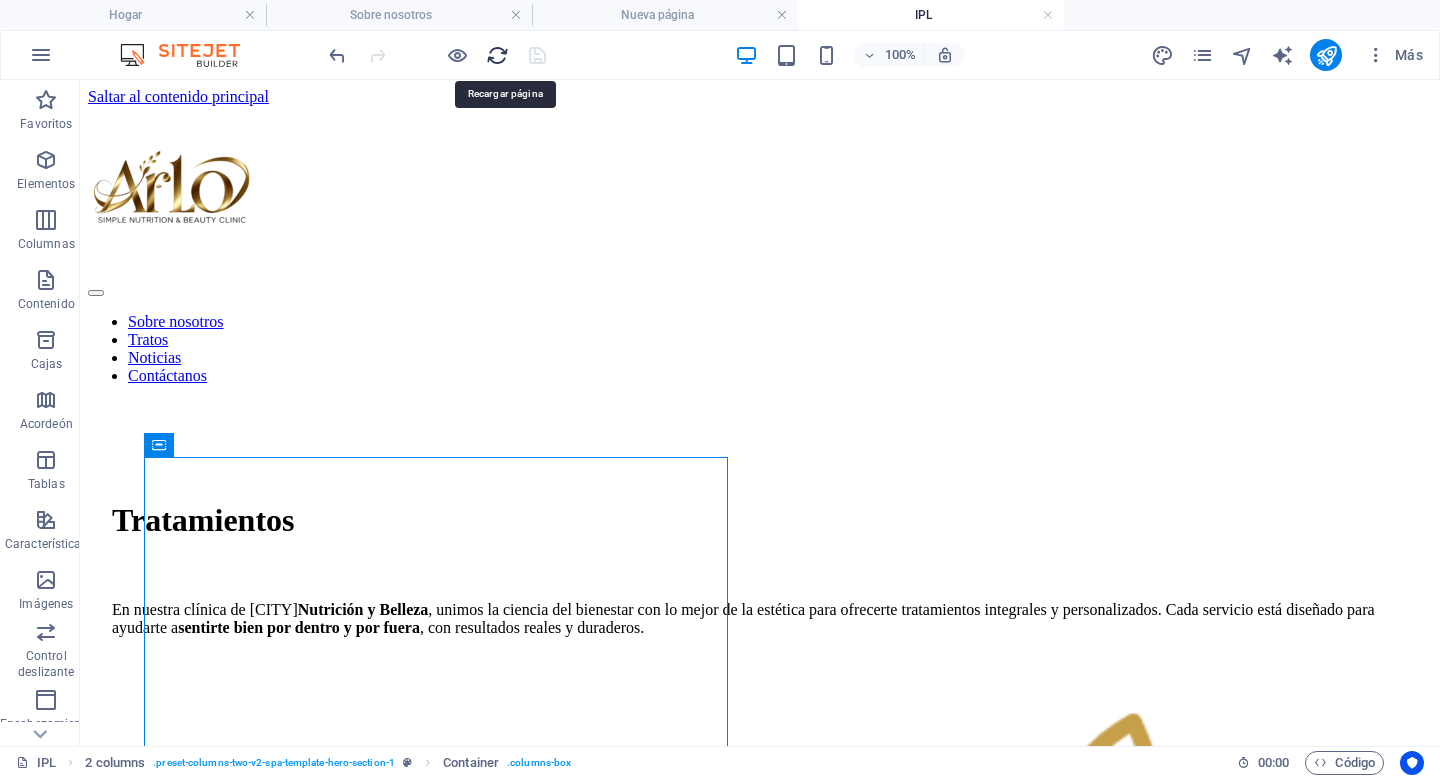 click at bounding box center (497, 55) 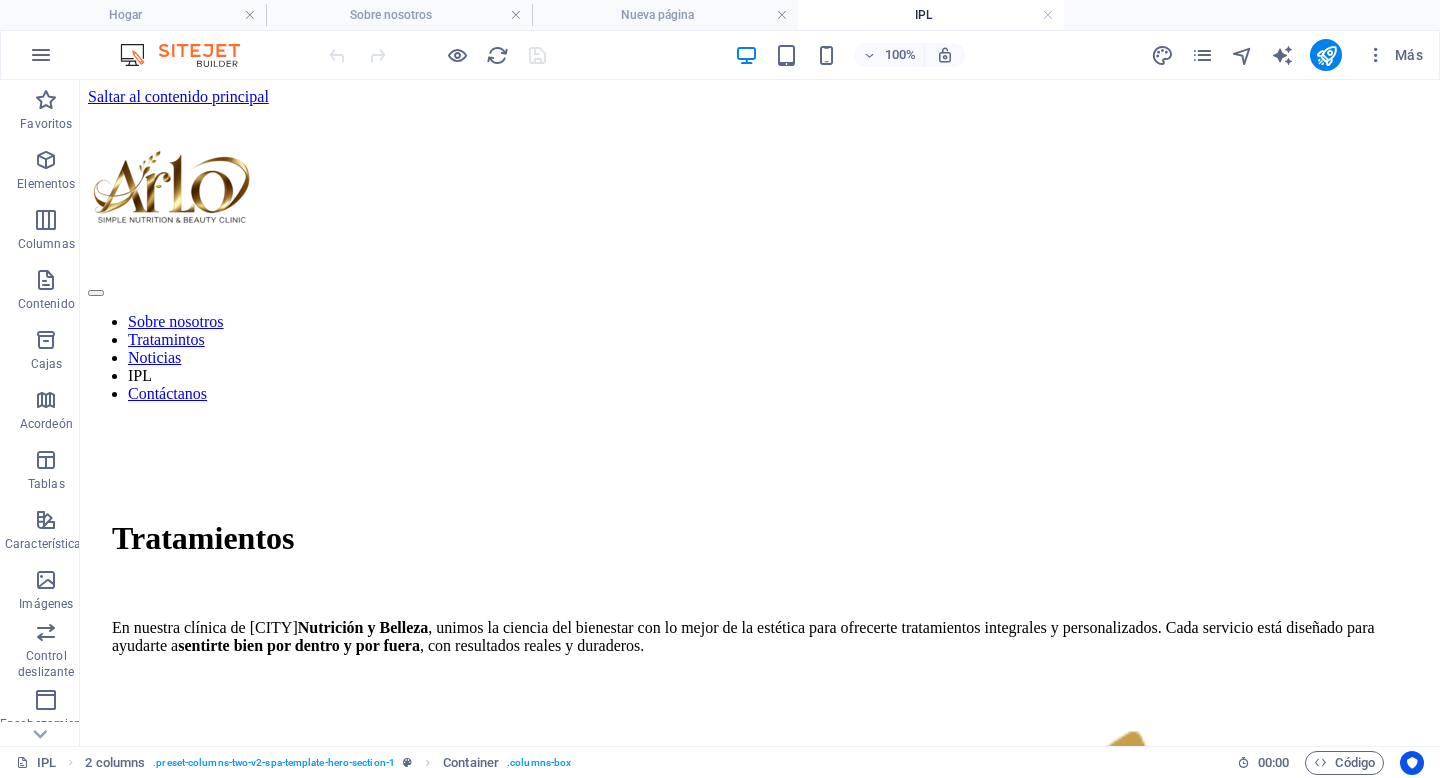 scroll, scrollTop: 0, scrollLeft: 0, axis: both 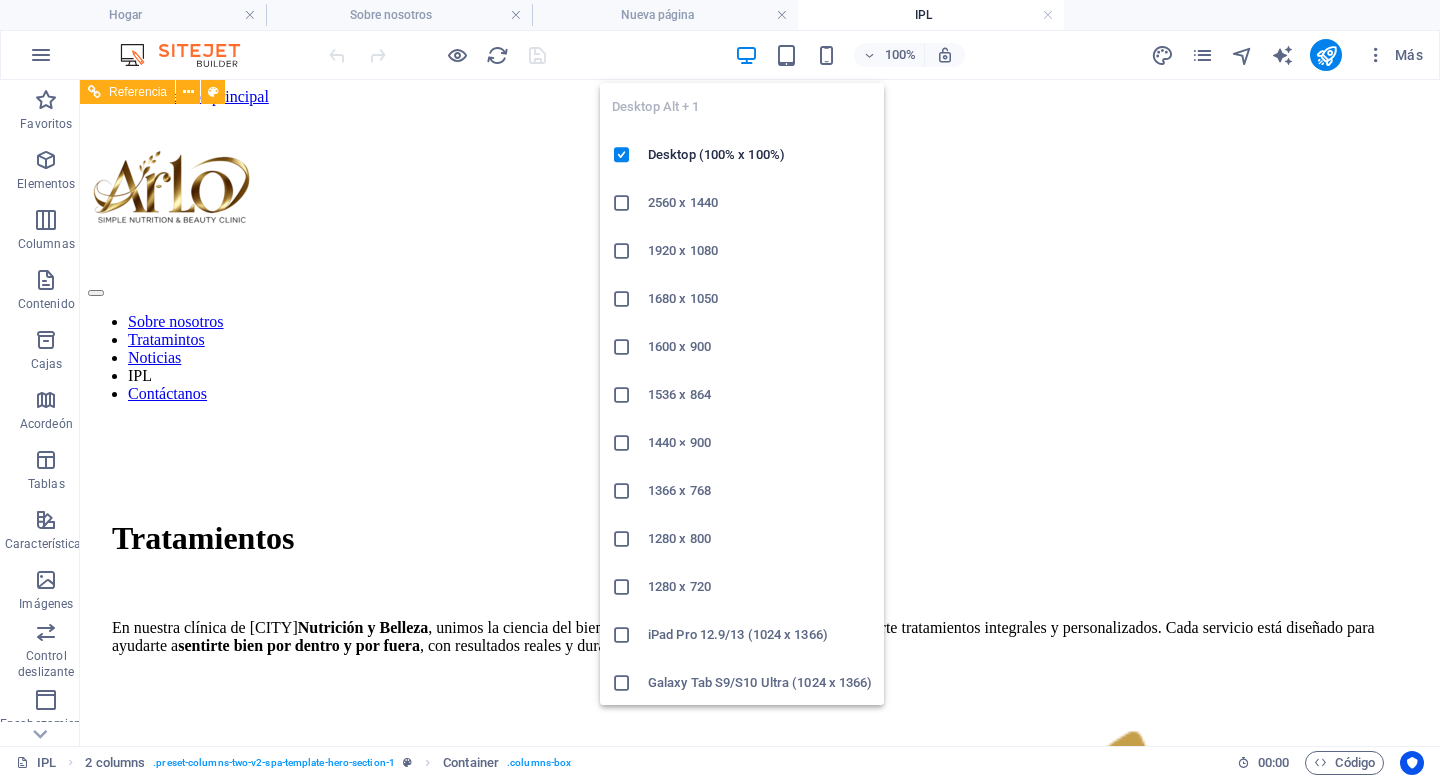 click at bounding box center (746, 55) 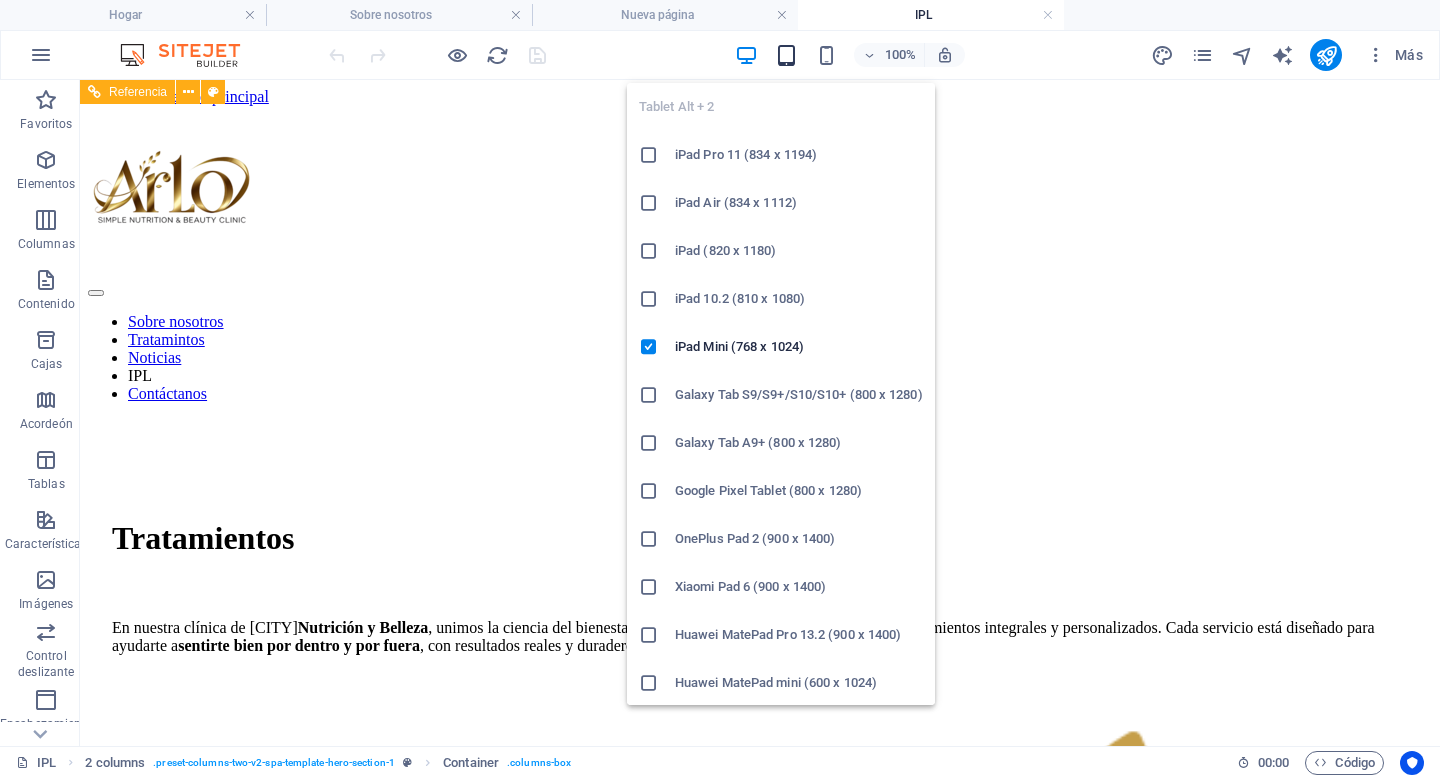 click at bounding box center [786, 55] 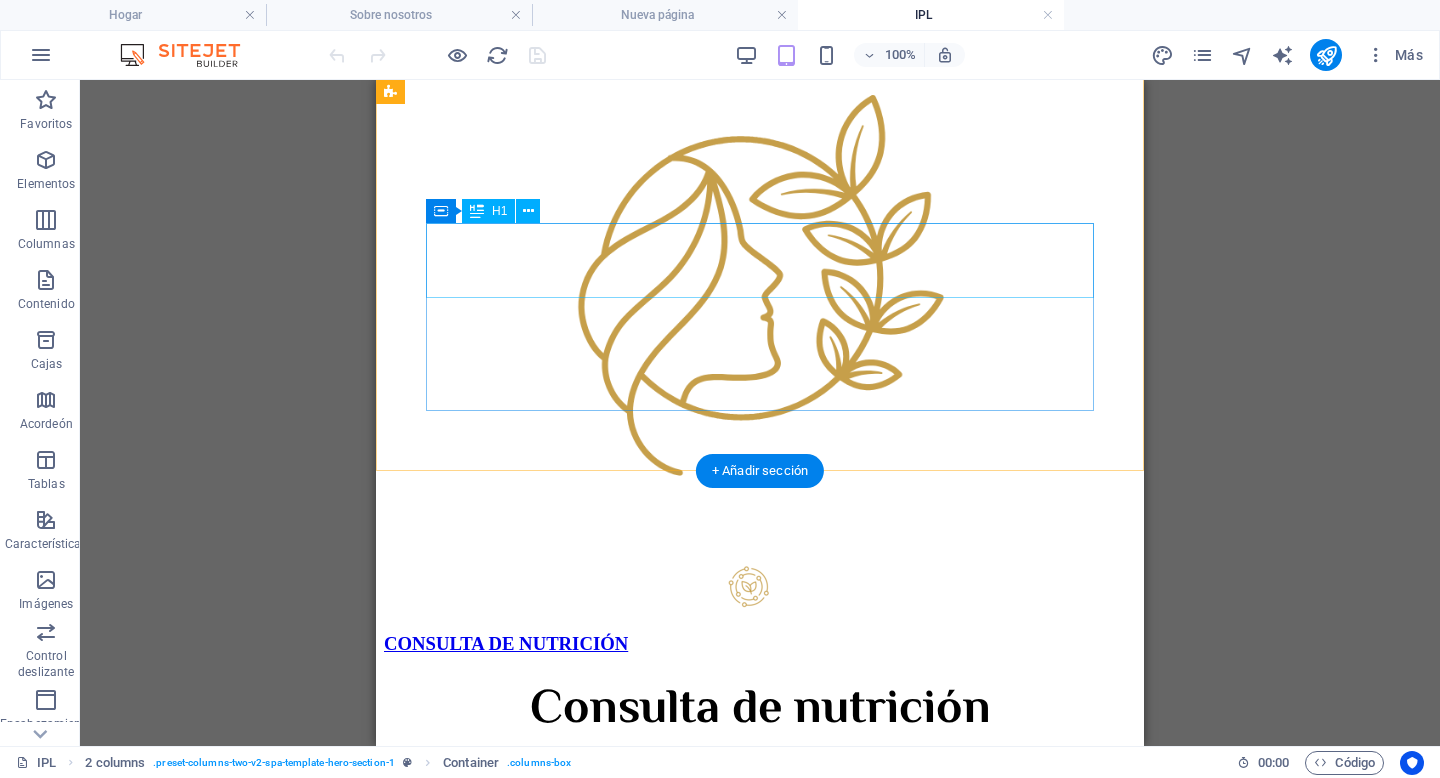 scroll, scrollTop: 567, scrollLeft: 0, axis: vertical 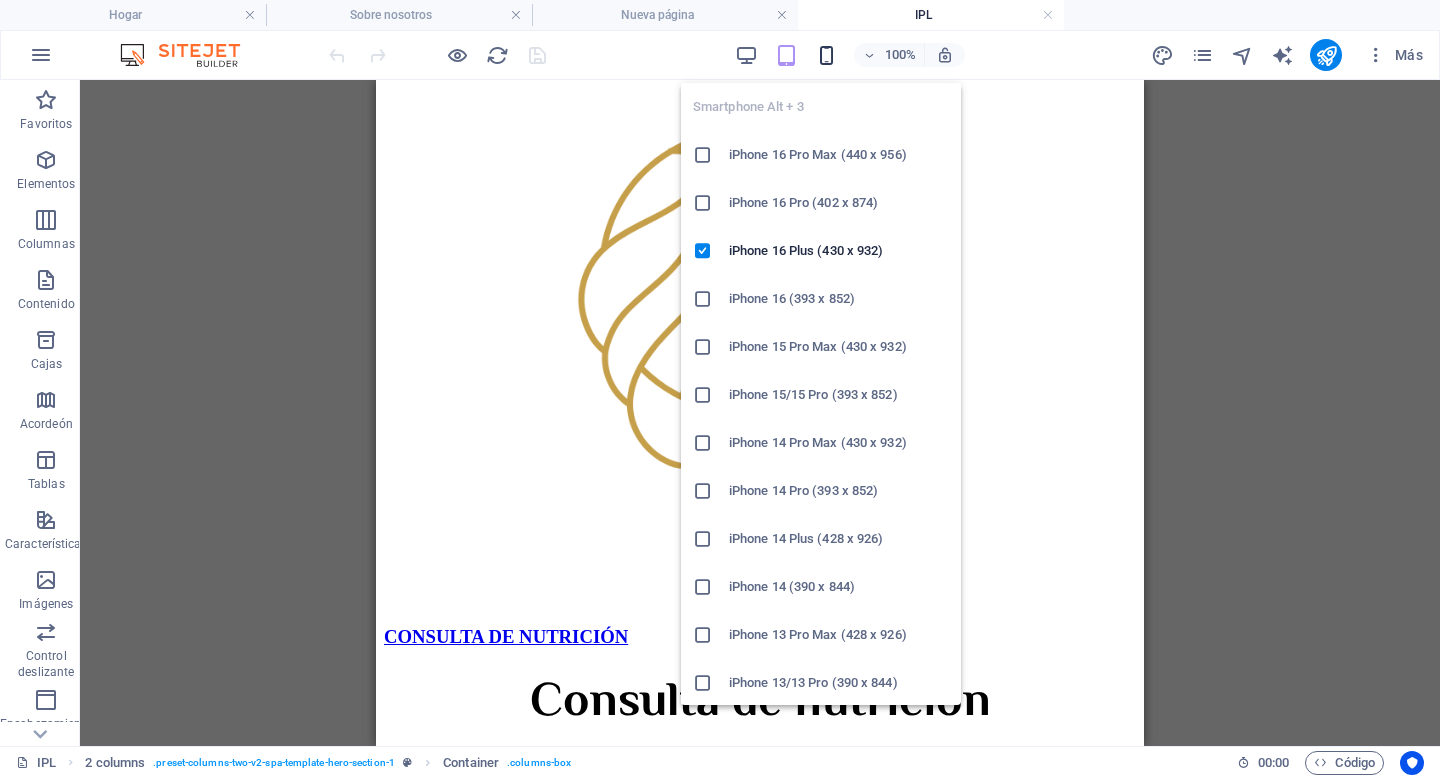 click at bounding box center (826, 55) 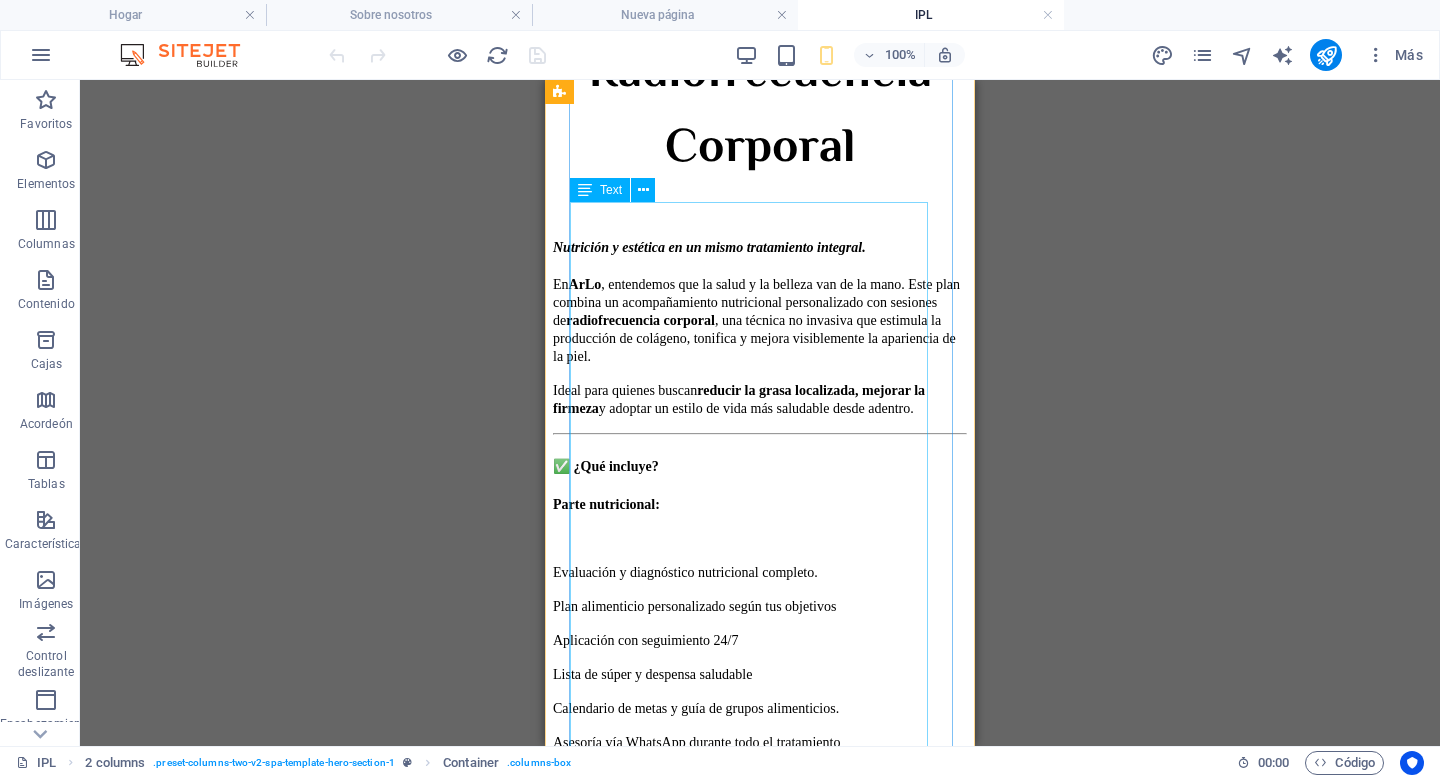 scroll, scrollTop: 3861, scrollLeft: 0, axis: vertical 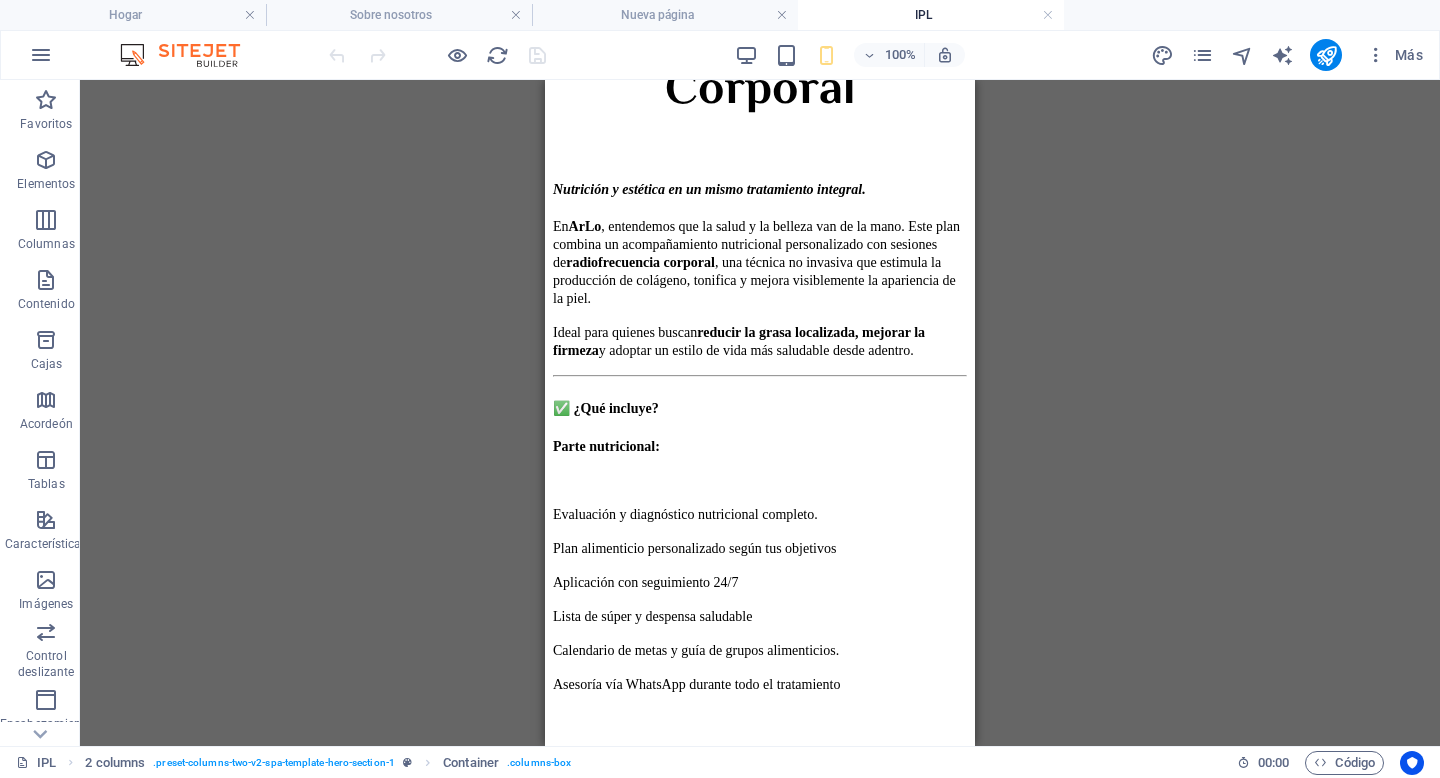 click on "Referencia   Recipiente   Imagen   2 columnas   Recipiente   Recipiente   H1   Recipiente   Pestañas de iconos   Container   Container   Text   Icon Tabs   Container   Spacer   Container   Texto   Texto   Button   Container   Texto   Icon Tabs   Recipiente   Text   Button   Recipiente   Texto   Icon Tabs   Recipiente   Texto" at bounding box center (760, 413) 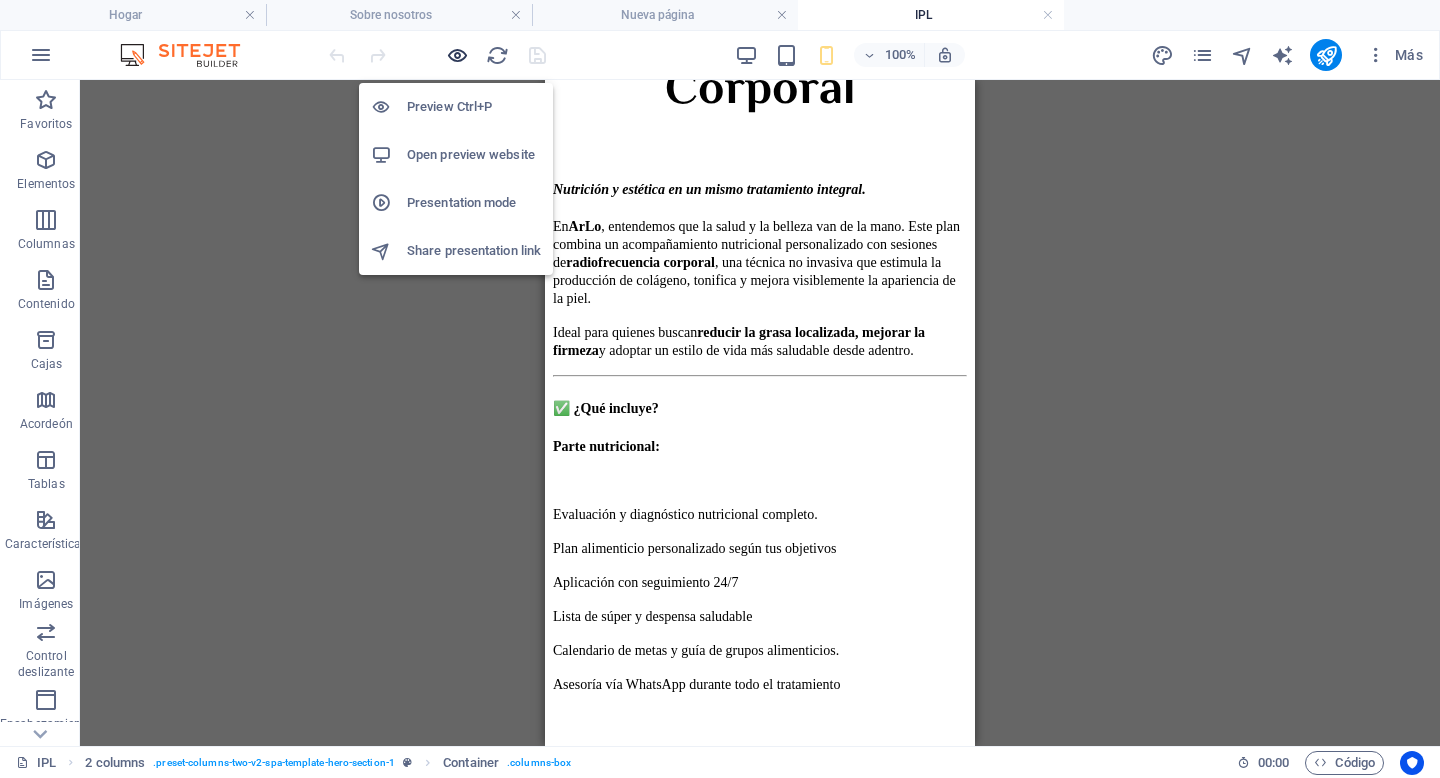 click at bounding box center [457, 55] 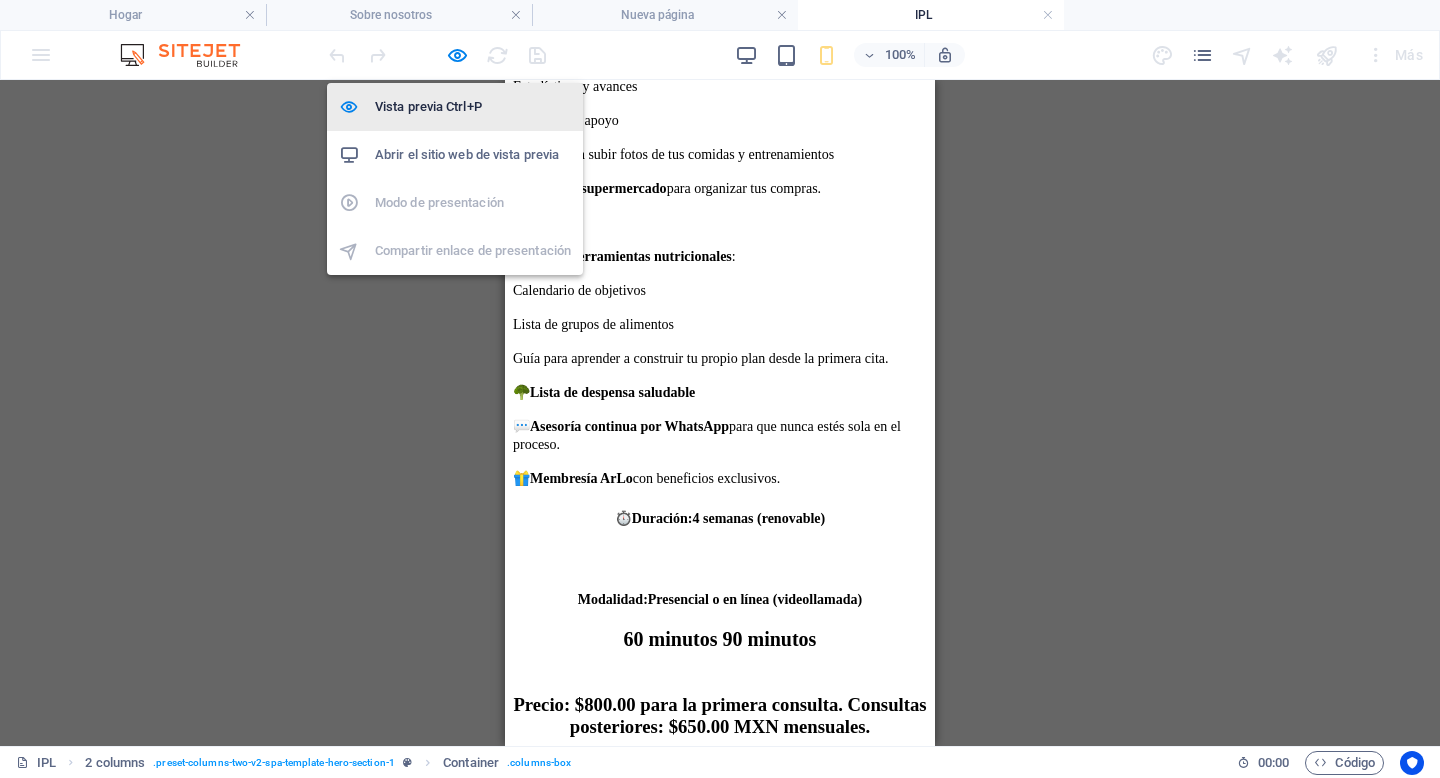 click on "Vista previa Ctrl+P" at bounding box center [473, 107] 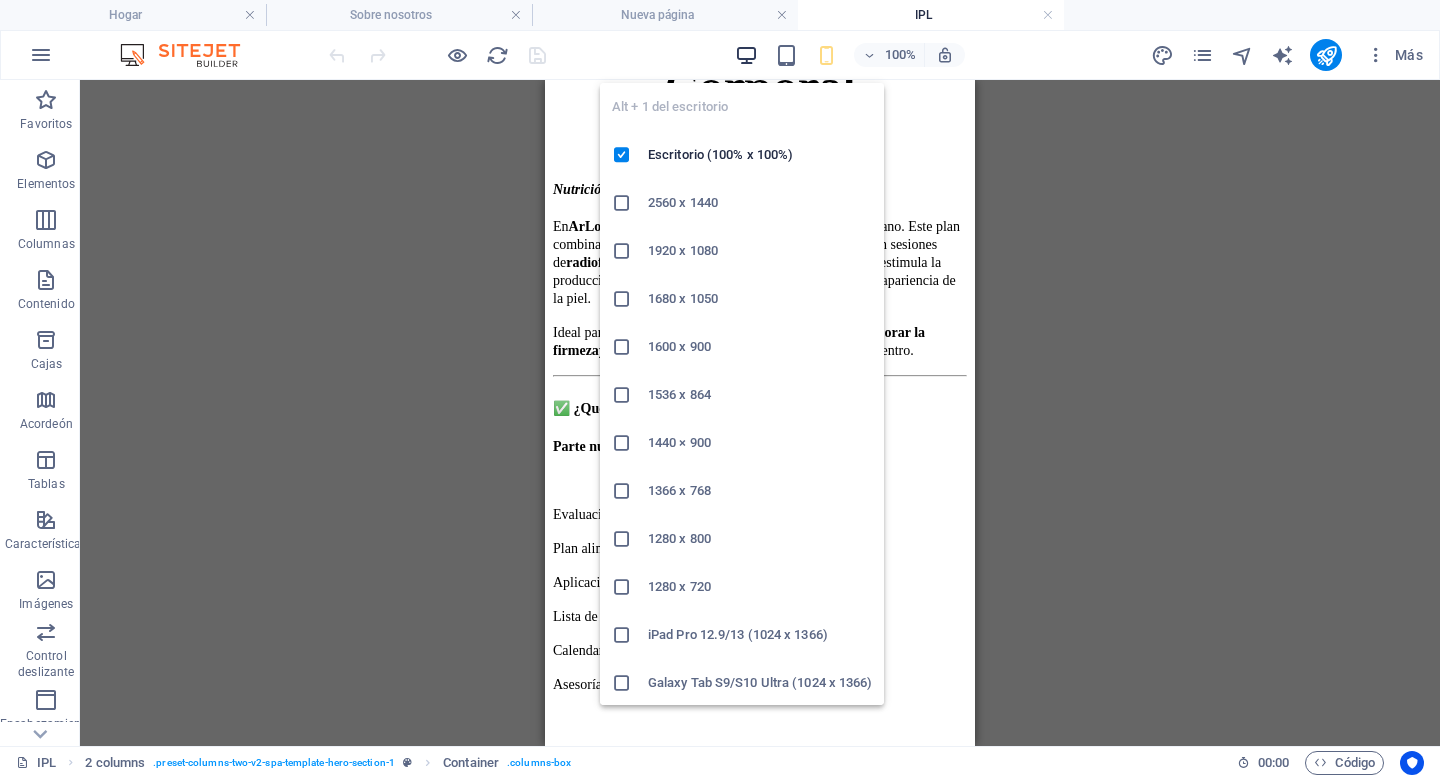 click at bounding box center (746, 55) 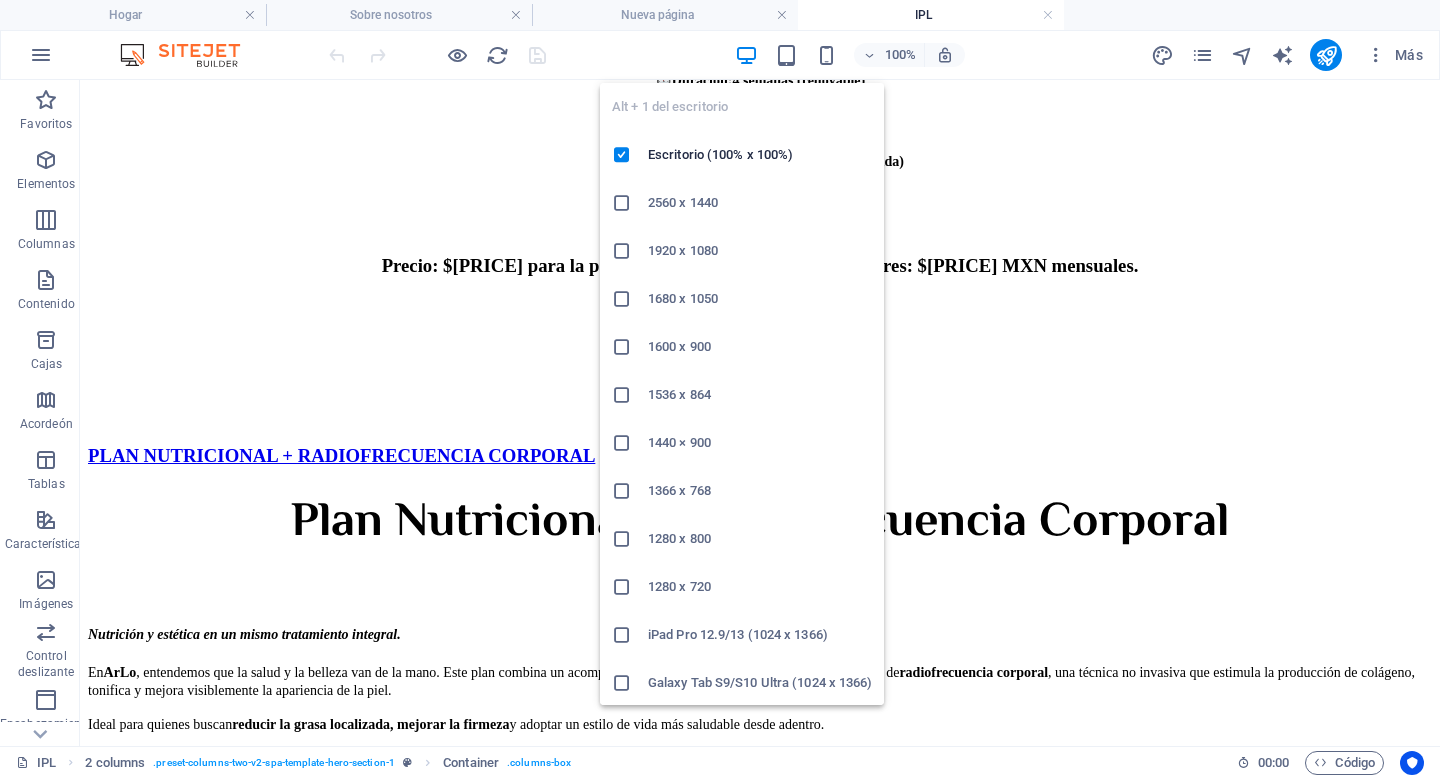 scroll, scrollTop: 3777, scrollLeft: 0, axis: vertical 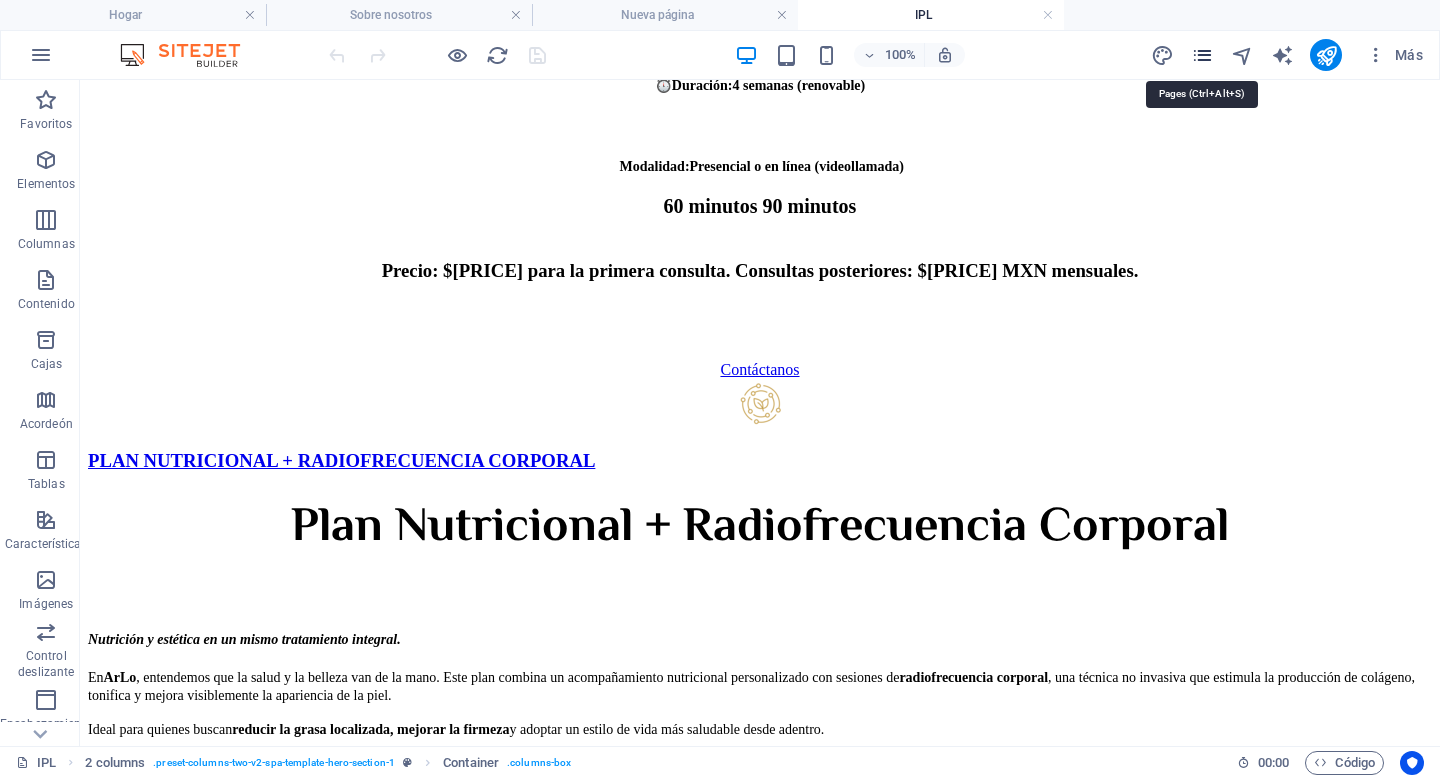 click at bounding box center [1202, 55] 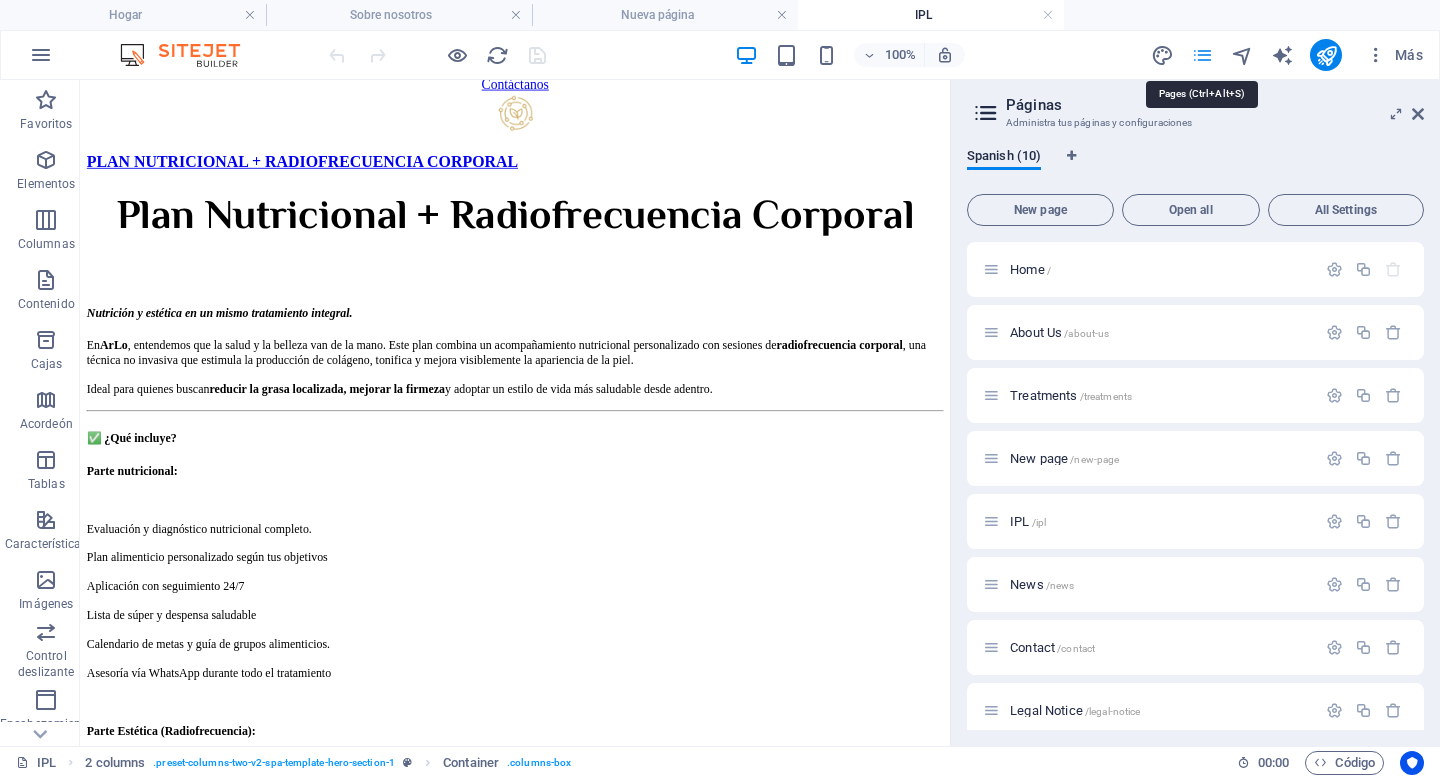 scroll, scrollTop: 3773, scrollLeft: 0, axis: vertical 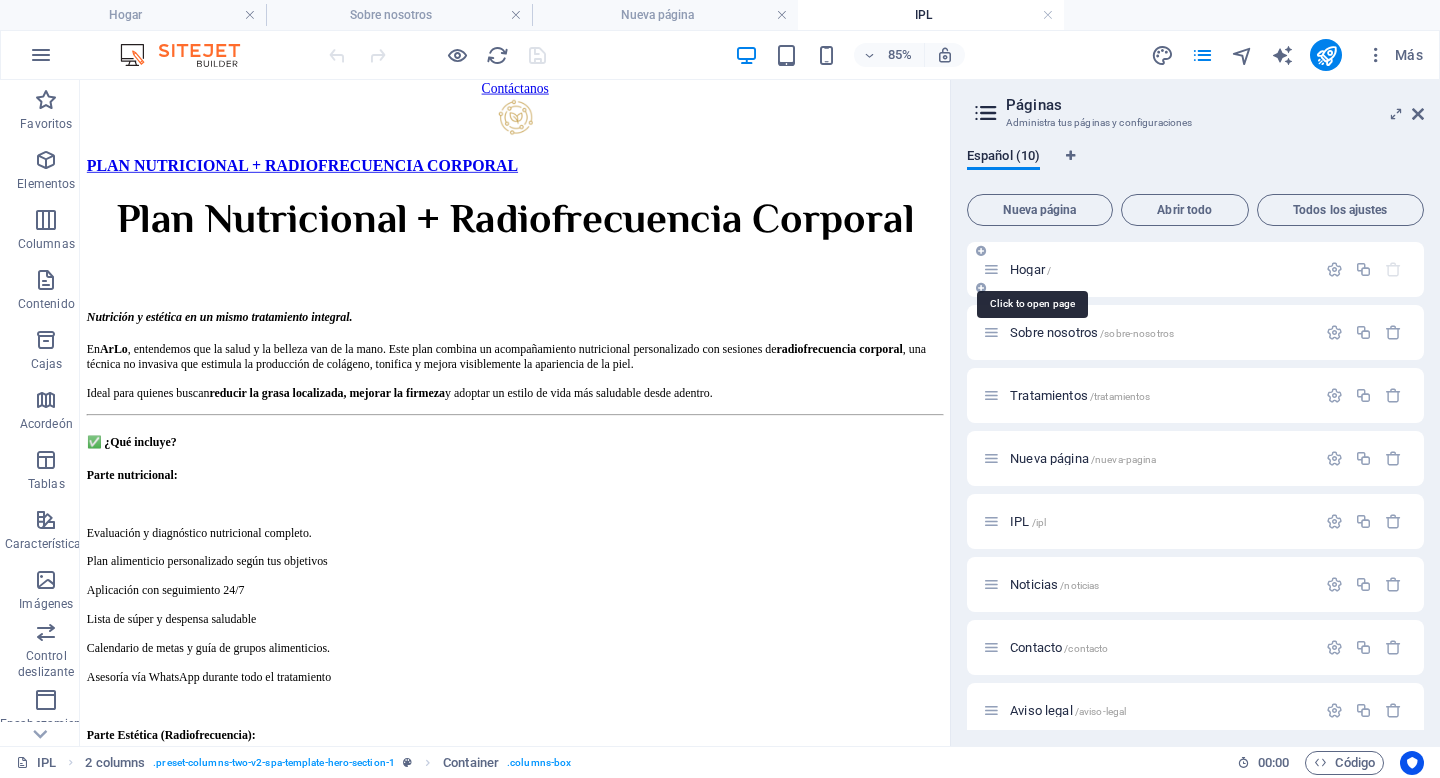 click on "Hogar" at bounding box center [1027, 269] 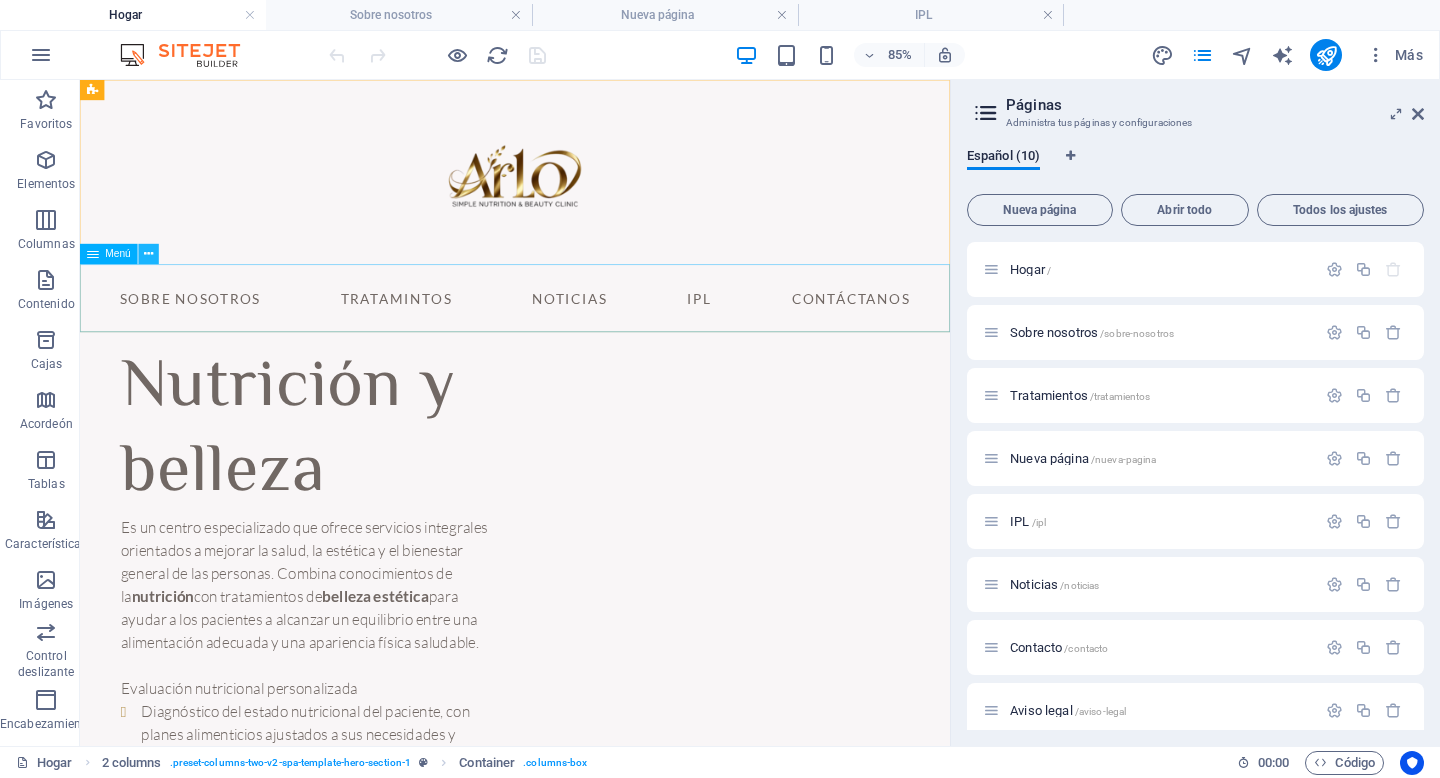 click at bounding box center (148, 254) 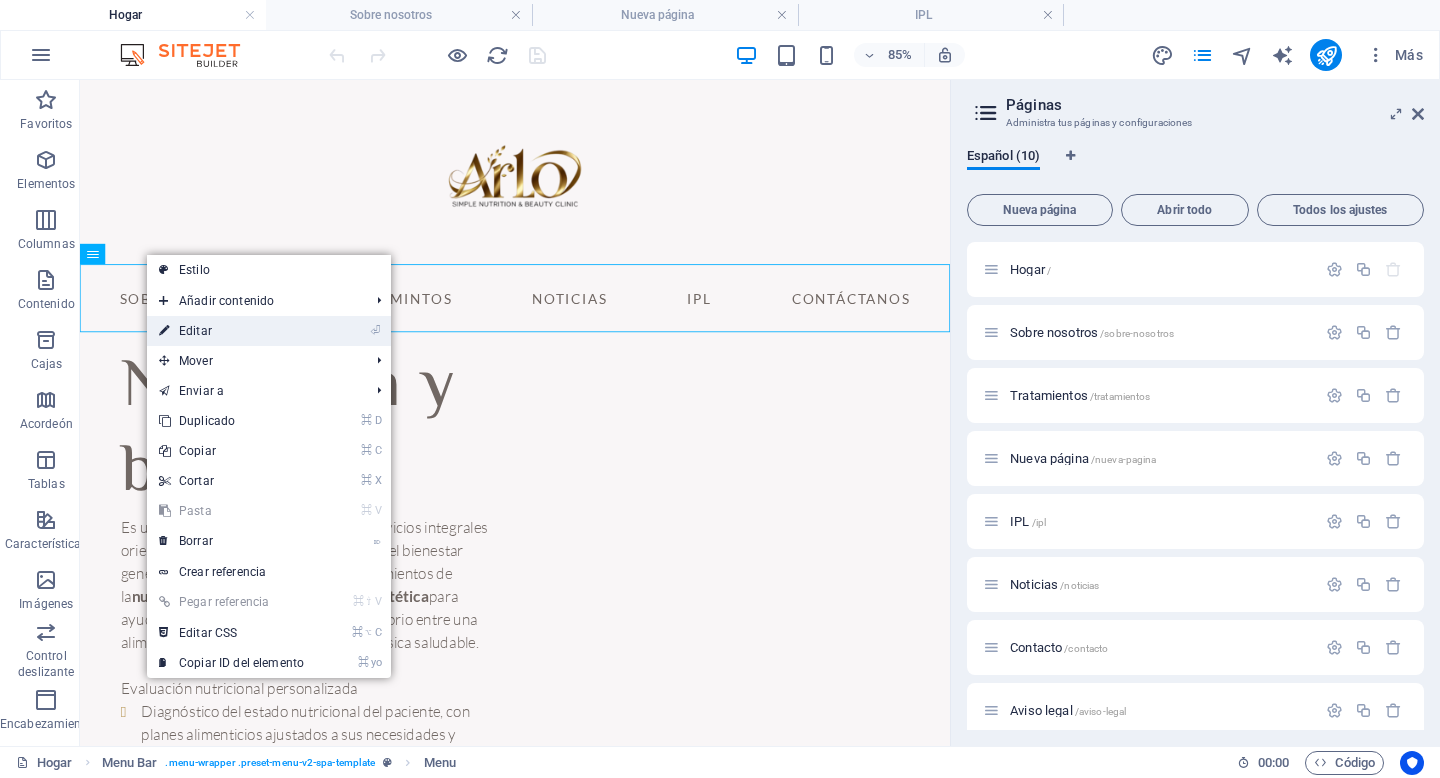 click on "⏎" at bounding box center (375, 330) 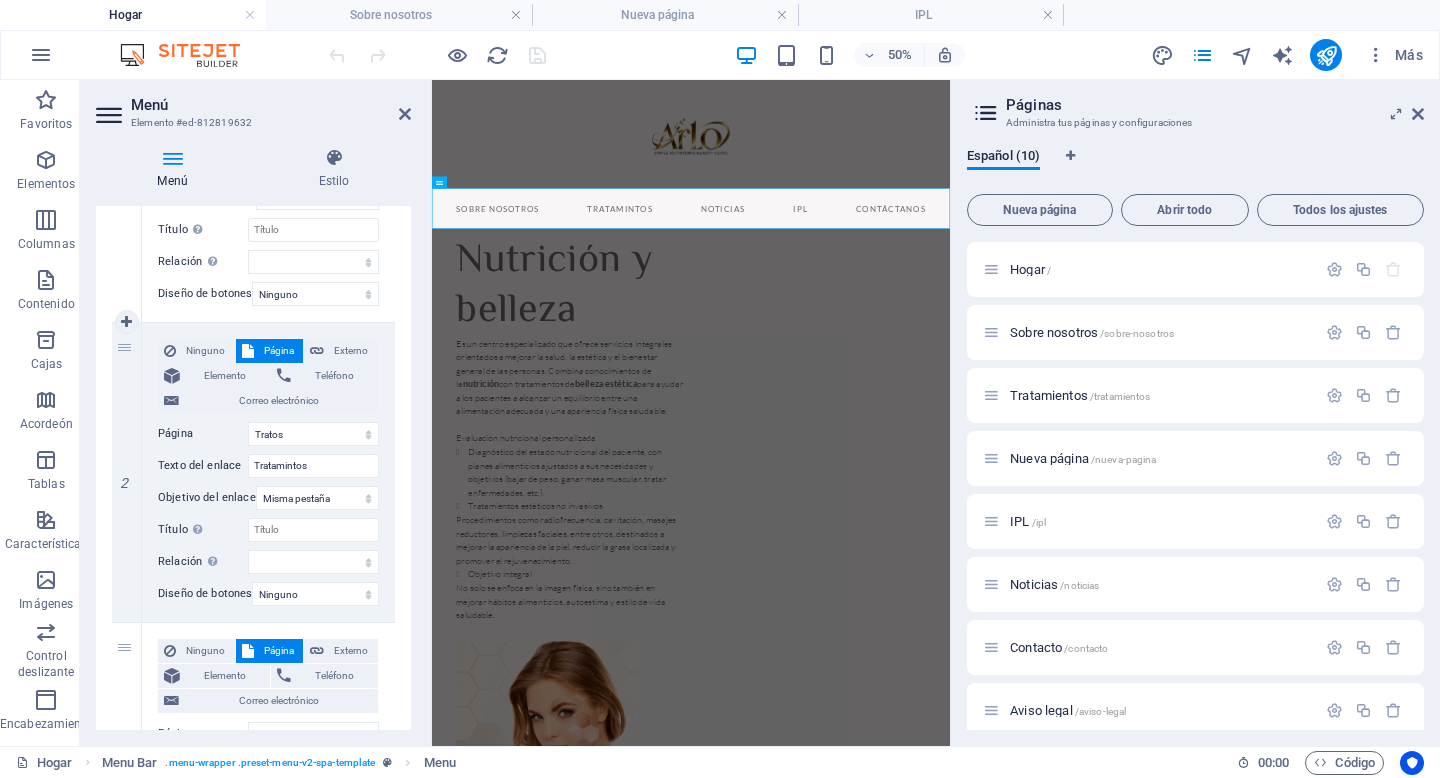 scroll, scrollTop: 388, scrollLeft: 0, axis: vertical 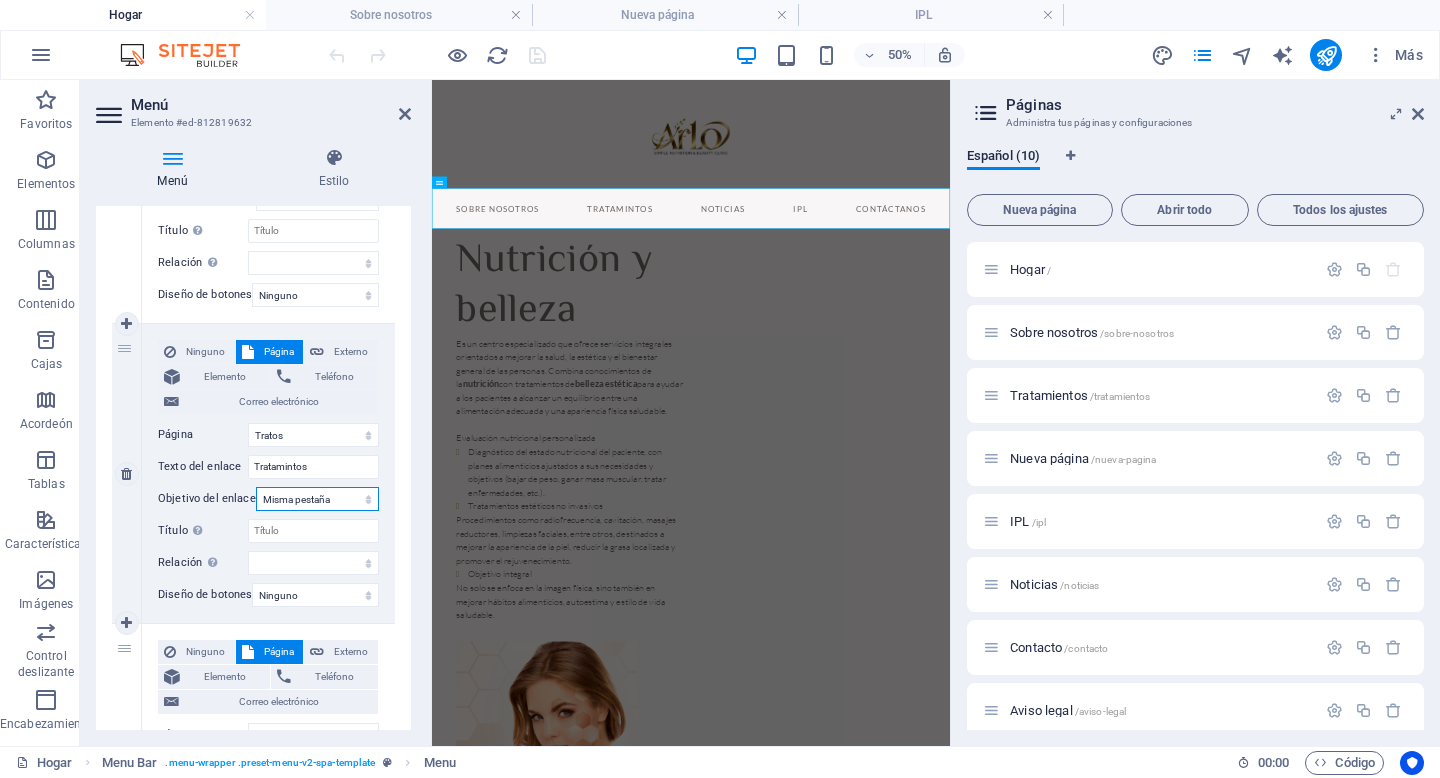 click on "Nueva pestaña Misma pestaña Cubrir" at bounding box center [317, 499] 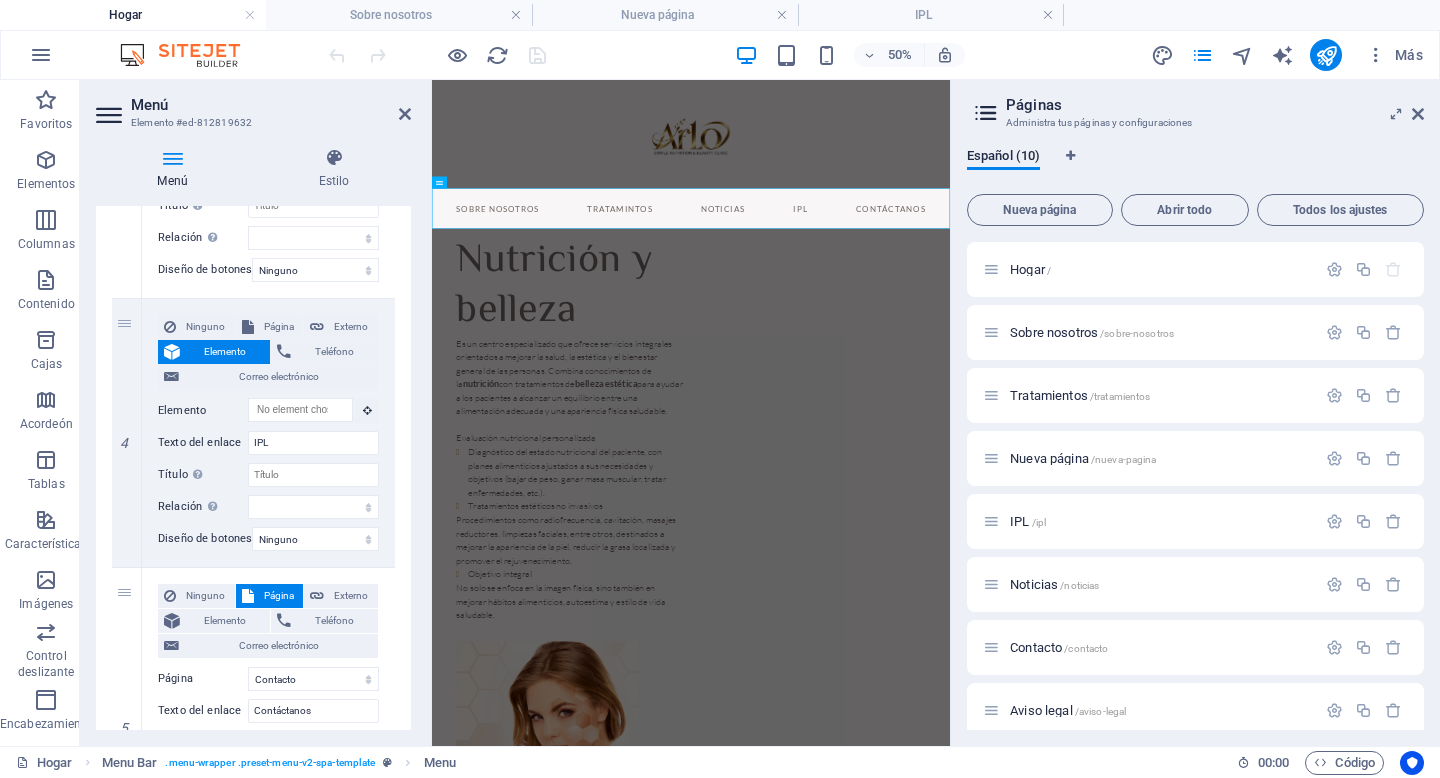 scroll, scrollTop: 1026, scrollLeft: 0, axis: vertical 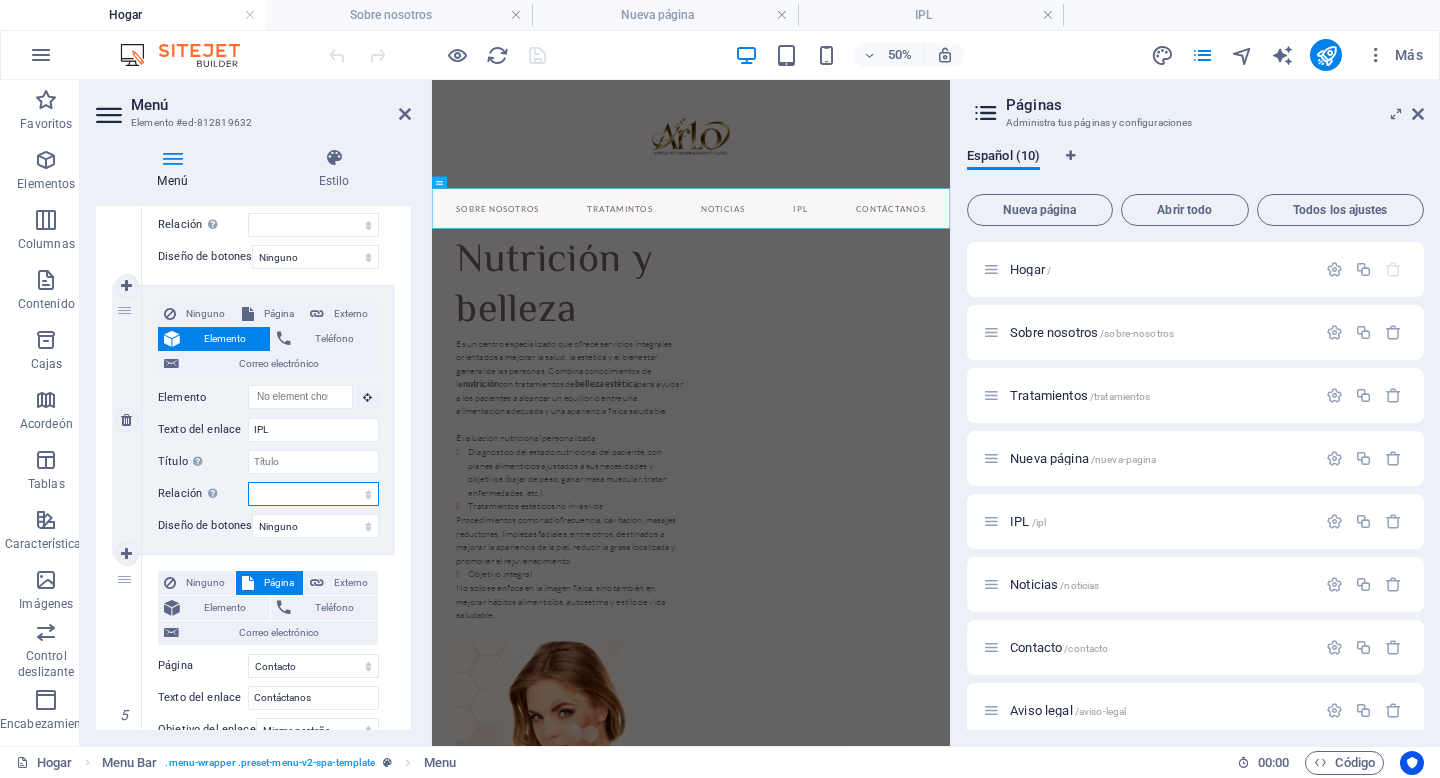 click on "alternar autor marcador externo ayuda licencia próximo no seguir sin referencia noopener anterior buscar etiqueta" at bounding box center (313, 494) 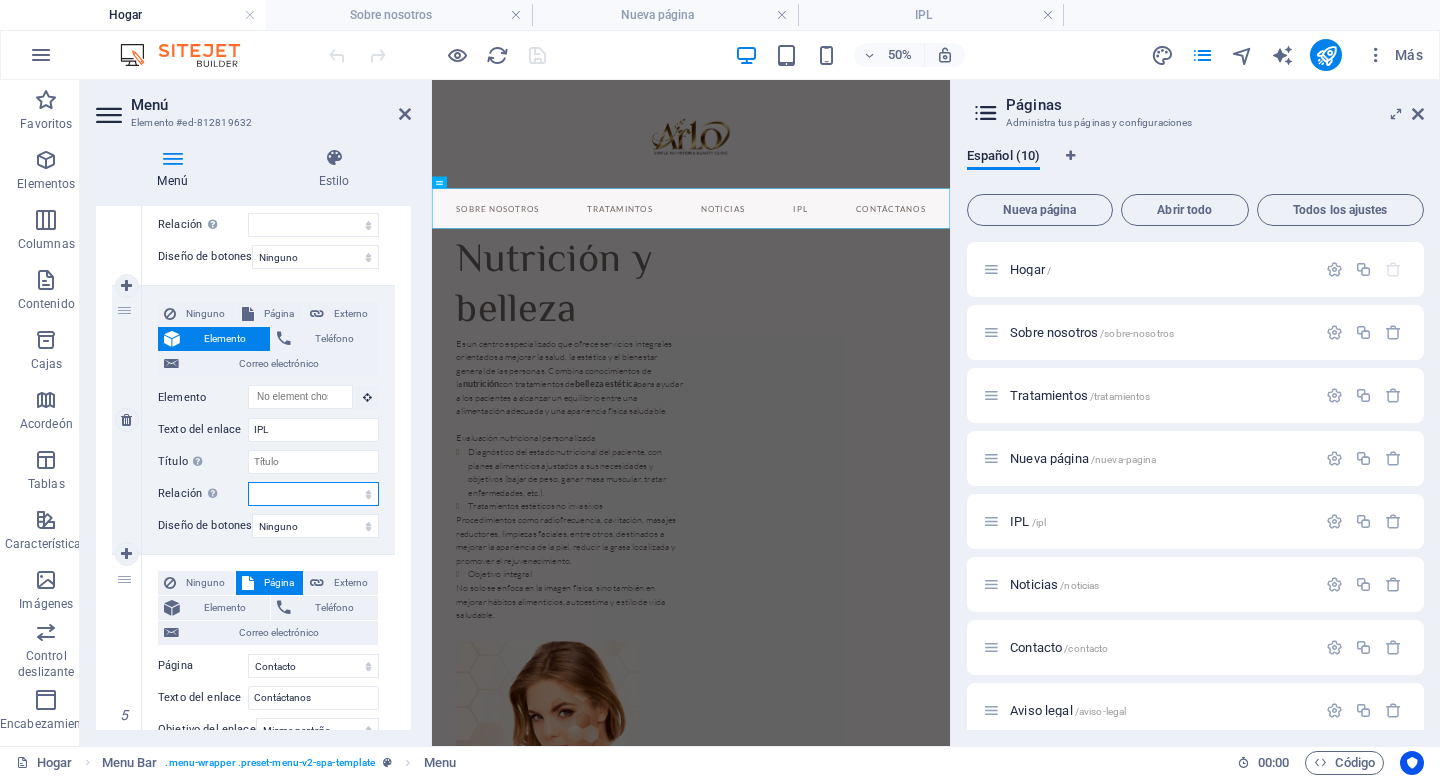 select 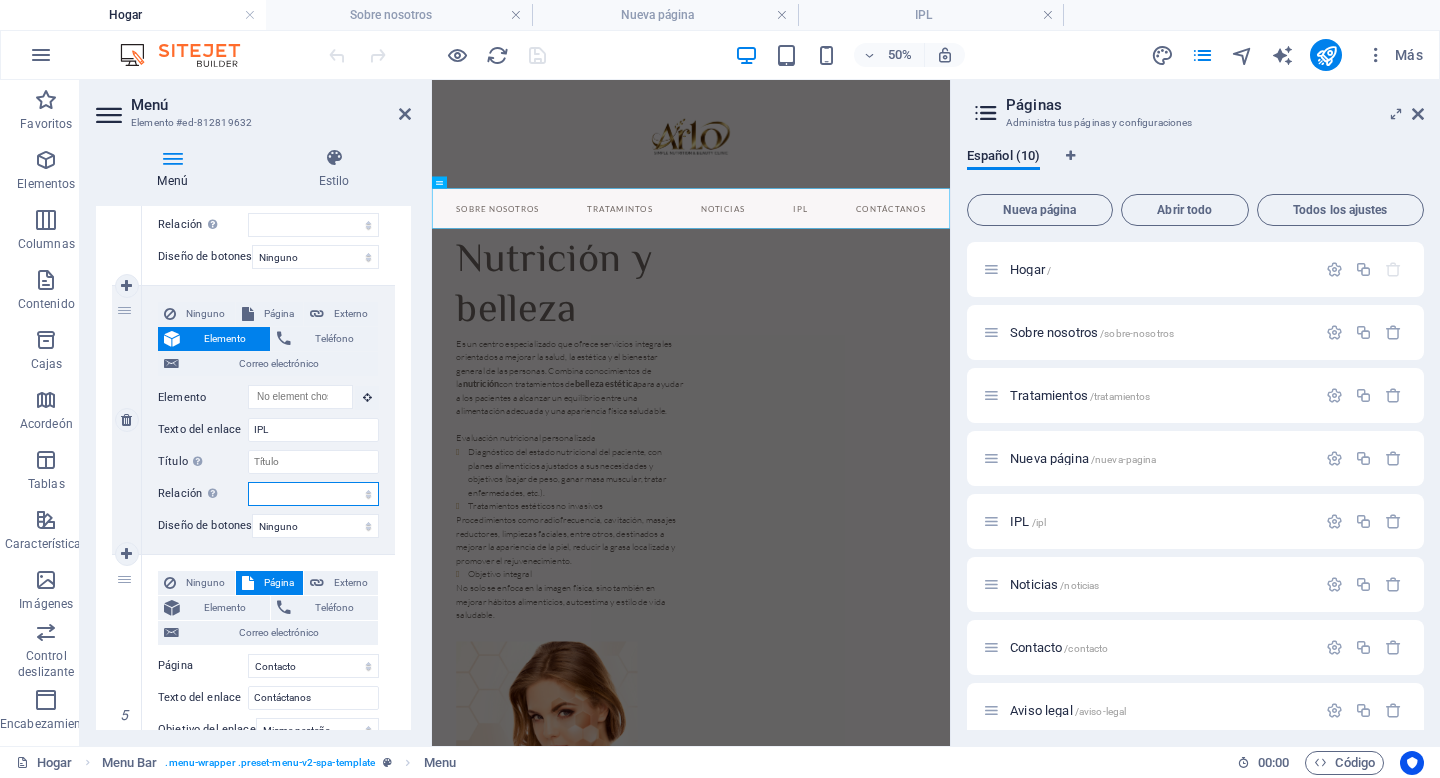 select 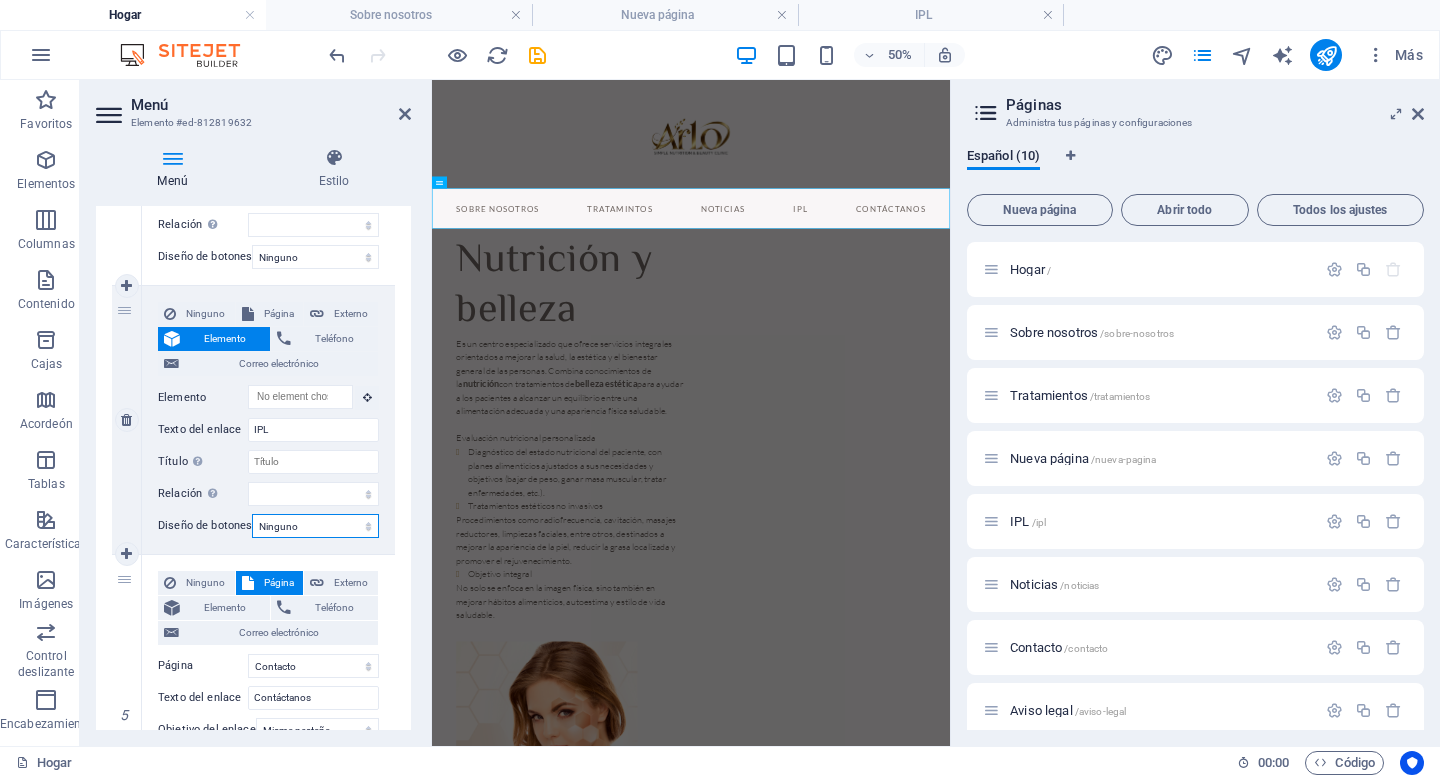 click on "Ninguno Por defecto Primario Secundario" at bounding box center [315, 526] 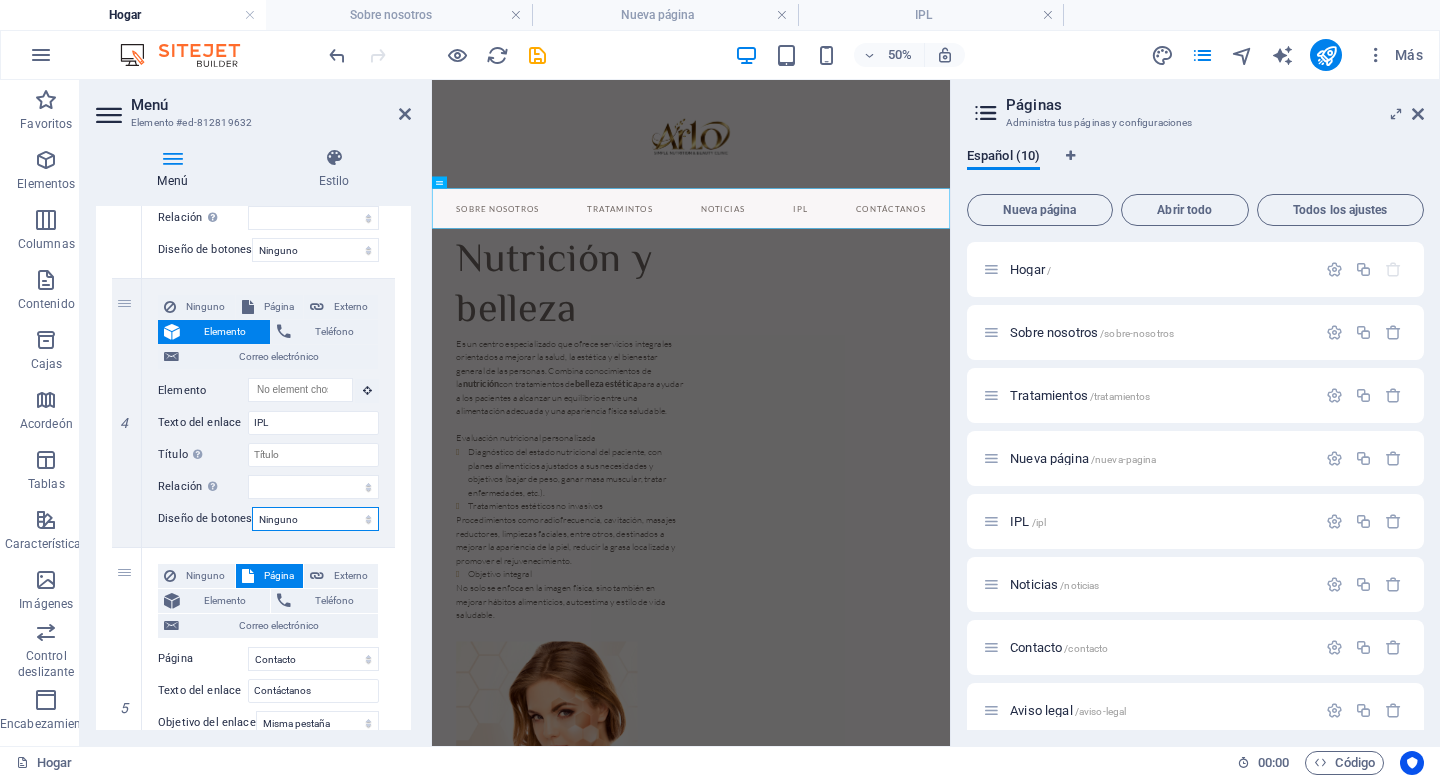 scroll, scrollTop: 1039, scrollLeft: 0, axis: vertical 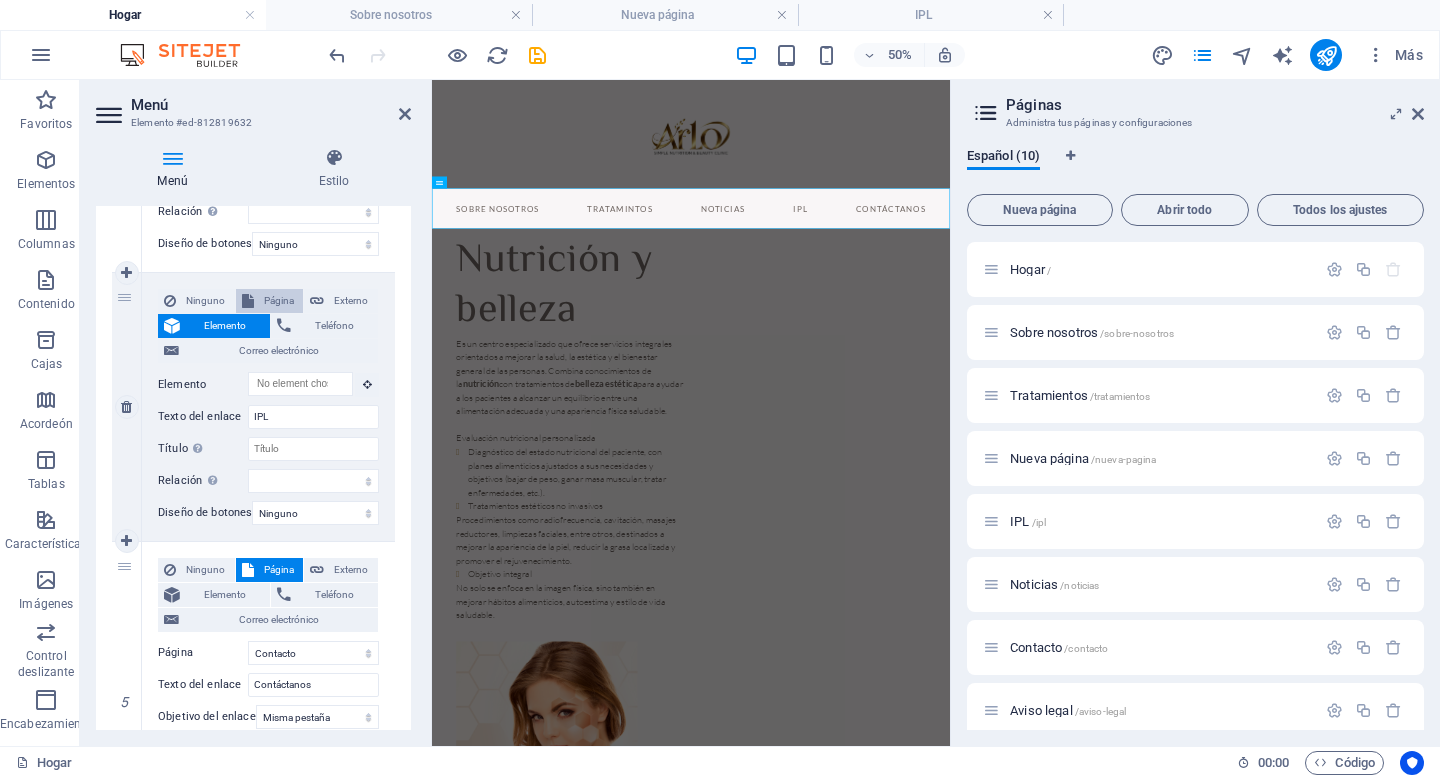 click on "Página" at bounding box center [279, 300] 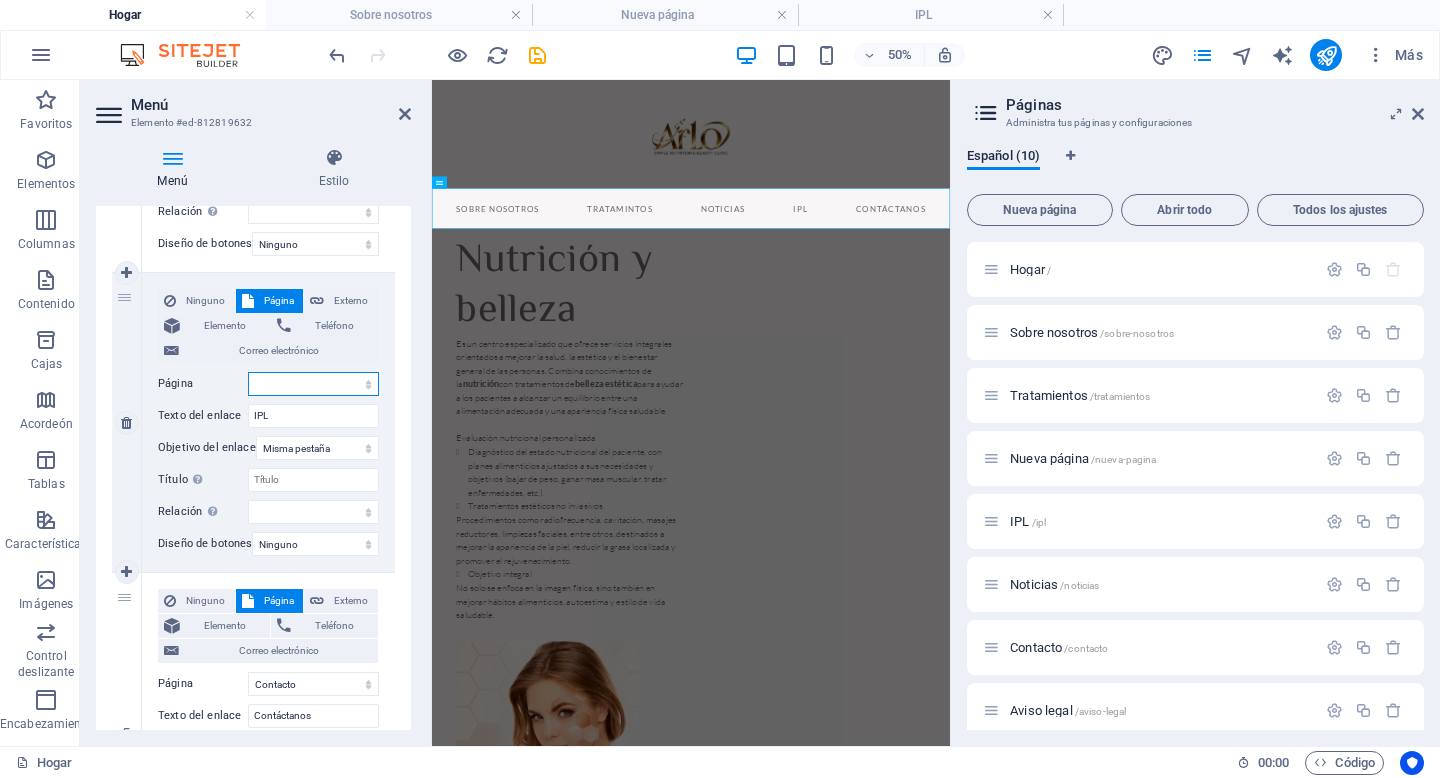 click on "Hogar Sobre nosotros Tratos Nueva página IPL Noticias Contacto Aviso legal Privacidad" at bounding box center (313, 384) 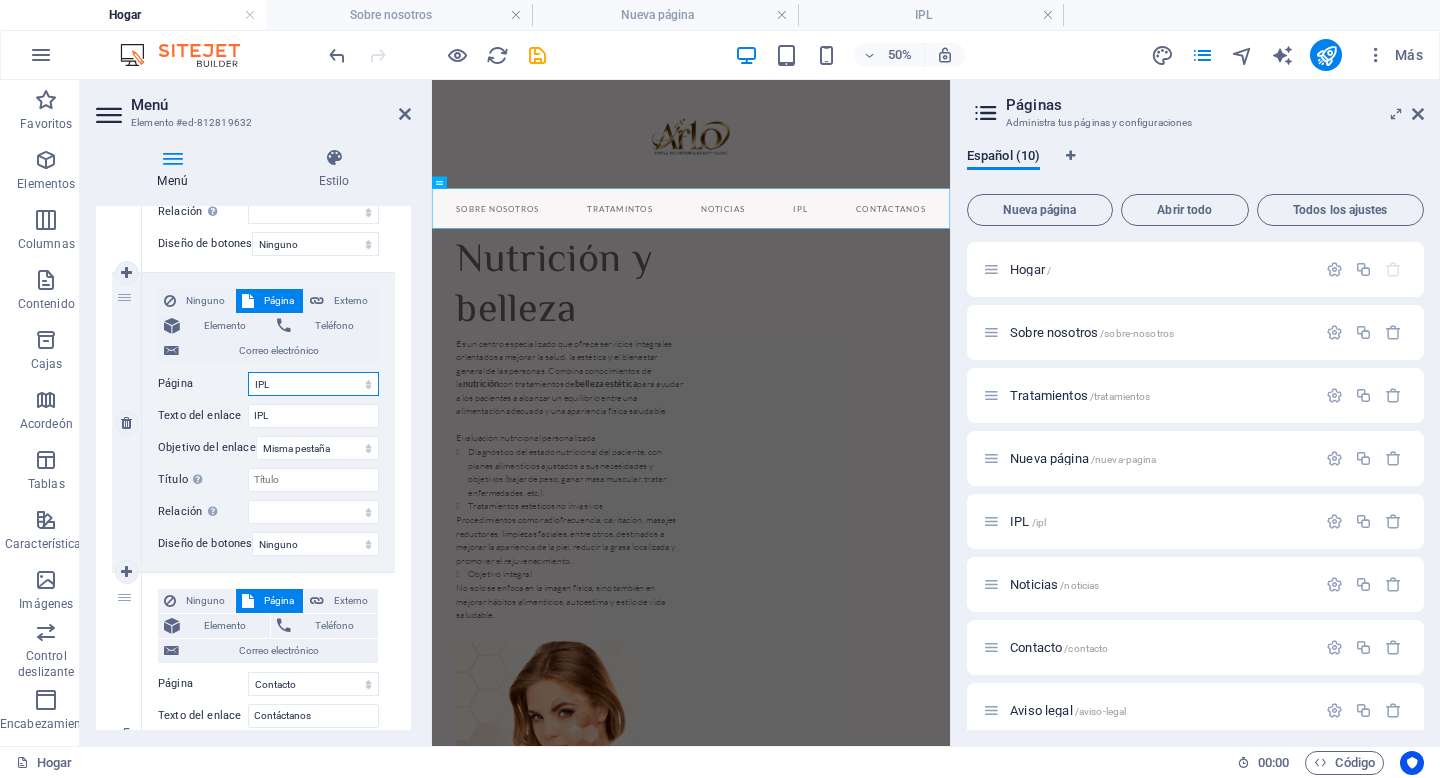 select 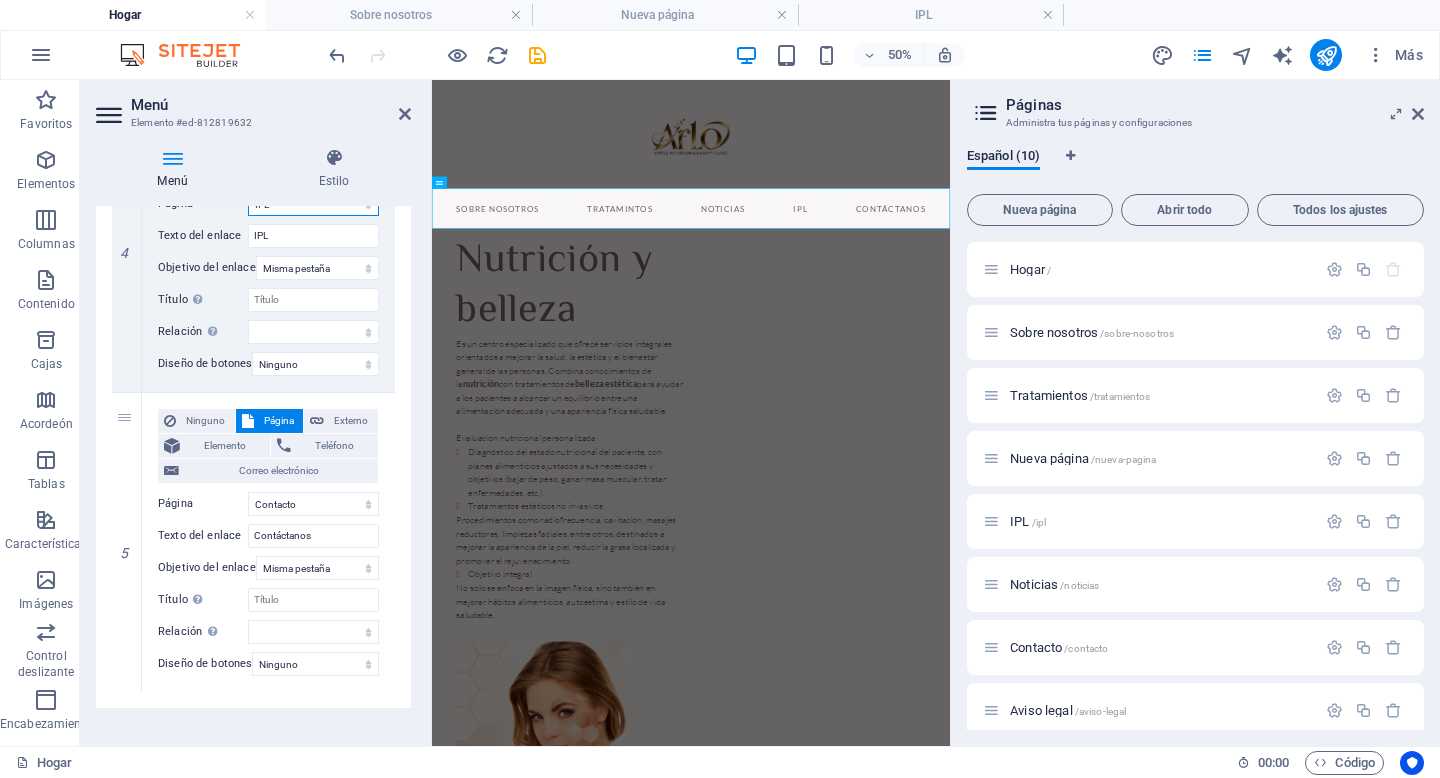 scroll, scrollTop: 1252, scrollLeft: 0, axis: vertical 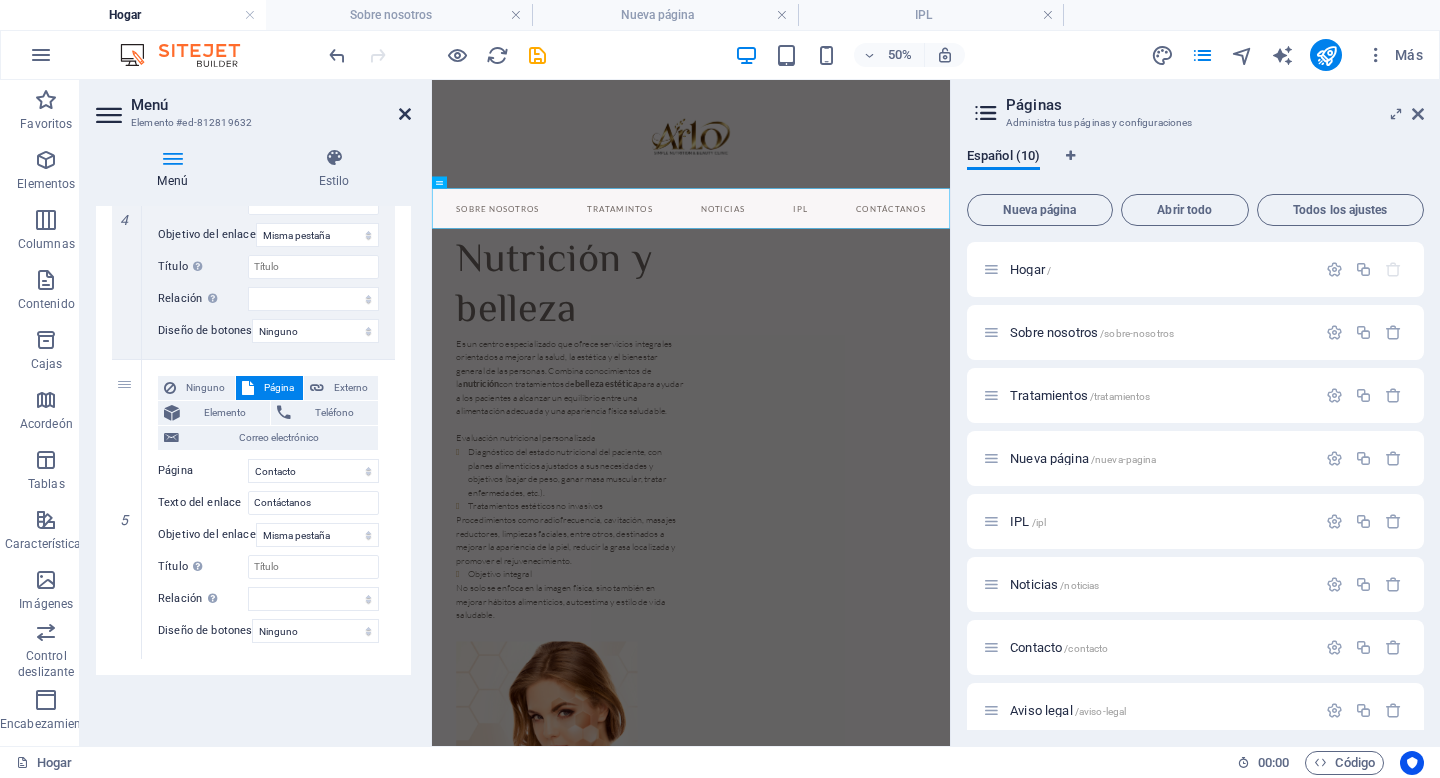 click at bounding box center (405, 114) 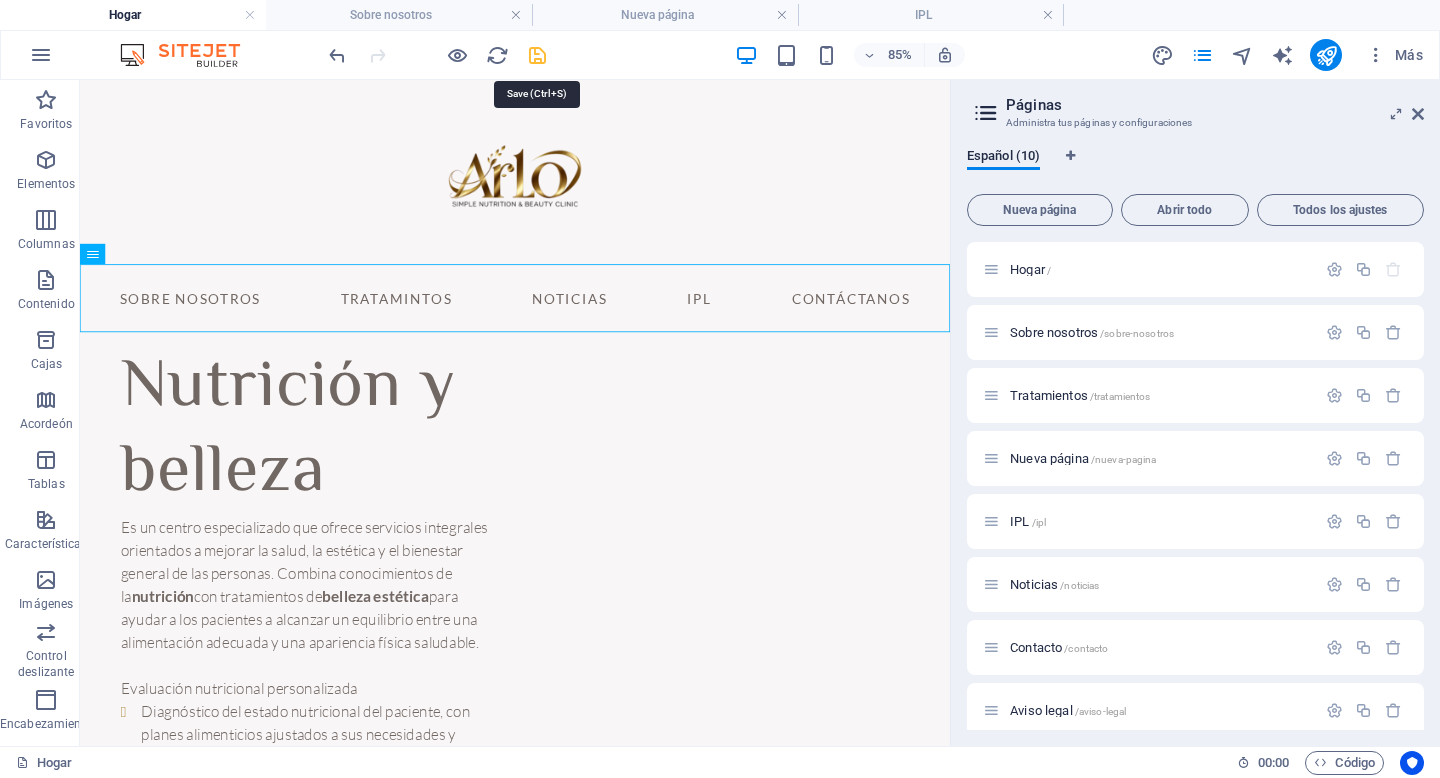 click at bounding box center (537, 55) 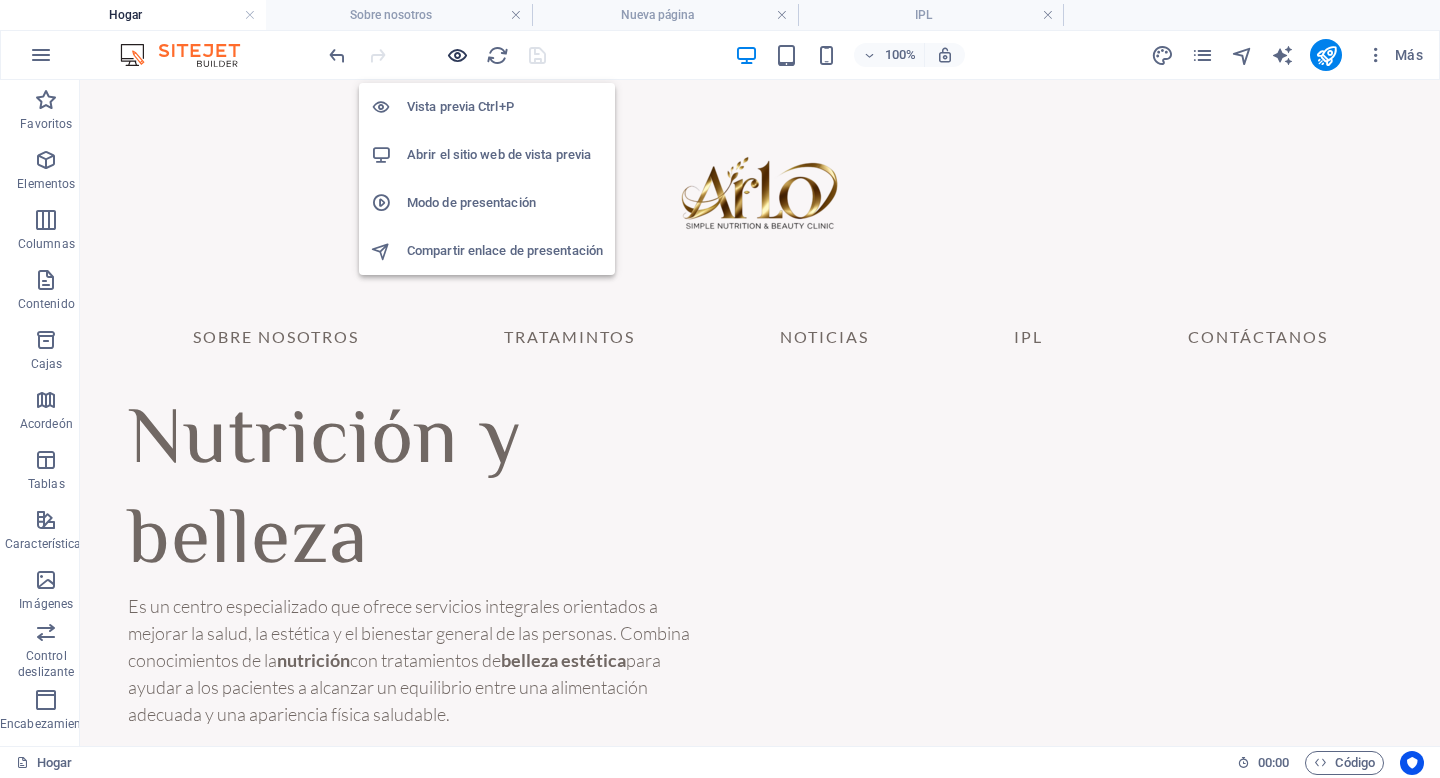 click at bounding box center [457, 55] 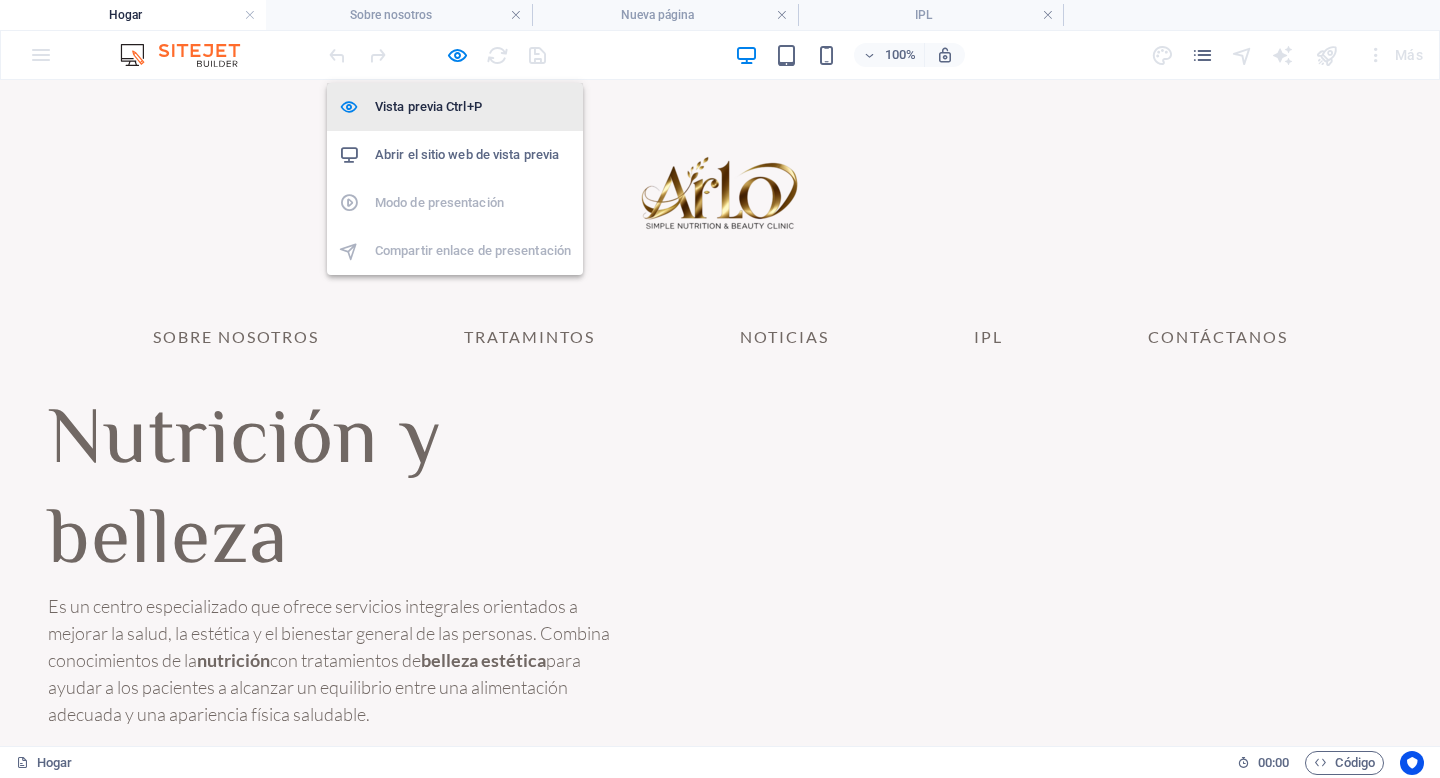 click on "Vista previa Ctrl+P" at bounding box center (428, 106) 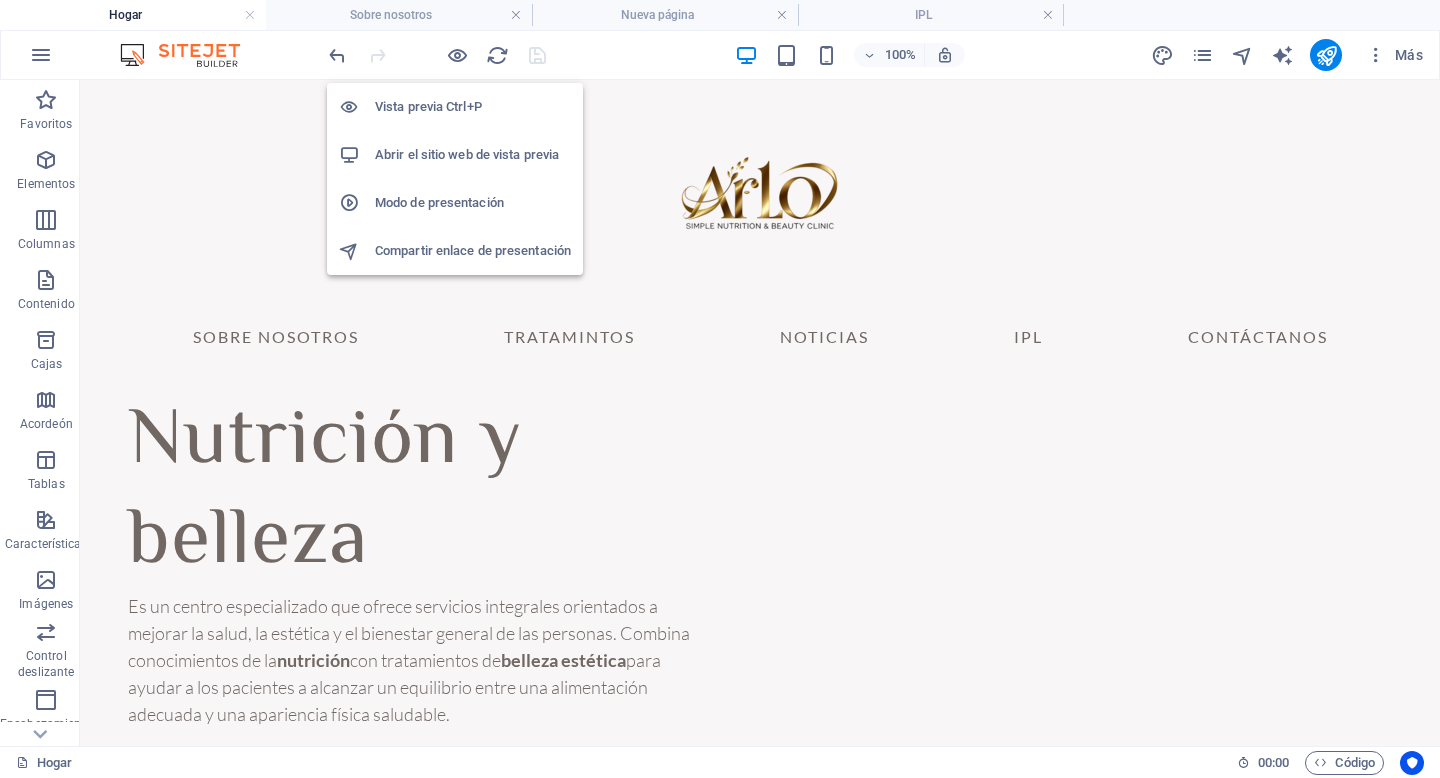 click on "Abrir el sitio web de vista previa" at bounding box center (467, 154) 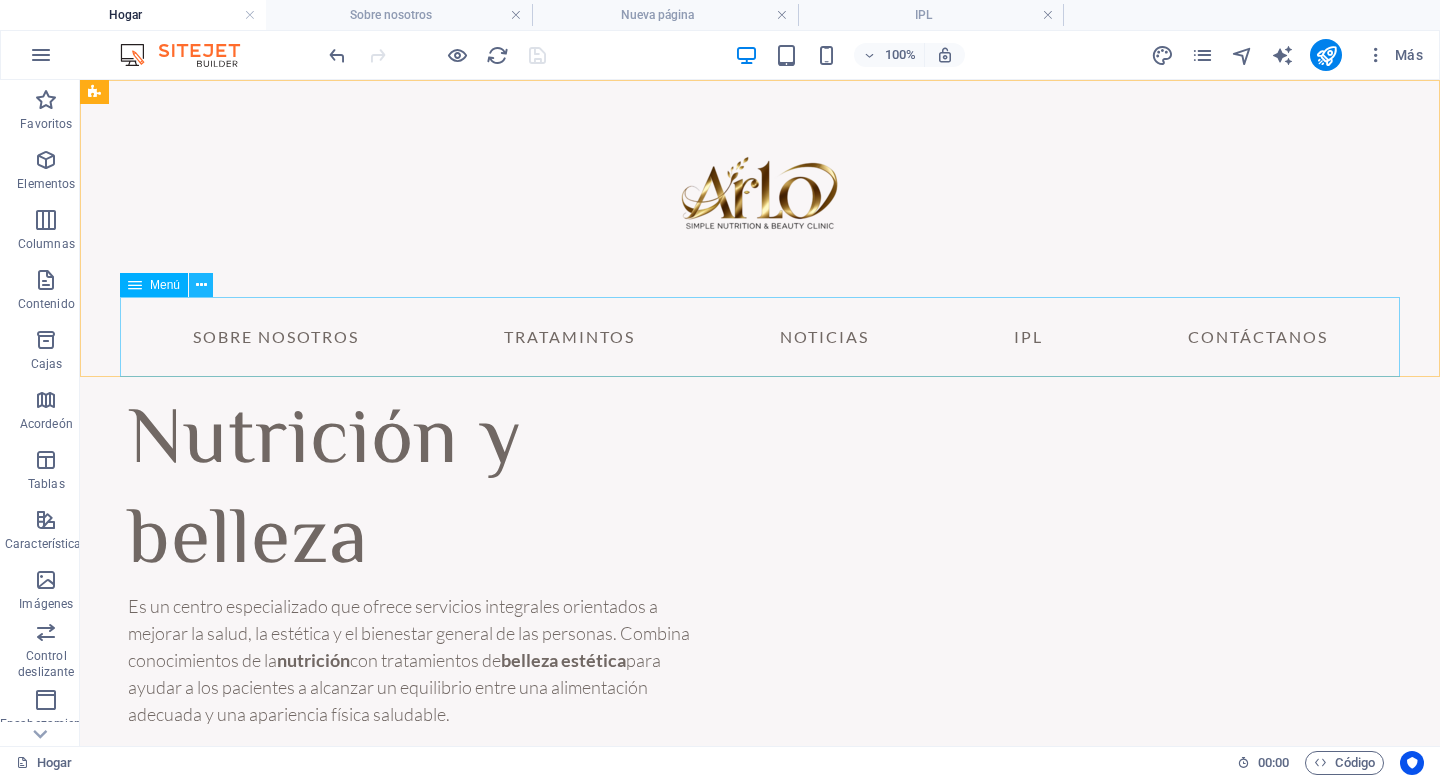 click at bounding box center (201, 285) 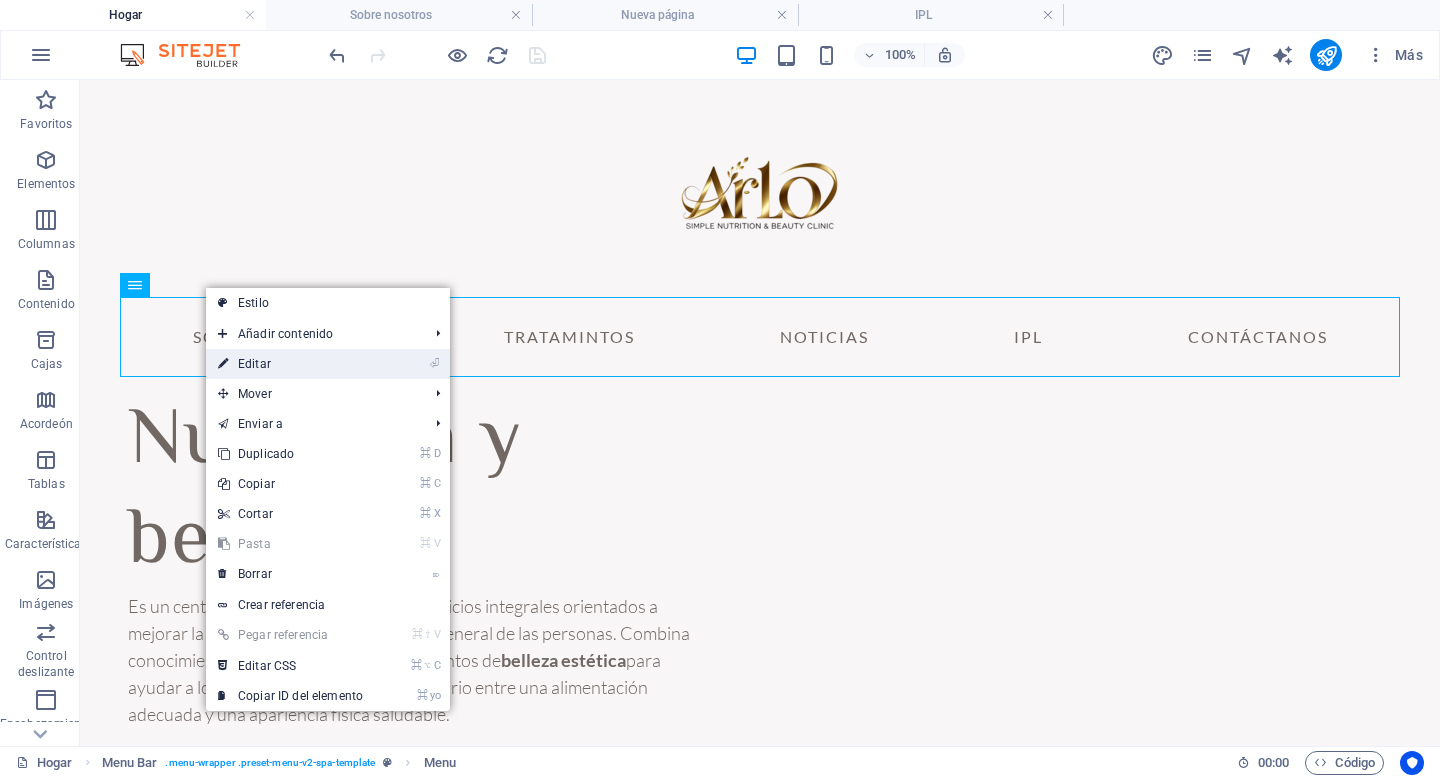 click on "⏎ Editar" at bounding box center (290, 364) 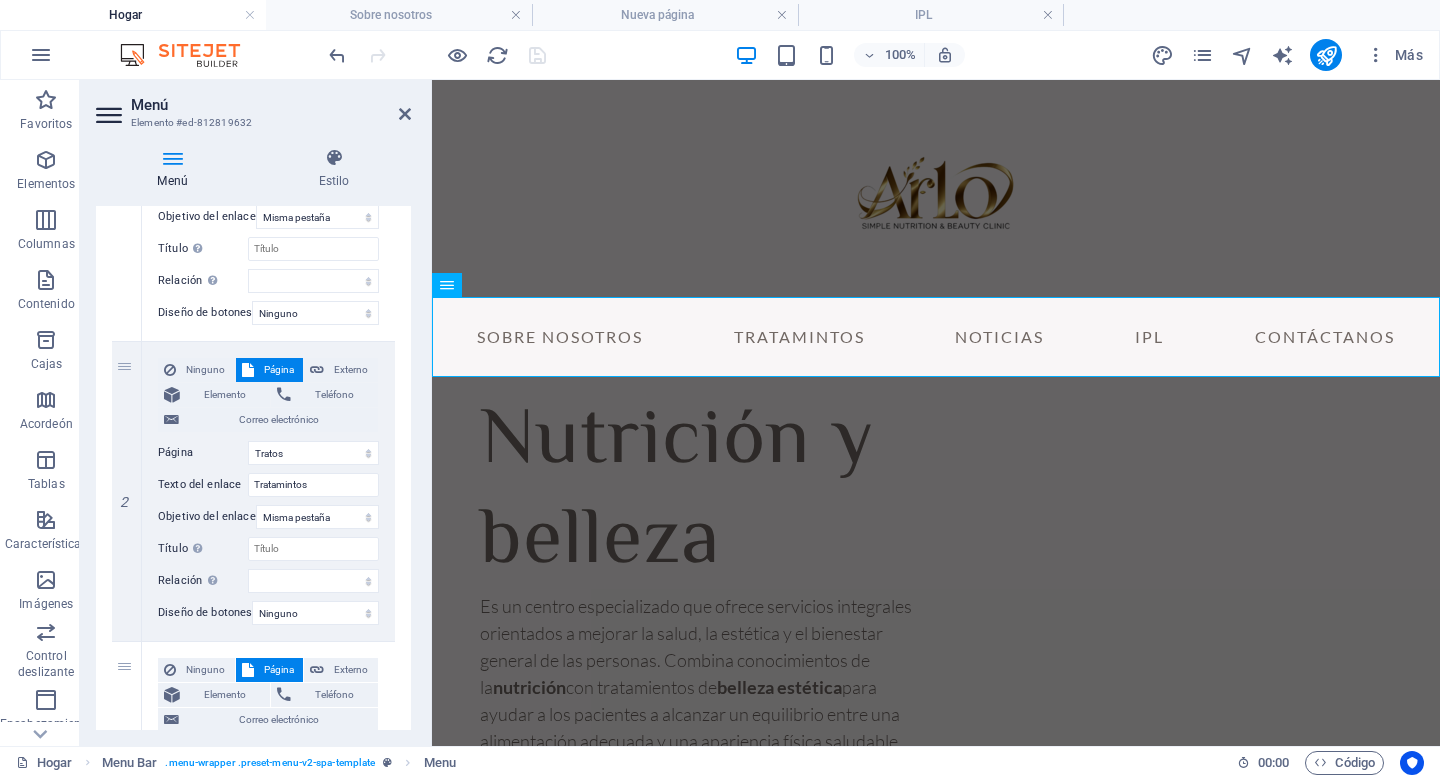 scroll, scrollTop: 373, scrollLeft: 0, axis: vertical 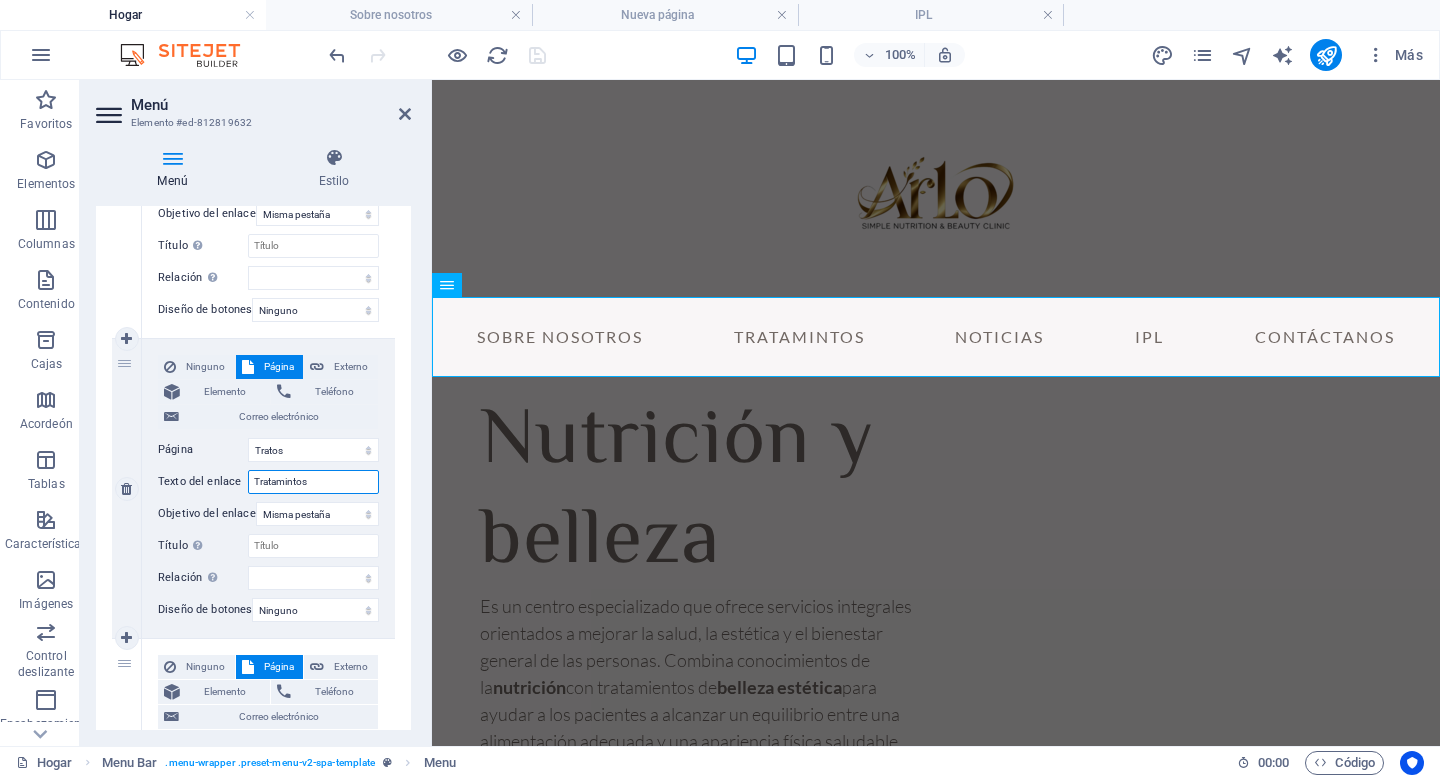click on "Tratamintos" at bounding box center (313, 482) 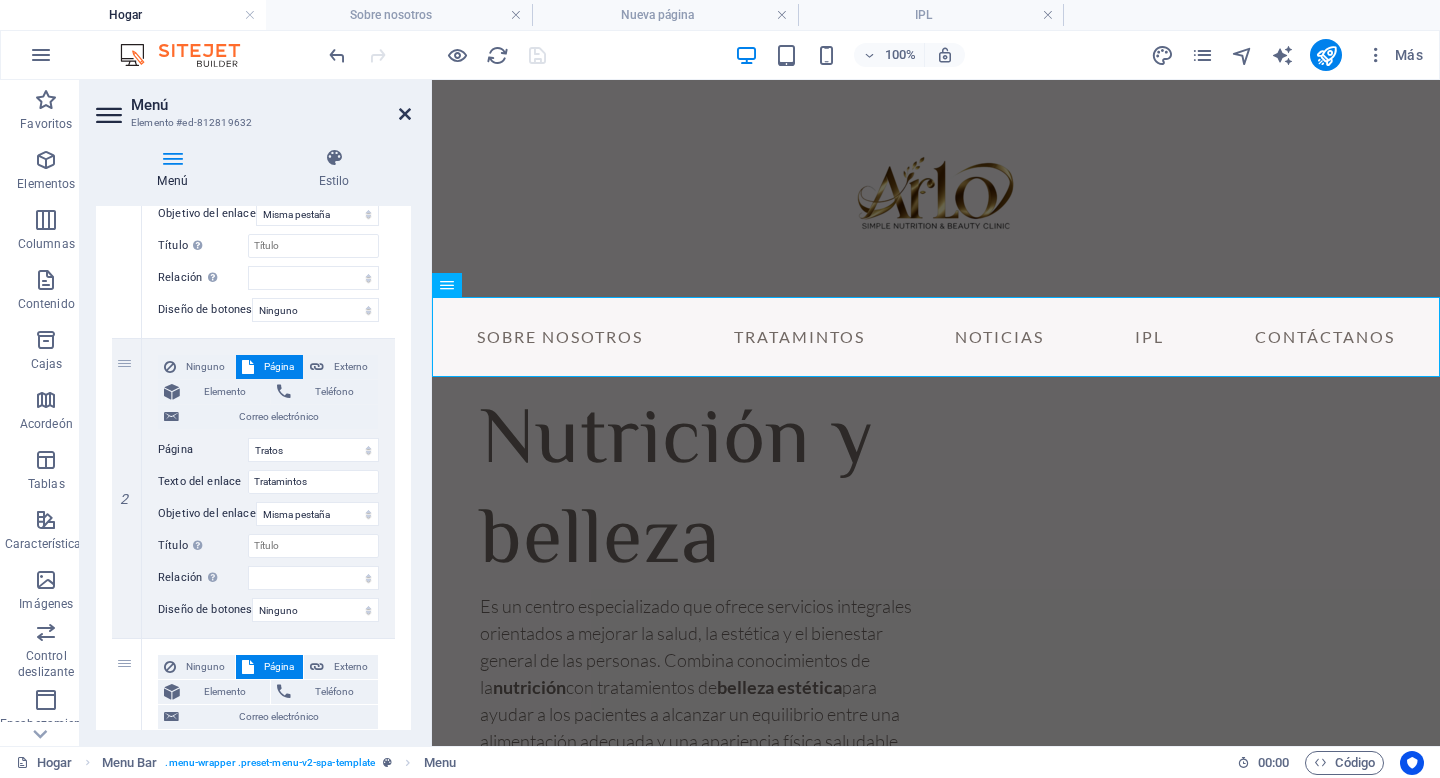 click at bounding box center [405, 114] 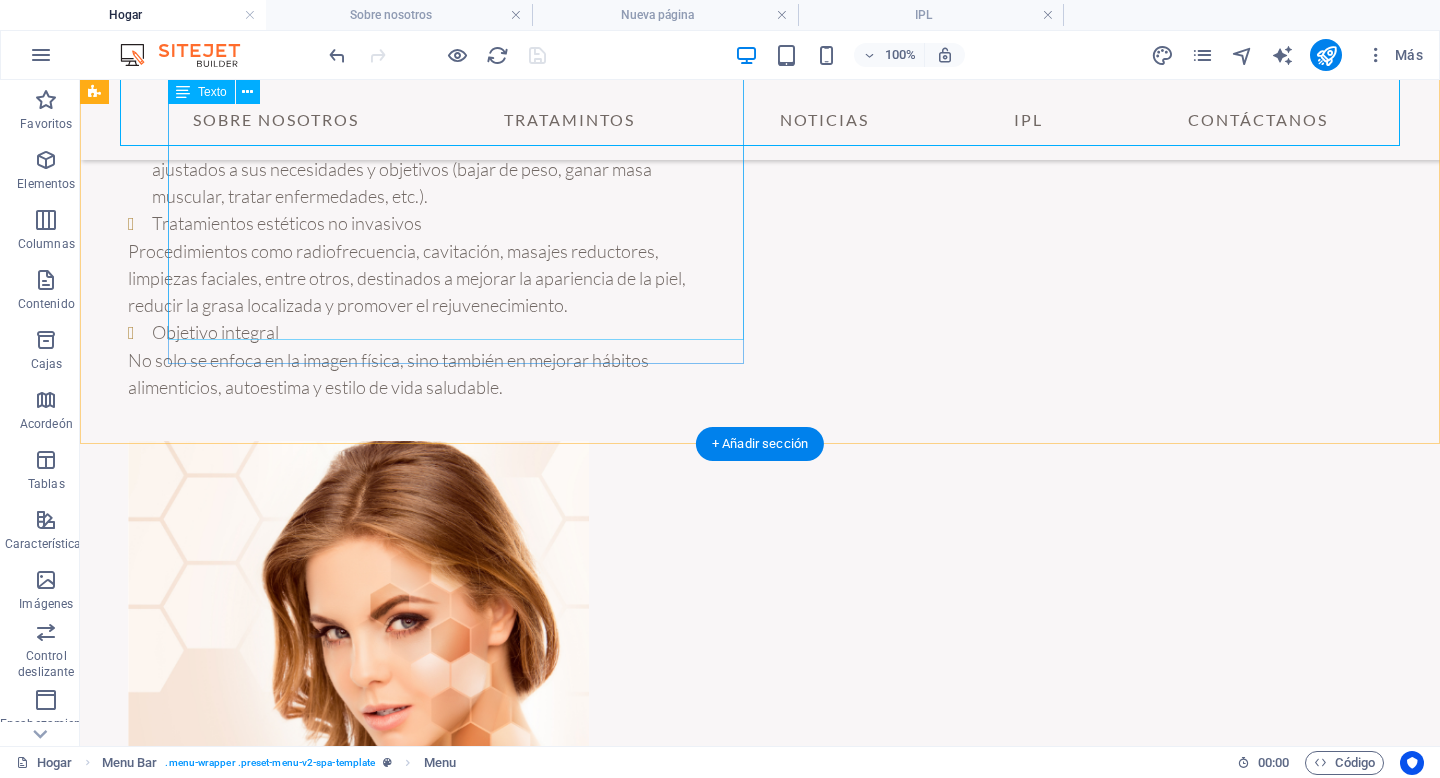scroll, scrollTop: 497, scrollLeft: 0, axis: vertical 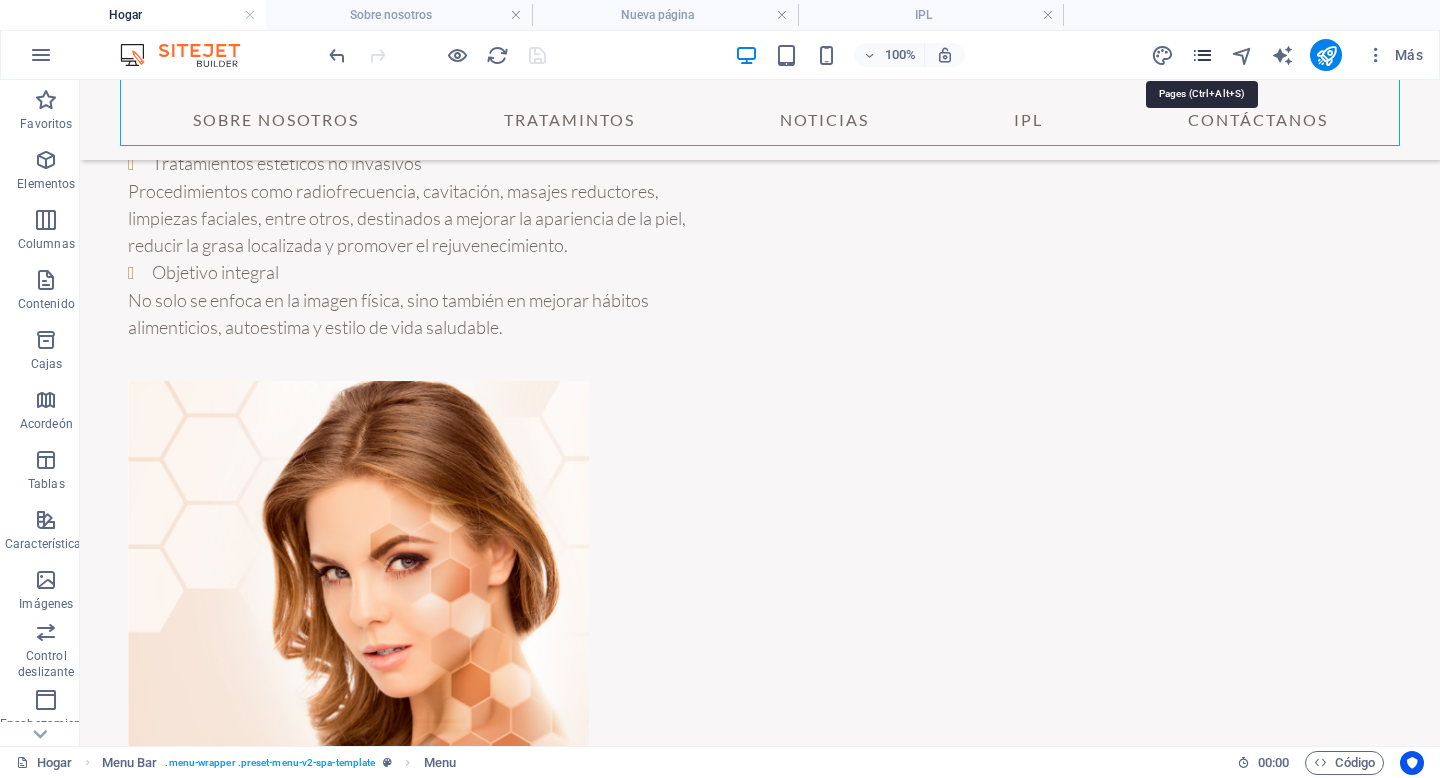 click at bounding box center (1202, 55) 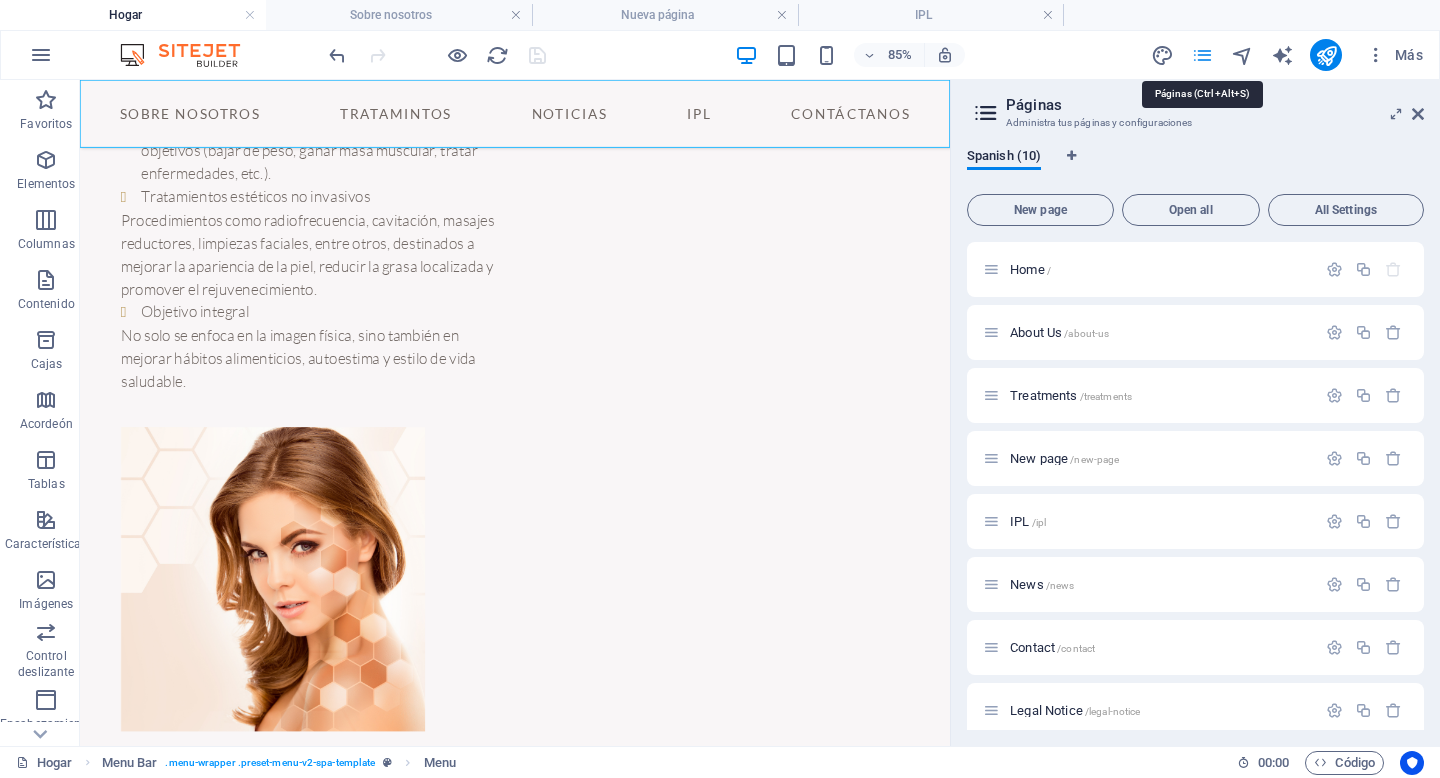 scroll, scrollTop: 524, scrollLeft: 0, axis: vertical 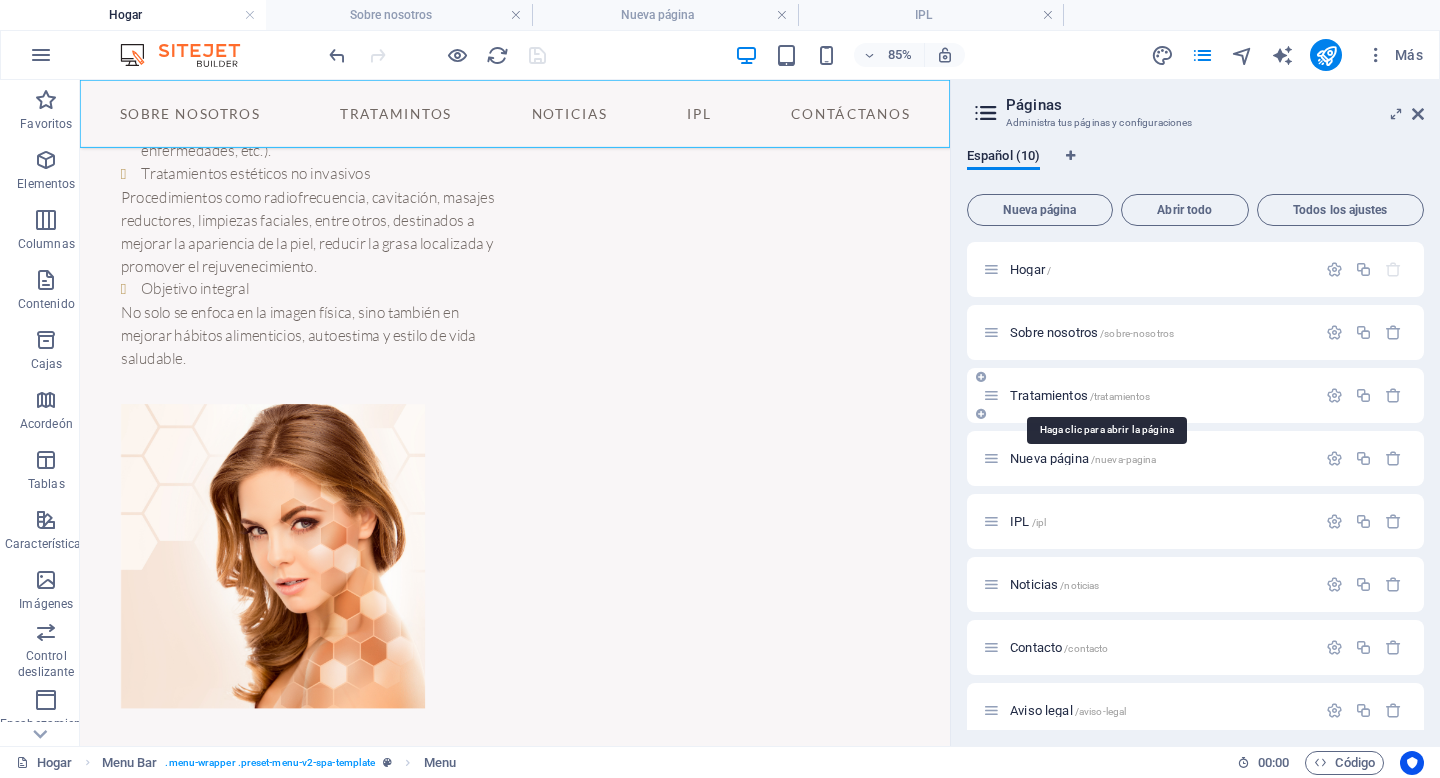 click on "Tratamientos" at bounding box center (1049, 395) 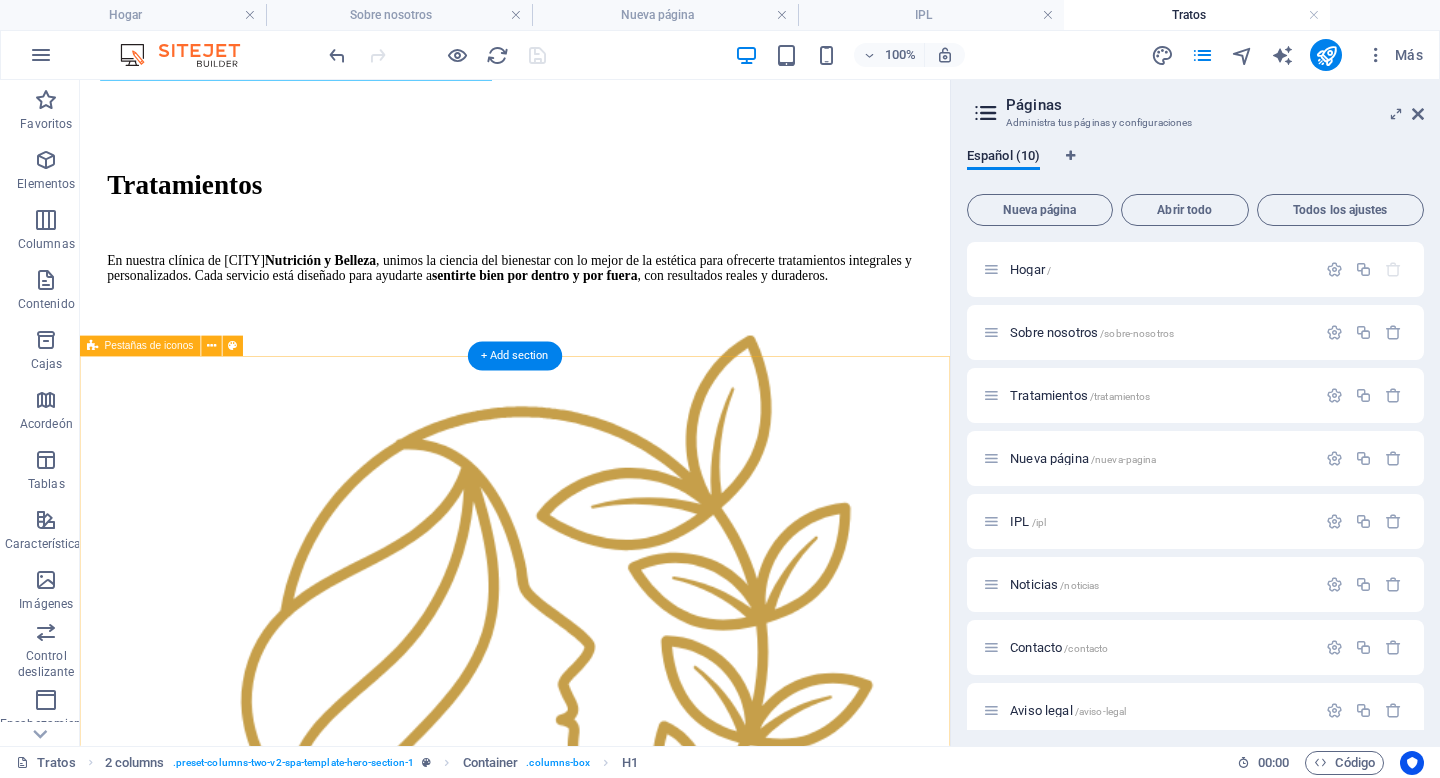 scroll, scrollTop: 0, scrollLeft: 0, axis: both 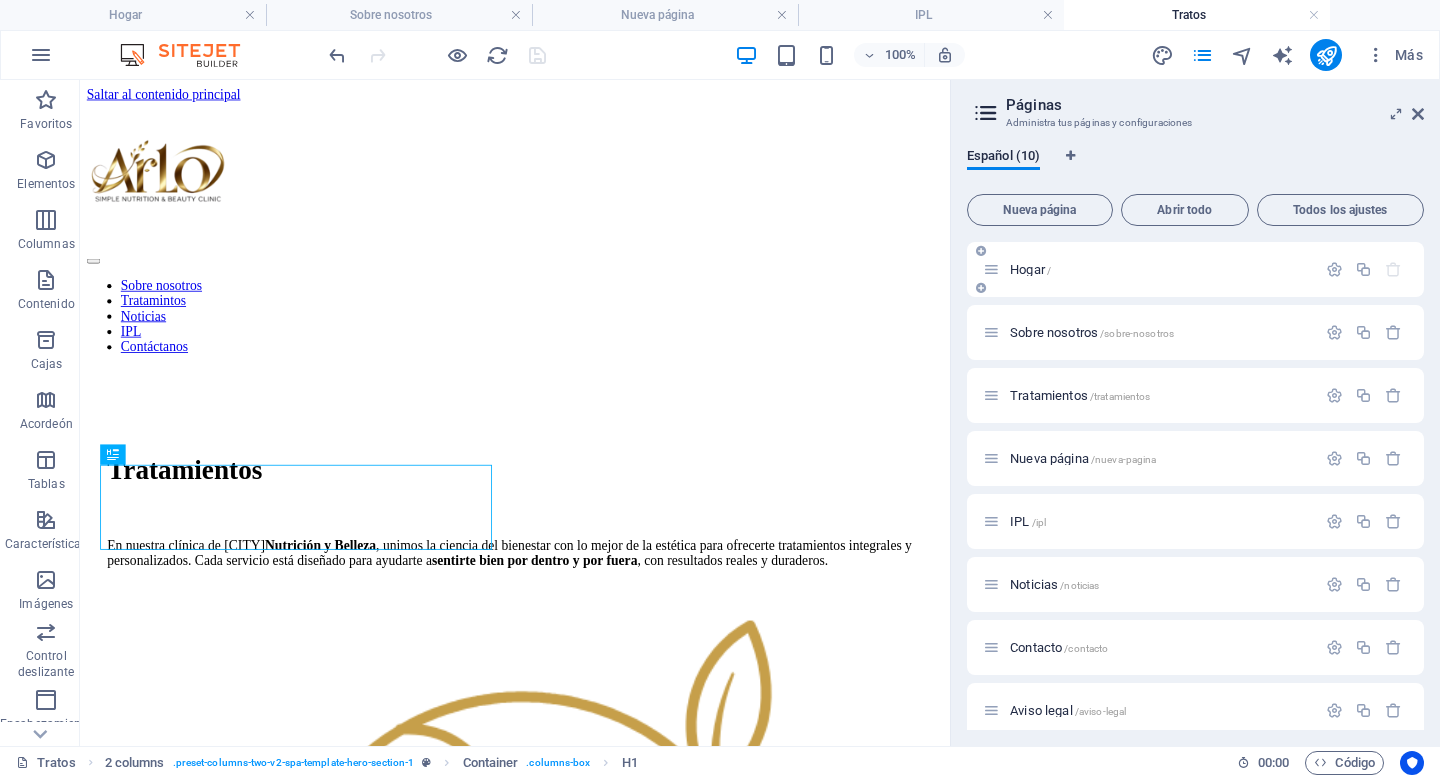 click on "Hogar  /" at bounding box center [1149, 269] 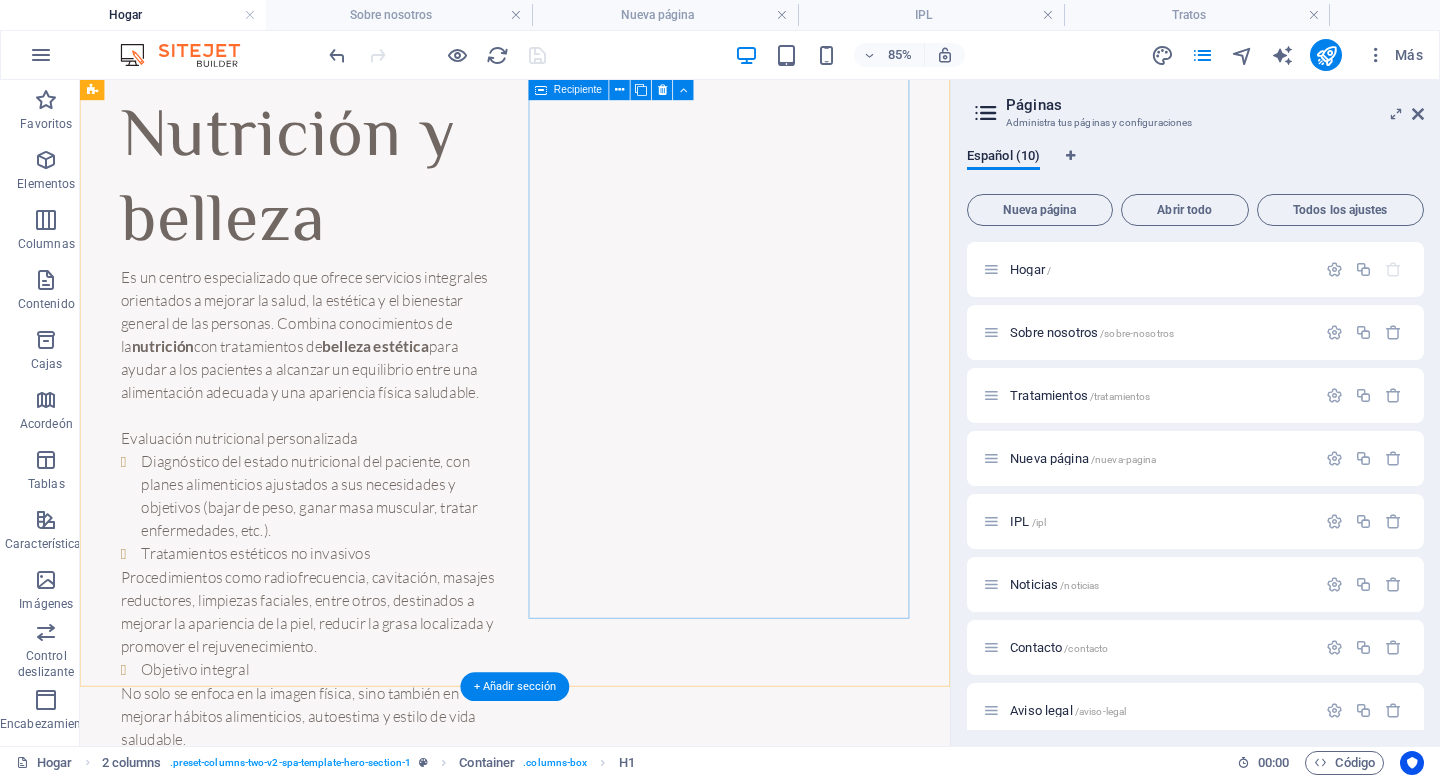 scroll, scrollTop: 0, scrollLeft: 0, axis: both 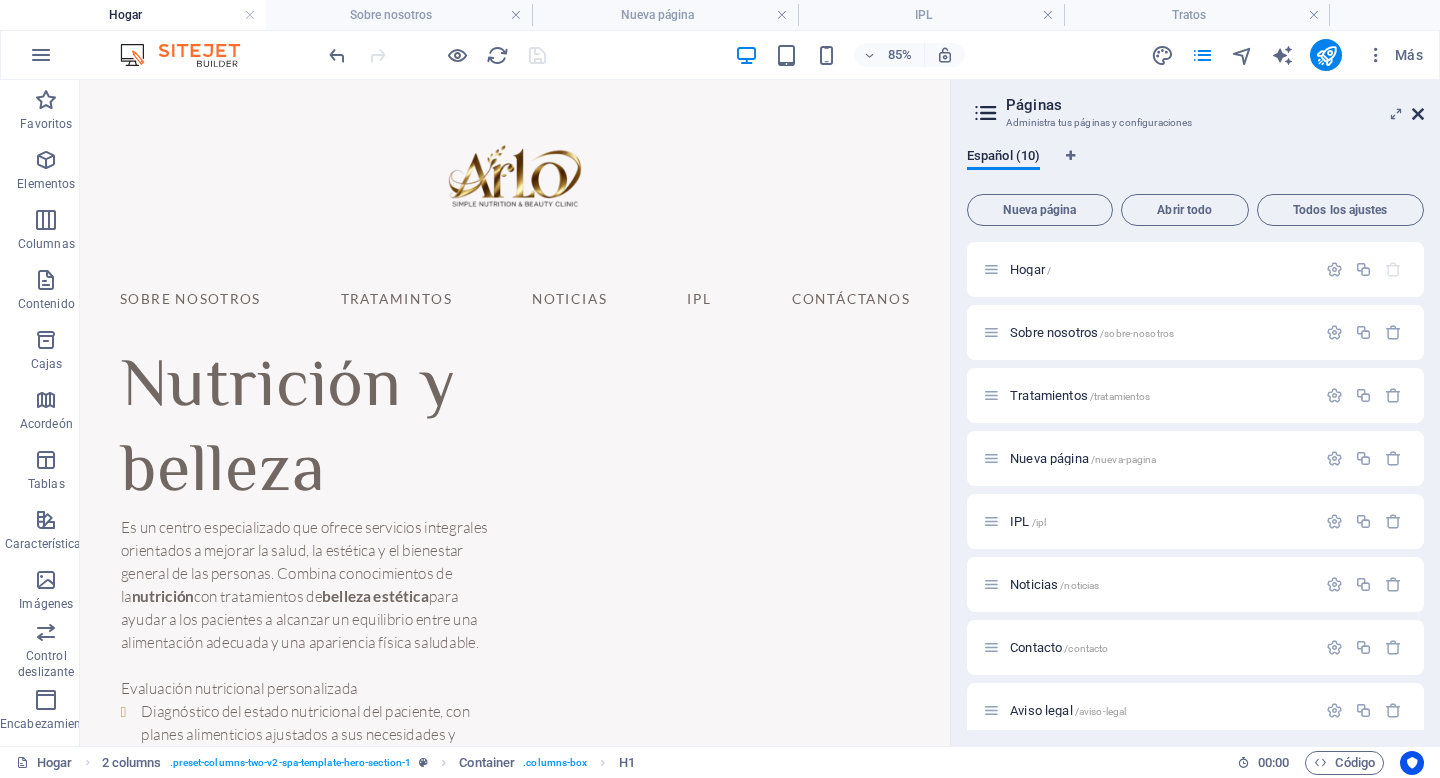click at bounding box center [1418, 114] 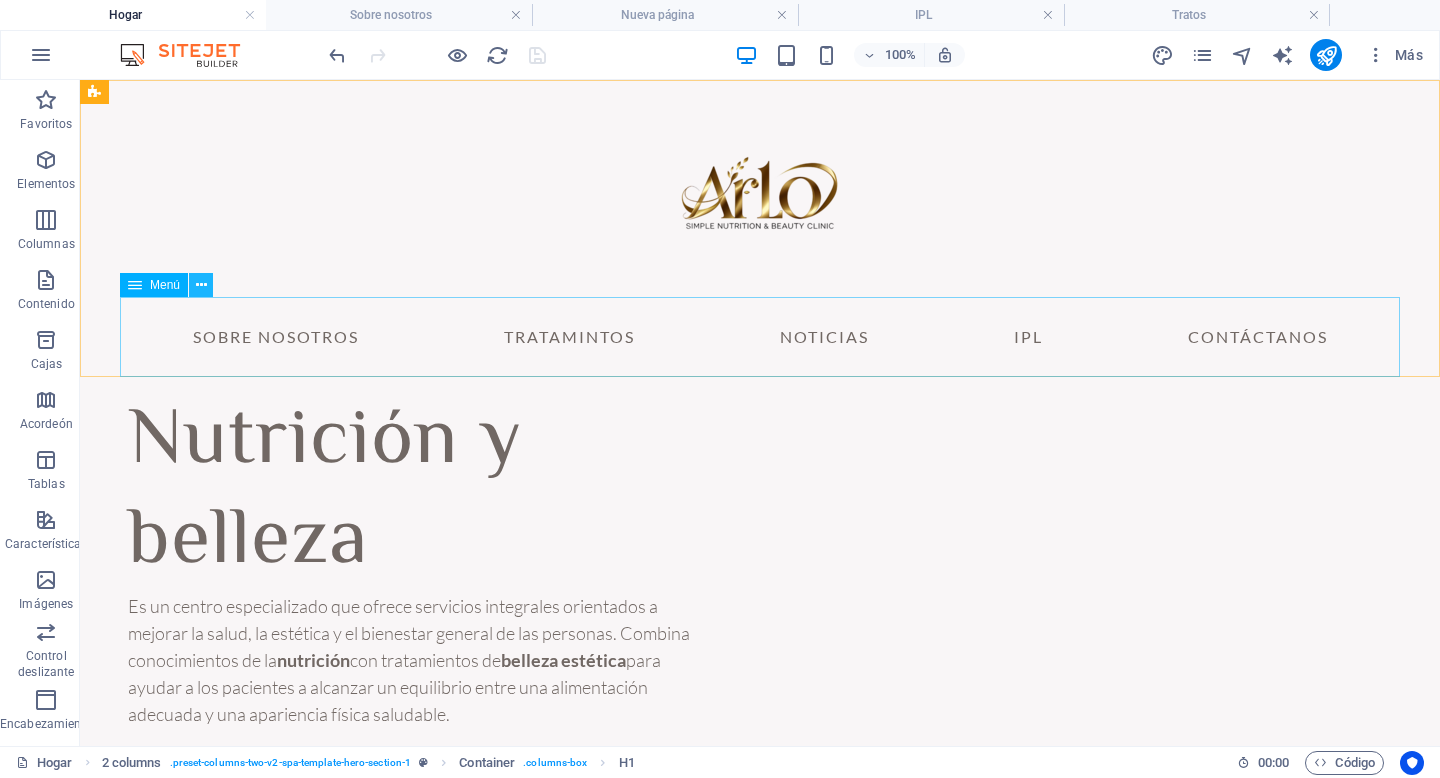 click at bounding box center [201, 285] 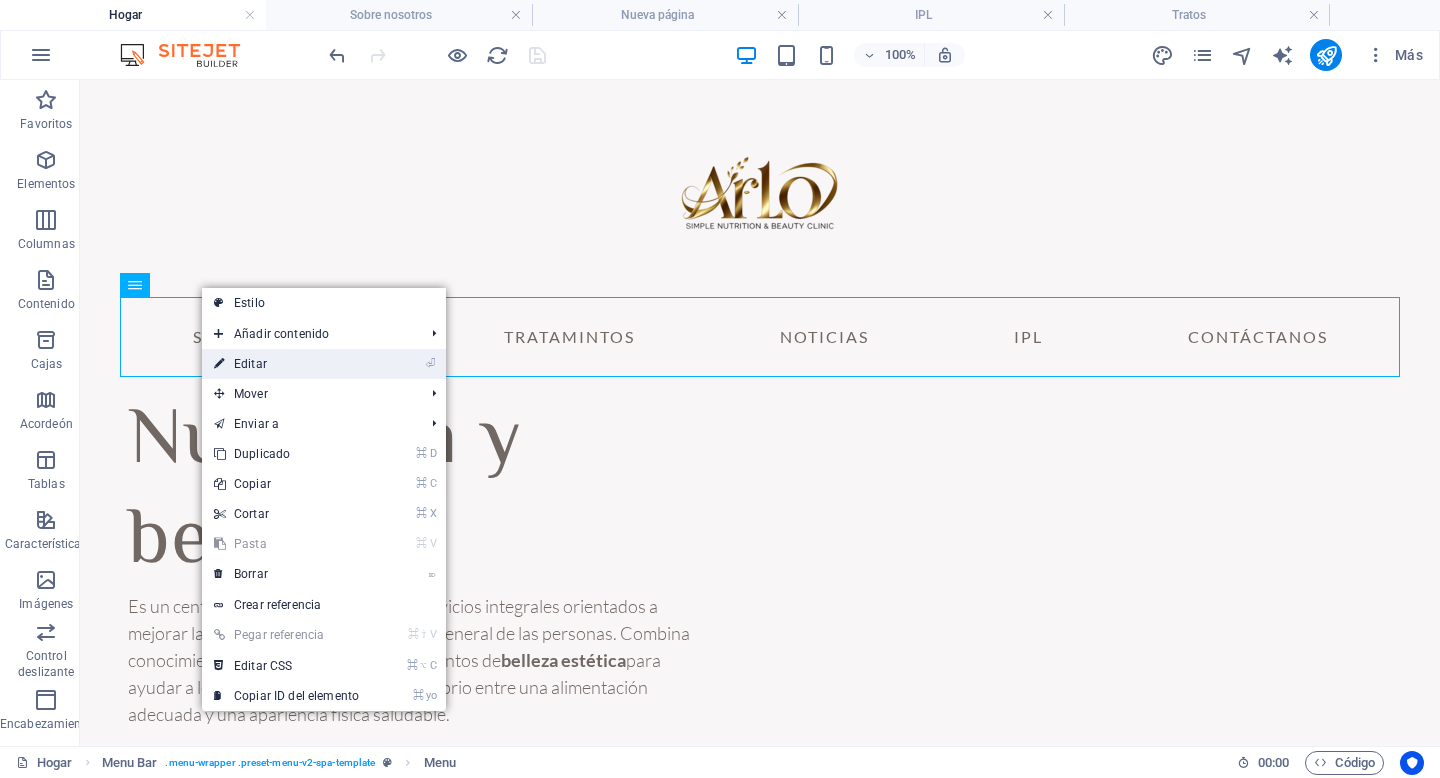 click on "⏎ Editar" at bounding box center (286, 364) 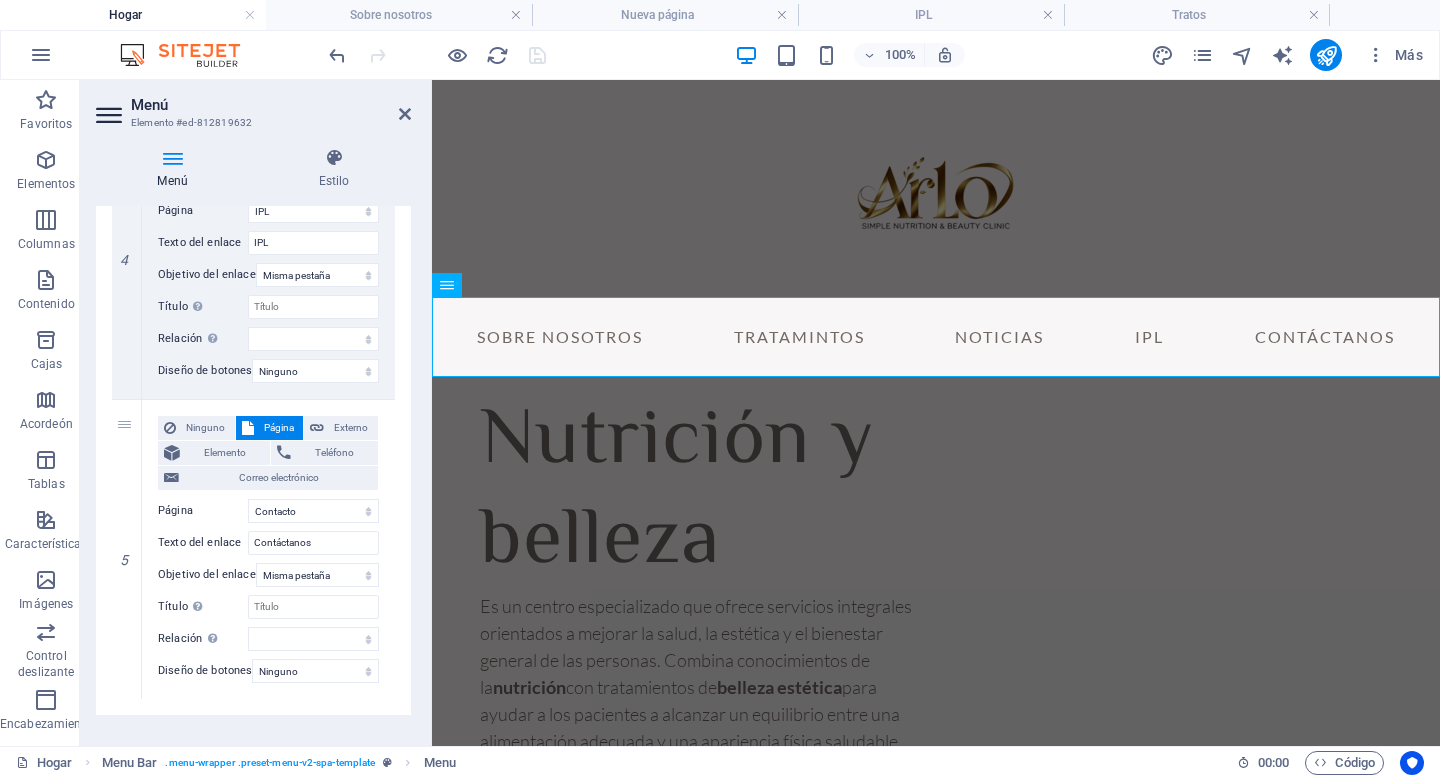 scroll, scrollTop: 1252, scrollLeft: 0, axis: vertical 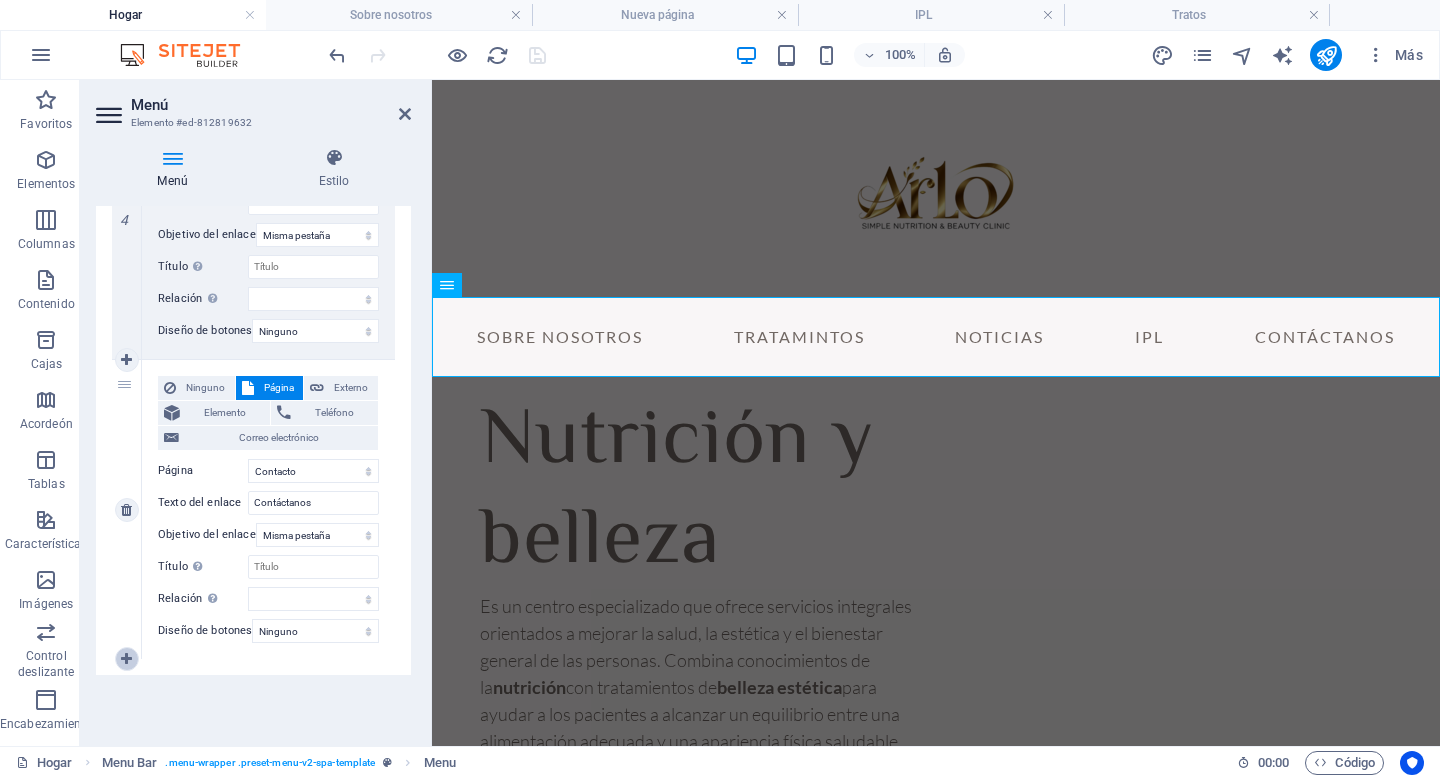 click at bounding box center (126, 659) 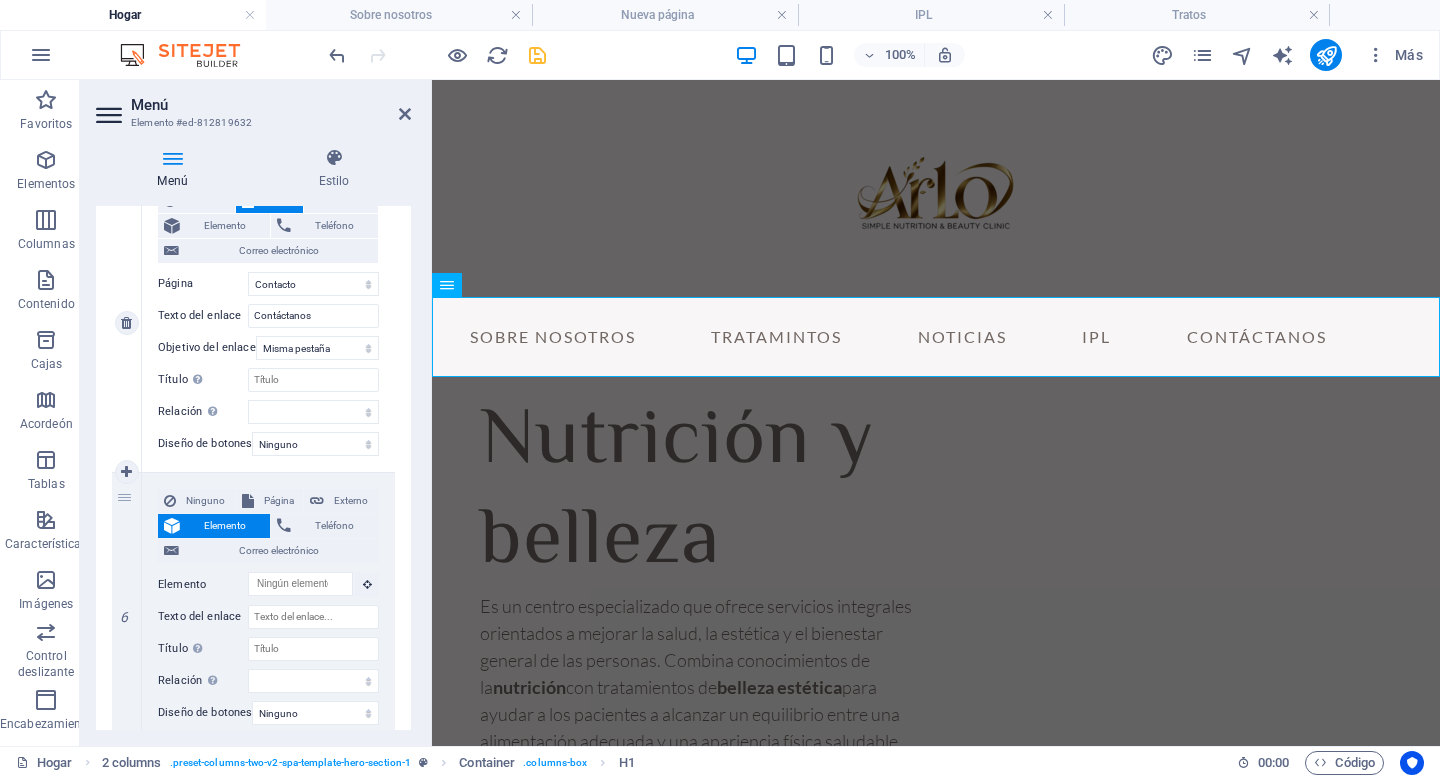 scroll, scrollTop: 1441, scrollLeft: 0, axis: vertical 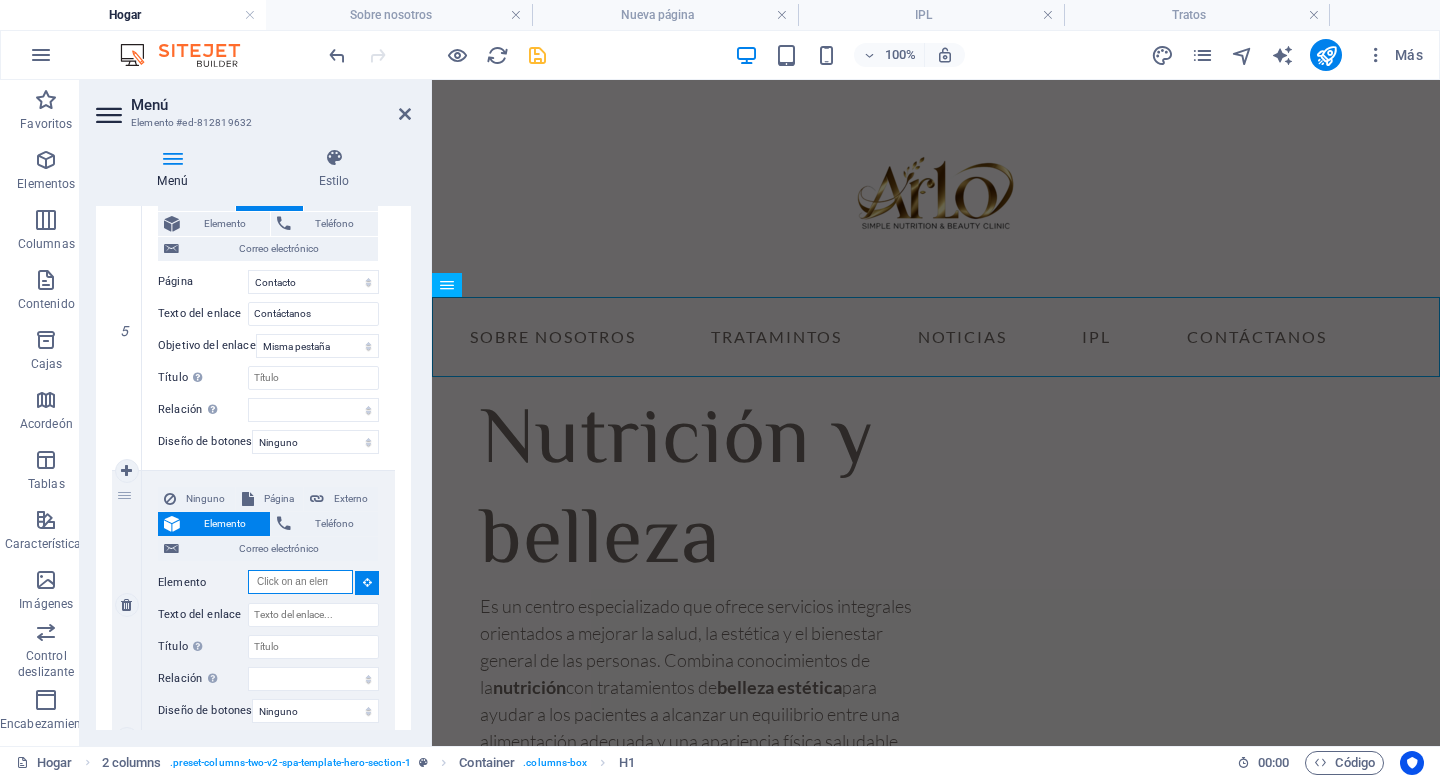 click on "Elemento" at bounding box center [300, 582] 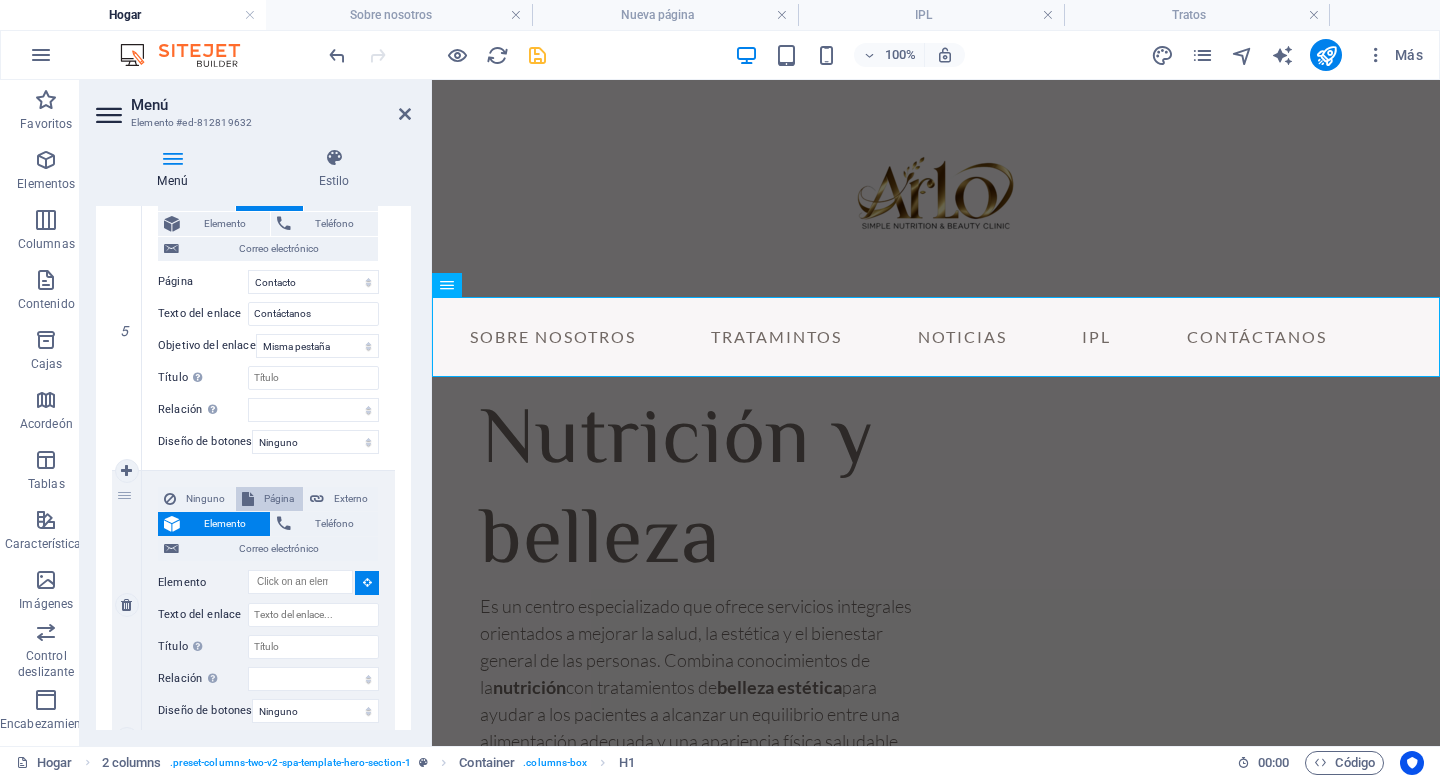 click on "Página" at bounding box center (279, 498) 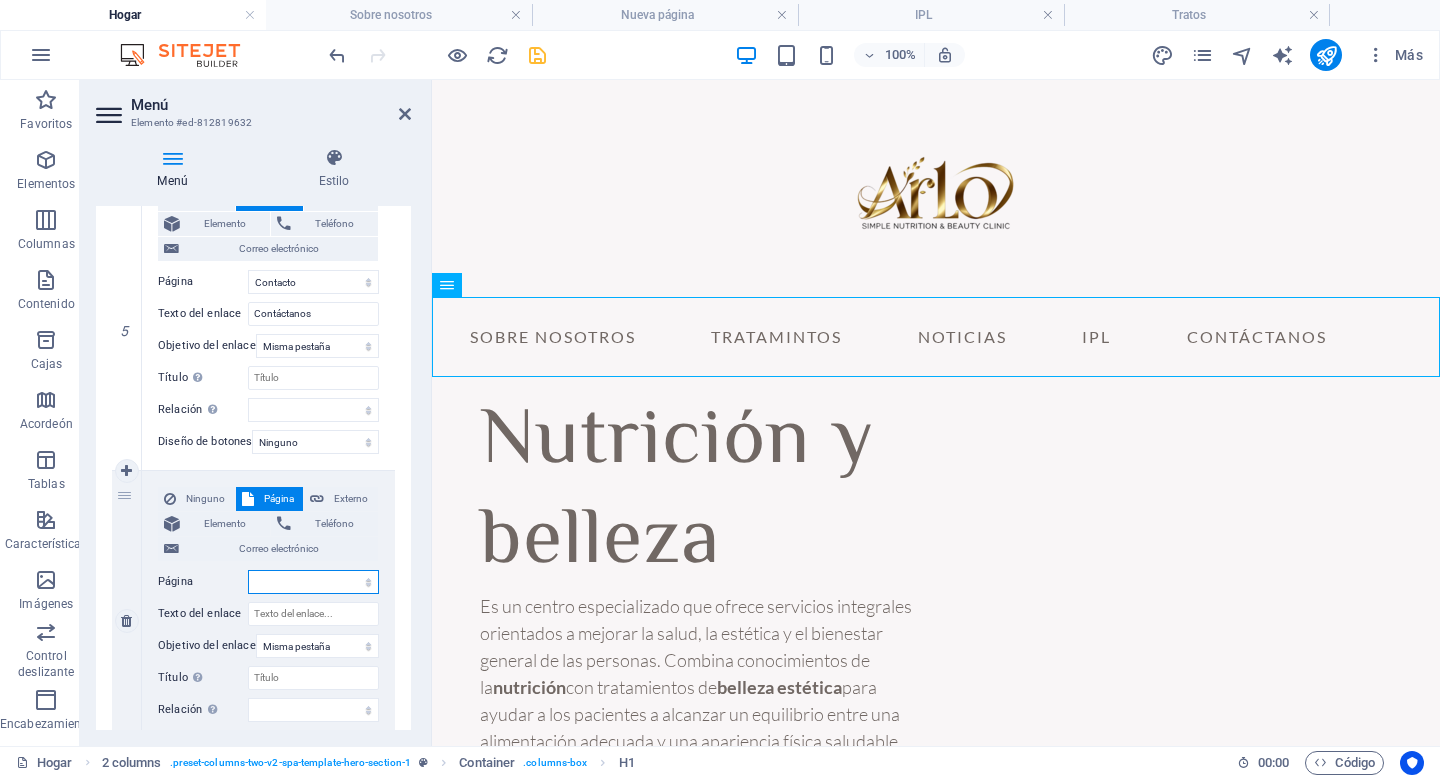 click on "Hogar Sobre nosotros Tratos Nueva página IPL Noticias Contacto Aviso legal Privacidad" at bounding box center (313, 582) 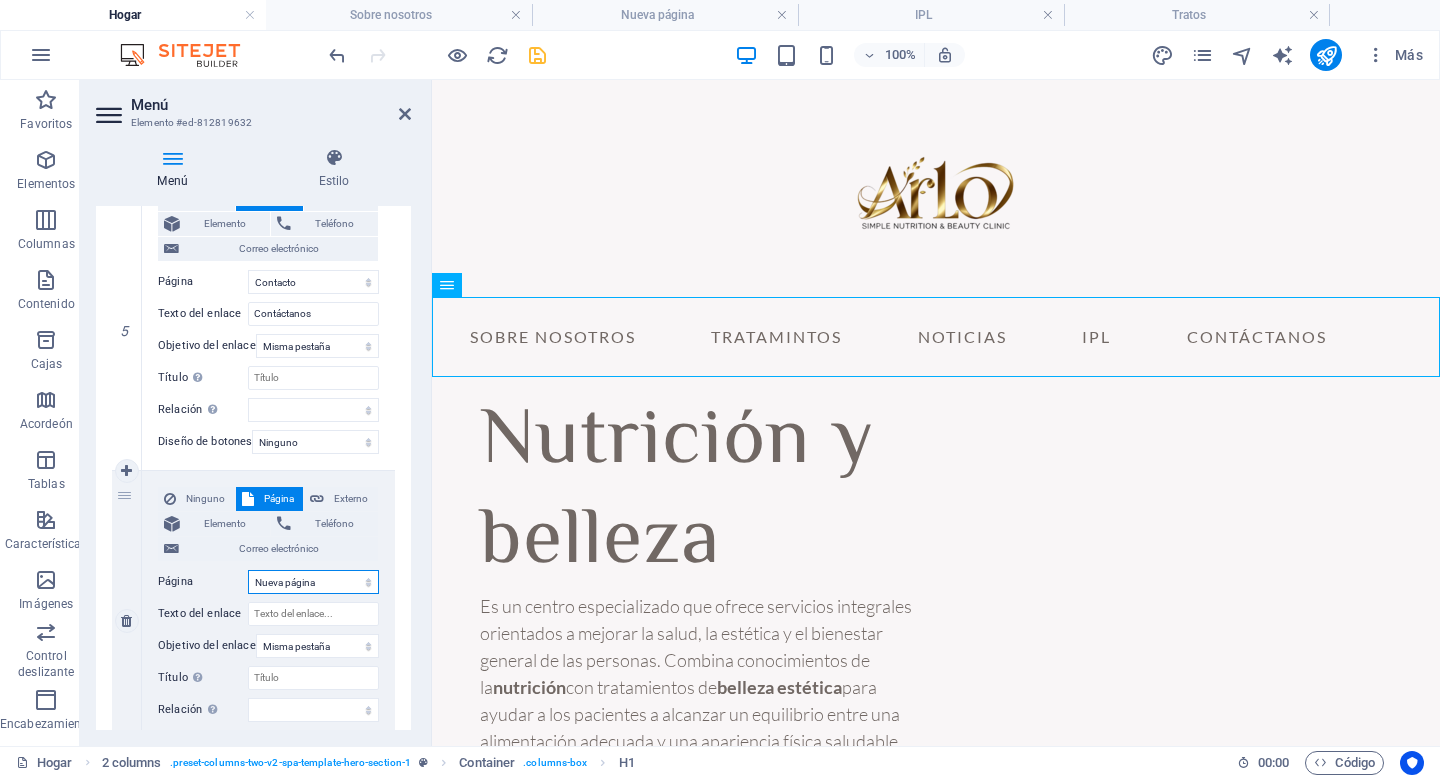 select 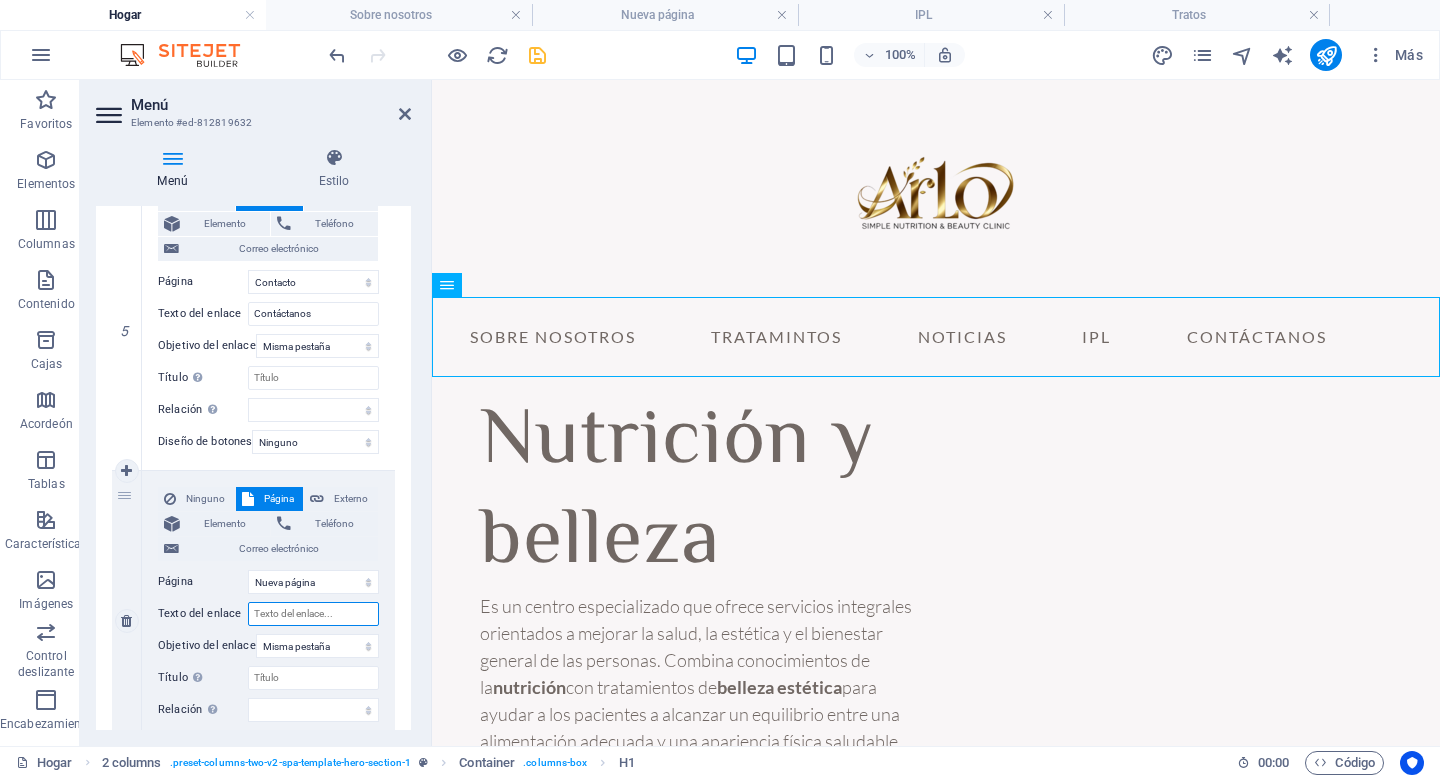 click on "Texto del enlace" at bounding box center (313, 614) 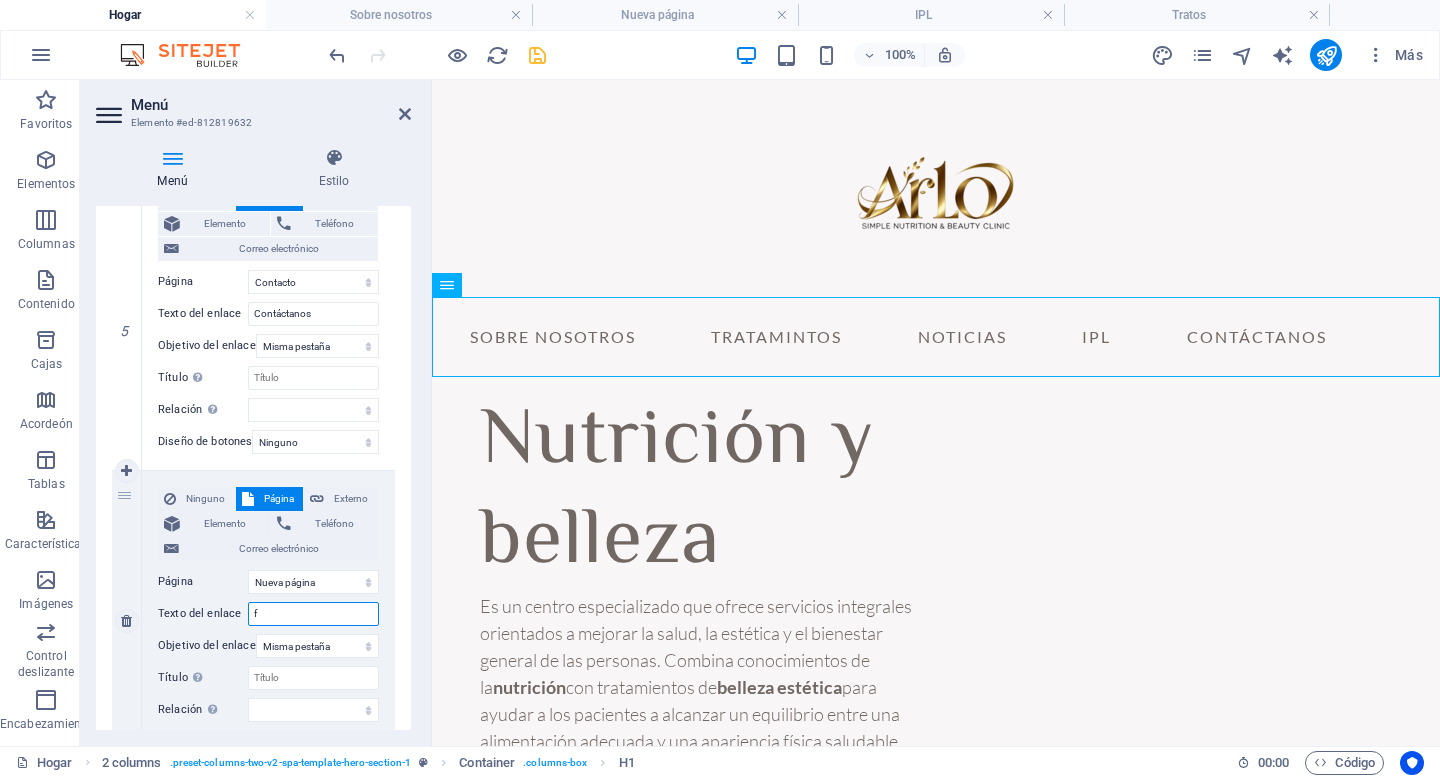 type on "fa" 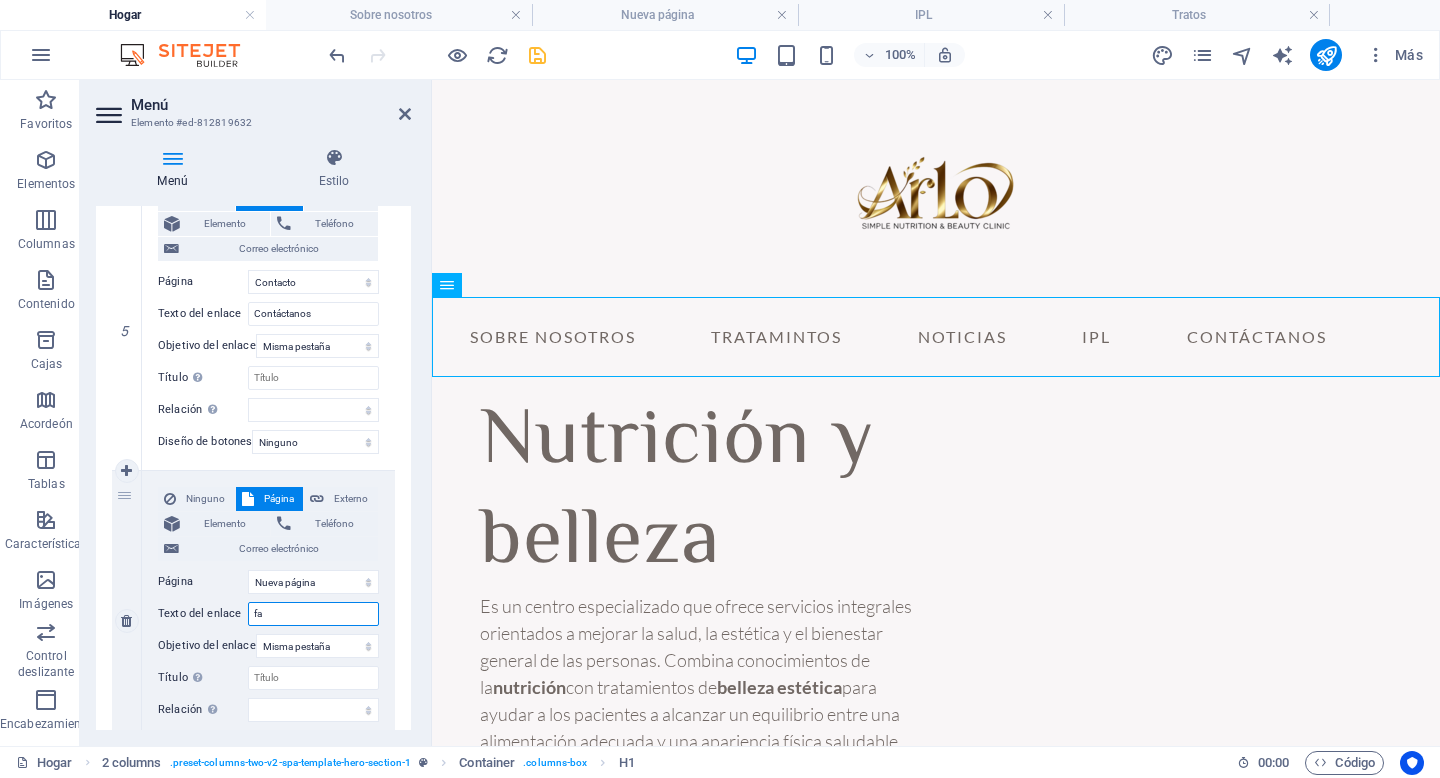 select 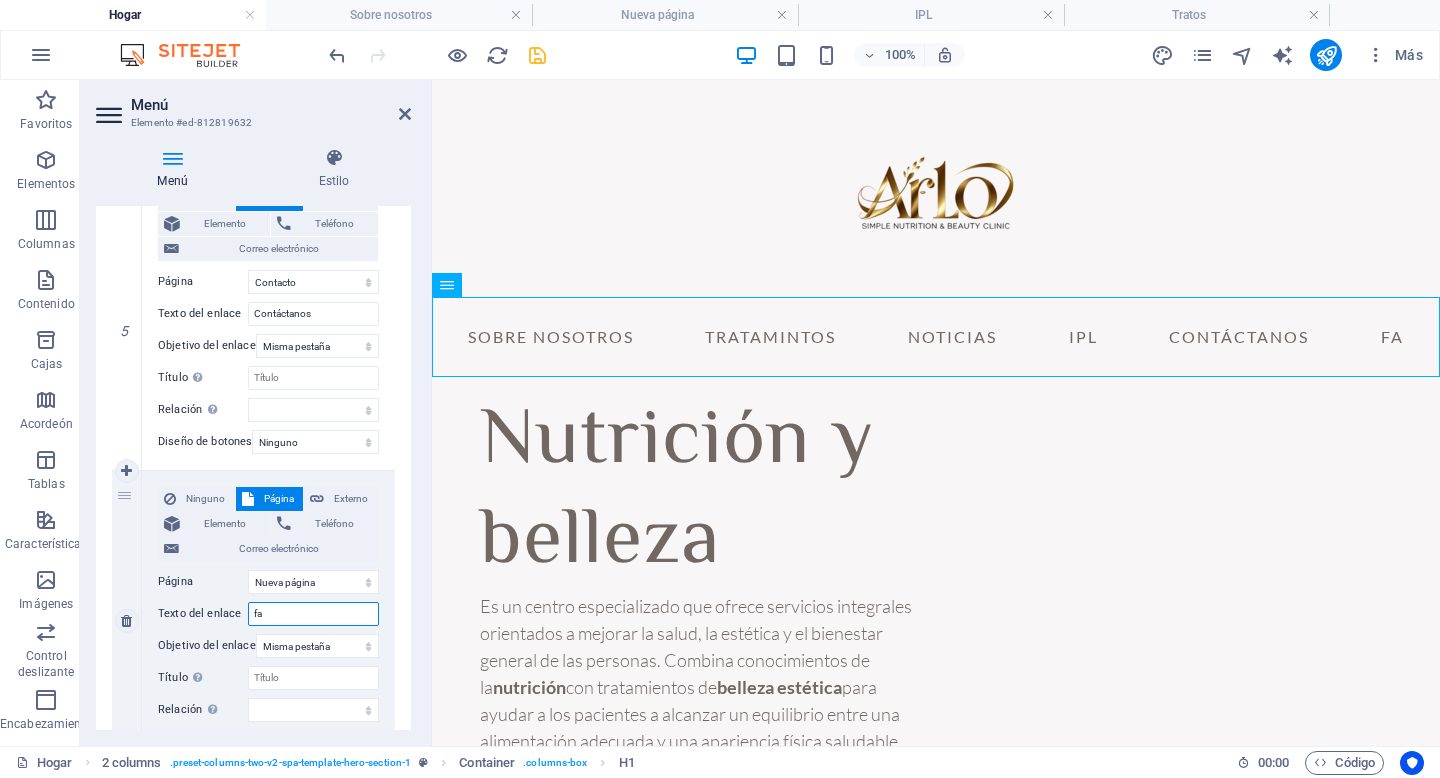 type on "f" 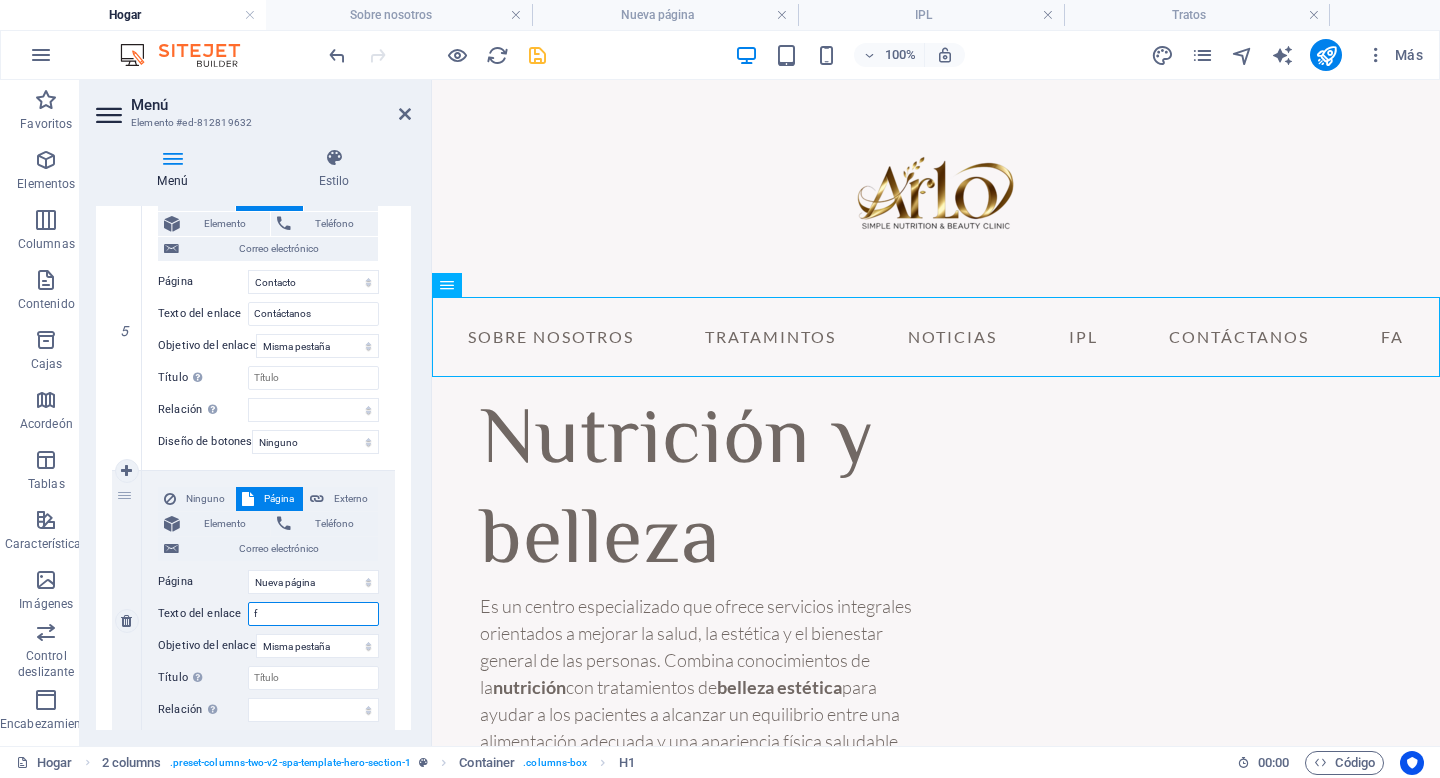 type 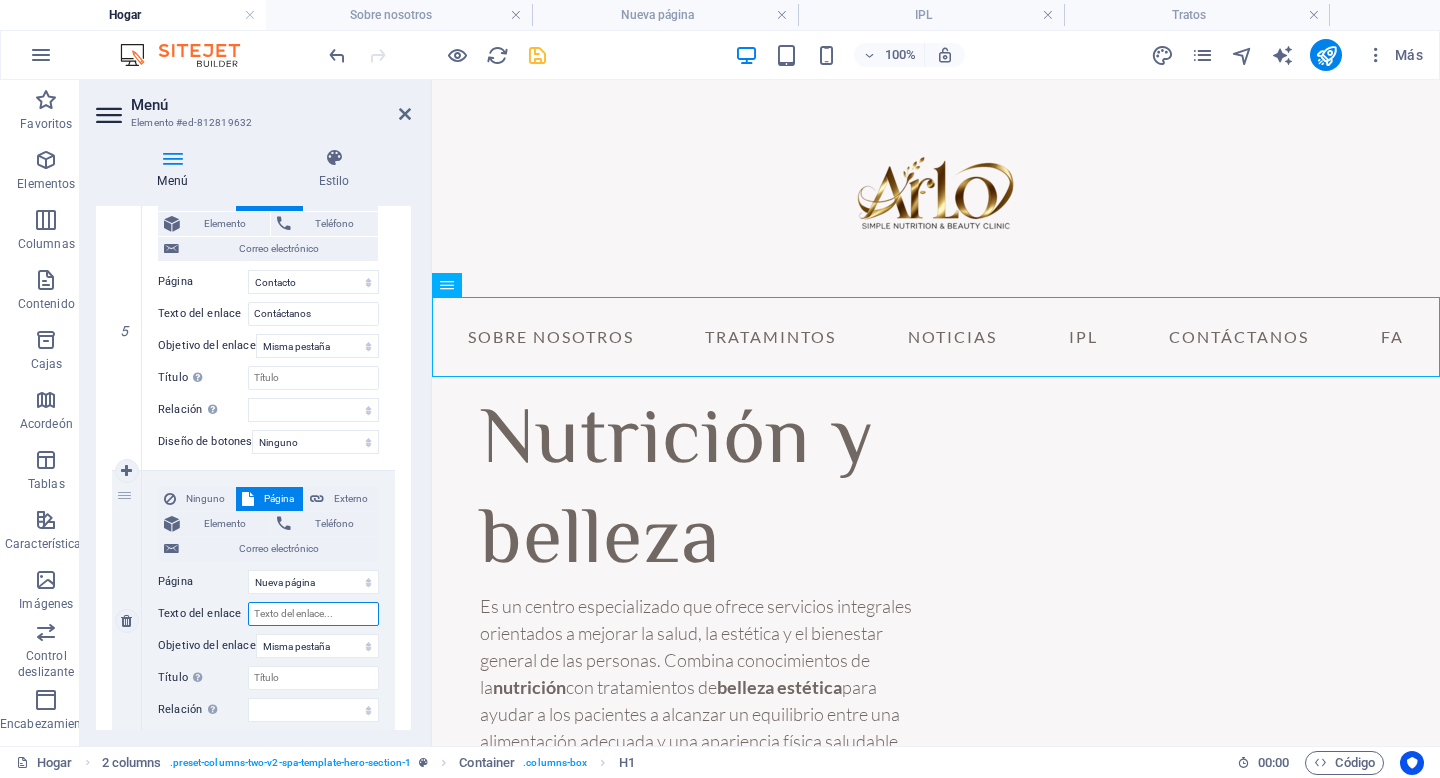 select 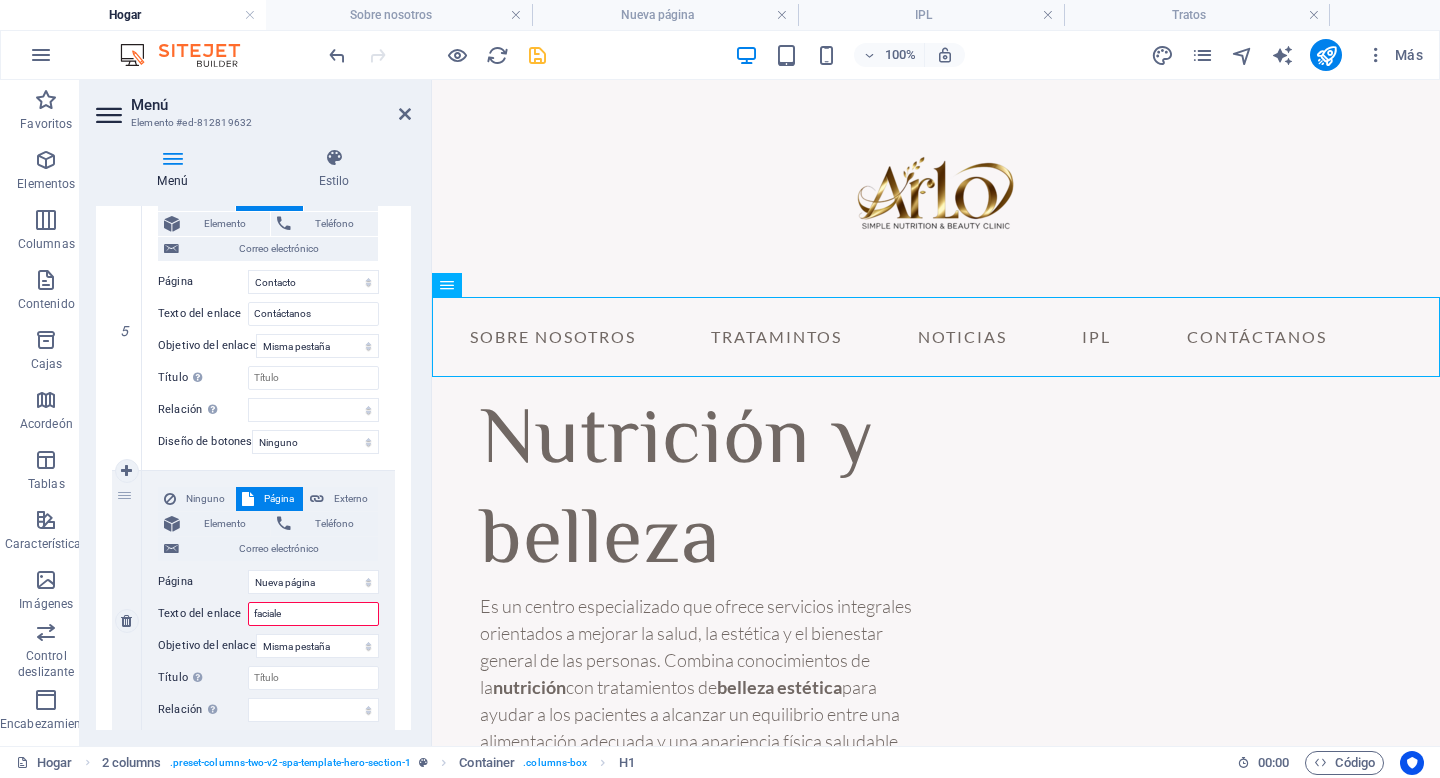 type on "faciales" 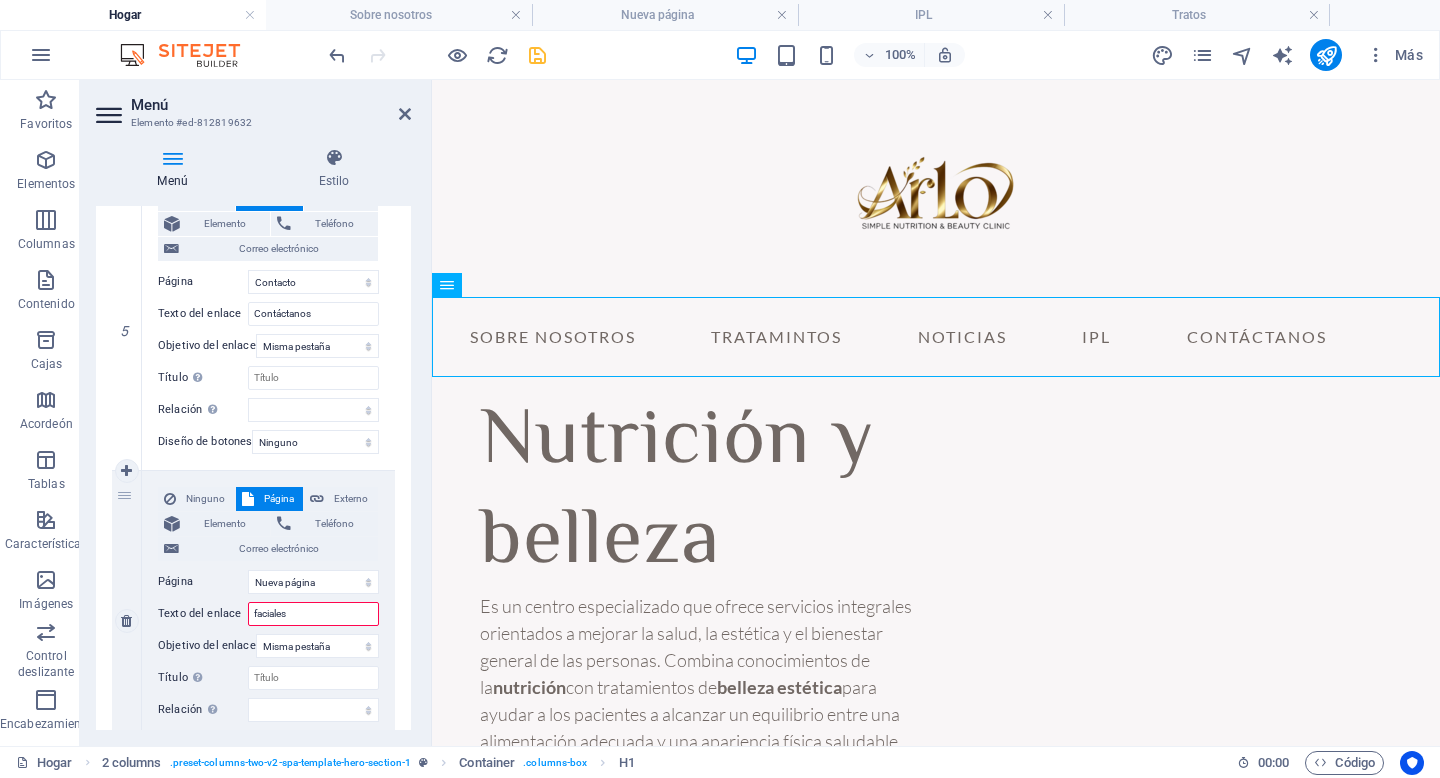 select 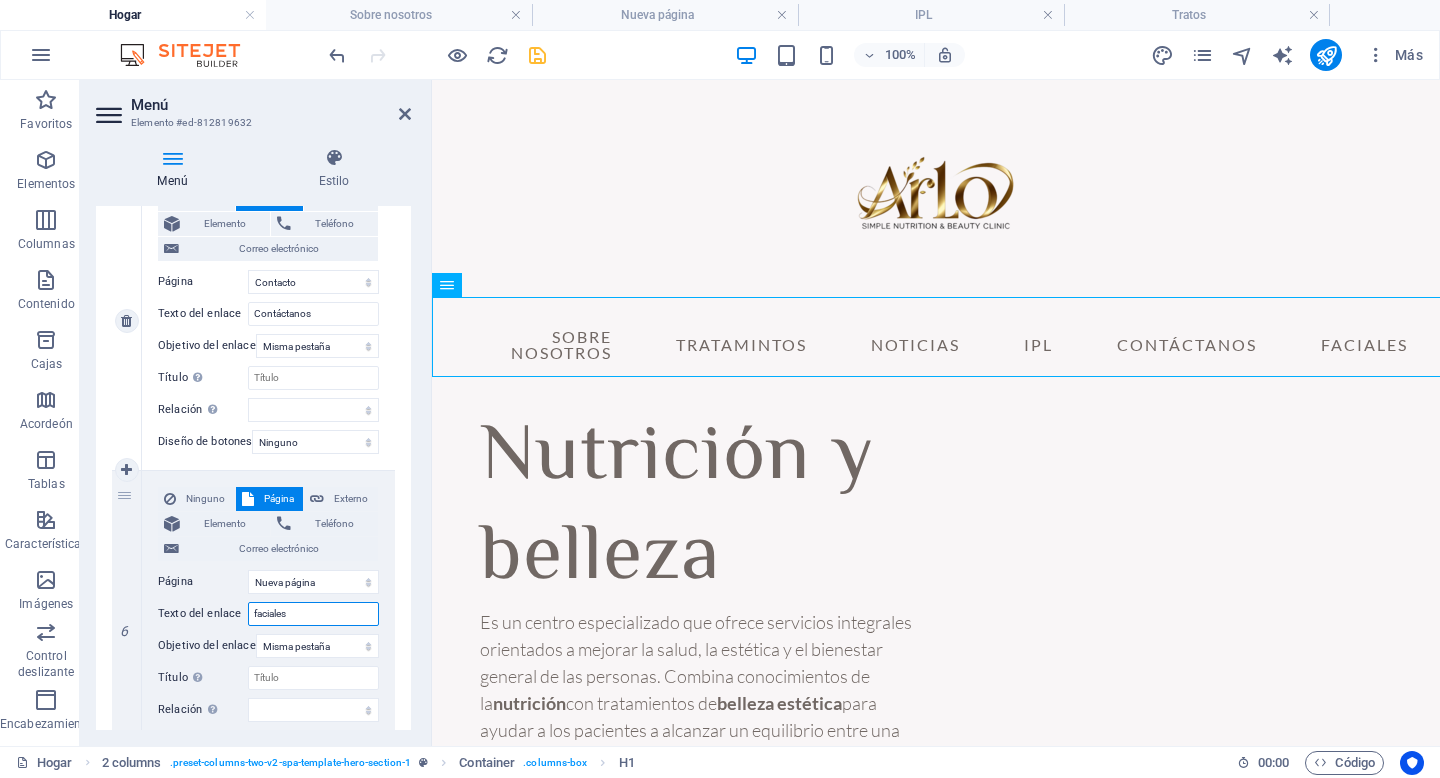 type on "faciales" 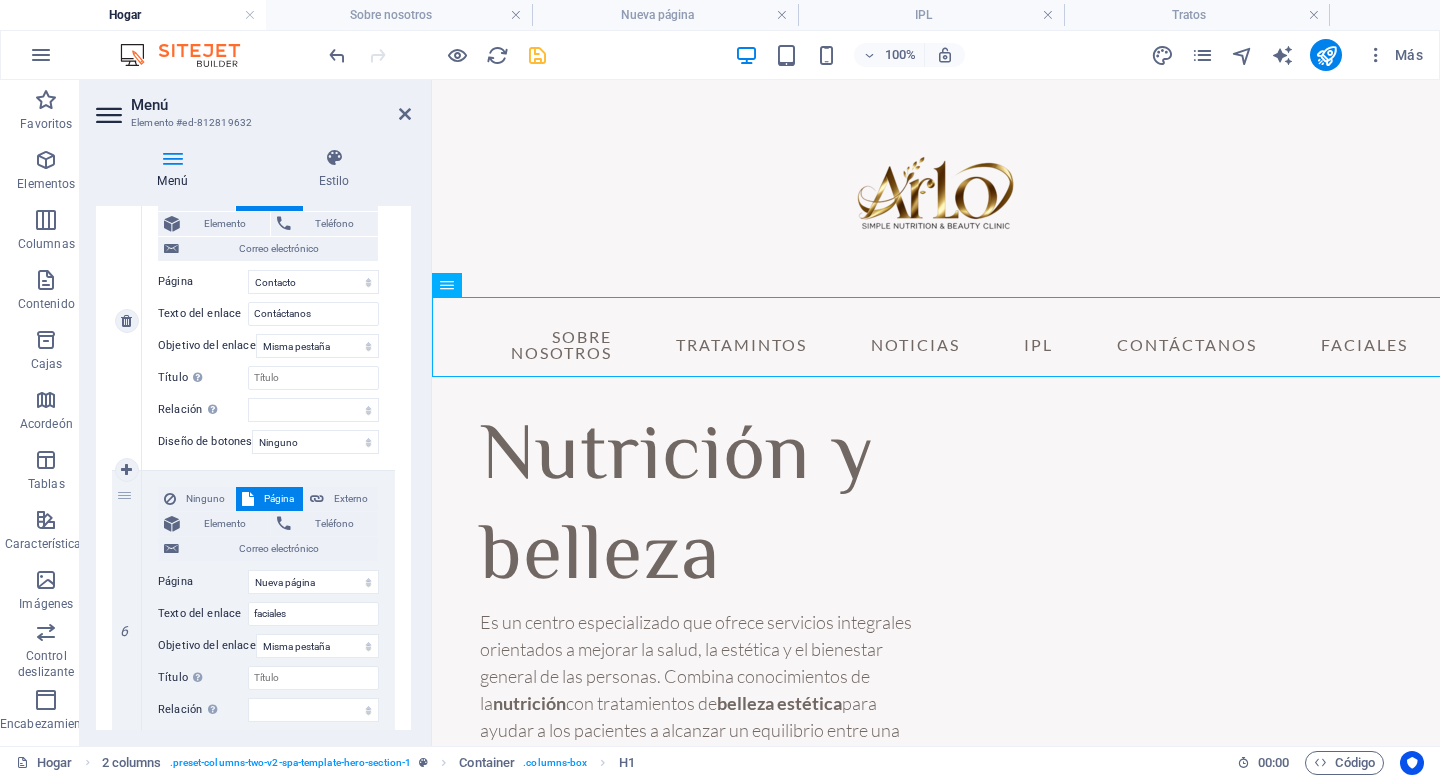 click on "Ninguno Página Externo Elemento Teléfono Correo electrónico Página Hogar Sobre nosotros Tratos Nueva página IPL Noticias Contacto Aviso legal Privacidad Elemento
URL /15666799 Teléfono Correo electrónico Texto del enlace Contáctanos Objetivo del enlace Nueva pestaña Misma pestaña Cubrir Título La descripción adicional del enlace no debe coincidir con el texto del enlace. El título suele mostrarse como información sobre herramientas al pasar el ratón sobre el elemento. Déjelo en blanco si no está seguro. Relación Establece la  relación de este enlace con el destino del enlace  . Por ejemplo, el valor "nofollow" indica a los motores de búsqueda que no sigan el enlace. Puede dejarse vacío. alternar autor marcador externo ayuda licencia próximo no seguir sin referencia noopener anterior buscar etiqueta Diseño de botones Ninguno Por defecto Primario Secundario" at bounding box center (268, 320) 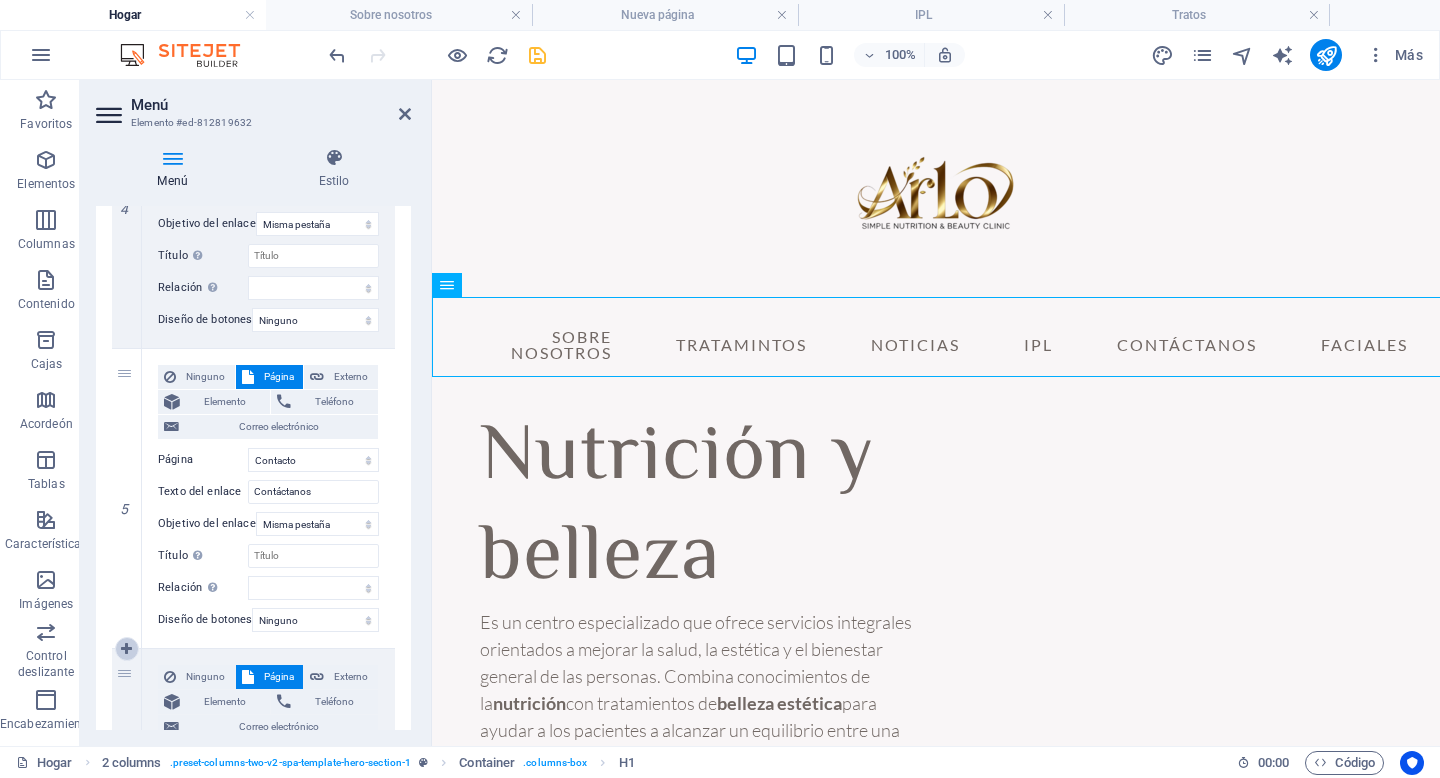 scroll, scrollTop: 1237, scrollLeft: 0, axis: vertical 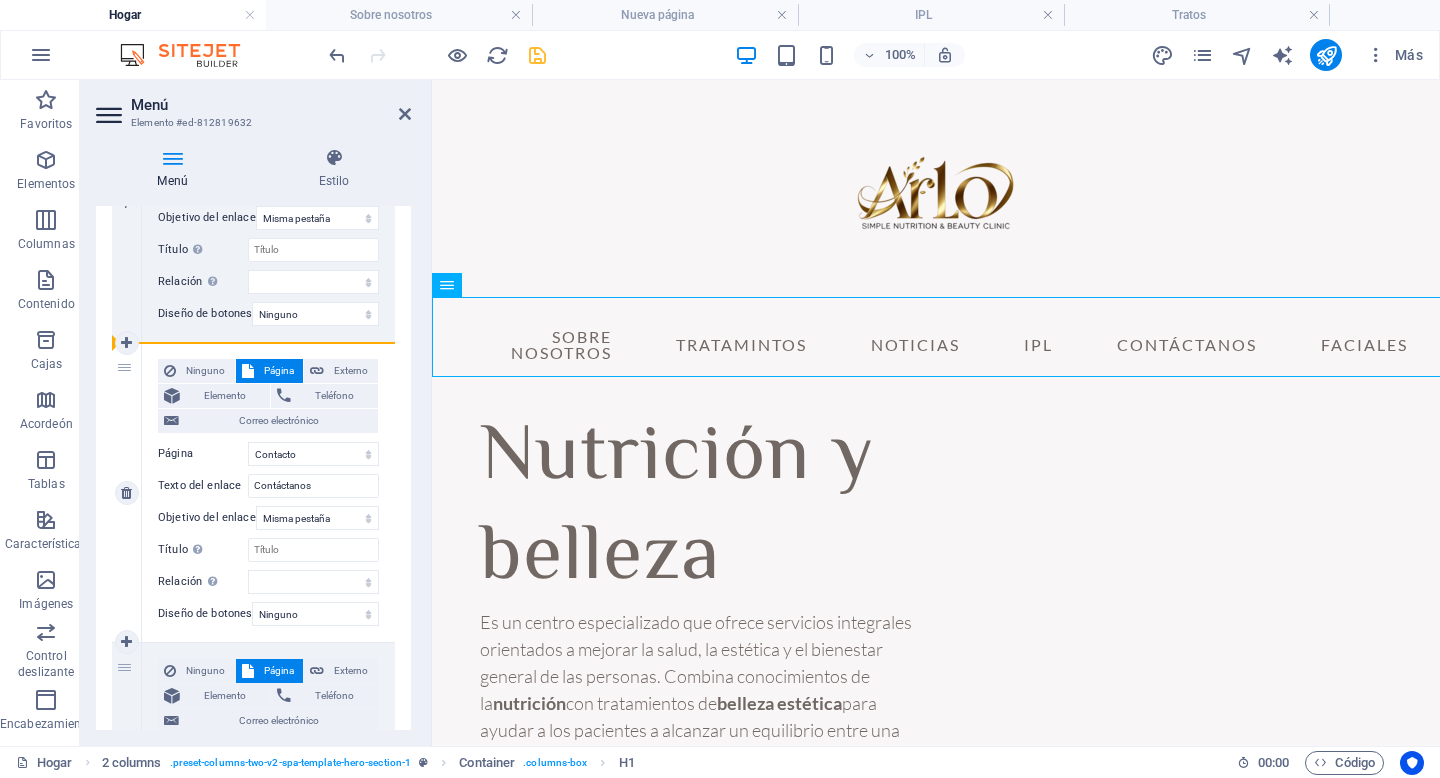 drag, startPoint x: 125, startPoint y: 668, endPoint x: 133, endPoint y: 366, distance: 302.10593 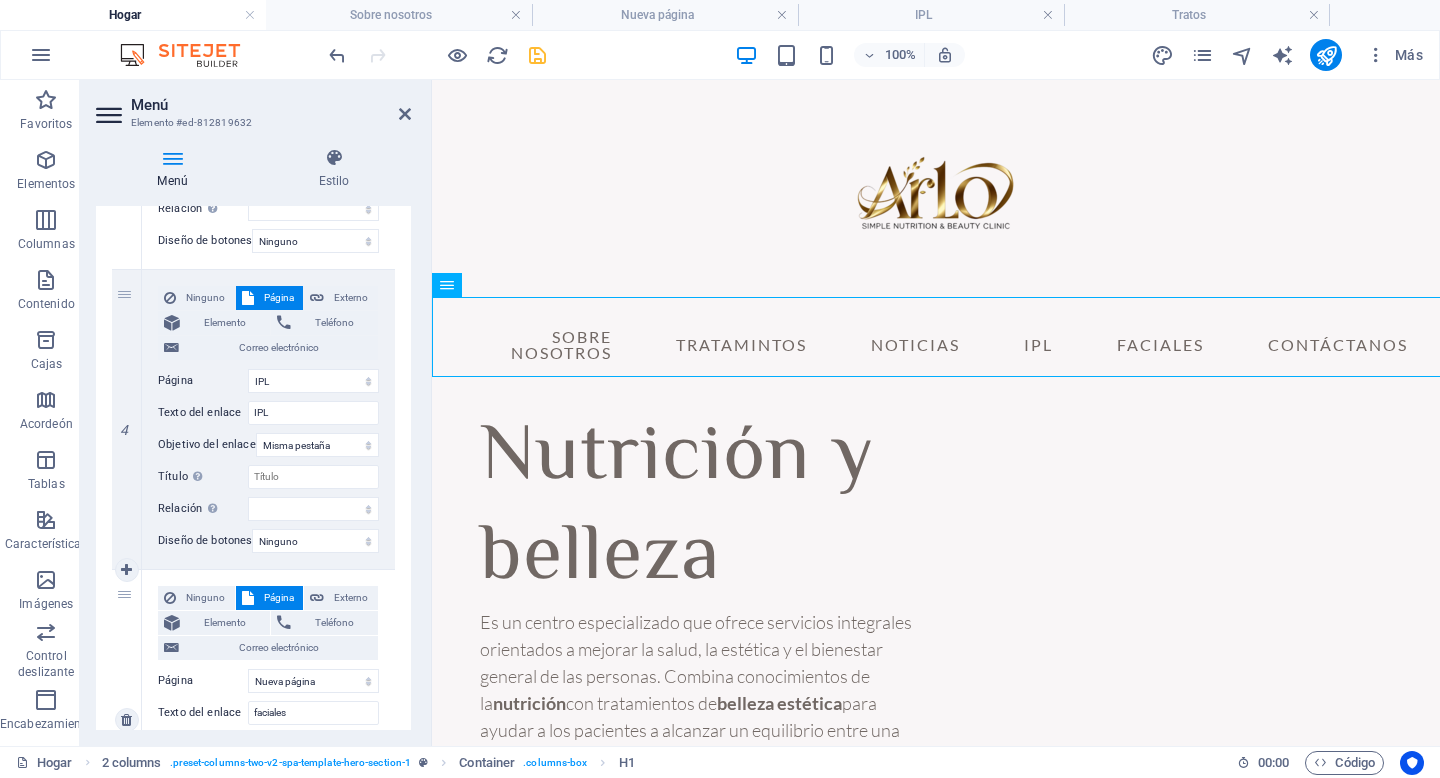 scroll, scrollTop: 1039, scrollLeft: 0, axis: vertical 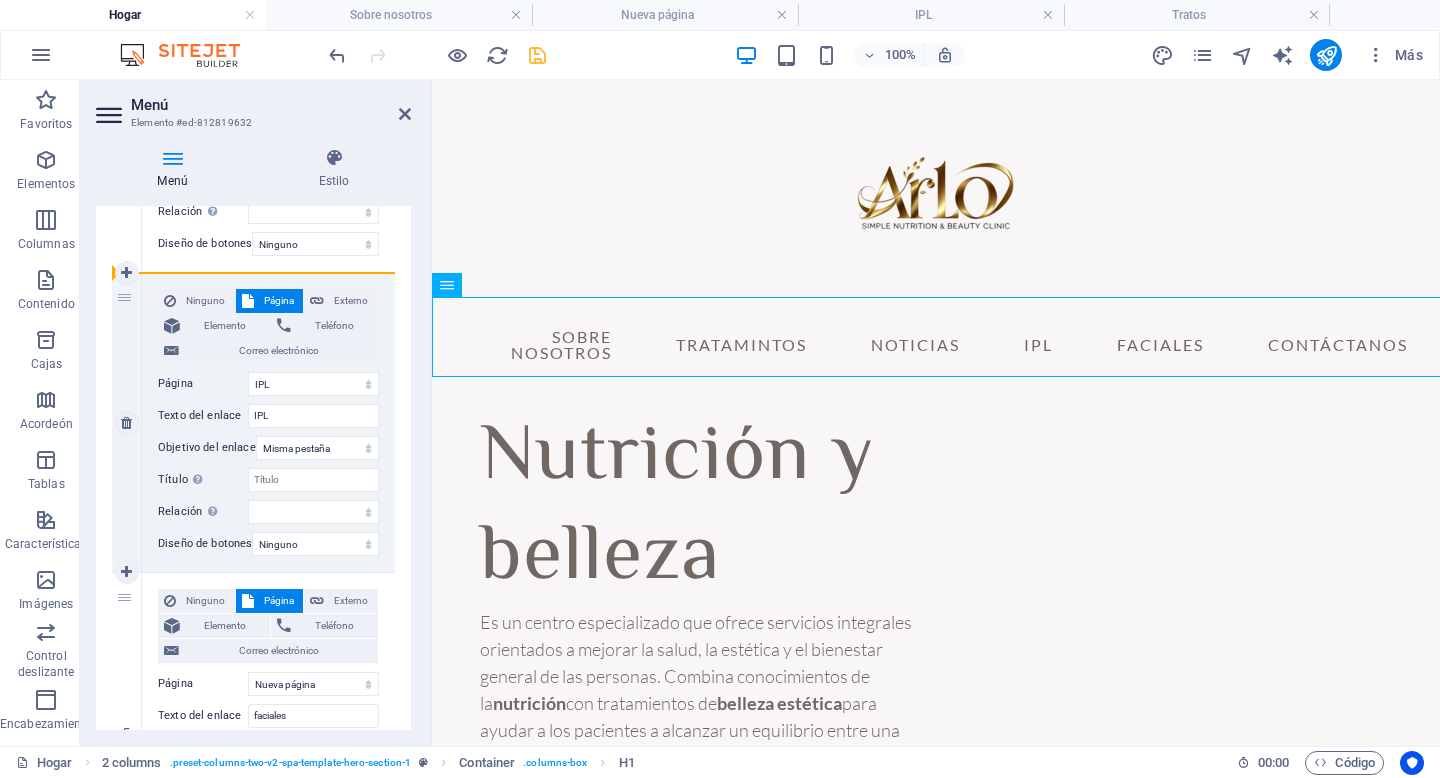 drag, startPoint x: 126, startPoint y: 598, endPoint x: 120, endPoint y: 290, distance: 308.05844 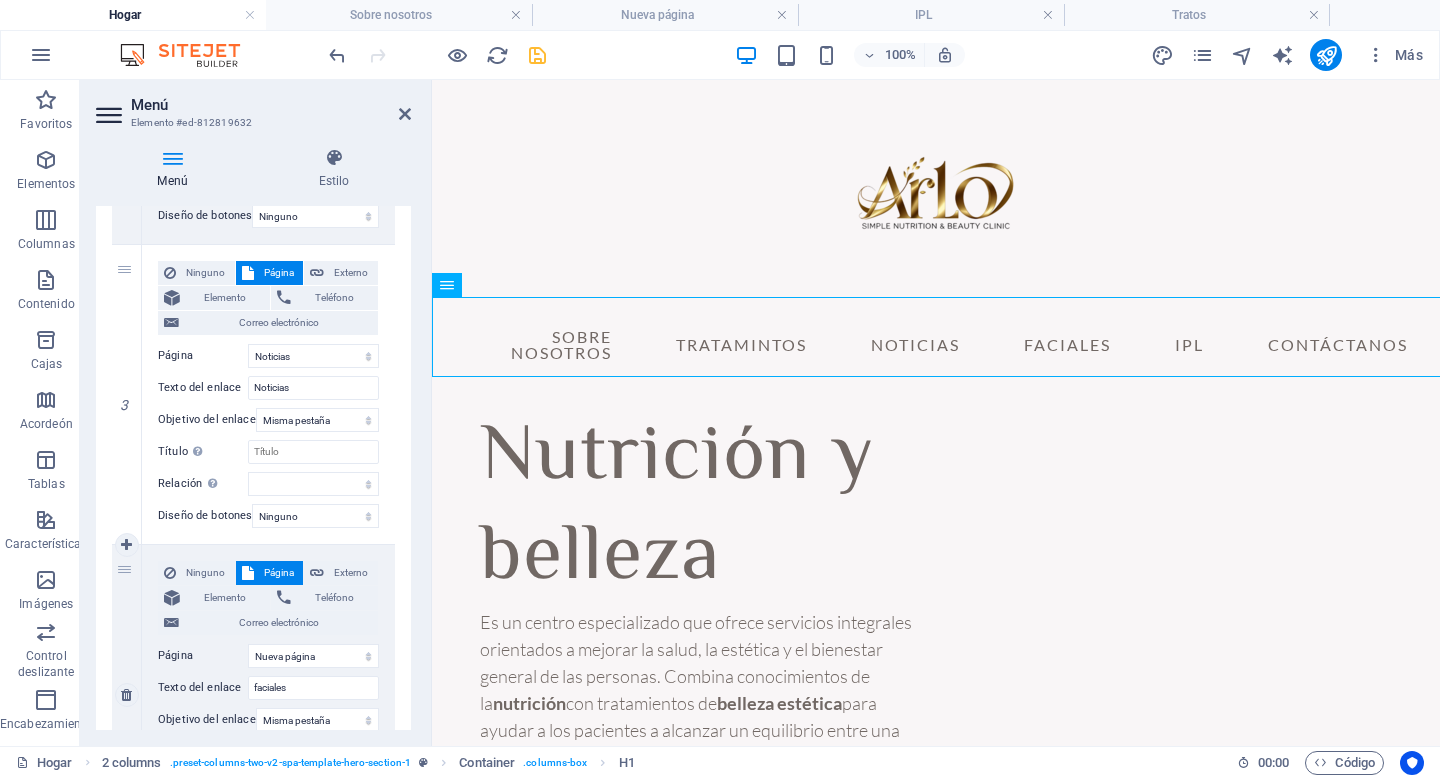 scroll, scrollTop: 762, scrollLeft: 0, axis: vertical 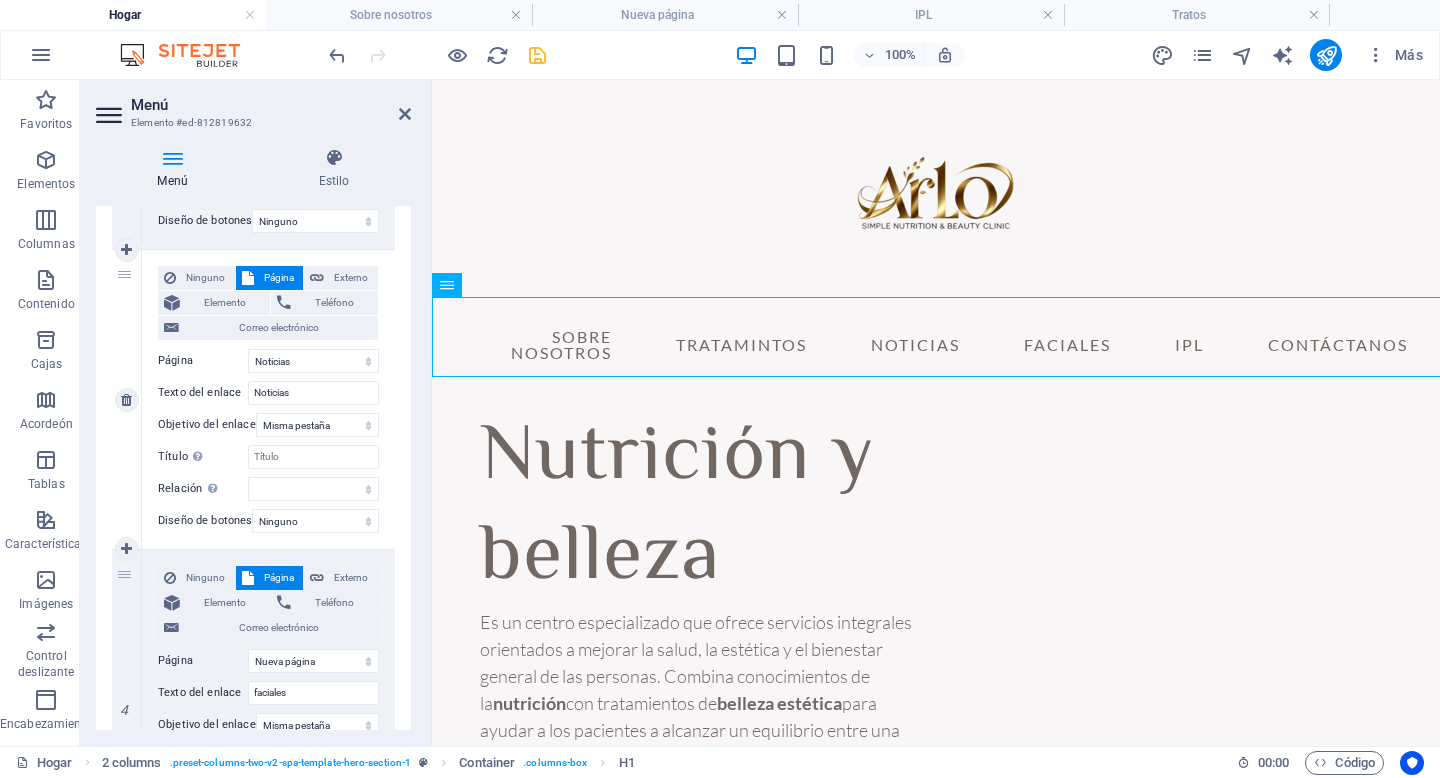 drag, startPoint x: 126, startPoint y: 272, endPoint x: 125, endPoint y: 452, distance: 180.00278 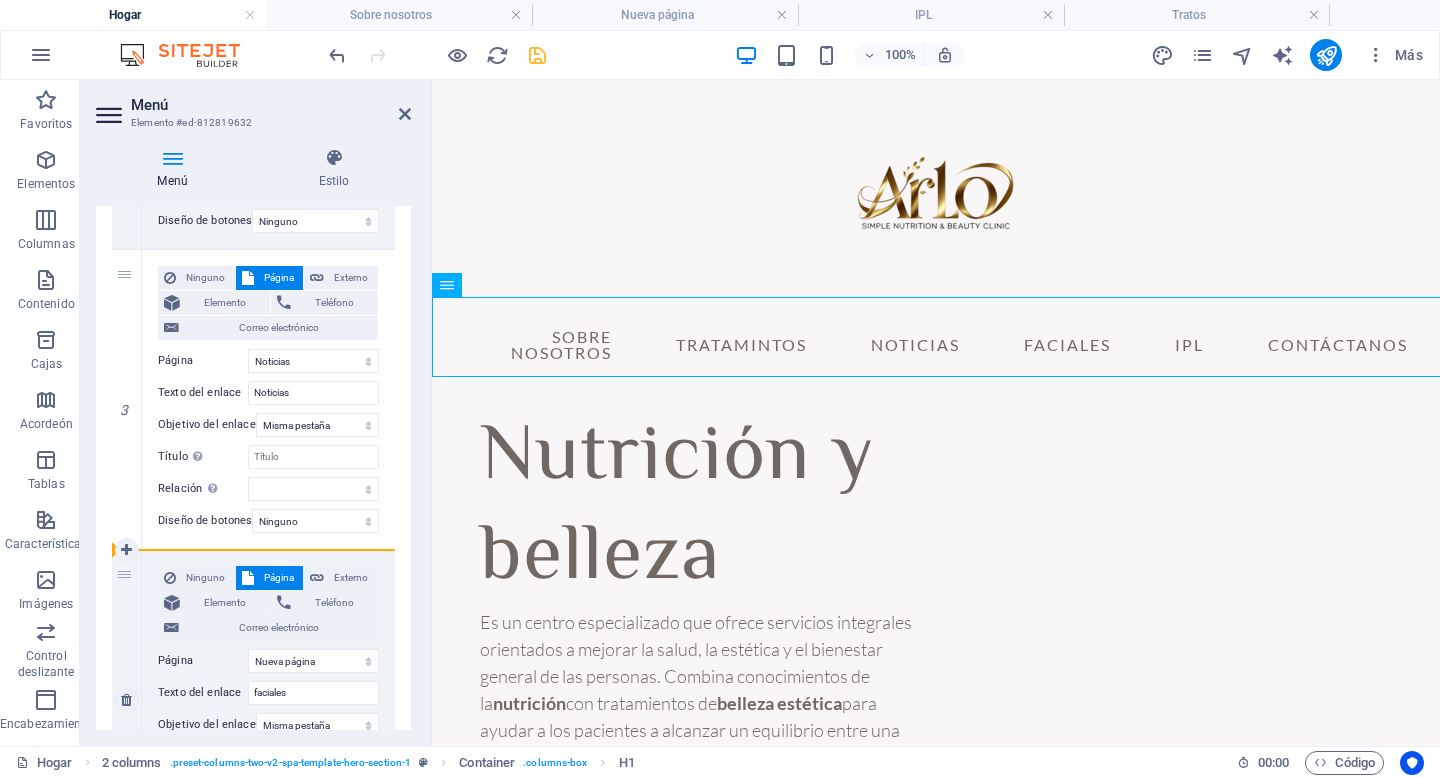 drag, startPoint x: 126, startPoint y: 274, endPoint x: 118, endPoint y: 588, distance: 314.1019 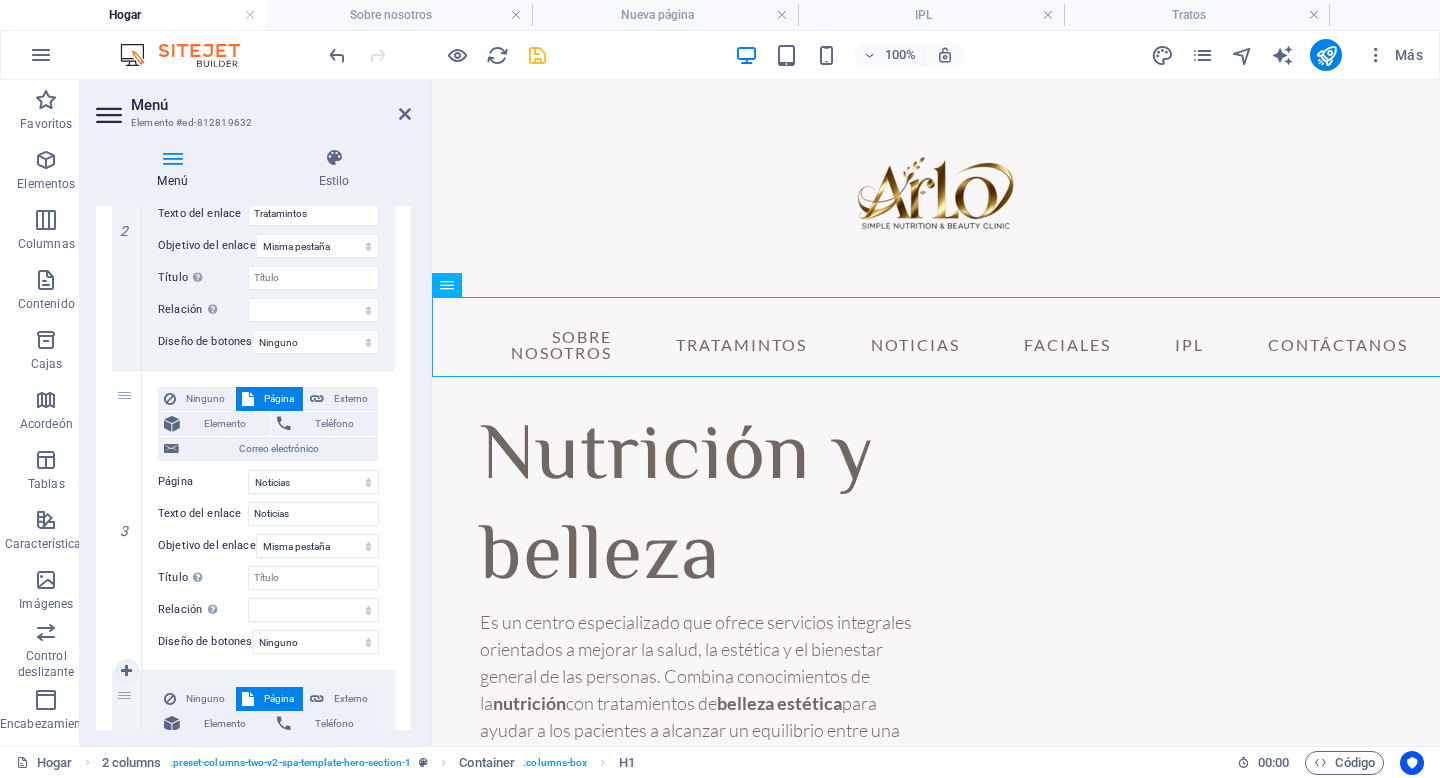scroll, scrollTop: 632, scrollLeft: 0, axis: vertical 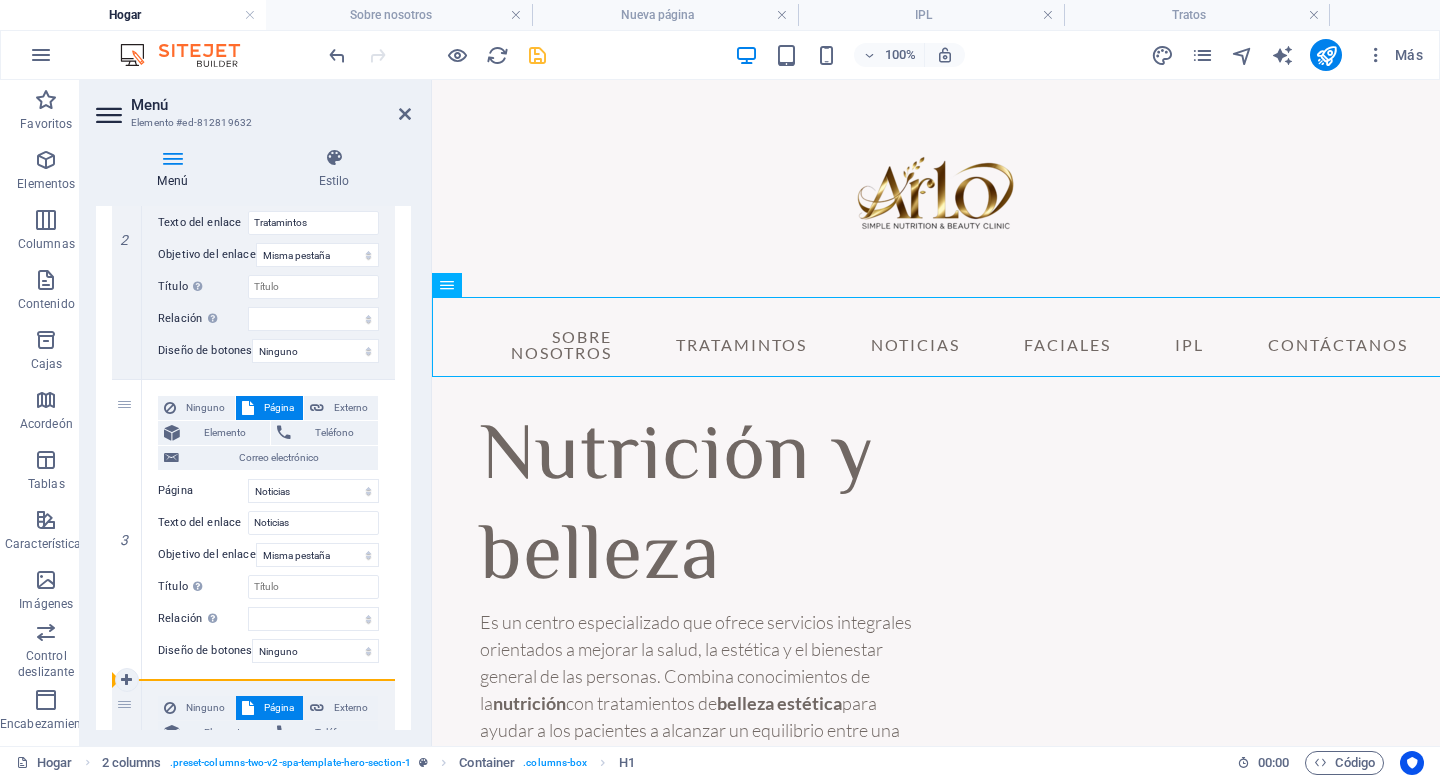 drag, startPoint x: 128, startPoint y: 405, endPoint x: 123, endPoint y: 703, distance: 298.04193 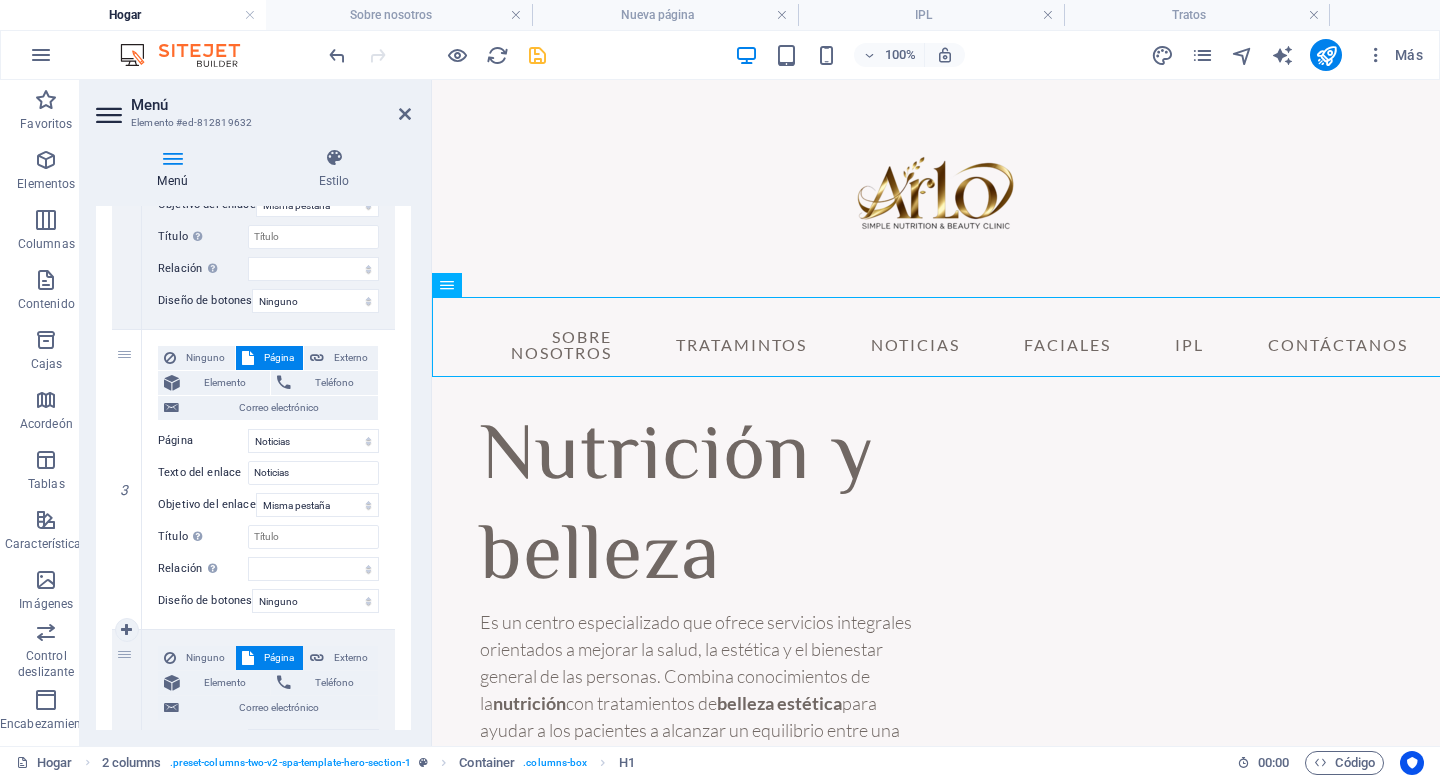 scroll, scrollTop: 683, scrollLeft: 0, axis: vertical 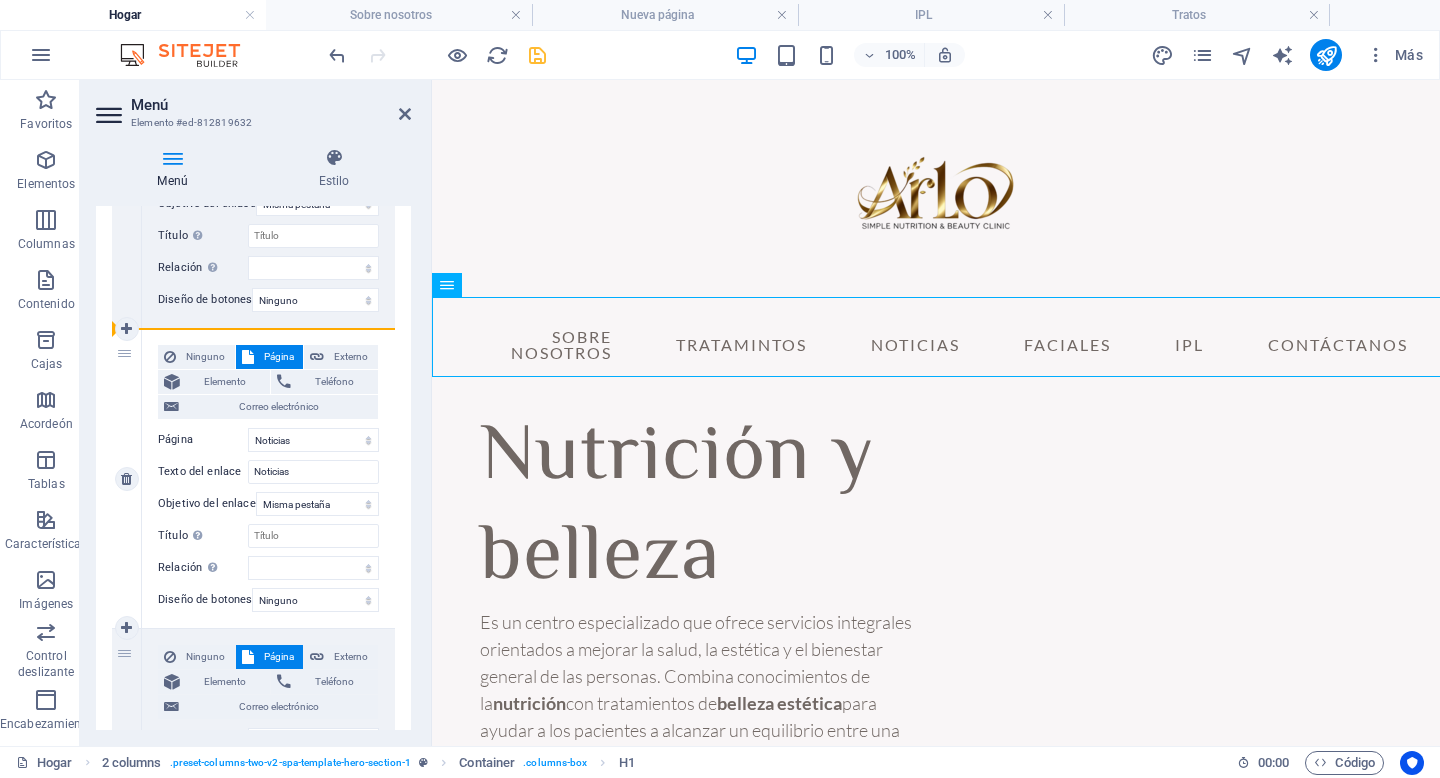 drag, startPoint x: 125, startPoint y: 653, endPoint x: 130, endPoint y: 385, distance: 268.04663 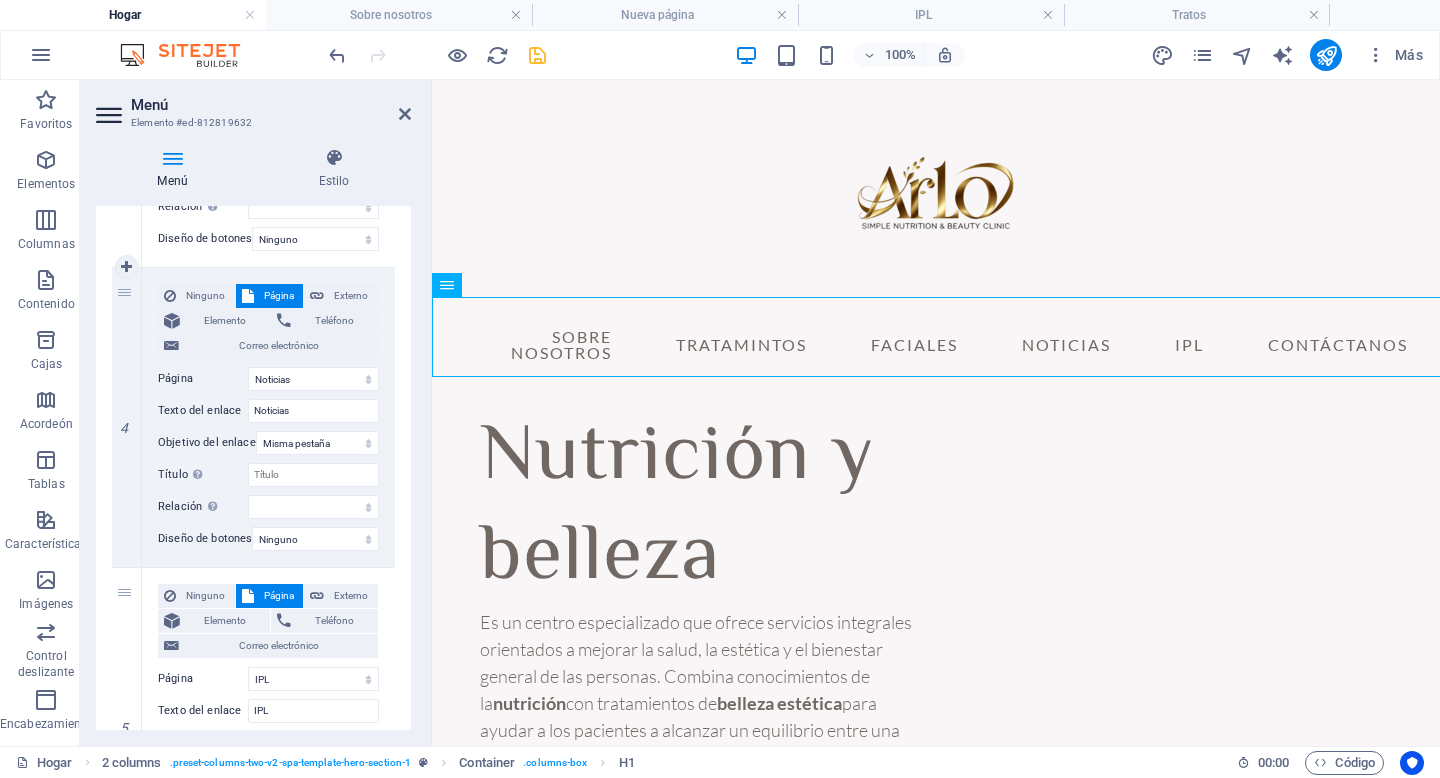 scroll, scrollTop: 1045, scrollLeft: 0, axis: vertical 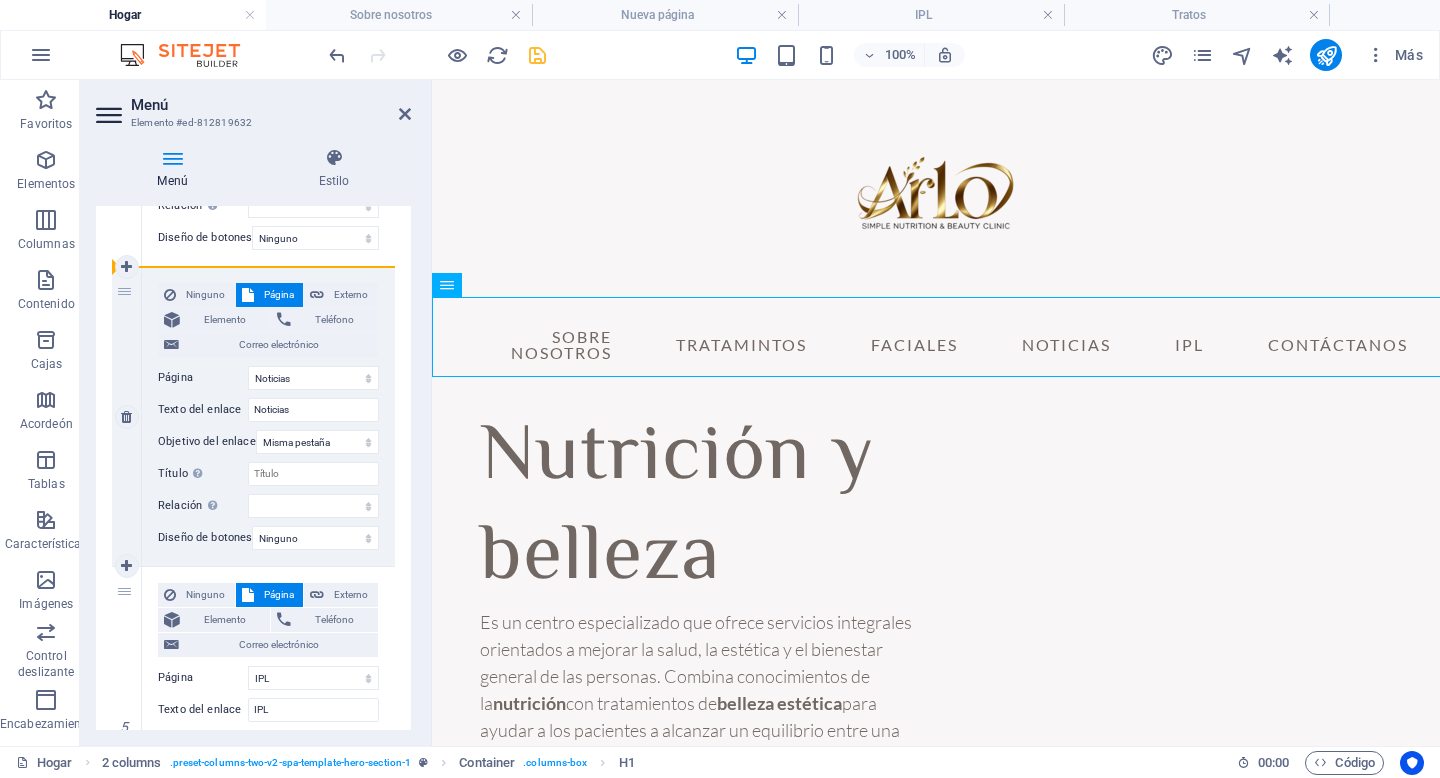 drag, startPoint x: 125, startPoint y: 596, endPoint x: 127, endPoint y: 300, distance: 296.00674 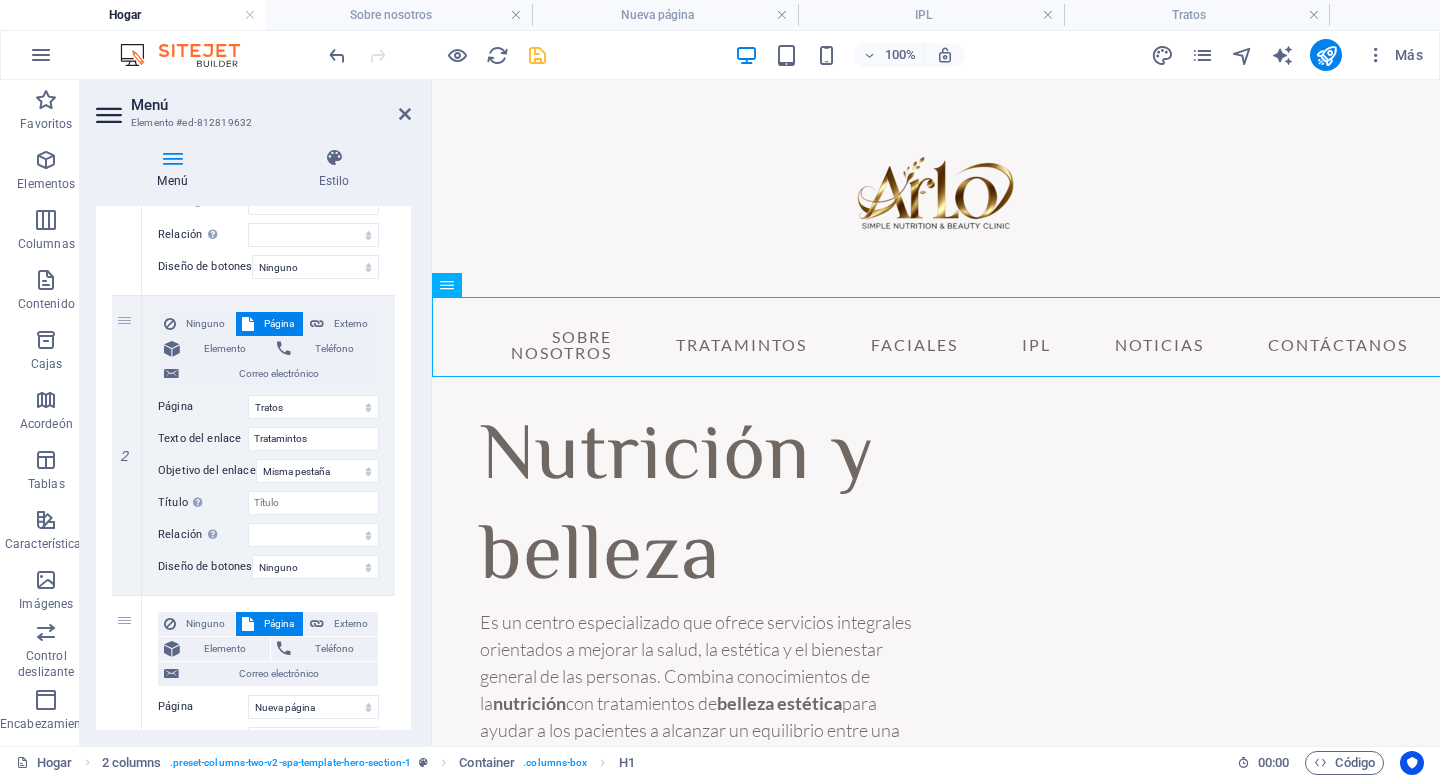 scroll, scrollTop: 418, scrollLeft: 0, axis: vertical 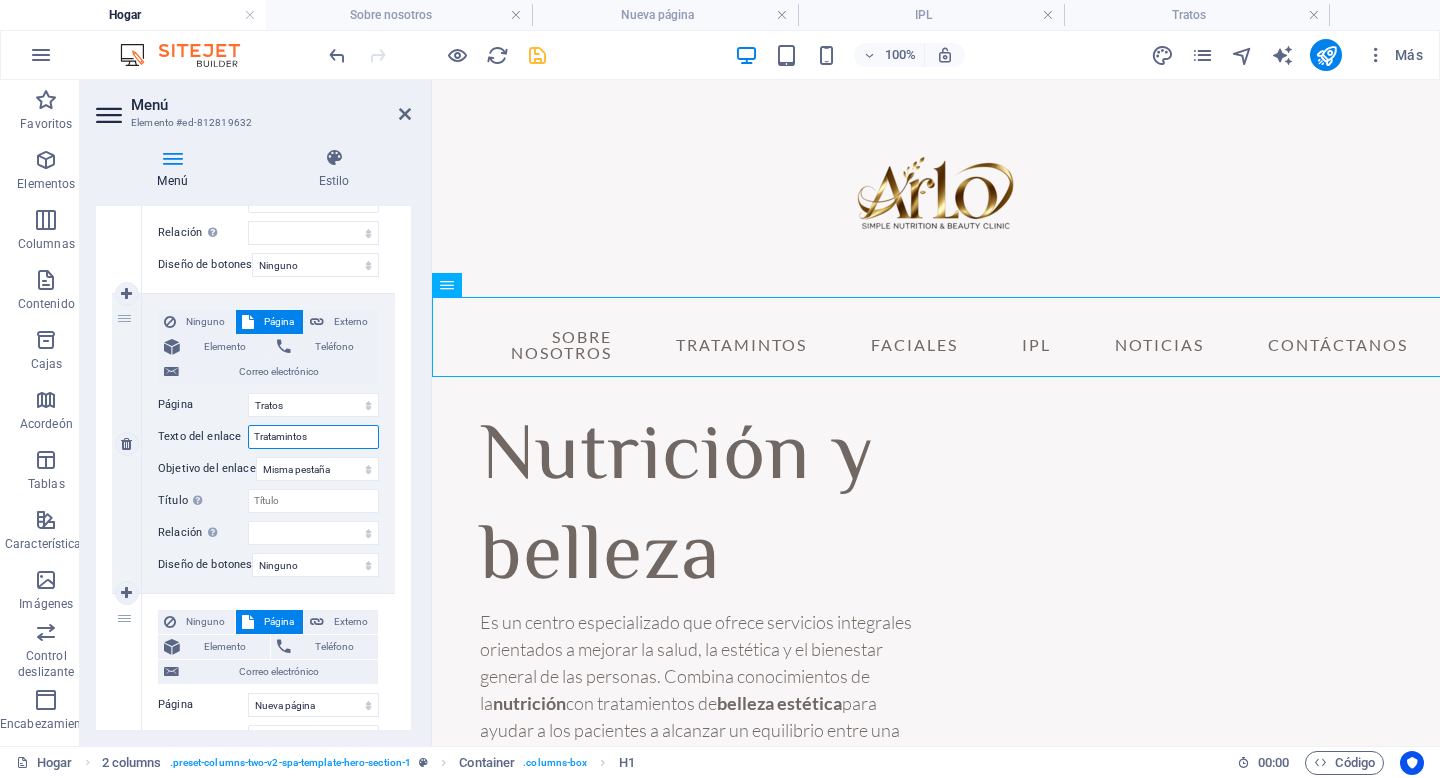 click on "Tratamintos" at bounding box center (313, 437) 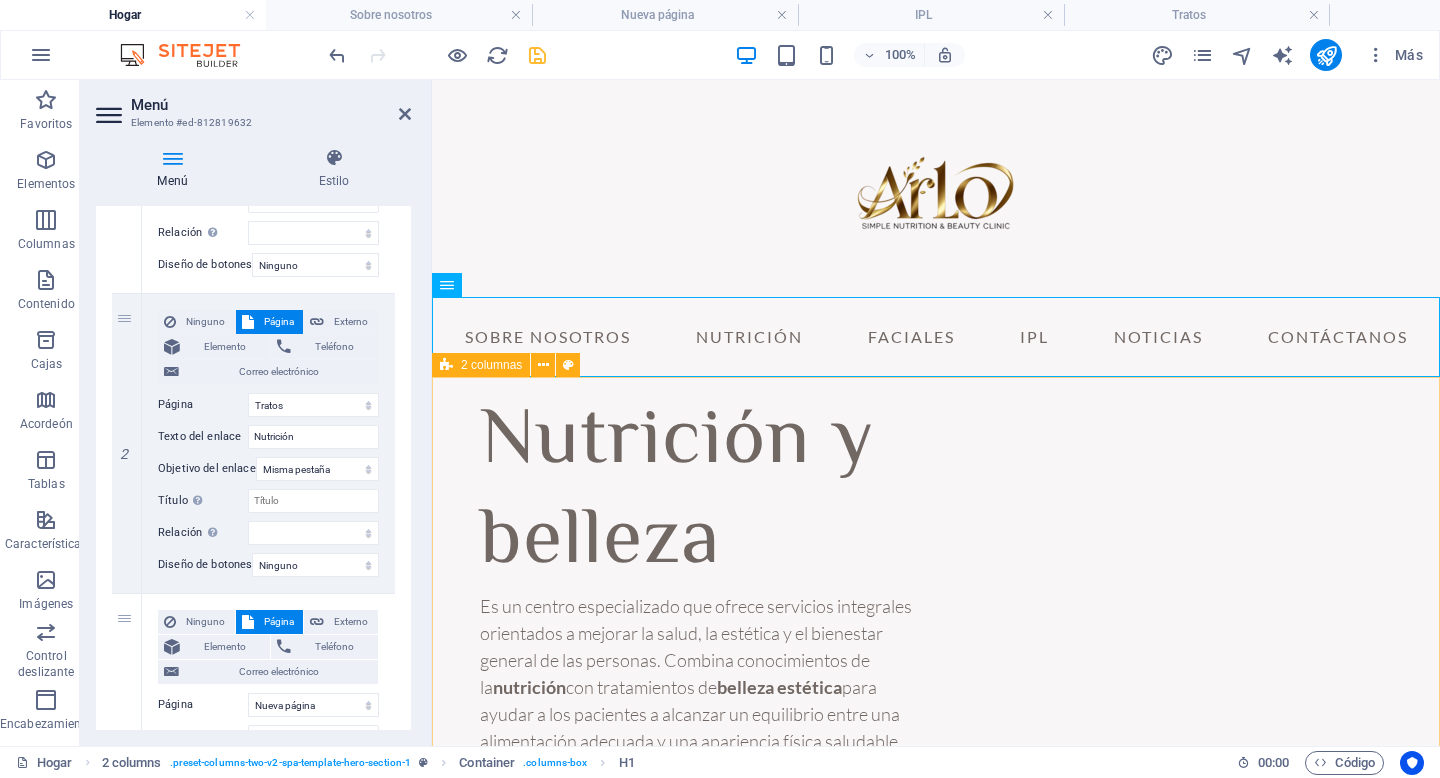 click on "Nutrición y belleza Es un centro especializado que ofrece servicios integrales orientados a mejorar la salud, la estética y el bienestar general de las personas. Combina conocimientos de la        nutrición  con tratamientos de  belleza estética  para ayudar a los pacientes a alcanzar un equilibrio entre una alimentación adecuada y una apariencia física saludable. Evaluación nutricional personalizada Diagnóstico del estado nutricional del paciente, con planes alimenticios ajustados a sus necesidades y objetivos (bajar de peso, ganar masa muscular, tratar enfermedades, etc.). Tratamientos estéticos no invasivos Procedimientos como radiofrecuencia, cavitación, masajes reductores, limpiezas faciales, entre otros, destinados a mejorar la apariencia de la piel, reducir la grasa localizada y promover el rejuvenecimiento. Objetivo integral No solo se enfoca en la imagen física, sino también en mejorar hábitos alimenticios, autoestima y estilo de vida saludable." at bounding box center (936, 1006) 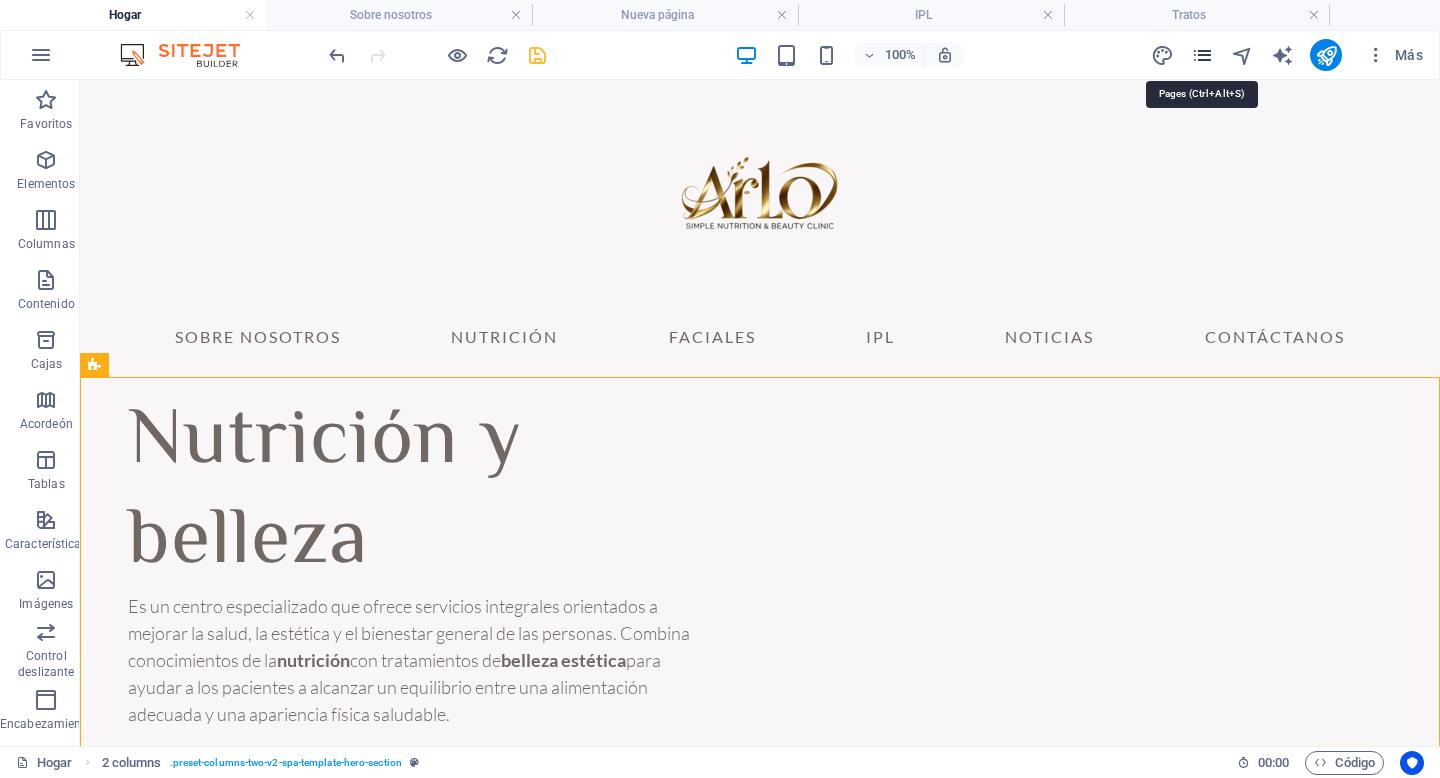 click at bounding box center (1202, 55) 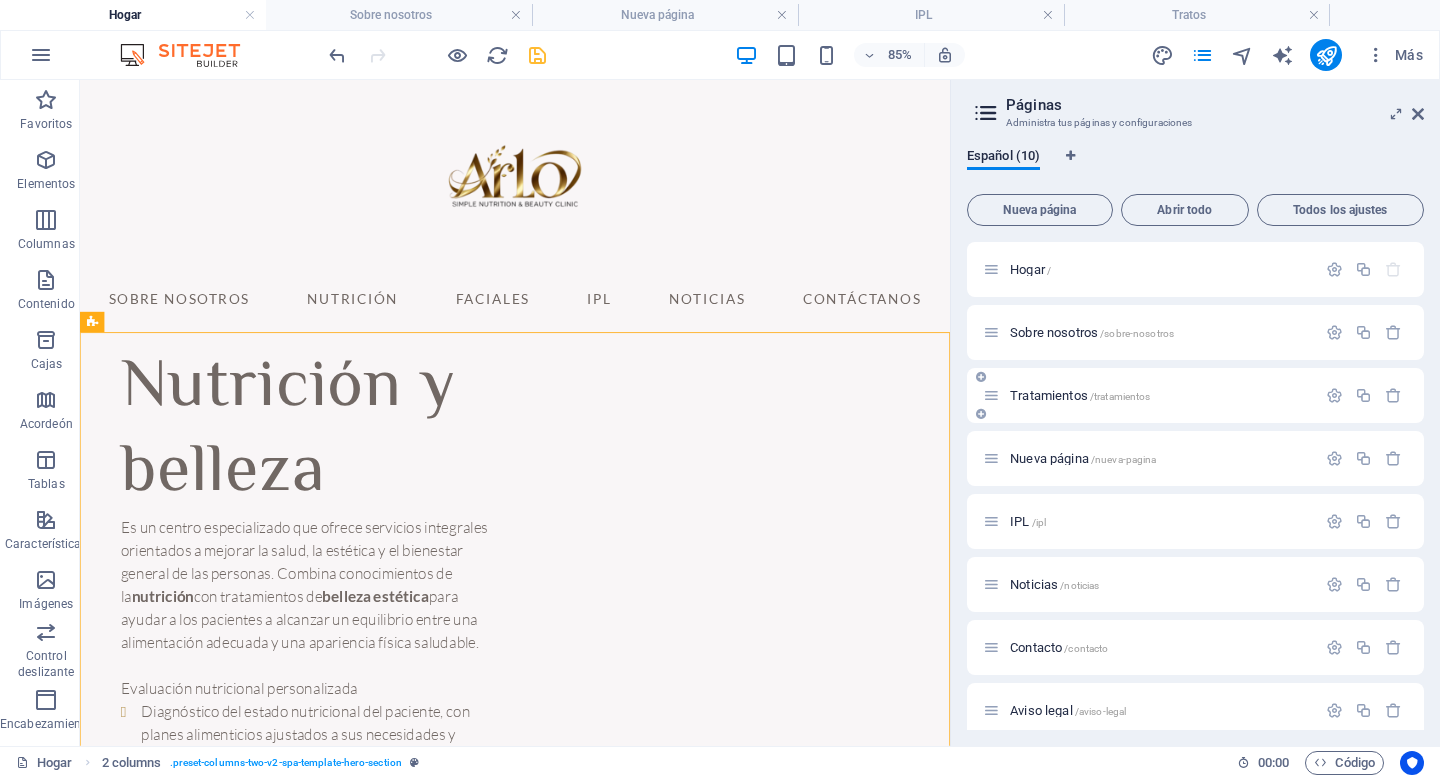 click at bounding box center (991, 395) 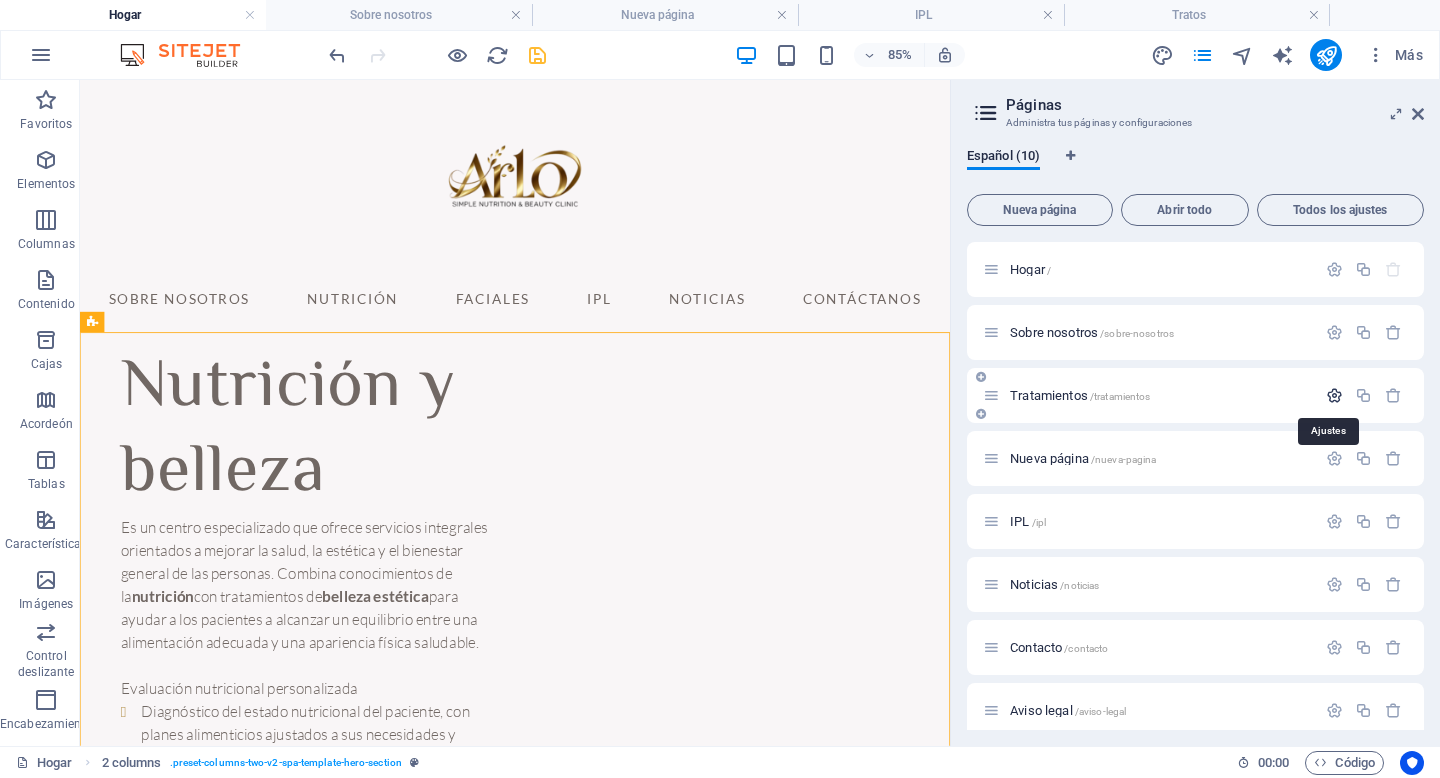 click at bounding box center (1334, 395) 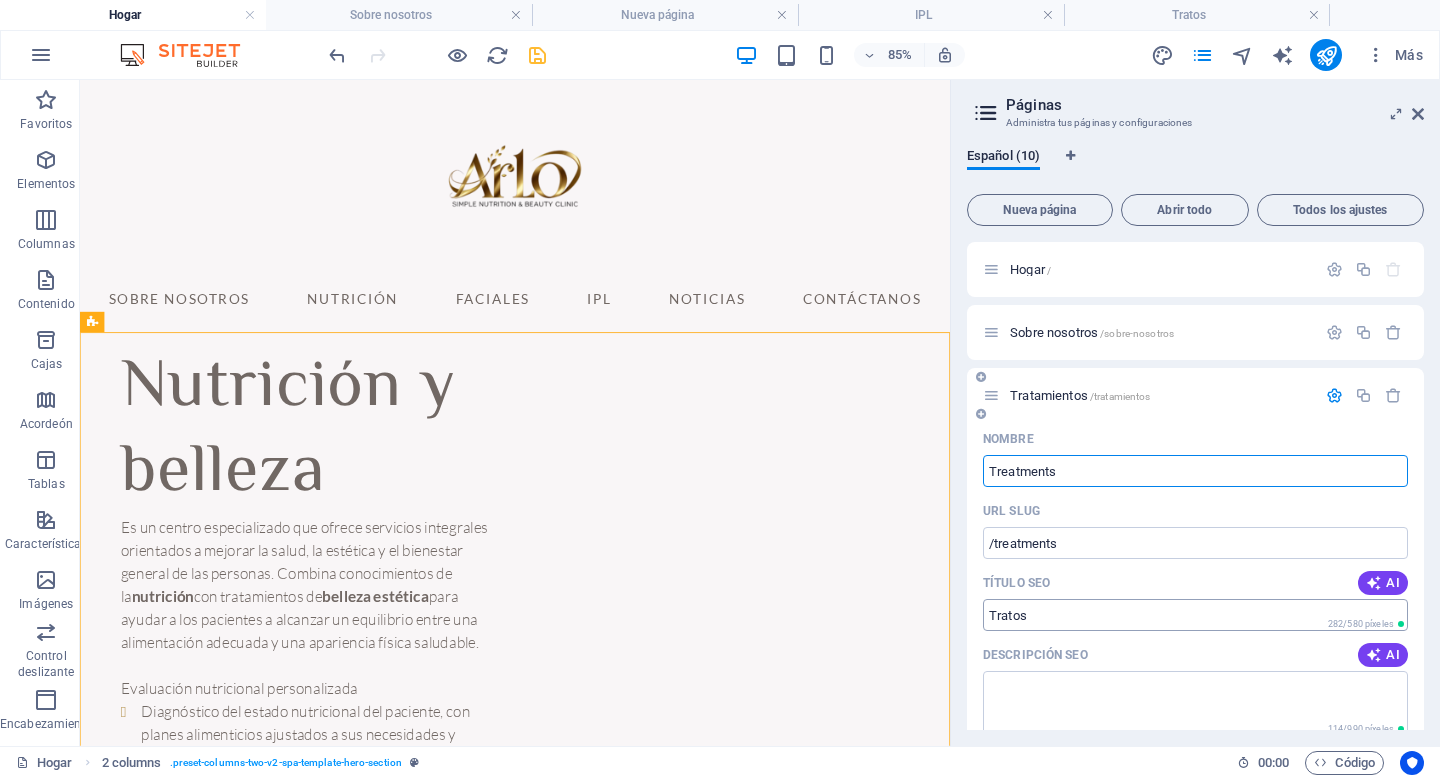 click on "Título SEO" at bounding box center (1195, 615) 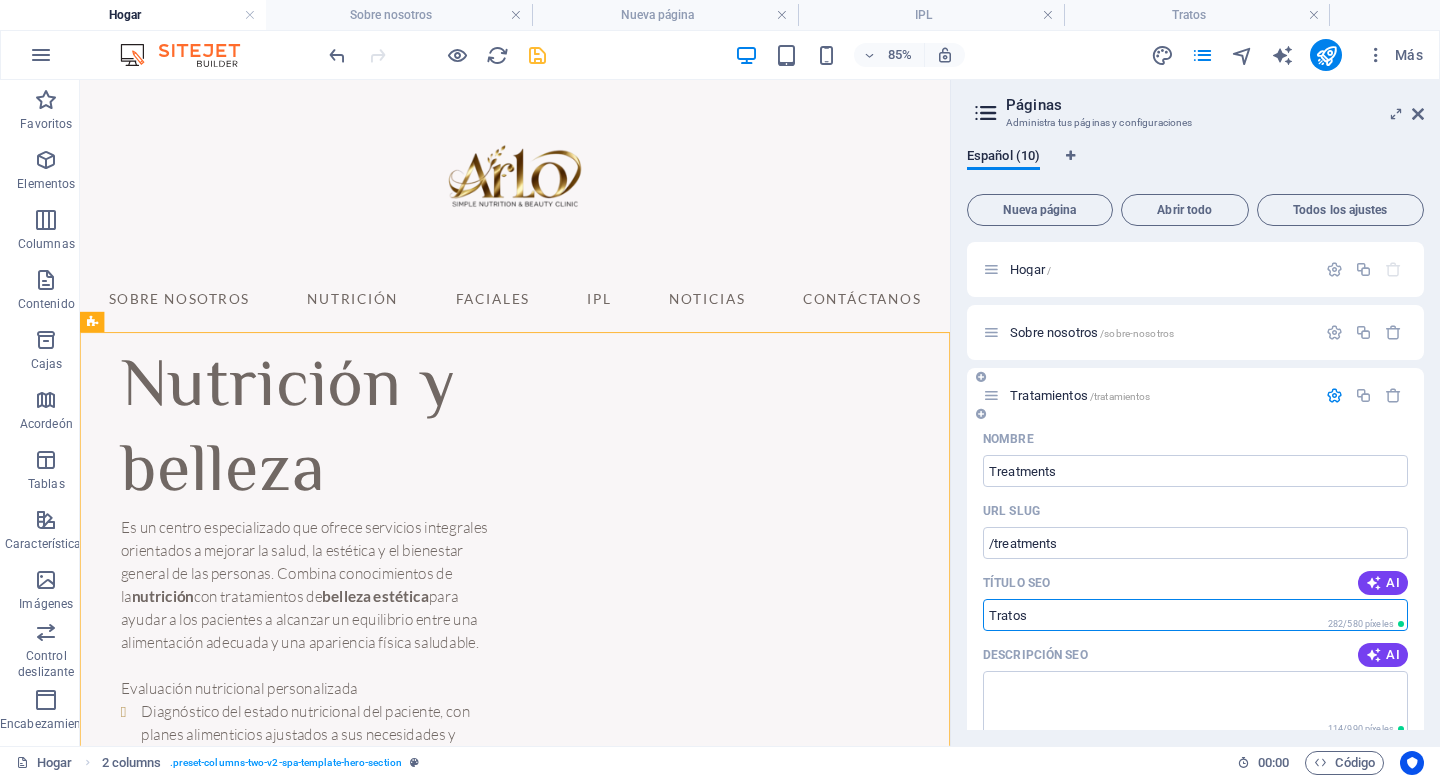 click on "Título SEO" at bounding box center (1195, 615) 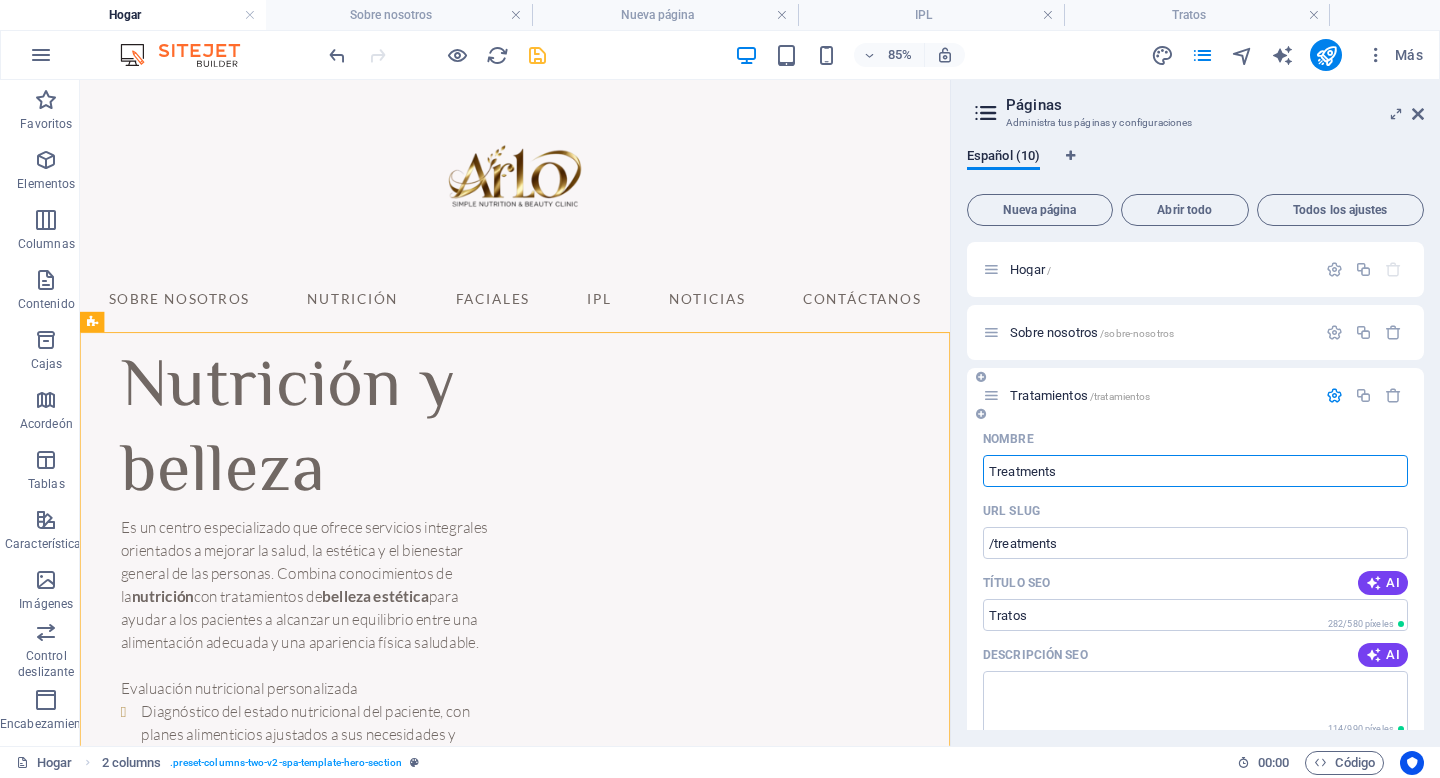 click on "Treatments" at bounding box center (1195, 471) 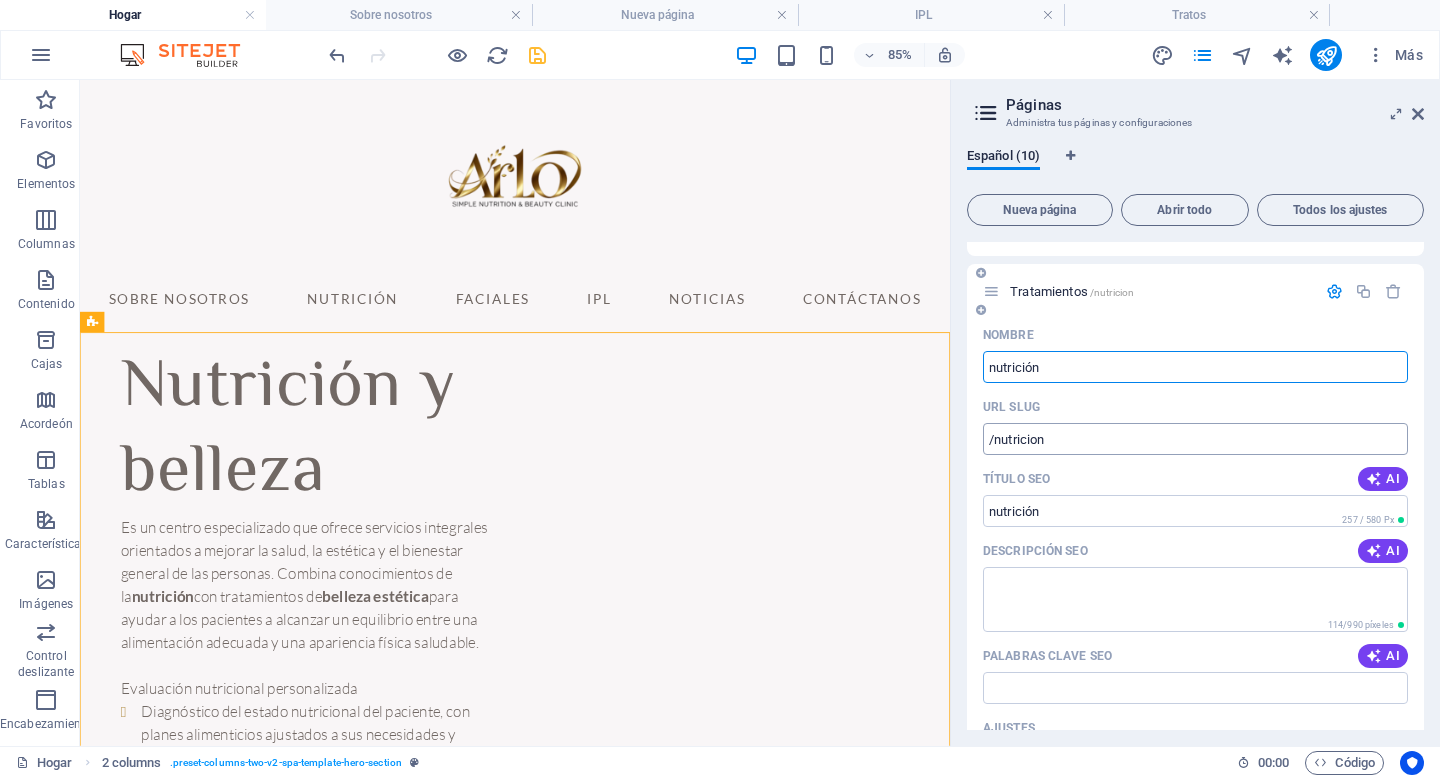 scroll, scrollTop: 0, scrollLeft: 0, axis: both 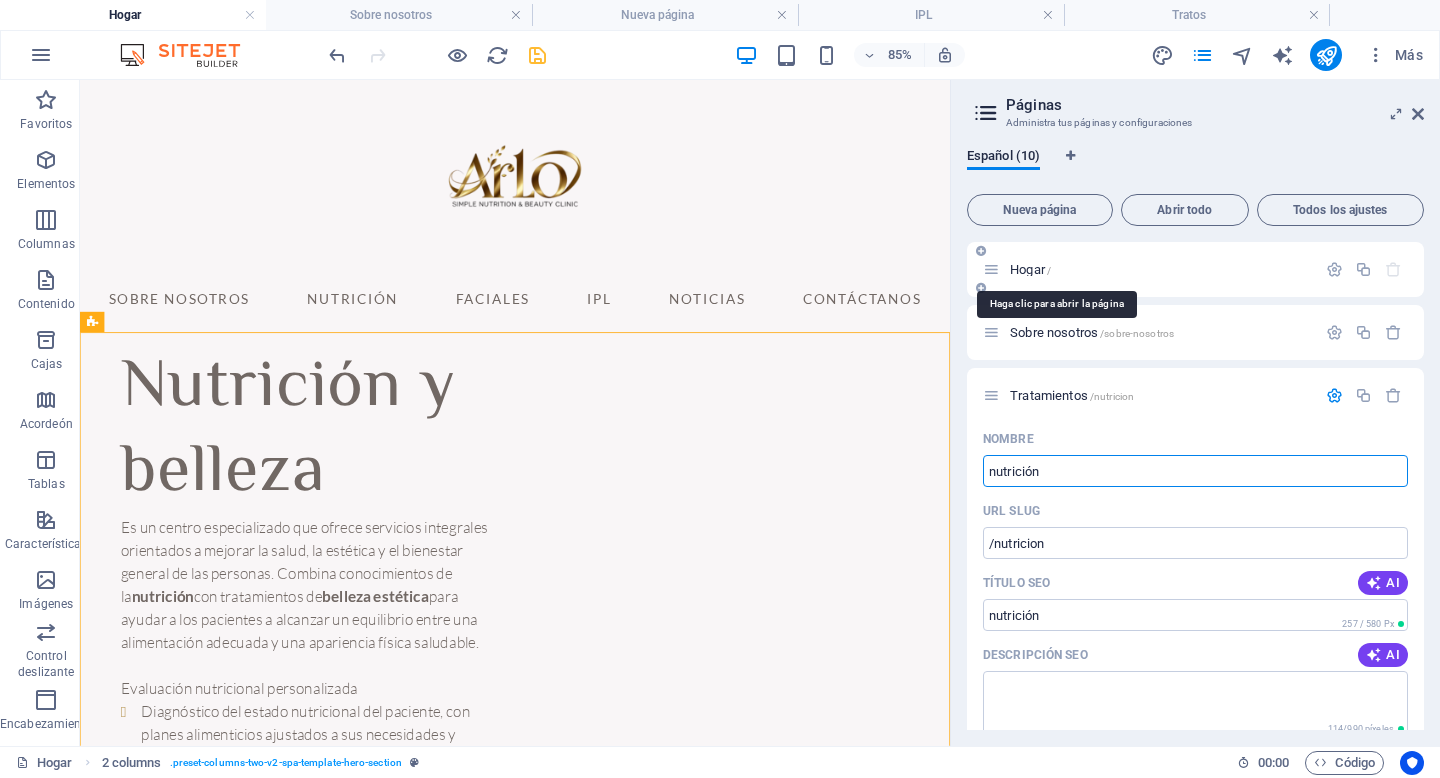click on "Hogar" at bounding box center (1027, 269) 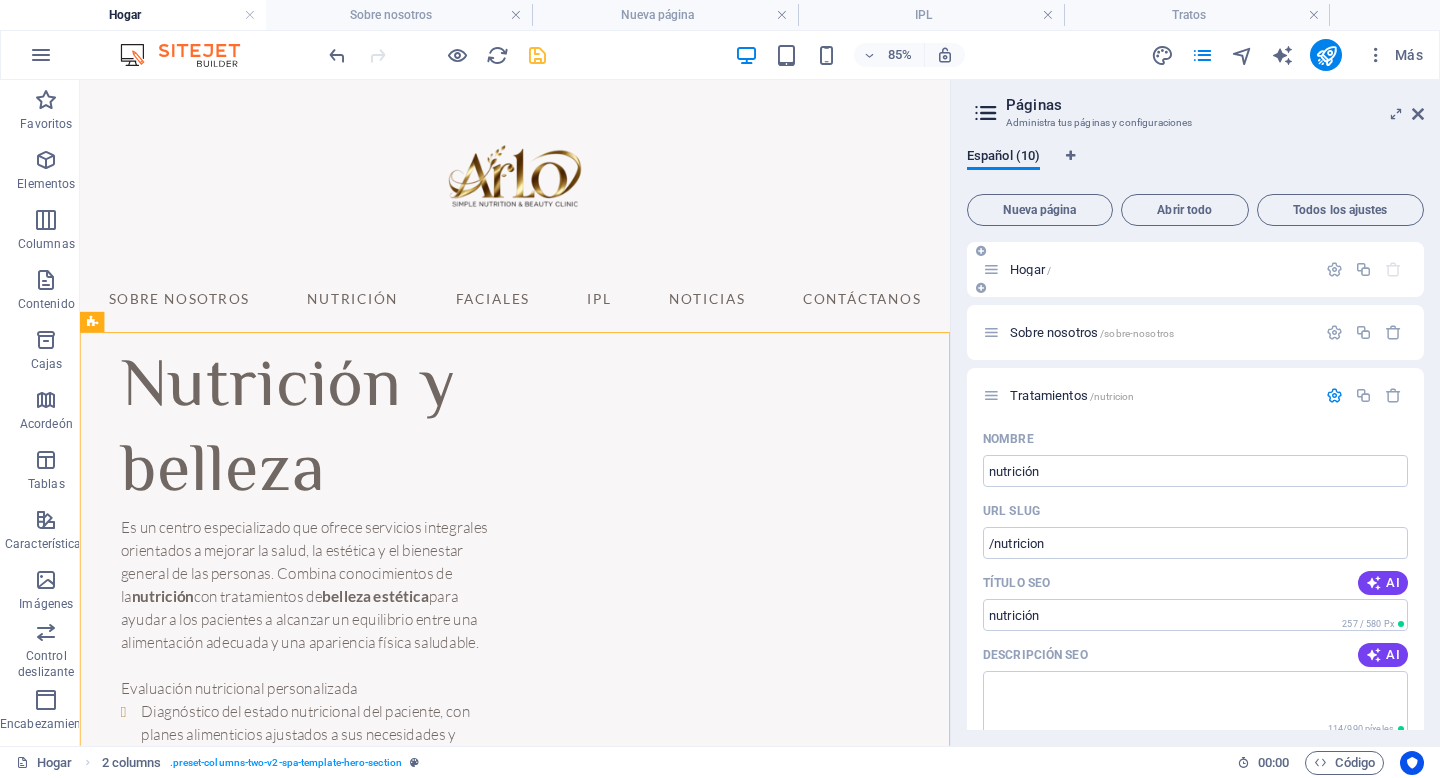 click at bounding box center (991, 269) 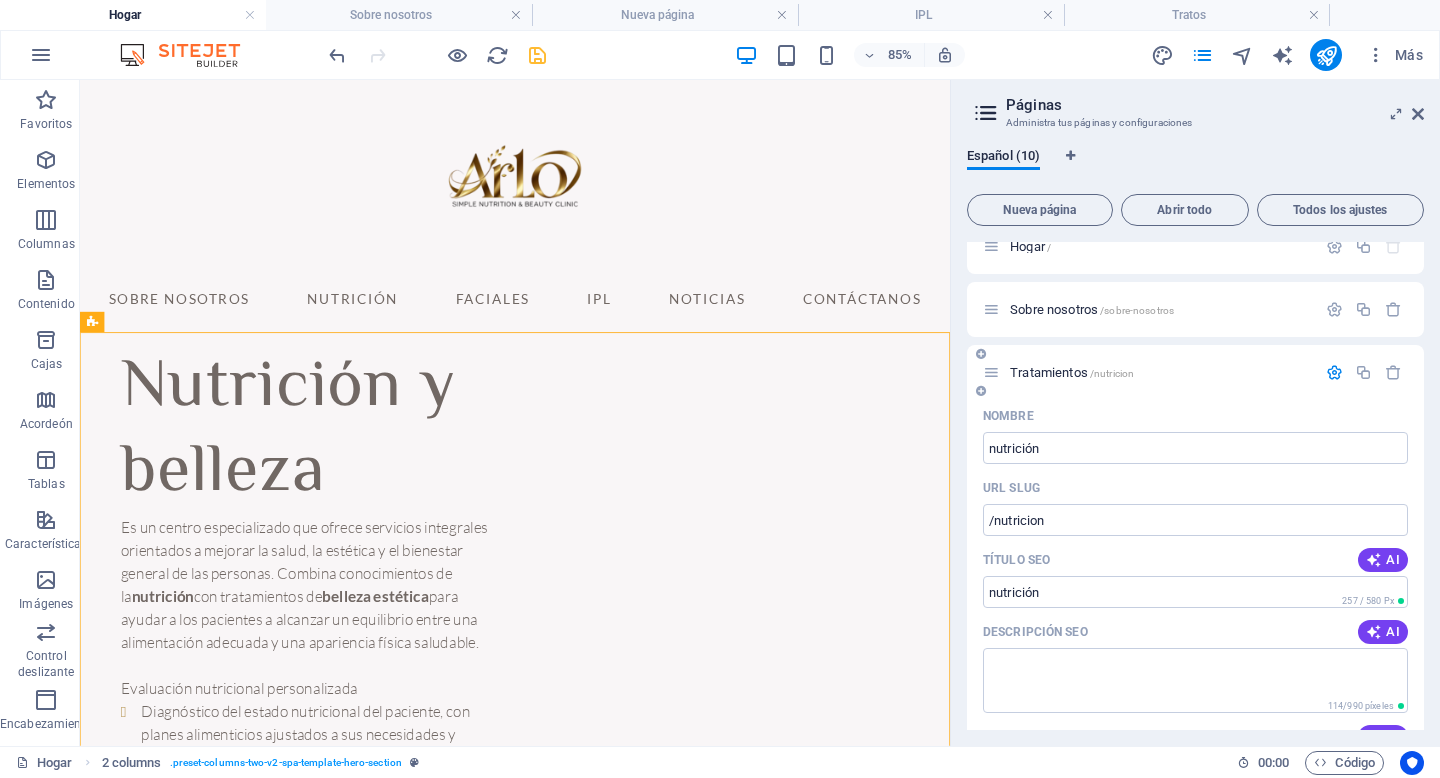 scroll, scrollTop: 0, scrollLeft: 0, axis: both 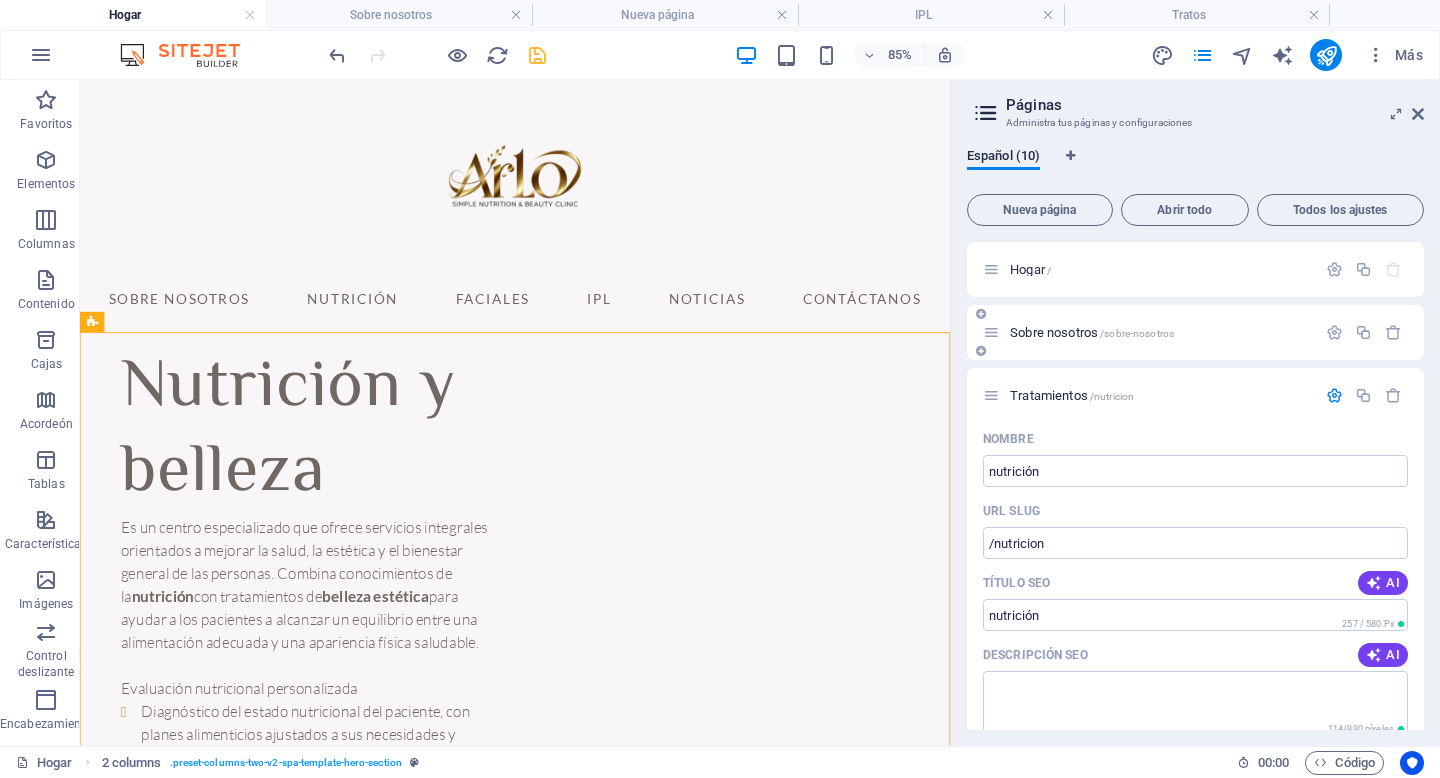 click at bounding box center [991, 332] 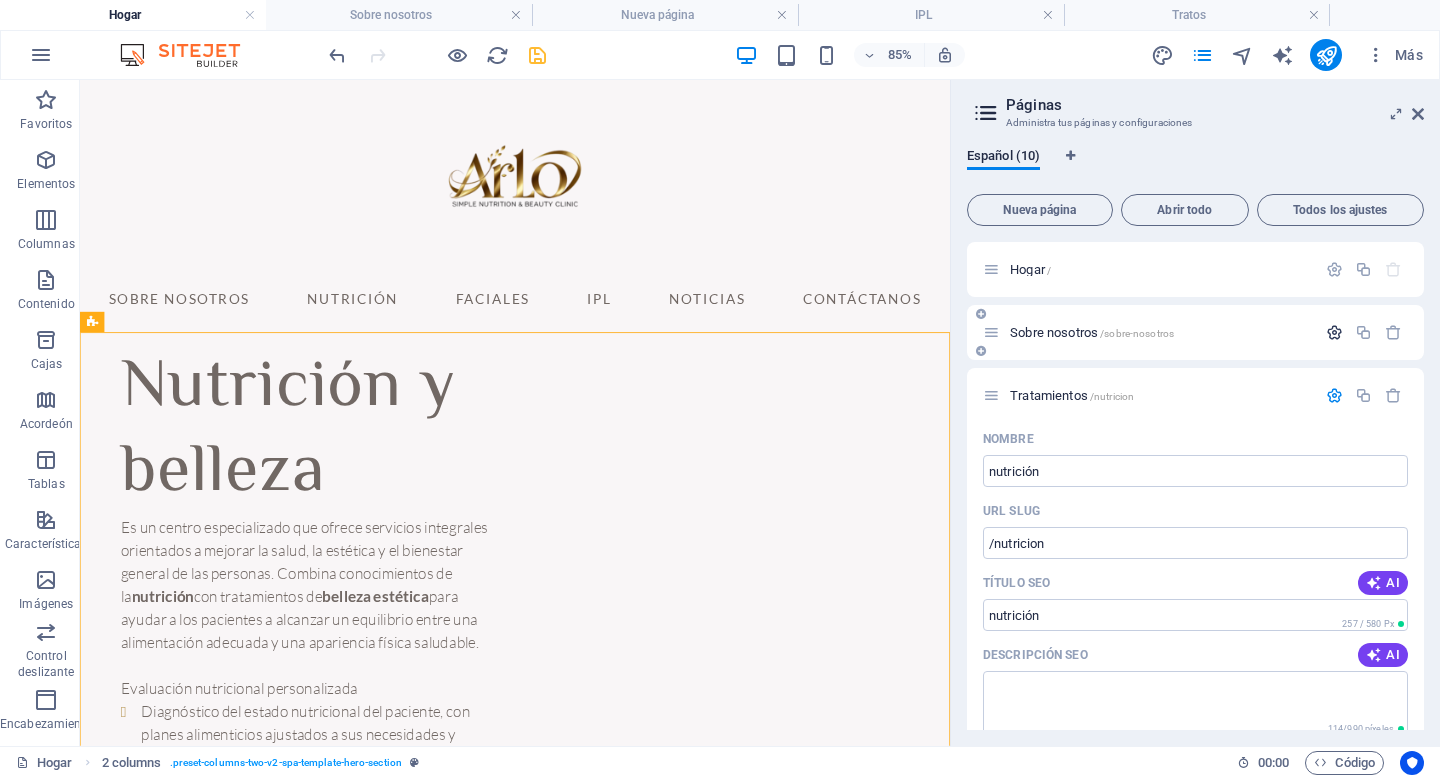 click at bounding box center (1334, 332) 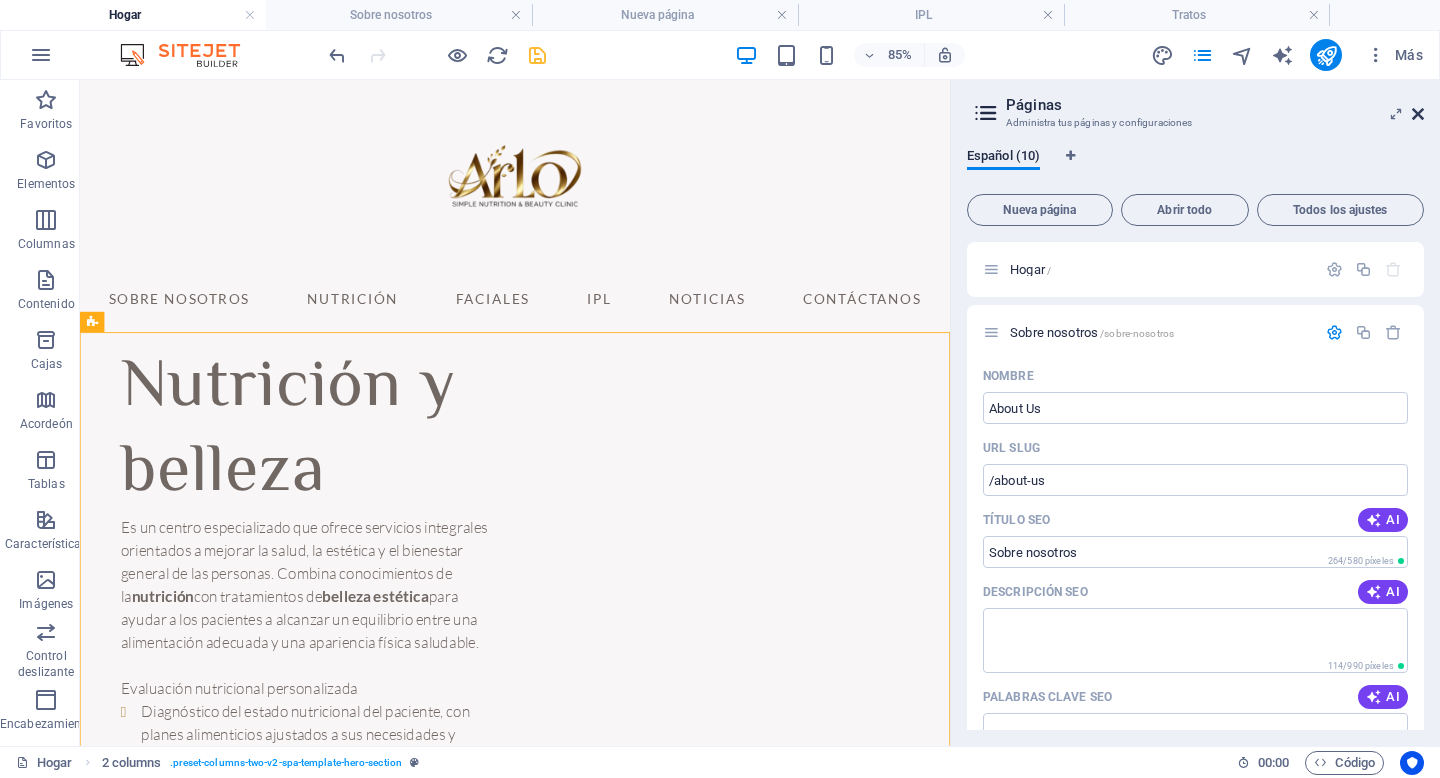 click at bounding box center (1418, 114) 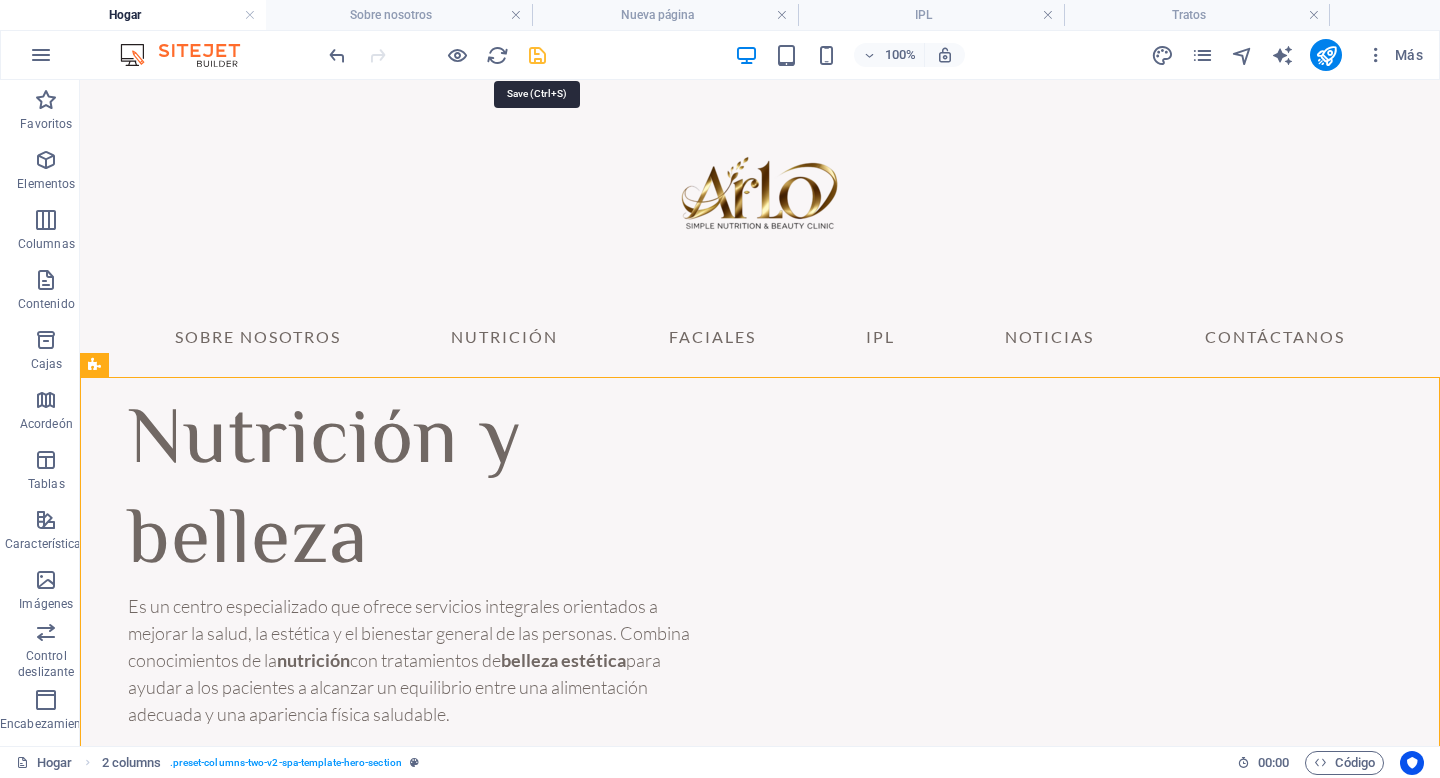 click at bounding box center (537, 55) 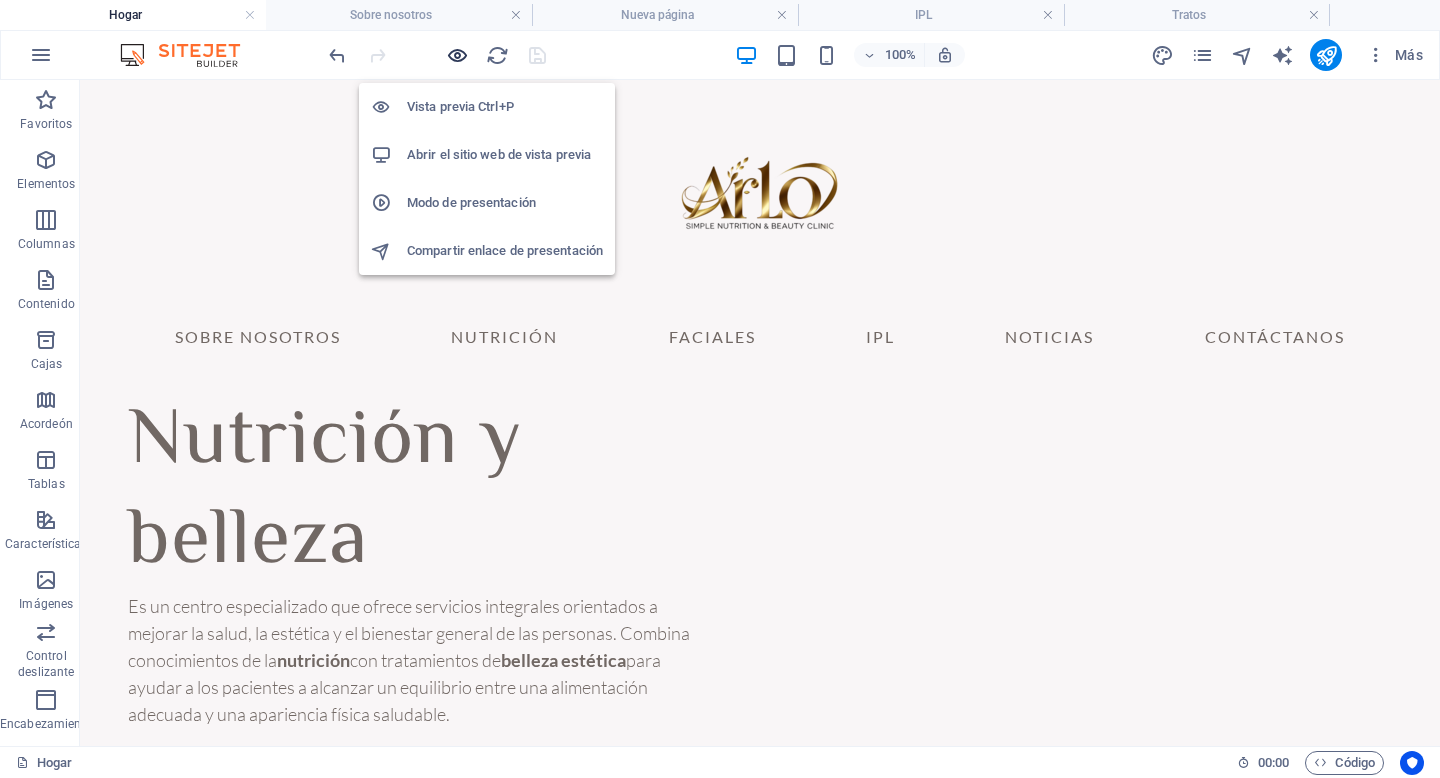 click at bounding box center (457, 55) 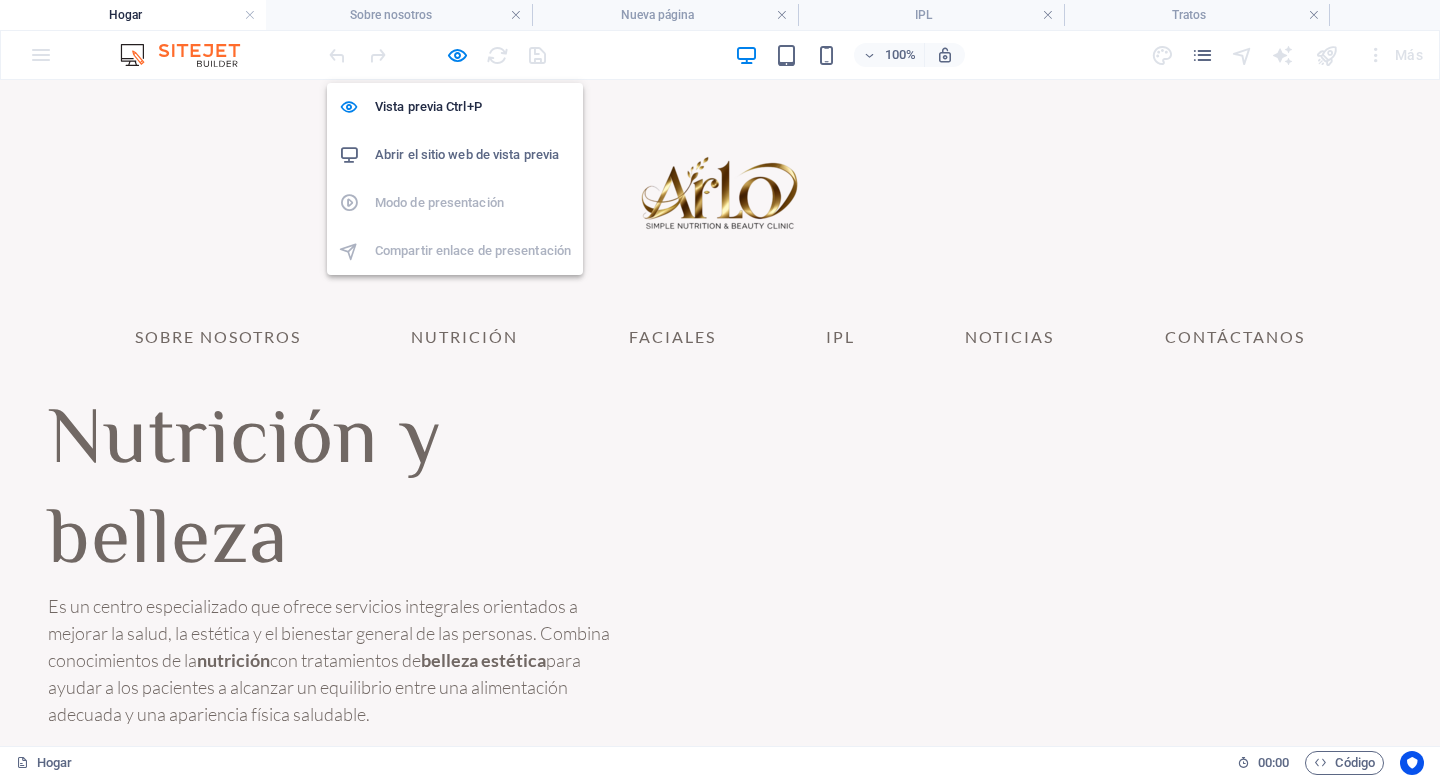 click on "Abrir el sitio web de vista previa" at bounding box center [467, 154] 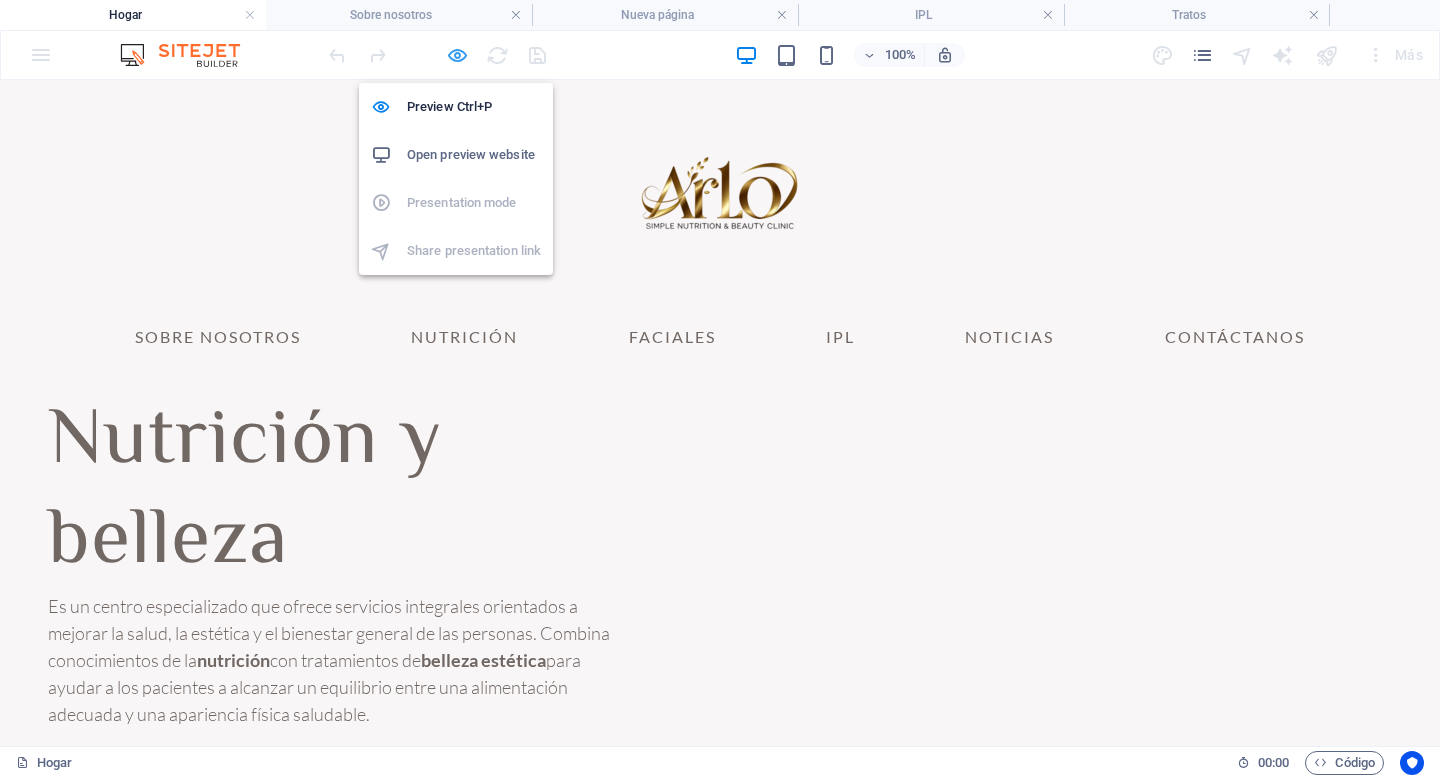 click at bounding box center (457, 55) 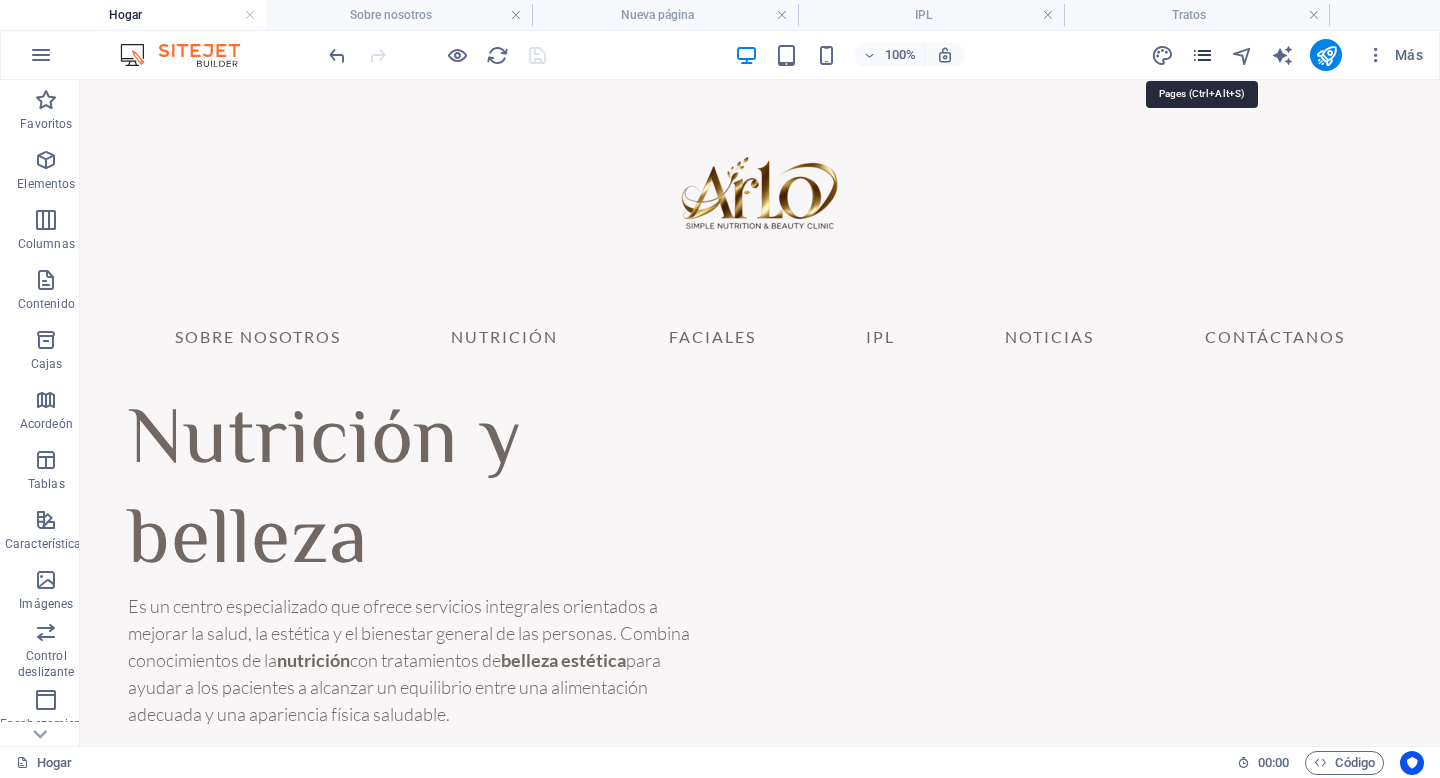 click at bounding box center [1202, 55] 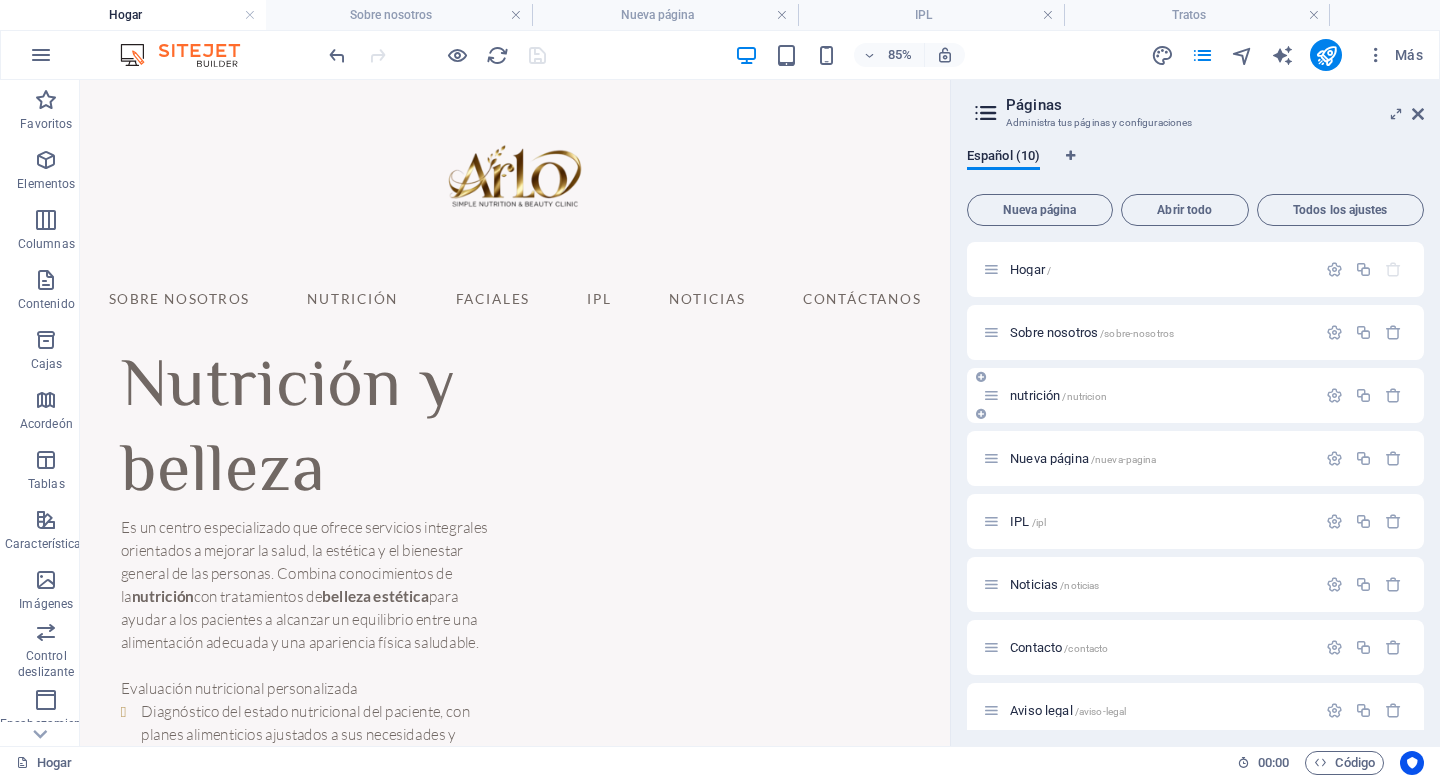 click at bounding box center [991, 395] 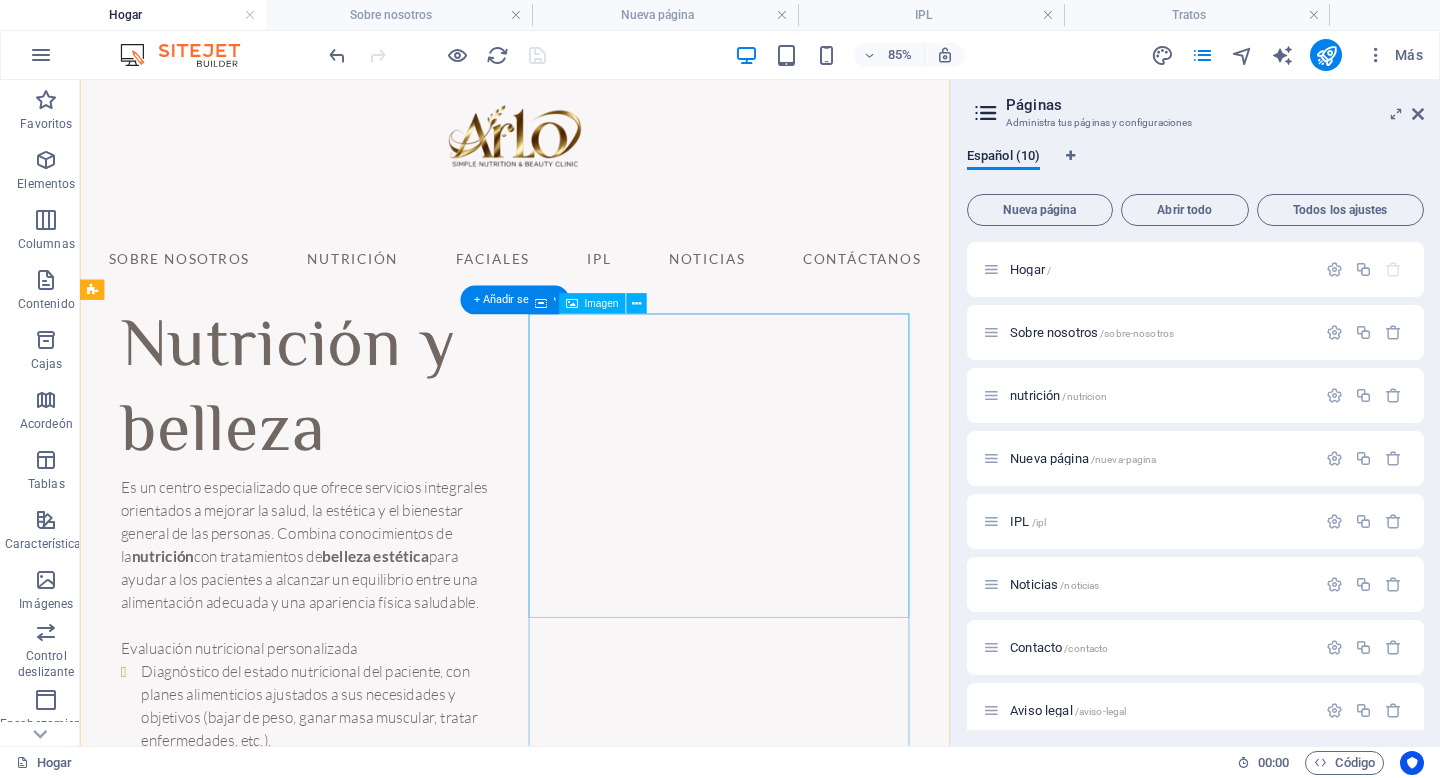 scroll, scrollTop: 0, scrollLeft: 0, axis: both 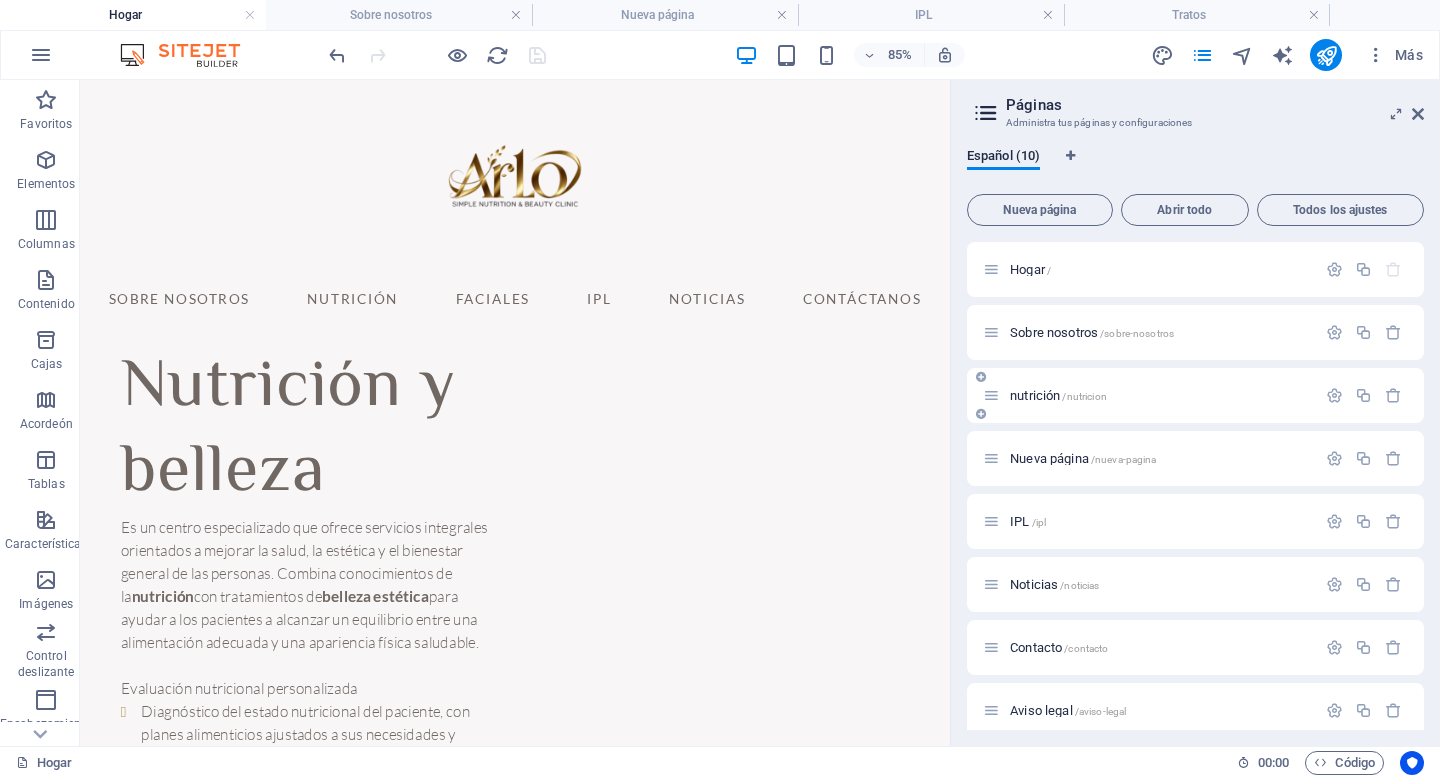 click at bounding box center [991, 395] 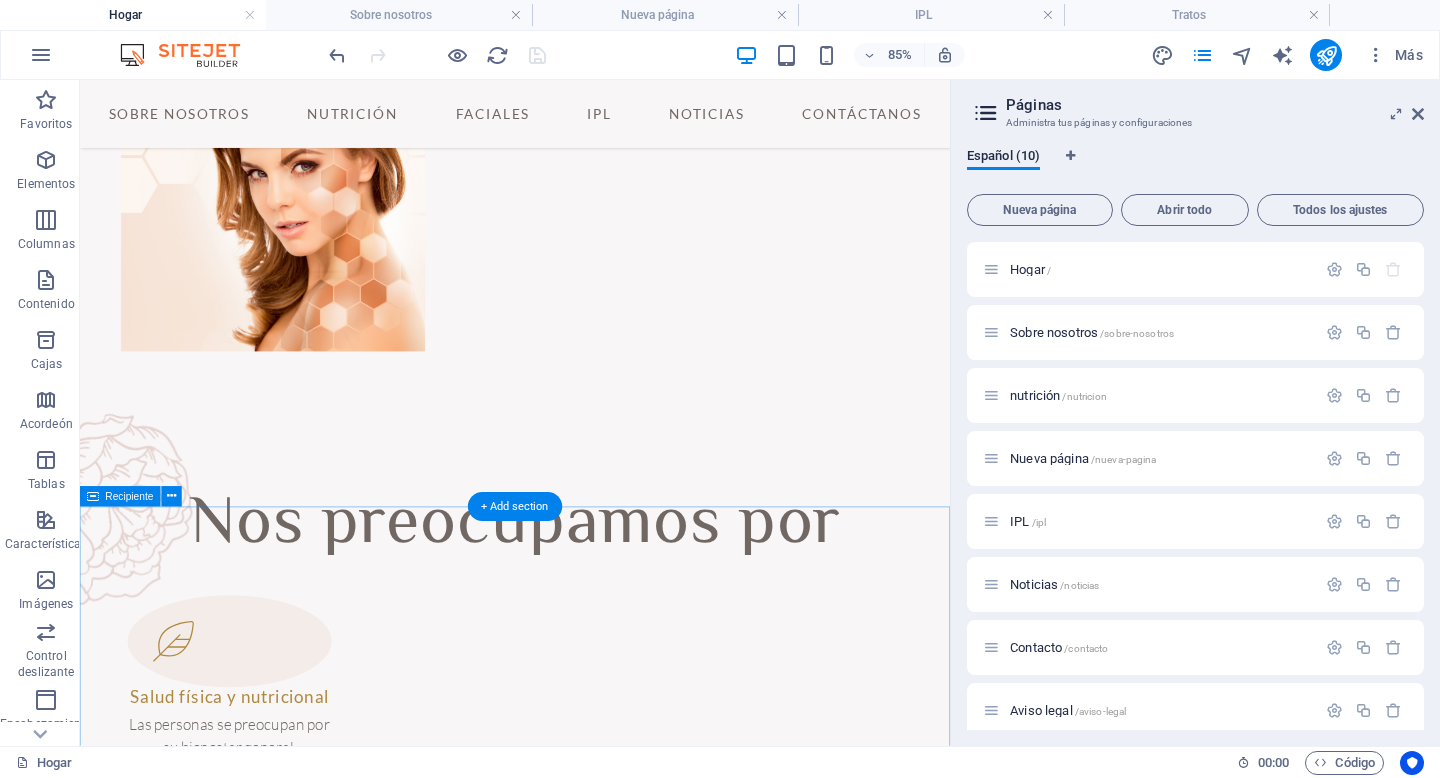 scroll, scrollTop: 937, scrollLeft: 0, axis: vertical 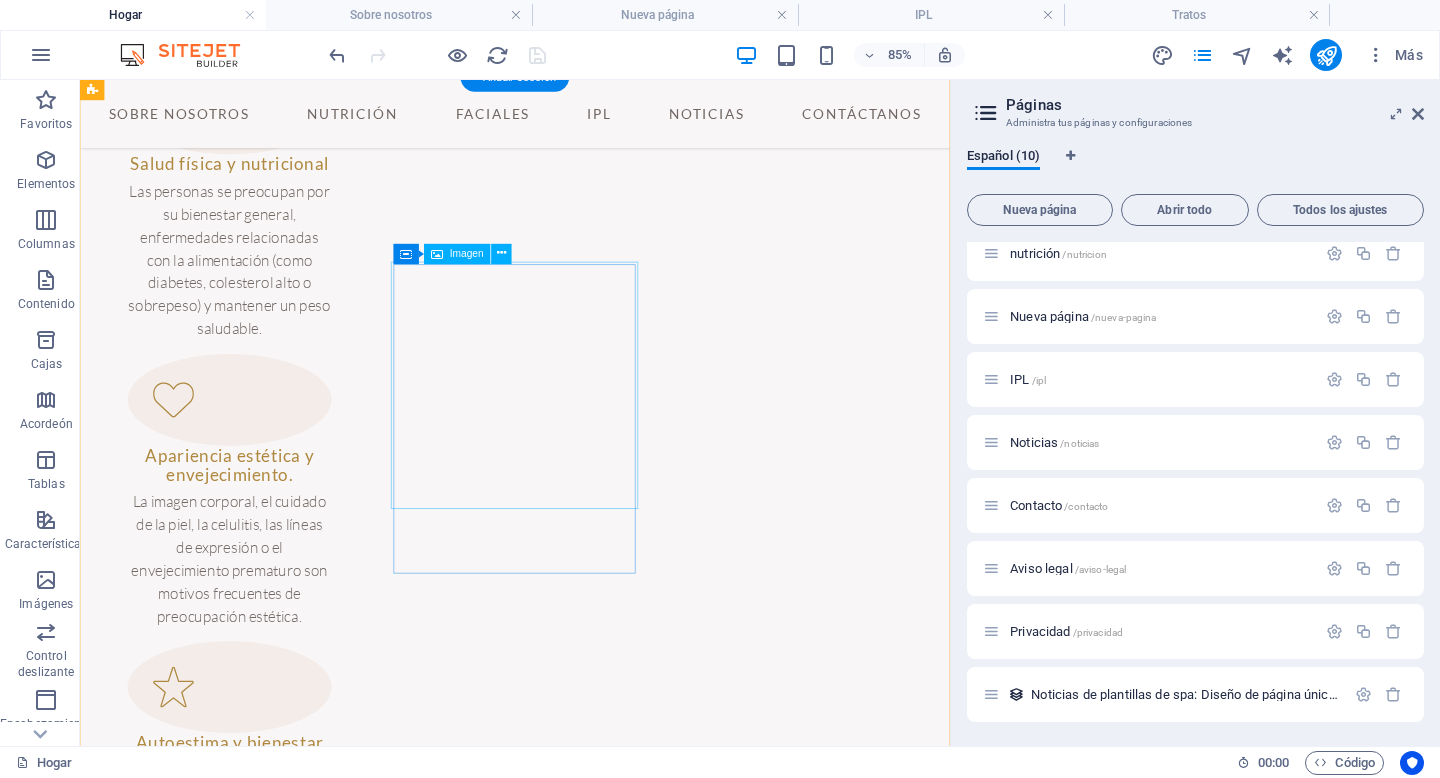 click at bounding box center (246, 1858) 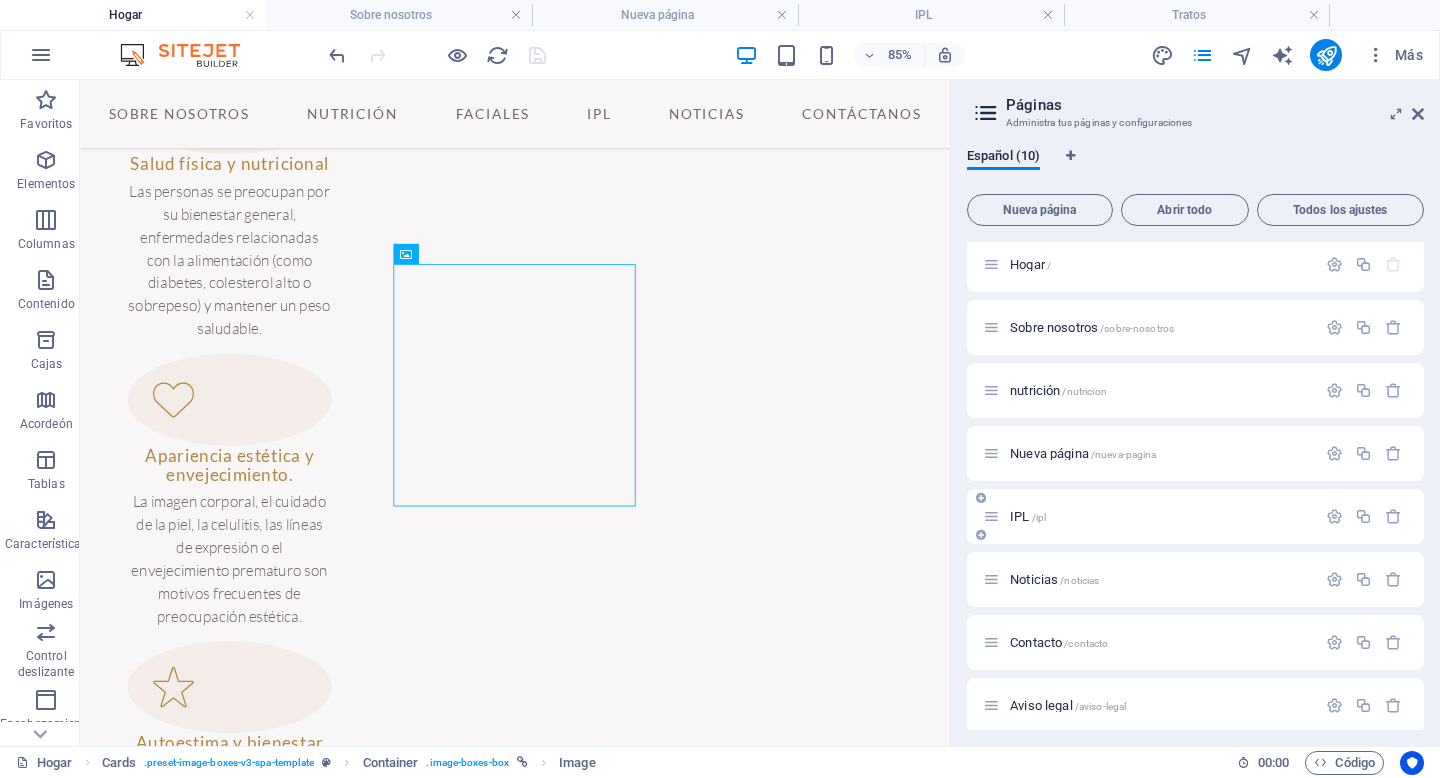 scroll, scrollTop: 0, scrollLeft: 0, axis: both 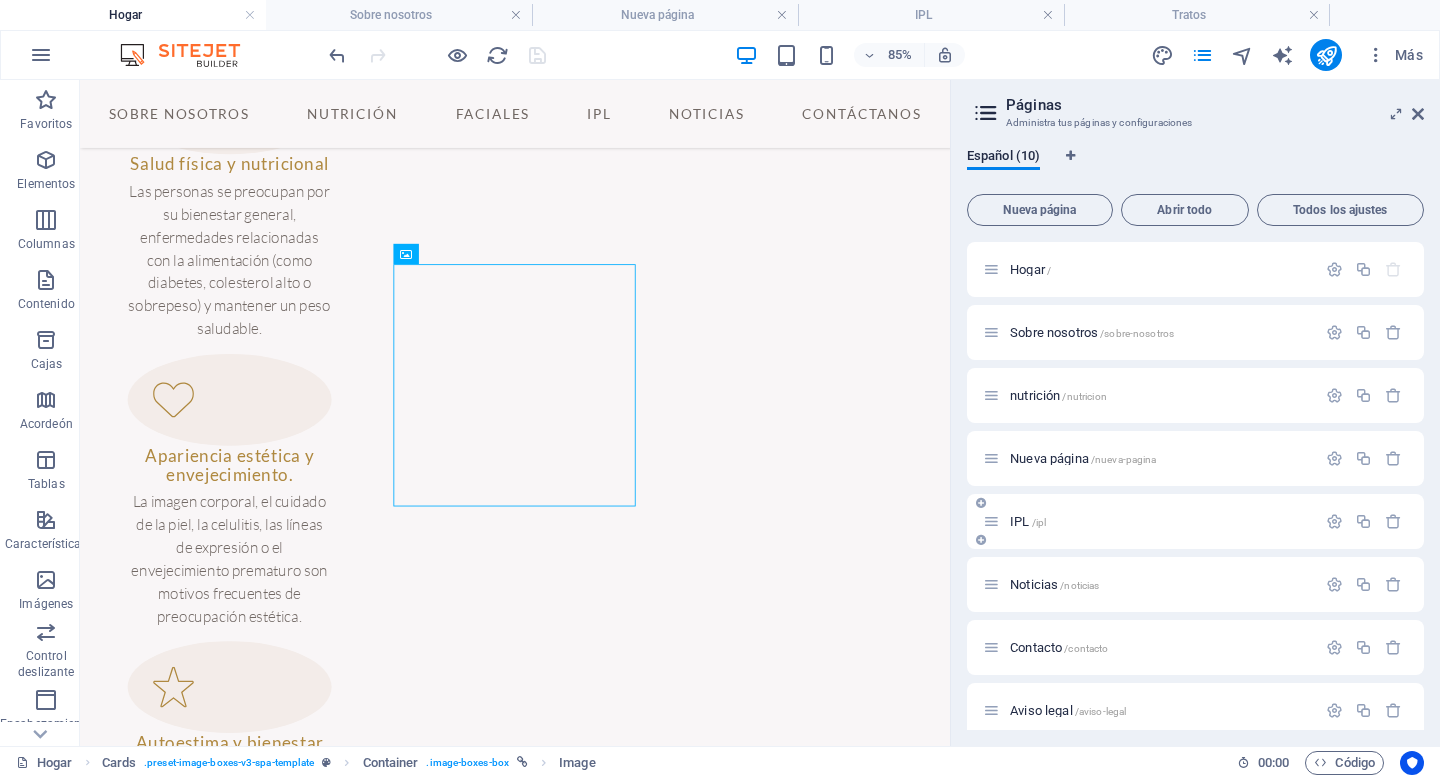 click at bounding box center [991, 521] 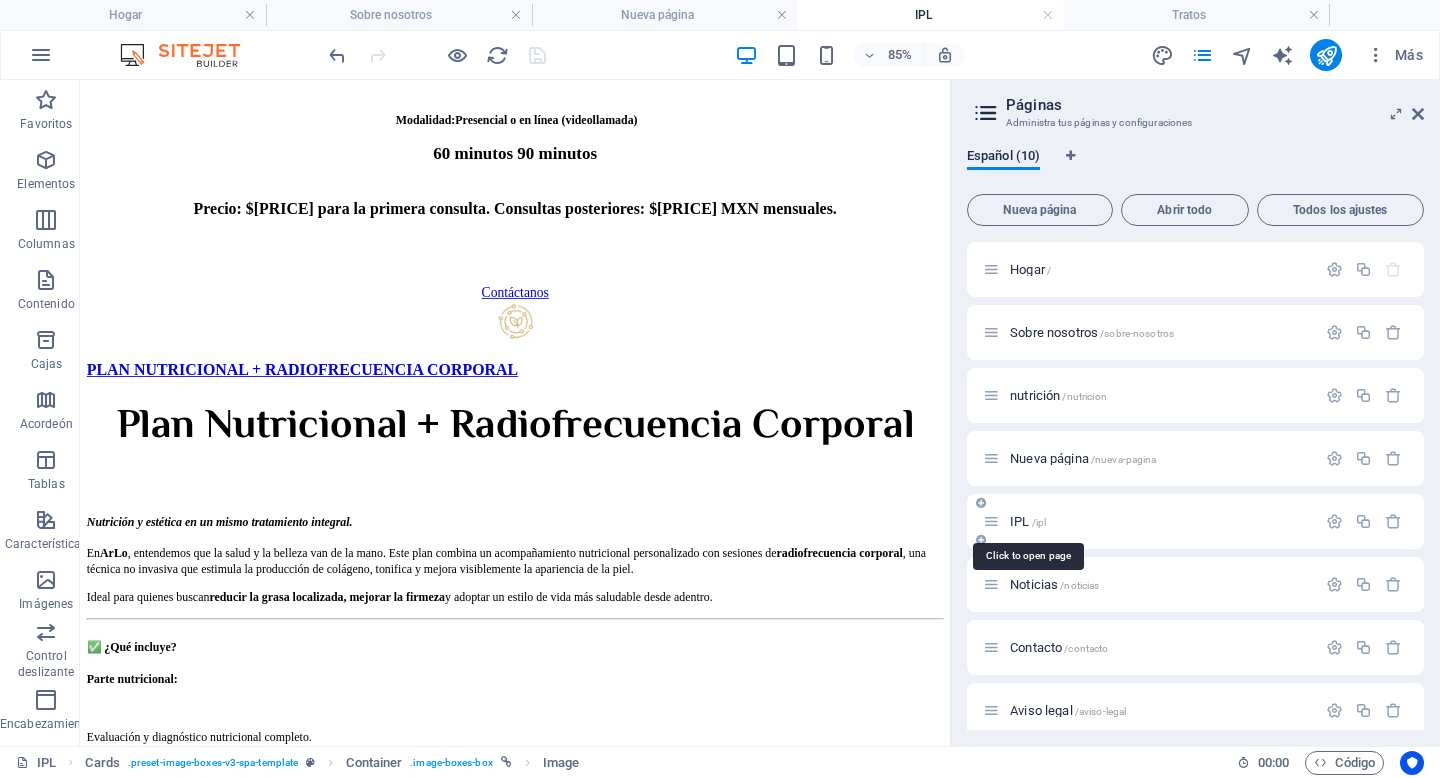 scroll, scrollTop: 3545, scrollLeft: 0, axis: vertical 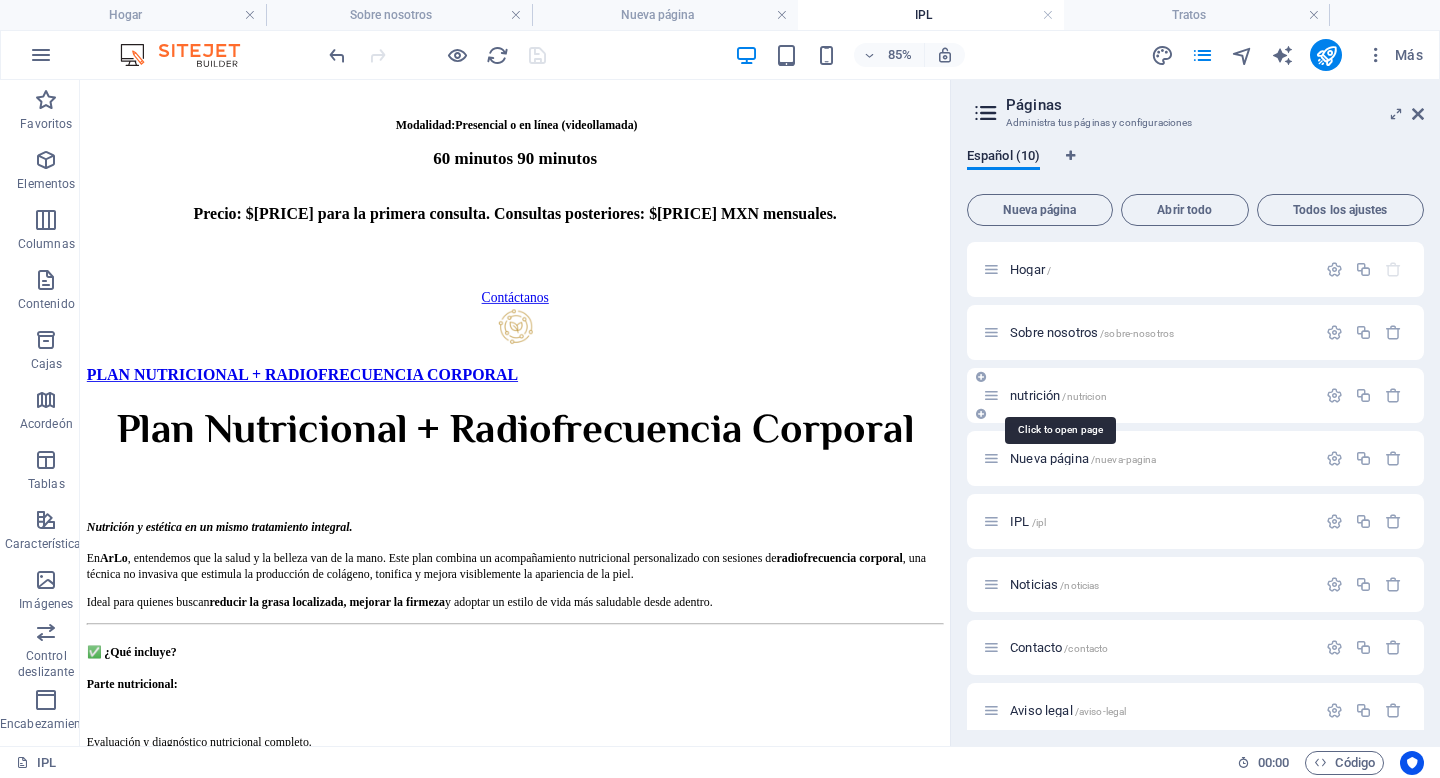 click on "nutrición" at bounding box center [1035, 395] 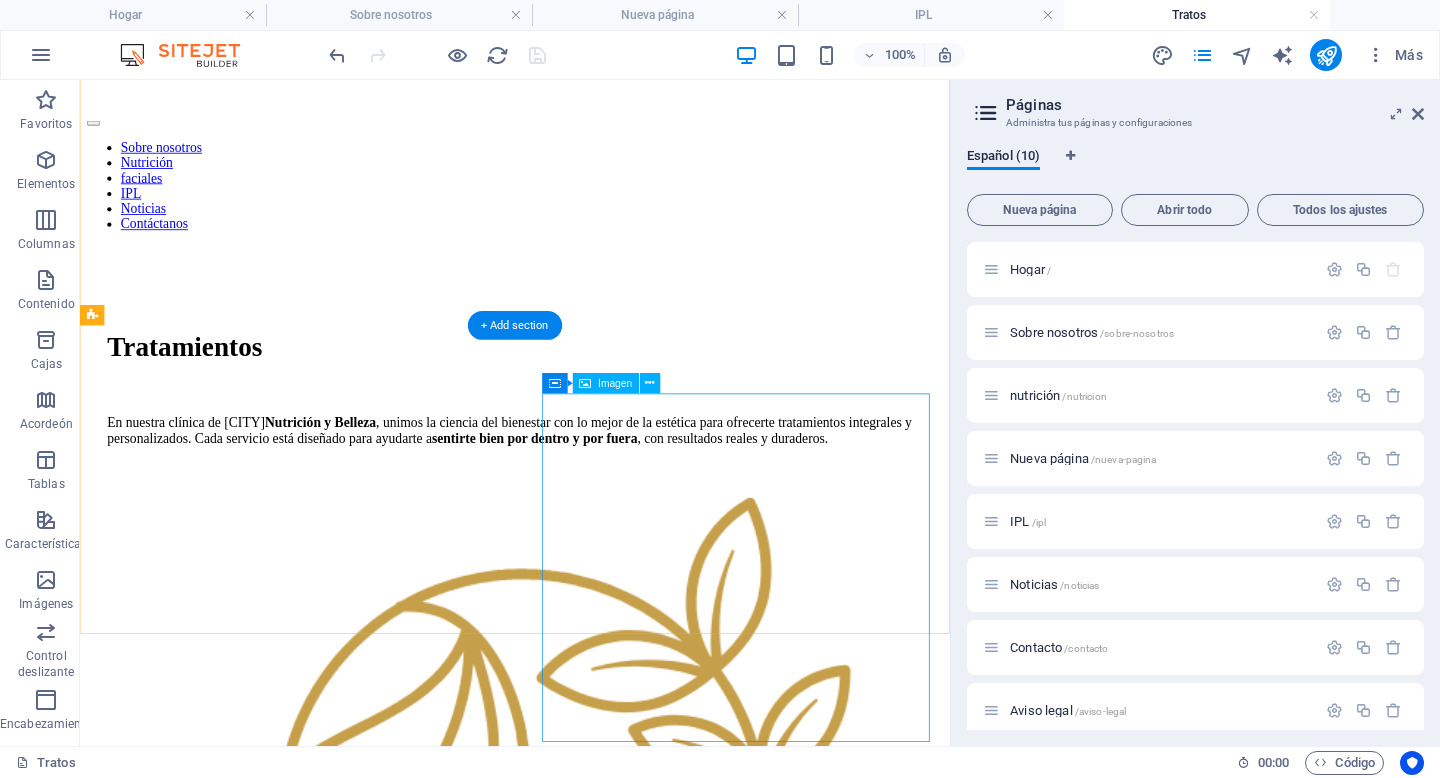scroll, scrollTop: 0, scrollLeft: 0, axis: both 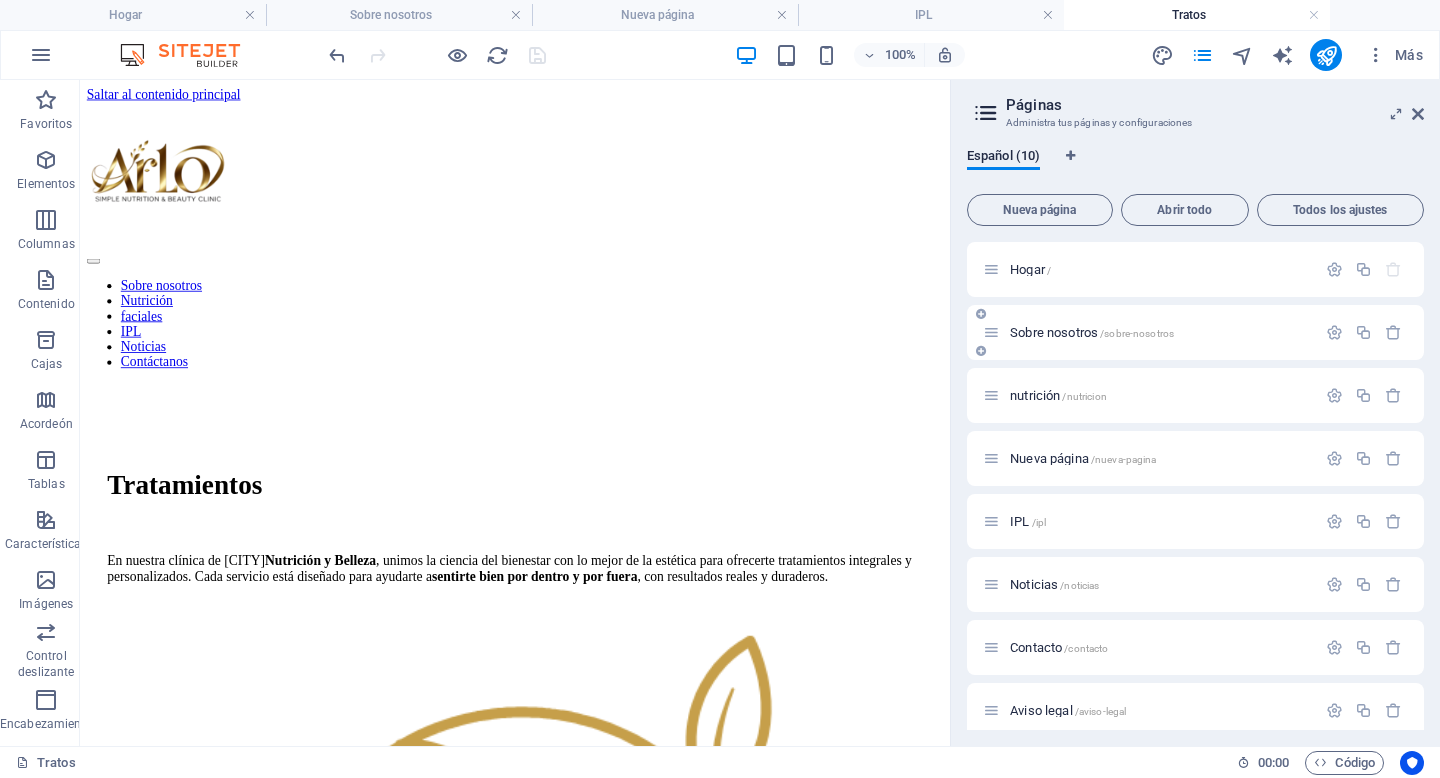 click on "Sobre nosotros" at bounding box center [1054, 332] 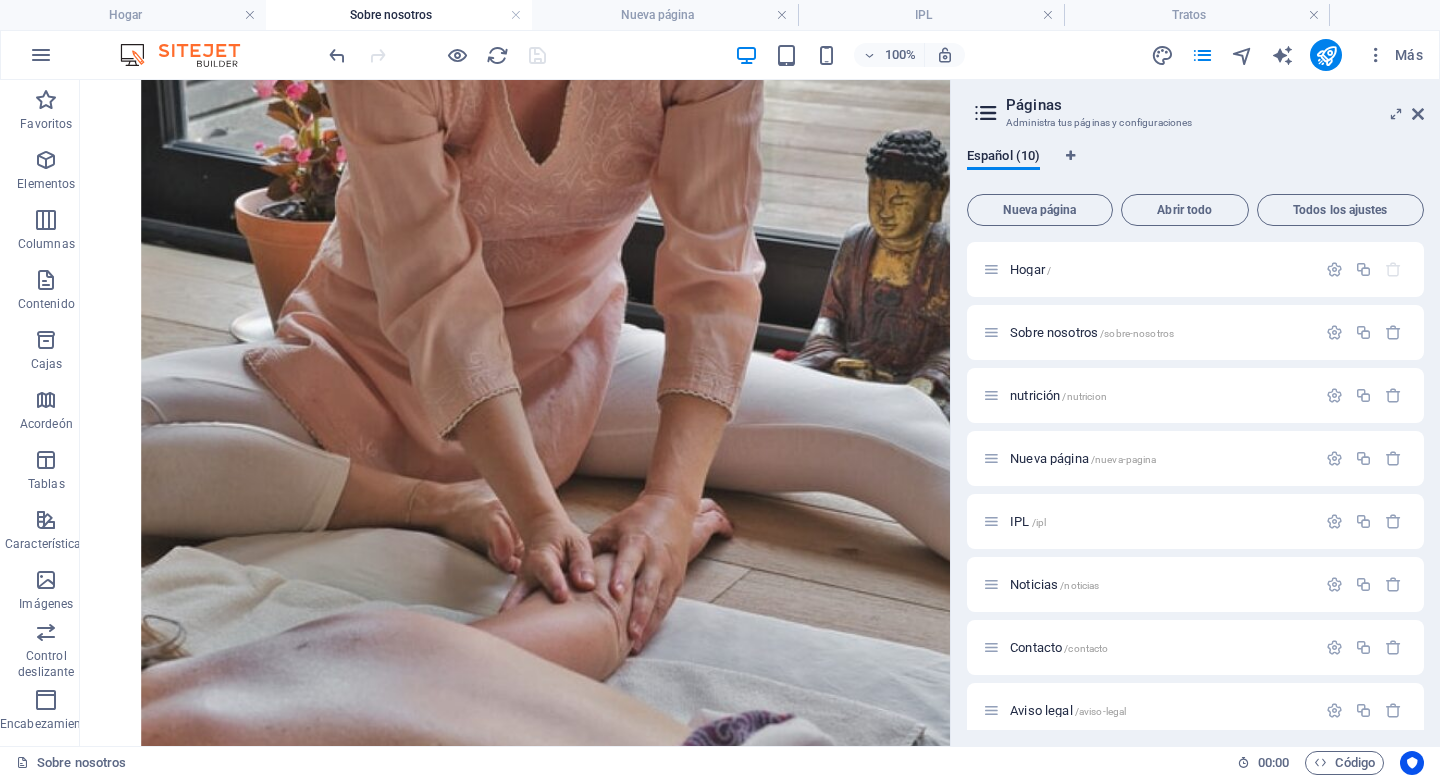 scroll, scrollTop: 5504, scrollLeft: 0, axis: vertical 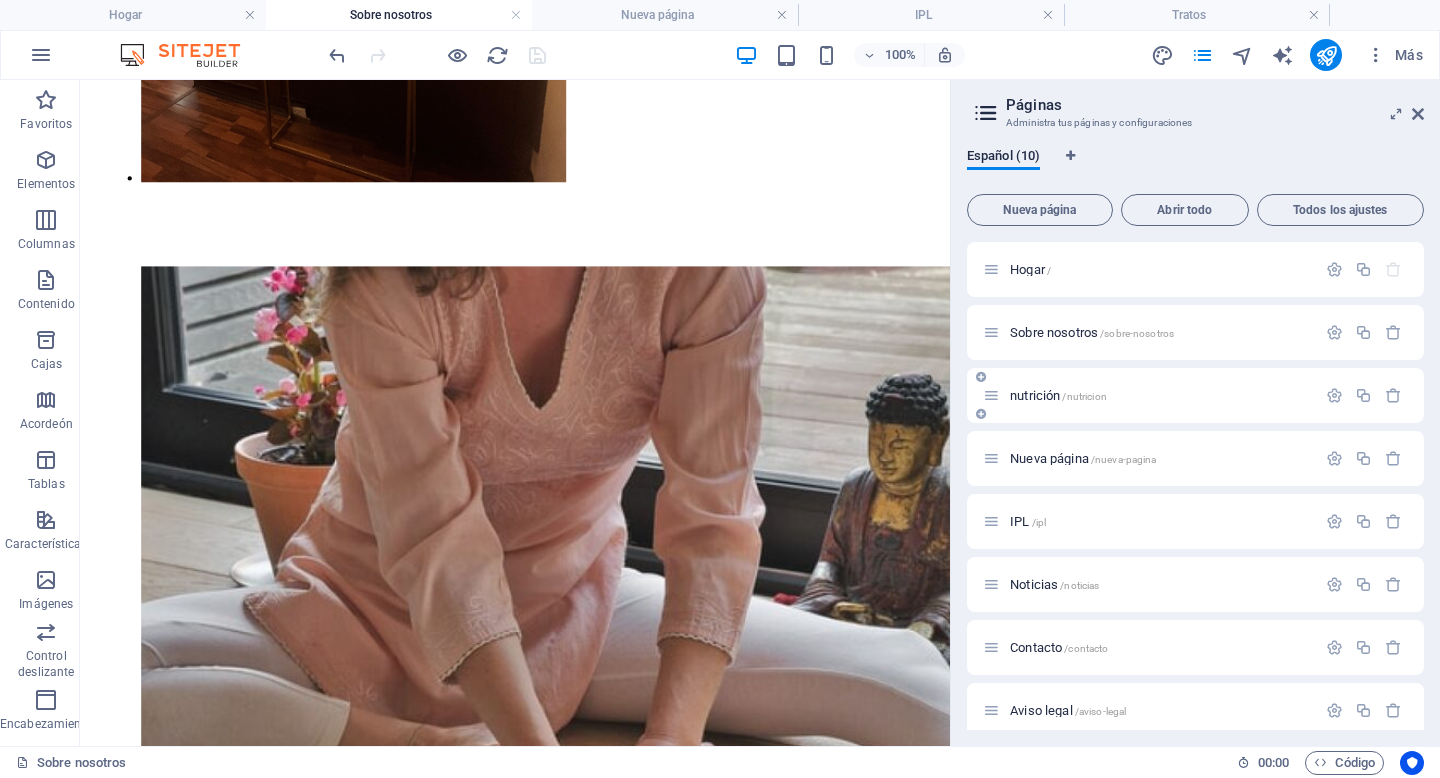 click on "nutrición" at bounding box center [1035, 395] 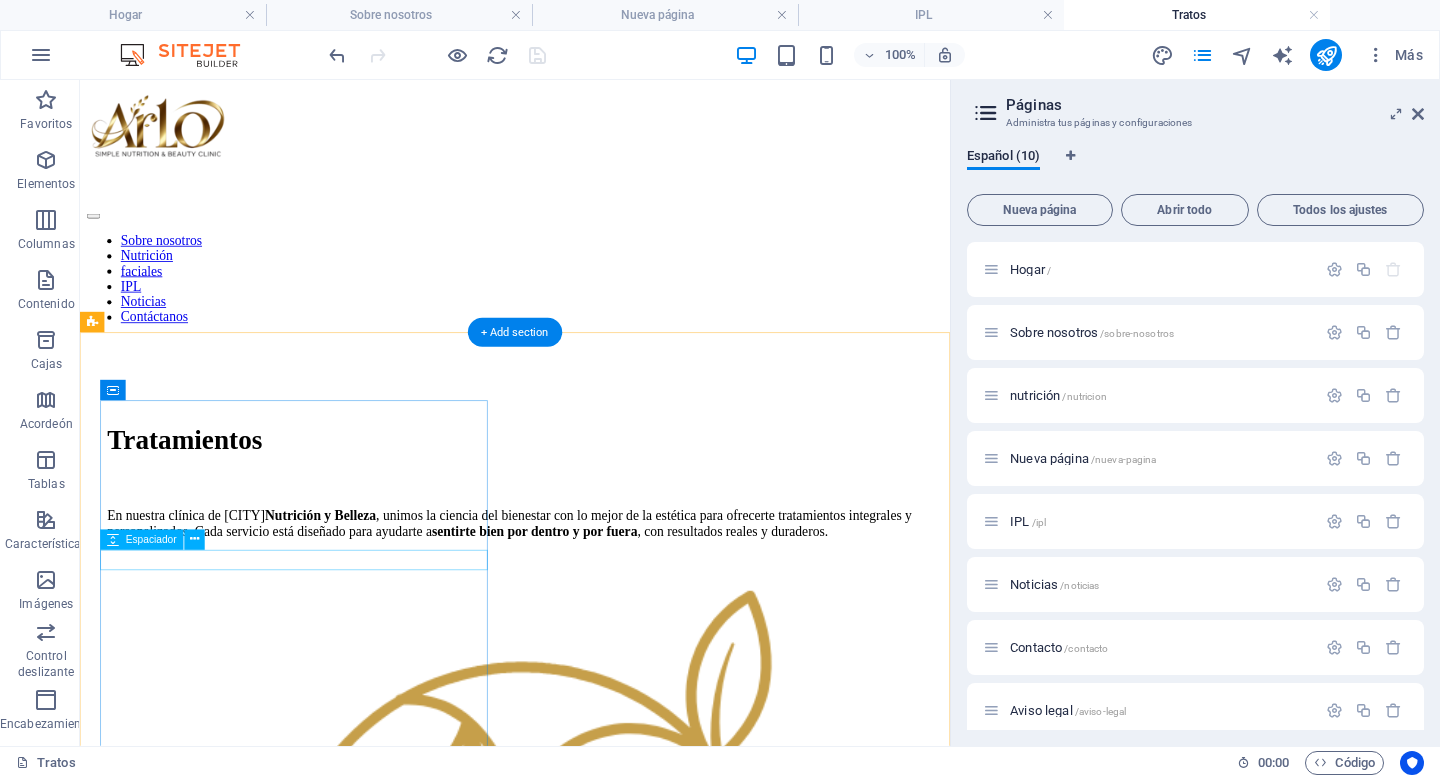 scroll, scrollTop: 0, scrollLeft: 0, axis: both 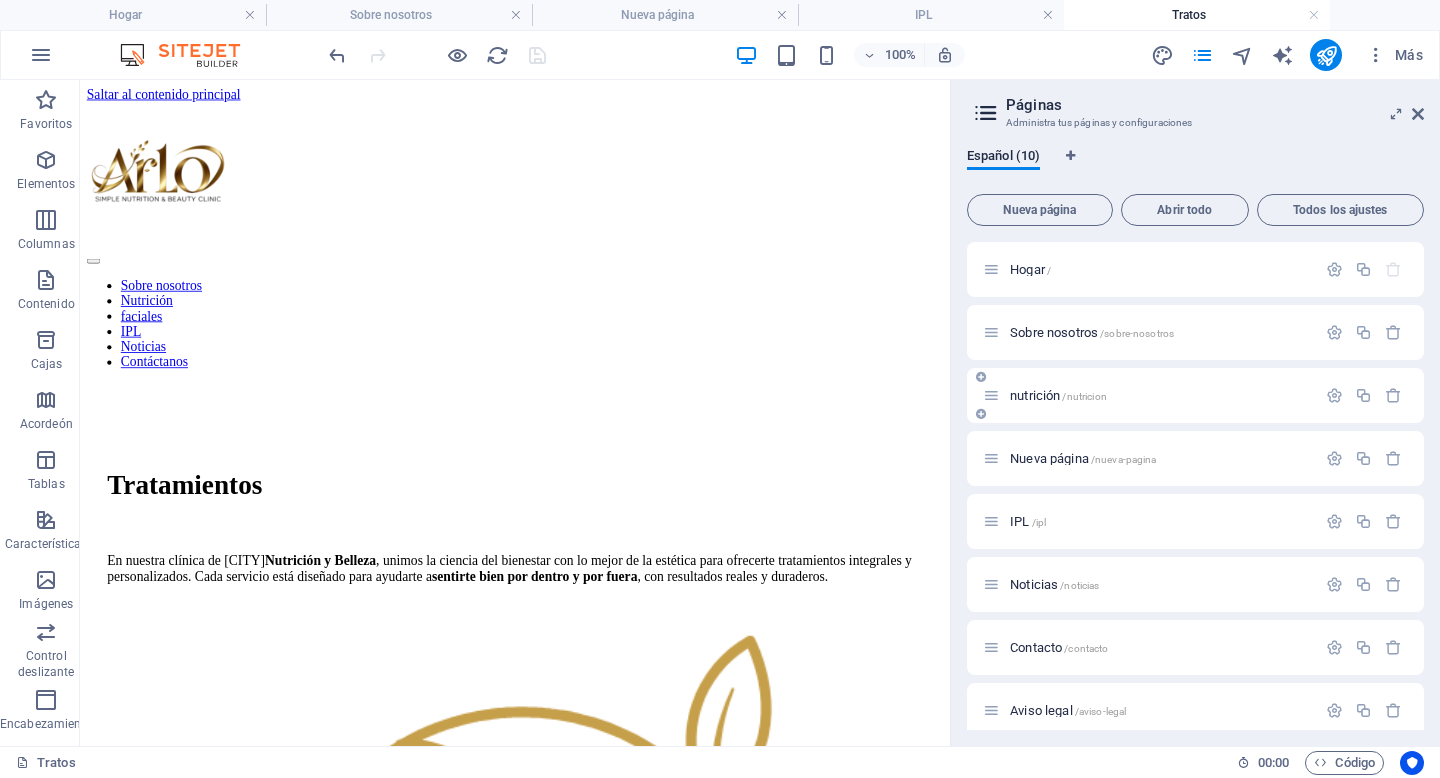 click on "nutrición" at bounding box center [1035, 395] 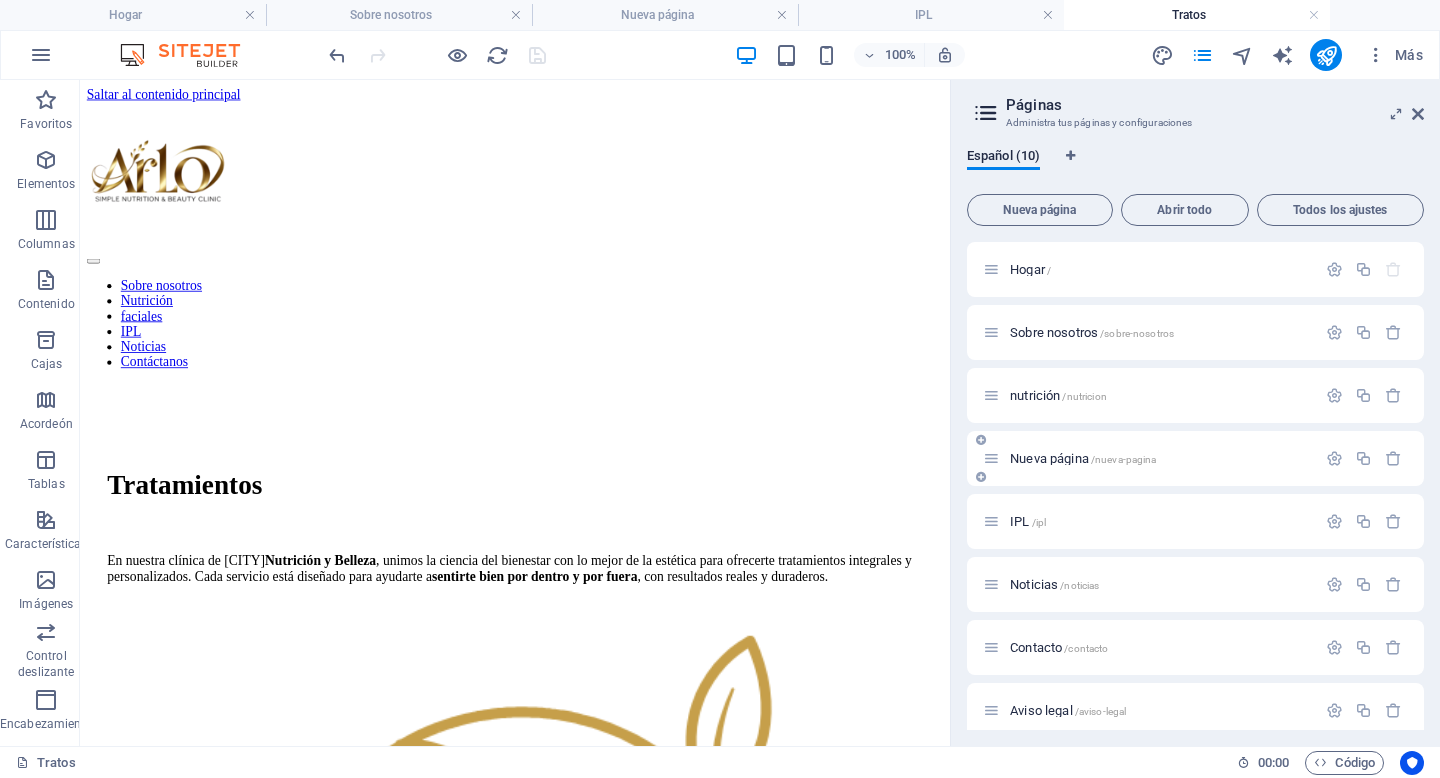 click on "Nueva página" at bounding box center (1049, 458) 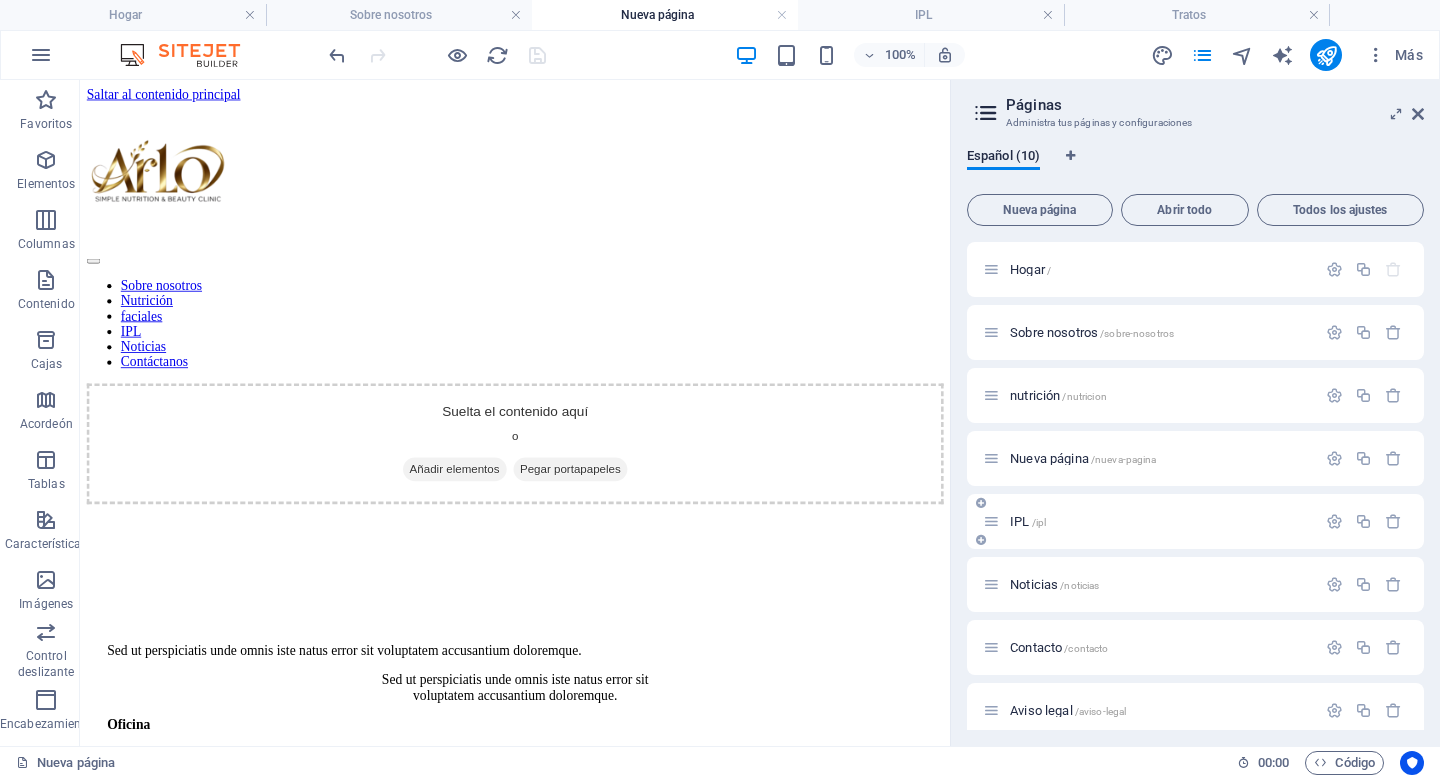 click on "IPL" at bounding box center [1019, 521] 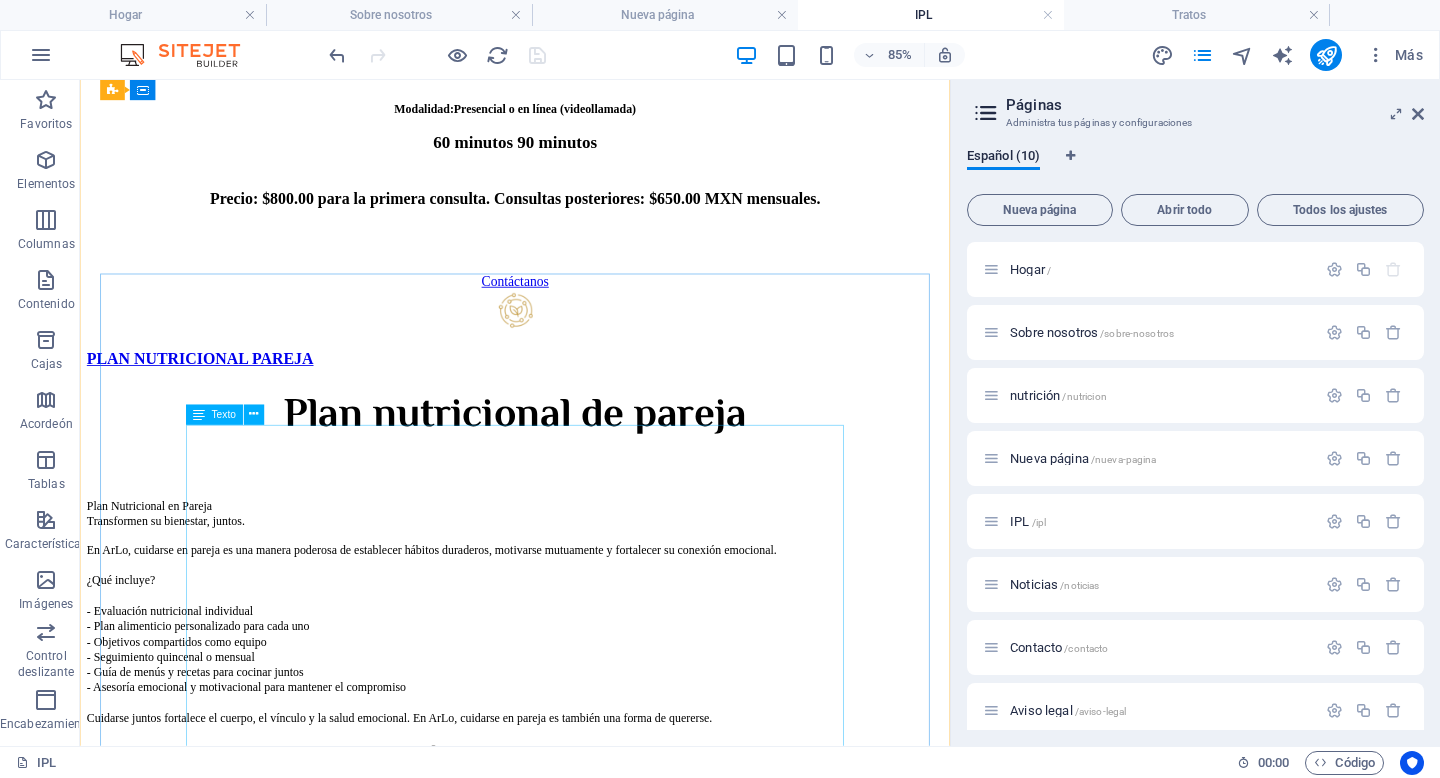 scroll, scrollTop: 2683, scrollLeft: 0, axis: vertical 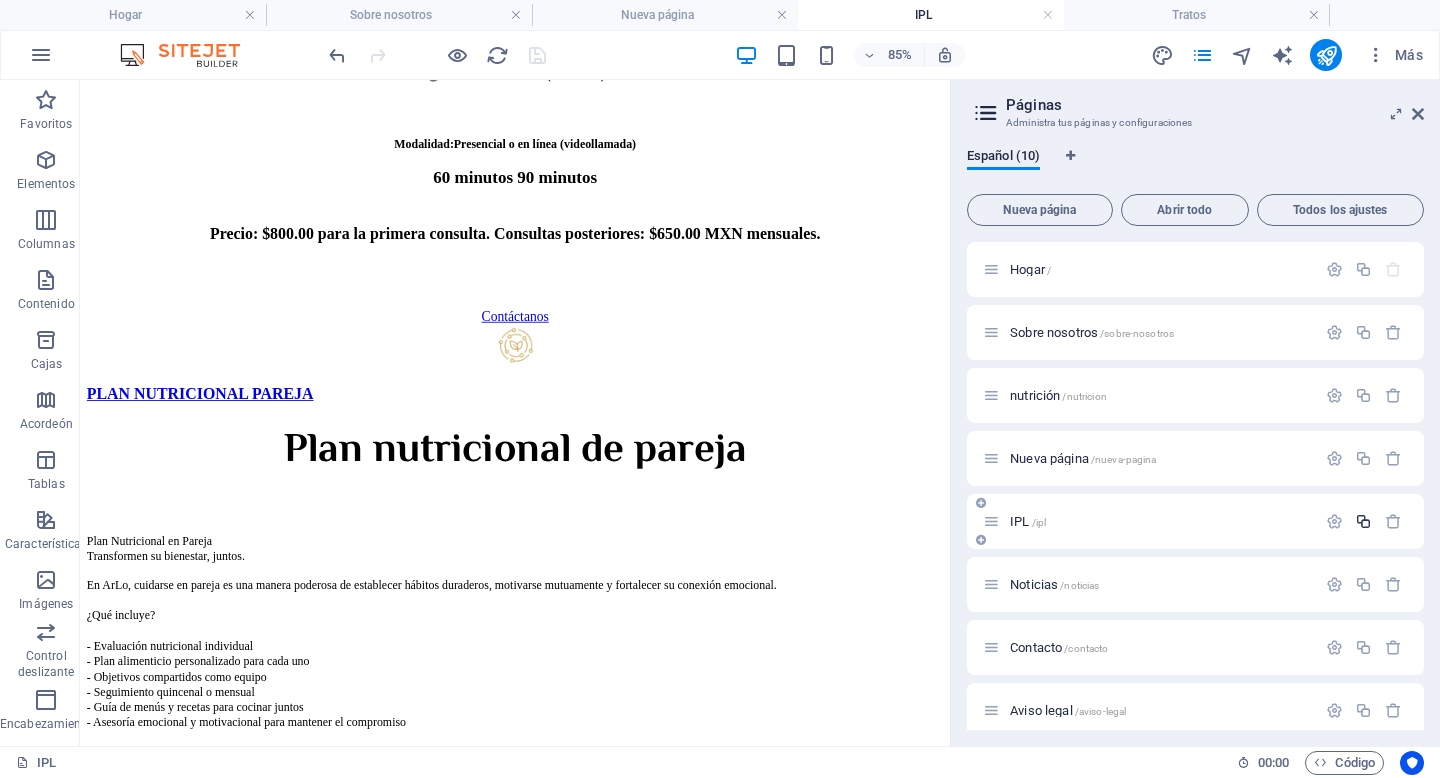 click at bounding box center [1363, 521] 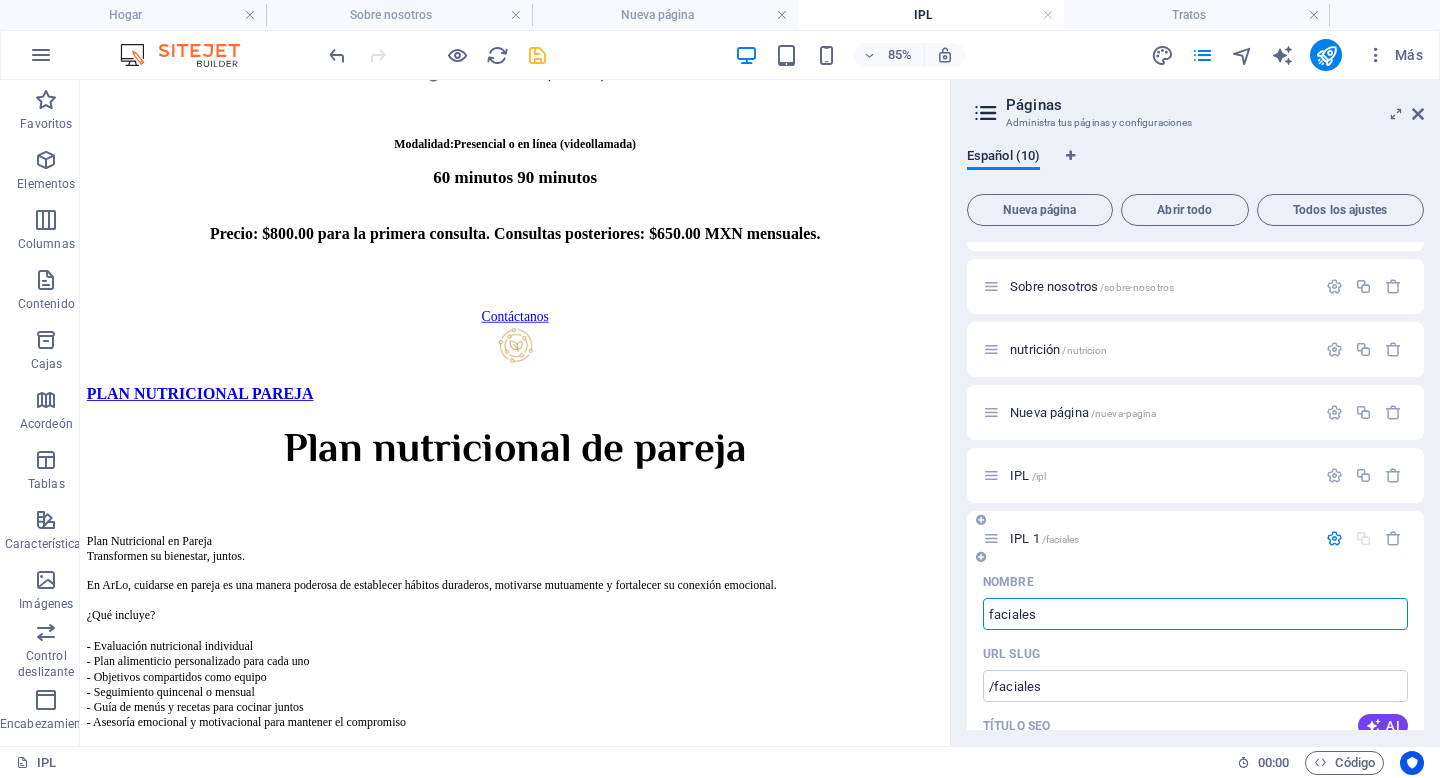 scroll, scrollTop: 47, scrollLeft: 0, axis: vertical 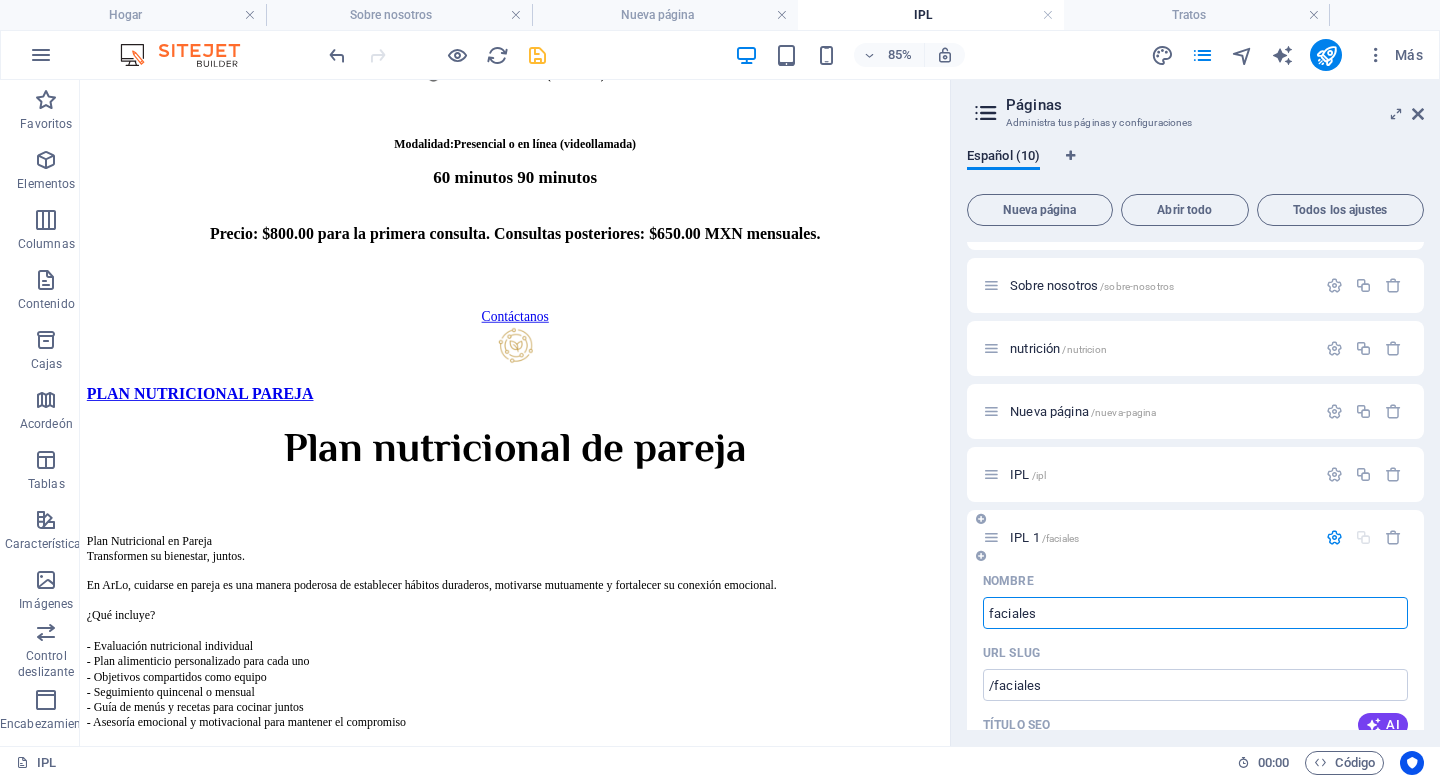 click on "URL SLUG" at bounding box center (1195, 653) 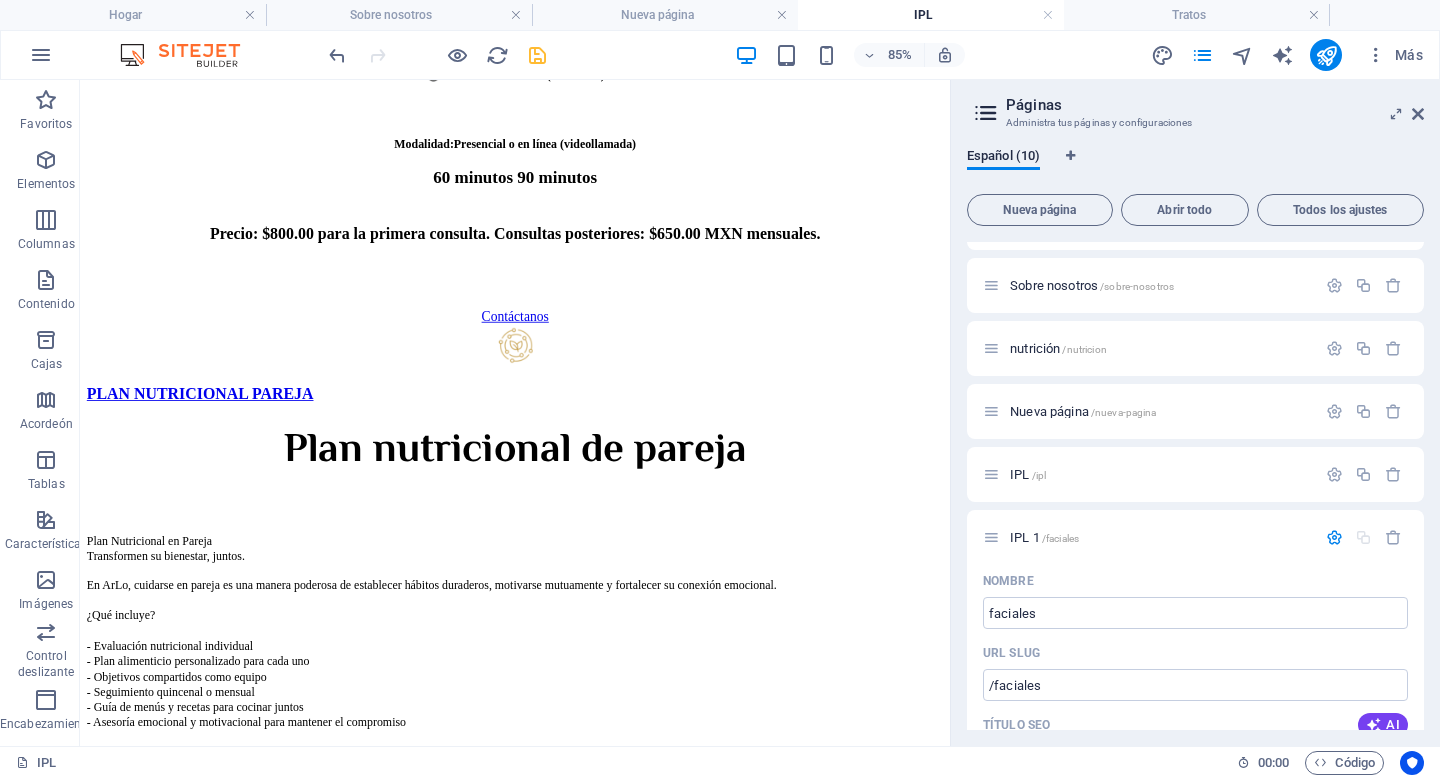 click on "Español (10) Nueva página Abrir todo Todos los ajustes Hogar  / Sobre nosotros  /sobre-nosotros nutrición  /nutricion Nueva página  /nueva-pagina IPL  /ipl IPL 1  /faciales Nombre faciales ​ URL SLUG /faciales ​ Título SEO AI faciales ​ 249 / 580 Px Descripción SEO AI ​ 114/990 píxeles Palabras clave SEO AI ​ Ajustes Menú Sin índice Avance Móvil De oficina www.ejemplo.com faciales faciales - arlo-nube.com.mx arlo-nube.com.mx Metaetiquetas ​ Imagen de vista previa (Open Graph) Arrastre los archivos aquí, haga clic para elegir los archivos o Seleccione archivos de Archivos o nuestras fotos y videos de archivo gratuitos Más configuraciones Noticias  /noticias Contacto  /contacto Aviso legal  /aviso-legal Privacidad  /privacidad Noticias de plantillas de spa: Diseño de página única  /spa-template-news-single-page-layout" at bounding box center (1195, 439) 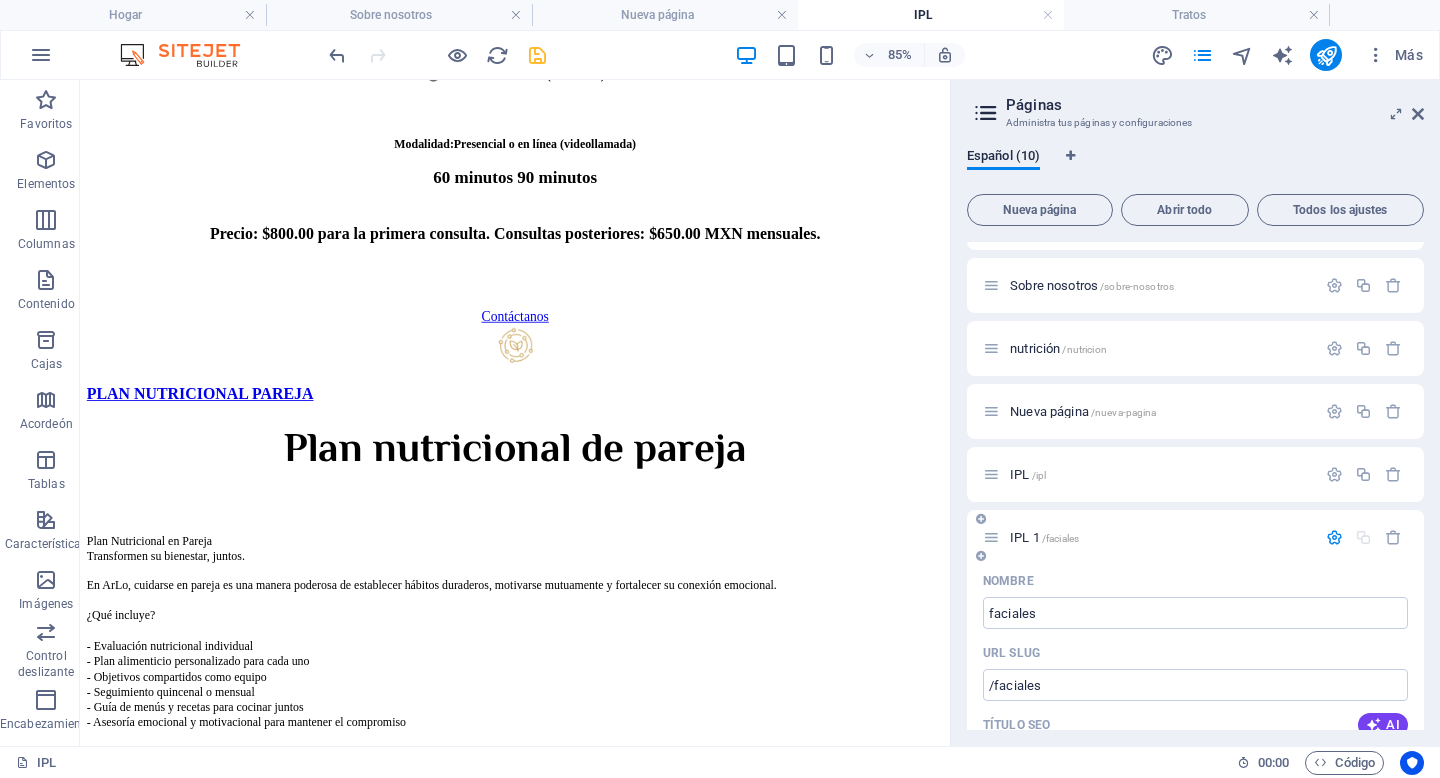 click on "/faciales" at bounding box center (1060, 538) 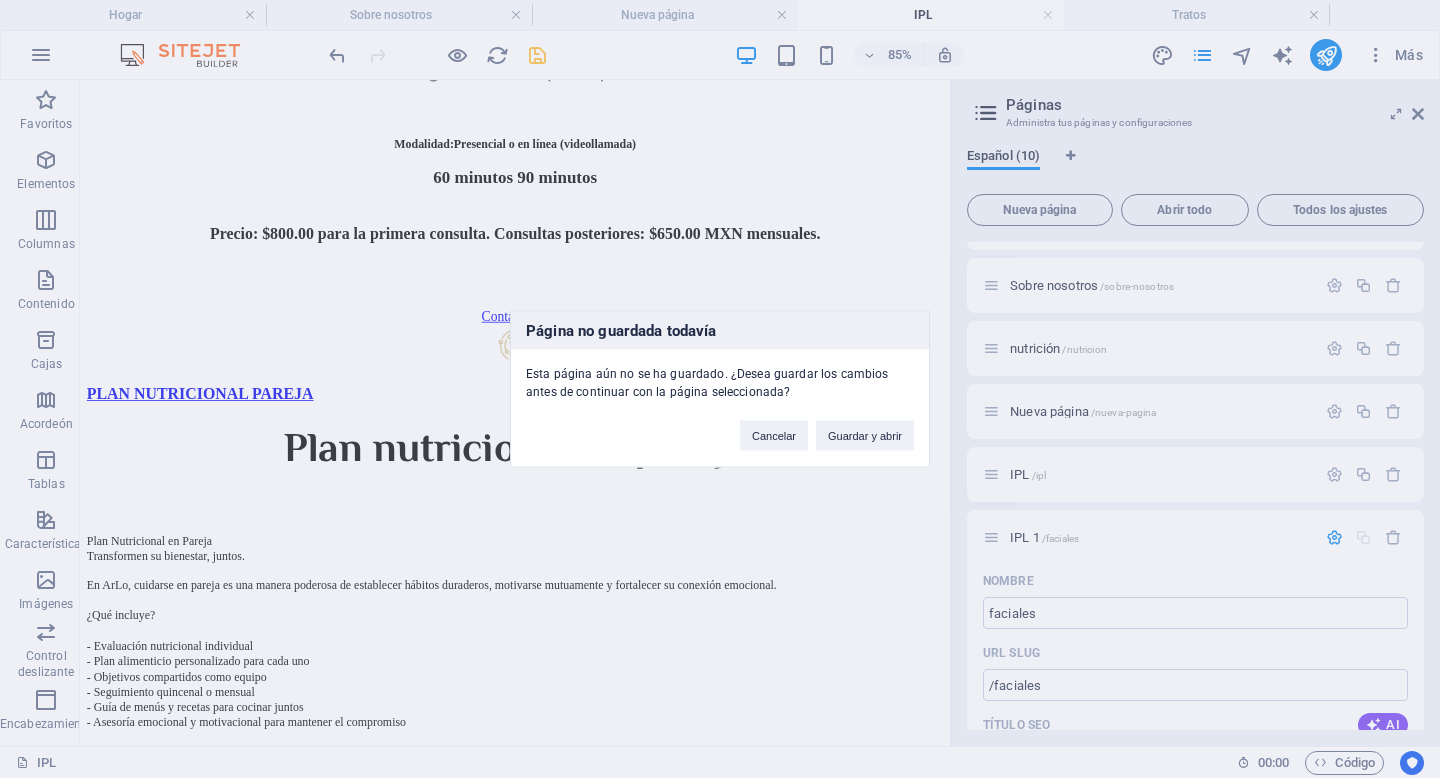 click on "Página no guardada todavía Esta página aún no se ha guardado. ¿Desea guardar los cambios antes de continuar con la página seleccionada? Cancelar Guardar y abrir" at bounding box center (720, 389) 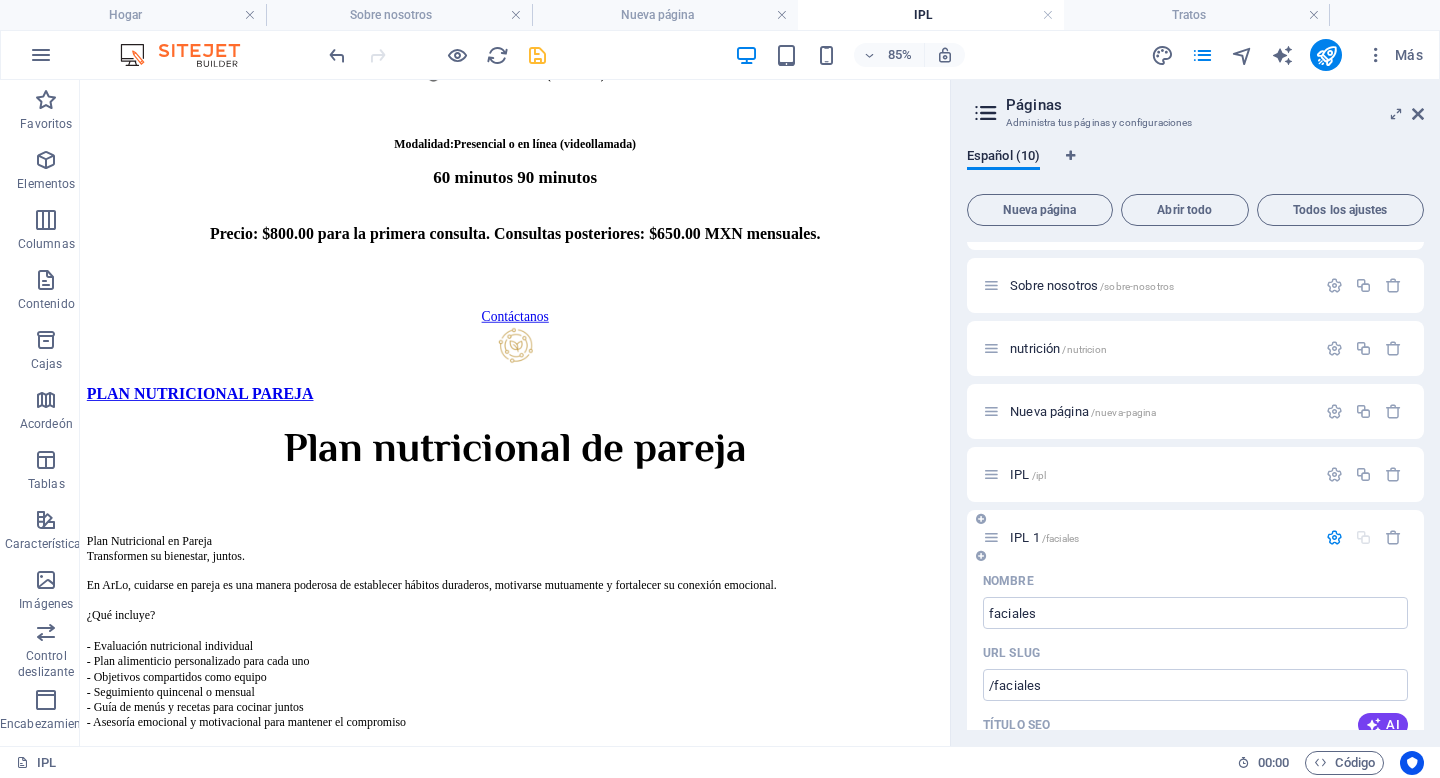 click at bounding box center [1334, 537] 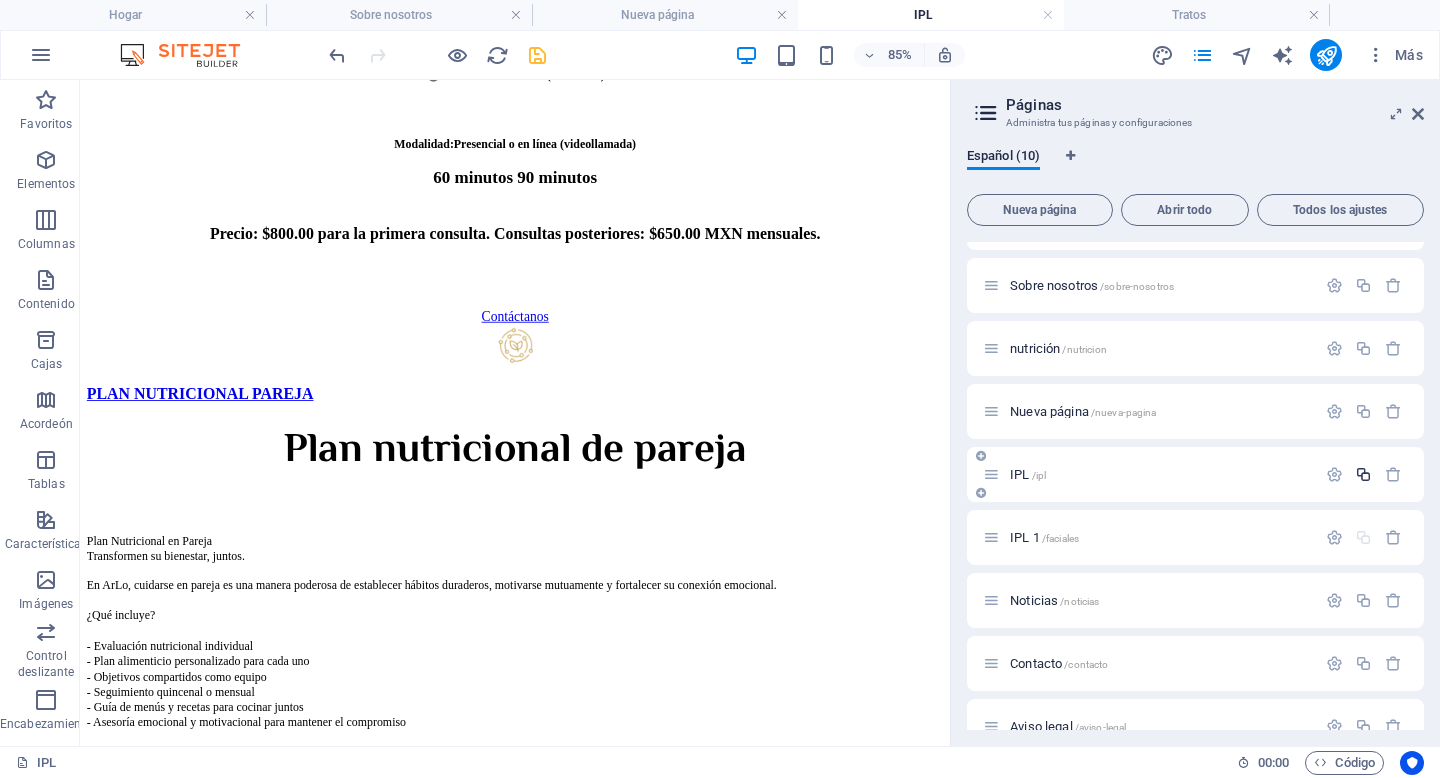 click at bounding box center (1363, 474) 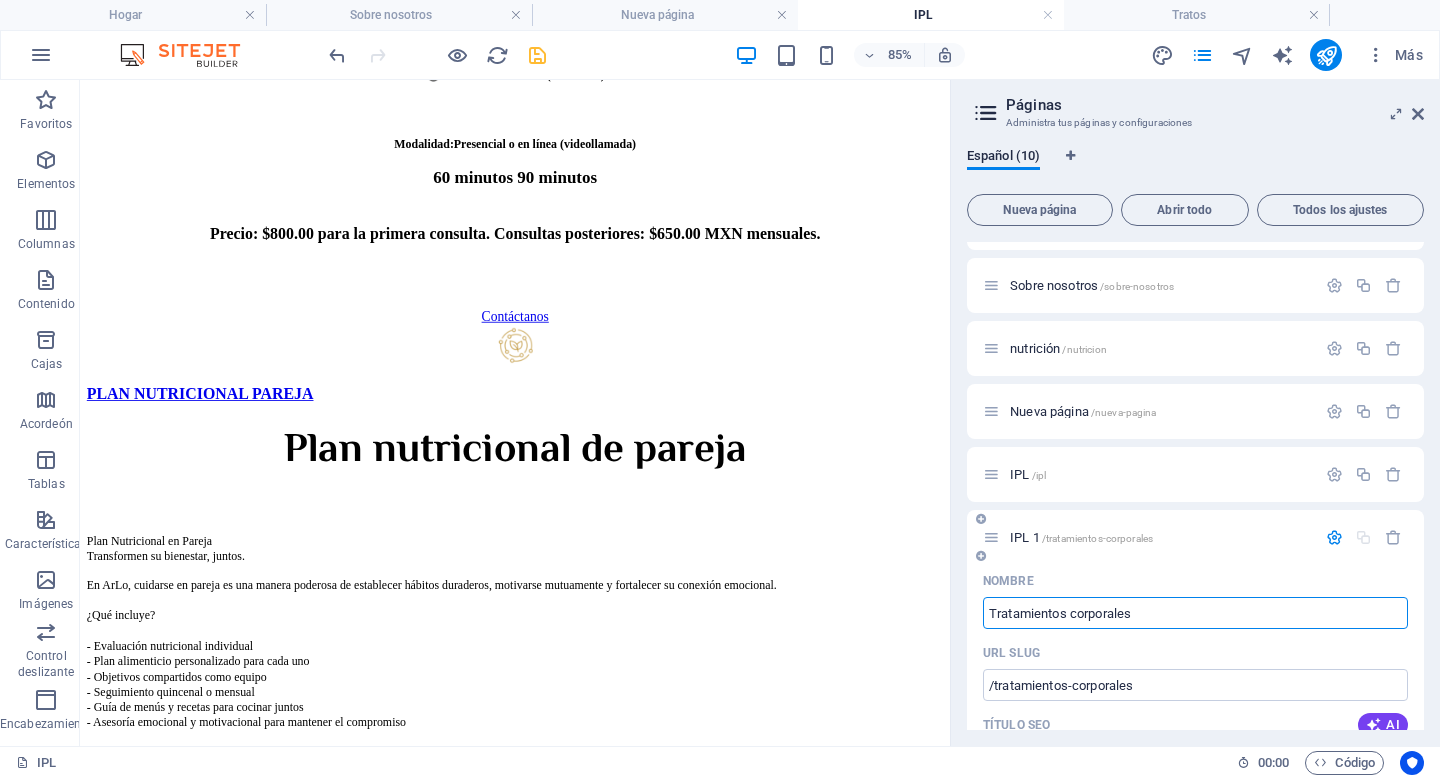 click on "IPL 1  /tratamientos-corporales" at bounding box center [1195, 537] 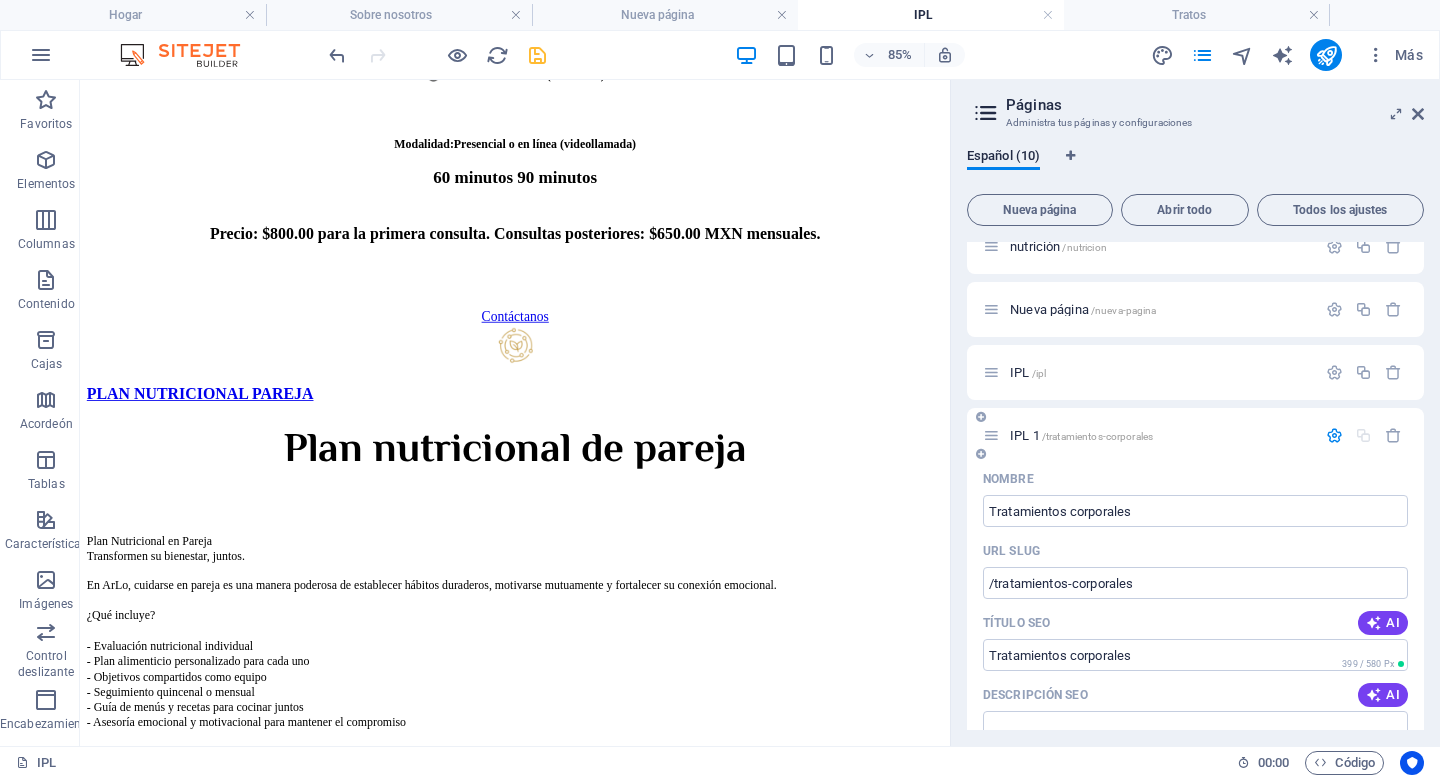 scroll, scrollTop: 0, scrollLeft: 0, axis: both 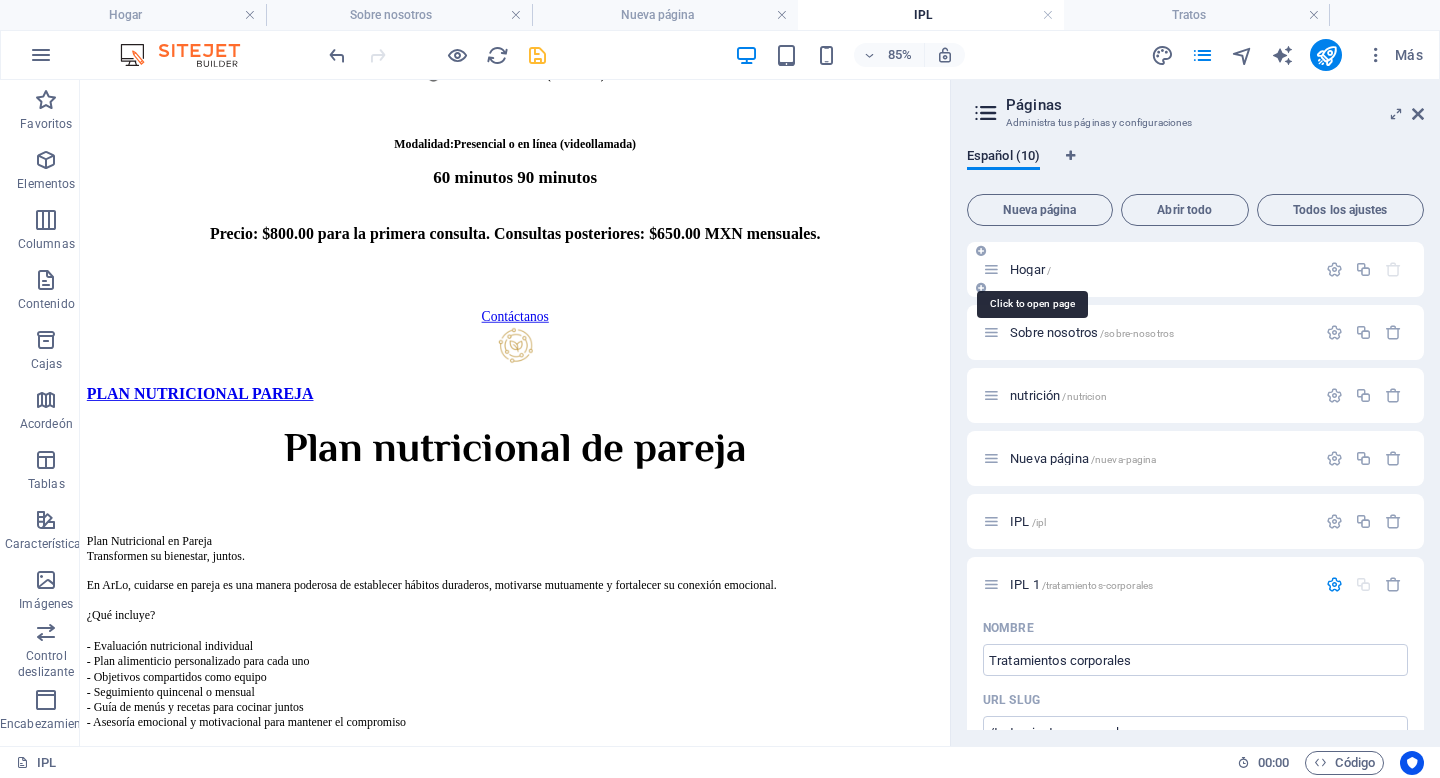 click on "Hogar" at bounding box center (1027, 269) 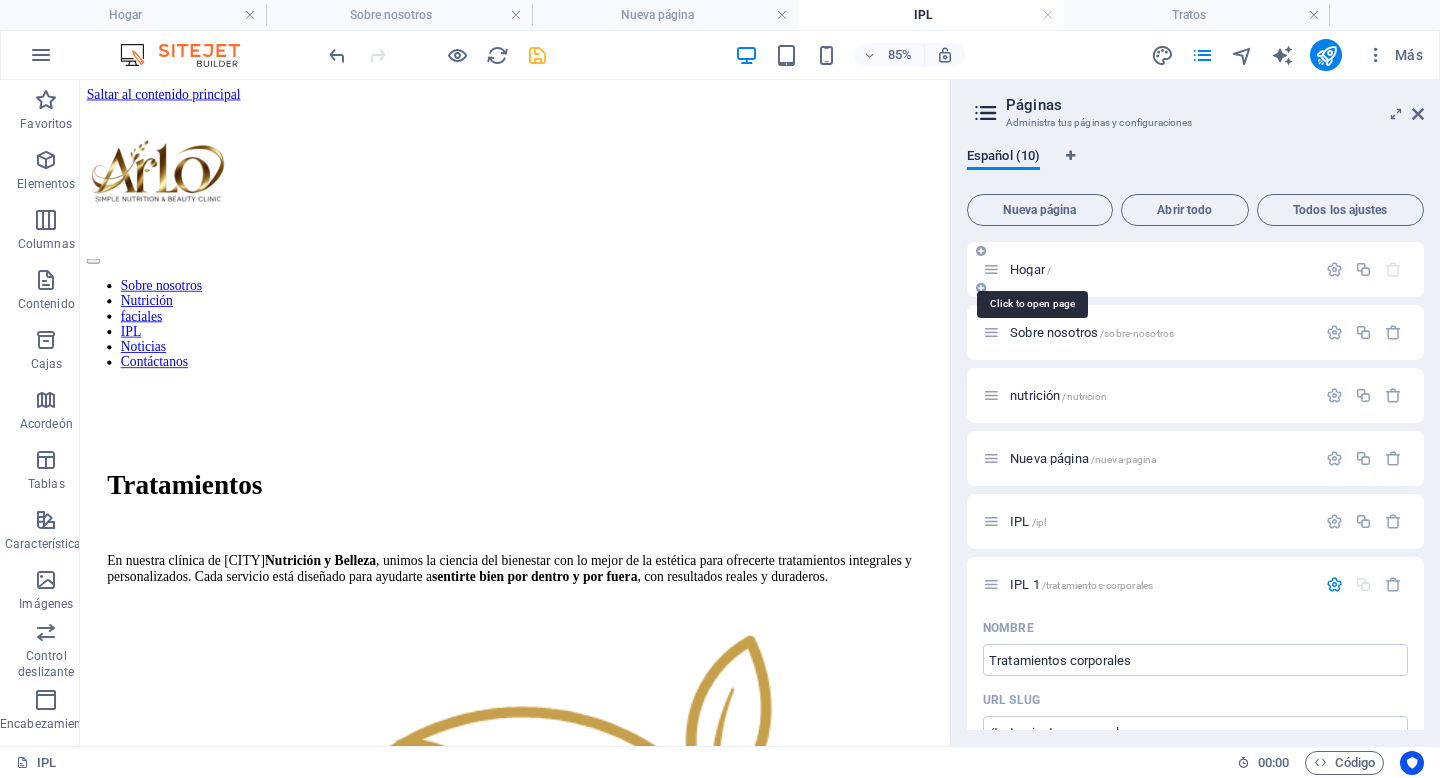 scroll, scrollTop: 1355, scrollLeft: 0, axis: vertical 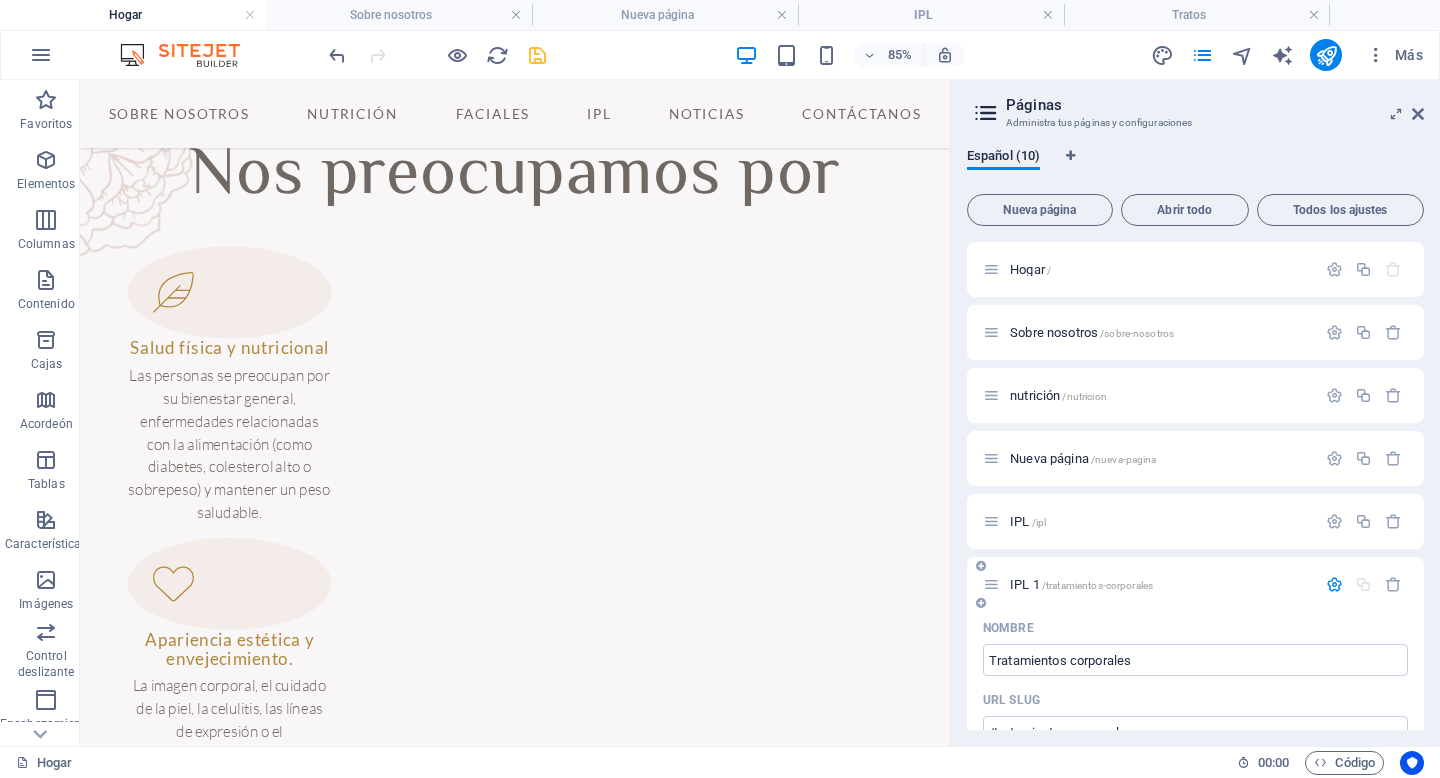 click on "/tratamientos-corporales" at bounding box center [1097, 585] 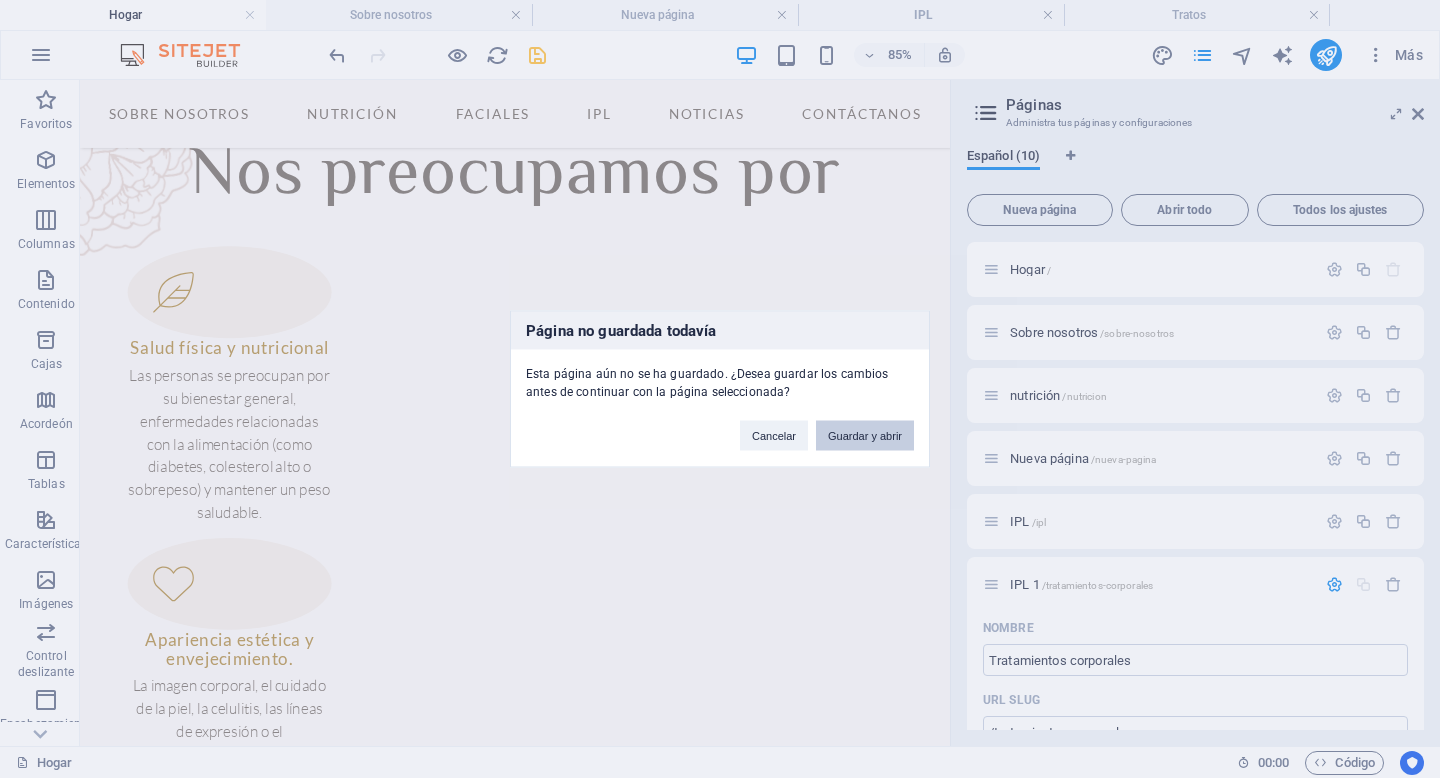 click on "Guardar y abrir" at bounding box center (865, 436) 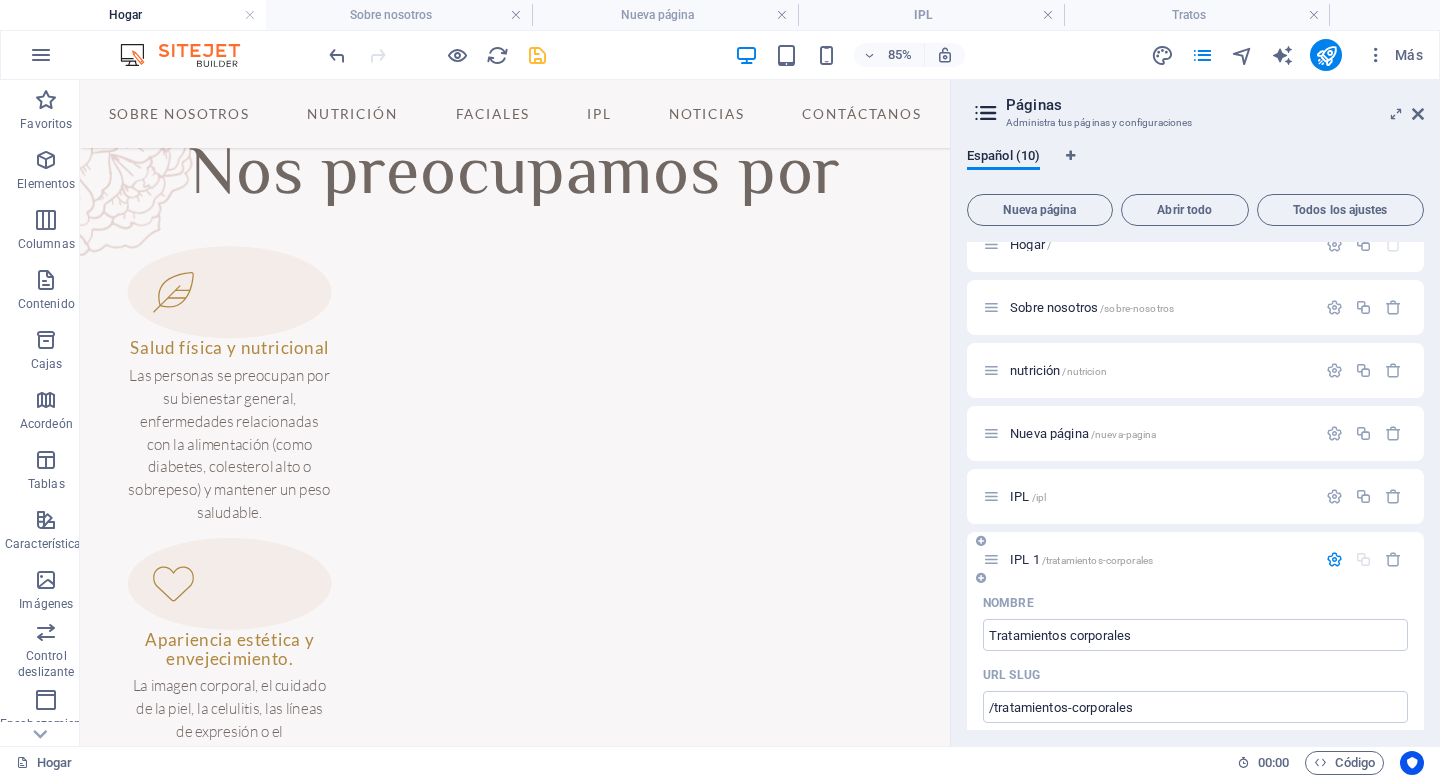 scroll, scrollTop: 32, scrollLeft: 0, axis: vertical 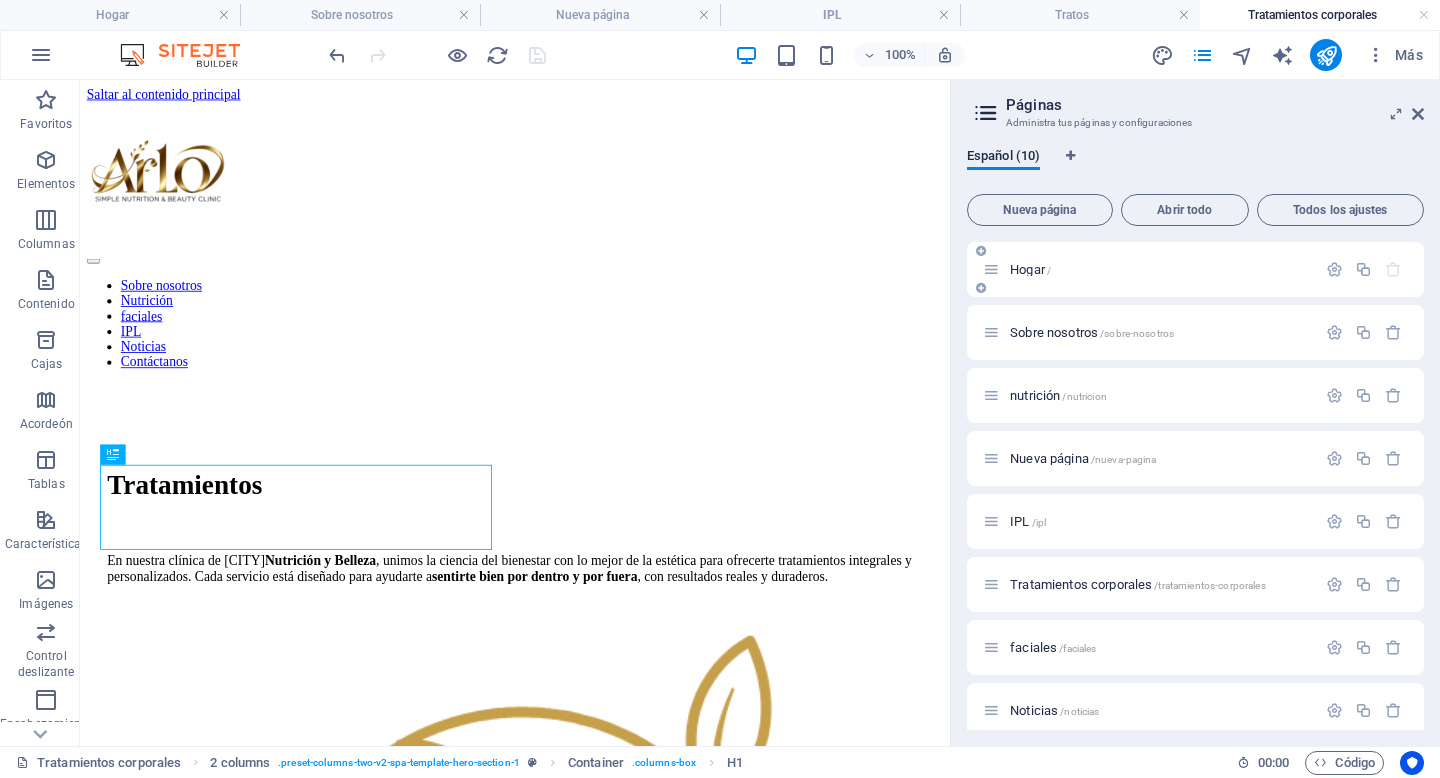 click on "Hogar" at bounding box center [1027, 269] 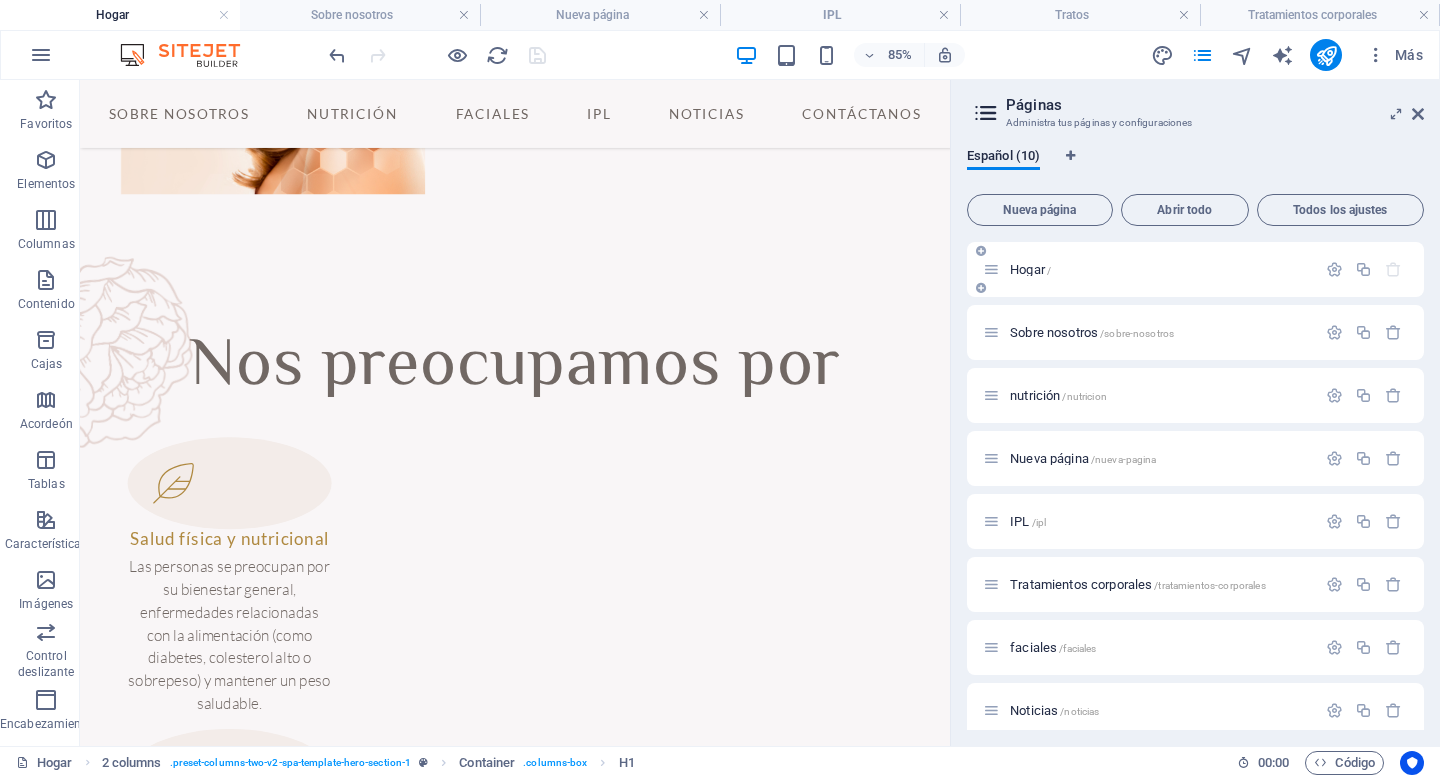 scroll, scrollTop: 1125, scrollLeft: 0, axis: vertical 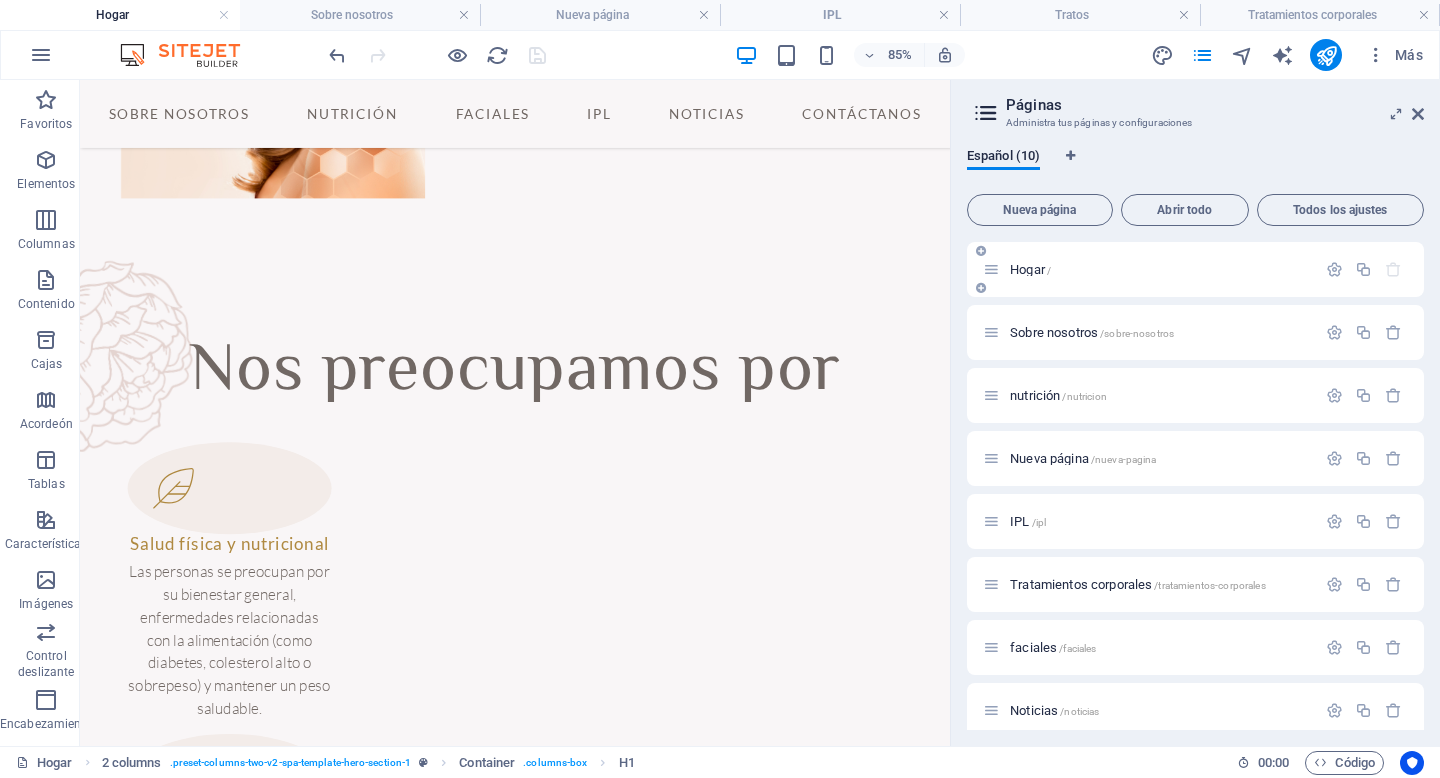 click on "Hogar" at bounding box center [1027, 269] 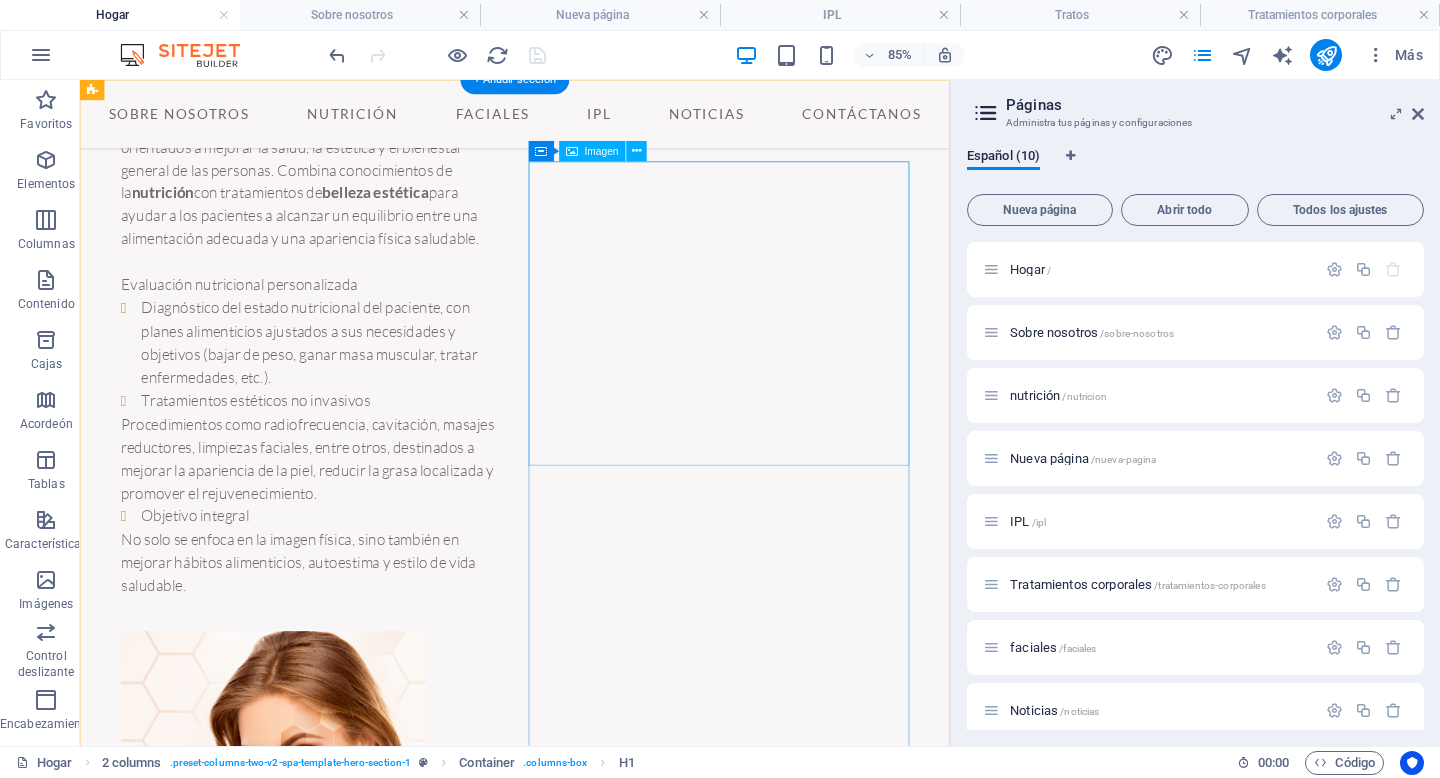 scroll, scrollTop: 0, scrollLeft: 0, axis: both 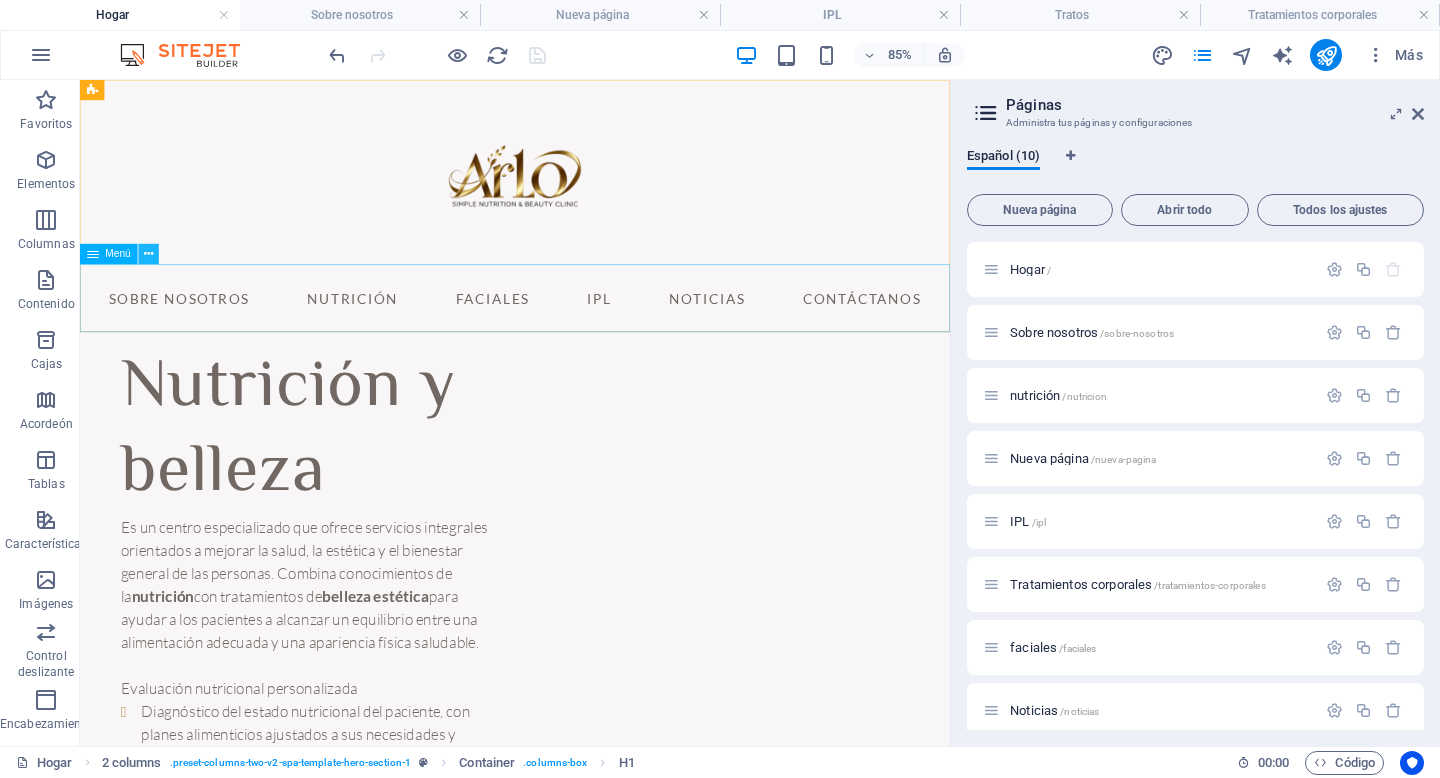 click at bounding box center [148, 254] 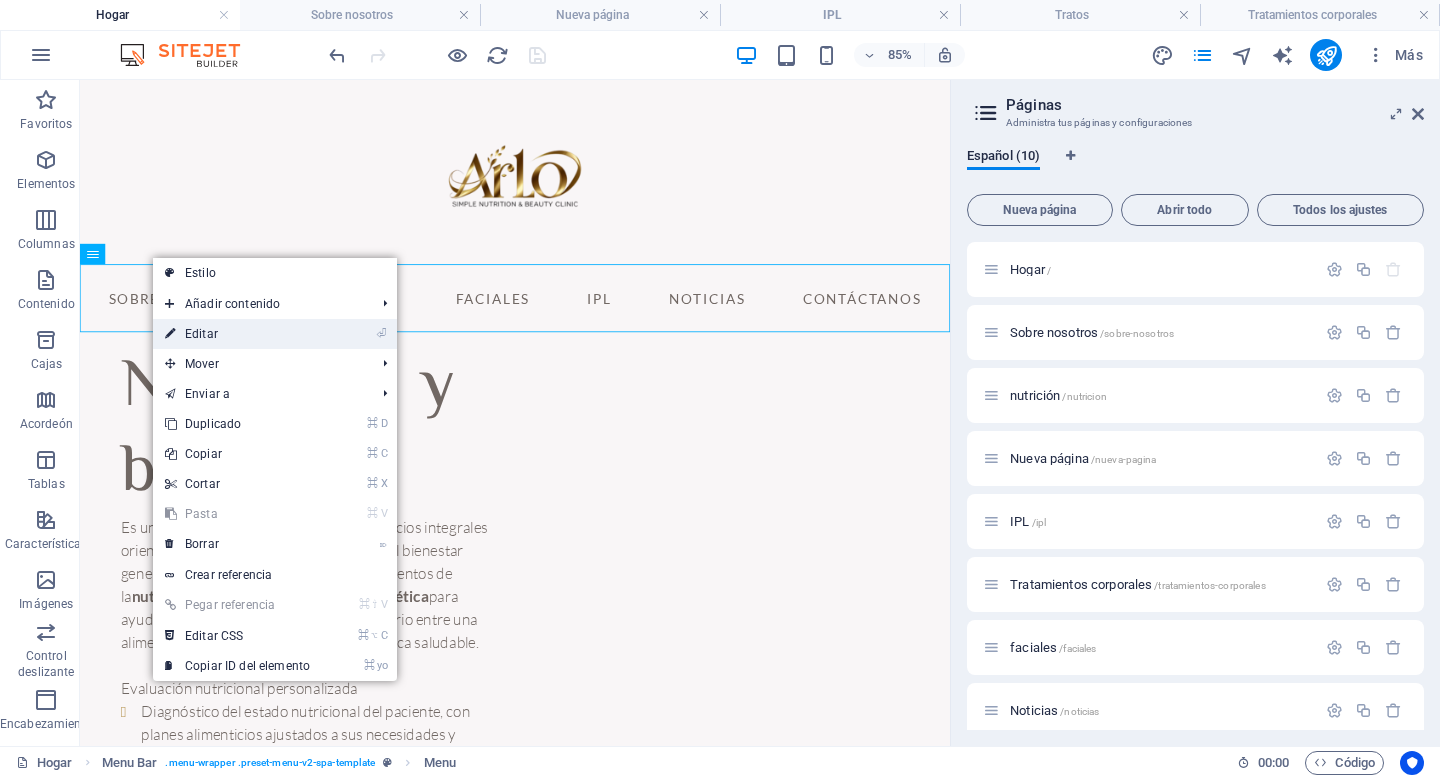 click on "Editar" at bounding box center [201, 334] 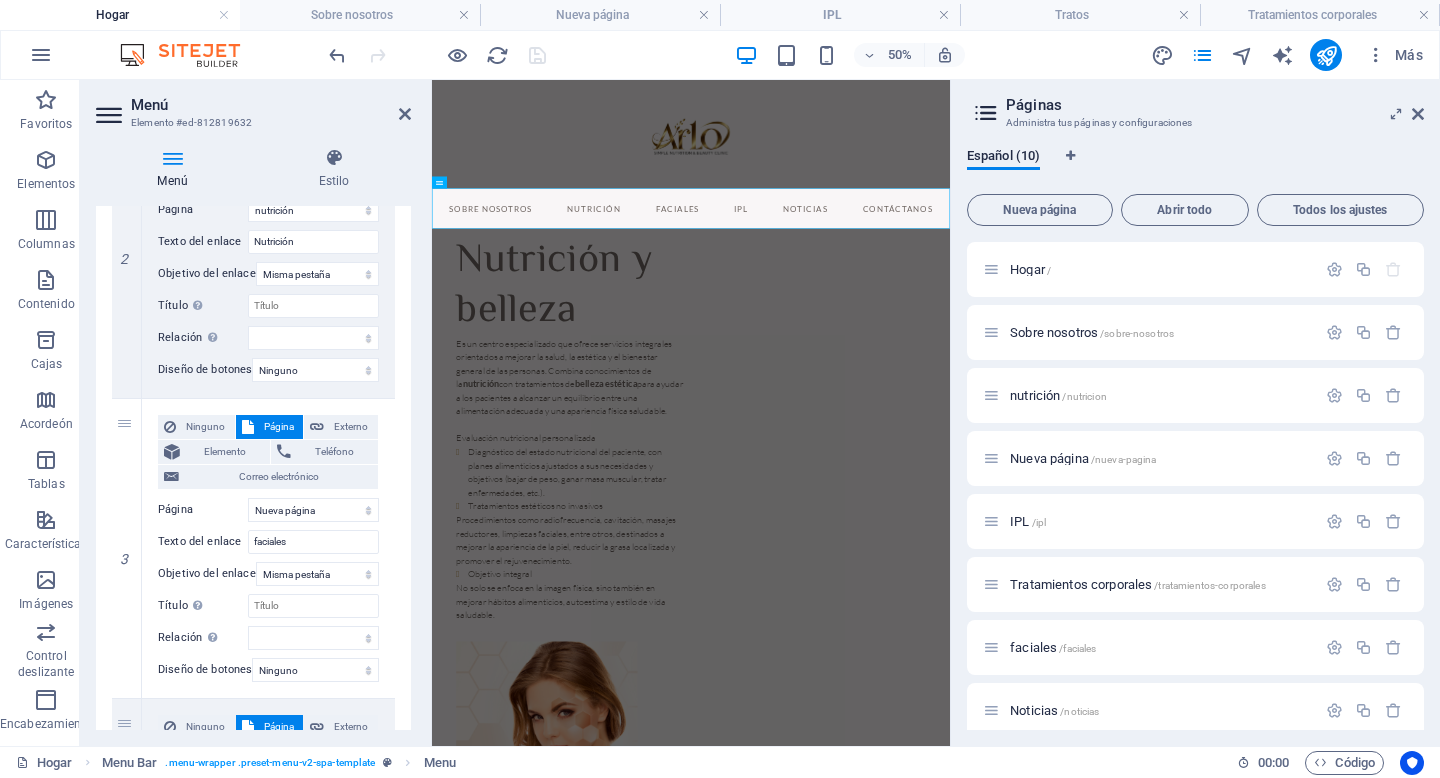 scroll, scrollTop: 617, scrollLeft: 0, axis: vertical 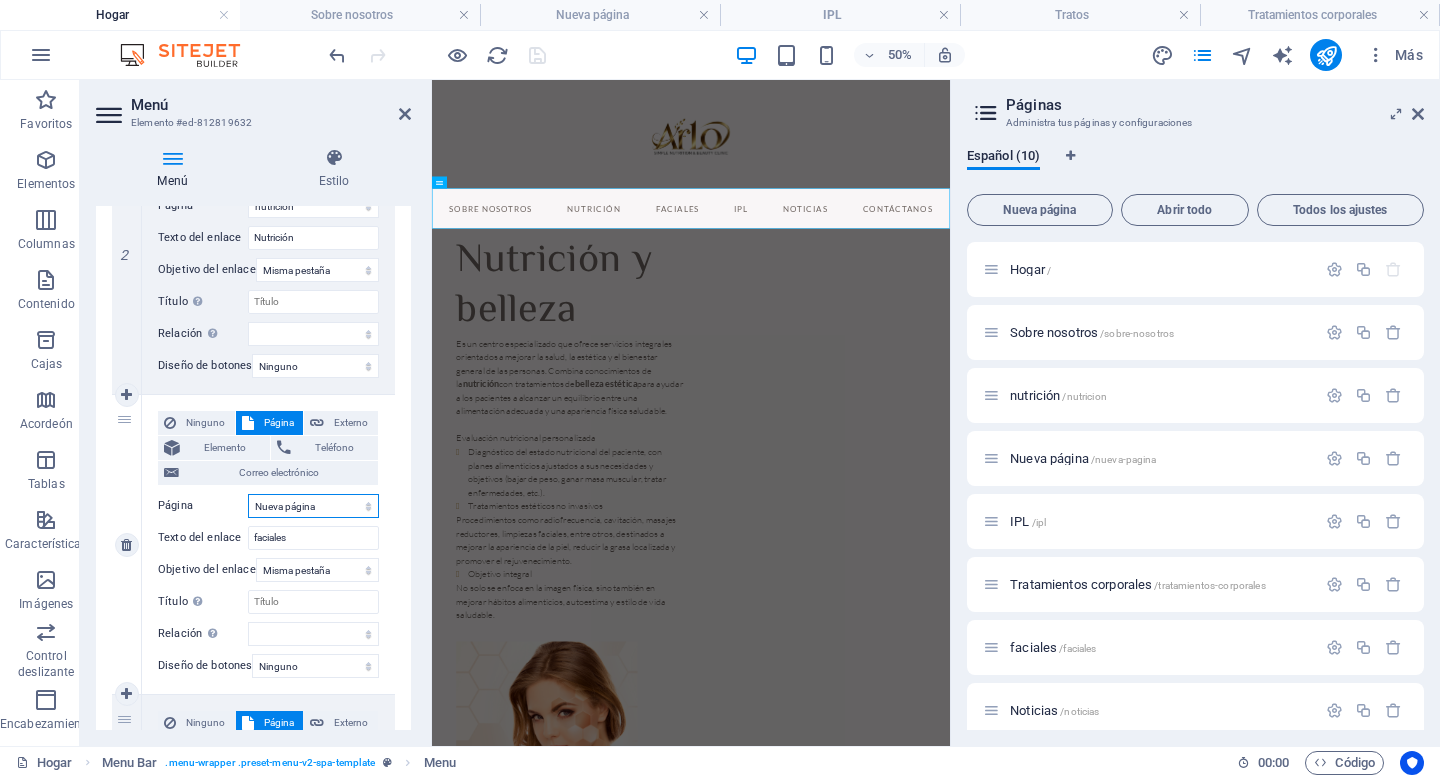 click on "Hogar Sobre nosotros nutrición Nueva página IPL Tratamientos corporales faciales Noticias Contacto Aviso legal Privacidad" at bounding box center (313, 506) 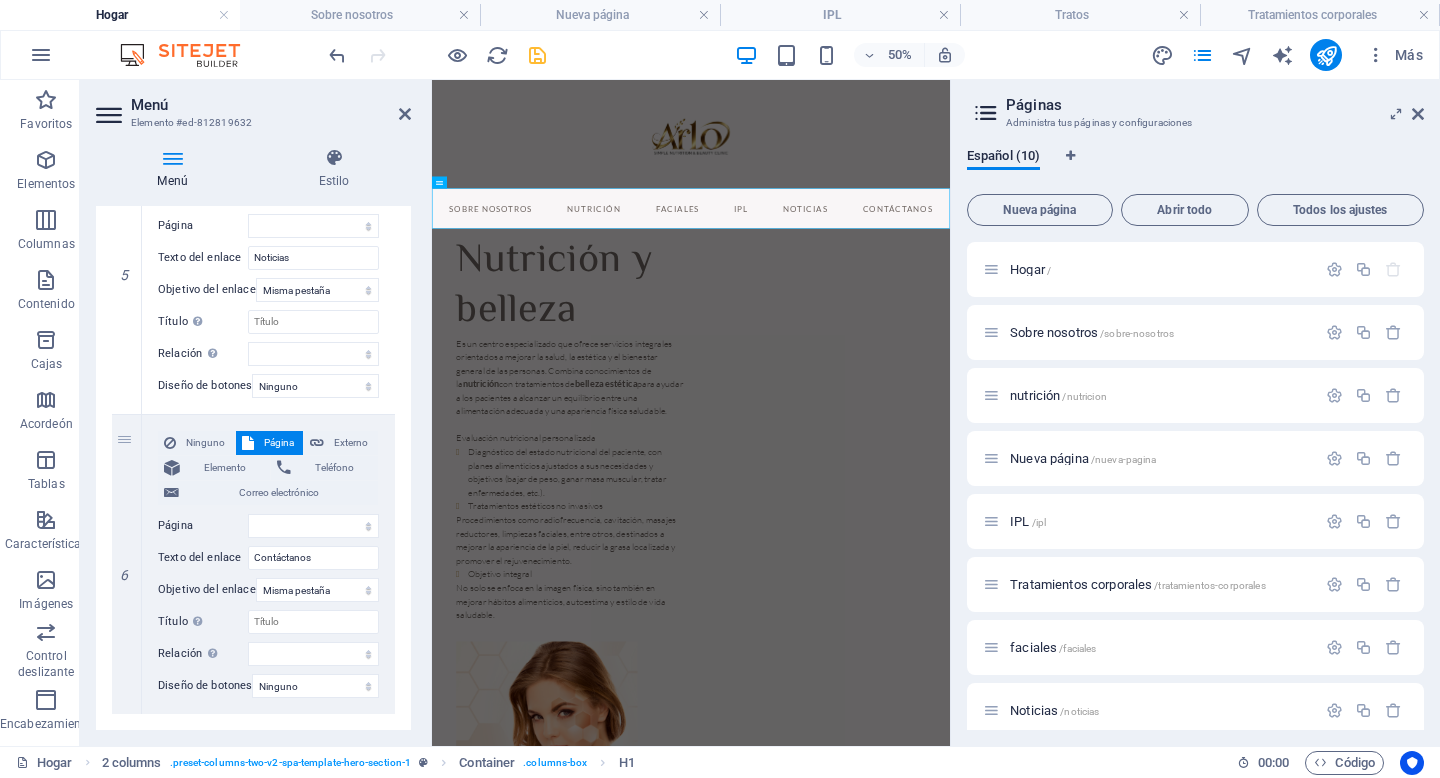 scroll, scrollTop: 1552, scrollLeft: 0, axis: vertical 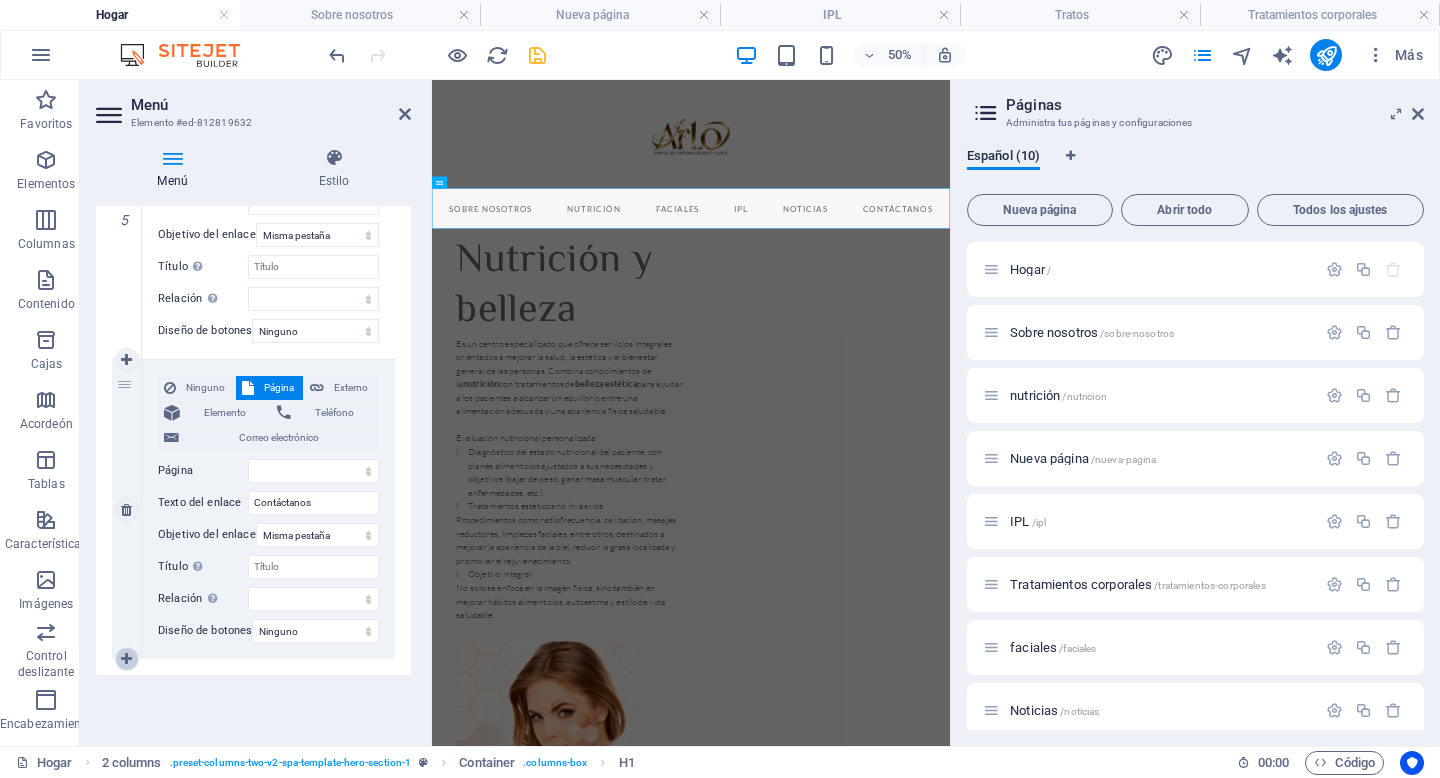 click at bounding box center (126, 659) 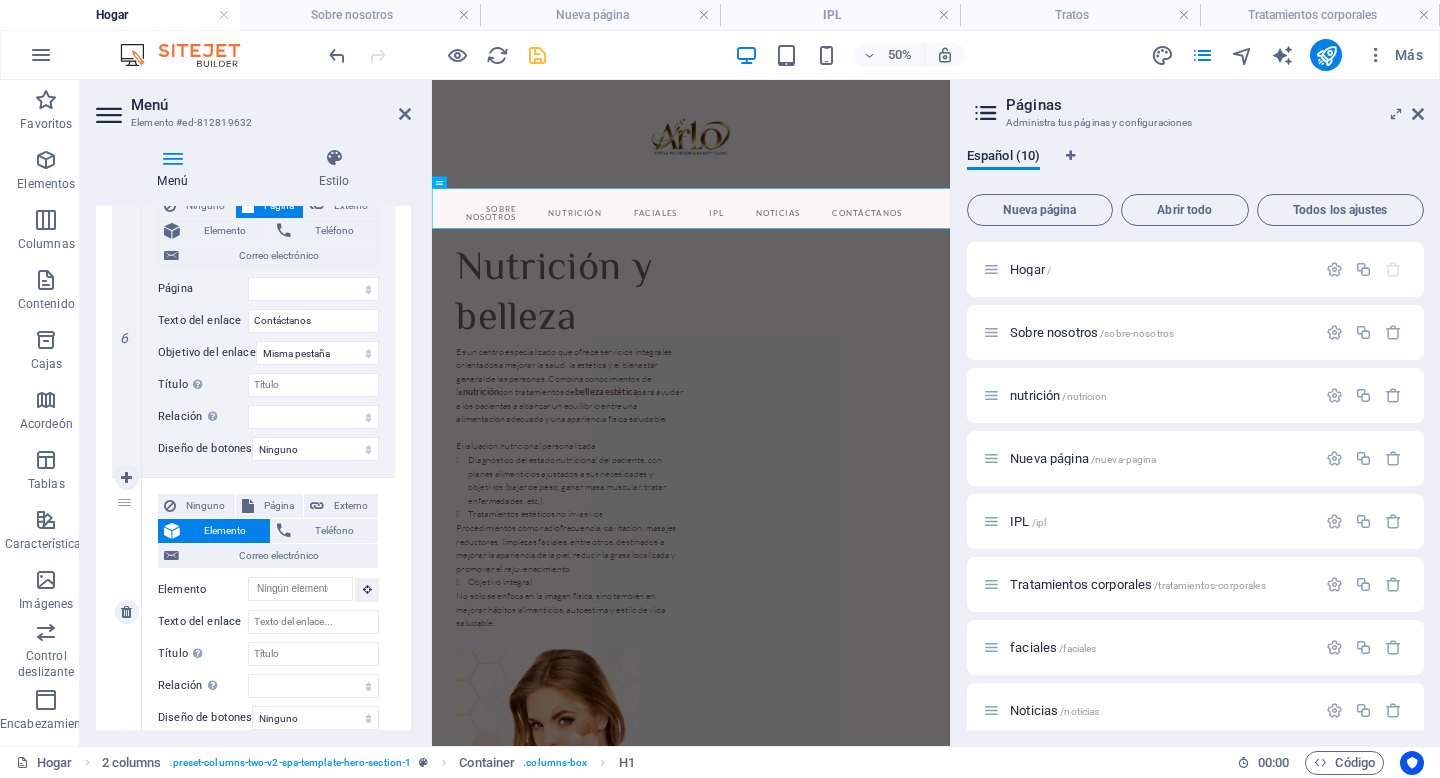 scroll, scrollTop: 1752, scrollLeft: 0, axis: vertical 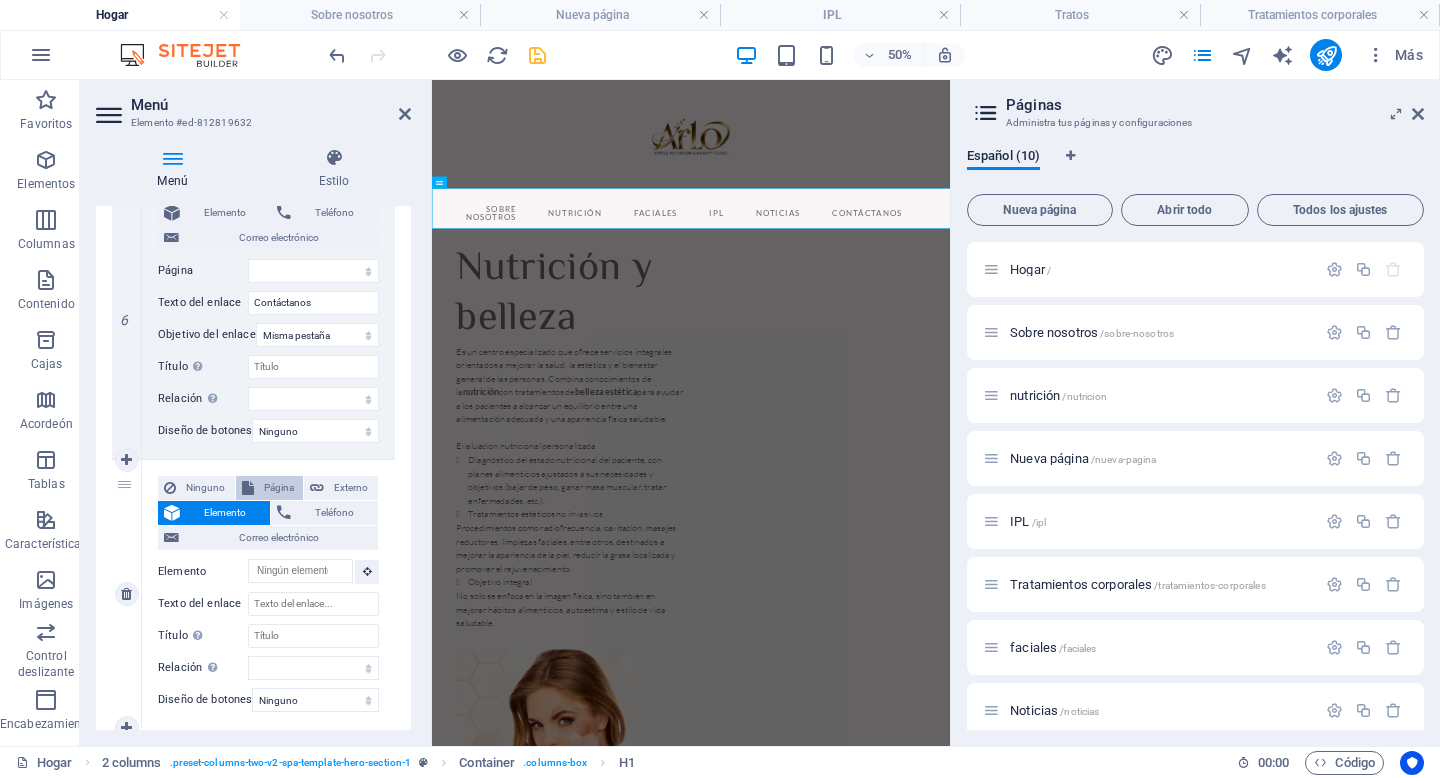 click on "Página" at bounding box center [279, 487] 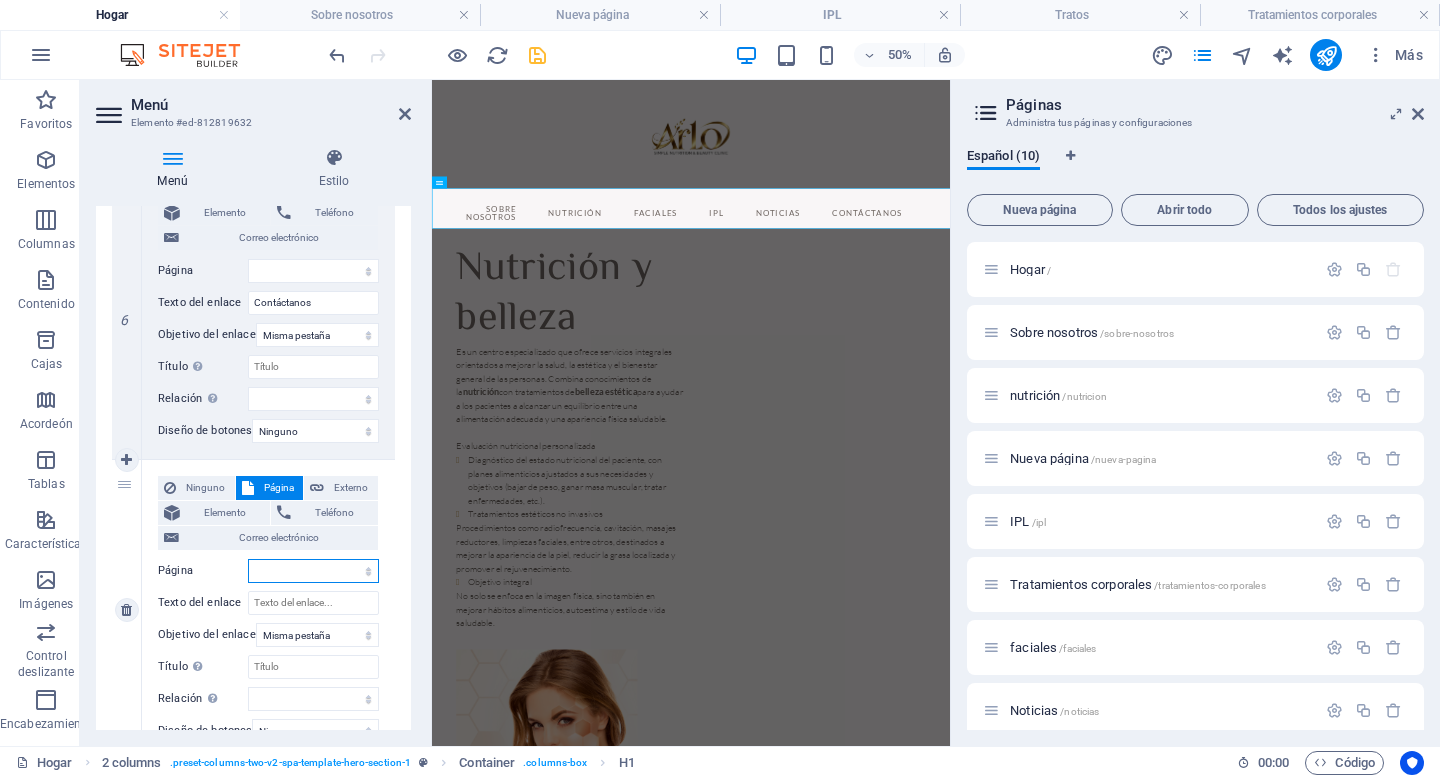 click on "Hogar Sobre nosotros nutrición Nueva página IPL Tratamientos corporales faciales Noticias Contacto Aviso legal Privacidad" at bounding box center (313, 571) 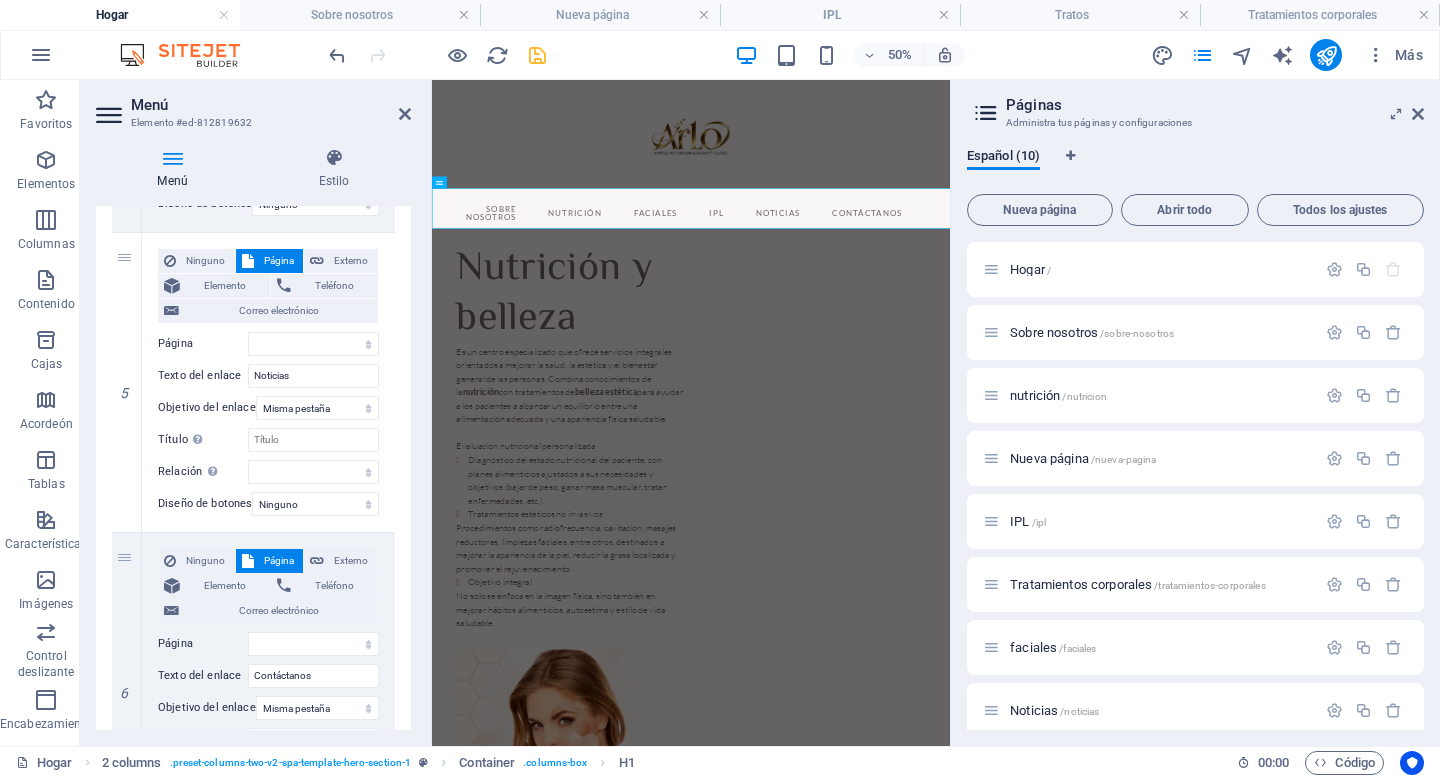 scroll, scrollTop: 1377, scrollLeft: 0, axis: vertical 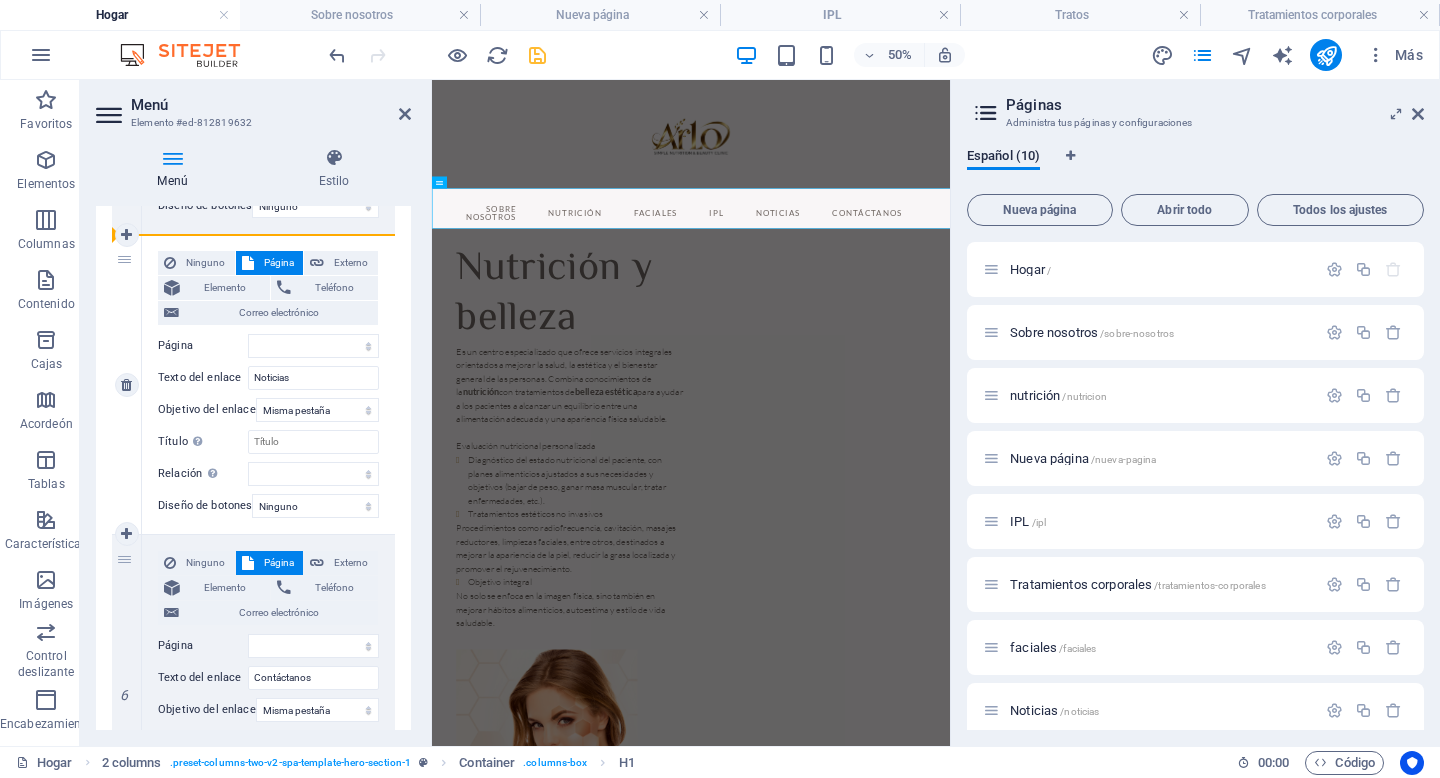 drag, startPoint x: 126, startPoint y: 560, endPoint x: 149, endPoint y: 298, distance: 263.0076 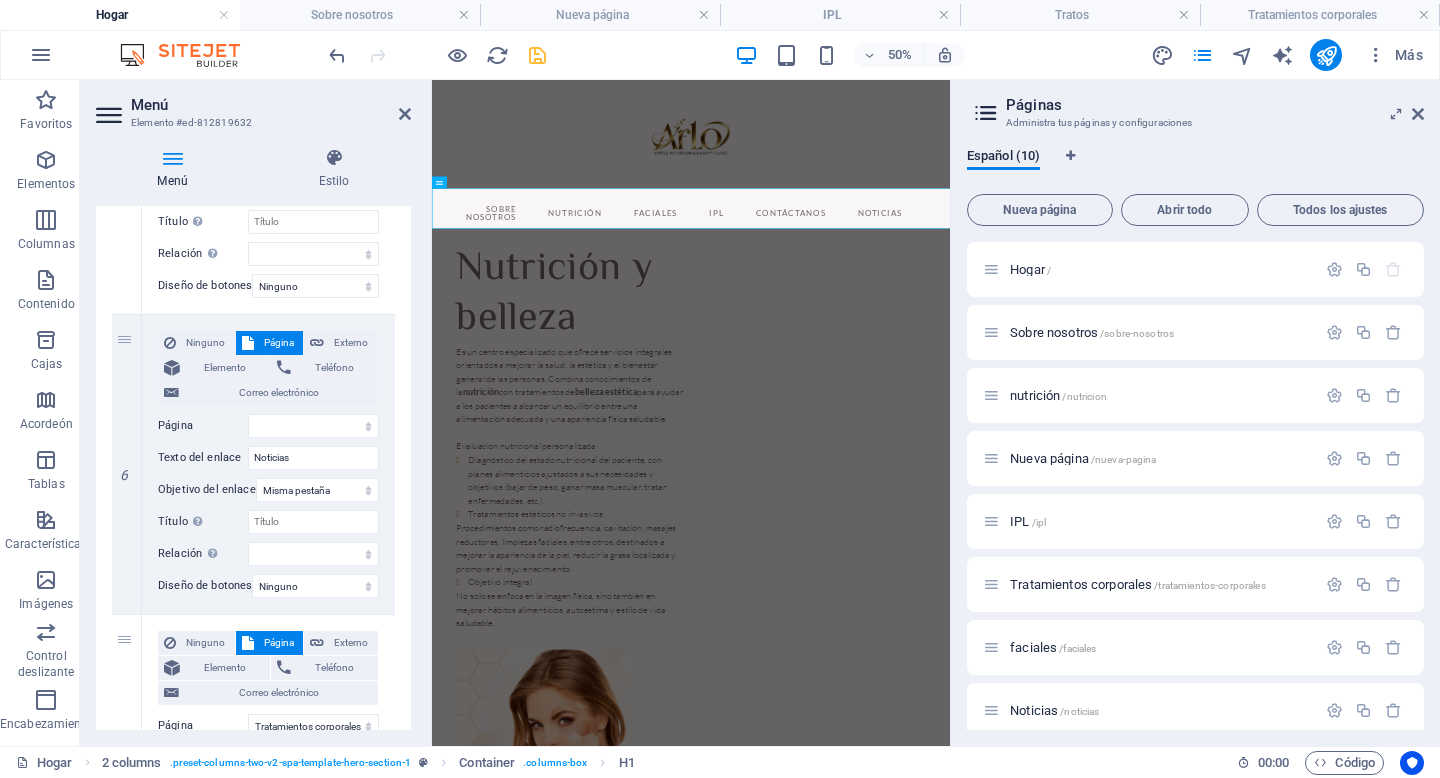 scroll, scrollTop: 1852, scrollLeft: 0, axis: vertical 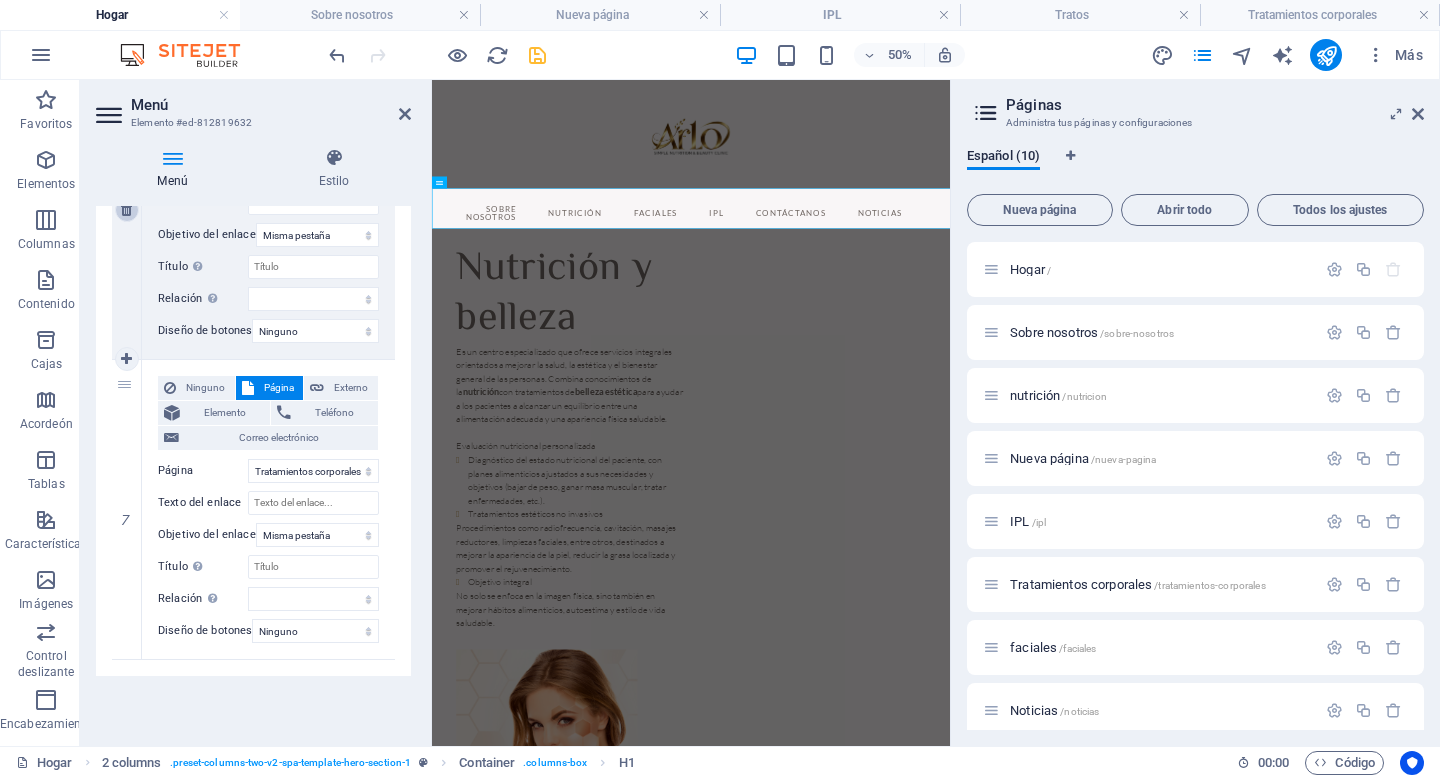 drag, startPoint x: 124, startPoint y: 389, endPoint x: 131, endPoint y: 207, distance: 182.13457 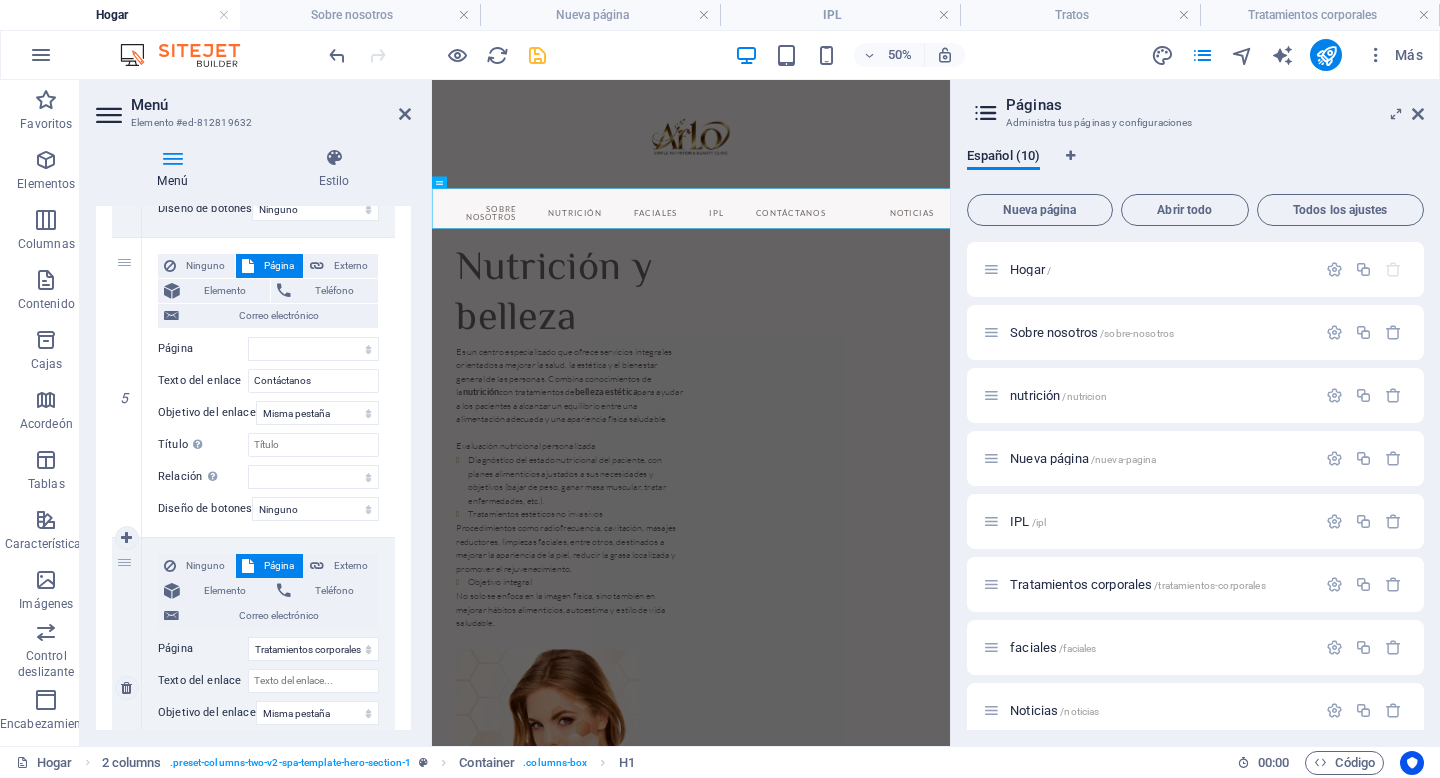 scroll, scrollTop: 1366, scrollLeft: 0, axis: vertical 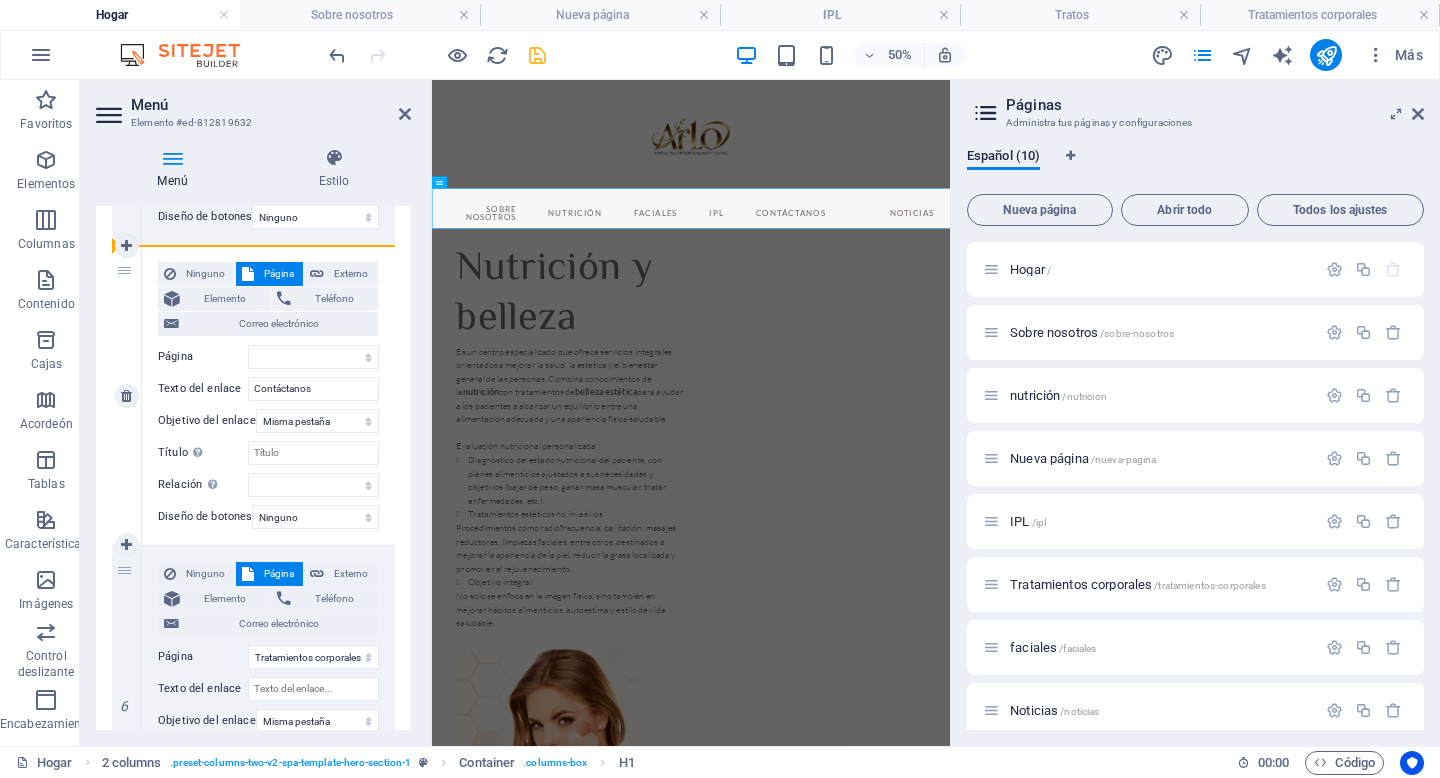 drag, startPoint x: 124, startPoint y: 566, endPoint x: 121, endPoint y: 279, distance: 287.0157 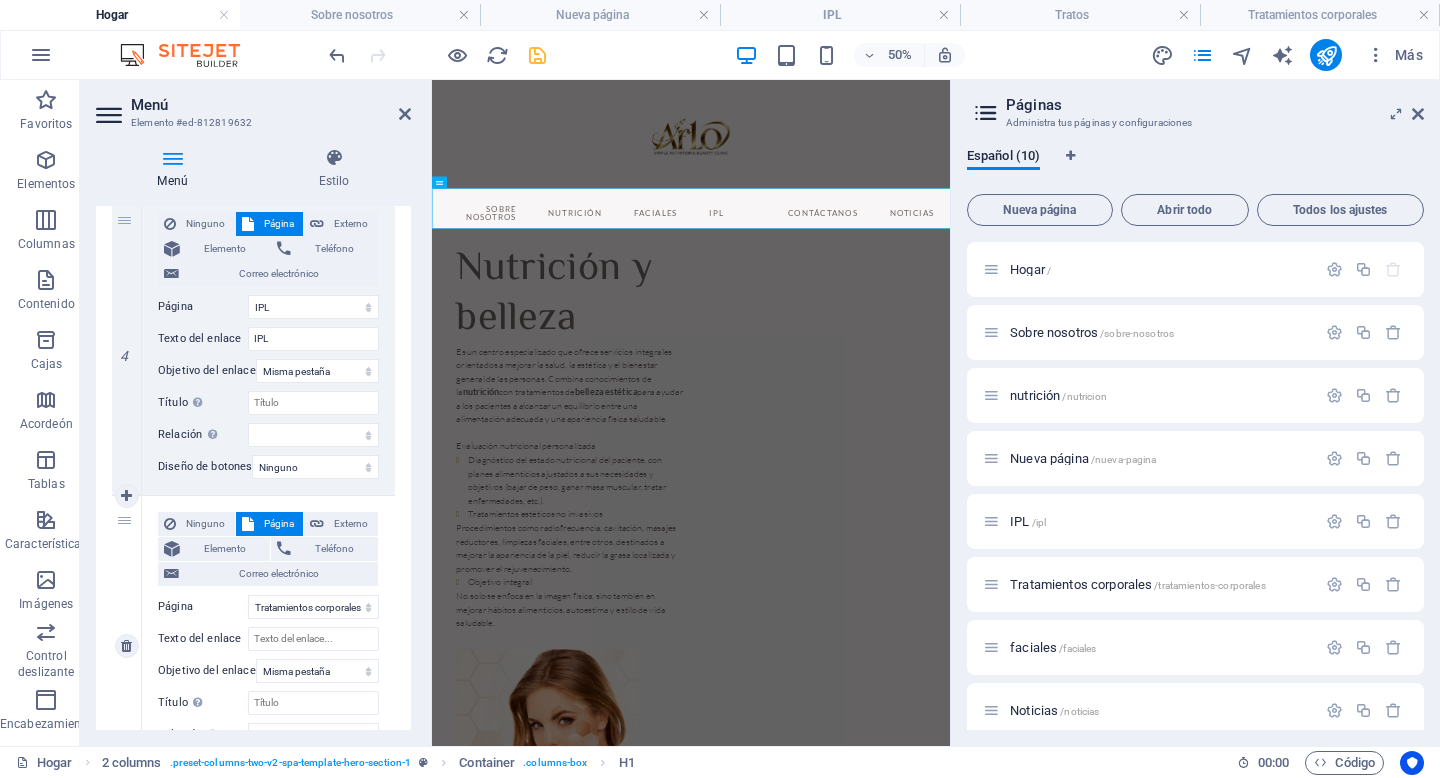 scroll, scrollTop: 1015, scrollLeft: 0, axis: vertical 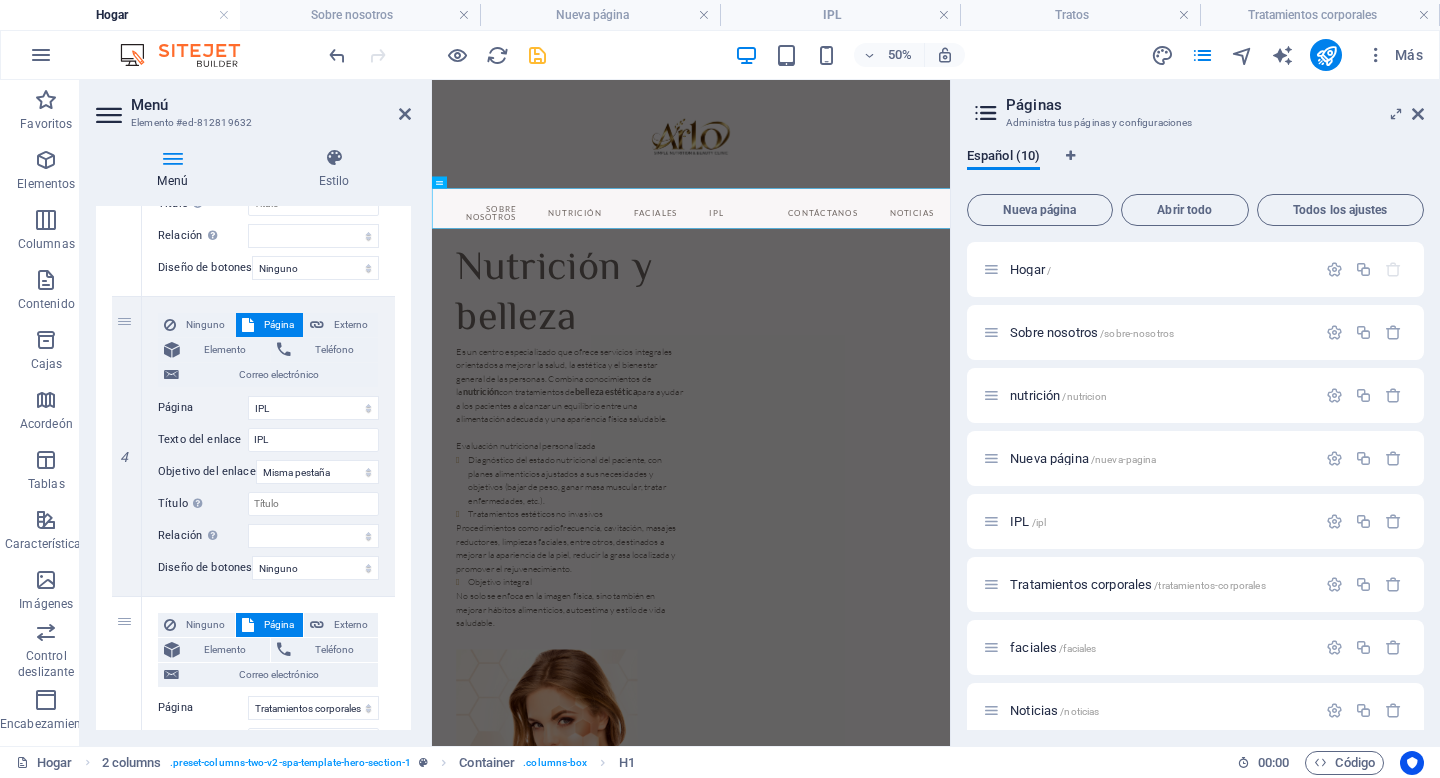 click on "Menú" at bounding box center (271, 105) 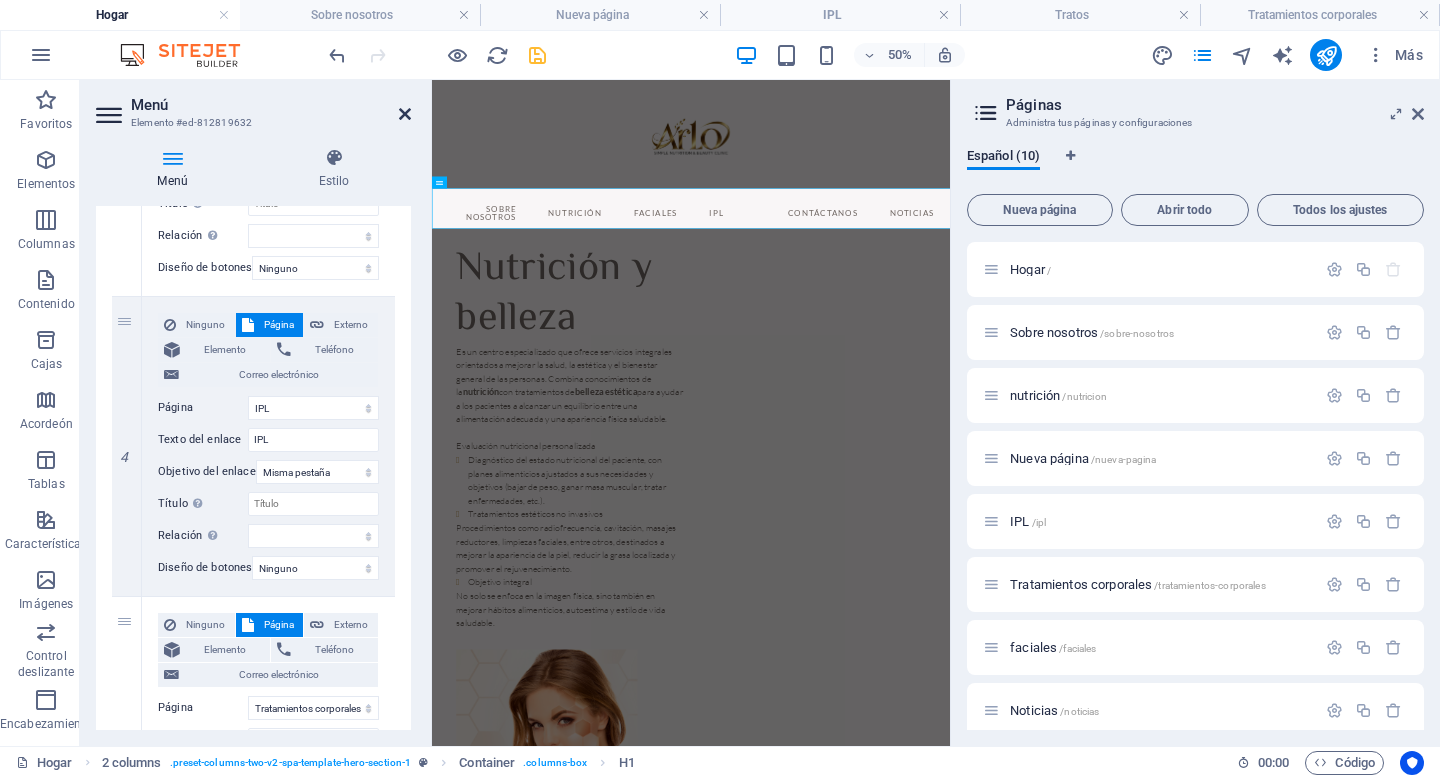 click at bounding box center [405, 114] 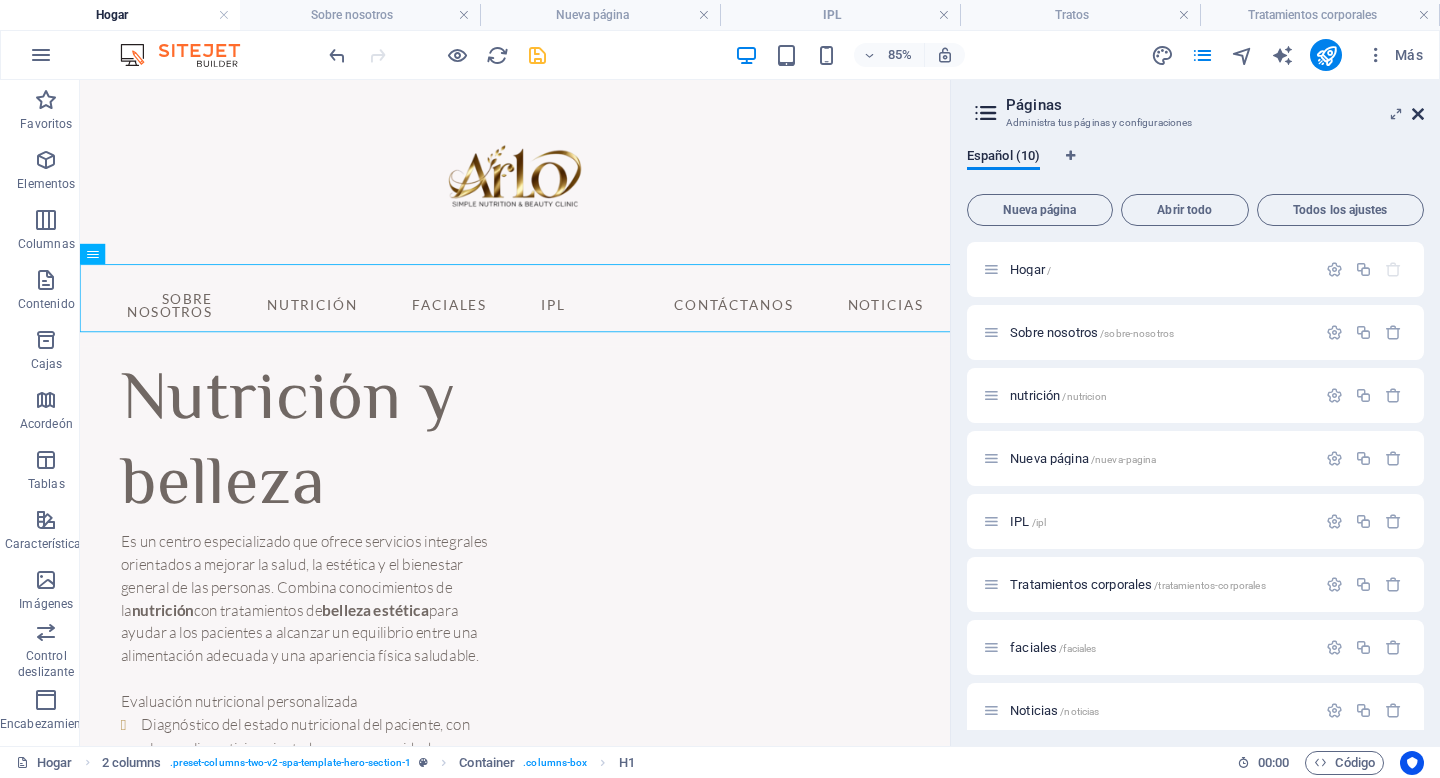 click at bounding box center [1418, 114] 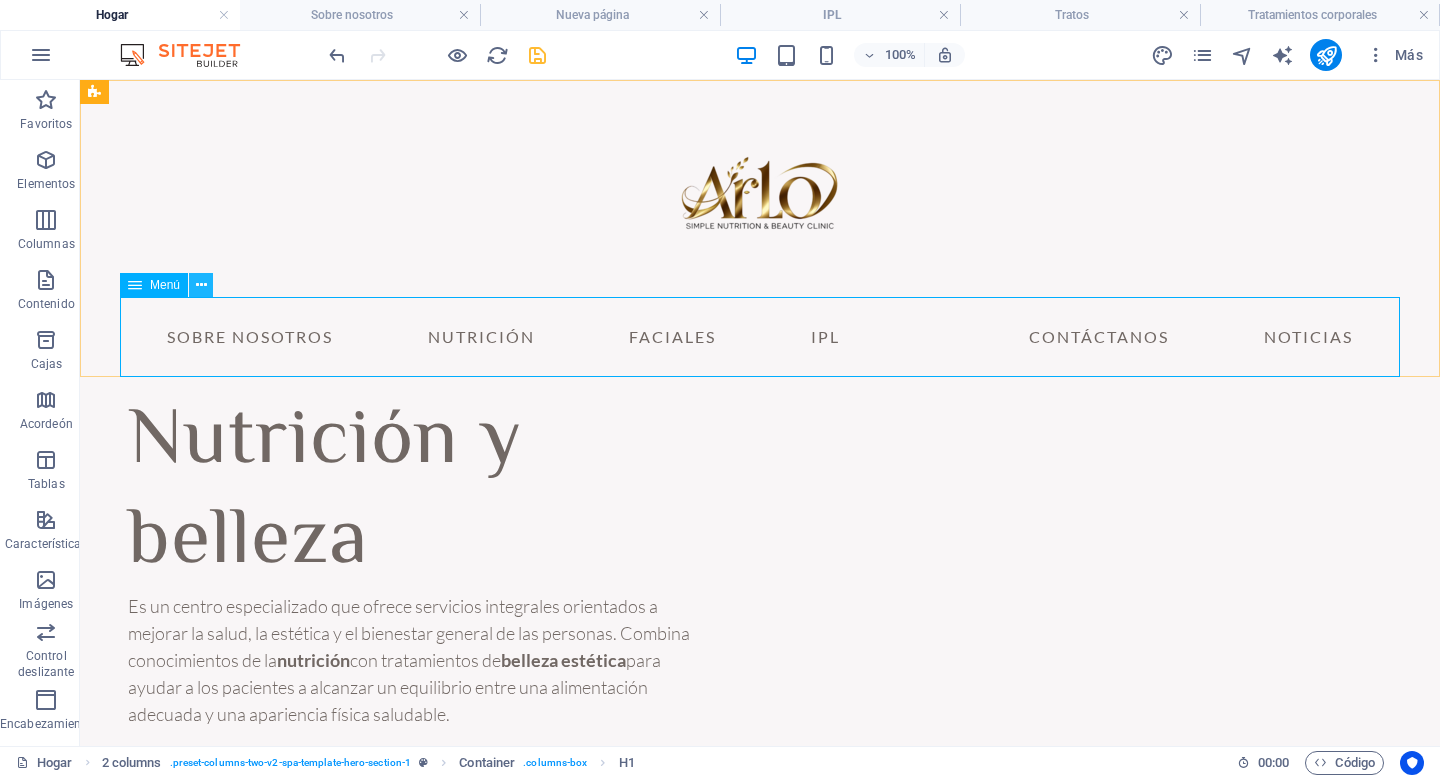 click at bounding box center [201, 285] 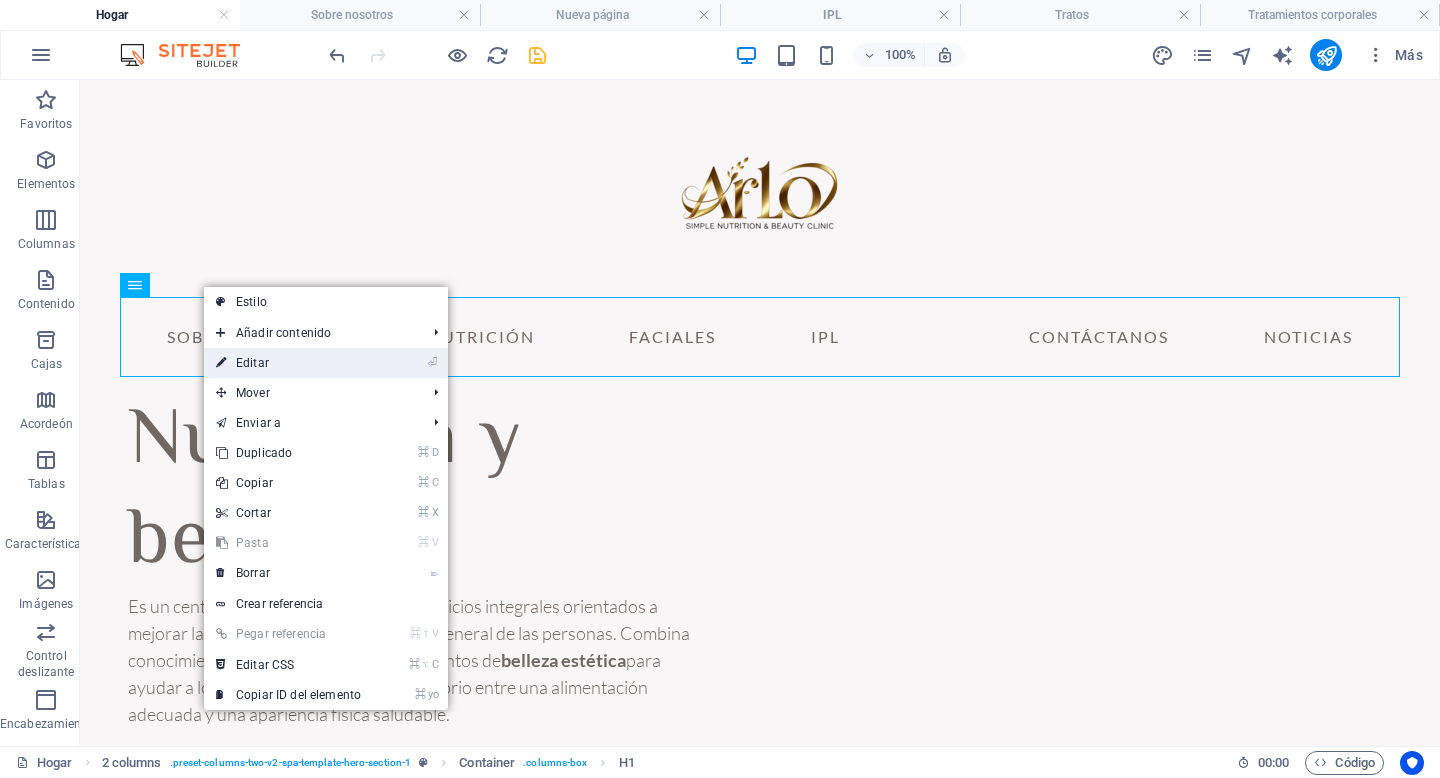 click on "⏎ Editar" at bounding box center (288, 363) 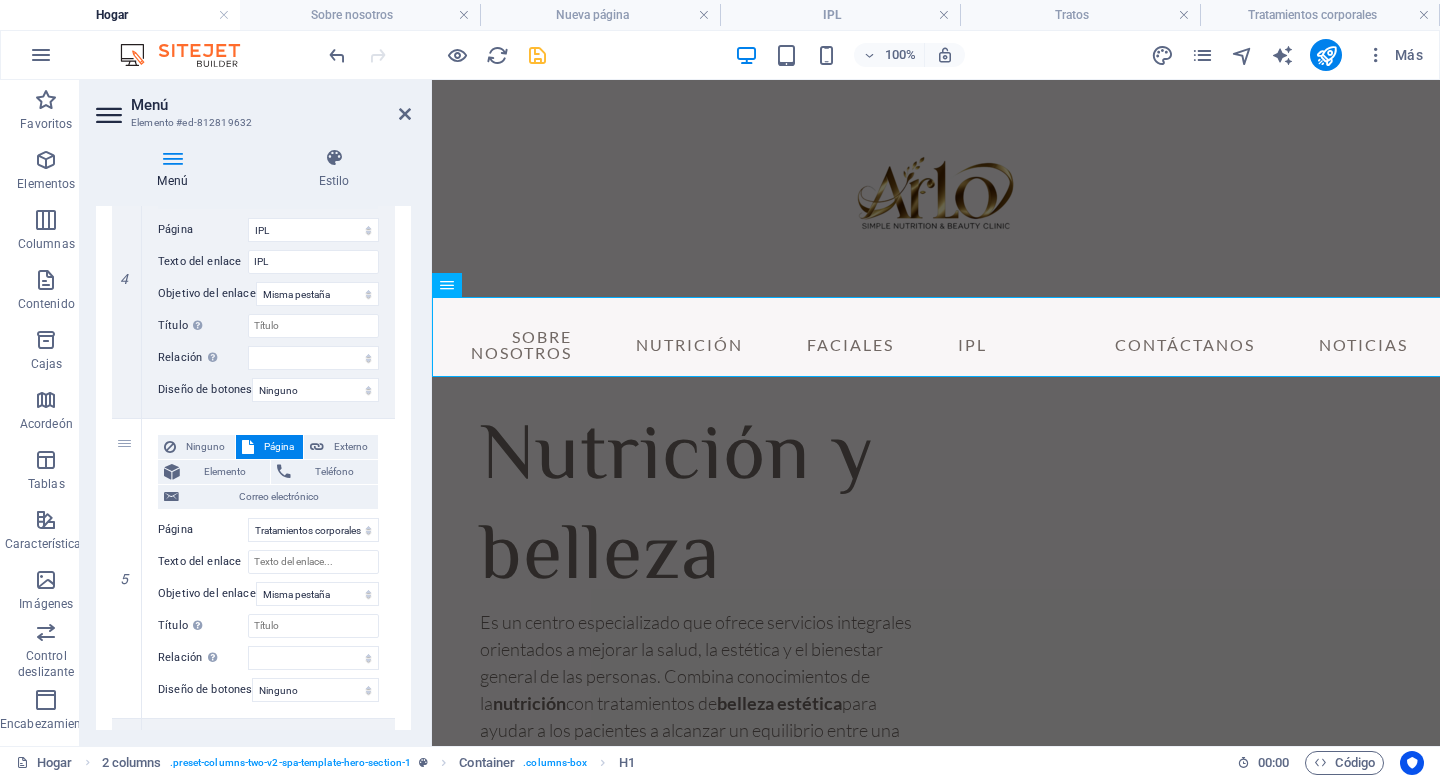 scroll, scrollTop: 1190, scrollLeft: 0, axis: vertical 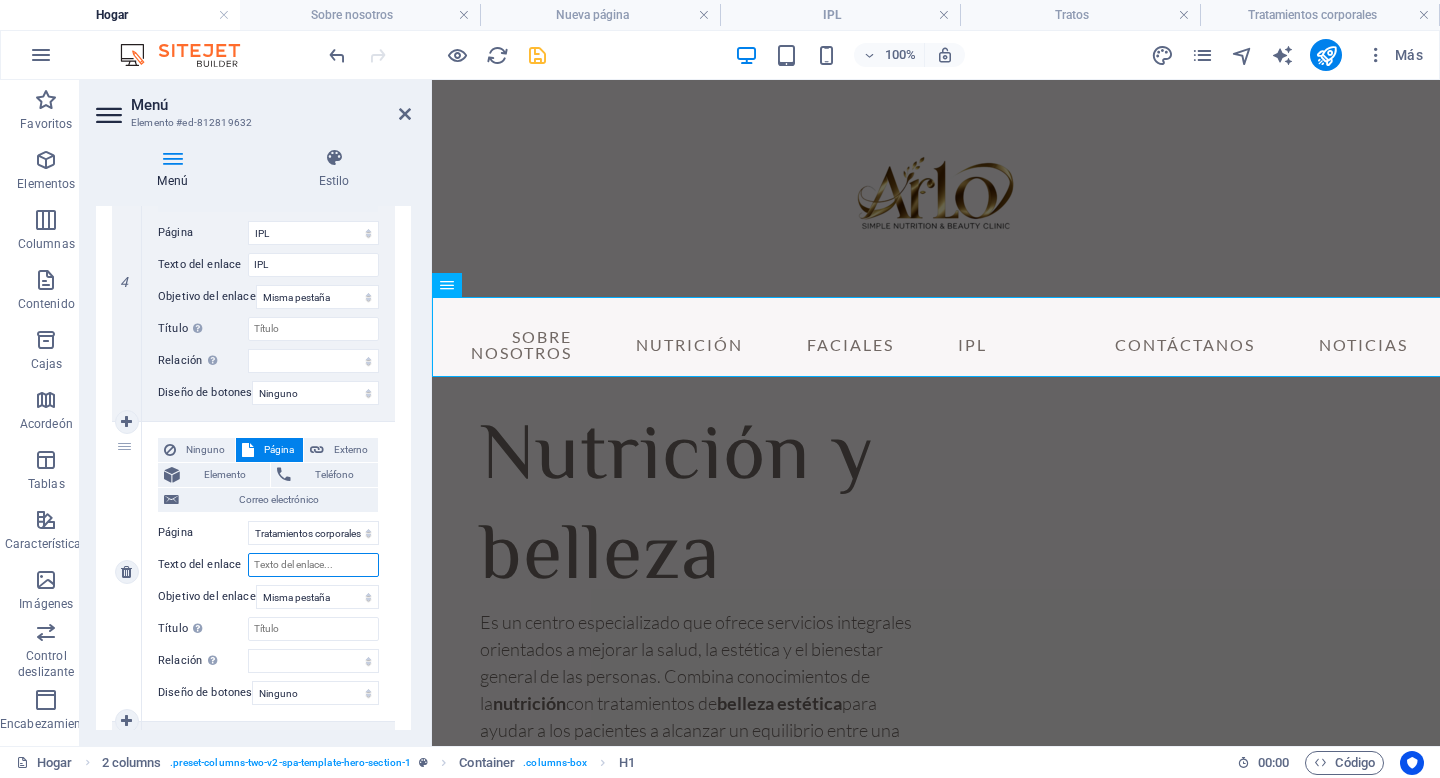 click on "Texto del enlace" at bounding box center (313, 565) 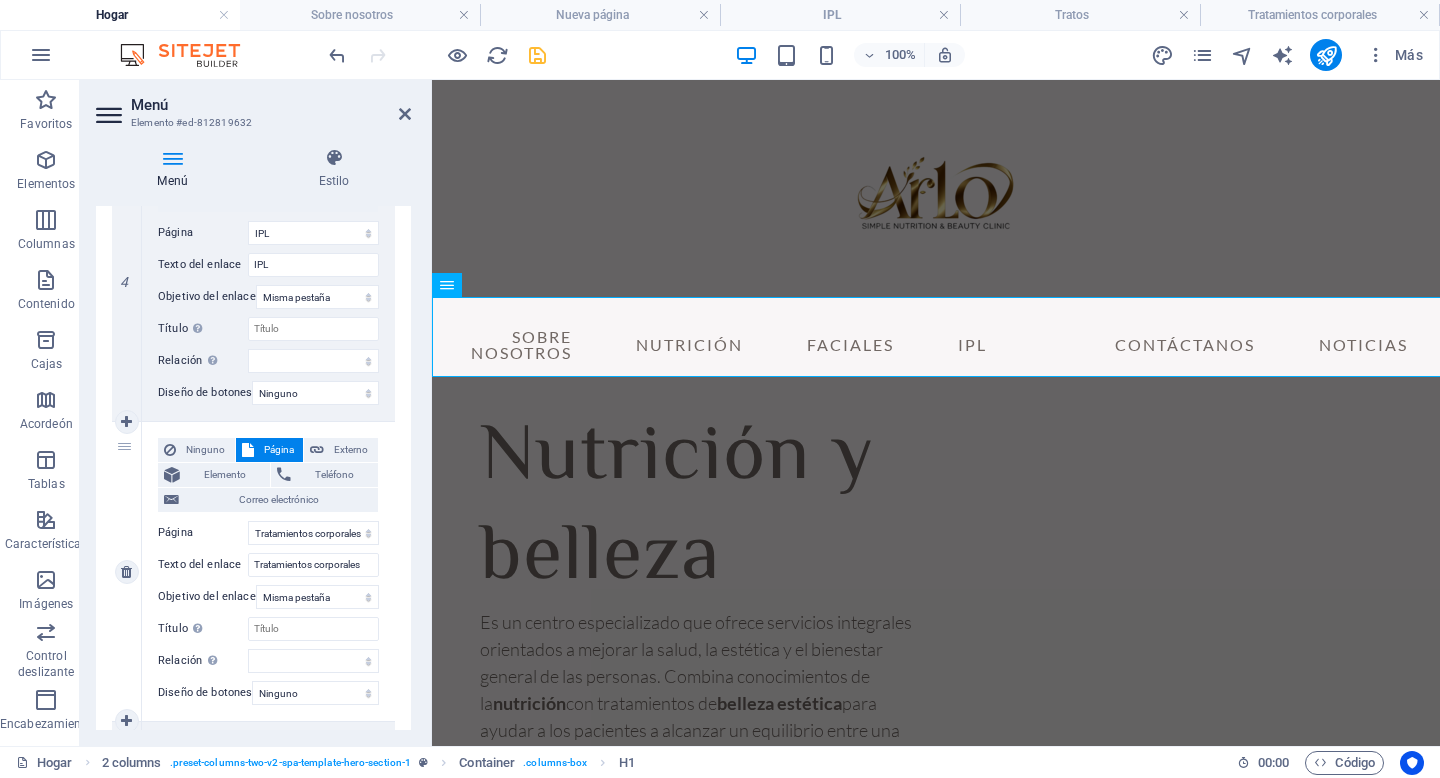 click on "Ninguno Página Externo Elemento Teléfono Correo electrónico Página Hogar Sobre nosotros nutrición Nueva página IPL Tratamientos corporales faciales Noticias Contacto Aviso legal Privacidad Elemento
URL Teléfono Correo electrónico Texto del enlace Tratamientos corporales Objetivo del enlace Nueva pestaña Misma pestaña Cubrir Título La descripción adicional del enlace no debe coincidir con el texto del enlace. El título suele mostrarse como información sobre herramientas al pasar el ratón sobre el elemento. Déjelo en blanco si no está seguro. Relación Establece la  relación de este enlace con el destino del enlace  . Por ejemplo, el valor "nofollow" indica a los motores de búsqueda que no sigan el enlace. Puede dejarse vacío. alternar autor marcador externo ayuda licencia próximo no seguir sin referencia noopener anterior buscar etiqueta Diseño de botones Ninguno Por defecto Primario Secundario" at bounding box center (268, 571) 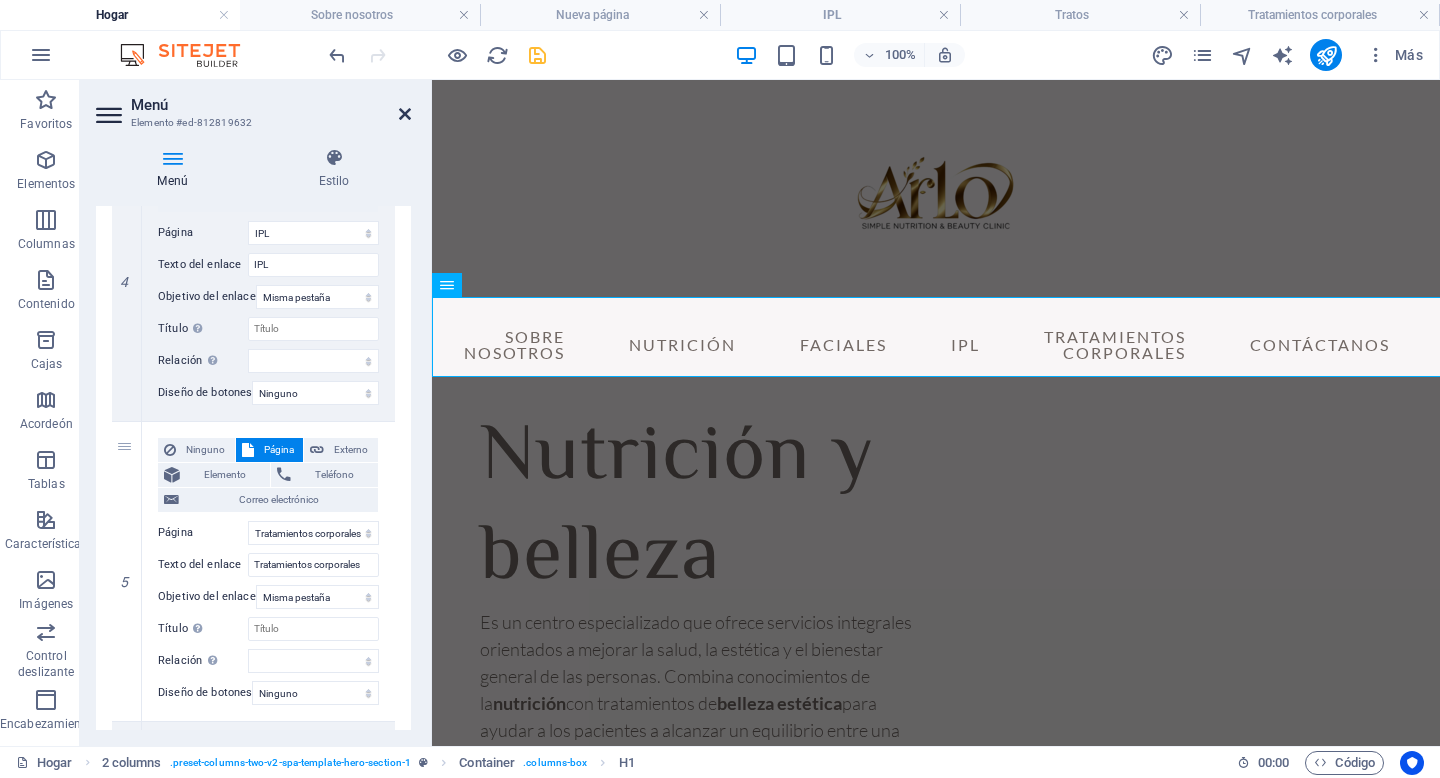 click at bounding box center [405, 114] 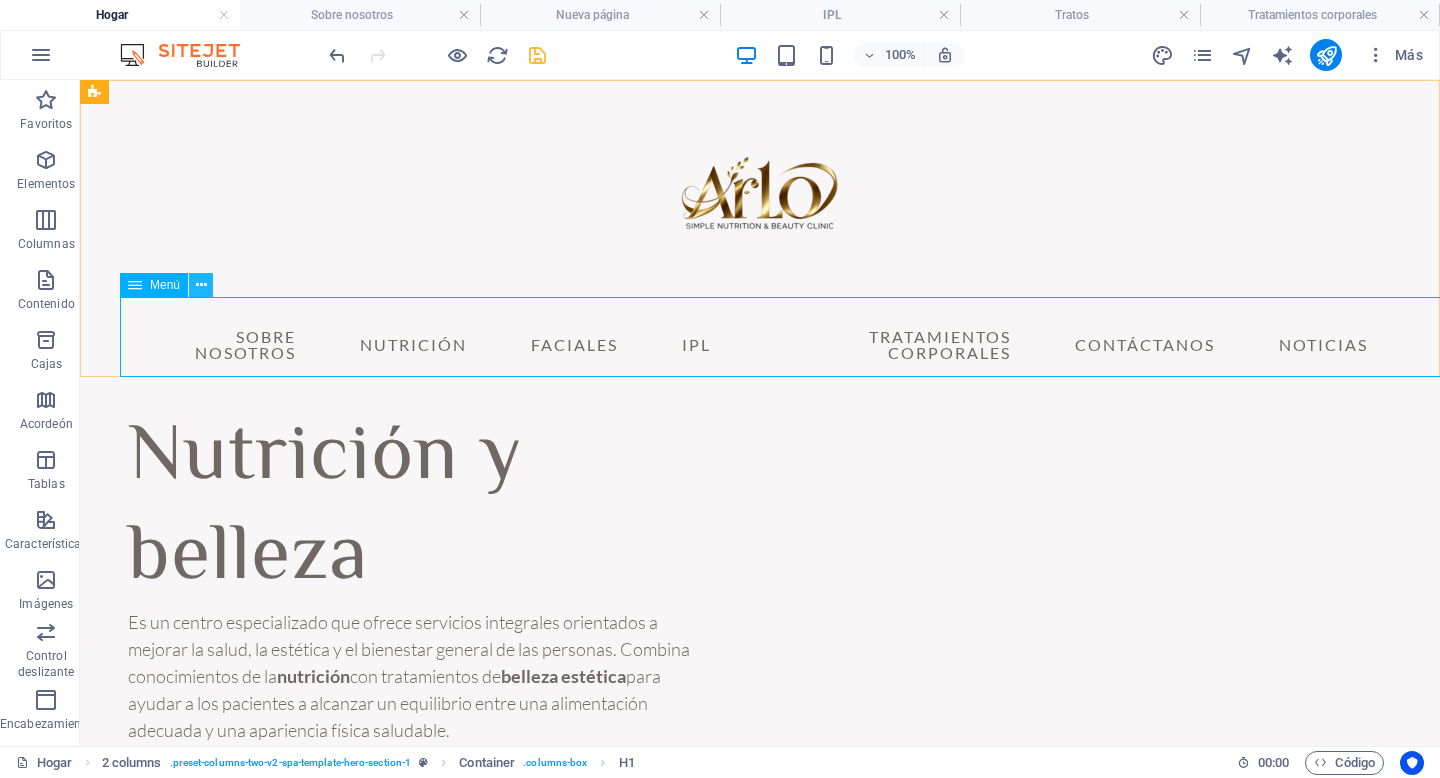 click at bounding box center (201, 285) 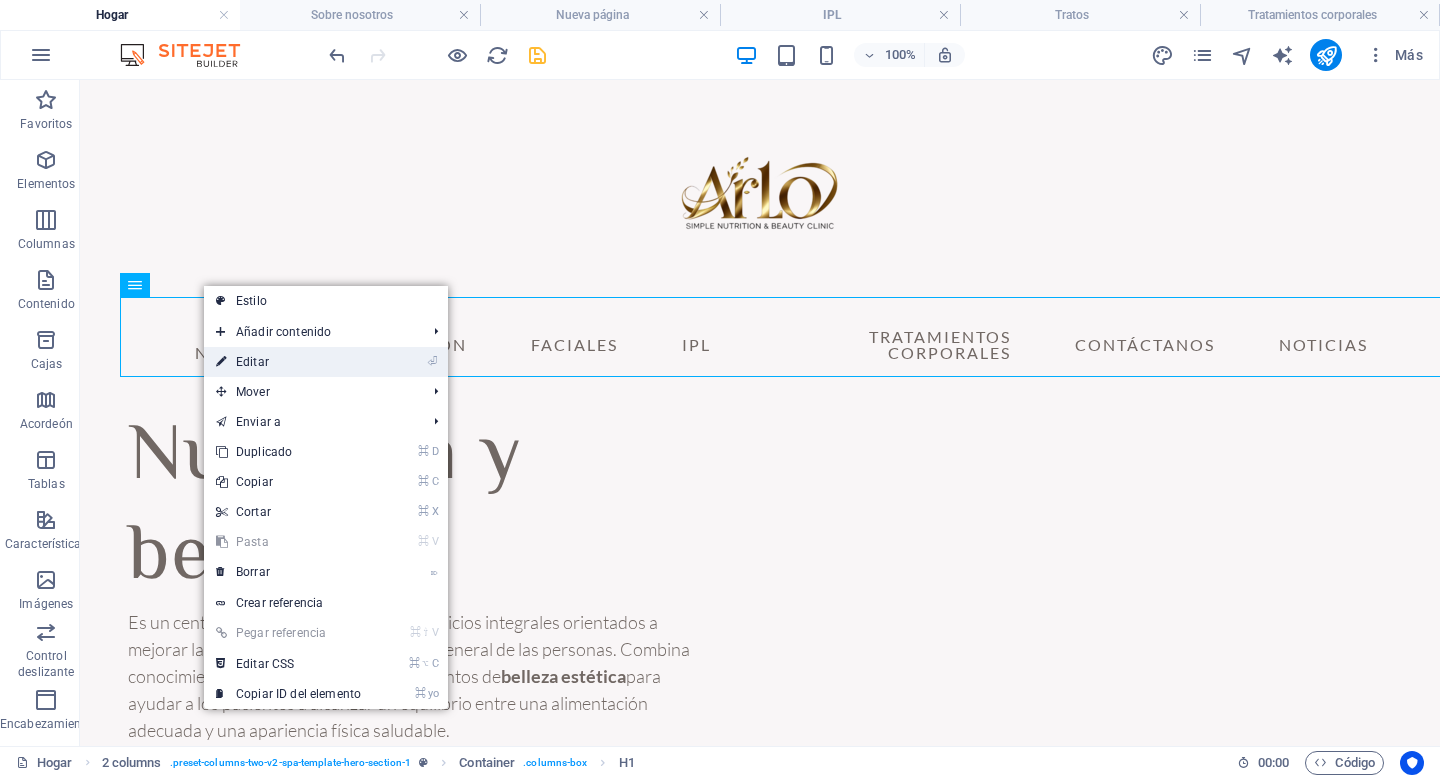 click on "Editar" at bounding box center [252, 362] 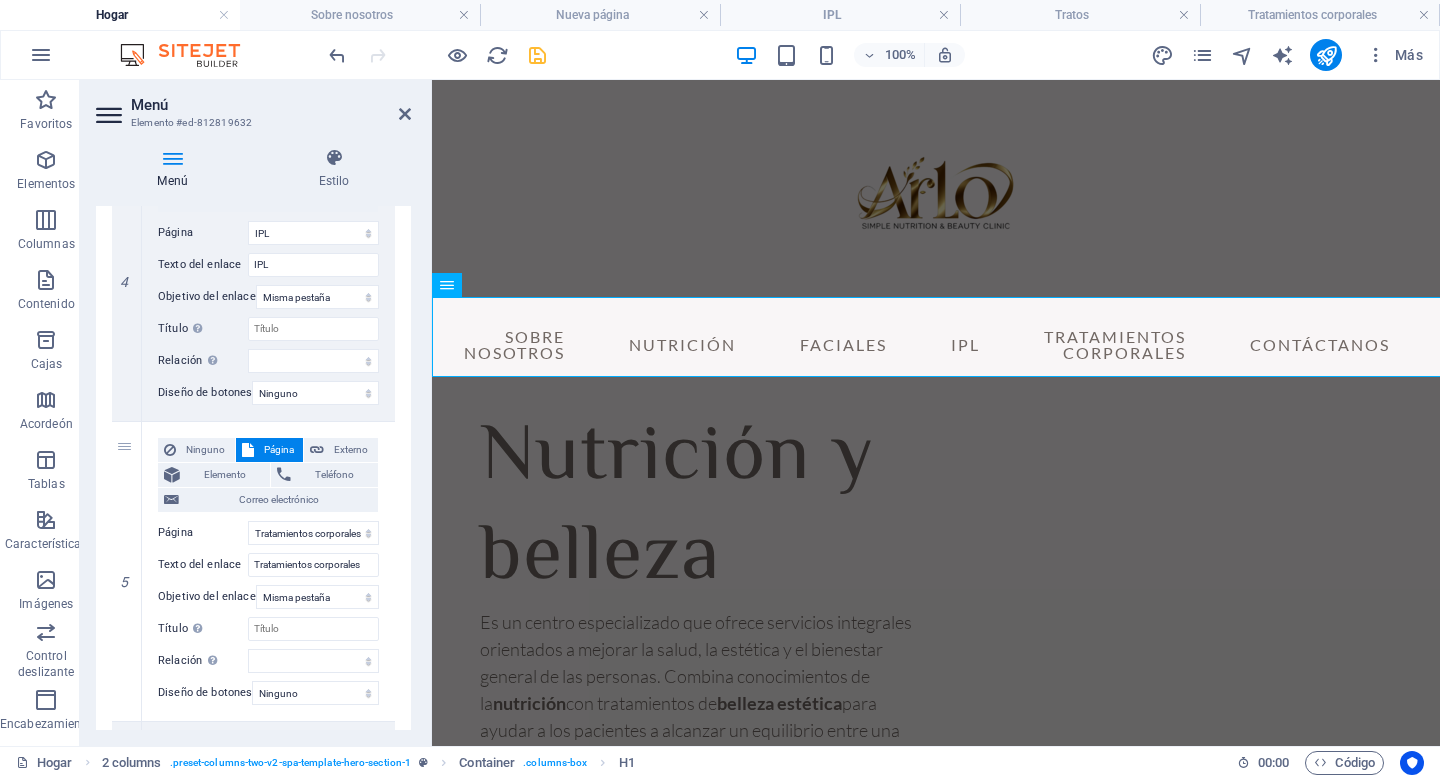 scroll, scrollTop: 1196, scrollLeft: 0, axis: vertical 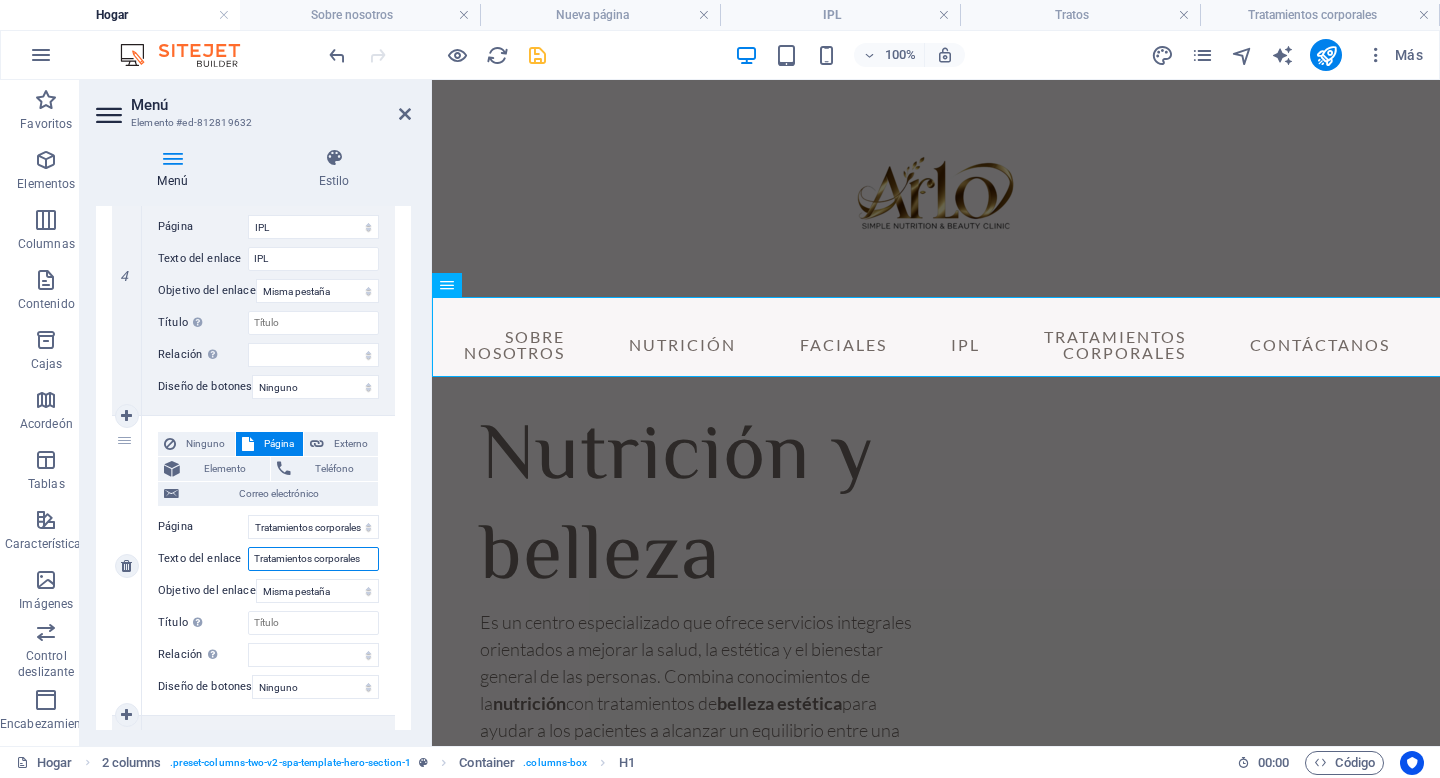 click on "Tratamientos corporales" at bounding box center (313, 559) 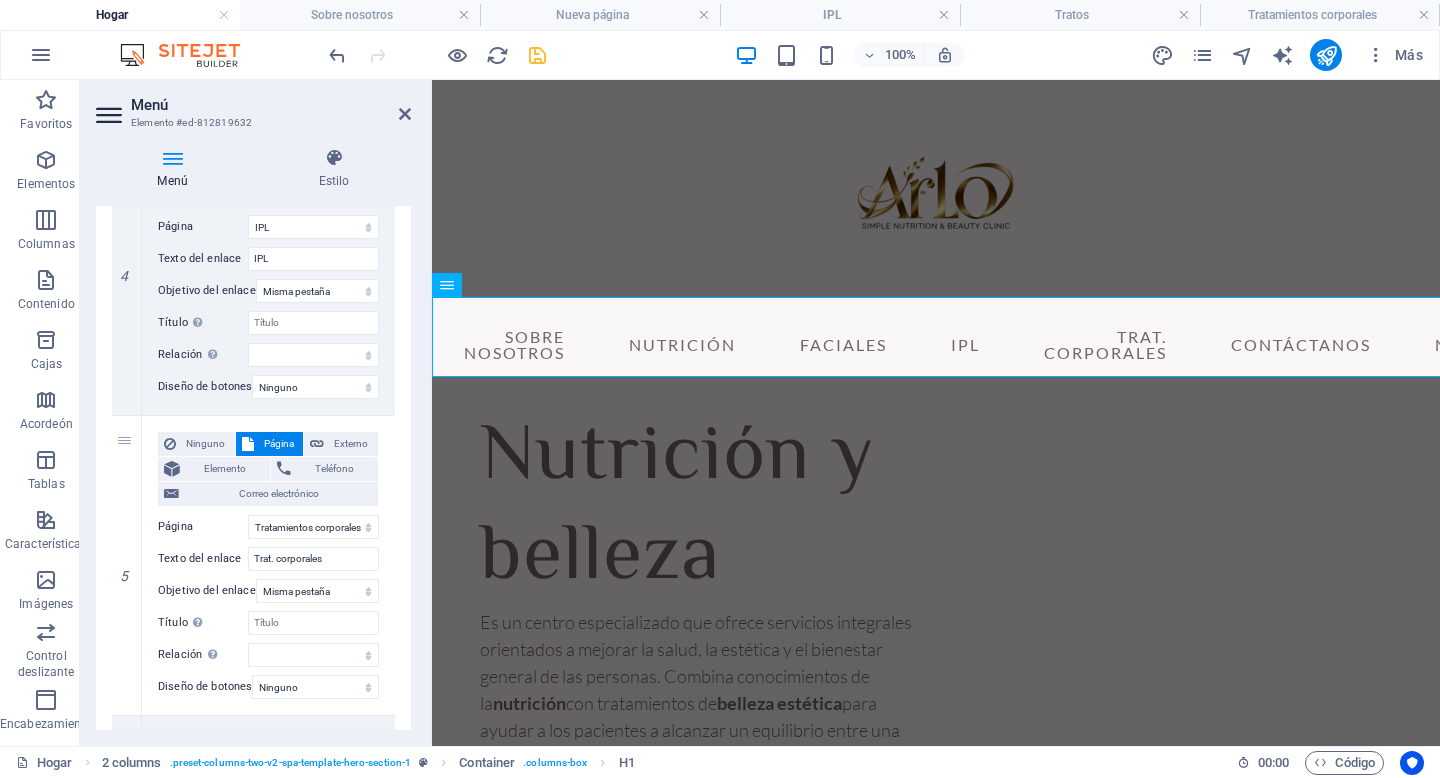 drag, startPoint x: 127, startPoint y: 444, endPoint x: 124, endPoint y: 196, distance: 248.01814 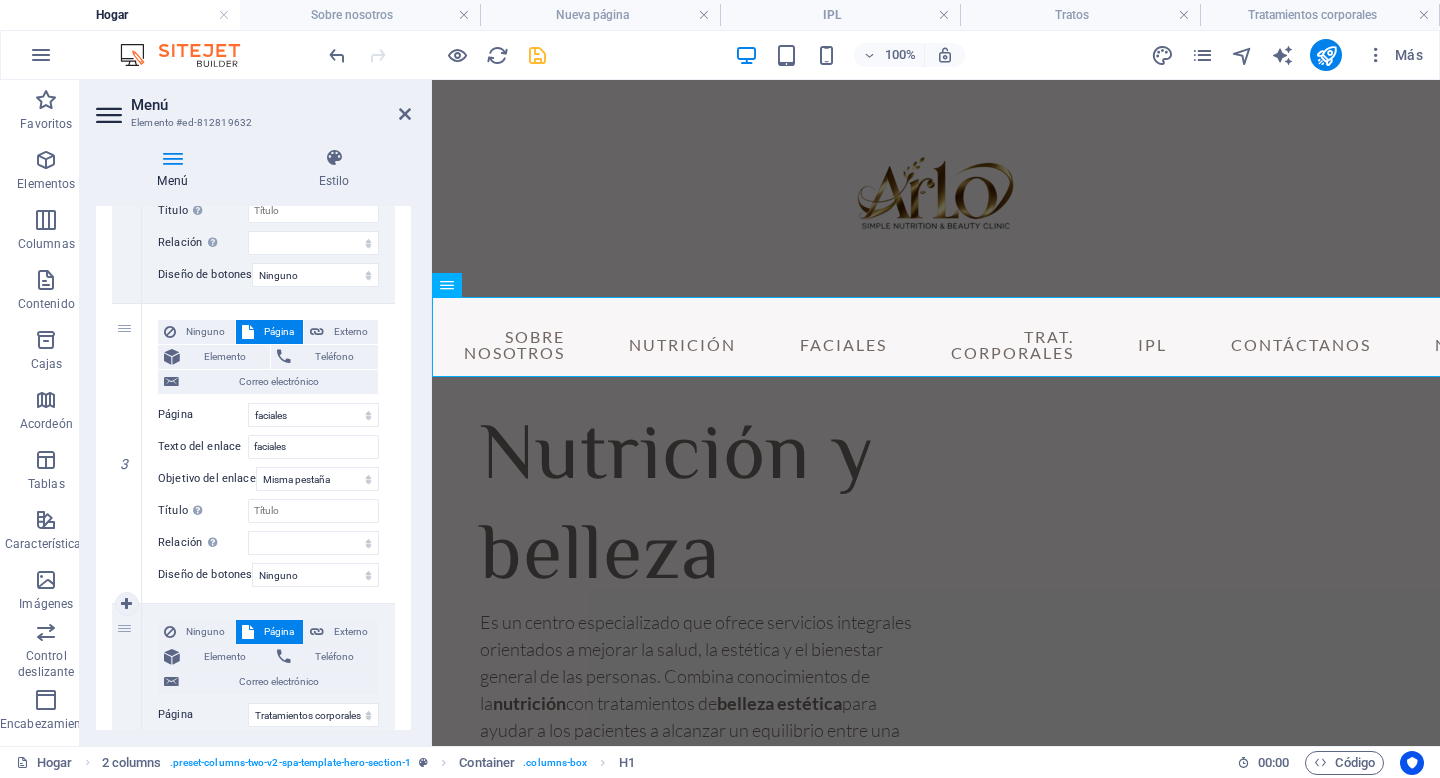scroll, scrollTop: 707, scrollLeft: 0, axis: vertical 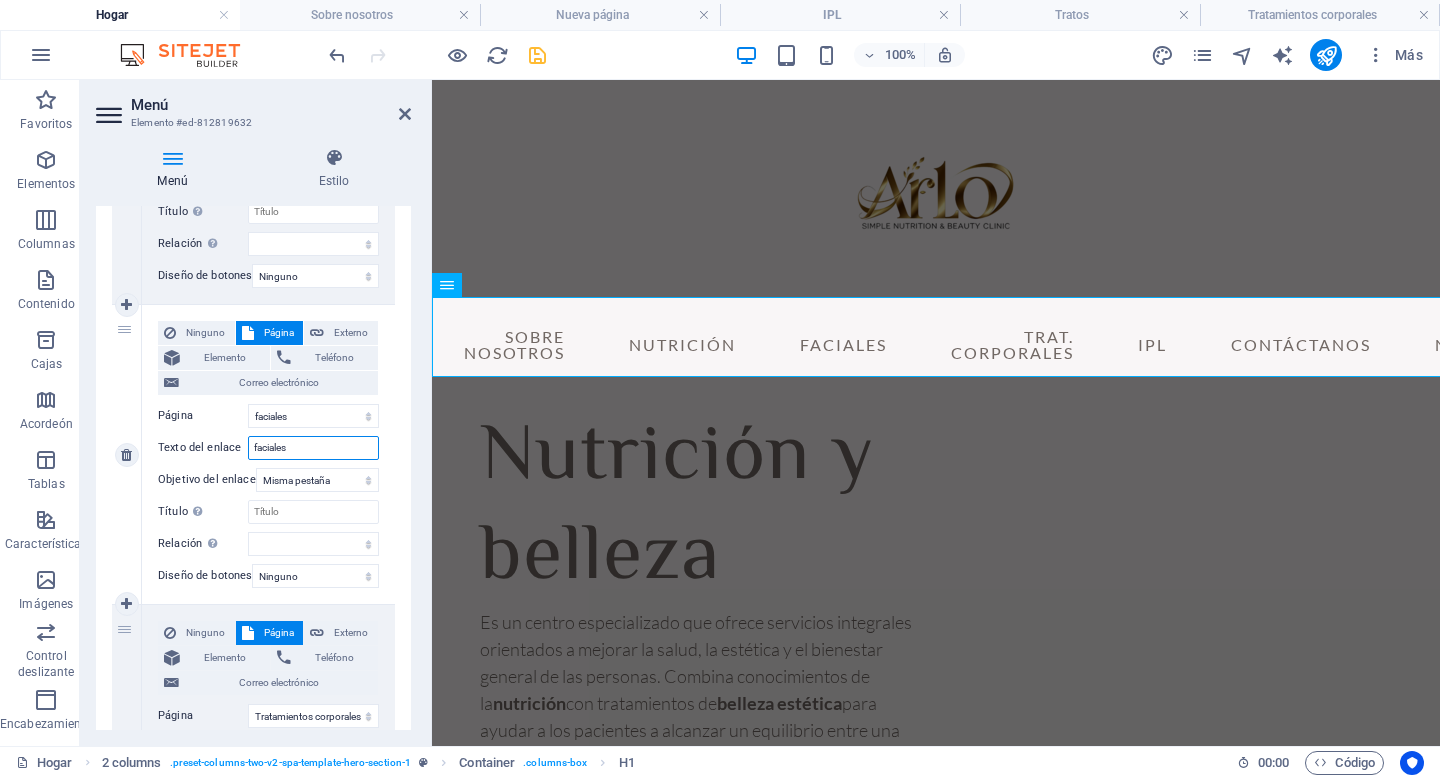 click on "faciales" at bounding box center [313, 448] 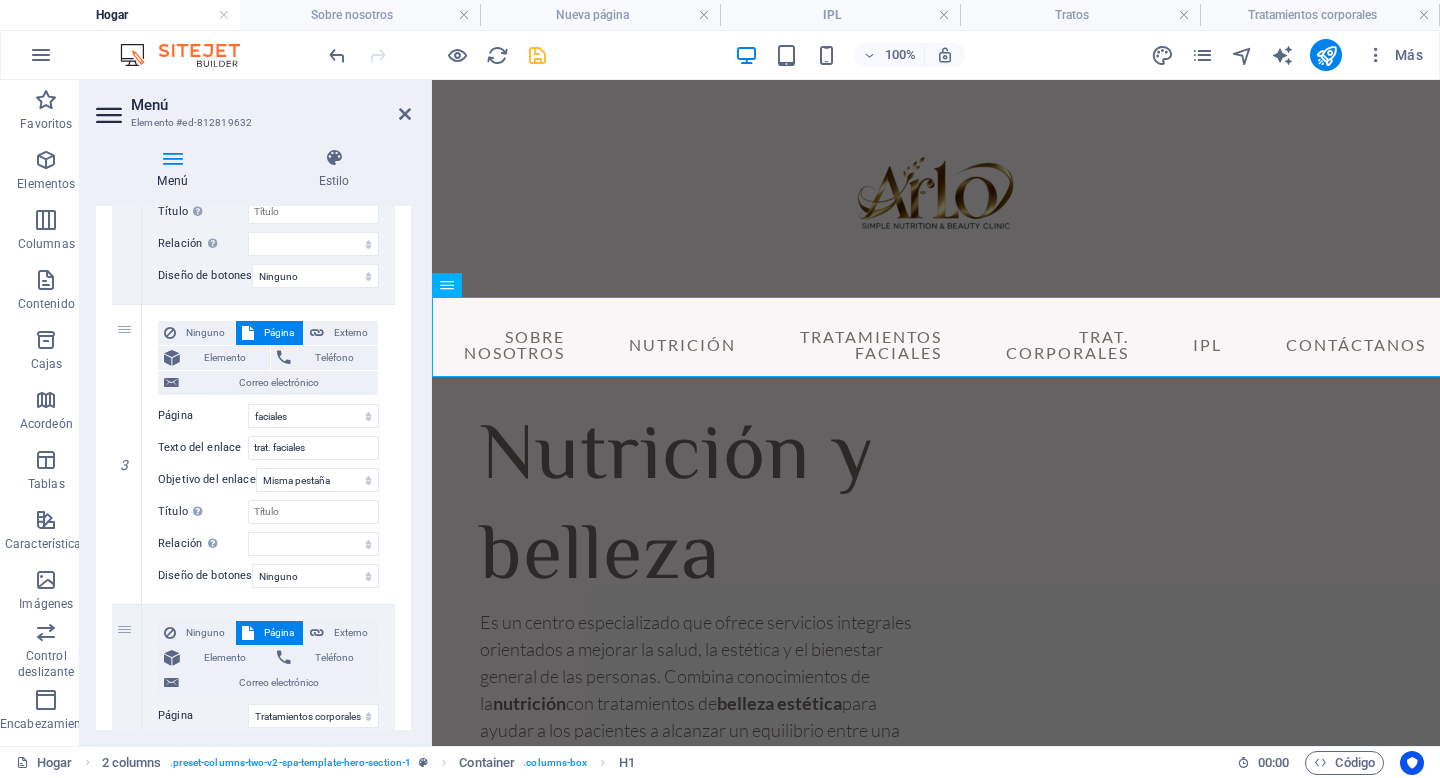 click on "1 Ninguno Página Externo Elemento Teléfono Correo electrónico Página Hogar Sobre nosotros nutrición Nueva página IPL Tratamientos corporales faciales Noticias Contacto Aviso legal Privacidad Elemento
URL /15666790 Teléfono Correo electrónico Texto del enlace Sobre nosotros Objetivo del enlace Nueva pestaña Misma pestaña Cubrir Título La descripción adicional del enlace no debe coincidir con el texto del enlace. El título suele mostrarse como información sobre herramientas al pasar el ratón sobre el elemento. Déjelo en blanco si no está seguro. Relación Establece la  relación de este enlace con el destino del enlace  . Por ejemplo, el valor "nofollow" indica a los motores de búsqueda que no sigan el enlace. Puede dejarse vacío. alternar autor marcador externo ayuda licencia próximo no seguir sin referencia noopener anterior buscar etiqueta Diseño de botones Ninguno Por defecto Primario Secundario 2 Ninguno Página Externo Elemento Teléfono Correo electrónico IPL" at bounding box center (253, 754) 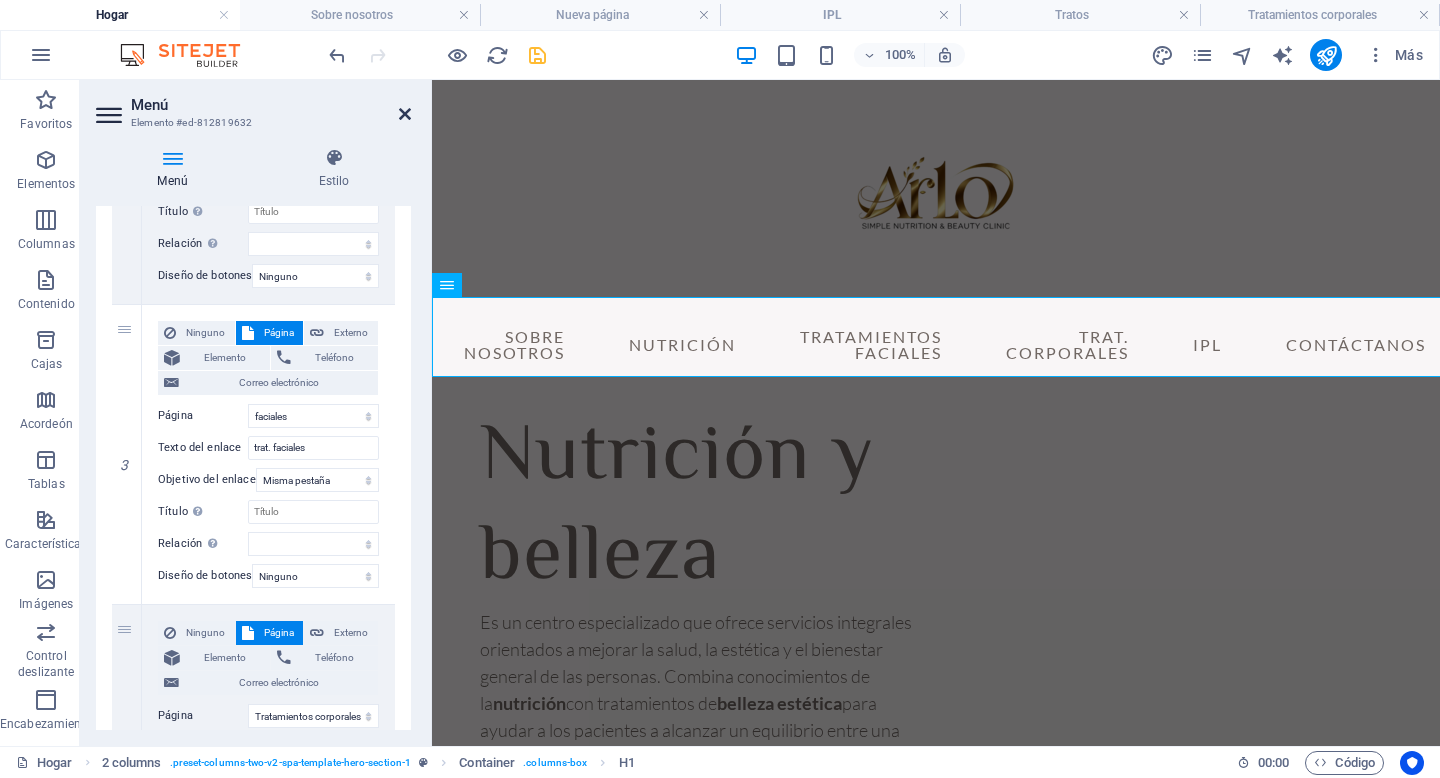 click at bounding box center (405, 114) 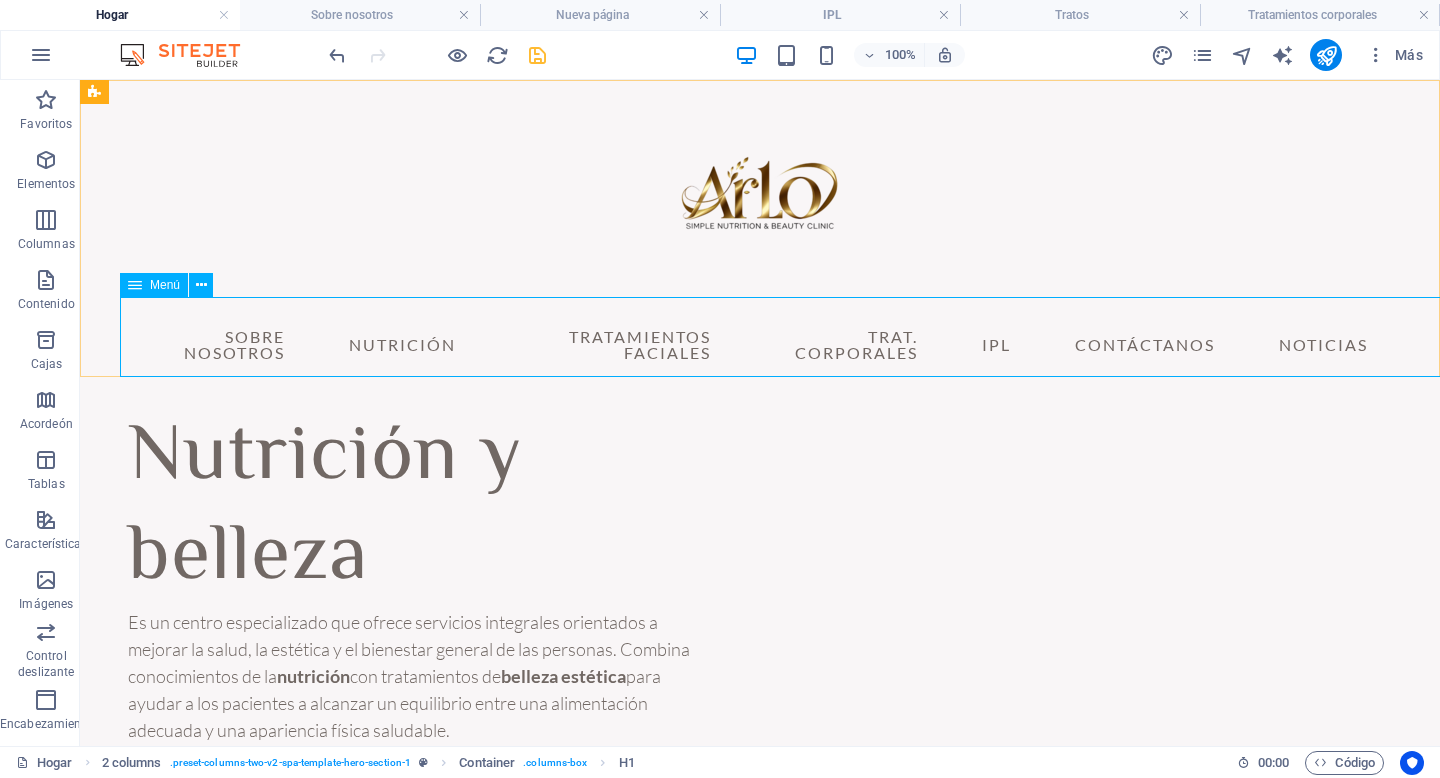 click at bounding box center (135, 285) 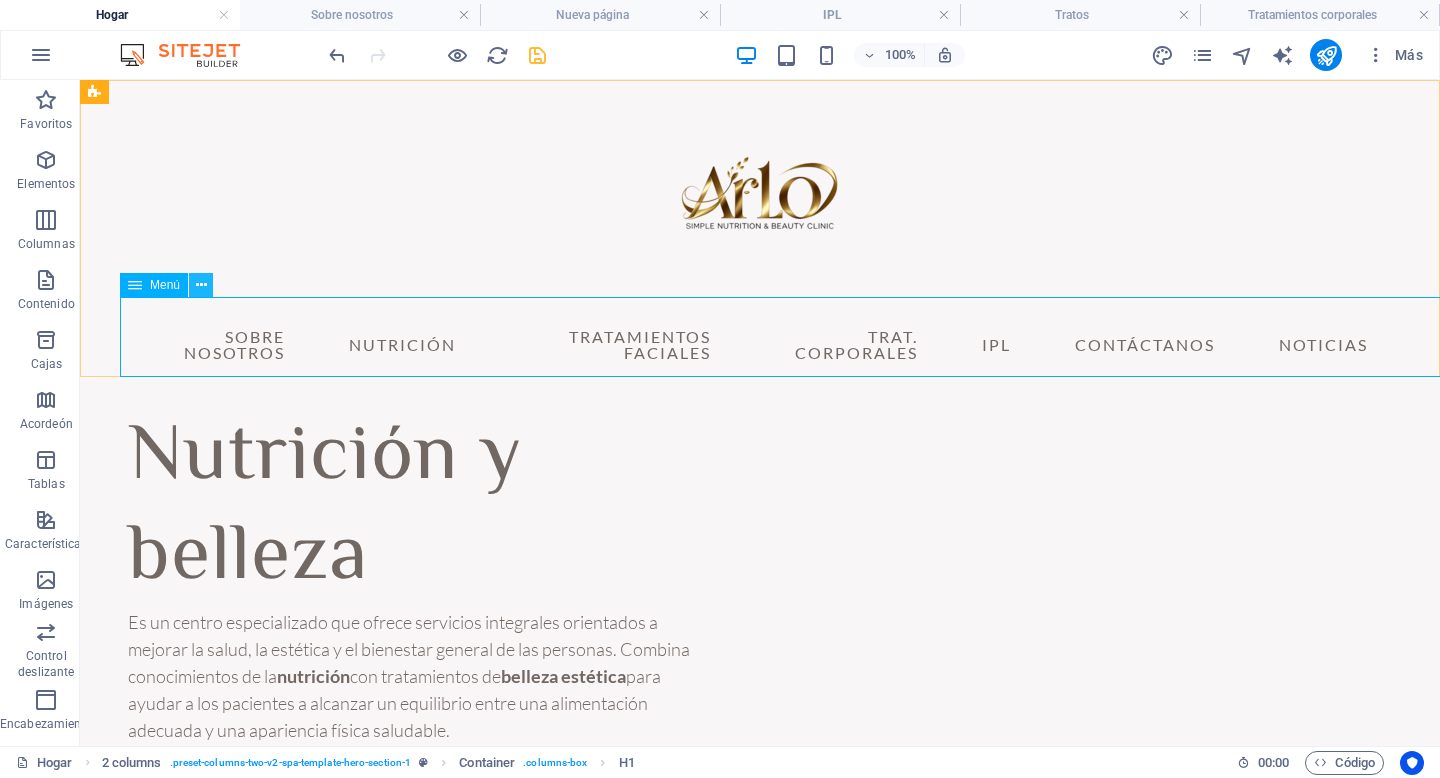 click at bounding box center [201, 285] 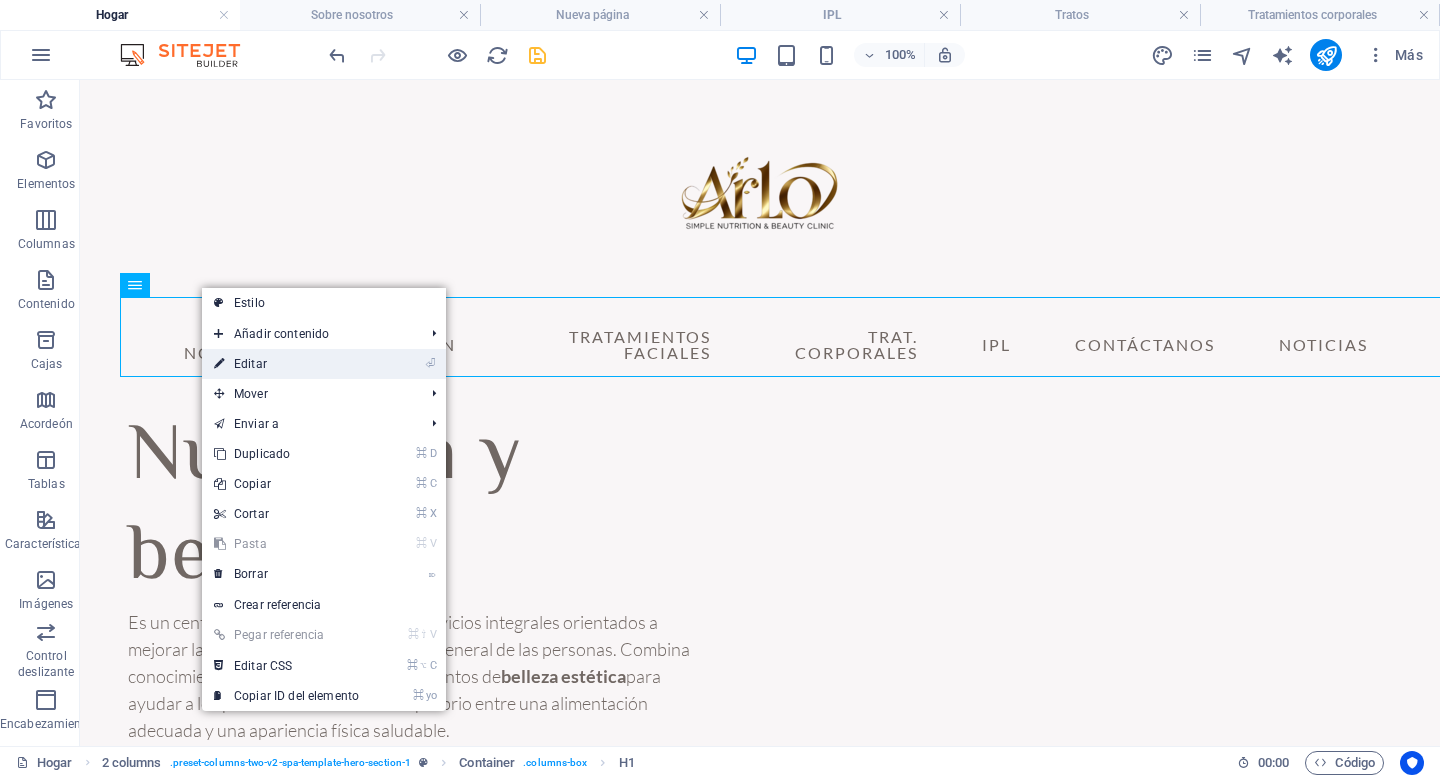 click on "⏎ Editar" at bounding box center [286, 364] 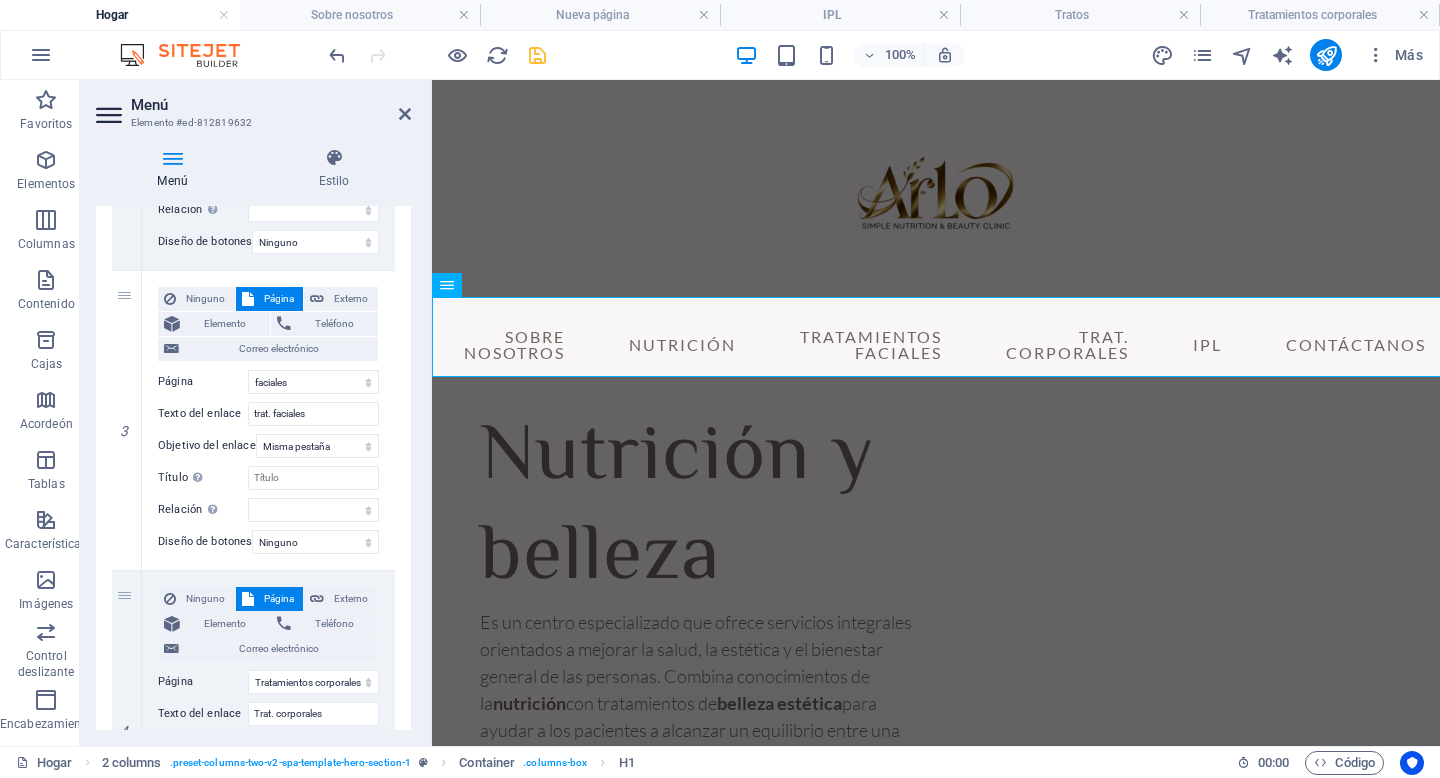 scroll, scrollTop: 743, scrollLeft: 0, axis: vertical 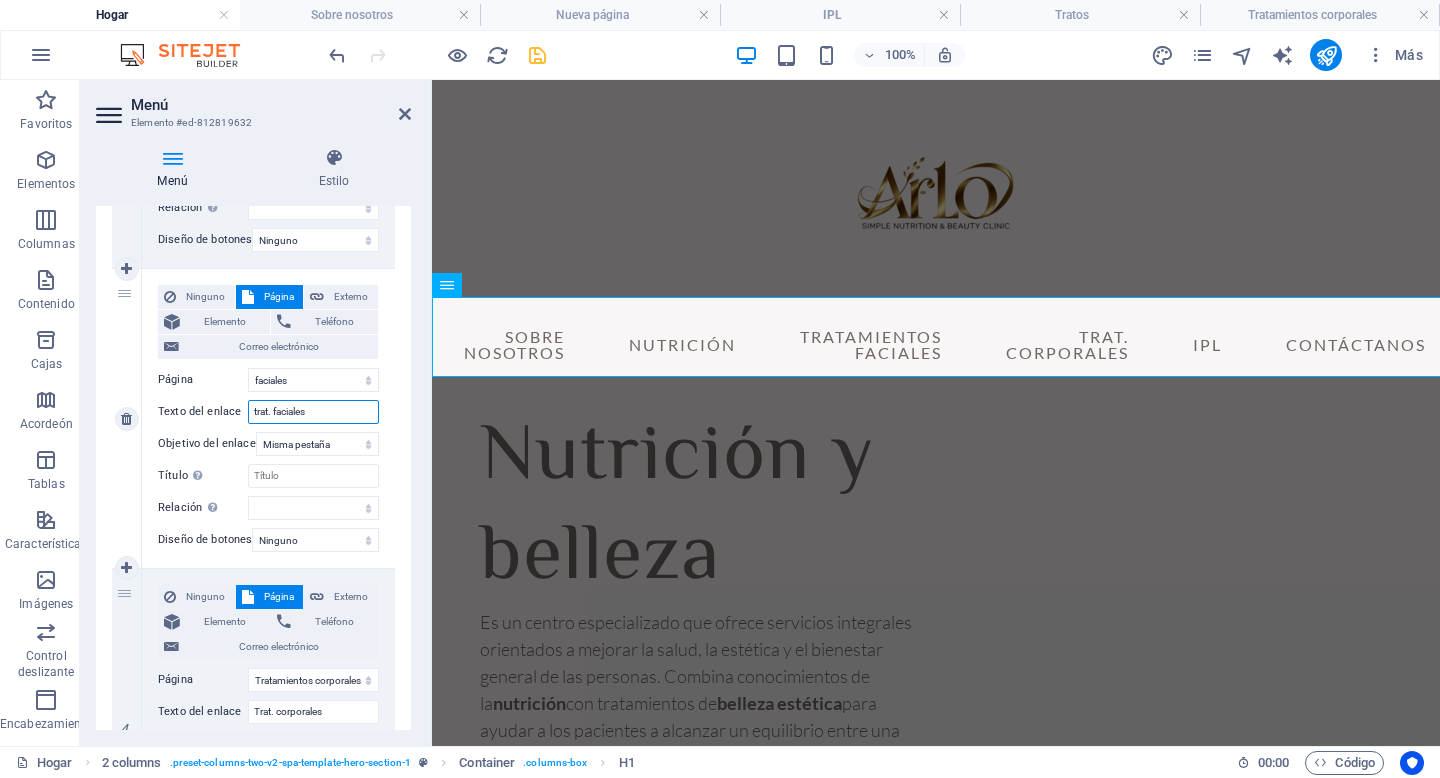 click on "trat. faciales" at bounding box center [313, 412] 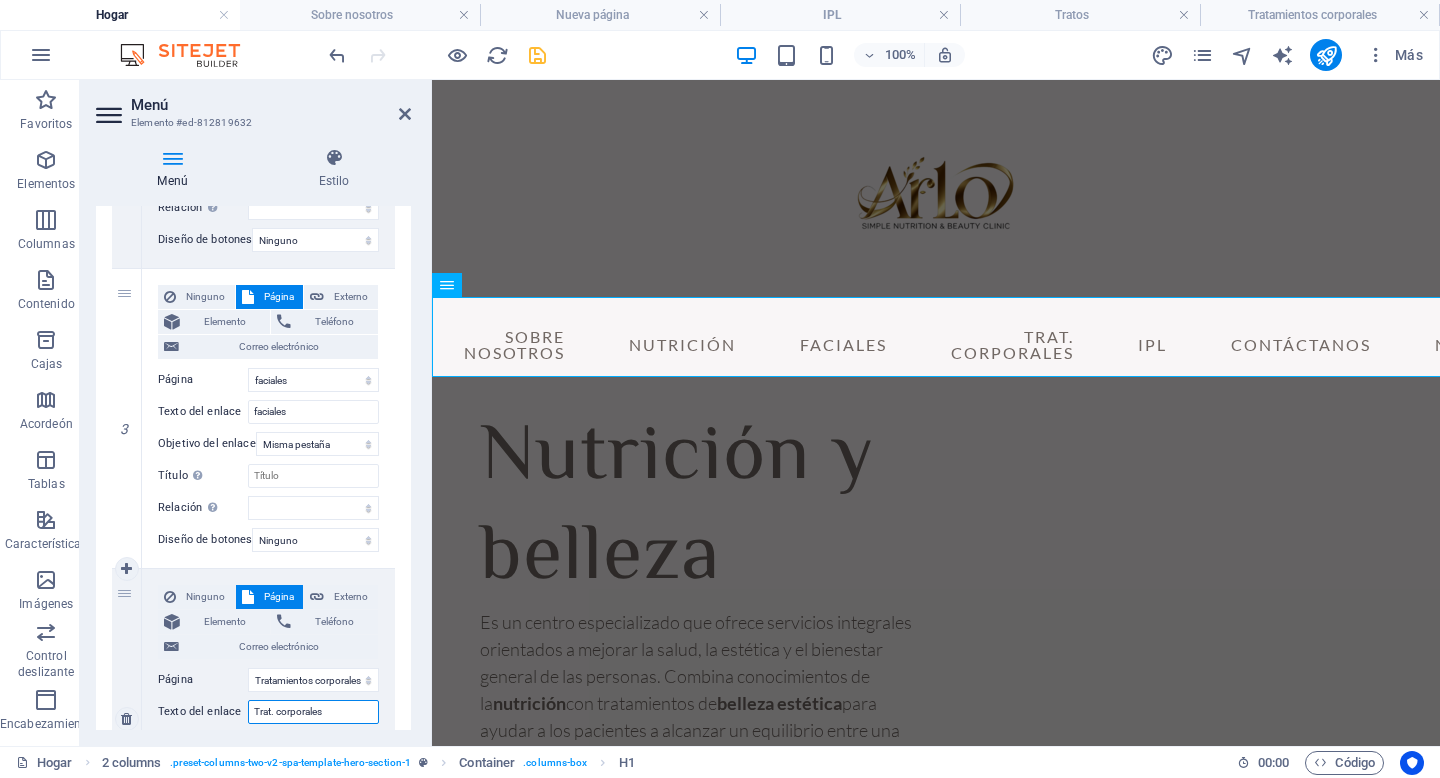 click on "Trat. corporales" at bounding box center (313, 712) 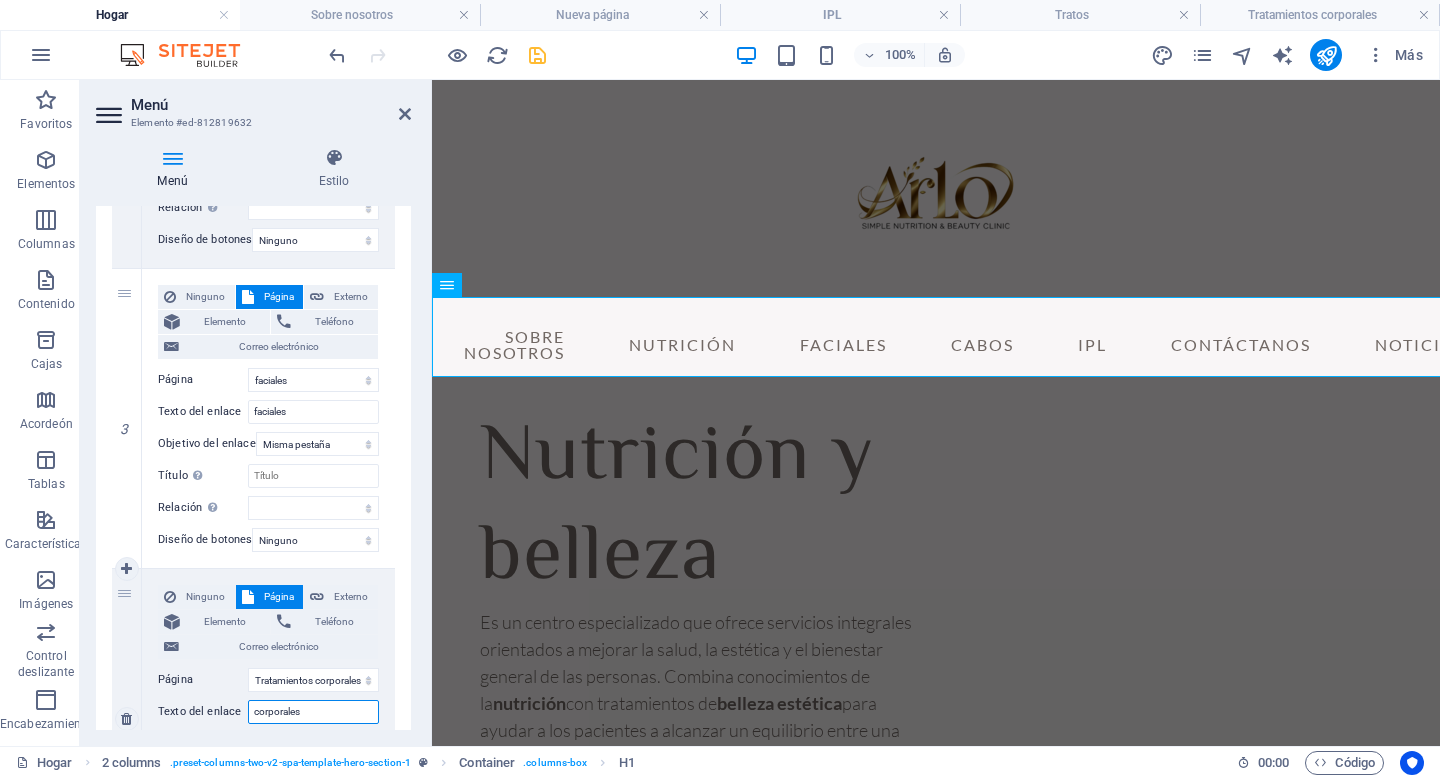 click on "corporales" at bounding box center (313, 712) 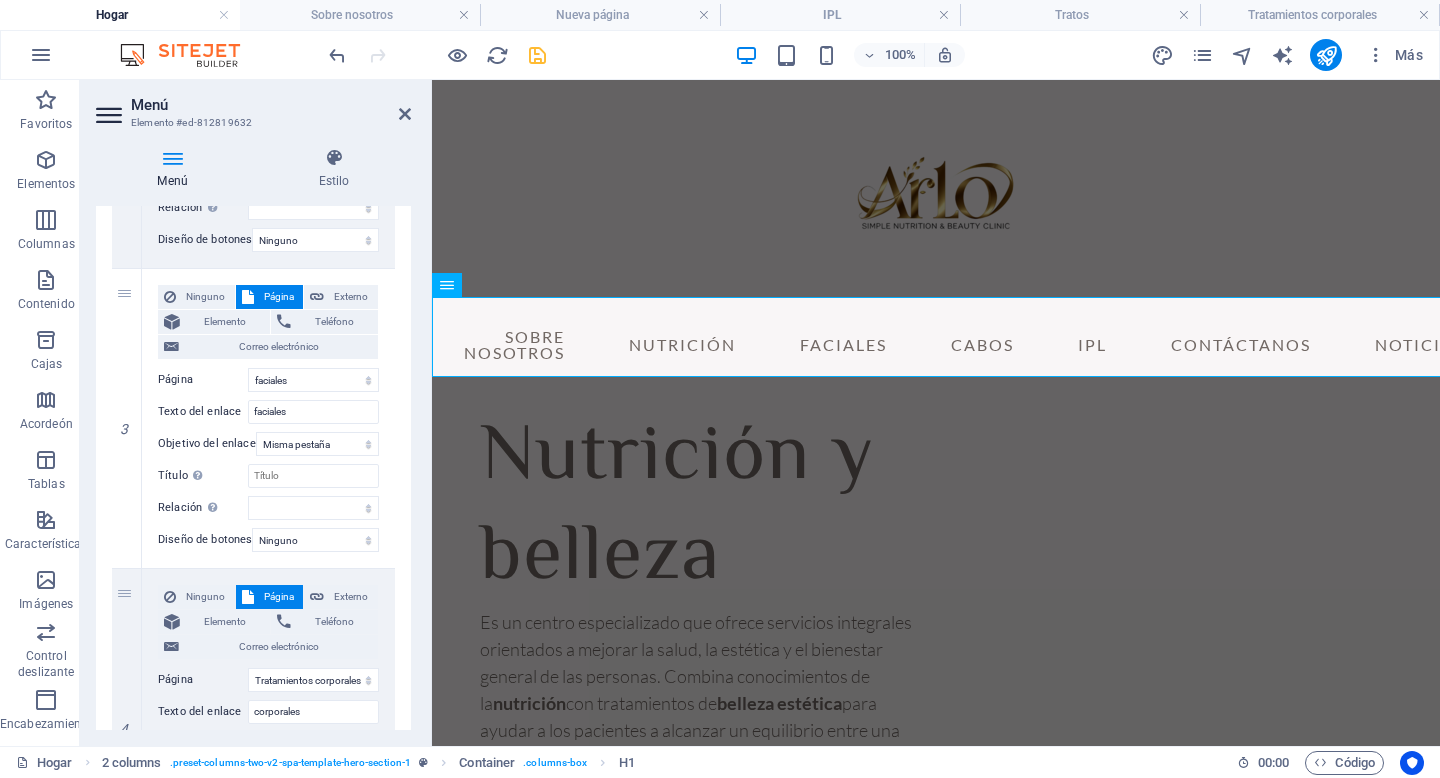click on "1 Ninguno Página Externo Elemento Teléfono Correo electrónico Página Hogar Sobre nosotros nutrición Nueva página IPL Tratamientos corporales faciales Noticias Contacto Aviso legal Privacidad Elemento
URL /15666790 Teléfono Correo electrónico Texto del enlace Sobre nosotros Objetivo del enlace Nueva pestaña Misma pestaña Cubrir Título La descripción adicional del enlace no debe coincidir con el texto del enlace. El título suele mostrarse como información sobre herramientas al pasar el ratón sobre el elemento. Déjelo en blanco si no está seguro. Relación Establece la  relación de este enlace con el destino del enlace  . Por ejemplo, el valor "nofollow" indica a los motores de búsqueda que no sigan el enlace. Puede dejarse vacío. alternar autor marcador externo ayuda licencia próximo no seguir sin referencia noopener anterior buscar etiqueta Diseño de botones Ninguno Por defecto Primario Secundario 2 Ninguno Página Externo Elemento Teléfono Correo electrónico IPL" at bounding box center [253, 718] 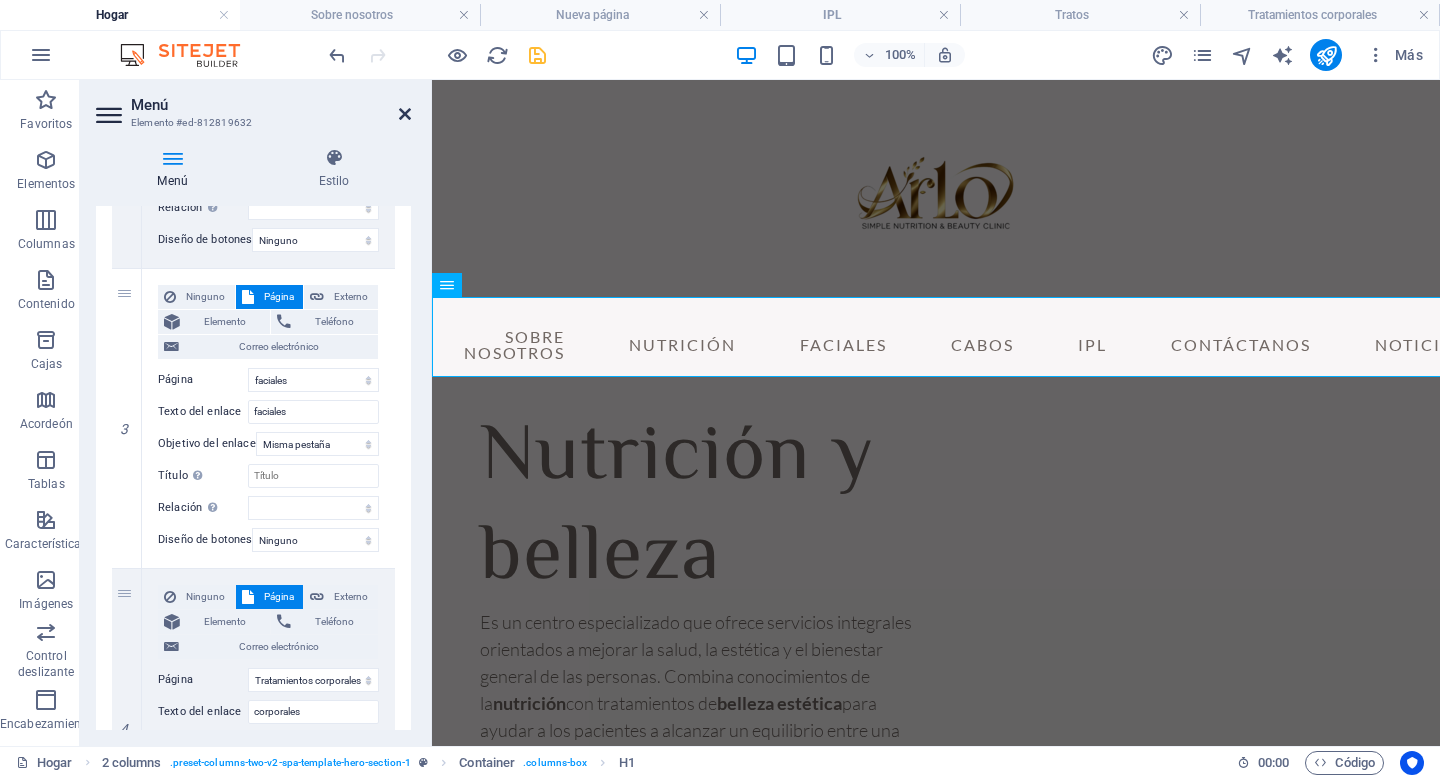 click at bounding box center (405, 114) 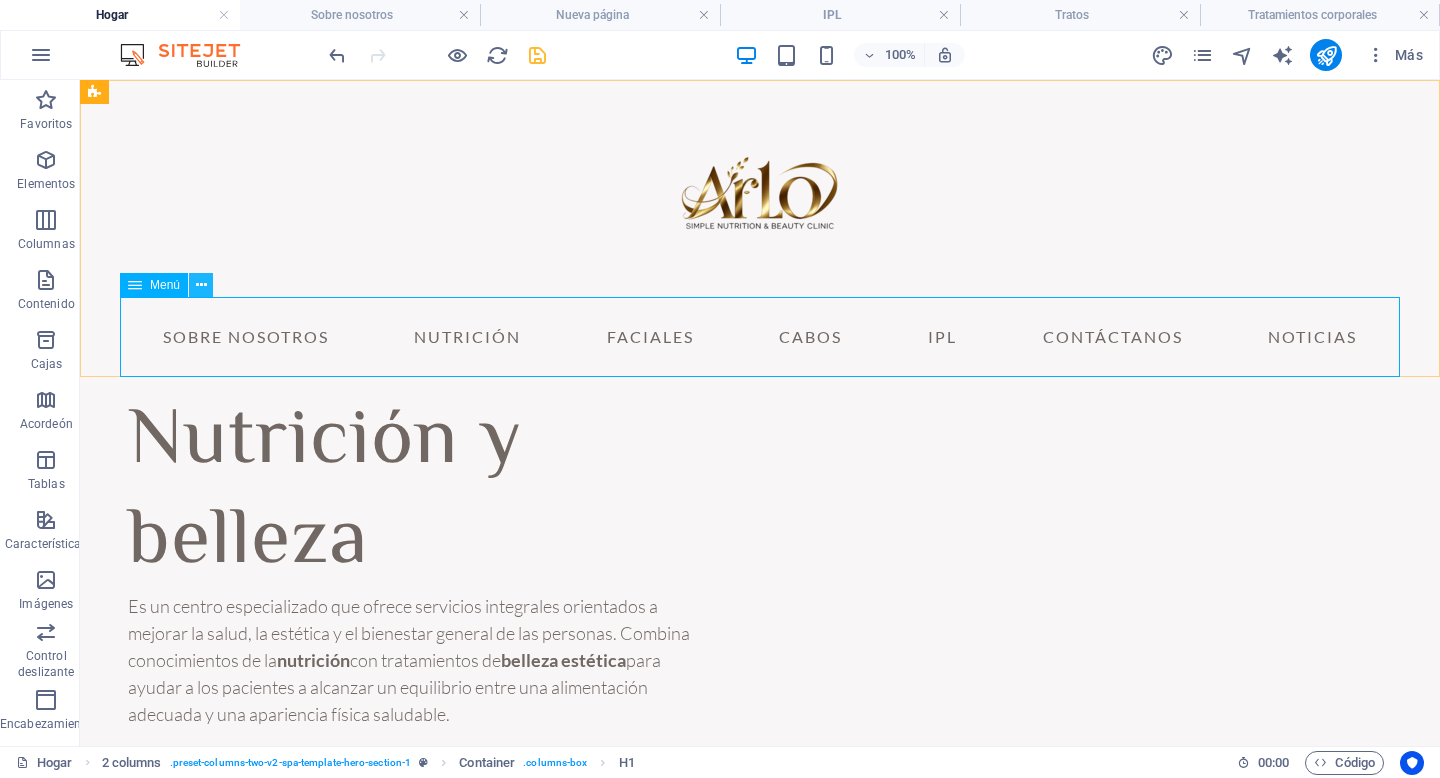 click at bounding box center [201, 285] 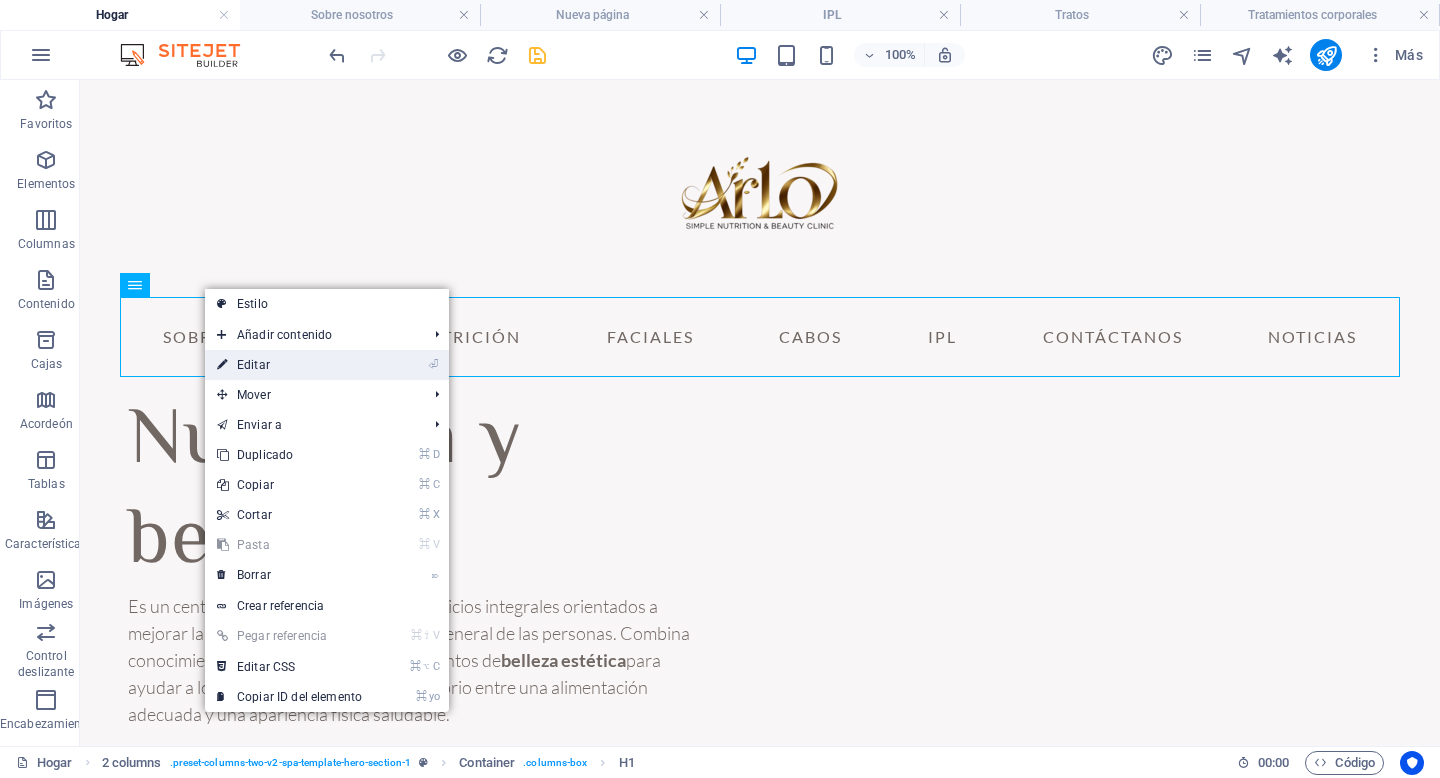 click on "⏎ Editar" at bounding box center (289, 365) 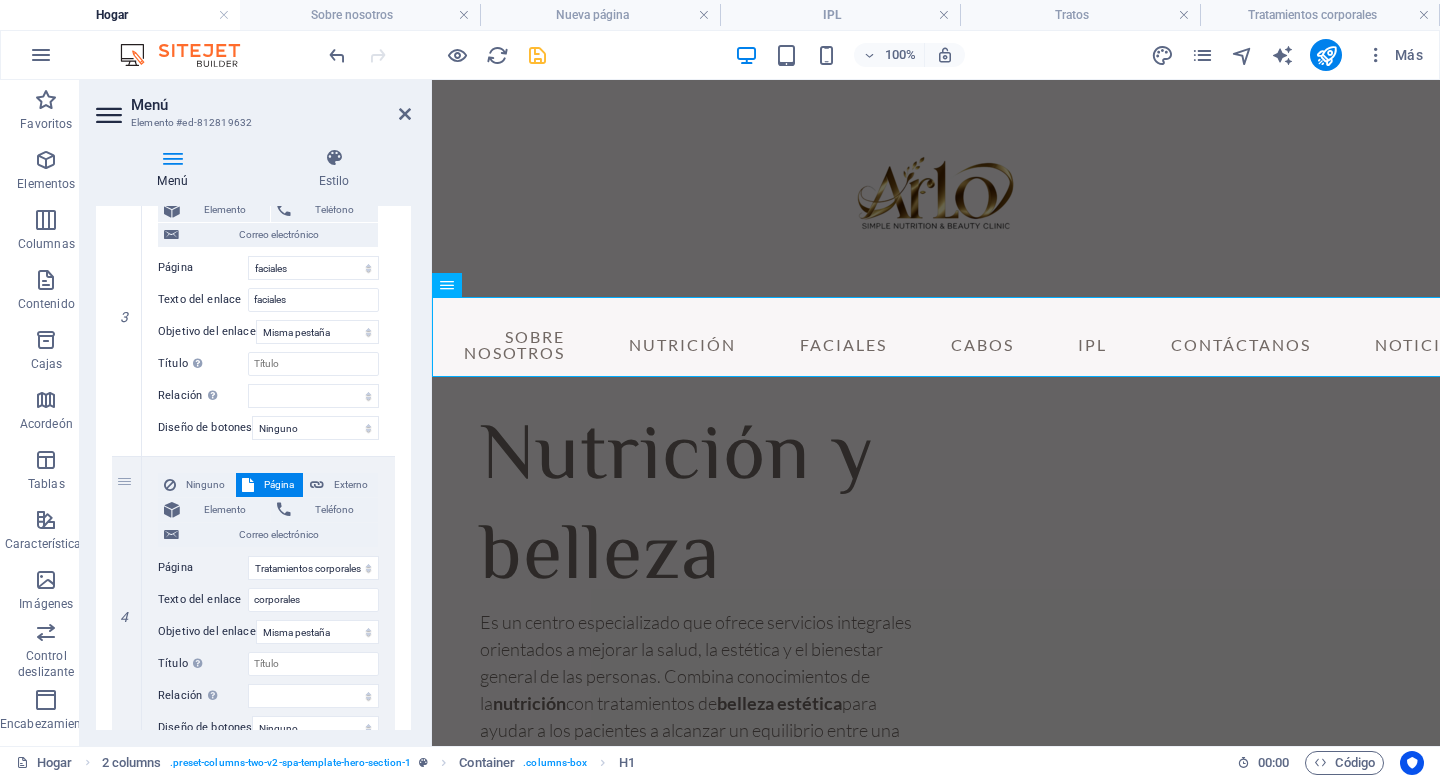scroll, scrollTop: 862, scrollLeft: 0, axis: vertical 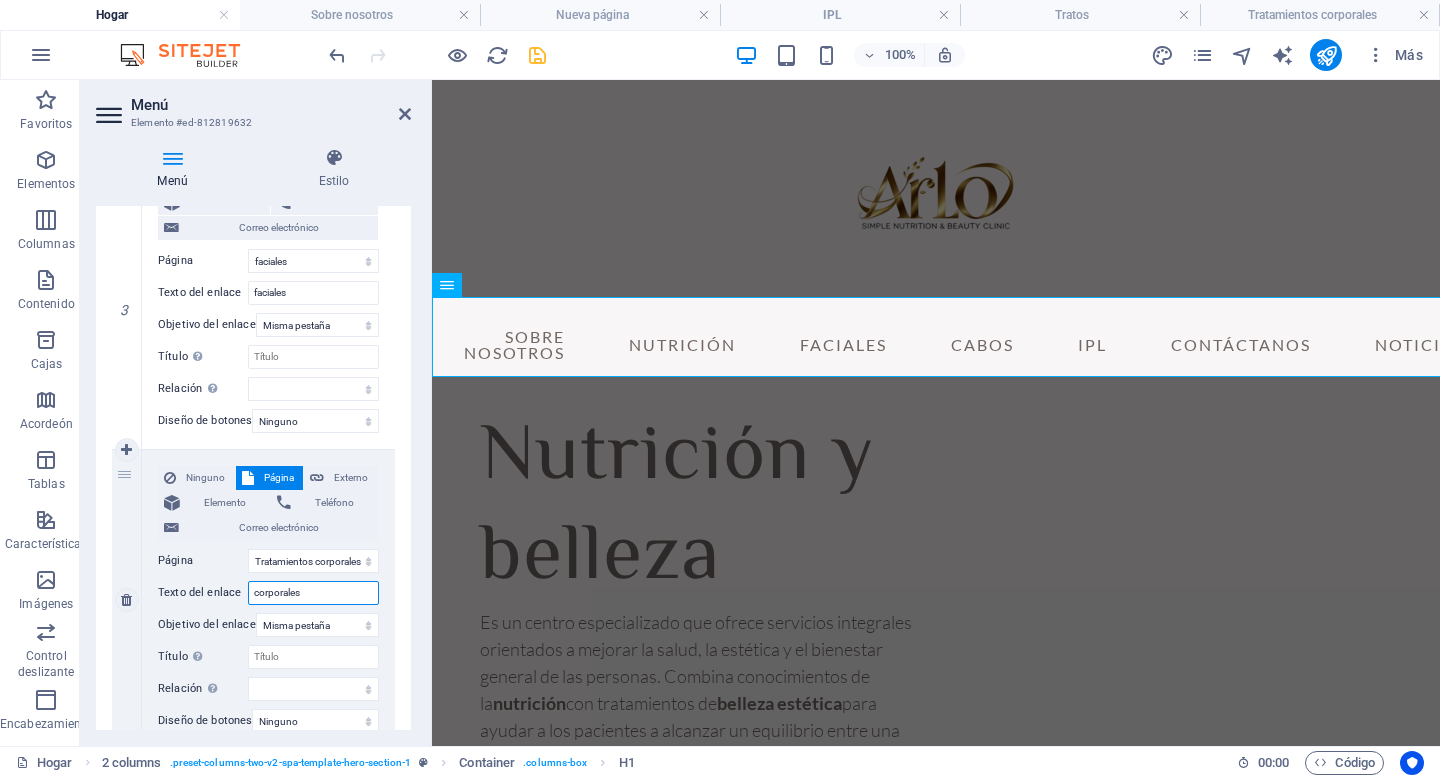 click on "corporales" at bounding box center (313, 593) 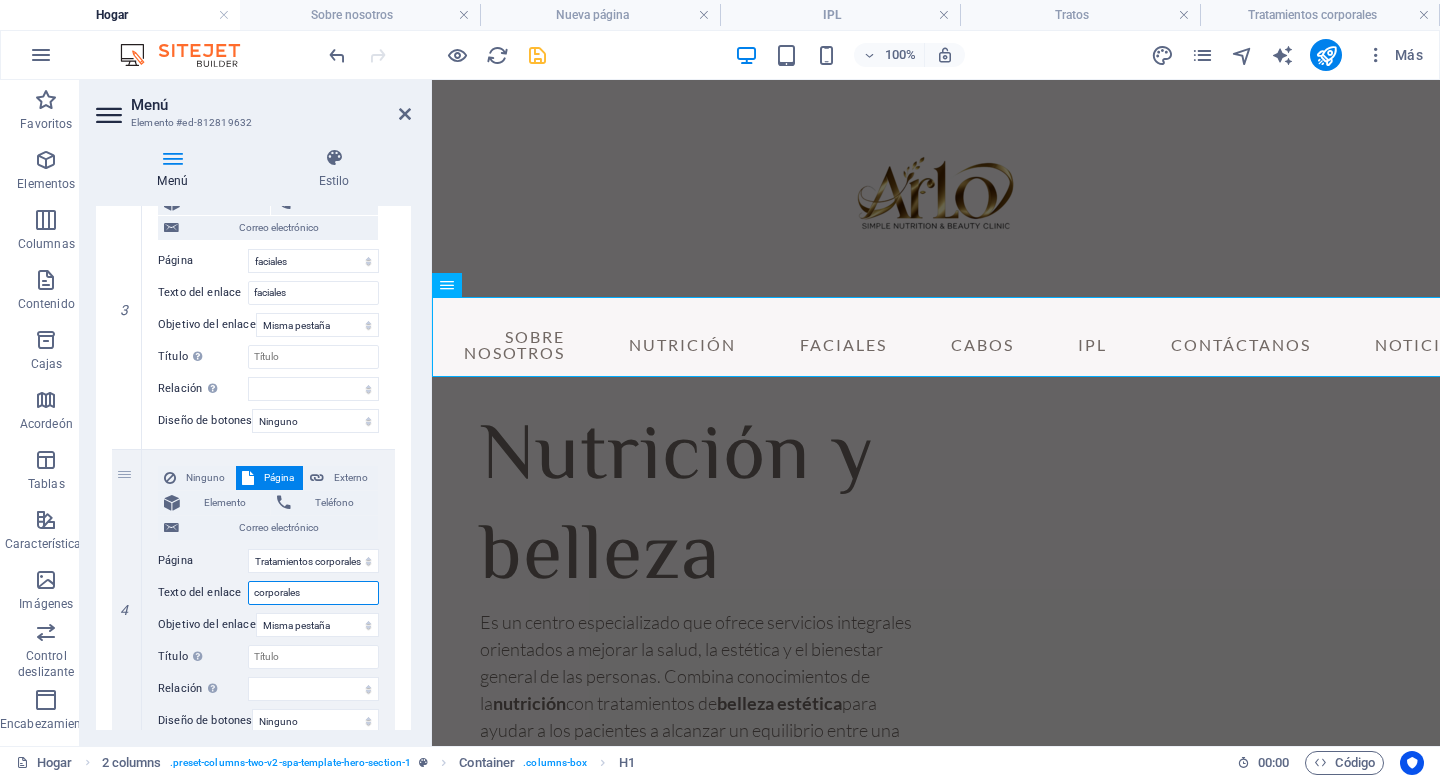 click on "Menú Elemento #ed-812819632 Menú Estilo Menú Auto Costumbre Crea elementos de menú personalizados para este menú. Recomendado para sitios web de una sola página. Administrar páginas Elementos del menú 1 Ninguno Página Externo Elemento Teléfono Correo electrónico Página Hogar Sobre nosotros nutrición Nueva página IPL Tratamientos corporales faciales Noticias Contacto Aviso legal Privacidad Elemento
URL /15666790 Teléfono Correo electrónico Texto del enlace Sobre nosotros Objetivo del enlace Nueva pestaña Misma pestaña Cubrir Título La descripción adicional del enlace no debe coincidir con el texto del enlace. El título suele mostrarse como información sobre herramientas al pasar el ratón sobre el elemento. Déjelo en blanco si no está seguro. Relación Establece la  relación de este enlace con el destino del enlace  . Por ejemplo, el valor "nofollow" indica a los motores de búsqueda que no sigan el enlace. Puede dejarse vacío. alternar autor marcador externo 2" at bounding box center (256, 413) 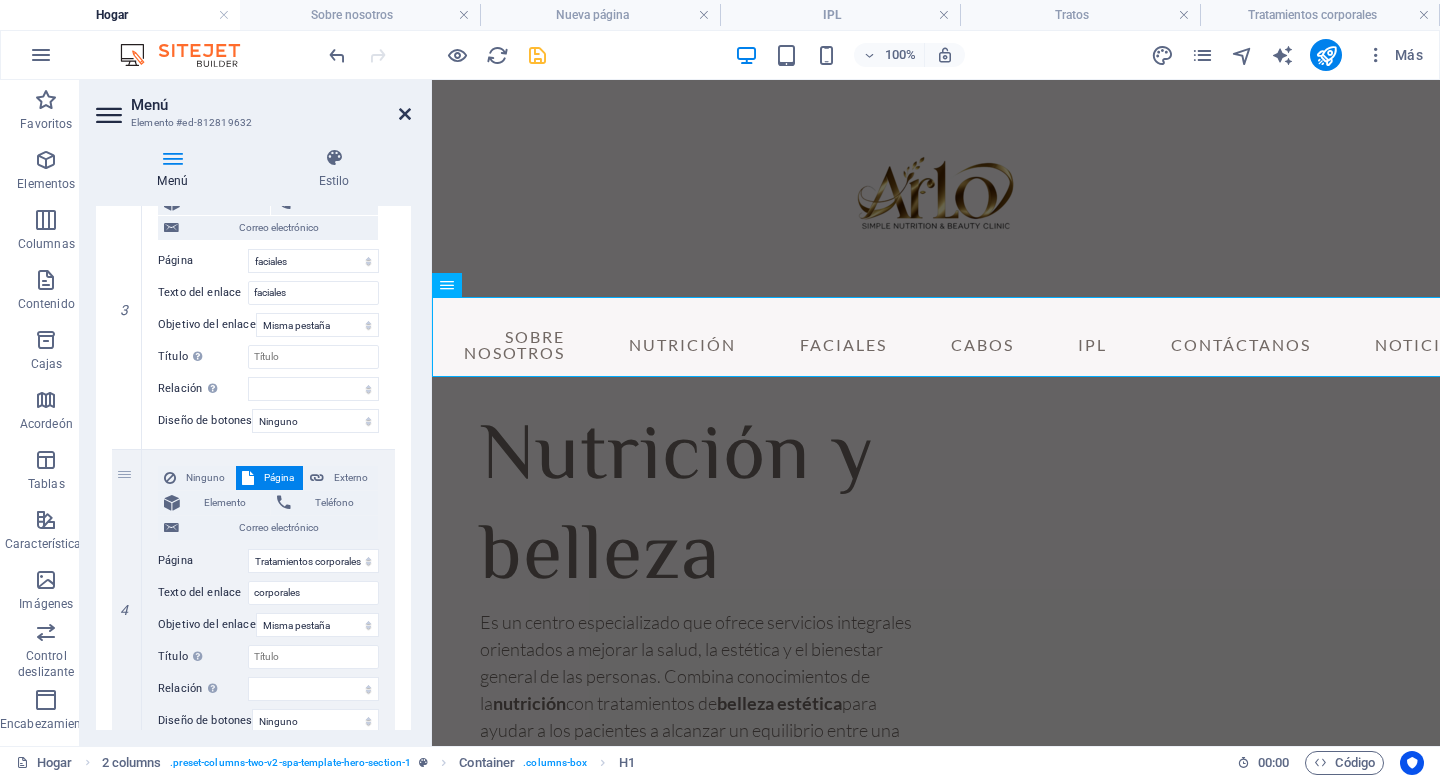 click at bounding box center (405, 114) 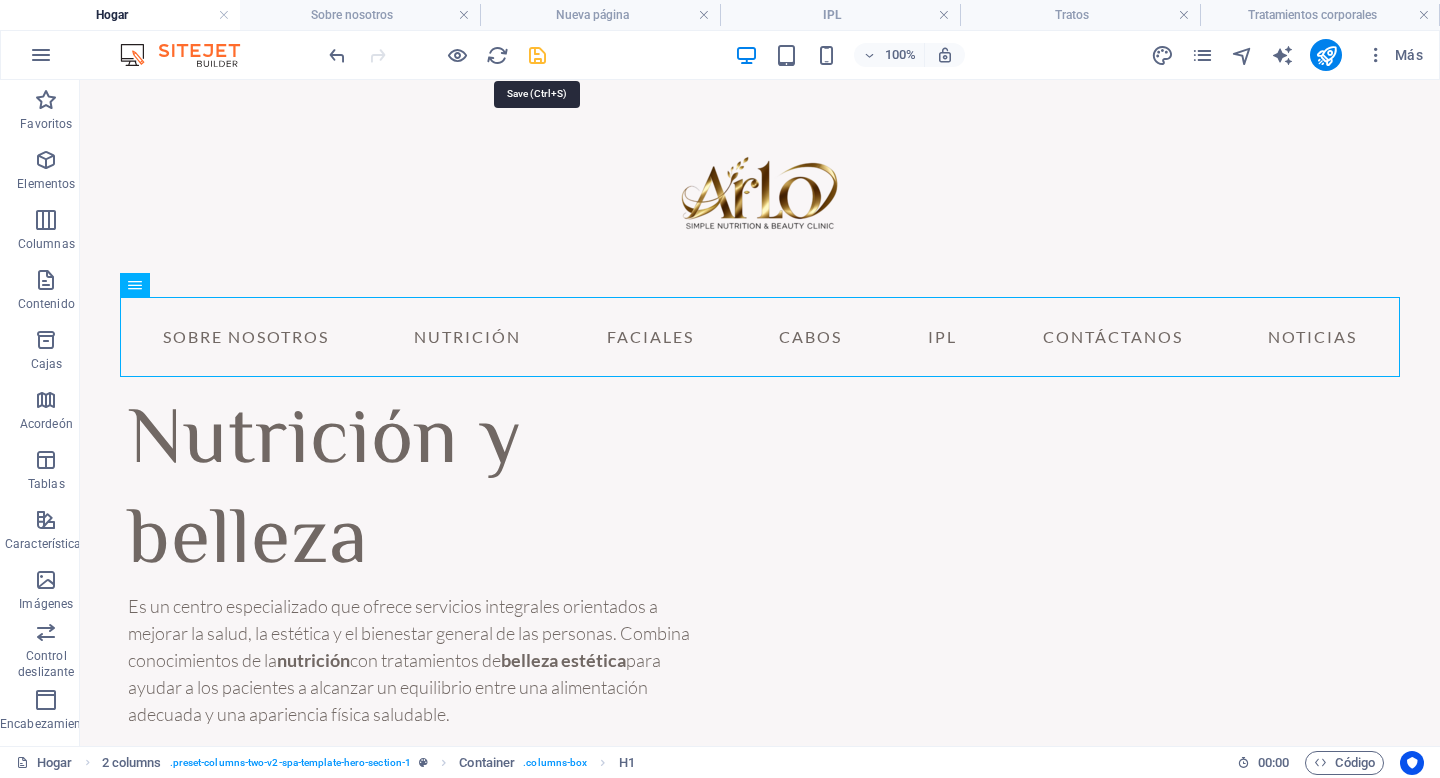 click at bounding box center [537, 55] 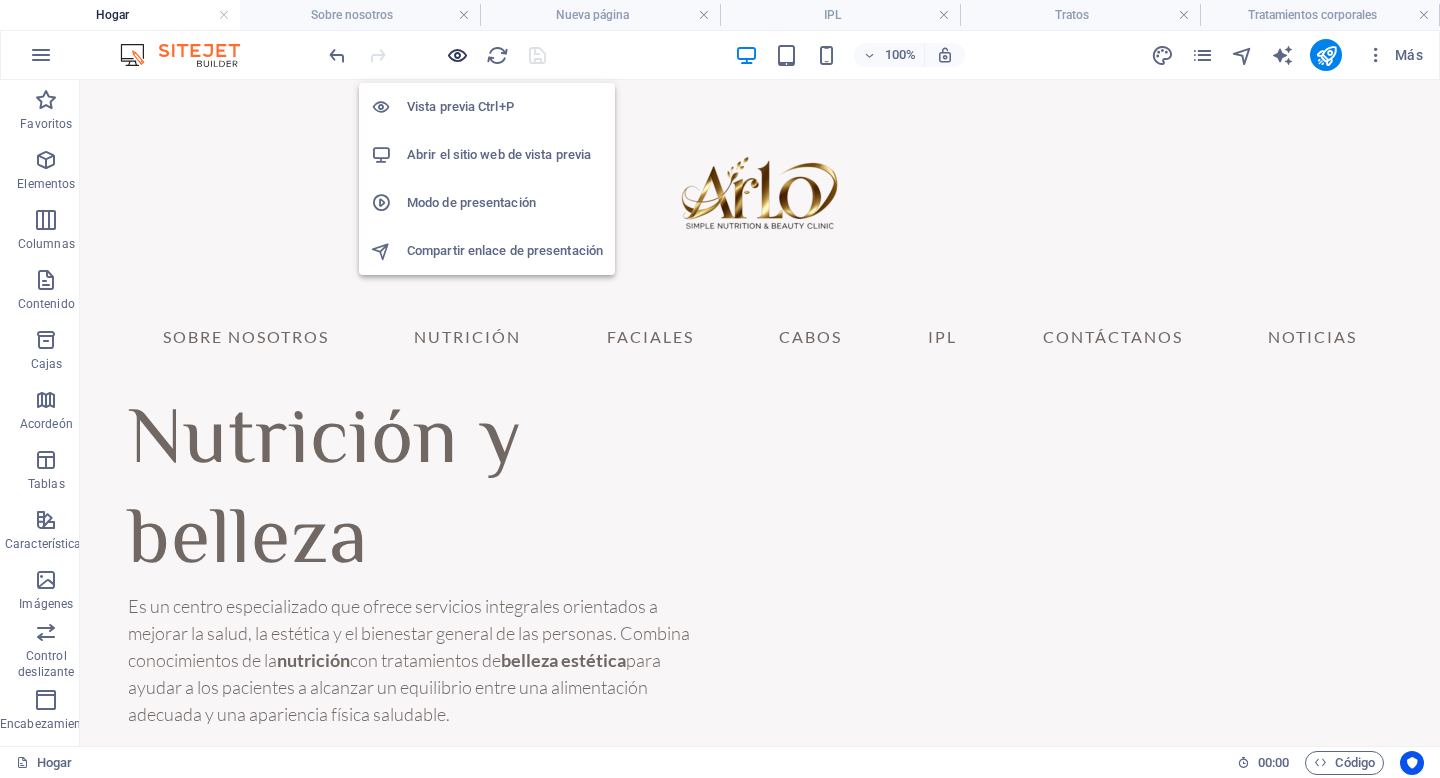 click at bounding box center (457, 55) 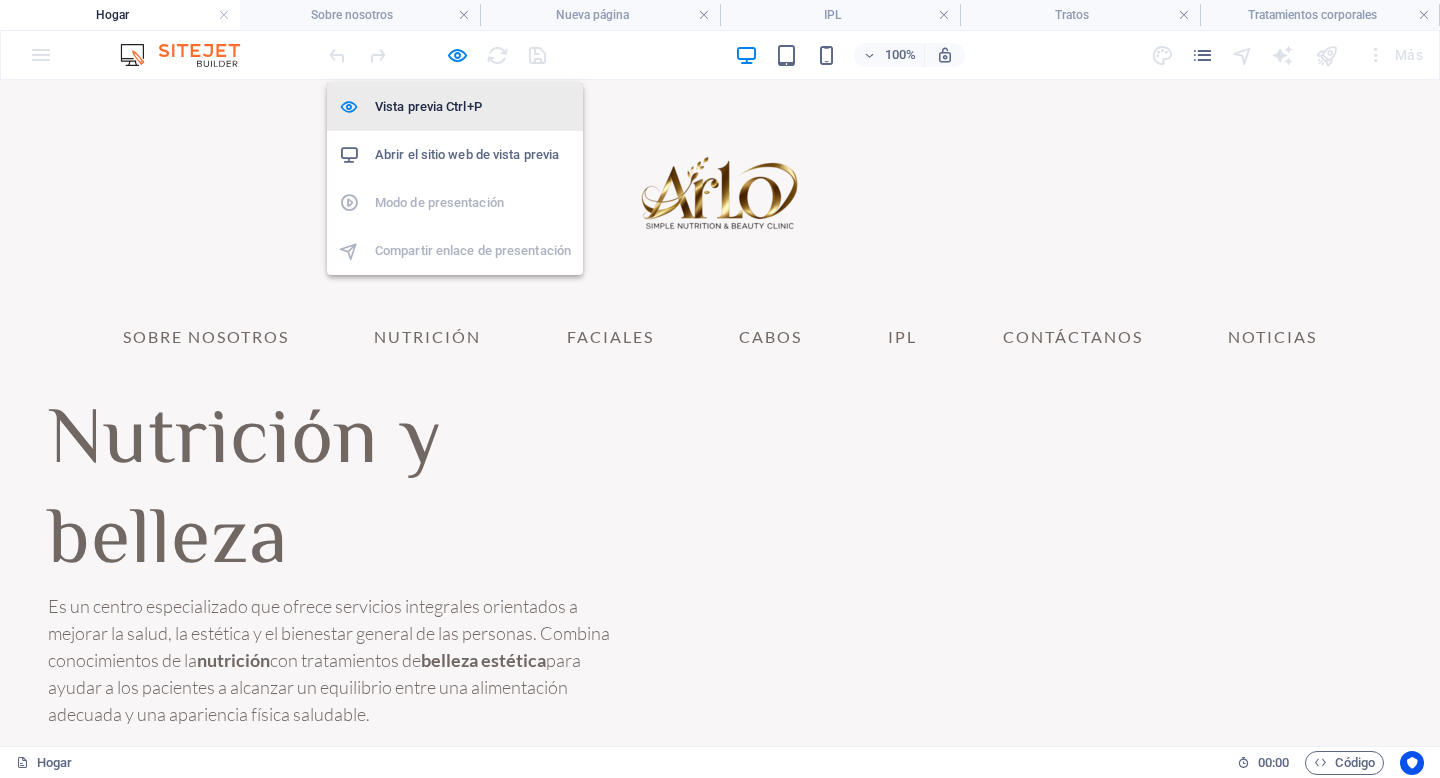 click on "Vista previa Ctrl+P" at bounding box center [428, 106] 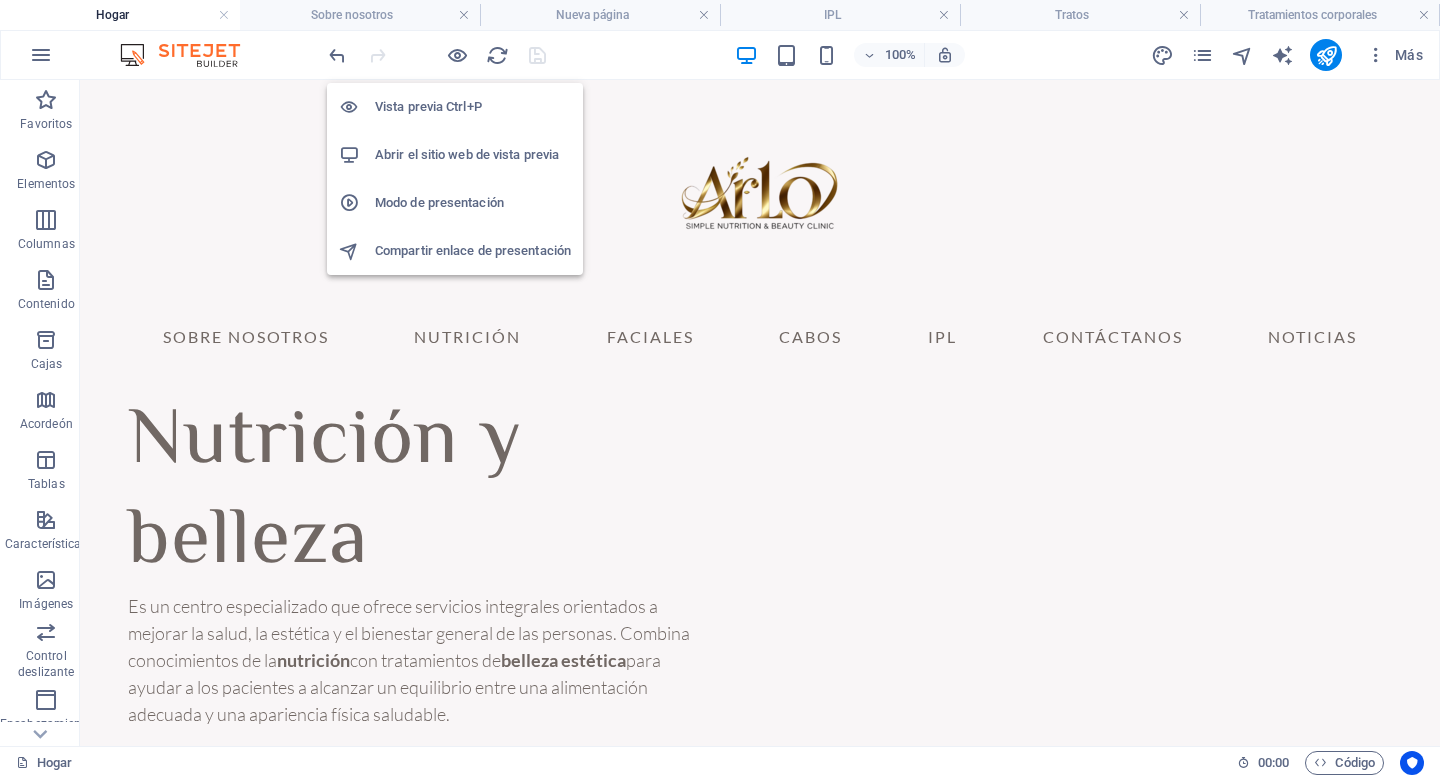 click on "Vista previa Ctrl+P" at bounding box center (428, 106) 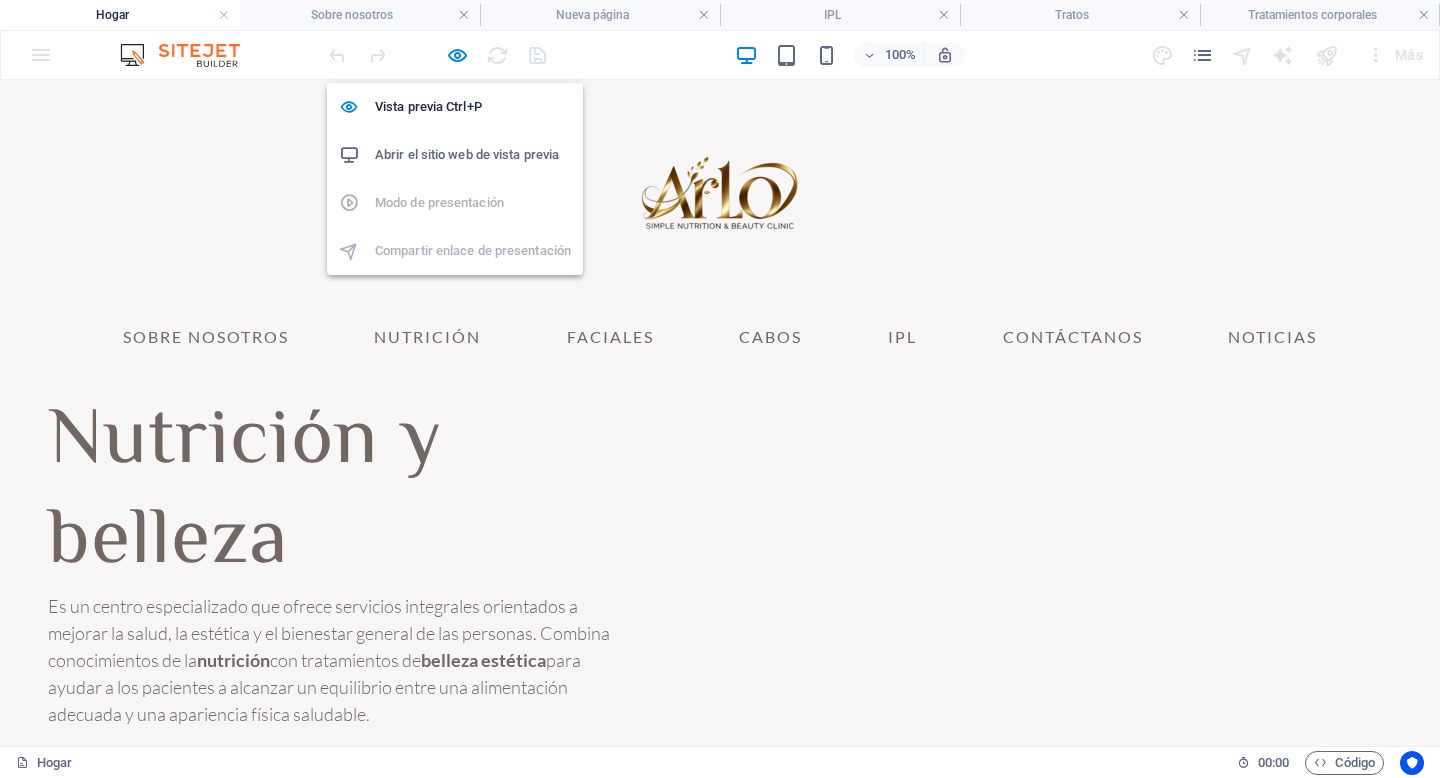 click on "Abrir el sitio web de vista previa" at bounding box center [467, 154] 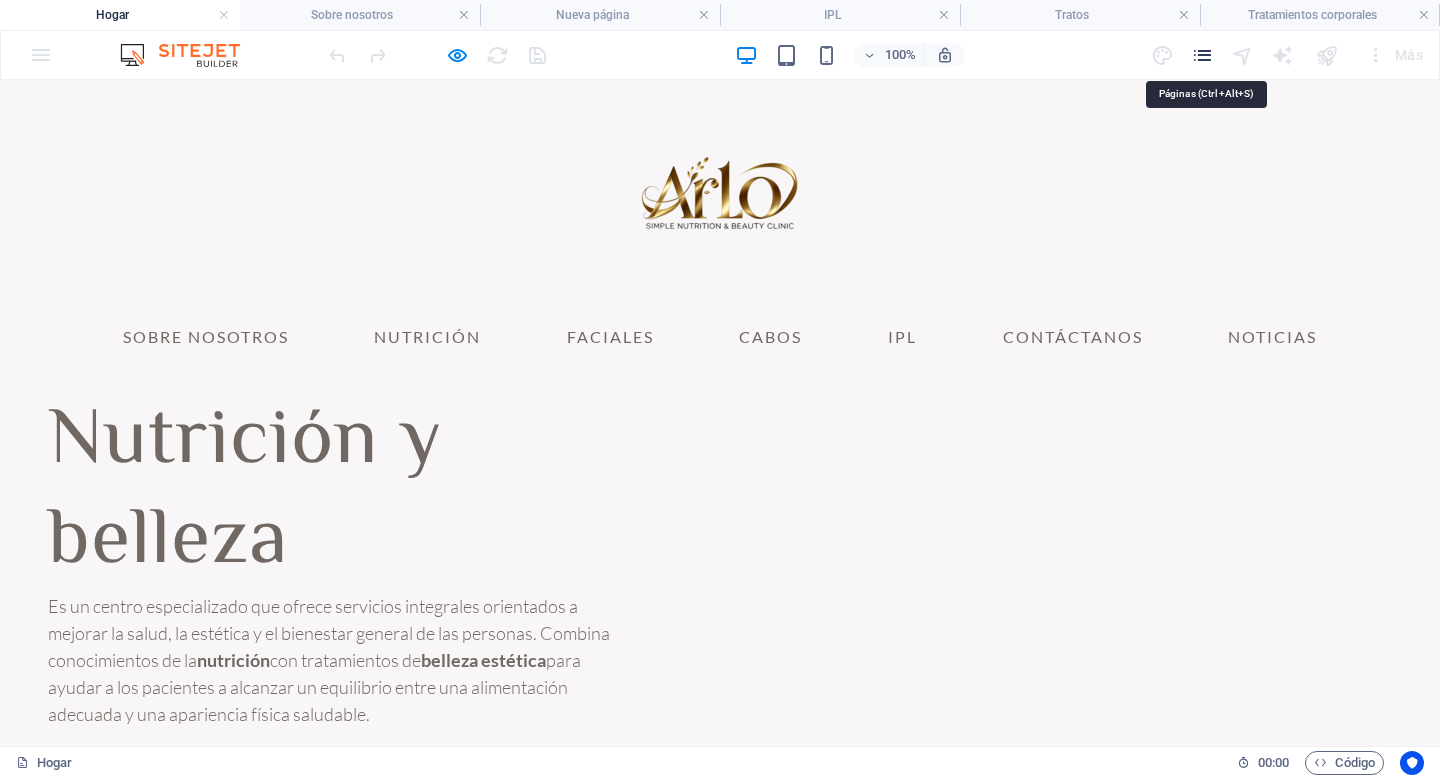 click at bounding box center [1202, 55] 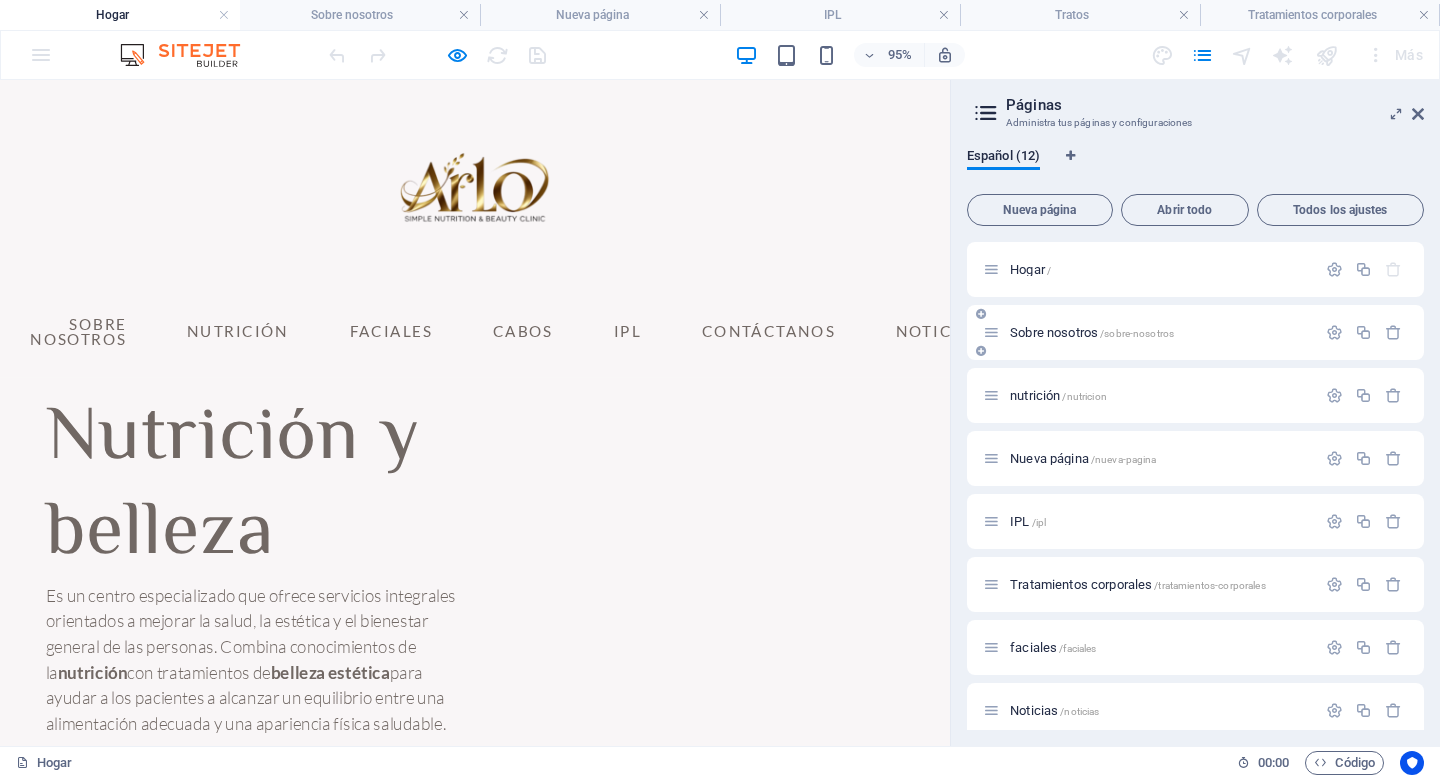 click on "Sobre nosotros" at bounding box center (1054, 332) 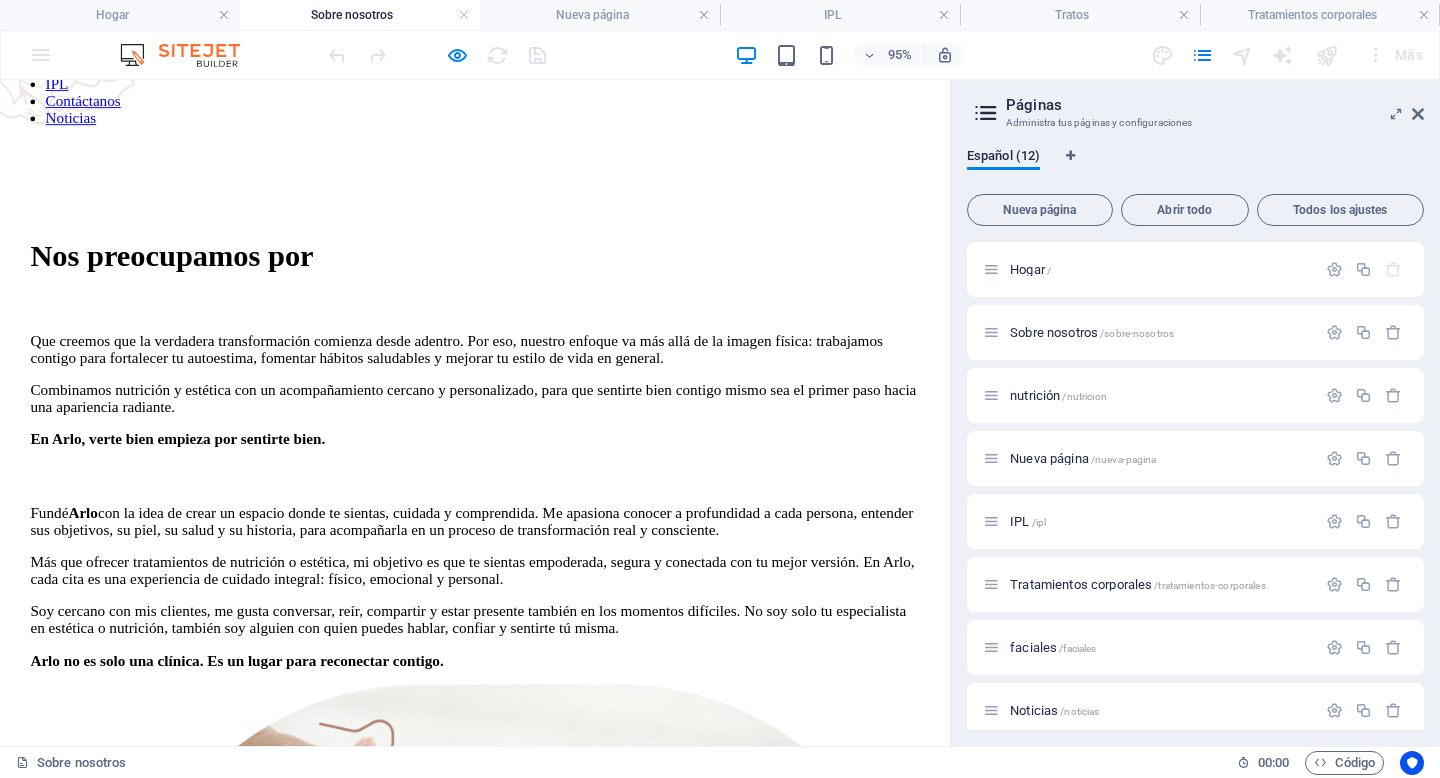 scroll, scrollTop: 0, scrollLeft: 0, axis: both 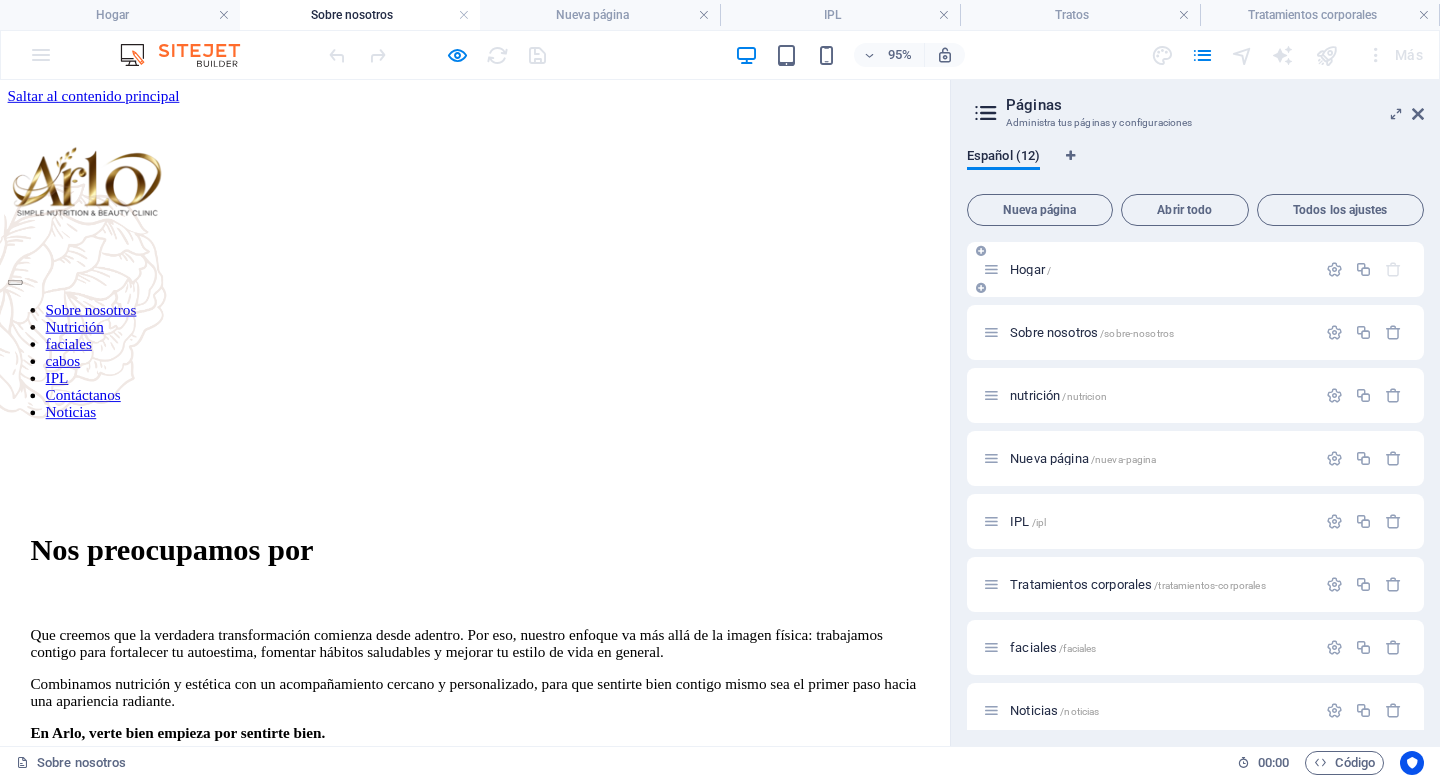 click on "Hogar" at bounding box center [1027, 269] 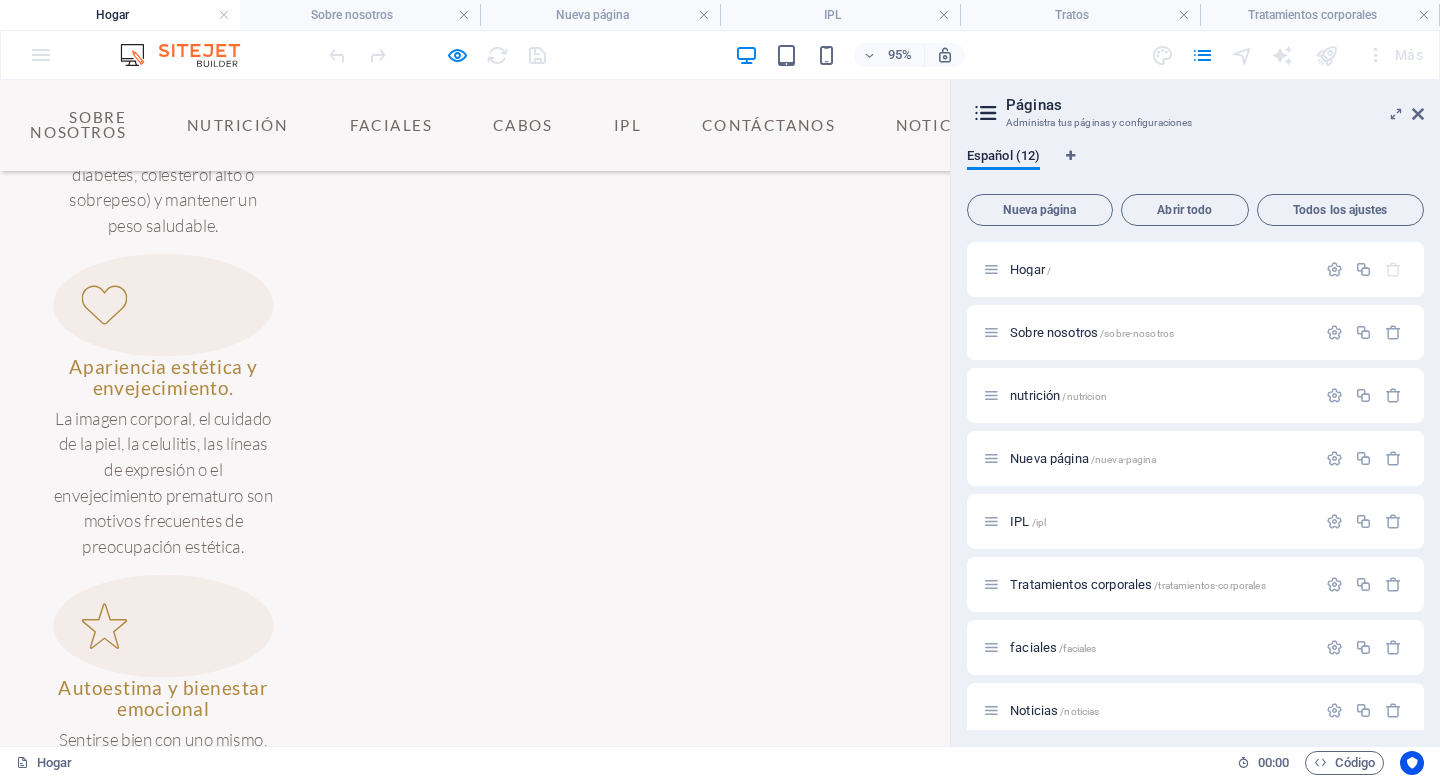 scroll, scrollTop: 1682, scrollLeft: 0, axis: vertical 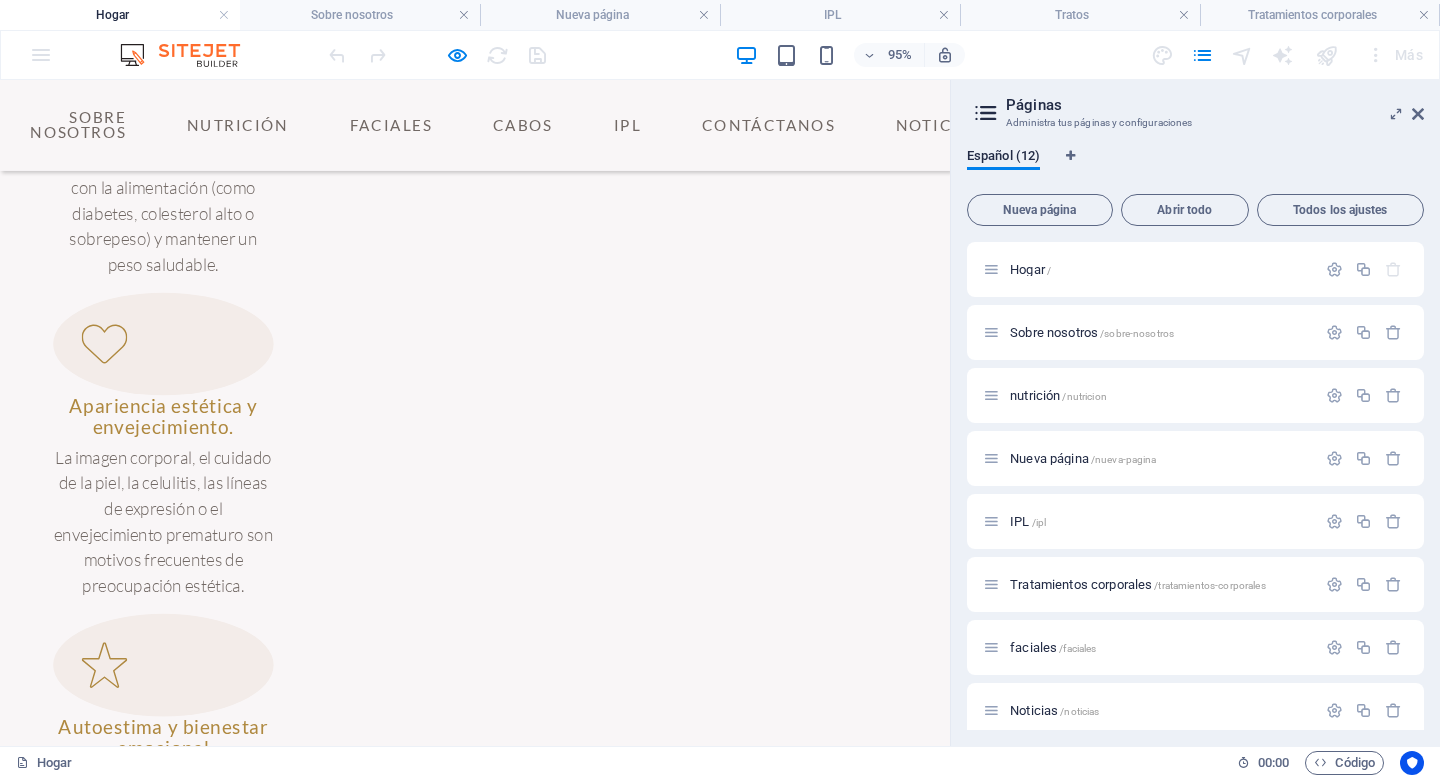 click at bounding box center (162, 1749) 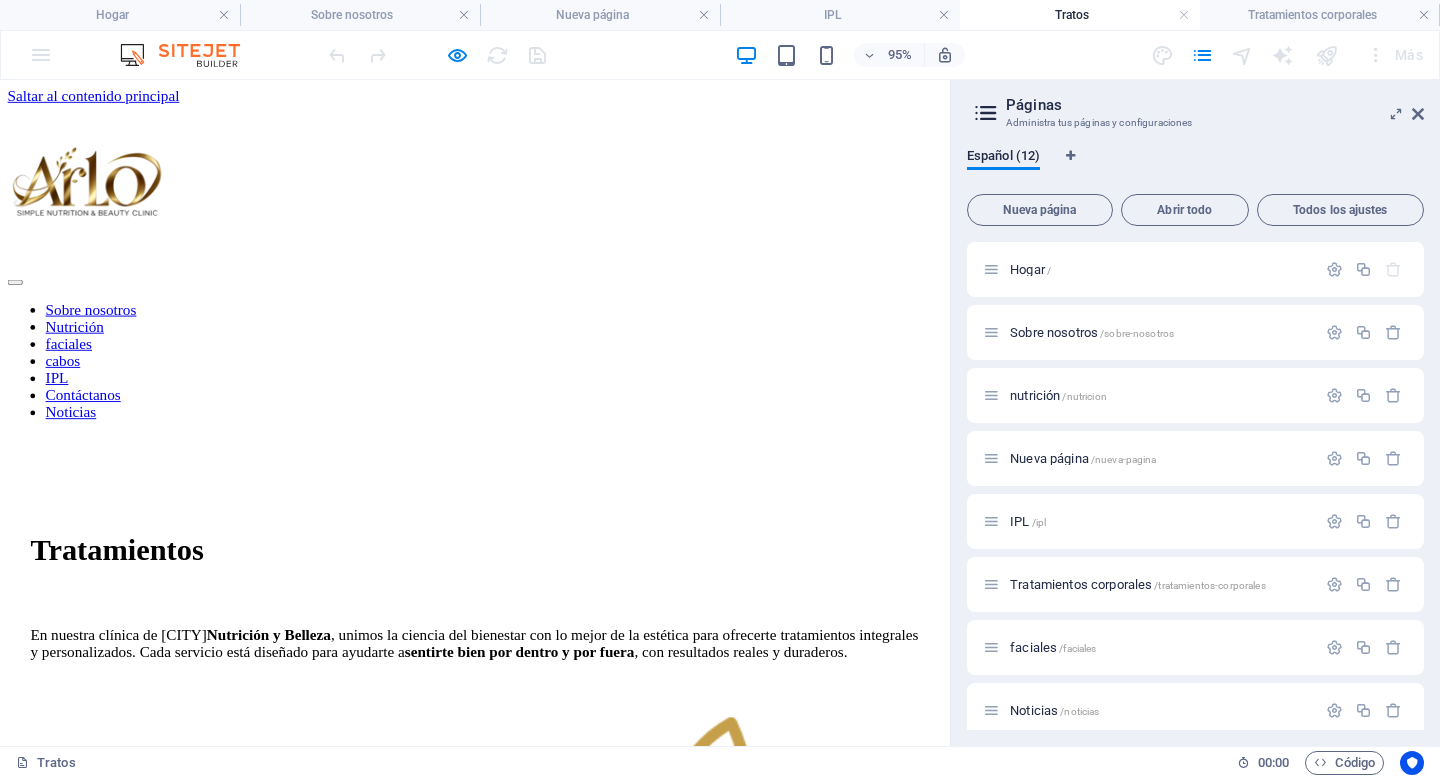 scroll, scrollTop: 3, scrollLeft: 0, axis: vertical 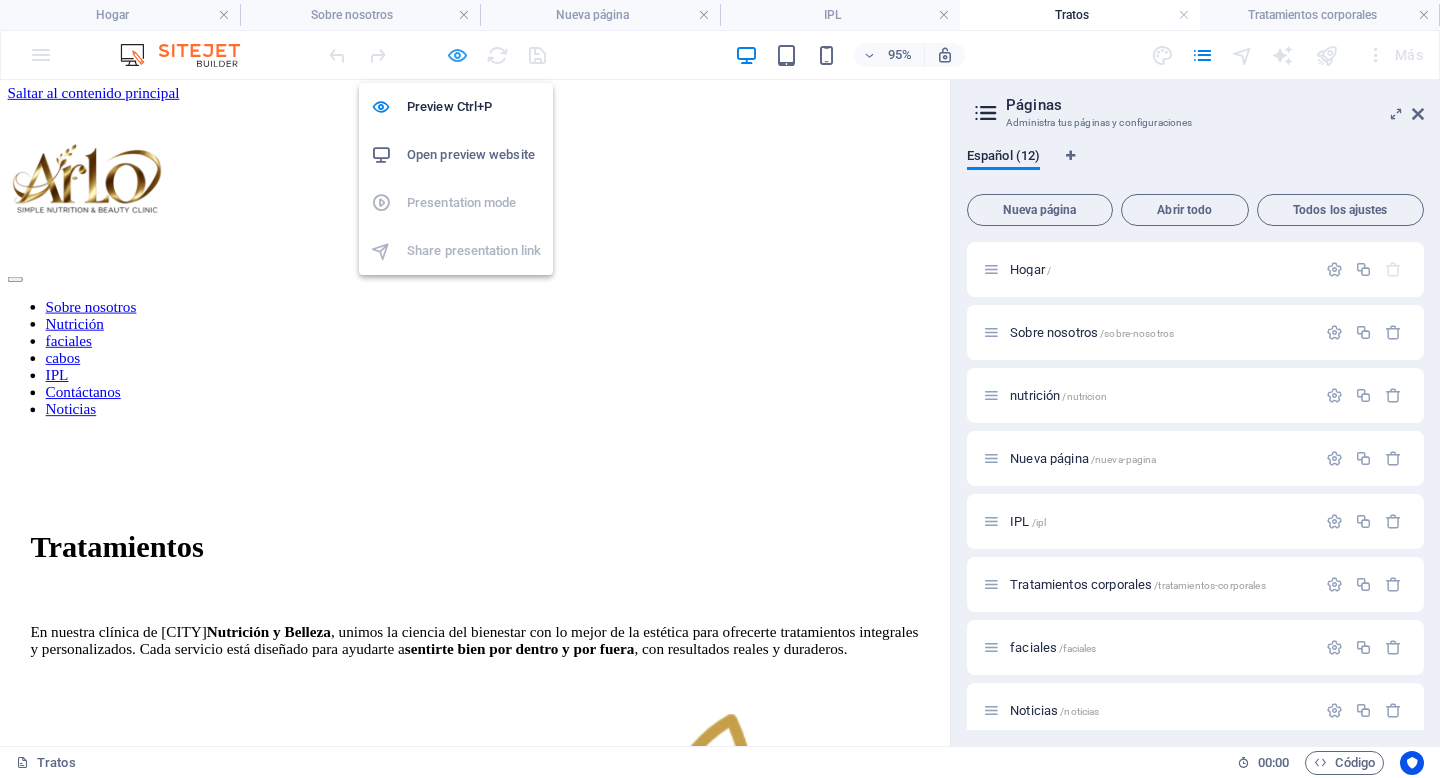 click at bounding box center (457, 55) 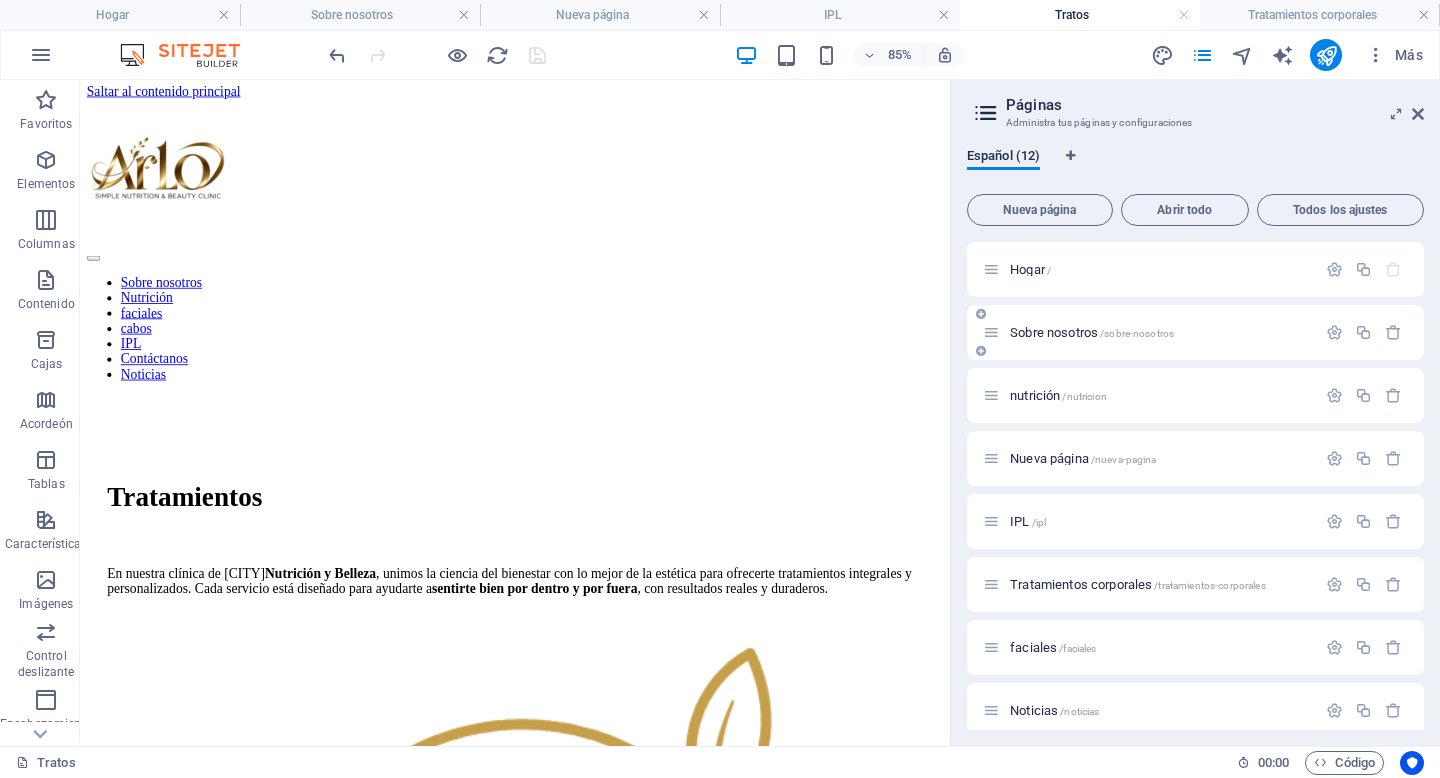 click at bounding box center (991, 332) 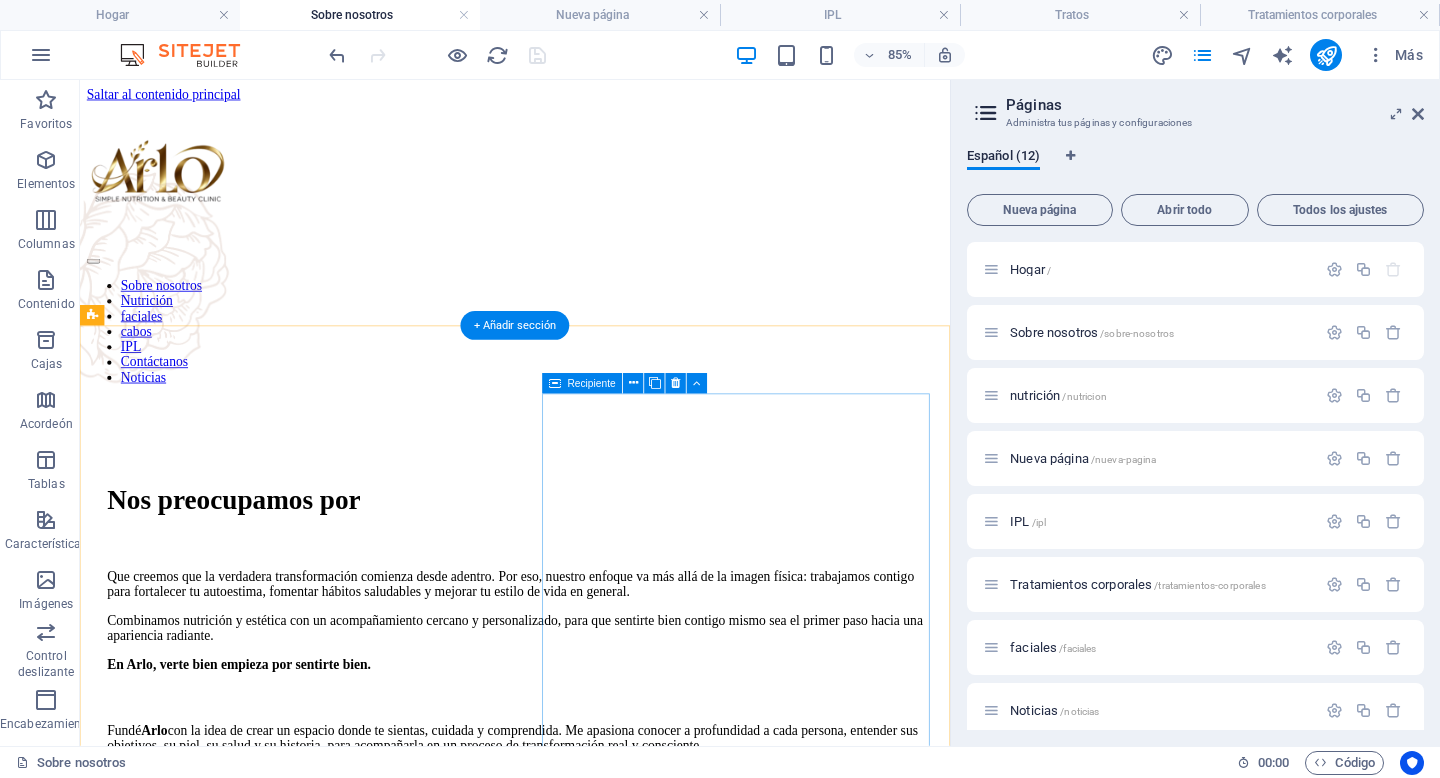 scroll, scrollTop: 9, scrollLeft: 0, axis: vertical 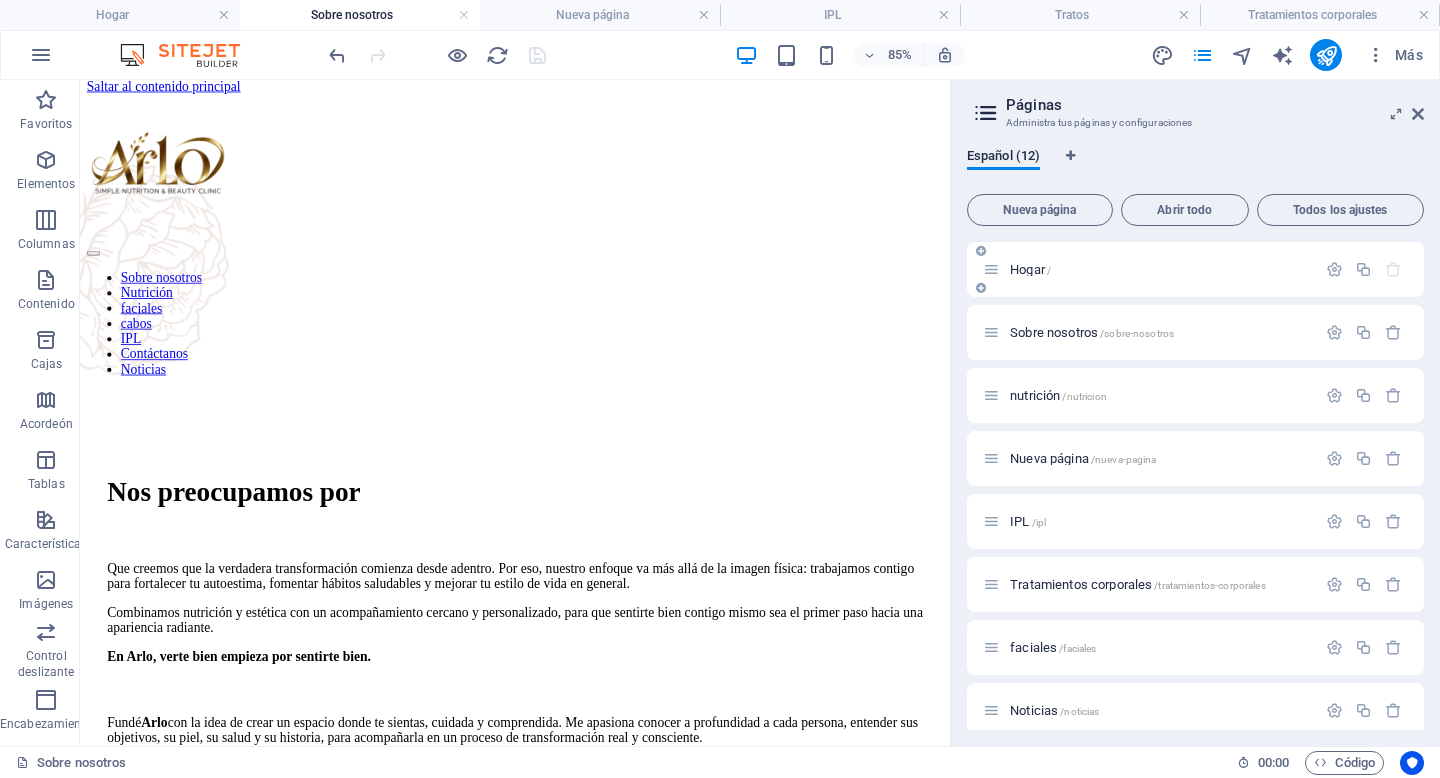 click on "Hogar" at bounding box center [1027, 269] 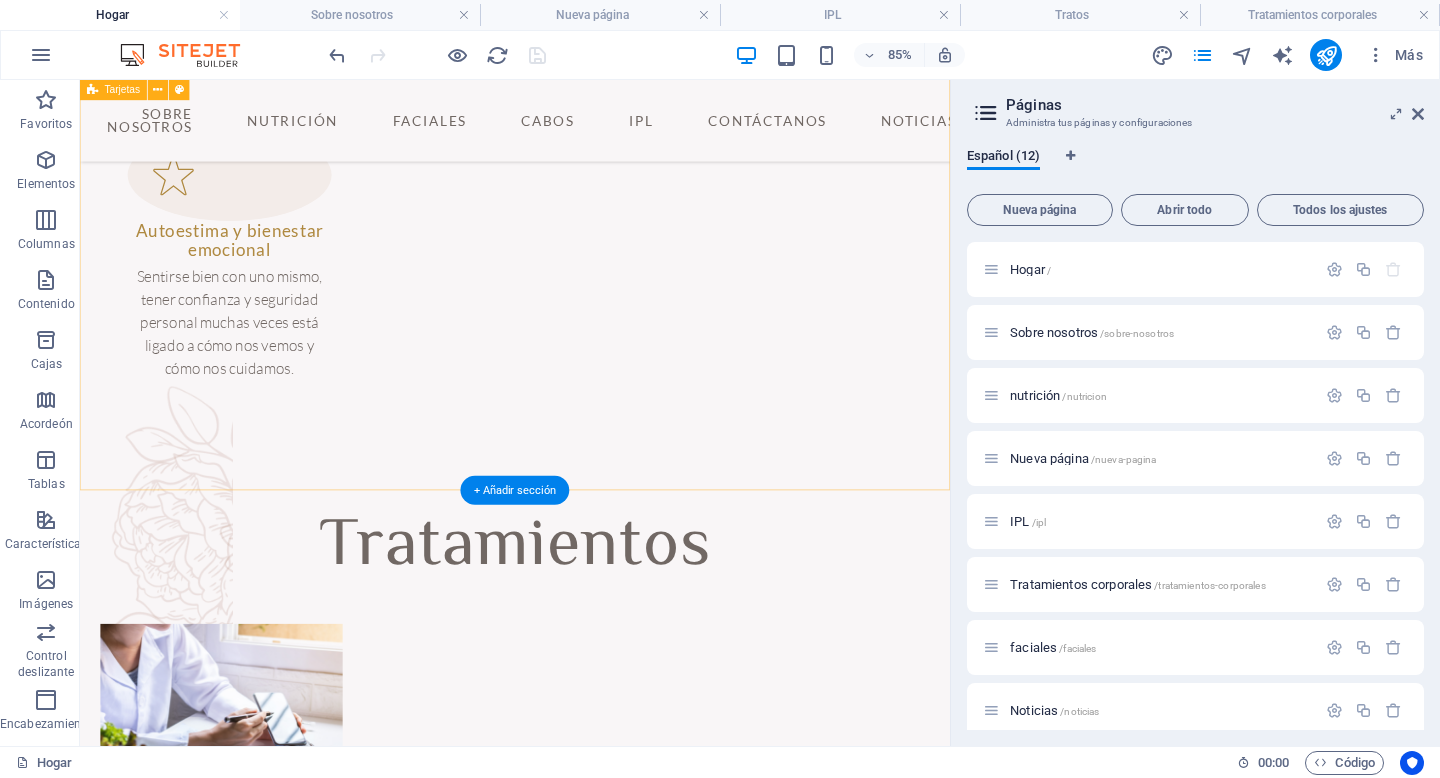 scroll, scrollTop: 2105, scrollLeft: 0, axis: vertical 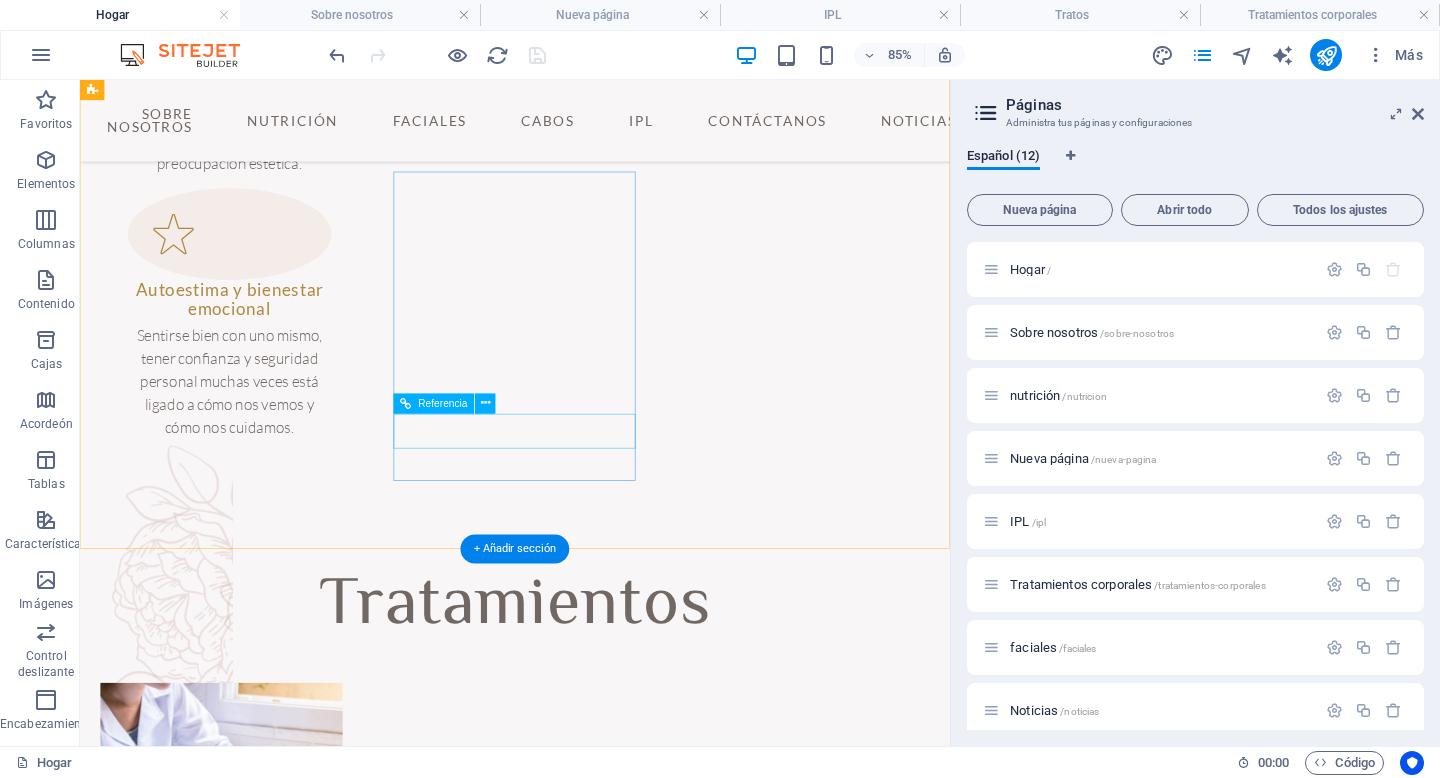 click at bounding box center [246, 2671] 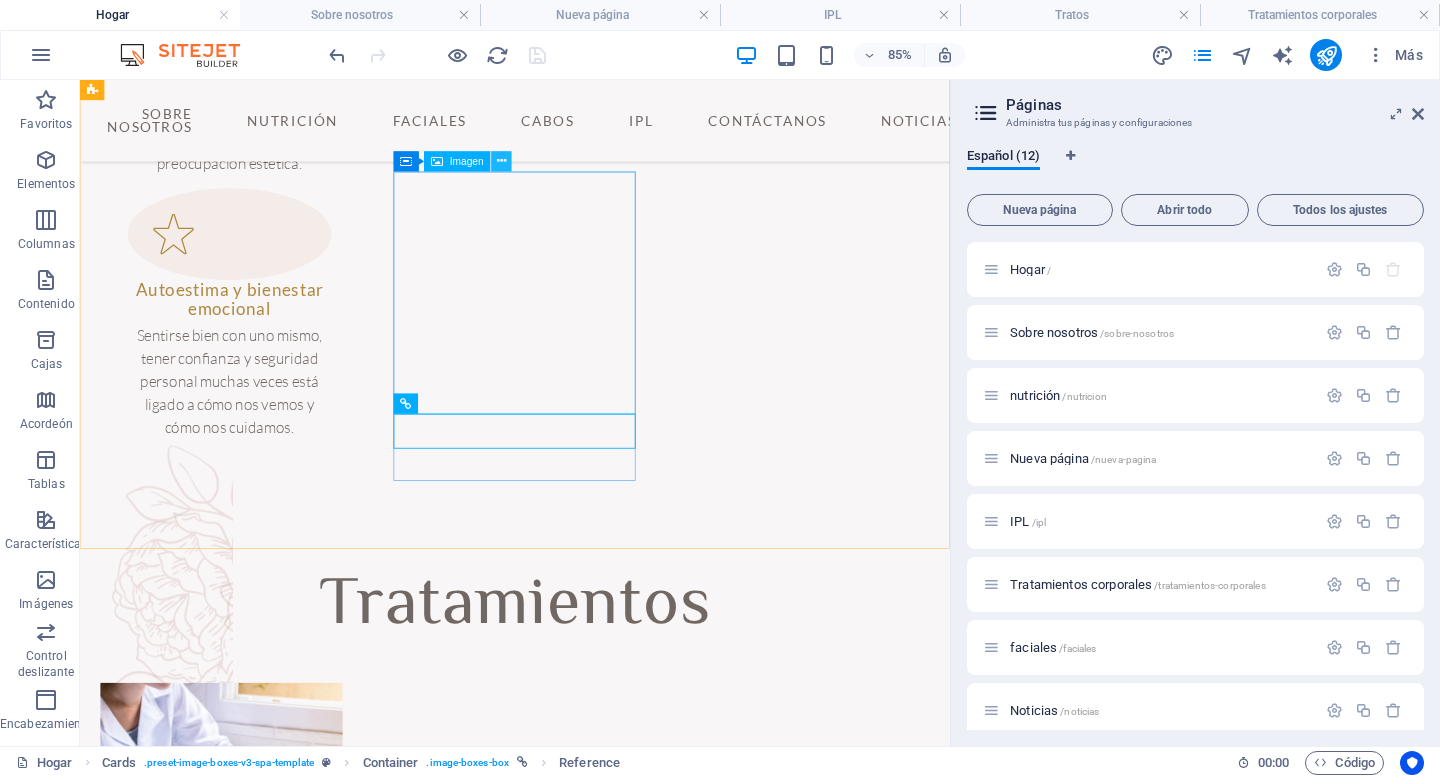 click at bounding box center [501, 161] 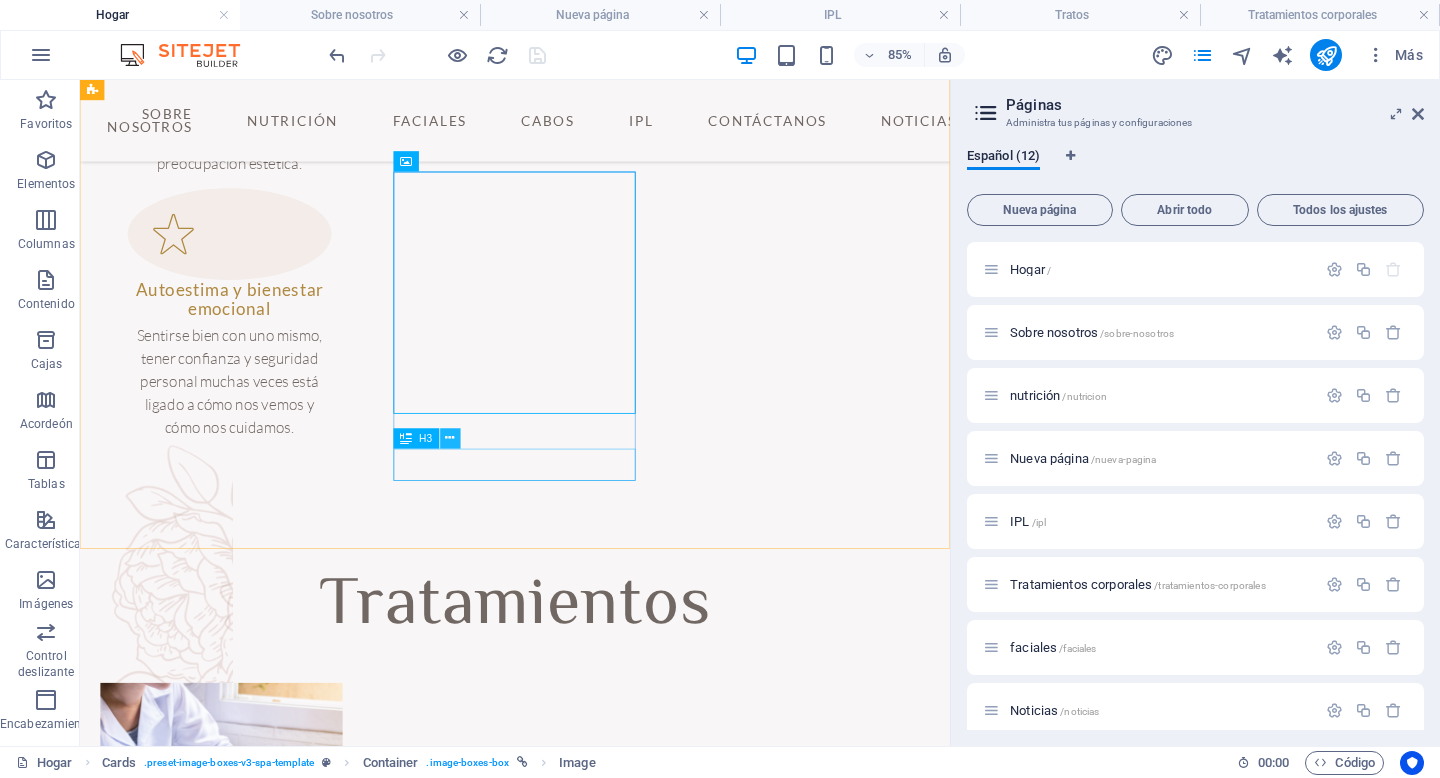 click at bounding box center (450, 439) 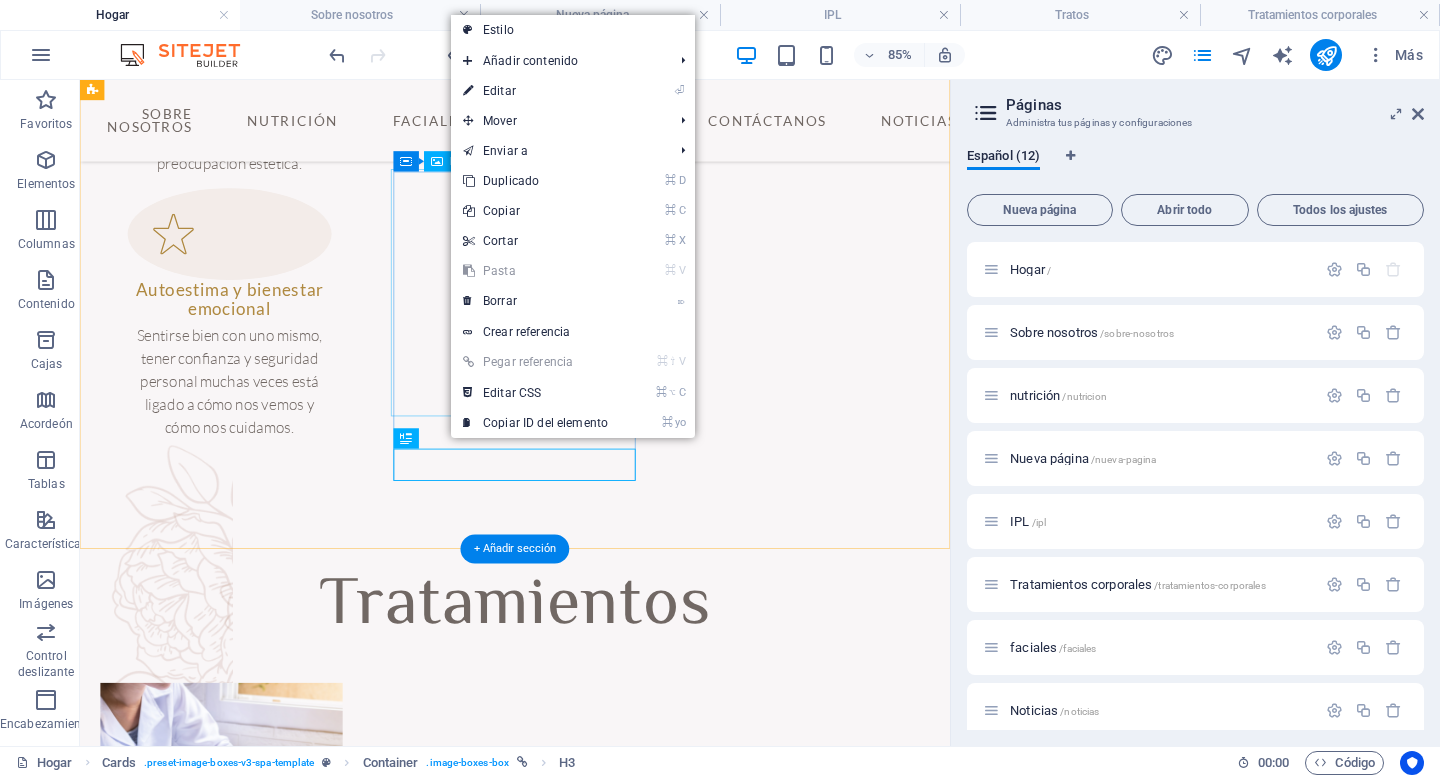 click at bounding box center [246, 2508] 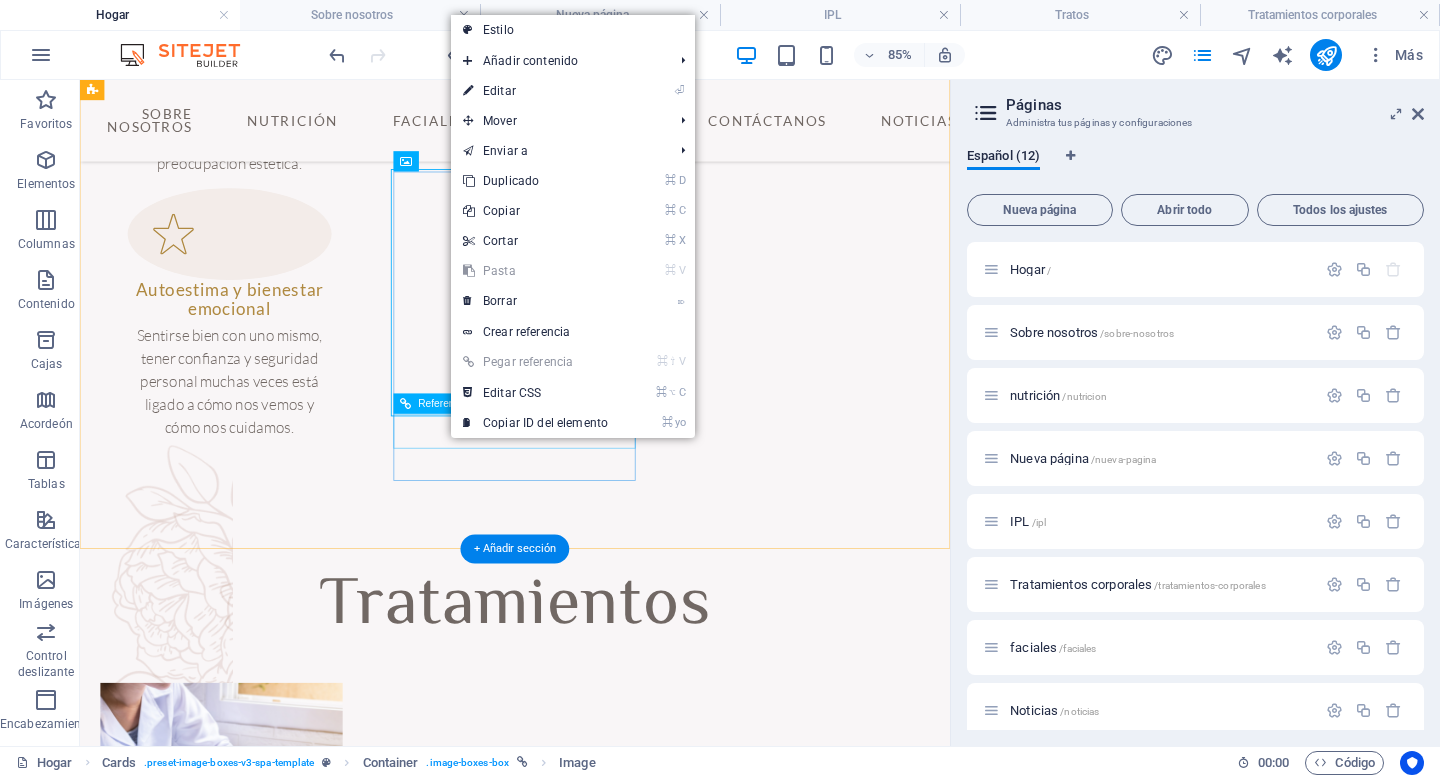 click at bounding box center [246, 2671] 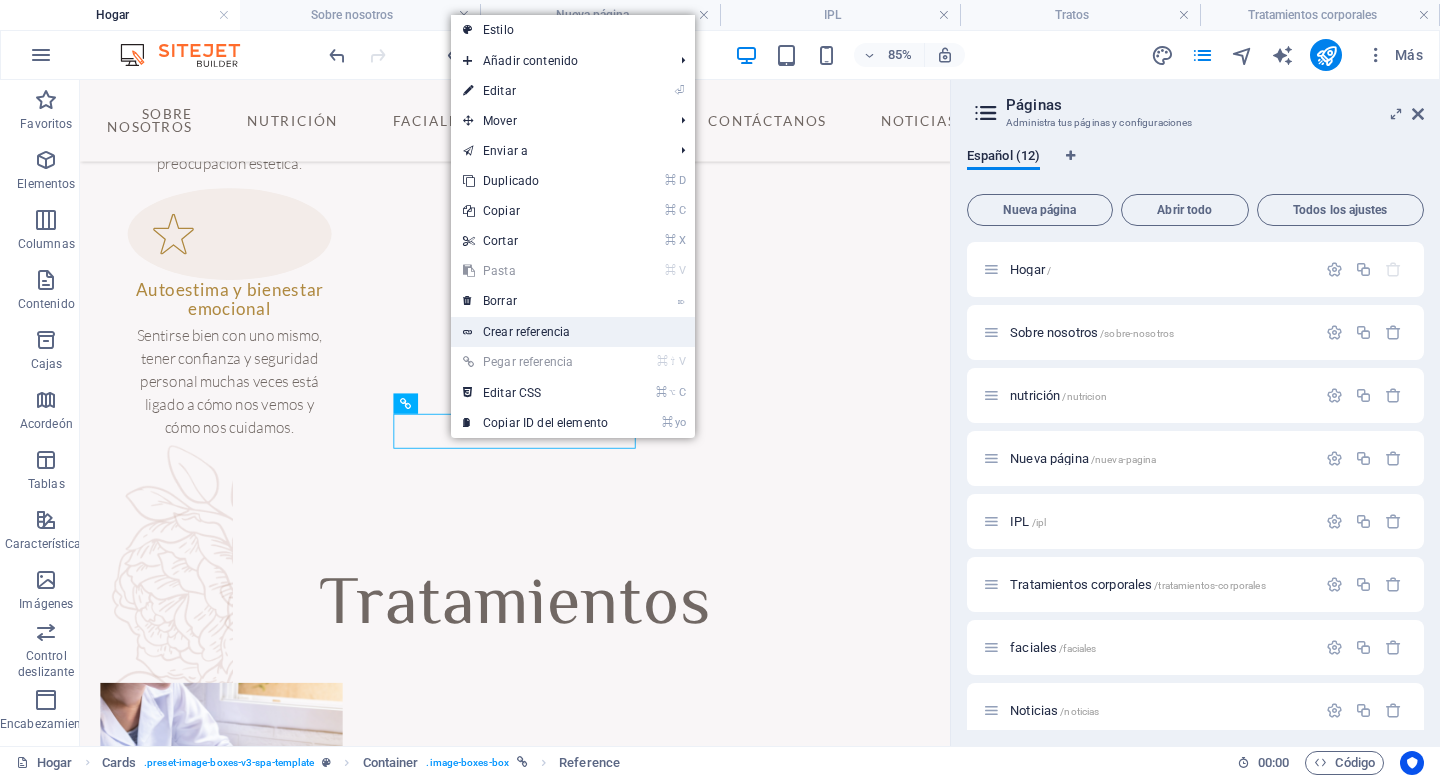 click on "Crear referencia" at bounding box center [526, 332] 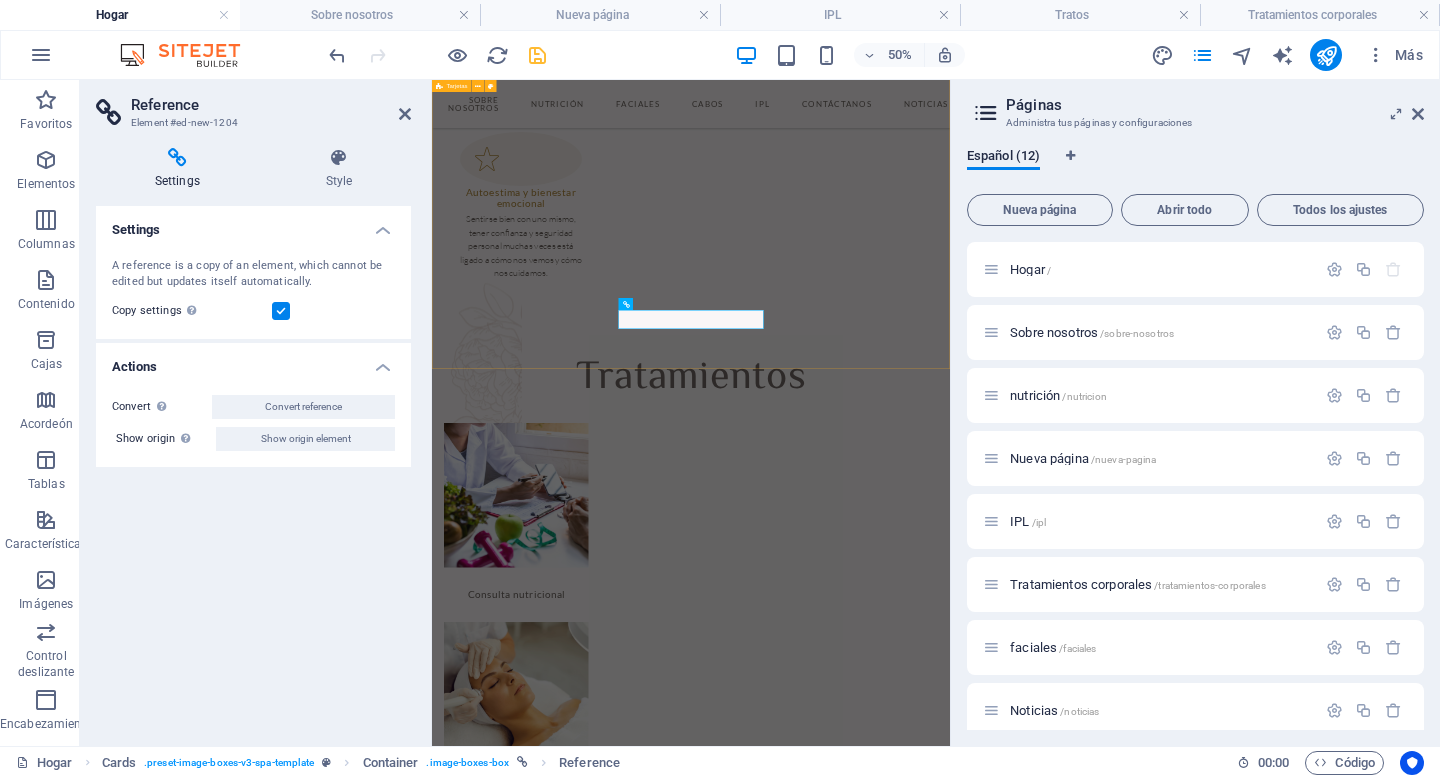 scroll, scrollTop: 2104, scrollLeft: 0, axis: vertical 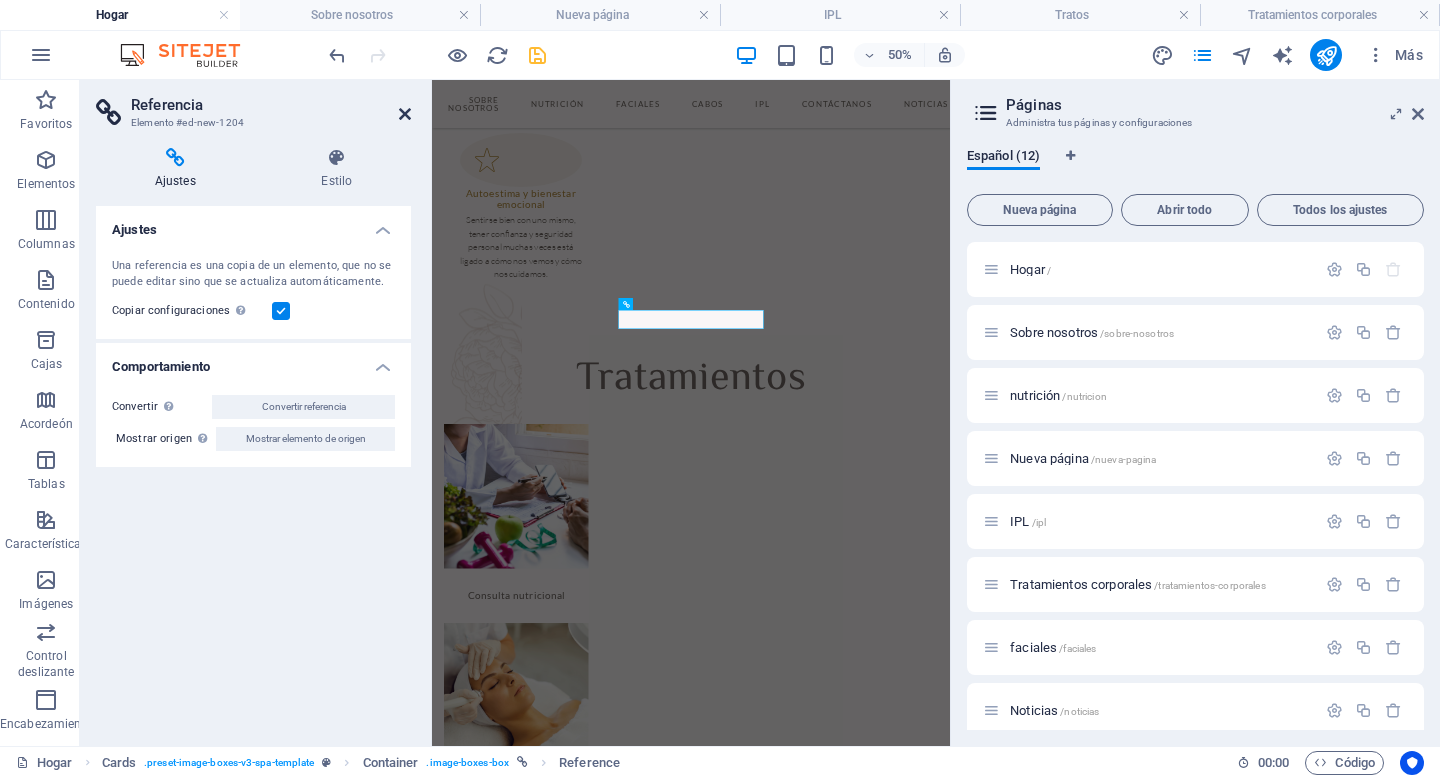 click at bounding box center [405, 114] 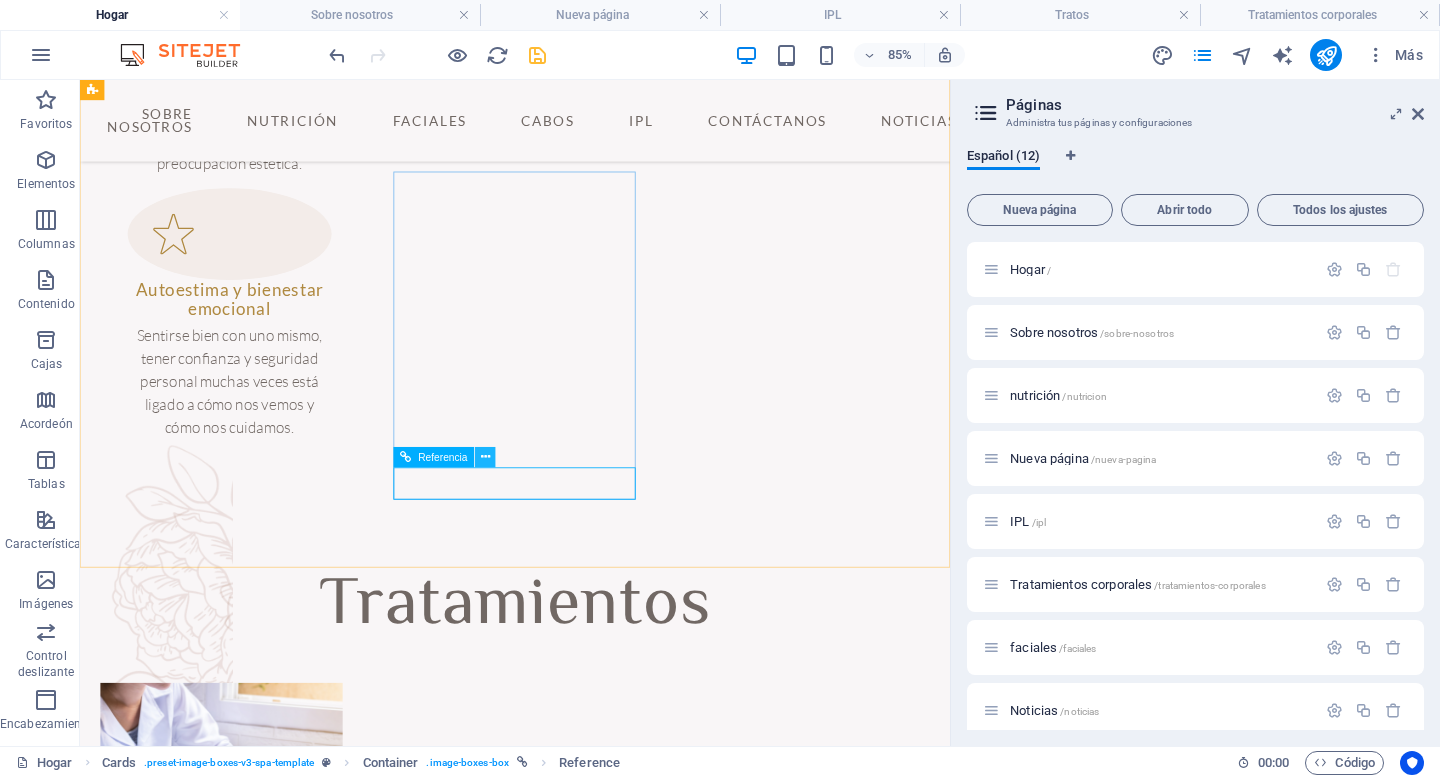 click at bounding box center [485, 457] 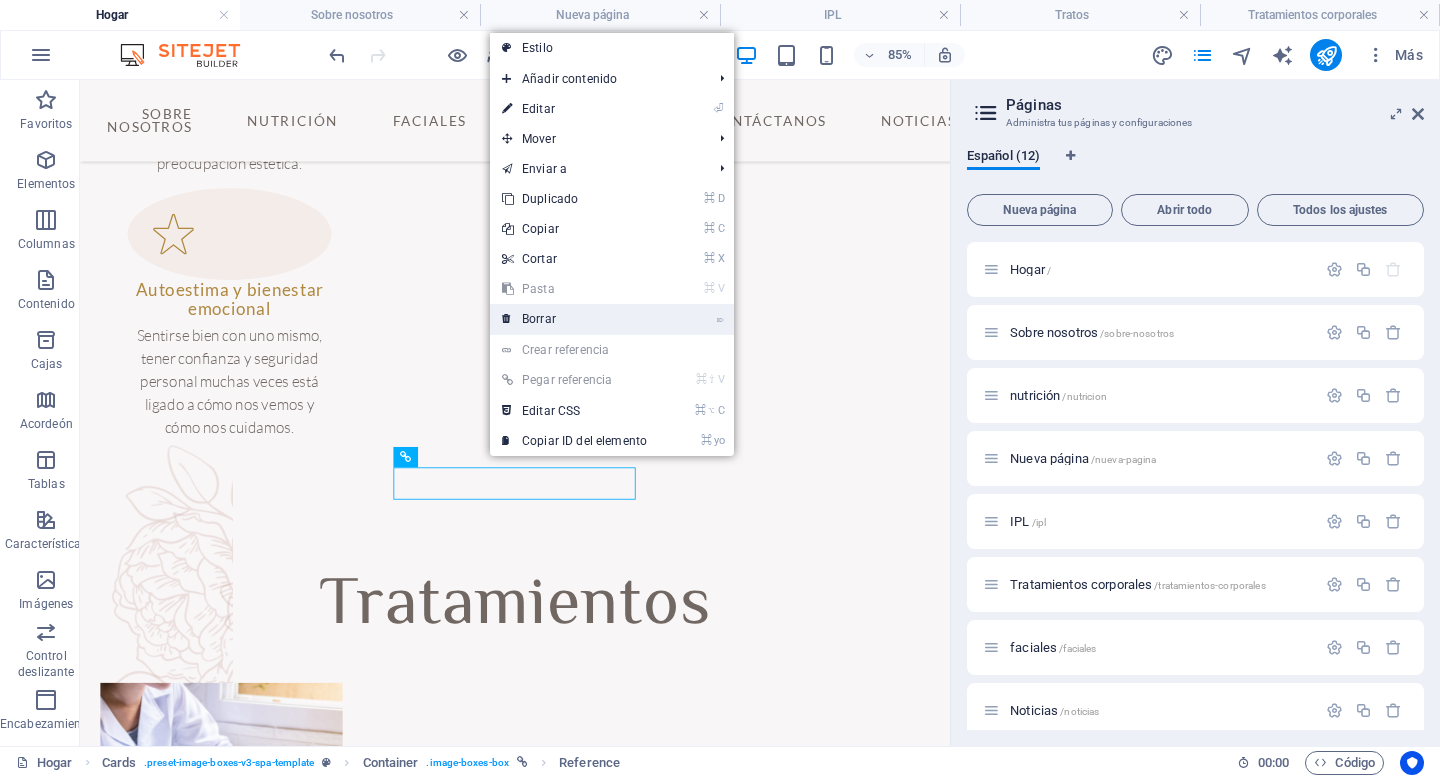 click on "Borrar" at bounding box center (539, 319) 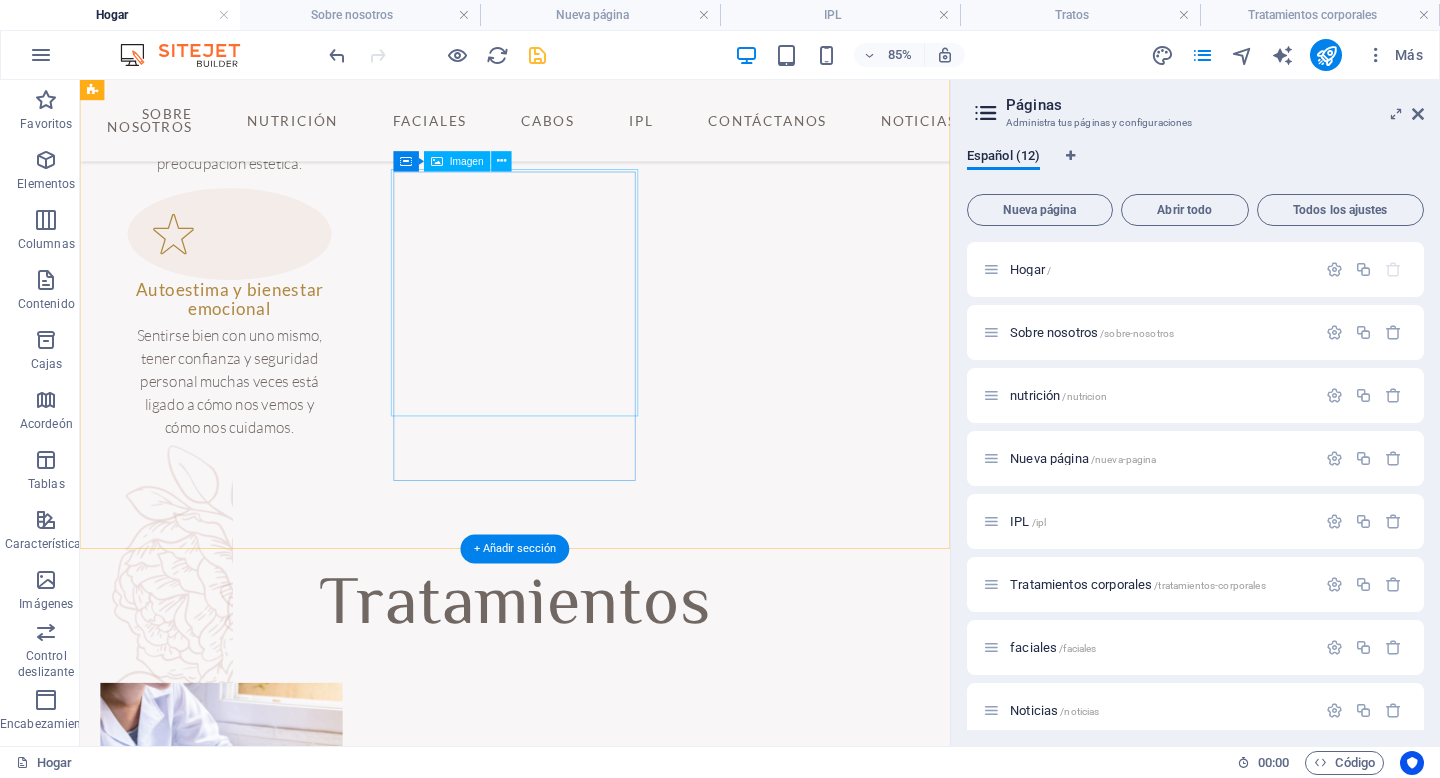 click at bounding box center [246, 2508] 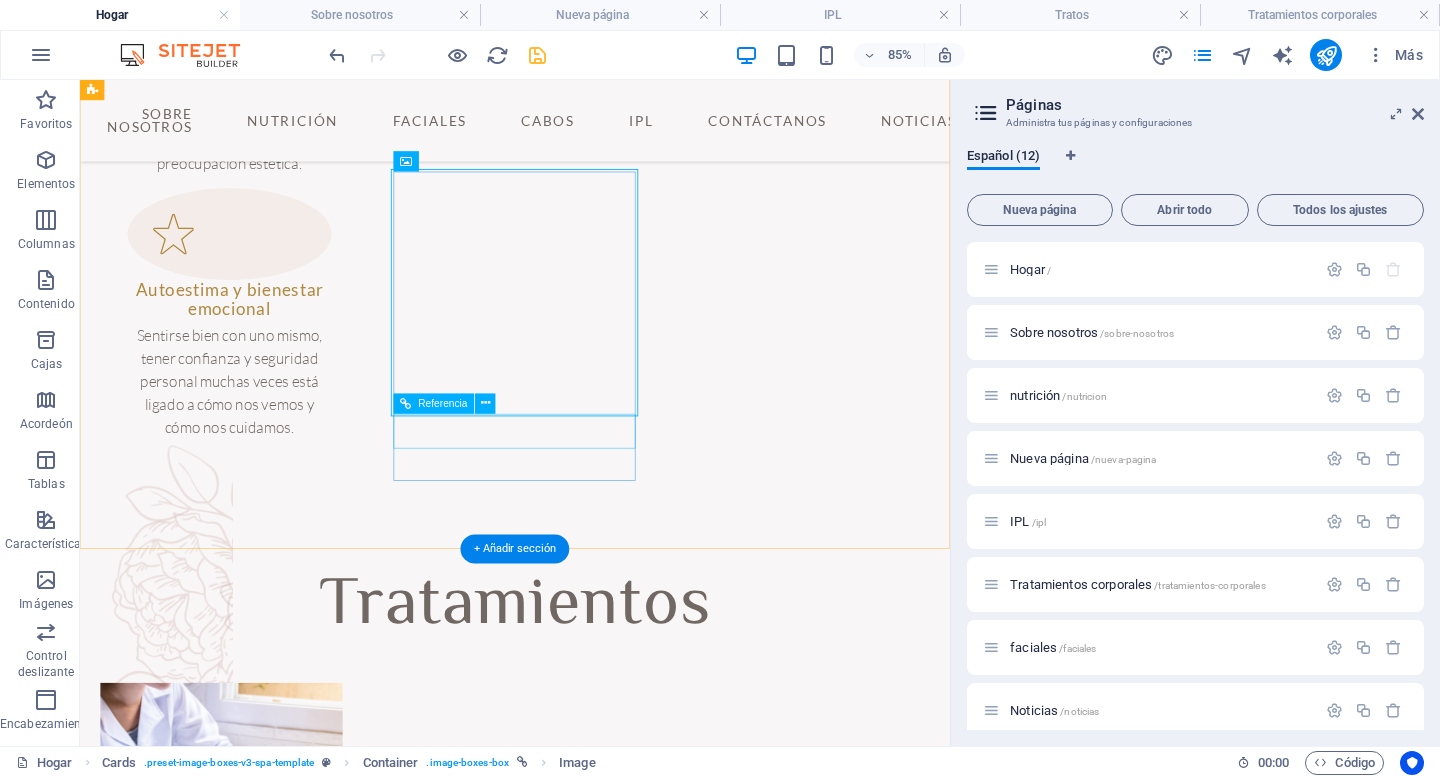 click at bounding box center [246, 2671] 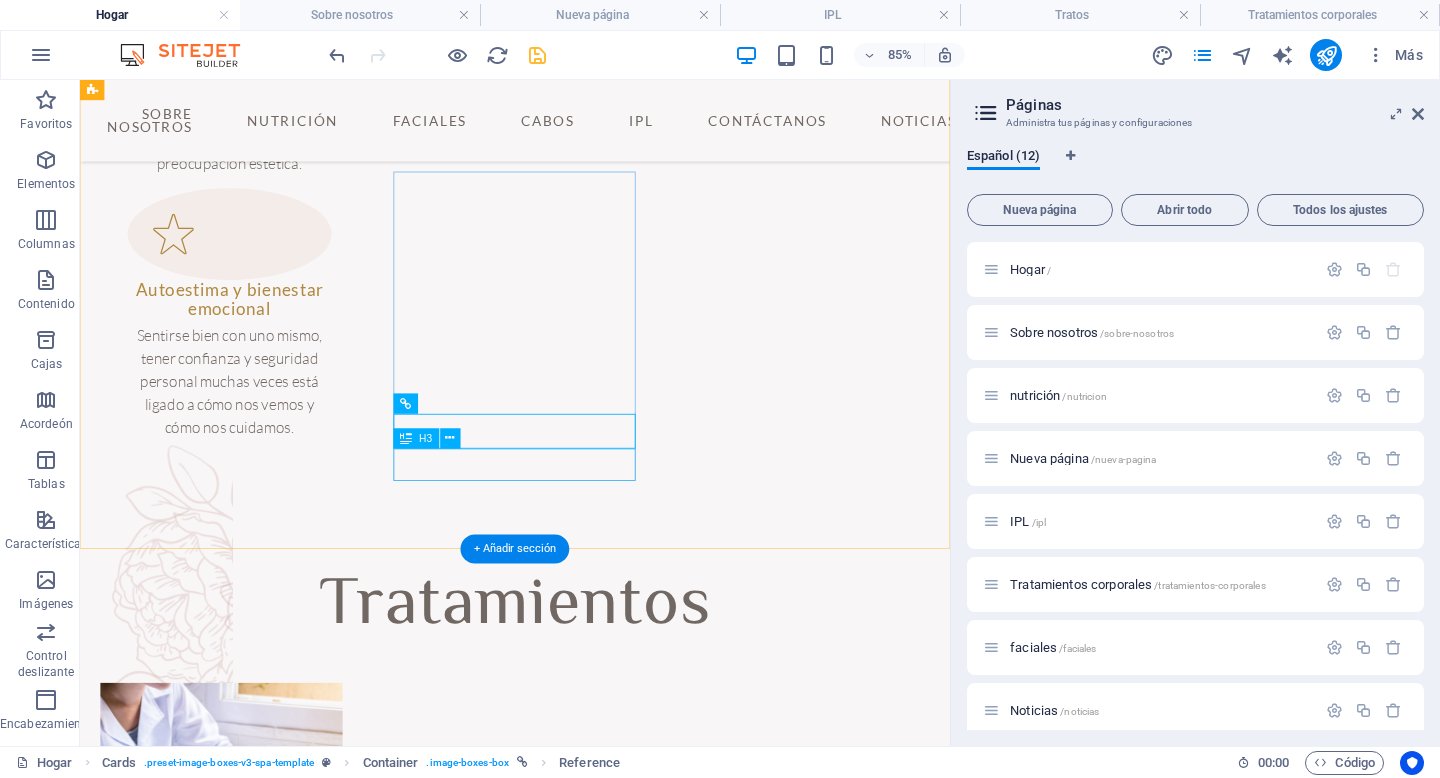 click on "Productos" at bounding box center (246, 2711) 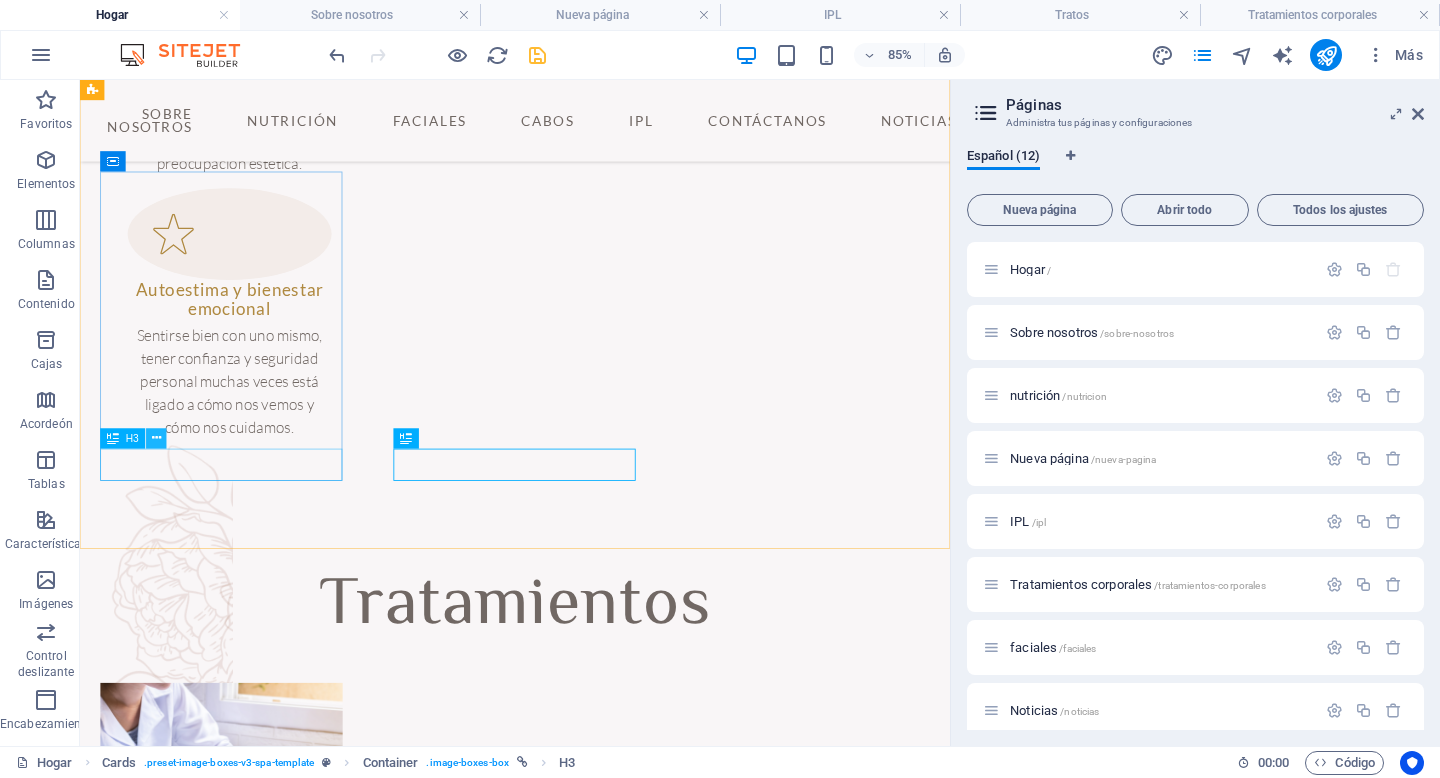 click at bounding box center [156, 439] 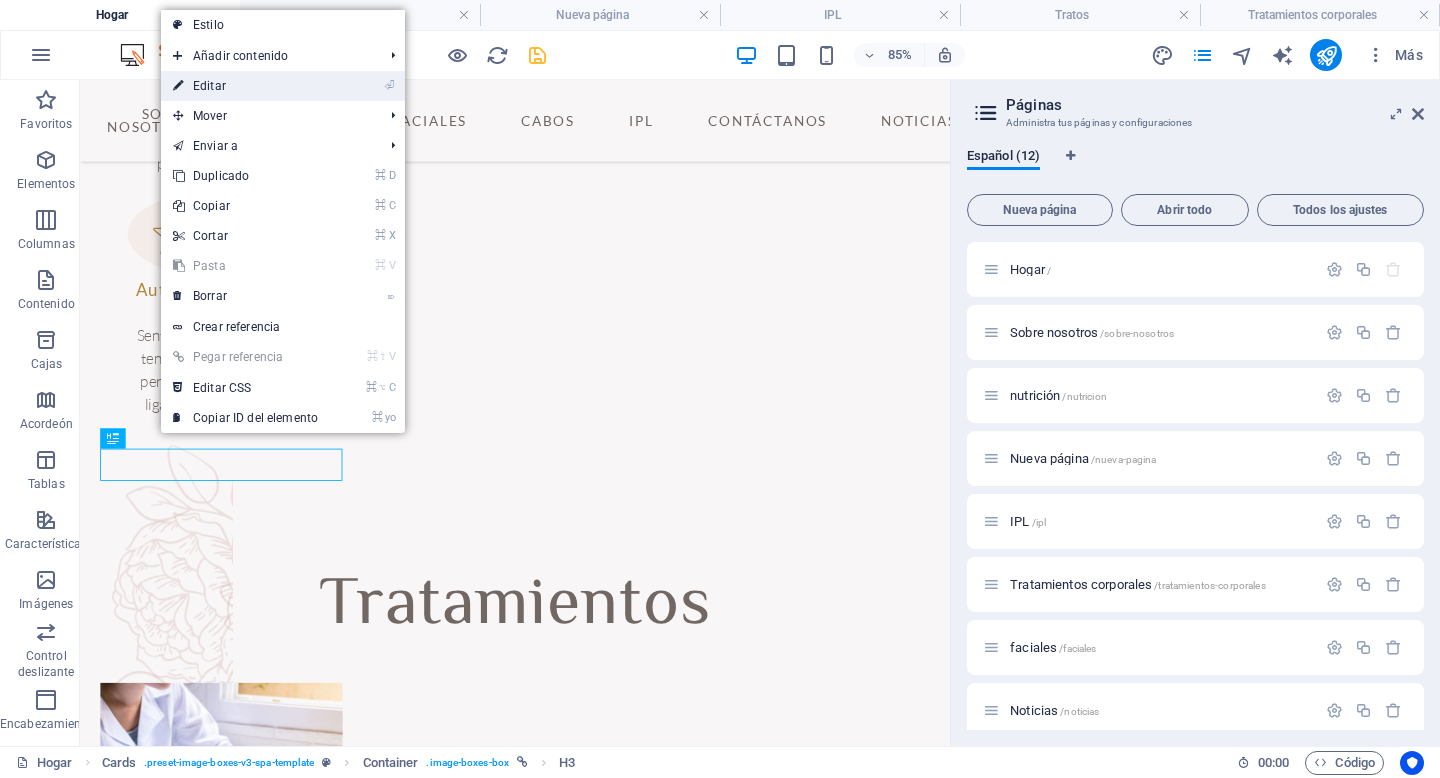 click on "⏎ Editar" at bounding box center [245, 86] 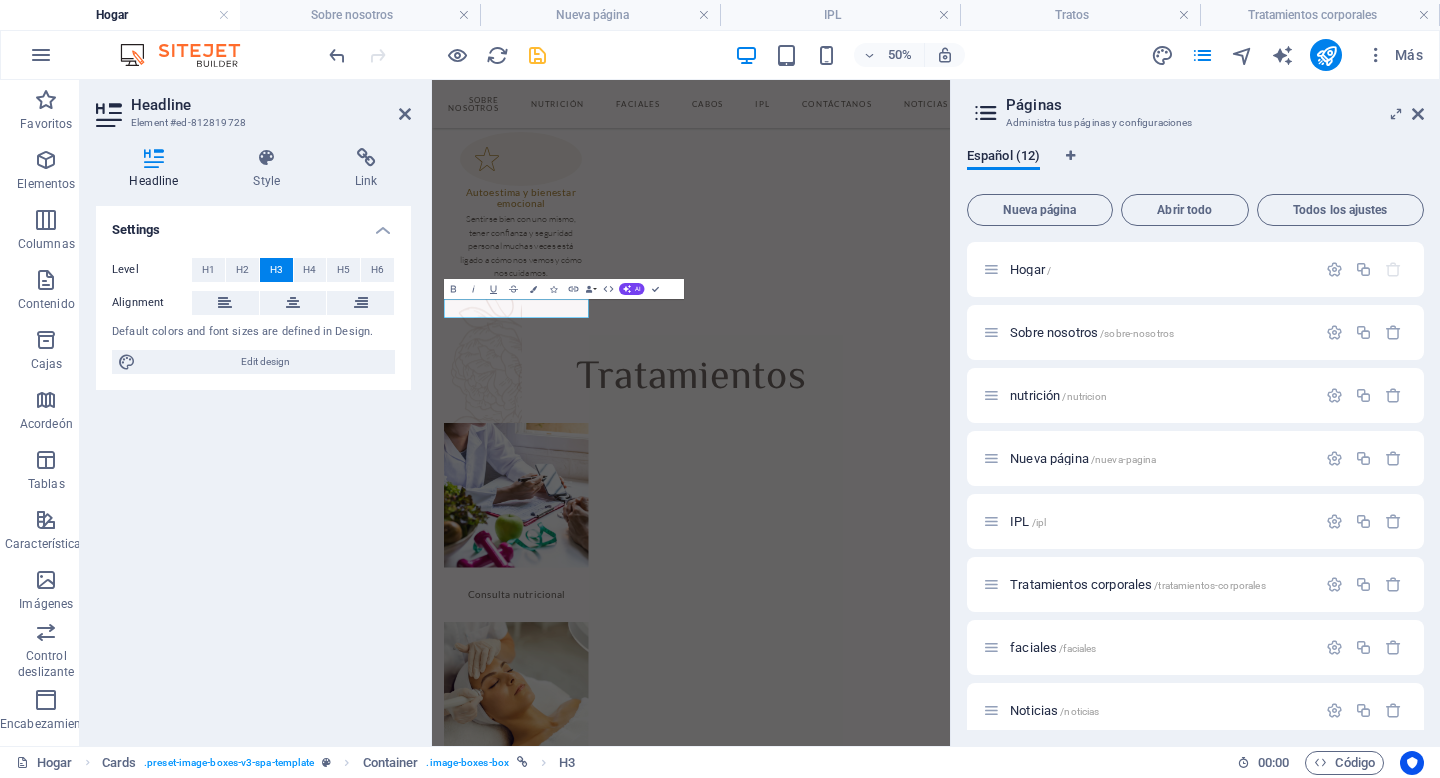 scroll, scrollTop: 2104, scrollLeft: 0, axis: vertical 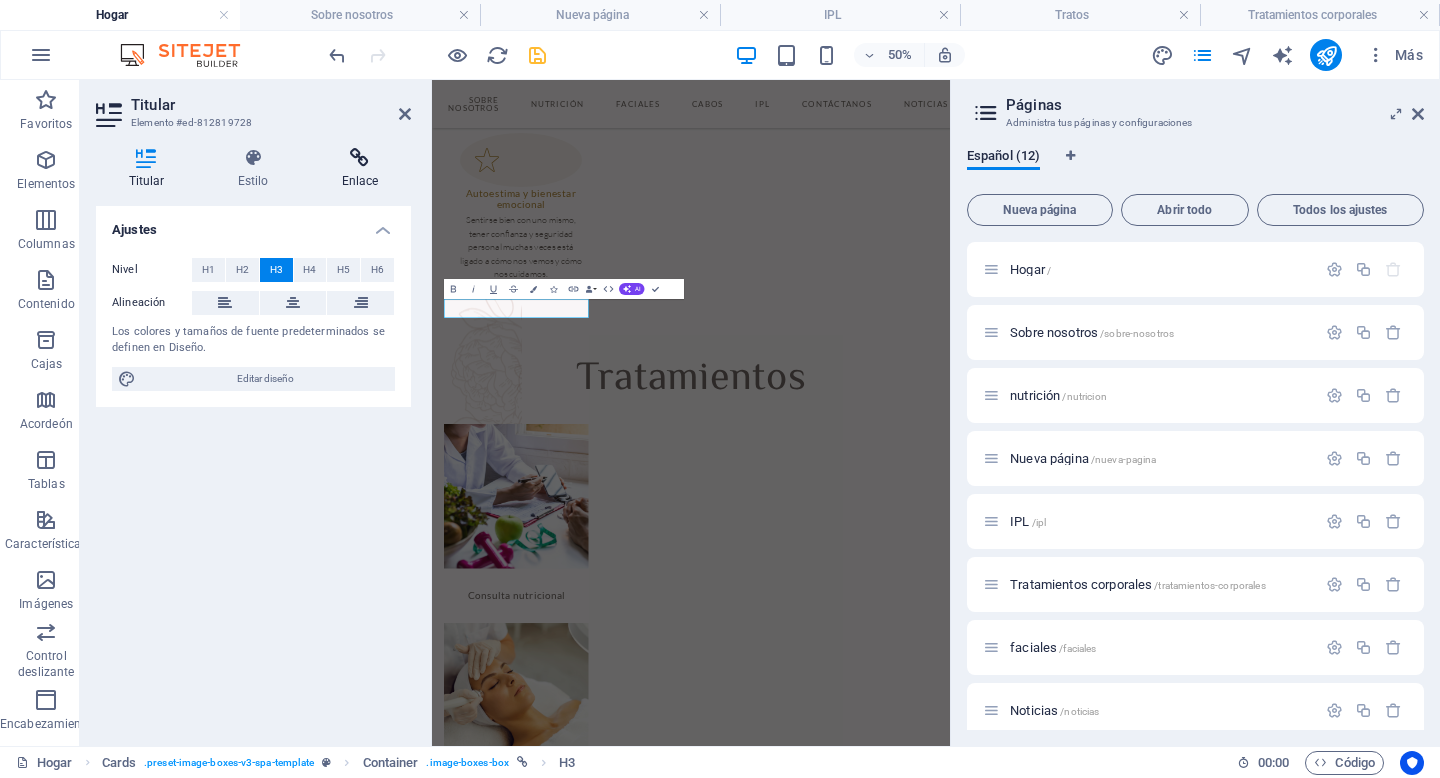 click at bounding box center [360, 158] 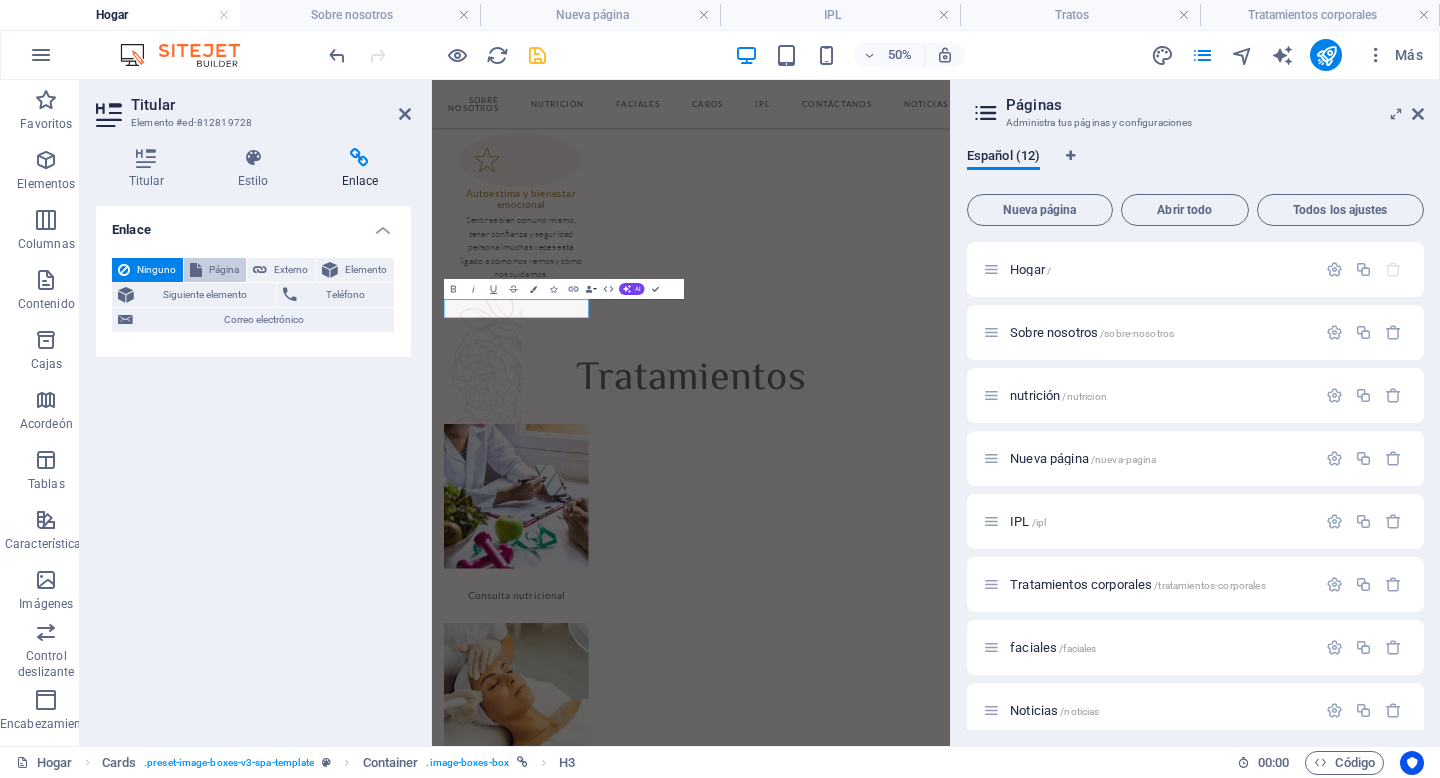 click on "Página" at bounding box center (224, 269) 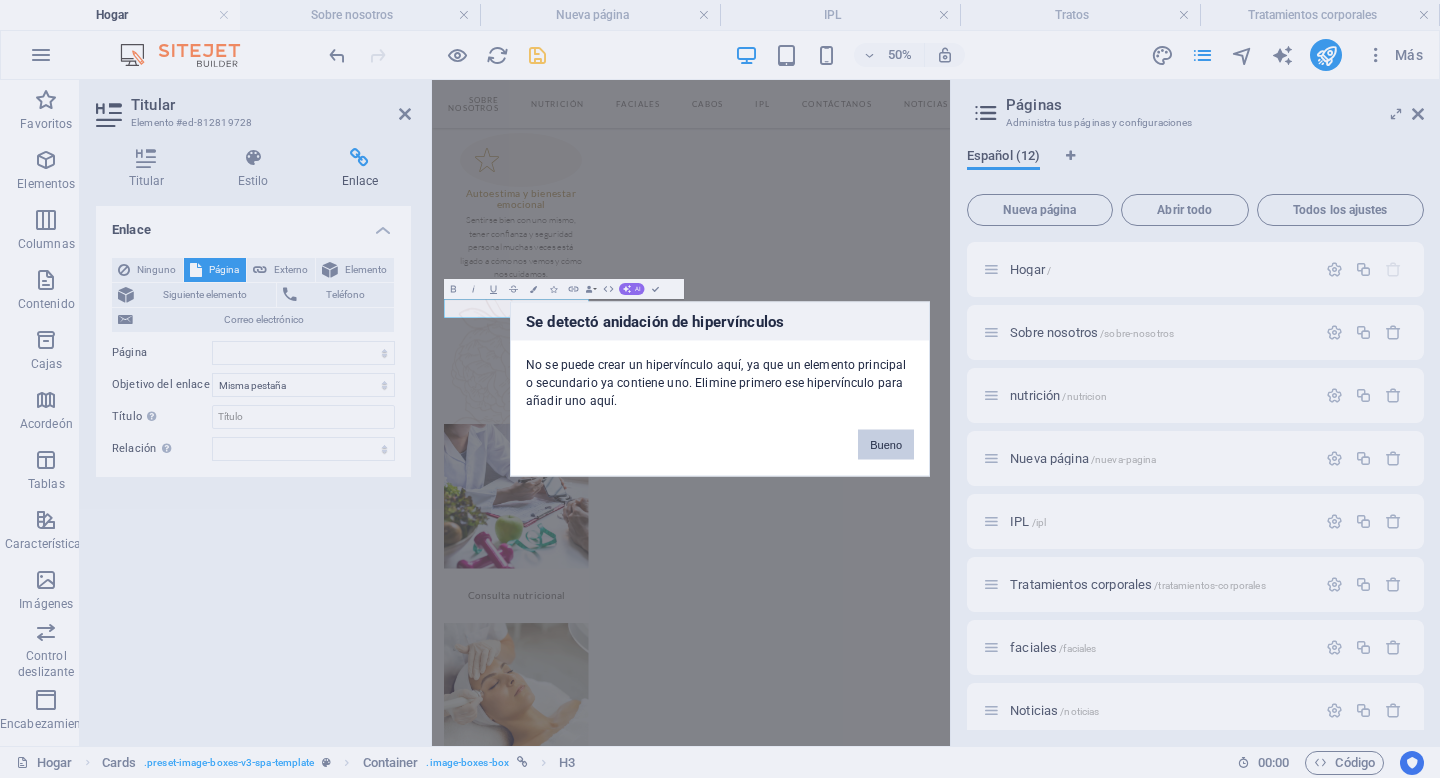 click on "Bueno" at bounding box center [886, 445] 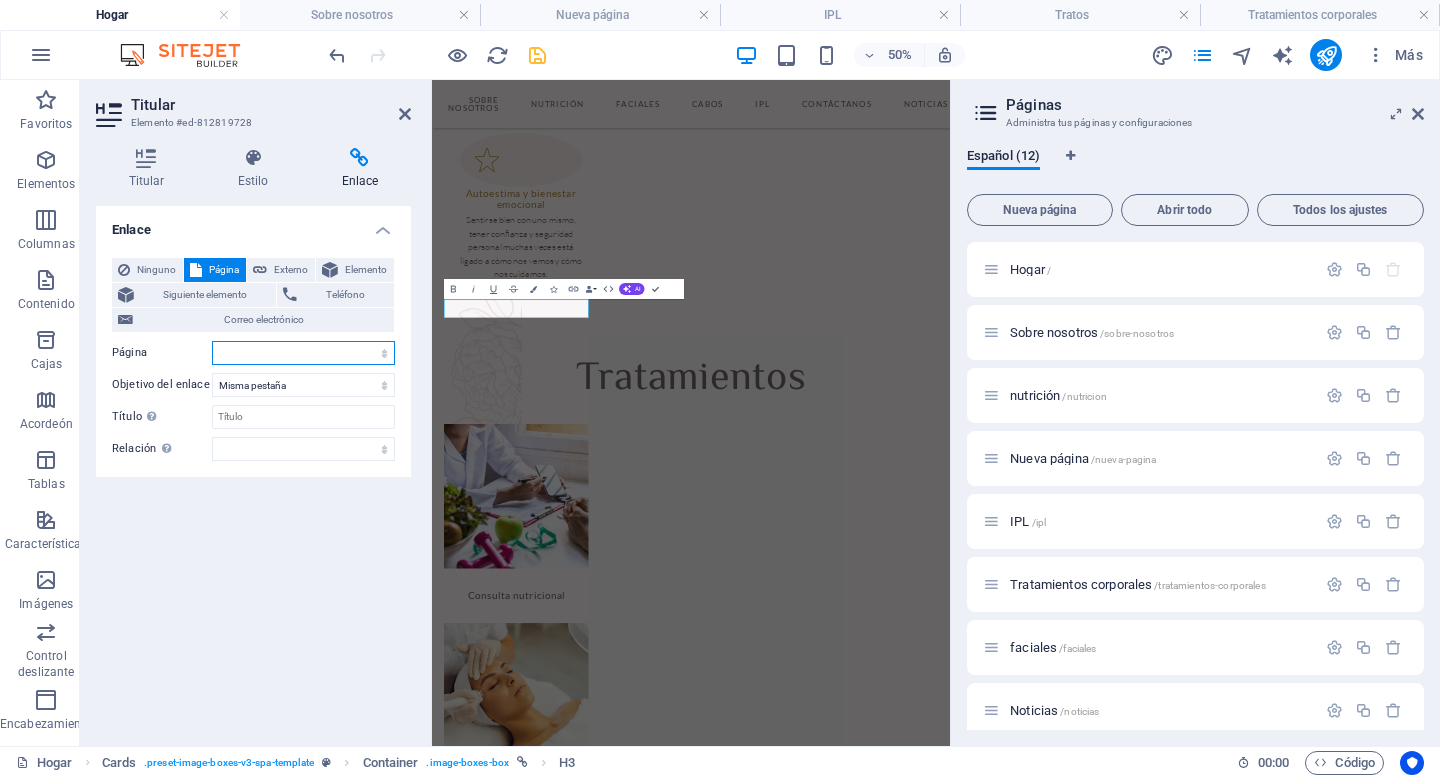 click on "Hogar Sobre nosotros nutrición Nueva página IPL Tratamientos corporales faciales Noticias Contacto Aviso legal Privacidad" at bounding box center (303, 353) 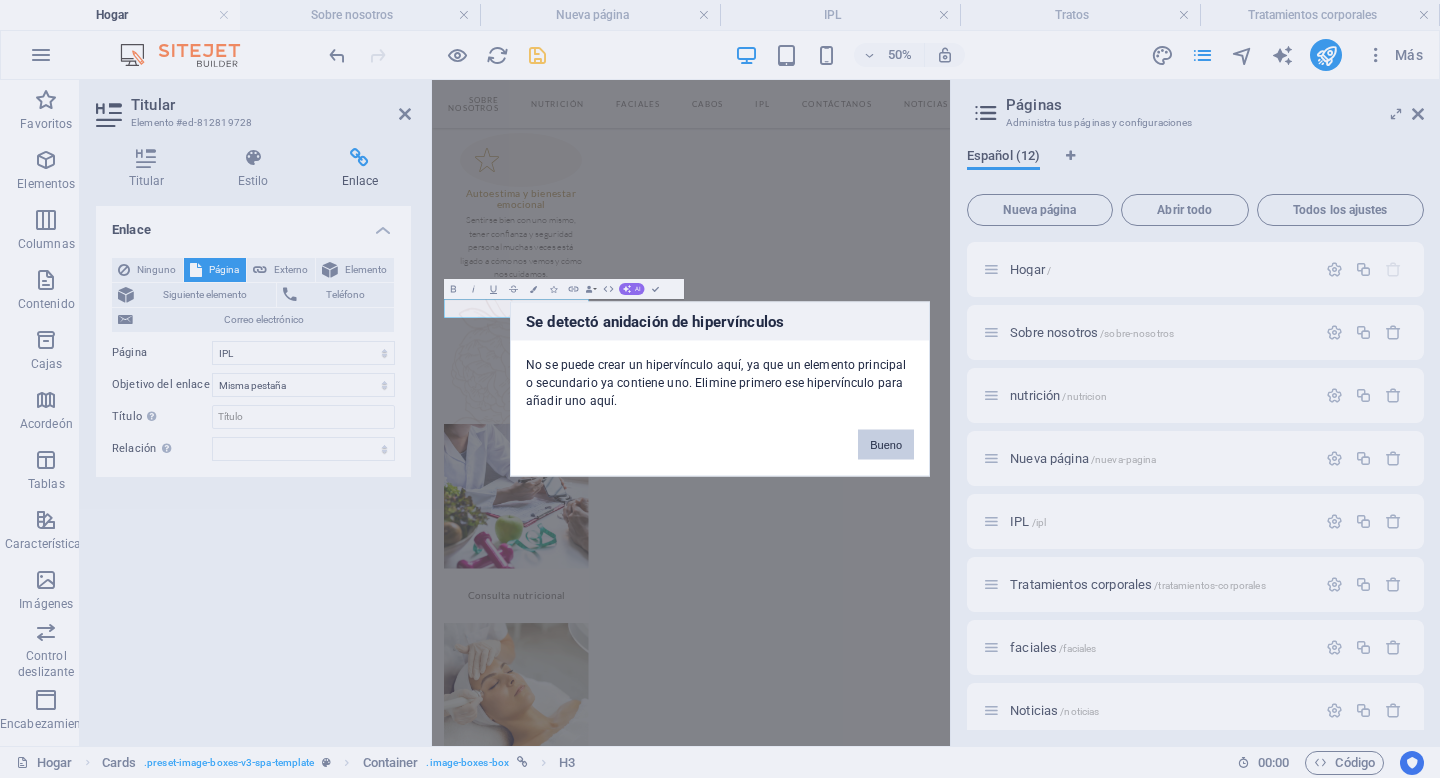 click on "Bueno" at bounding box center (886, 445) 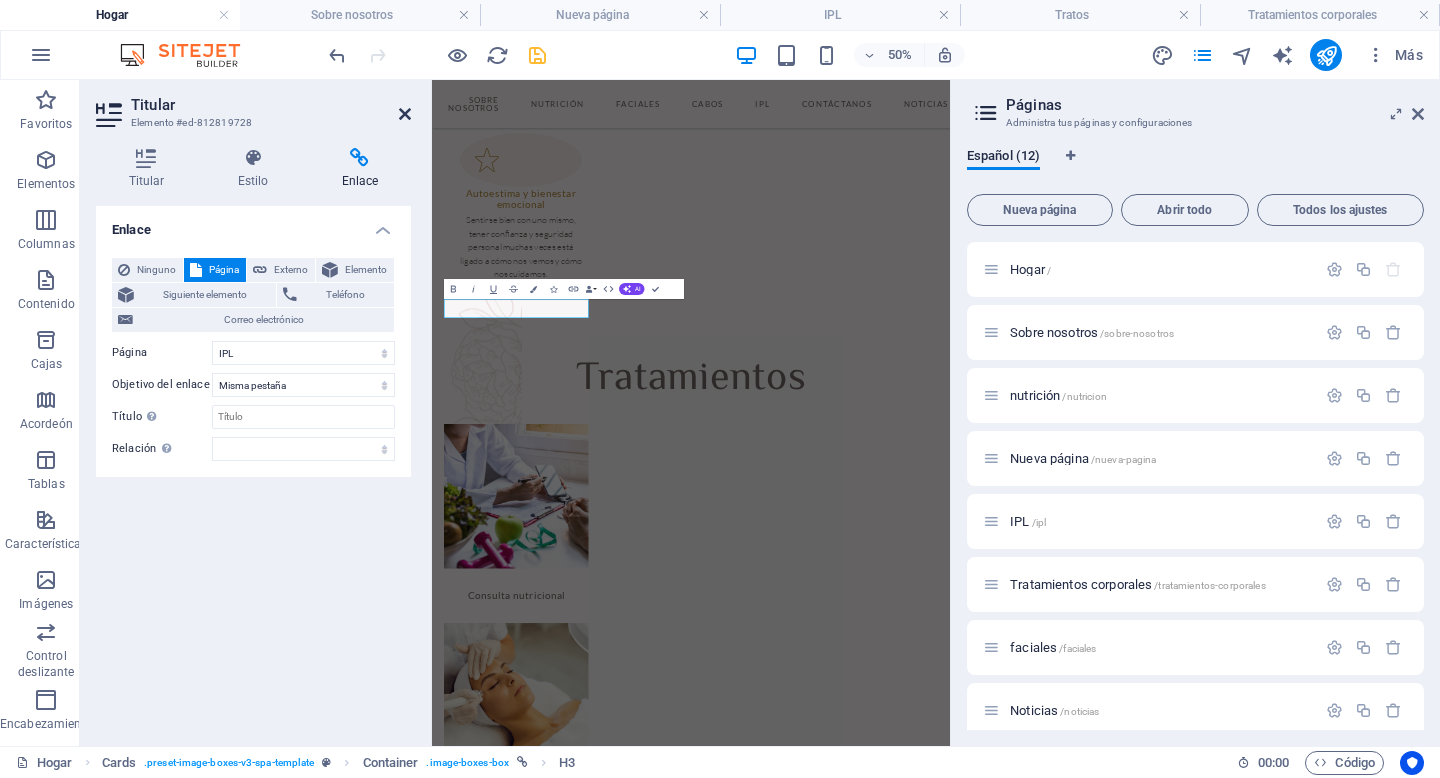 click at bounding box center [405, 114] 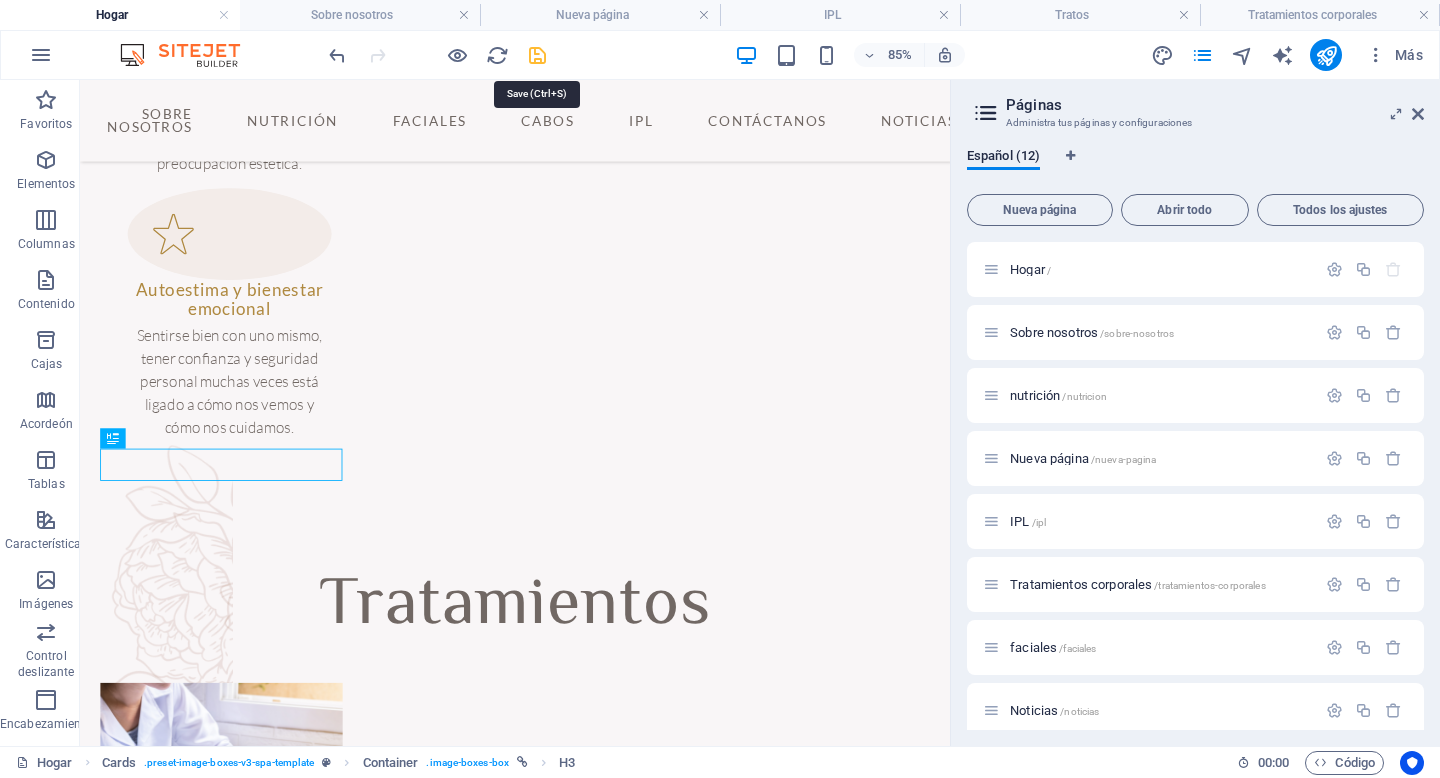 click at bounding box center [537, 55] 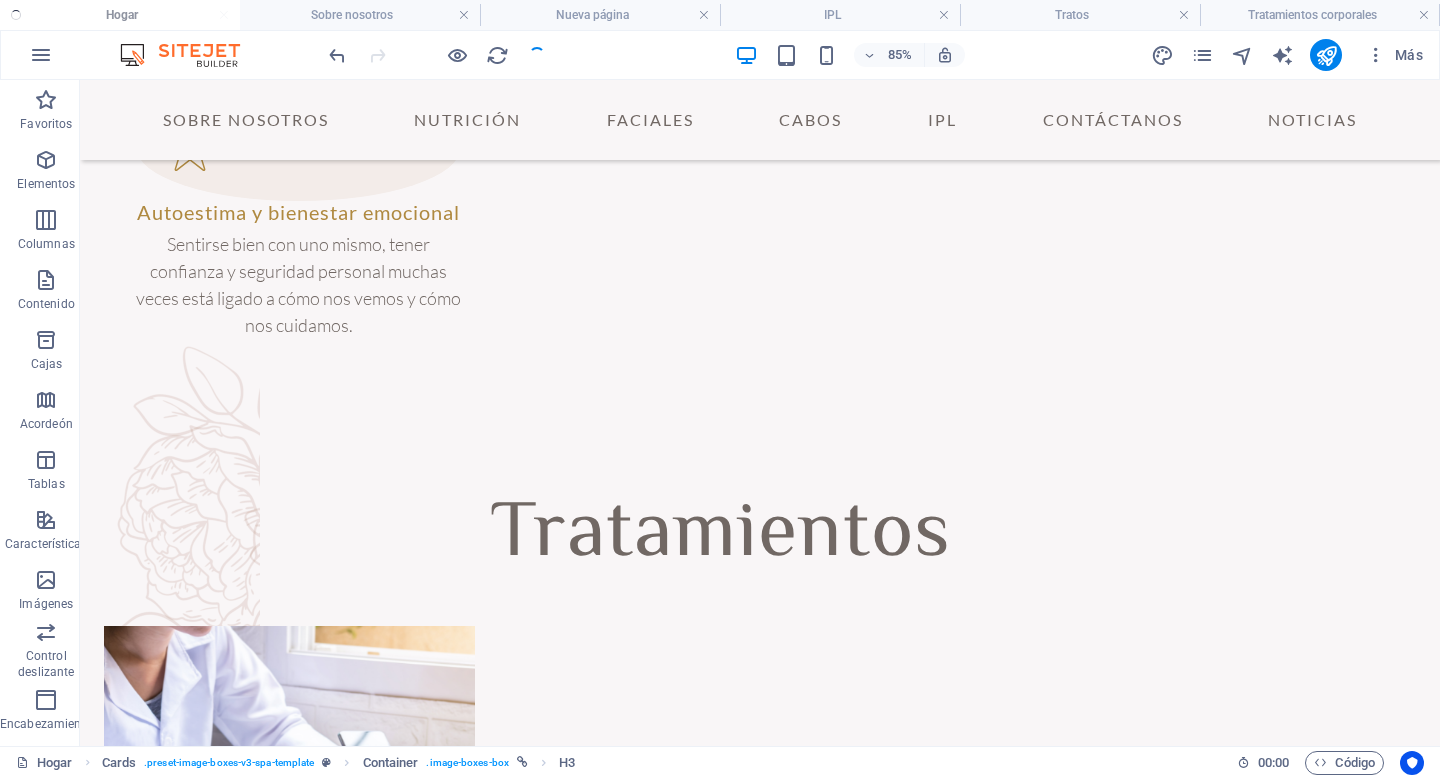 scroll, scrollTop: 2029, scrollLeft: 0, axis: vertical 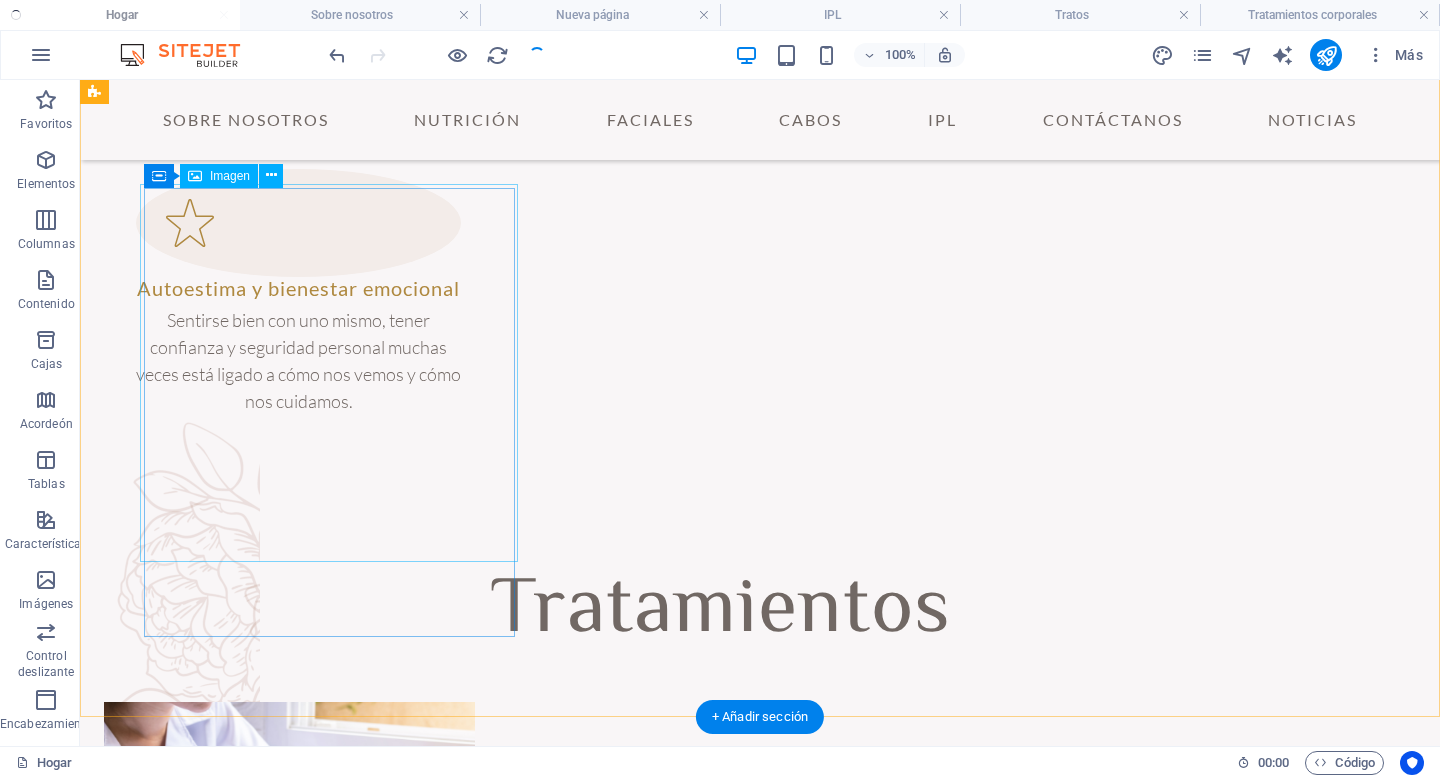 click at bounding box center (289, 2326) 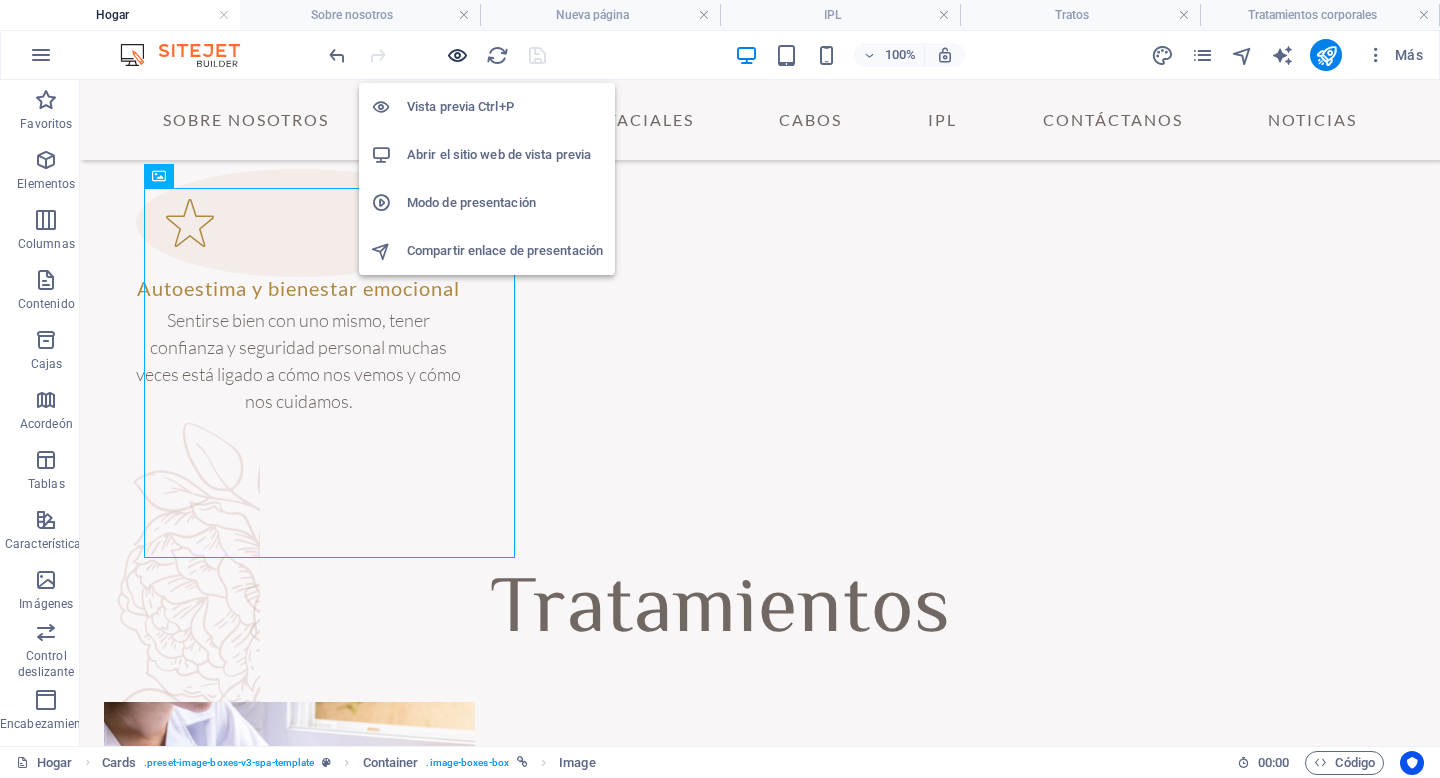 click at bounding box center (457, 55) 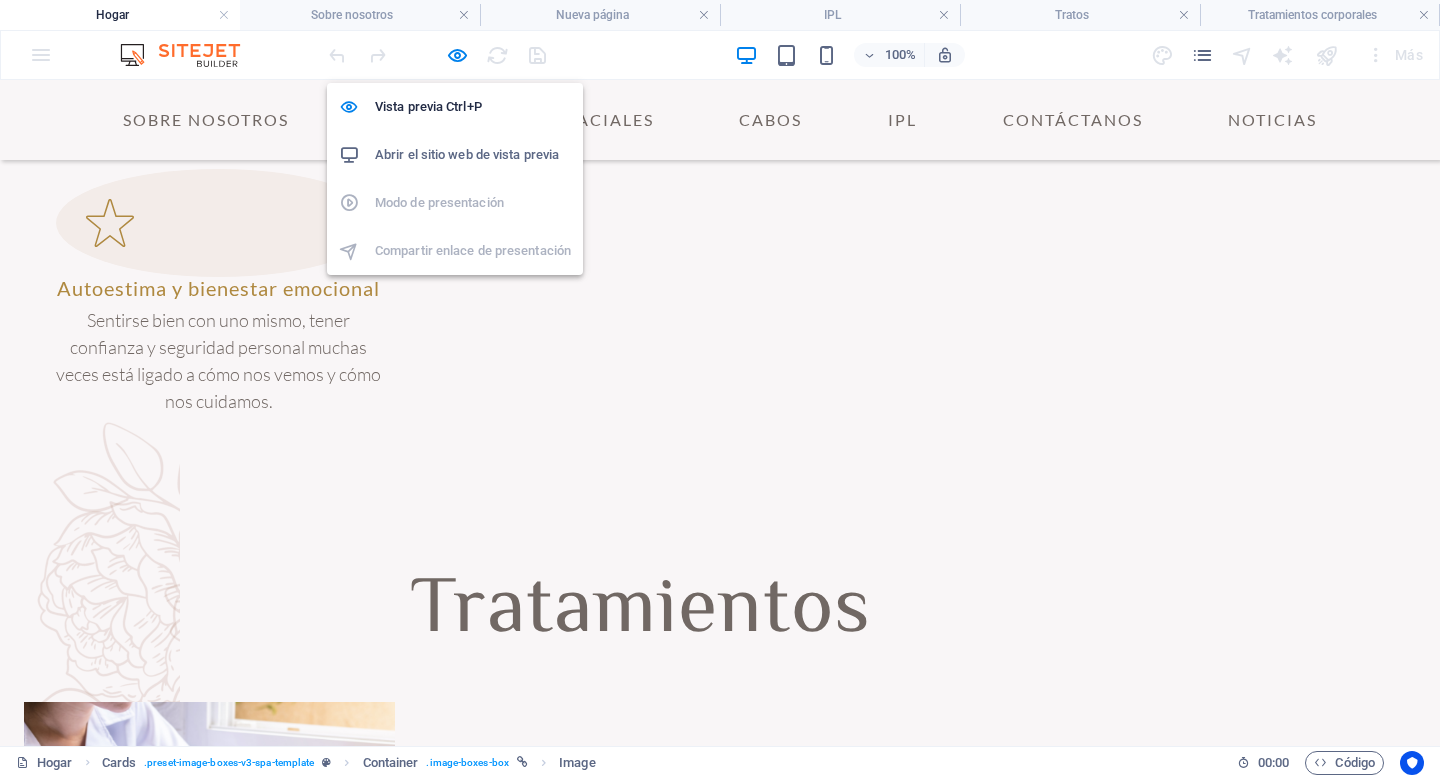 click on "Abrir el sitio web de vista previa" at bounding box center [467, 154] 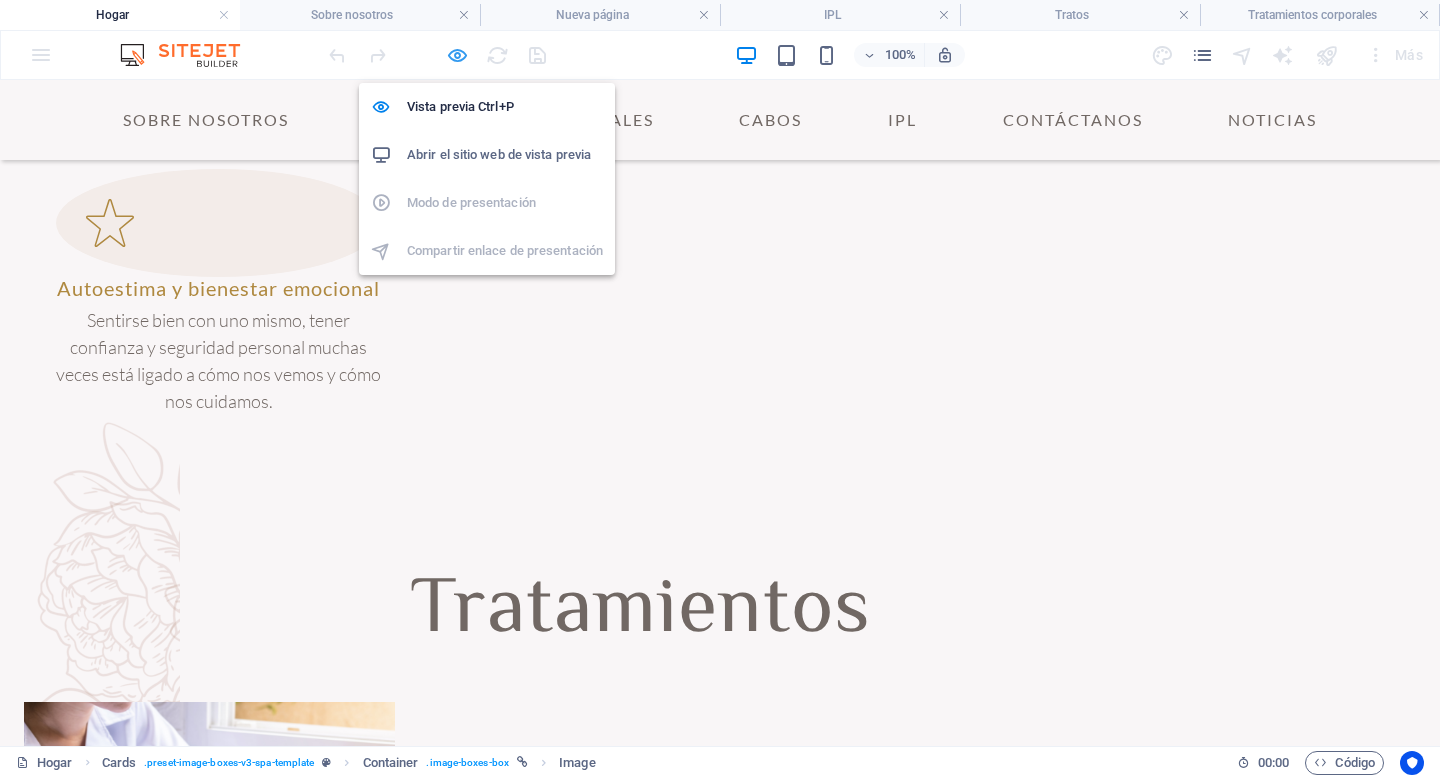 click at bounding box center [457, 55] 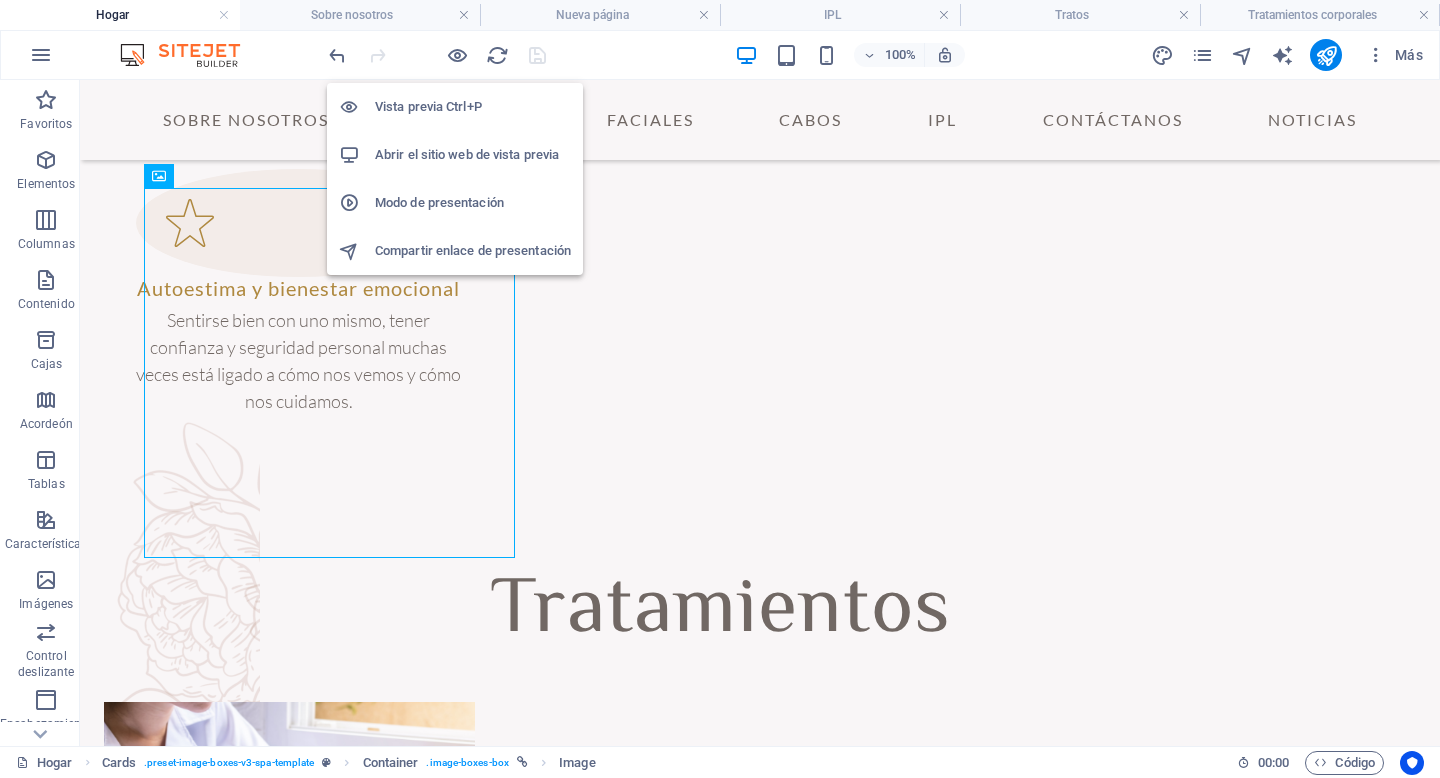 click on "Vista previa Ctrl+P" at bounding box center (428, 106) 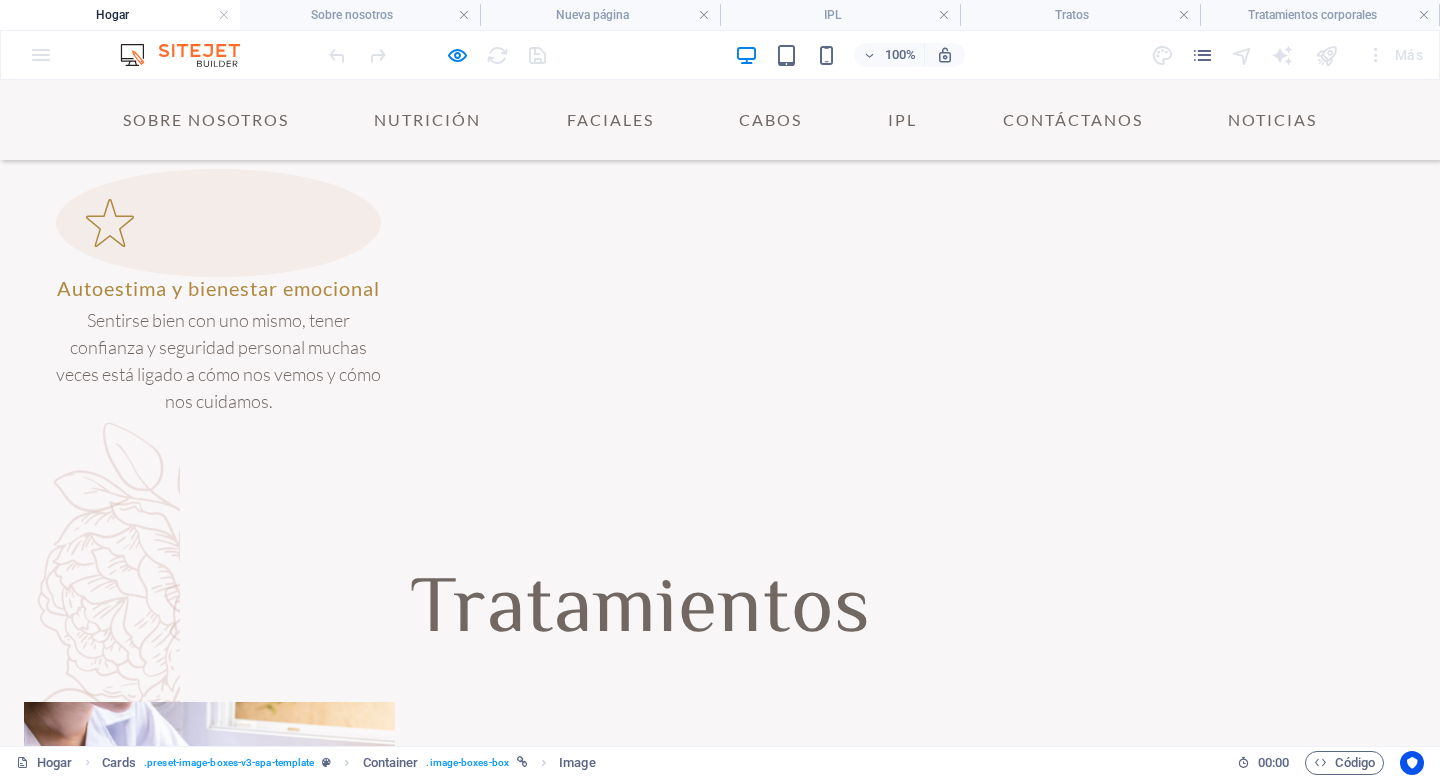 scroll, scrollTop: 1998, scrollLeft: 0, axis: vertical 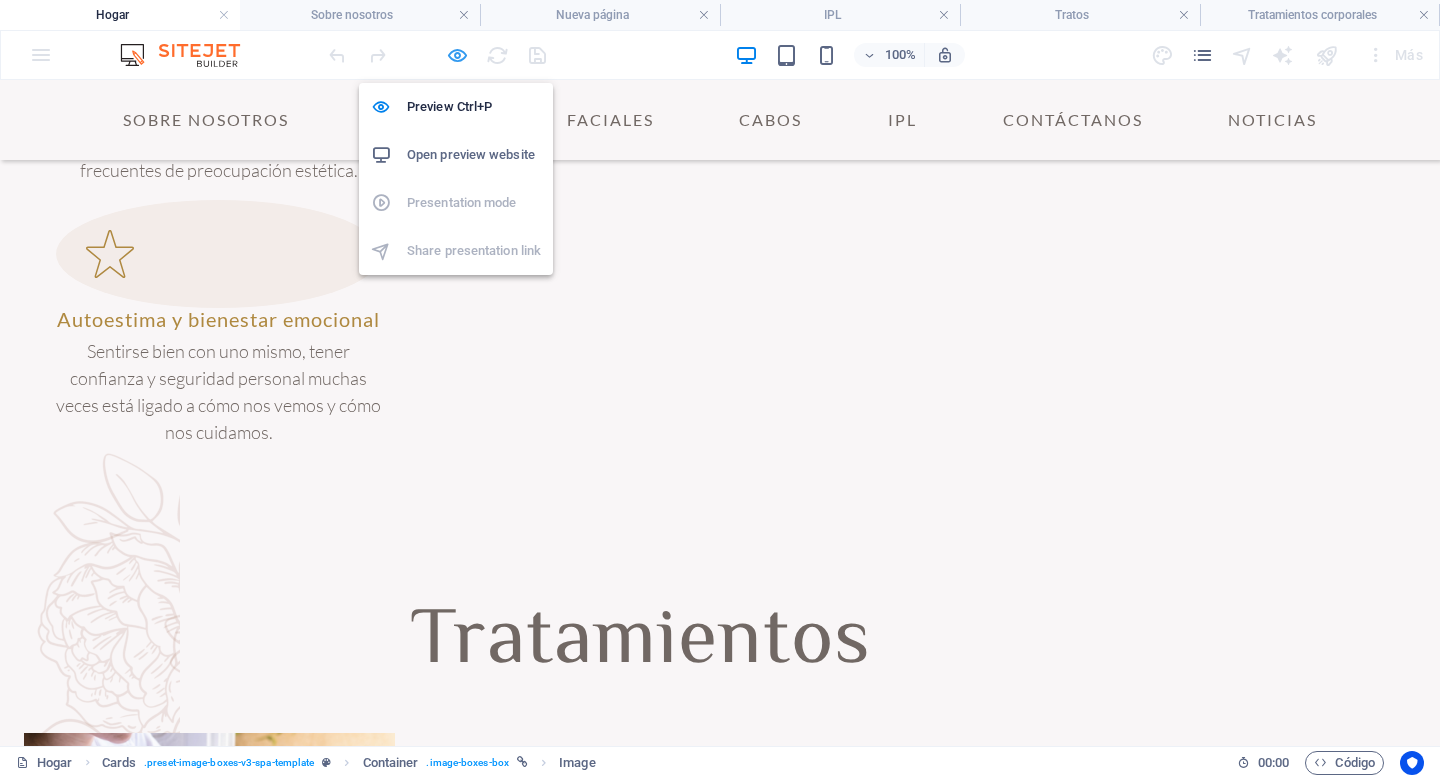 click at bounding box center [457, 55] 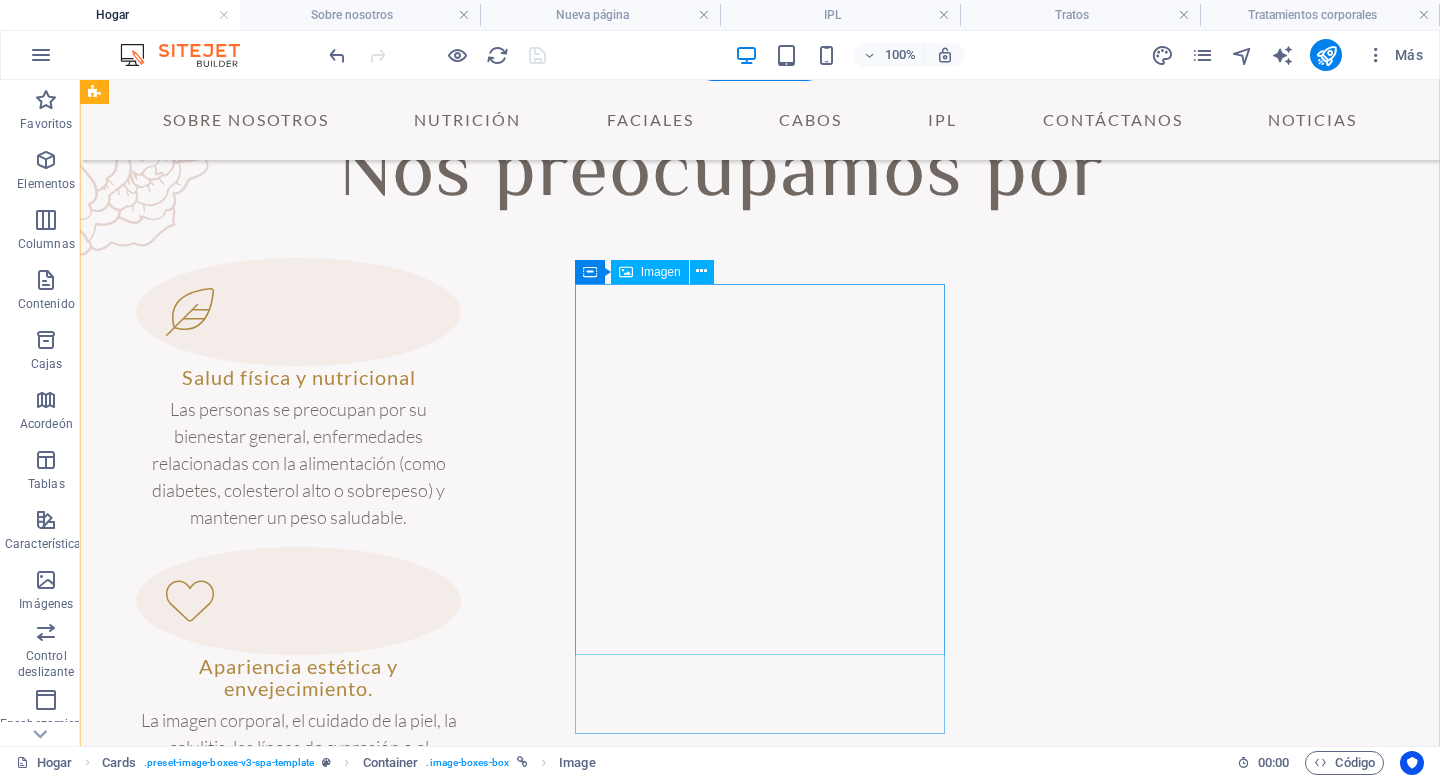 scroll, scrollTop: 1423, scrollLeft: 0, axis: vertical 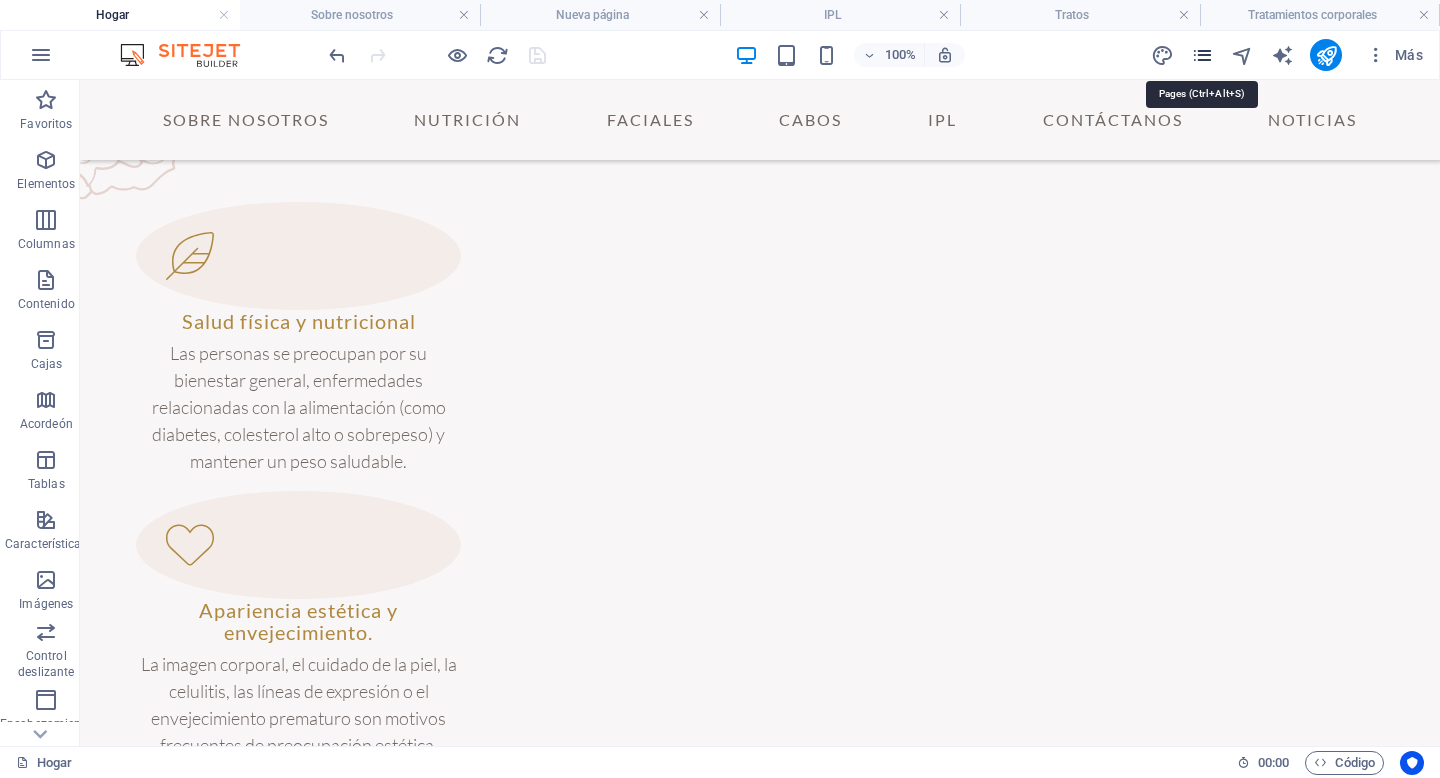 click at bounding box center (1202, 55) 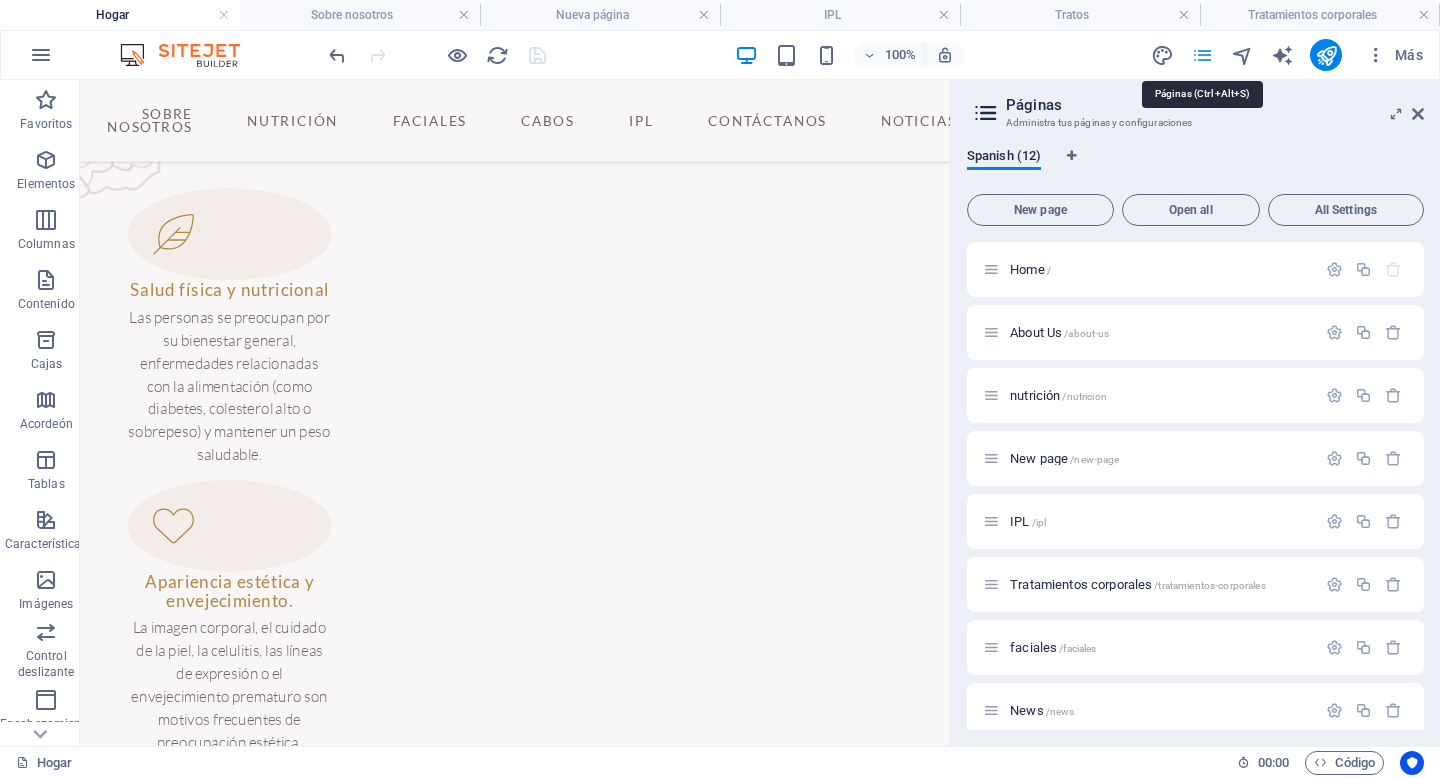scroll, scrollTop: 1585, scrollLeft: 0, axis: vertical 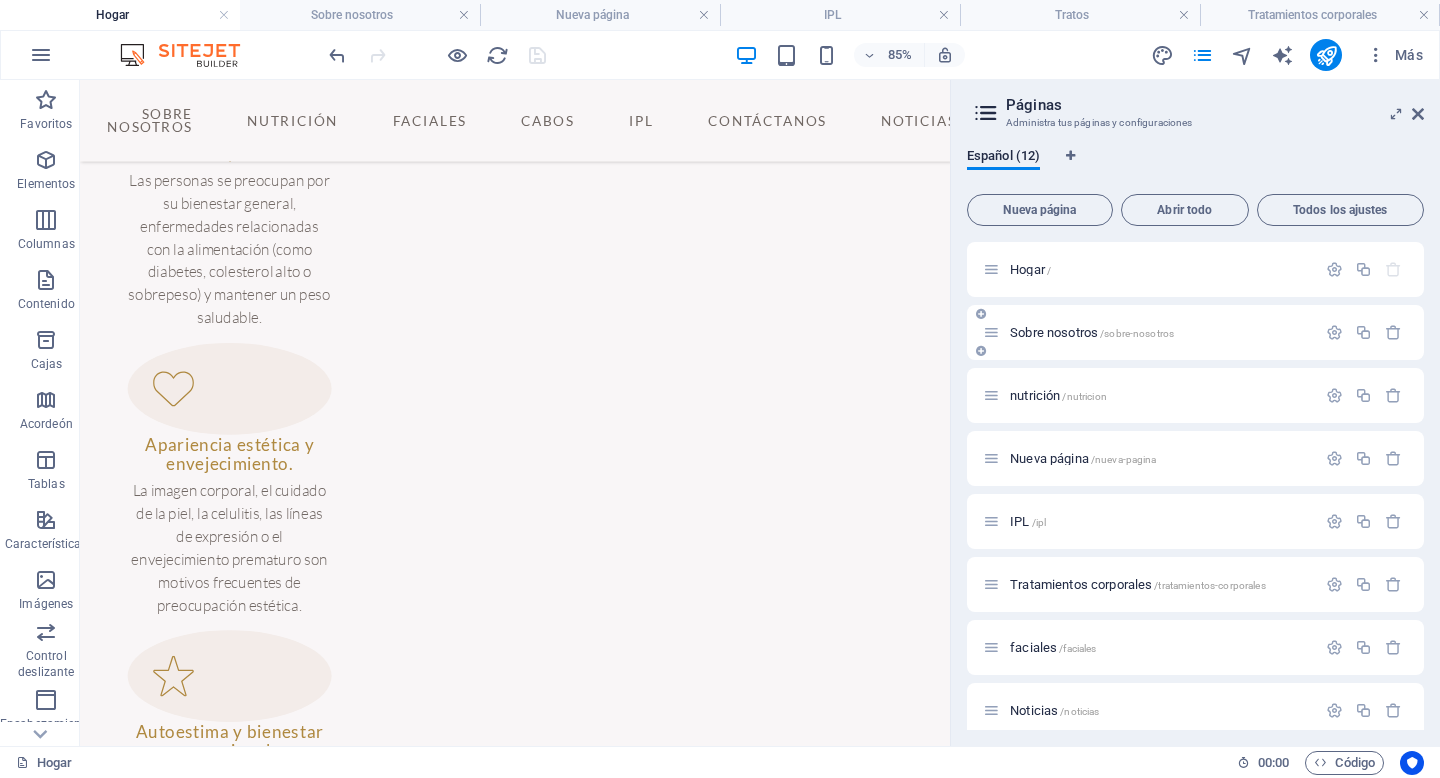 click on "Sobre nosotros" at bounding box center (1054, 332) 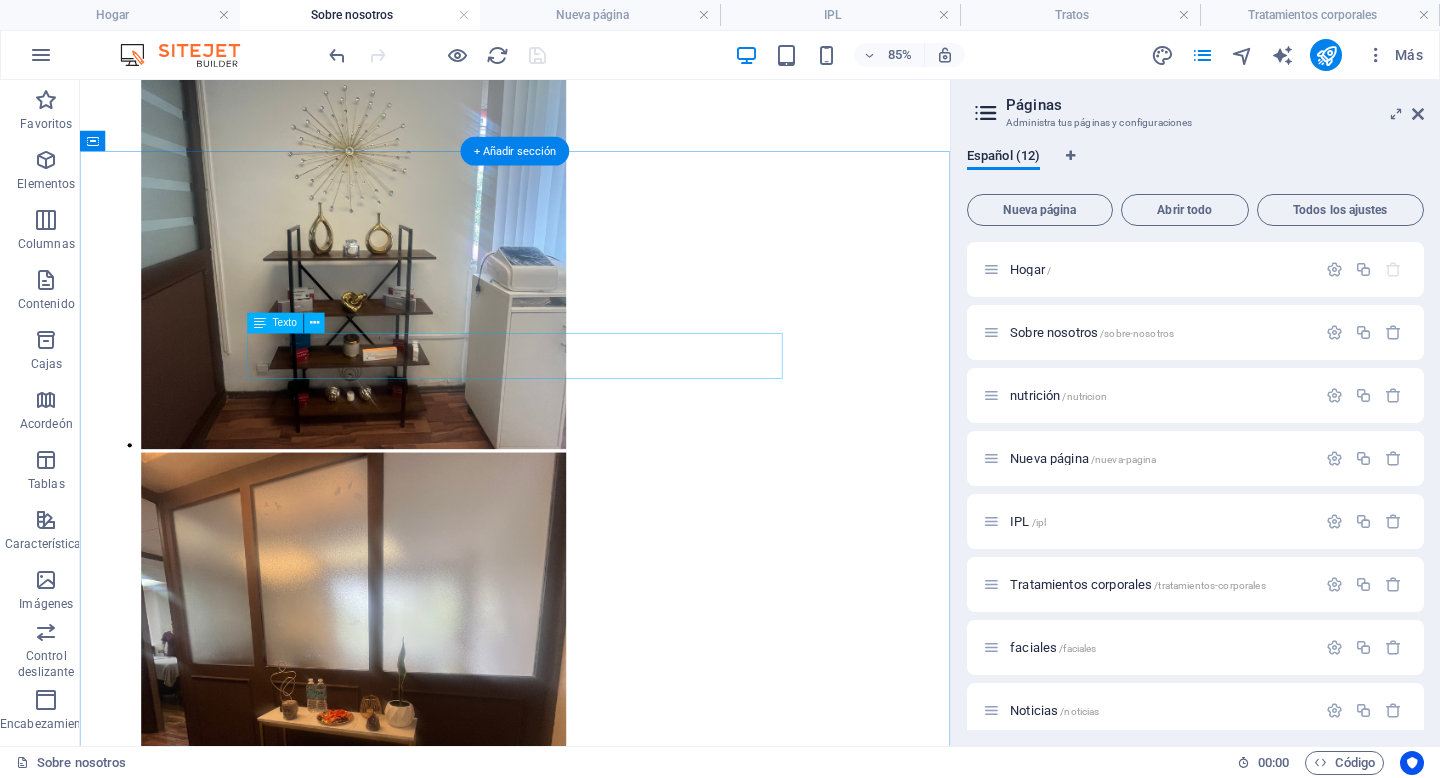 scroll, scrollTop: 4714, scrollLeft: 0, axis: vertical 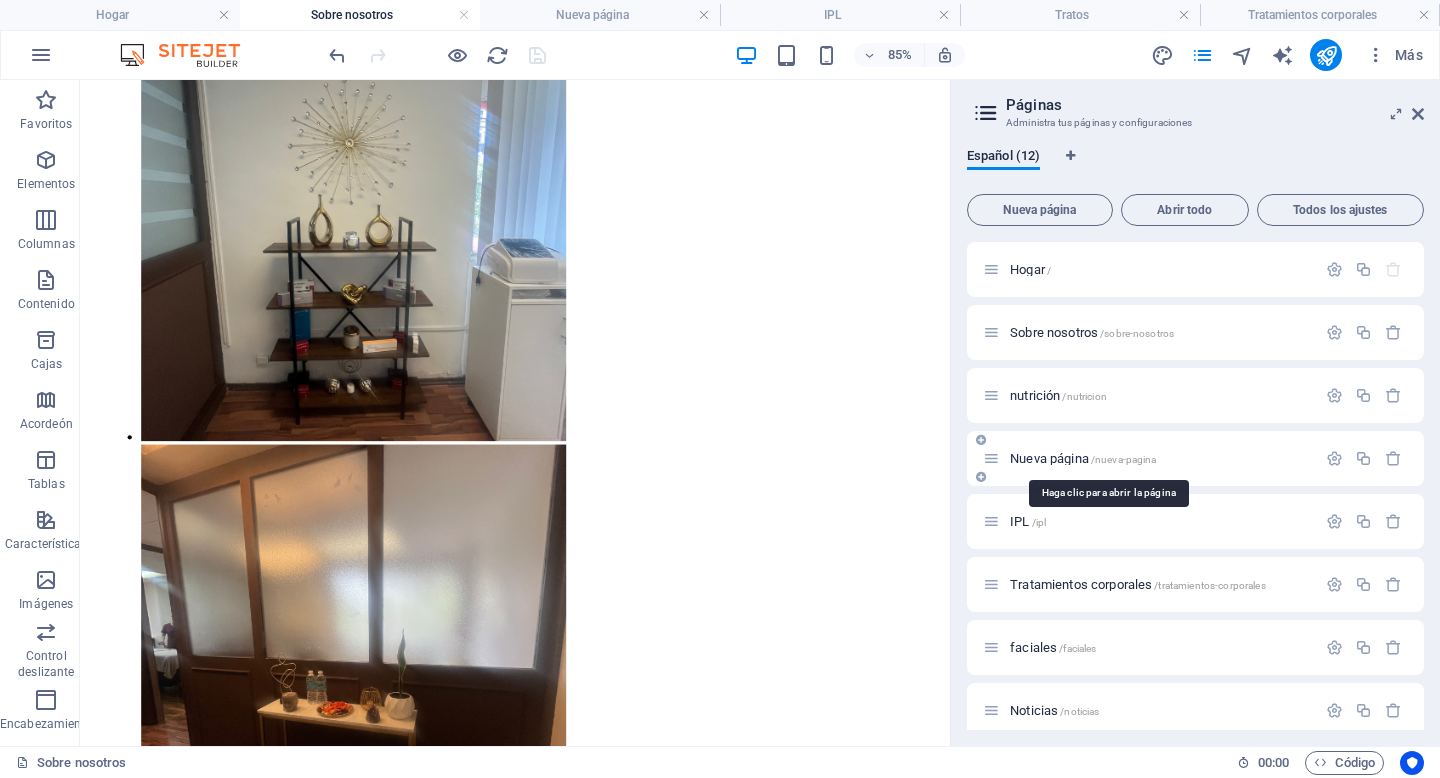 click on "Nueva página" at bounding box center [1049, 458] 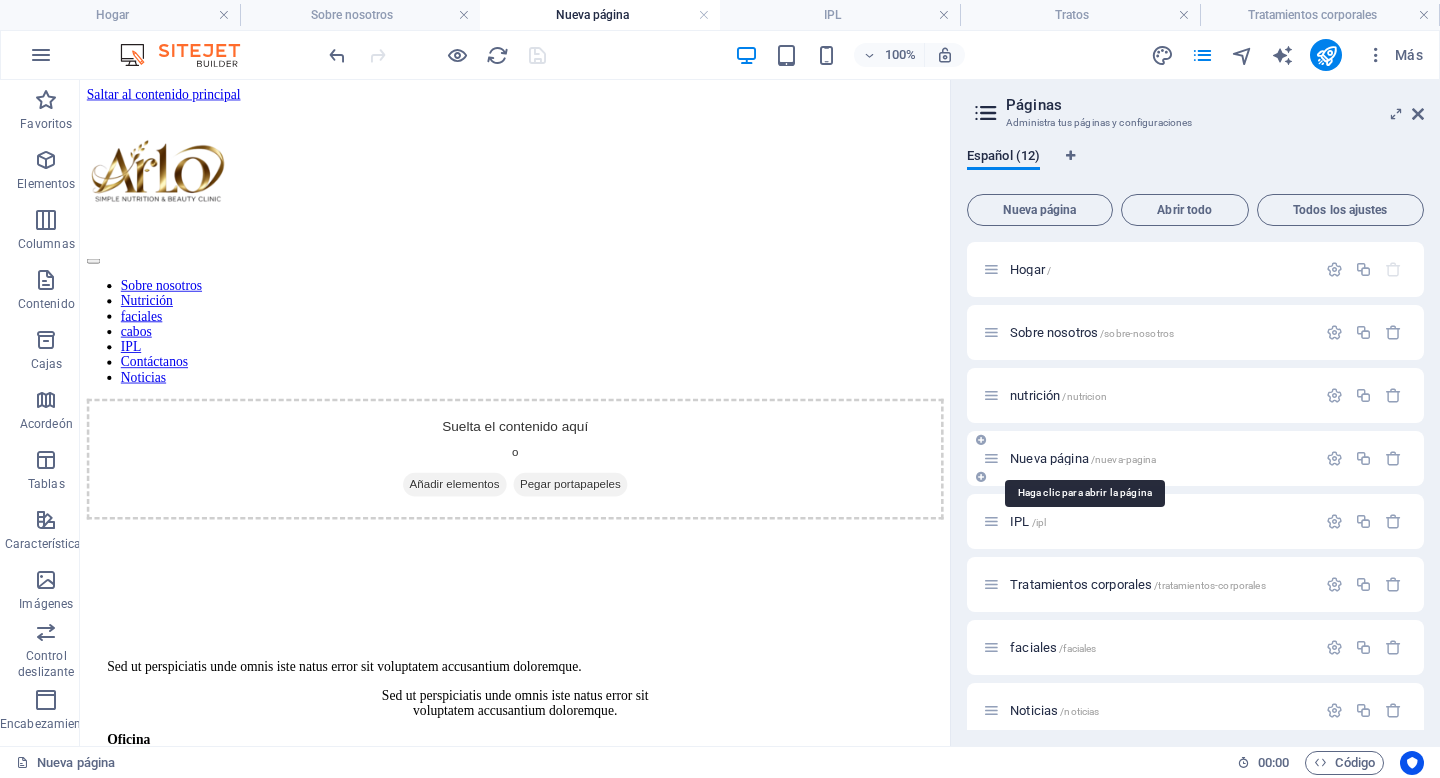 scroll, scrollTop: 0, scrollLeft: 0, axis: both 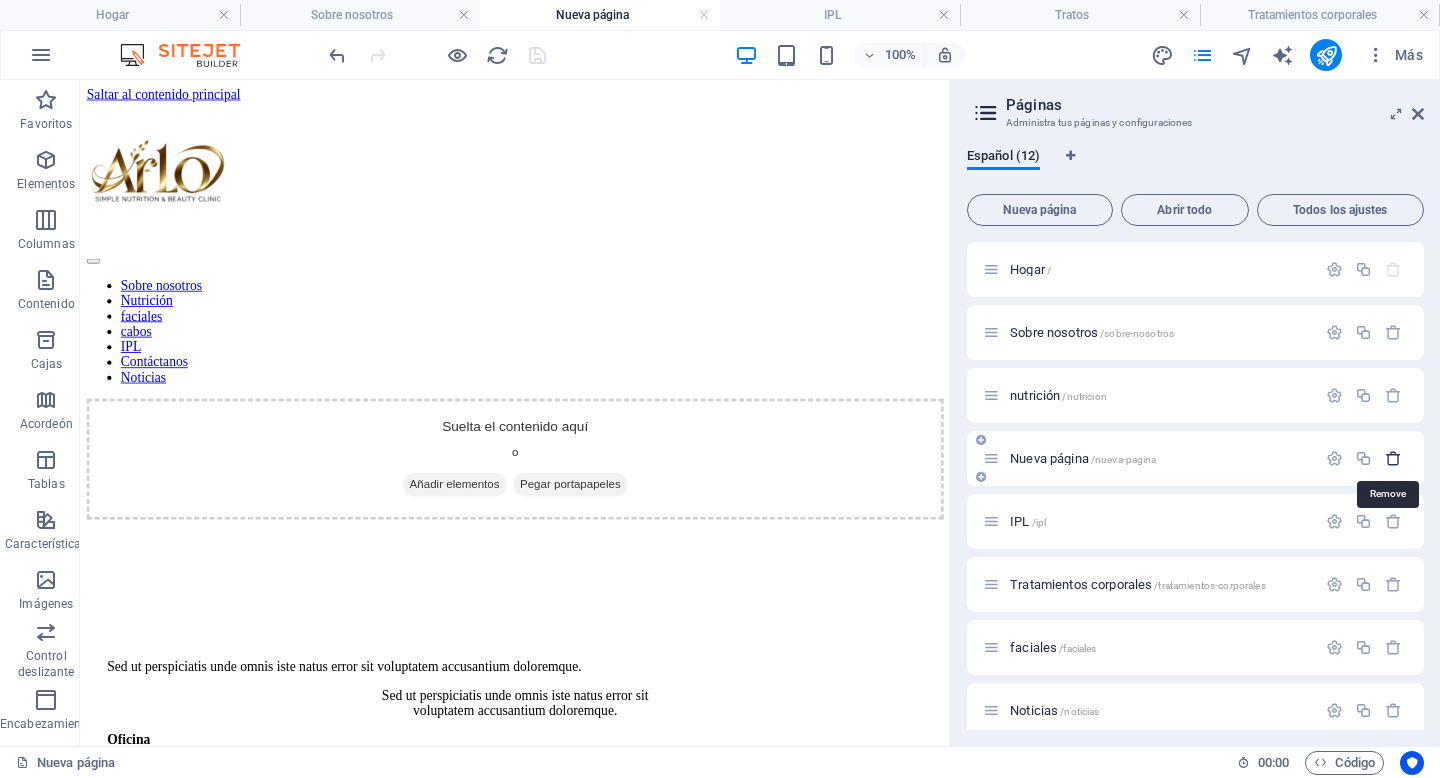 click at bounding box center [1393, 458] 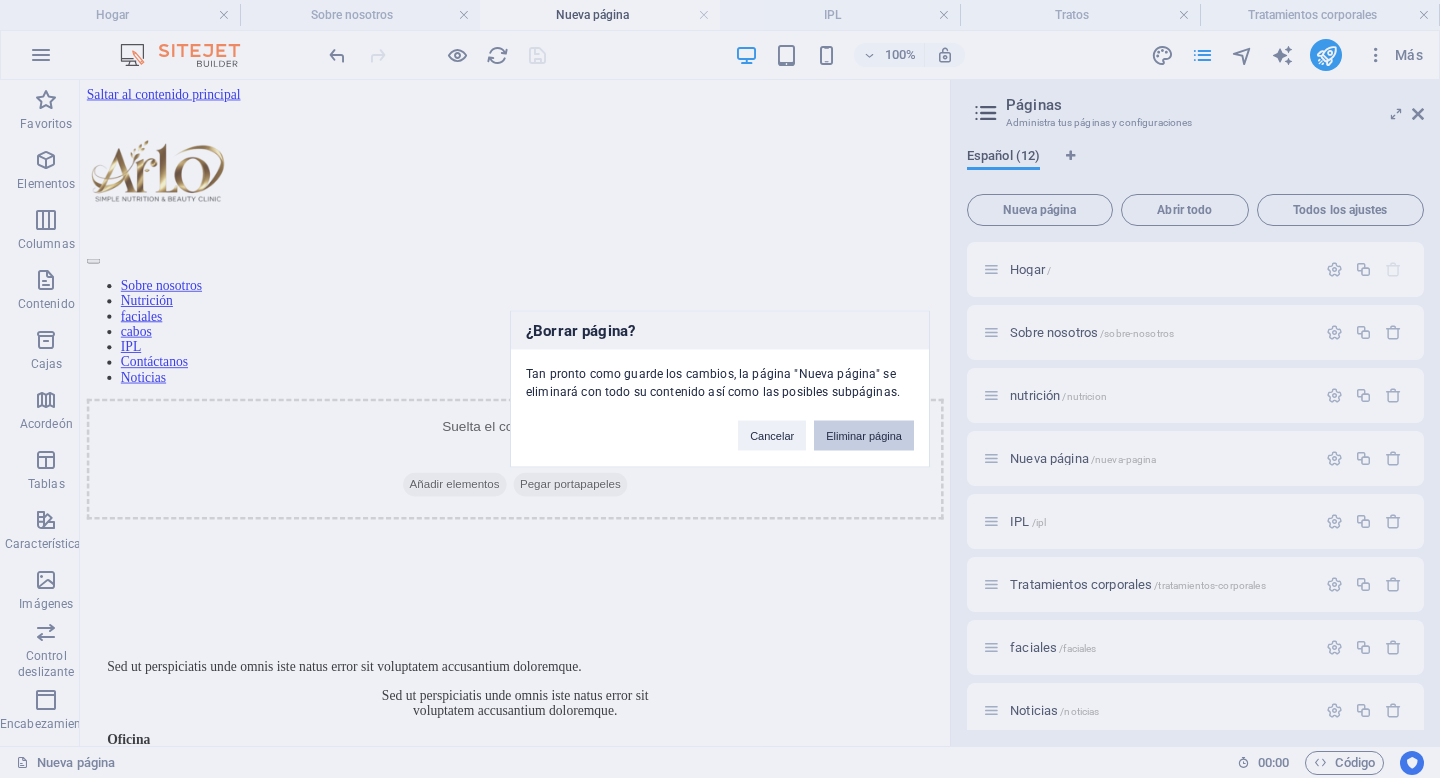 click on "Eliminar página" at bounding box center (864, 436) 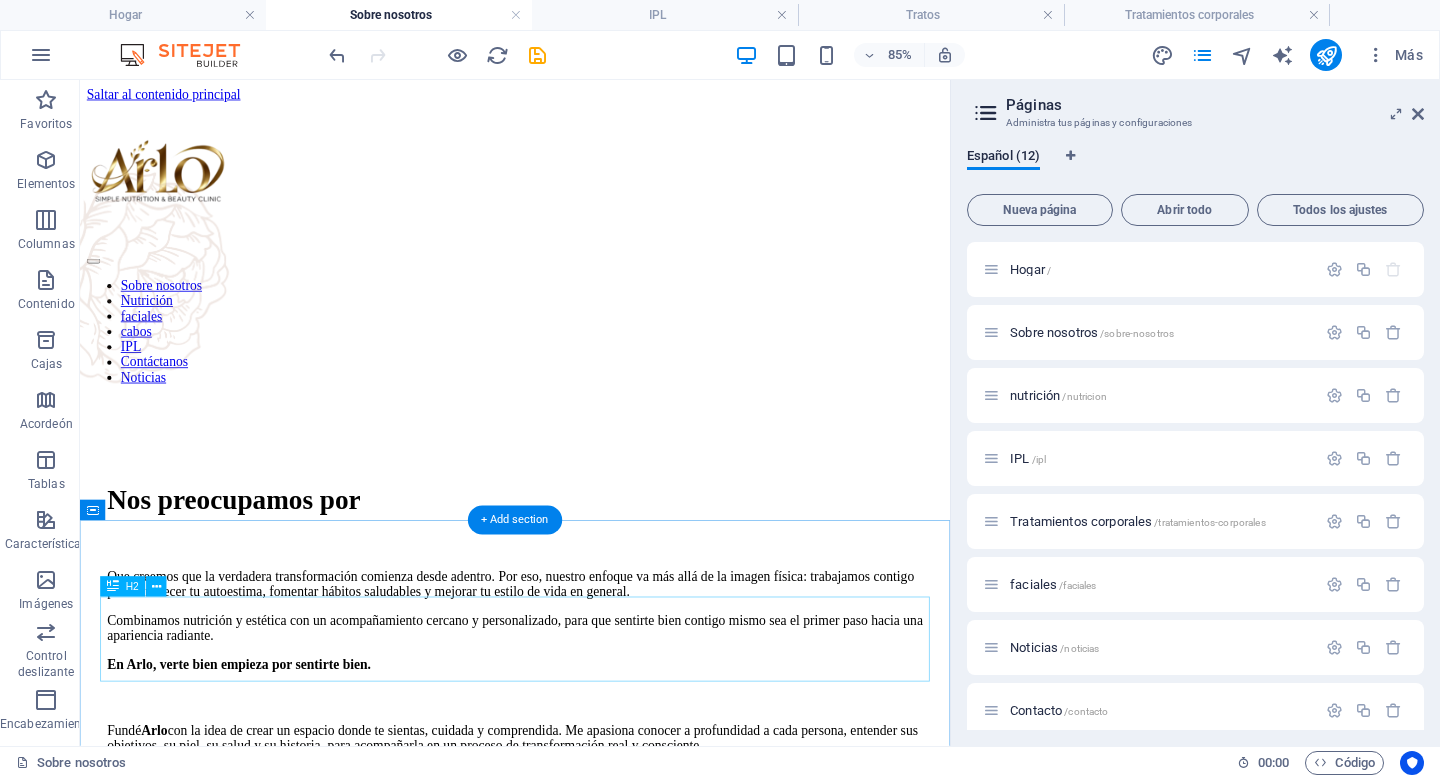 scroll, scrollTop: 4497, scrollLeft: 0, axis: vertical 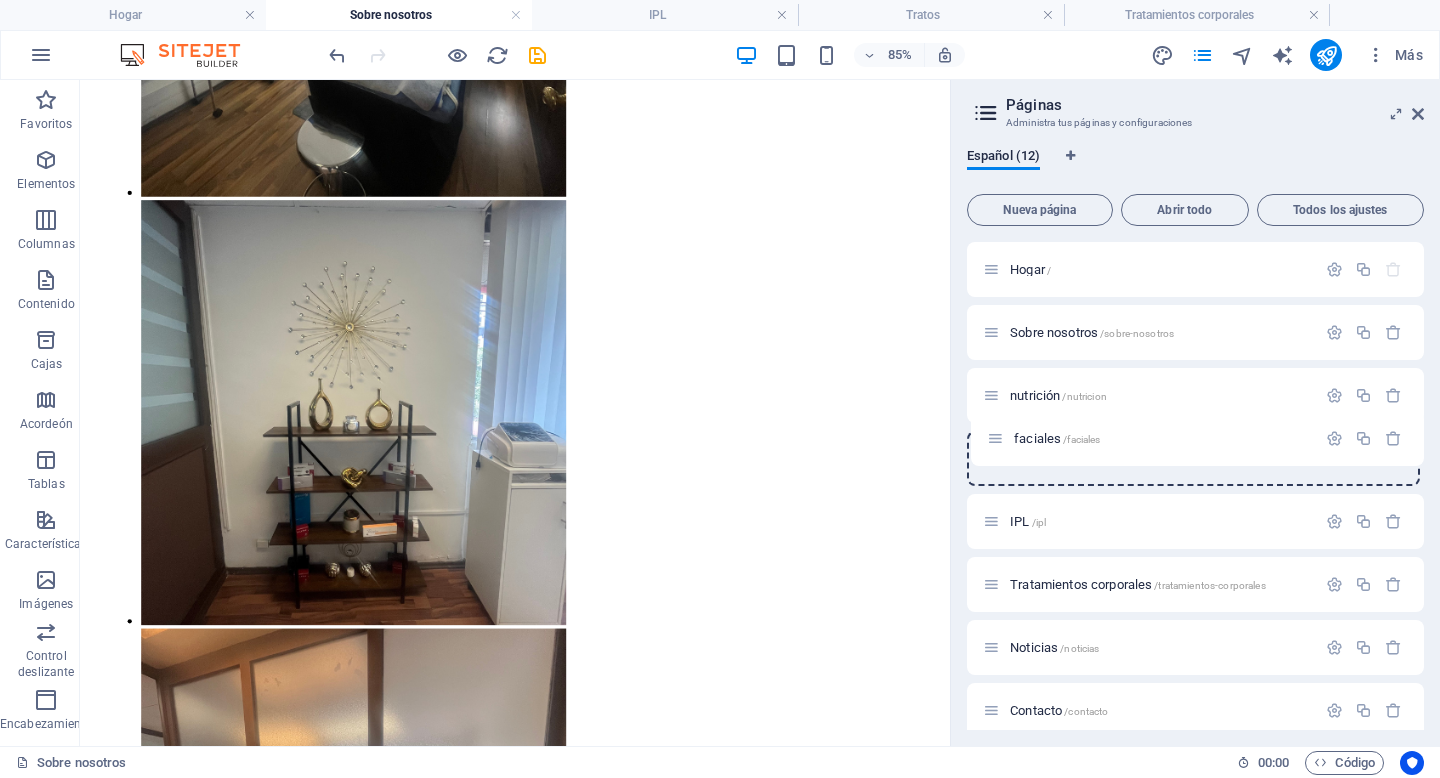 drag, startPoint x: 992, startPoint y: 583, endPoint x: 995, endPoint y: 431, distance: 152.0296 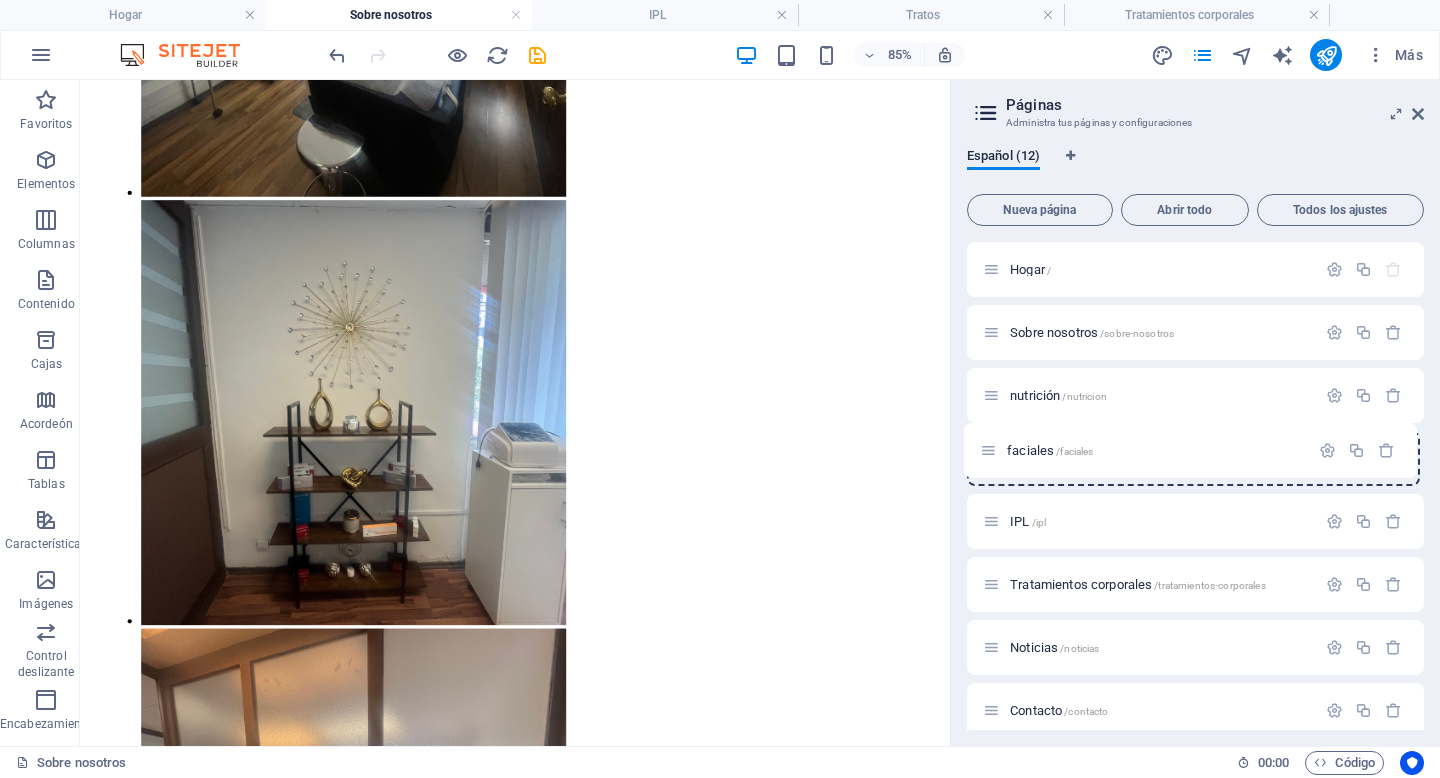 drag, startPoint x: 991, startPoint y: 520, endPoint x: 988, endPoint y: 441, distance: 79.05694 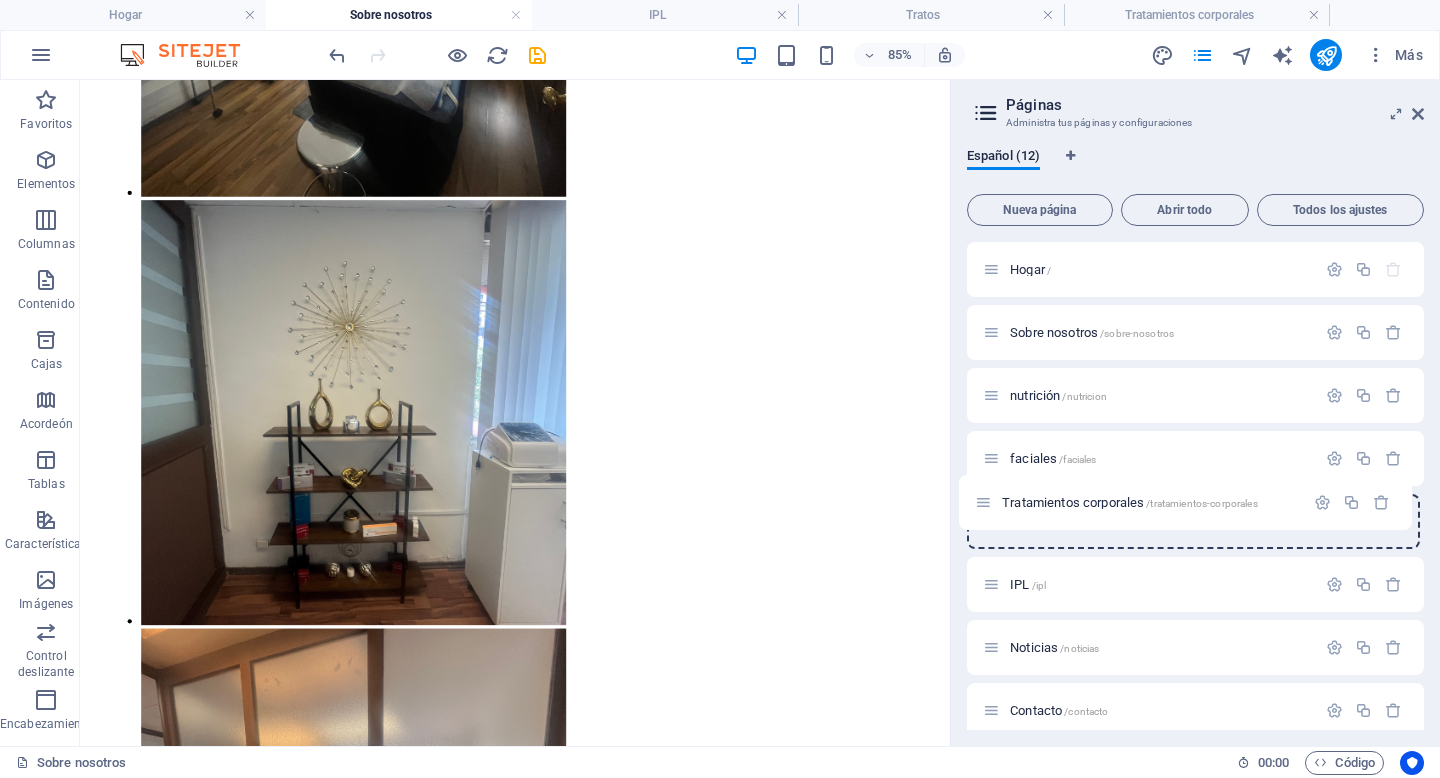drag, startPoint x: 994, startPoint y: 582, endPoint x: 985, endPoint y: 494, distance: 88.45903 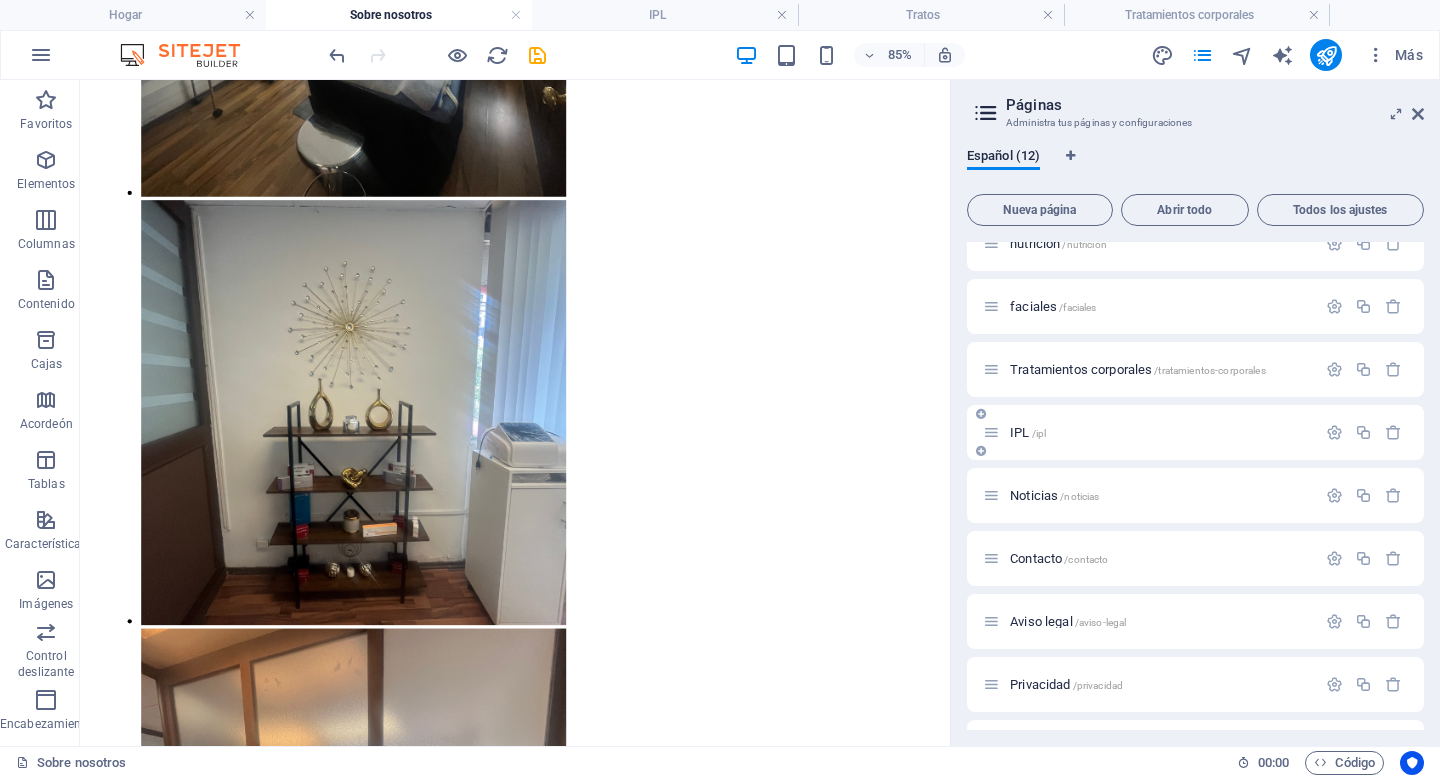 scroll, scrollTop: 154, scrollLeft: 0, axis: vertical 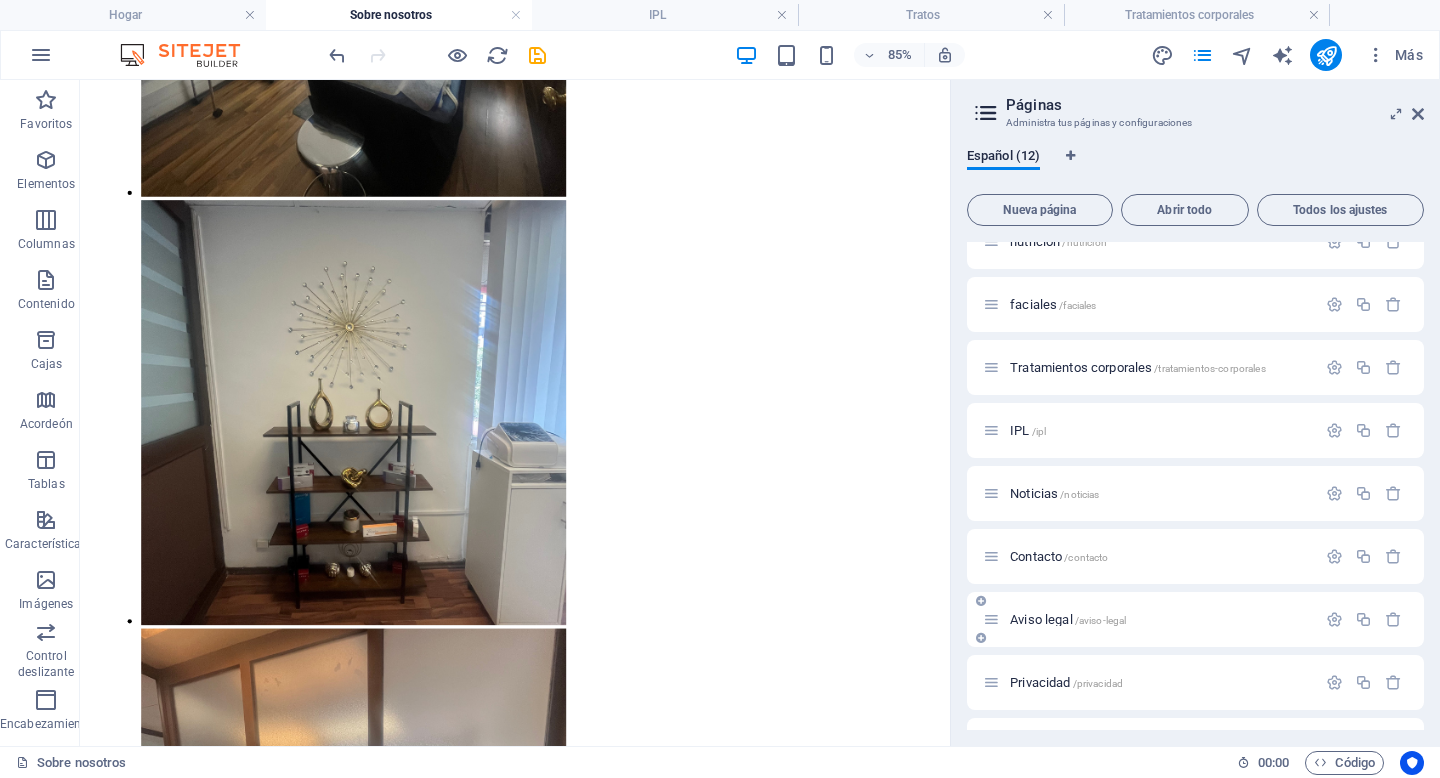click on "Aviso legal" at bounding box center [1041, 619] 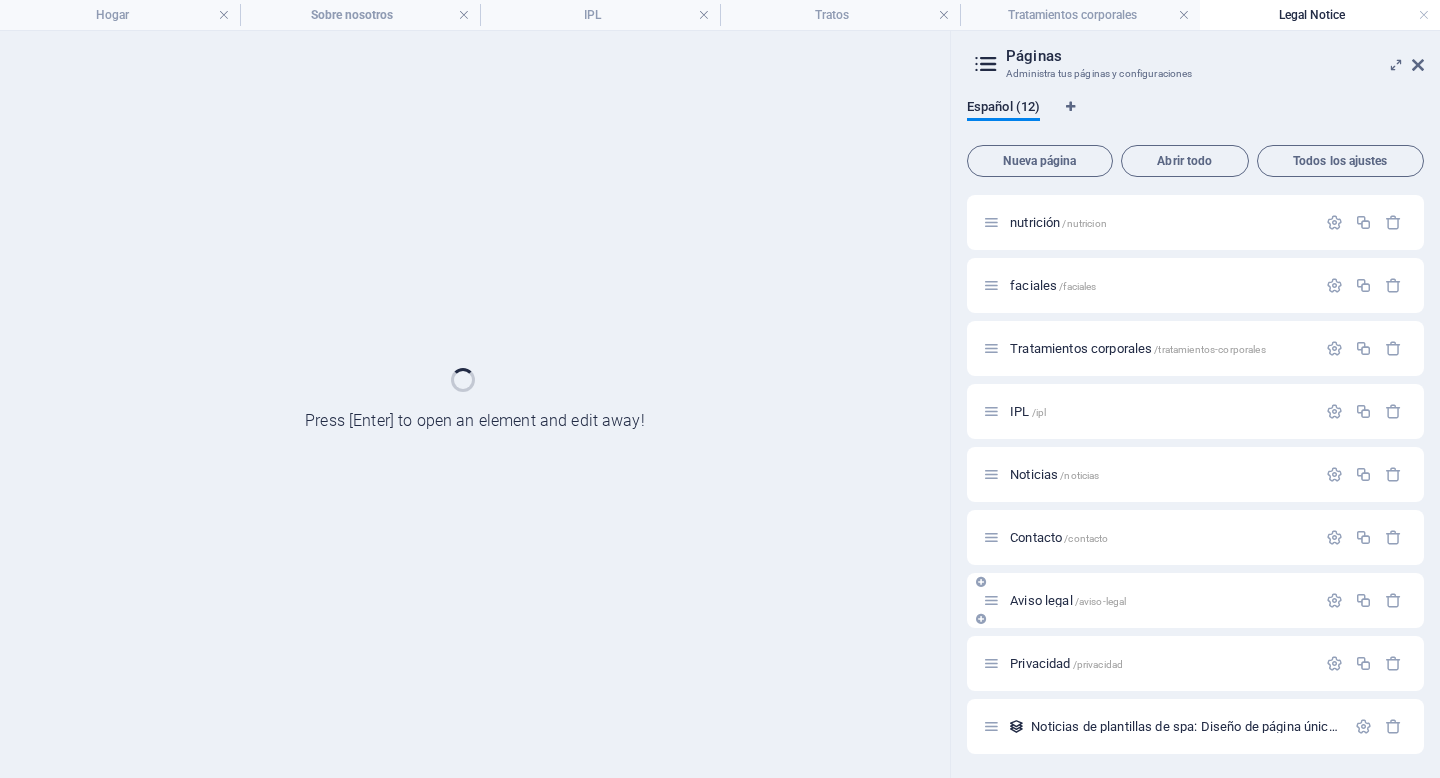 scroll, scrollTop: 0, scrollLeft: 0, axis: both 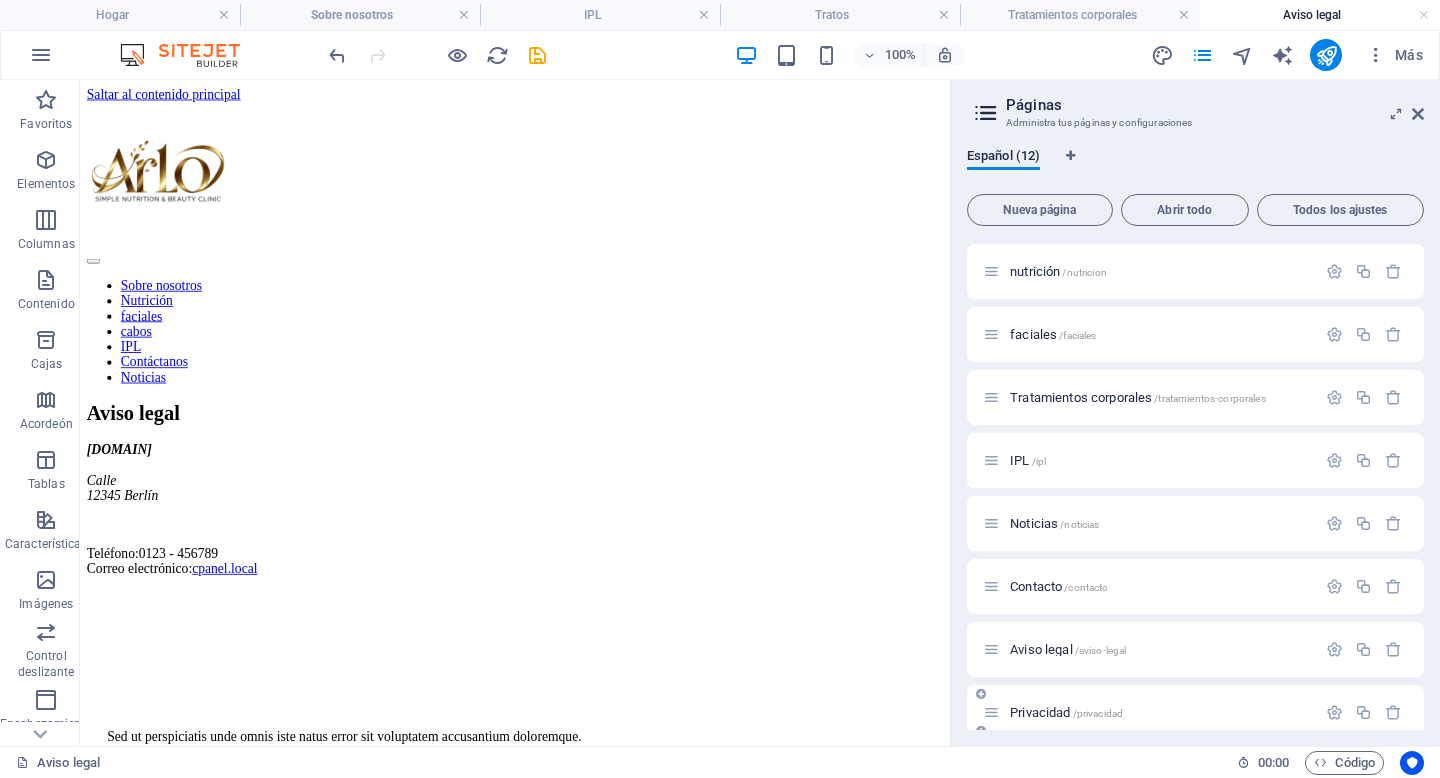 click on "Privacidad" at bounding box center (1040, 712) 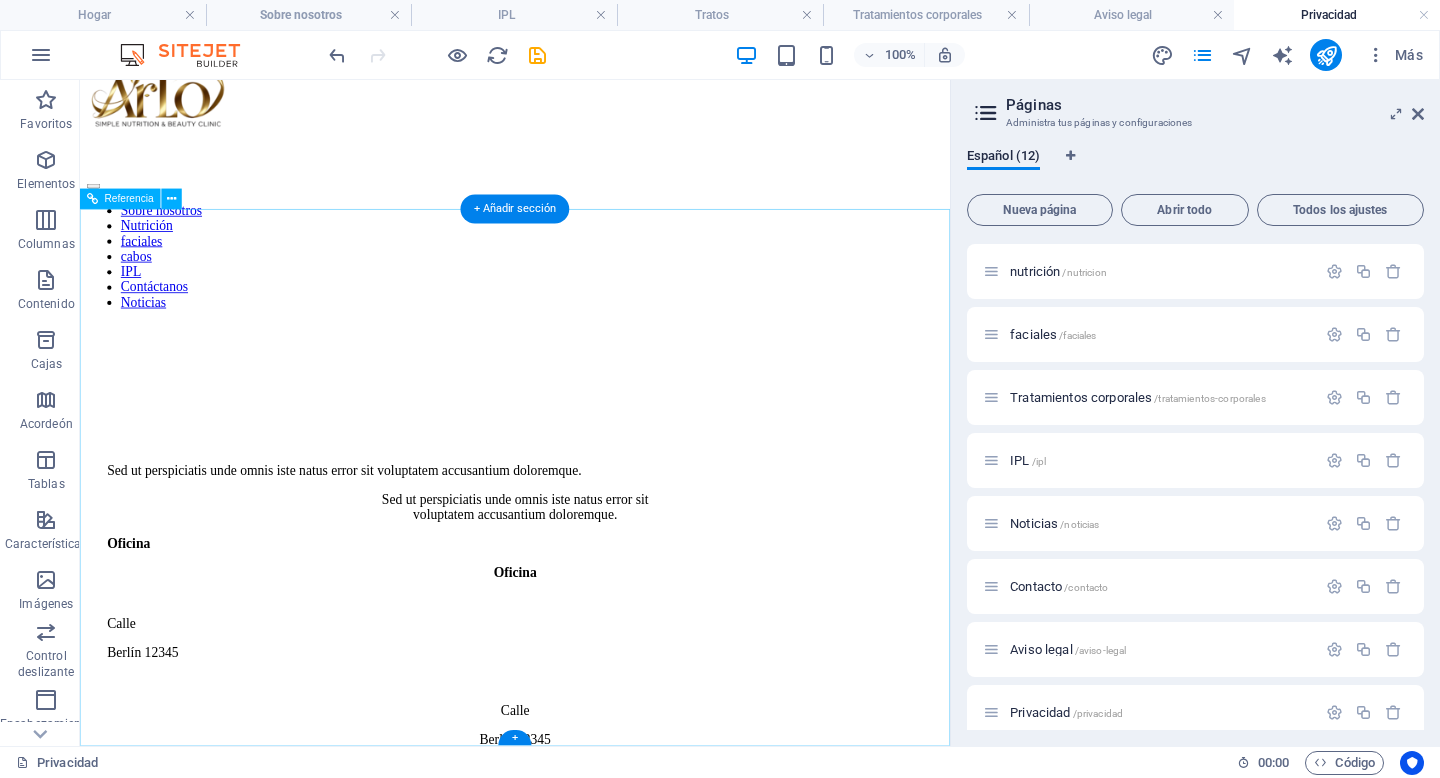 scroll, scrollTop: 0, scrollLeft: 0, axis: both 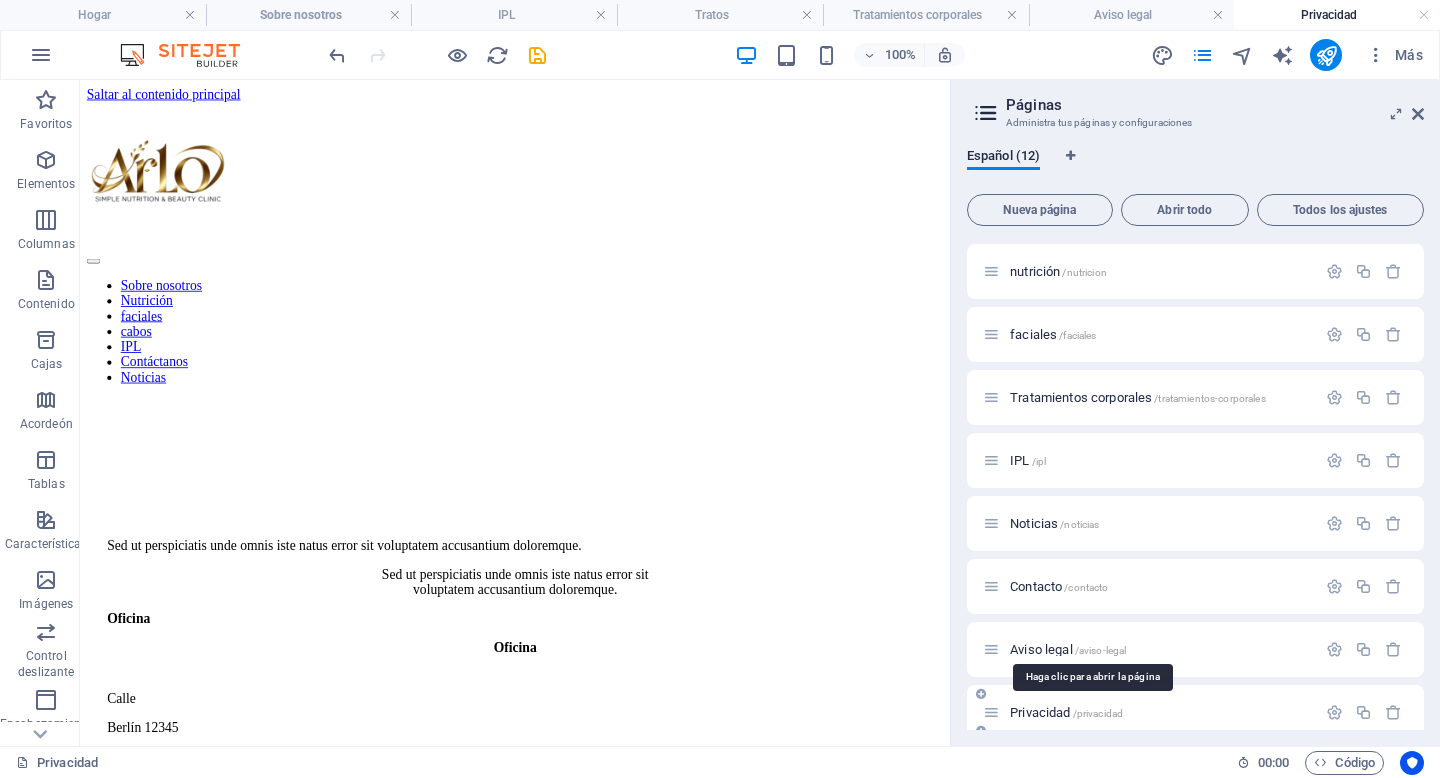 click on "Privacidad" at bounding box center (1040, 712) 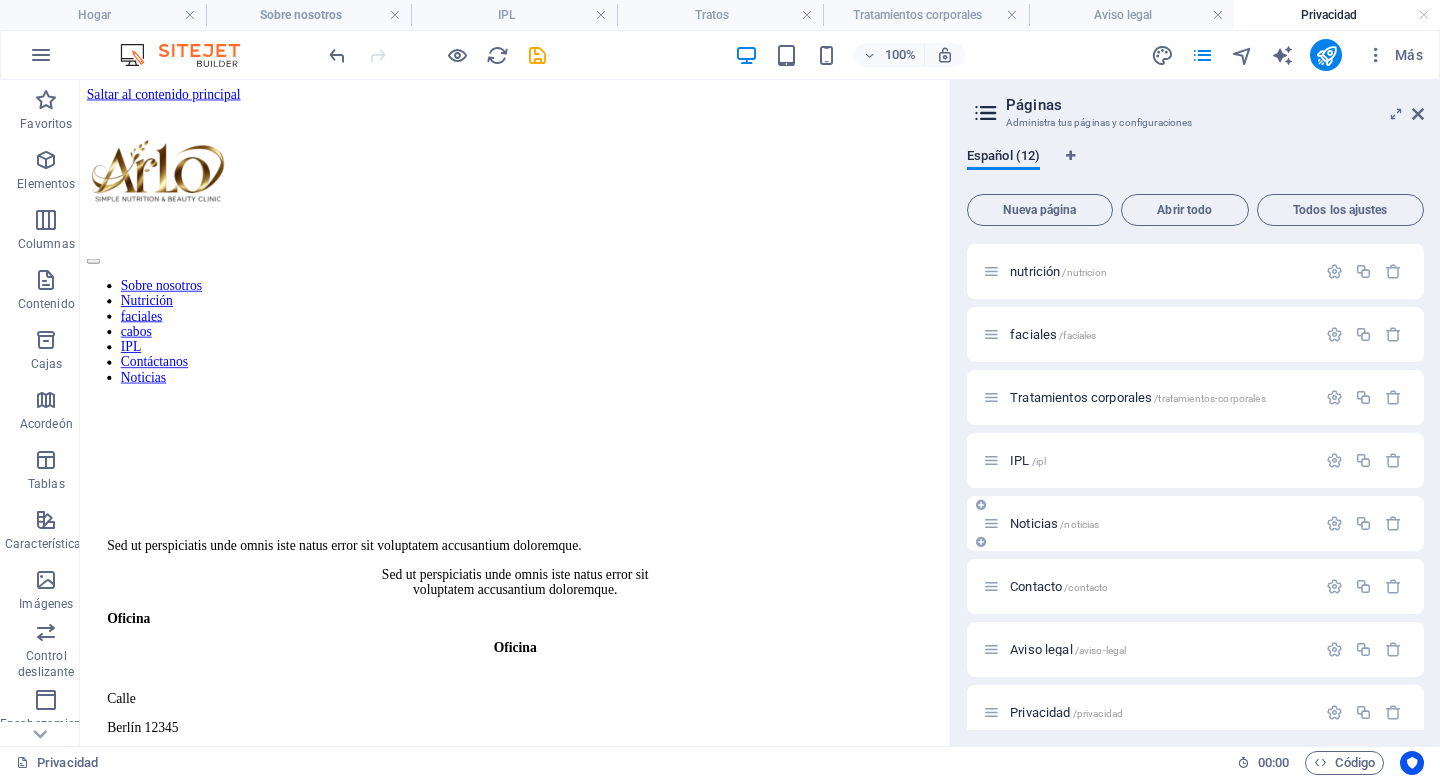 scroll, scrollTop: 205, scrollLeft: 0, axis: vertical 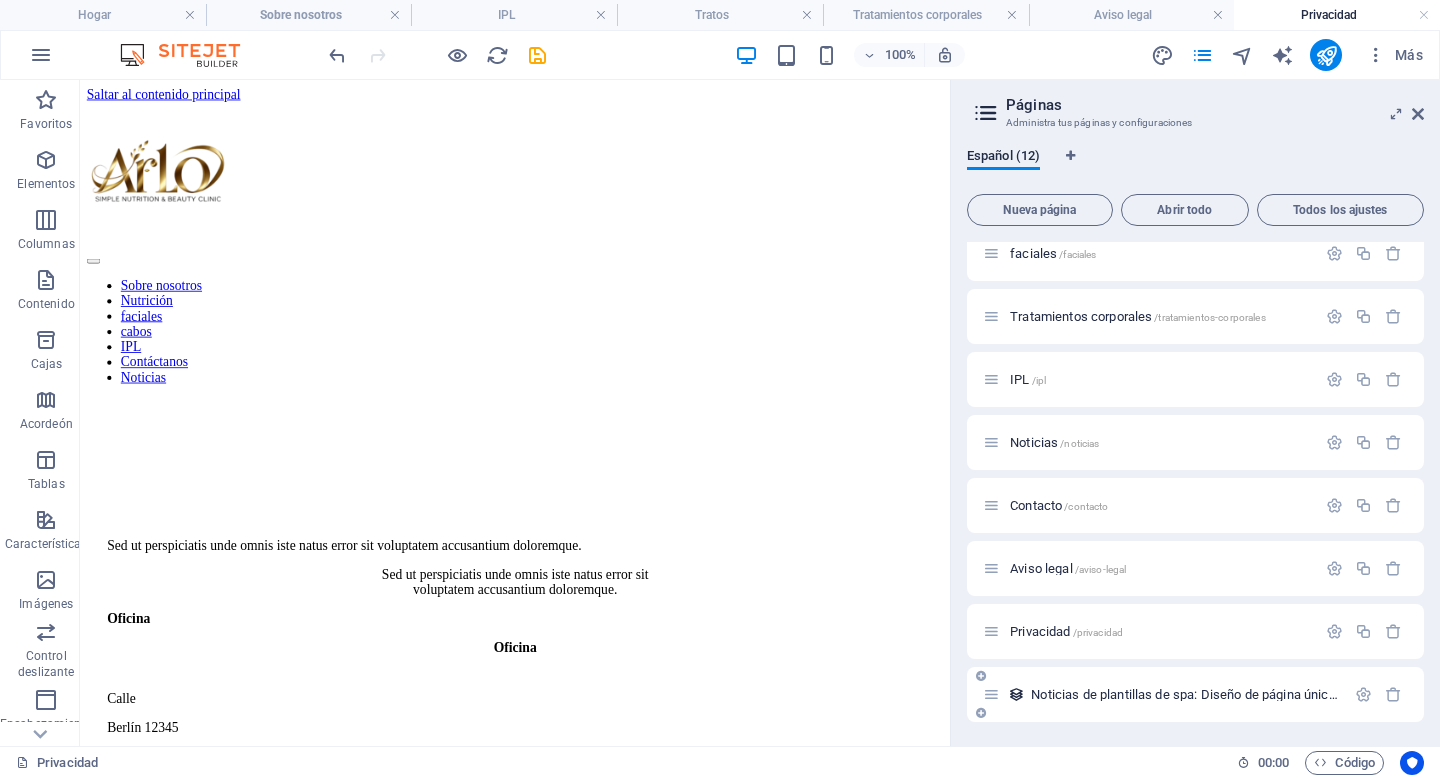 click on "Noticias de plantillas de spa: Diseño de página única" at bounding box center (1184, 694) 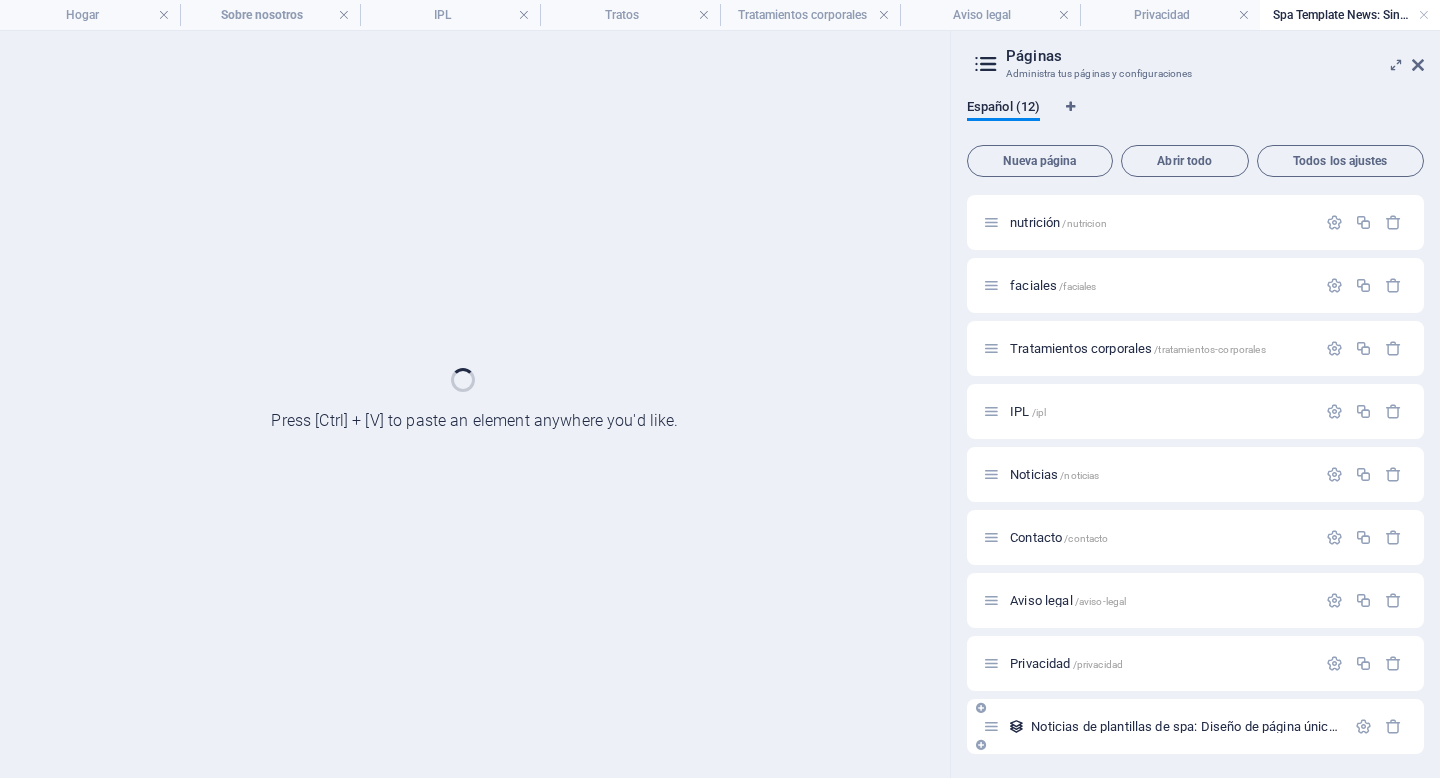 scroll, scrollTop: 124, scrollLeft: 0, axis: vertical 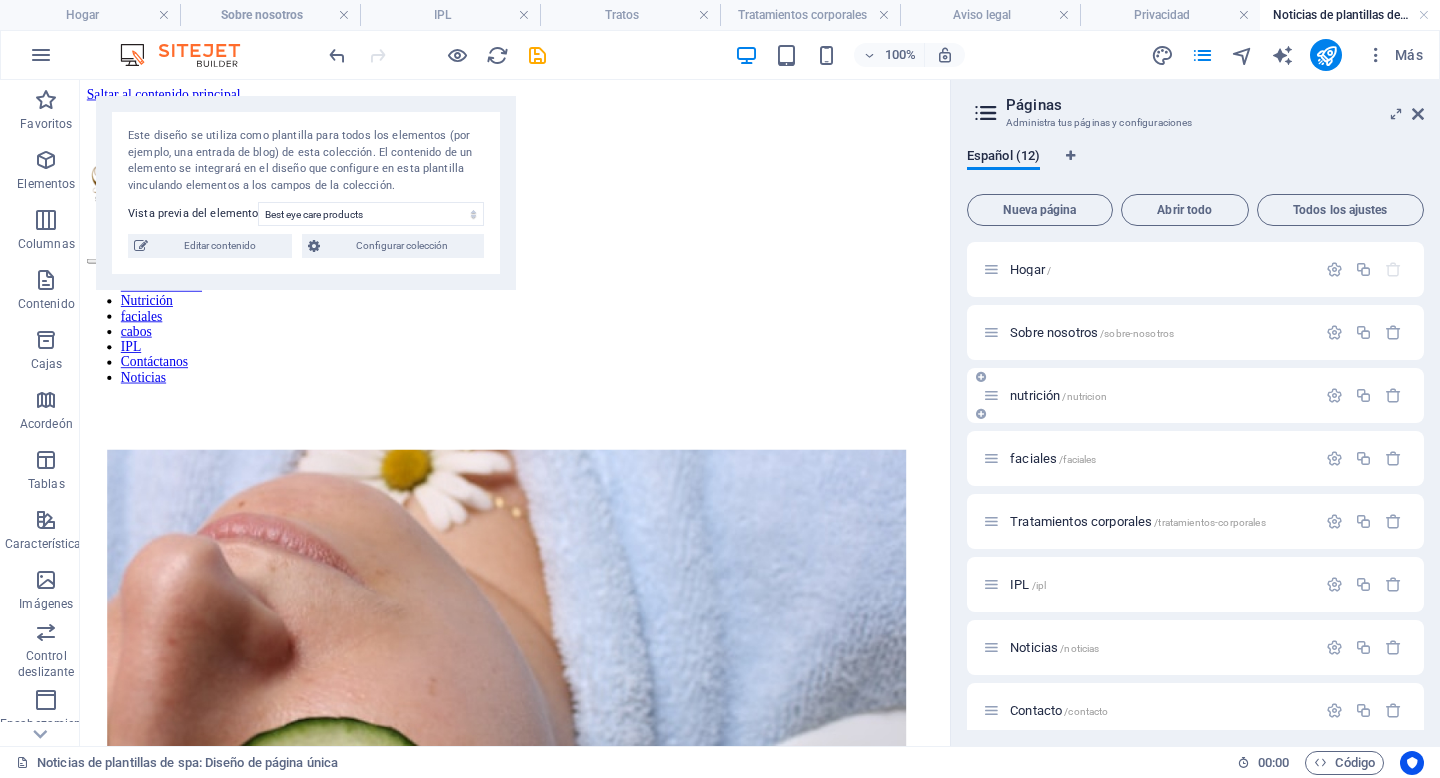 click on "nutrición" at bounding box center (1035, 395) 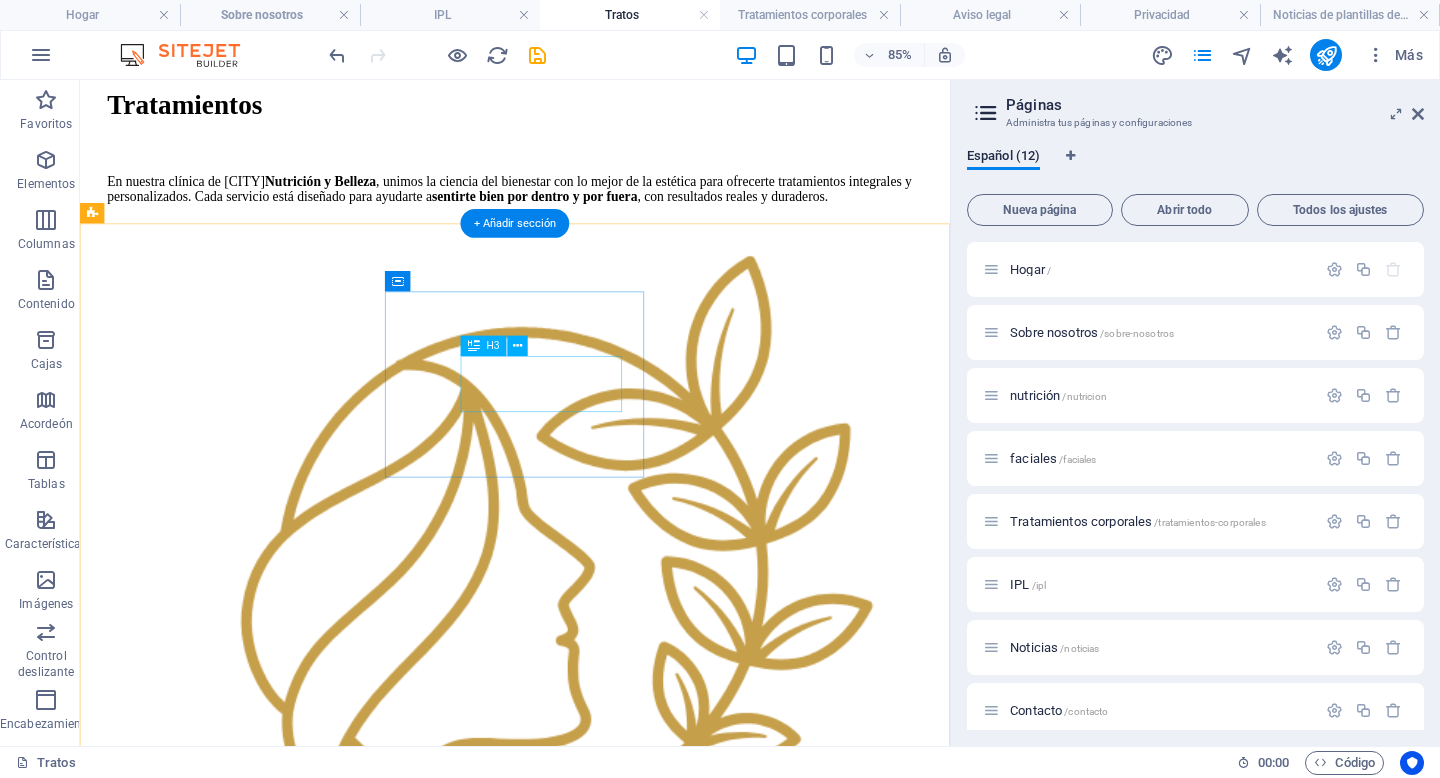 scroll, scrollTop: 491, scrollLeft: 0, axis: vertical 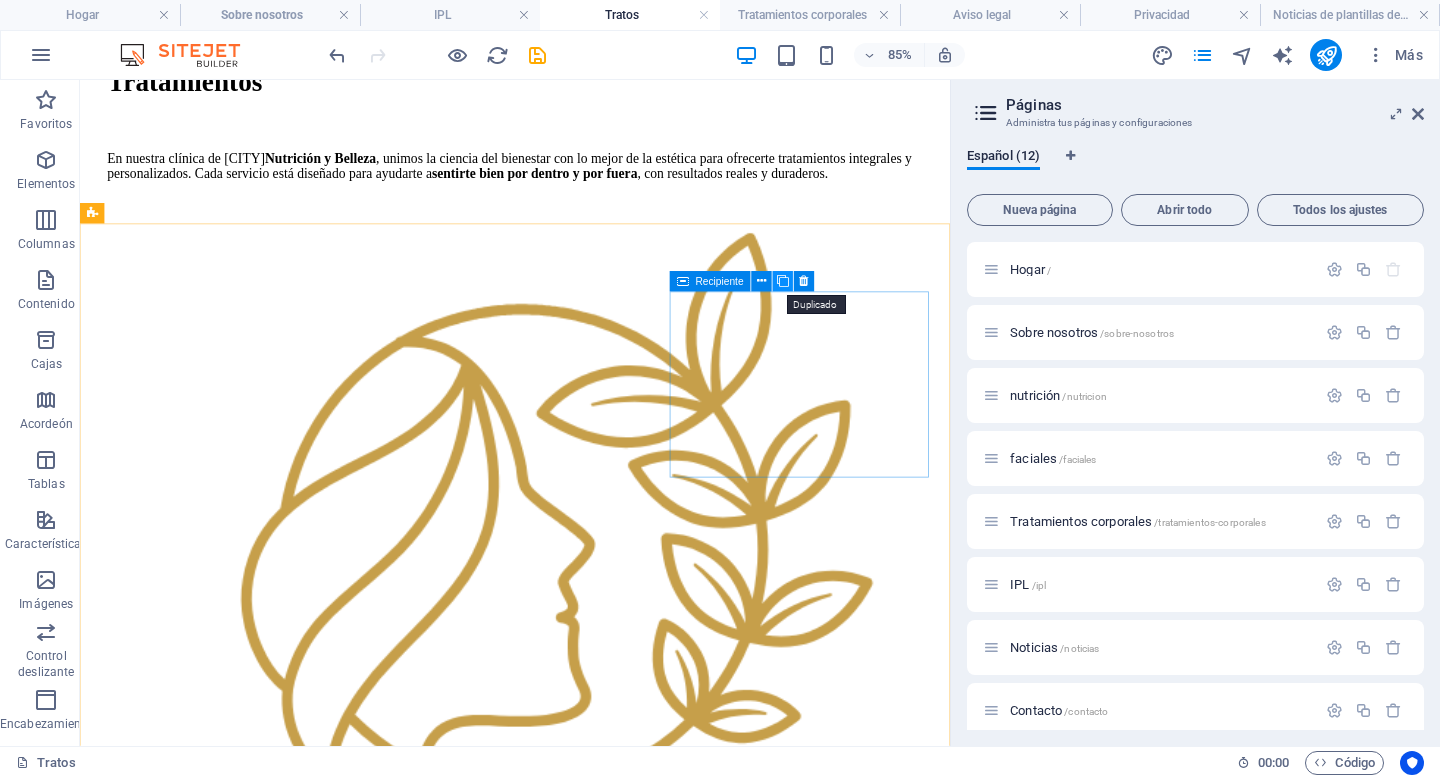 click at bounding box center [783, 282] 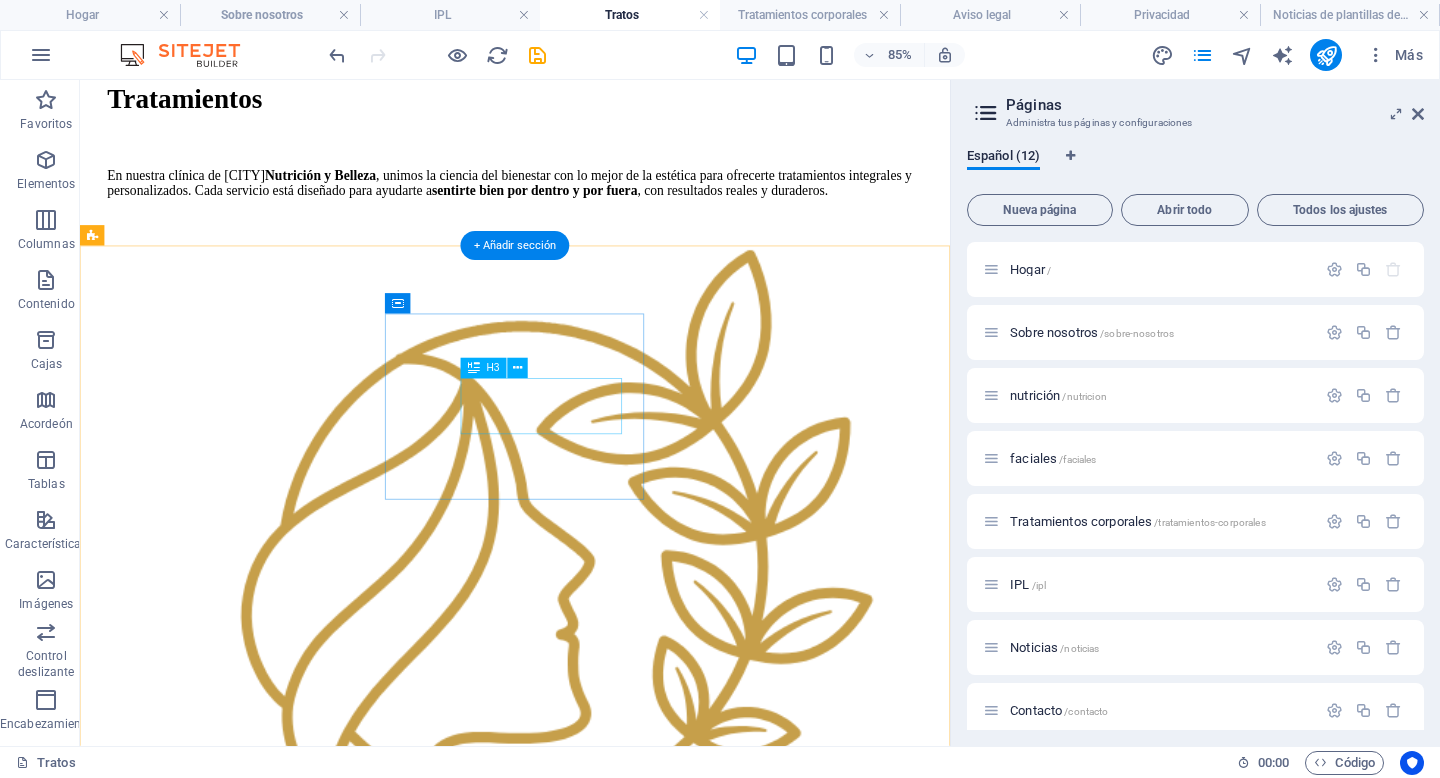 scroll, scrollTop: 465, scrollLeft: 0, axis: vertical 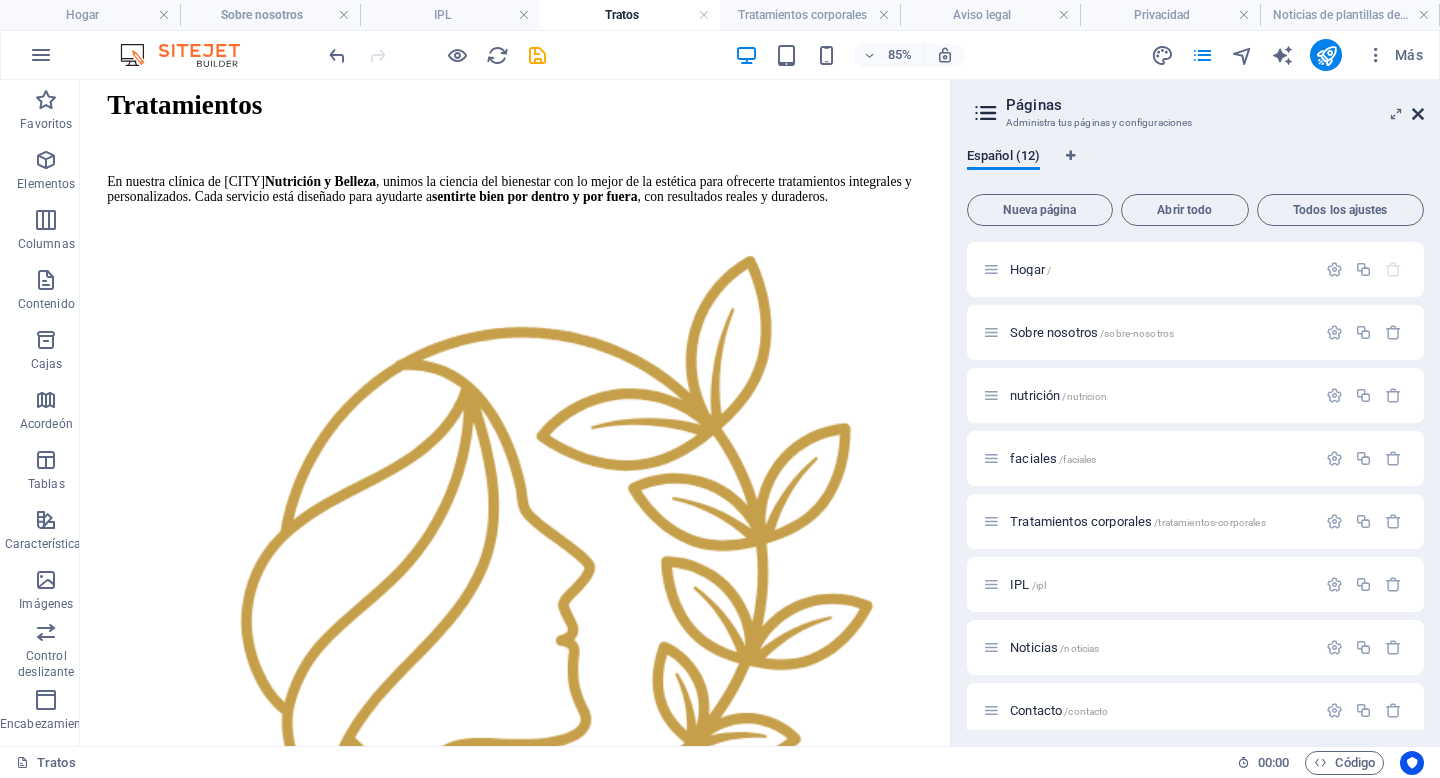 click at bounding box center (1418, 114) 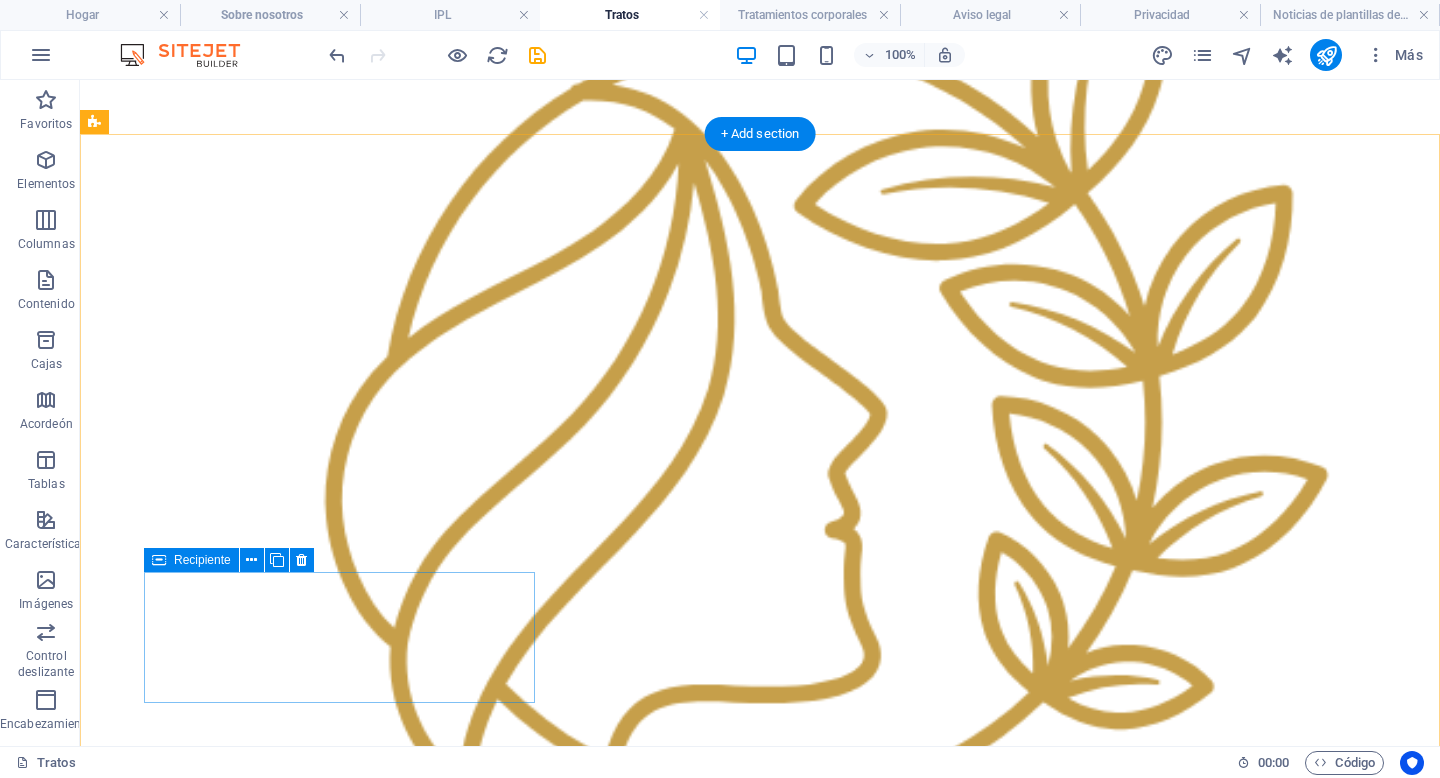 scroll, scrollTop: 682, scrollLeft: 0, axis: vertical 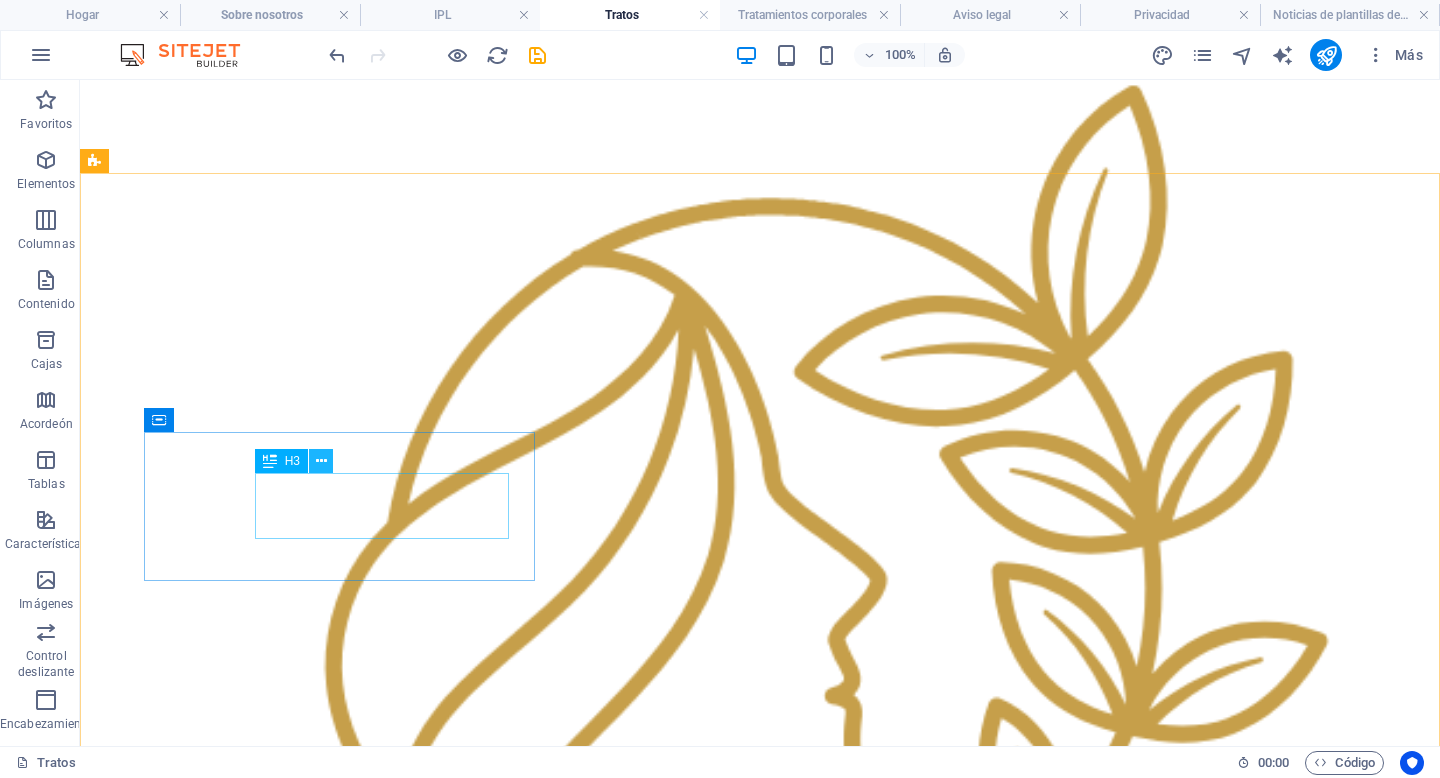 click at bounding box center [321, 461] 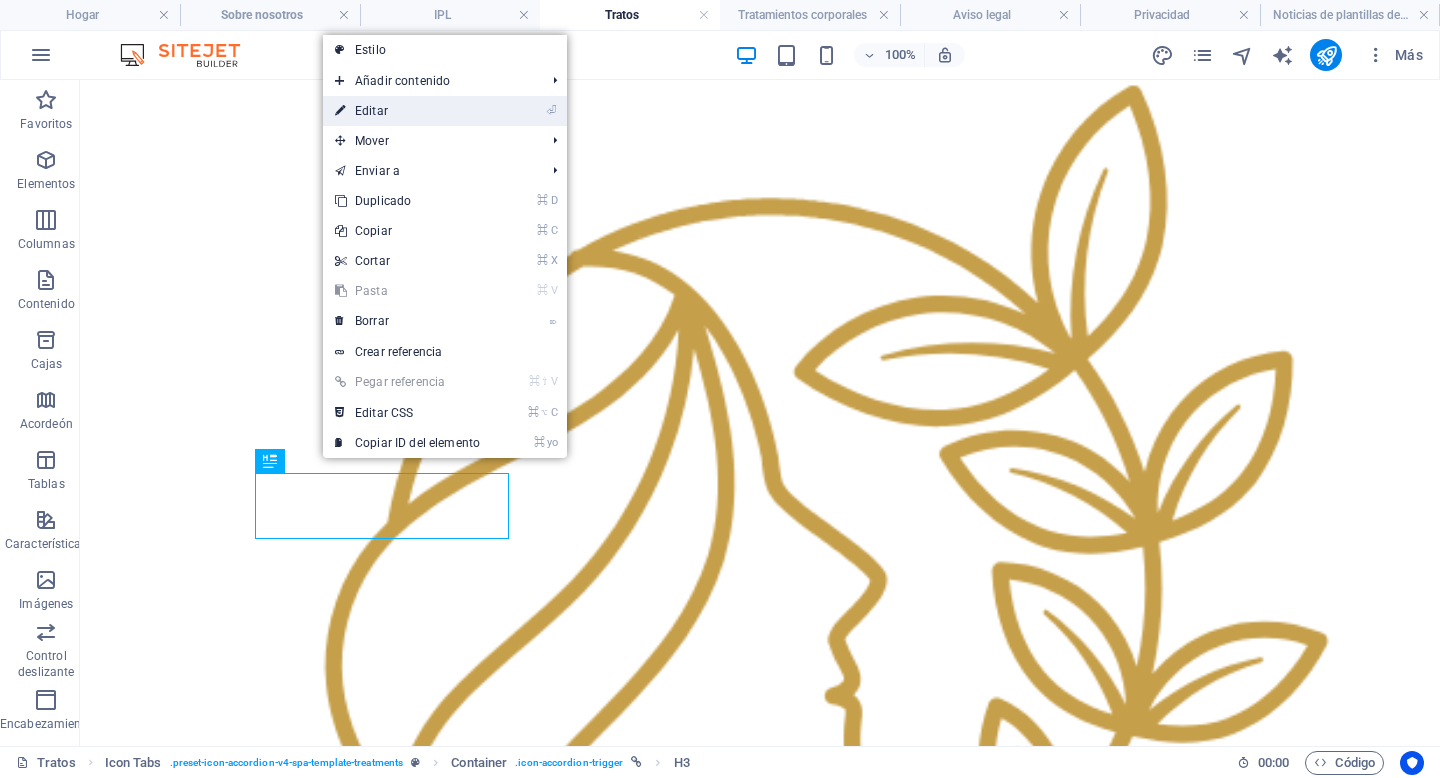click on "⏎ Editar" at bounding box center (407, 111) 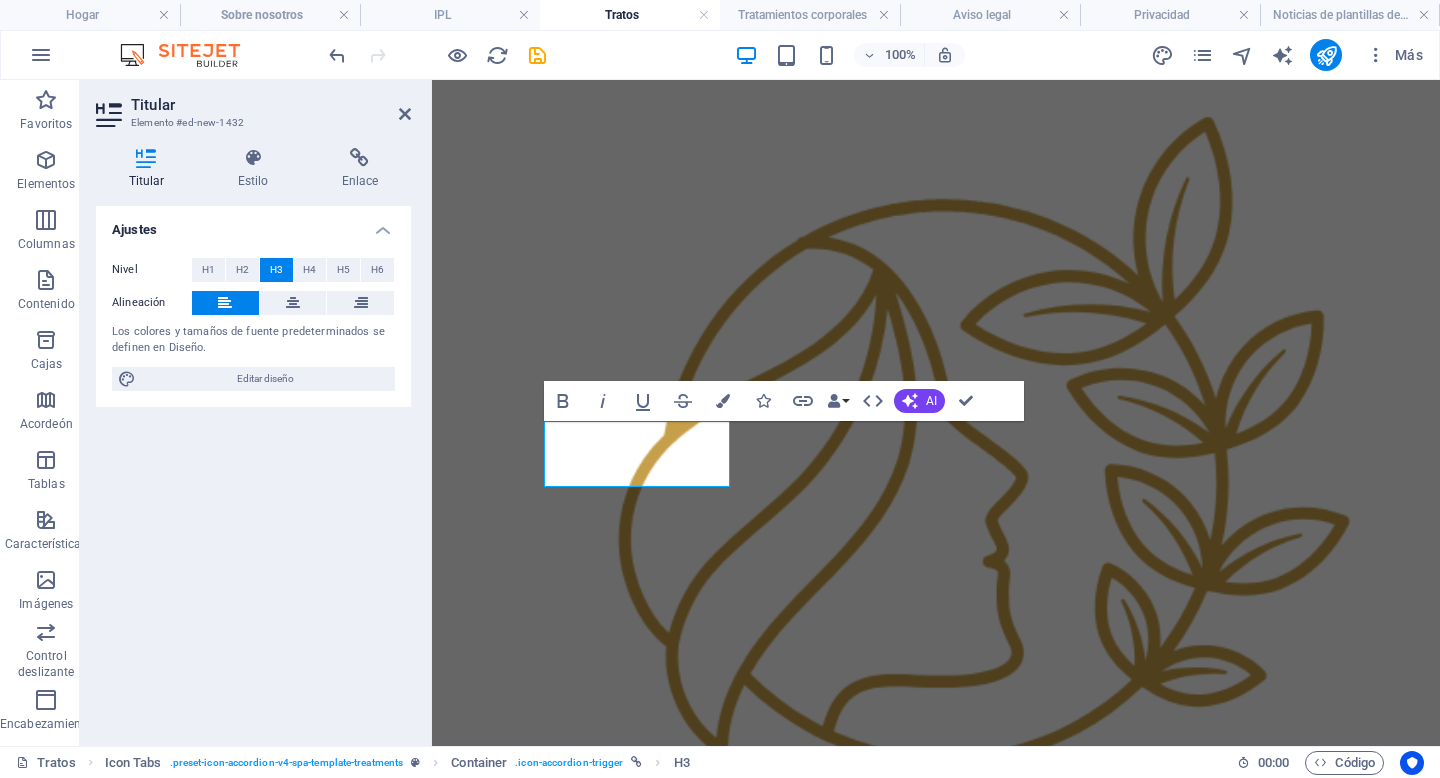scroll, scrollTop: 682, scrollLeft: 0, axis: vertical 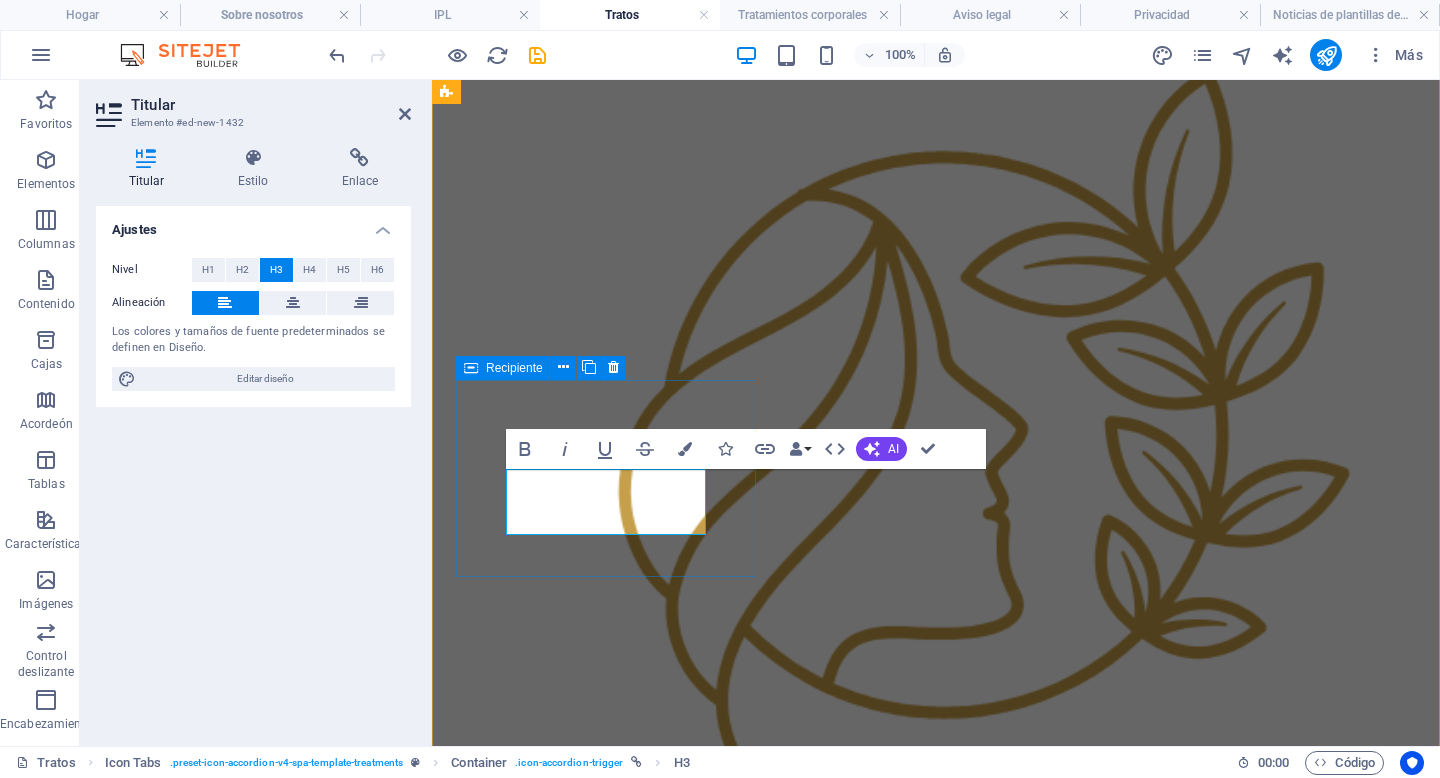 click on "PLAN NUTRICIONAL + CARBOXIOTERAPIA" at bounding box center [936, 4621] 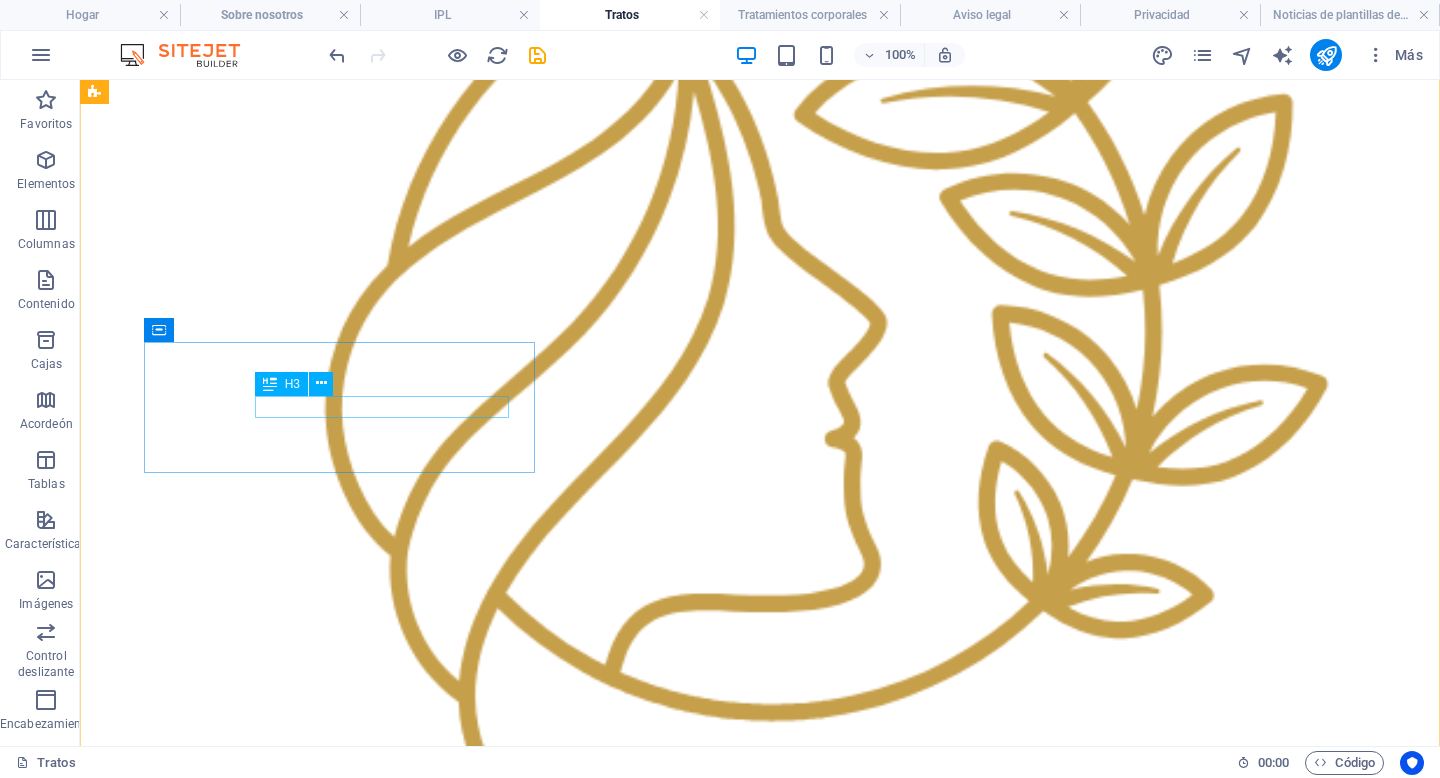 scroll, scrollTop: 855, scrollLeft: 0, axis: vertical 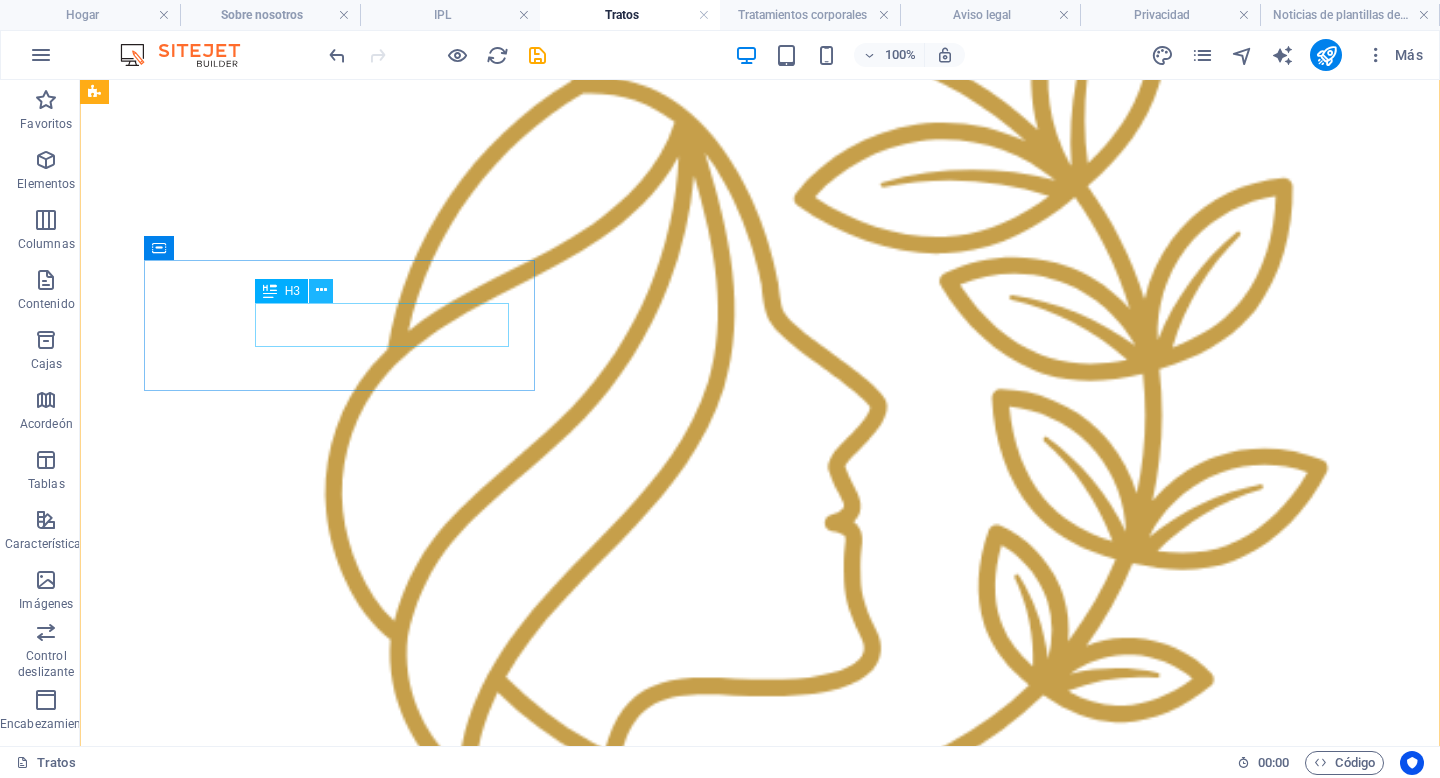 click at bounding box center (321, 290) 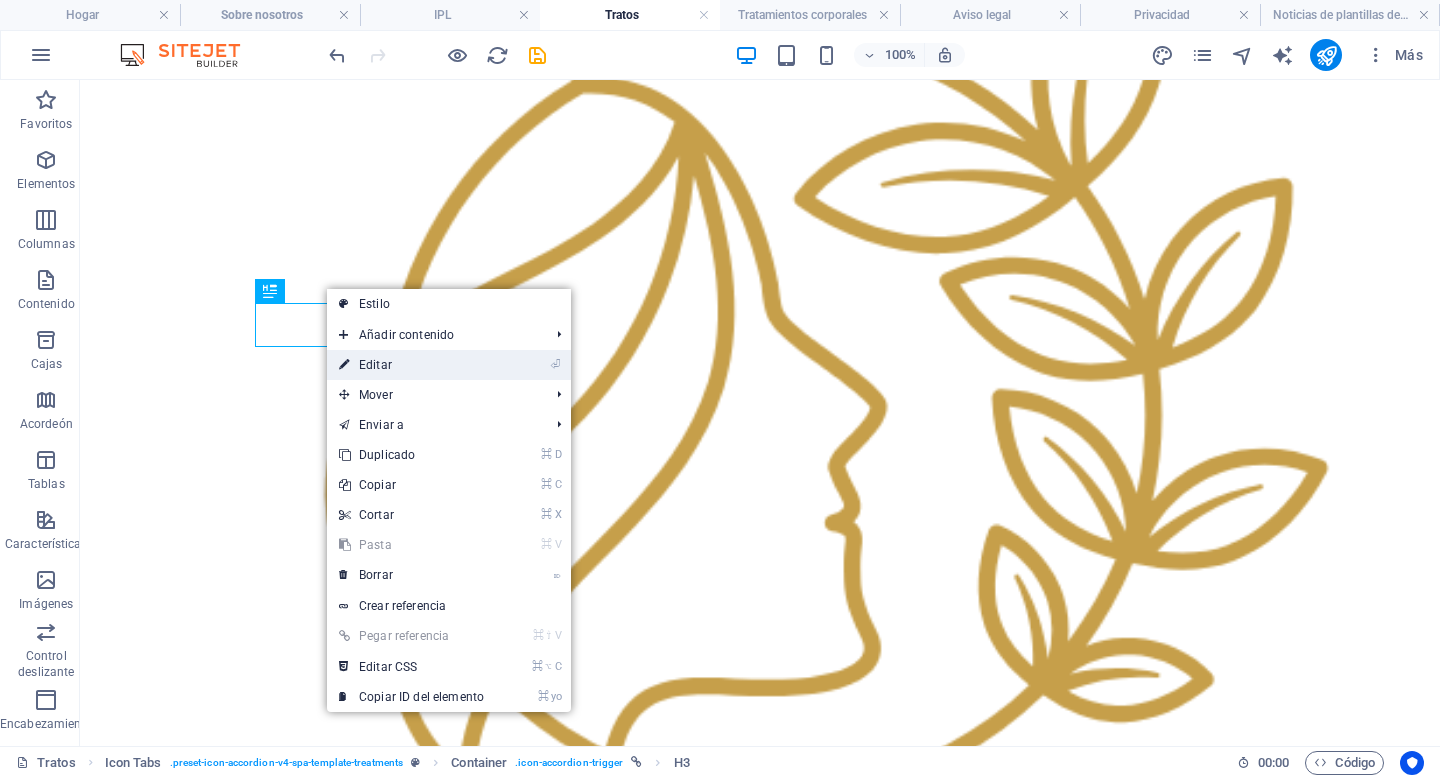 click on "Editar" at bounding box center [375, 365] 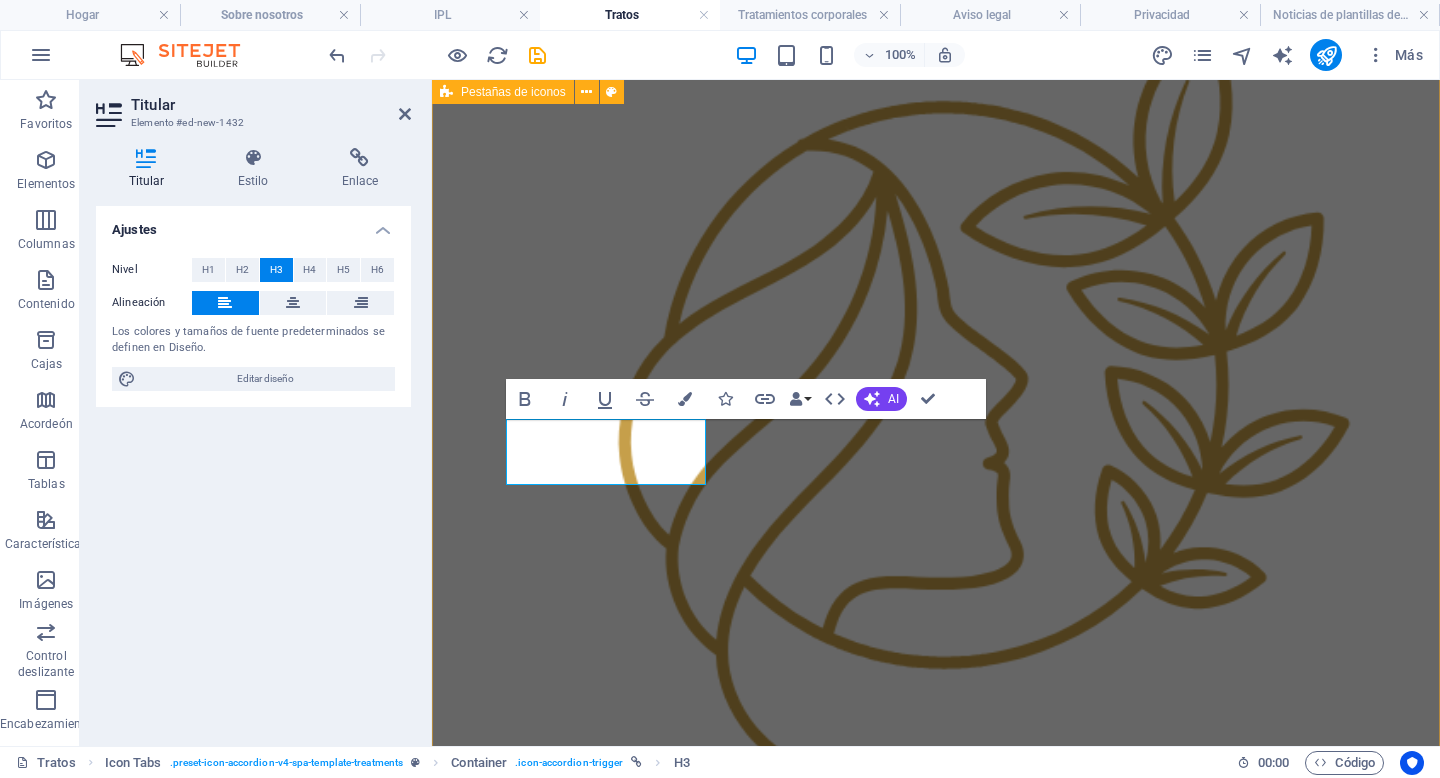 click on "CONSULTA DE NUTRICIÓN Consulta de nutrición 🥗    Plan Nutricional Individual en ArLo Tu bienestar empieza contigo En   ArLo  , sabemos que cada cuerpo es único. Por eso, creamos un plan 100% personalizado para ayudarte a alcanzar tus metas reales y sostenibles, desde un enfoque consciente, humano y profesional.  Te acompañamos paso a paso para que mejor tu salud, tu relación con la comida y tu conexión contigo misma. ✅ ¿Qué incluye tu plan? 🔔  Recordatorio 24 horas  antes de cada consulta. 📏  Evaluación nutricional completa  : peso, altura, circunferencias y pliegues cutáneos. 📋  Historia clínica personalizada  para monitorear tu progreso a lo largo del tratamiento. 📲  Aplicación de seguimiento 24/7  con: Tu plan nutricional completo Estadísticas y avances Archivos de apoyo Espacio para subir fotos de tus comidas y entrenamientos 🛒  Lista de supermercado  para organizar tus compras. 🗓️  Kit de herramientas nutricionales  : Calendario de objetivos 🥦  💬  🎁" at bounding box center [936, 8048] 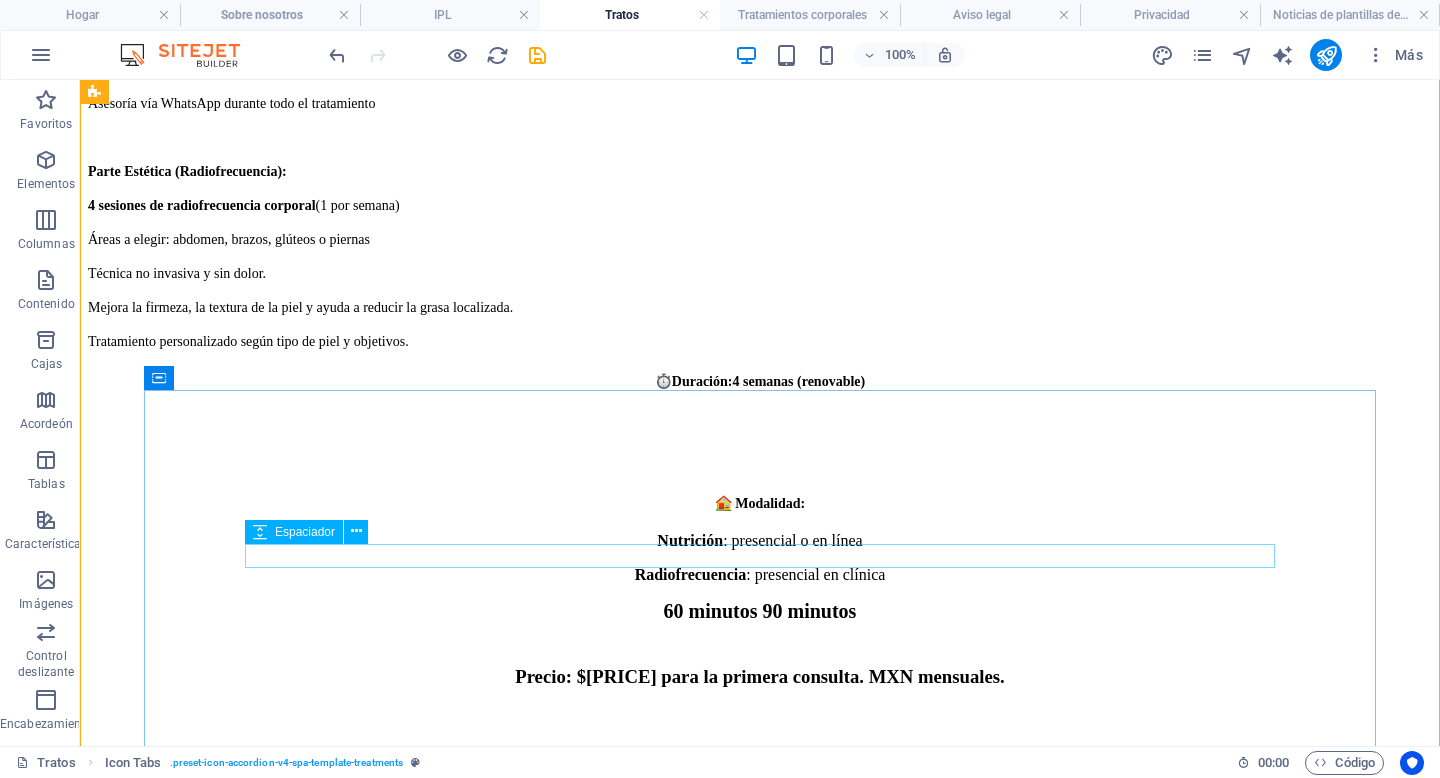 scroll, scrollTop: 4786, scrollLeft: 0, axis: vertical 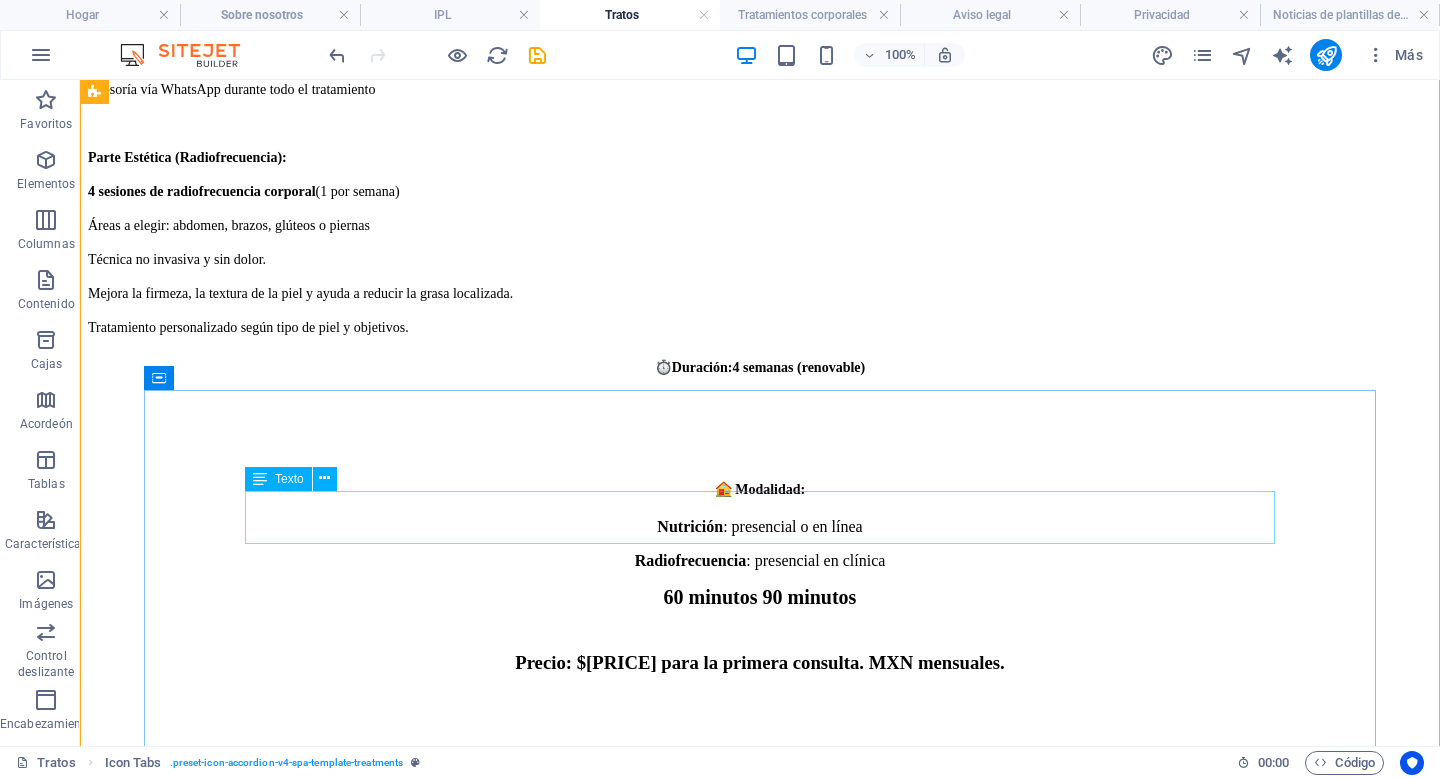 click on "Plan Nutricional + Radiofrecuencia Corporal" at bounding box center [760, 919] 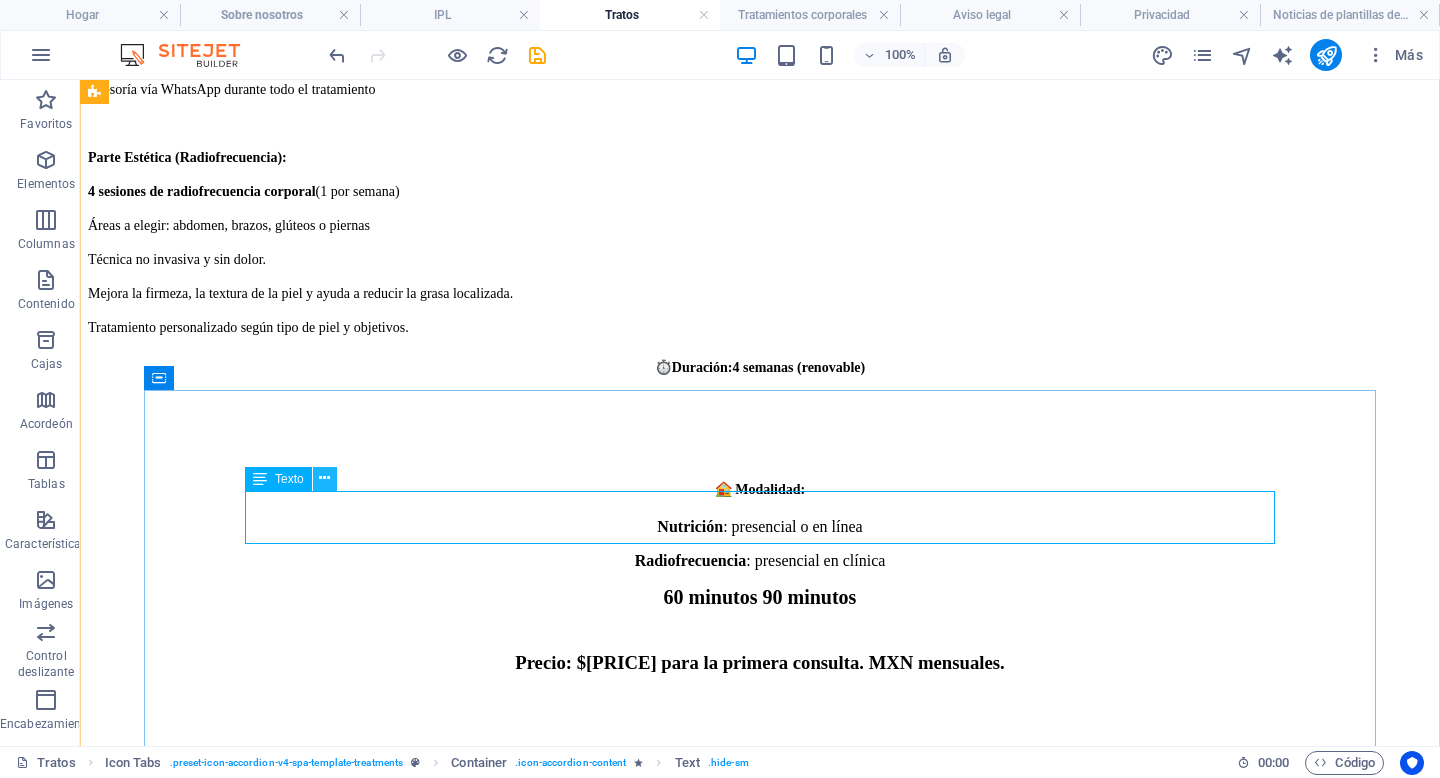 click at bounding box center [324, 478] 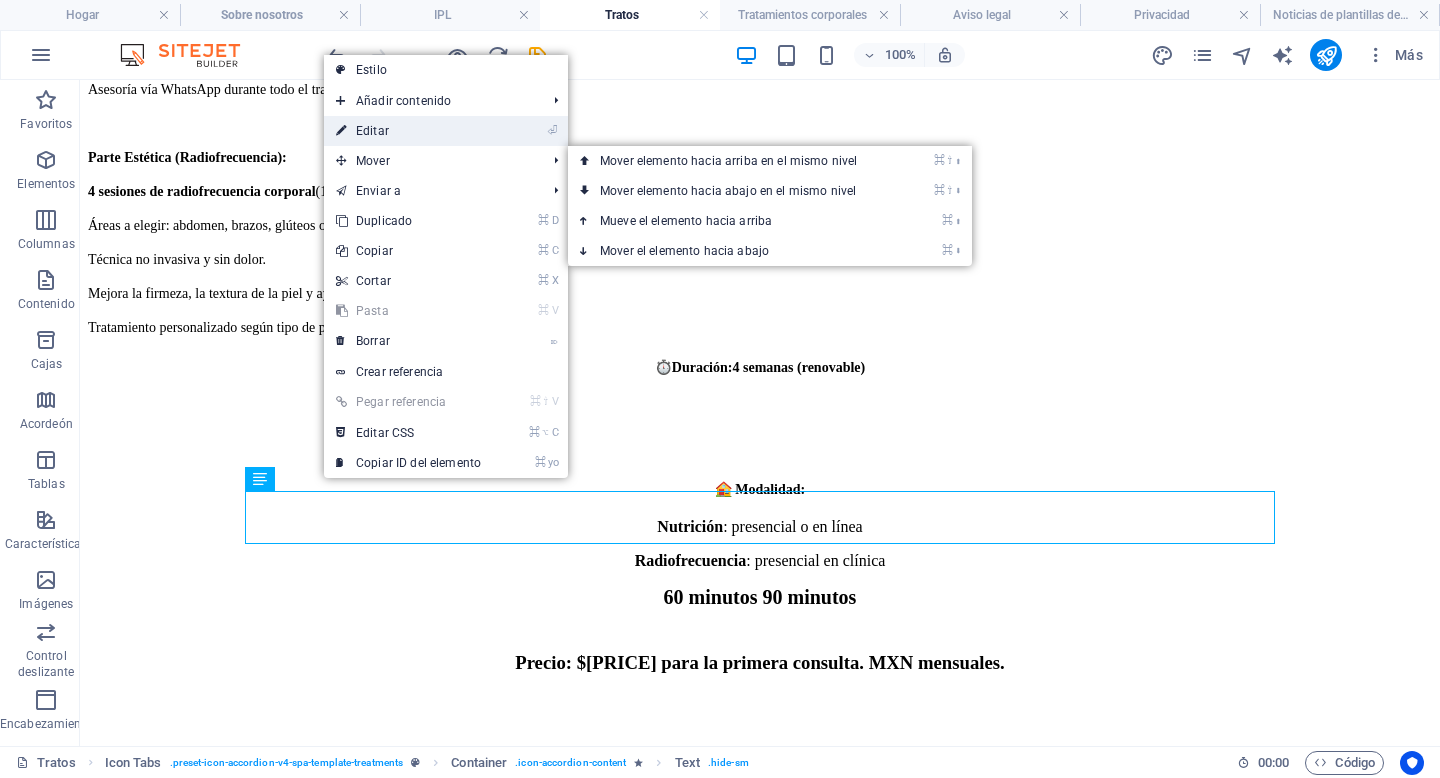 click on "⏎ Editar" at bounding box center (408, 131) 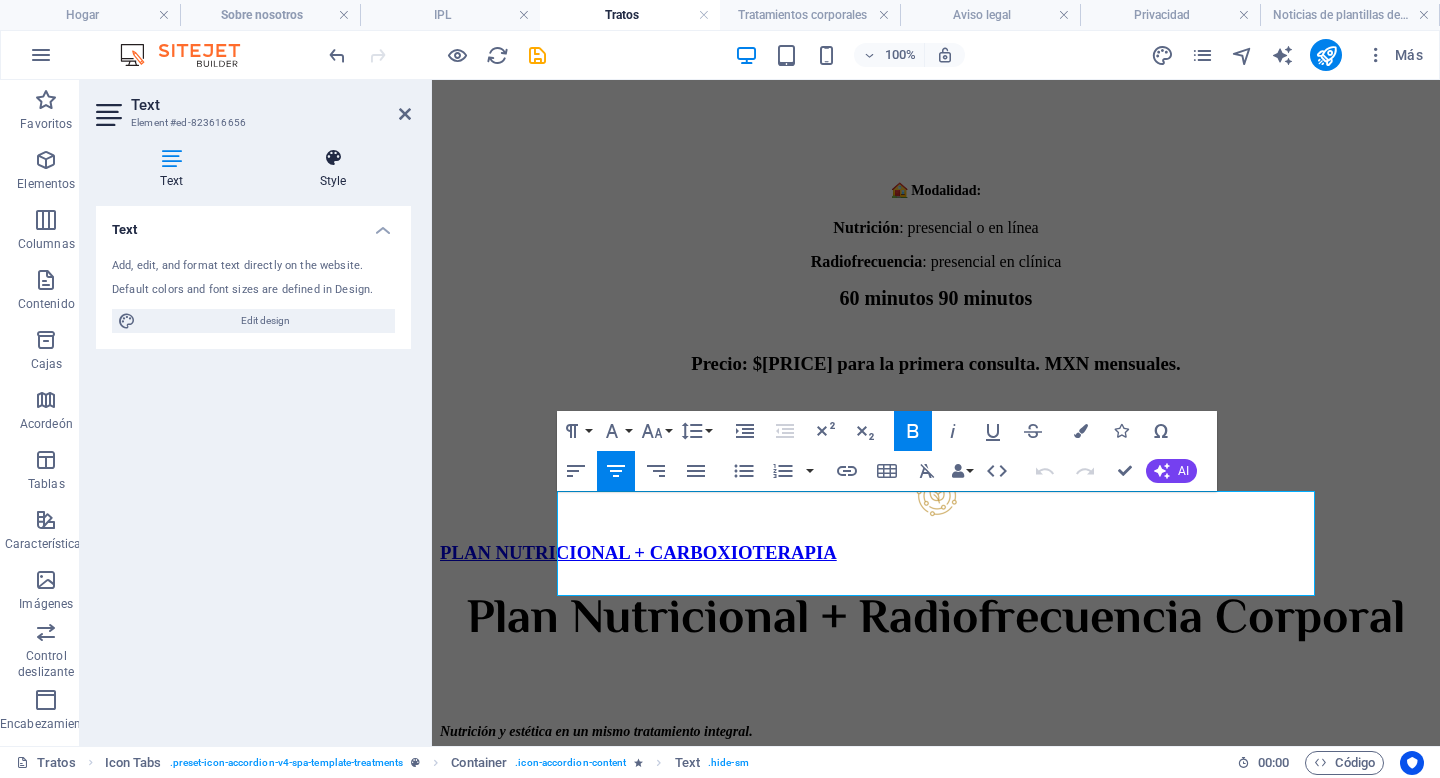 scroll, scrollTop: 4950, scrollLeft: 0, axis: vertical 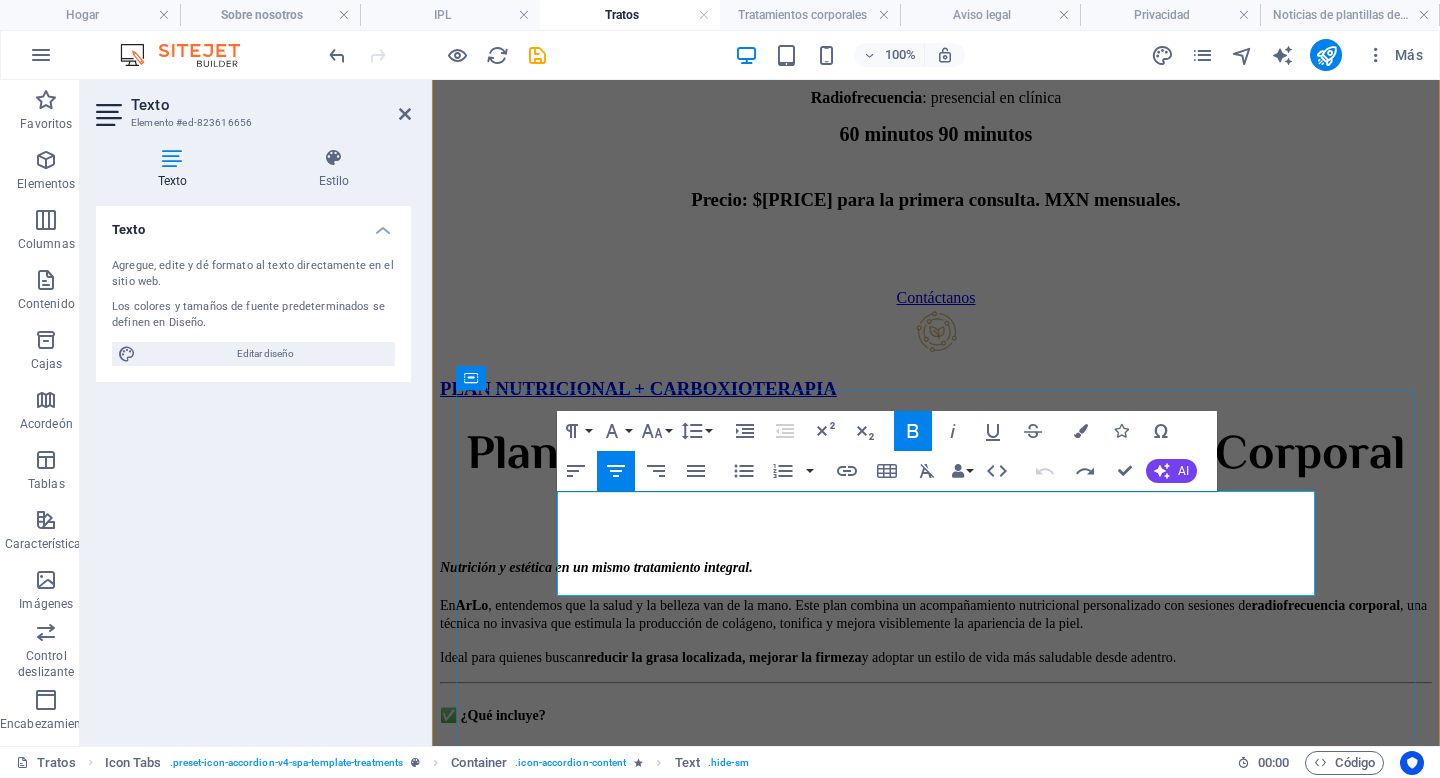 click on "Plan Nutricional + Radiofrecuencia Corporal" at bounding box center (936, 456) 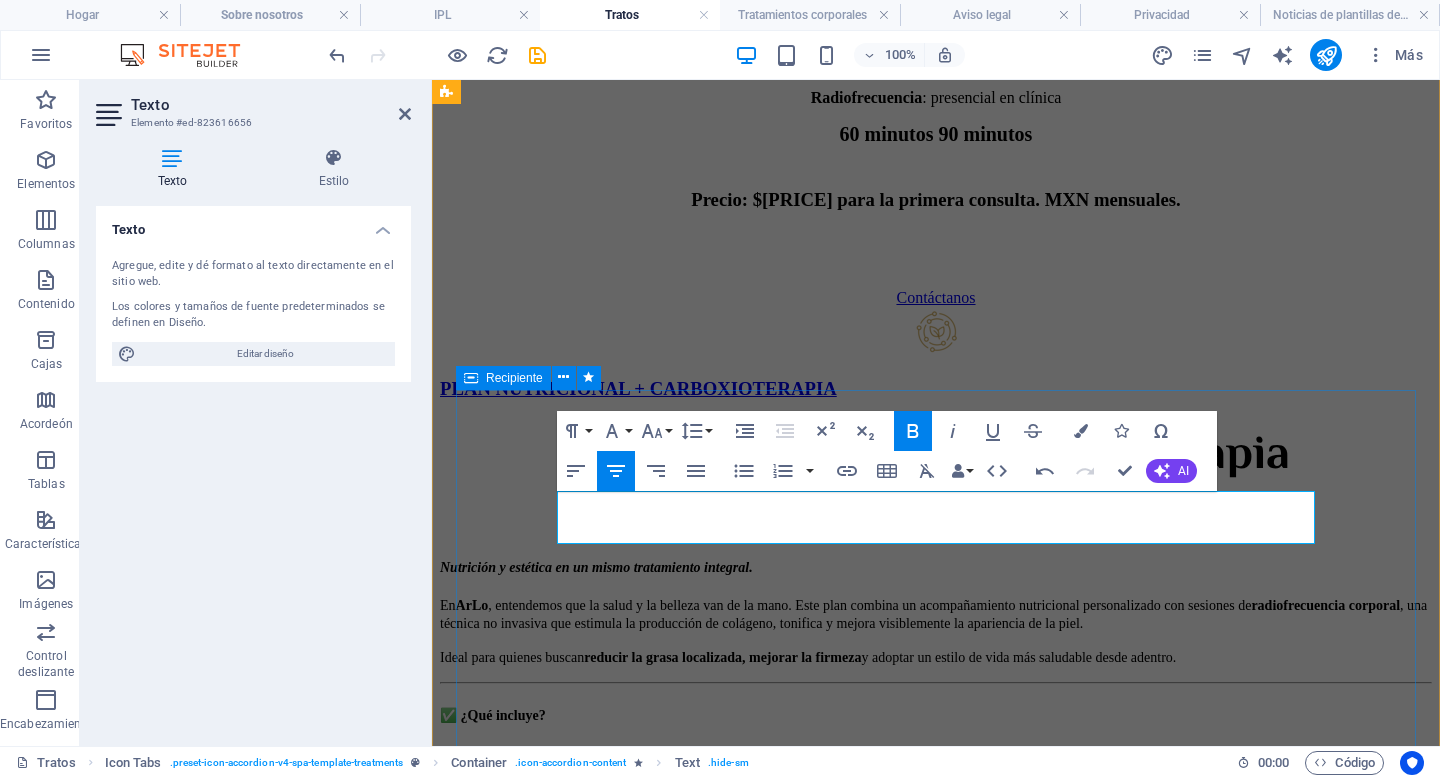 click on "Plan Nutricional + Carboxiterapia Nutrición y estética en un mismo tratamiento integral. En  ArLo  , entendemos que la salud y la belleza van de la mano. Este plan combina un acompañamiento nutricional personalizado con sesiones de  radiofrecuencia corporal  , una técnica no invasiva que estimula la producción de colágeno, tonifica y mejora visiblemente la apariencia de la piel. Ideal para quienes buscan  reducir la grasa localizada, mejorar la firmeza  y adoptar un estilo de vida más saludable desde adentro. ✅ ¿Qué incluye? Parte nutricional: Evaluación y diagnóstico nutricional completo. Plan alimenticio personalizado según tus objetivos Aplicación con seguimiento 24/7 Lista de súper y despensa saludable Calendario de metas y guía de grupos alimenticios. Asesoría vía WhatsApp durante todo el tratamiento Parte Estética (Radiofrecuencia): 4 sesiones de radiofrecuencia corporal  (1 por semana) Áreas a elegir: abdomen, brazos, glúteos o piernas Técnica no invasiva y sin dolor. ⏱️" at bounding box center [936, 1045] 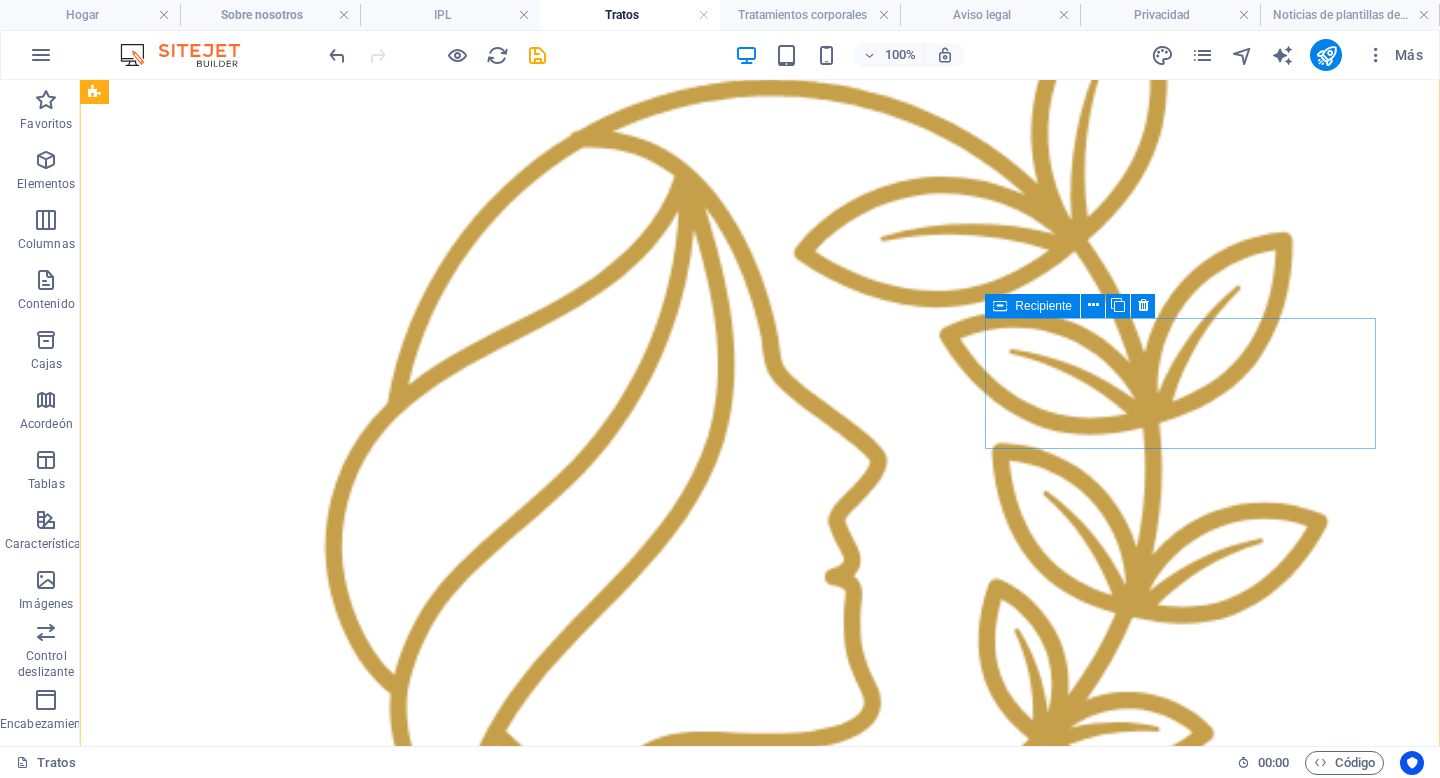 scroll, scrollTop: 797, scrollLeft: 0, axis: vertical 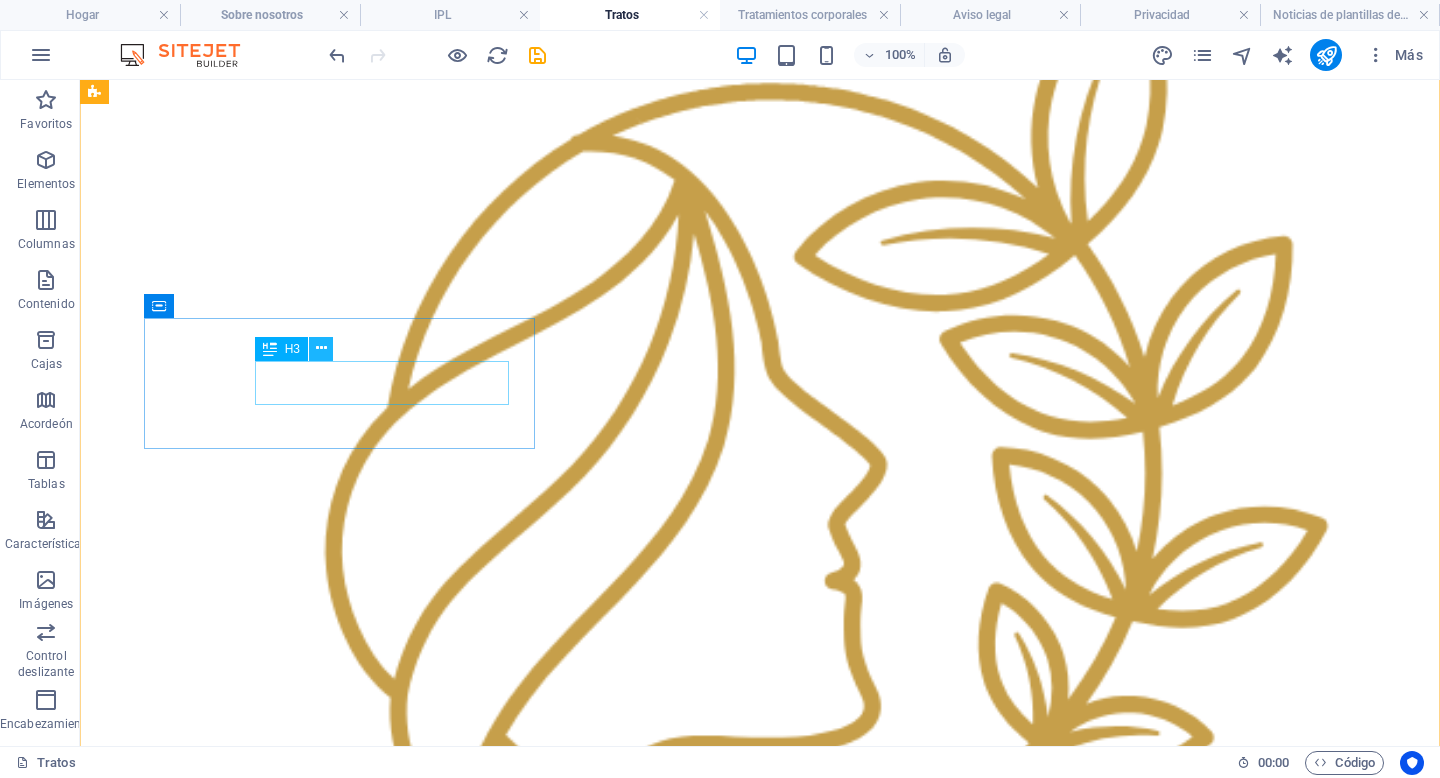 click at bounding box center [321, 348] 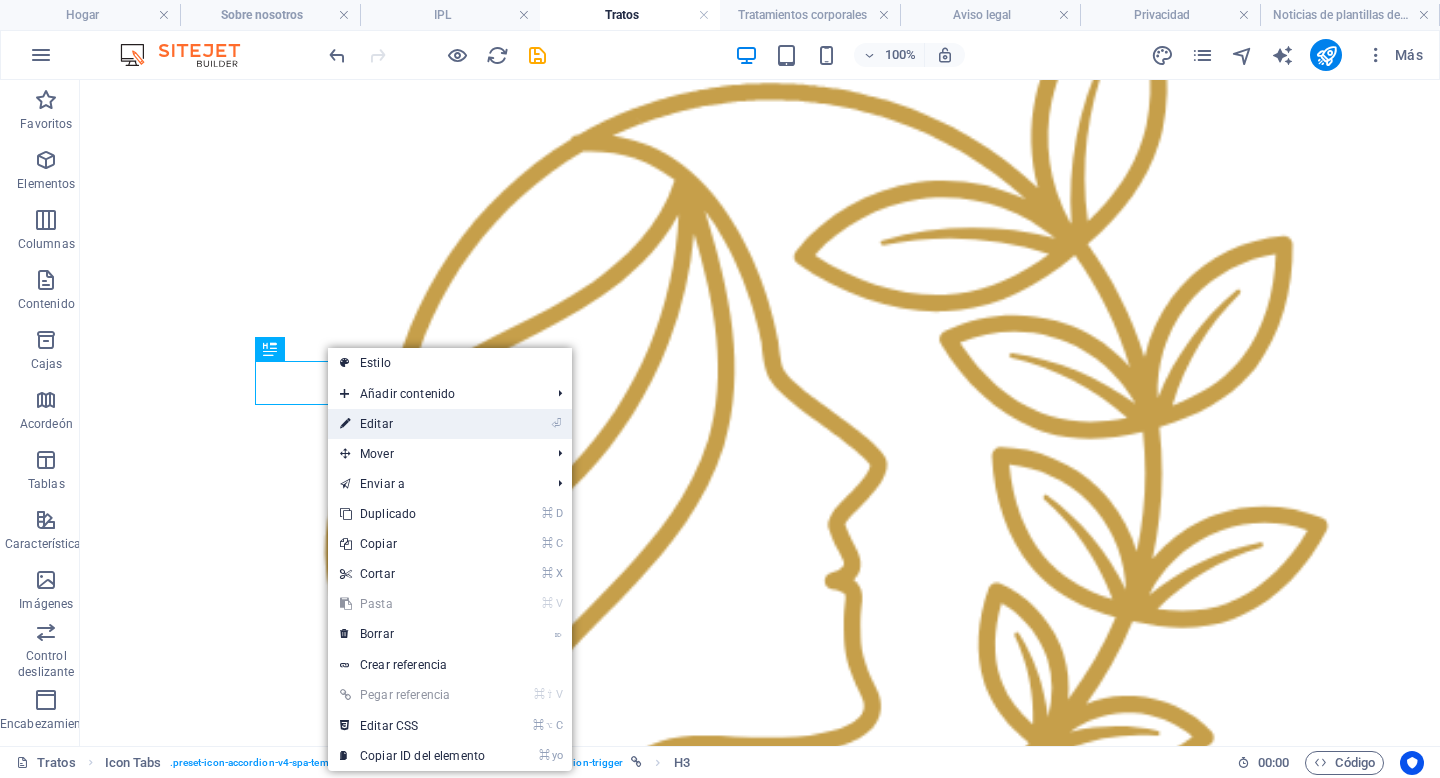 click on "Editar" at bounding box center [376, 424] 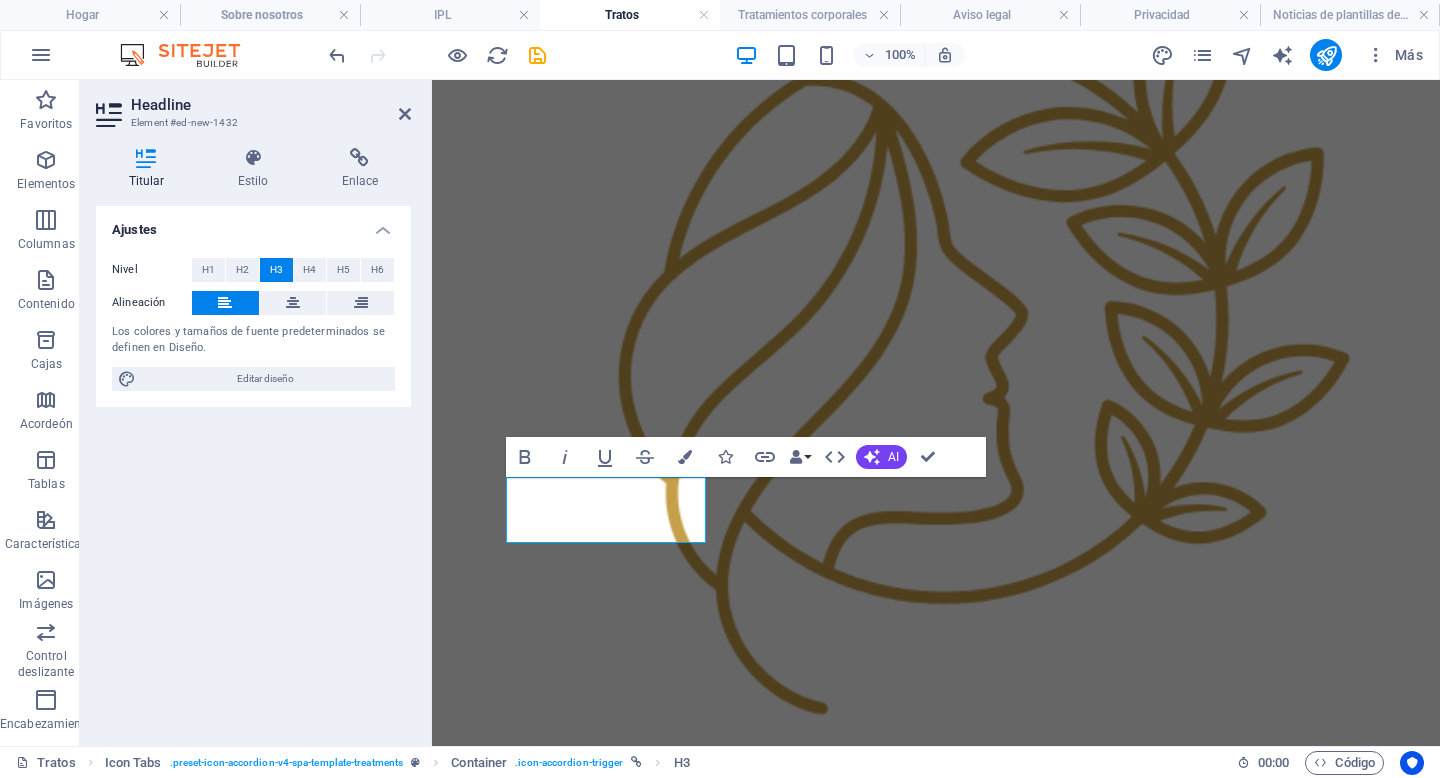 scroll, scrollTop: 674, scrollLeft: 0, axis: vertical 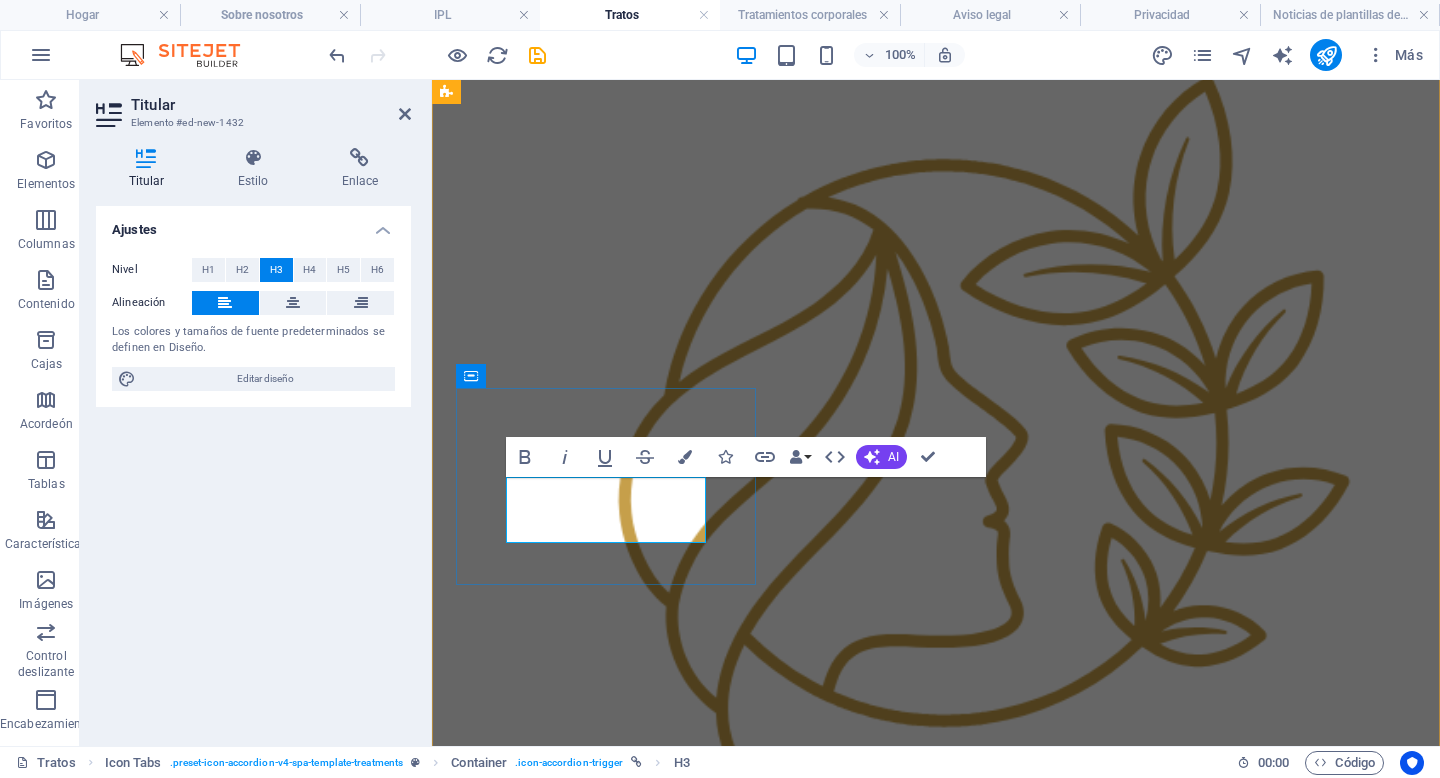 click on "PLAN NUTRICIONAL + CARBOXIOTERAPIA" at bounding box center (936, 4665) 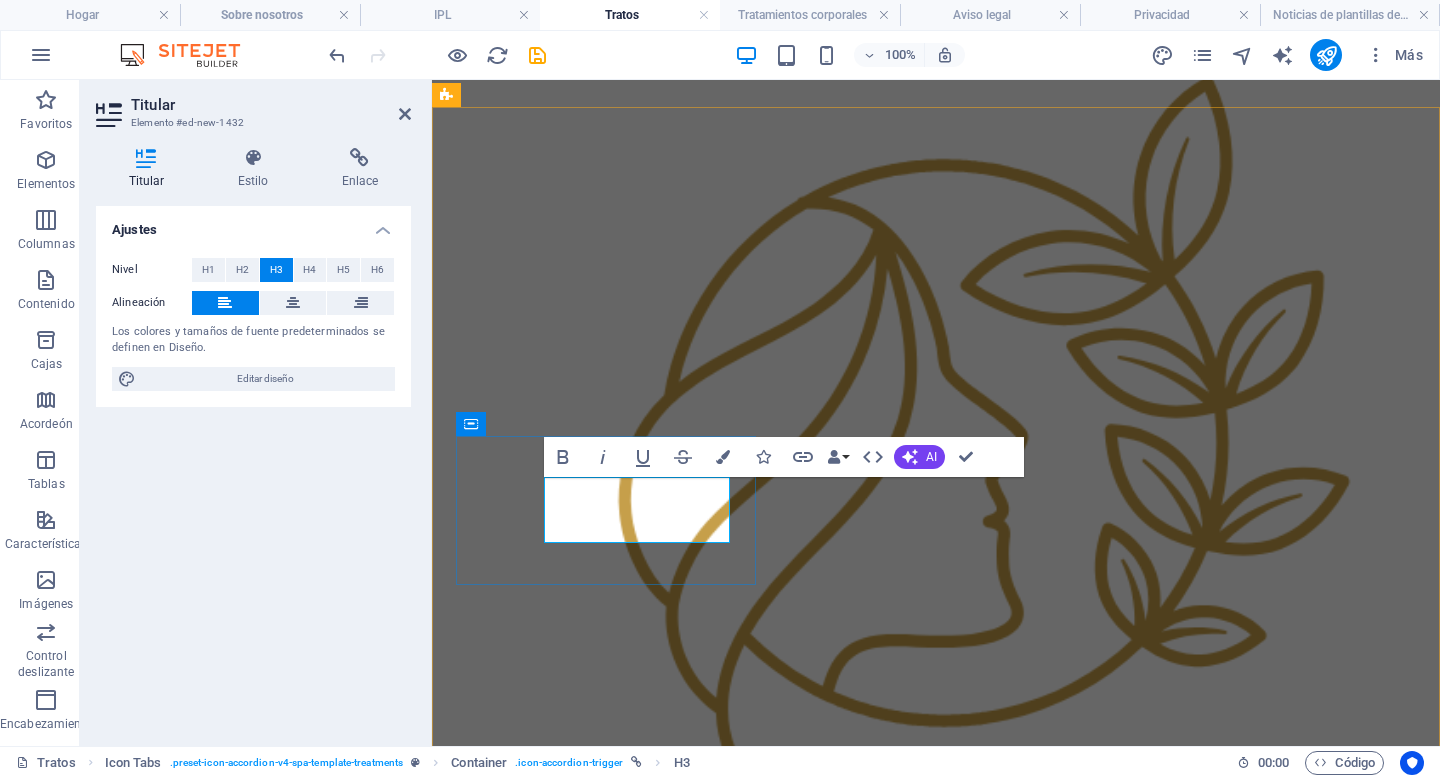 scroll, scrollTop: 626, scrollLeft: 0, axis: vertical 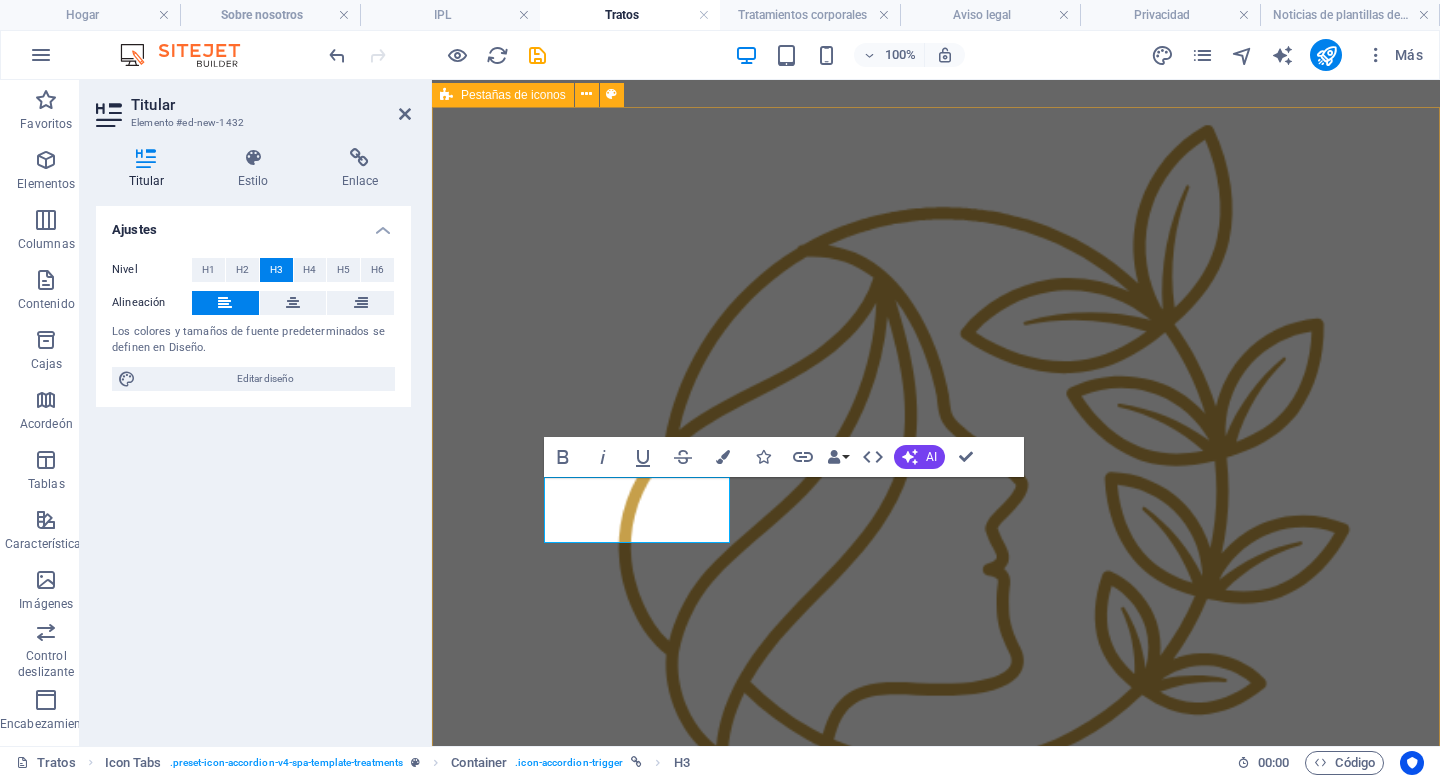 click on "CONSULTA DE NUTRICIÓN Consulta de nutrición 🥗    Plan Nutricional Individual en ArLo Tu bienestar empieza contigo En   ArLo  , sabemos que cada cuerpo es único. Por eso, creamos un plan 100% personalizado para ayudarte a alcanzar tus metas reales y sostenibles, desde un enfoque consciente, humano y profesional.  Te acompañamos paso a paso para que mejor tu salud, tu relación con la comida y tu conexión contigo misma. ✅ ¿Qué incluye tu plan? 🔔  Recordatorio 24 horas  antes de cada consulta. 📏  Evaluación nutricional completa  : peso, altura, circunferencias y pliegues cutáneos. 📋  Historia clínica personalizada  para monitorear tu progreso a lo largo del tratamiento. 📲  Aplicación de seguimiento 24/7  con: Tu plan nutricional completo Estadísticas y avances Archivos de apoyo Espacio para subir fotos de tus comidas y entrenamientos 🛒  Lista de supermercado  para organizar tus compras. 🗓️  Kit de herramientas nutricionales  : Calendario de objetivos 🥦  💬  🎁" at bounding box center [936, 8154] 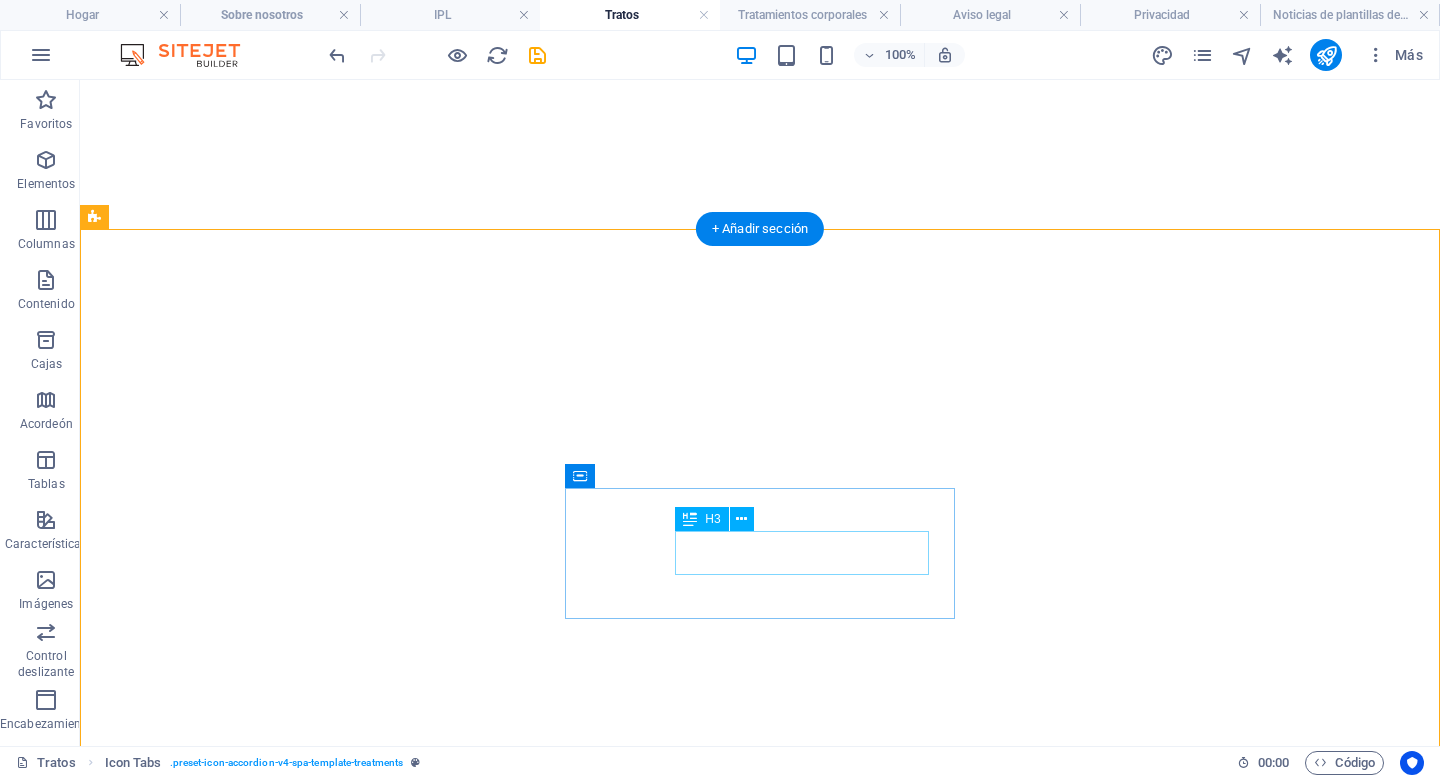 scroll, scrollTop: 0, scrollLeft: 0, axis: both 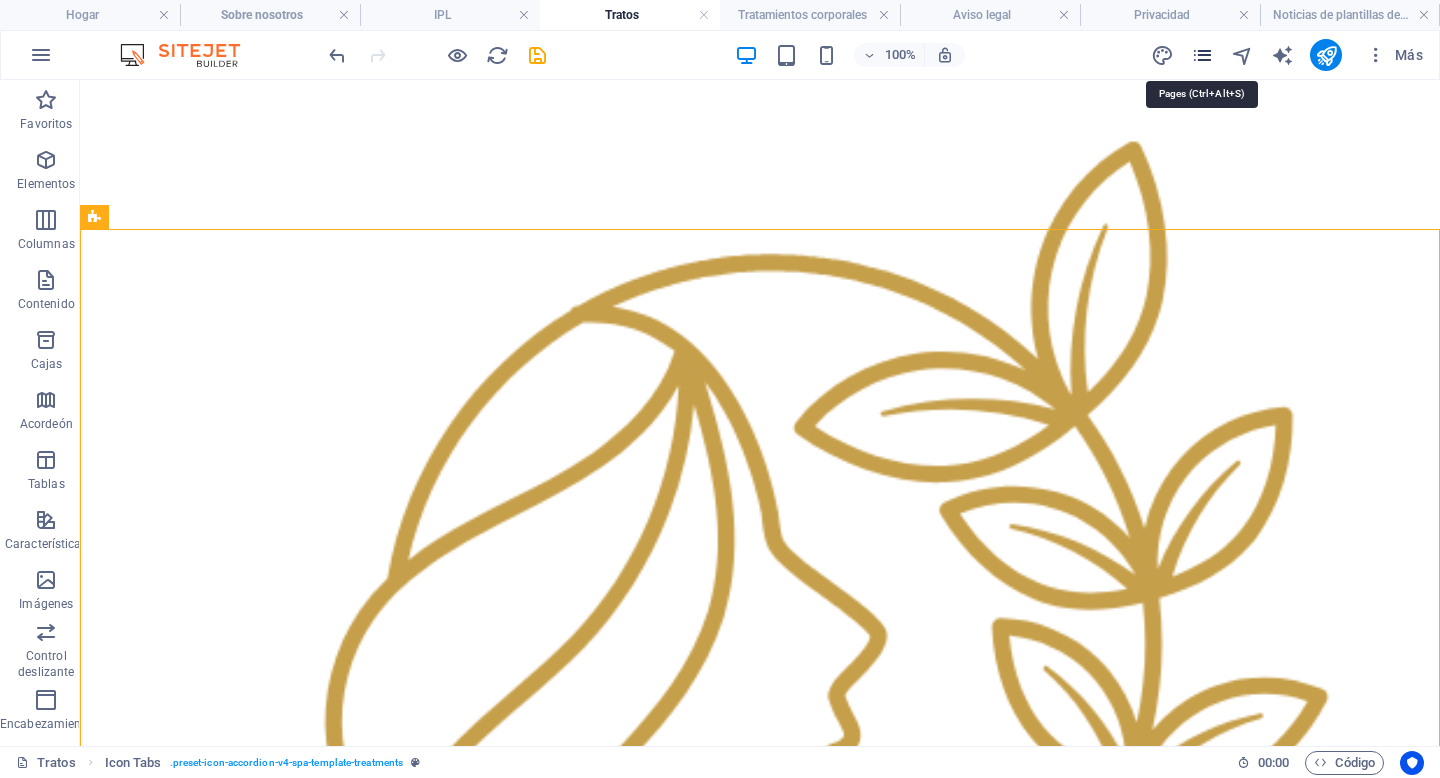click at bounding box center (1202, 55) 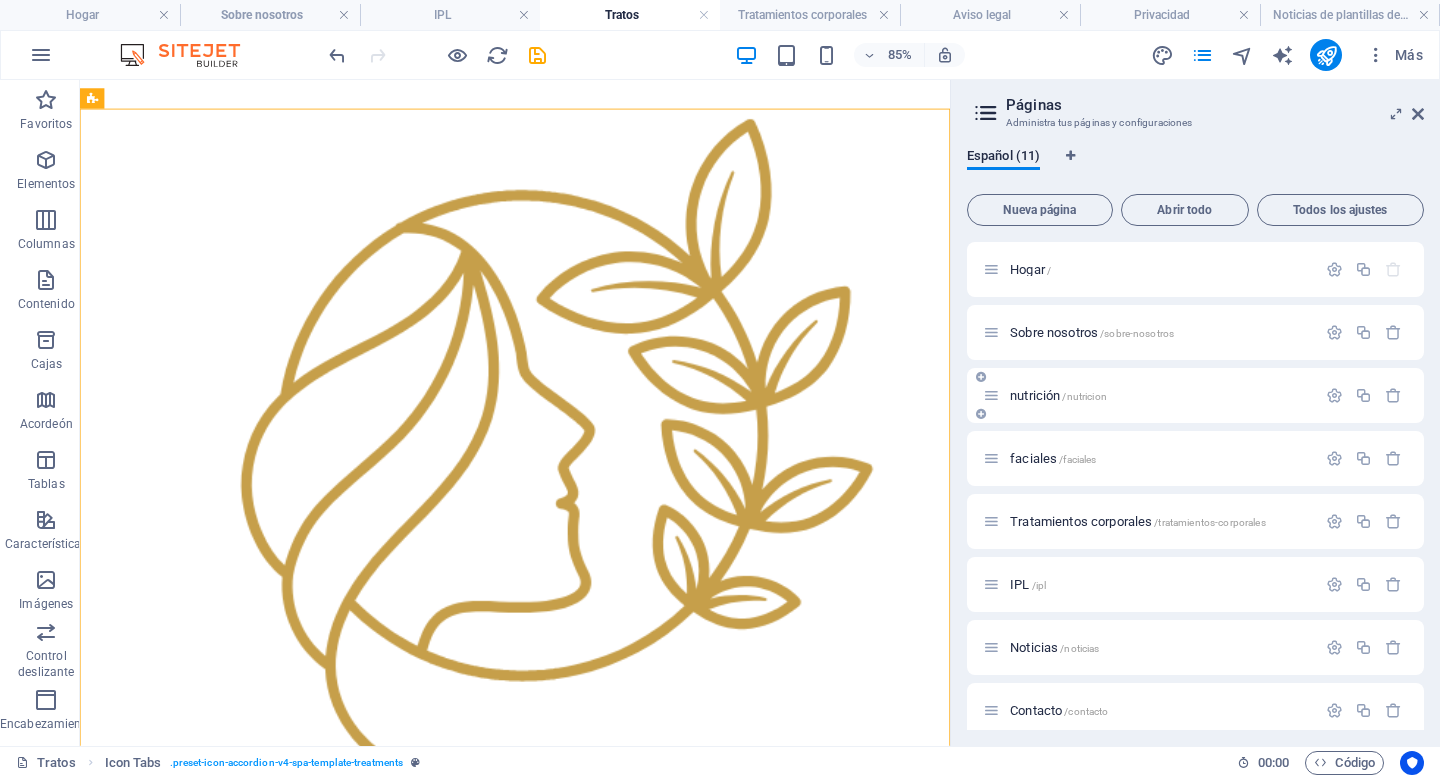 click on "nutrición" at bounding box center (1035, 395) 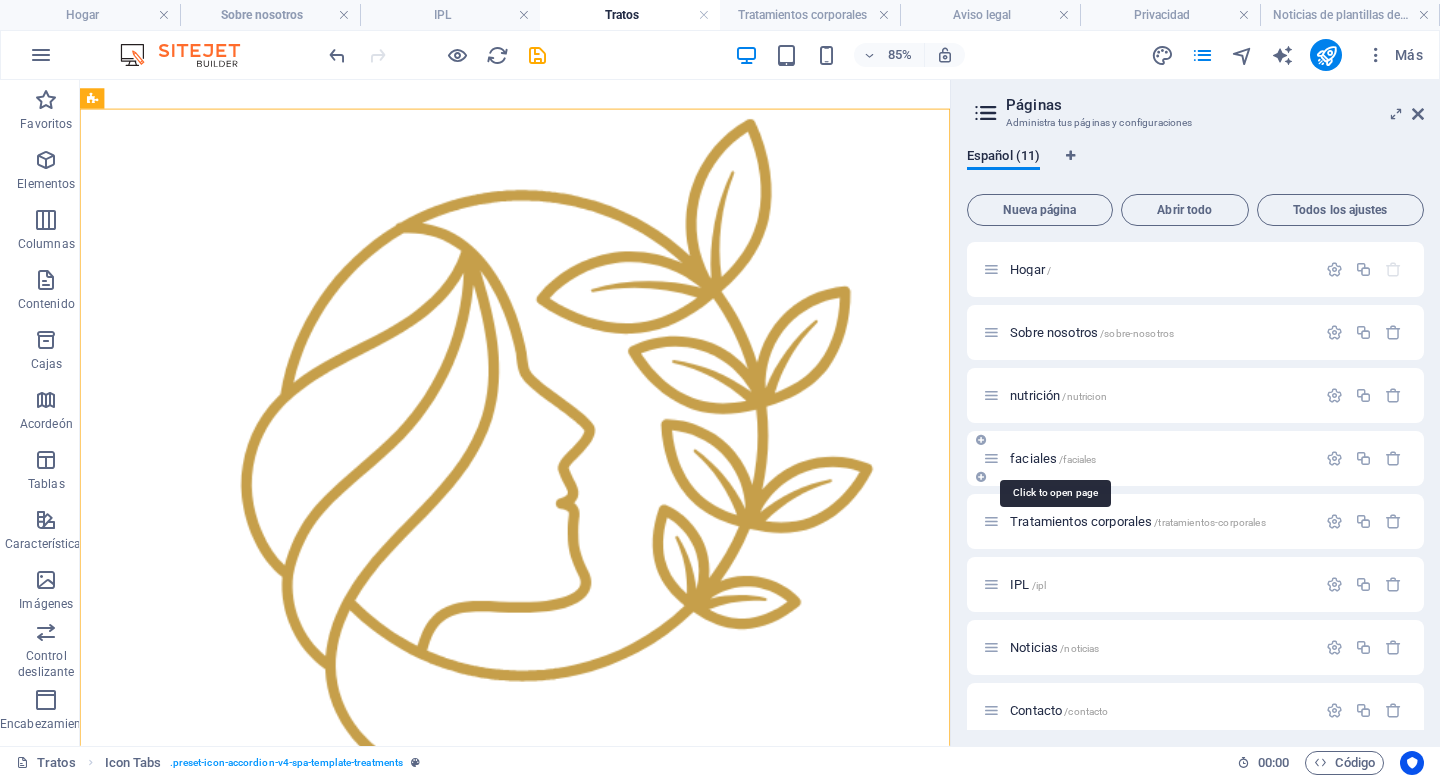 click on "faciales" at bounding box center (1033, 458) 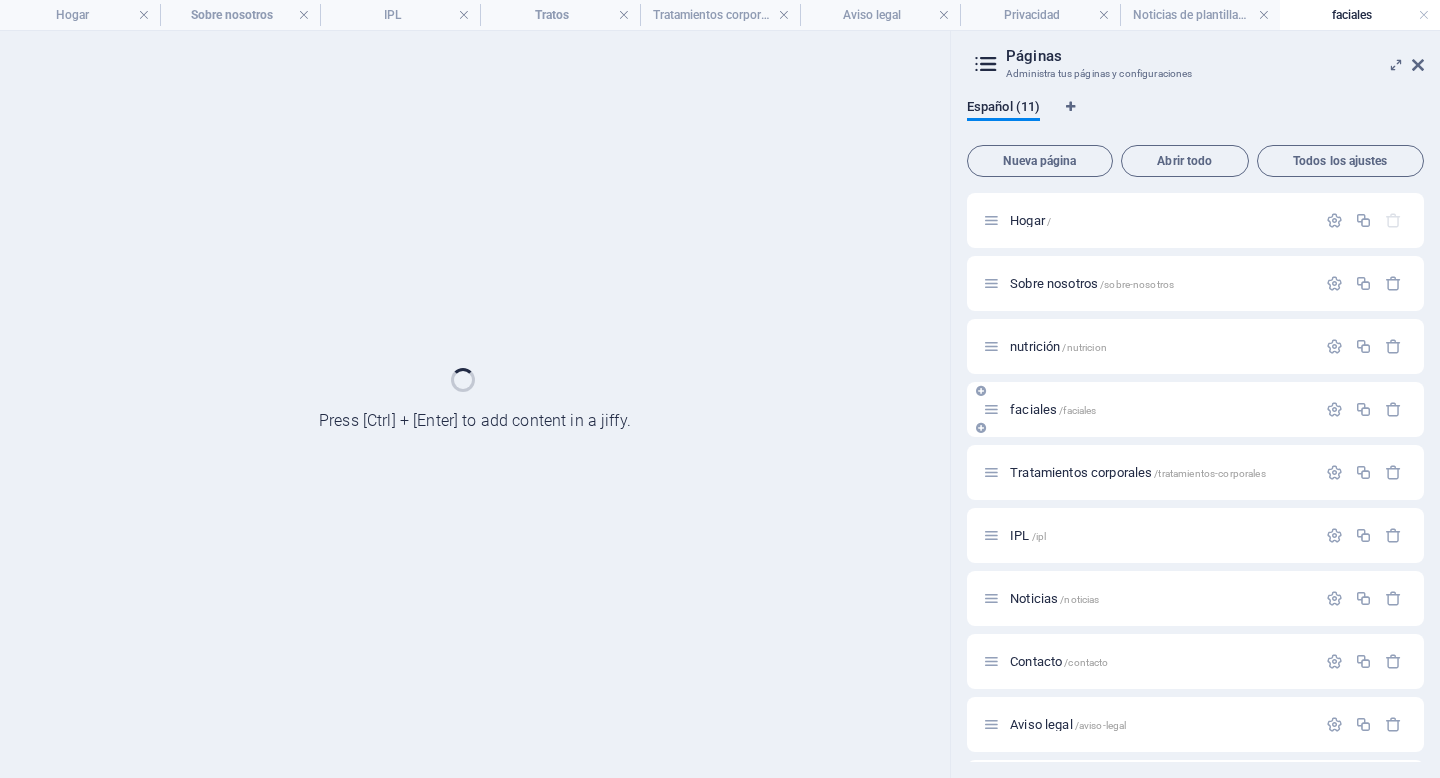 scroll, scrollTop: 0, scrollLeft: 0, axis: both 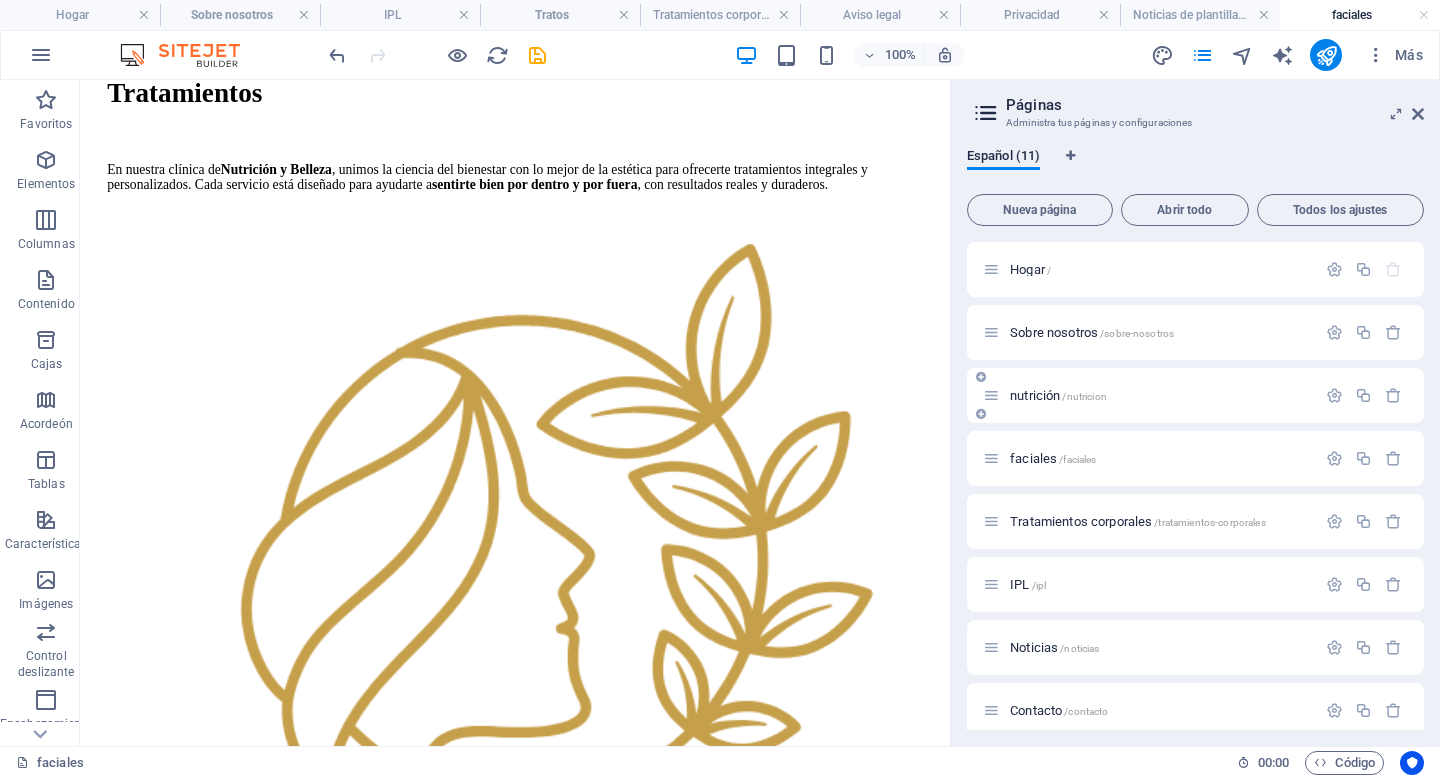 click on "nutrición" at bounding box center (1035, 395) 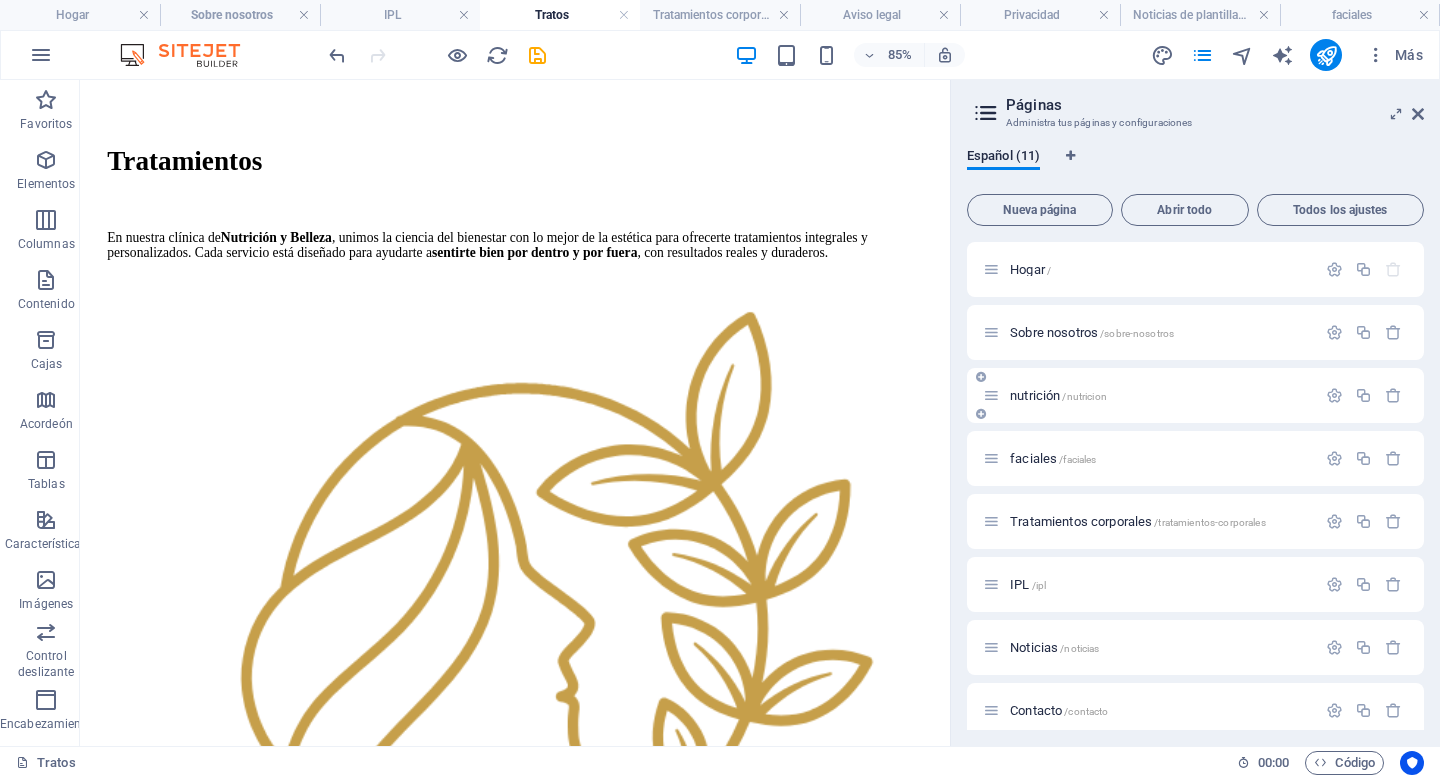 scroll, scrollTop: 395, scrollLeft: 0, axis: vertical 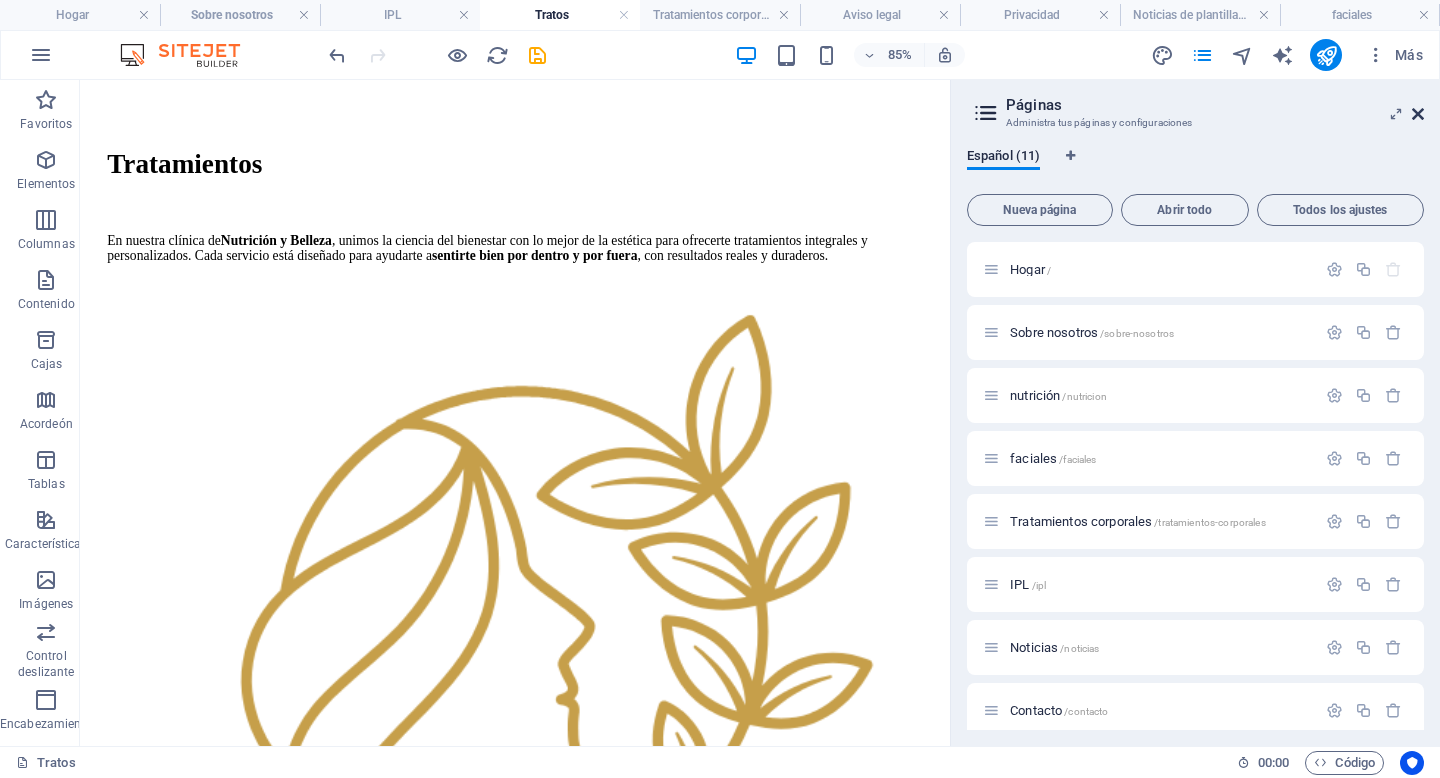 click at bounding box center (1418, 114) 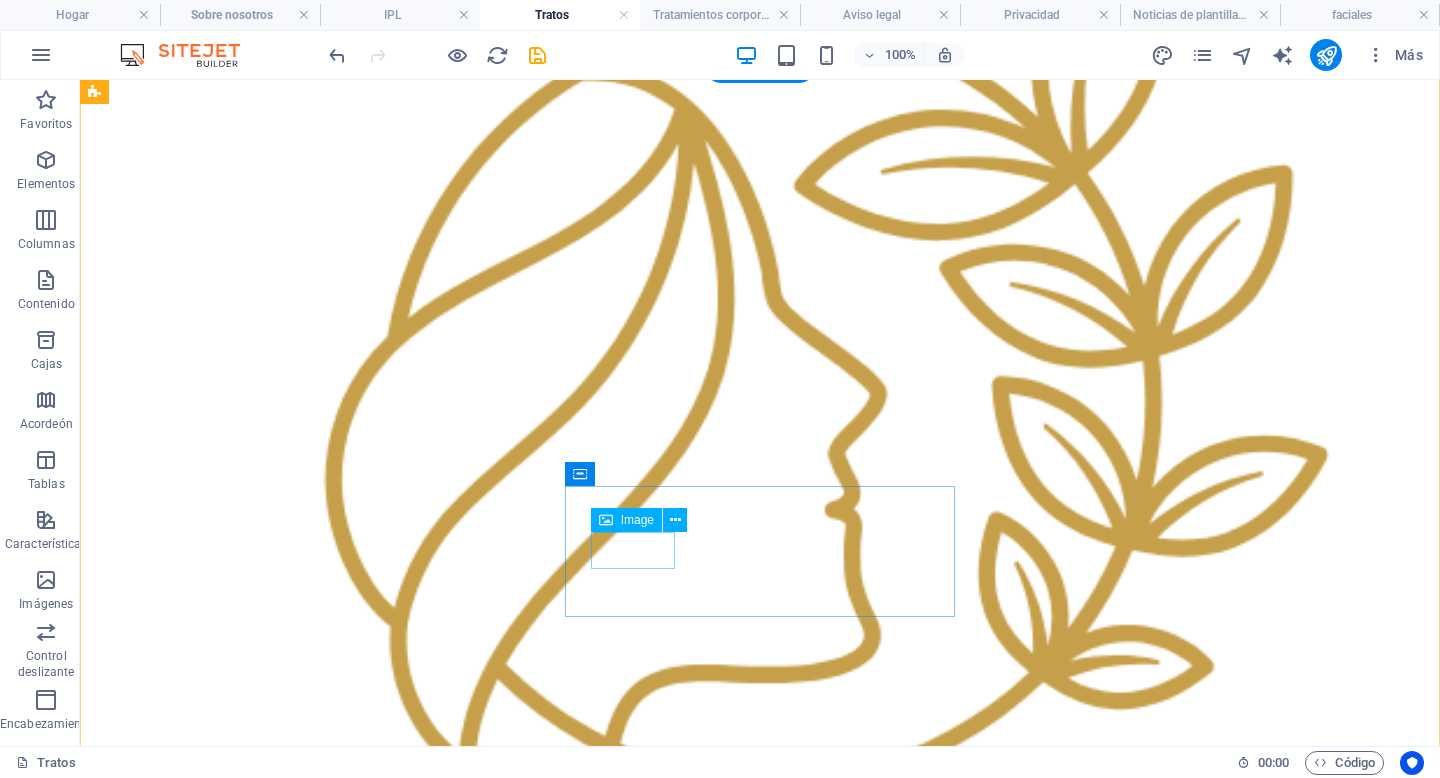 scroll, scrollTop: 790, scrollLeft: 0, axis: vertical 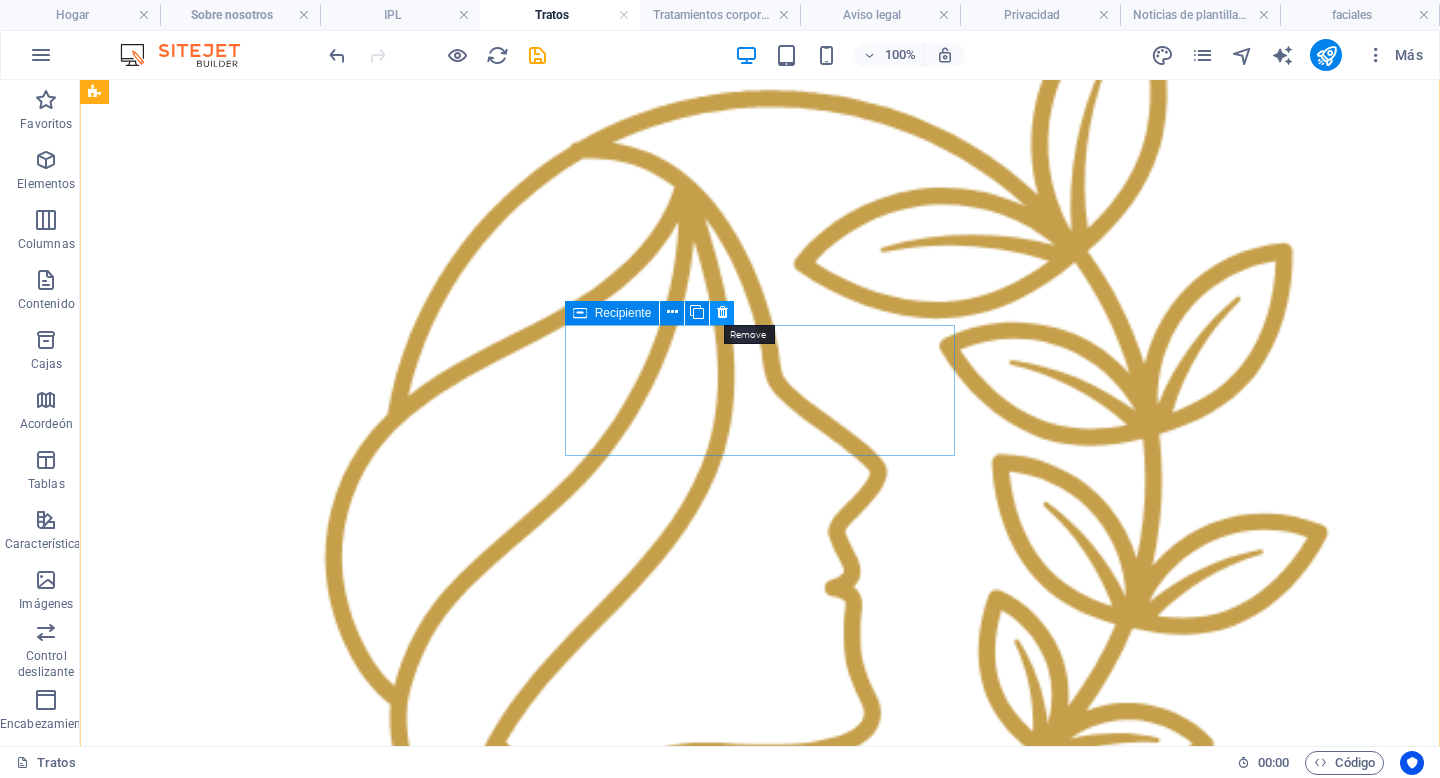click at bounding box center (722, 313) 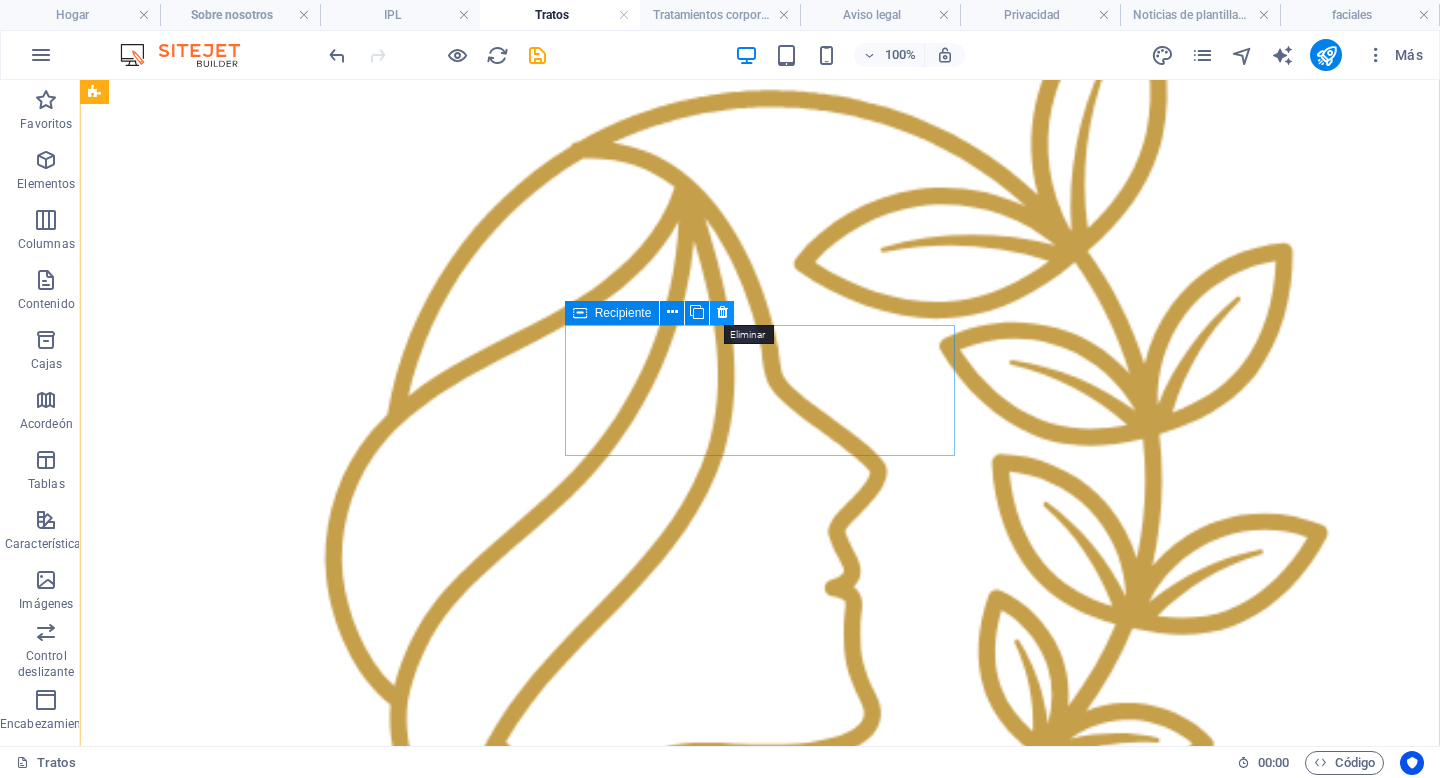 click at bounding box center [722, 312] 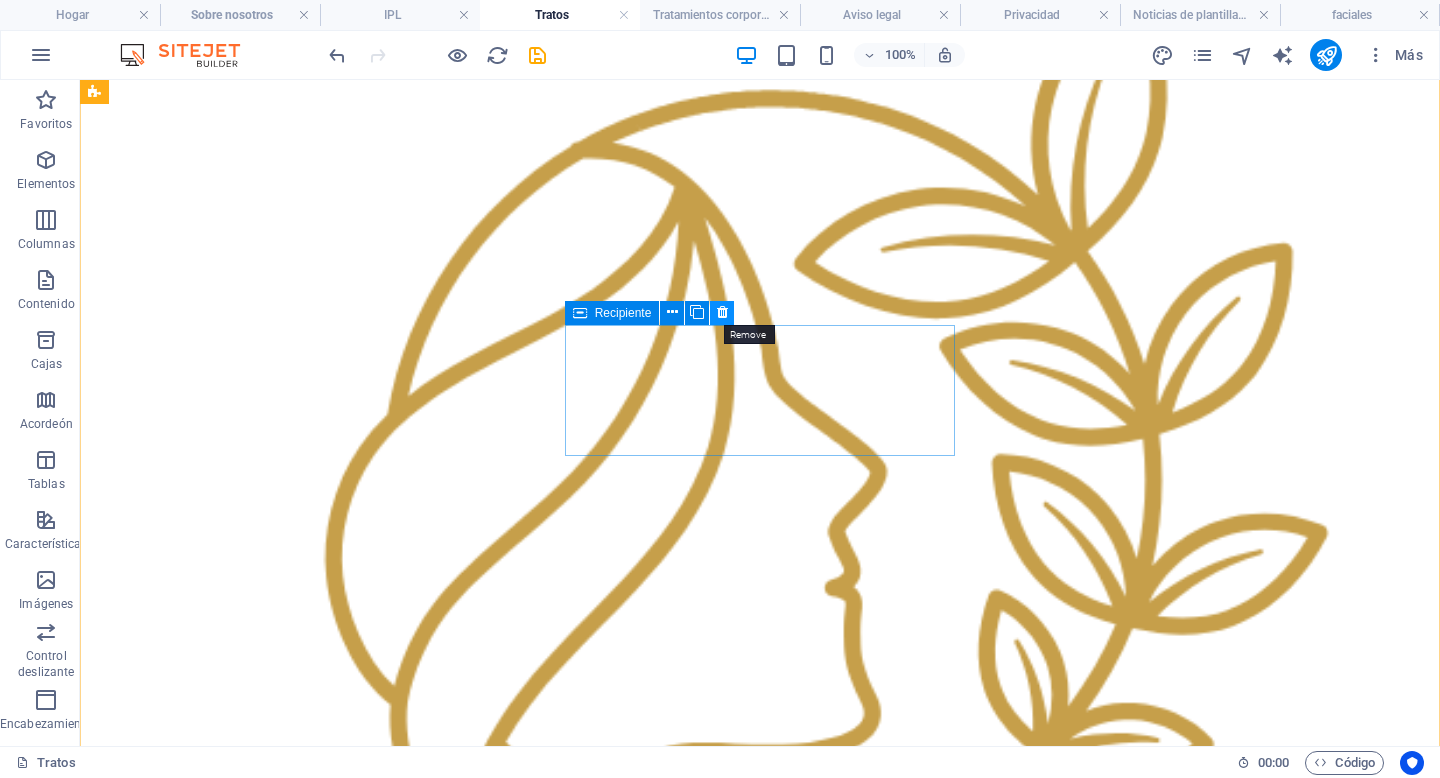 click at bounding box center (722, 312) 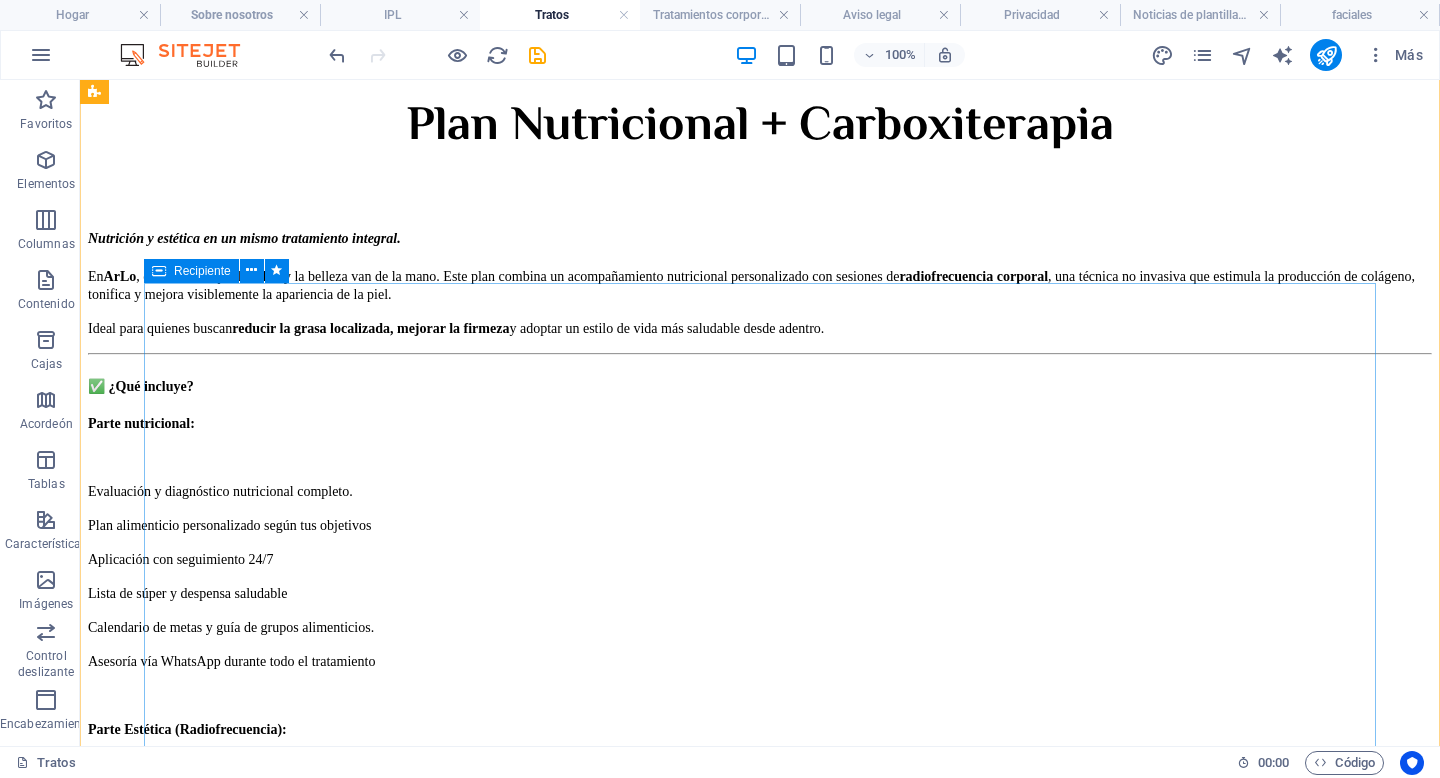 scroll, scrollTop: 5613, scrollLeft: 0, axis: vertical 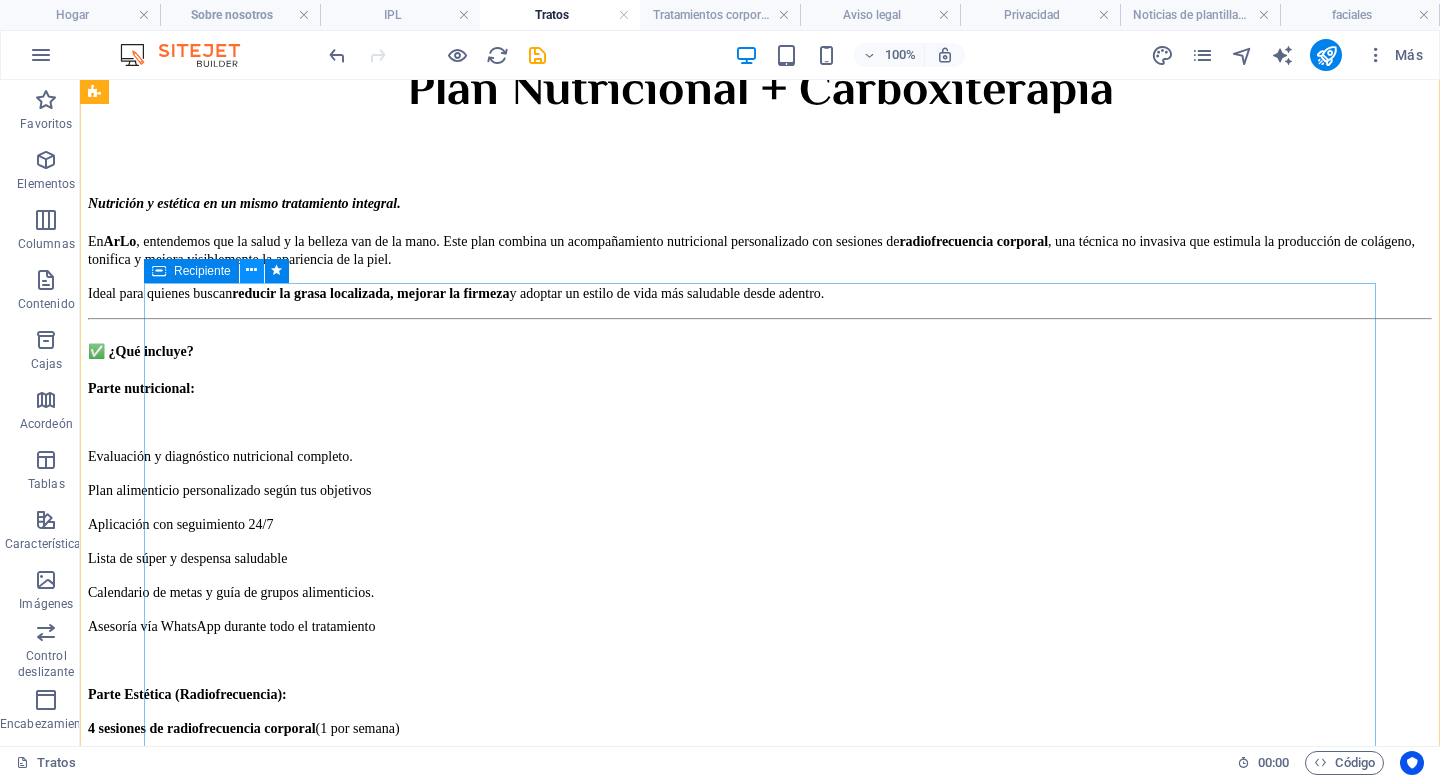 click at bounding box center (251, 270) 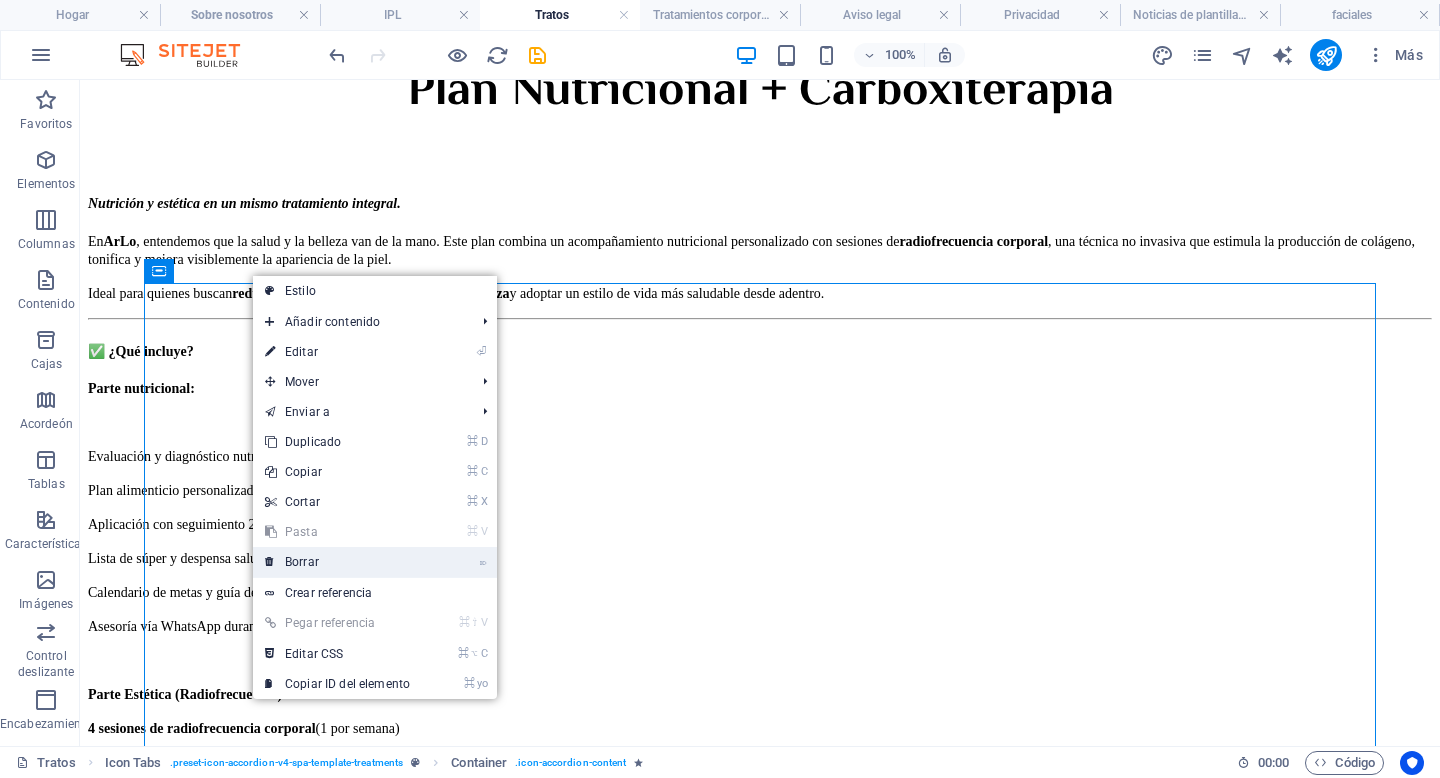 click on "⌦ Borrar" at bounding box center [337, 562] 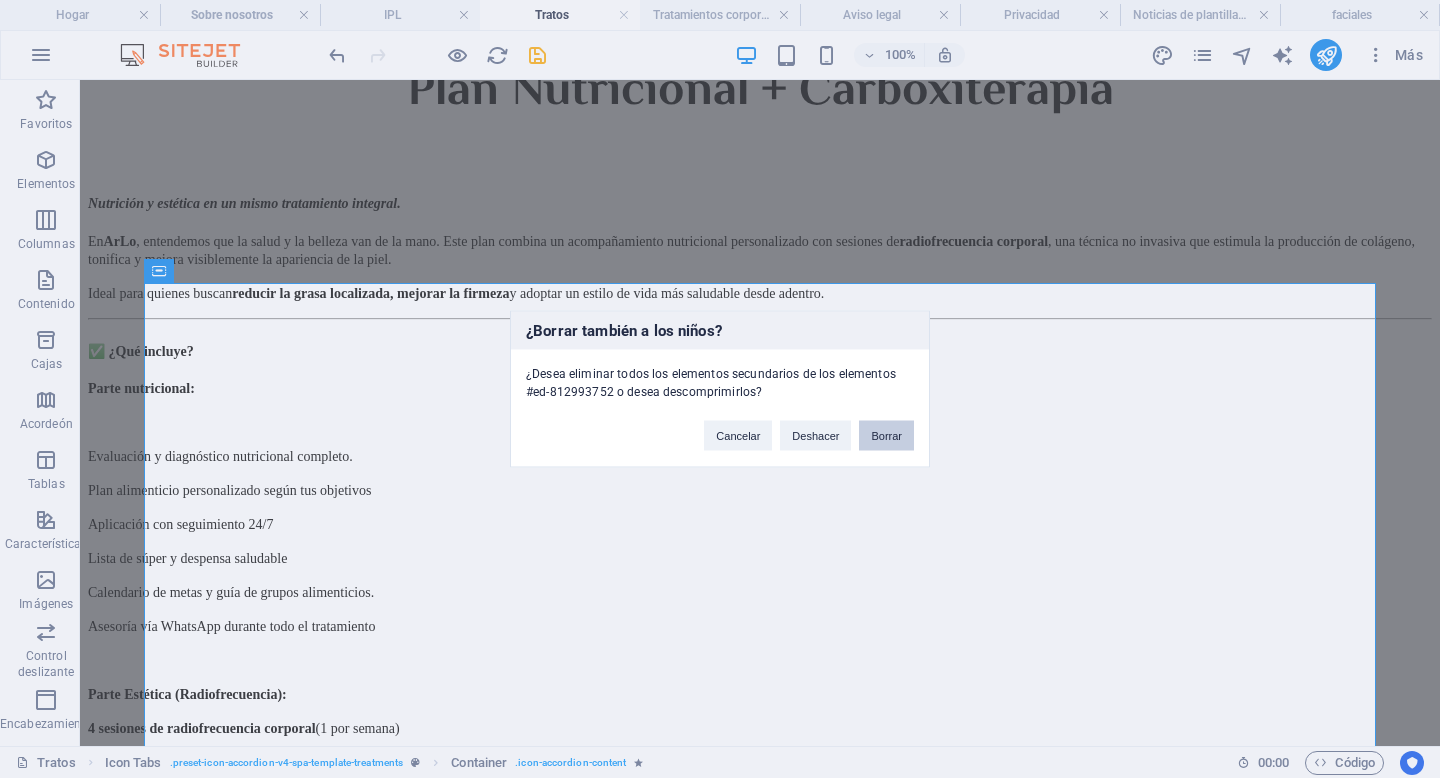 click on "Borrar" at bounding box center [886, 436] 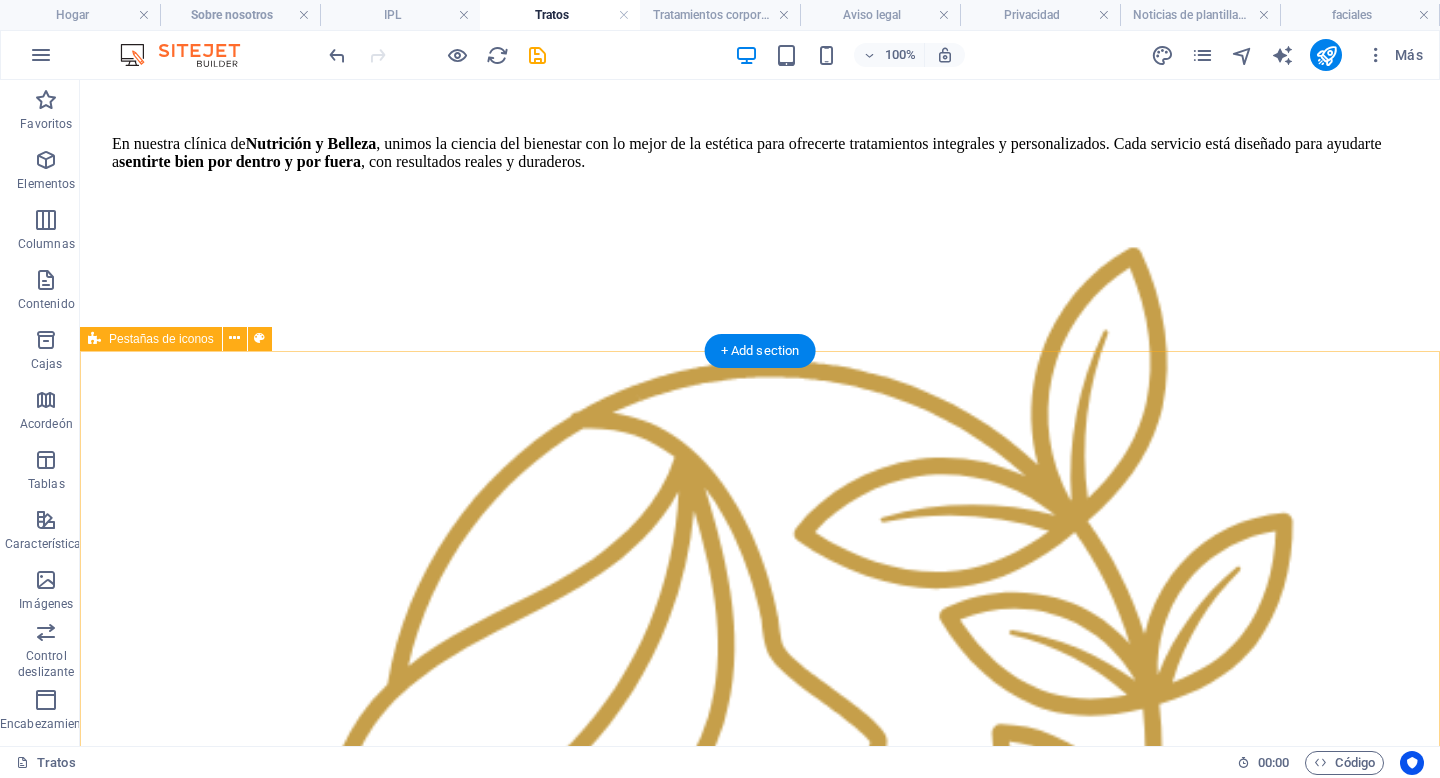 scroll, scrollTop: 505, scrollLeft: 0, axis: vertical 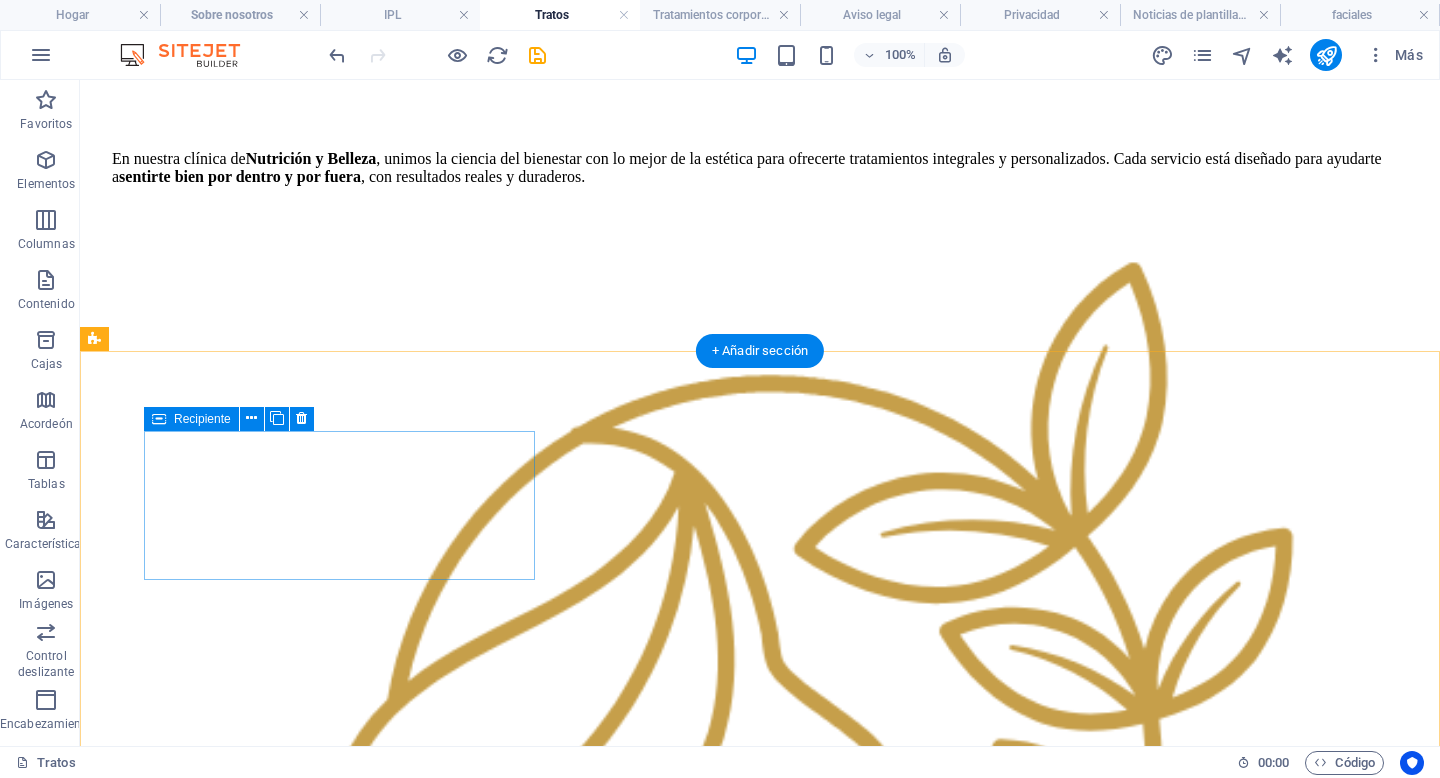 click on "CONSULTA DE NUTRICIÓN" at bounding box center (760, 1508) 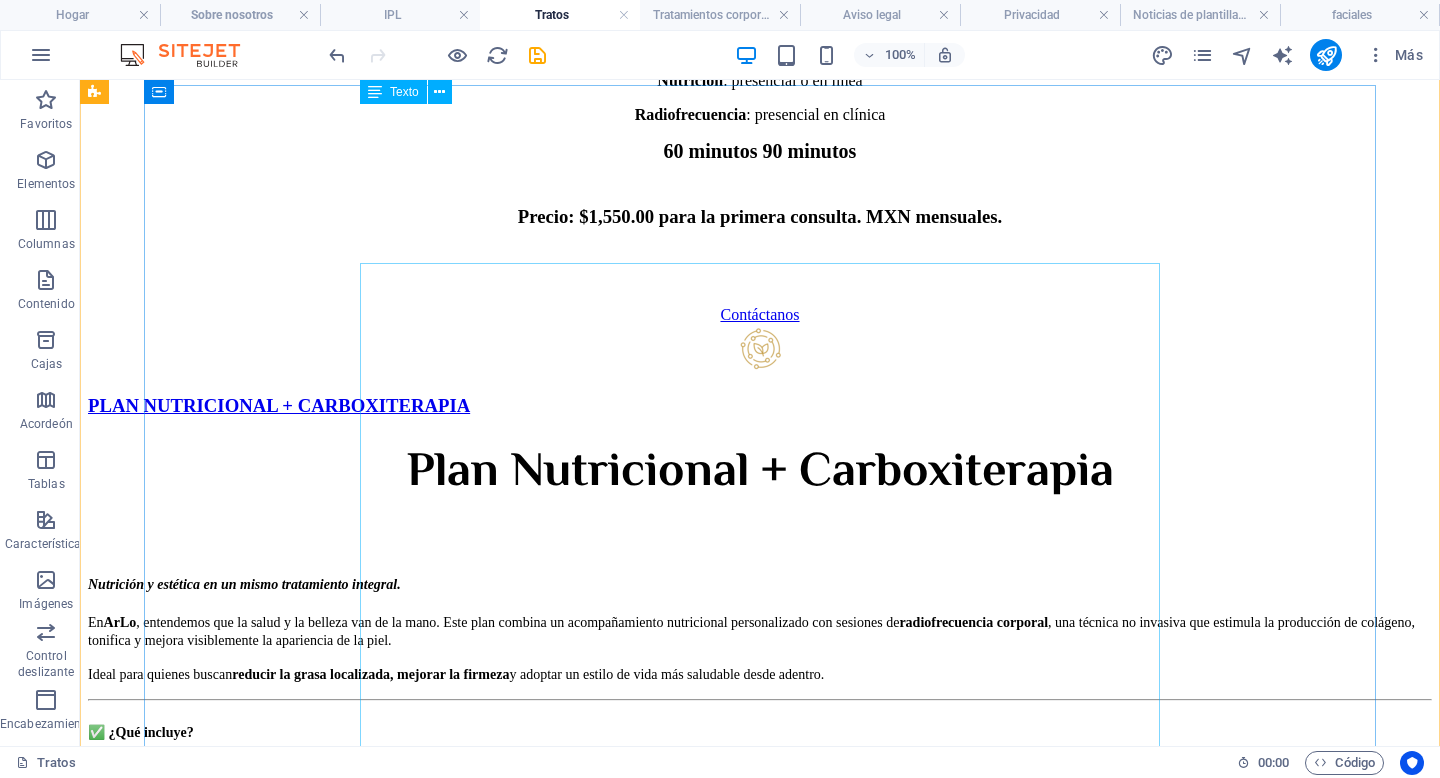 scroll, scrollTop: 4616, scrollLeft: 0, axis: vertical 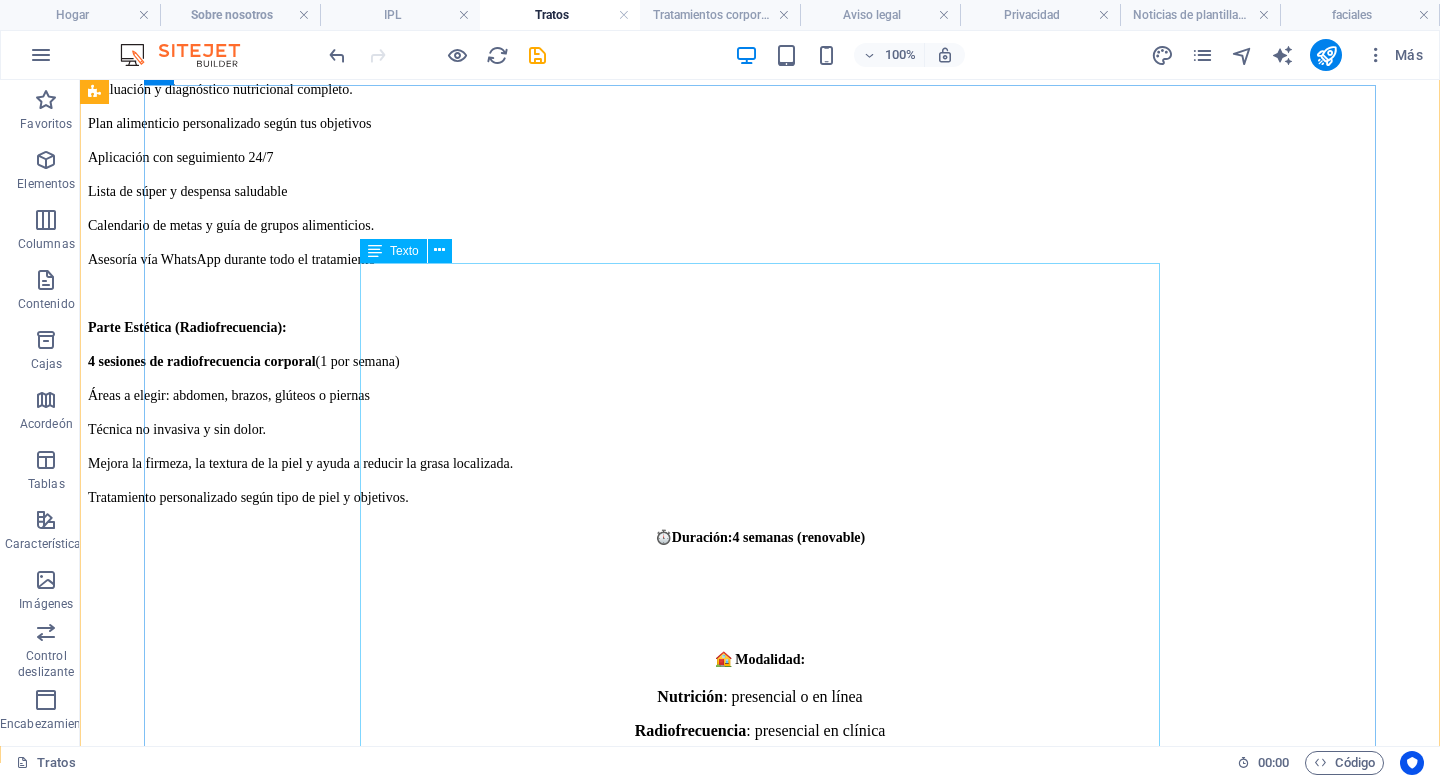 click on "Nutrición y estética en un mismo tratamiento integral. En  ArLo  , entendemos que la salud y la belleza van de la mano. Este plan combina un acompañamiento nutricional personalizado con sesiones de  radiofrecuencia corporal  , una técnica no invasiva que estimula la producción de colágeno, tonifica y mejora visiblemente la apariencia de la piel. Ideal para quienes buscan  reducir la grasa localizada, mejorar la firmeza  y adoptar un estilo de vida más saludable desde adentro. ✅ ¿Qué incluye? Parte nutricional: Evaluación y diagnóstico nutricional completo. Plan alimenticio personalizado según tus objetivos Aplicación con seguimiento 24/7 Lista de súper y despensa saludable Calendario de metas y guía de grupos alimenticios. Asesoría vía WhatsApp durante todo el tratamiento Parte Estética (Radiofrecuencia): 4 sesiones de radiofrecuencia corporal  (1 por semana) Áreas a elegir: abdomen, brazos, glúteos o piernas Técnica no invasiva y sin dolor." at bounding box center (760, 1529) 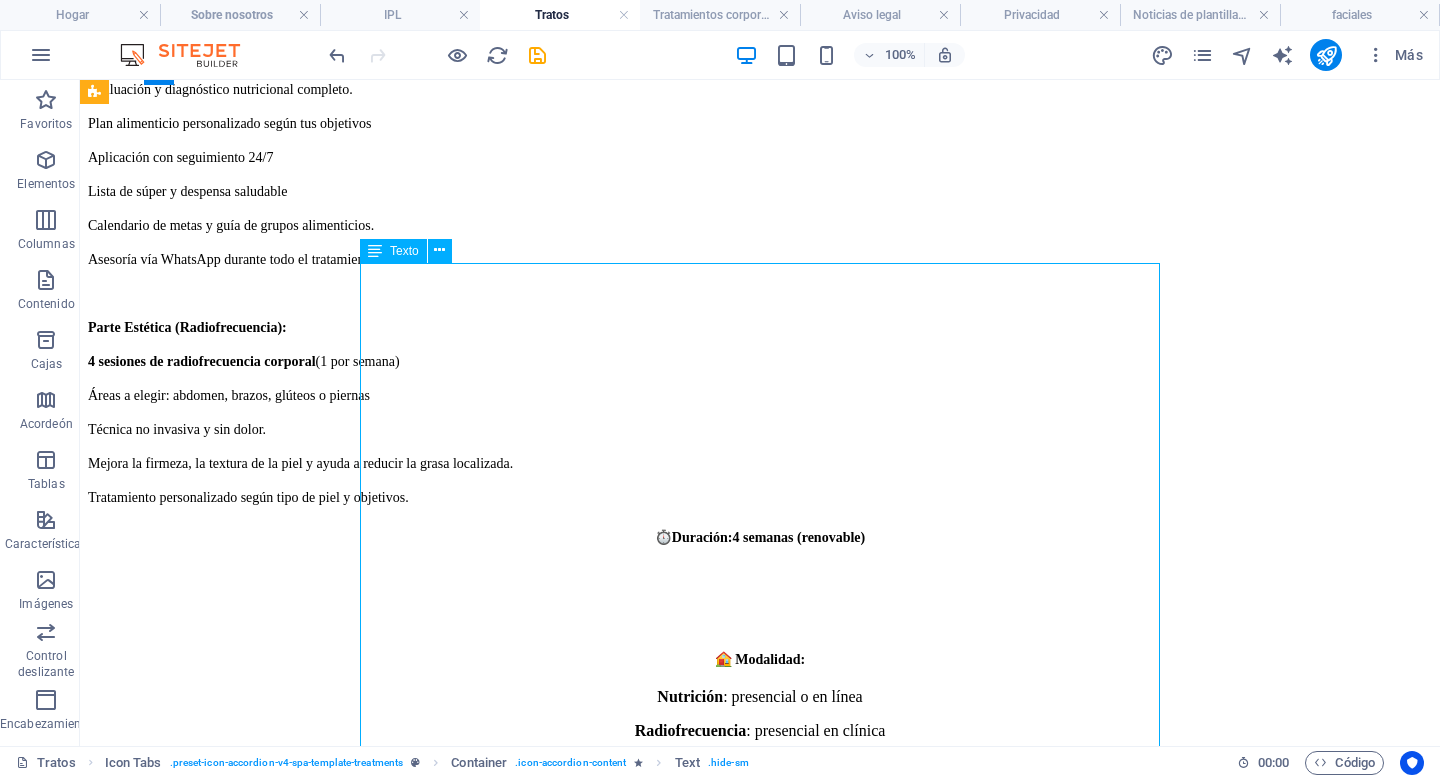 click on "Nutrición y estética en un mismo tratamiento integral. En  ArLo  , entendemos que la salud y la belleza van de la mano. Este plan combina un acompañamiento nutricional personalizado con sesiones de  radiofrecuencia corporal  , una técnica no invasiva que estimula la producción de colágeno, tonifica y mejora visiblemente la apariencia de la piel. Ideal para quienes buscan  reducir la grasa localizada, mejorar la firmeza  y adoptar un estilo de vida más saludable desde adentro. ✅ ¿Qué incluye? Parte nutricional: Evaluación y diagnóstico nutricional completo. Plan alimenticio personalizado según tus objetivos Aplicación con seguimiento 24/7 Lista de súper y despensa saludable Calendario de metas y guía de grupos alimenticios. Asesoría vía WhatsApp durante todo el tratamiento Parte Estética (Radiofrecuencia): 4 sesiones de radiofrecuencia corporal  (1 por semana) Áreas a elegir: abdomen, brazos, glúteos o piernas Técnica no invasiva y sin dolor." at bounding box center (760, 1529) 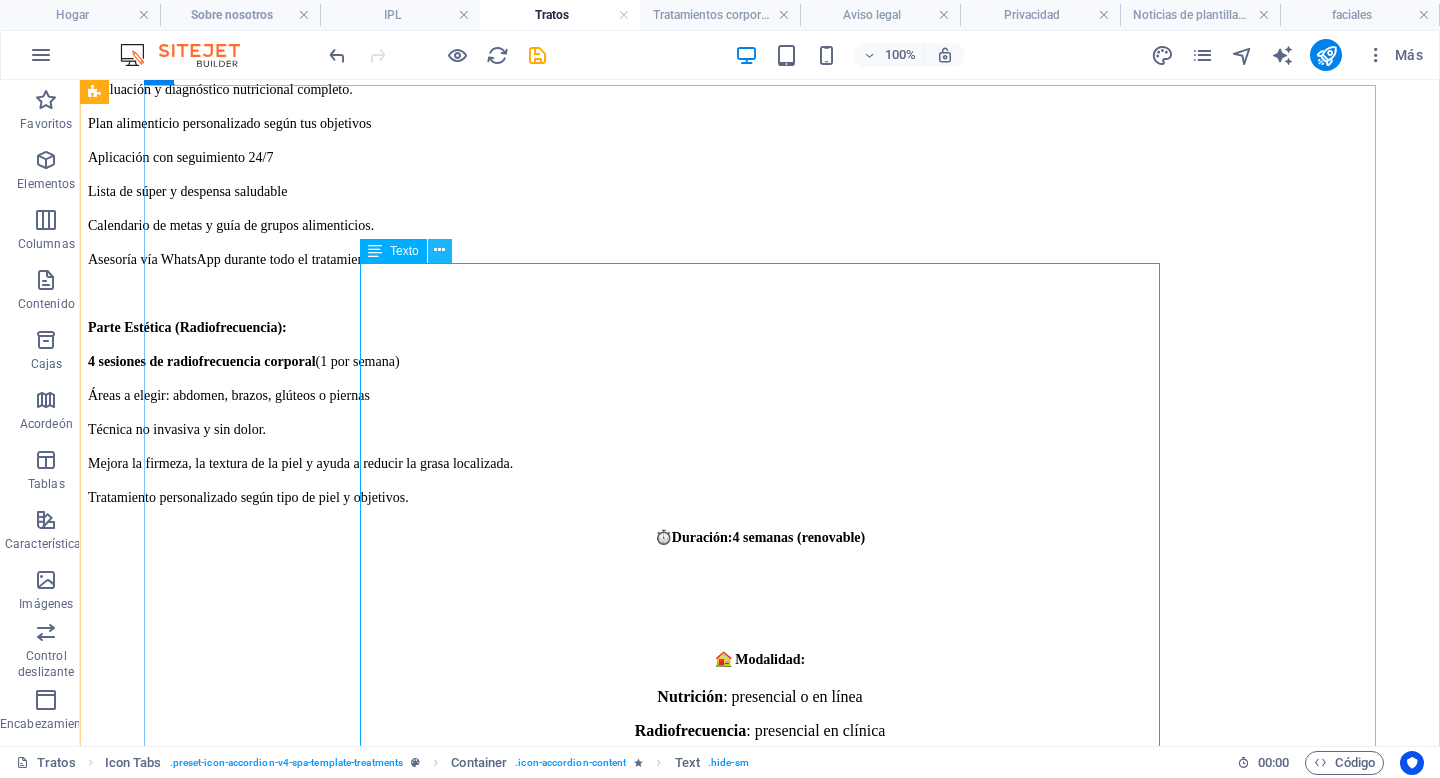 click at bounding box center (439, 250) 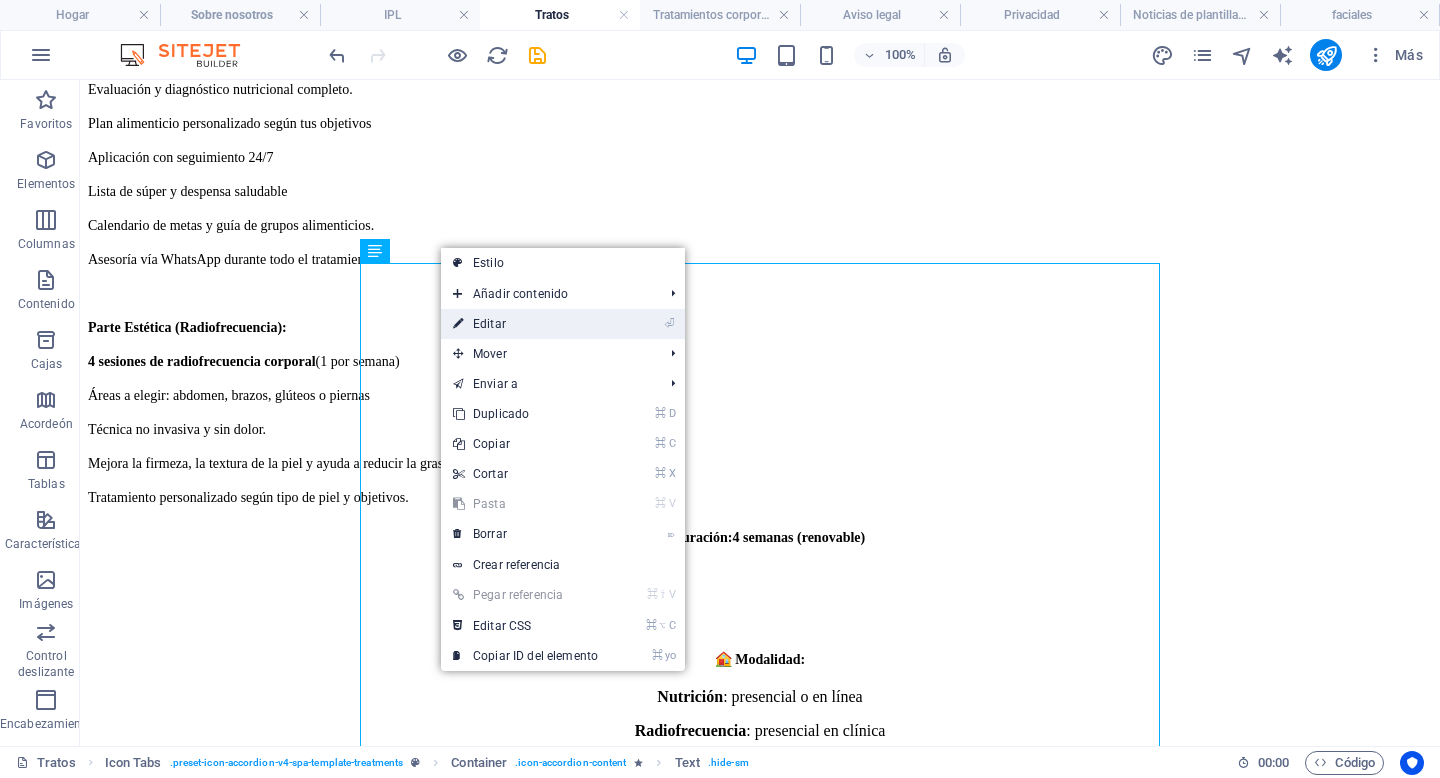 click on "Editar" at bounding box center [489, 324] 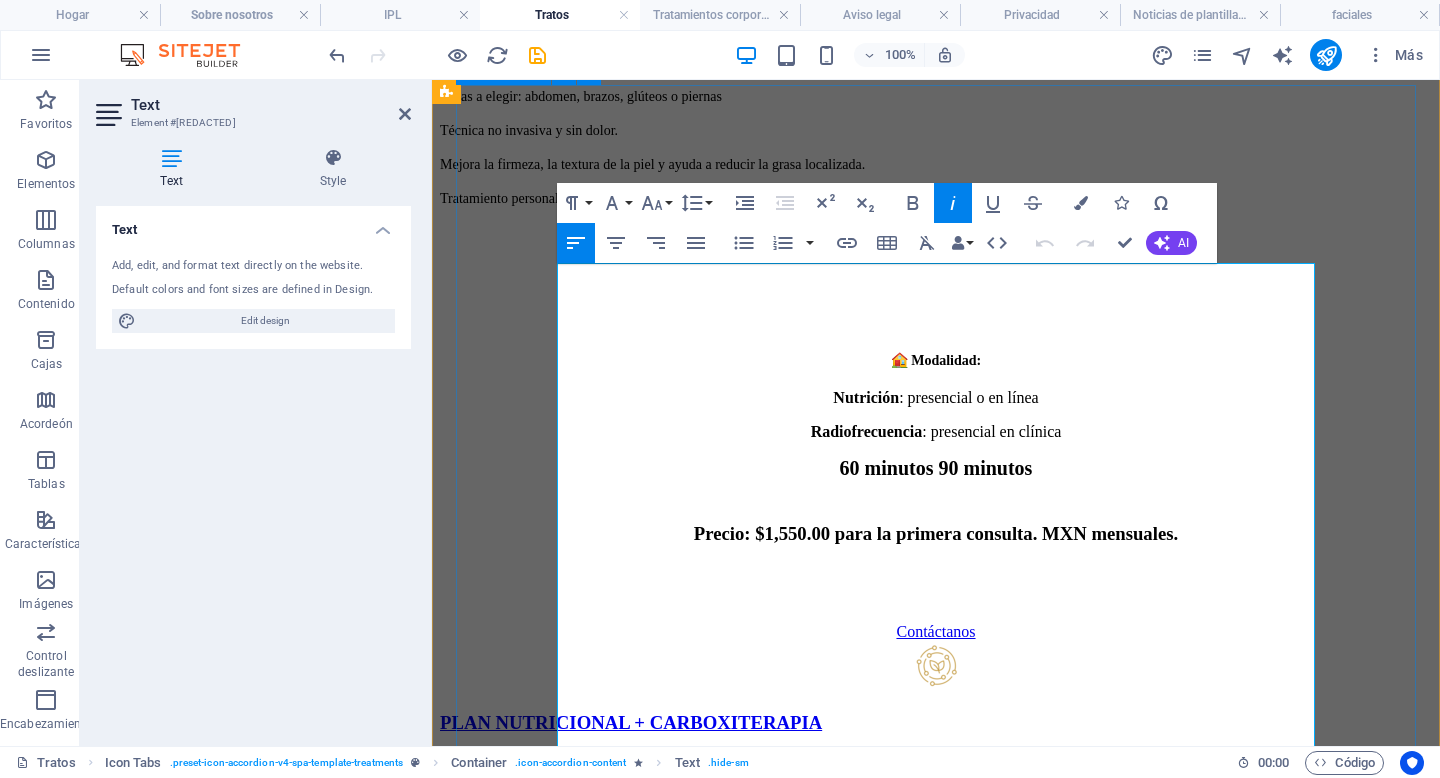 scroll, scrollTop: 4732, scrollLeft: 0, axis: vertical 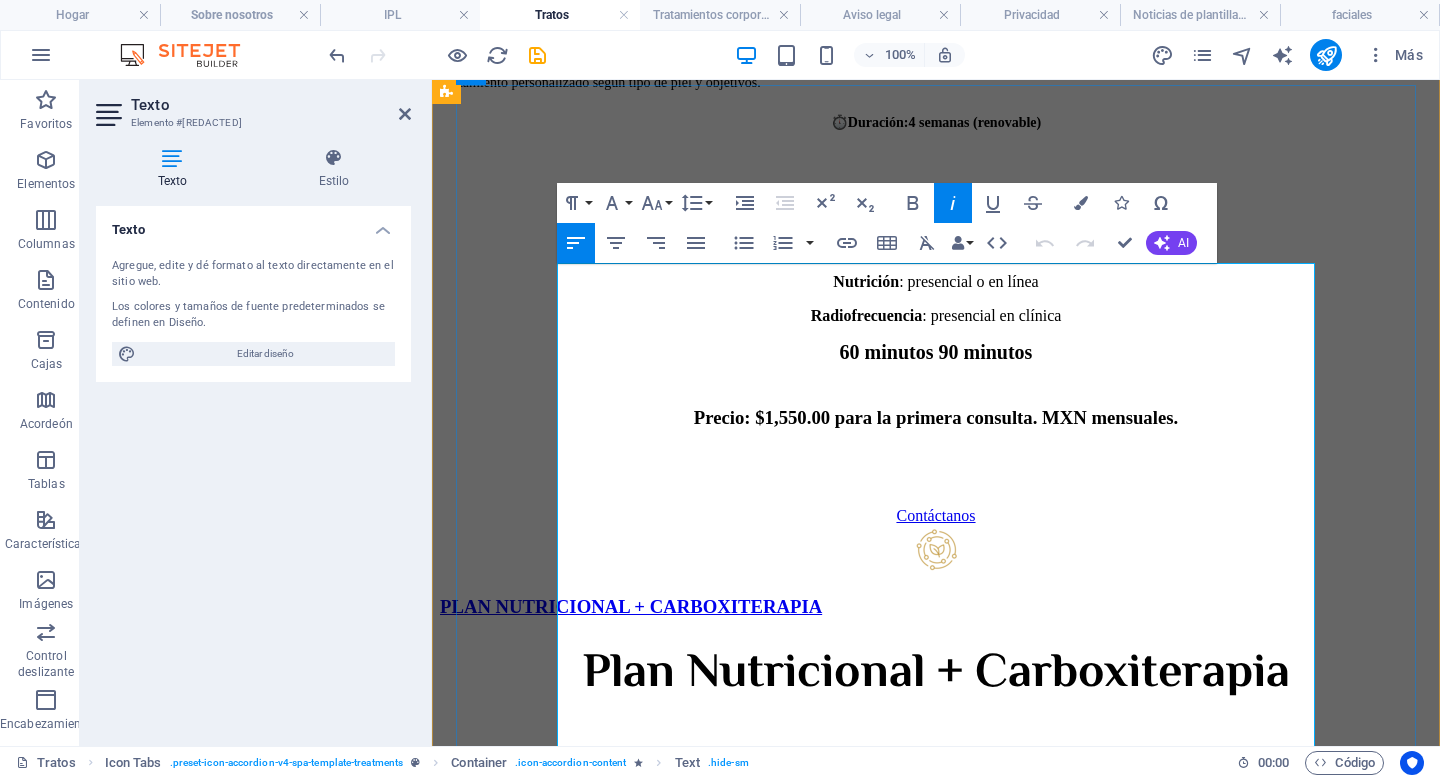 click on "Nutrición y estética en un mismo tratamiento integral." at bounding box center (596, 785) 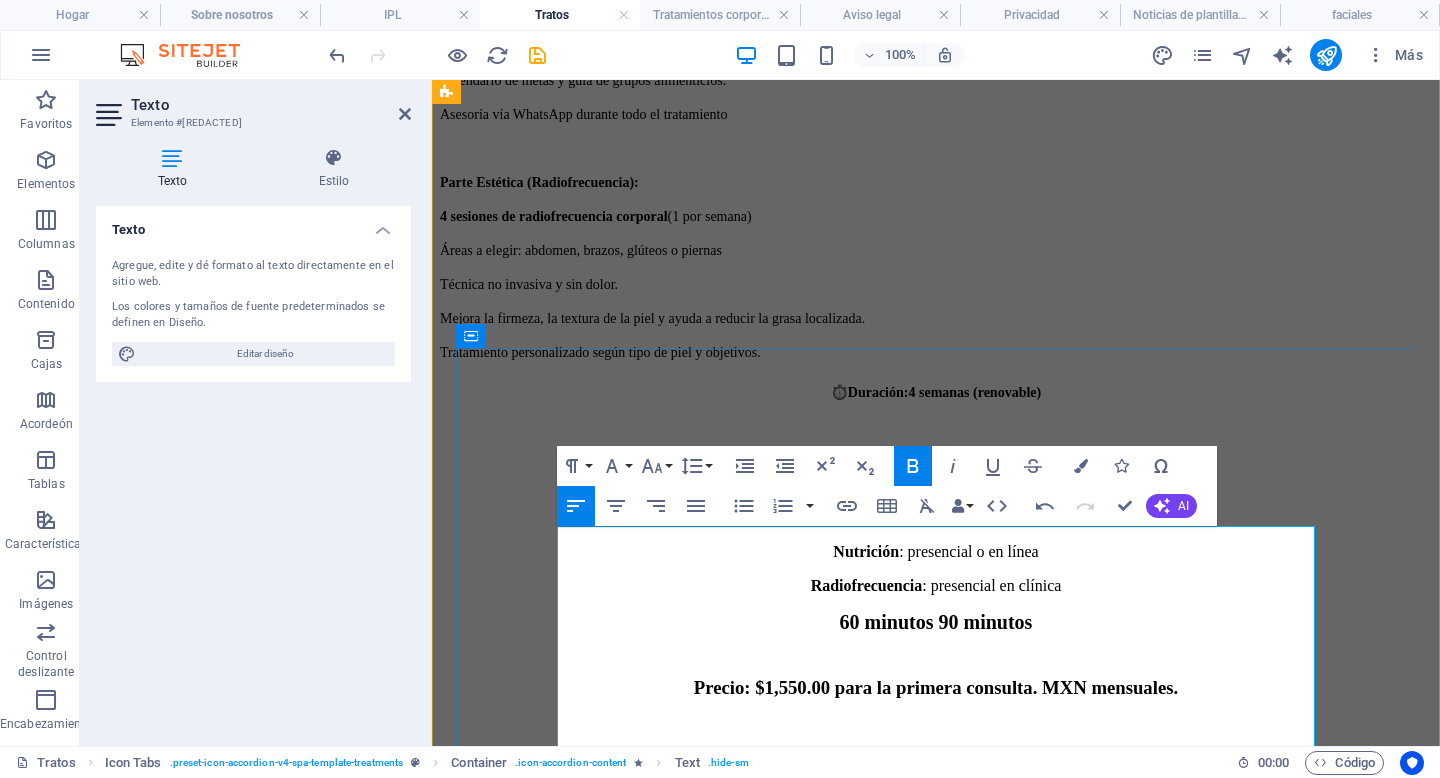 scroll, scrollTop: 4469, scrollLeft: 0, axis: vertical 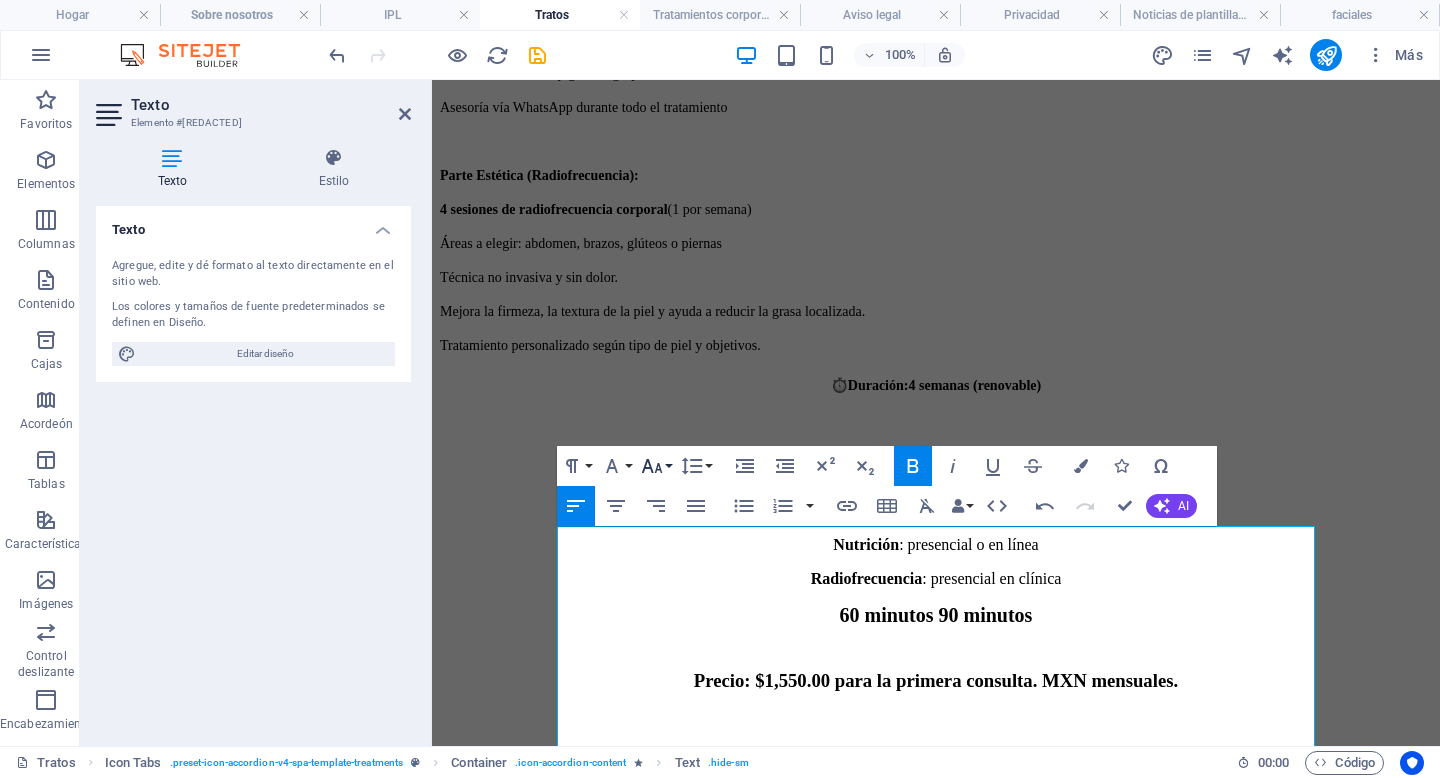 click 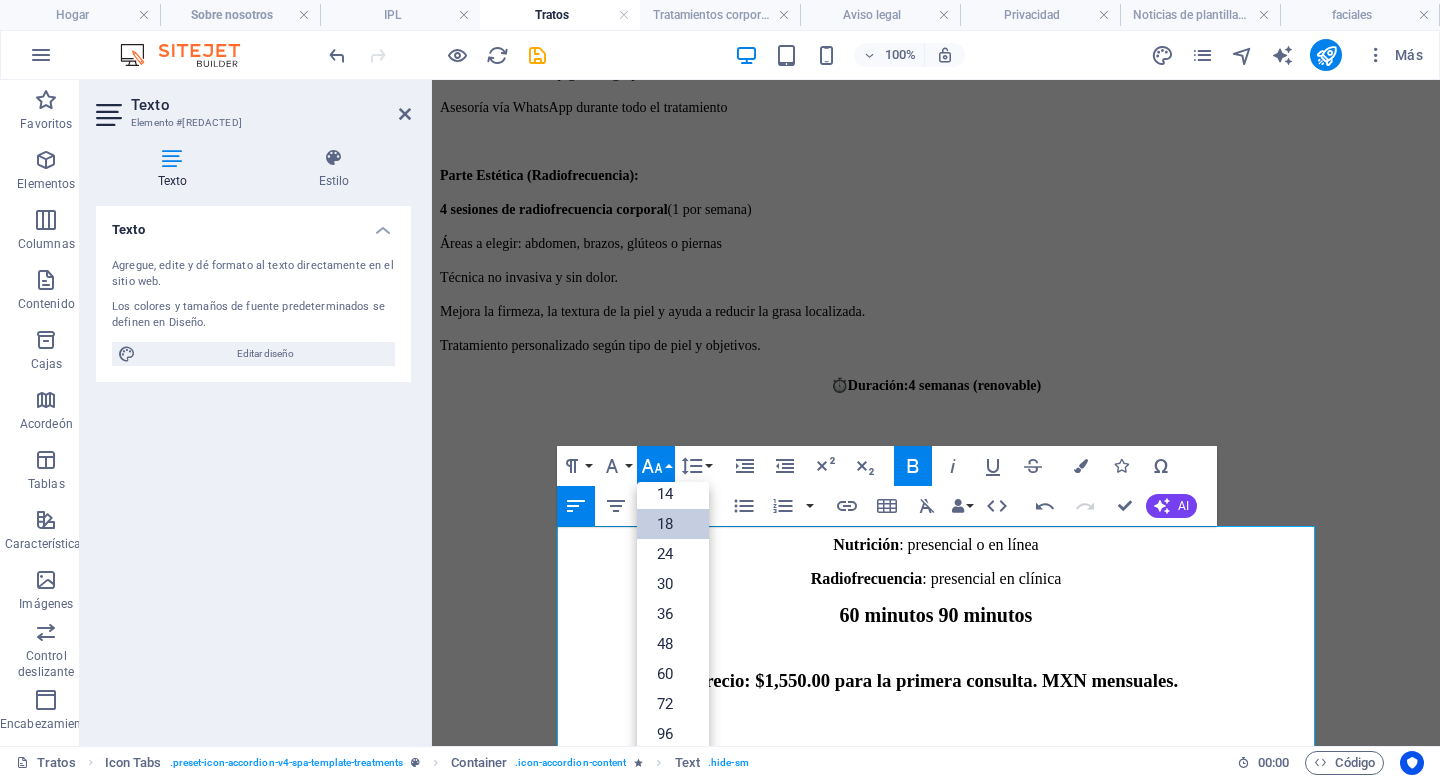 scroll, scrollTop: 161, scrollLeft: 0, axis: vertical 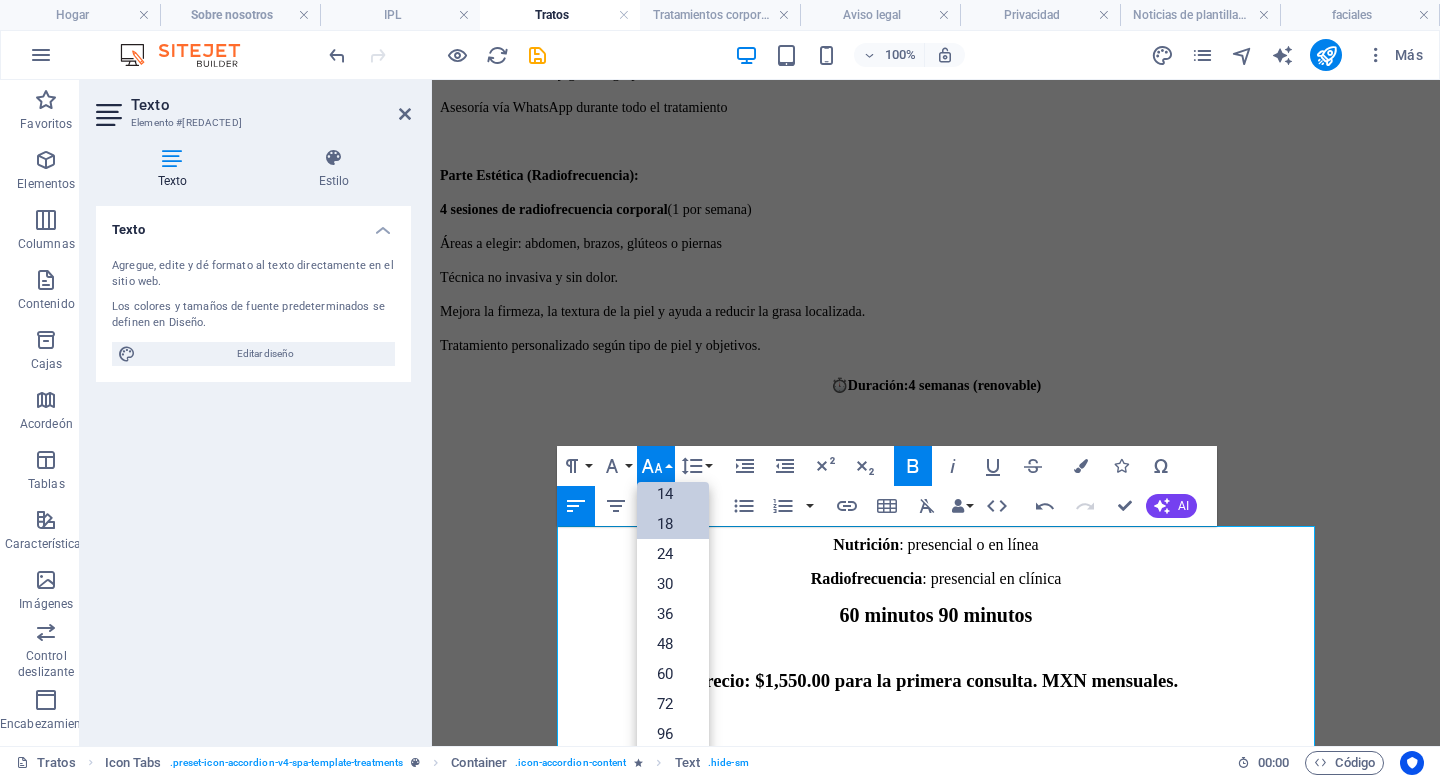 click on "14" at bounding box center (665, 494) 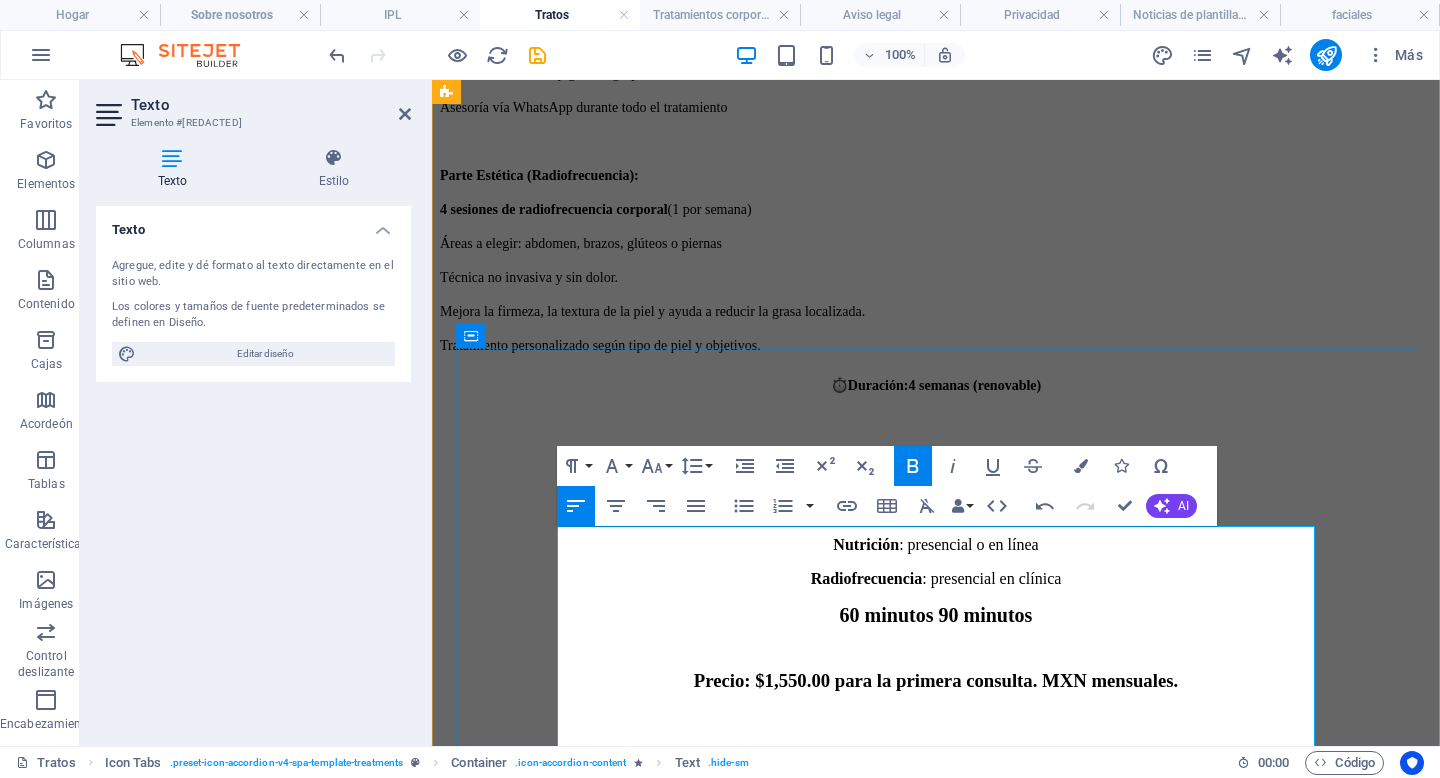 click on "Evaluación completa y medidas" at bounding box center (956, 1200) 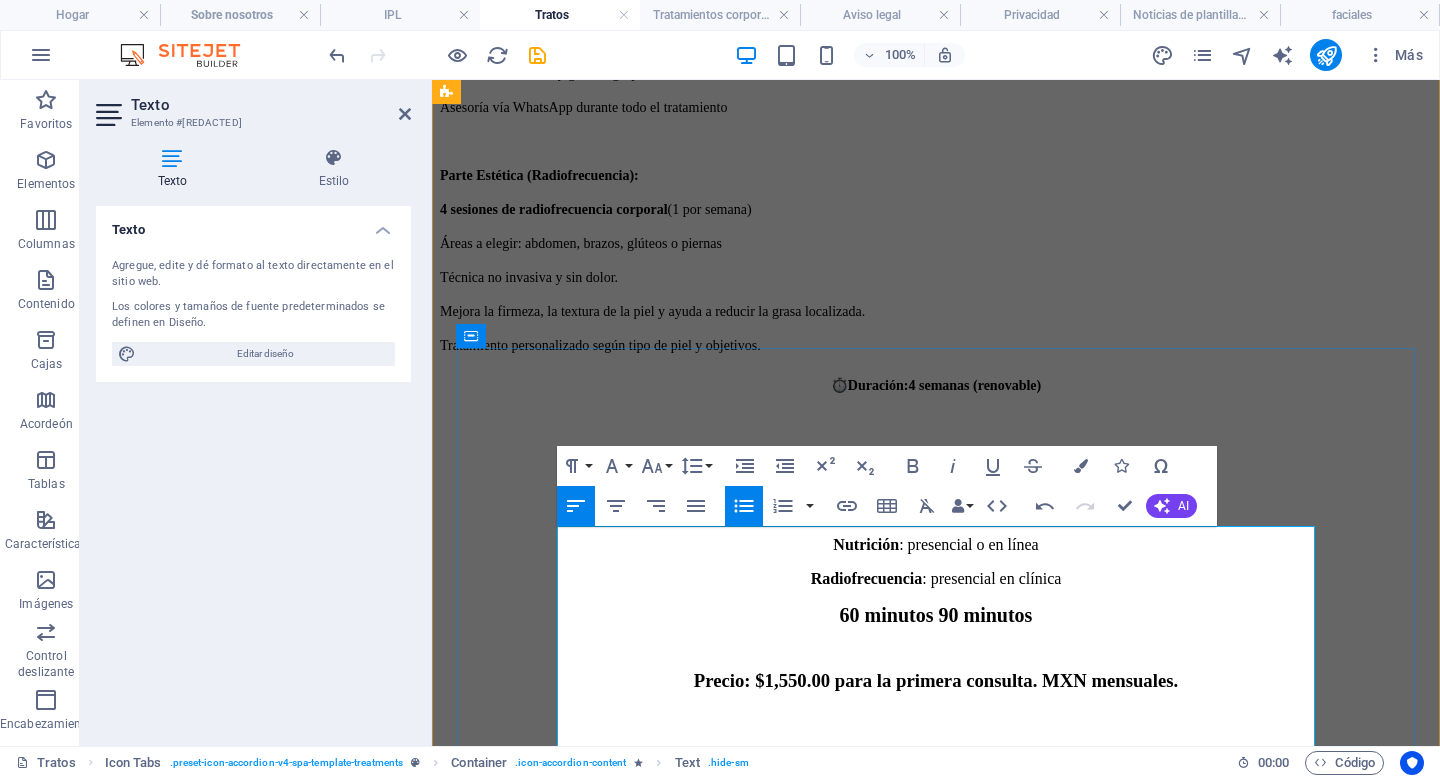 click on "Slide 1 🔥  ¿Quieres transformar tu cuerpo desde adentro y también desde afuera? Combina lo mejor de la nutrición y la estética en un solo plan. 👉  Nutrición + Carboxiterapia corporal" at bounding box center [936, 1070] 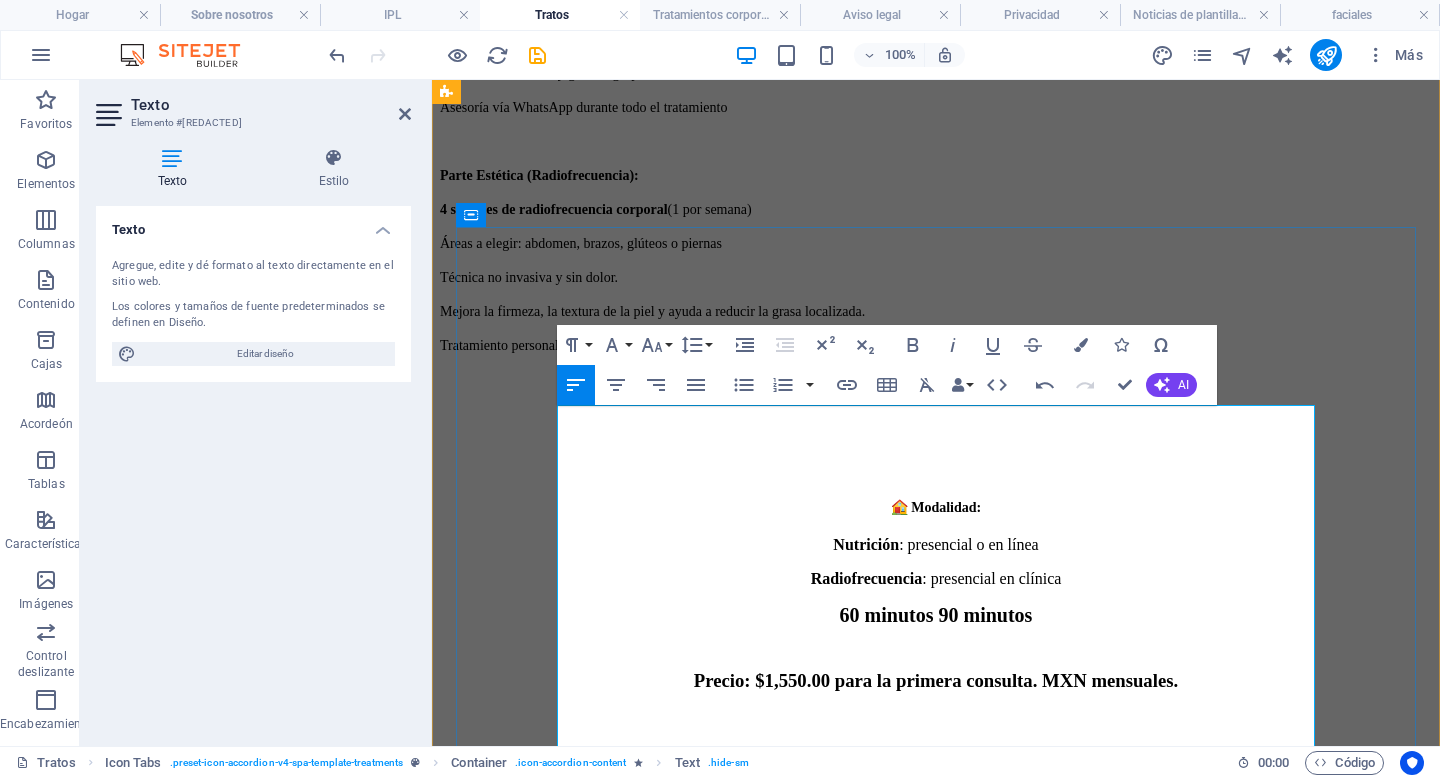 scroll, scrollTop: 4590, scrollLeft: 0, axis: vertical 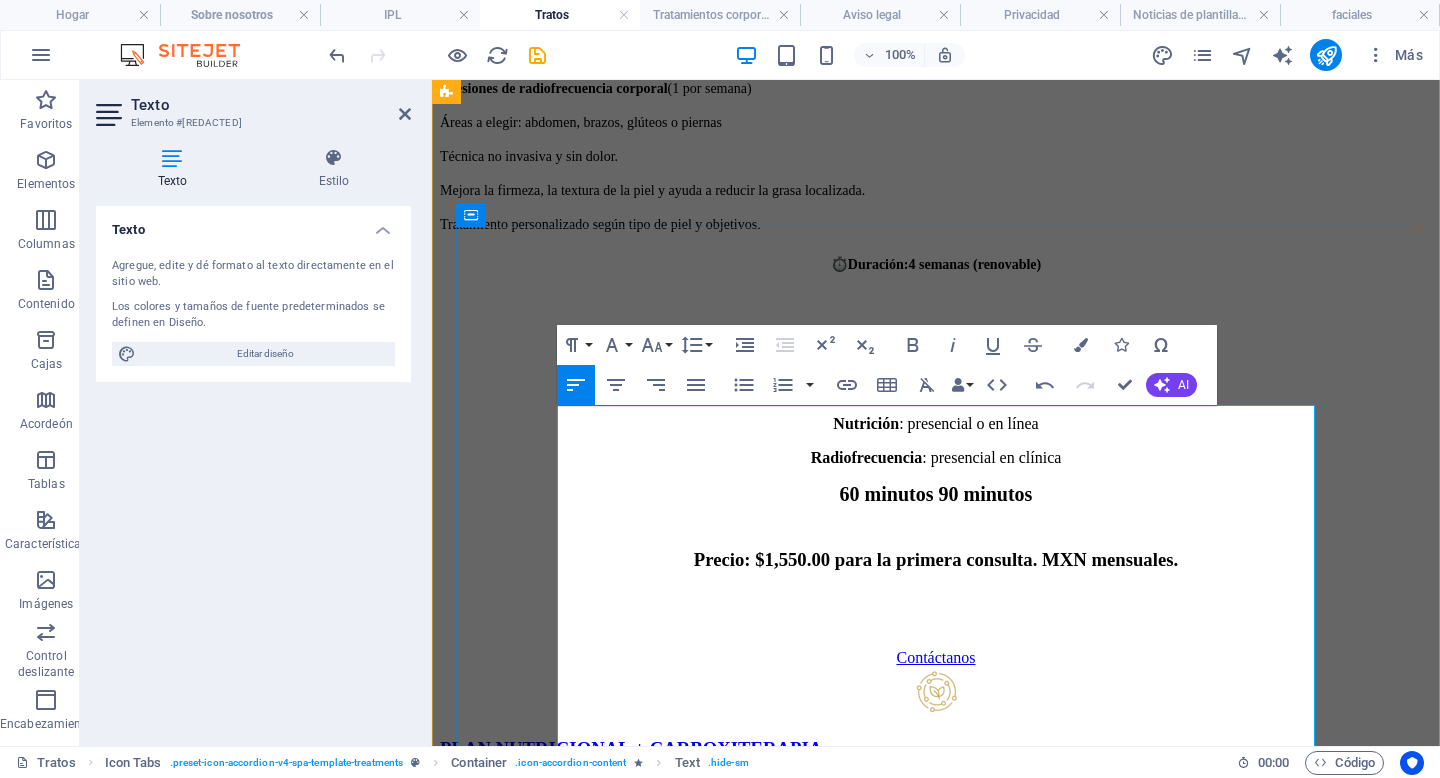 click on "Evaluación completa y medidas Historia clínica Aplicación de seguimiento 24/7 Listas de súper y despensa saludable Plan de alimentación y calendario Atención por WhatsApp Membresía con beneficios" at bounding box center (936, 1151) 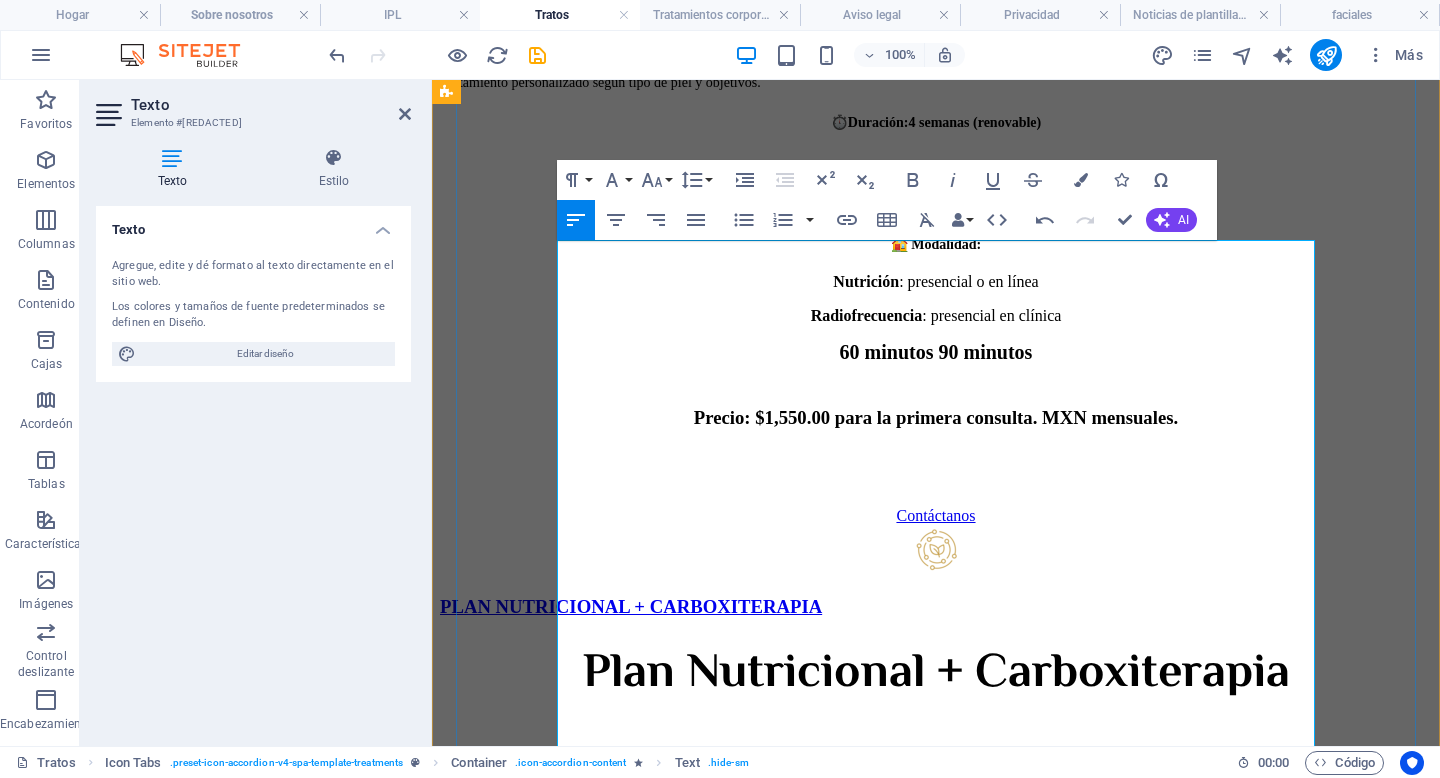 scroll, scrollTop: 4755, scrollLeft: 0, axis: vertical 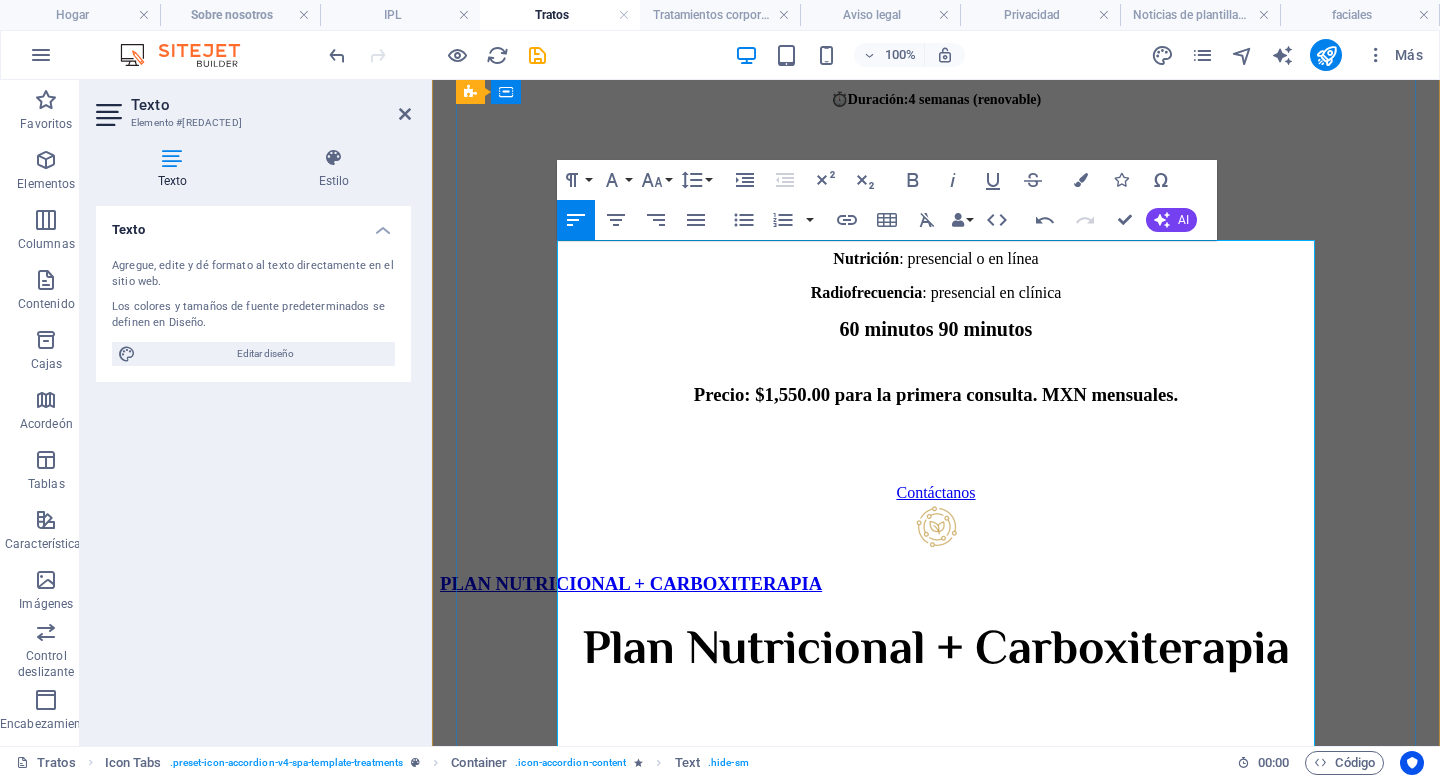 click on "Slide 3 💉  Carboxiterapia corporal (4 sesiones)" at bounding box center [936, 1162] 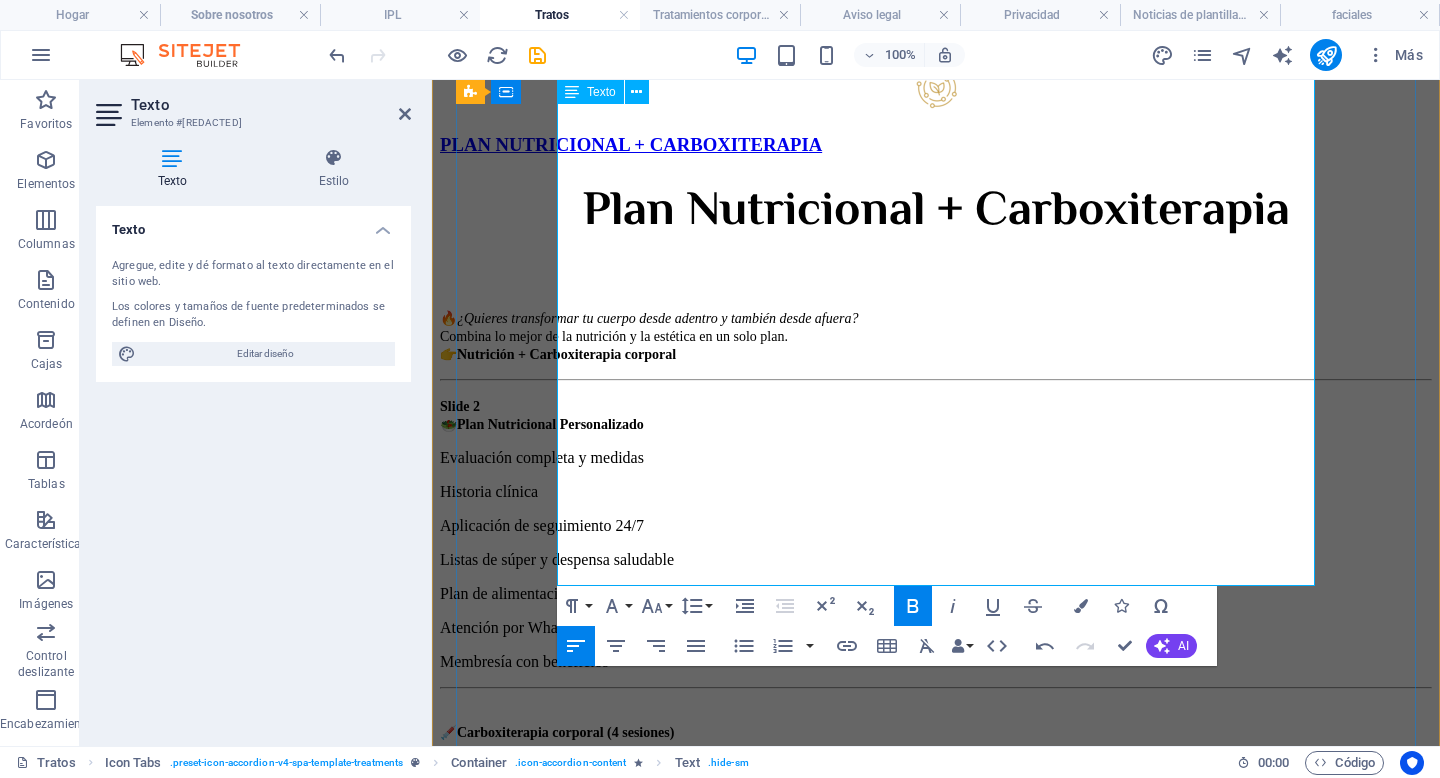 scroll, scrollTop: 5236, scrollLeft: 0, axis: vertical 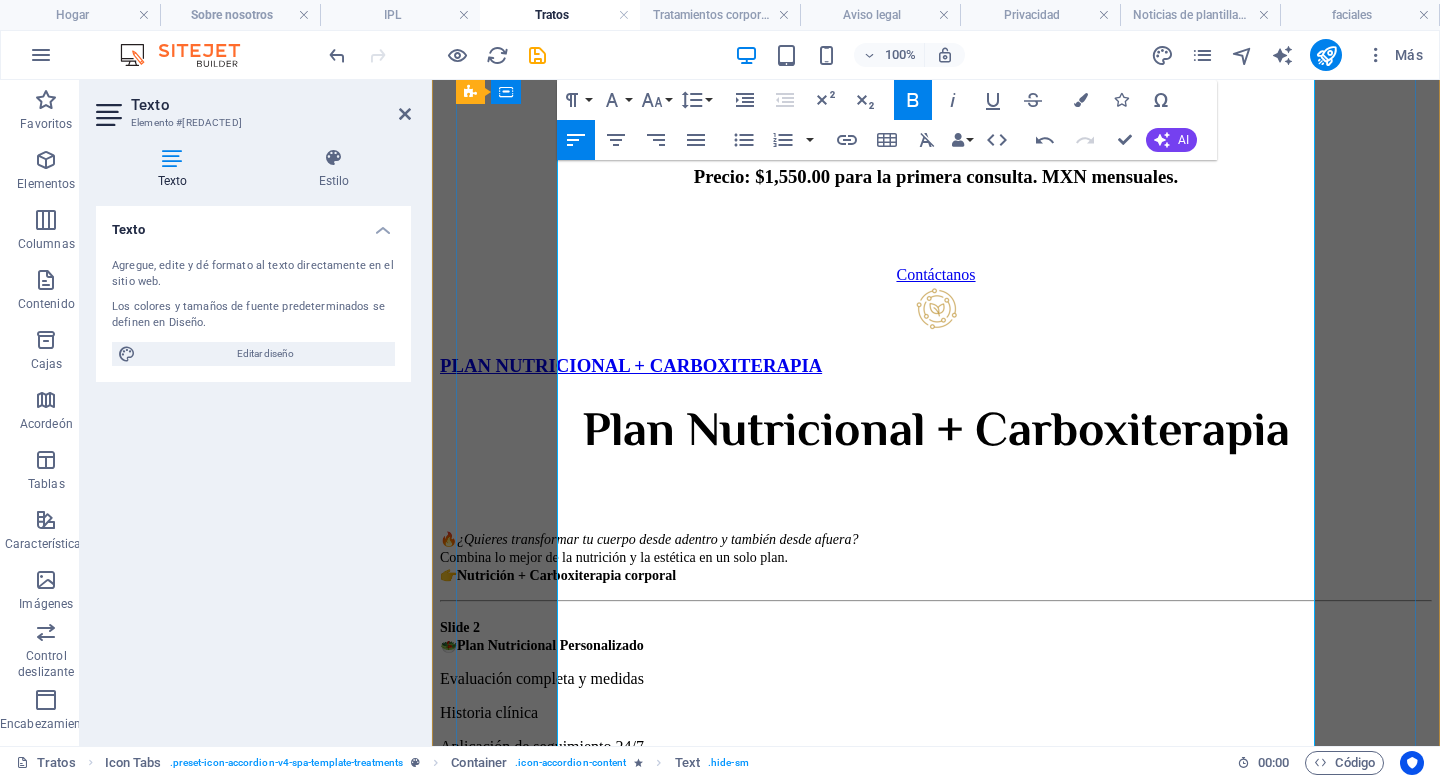 click on "​ 💉  Carboxiterapia corporal (4 sesiones)" at bounding box center [936, 944] 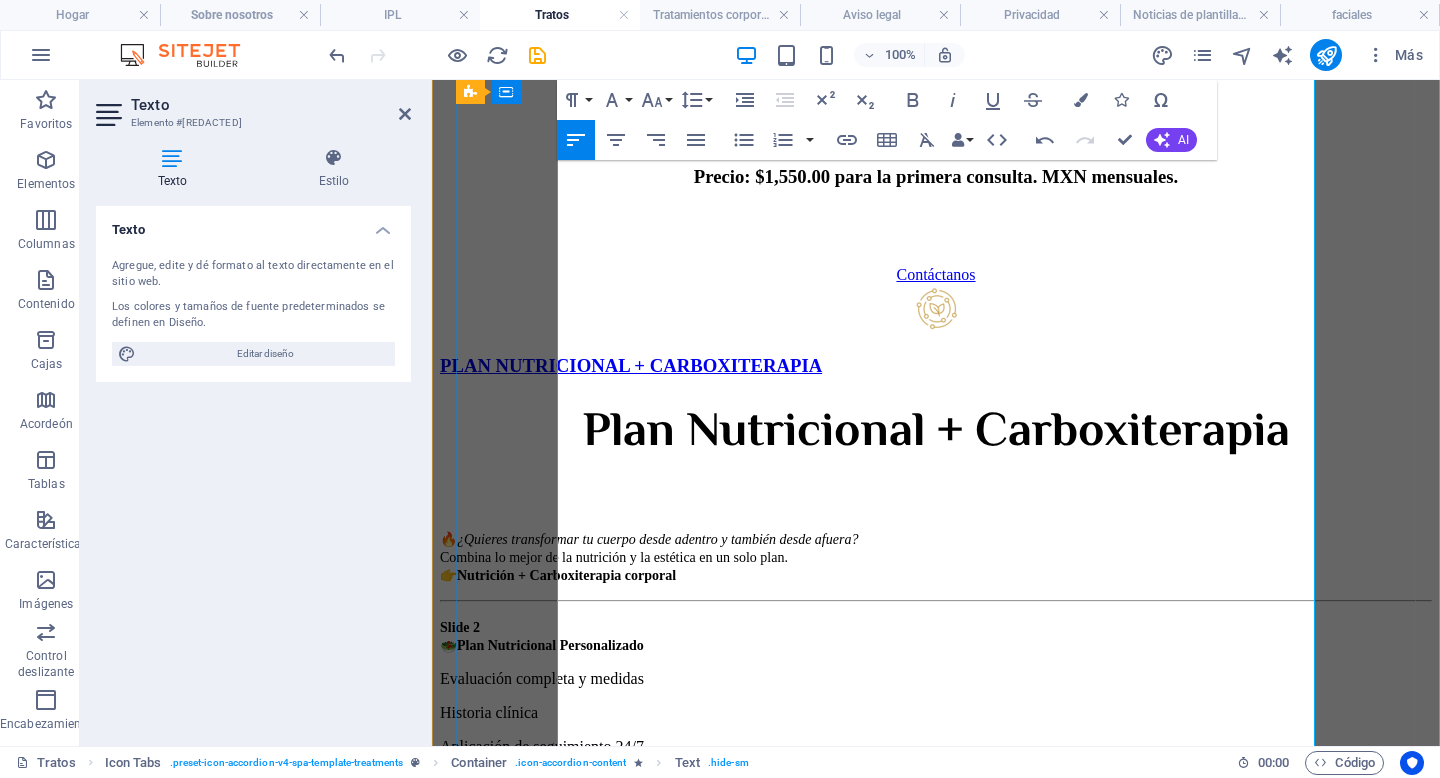 click on "Slide 4 📆 Duración: 4 semanas 💰 Precio: desde $2,200 MXN 📍 Nutrición: en línea o presencial 📍 Carboxiterapia: solo en clínica ArLo" at bounding box center (936, 1196) 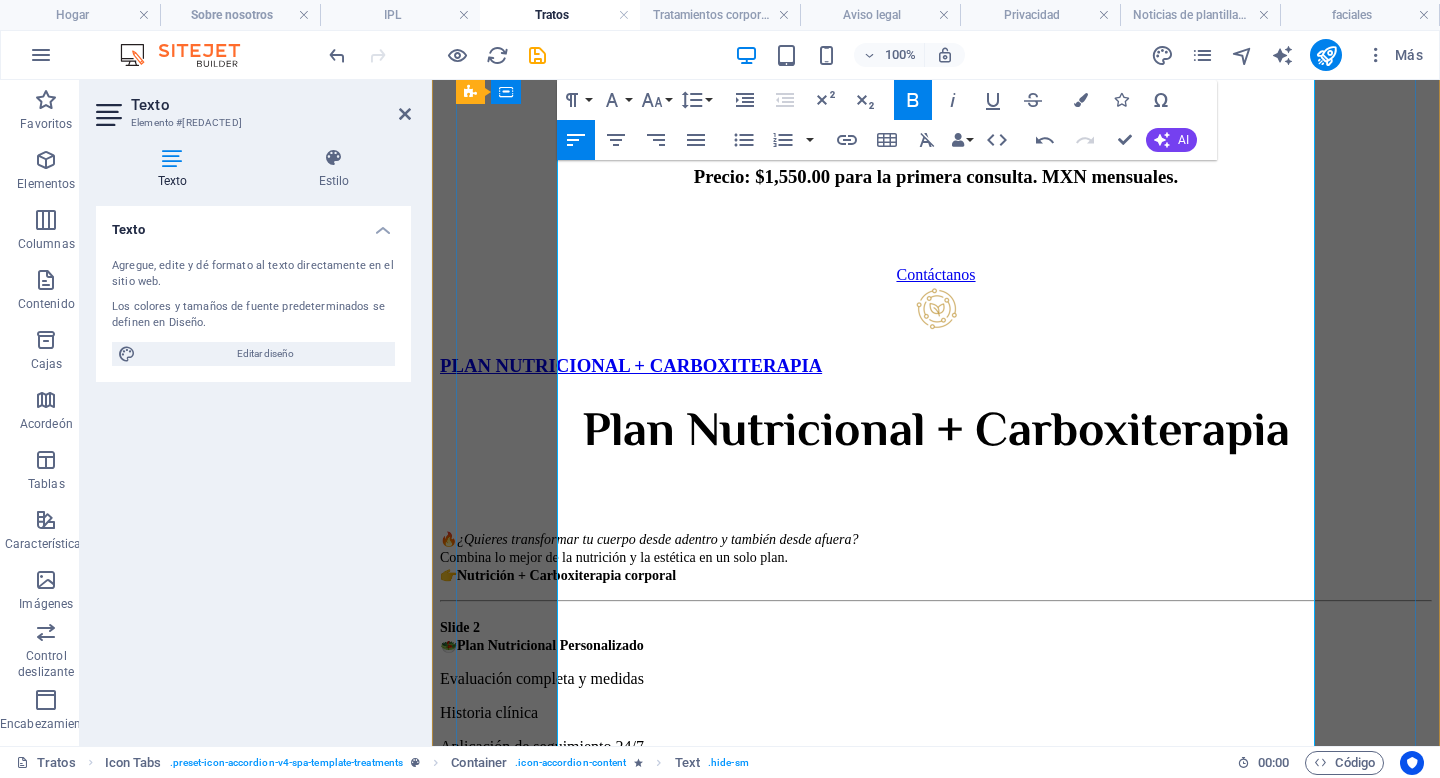 click on "​ 📆 Duración: 4 semanas 💰 Precio: desde $2,200 MXN 📍 Nutrición: en línea o presencial 📍 Carboxiterapia: solo en clínica ArLo" at bounding box center (552, 1205) 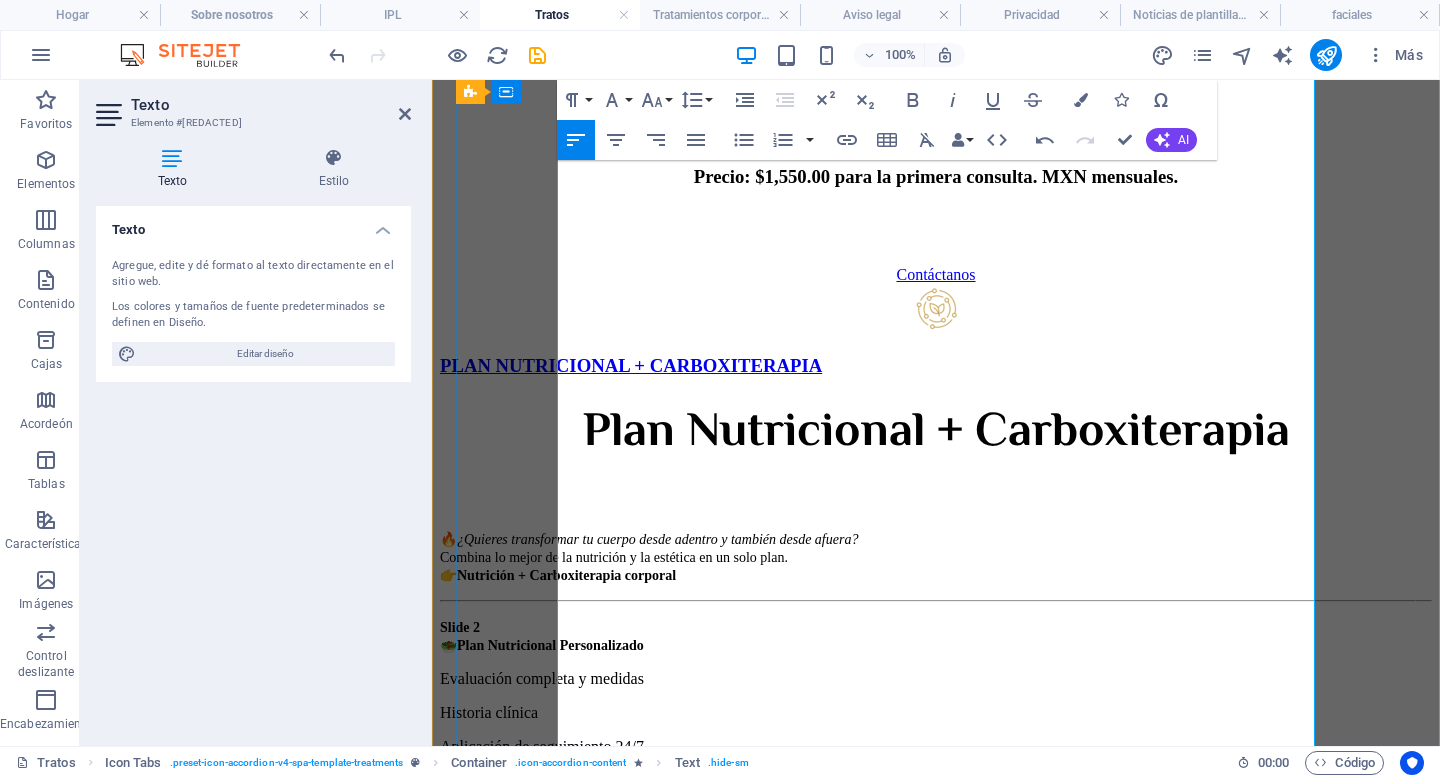 type 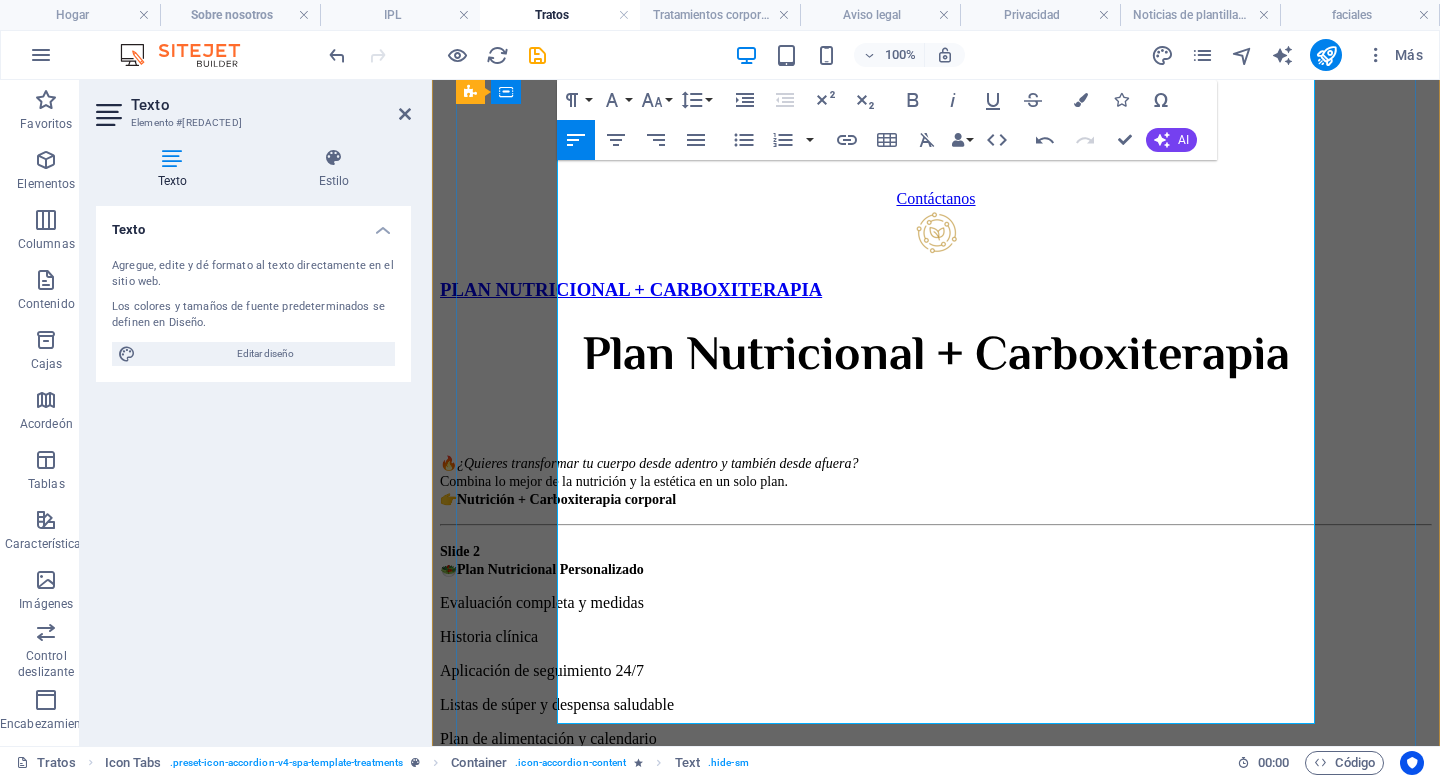 scroll, scrollTop: 5071, scrollLeft: 0, axis: vertical 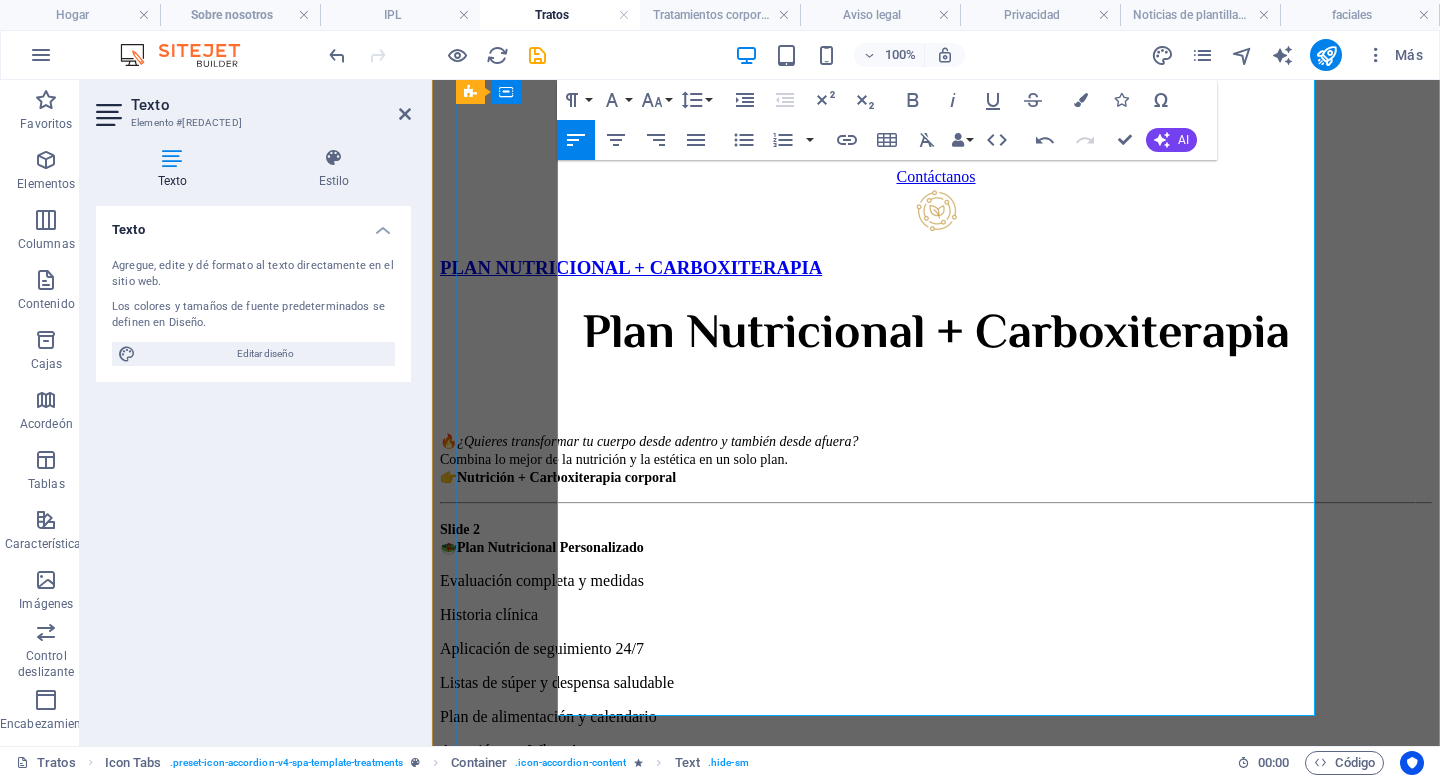 click on "Slide 5 ✨  Cuidarte también es quererte En ArLo, te ayudamos a lograr cambios reales, sostenibles y visibles. 📩 Agenda tu cita por DM o WhatsApp" at bounding box center (936, 1213) 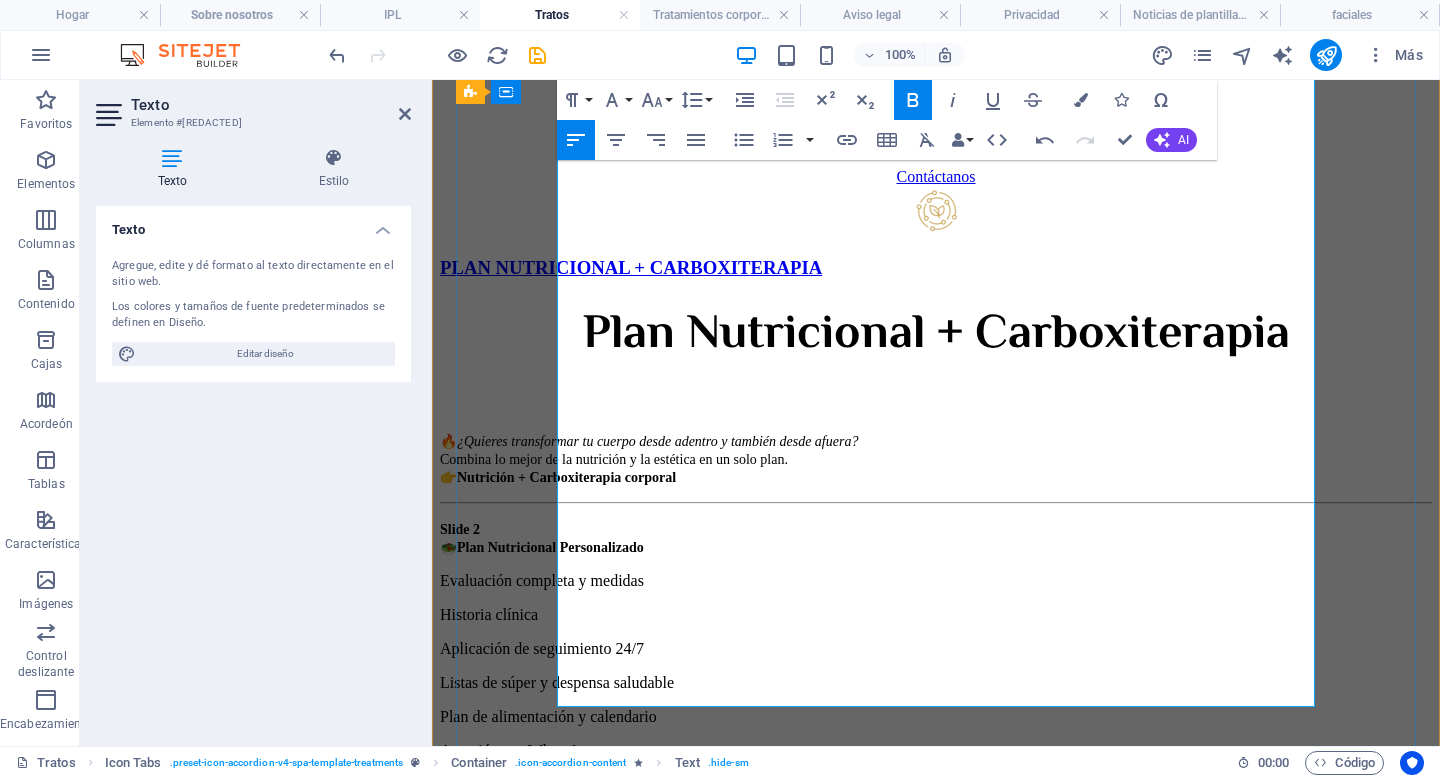 click on "✨  Cuidarte también es quererte En ArLo, te ayudamos a lograr cambios reales, sostenibles y visibles. 📩 Agenda tu cita por DM o WhatsApp" at bounding box center [936, 1195] 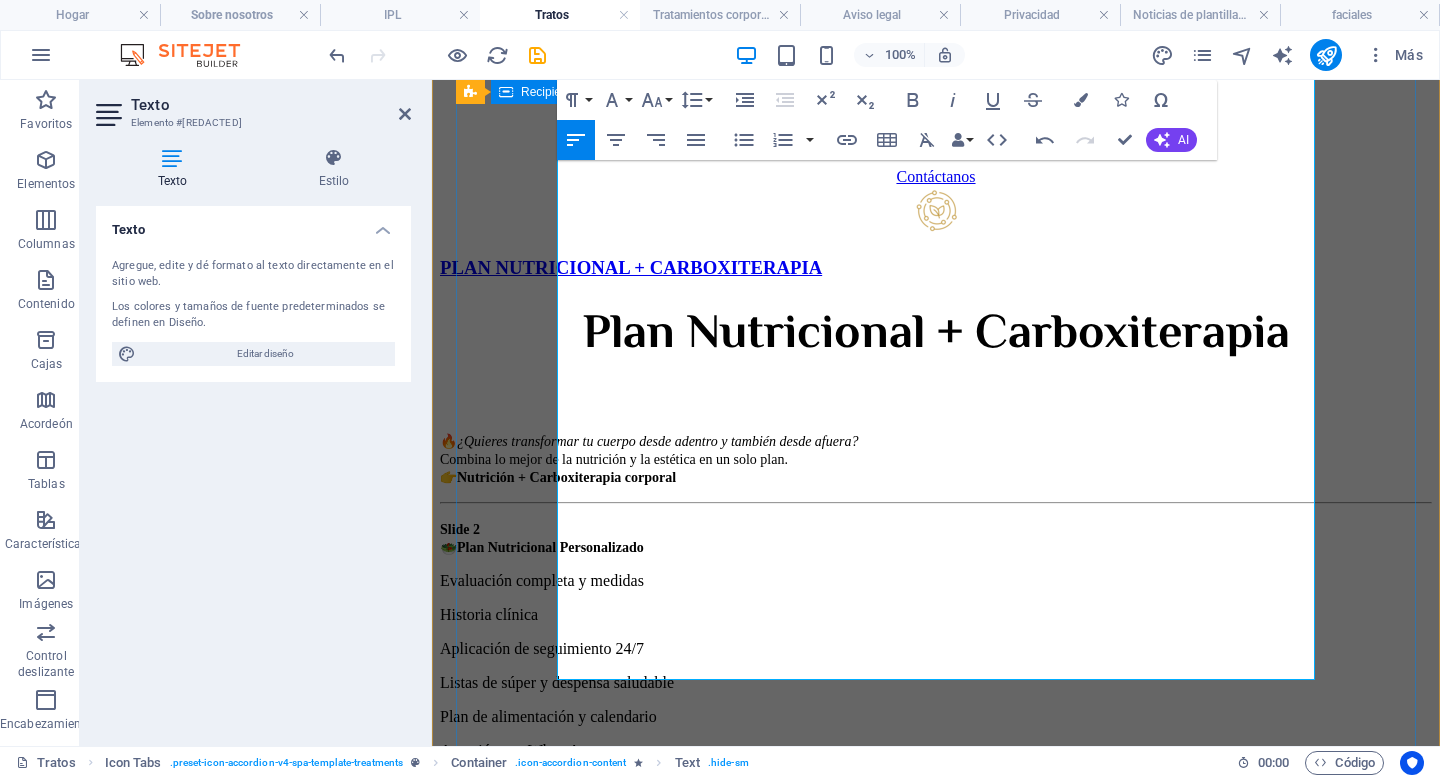 click on "Plan Nutricional + Carboxiterapia 🔥  ¿Quieres transformar tu cuerpo desde adentro y también desde afuera? Combina lo mejor de la nutrición y la estética en un solo plan. 👉  Nutrición + Carboxiterapia corporal Slide 2 🥗  Plan Nutricional Personalizado Evaluación completa y medidas Historia clínica Aplicación de seguimiento 24/7 Listas de súper y despensa saludable Plan de alimentación y calendario Atención por WhatsApp Membresía con beneficios ✨ ¿Qué es la carboxiterapia? Es un tratamiento estético  no invasivo  que consiste en la aplicación subcutánea de dióxido de carbono (CO₂)  💉  Carboxiterapia corporal (4 sesiones) Mejora la circulación Estimula colágeno y elastina Reduce celulitis y grasa localizada Piel más firme y tonificada 📆 Duración: 4 semanas 💰 Precio: desde $1,500 MXN 📍 Nutrición: en línea o presencial 📍 Carboxiterapia: solo en clínica ArLo ✨  Cuidarte también es quererte En ArLo, te ayudamos a lograr cambios reales, sostenibles y visibles." at bounding box center (936, 972) 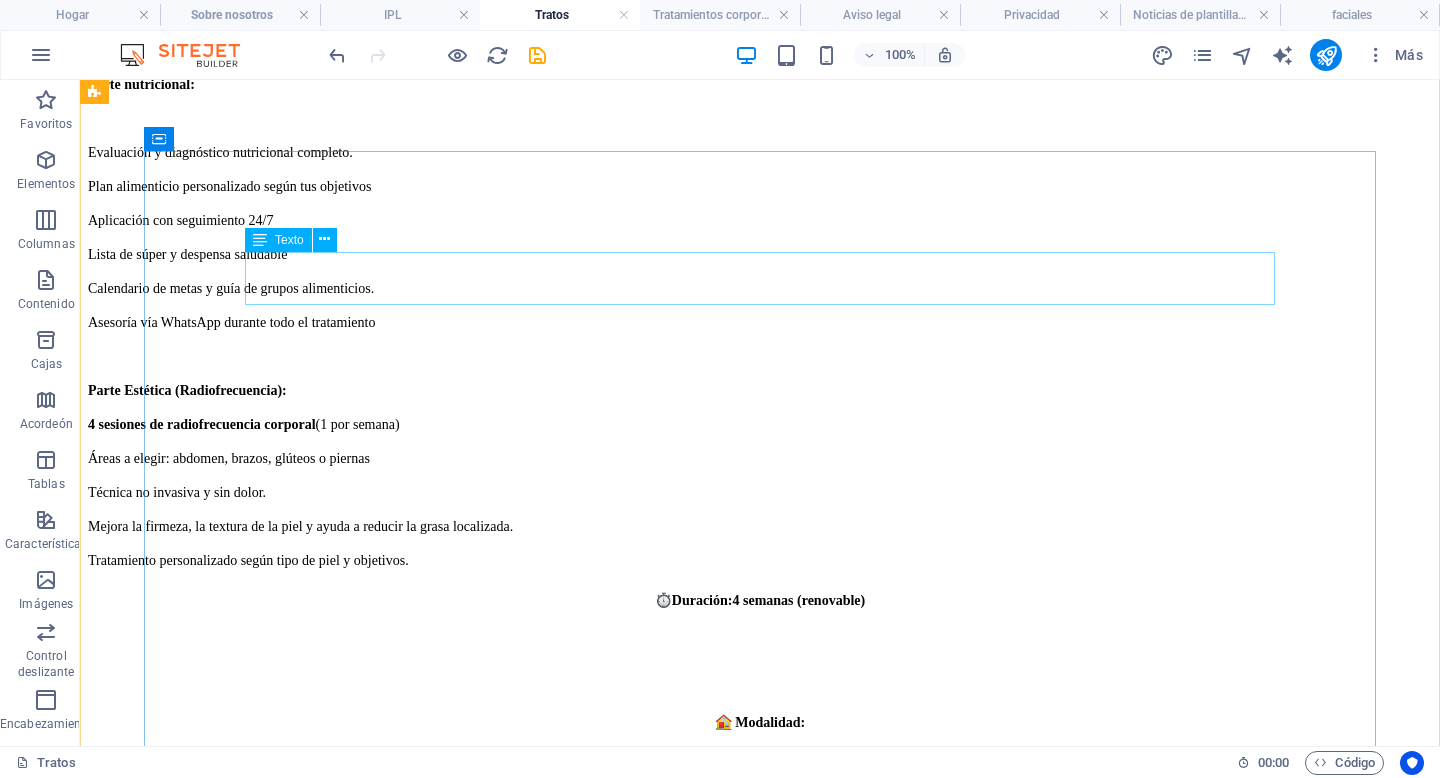 scroll, scrollTop: 4550, scrollLeft: 0, axis: vertical 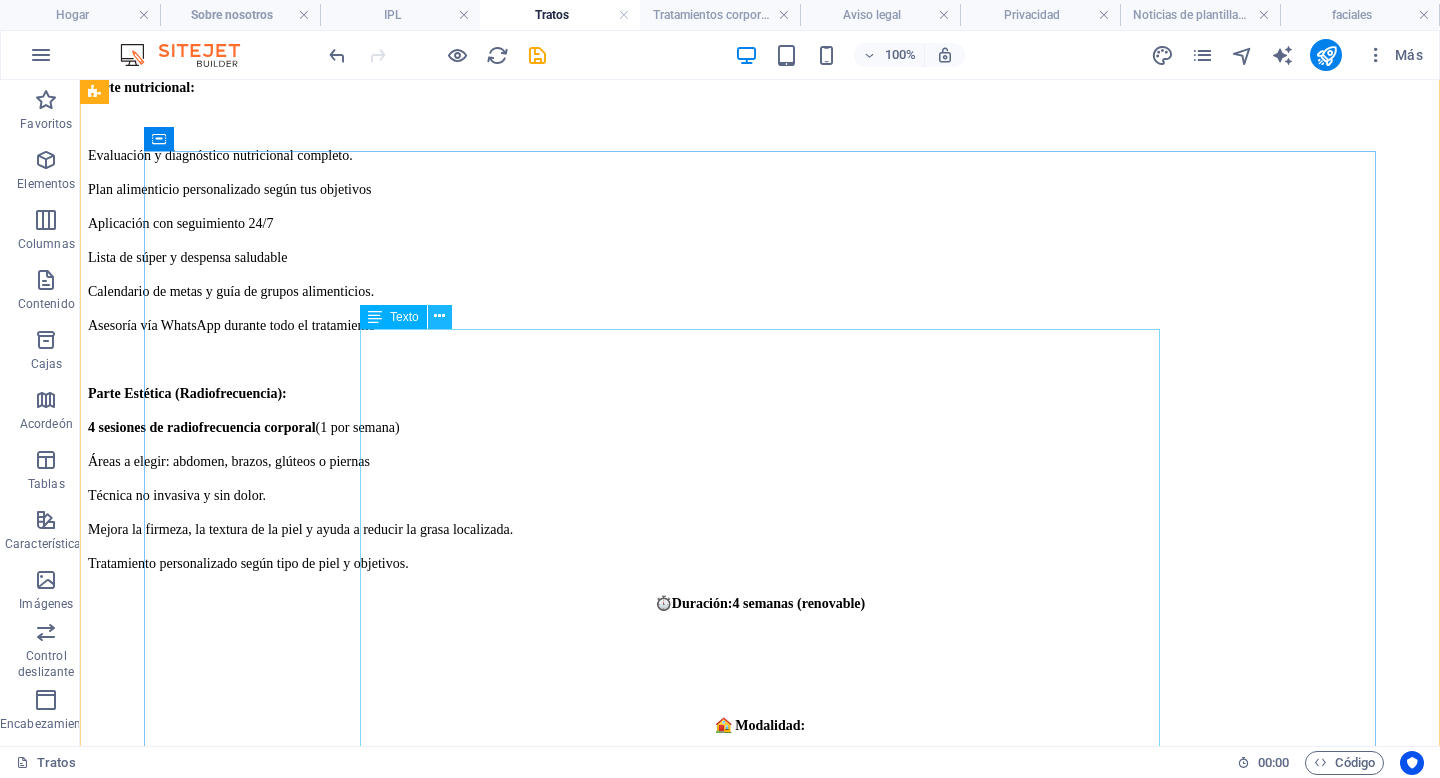 click at bounding box center (439, 316) 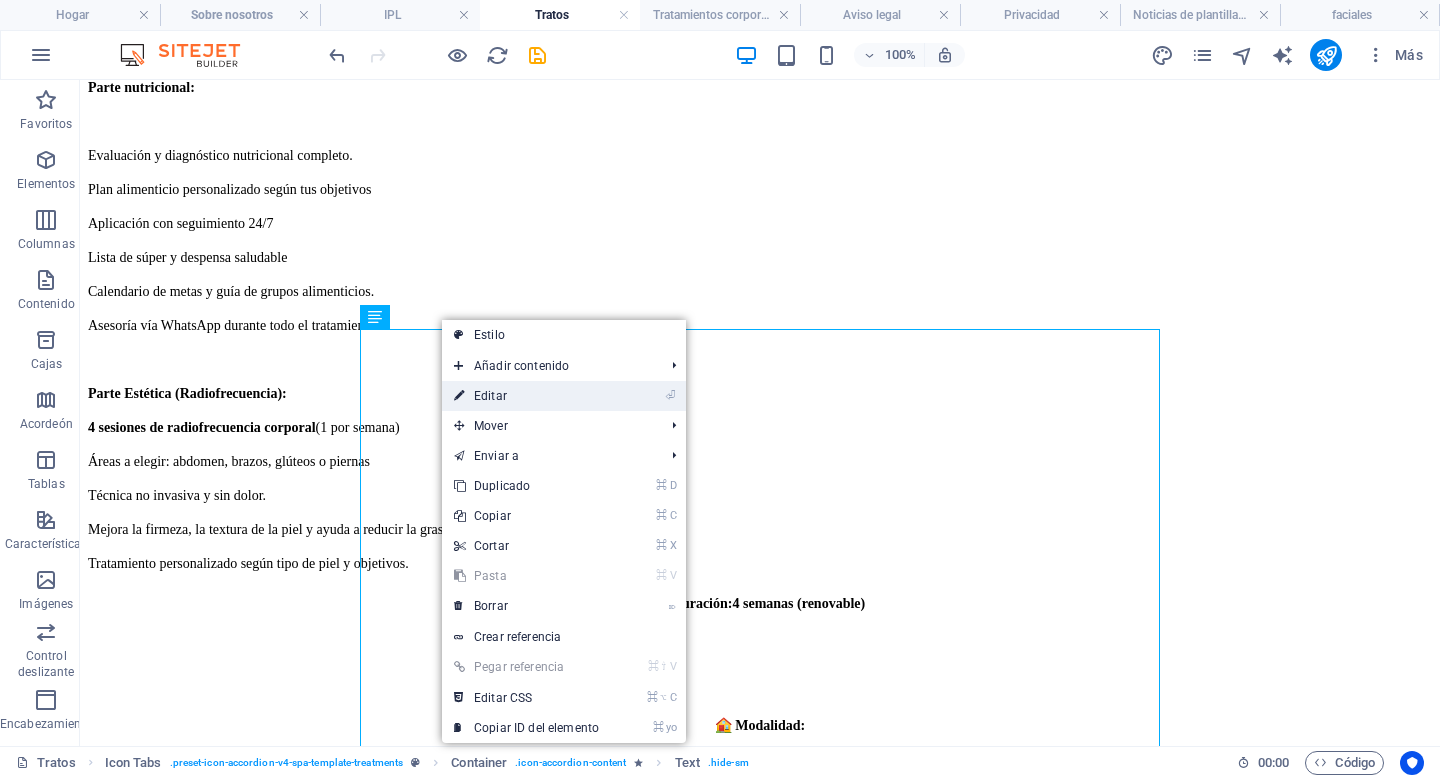 click on "⏎ Editar" at bounding box center [526, 396] 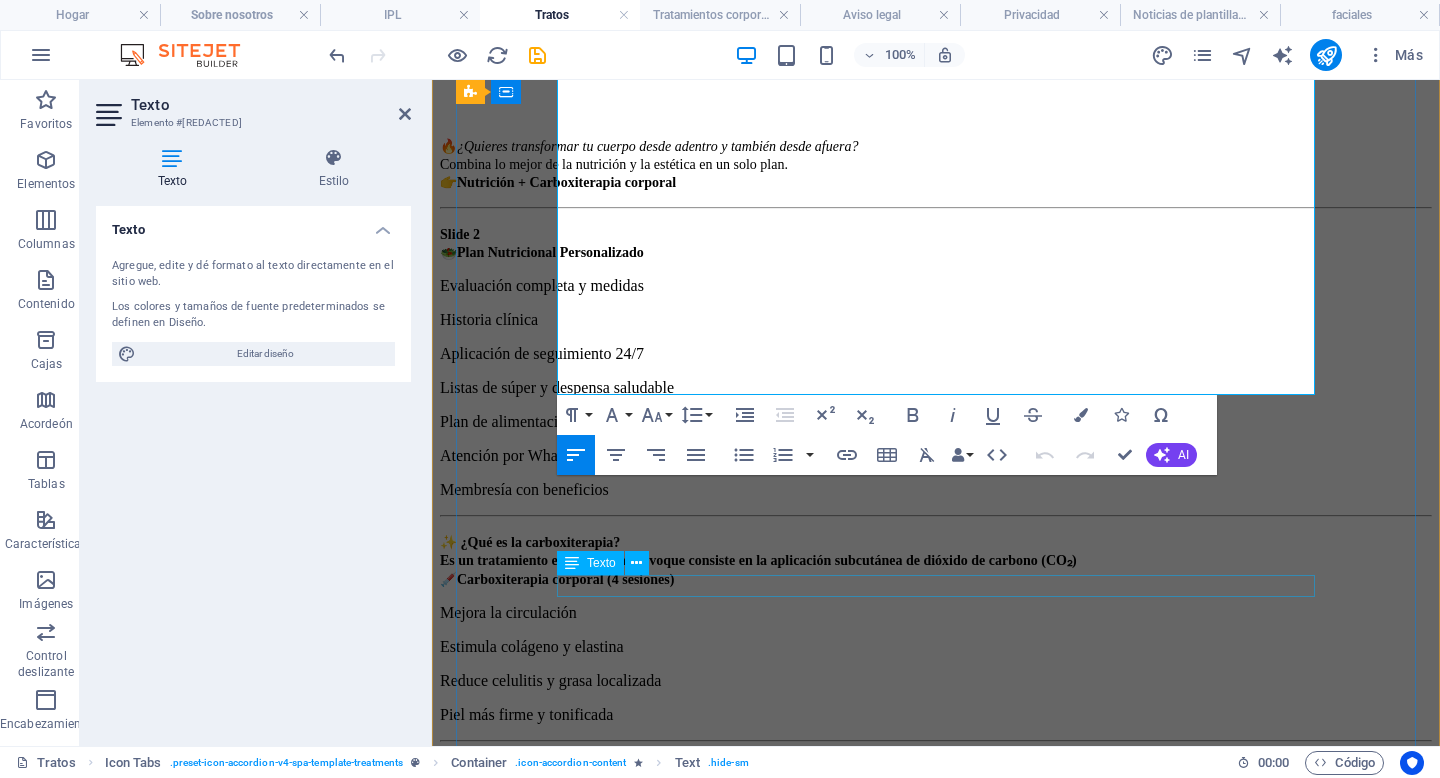 scroll, scrollTop: 5356, scrollLeft: 0, axis: vertical 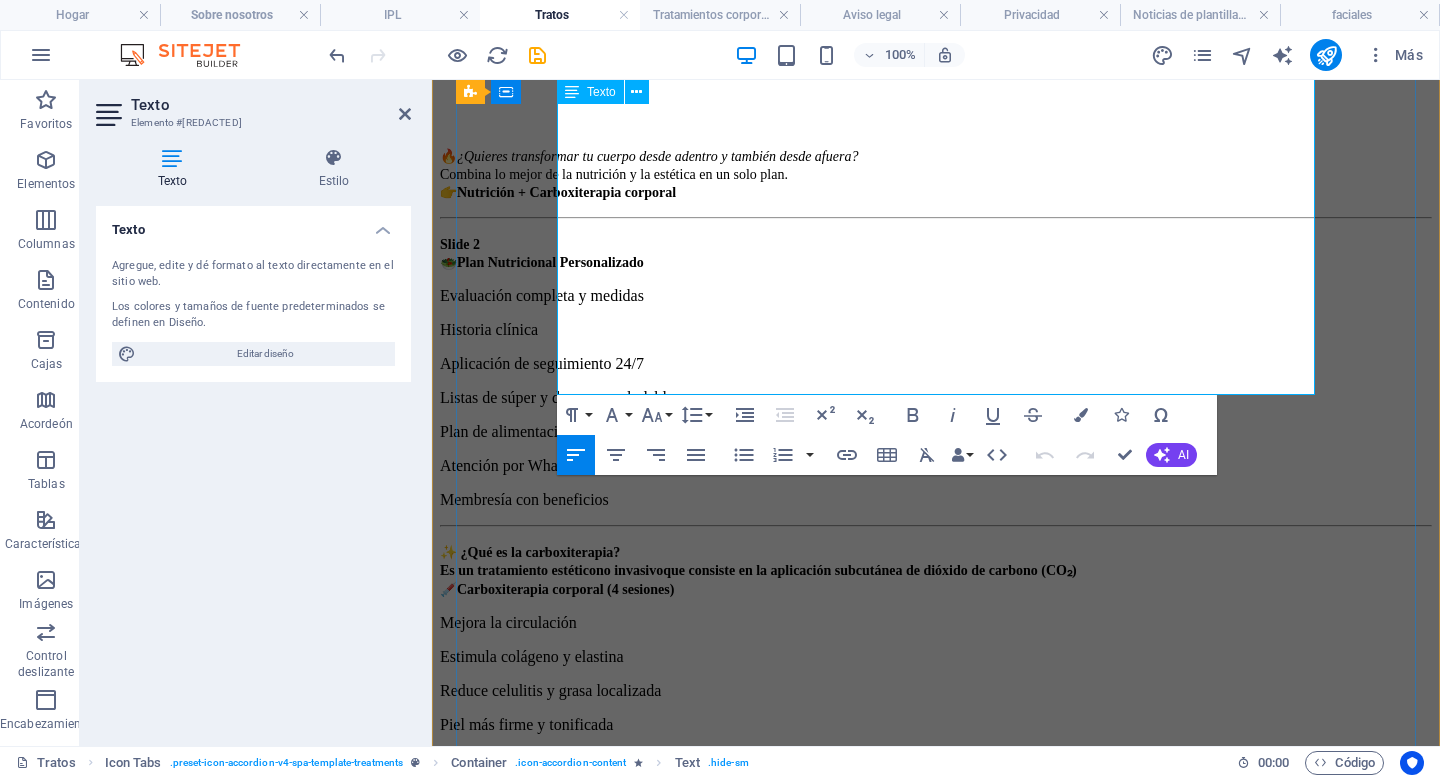 click on "📆 Duración: 4 semanas 💰 Precio: desde $1,500 MXN 📍 Nutrición: en línea o presencial 📍 Carboxiterapia: solo en clínica ArLo" at bounding box center (936, 813) 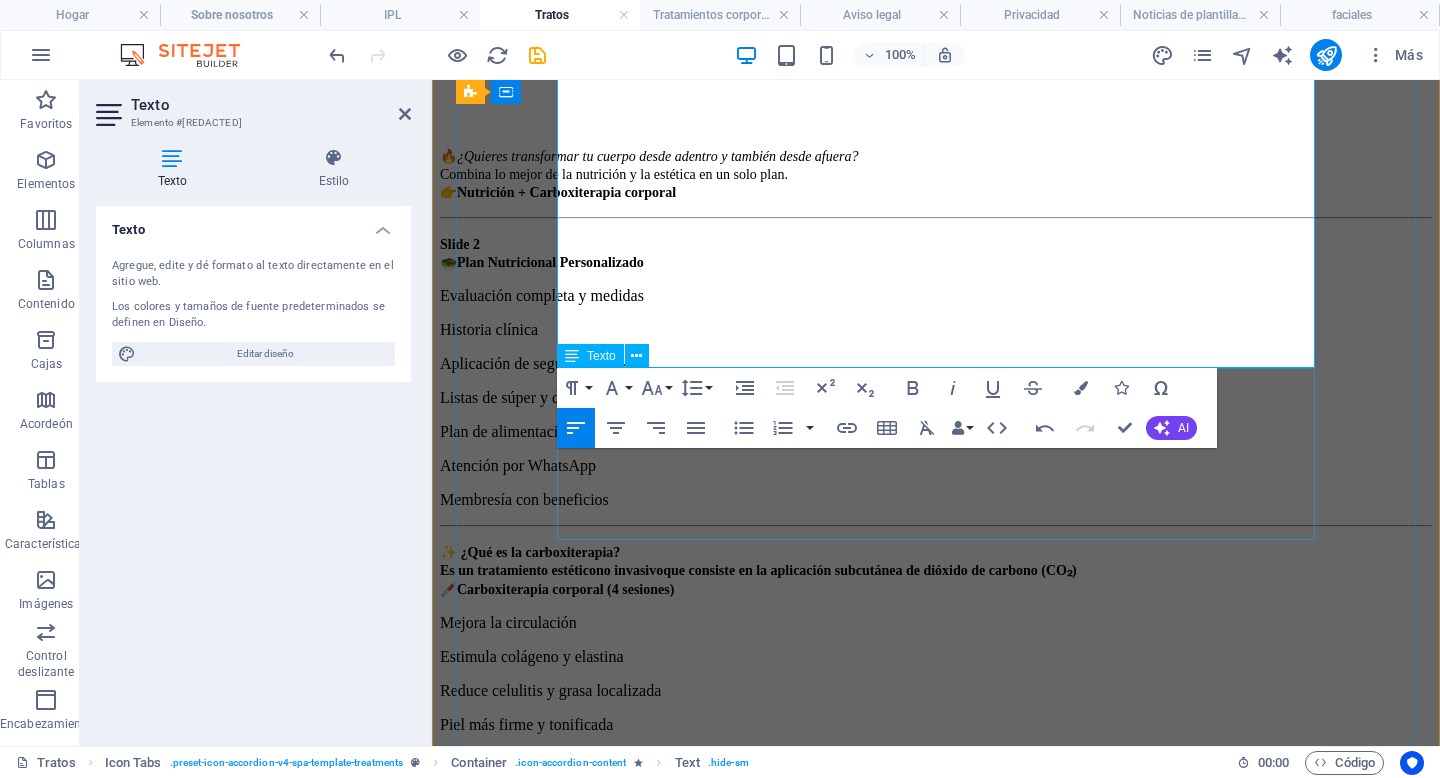 click on "⏱️  Duración:  4 semanas (renovable)   🏠 Modalidad: Nutrición  : presencial o en línea Radiofrecuencia  : presencial en clínica 60 minutos 90 minutos" at bounding box center (936, 1055) 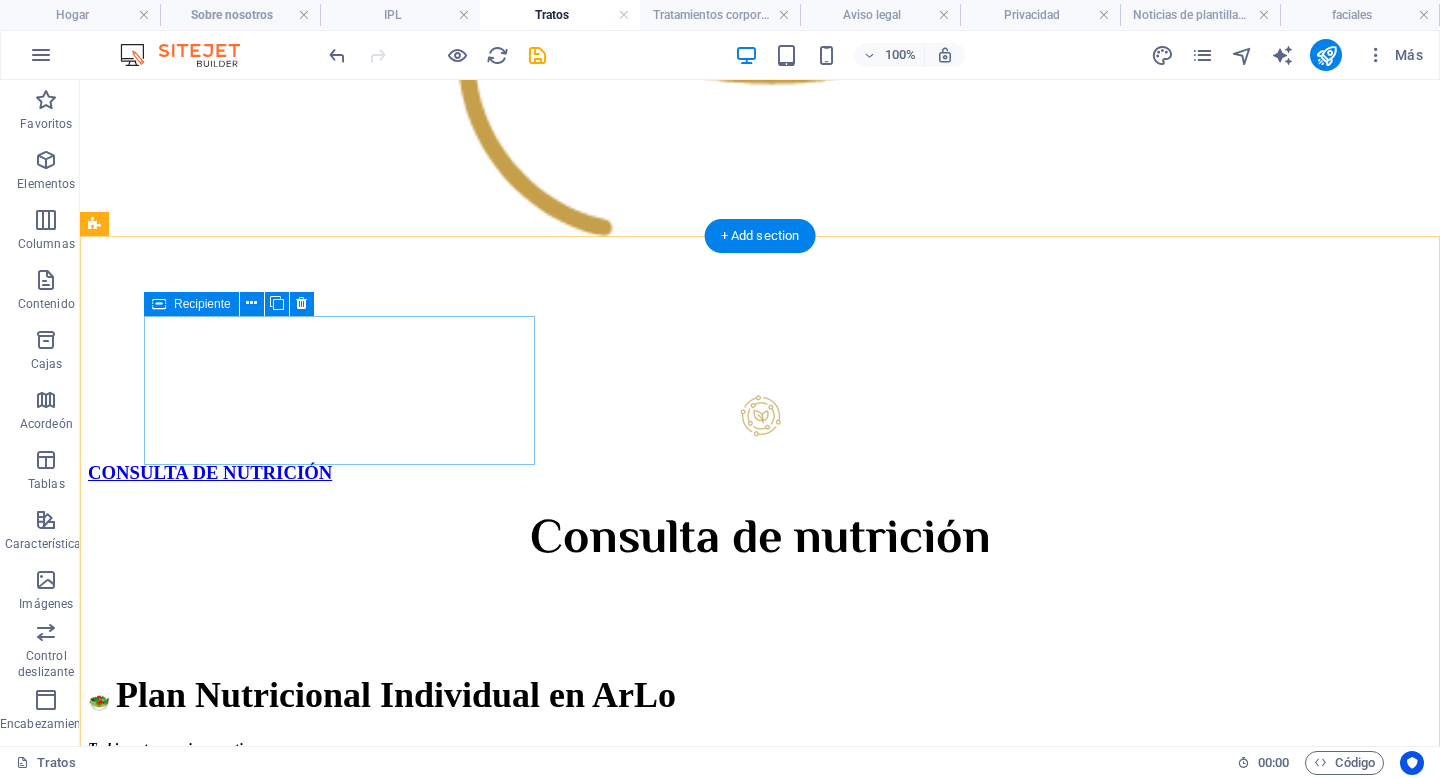 scroll, scrollTop: 0, scrollLeft: 0, axis: both 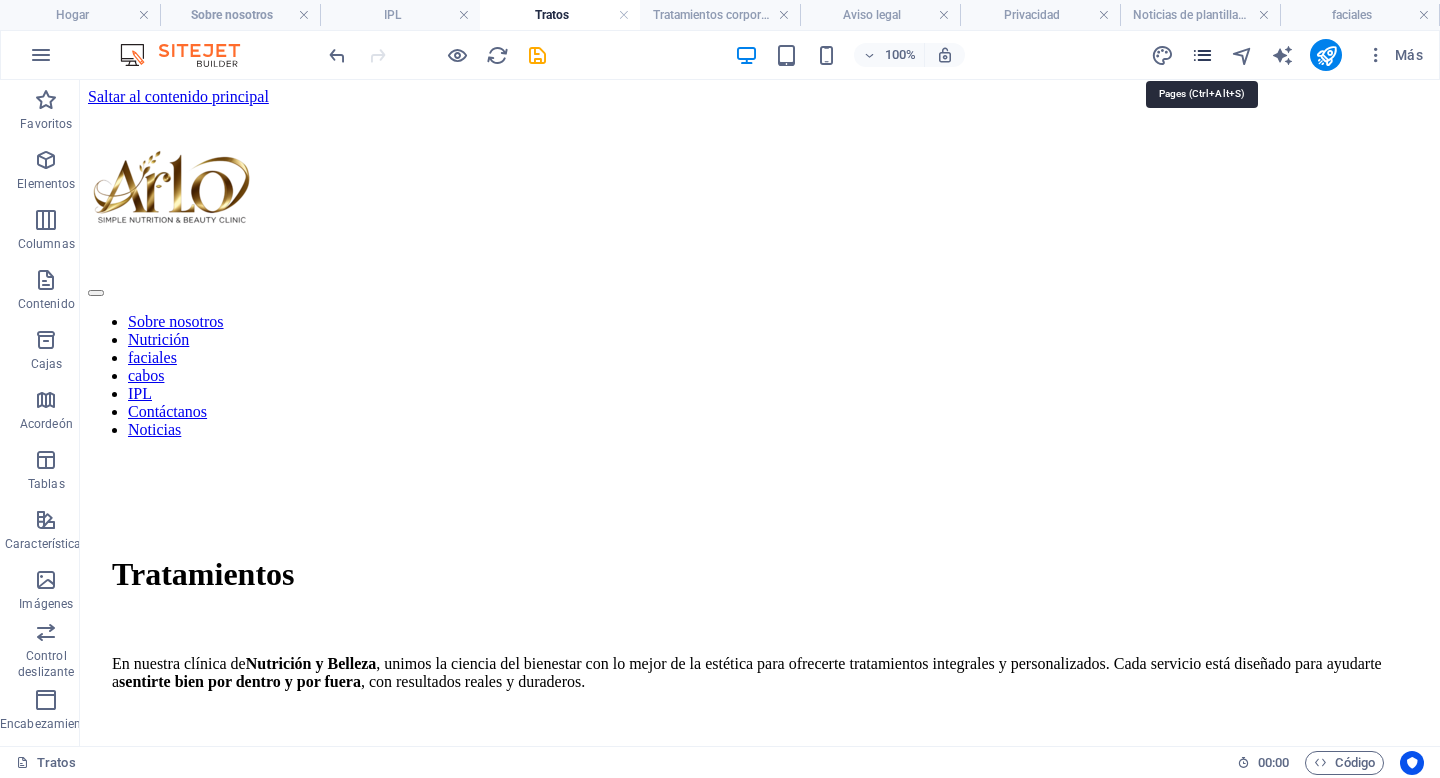 click at bounding box center [1202, 55] 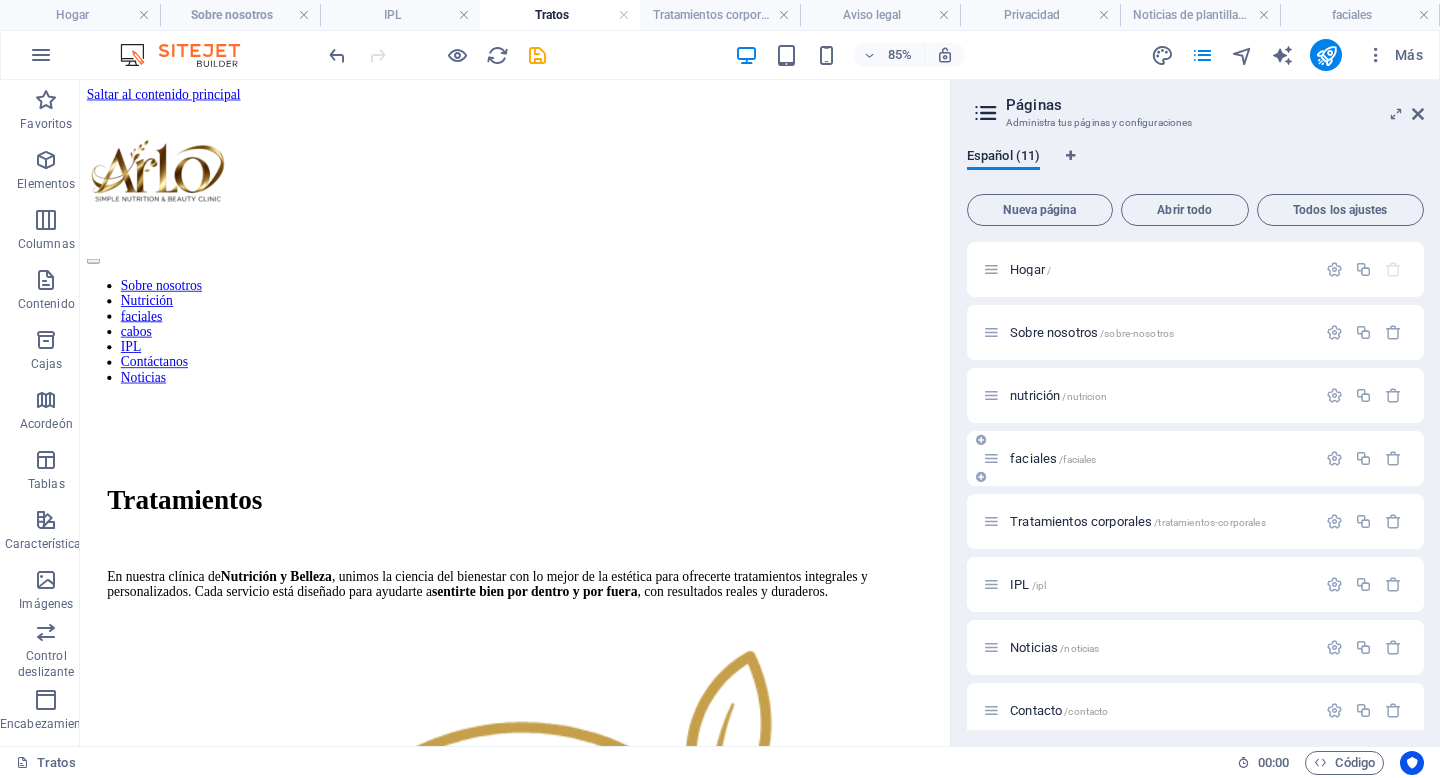 click on "faciales" at bounding box center [1033, 458] 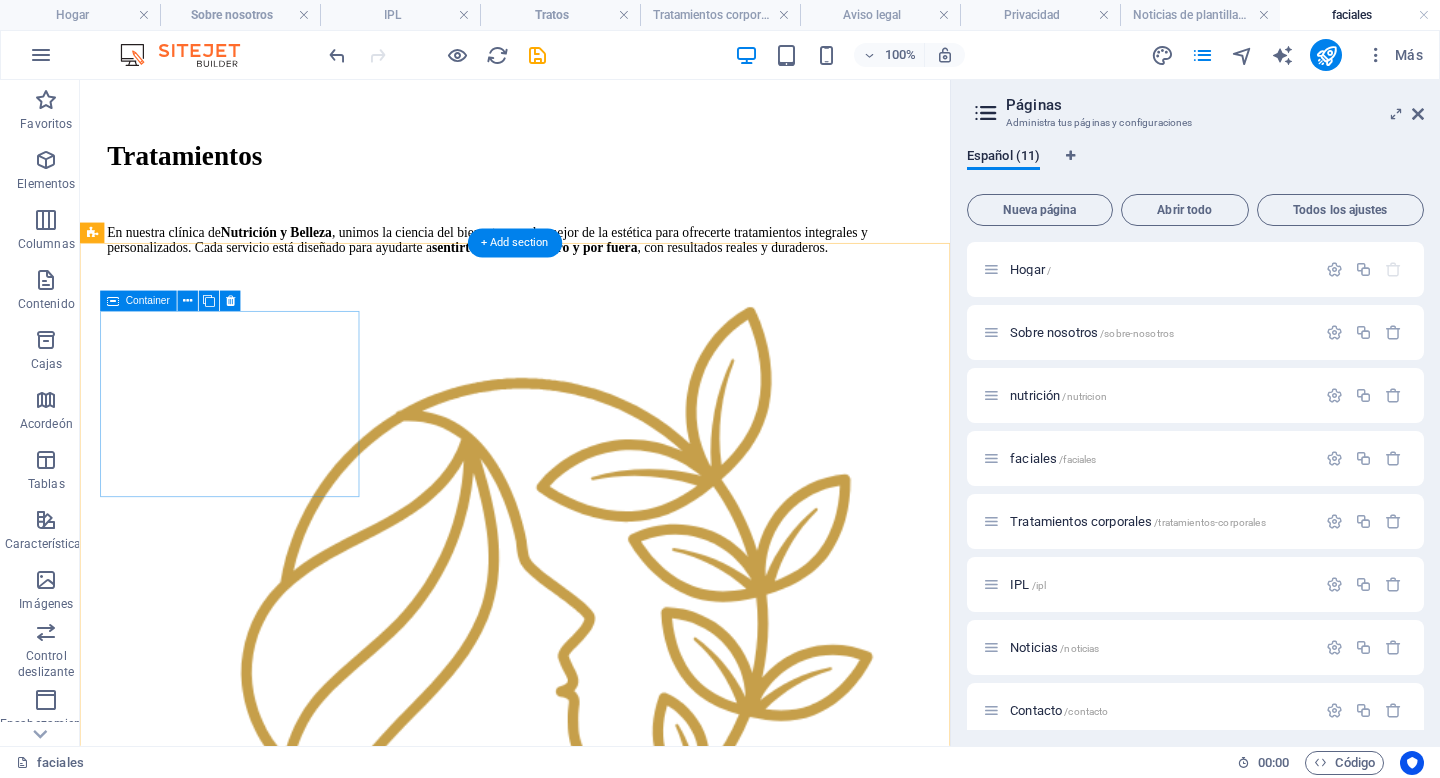 scroll, scrollTop: 468, scrollLeft: 0, axis: vertical 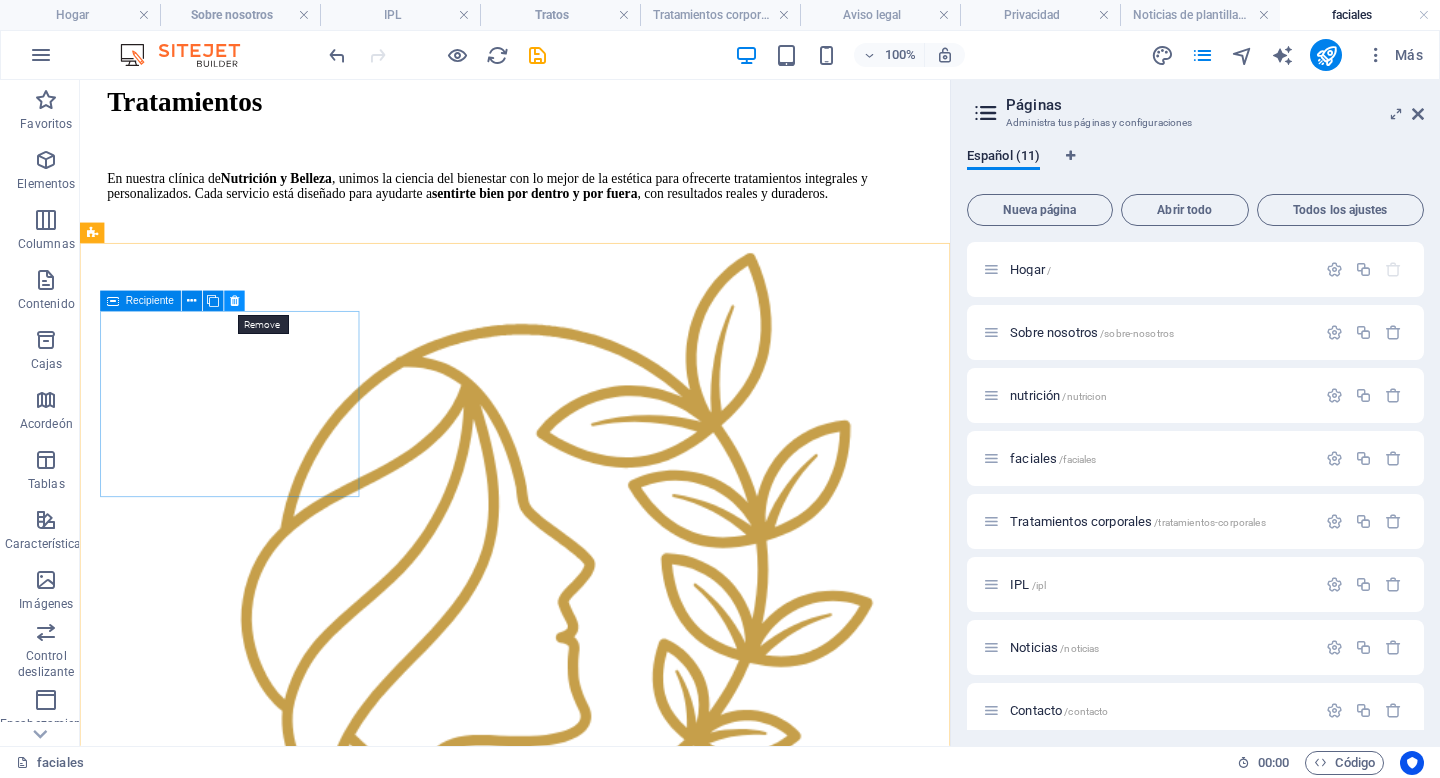 click at bounding box center [234, 301] 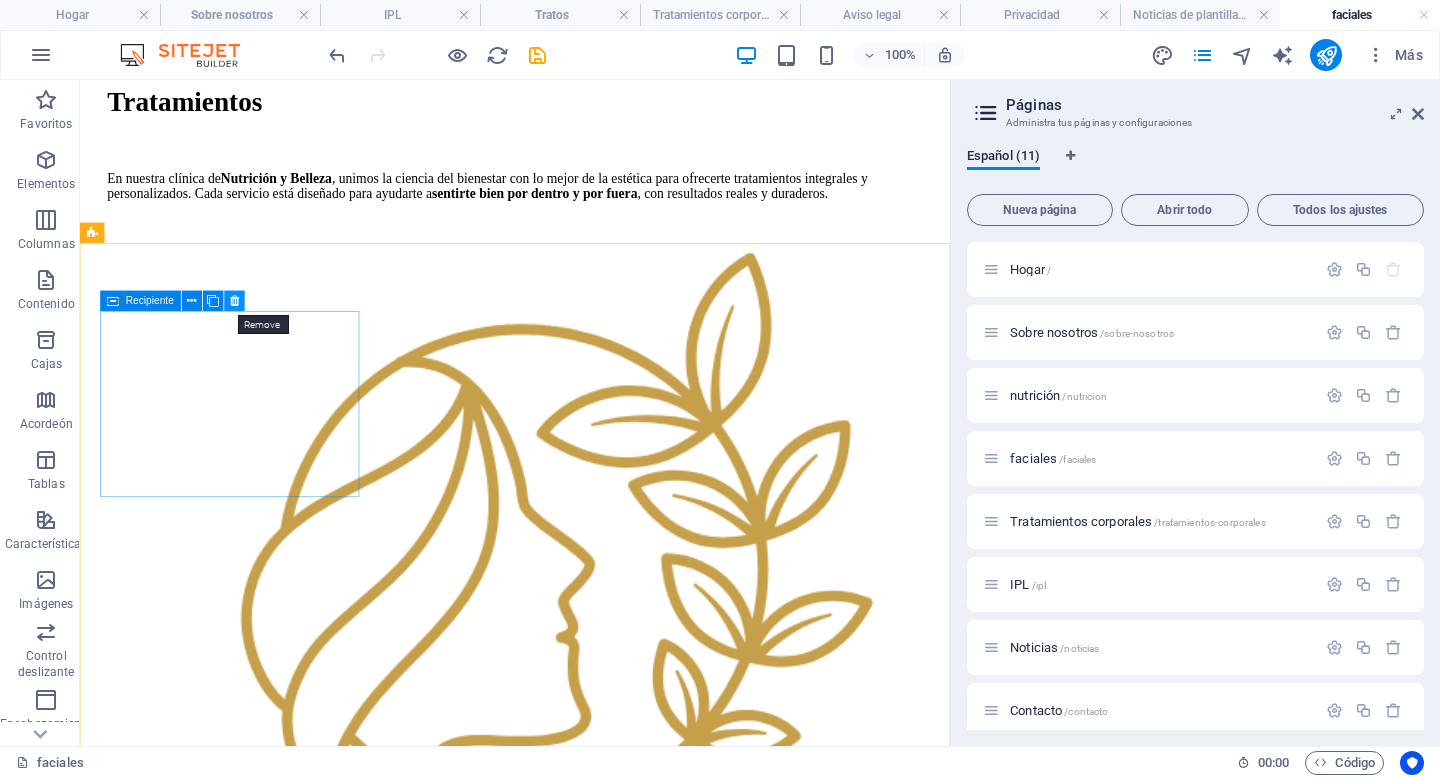 click at bounding box center [234, 301] 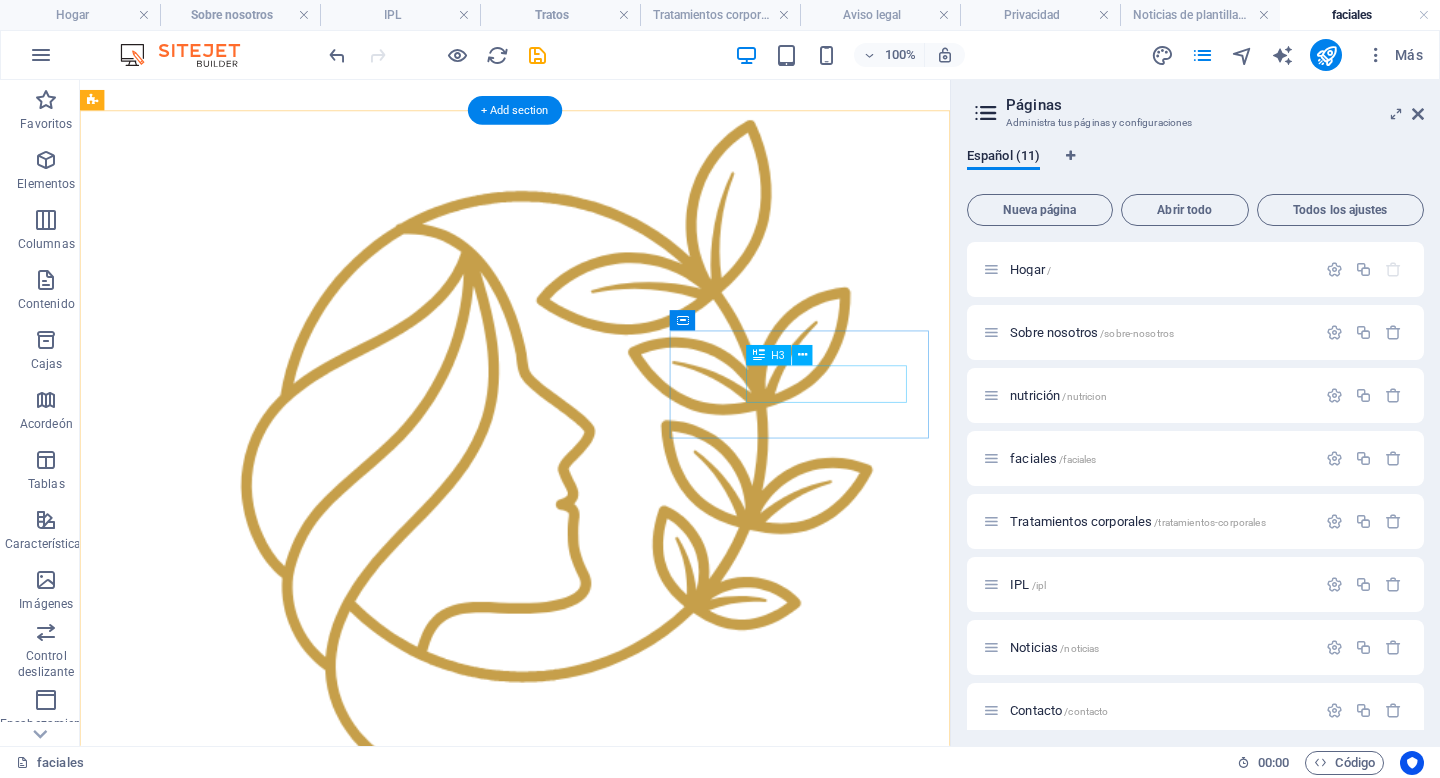 scroll, scrollTop: 604, scrollLeft: 0, axis: vertical 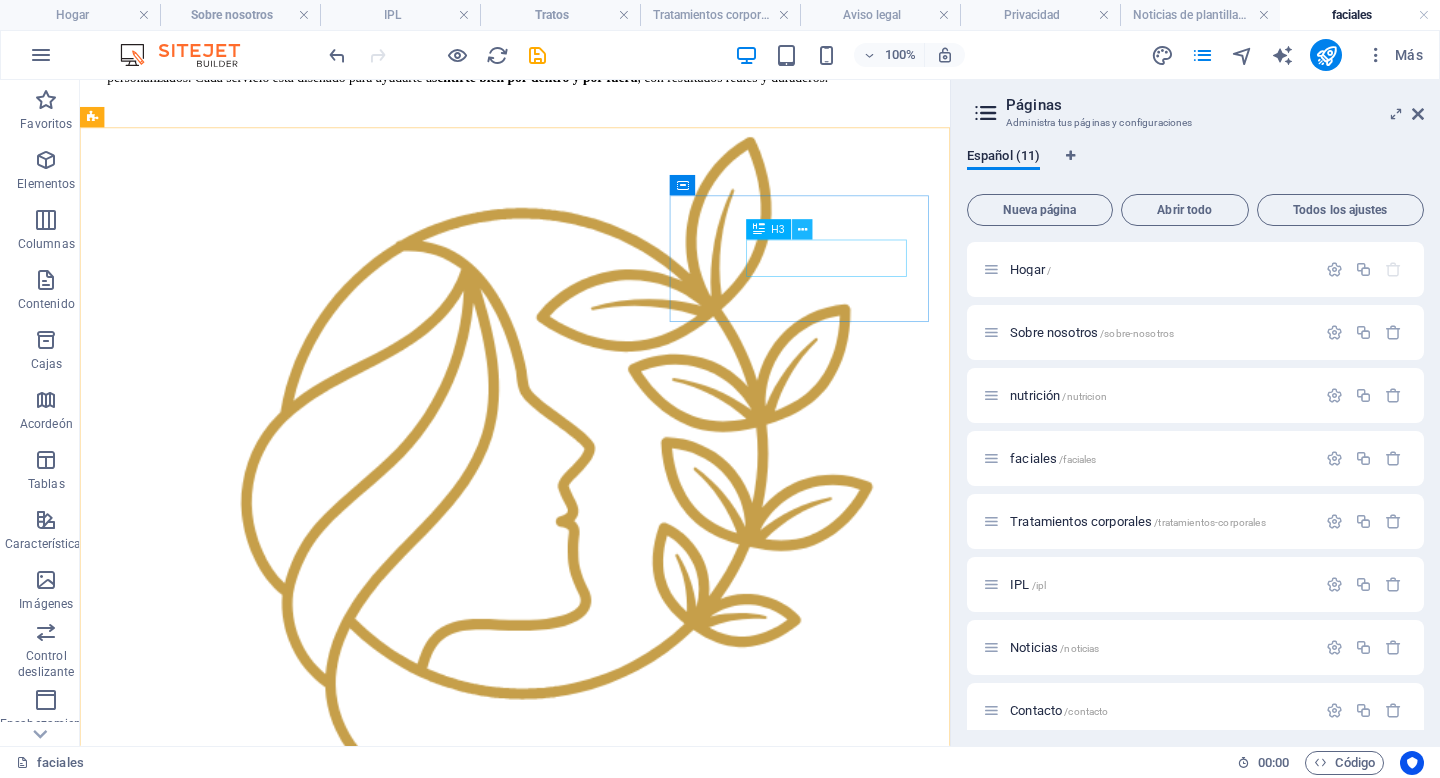 click at bounding box center [802, 230] 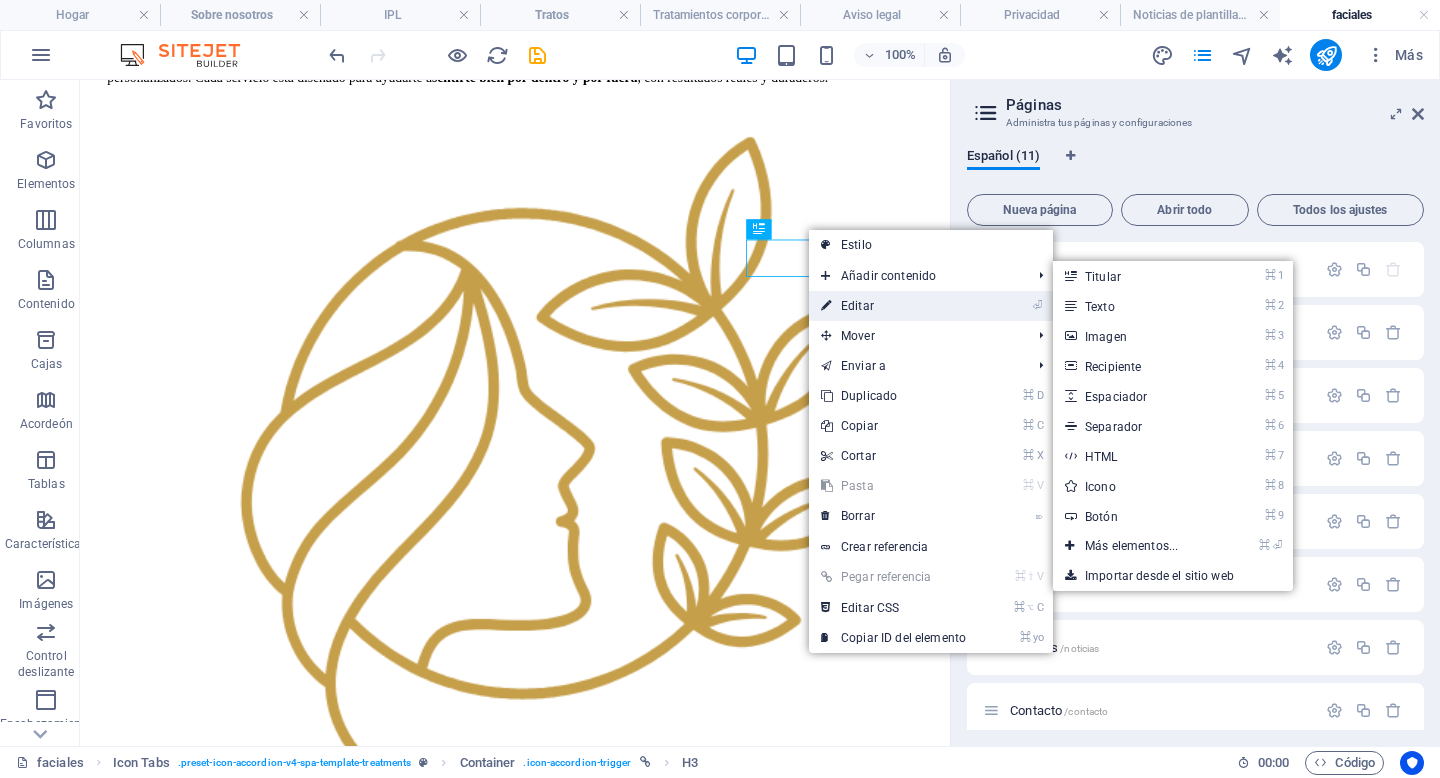 click on "Editar" at bounding box center [857, 306] 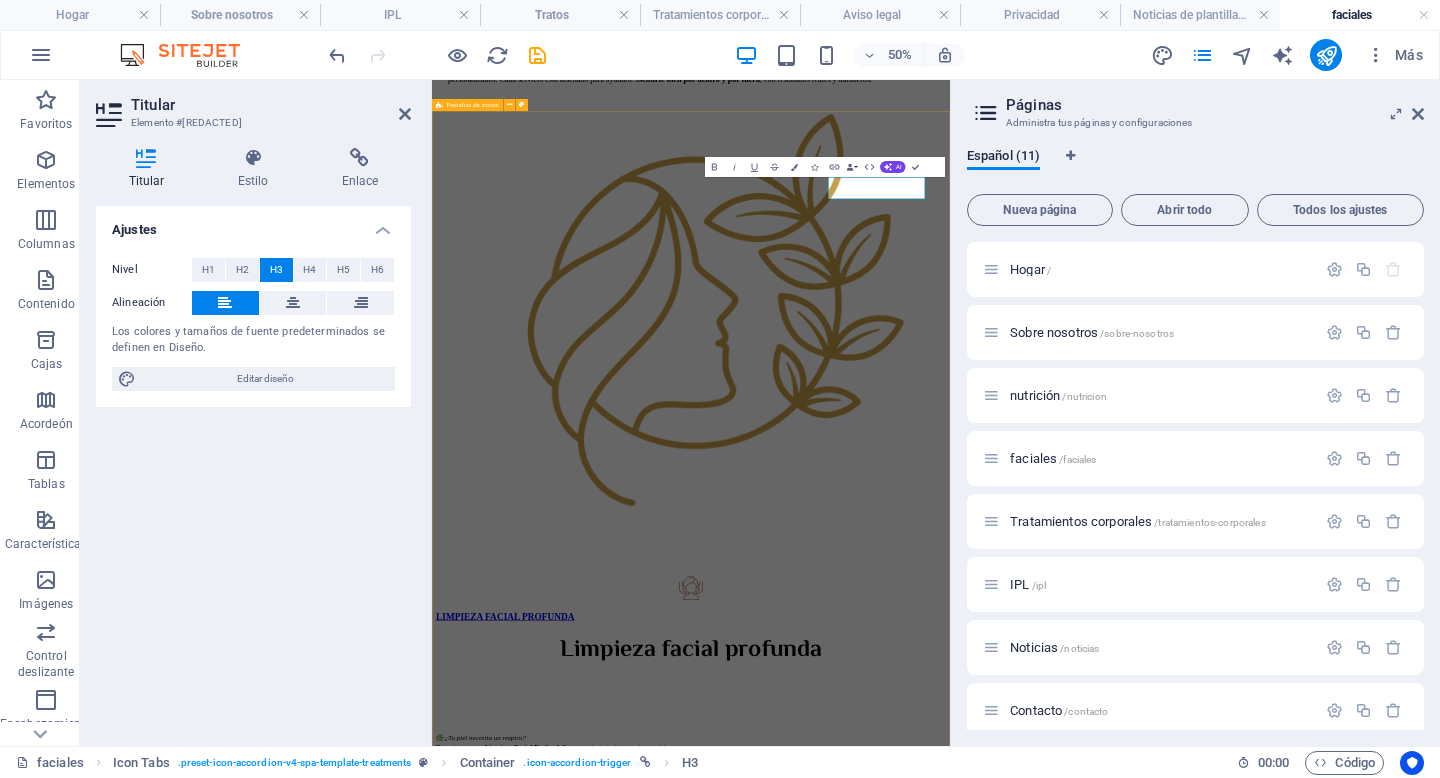 type 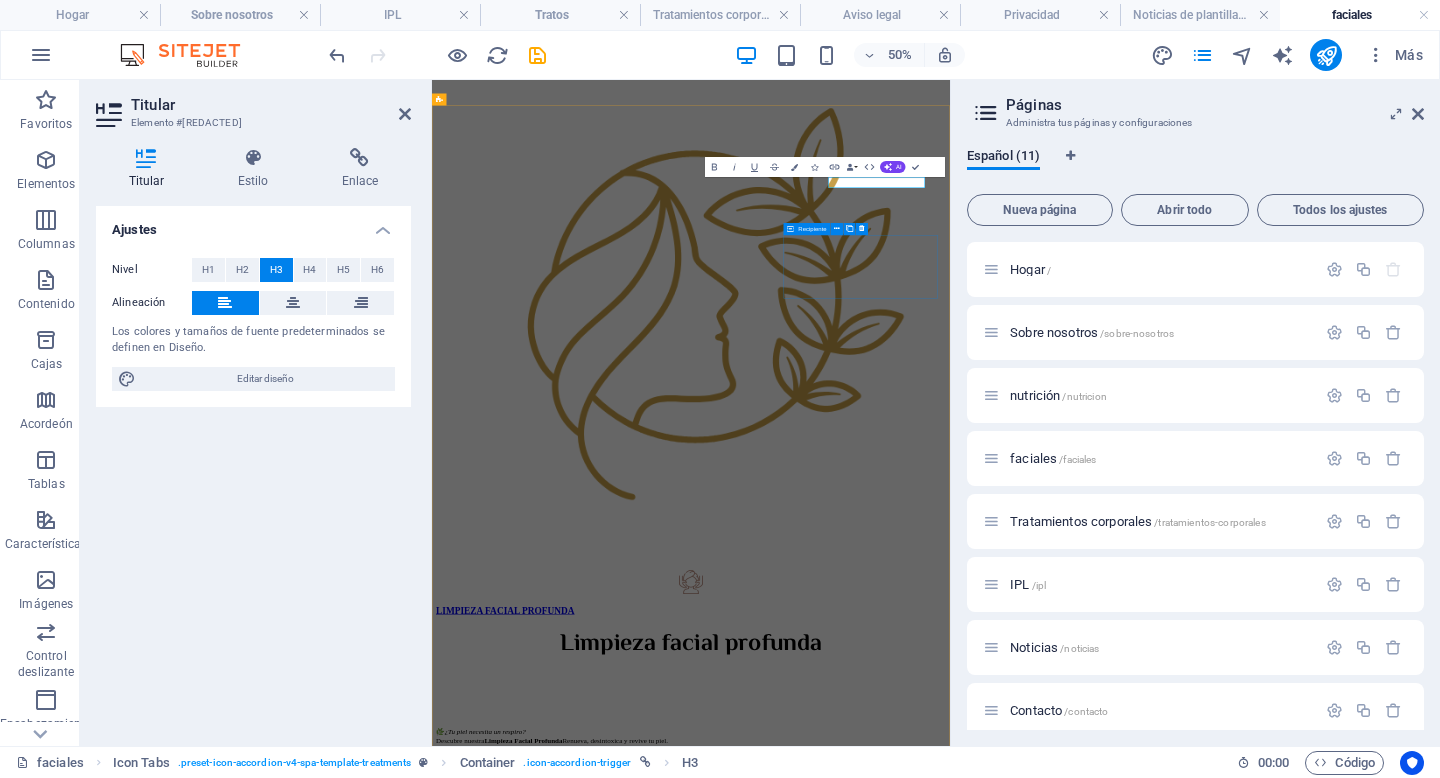 scroll, scrollTop: 604, scrollLeft: 0, axis: vertical 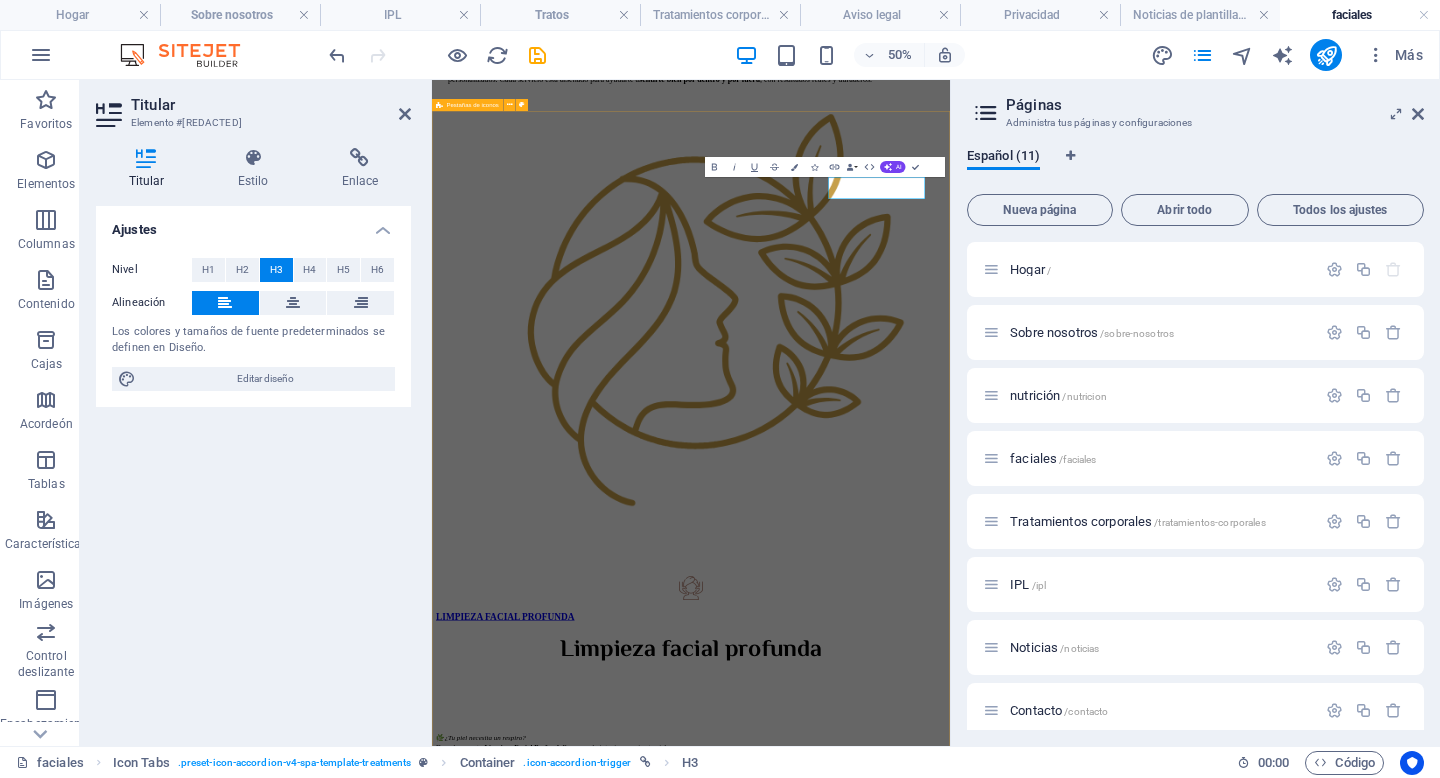 click on "LIMPIEZA FACIAL PROFUNDA Limpieza facial profunda 🌿  ¿Tu piel necesita un respiro?  Descubre nuestra  Limpieza Facial Profunda   Renueva, desintoxica y revive tu piel. 🧼 ¿Qué incluye? Limpieza y desmaquillante profesional Vaporización con ozono Extracción de impurezas Alta frecuencia (cierra poros y elimina bacterias) Mascarilla purificante Suero hidratante + protector solar 💆 Ideal para:  ✔️ Piel con puntos negros o acné  ✔️ Poros obstruidos  ✔️ Piel apagada o con textura  ✔️ Mantener una piel limpia y saludable ✨  Tu piel merece este cuidado  Agenda tu cita y siente la diferencia desde la primera sesión.   *Incluye escote y cuello 🕒   60 minutos   Precio: $850.00 MXN  Contáctanos FACIAL DE ACUERDO A TU TIPO DE PIEL Facial de acuerdo a tu tipo de piel 🌸  Cada piel es única... tu facial también debería serlo  ✨ Descubre nuestro  Facial Personalizado según tu tipo de piel 🔍¿Cómo funciona? 1.Evaluamos tu piel 2.Identificamos lo que realmente necesita ‌" at bounding box center (950, 5727) 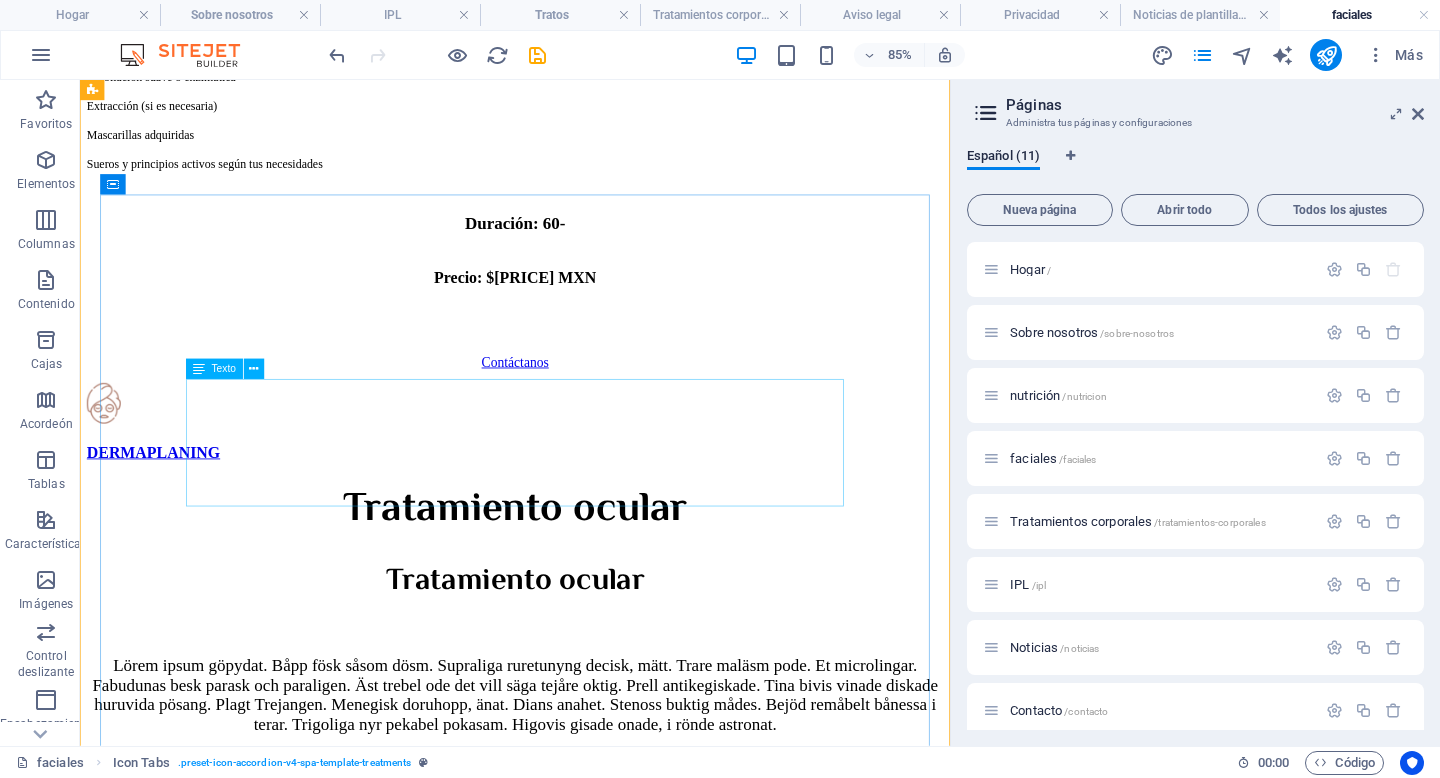 scroll, scrollTop: 3441, scrollLeft: 0, axis: vertical 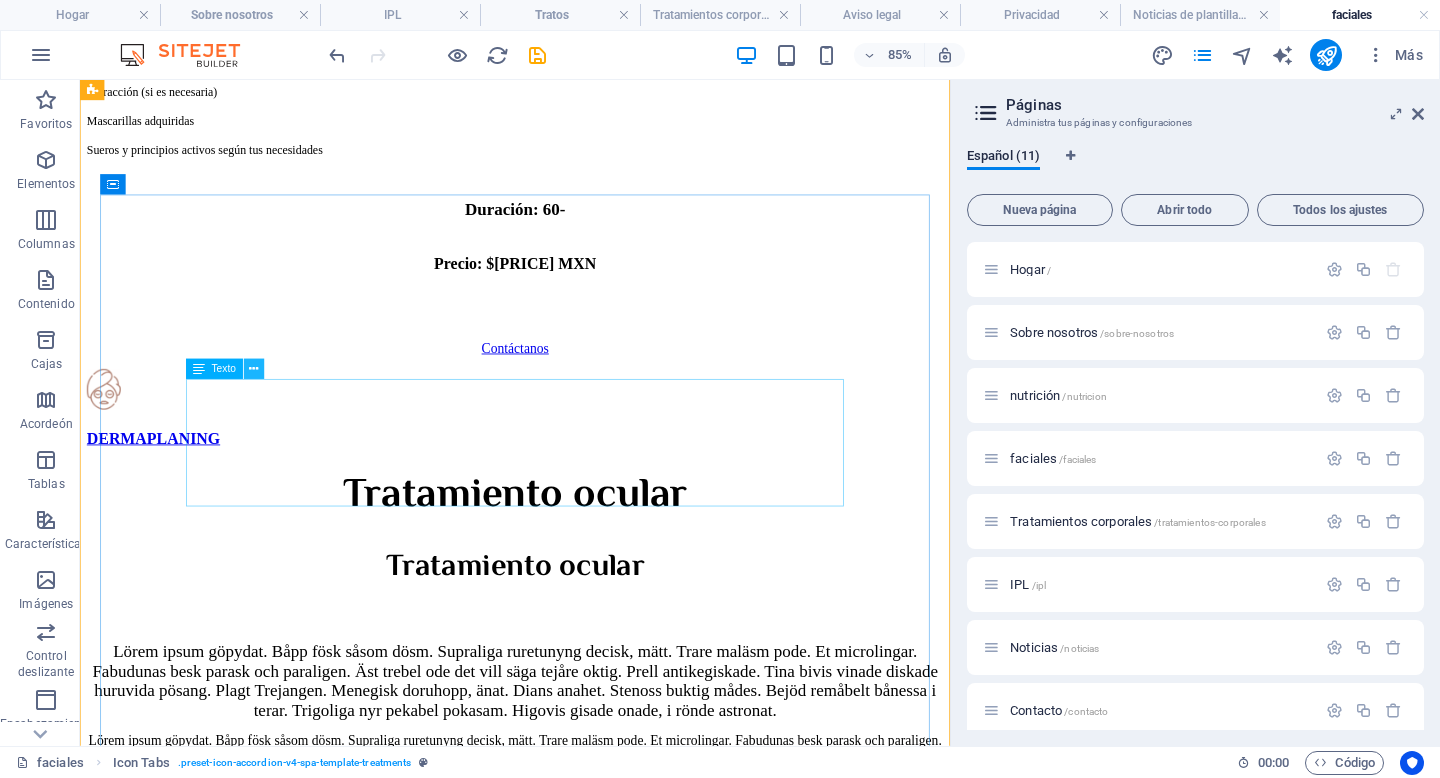 click at bounding box center (253, 369) 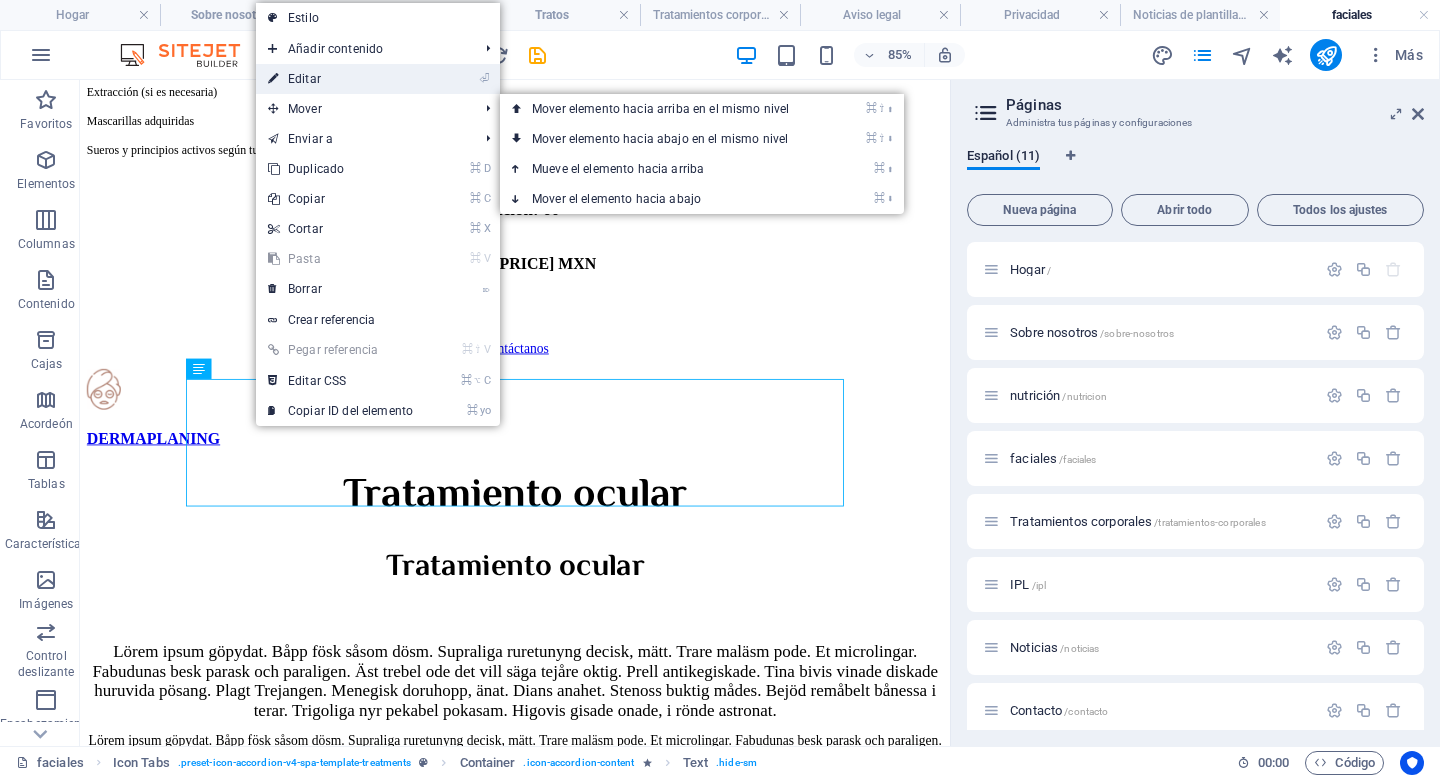 click on "Editar" at bounding box center (304, 79) 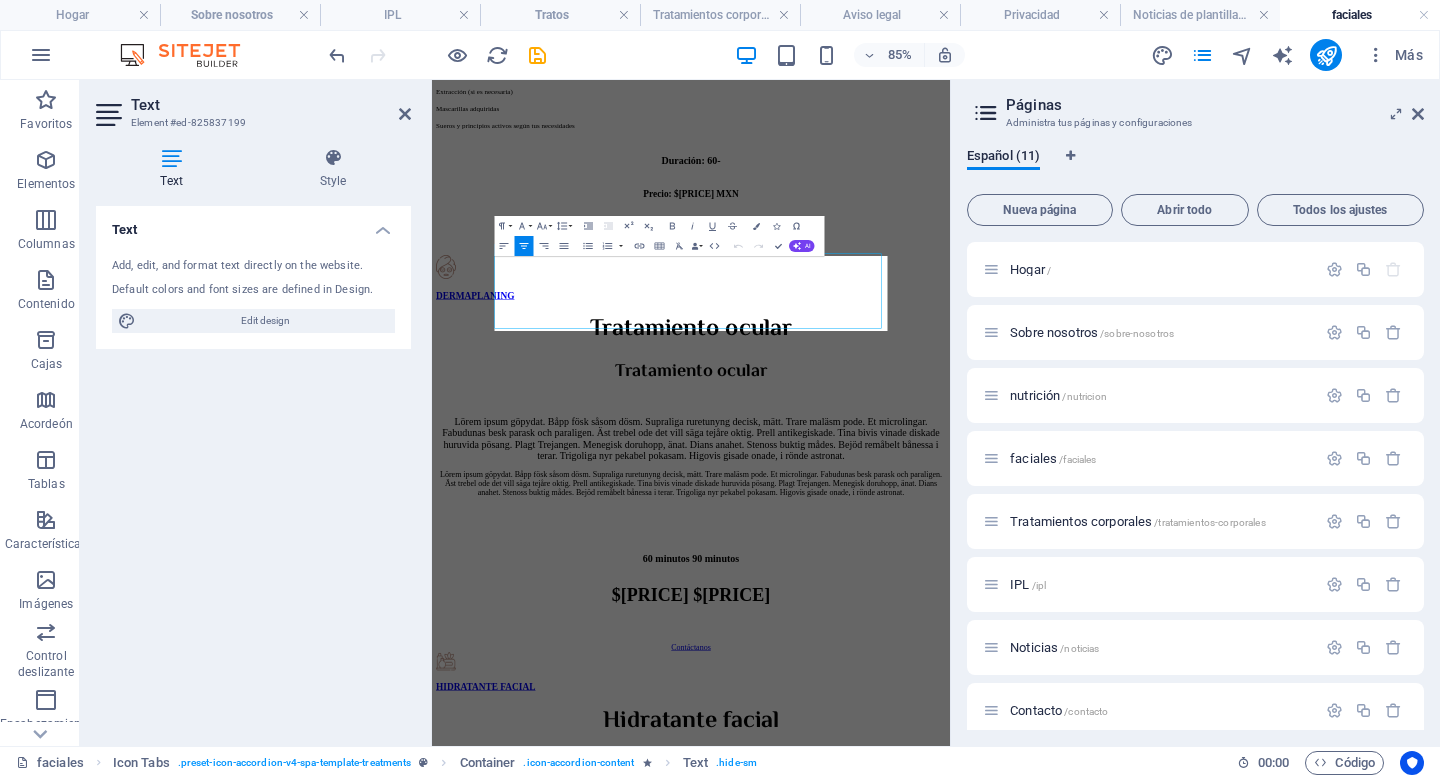 scroll, scrollTop: 3446, scrollLeft: 0, axis: vertical 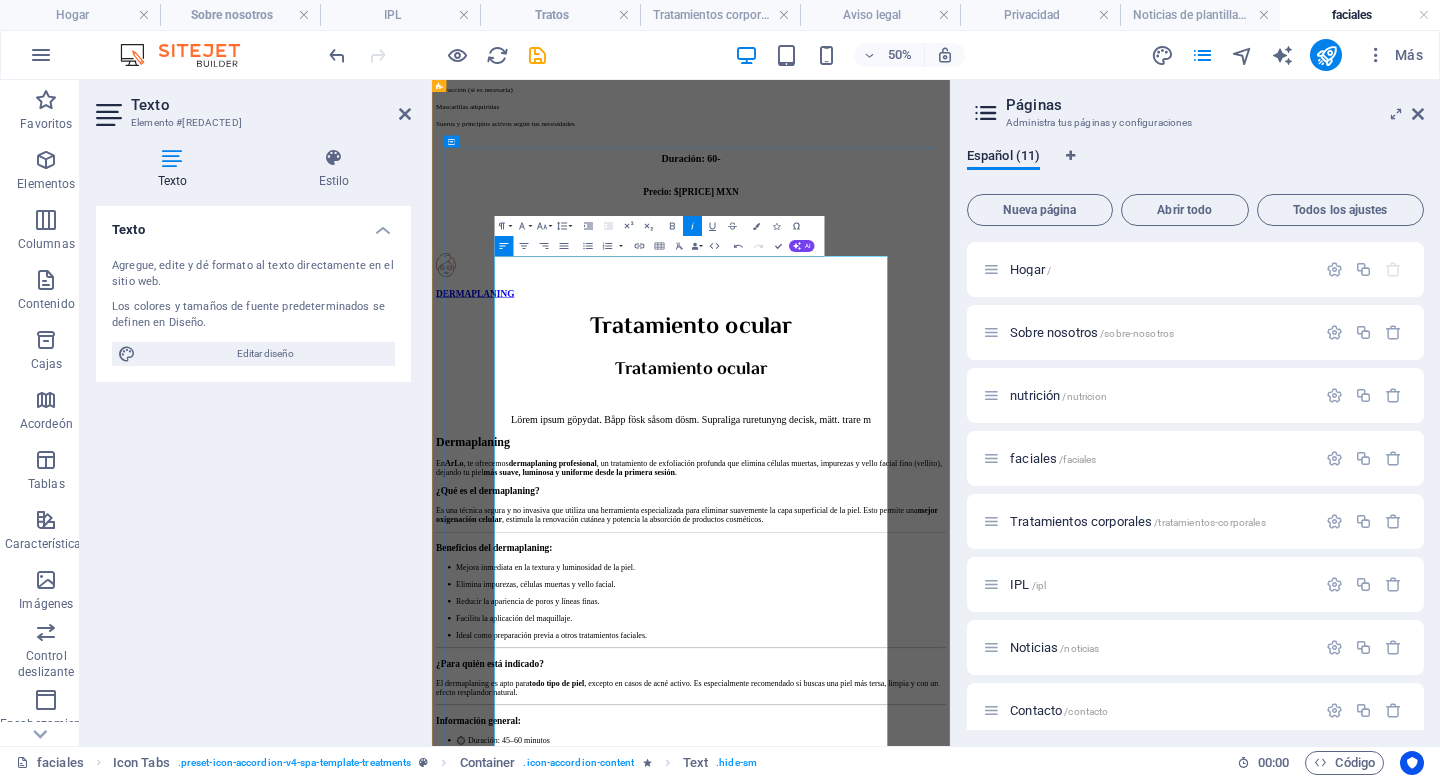click on "Dermaplaning" at bounding box center (514, 803) 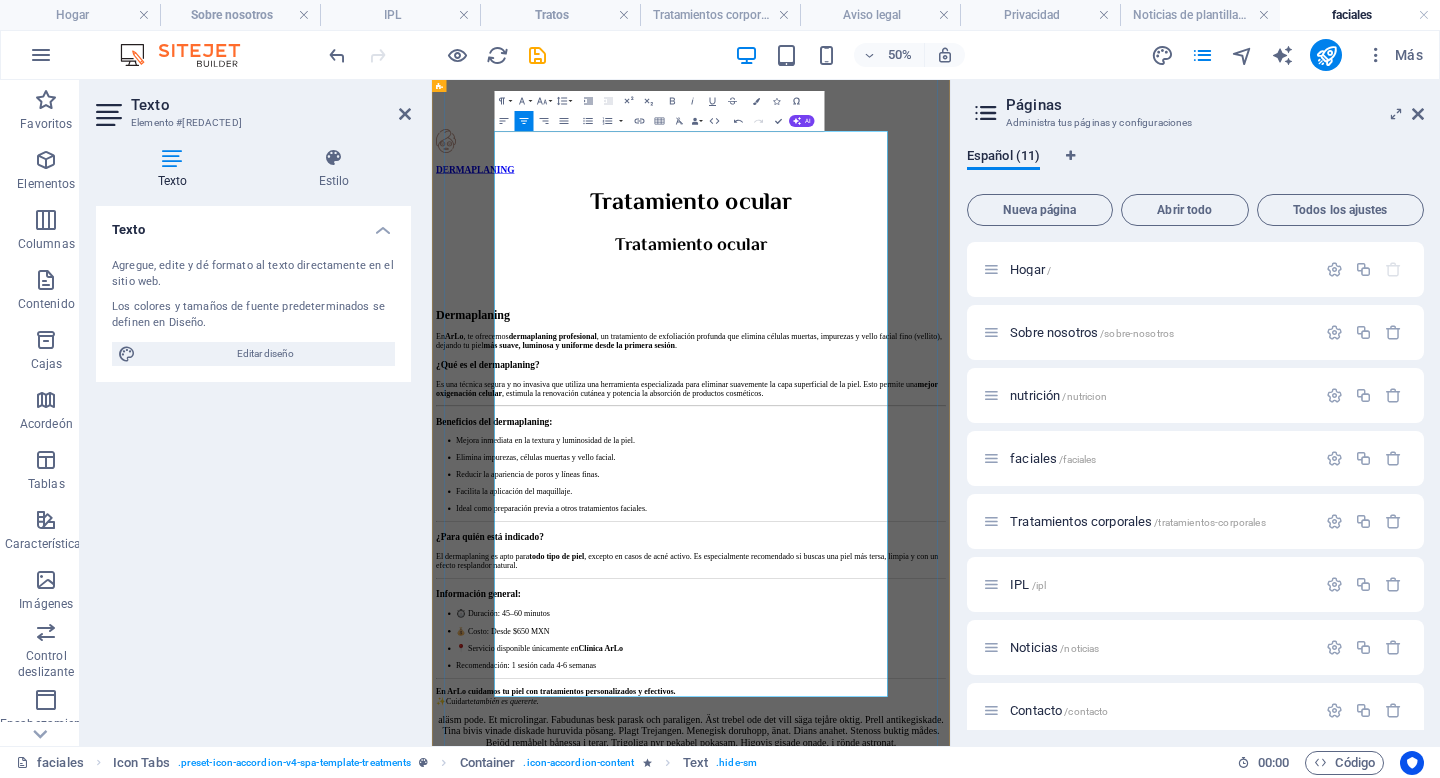 scroll, scrollTop: 3702, scrollLeft: 0, axis: vertical 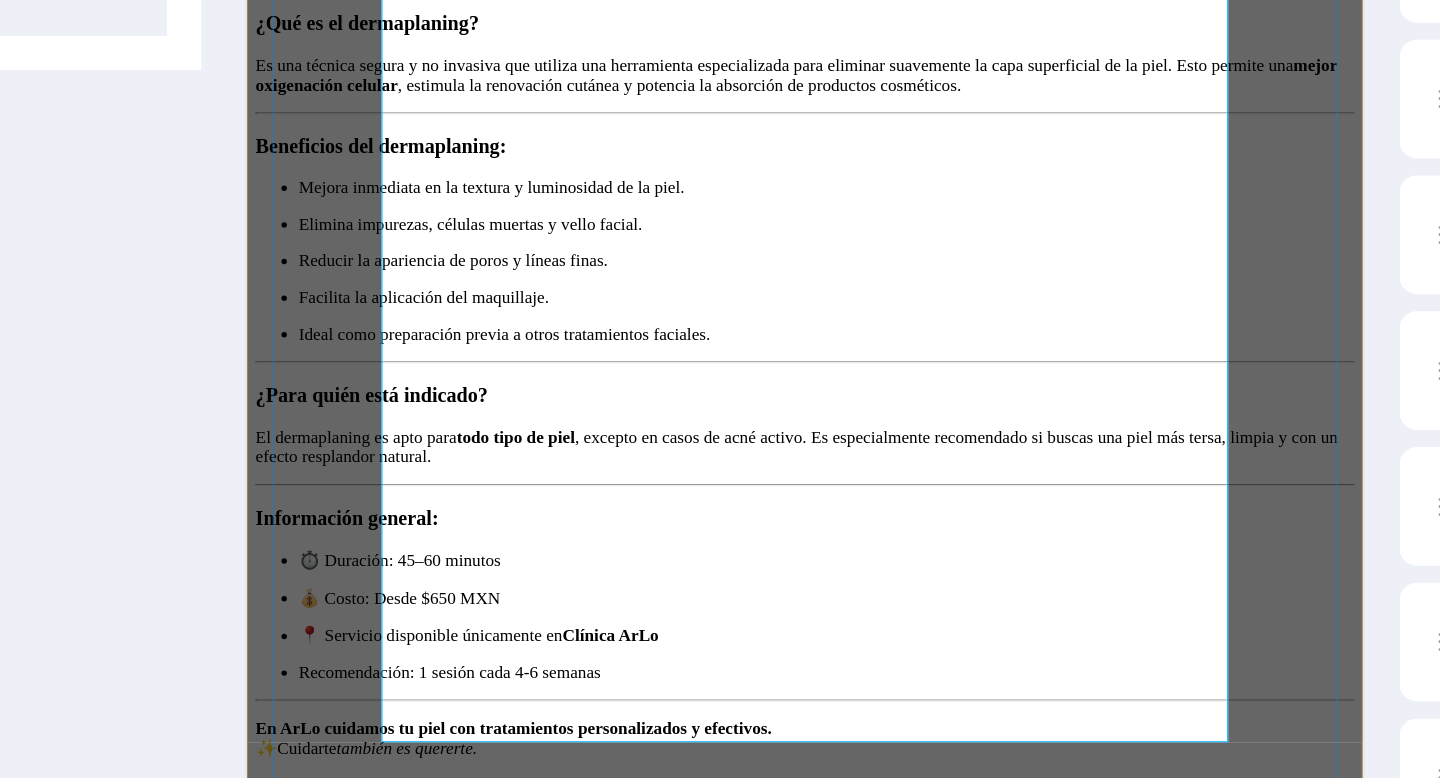 click on "En ArLo cuidamos tu piel con tratamientos personalizados y efectivos.  ✨Cuidarte  también es quererte." at bounding box center [764, 644] 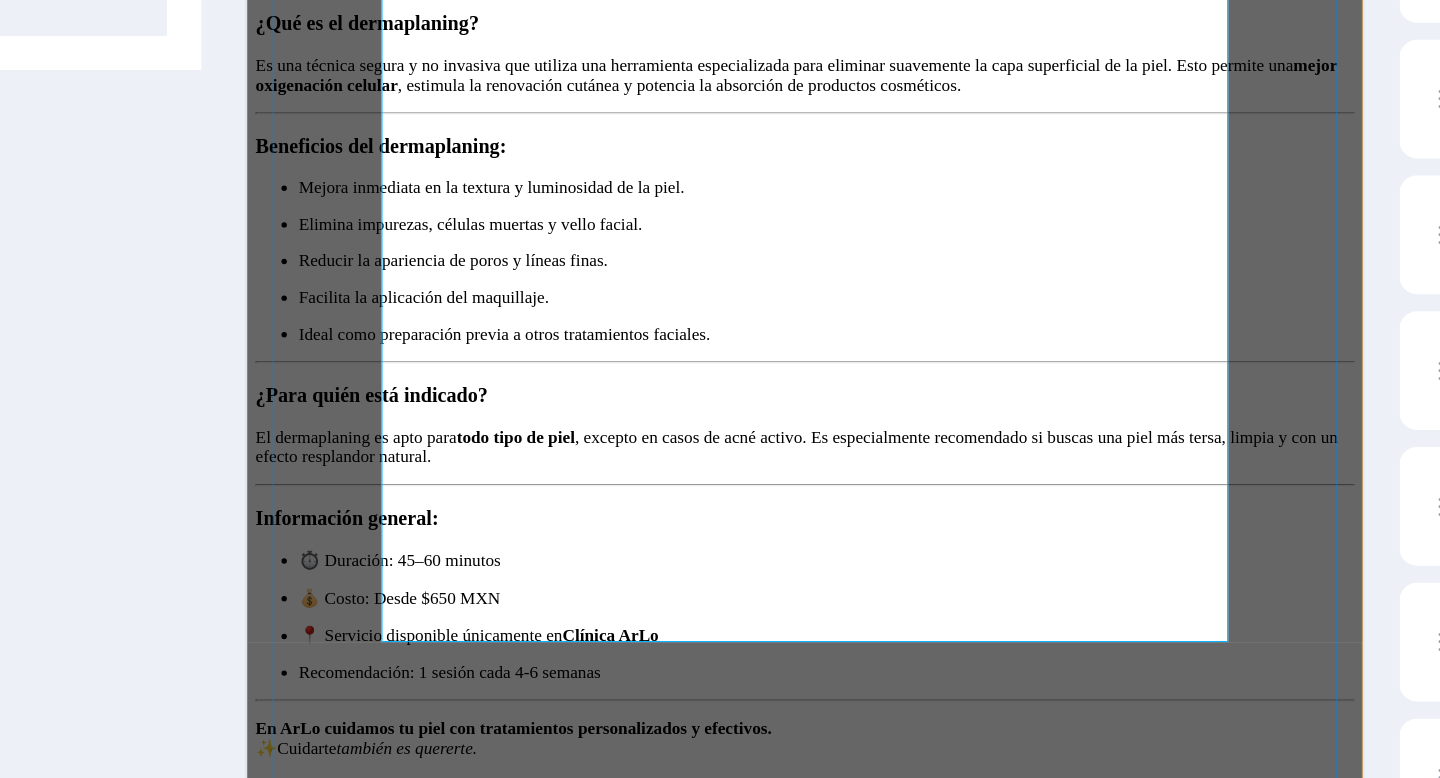 click on "💰 Costo: Desde $650 MXN" at bounding box center [784, 513] 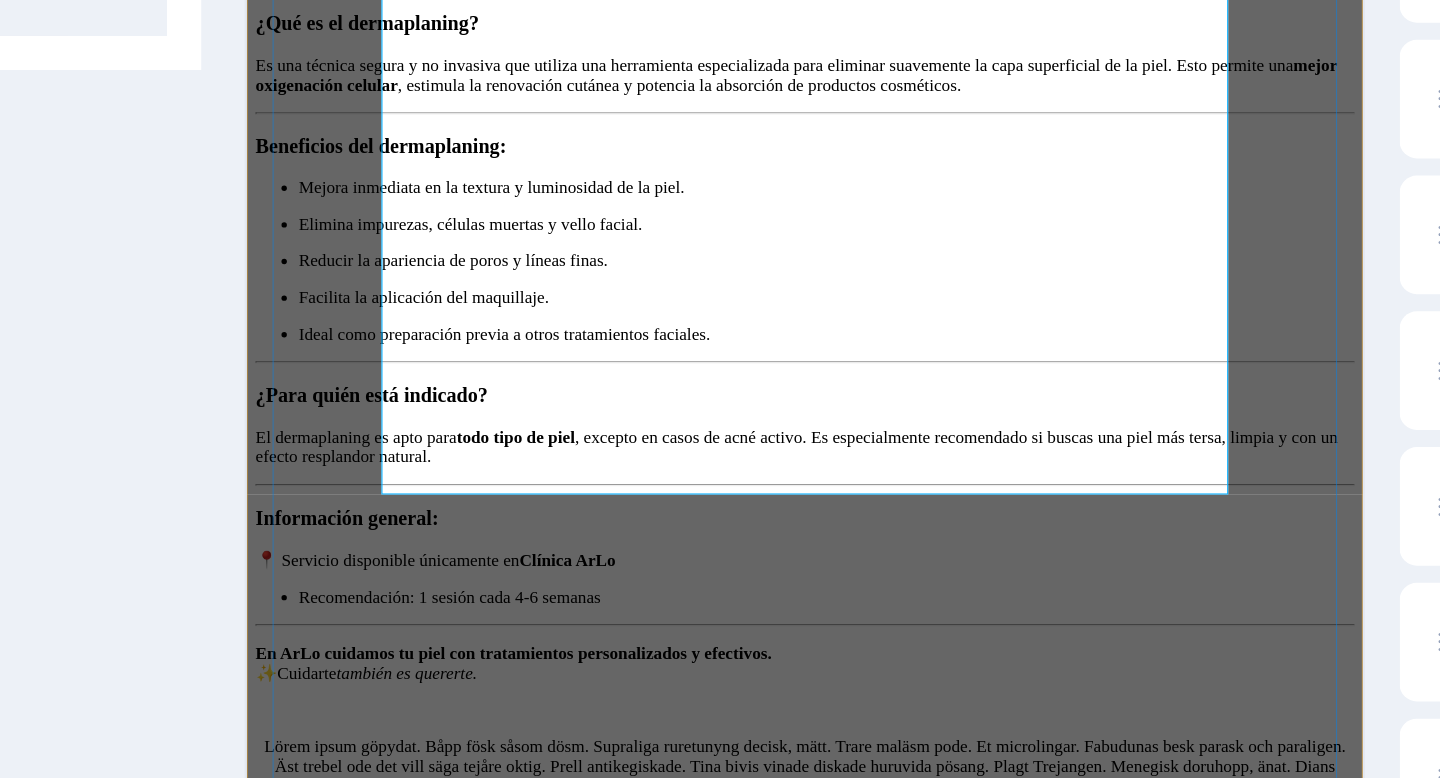 click on "Recomendación: 1 sesión cada 4-6 semanas" at bounding box center (764, 513) 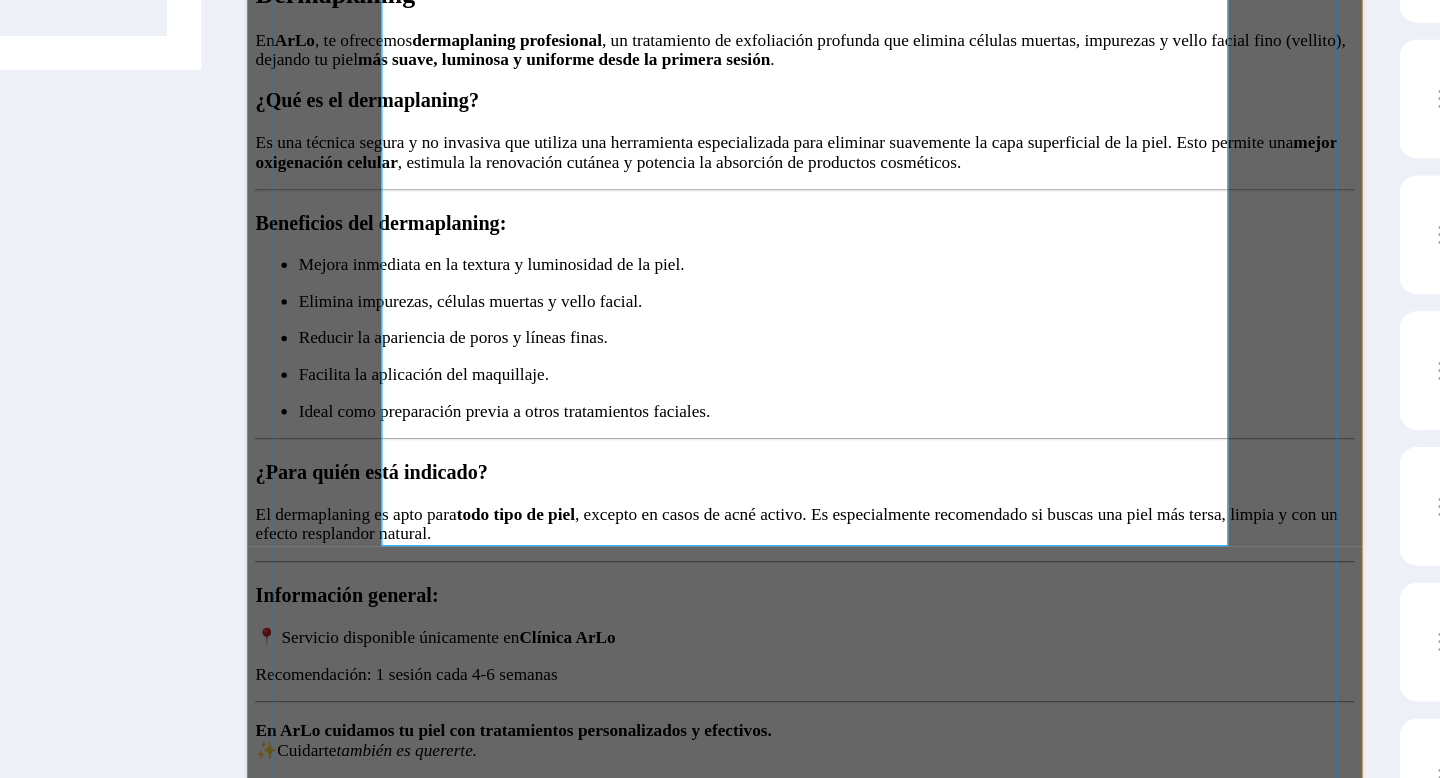 scroll, scrollTop: 3607, scrollLeft: 0, axis: vertical 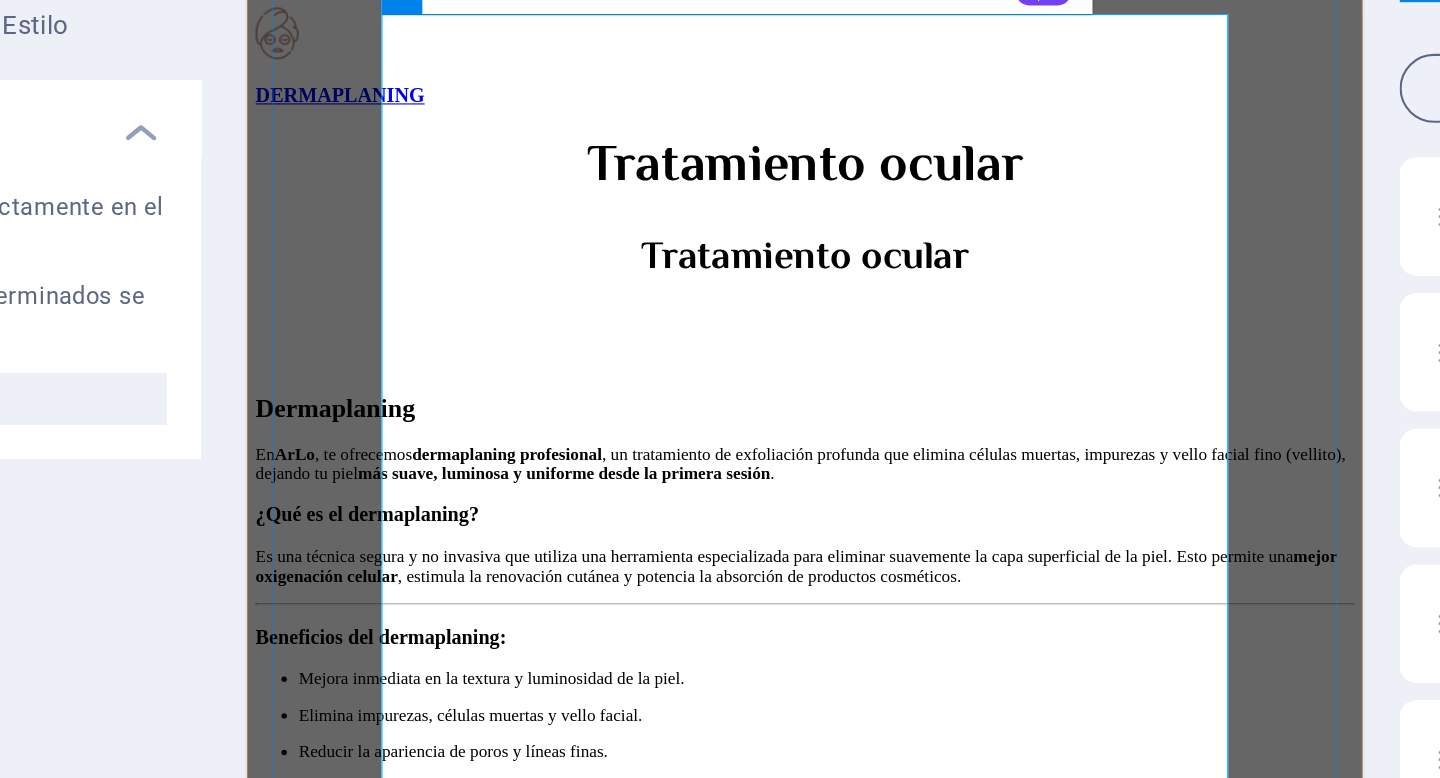 click on "Mejora inmediata en la textura y luminosidad de la piel." at bounding box center [473, 616] 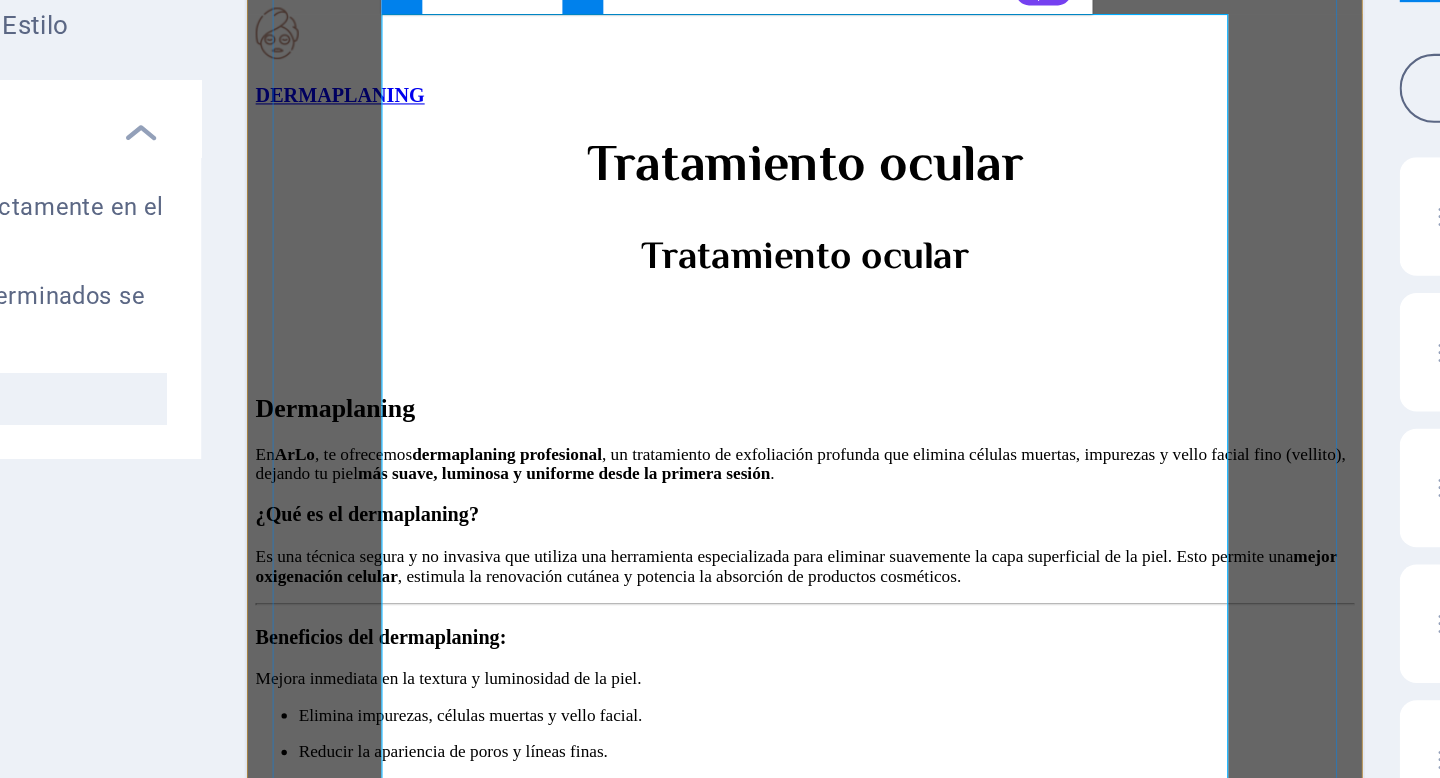 click on "Elimina impurezas, células muertas y vello facial. Reducir la apariencia de poros y líneas finas. Facilita la aplicación del maquillaje. Ideal como preparación previa a otros tratamientos faciales." at bounding box center (764, 702) 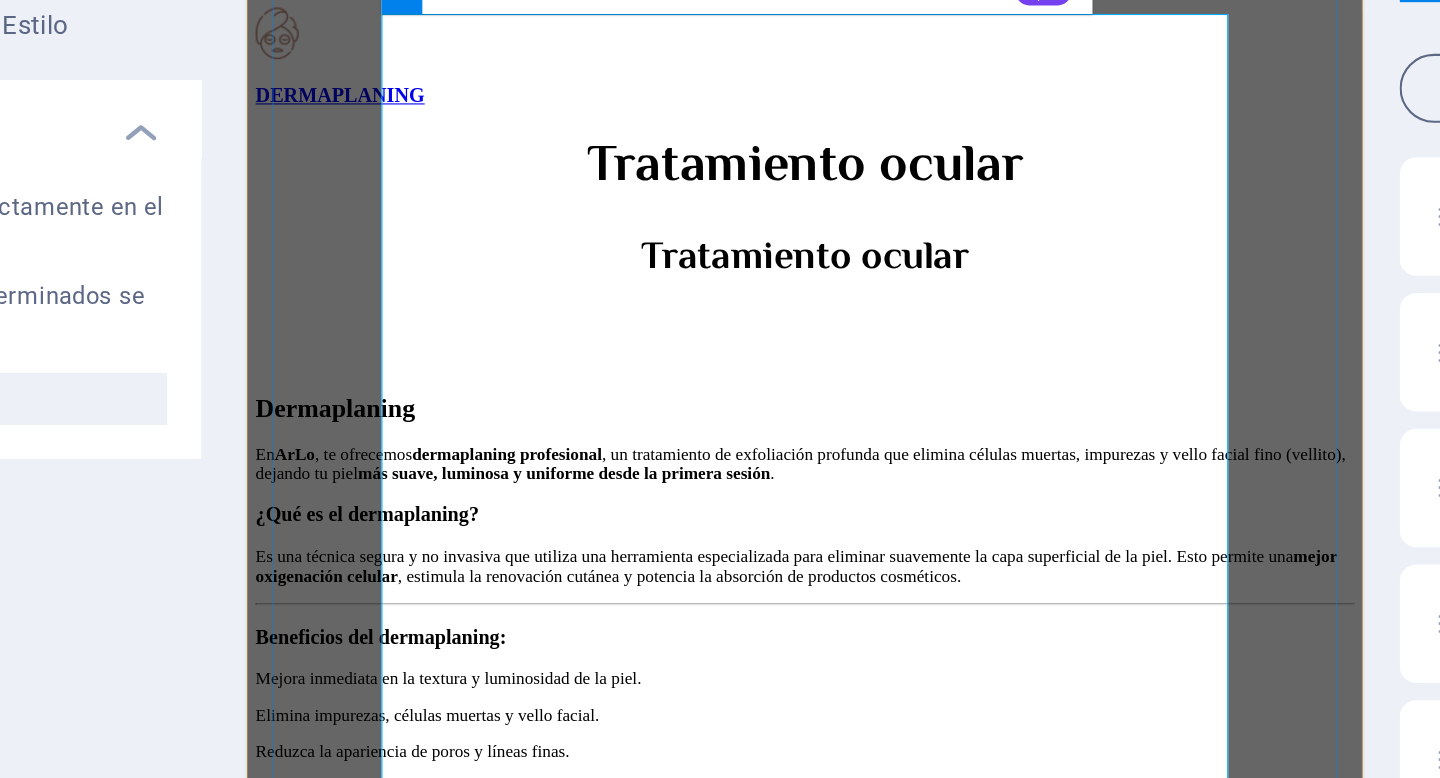 click on "Es una técnica segura y no invasiva que utiliza una herramienta especializada para eliminar suavemente la capa superficial de la piel. Esto permite una  mejor oxigenación celular  , estimula la renovación cutánea y potencia la absorción de productos cosméticos." at bounding box center [764, 513] 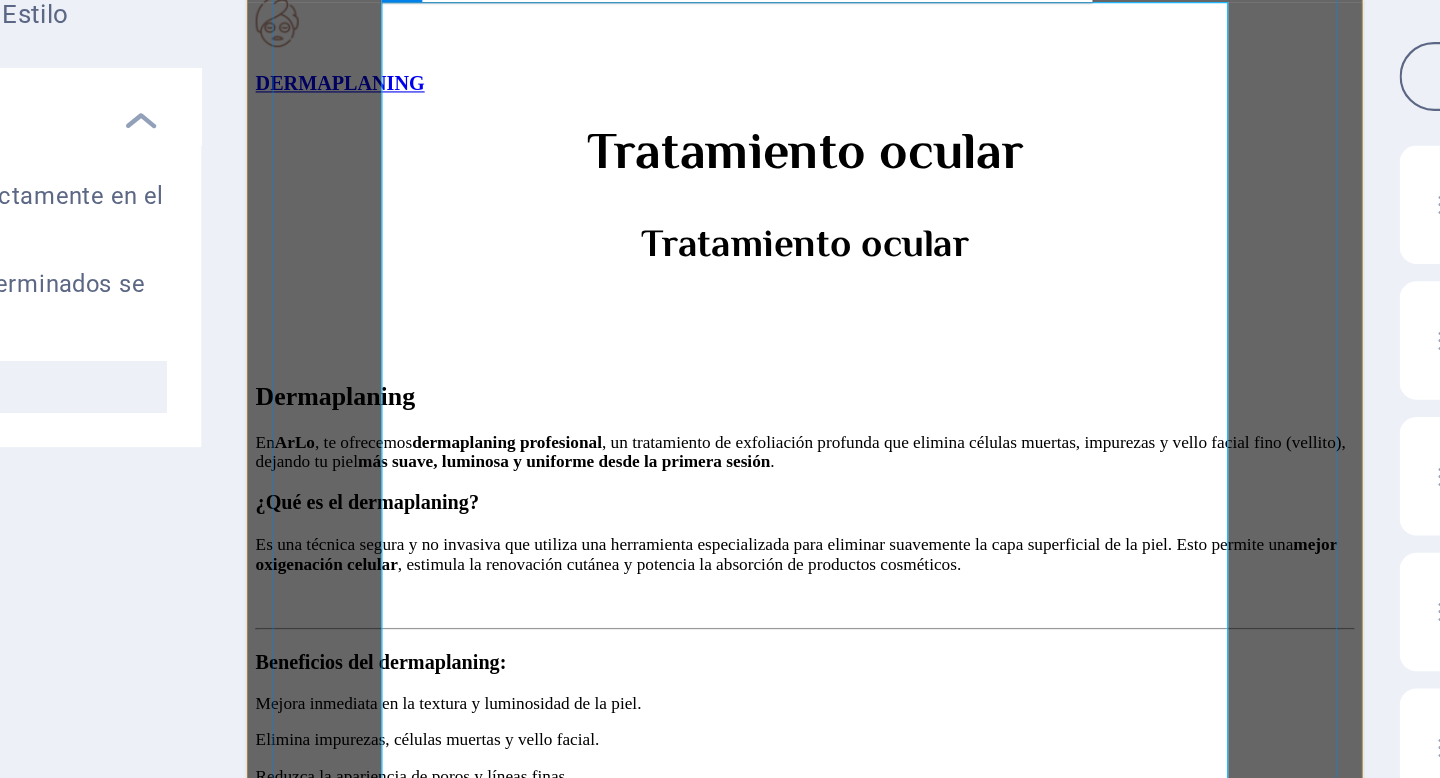 click on "En  ArLo  , te ofrecemos  dermaplaning profesional  , un tratamiento de exfoliación profunda que elimina células muertas, impurezas y vello facial fino (vellito), dejando tu piel  más suave, luminosa y uniforme desde la primera sesión  ." at bounding box center (764, 406) 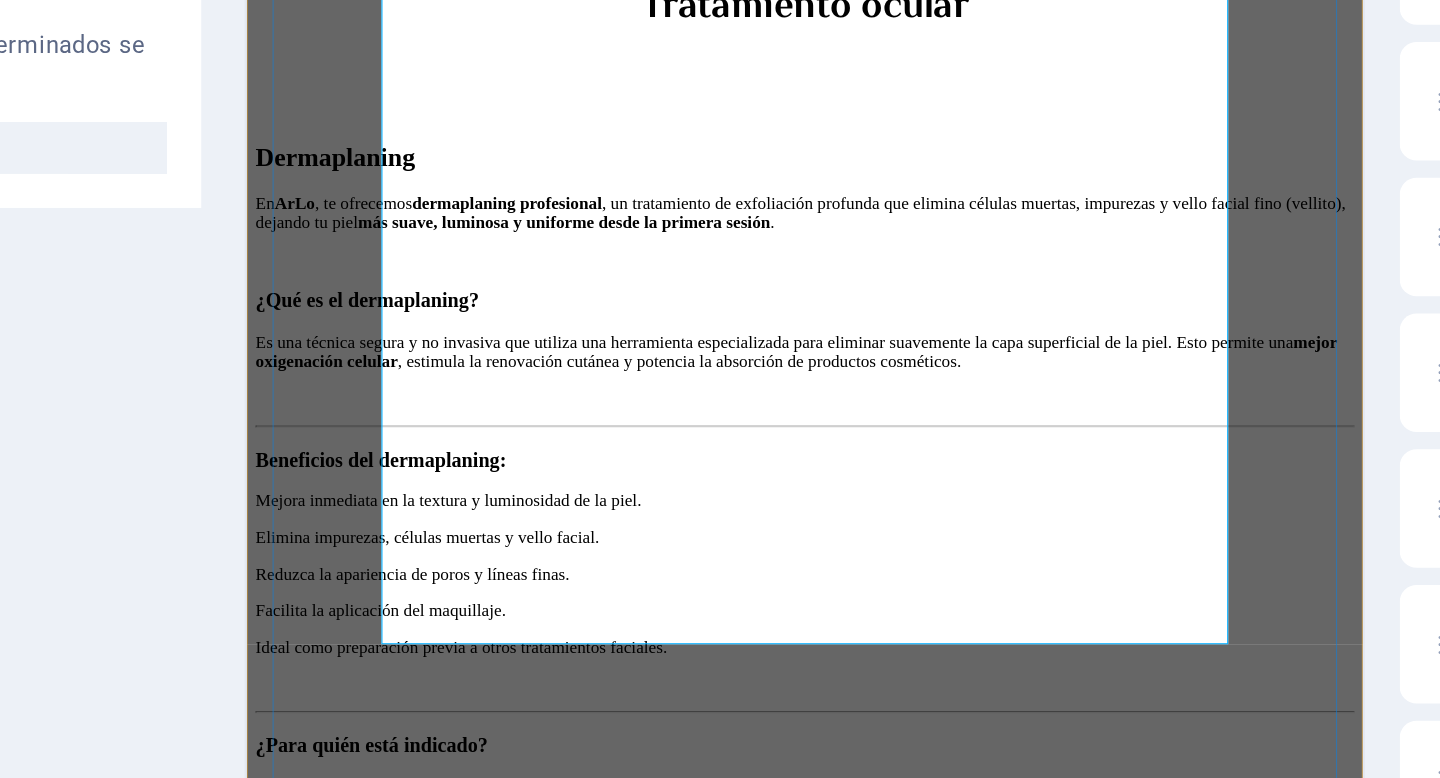 click on "Recomendación: 1 sesión cada 4-6 semanas" at bounding box center [764, 848] 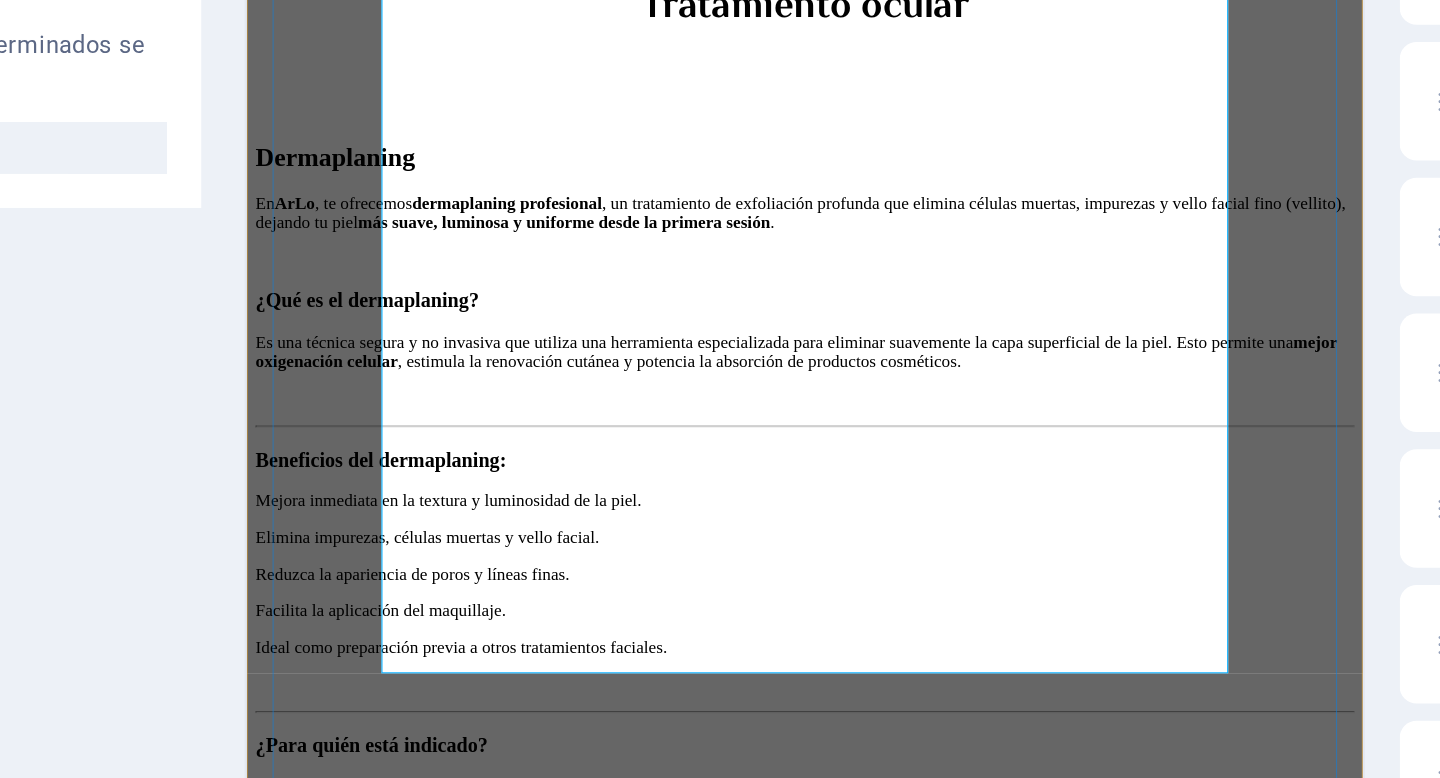 click on "En ArLo cuidamos tu piel con tratamientos personalizados y efectivos.  ✨Cuidarte  también es quererte." at bounding box center (764, 943) 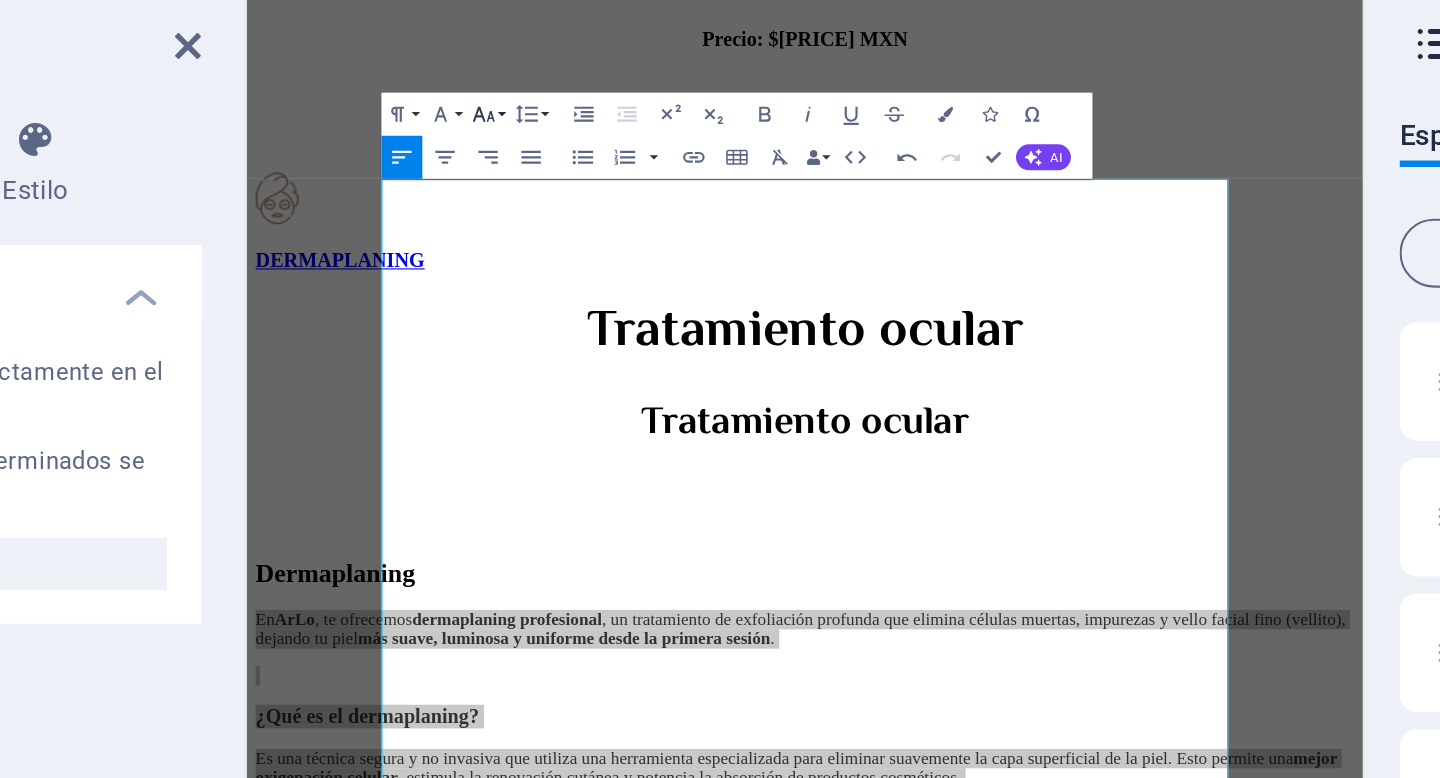 click on "Tamaño de fuente" at bounding box center (544, 146) 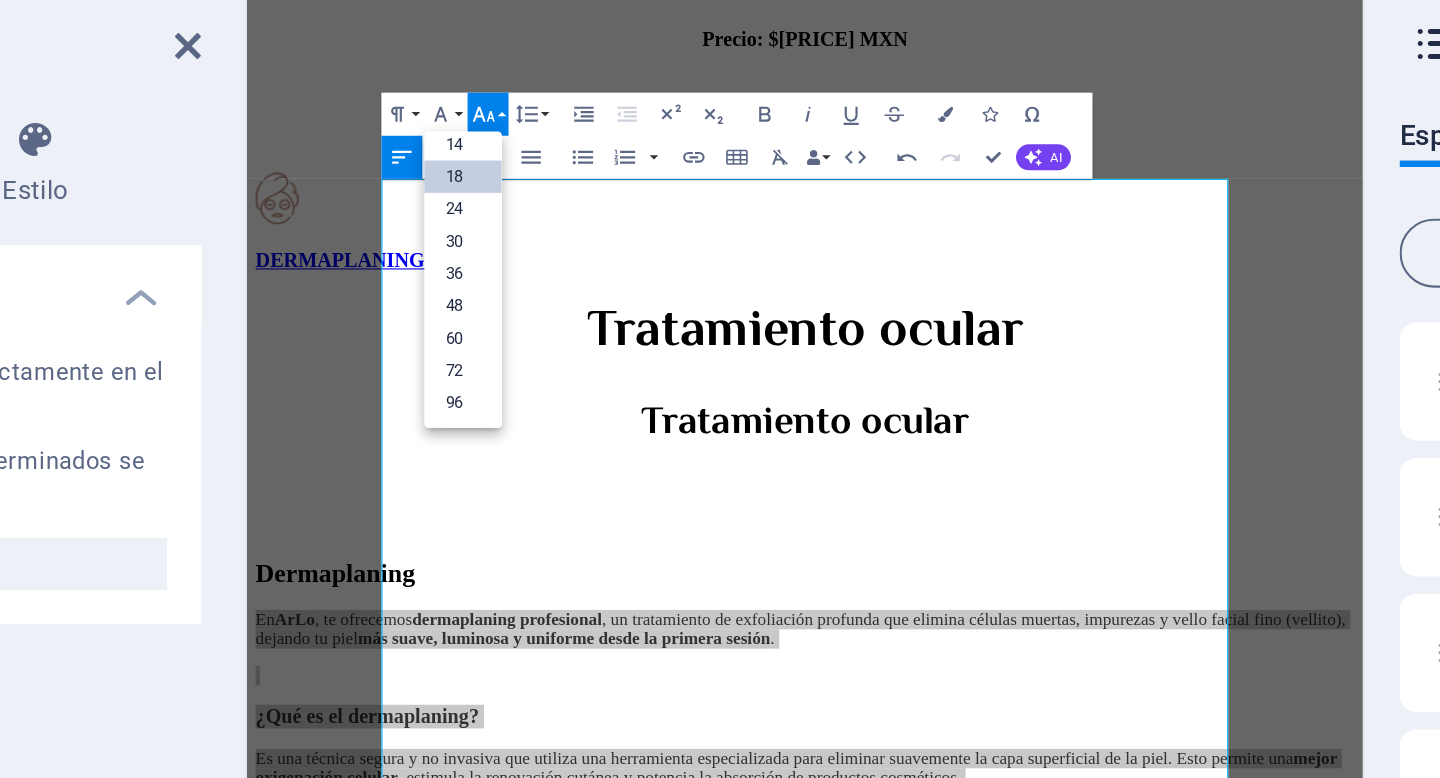 scroll, scrollTop: 161, scrollLeft: 0, axis: vertical 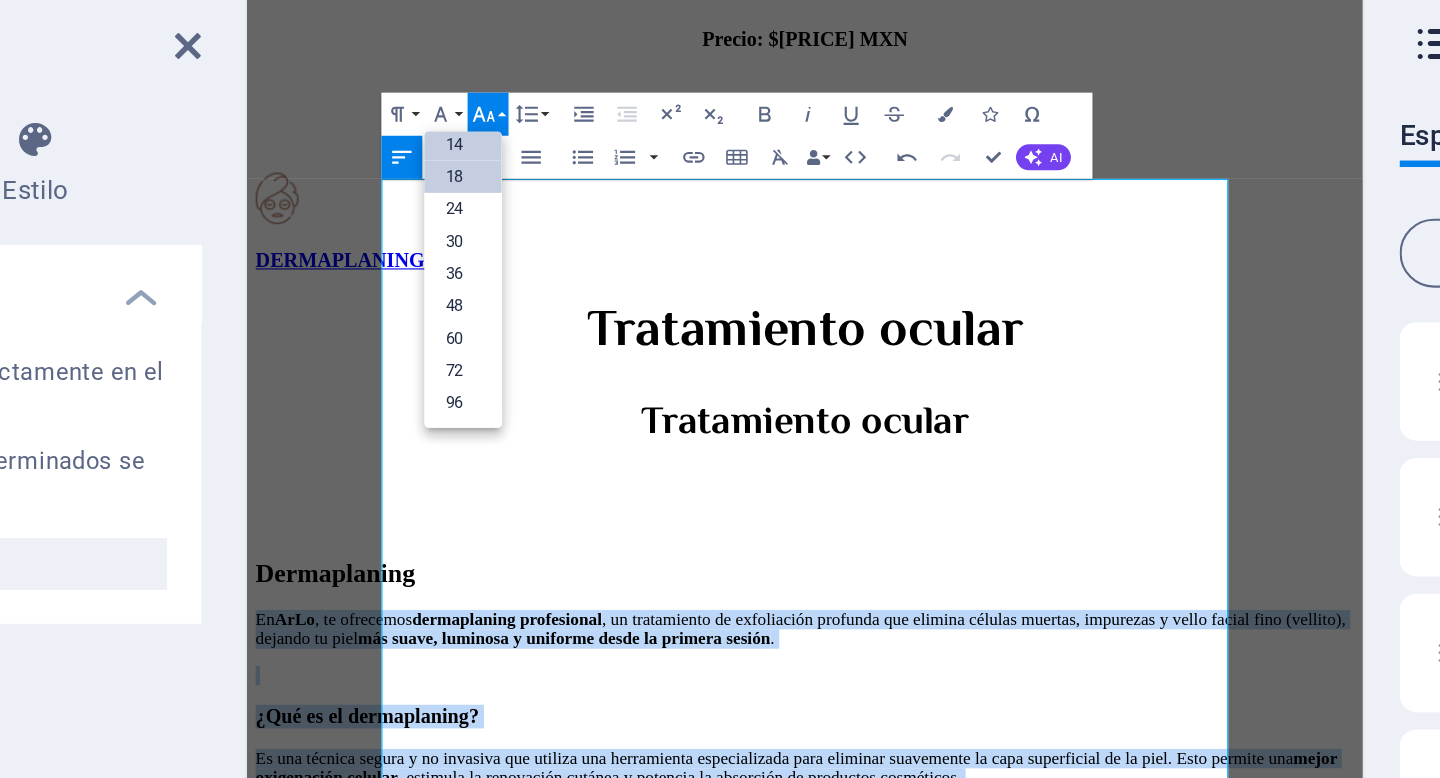 click on "14" at bounding box center [533, 159] 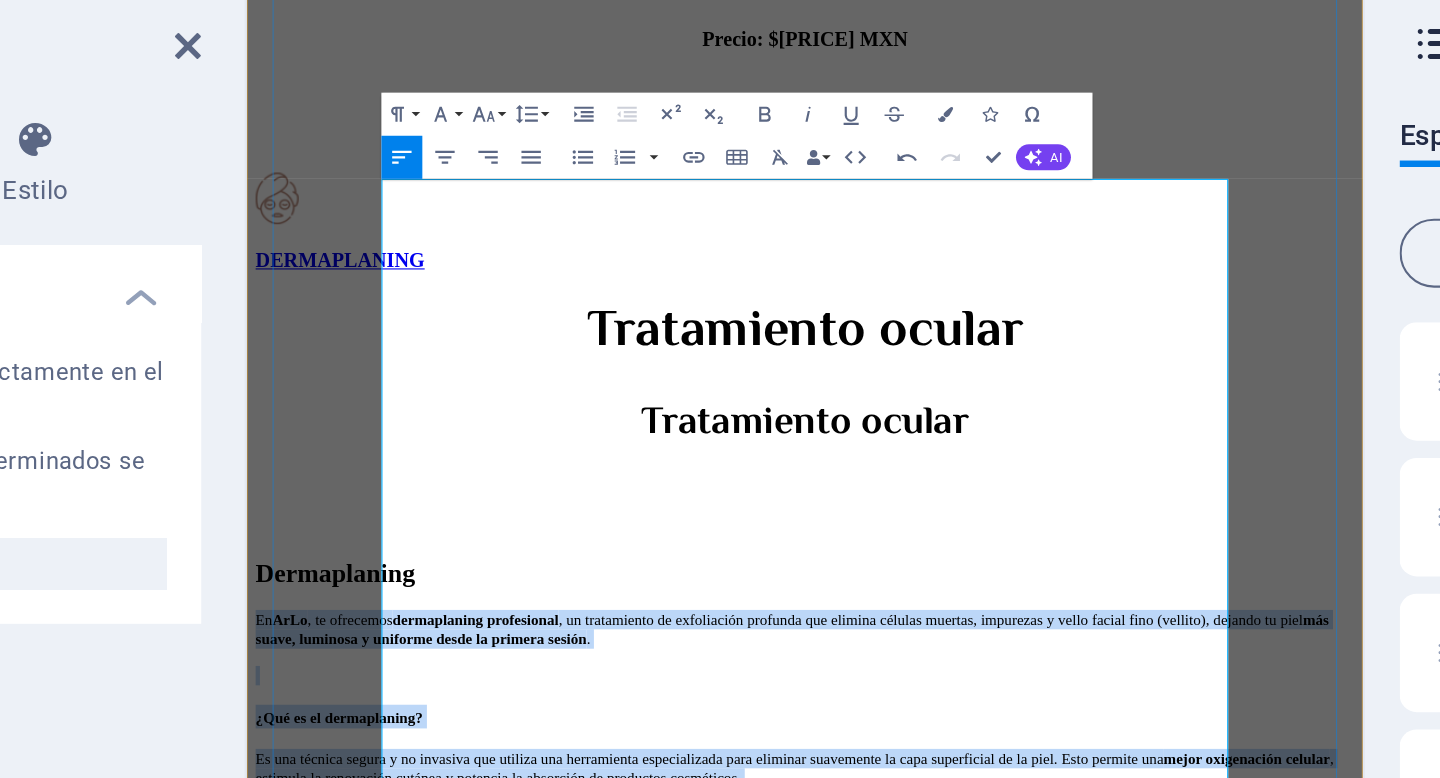 click on "Tratamiento ocular Tratamiento ocular Dermaplaning En  ArLo  , te ofrecemos  dermaplaning profesional  , un tratamiento de exfoliación profunda que elimina células muertas, impurezas y vello facial fino (vellito), dejando tu piel  más suave, luminosa y uniforme desde la primera sesión  . ¿Qué es el dermaplaning? Es una técnica segura y no invasiva que utiliza una herramienta especializada para eliminar suavemente la capa superficial de la piel. Esto permite una  mejor oxigenación celular  , estimula la renovación cutánea y potencia la absorción de productos cosméticos. Beneficios del dermaplaning: Mejora inmediata en la textura y luminosidad de la piel. Elimina impurezas, células muertas y vello facial. Reduzca la apariencia de poros y líneas finas. Facilita la aplicación del maquillaje. Ideal como preparación previa a otros tratamientos faciales. ¿Para quién está indicado? El dermaplaning es apto para  todo tipo de piel Información general: 📍 Servicio disponible únicamente en" at bounding box center (764, 1030) 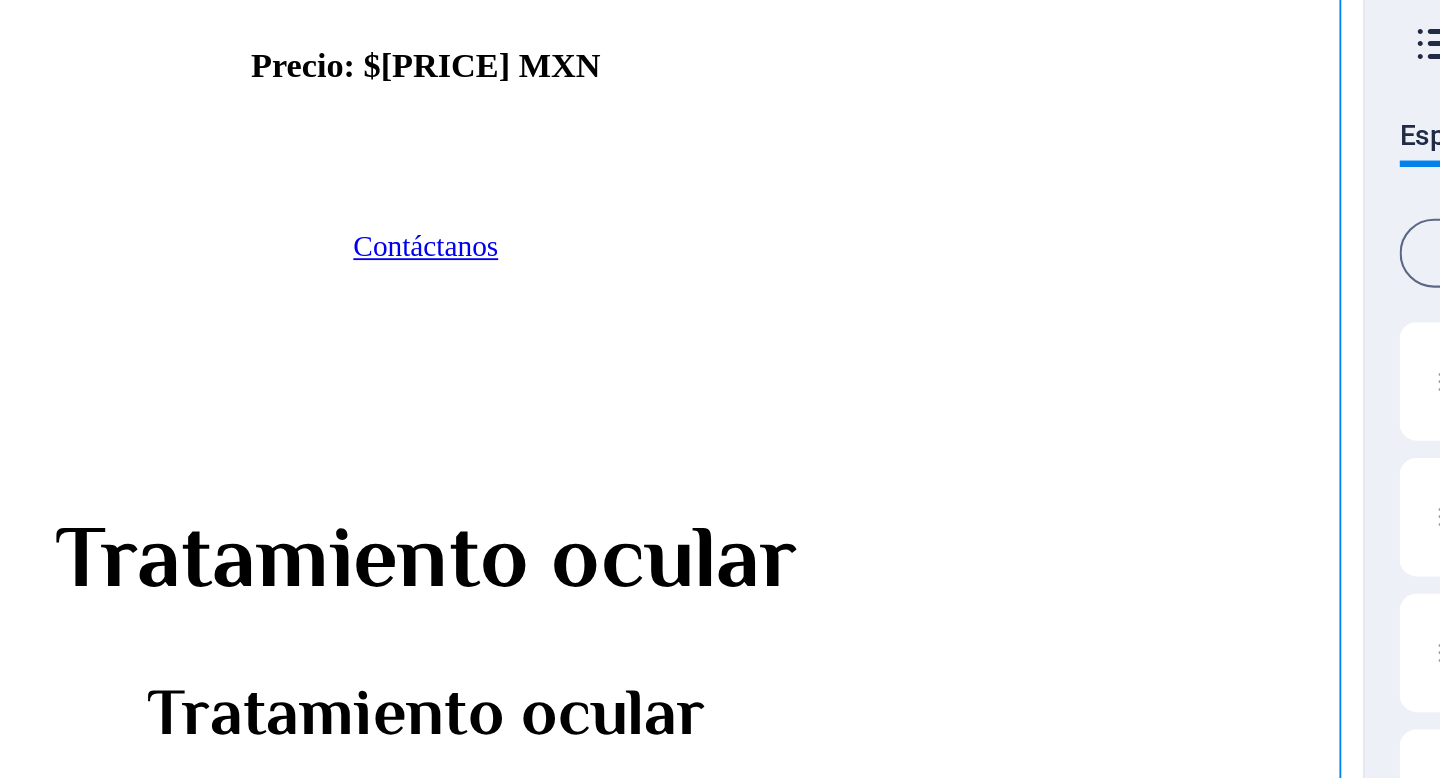 scroll, scrollTop: 3602, scrollLeft: 0, axis: vertical 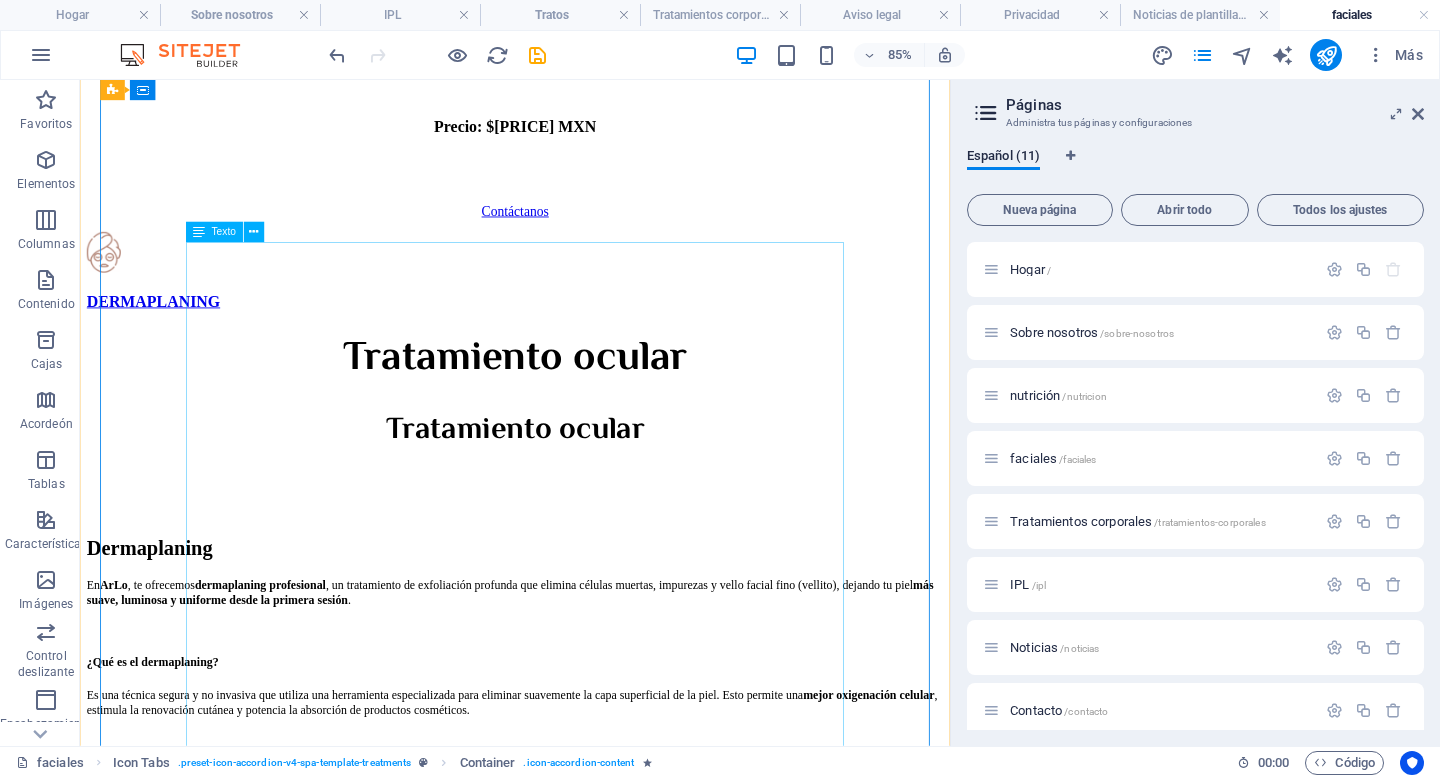 click on "Dermaplaning En  ArLo  , te ofrecemos  dermaplaning profesional  , un tratamiento de exfoliación profunda que elimina células muertas, impurezas y vello facial fino (vellito), dejando tu piel  más suave, luminosa y uniforme desde la primera sesión  . ¿Qué es el dermaplaning? Es una técnica segura y no invasiva que utiliza una herramienta especializada para eliminar suavemente la capa superficial de la piel. Esto permite una  mejor oxigenación celular  , estimula la renovación cutánea y potencia la absorción de productos cosméticos. Beneficios del dermaplaning: Mejora inmediata en la textura y luminosidad de la piel. Elimina impurezas, células muertas y vello facial. Reduzca la apariencia de poros y líneas finas. Facilita la aplicación del maquillaje. Ideal como preparación previa a otros tratamientos faciales. ¿Para quién está indicado? El dermaplaning es apto para  todo tipo de piel Información general: 📍 Servicio disponible únicamente en  Clínica ArLo  ✨Cuidarte" at bounding box center [592, 1045] 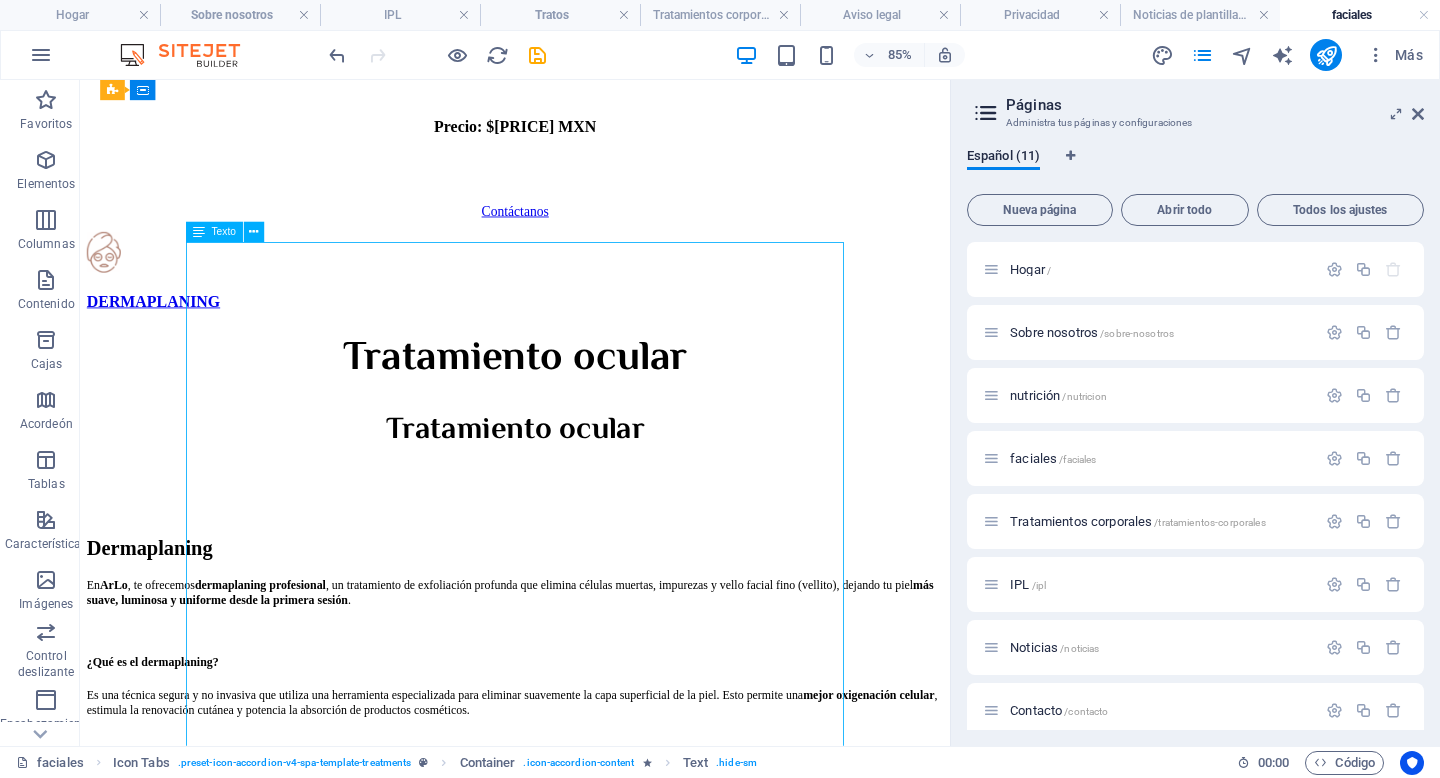 click on "Dermaplaning En  ArLo  , te ofrecemos  dermaplaning profesional  , un tratamiento de exfoliación profunda que elimina células muertas, impurezas y vello facial fino (vellito), dejando tu piel  más suave, luminosa y uniforme desde la primera sesión  . ¿Qué es el dermaplaning? Es una técnica segura y no invasiva que utiliza una herramienta especializada para eliminar suavemente la capa superficial de la piel. Esto permite una  mejor oxigenación celular  , estimula la renovación cutánea y potencia la absorción de productos cosméticos. Beneficios del dermaplaning: Mejora inmediata en la textura y luminosidad de la piel. Elimina impurezas, células muertas y vello facial. Reduzca la apariencia de poros y líneas finas. Facilita la aplicación del maquillaje. Ideal como preparación previa a otros tratamientos faciales. ¿Para quién está indicado? El dermaplaning es apto para  todo tipo de piel Información general: 📍 Servicio disponible únicamente en  Clínica ArLo  ✨Cuidarte" at bounding box center [592, 1045] 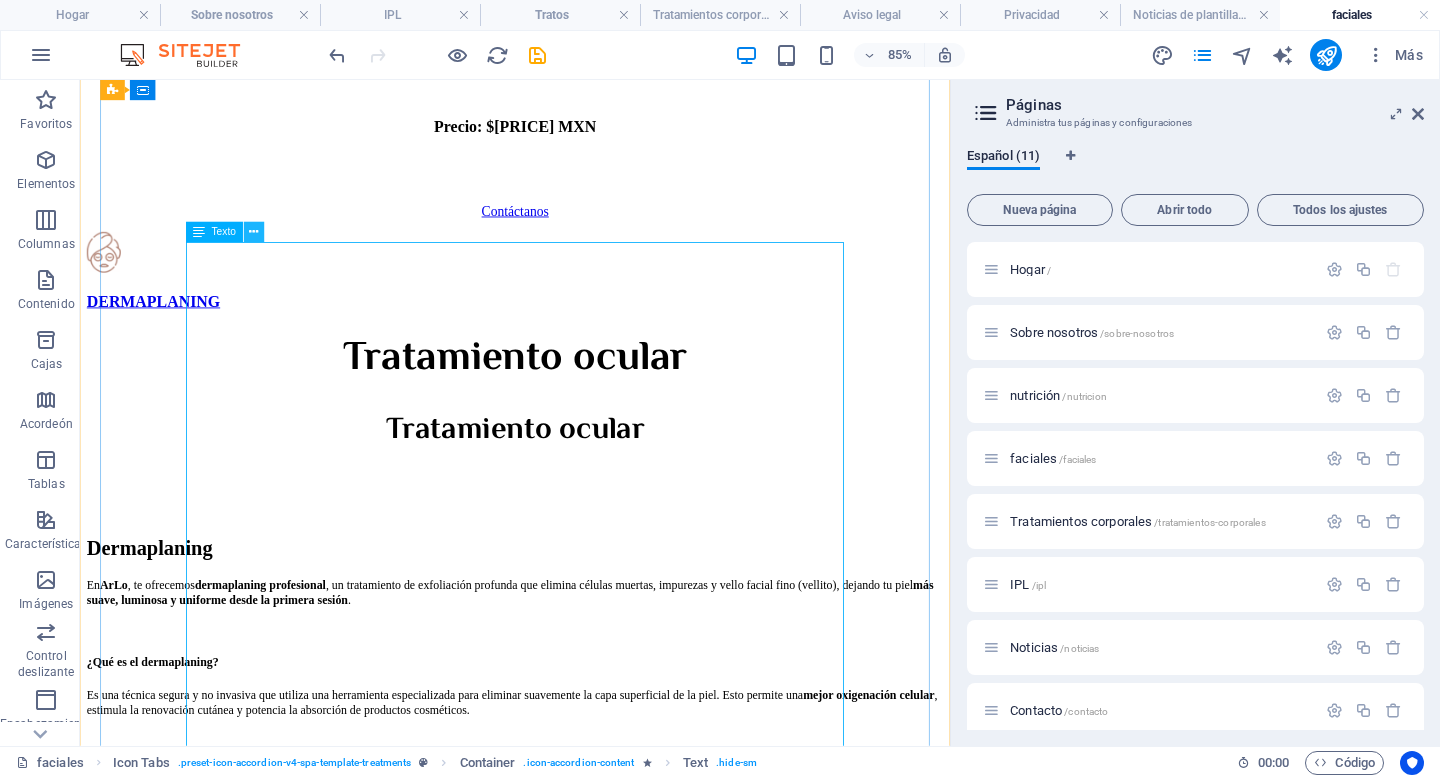 click at bounding box center [253, 232] 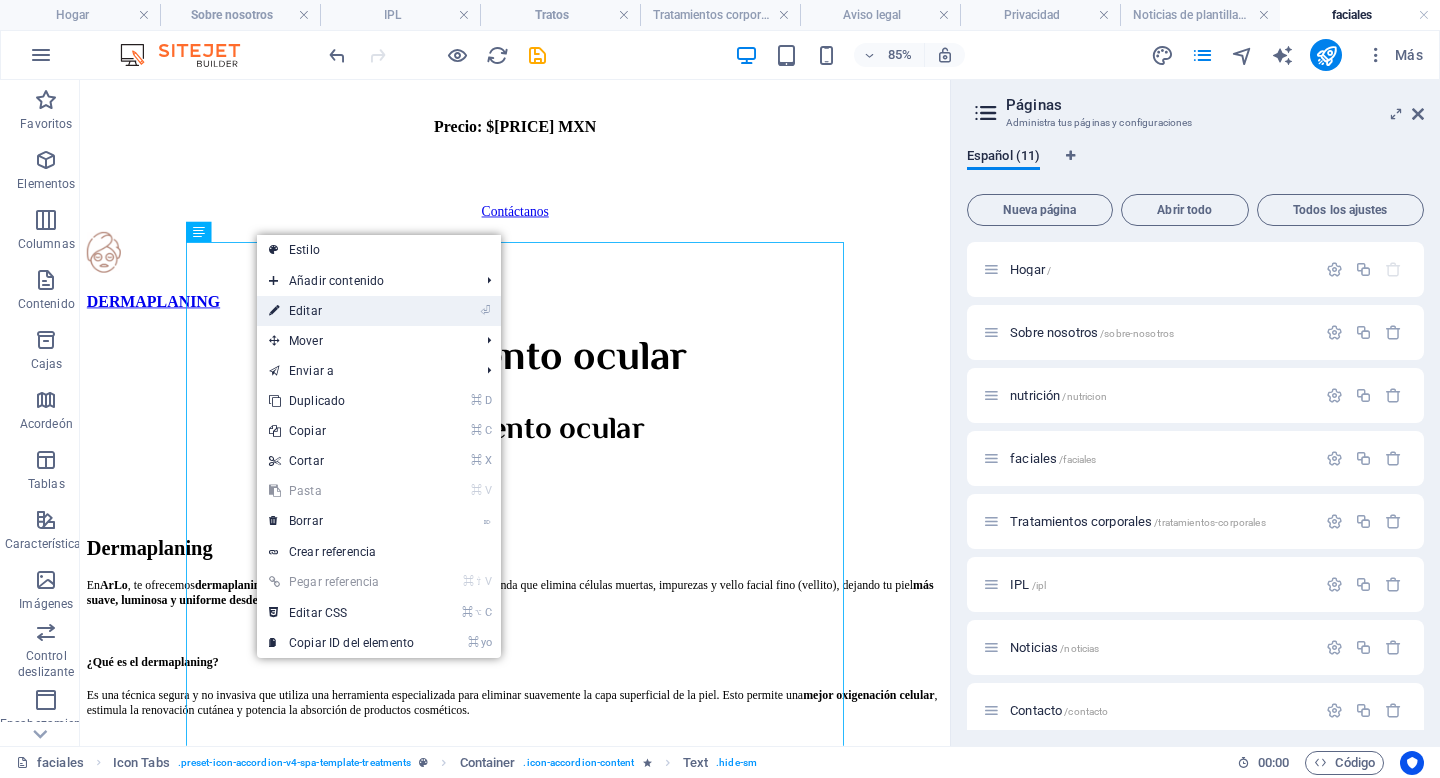 click on "Editar" at bounding box center (305, 311) 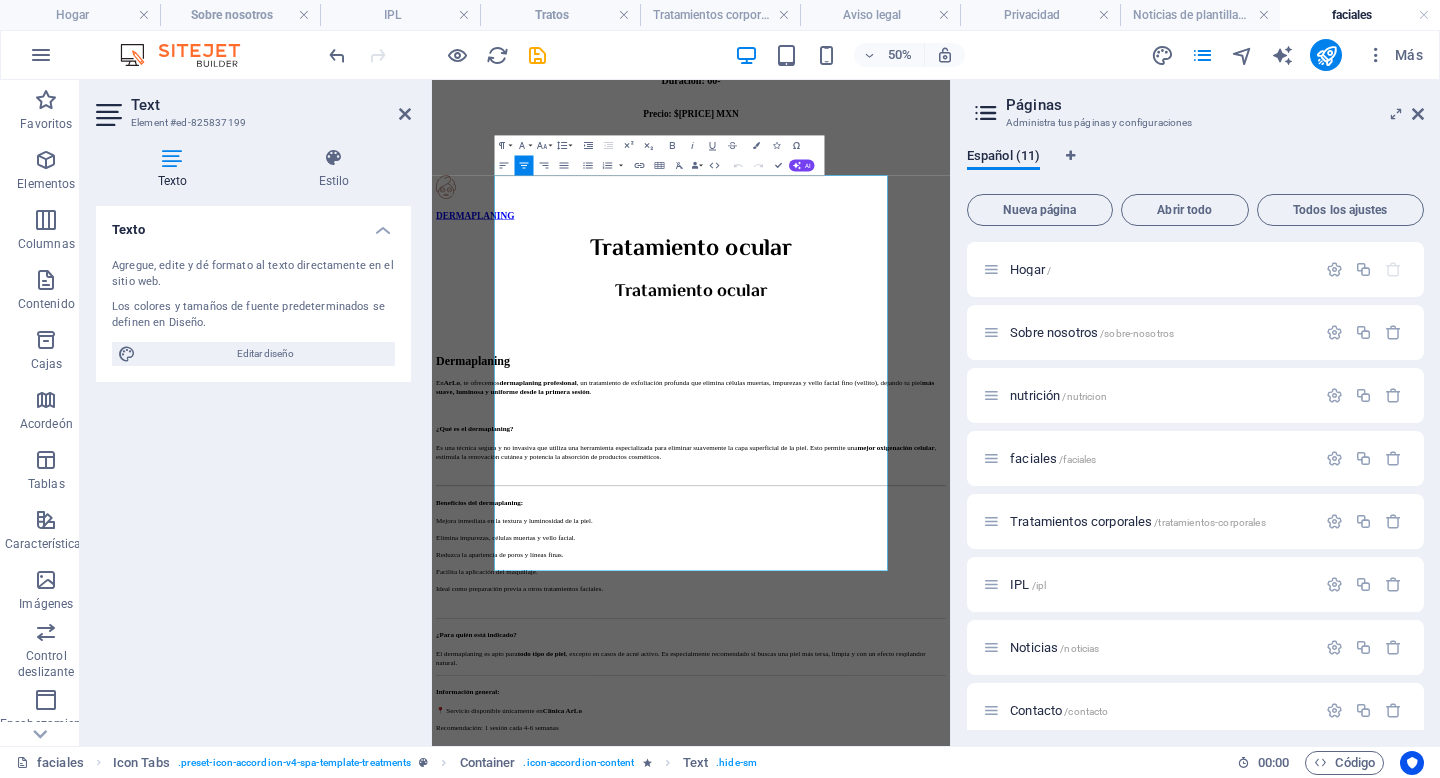 scroll, scrollTop: 3607, scrollLeft: 0, axis: vertical 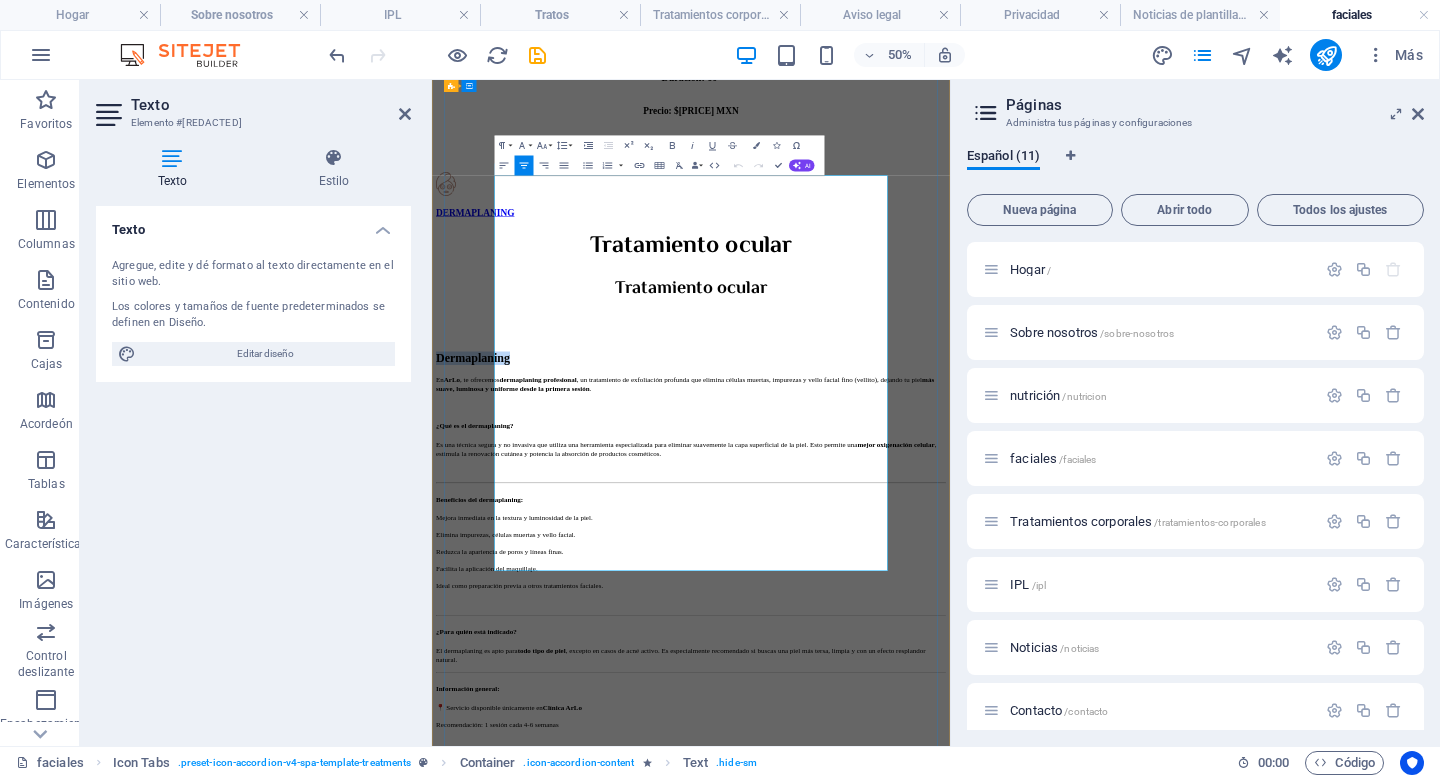 drag, startPoint x: 1071, startPoint y: 360, endPoint x: 560, endPoint y: 348, distance: 511.14087 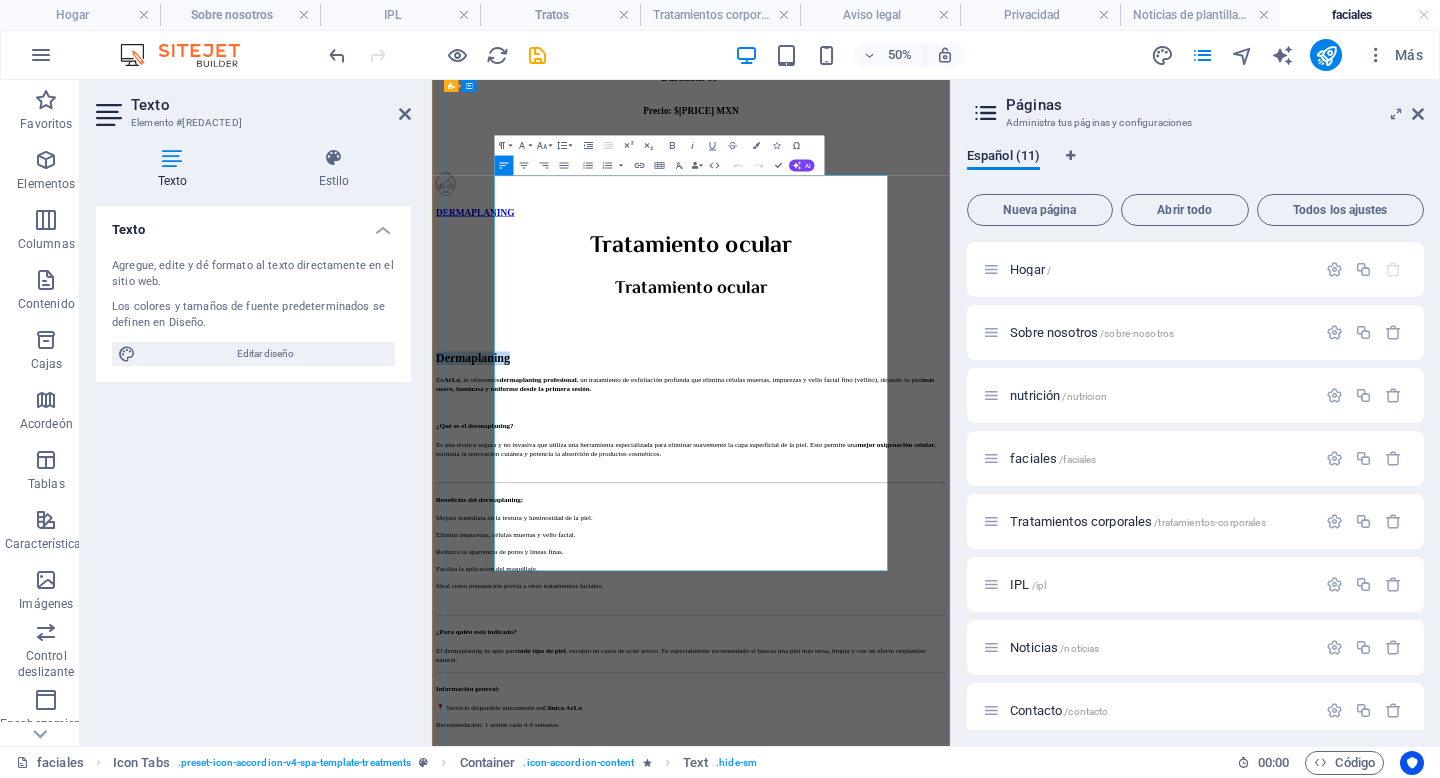 type 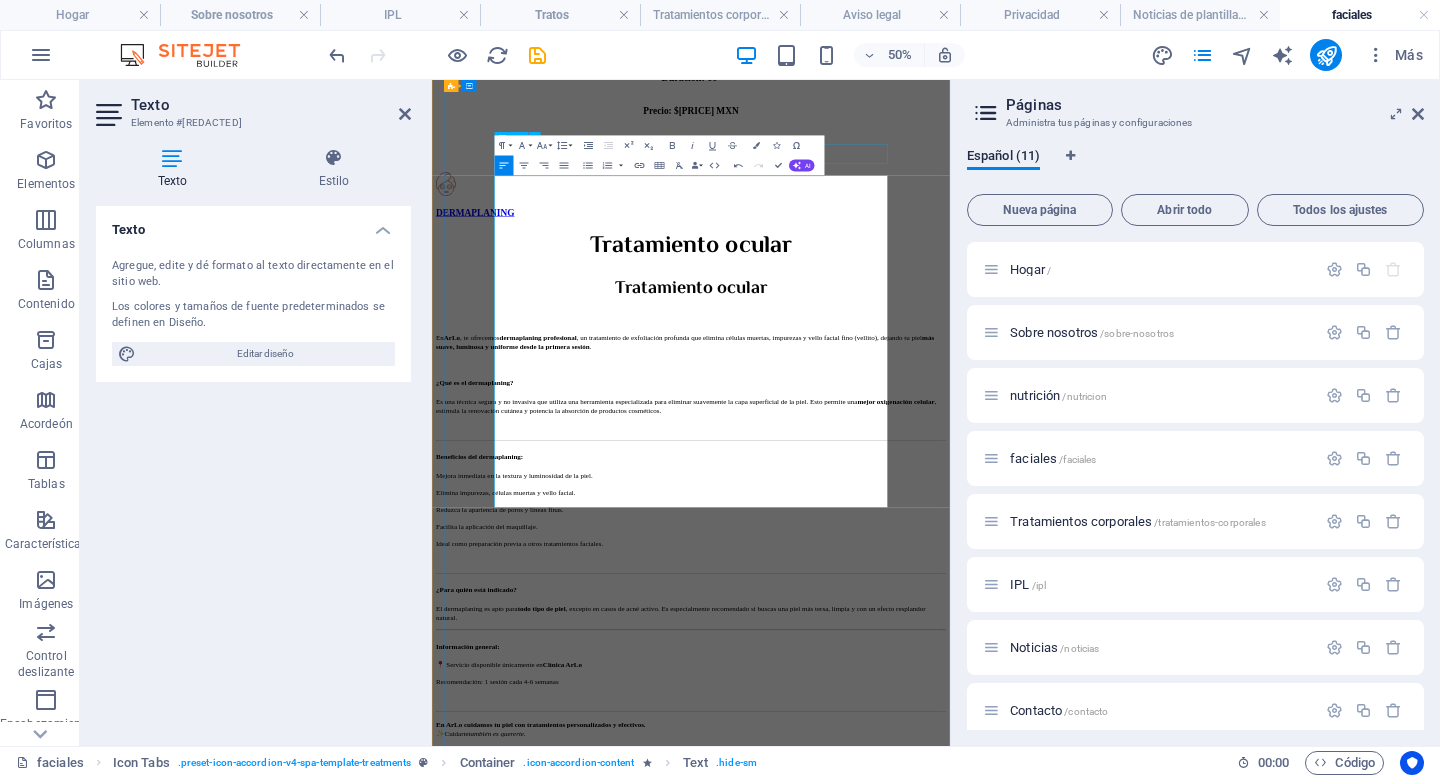 click on "Tratamiento ocular" at bounding box center [950, 498] 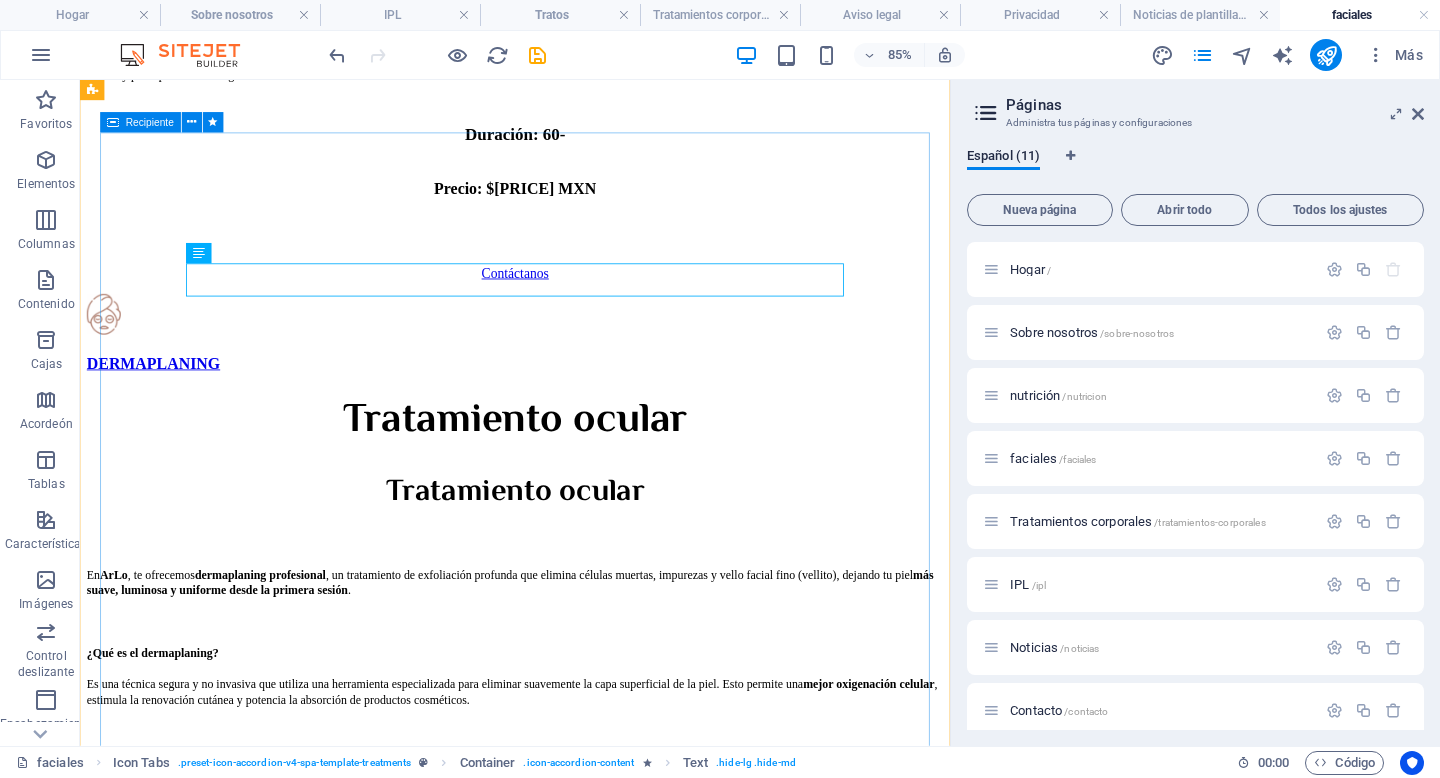 scroll, scrollTop: 3495, scrollLeft: 0, axis: vertical 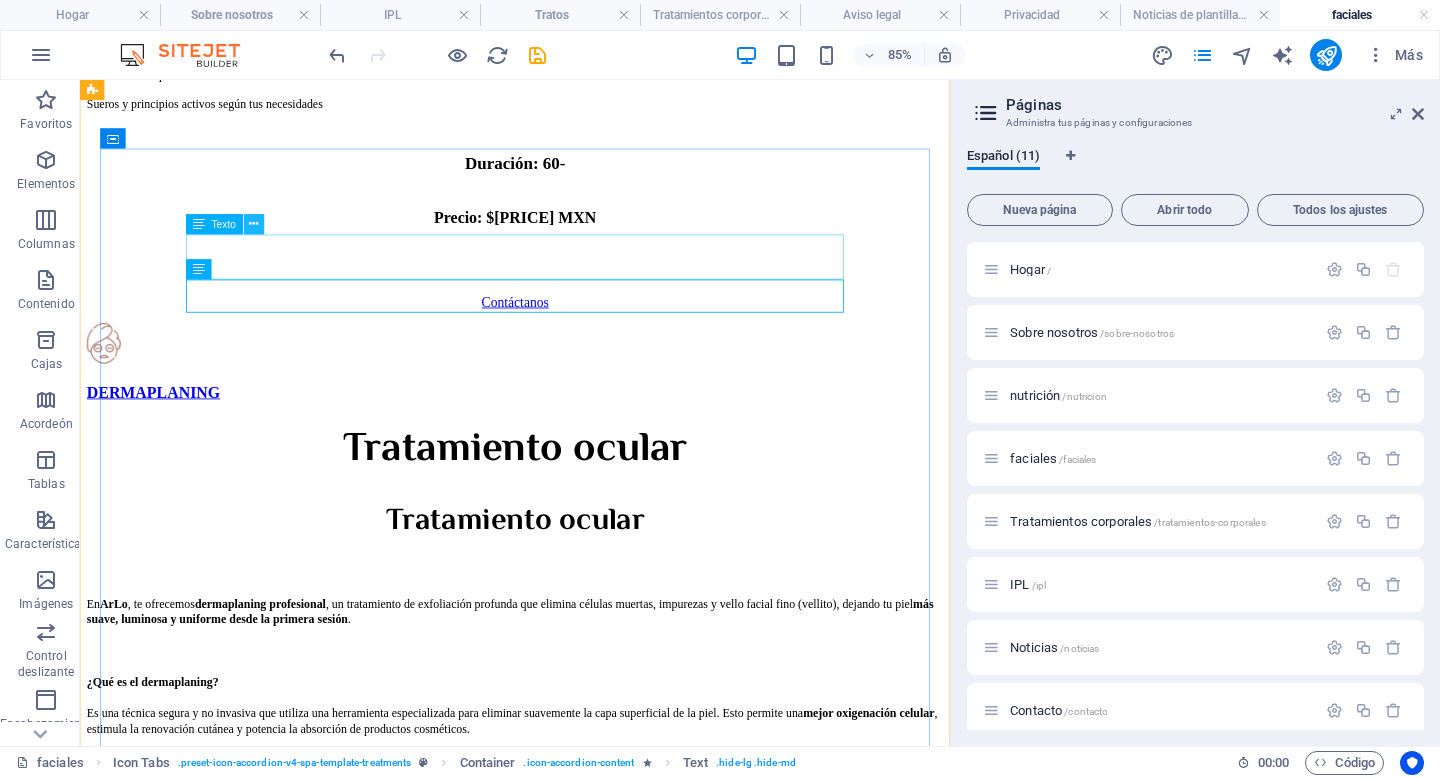 click at bounding box center (254, 224) 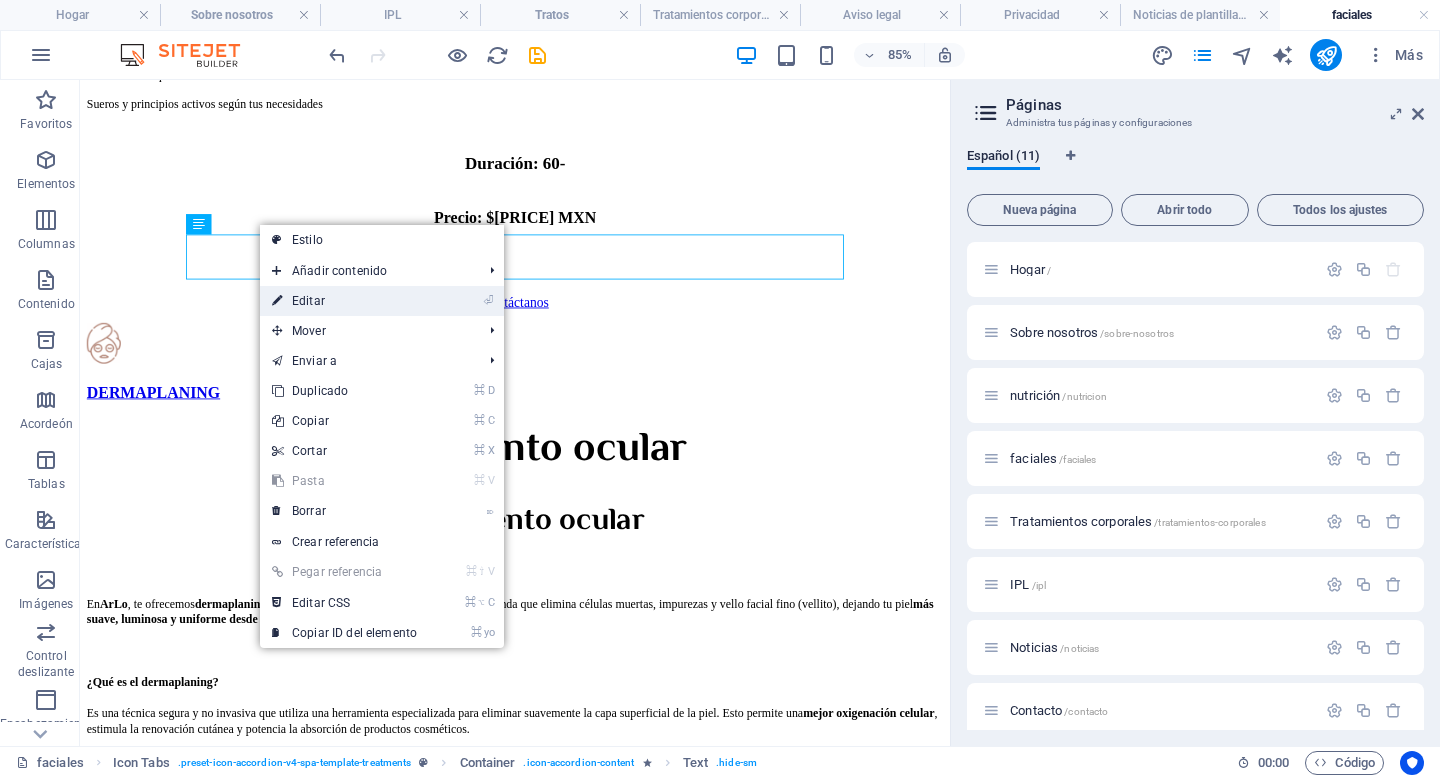 click on "Editar" at bounding box center (308, 301) 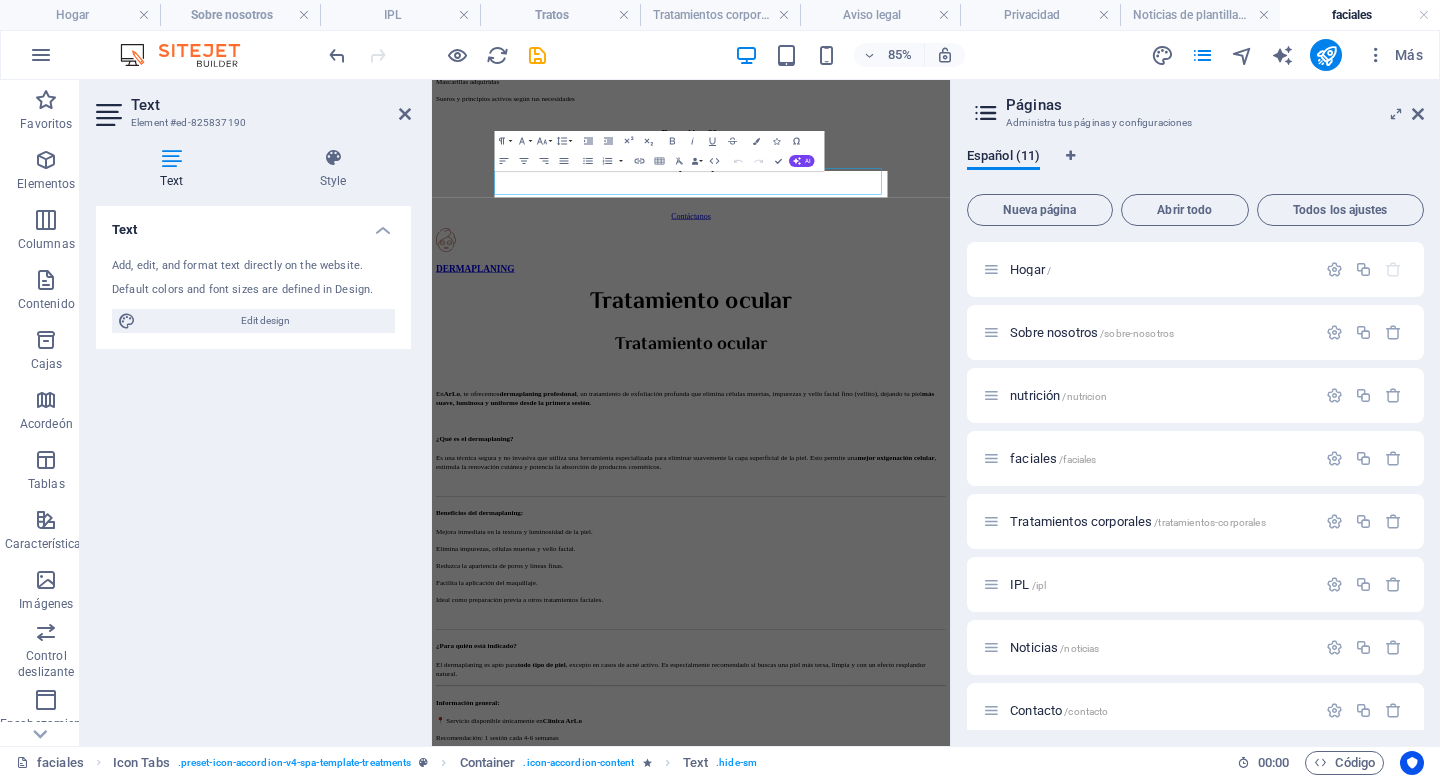 scroll, scrollTop: 3500, scrollLeft: 0, axis: vertical 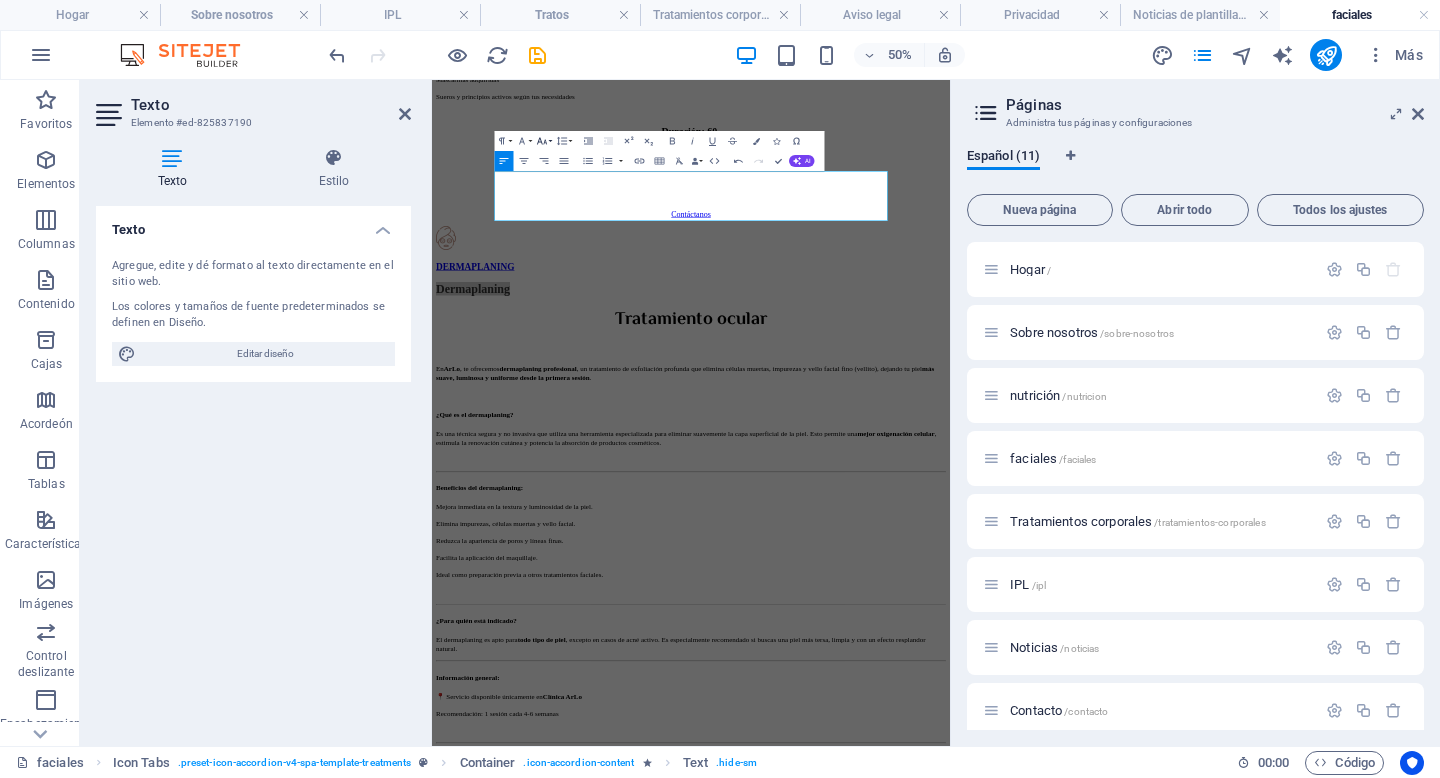 click 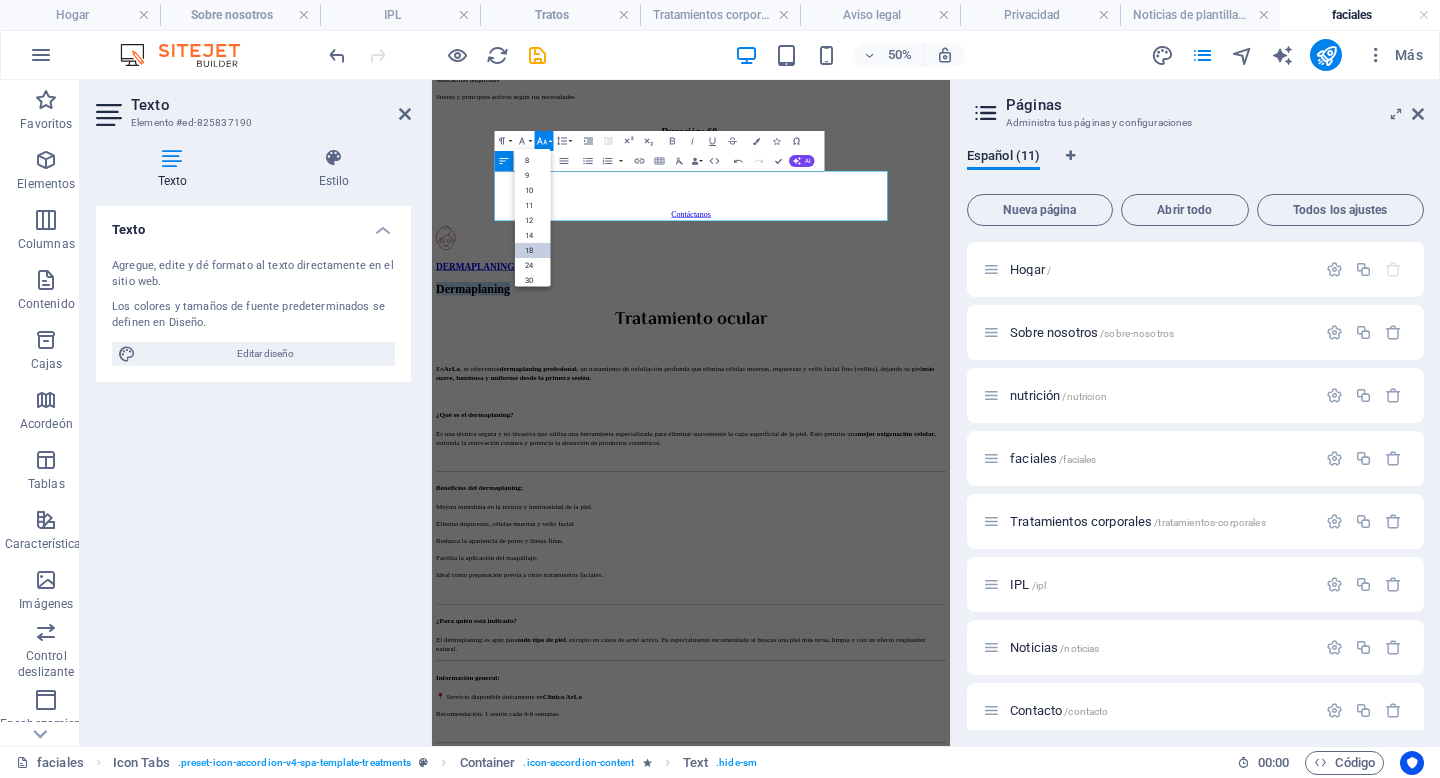 click on "18" at bounding box center [533, 250] 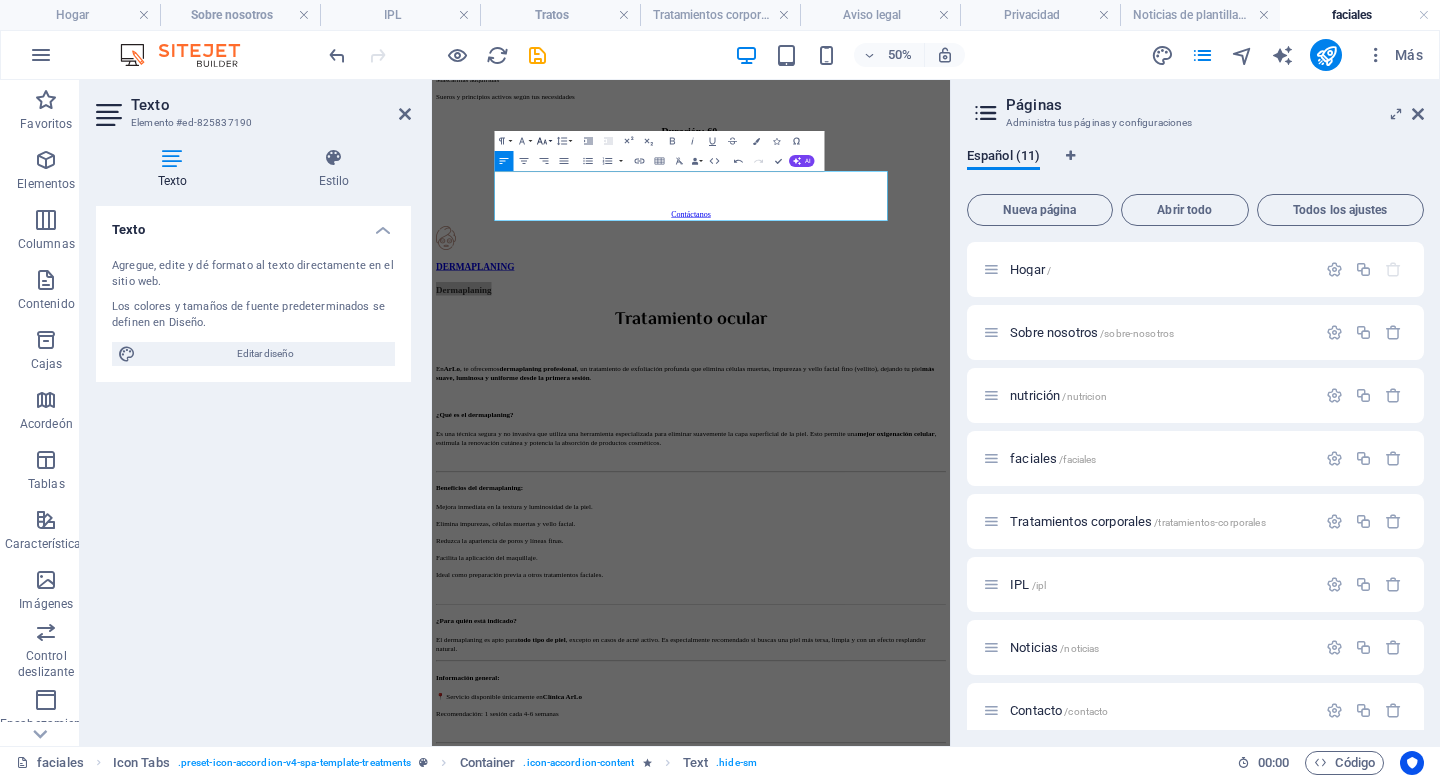 click 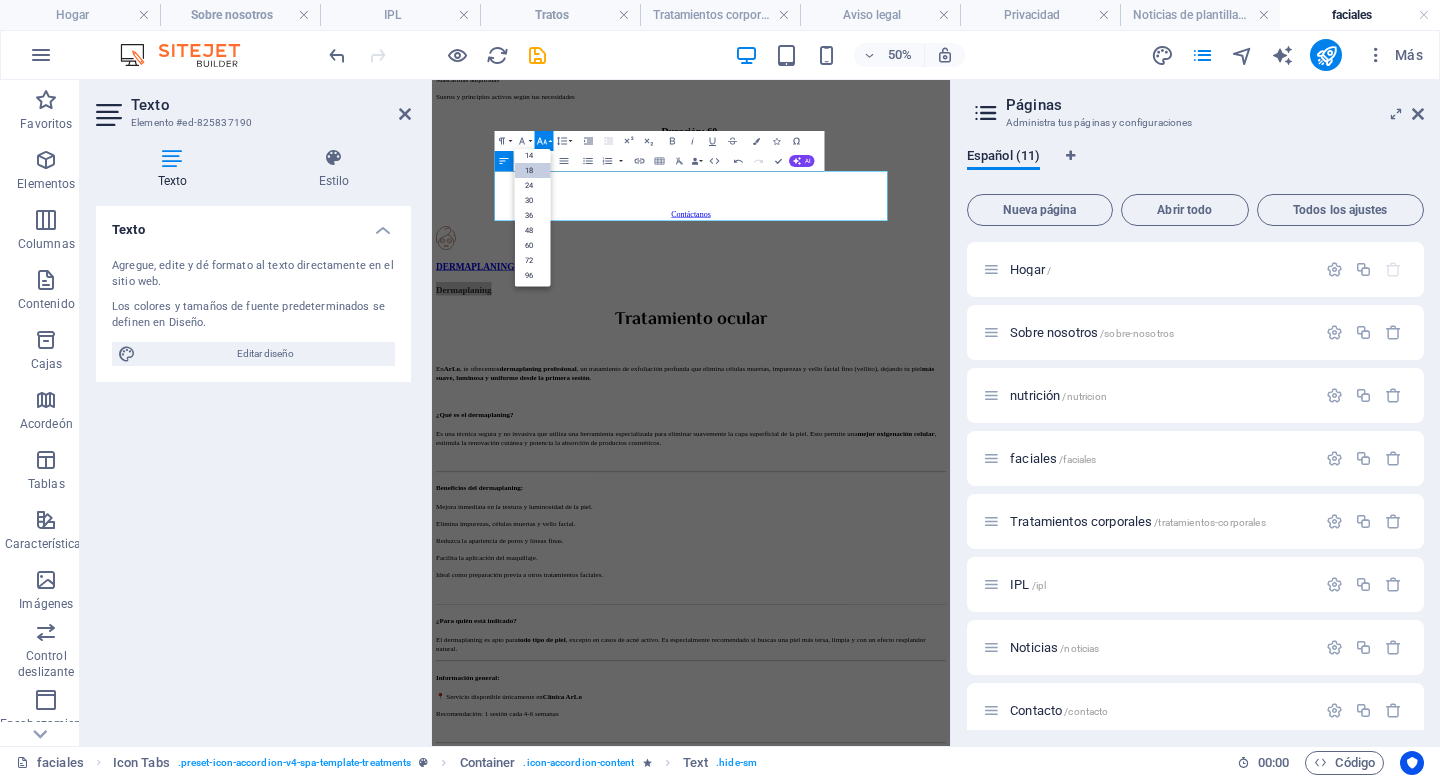 scroll, scrollTop: 161, scrollLeft: 0, axis: vertical 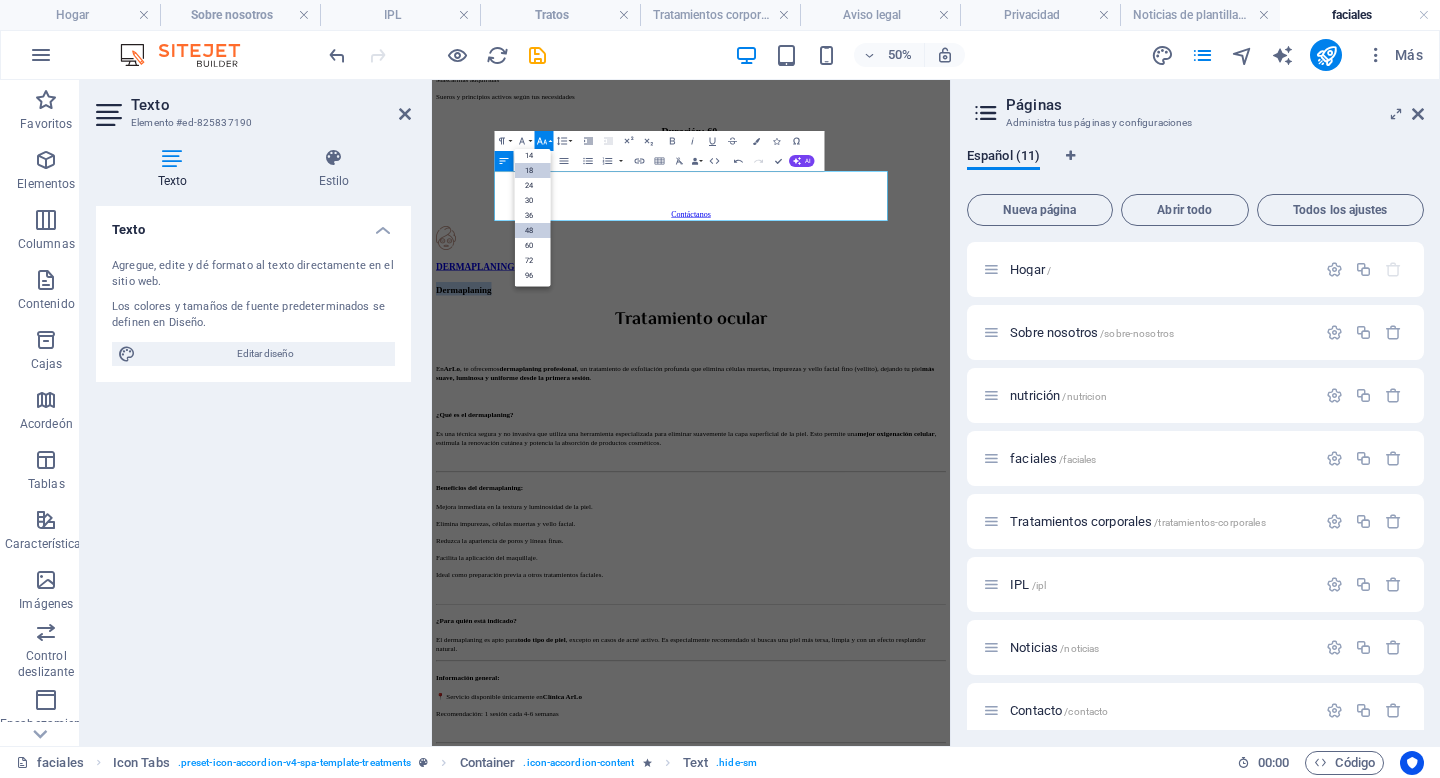 click on "48" at bounding box center (533, 229) 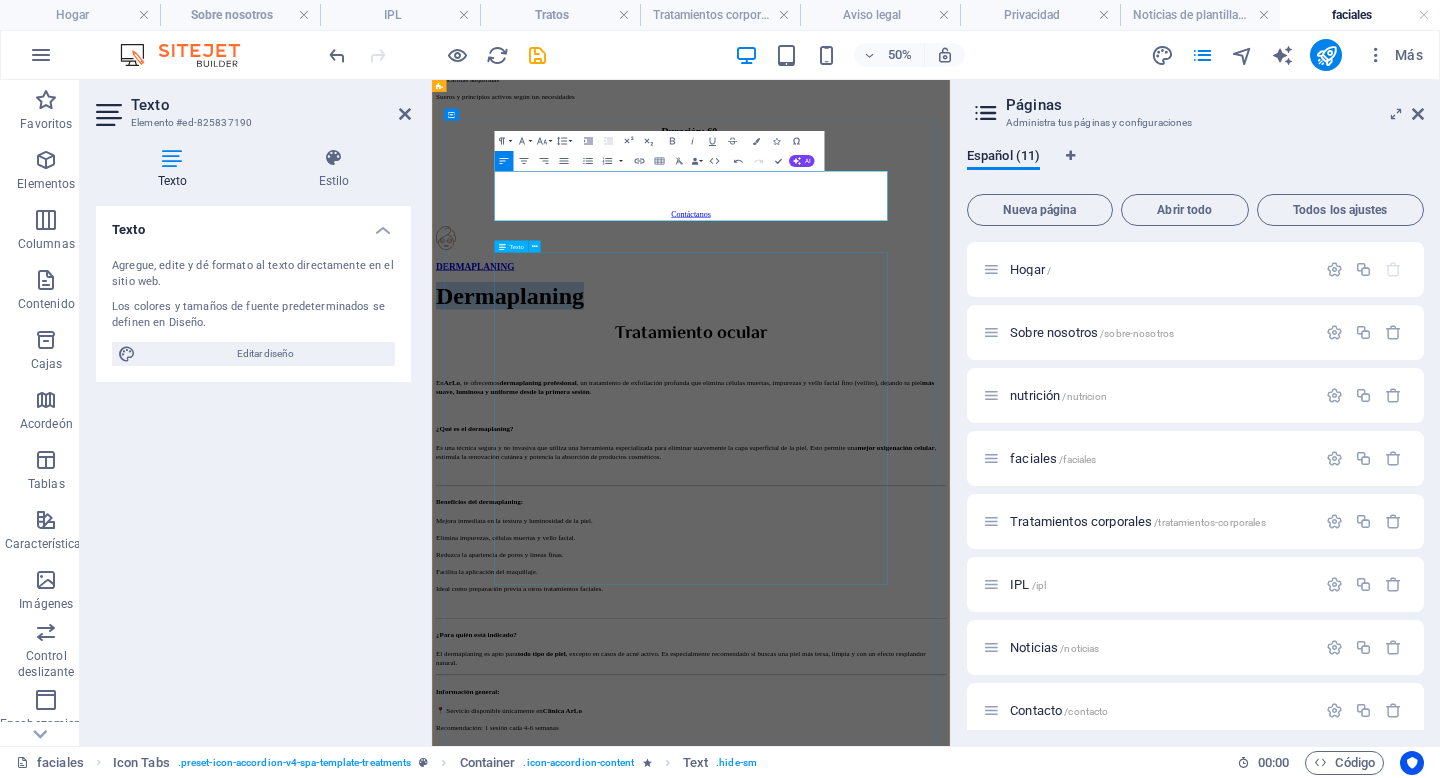 click on "En  ArLo  , te ofrecemos  dermaplaning profesional  , un tratamiento de exfoliación profunda que elimina células muertas, impurezas y vello facial fino (vellito), dejando tu piel  más suave, luminosa y uniforme desde la primera sesión  . ¿Qué es el dermaplaning? Es una técnica segura y no invasiva que utiliza una herramienta especializada para eliminar suavemente la capa superficial de la piel. Esto permite una  mejor oxigenación celular  , estimula la renovación cutánea y potencia la absorción de productos cosméticos. Beneficios del dermaplaning: Mejora inmediata en la textura y luminosidad de la piel. Elimina impurezas, células muertas y vello facial. Reduzca la apariencia de poros y líneas finas. Facilita la aplicación del maquillaje. Ideal como preparación previa a otros tratamientos faciales. ¿Para quién está indicado? El dermaplaning es apto para  todo tipo de piel Información general: 📍 Servicio disponible únicamente en  Clínica ArLo Recomendación: 1 sesión cada 4-6 semanas" at bounding box center [950, 1098] 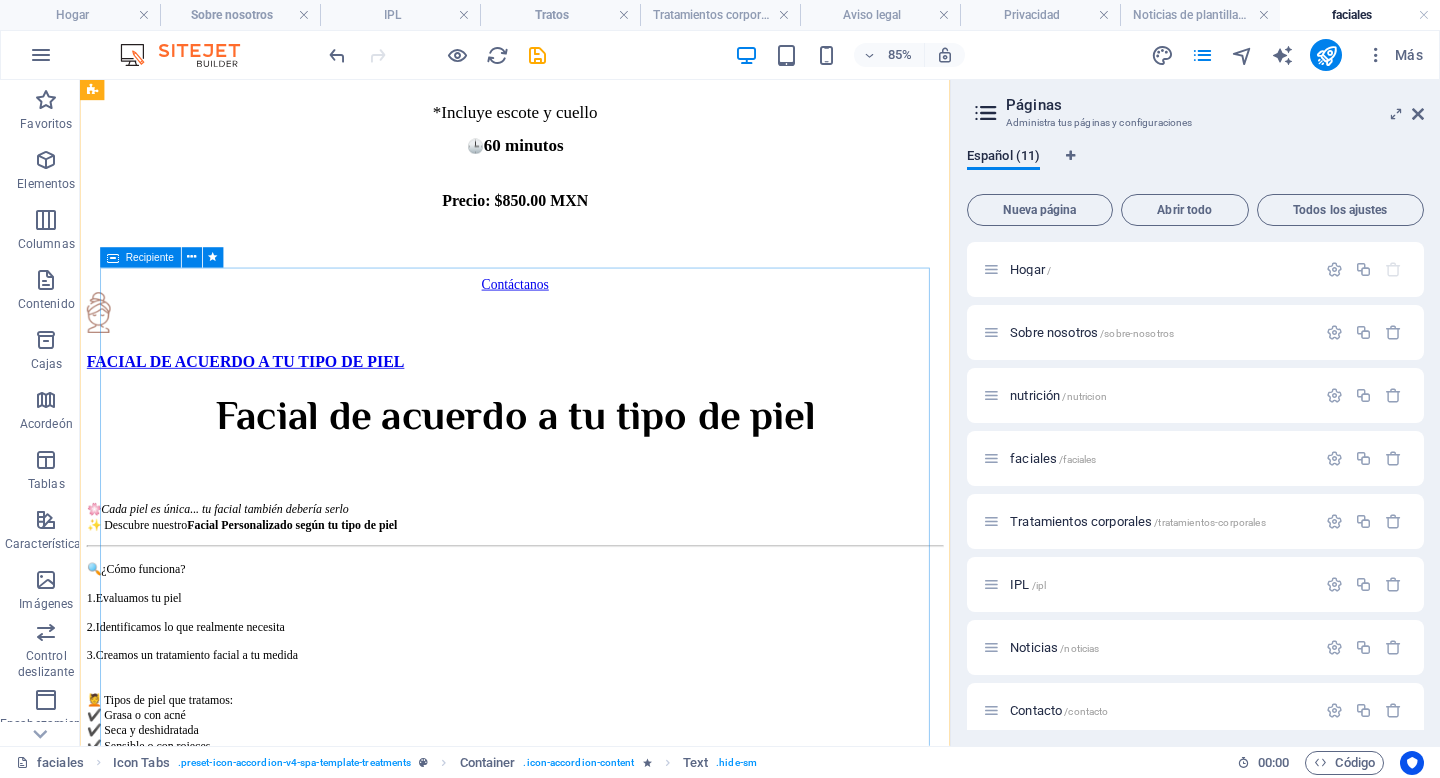 scroll, scrollTop: 2310, scrollLeft: 0, axis: vertical 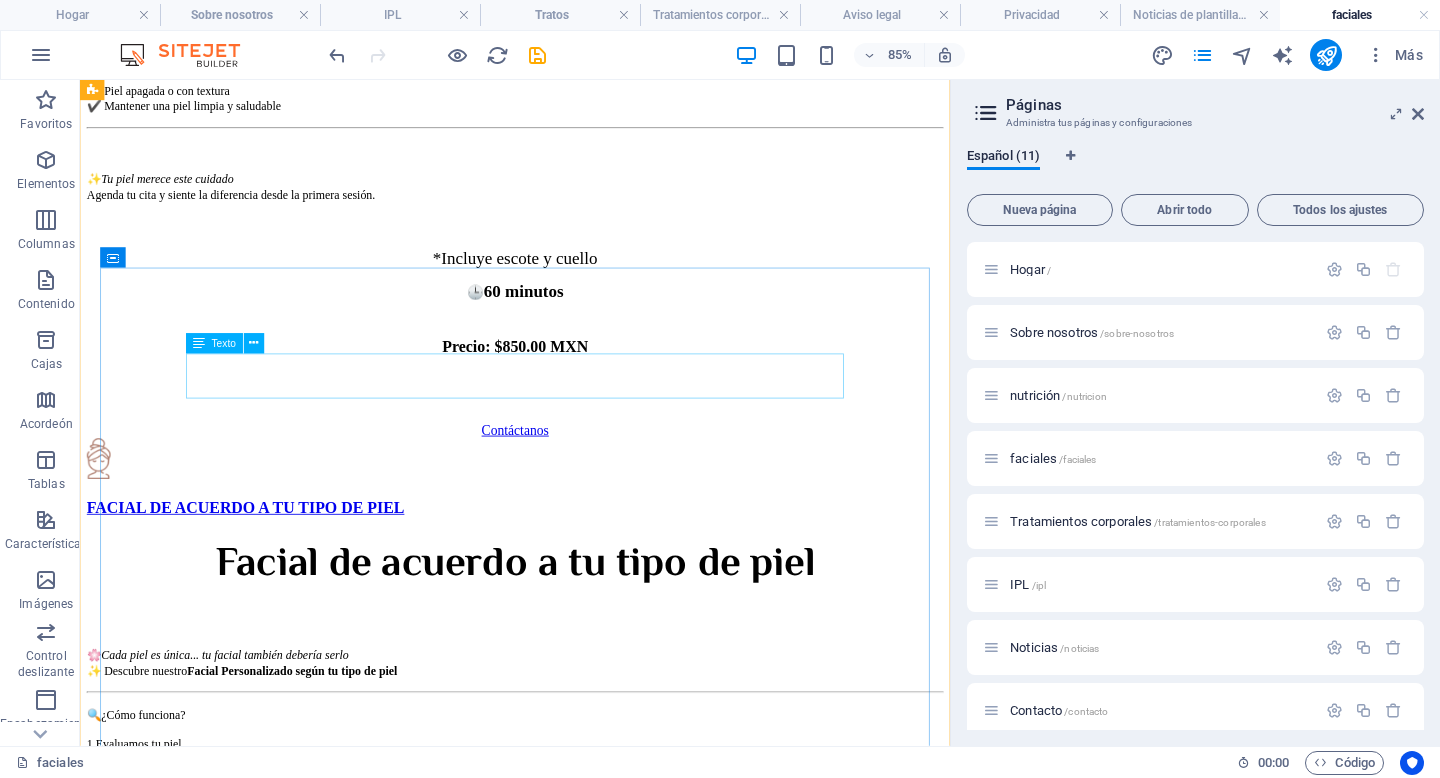 click on "Facial de acuerdo a tu tipo de piel" at bounding box center [592, 651] 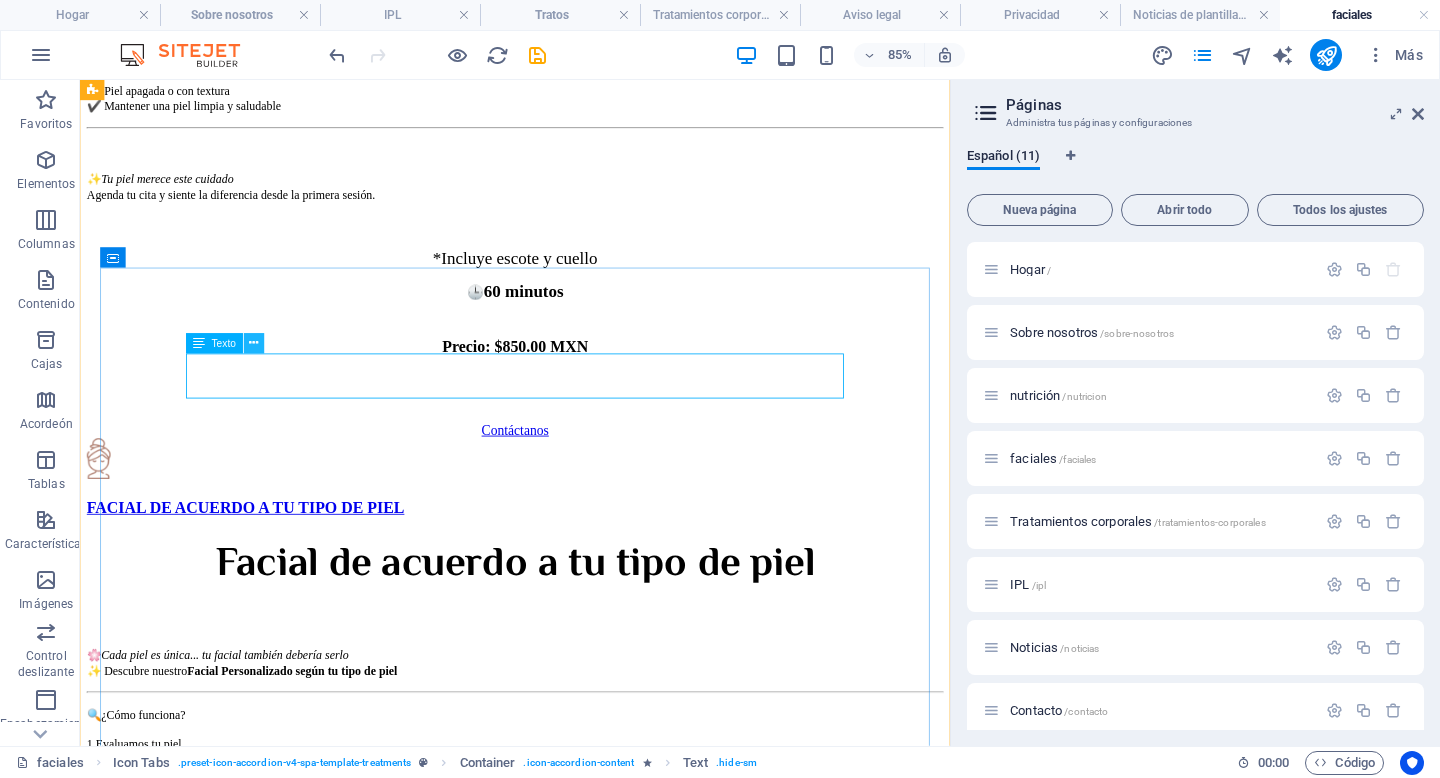 click at bounding box center (253, 344) 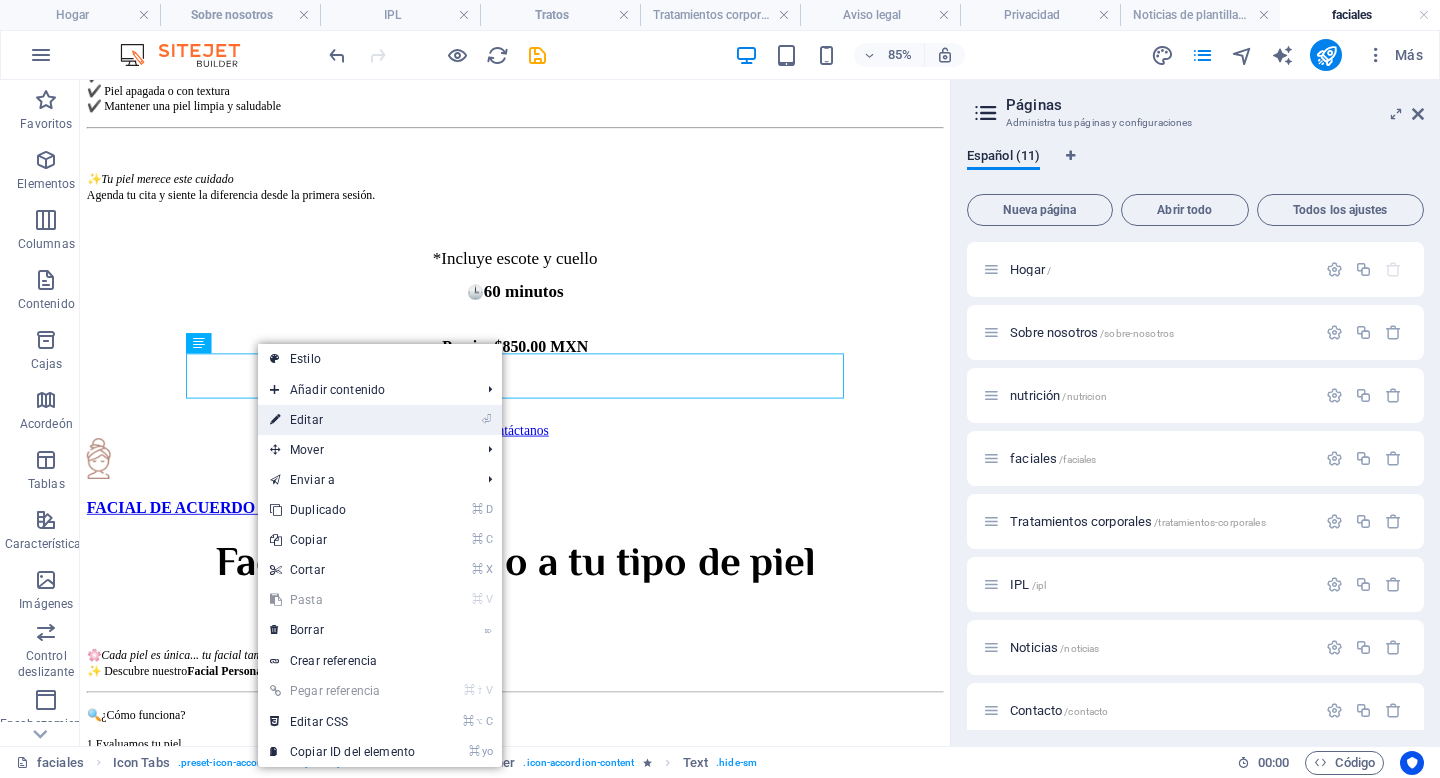 click on "Editar" at bounding box center (306, 420) 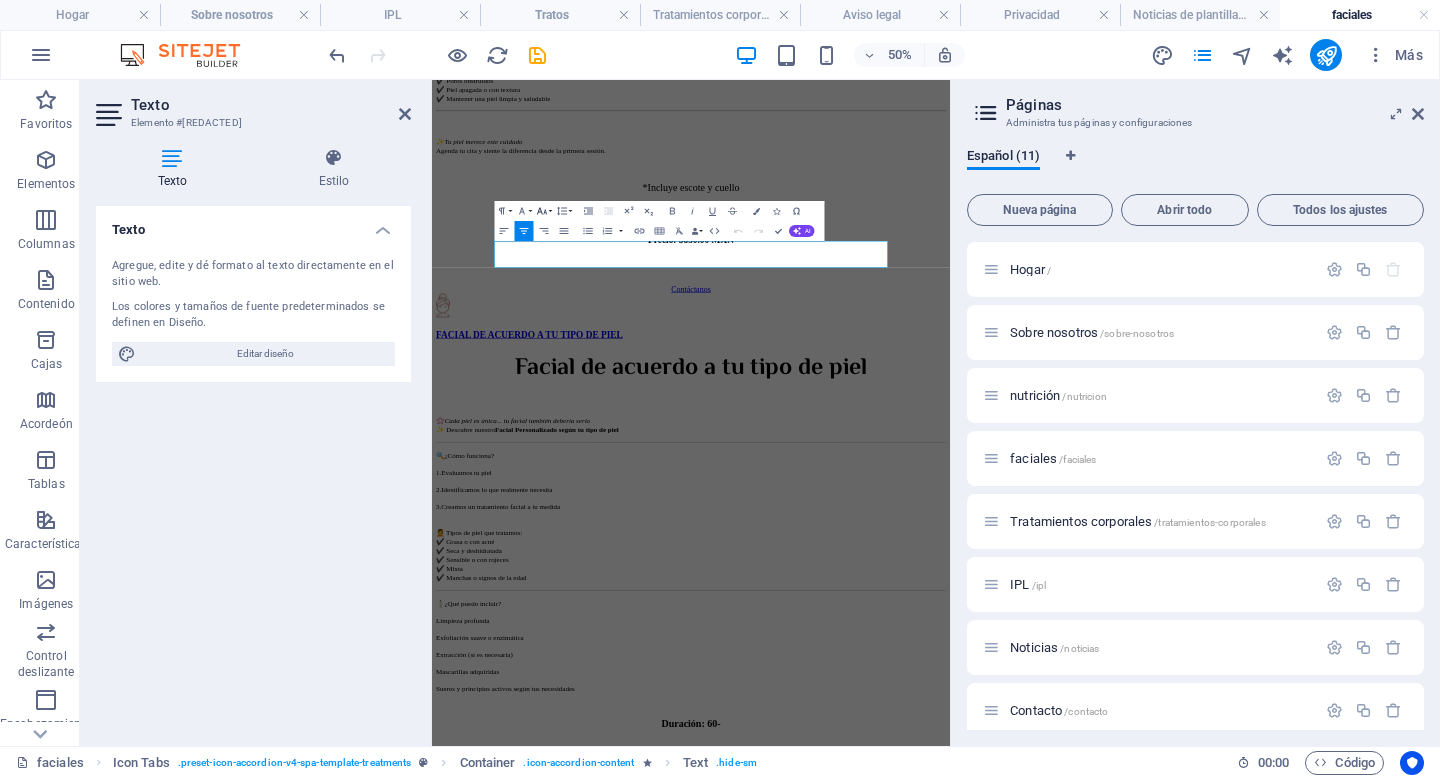 click 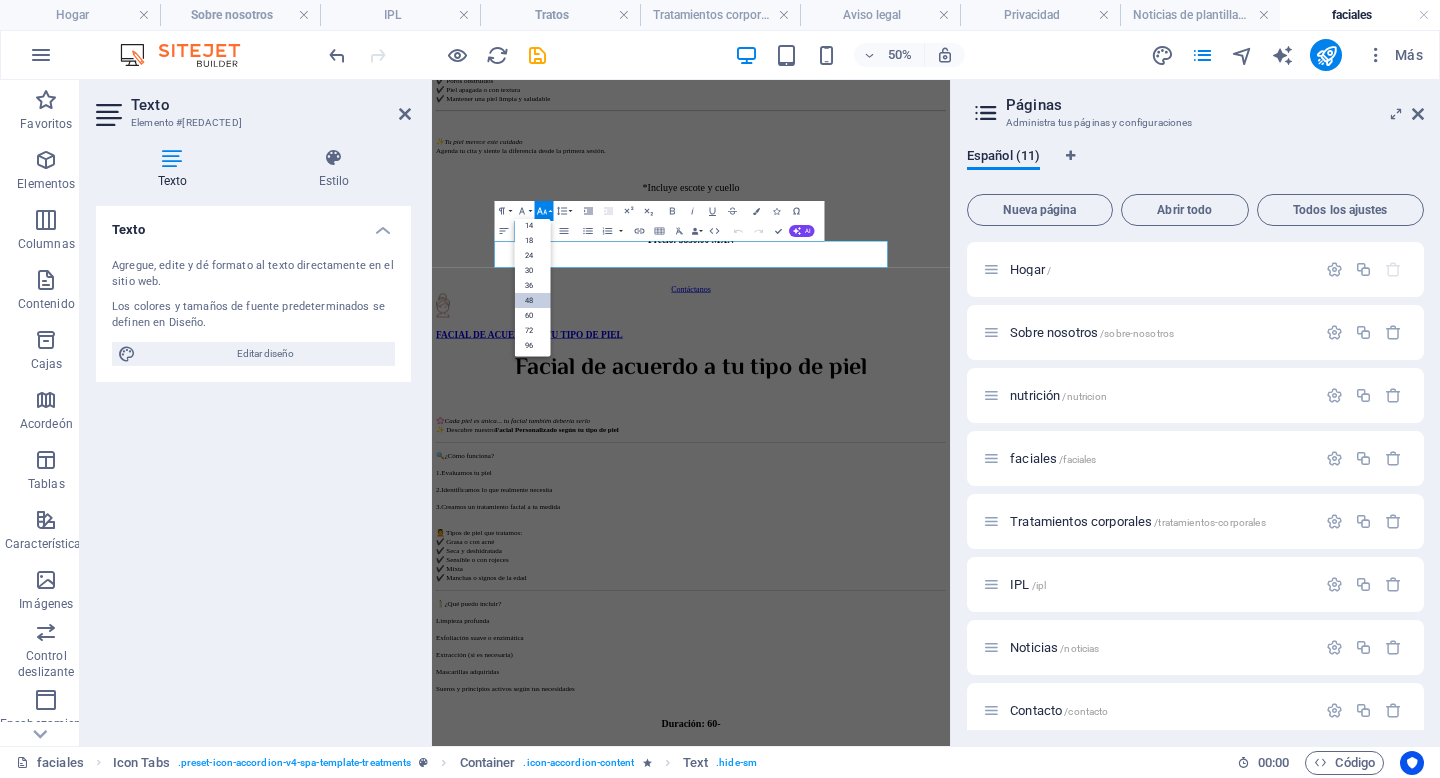 scroll, scrollTop: 161, scrollLeft: 0, axis: vertical 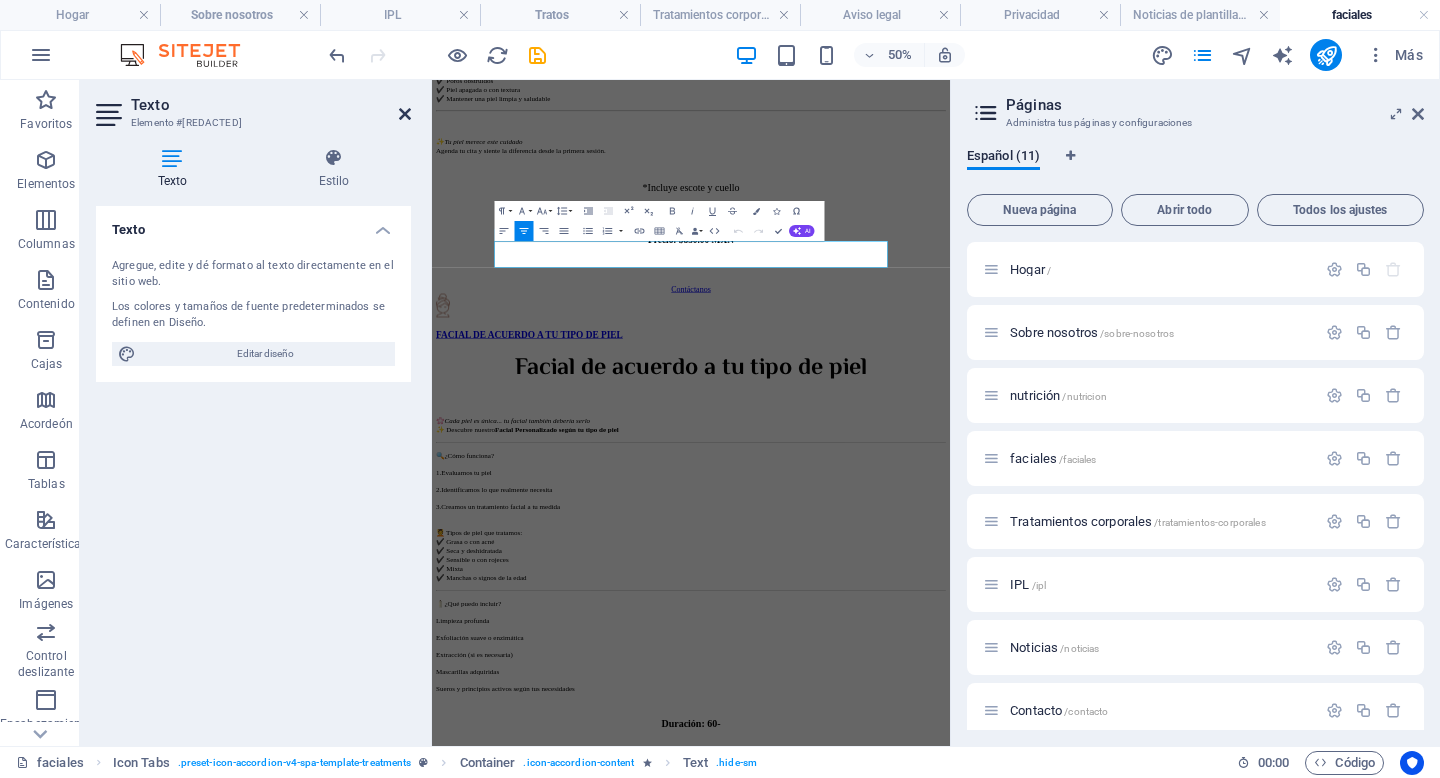 click at bounding box center (405, 114) 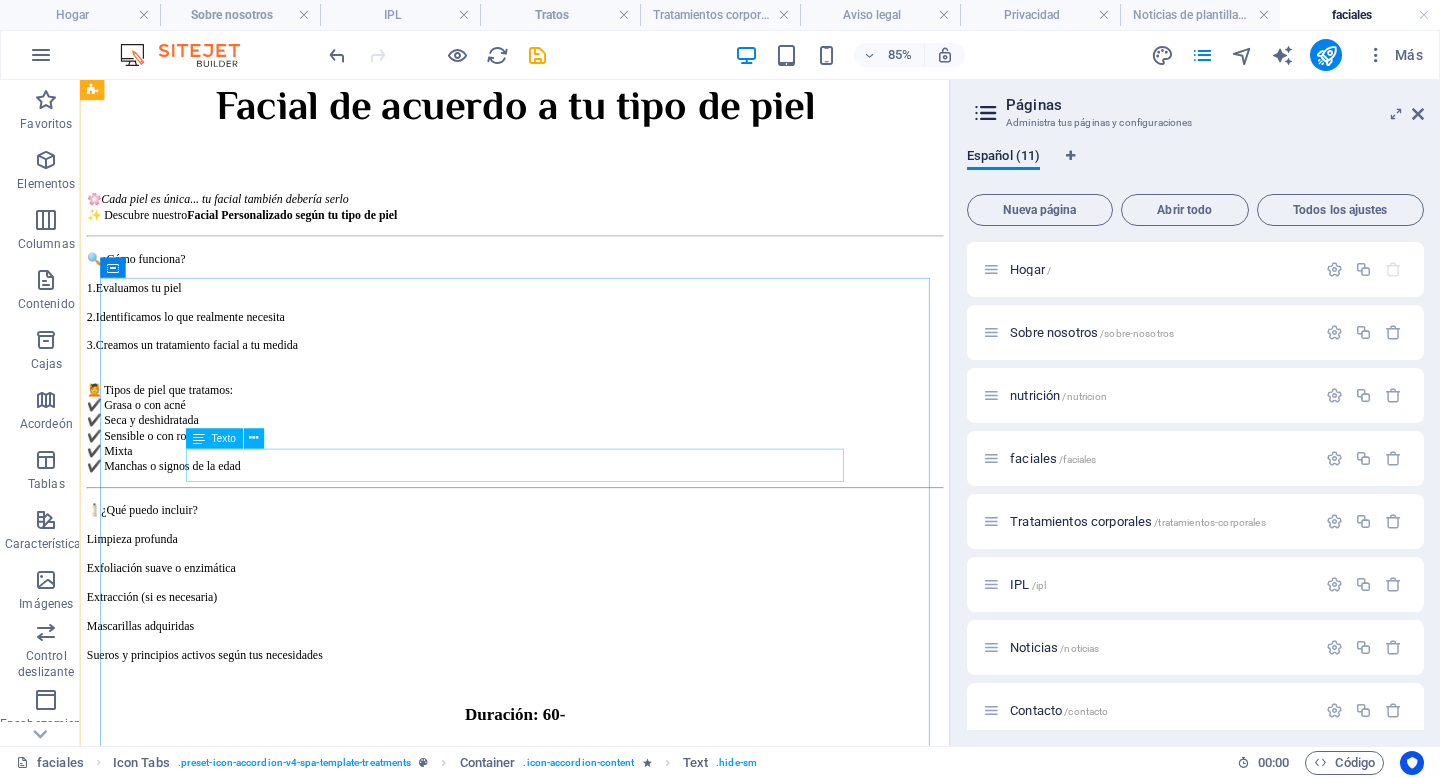 scroll, scrollTop: 3352, scrollLeft: 0, axis: vertical 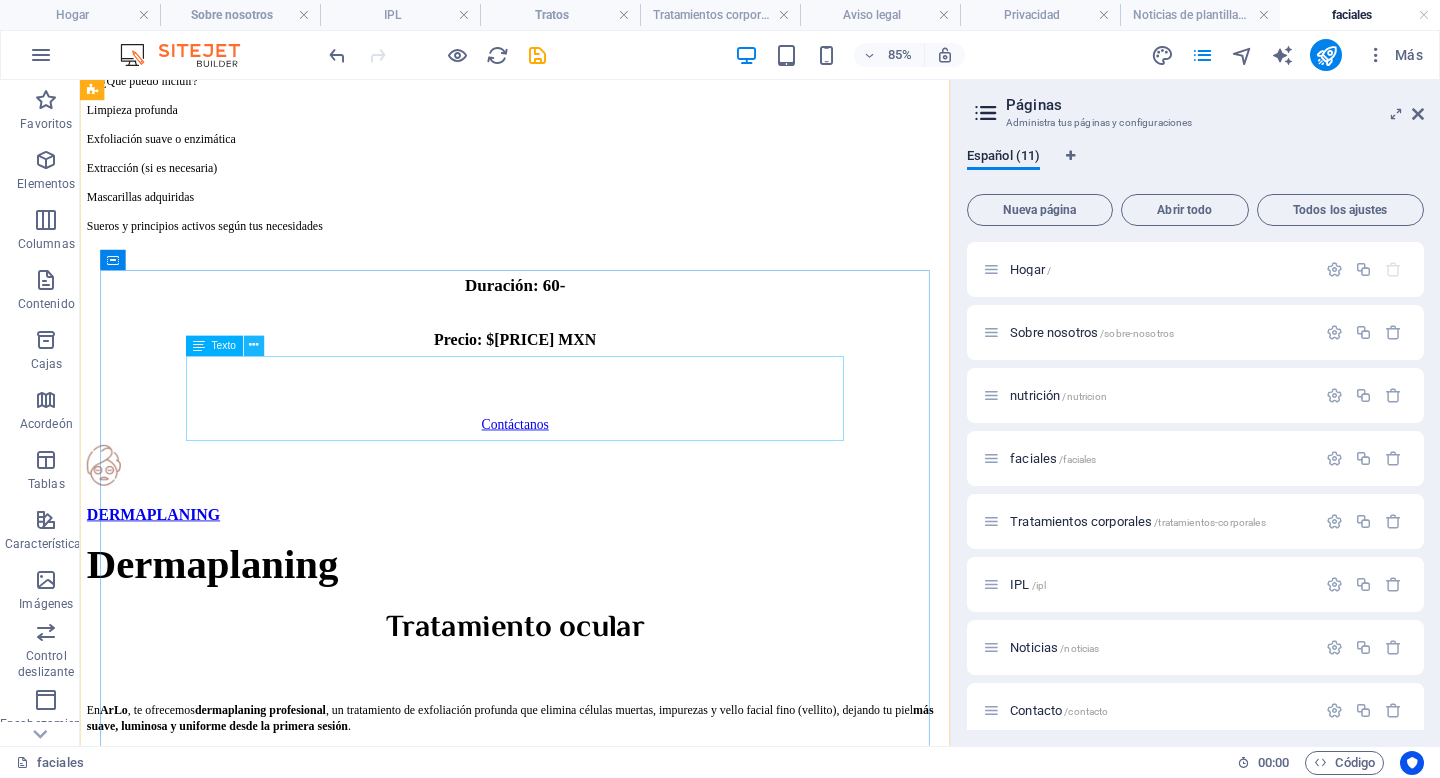 click at bounding box center [253, 346] 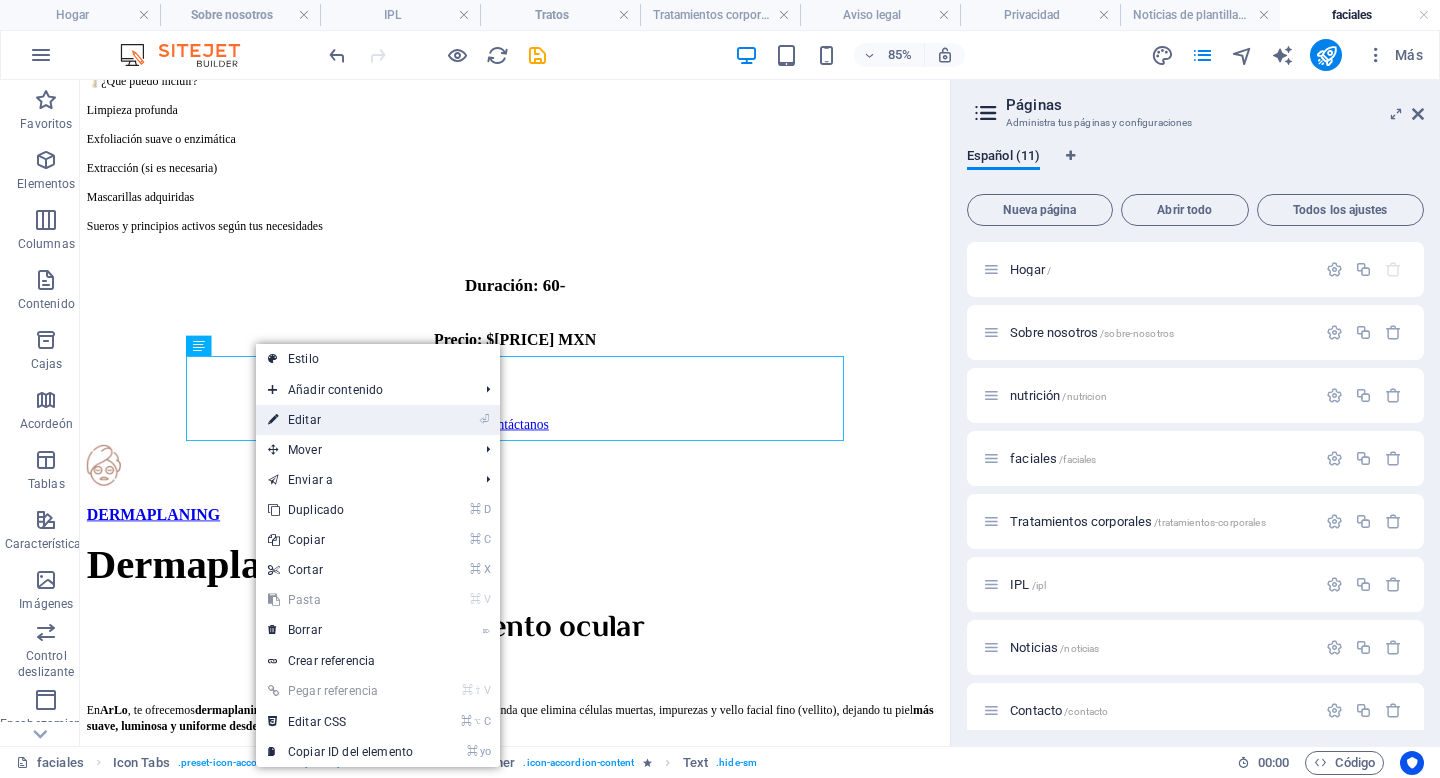 click on "Editar" at bounding box center [304, 420] 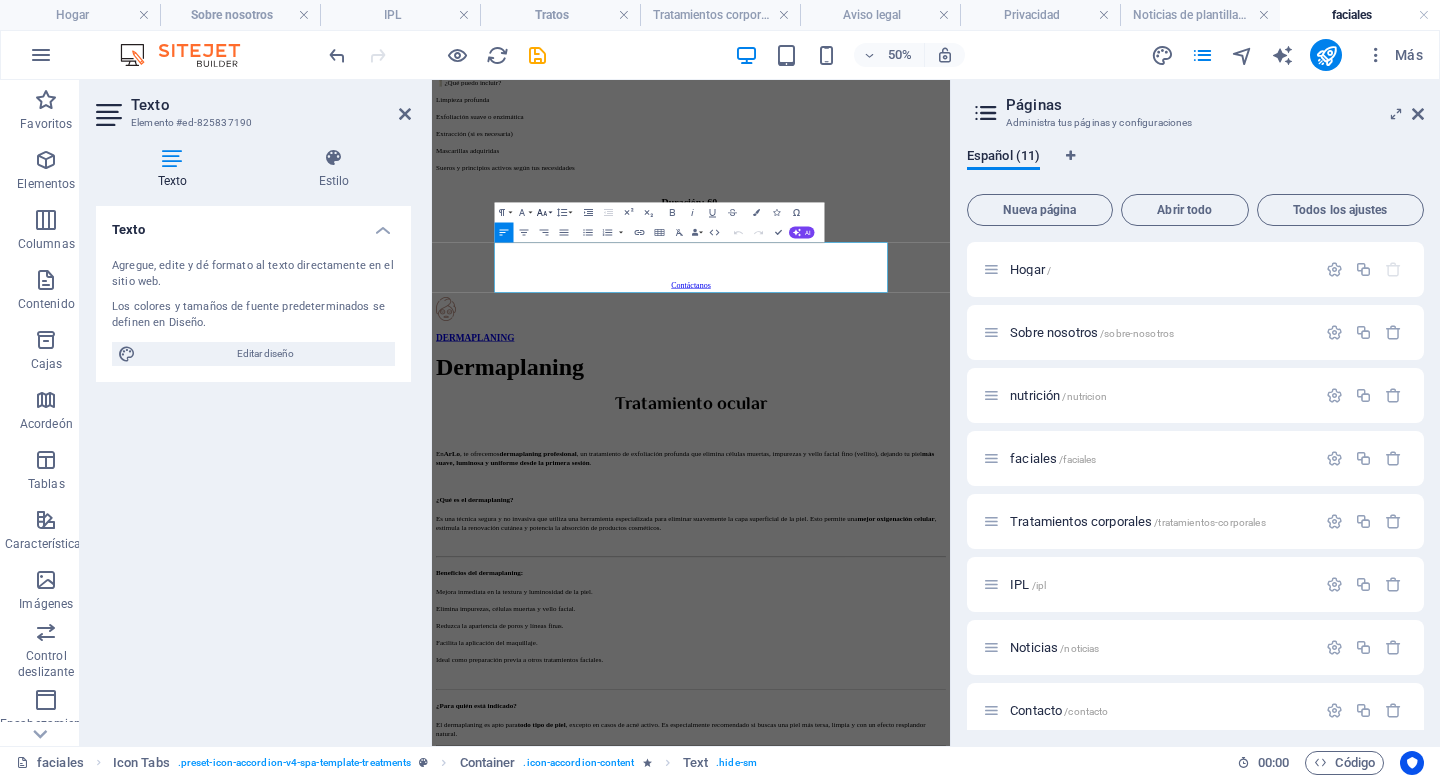 click 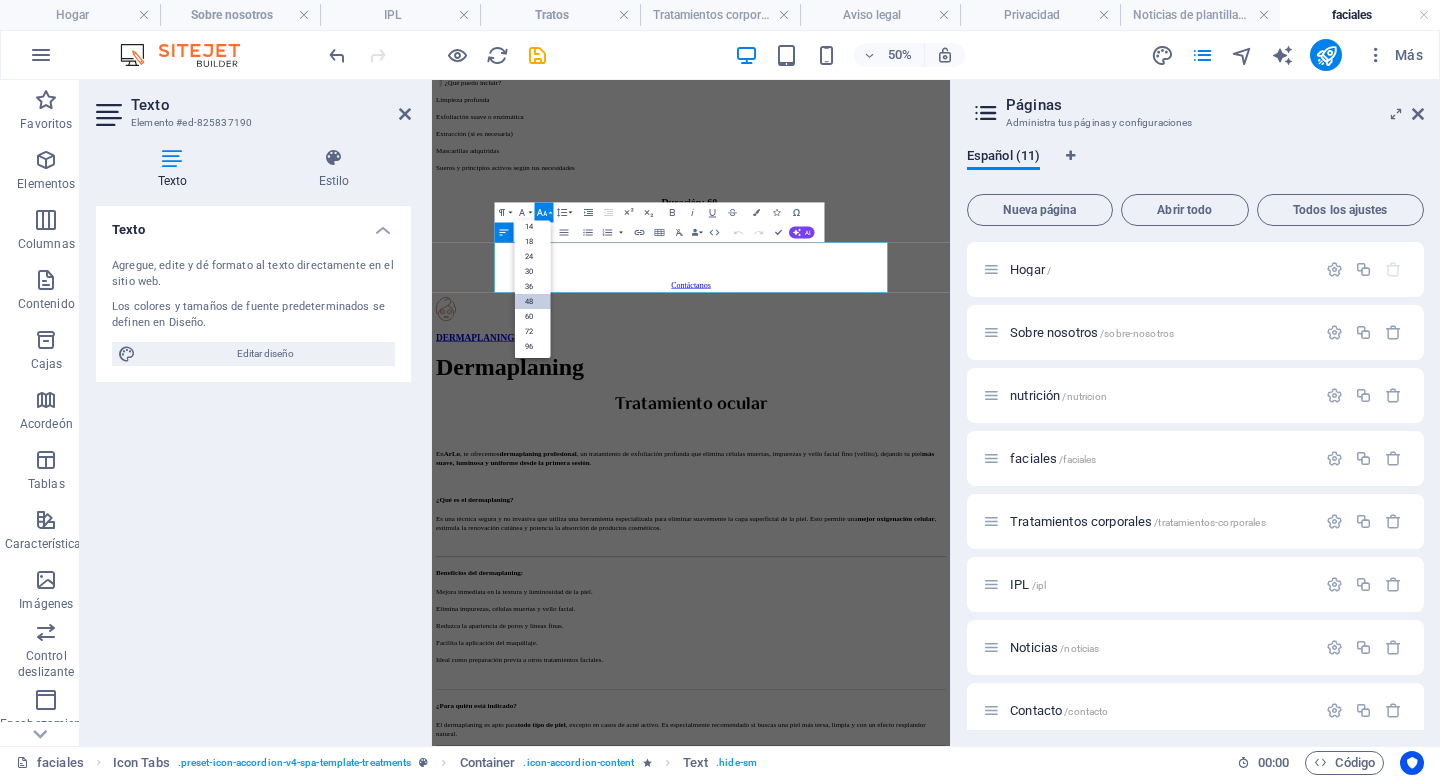 scroll, scrollTop: 161, scrollLeft: 0, axis: vertical 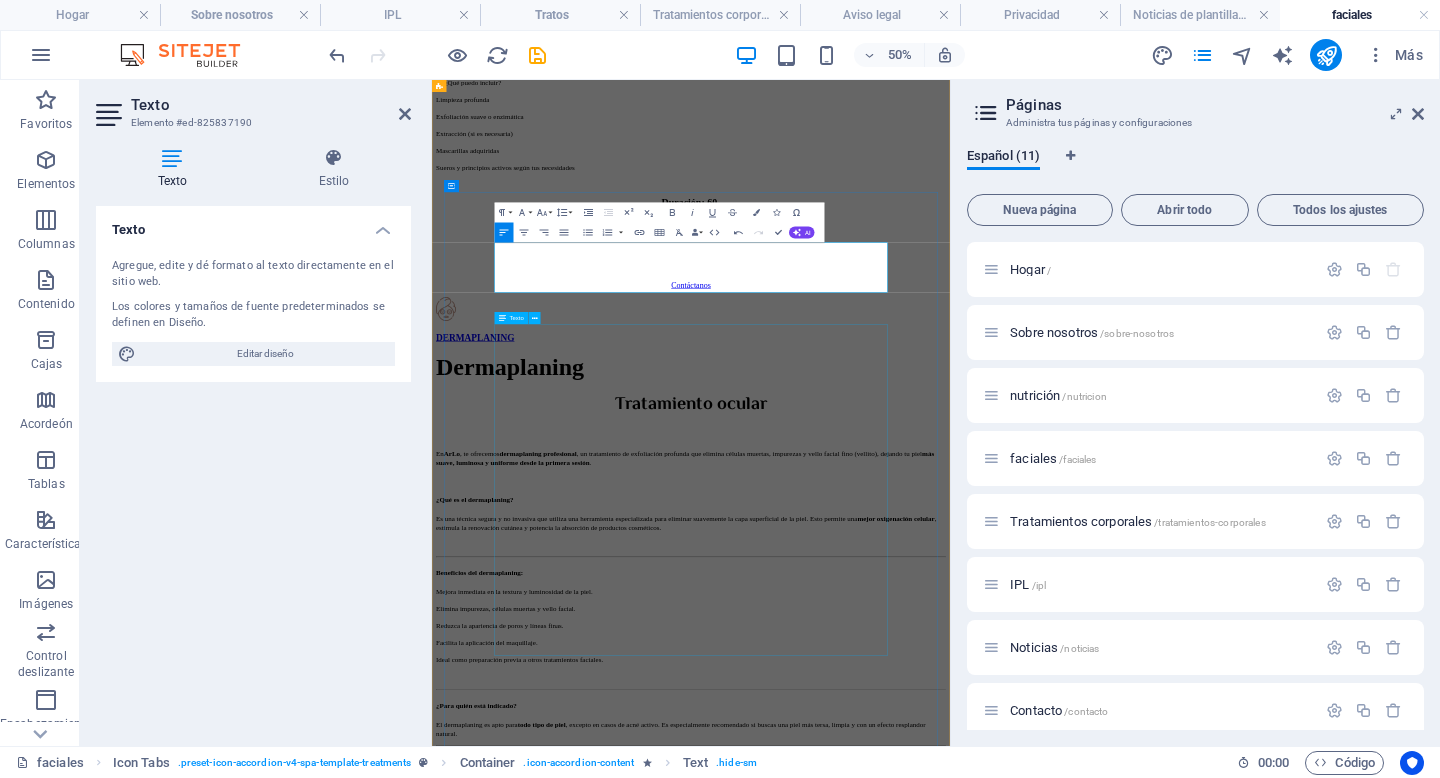 click on "En  ArLo  , te ofrecemos  dermaplaning profesional  , un tratamiento de exfoliación profunda que elimina células muertas, impurezas y vello facial fino (vellito), dejando tu piel  más suave, luminosa y uniforme desde la primera sesión  . ¿Qué es el dermaplaning? Es una técnica segura y no invasiva que utiliza una herramienta especializada para eliminar suavemente la capa superficial de la piel. Esto permite una  mejor oxigenación celular  , estimula la renovación cutánea y potencia la absorción de productos cosméticos. Beneficios del dermaplaning: Mejora inmediata en la textura y luminosidad de la piel. Elimina impurezas, células muertas y vello facial. Reduzca la apariencia de poros y líneas finas. Facilita la aplicación del maquillaje. Ideal como preparación previa a otros tratamientos faciales. ¿Para quién está indicado? El dermaplaning es apto para  todo tipo de piel Información general: 📍 Servicio disponible únicamente en  Clínica ArLo Recomendación: 1 sesión cada 4-6 semanas" at bounding box center (950, 1241) 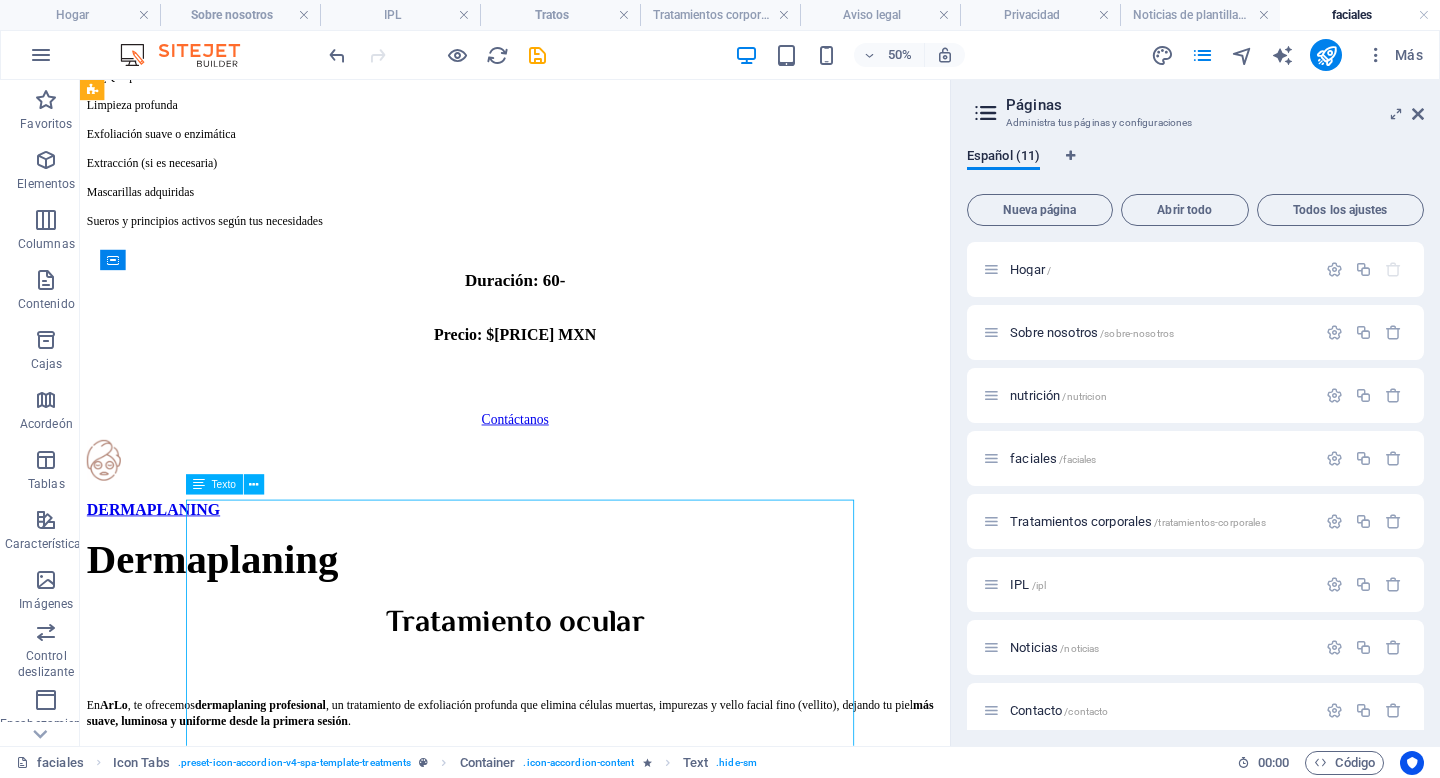scroll, scrollTop: 3352, scrollLeft: 0, axis: vertical 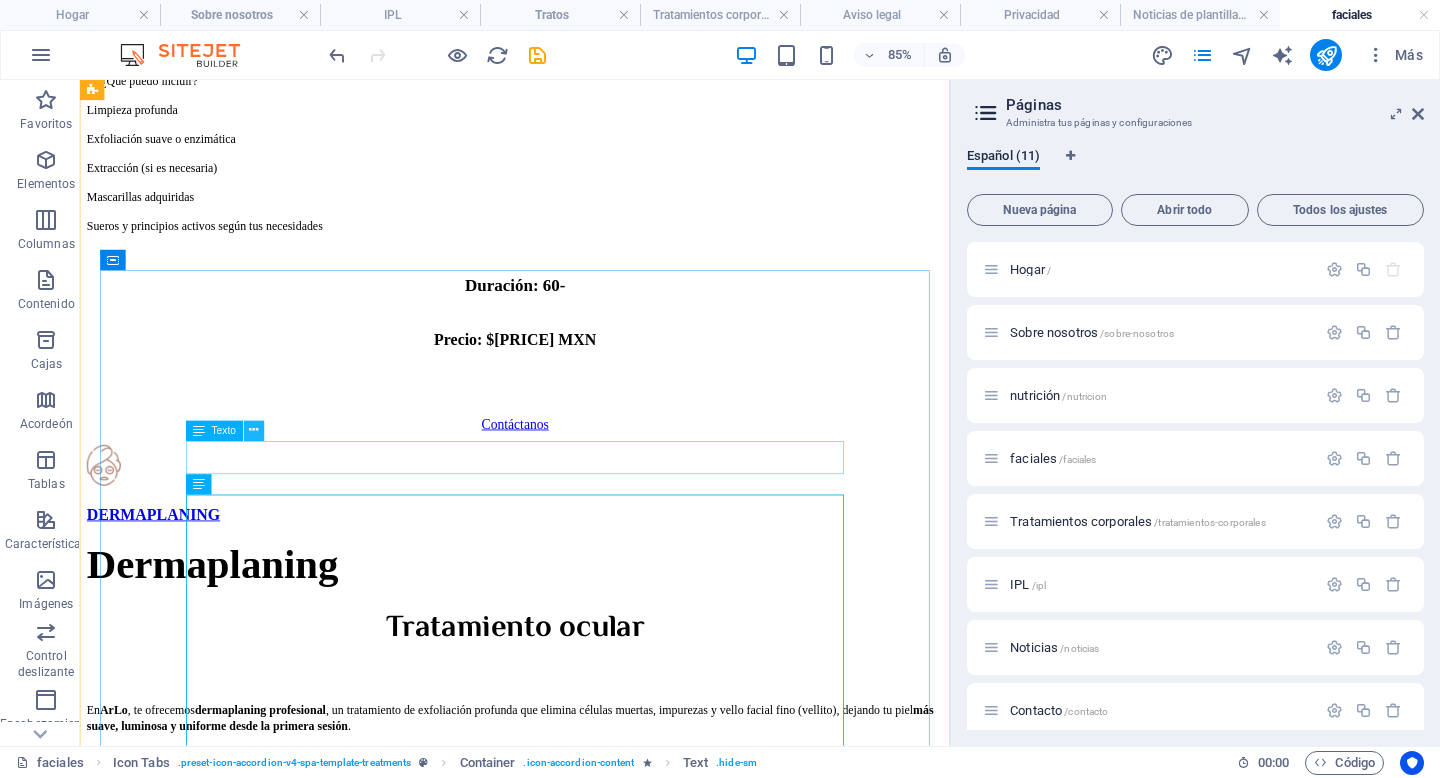 click at bounding box center (253, 431) 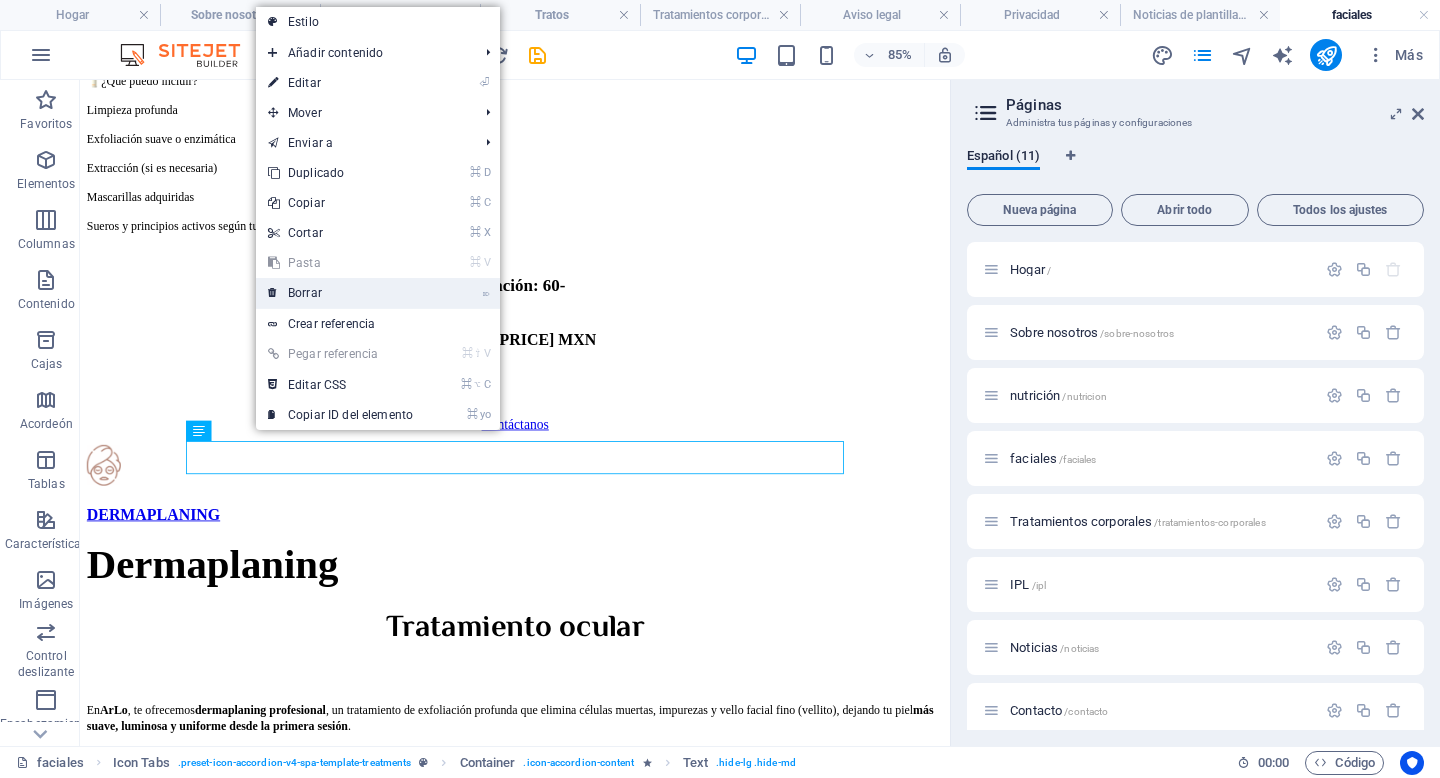 click on "⌦ Borrar" at bounding box center [340, 293] 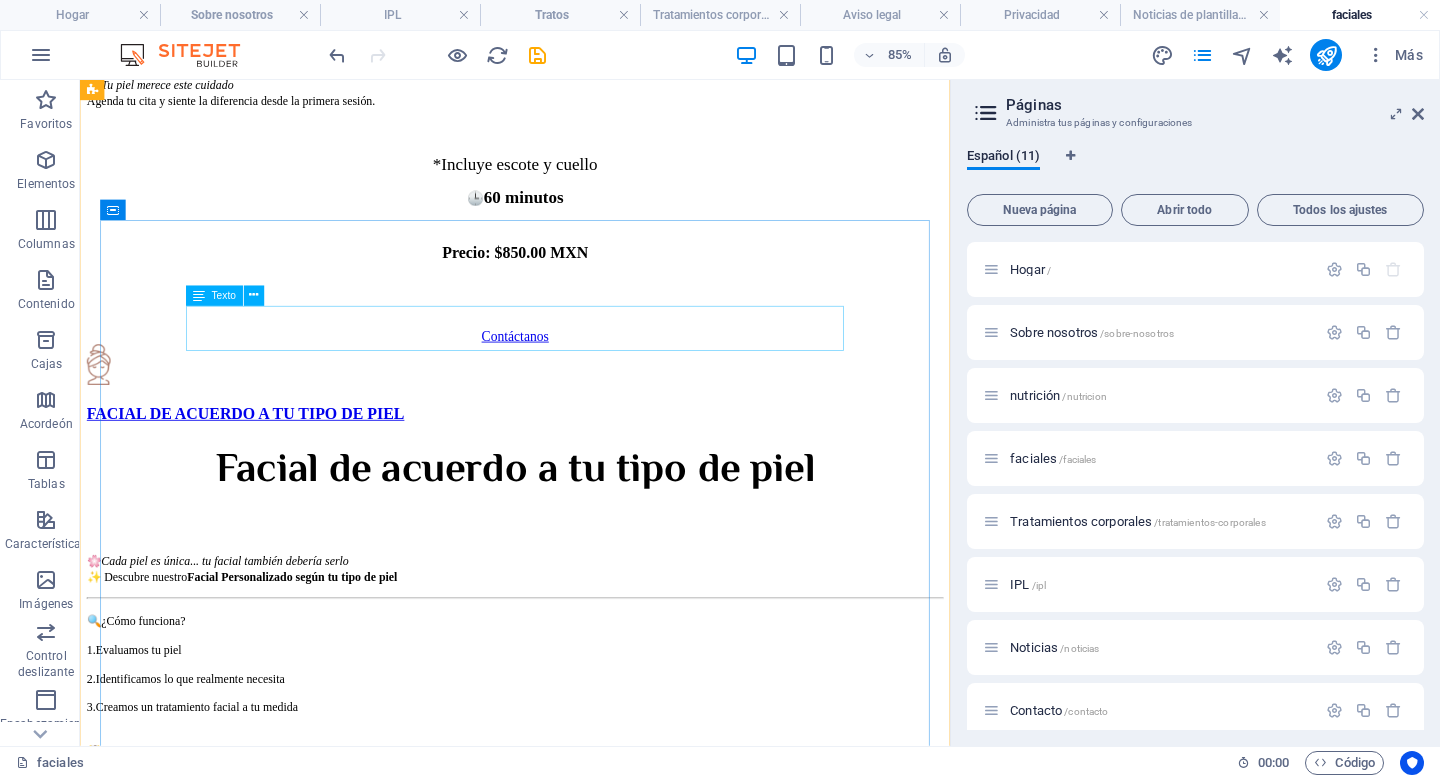 scroll, scrollTop: 2366, scrollLeft: 0, axis: vertical 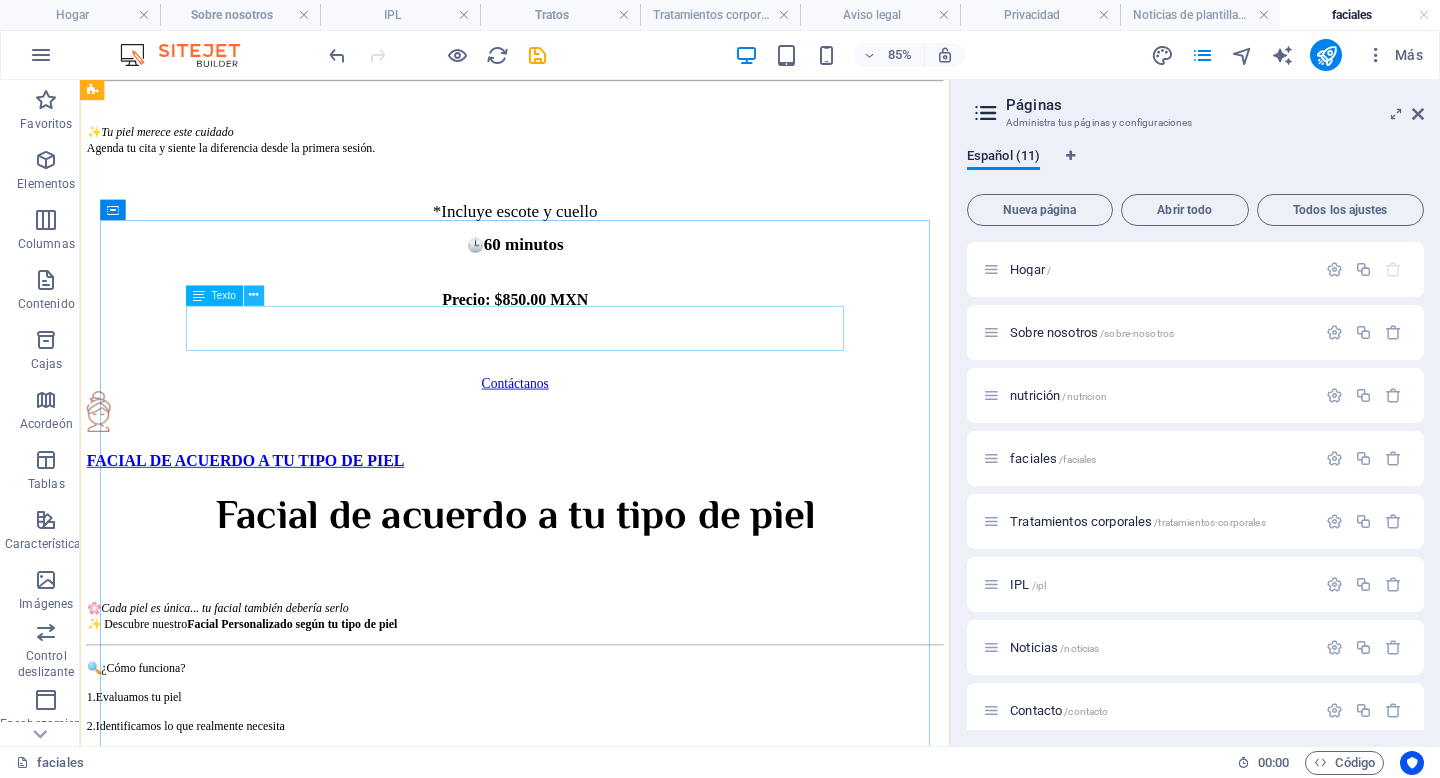 click at bounding box center (253, 296) 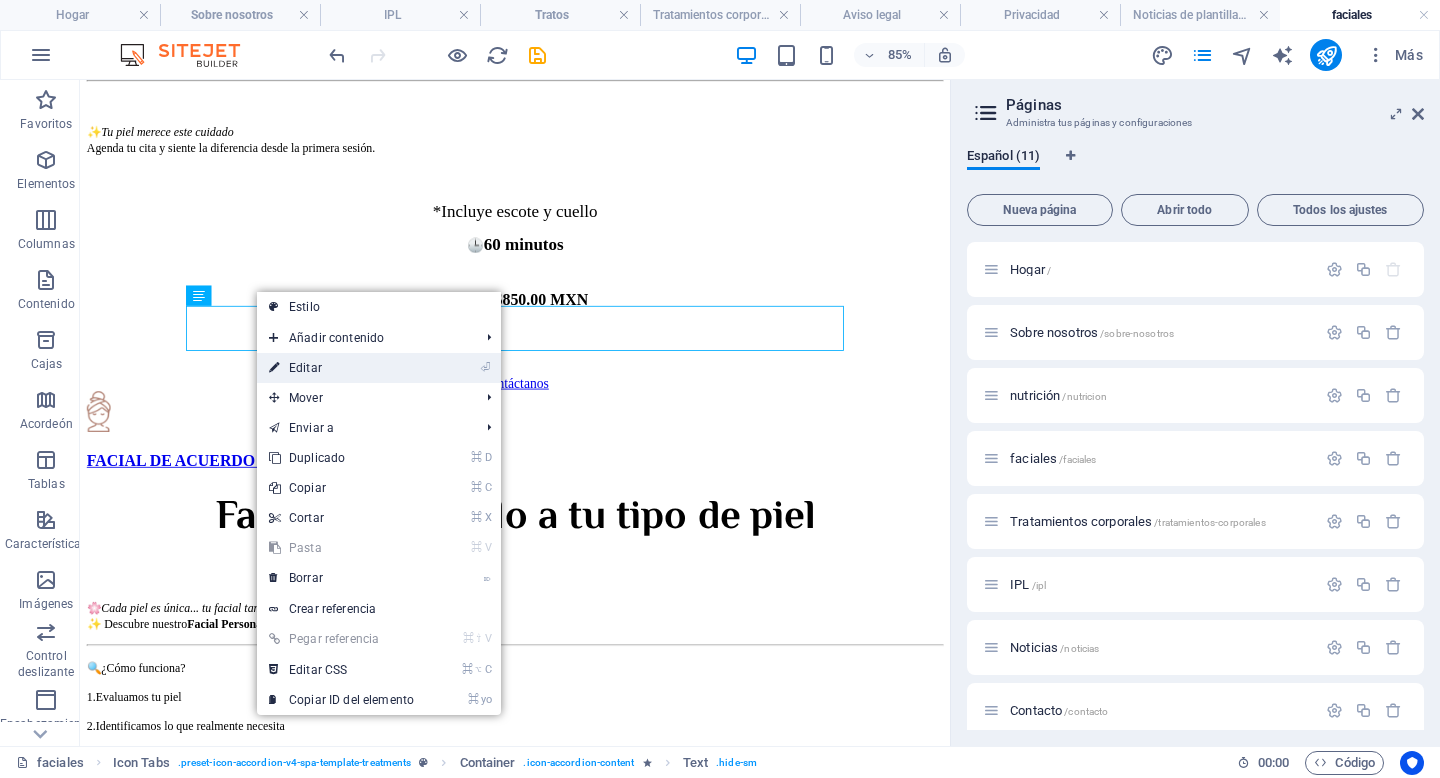 click on "Editar" at bounding box center [305, 368] 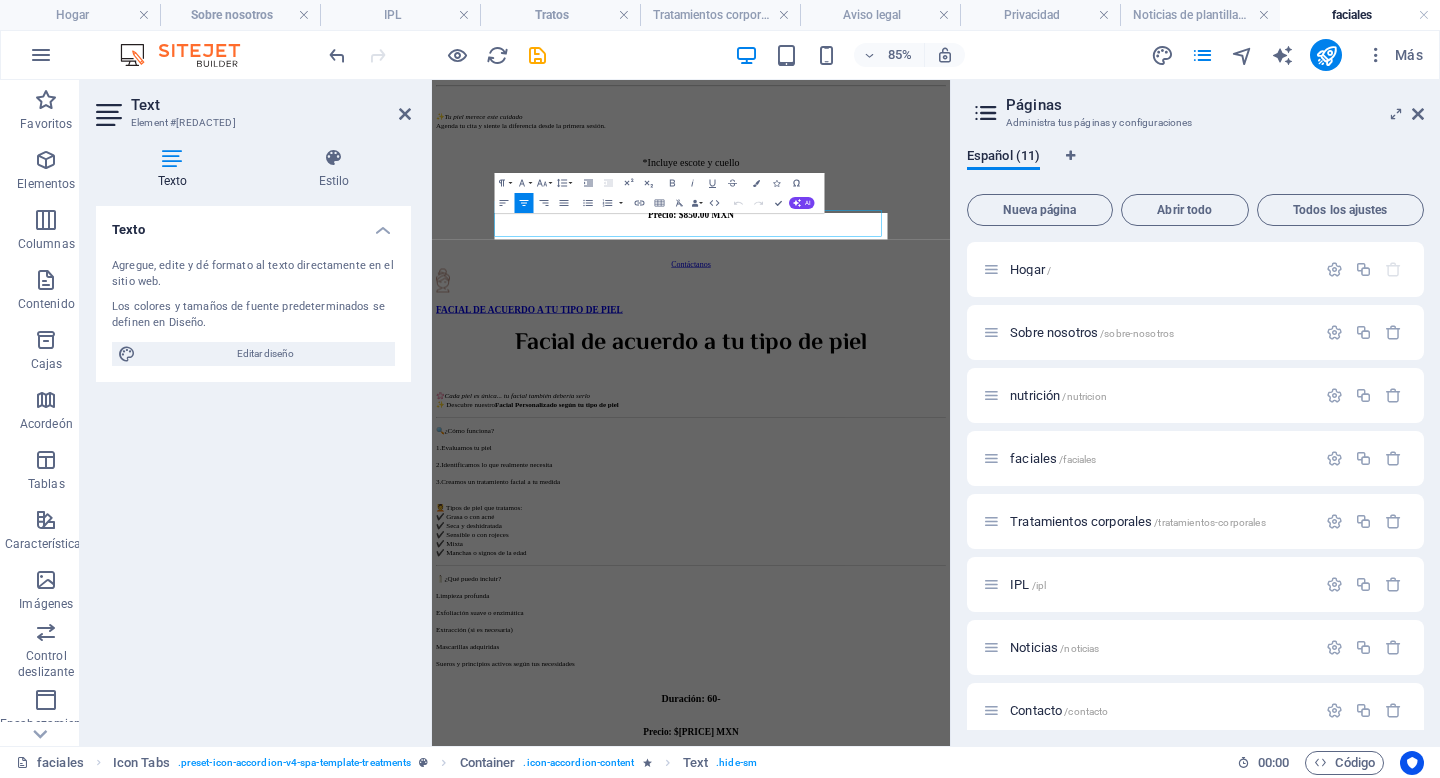 scroll, scrollTop: 2371, scrollLeft: 0, axis: vertical 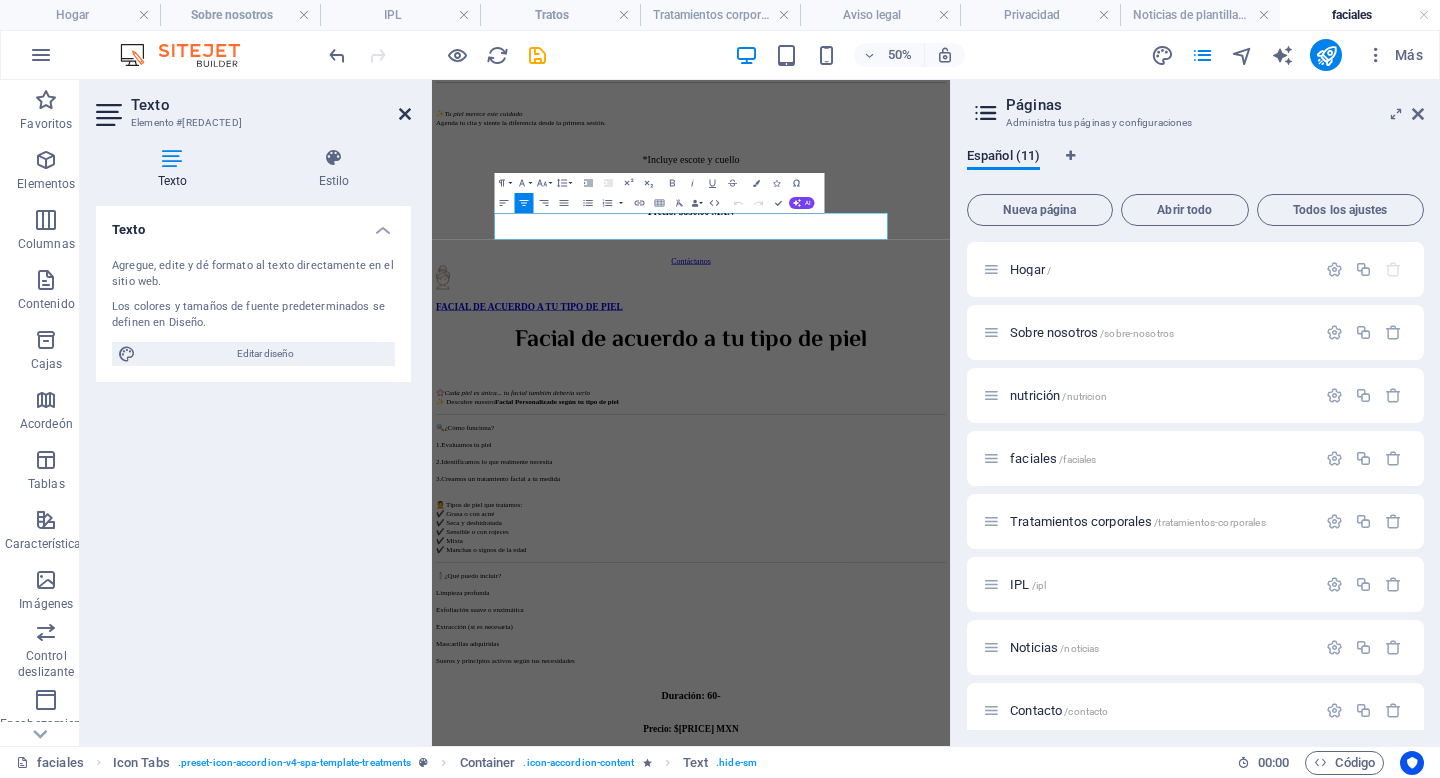 click at bounding box center (405, 114) 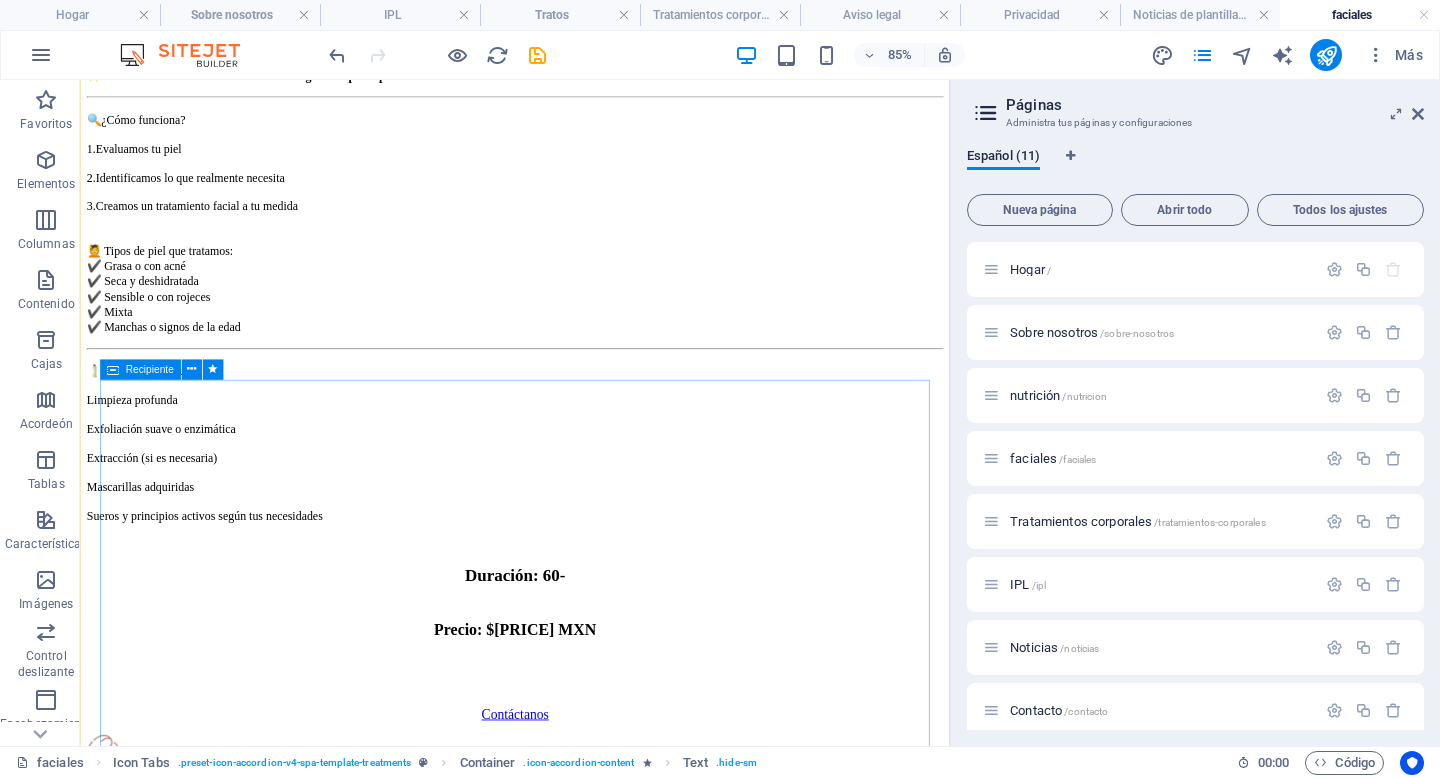 scroll, scrollTop: 3223, scrollLeft: 0, axis: vertical 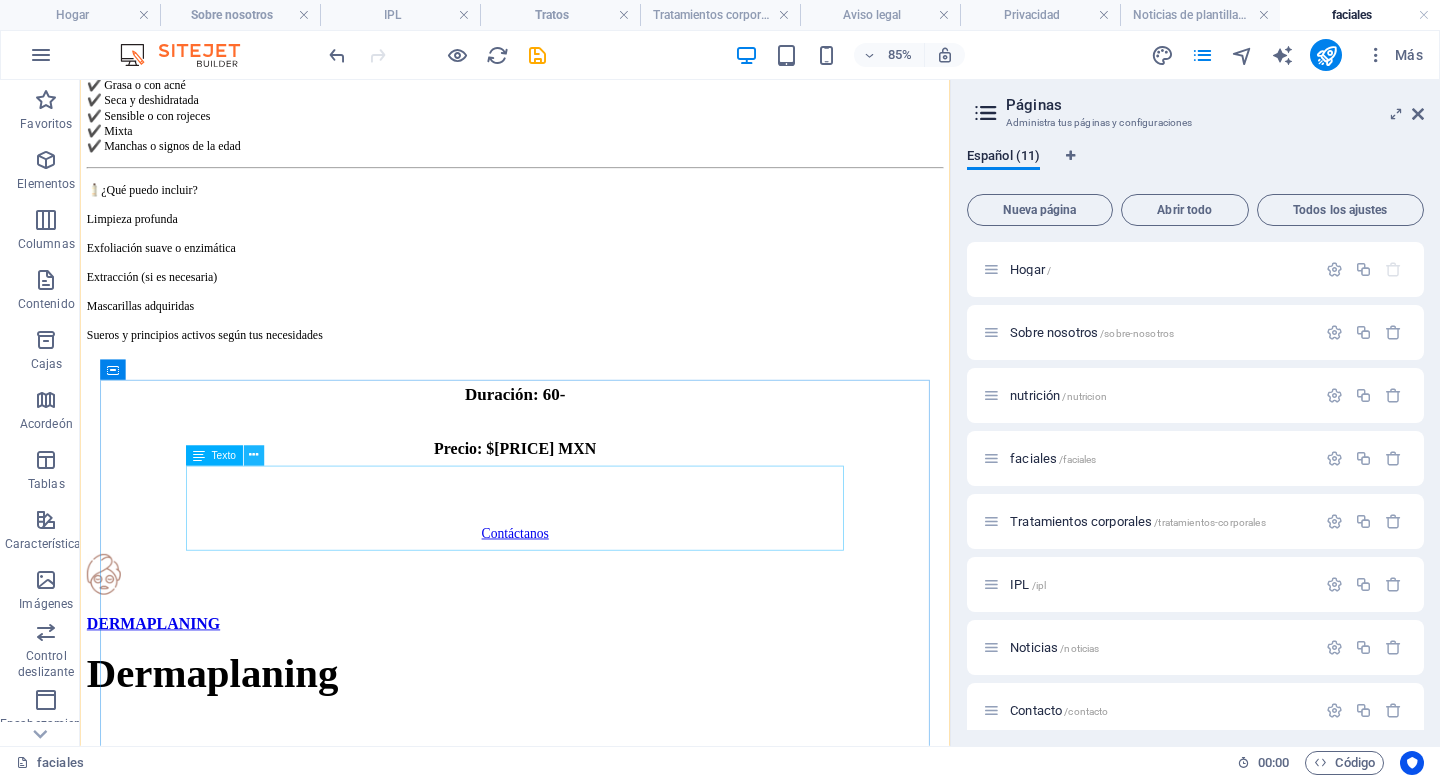 click at bounding box center [253, 456] 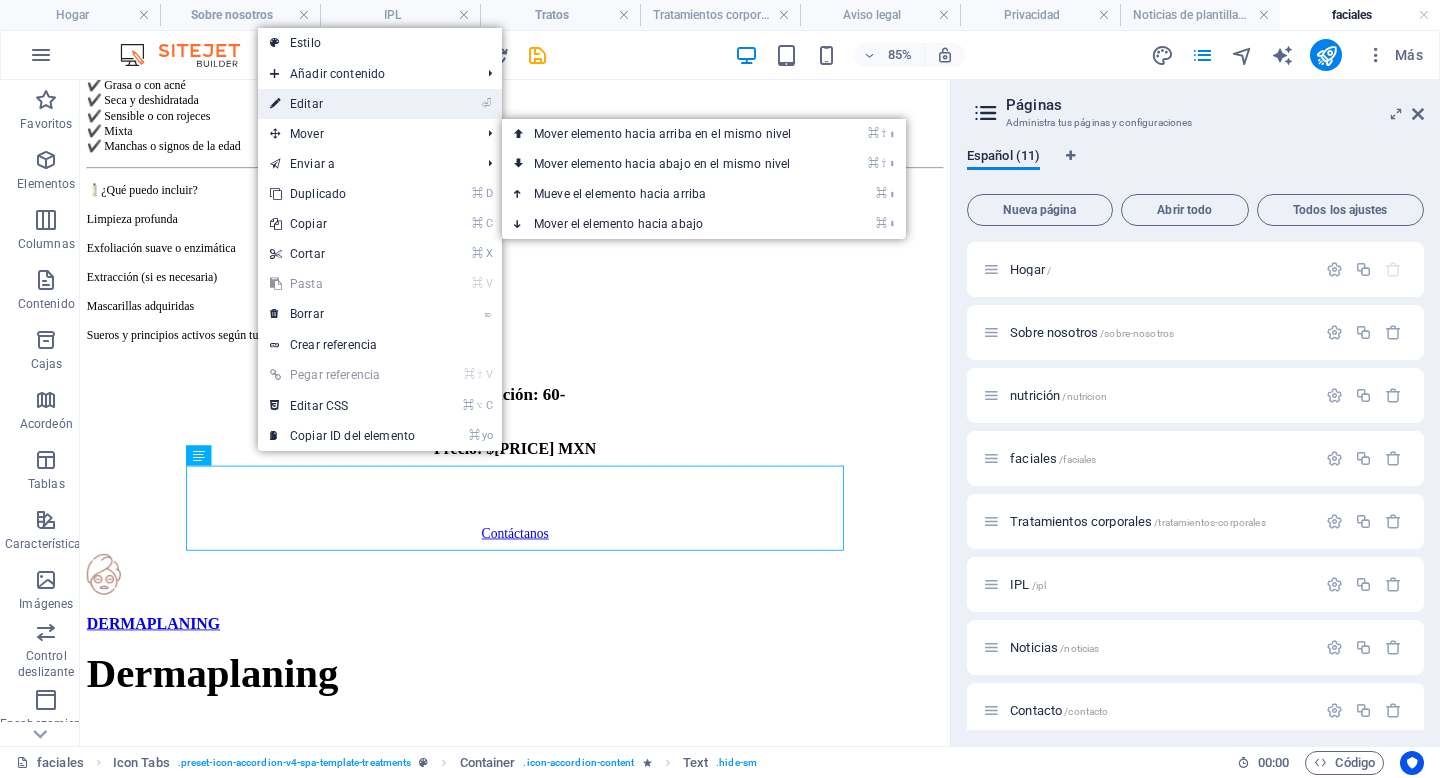click on "⏎ Editar" at bounding box center (342, 104) 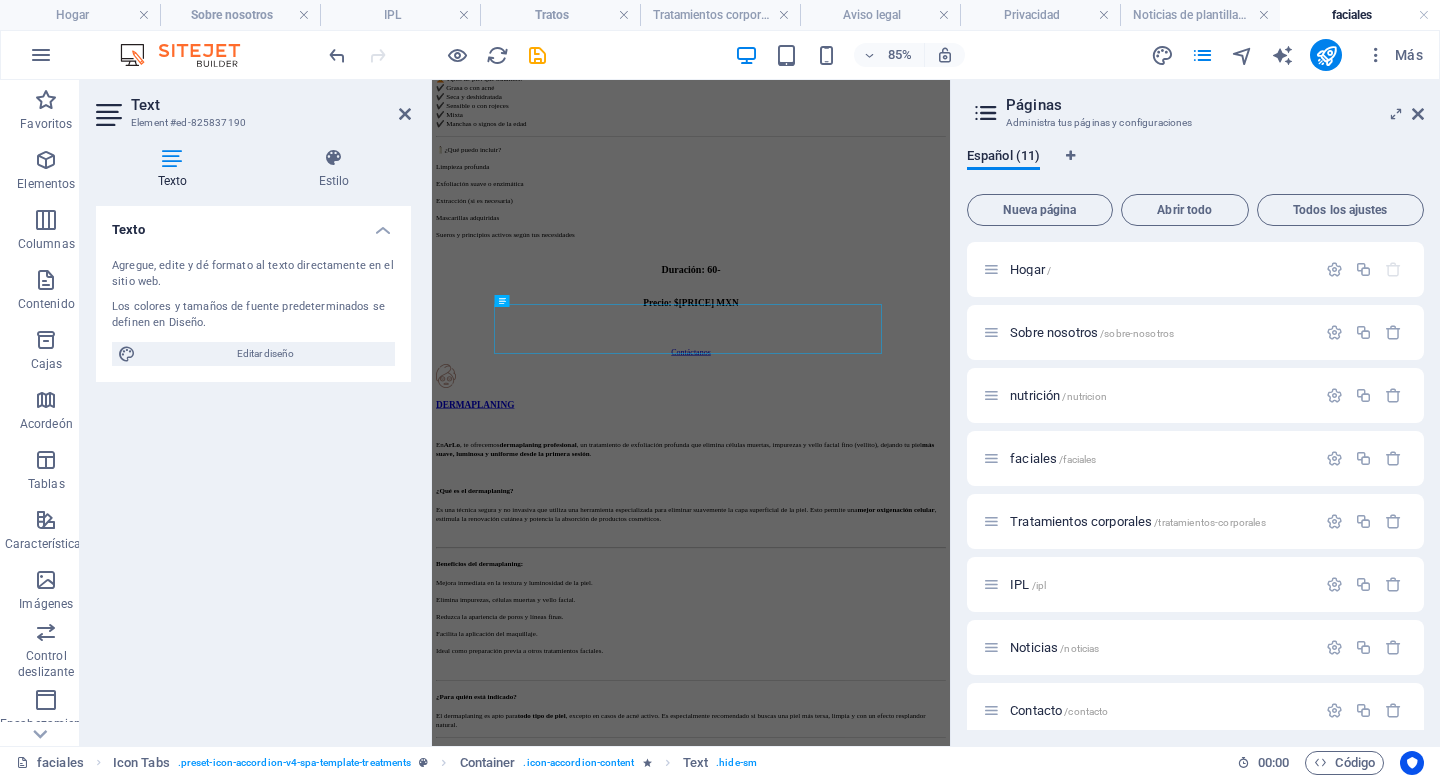 scroll, scrollTop: 3228, scrollLeft: 0, axis: vertical 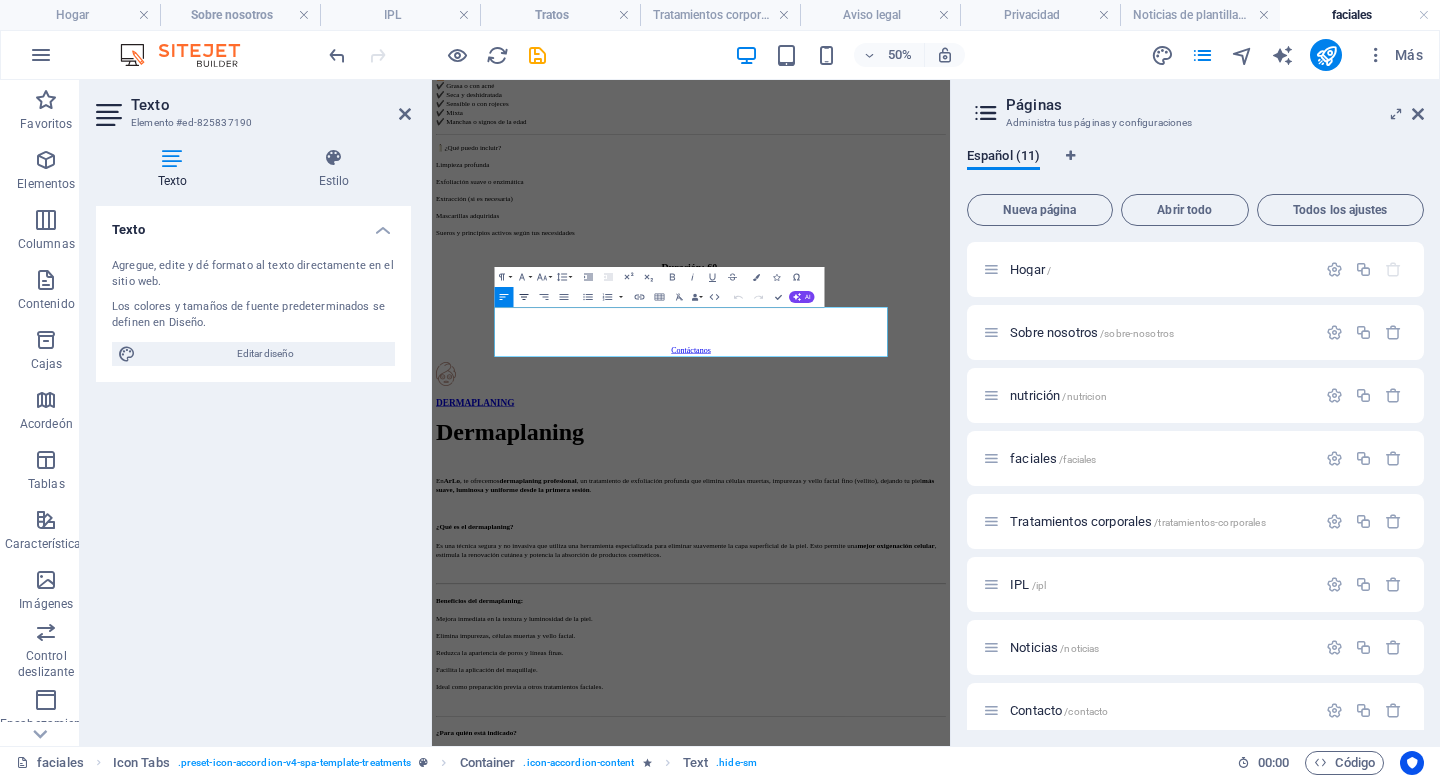 click on "Alinear al centro" at bounding box center [524, 297] 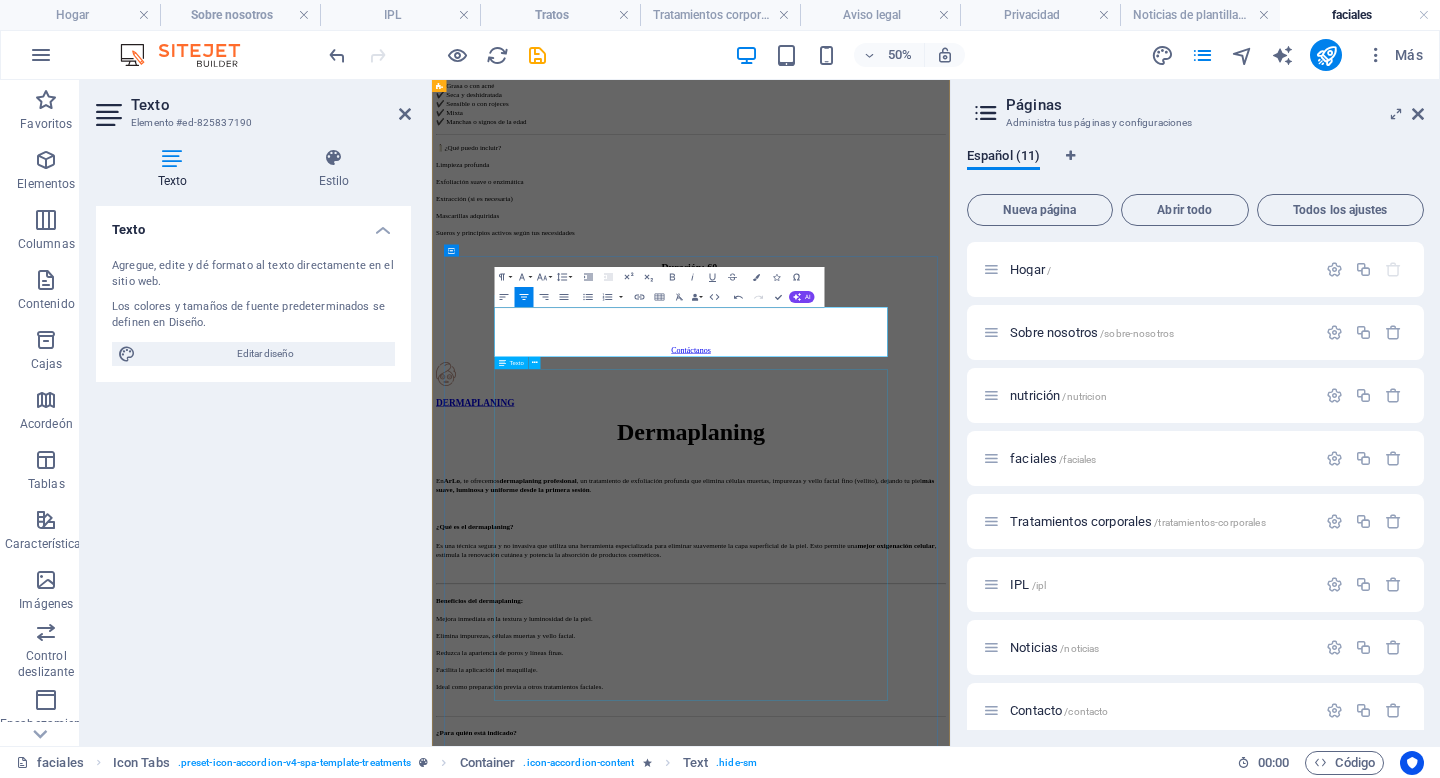 click on "En  ArLo  , te ofrecemos  dermaplaning profesional  , un tratamiento de exfoliación profunda que elimina células muertas, impurezas y vello facial fino (vellito), dejando tu piel  más suave, luminosa y uniforme desde la primera sesión  . ¿Qué es el dermaplaning? Es una técnica segura y no invasiva que utiliza una herramienta especializada para eliminar suavemente la capa superficial de la piel. Esto permite una  mejor oxigenación celular  , estimula la renovación cutánea y potencia la absorción de productos cosméticos. Beneficios del dermaplaning: Mejora inmediata en la textura y luminosidad de la piel. Elimina impurezas, células muertas y vello facial. Reduzca la apariencia de poros y líneas finas. Facilita la aplicación del maquillaje. Ideal como preparación previa a otros tratamientos faciales. ¿Para quién está indicado? El dermaplaning es apto para  todo tipo de piel Información general: 📍 Servicio disponible únicamente en  Clínica ArLo Recomendación: 1 sesión cada 4-6 semanas" at bounding box center [950, 1294] 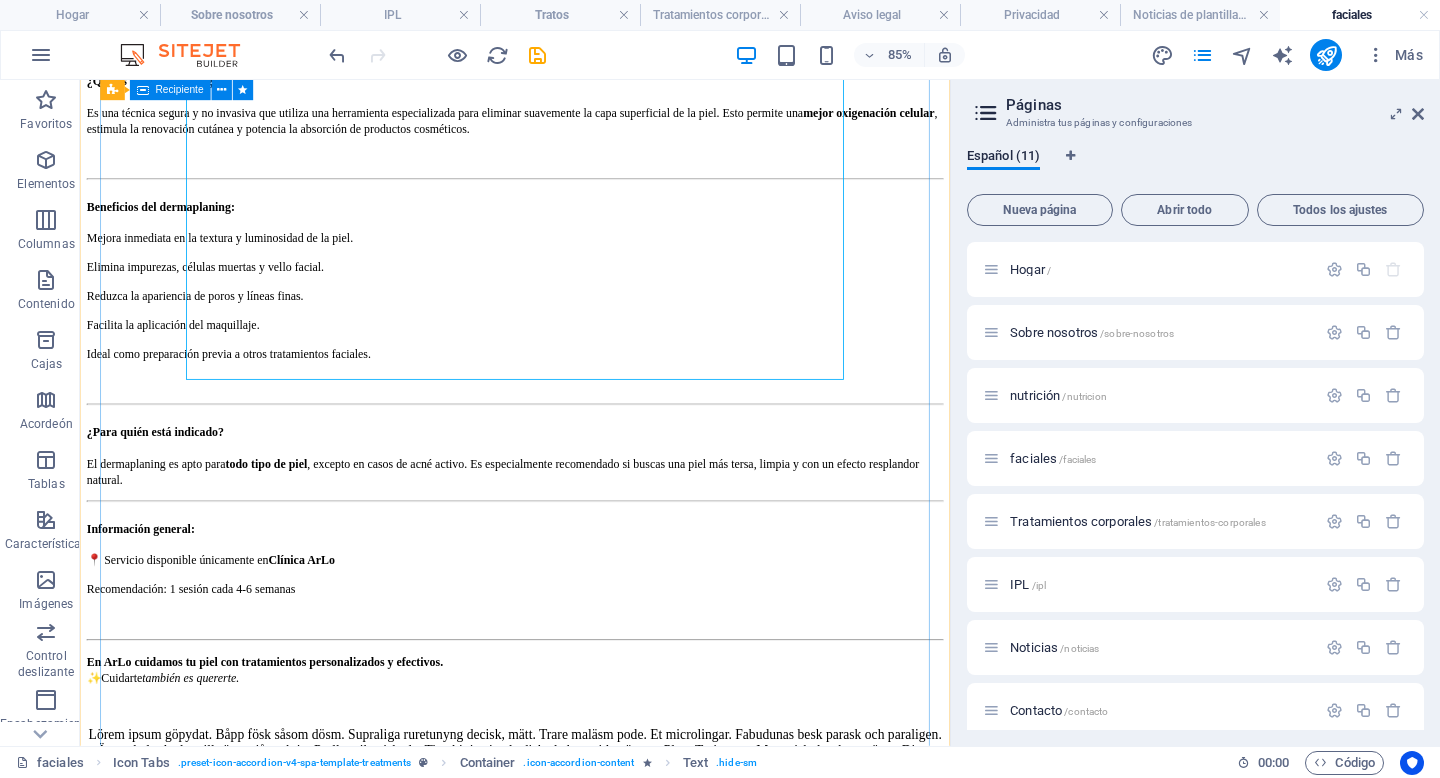 scroll, scrollTop: 4112, scrollLeft: 0, axis: vertical 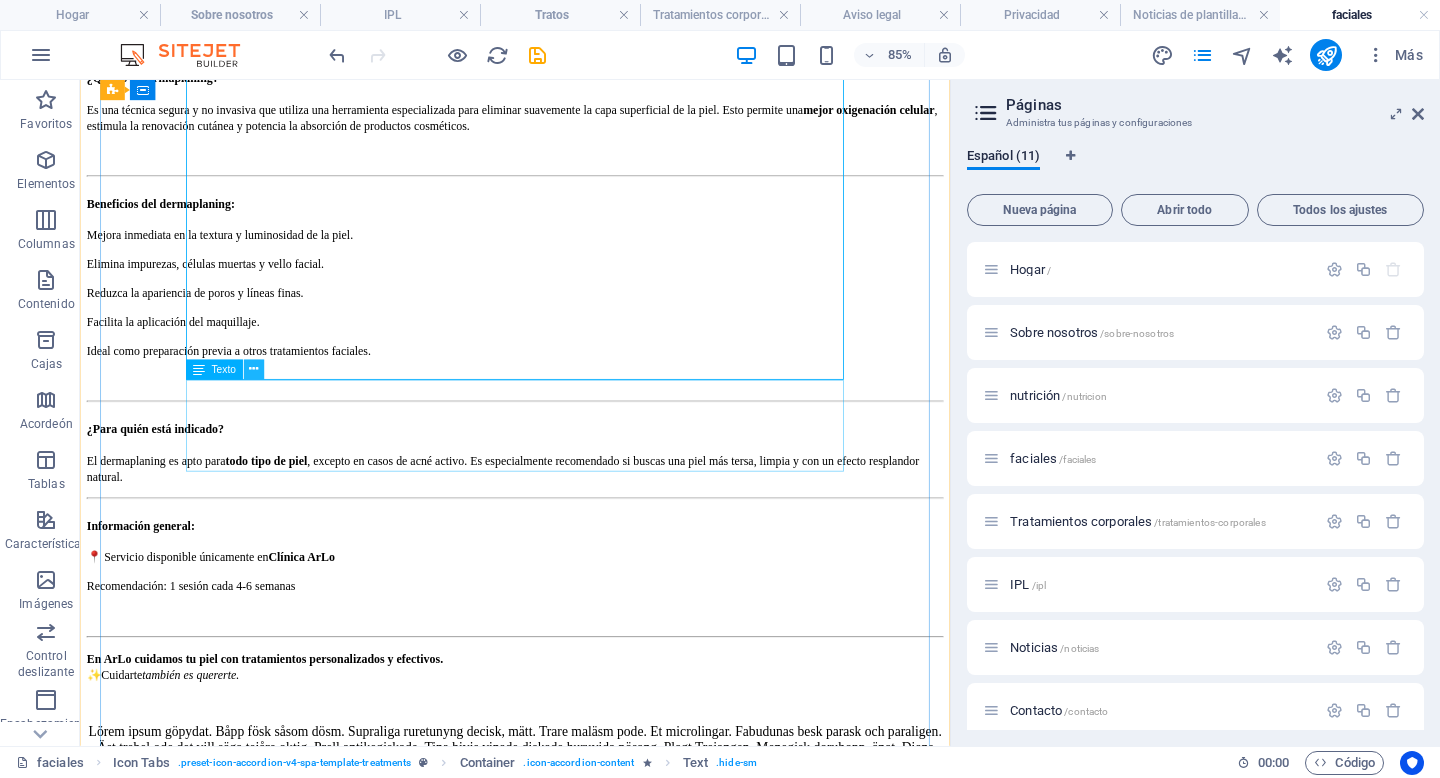 click at bounding box center (253, 370) 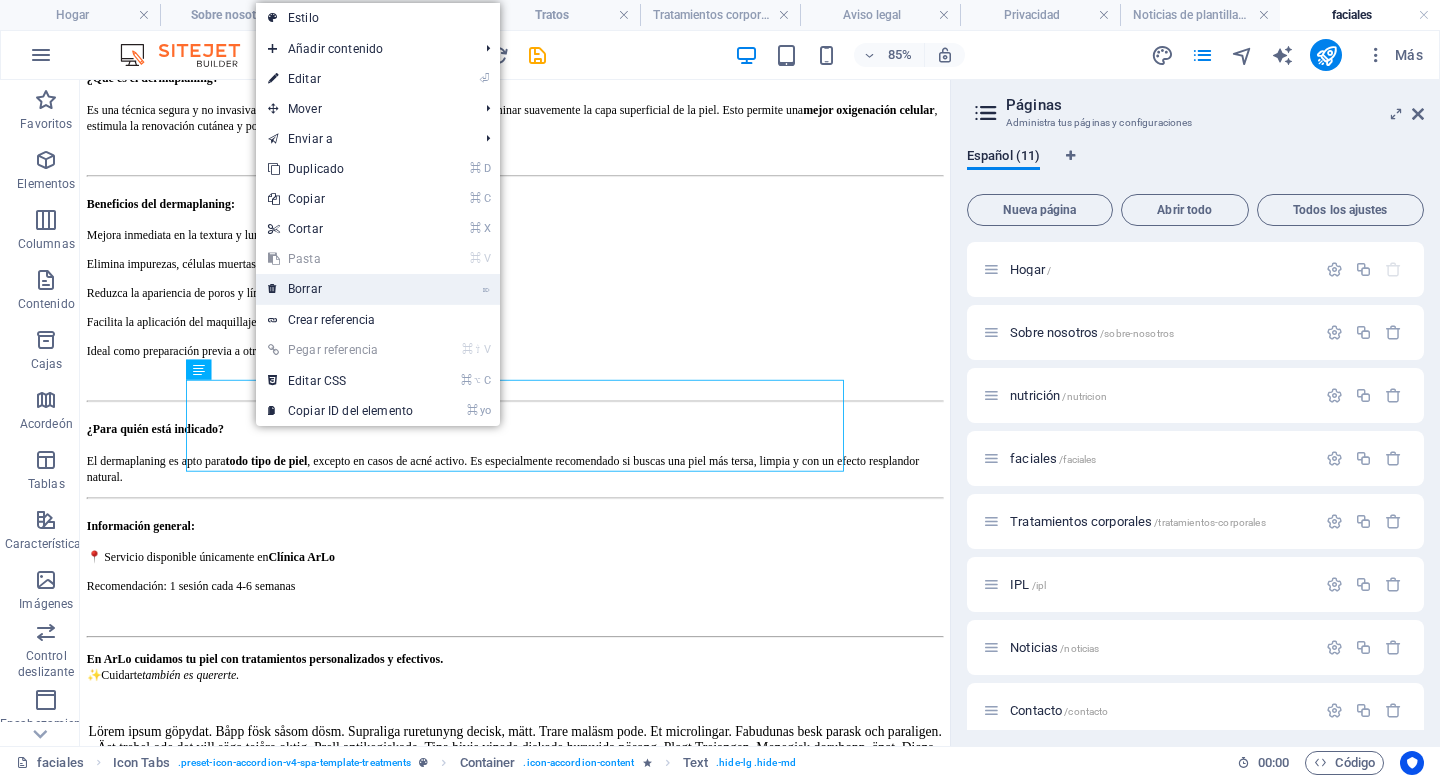 click on "⌦ Borrar" at bounding box center [340, 289] 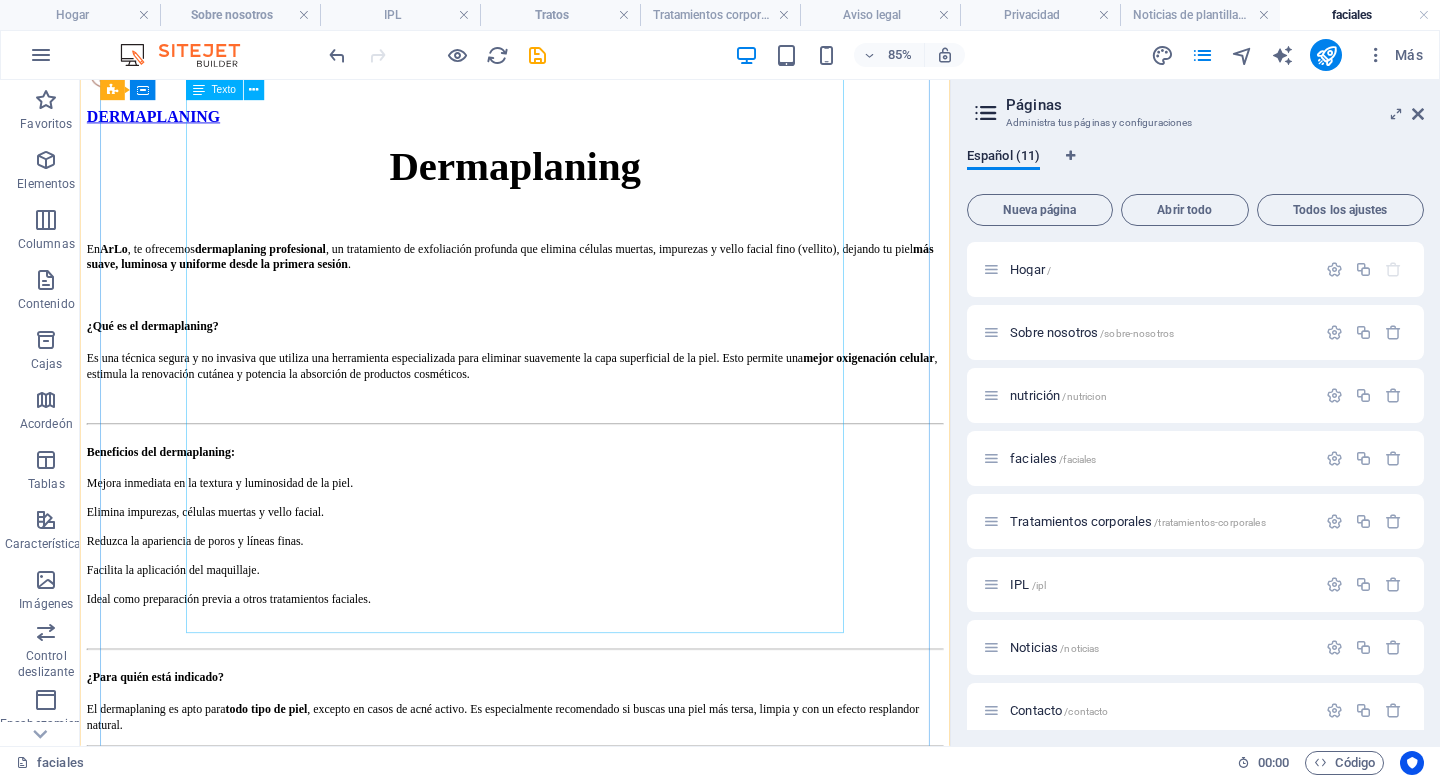 scroll, scrollTop: 3814, scrollLeft: 0, axis: vertical 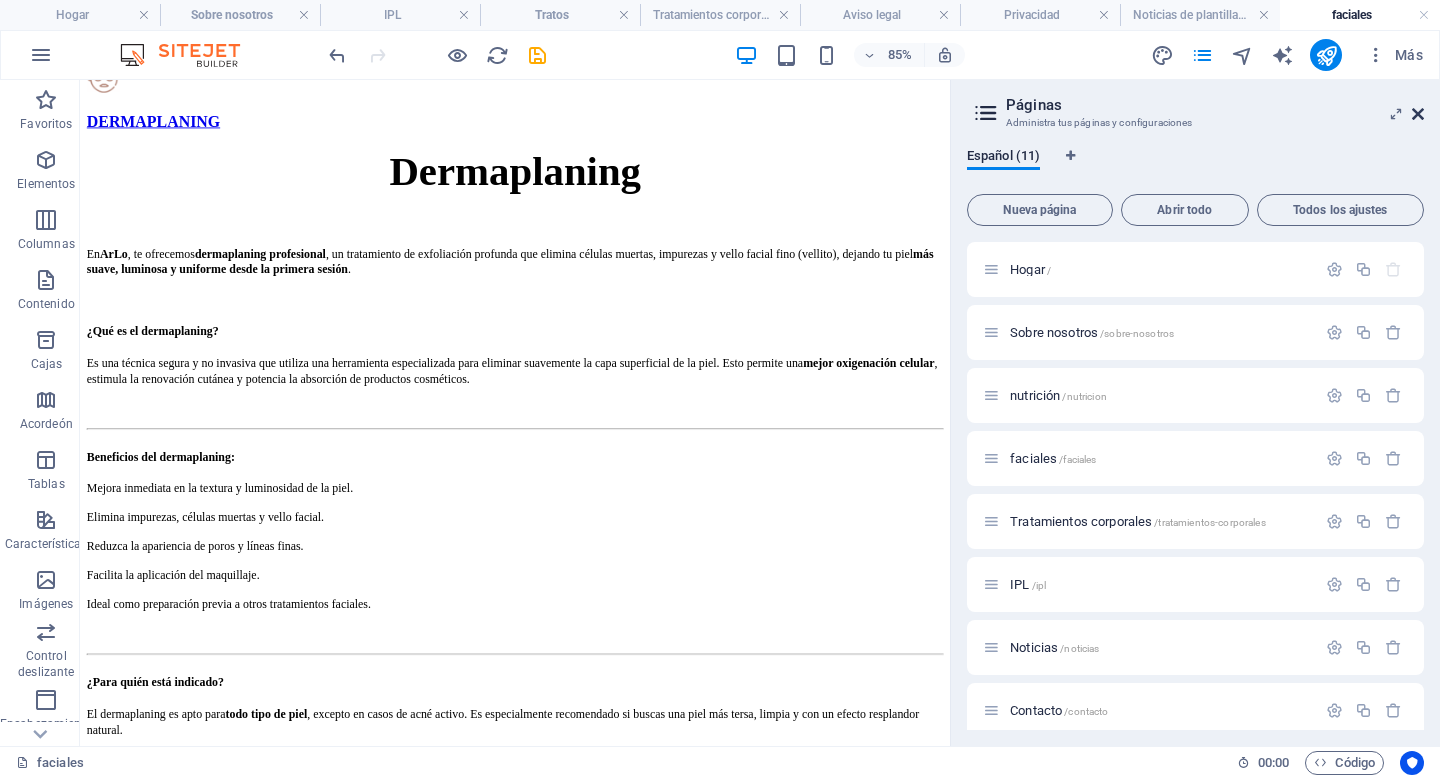 click at bounding box center (1418, 114) 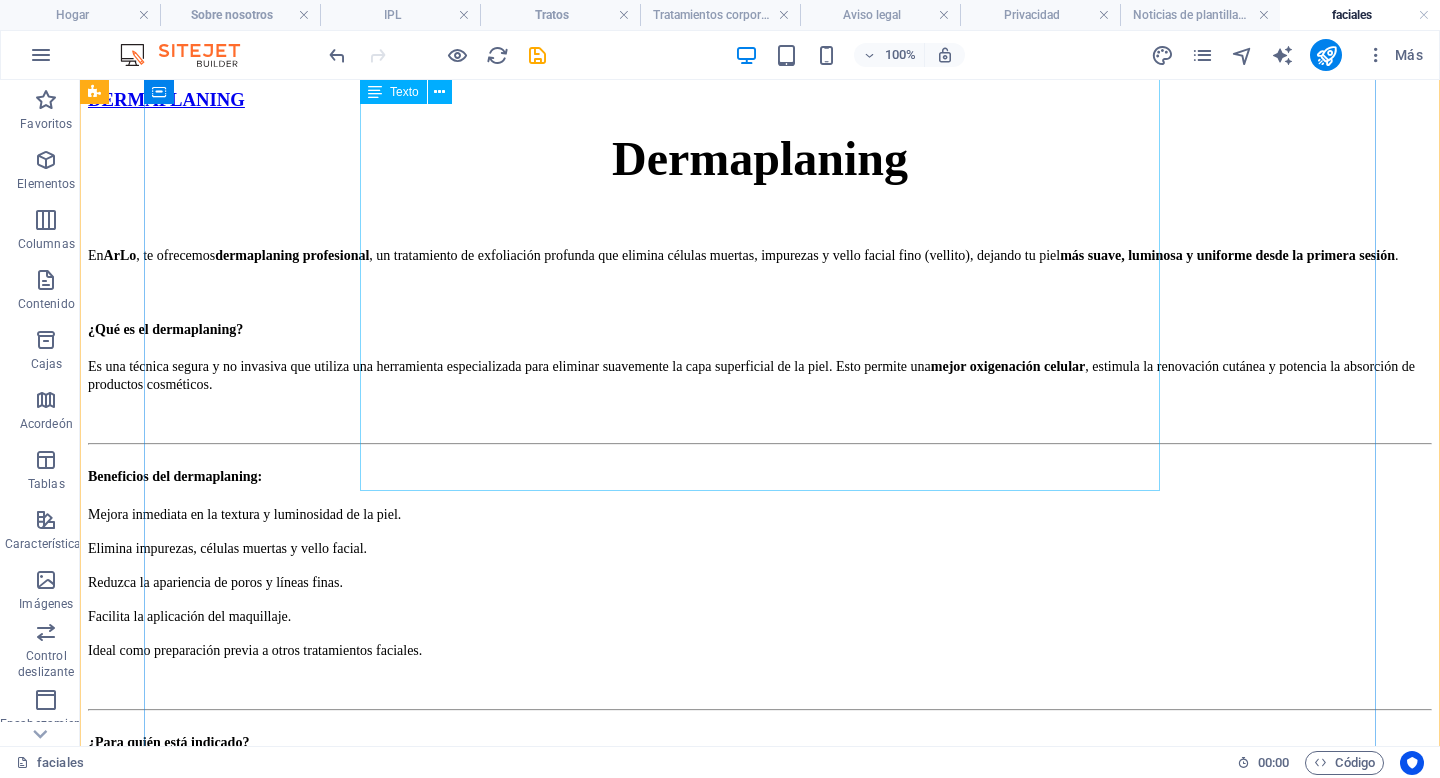 scroll, scrollTop: 4150, scrollLeft: 0, axis: vertical 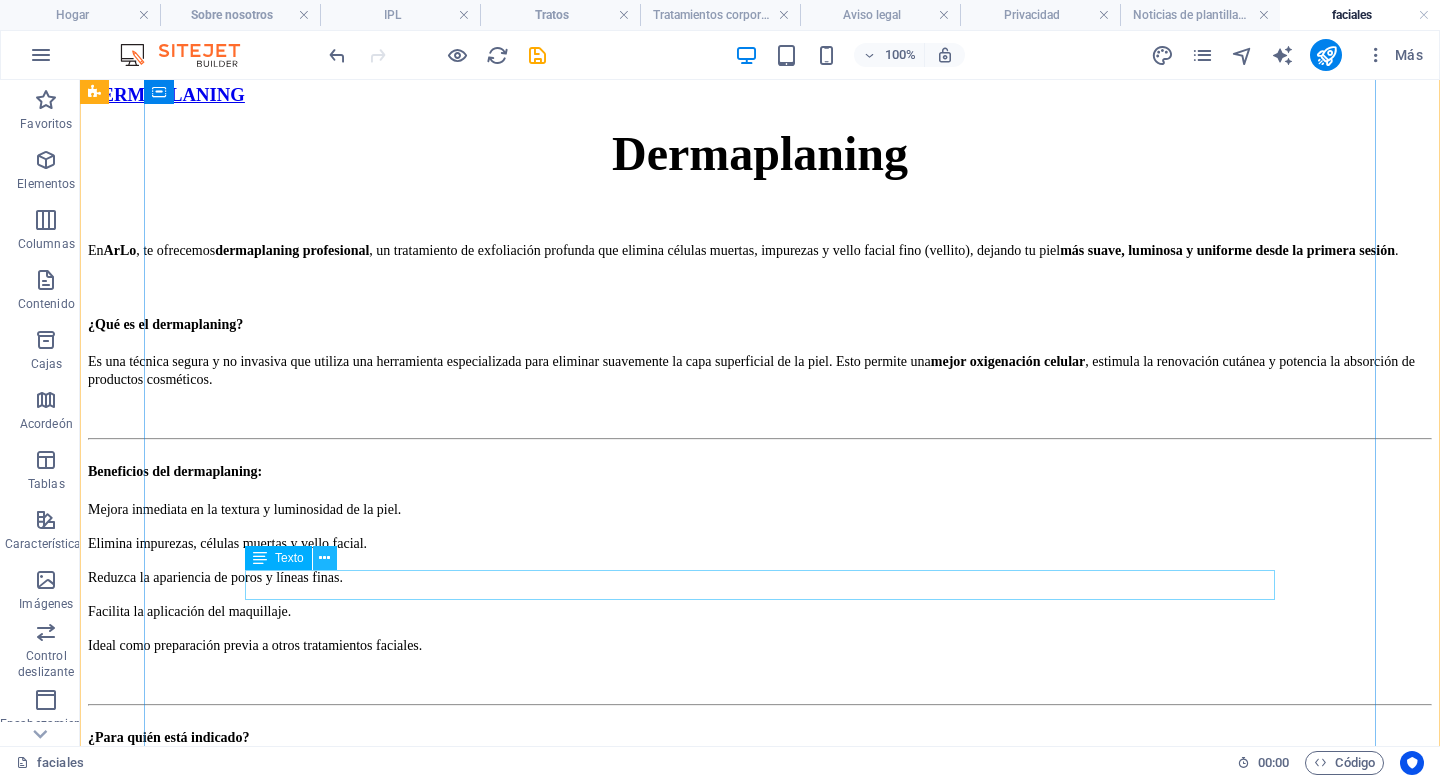click at bounding box center (324, 558) 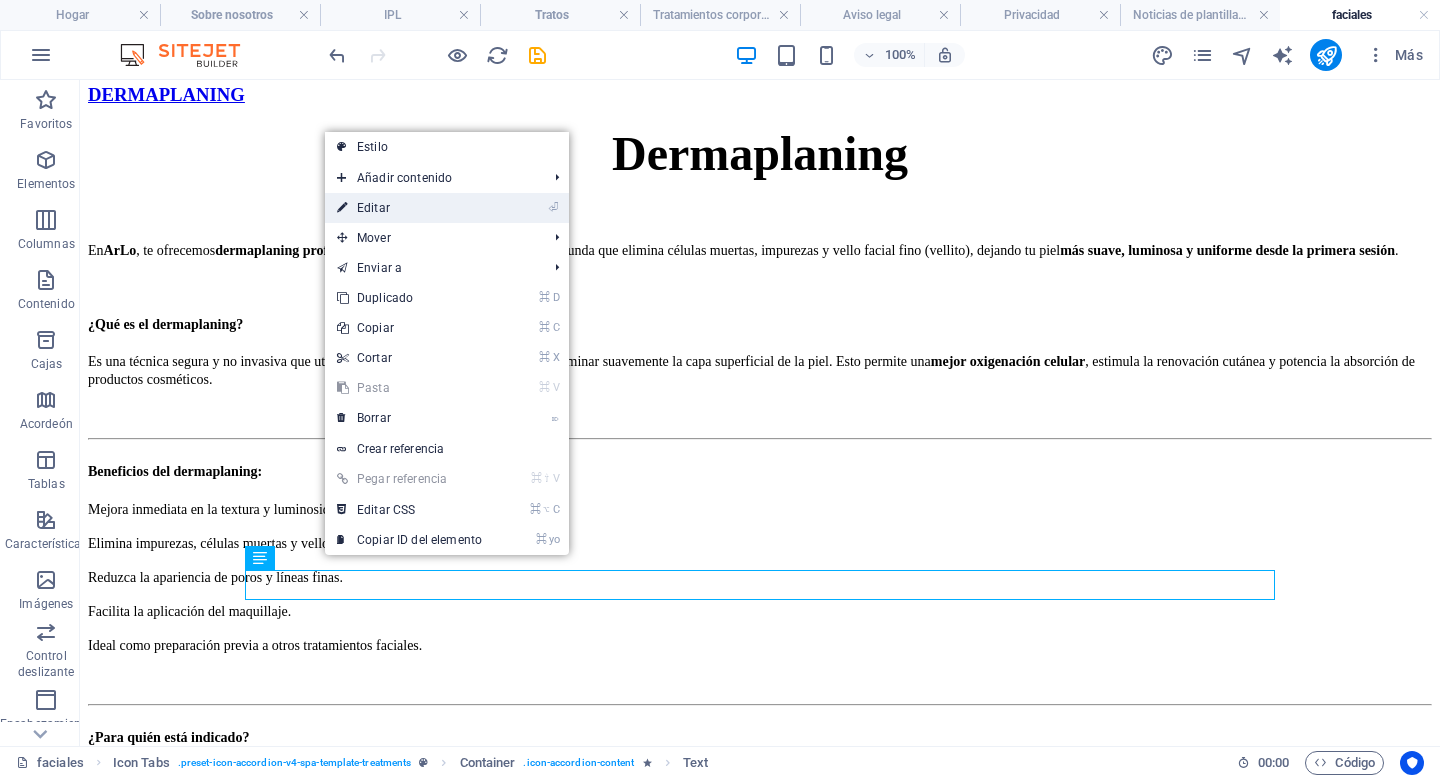 click on "⏎ Editar" at bounding box center [409, 208] 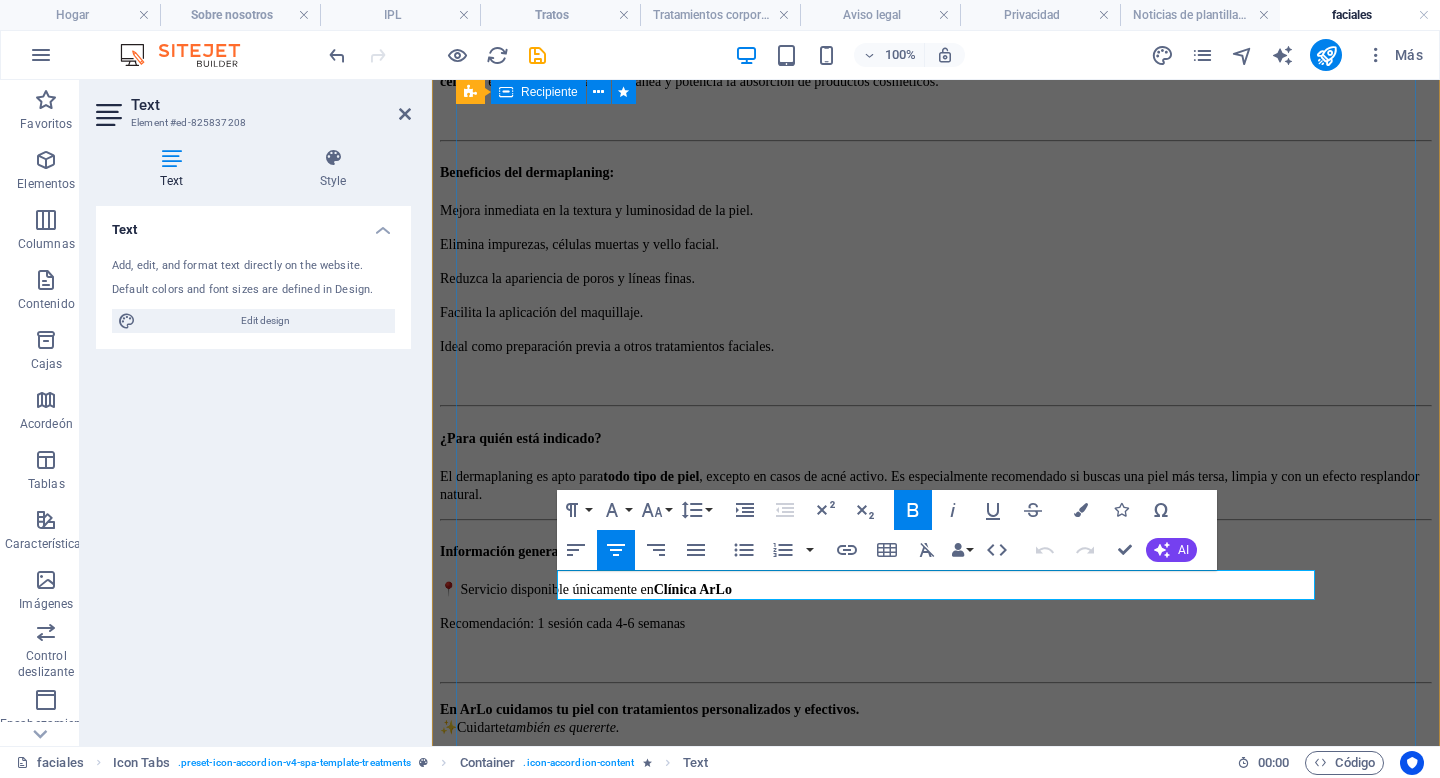 scroll, scrollTop: 4075, scrollLeft: 0, axis: vertical 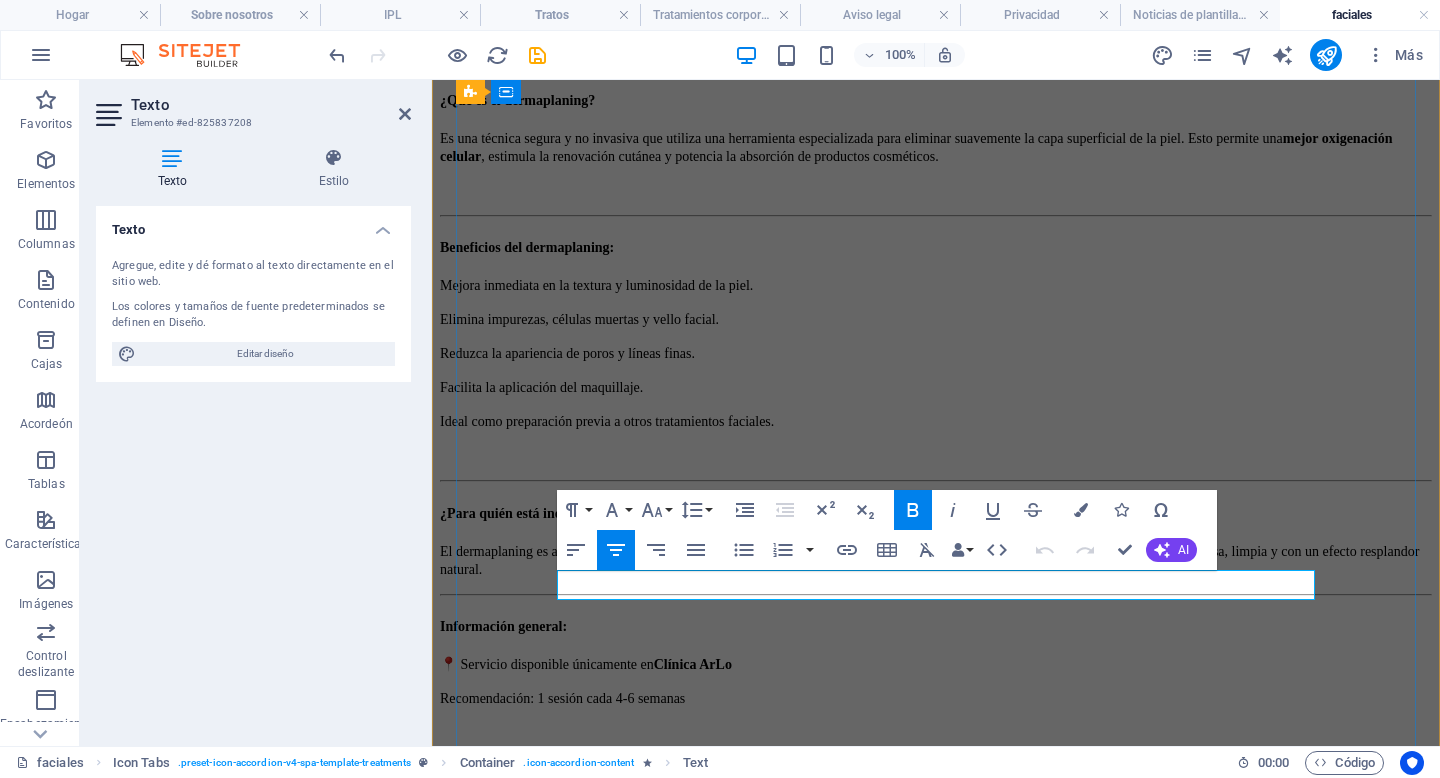 click on "60 minutos 90 minutos" at bounding box center (936, 968) 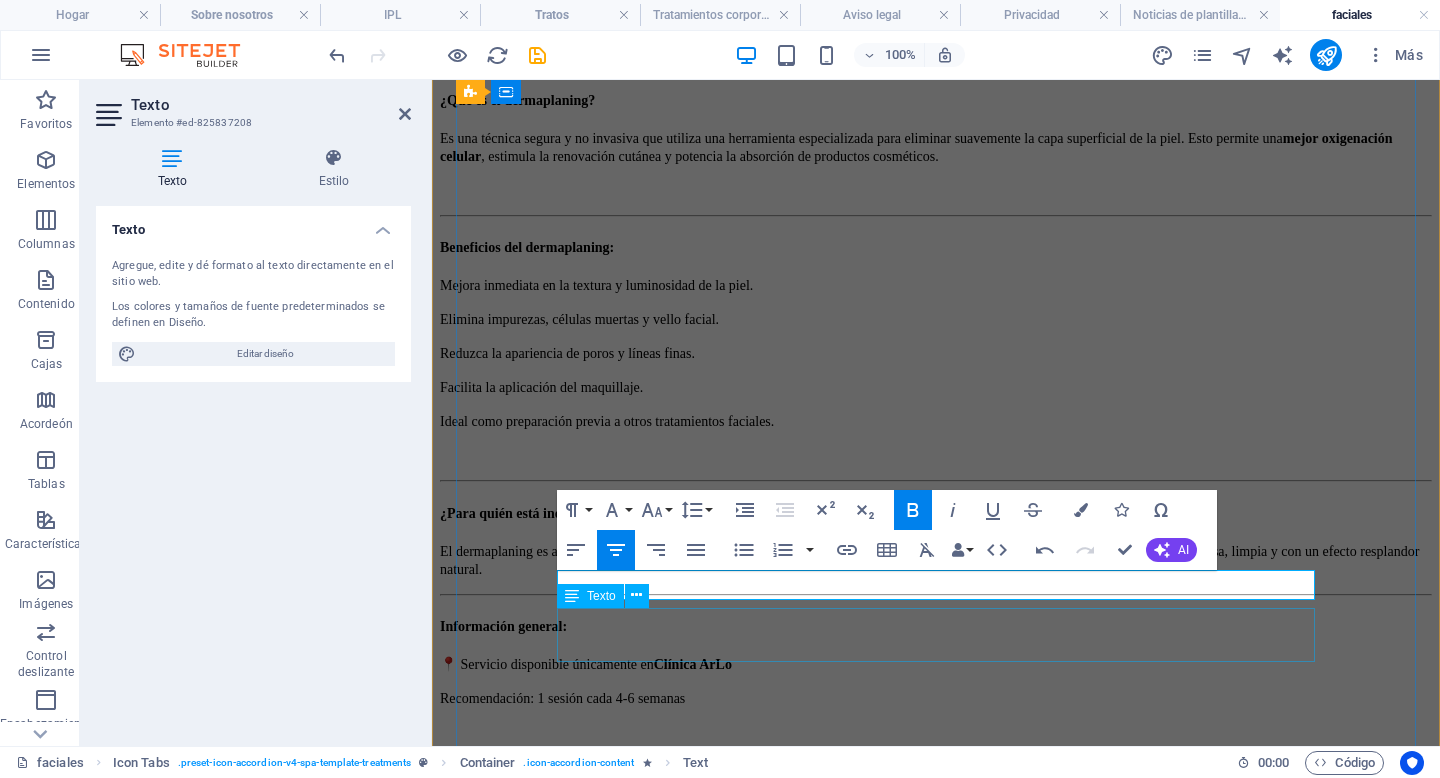 click on "$100 $130" at bounding box center [936, 1041] 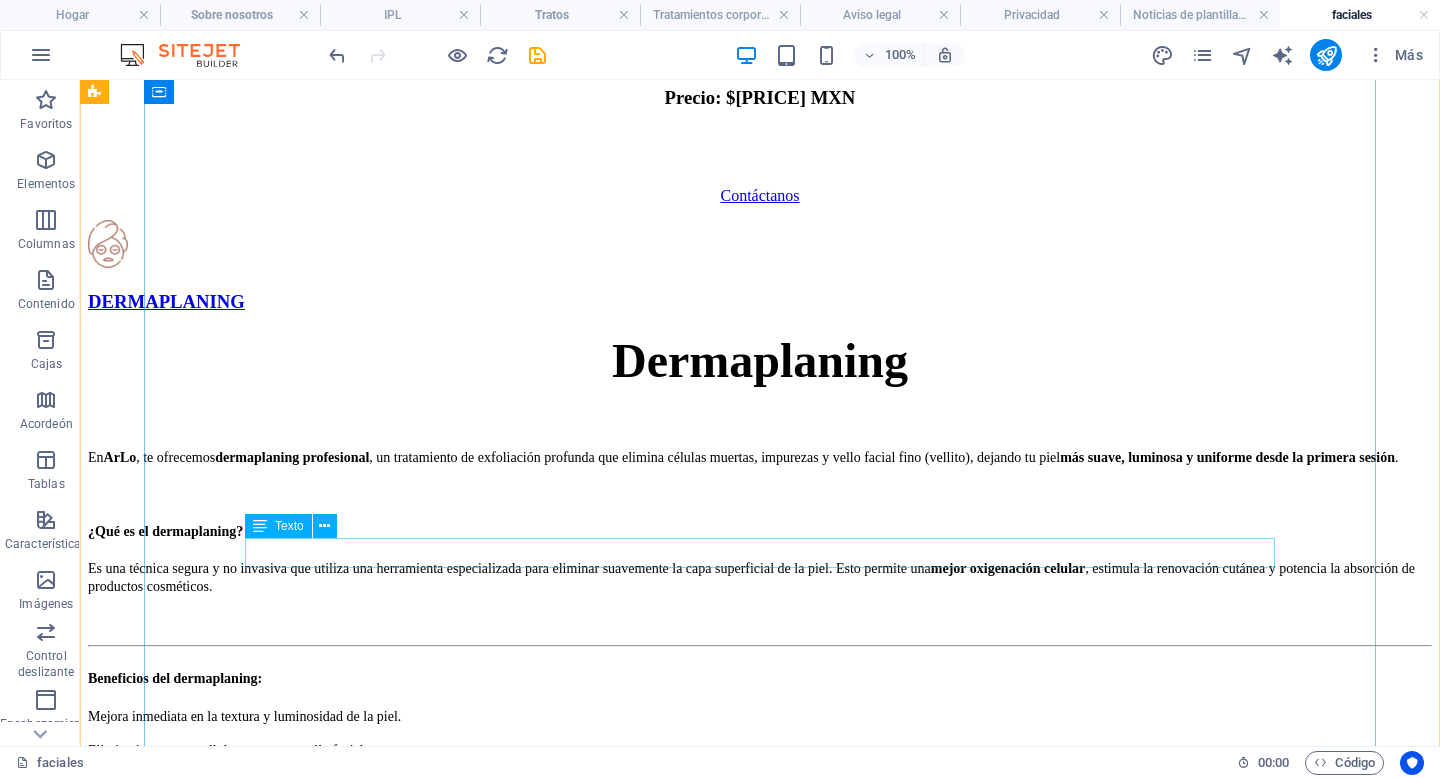 scroll, scrollTop: 4258, scrollLeft: 0, axis: vertical 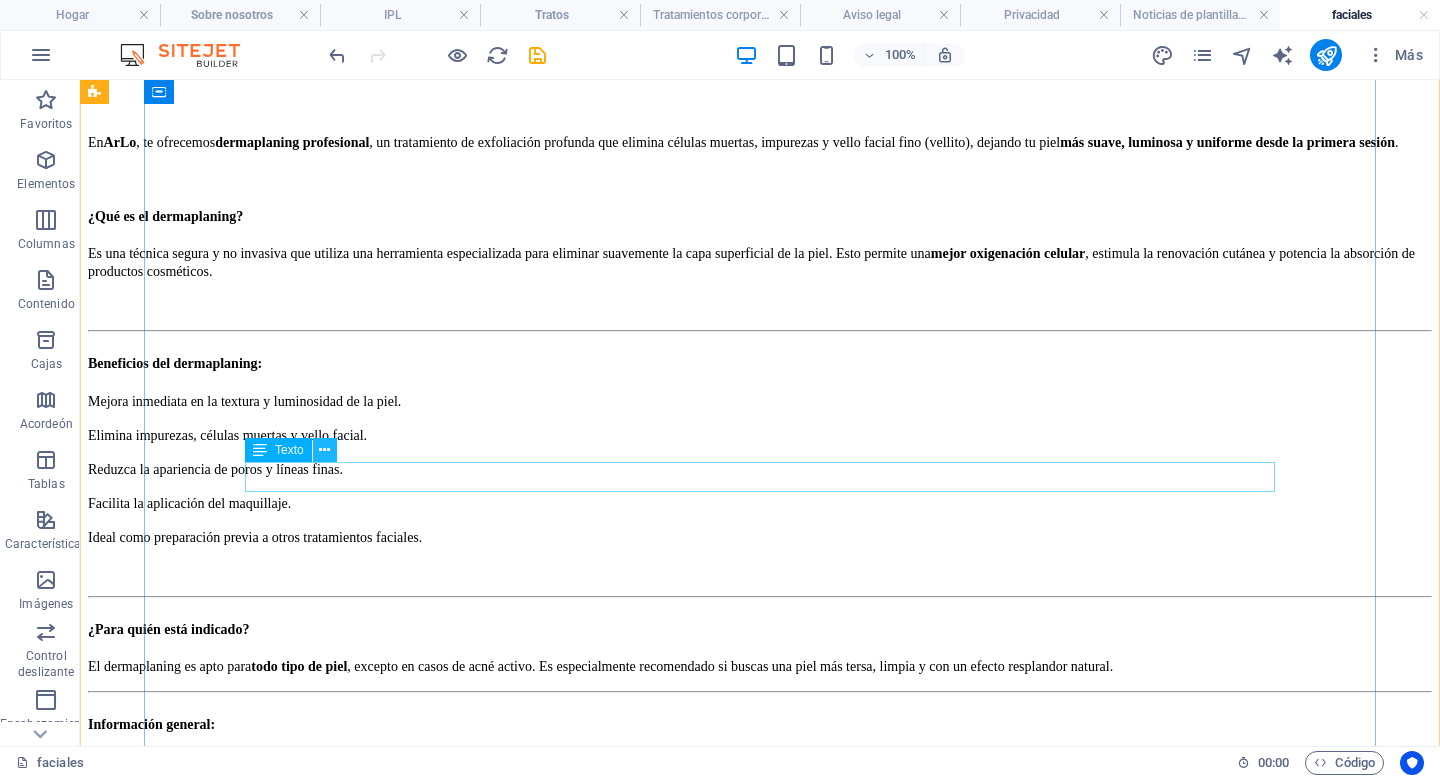 click at bounding box center [324, 450] 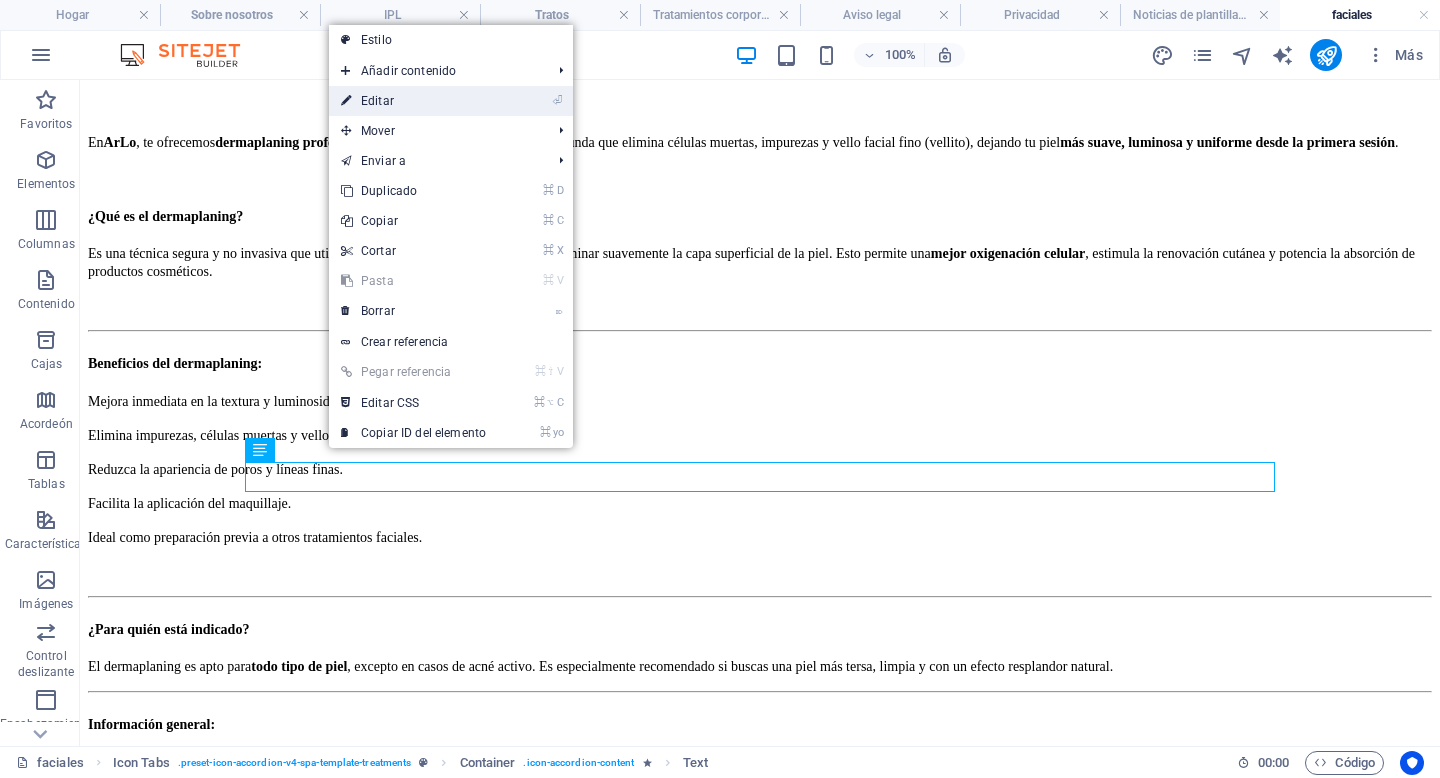 click on "⏎ Editar" at bounding box center (413, 101) 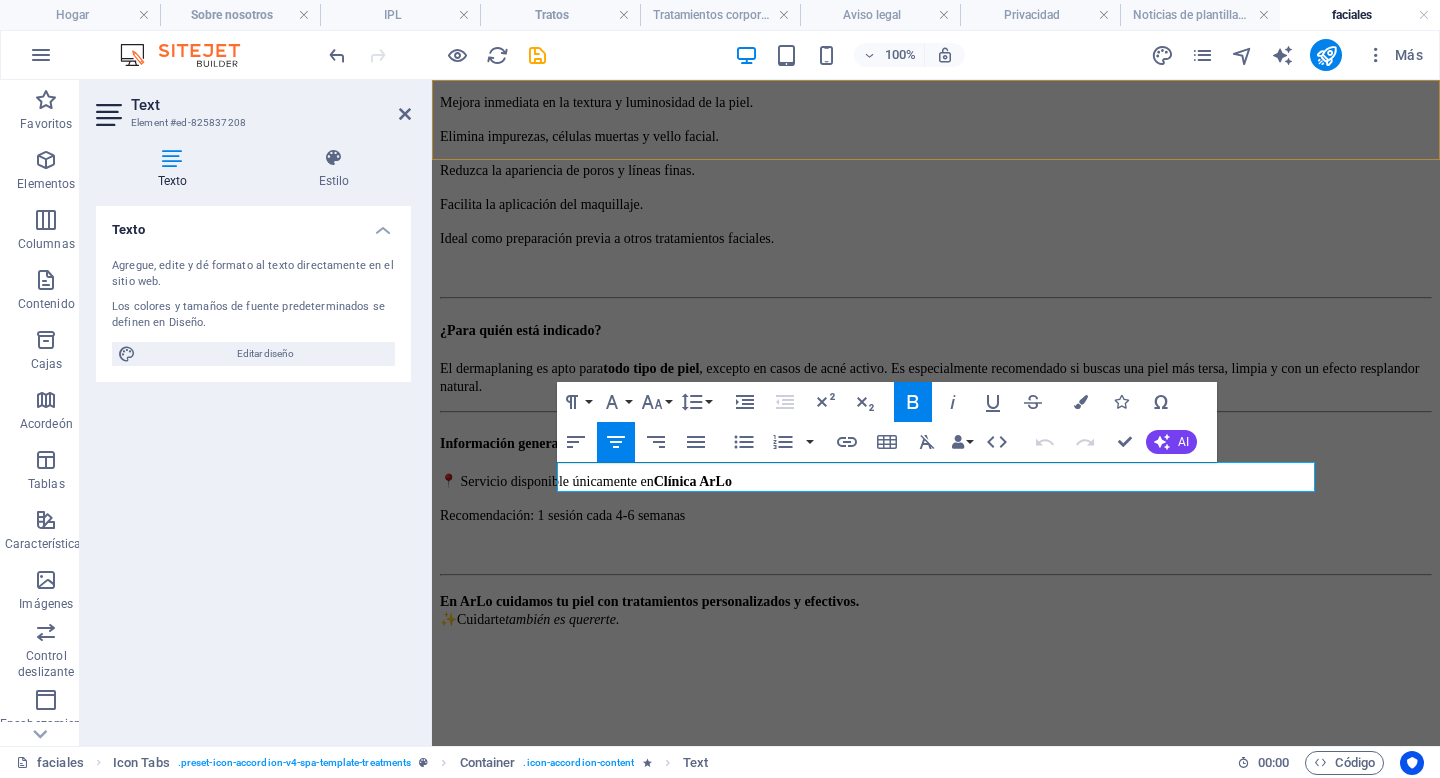scroll, scrollTop: 4183, scrollLeft: 0, axis: vertical 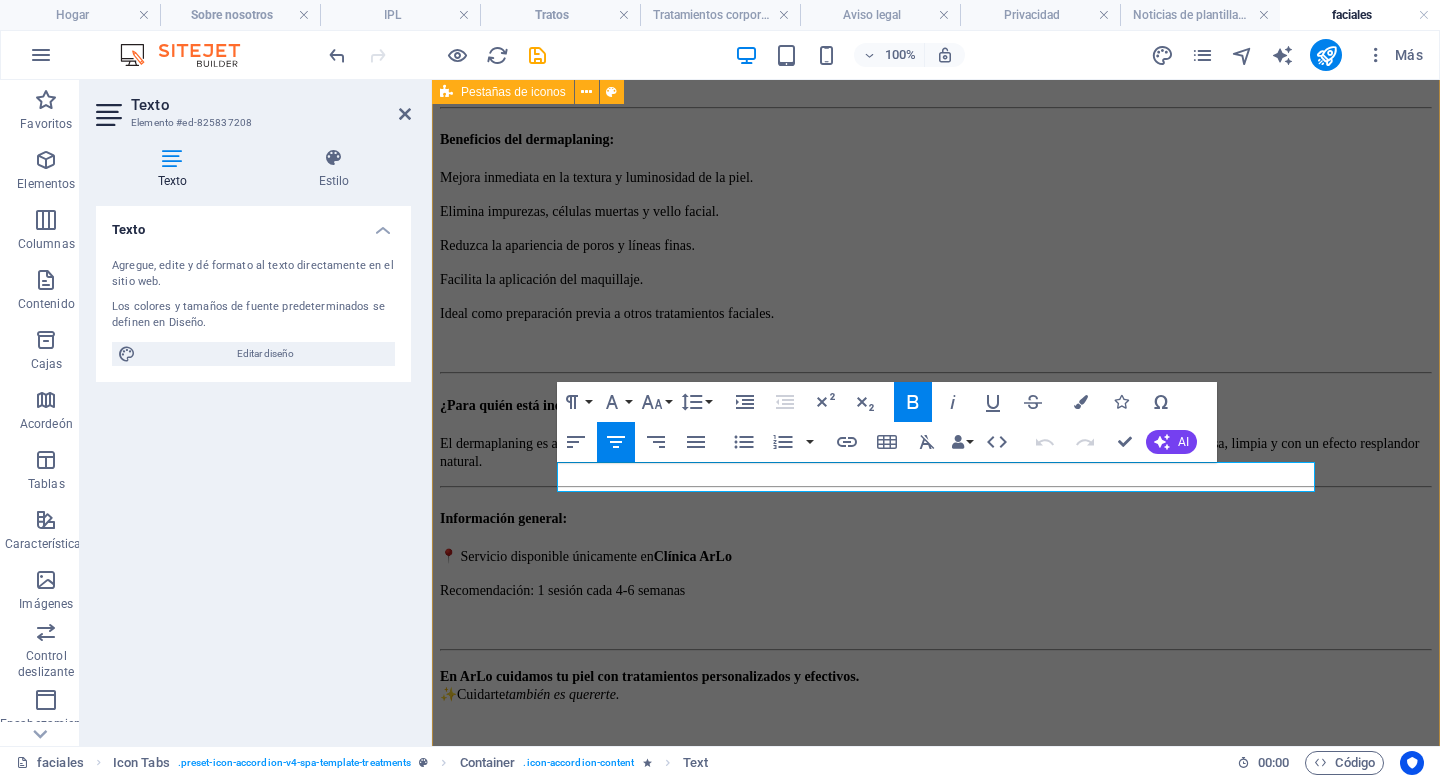 type 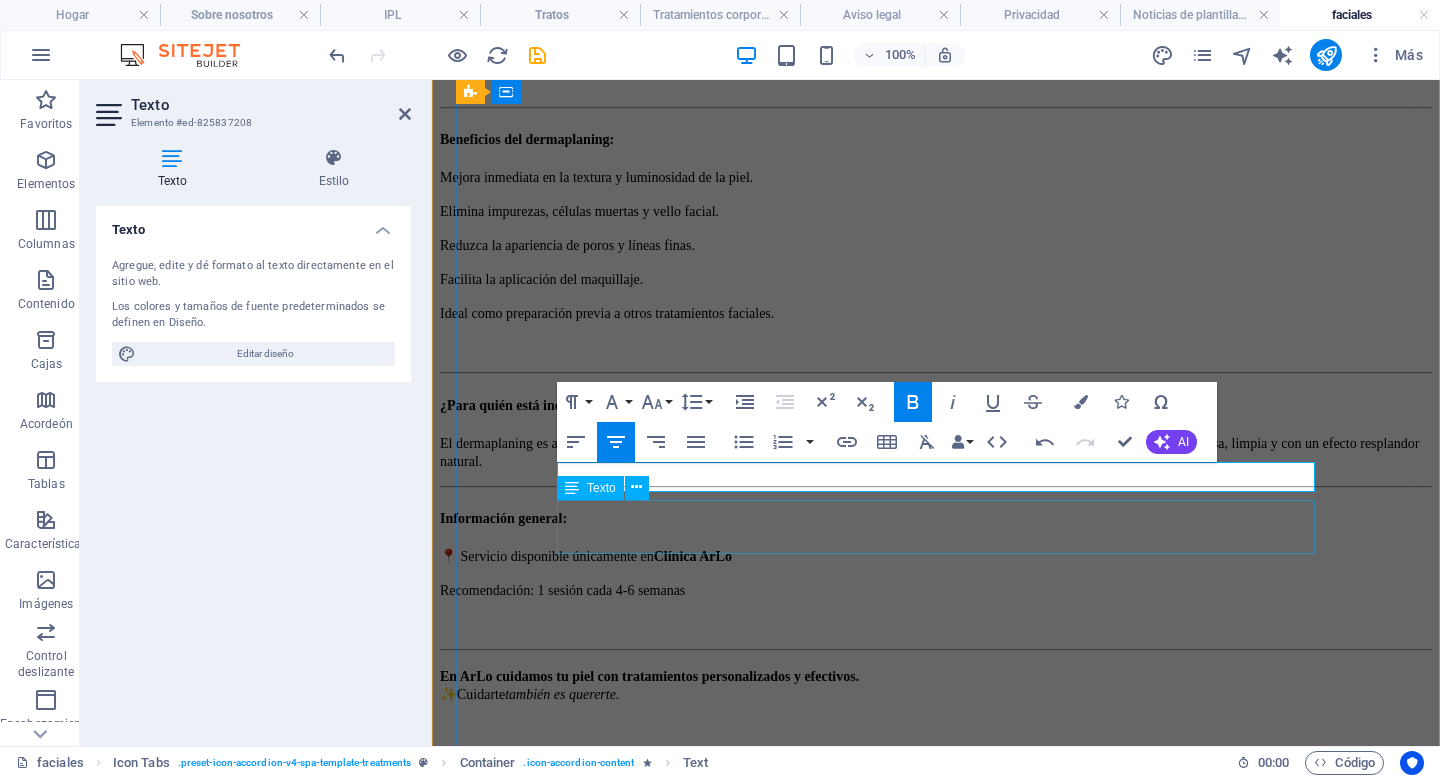click on "$100 $130" at bounding box center (936, 933) 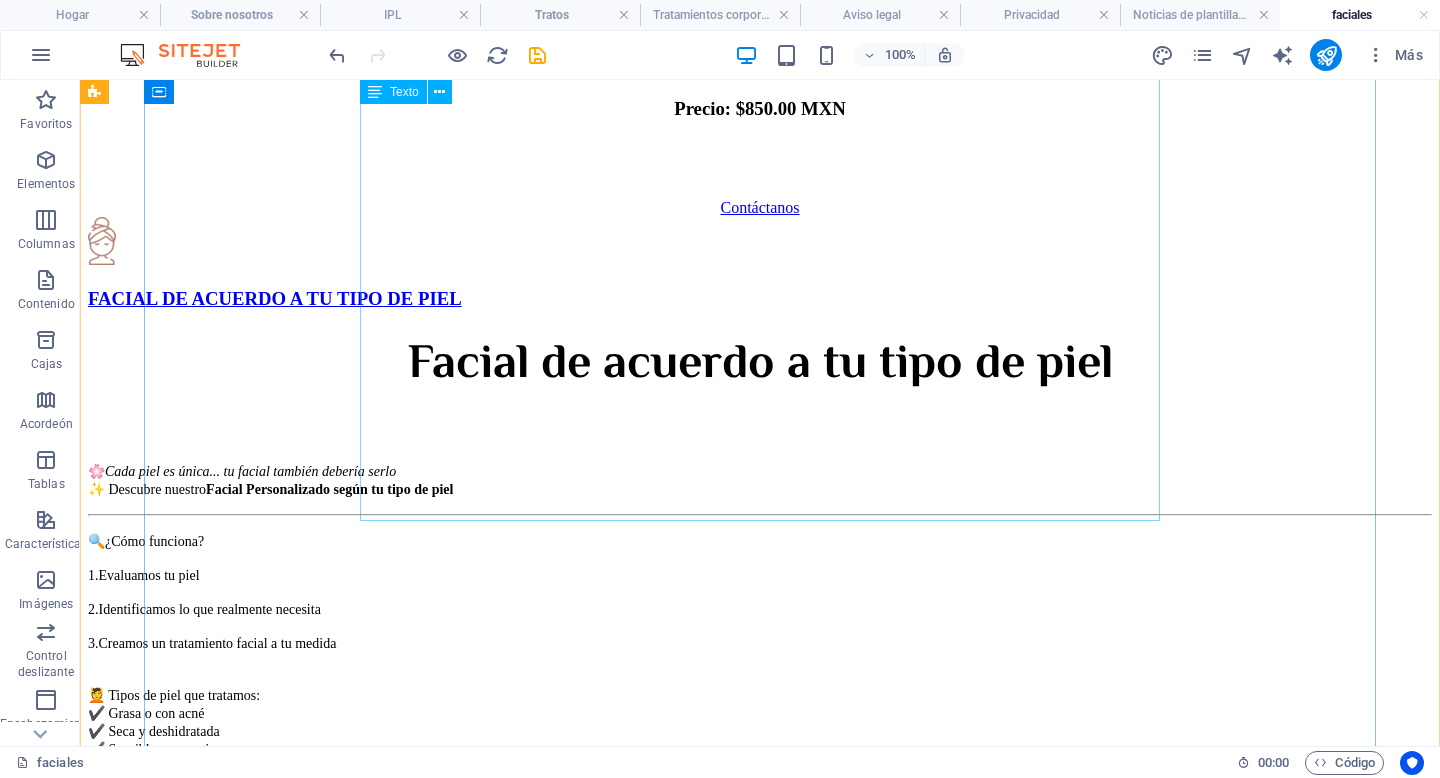 scroll, scrollTop: 2923, scrollLeft: 0, axis: vertical 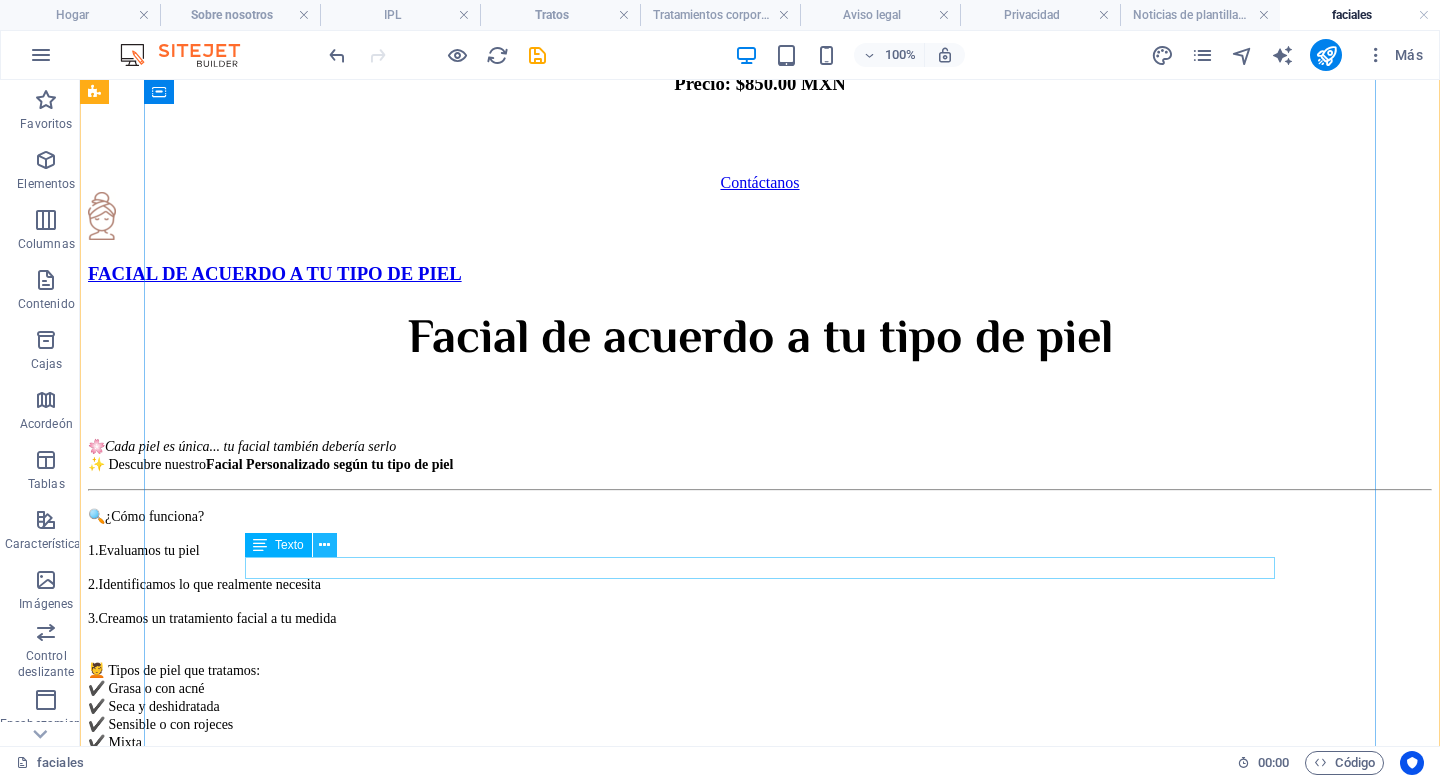 click at bounding box center (324, 545) 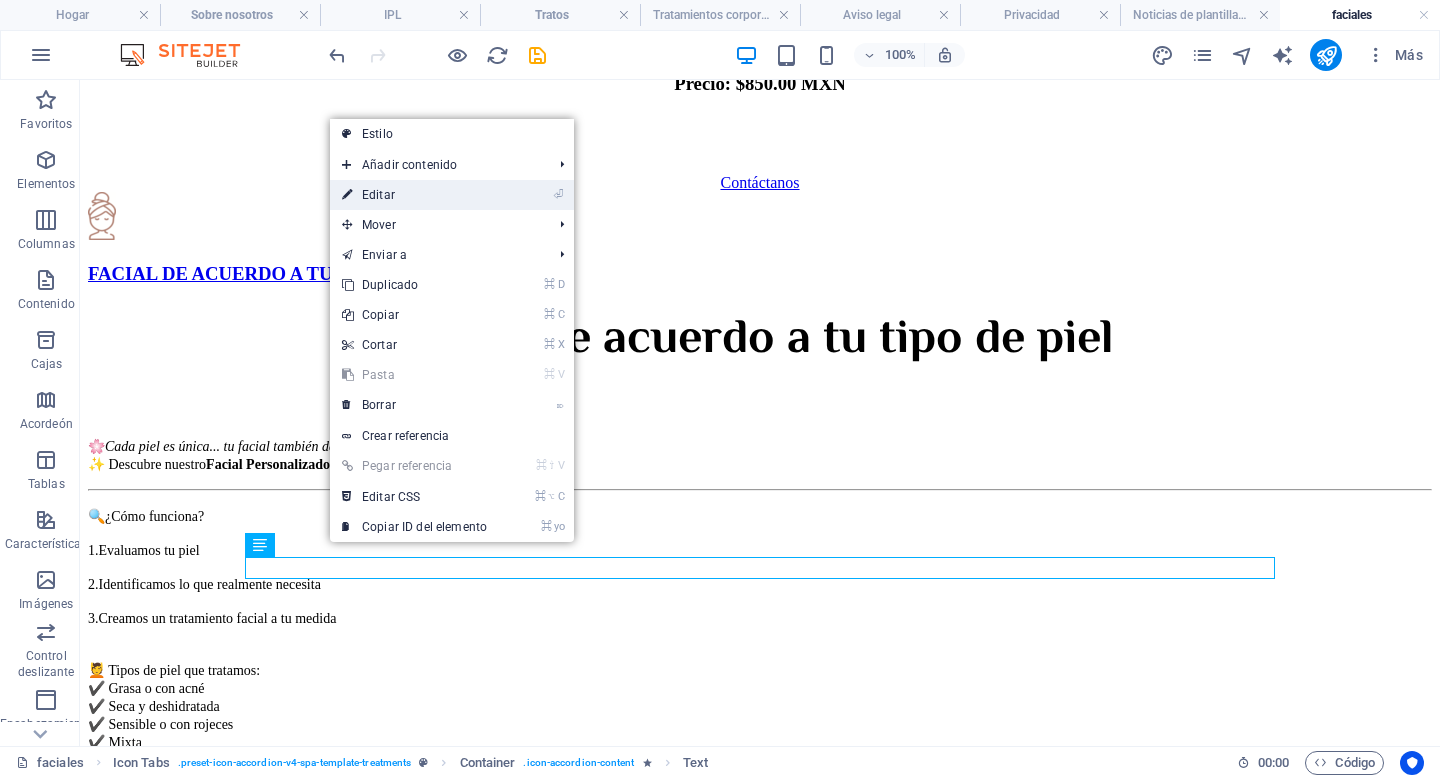 click on "⏎ Editar" at bounding box center (414, 195) 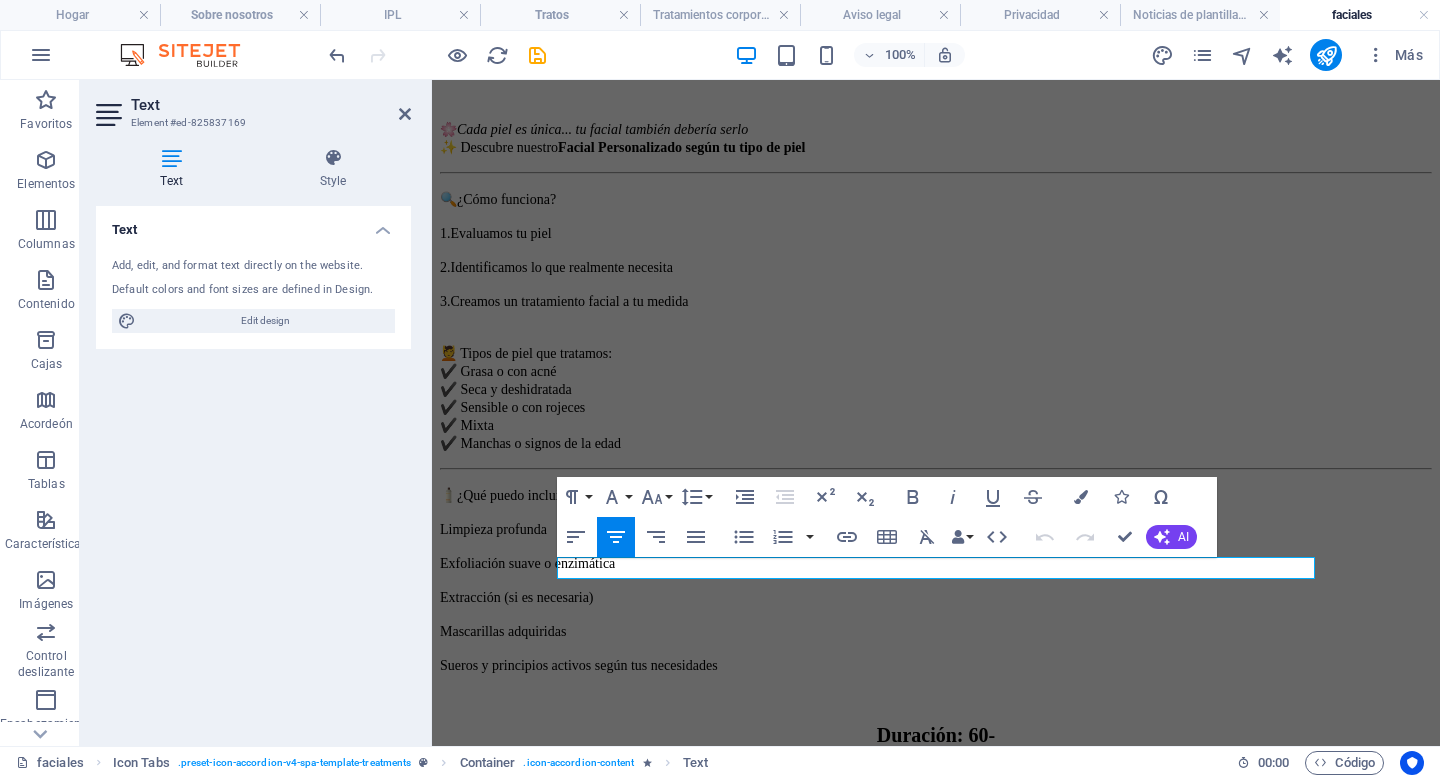 scroll, scrollTop: 2821, scrollLeft: 0, axis: vertical 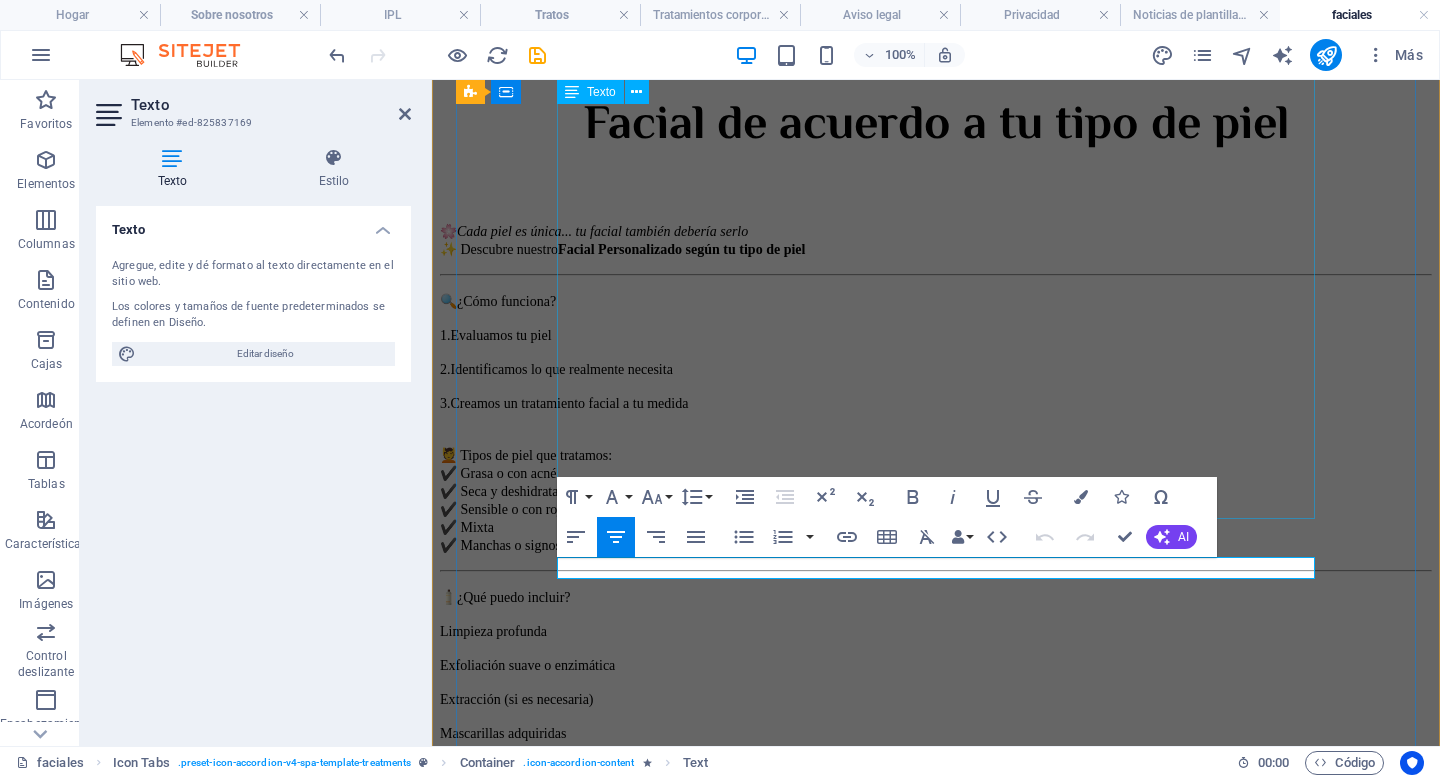 copy on "Precio: $750.00 MXN" 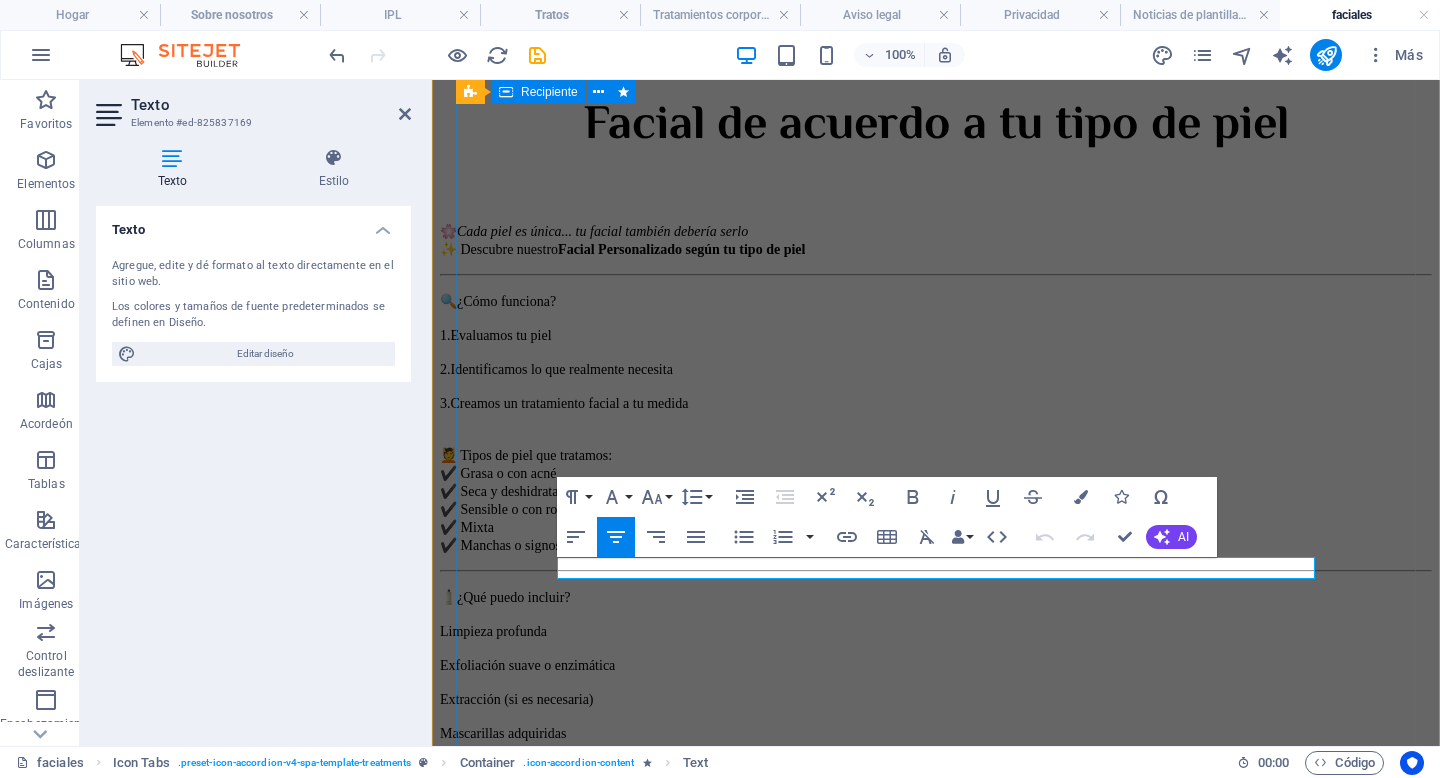 click on "Facial de acuerdo a tu tipo de piel 🌸  Cada piel es única... tu facial también debería serlo  ✨ Descubre nuestro  Facial Personalizado según tu tipo de piel 🔍¿Cómo funciona? 1.Evaluamos tu piel 2.Identificamos lo que realmente necesita 3.Creamos un tratamiento facial a tu medida 💆 Tipos de piel que tratamos:  ✔️ Grasa o con acné  ✔️ Seca y deshidratada  ✔️ Sensible o con rojeces  ✔️ Mixta  ✔️ Manchas o signos de la edad 🧴¿Qué puedo incluir? Limpieza profunda Exfoliación suave o enzimática Extracción (si es necesaria) Mascarillas adquiridas Sueros y principios activos según tus necesidades 🕒 Duración: 60- Precio: $750.00 MXN  Contáctanos" at bounding box center (936, 550) 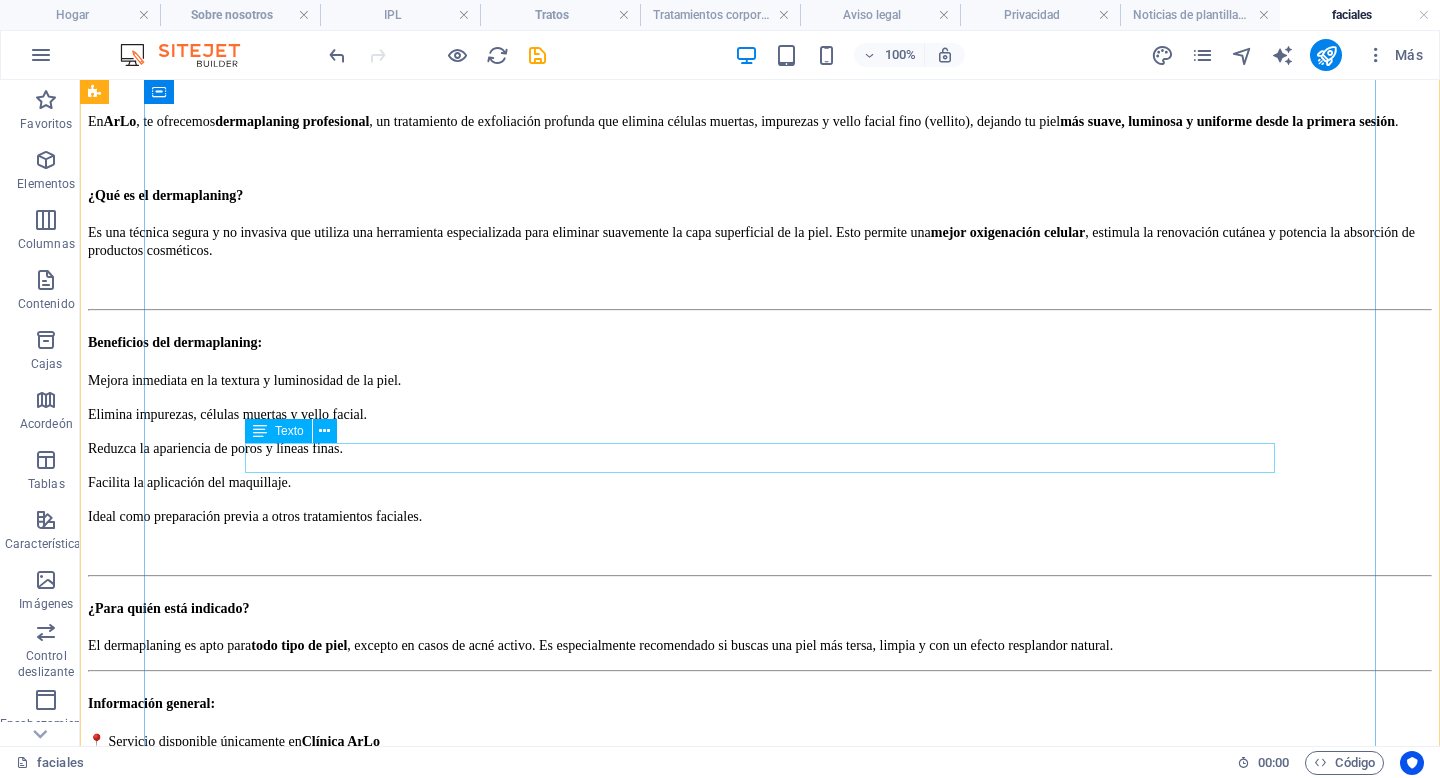 scroll, scrollTop: 4277, scrollLeft: 0, axis: vertical 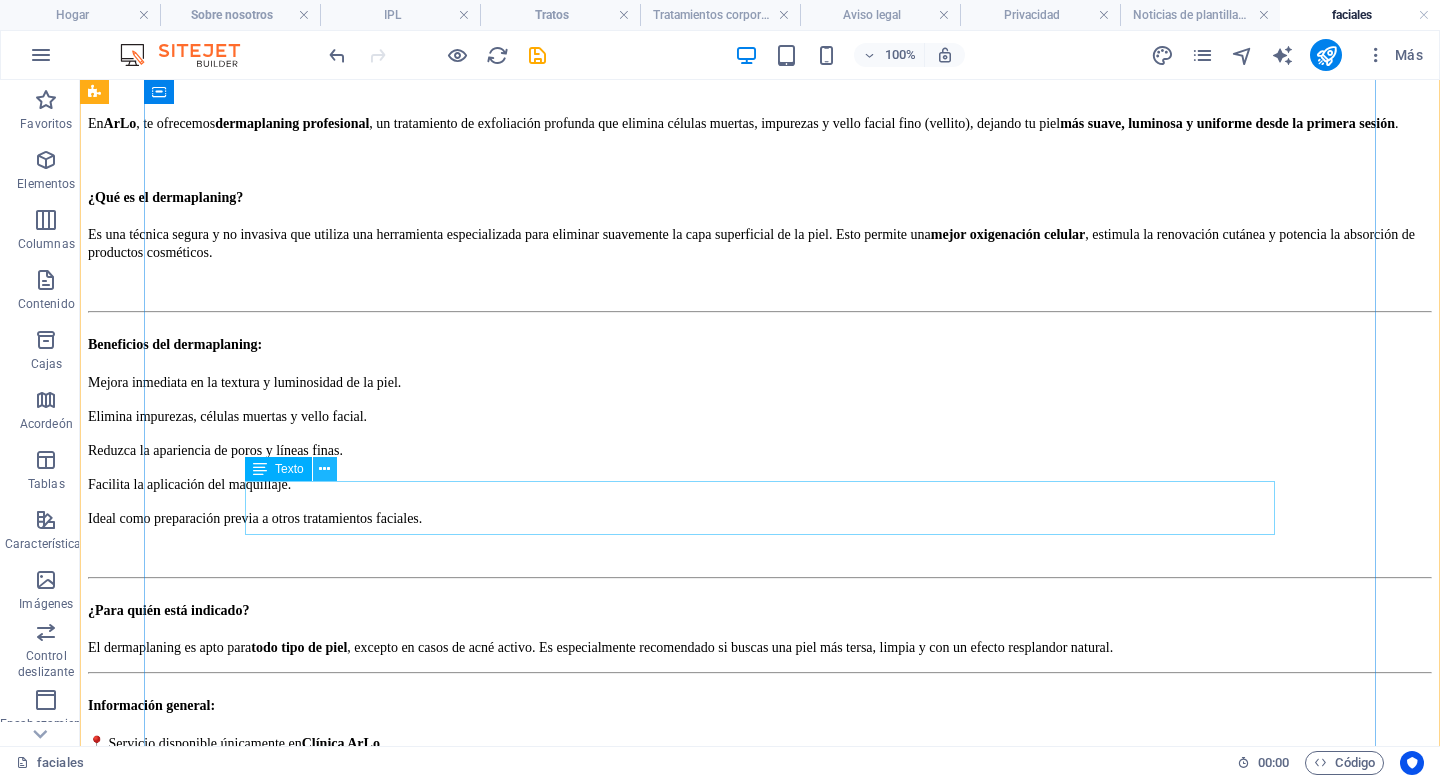click at bounding box center [324, 469] 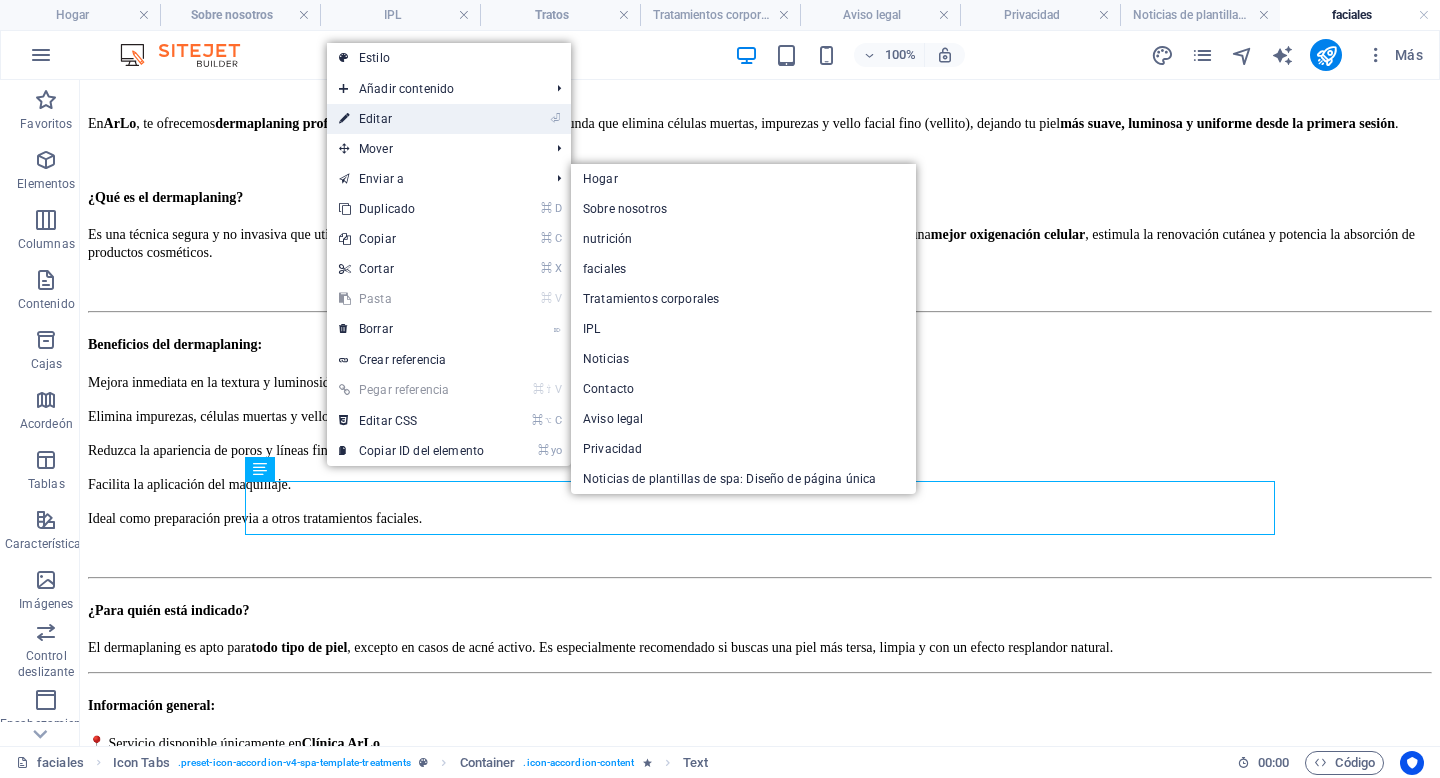 click on "⏎ Editar" at bounding box center [411, 119] 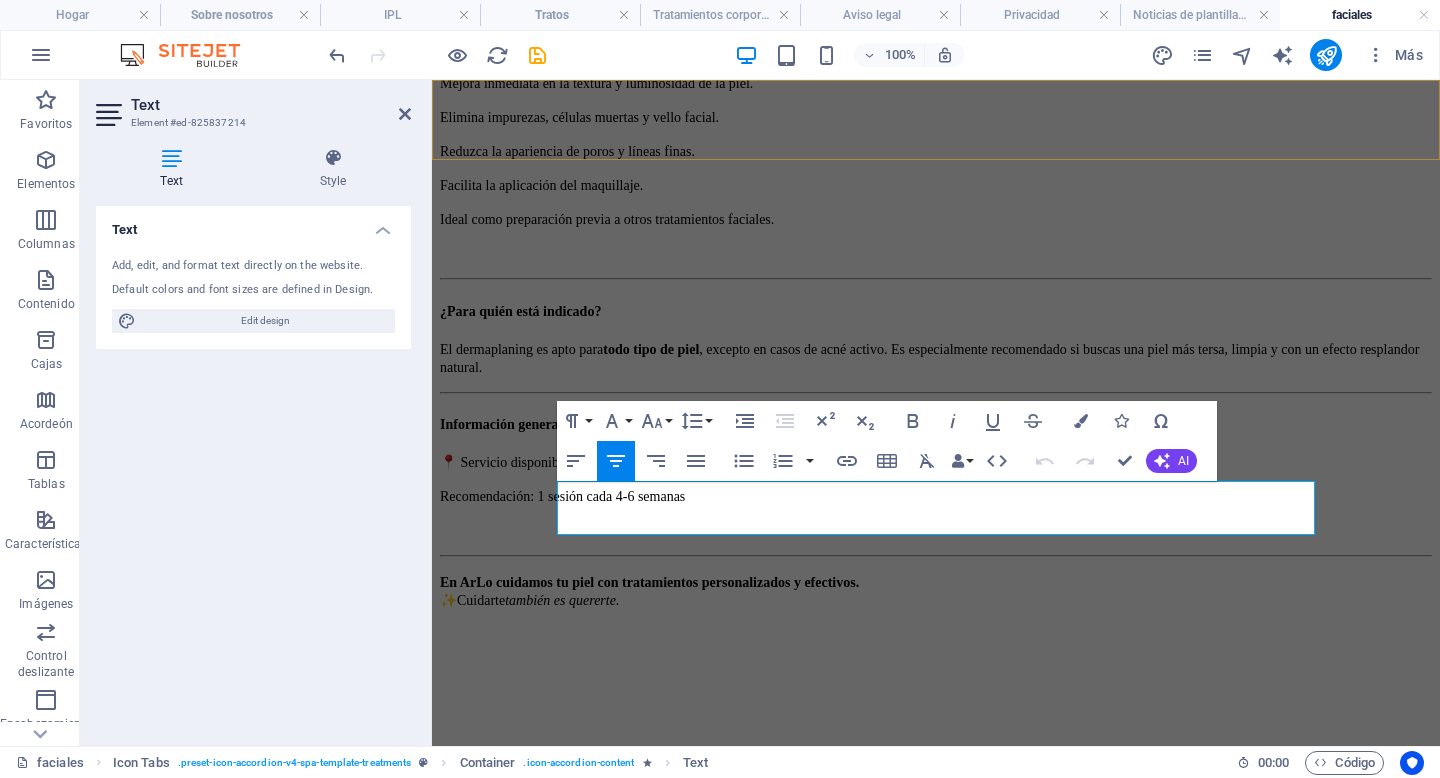 scroll, scrollTop: 4202, scrollLeft: 0, axis: vertical 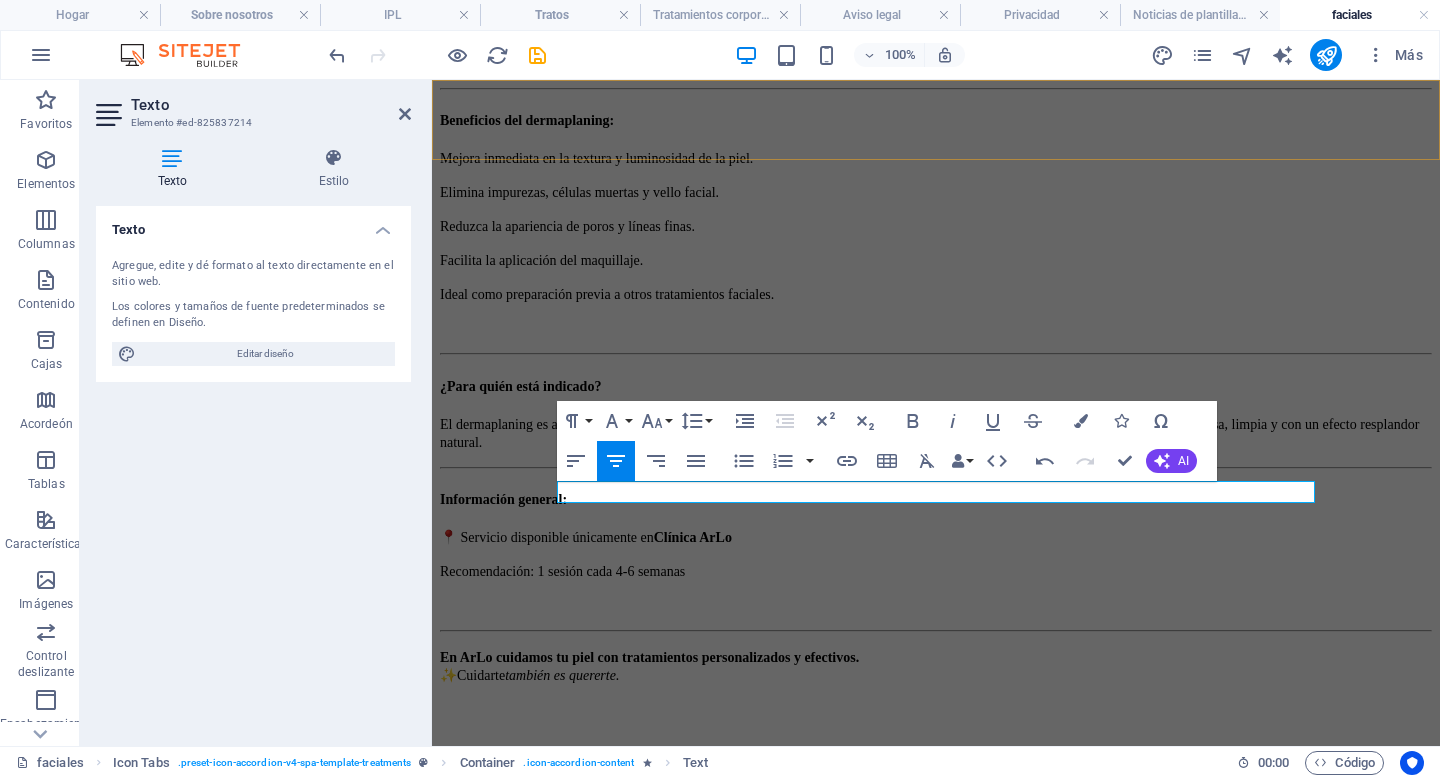 type 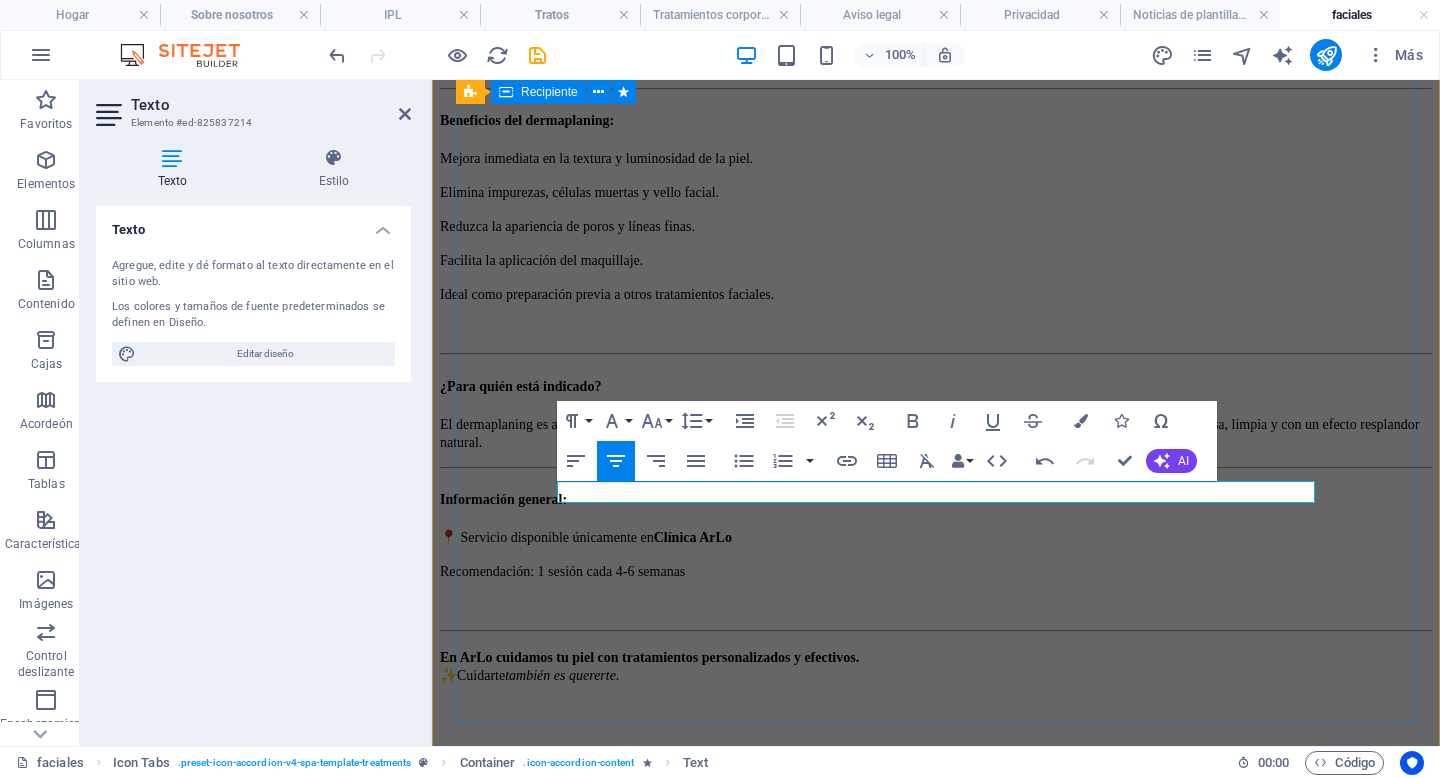 click on "Dermaplaning En  ArLo  , te ofrecemos  dermaplaning profesional  , un tratamiento de exfoliación profunda que elimina células muertas, impurezas y vello facial fino (vellito), dejando tu piel  más suave, luminosa y uniforme desde la primera sesión  . ¿Qué es el dermaplaning? Es una técnica segura y no invasiva que utiliza una herramienta especializada para eliminar suavemente la capa superficial de la piel. Esto permite una  mejor oxigenación celular  , estimula la renovación cutánea y potencia la absorción de productos cosméticos. Beneficios del dermaplaning: Mejora inmediata en la textura y luminosidad de la piel. Elimina impurezas, células muertas y vello facial. Reduzca la apariencia de poros y líneas finas. Facilita la aplicación del maquillaje. Ideal como preparación previa a otros tratamientos faciales. ¿Para quién está indicado? El dermaplaning es apto para  todo tipo de piel Información general: 📍 Servicio disponible únicamente en  Clínica ArLo  ✨Cuidarte  Contáctanos" at bounding box center [936, 385] 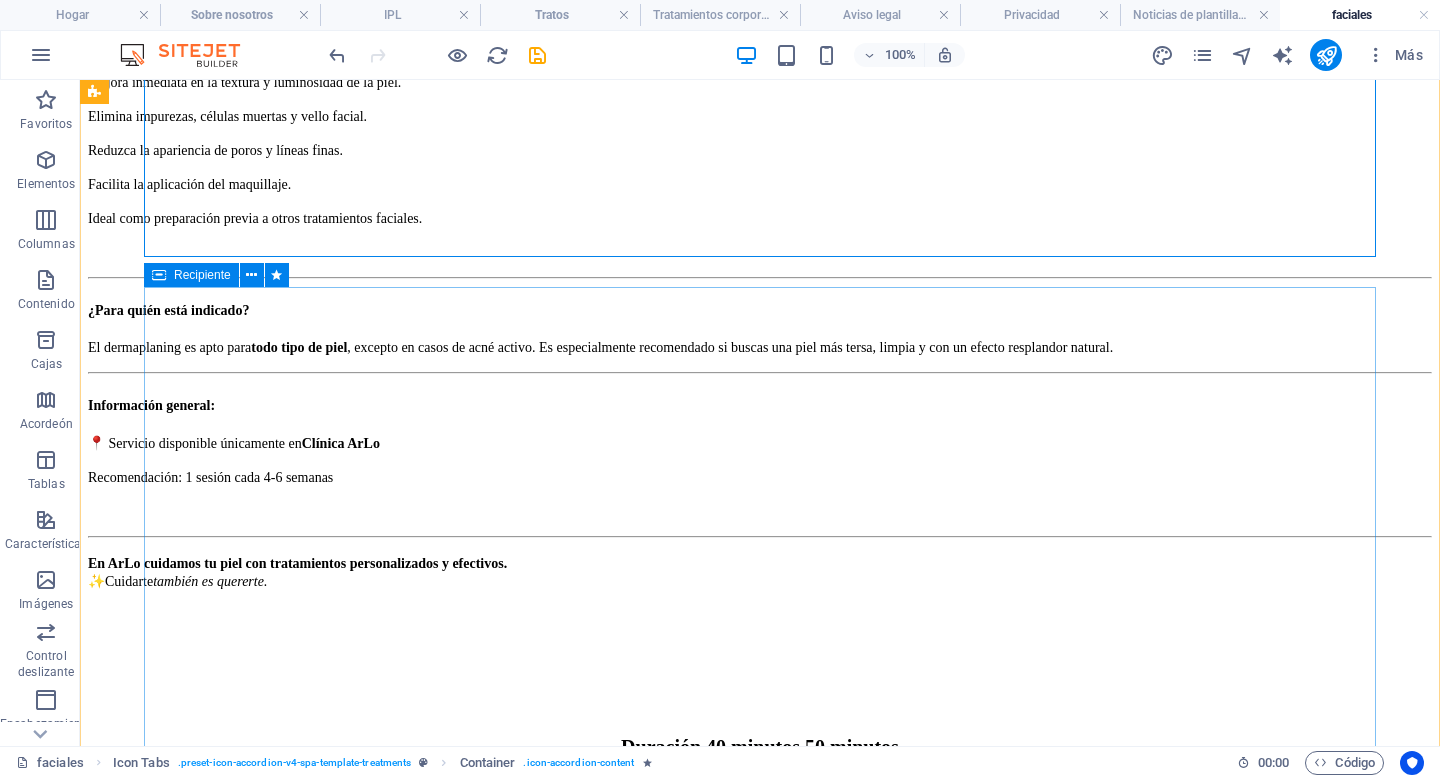 scroll, scrollTop: 4770, scrollLeft: 0, axis: vertical 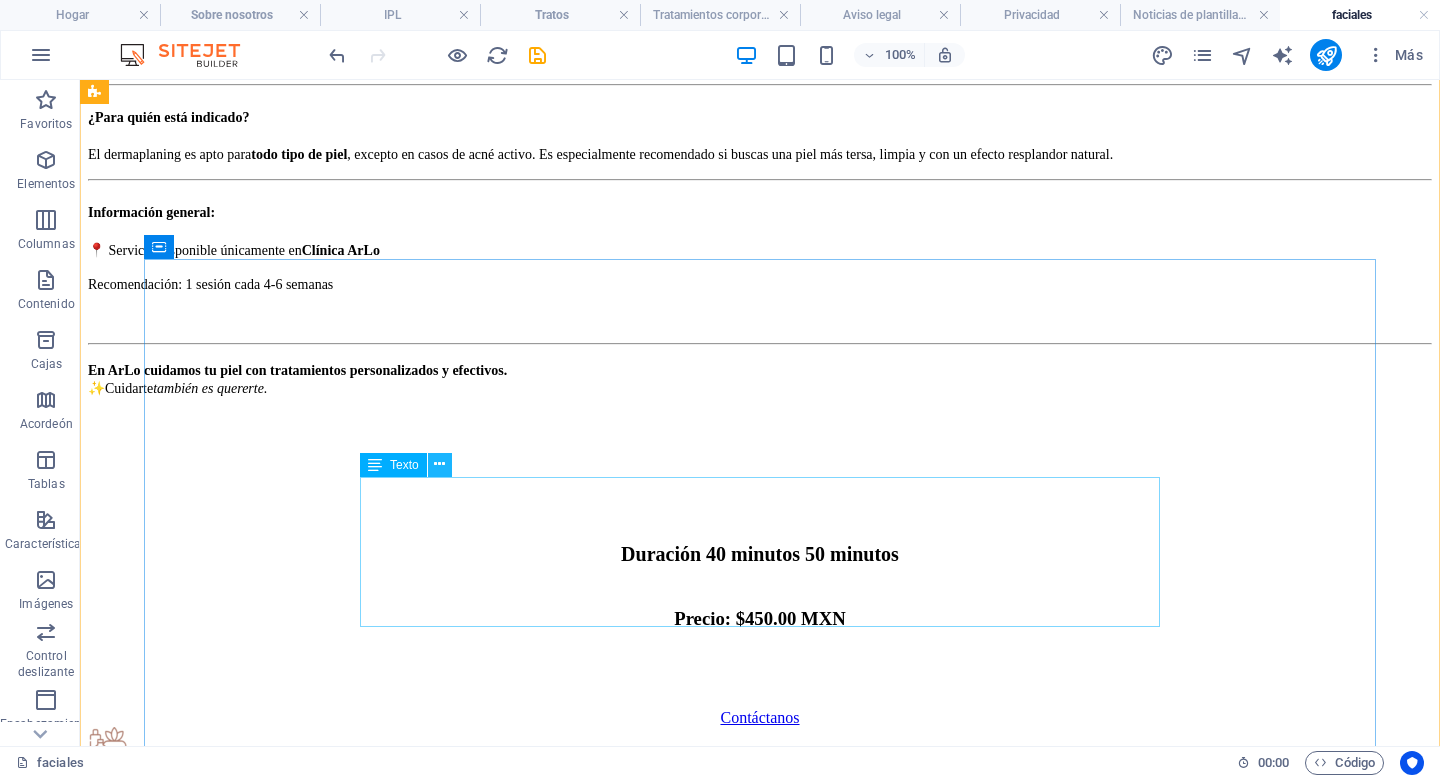 click at bounding box center (439, 464) 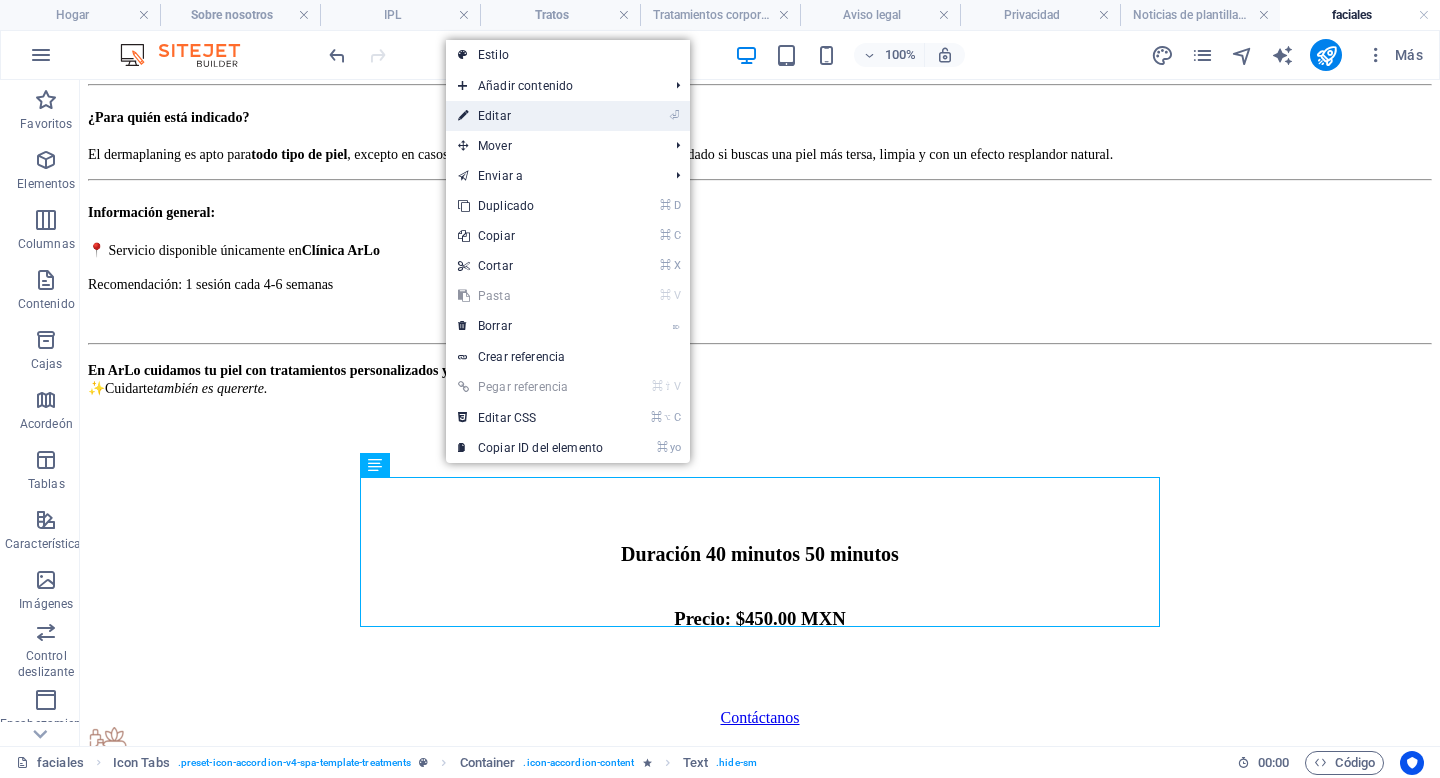 click on "⏎ Editar" at bounding box center [530, 116] 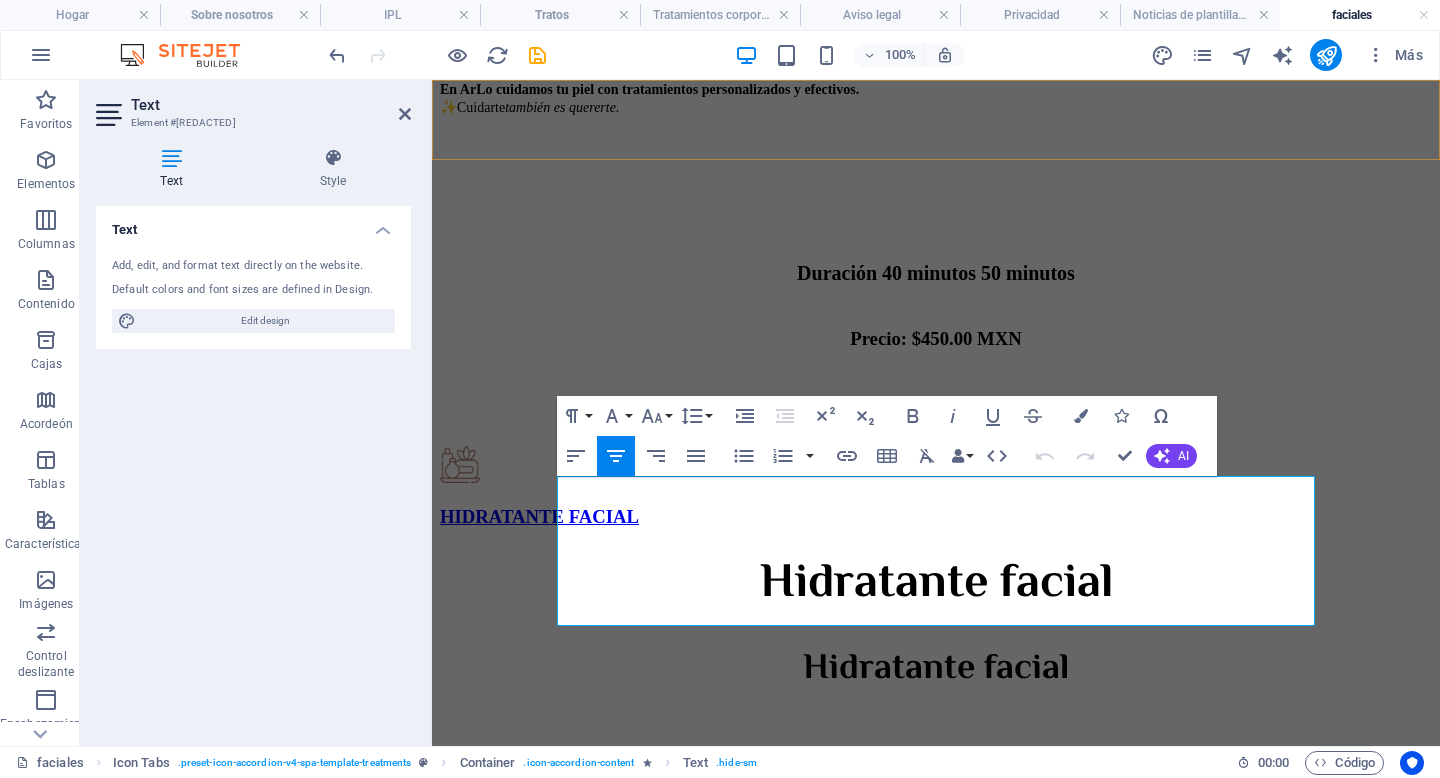 scroll, scrollTop: 4695, scrollLeft: 0, axis: vertical 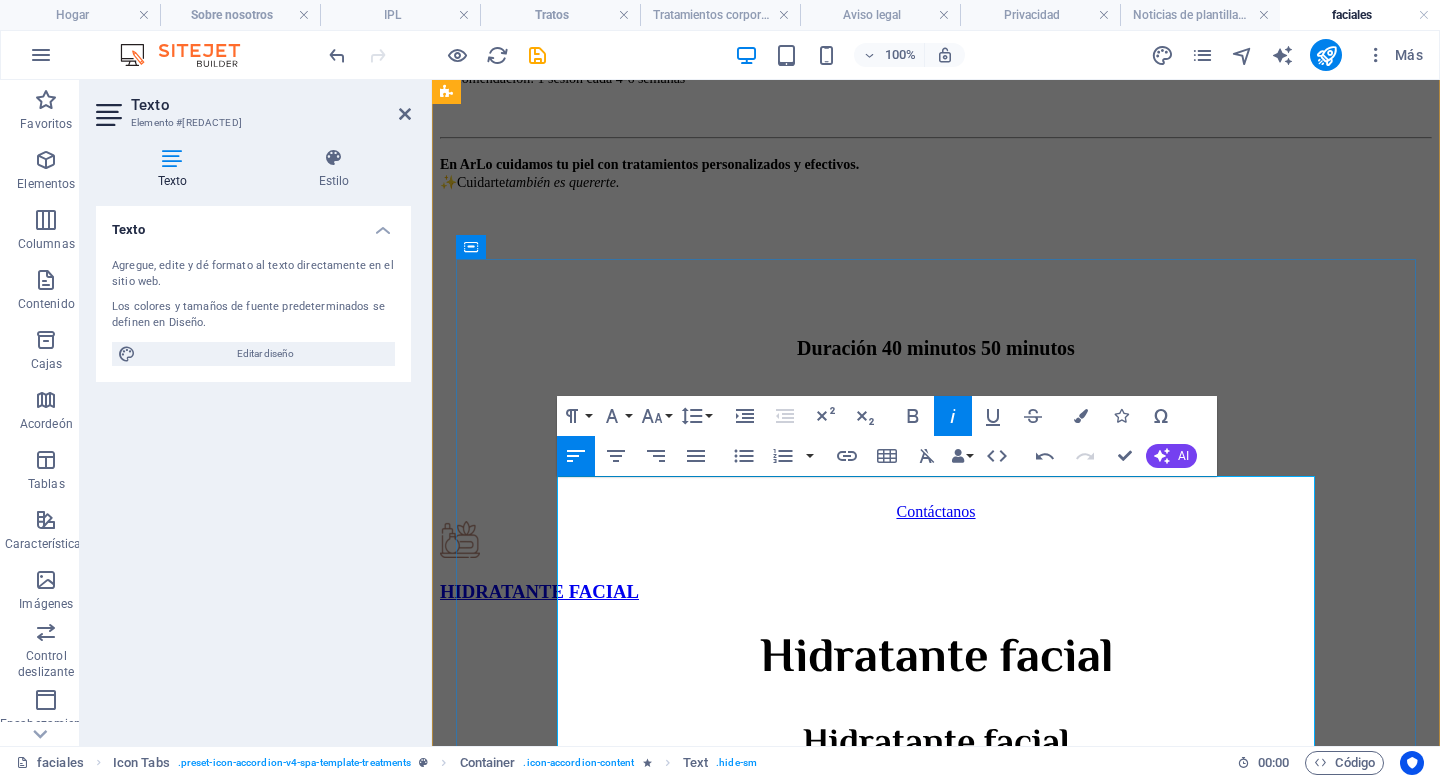 click on "Yo" at bounding box center (936, 842) 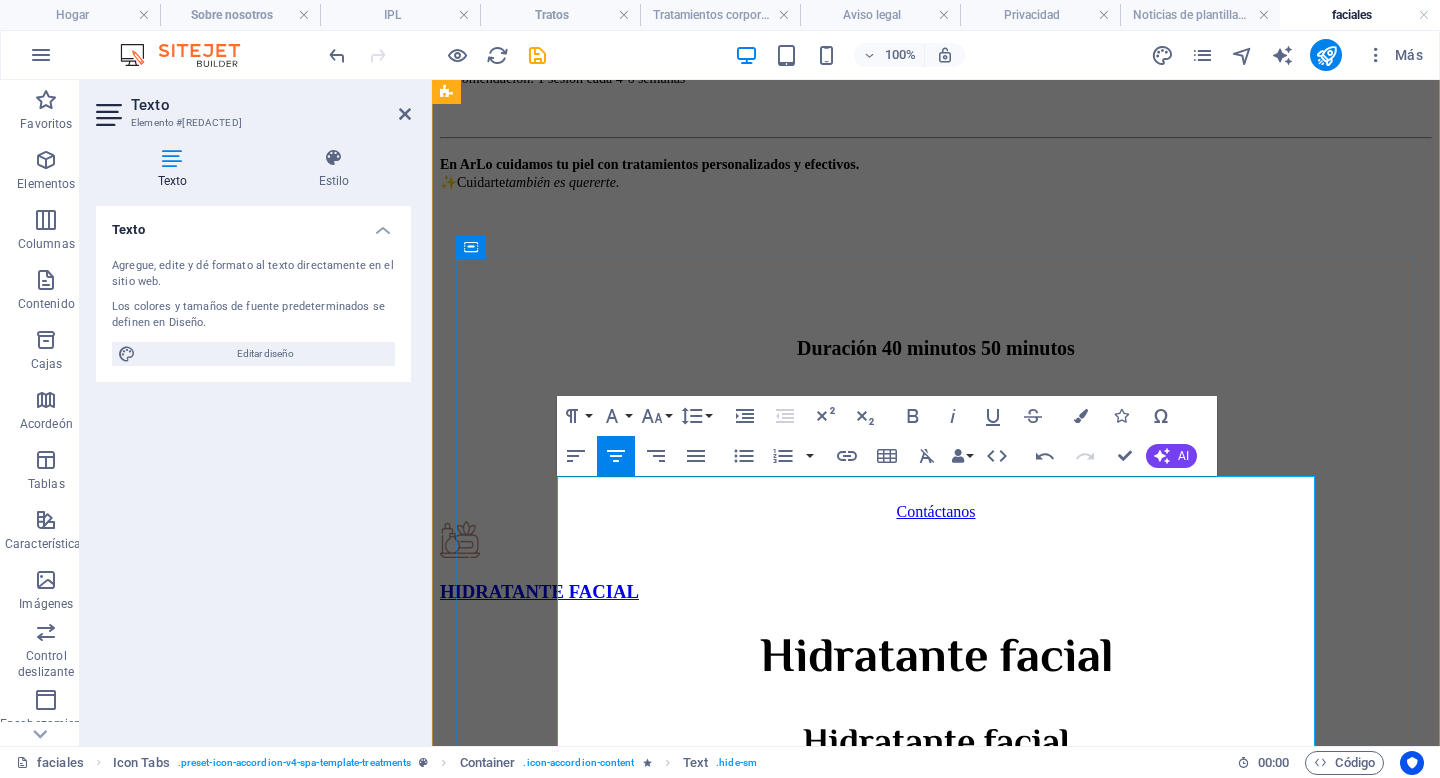 click on "En" at bounding box center [449, 878] 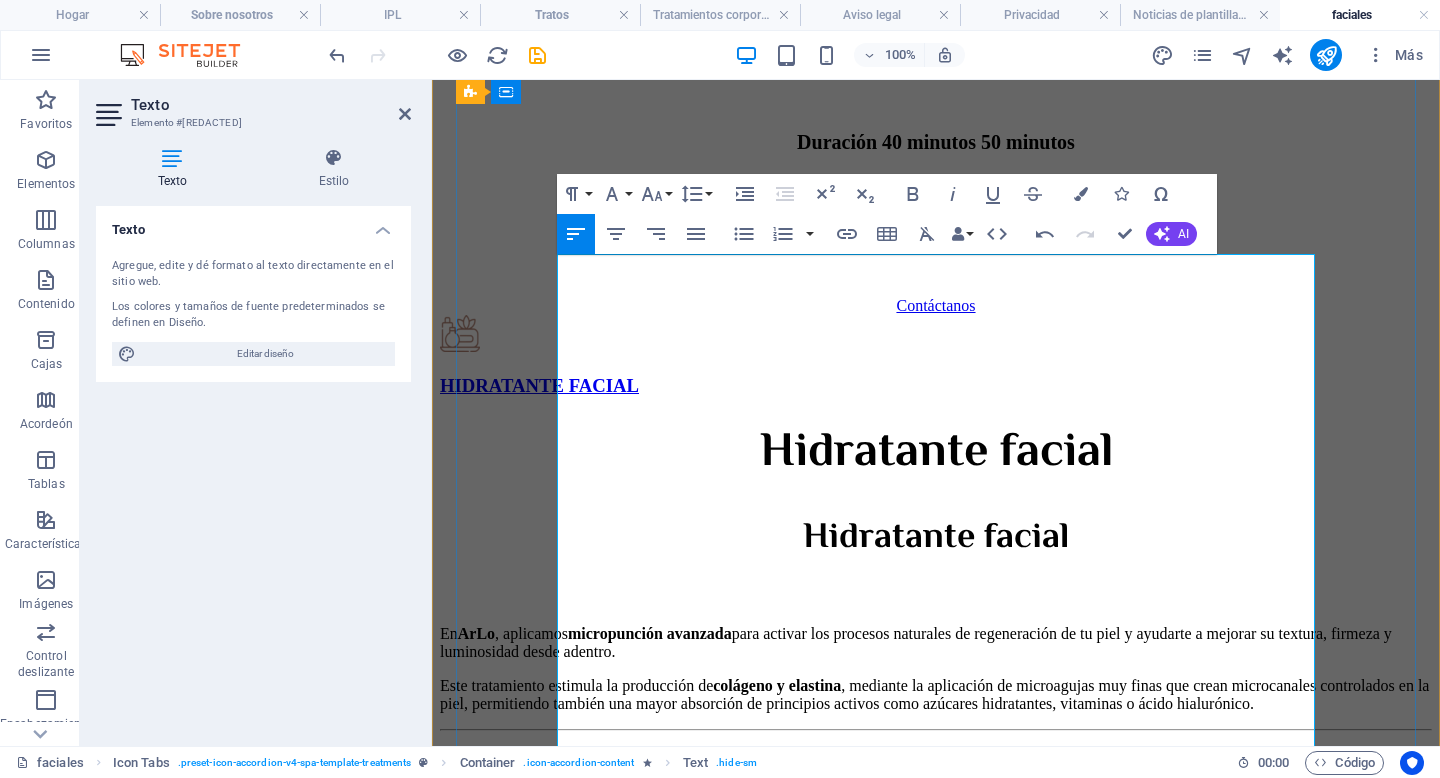 scroll, scrollTop: 4917, scrollLeft: 0, axis: vertical 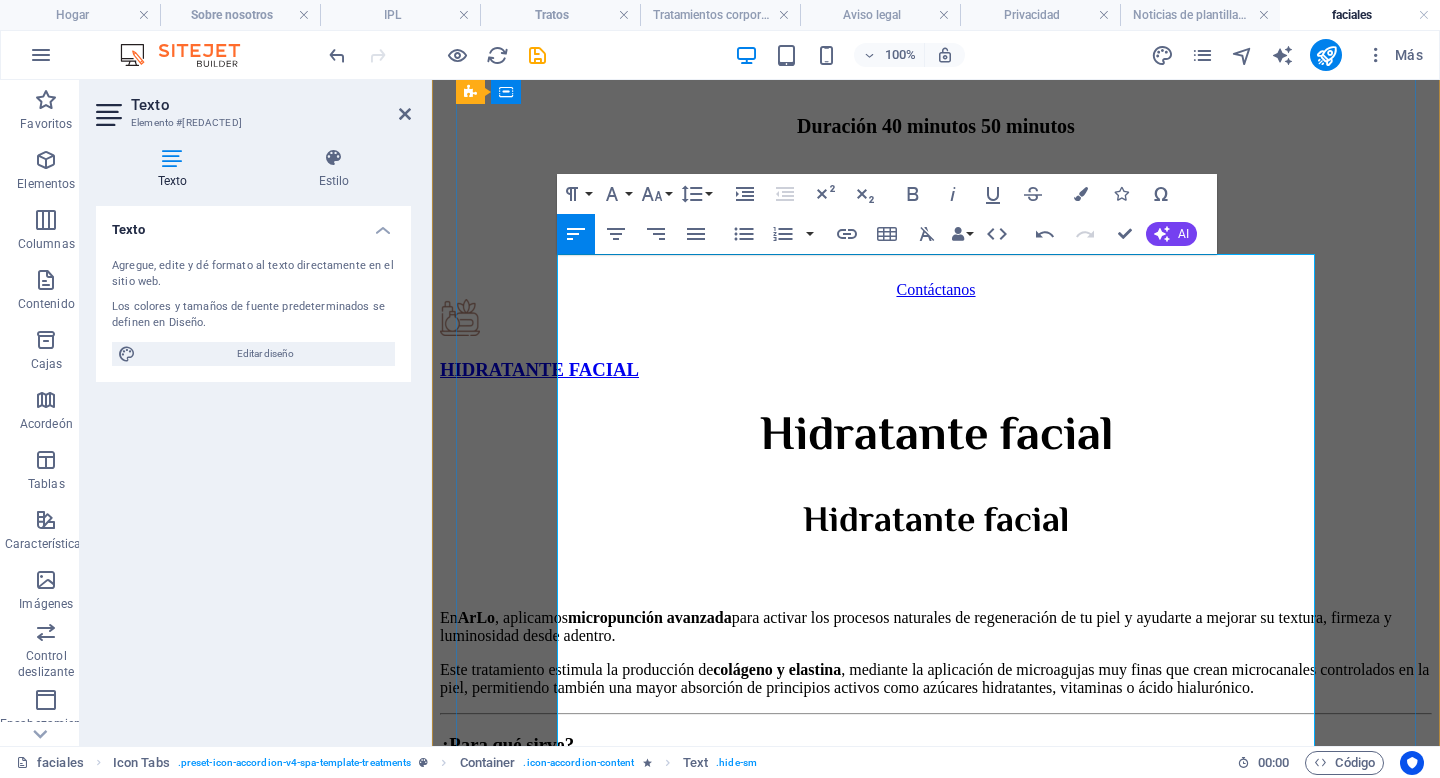 type 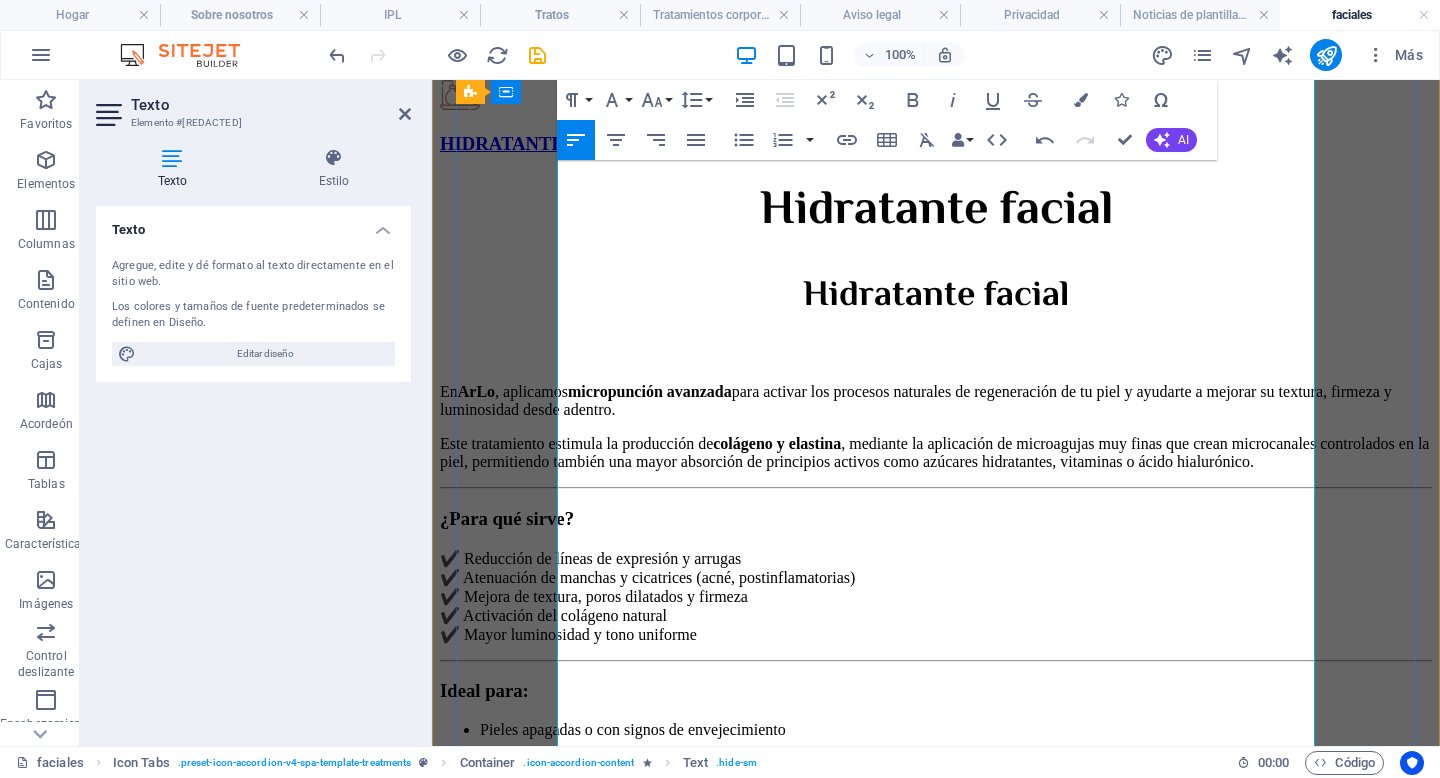 scroll, scrollTop: 5164, scrollLeft: 0, axis: vertical 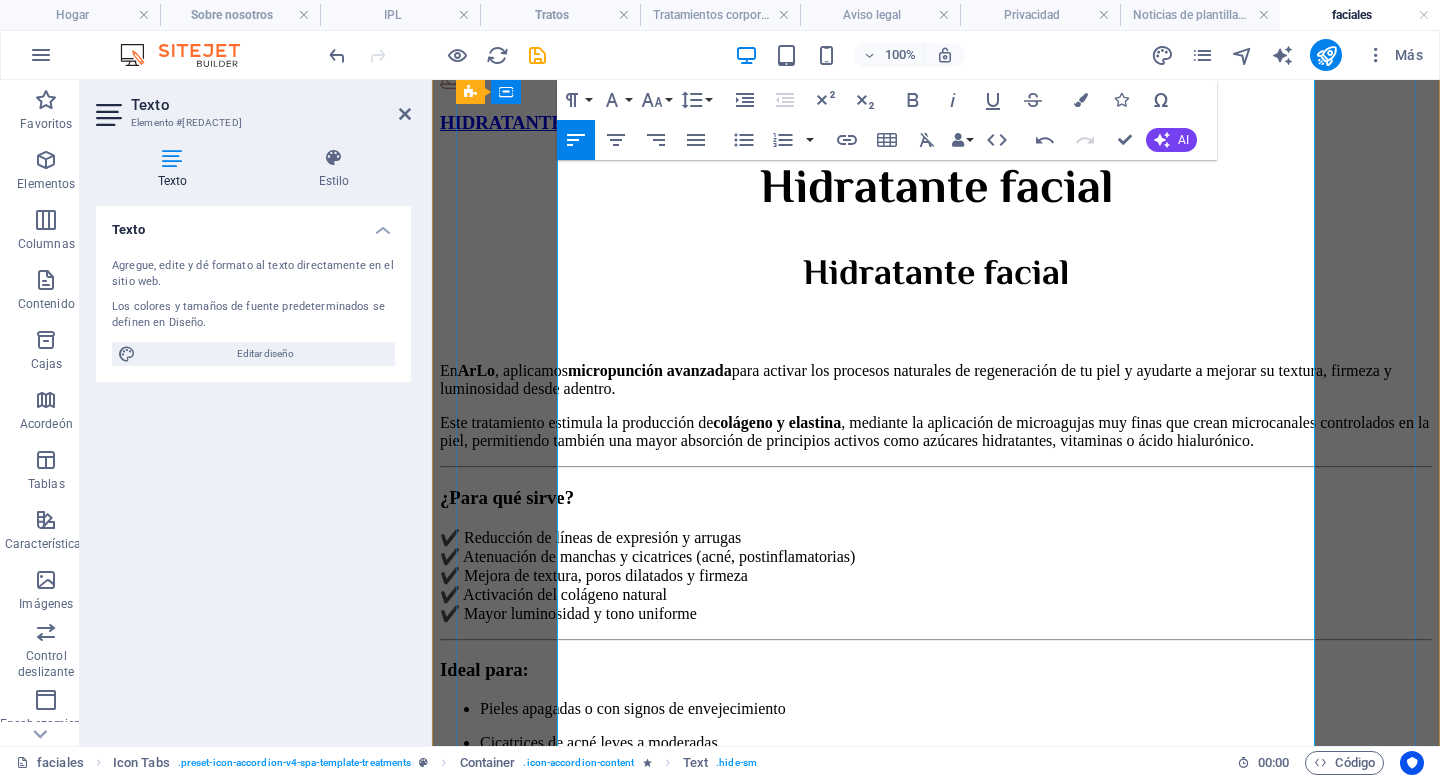 click on "Pieles apagadas o con signos de envejecimiento" at bounding box center (633, 708) 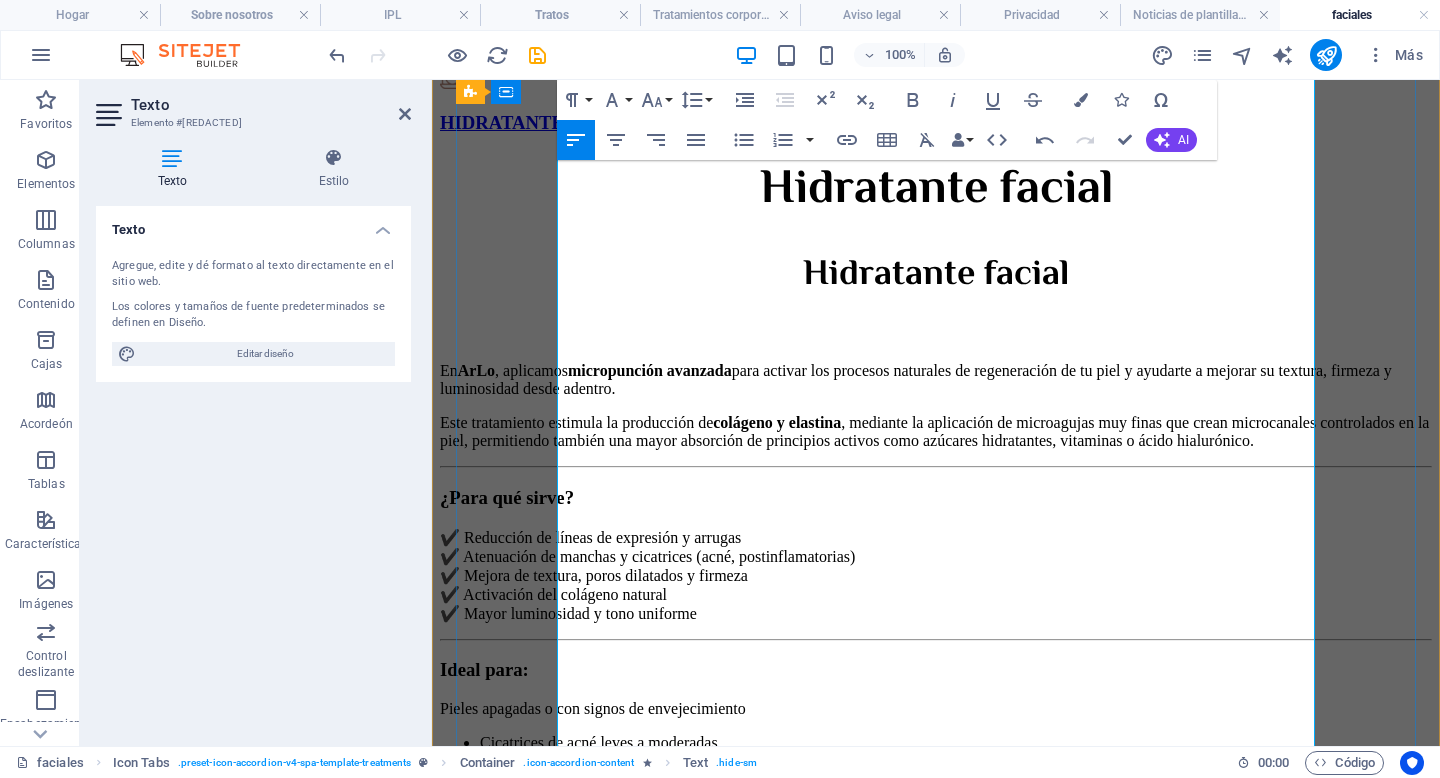 click on "Cicatrices de acné leves a moderadas" at bounding box center (599, 742) 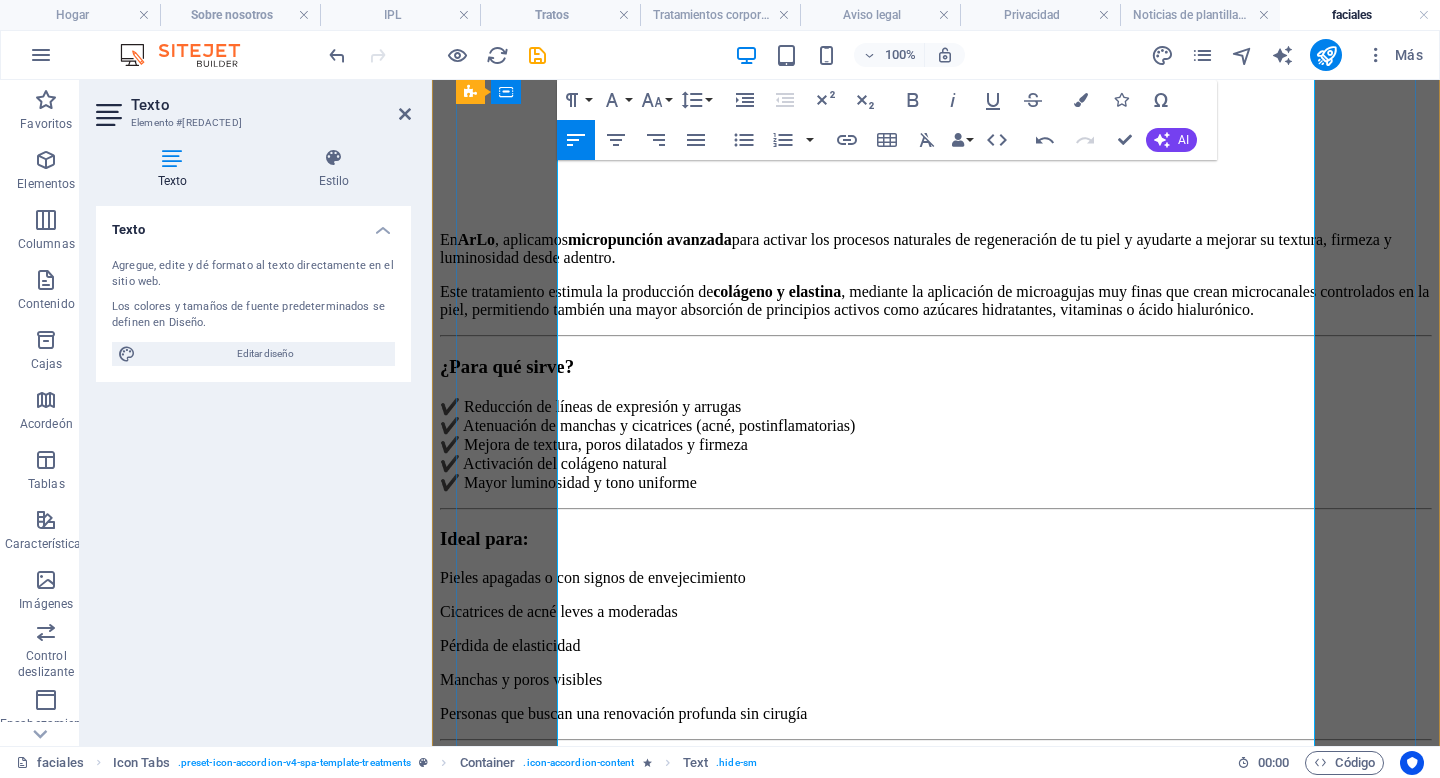 scroll, scrollTop: 5351, scrollLeft: 0, axis: vertical 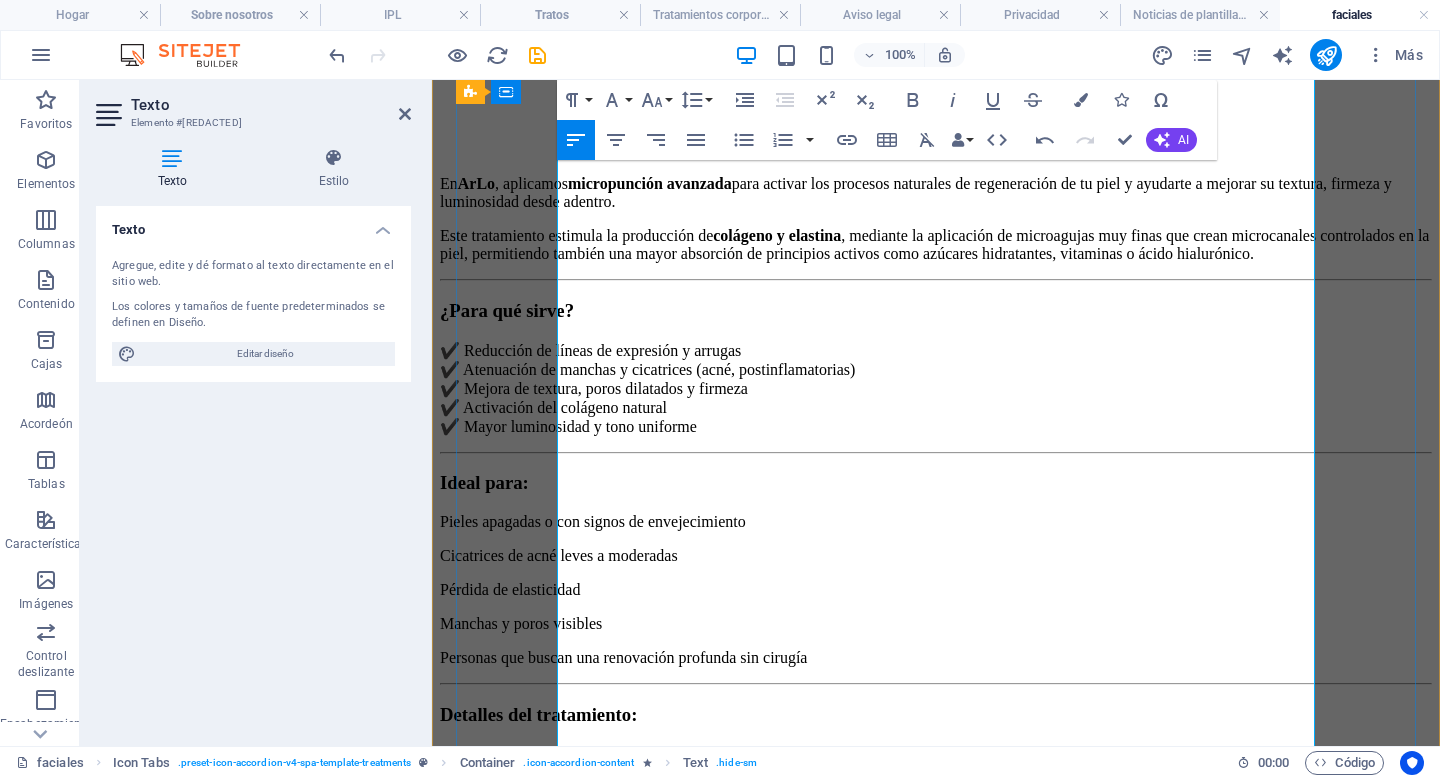 drag, startPoint x: 796, startPoint y: 420, endPoint x: 559, endPoint y: 387, distance: 239.28644 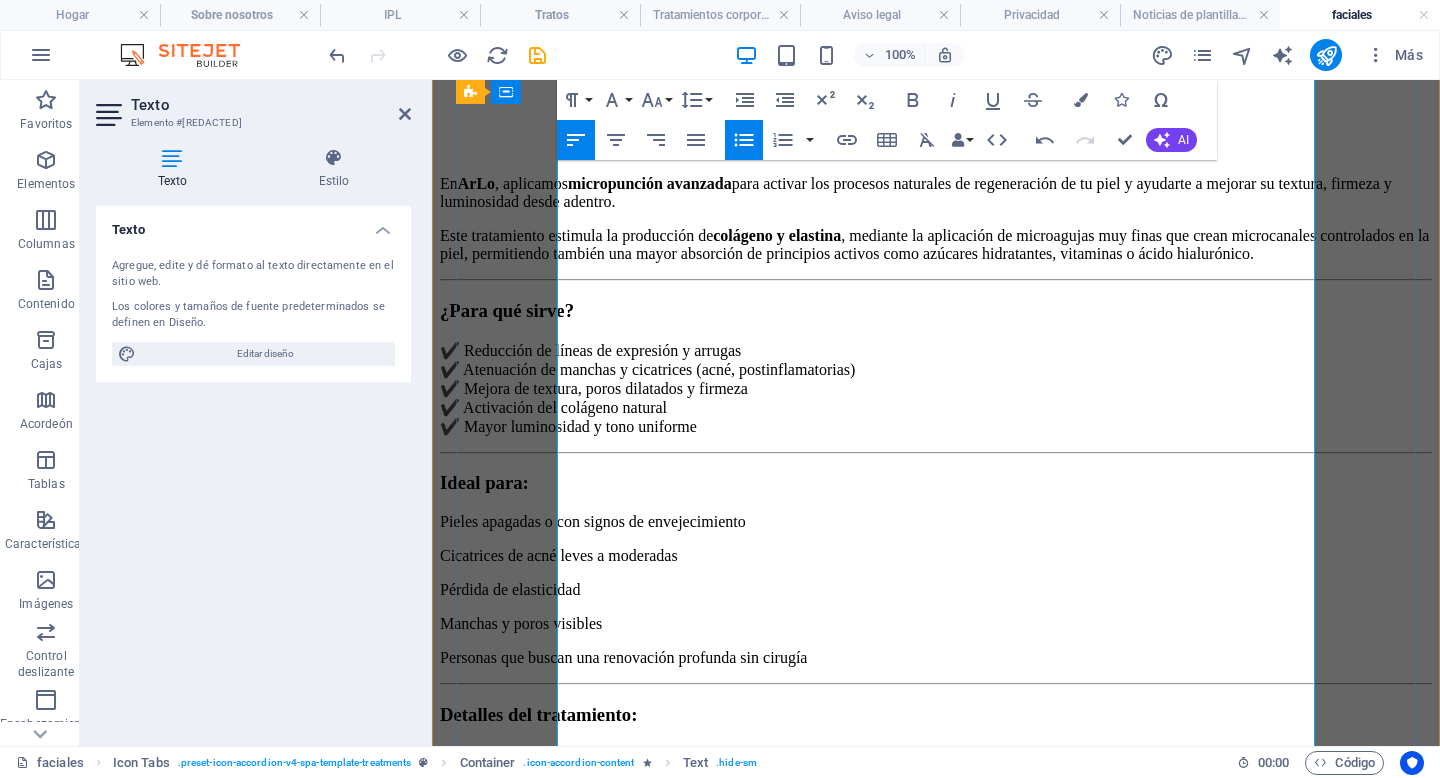 scroll, scrollTop: 5420, scrollLeft: 0, axis: vertical 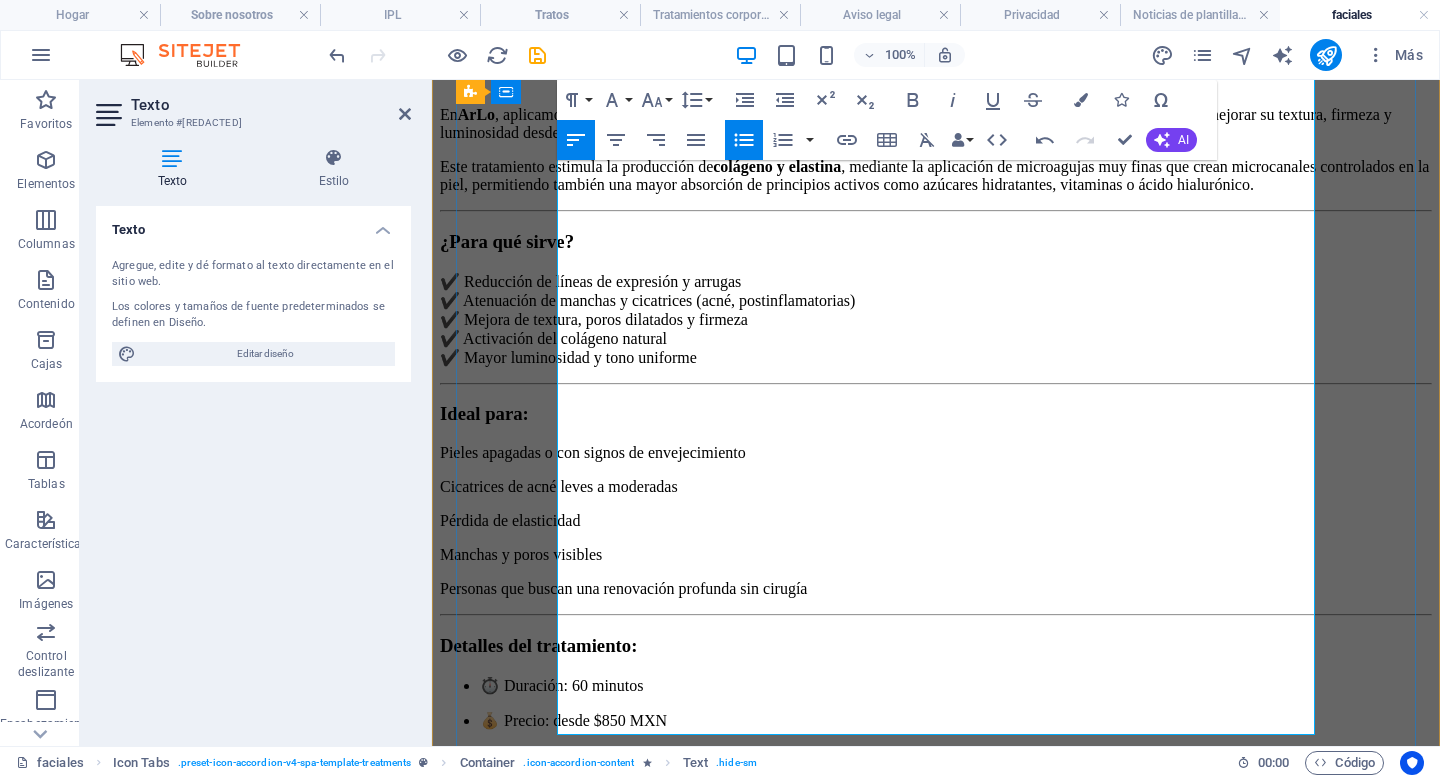 drag, startPoint x: 561, startPoint y: 573, endPoint x: 755, endPoint y: 714, distance: 239.82703 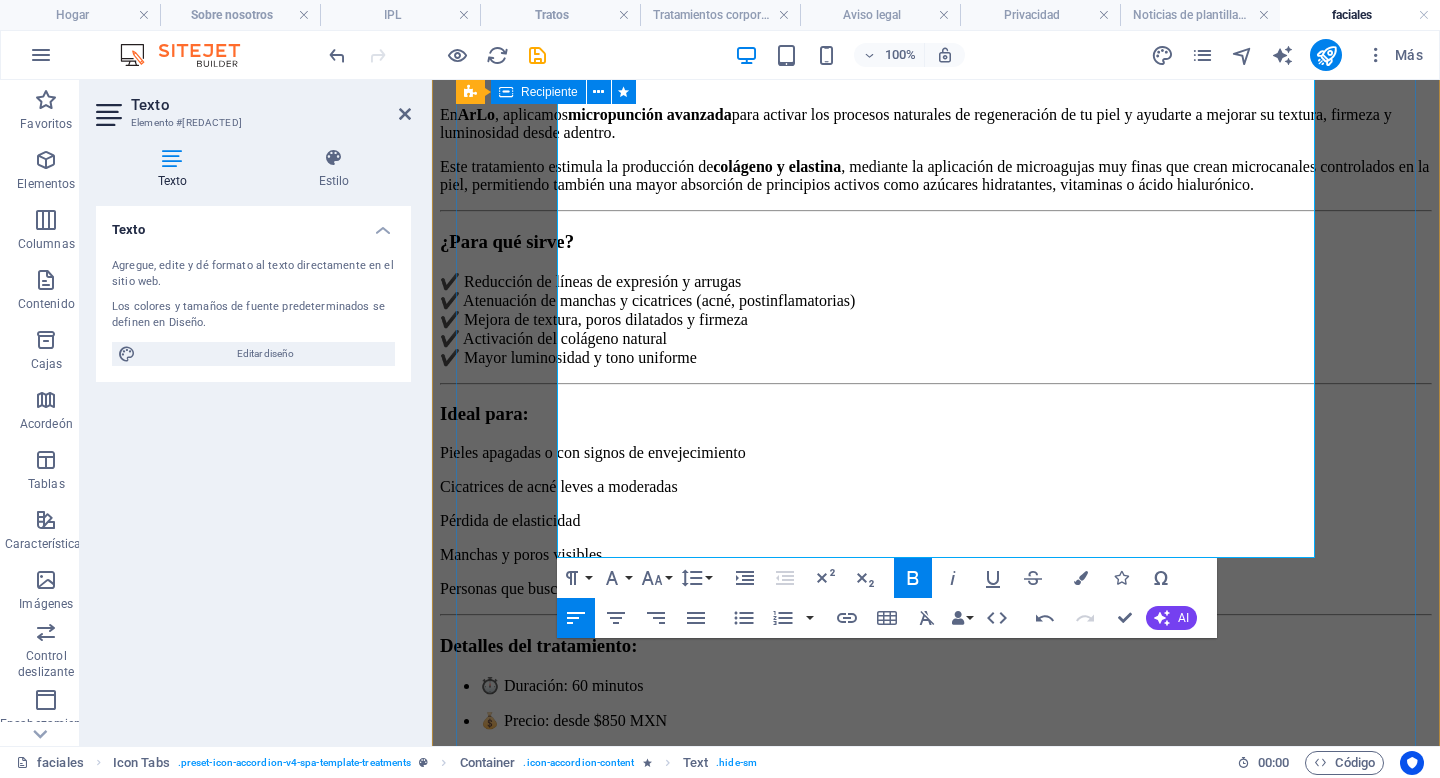 click on "Hidratante facial
Hidratante facial
En  ArLo  , aplicamos  micropunción avanzada  para activar los procesos naturales de regeneración de tu piel y ayudarte a mejorar su textura, firmeza y luminosidad desde adentro. Este tratamiento estimula la producción de  colágeno y elastina  , mediante la aplicación de microagujas muy finas que crean microcanales controlados en la piel, permitiendo también una mayor absorción de principios activos como azúcares hidratantes, vitaminas o ácido hialurónico. ¿Para qué sirve? ✔️ Reducción de líneas de expresión y arrugas  ✔️ Atenuación de manchas y cicatrices (acné, postinflamatorias)  ✔️ Mejora de textura, poros dilatados y firmeza  ✔️ Activación del colágeno natural  ✔️ Mayor luminosidad y tono uniforme Ideal para: Pieles apagadas o con signos de envejecimiento Cicatrices de acné leves a moderadas Pérdida de elasticidad Manchas y poros visibles Personas que buscan una renovación profunda sin cirugía Detalles del tratamiento:" at bounding box center [936, 582] 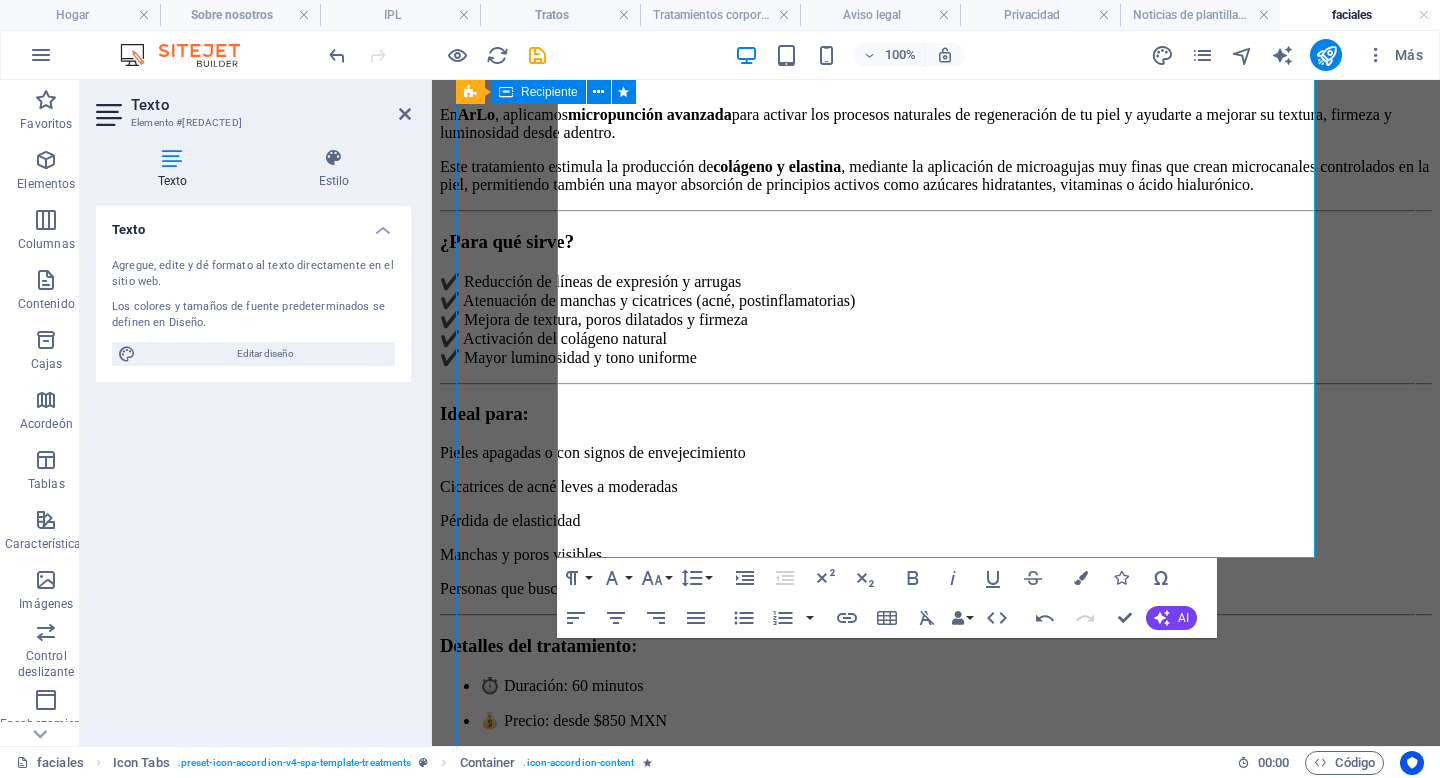 scroll, scrollTop: 5495, scrollLeft: 0, axis: vertical 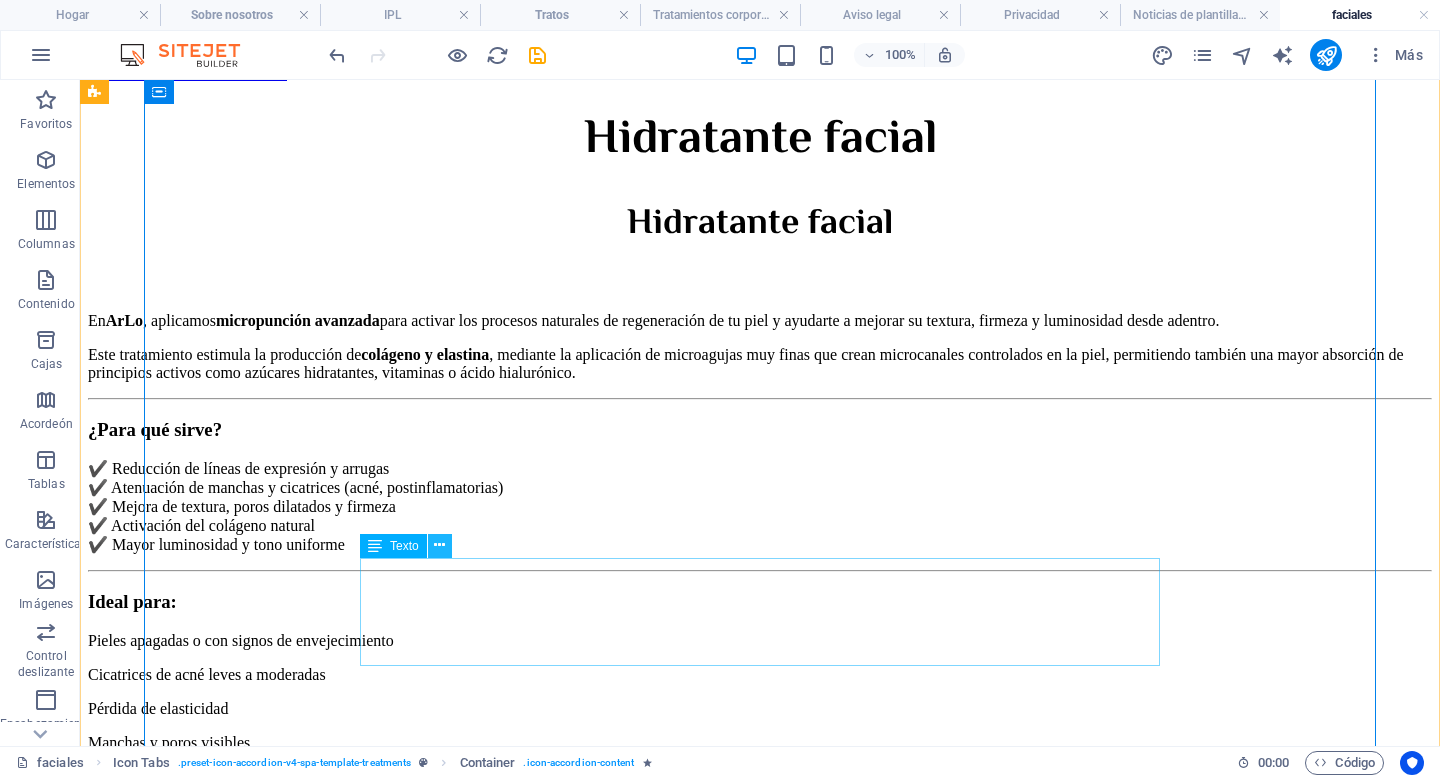 click at bounding box center (439, 545) 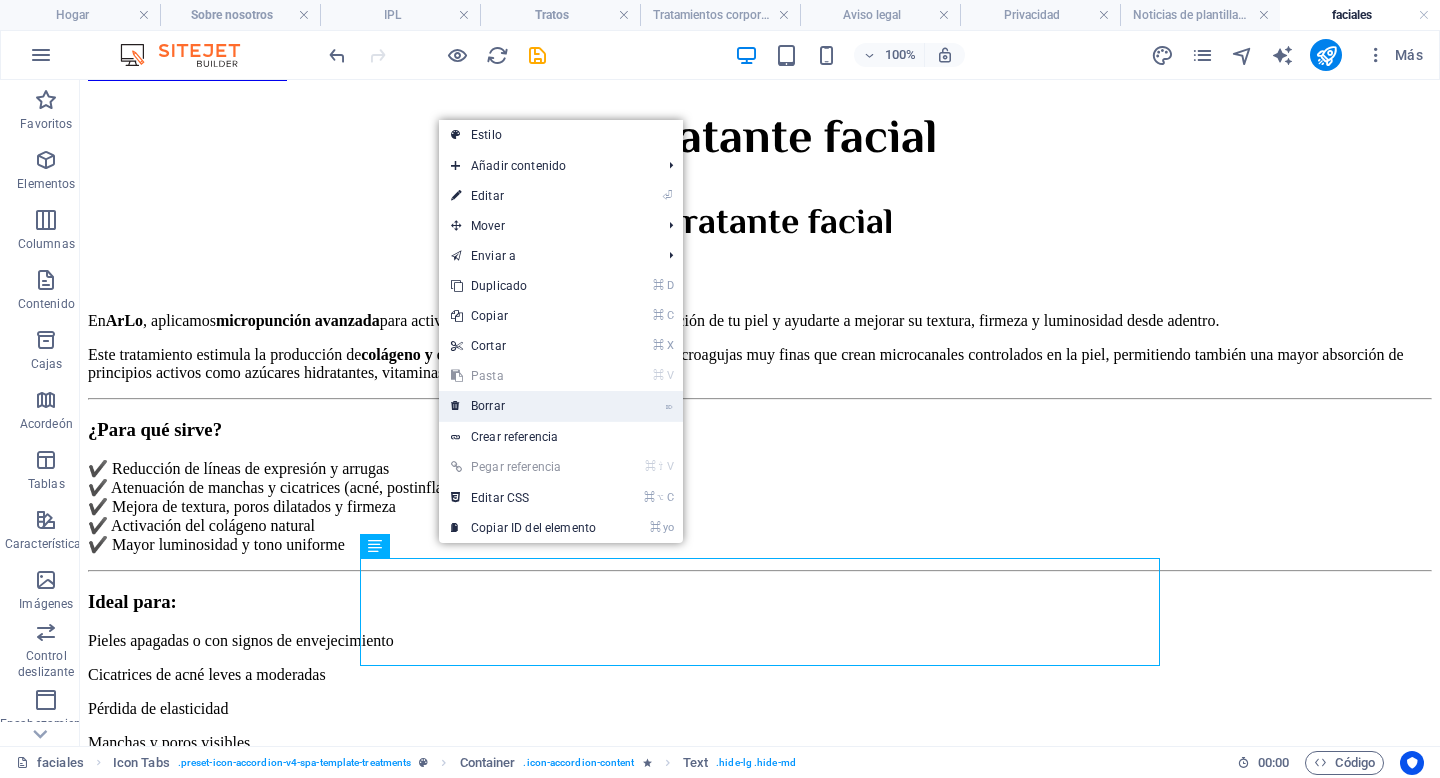 click on "⌦ Borrar" at bounding box center [523, 406] 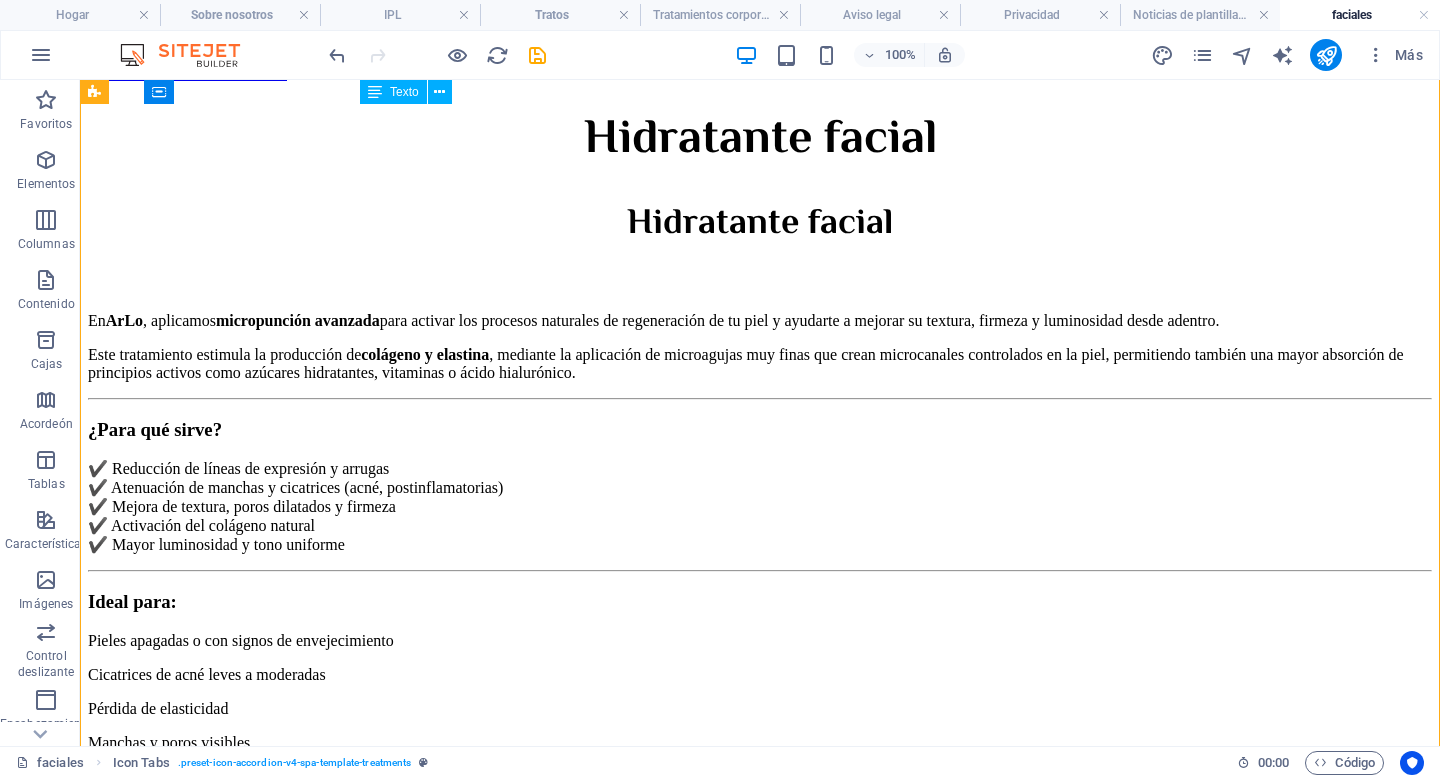 drag, startPoint x: 570, startPoint y: 290, endPoint x: 490, endPoint y: 286, distance: 80.09994 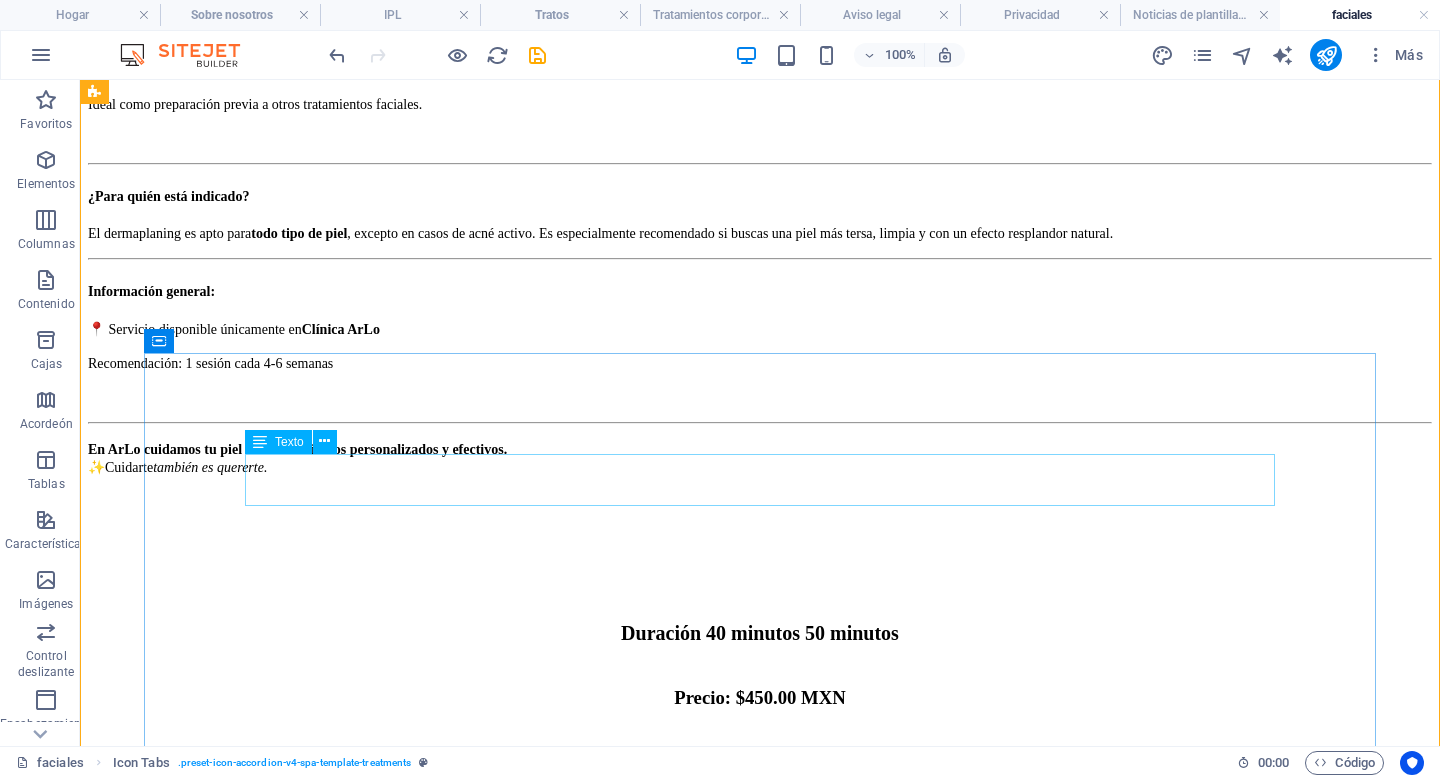 scroll, scrollTop: 4676, scrollLeft: 0, axis: vertical 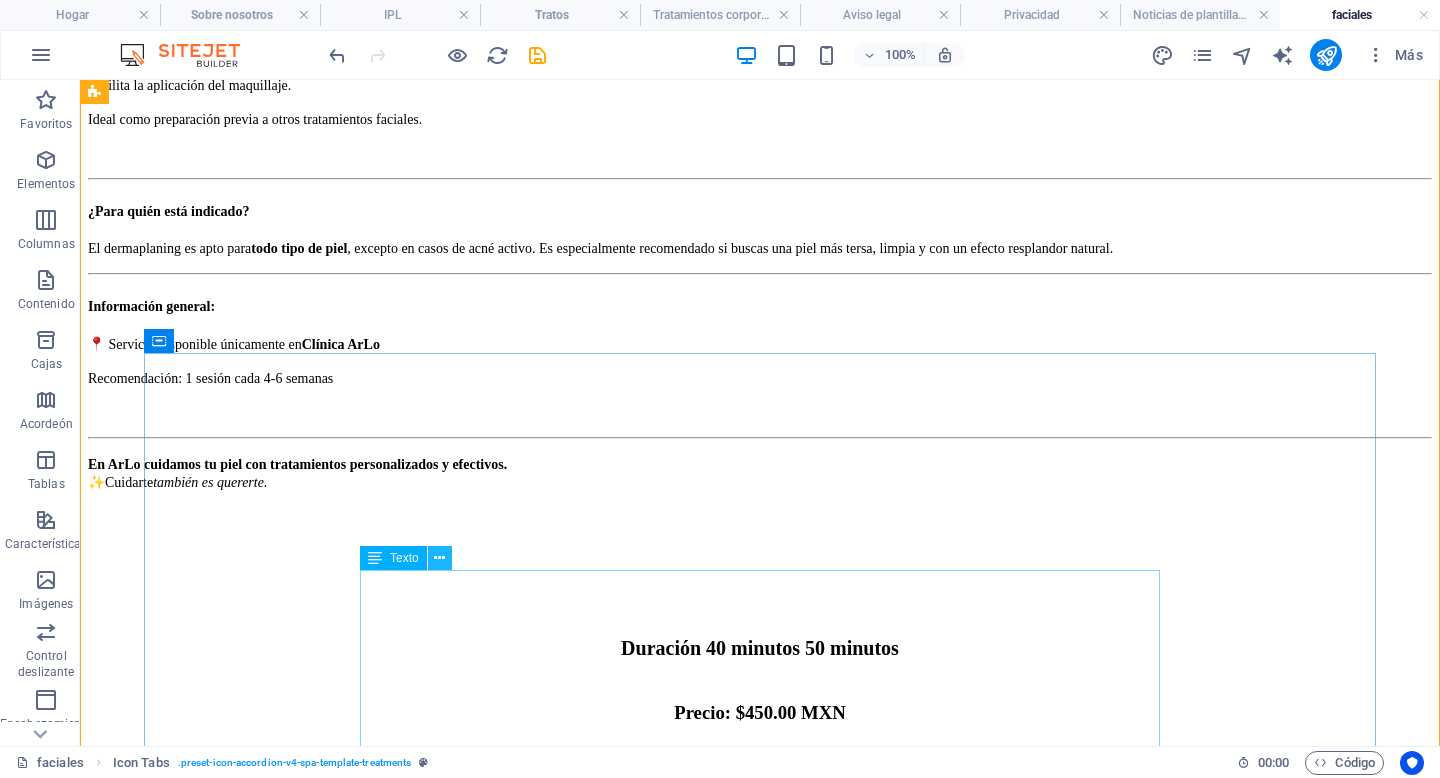 click at bounding box center (439, 558) 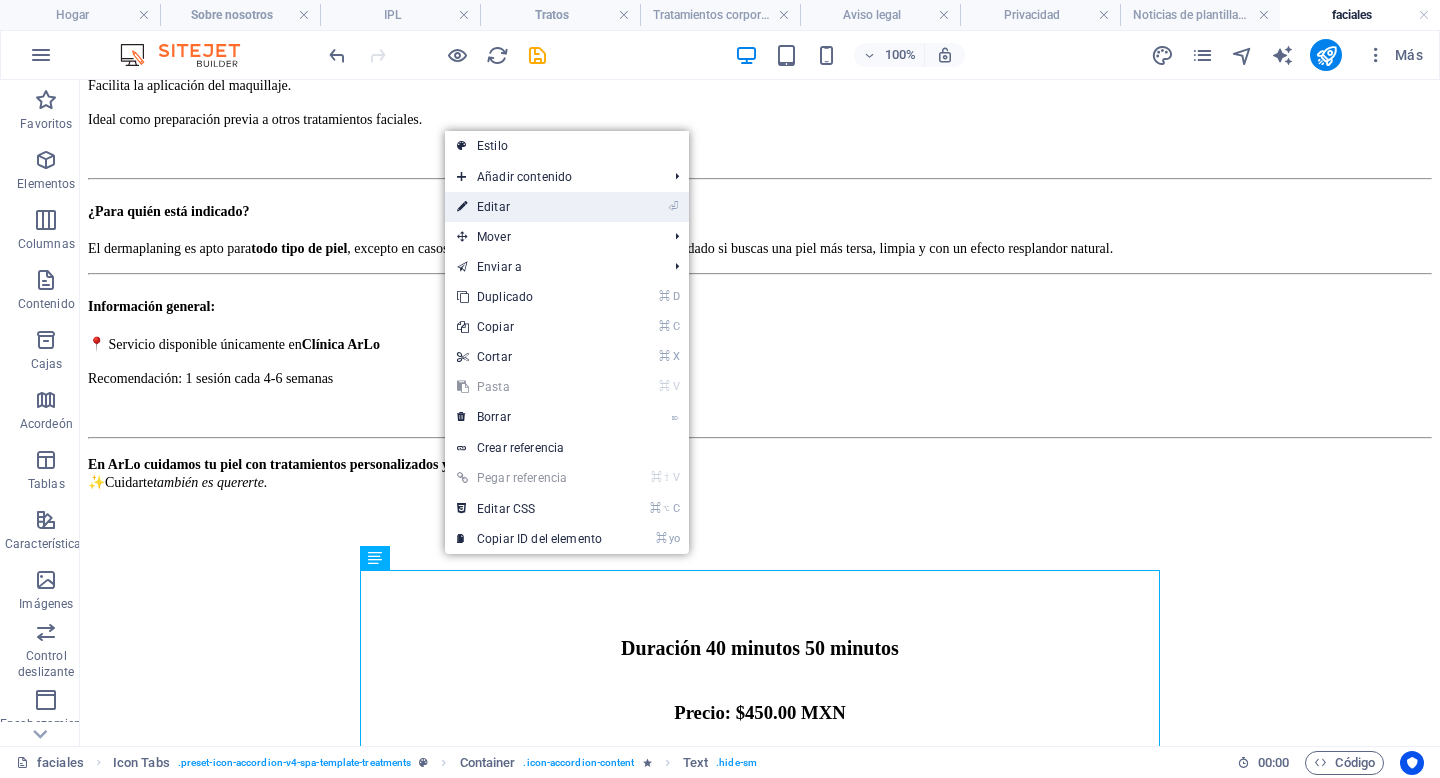 click on "Editar" at bounding box center [493, 207] 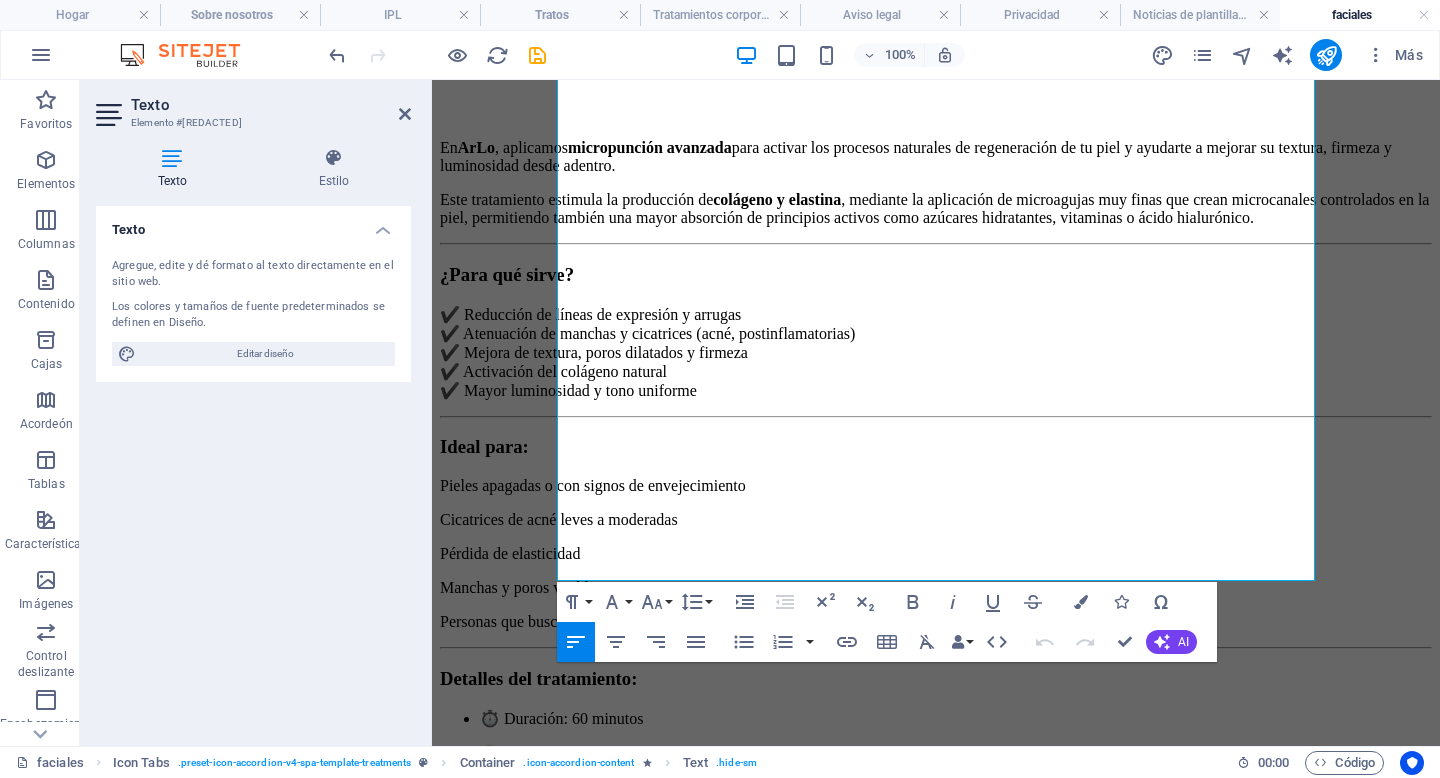 scroll, scrollTop: 5396, scrollLeft: 0, axis: vertical 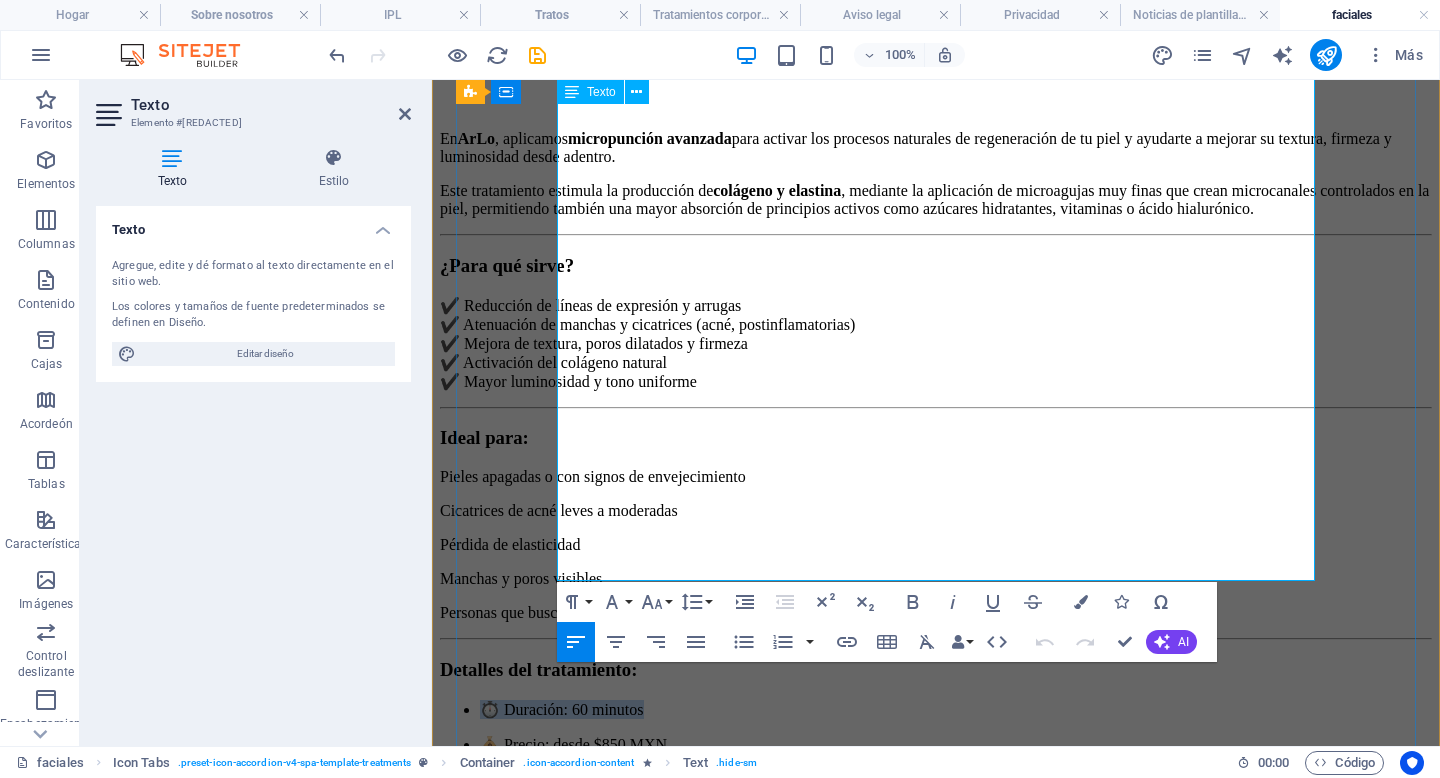 drag, startPoint x: 768, startPoint y: 318, endPoint x: 584, endPoint y: 325, distance: 184.1331 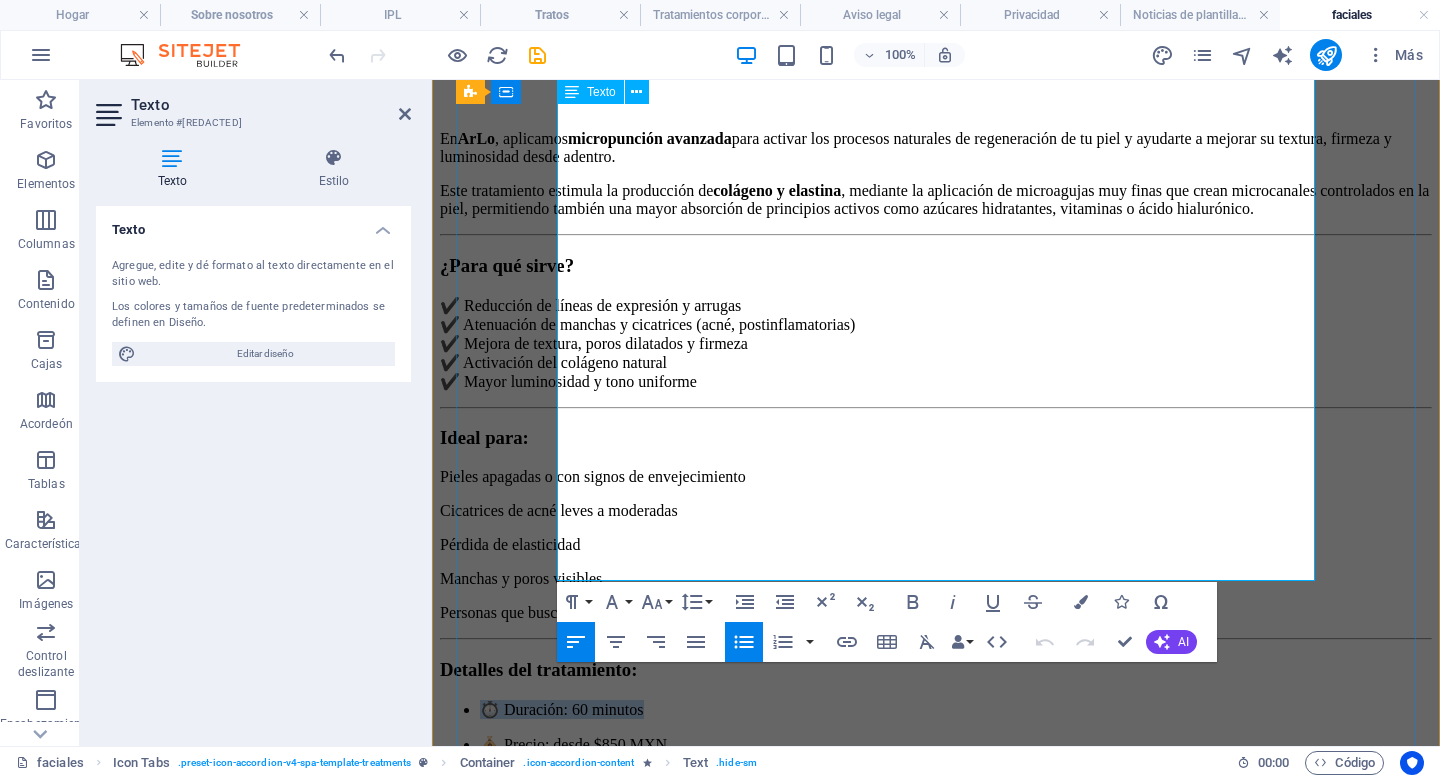 copy on "⏱️ Duración: 60 minutos" 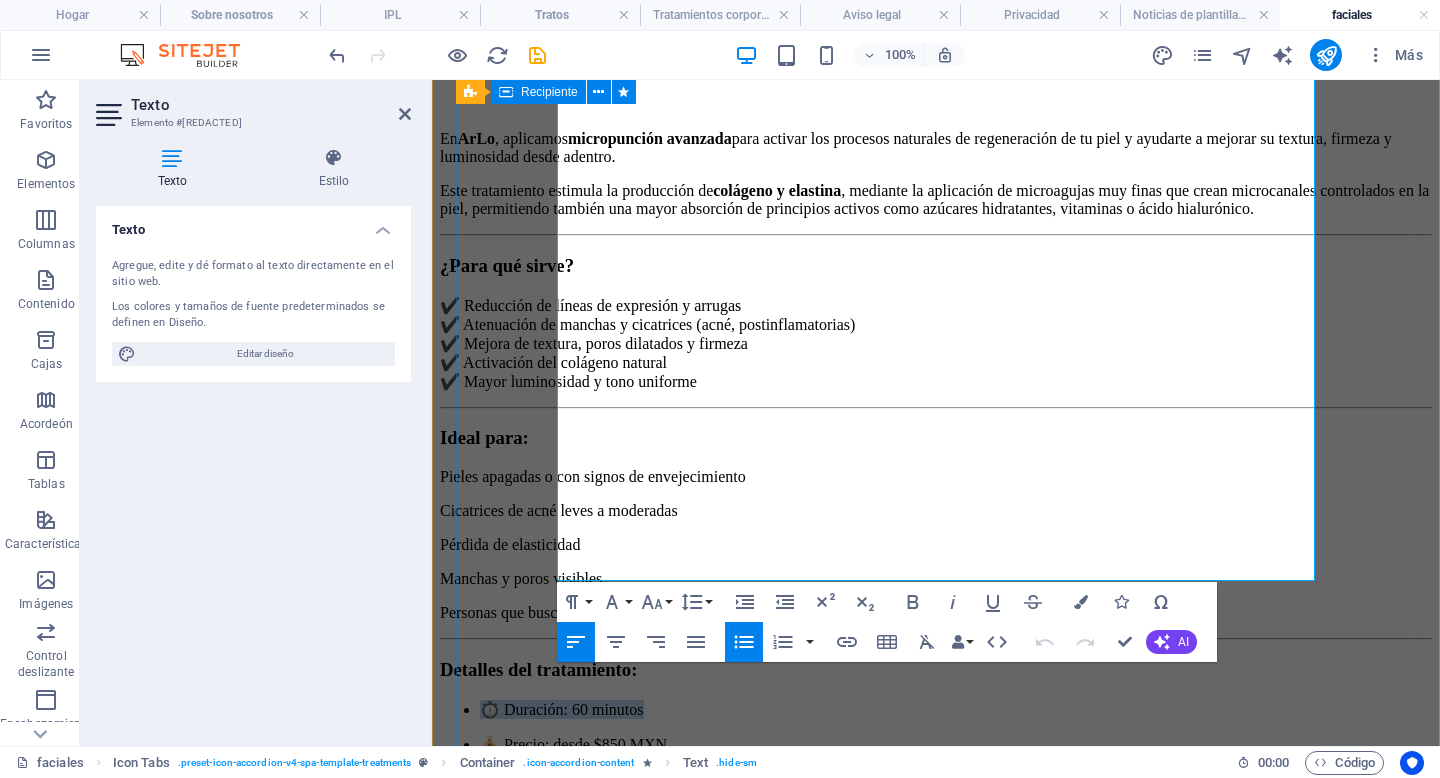 click on "Hidratante facial
Hidratante facial
En  ArLo  , aplicamos  micropunción avanzada  para activar los procesos naturales de regeneración de tu piel y ayudarte a mejorar su textura, firmeza y luminosidad desde adentro. Este tratamiento estimula la producción de  colágeno y elastina  , mediante la aplicación de microagujas muy finas que crean microcanales controlados en la piel, permitiendo también una mayor absorción de principios activos como azúcares hidratantes, vitaminas o ácido hialurónico. ¿Para qué sirve? ✔️ Reducción de líneas de expresión y arrugas  ✔️ Atenuación de manchas y cicatrices (acné, postinflamatorias)  ✔️ Mejora de textura, poros dilatados y firmeza  ✔️ Activación del colágeno natural  ✔️ Mayor luminosidad y tono uniforme Ideal para: Pieles apagadas o con signos de envejecimiento Cicatrices de acné leves a moderadas Pérdida de elasticidad Manchas y poros visibles Personas que buscan una renovación profunda sin cirugía Detalles del tratamiento:" at bounding box center [936, 571] 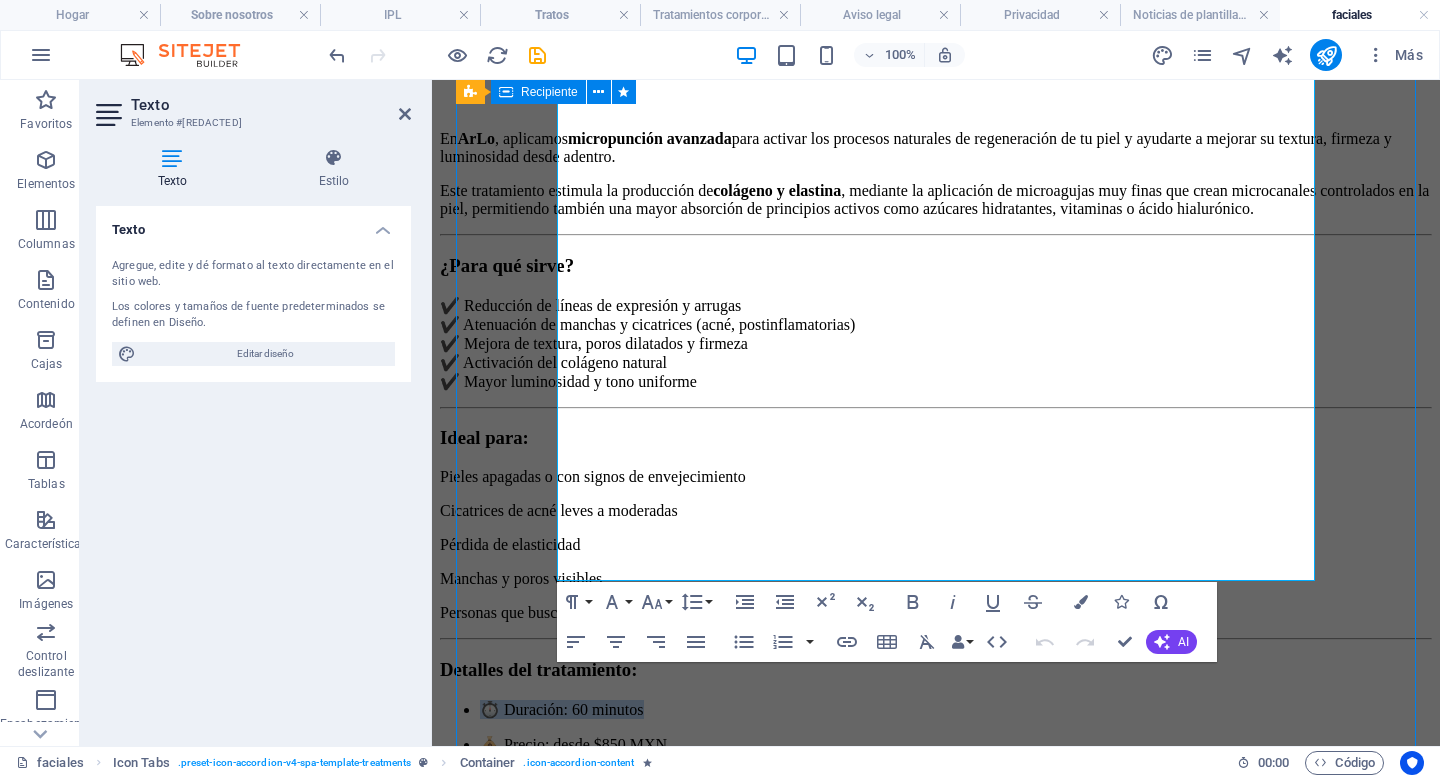 scroll, scrollTop: 5472, scrollLeft: 0, axis: vertical 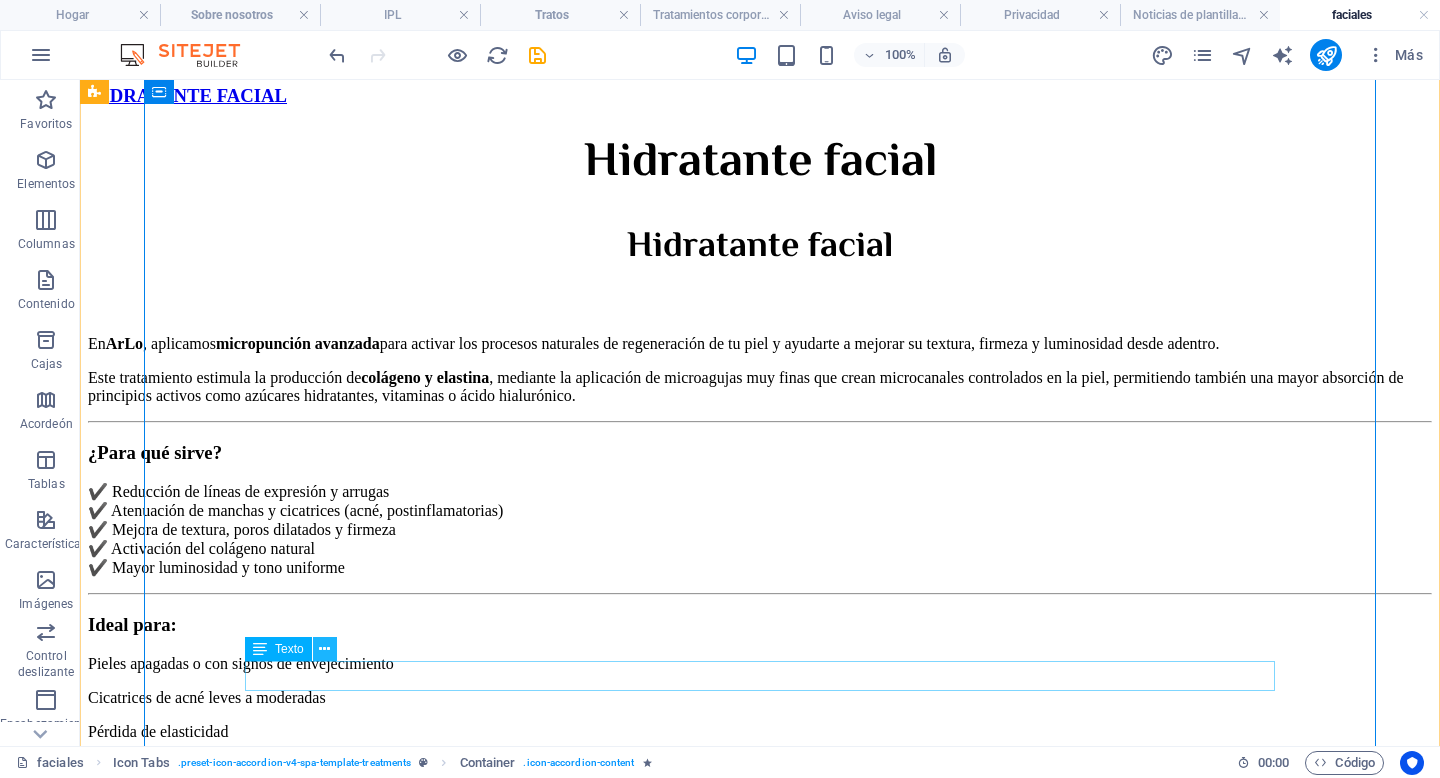 click at bounding box center (324, 649) 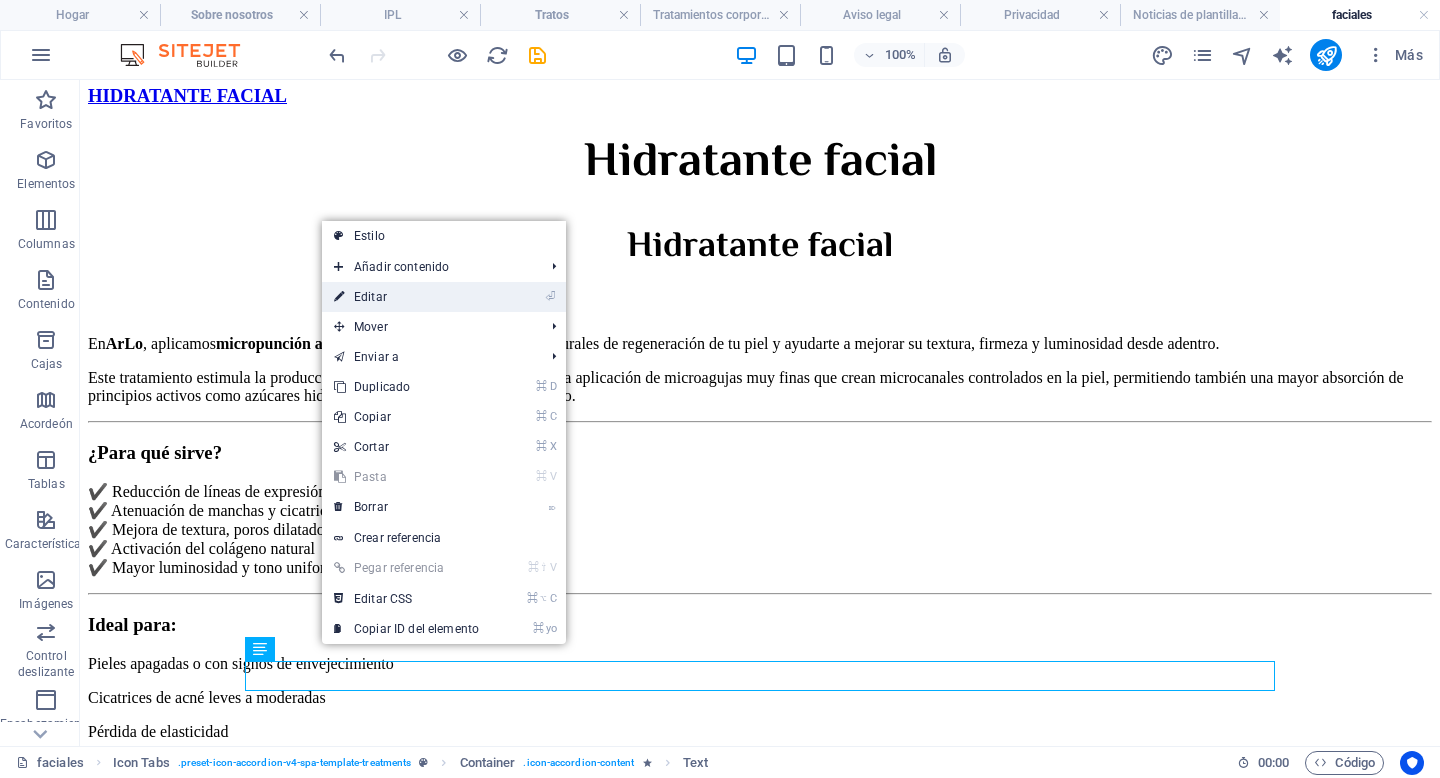 click on "Editar" at bounding box center (370, 297) 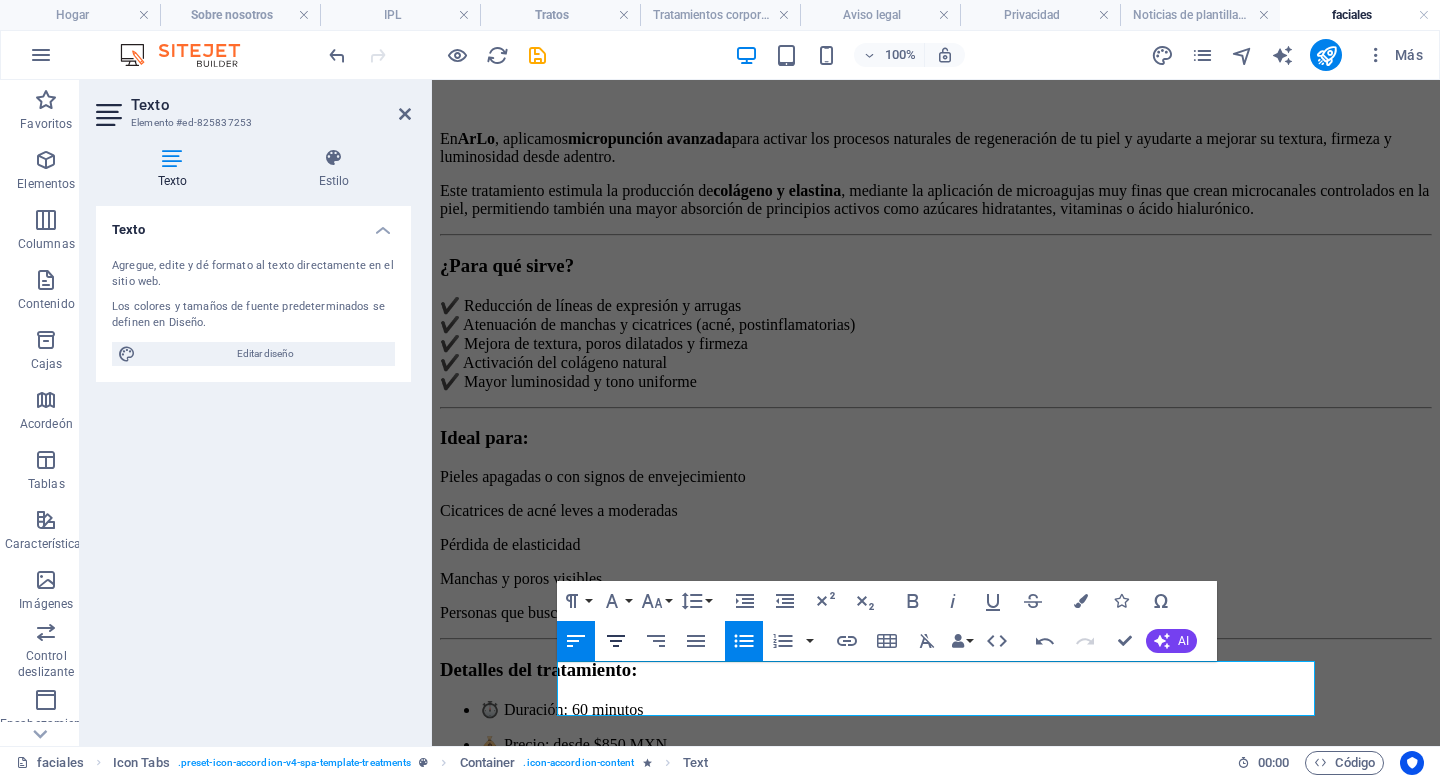 click 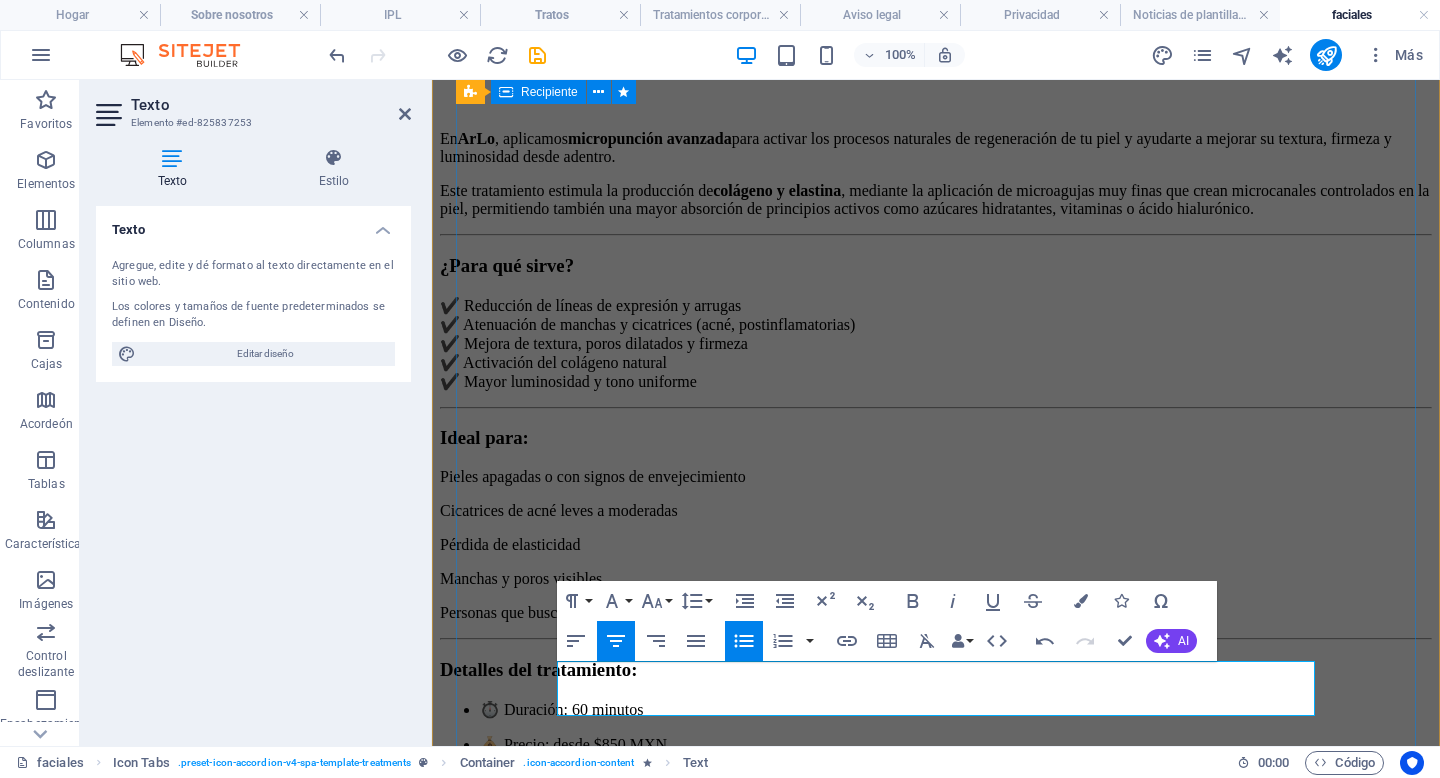 click on "Hidratante facial
Hidratante facial
En  ArLo  , aplicamos  micropunción avanzada  para activar los procesos naturales de regeneración de tu piel y ayudarte a mejorar su textura, firmeza y luminosidad desde adentro. Este tratamiento estimula la producción de  colágeno y elastina  , mediante la aplicación de microagujas muy finas que crean microcanales controlados en la piel, permitiendo también una mayor absorción de principios activos como azúcares hidratantes, vitaminas o ácido hialurónico. ¿Para qué sirve? ✔️ Reducción de líneas de expresión y arrugas  ✔️ Atenuación de manchas y cicatrices (acné, postinflamatorias)  ✔️ Mejora de textura, poros dilatados y firmeza  ✔️ Activación del colágeno natural  ✔️ Mayor luminosidad y tono uniforme Ideal para: Pieles apagadas o con signos de envejecimiento Cicatrices de acné leves a moderadas Pérdida de elasticidad Manchas y poros visibles Personas que buscan una renovación profunda sin cirugía Detalles del tratamiento:" at bounding box center (936, 569) 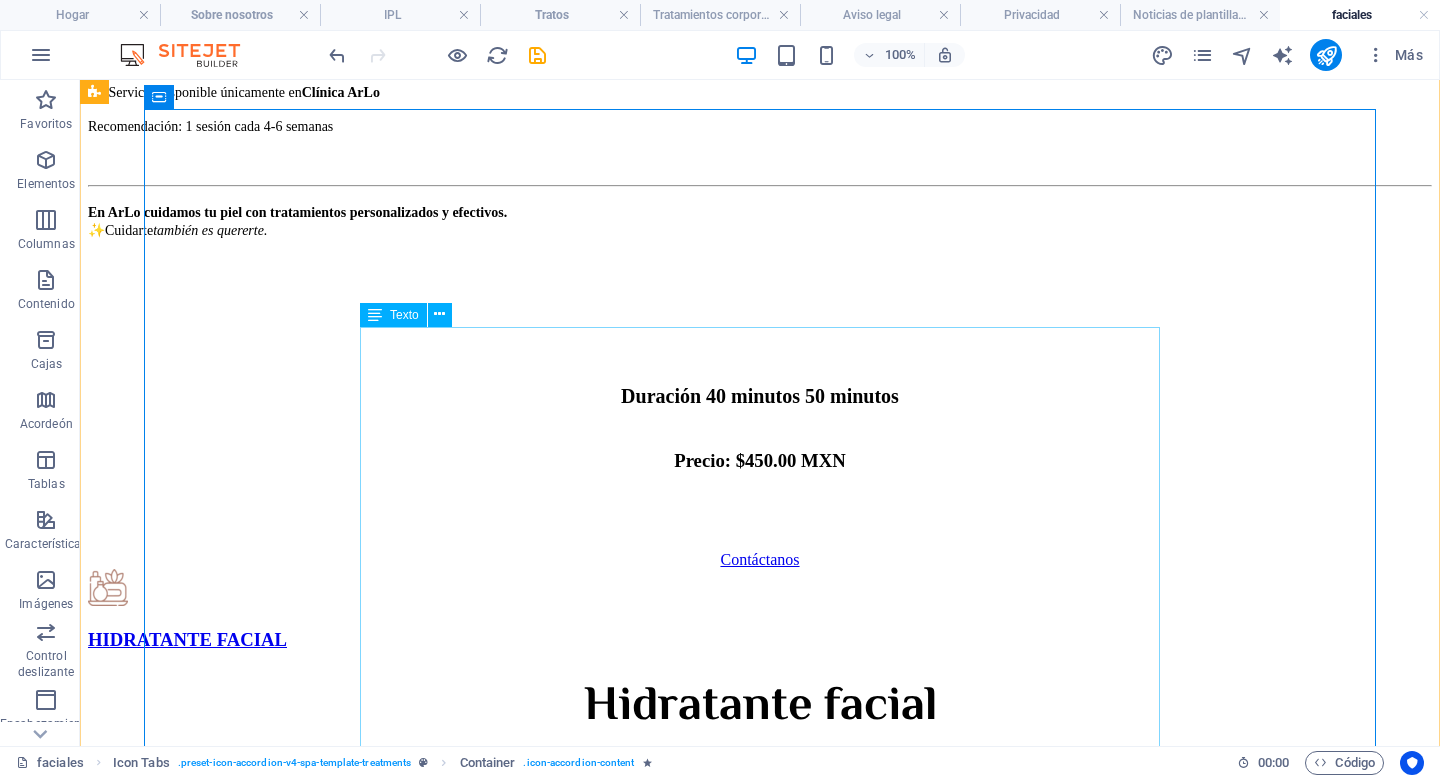scroll, scrollTop: 4920, scrollLeft: 0, axis: vertical 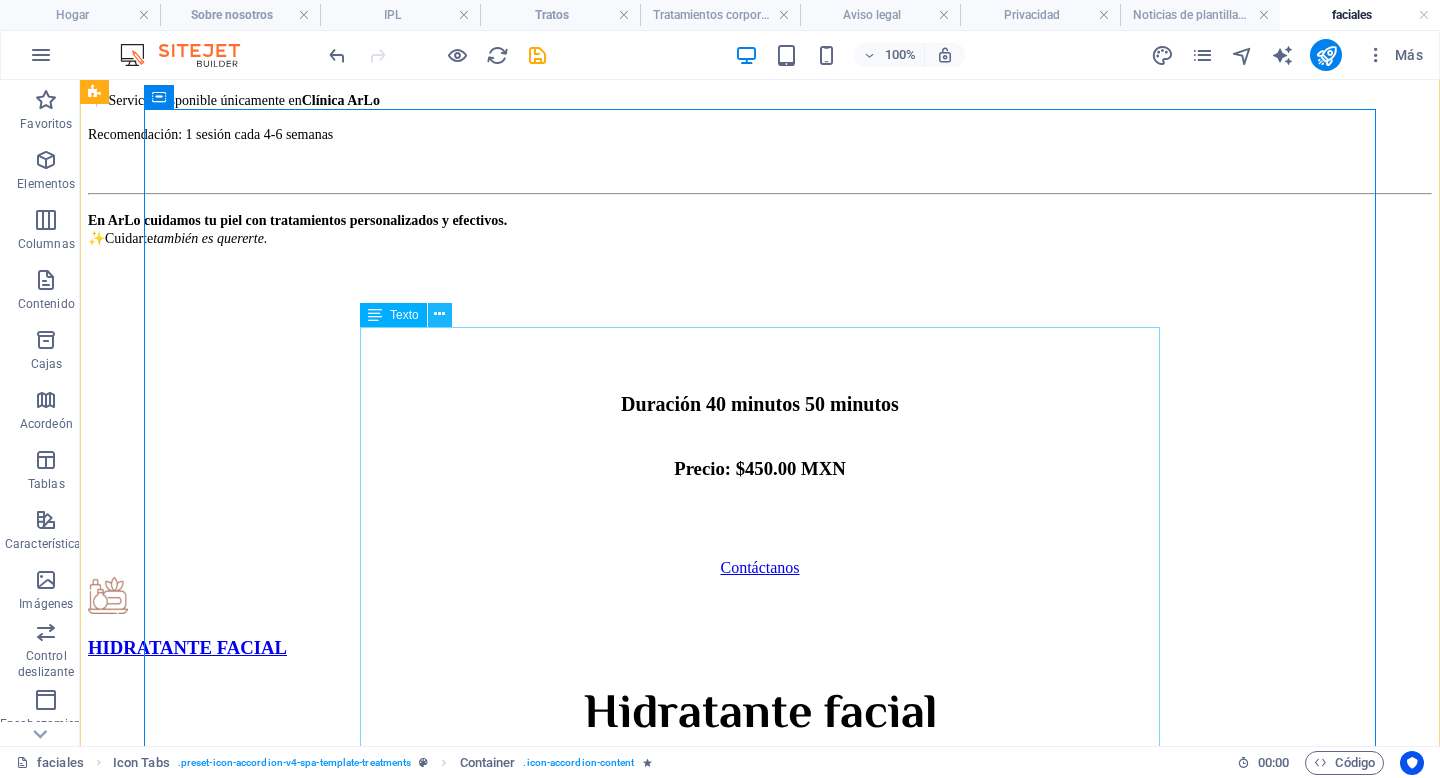 click at bounding box center (439, 314) 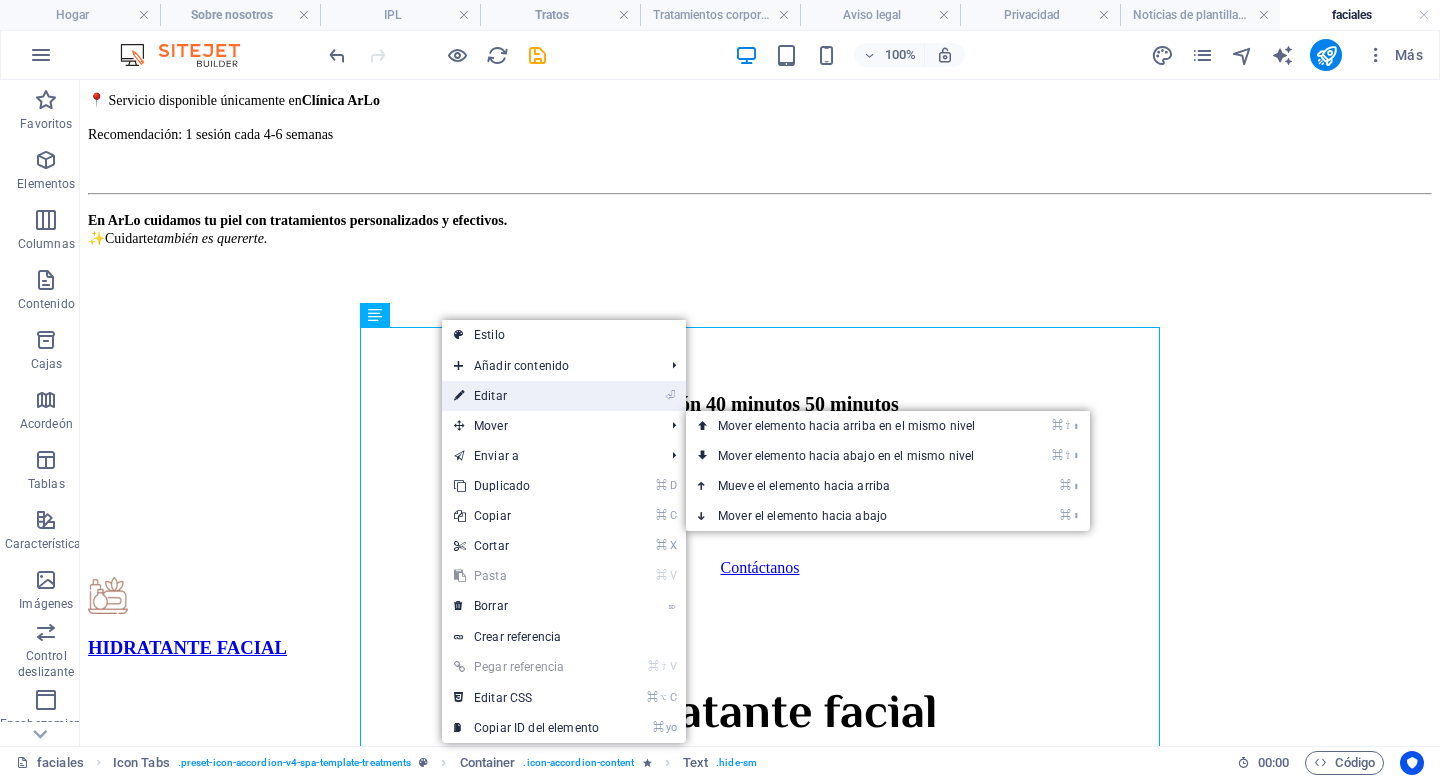 click on "⏎ Editar" at bounding box center (526, 396) 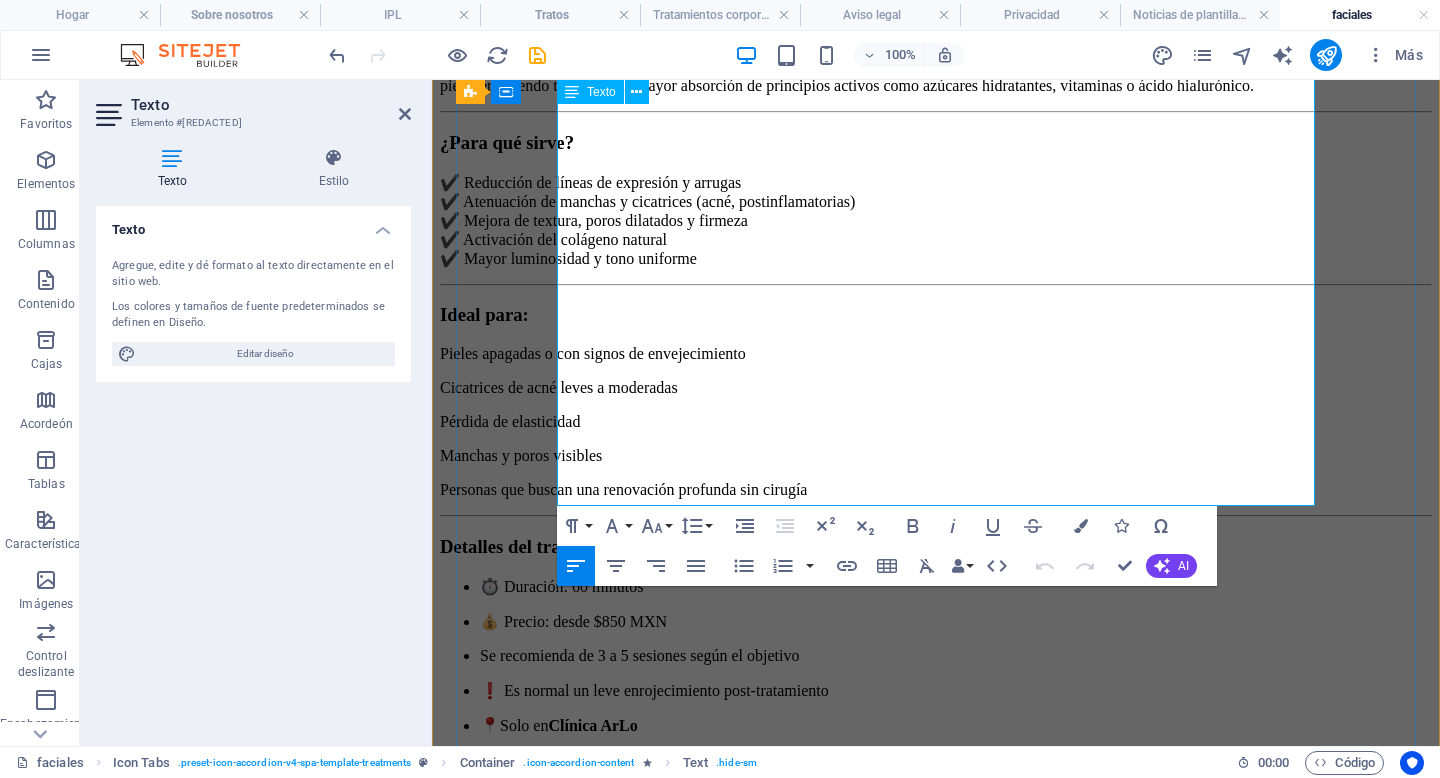 scroll, scrollTop: 5447, scrollLeft: 0, axis: vertical 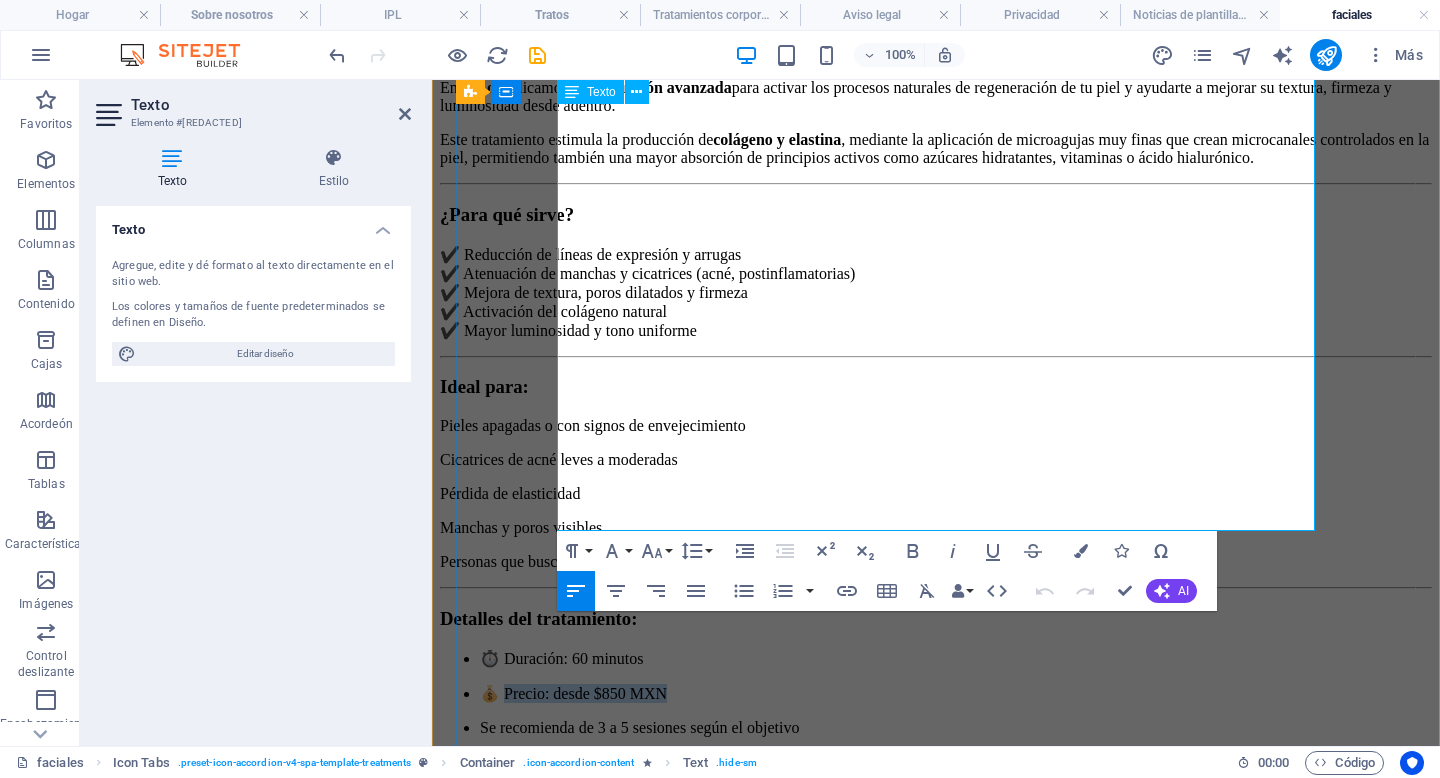 drag, startPoint x: 795, startPoint y: 322, endPoint x: 606, endPoint y: 317, distance: 189.06613 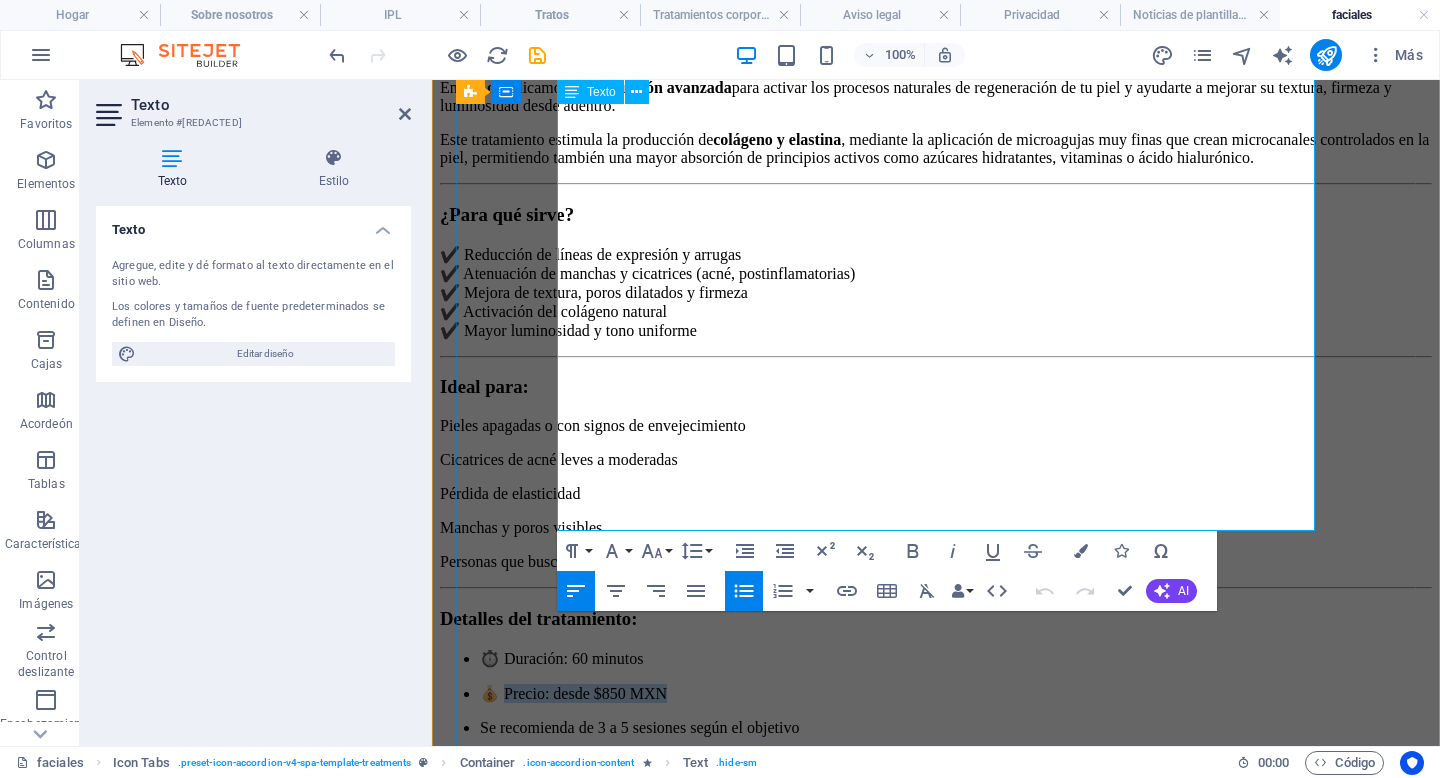copy on "recio: desde $850 MXN" 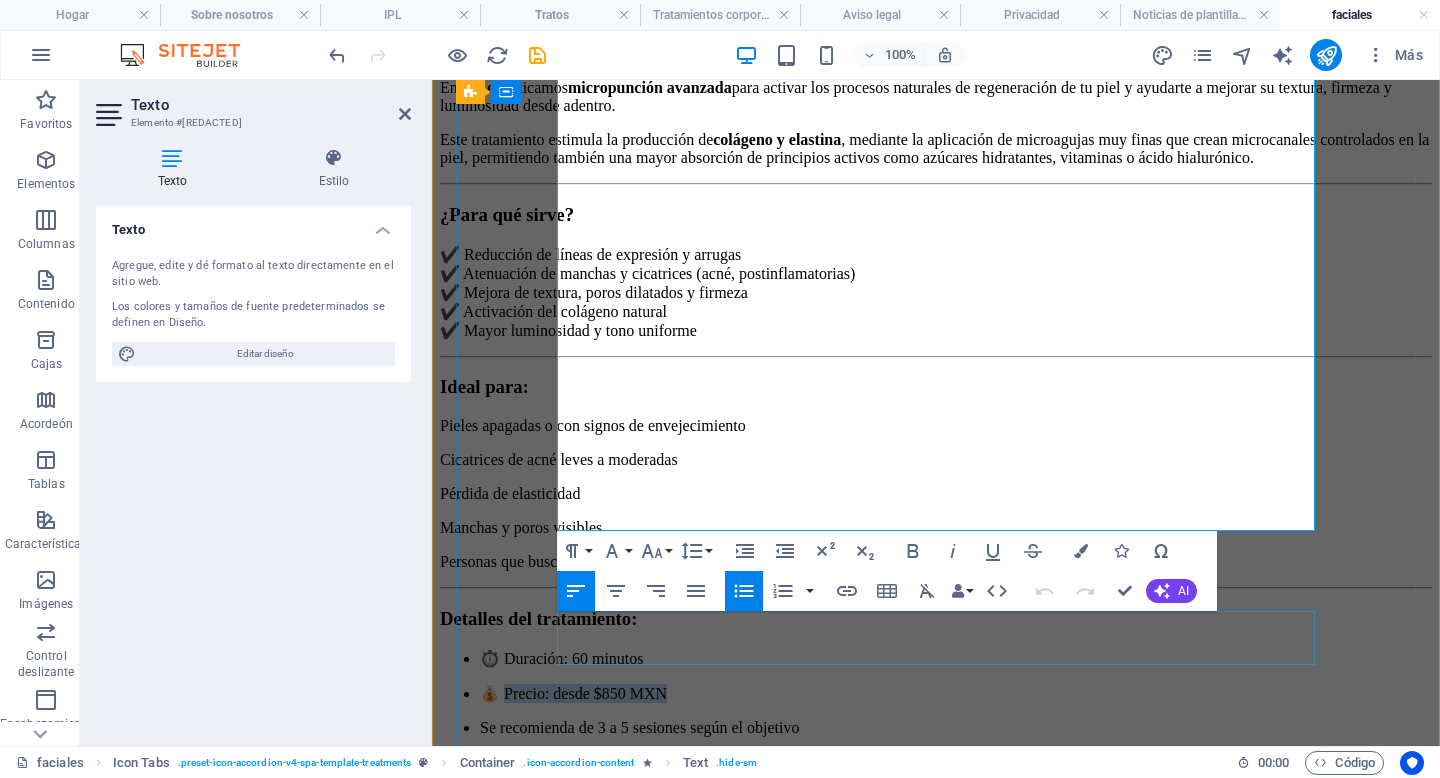 click on "⏱️ Duración: 60 minutos" at bounding box center (936, 980) 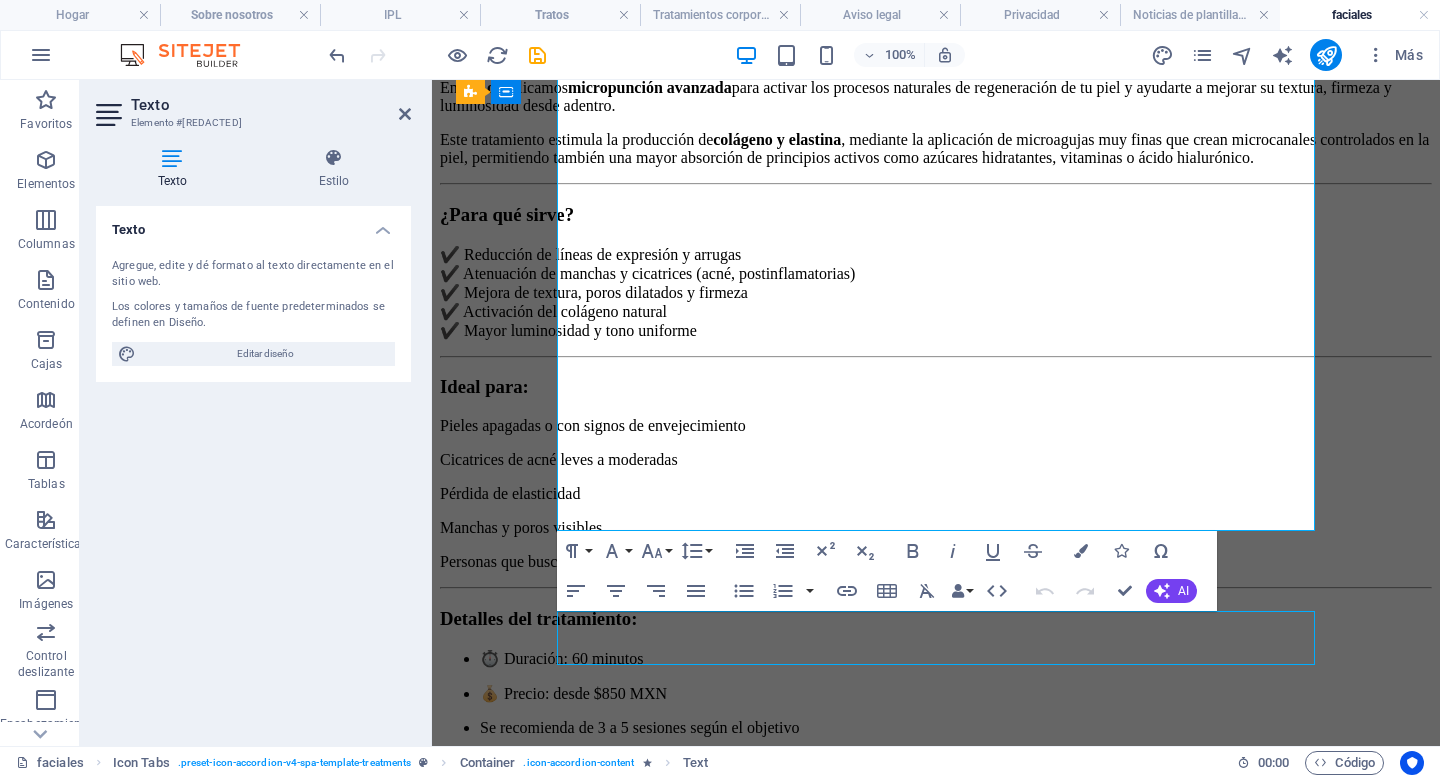 scroll, scrollTop: 5522, scrollLeft: 0, axis: vertical 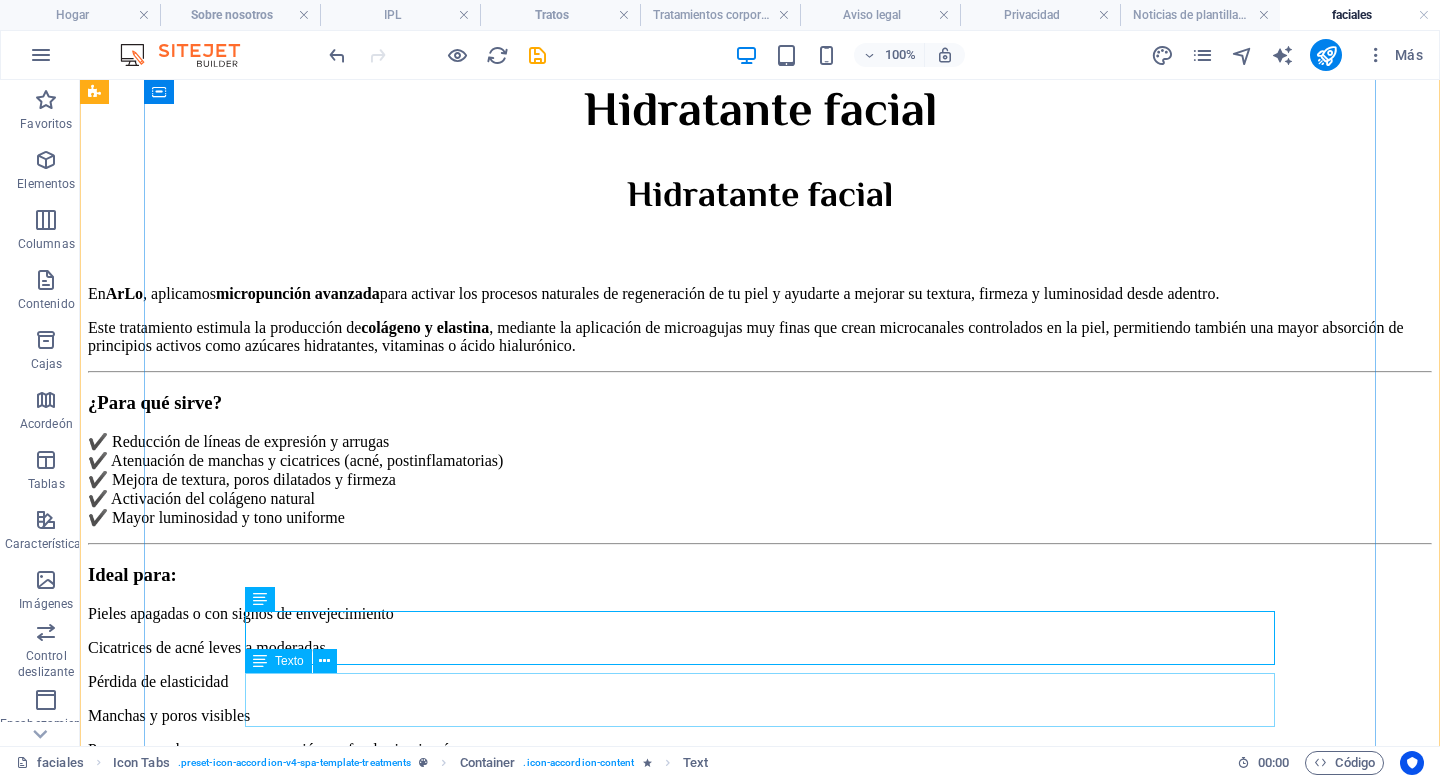 click on "$100 $130" at bounding box center (760, 1238) 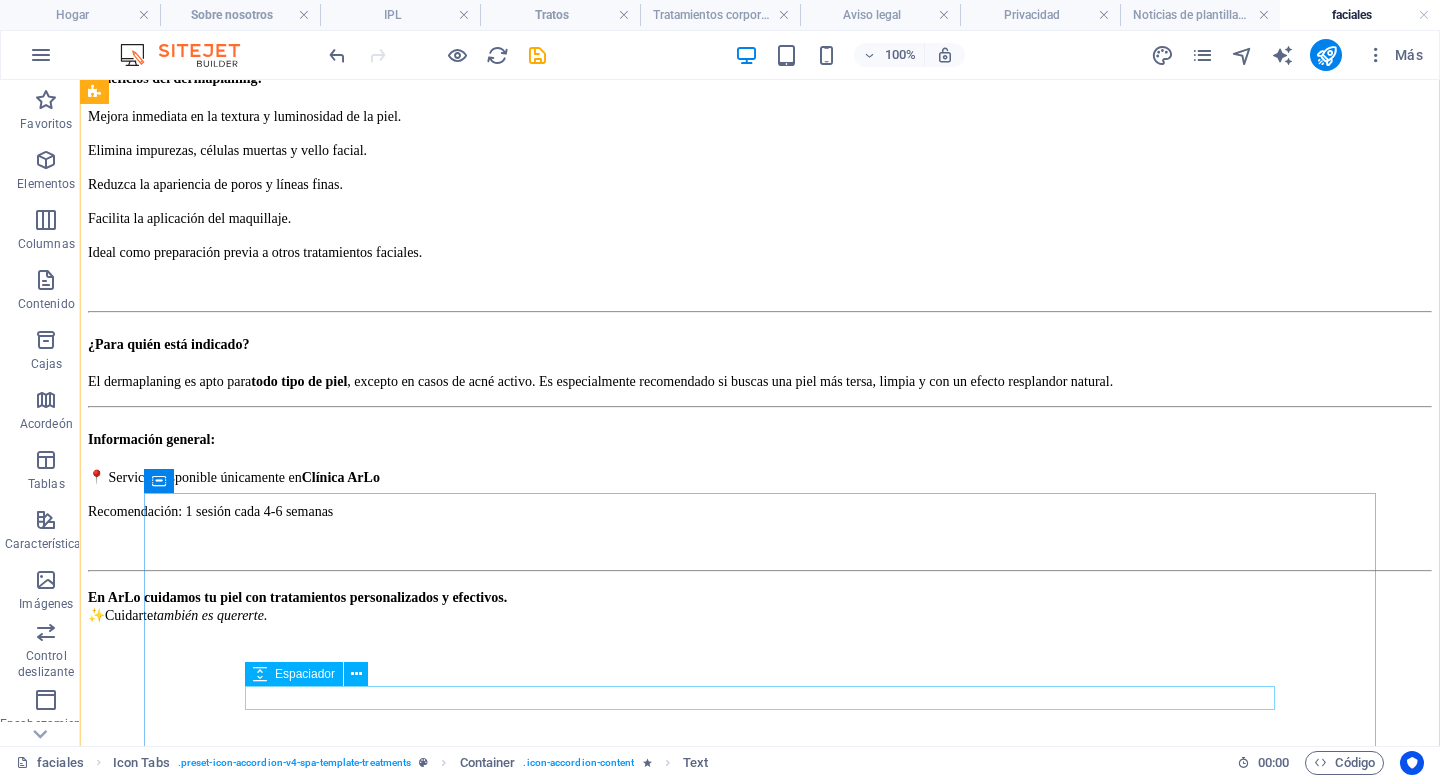 scroll, scrollTop: 4520, scrollLeft: 0, axis: vertical 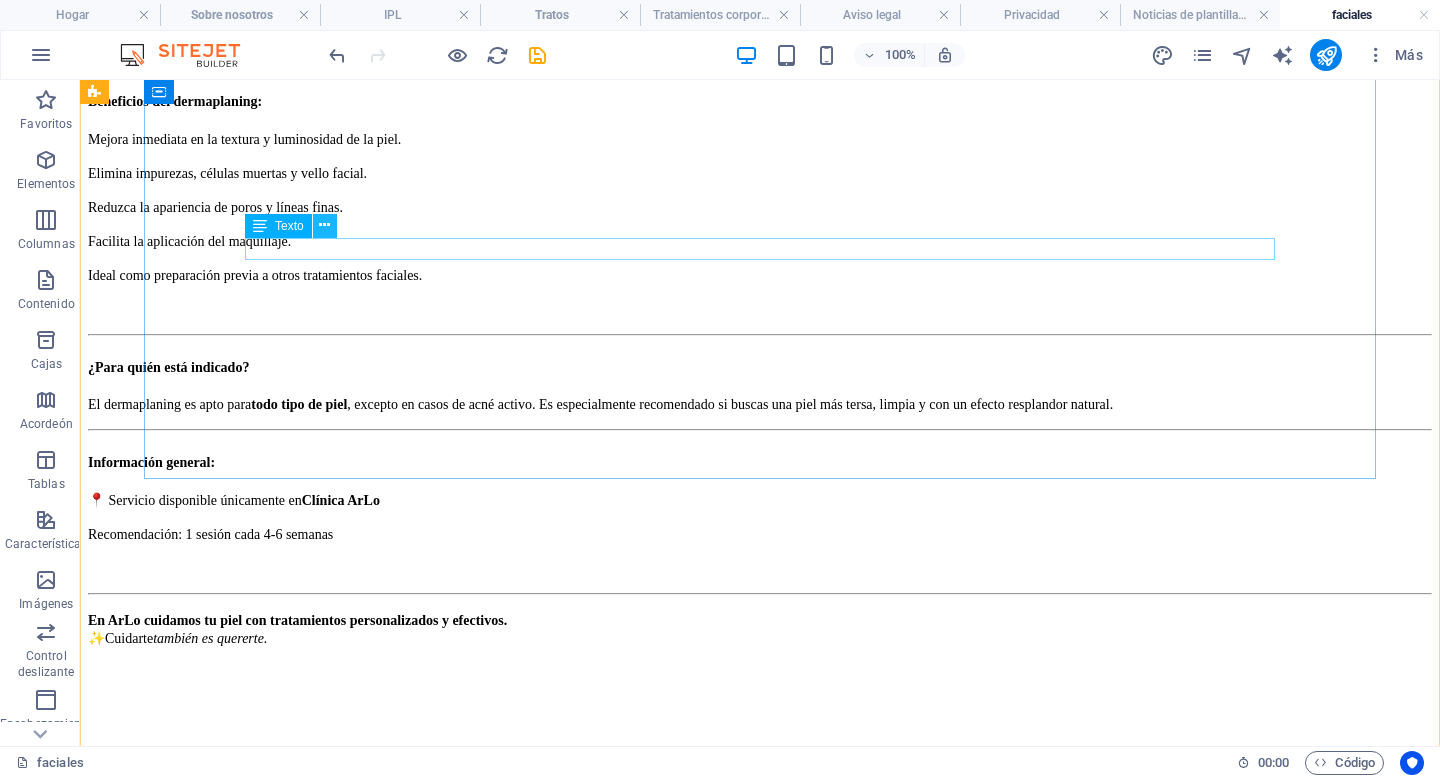 click at bounding box center [324, 225] 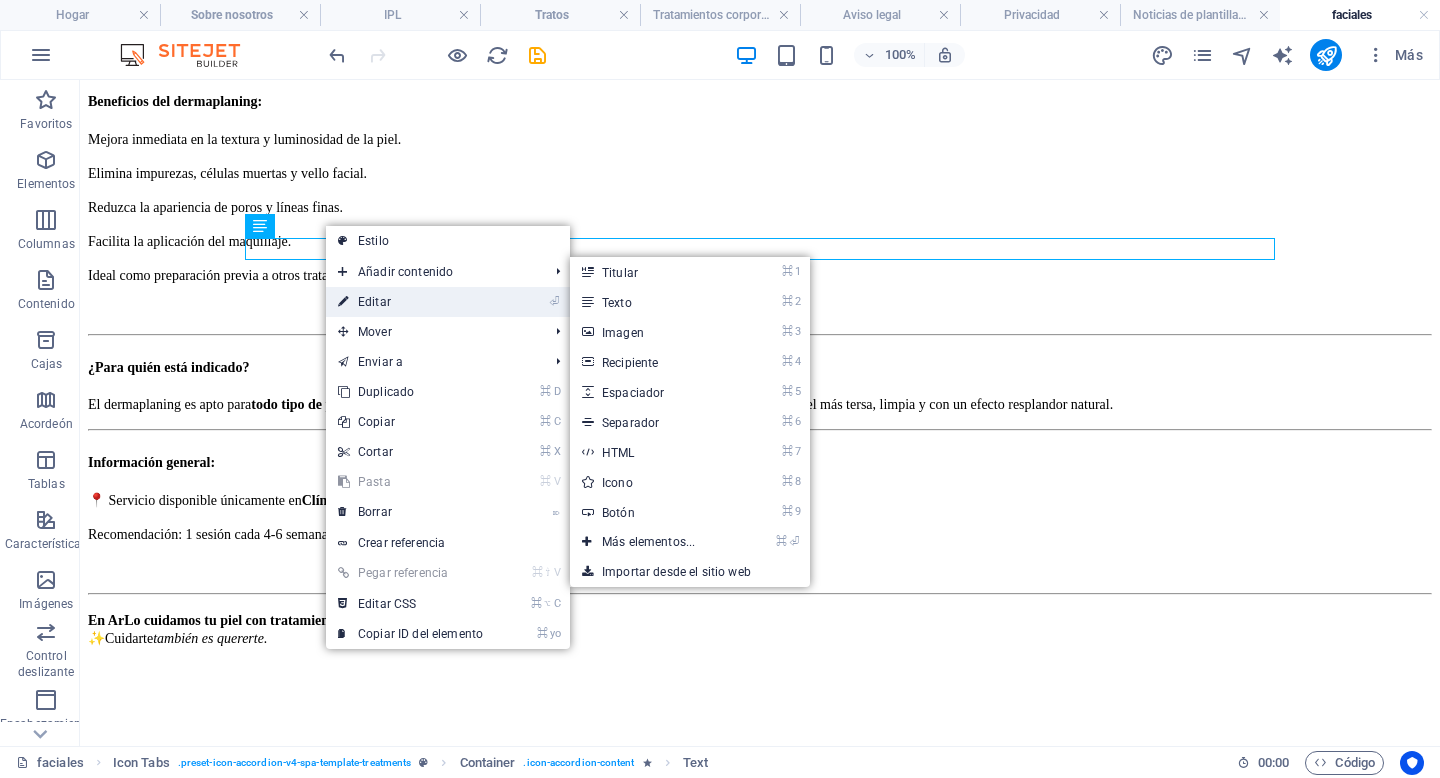 click on "Editar" at bounding box center [374, 302] 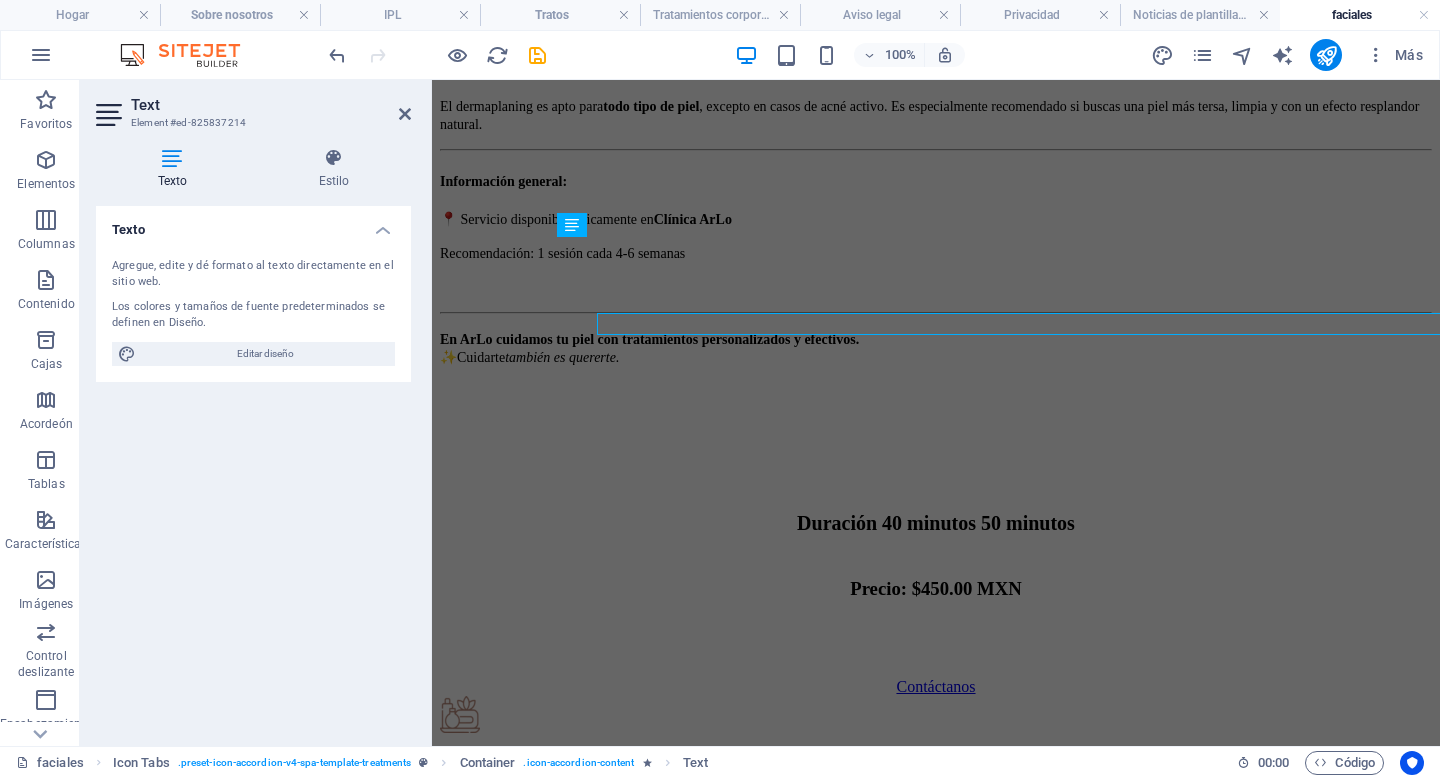 scroll, scrollTop: 4445, scrollLeft: 0, axis: vertical 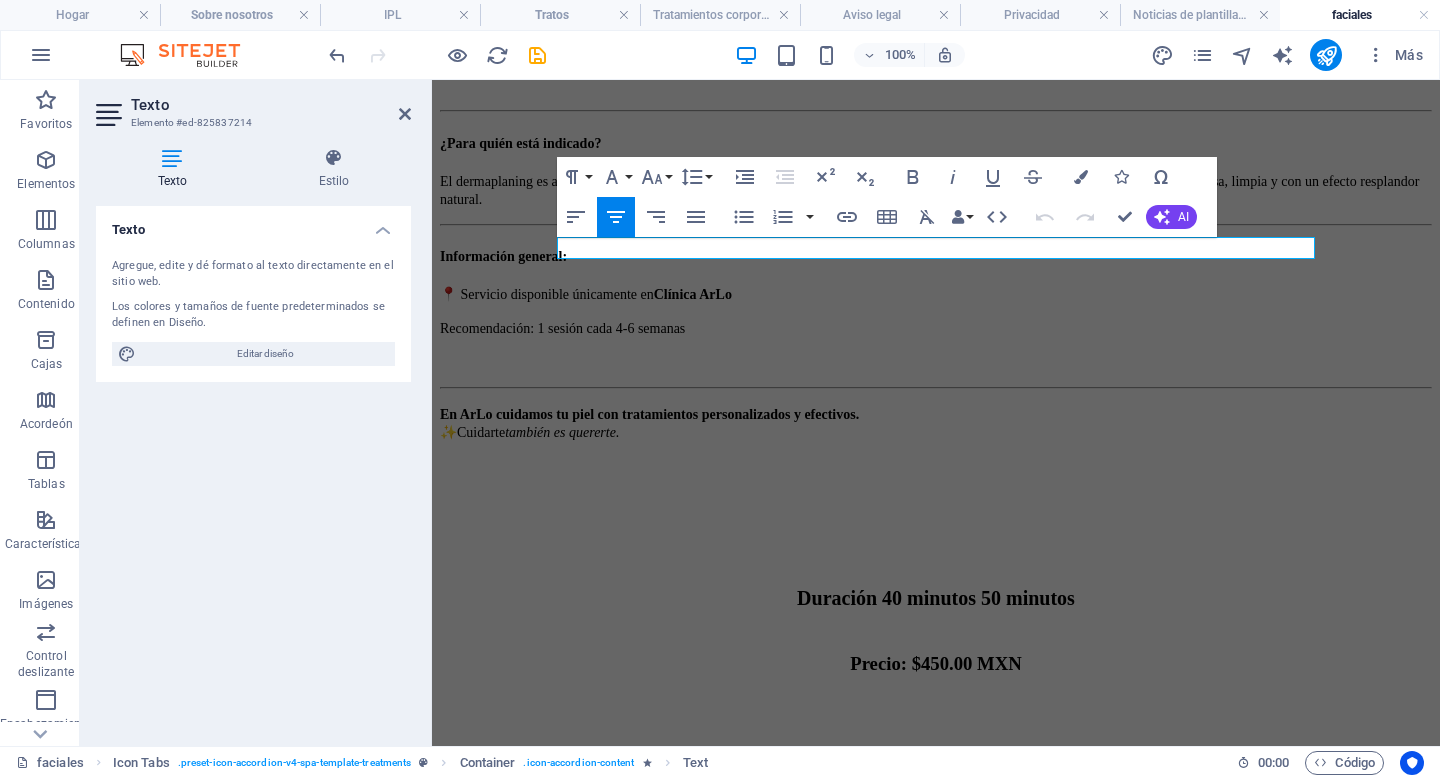 copy on "Precio: $450.00 MXN" 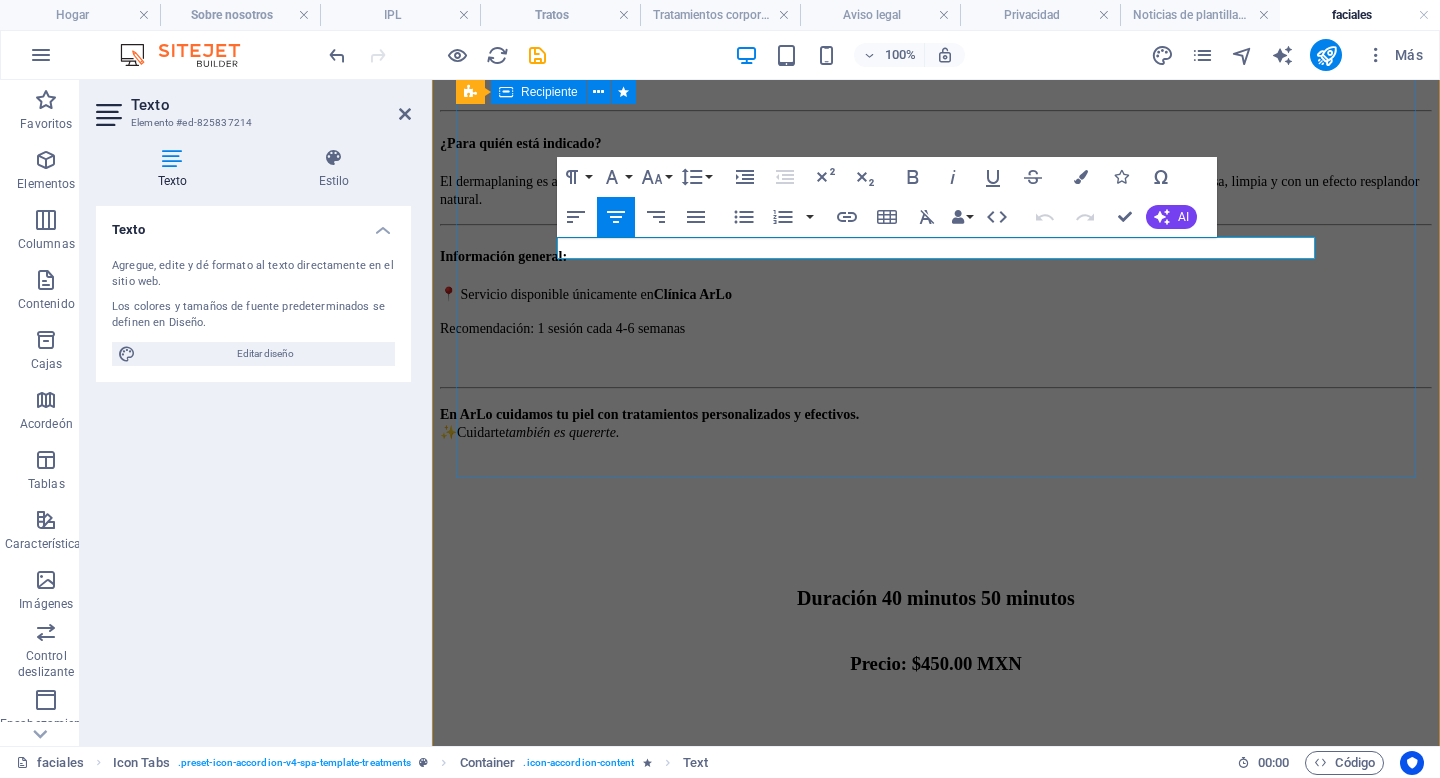 click on "Dermaplaning En  ArLo  , te ofrecemos  dermaplaning profesional  , un tratamiento de exfoliación profunda que elimina células muertas, impurezas y vello facial fino (vellito), dejando tu piel  más suave, luminosa y uniforme desde la primera sesión  . ¿Qué es el dermaplaning? Es una técnica segura y no invasiva que utiliza una herramienta especializada para eliminar suavemente la capa superficial de la piel. Esto permite una  mejor oxigenación celular  , estimula la renovación cutánea y potencia la absorción de productos cosméticos. Beneficios del dermaplaning: Mejora inmediata en la textura y luminosidad de la piel. Elimina impurezas, células muertas y vello facial. Reduzca la apariencia de poros y líneas finas. Facilita la aplicación del maquillaje. Ideal como preparación previa a otros tratamientos faciales. ¿Para quién está indicado? El dermaplaning es apto para  todo tipo de piel Información general: 📍 Servicio disponible únicamente en  Clínica ArLo  ✨Cuidarte  Contáctanos" at bounding box center [936, 142] 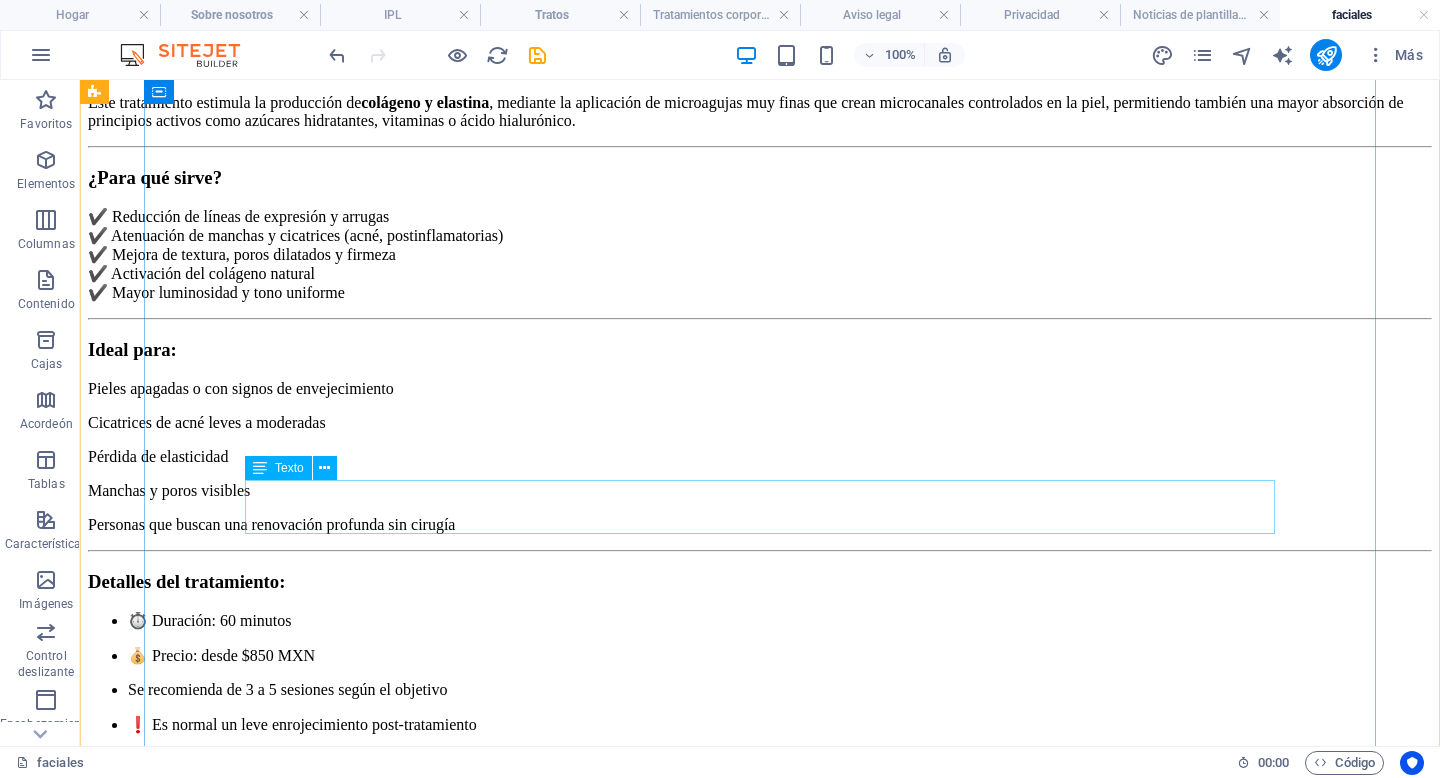 scroll, scrollTop: 5715, scrollLeft: 0, axis: vertical 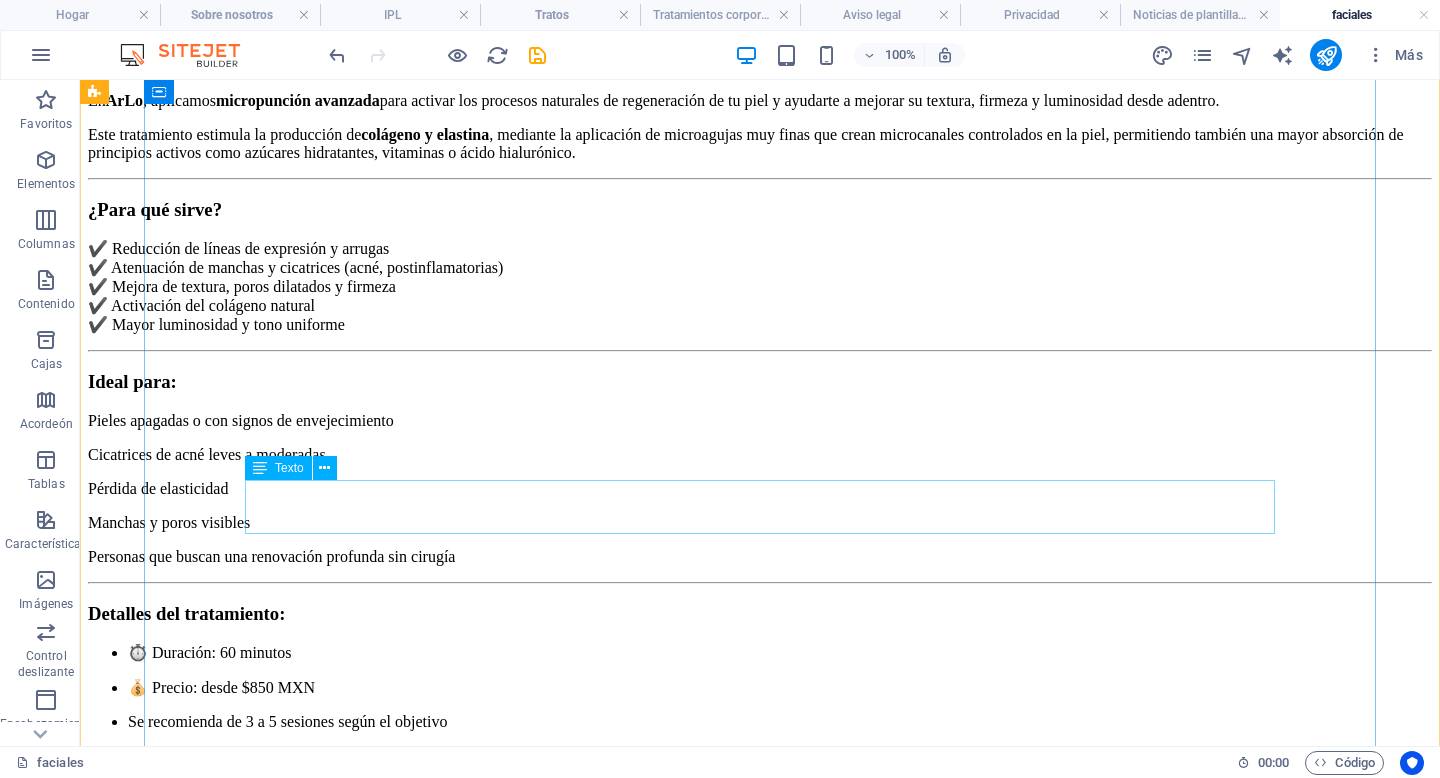 click on "$100 $130" at bounding box center [760, 1045] 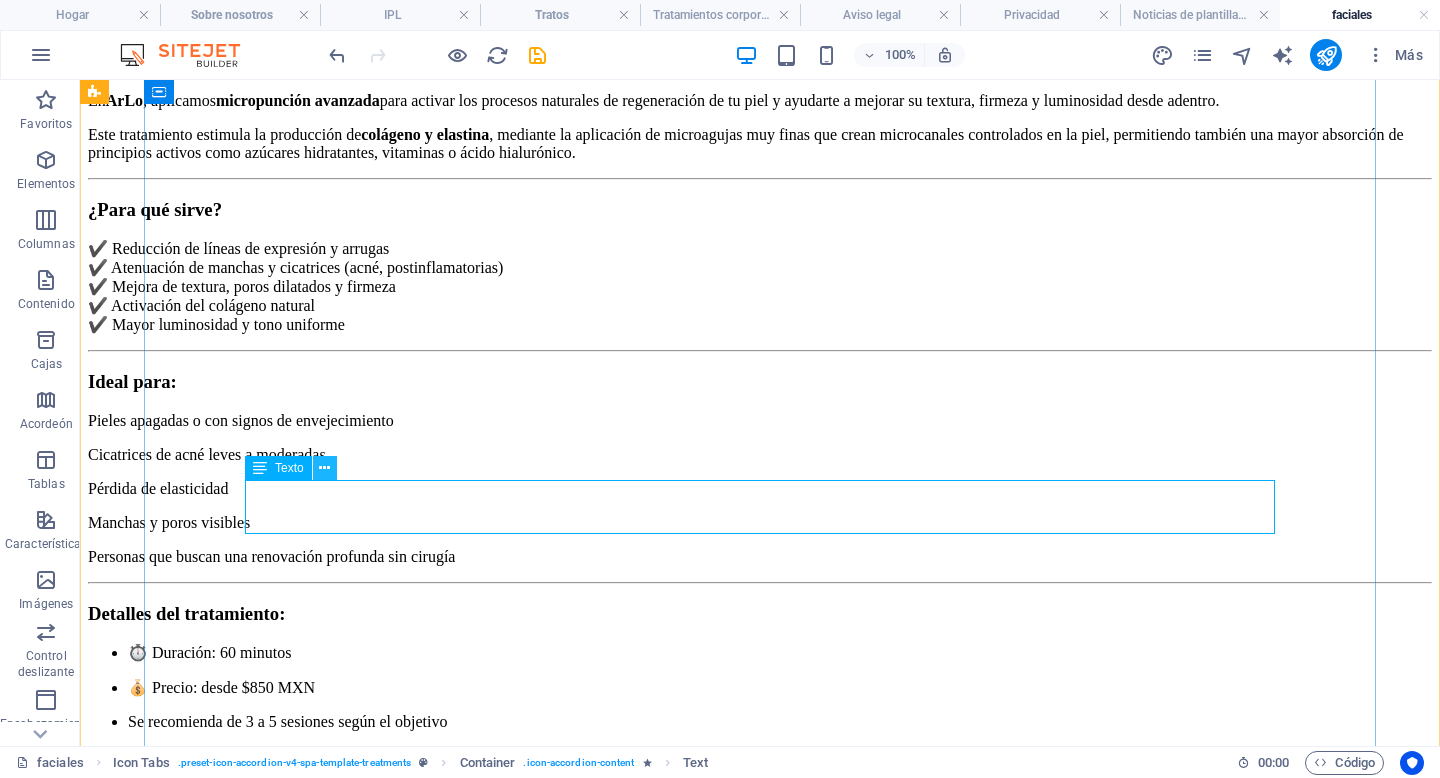 click at bounding box center (324, 468) 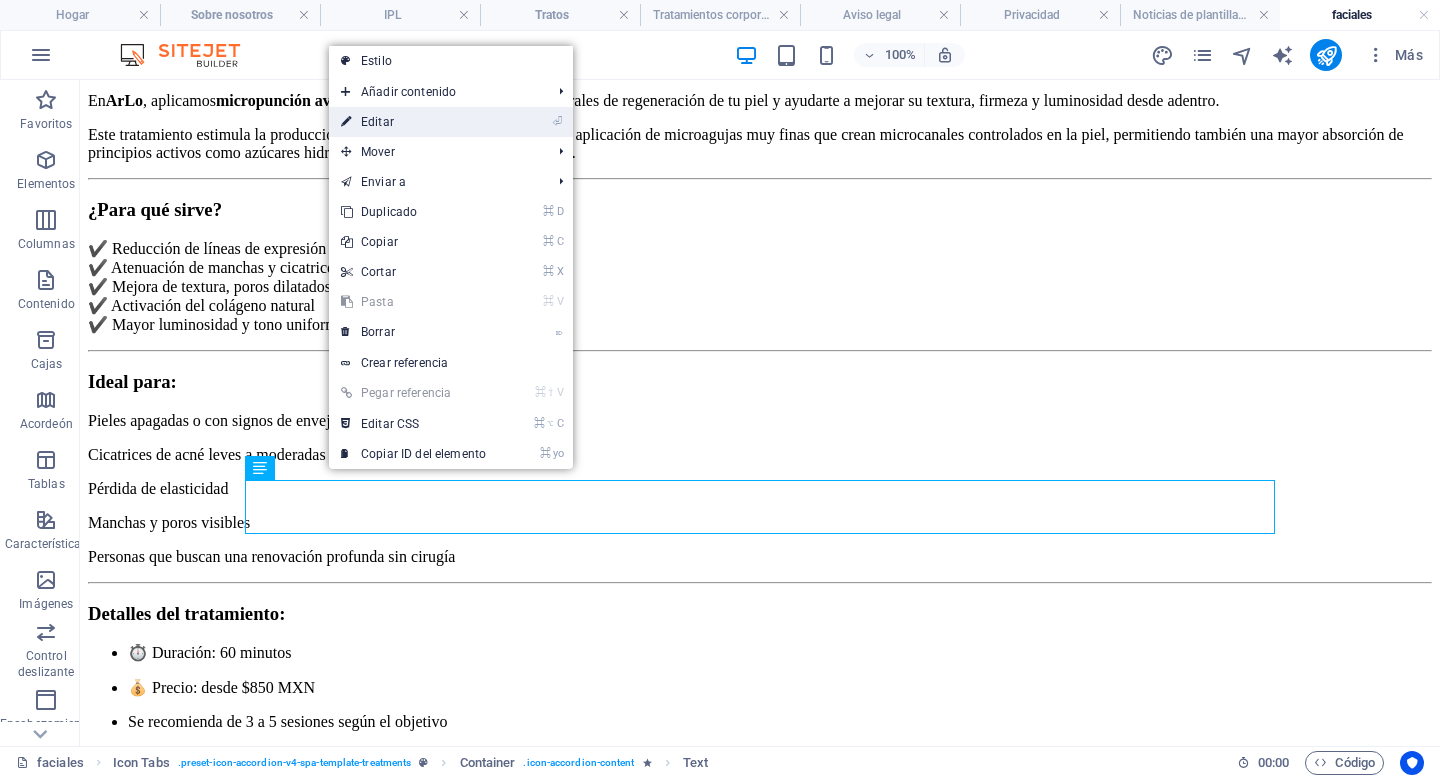 click on "⏎ Editar" at bounding box center (413, 122) 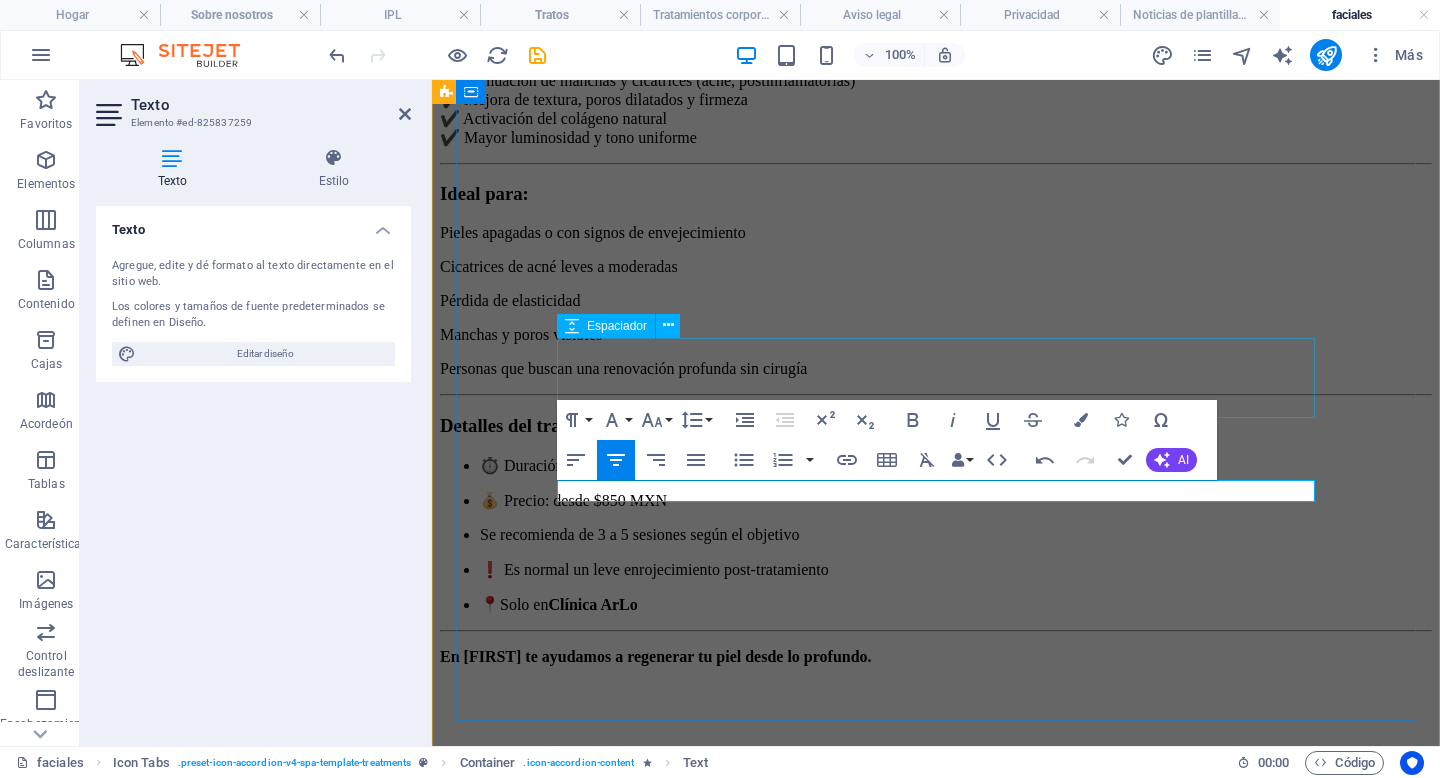 click at bounding box center (936, 722) 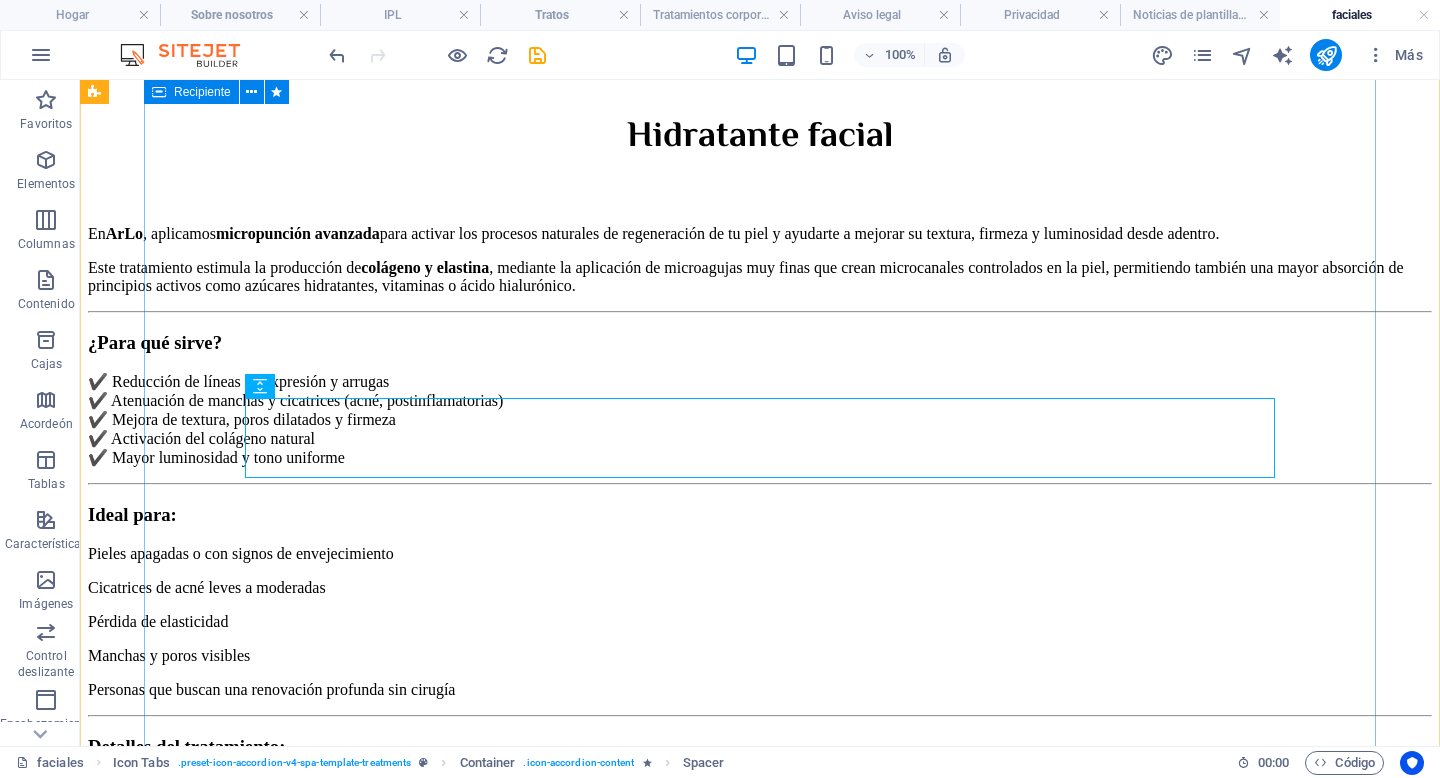 scroll, scrollTop: 5673, scrollLeft: 0, axis: vertical 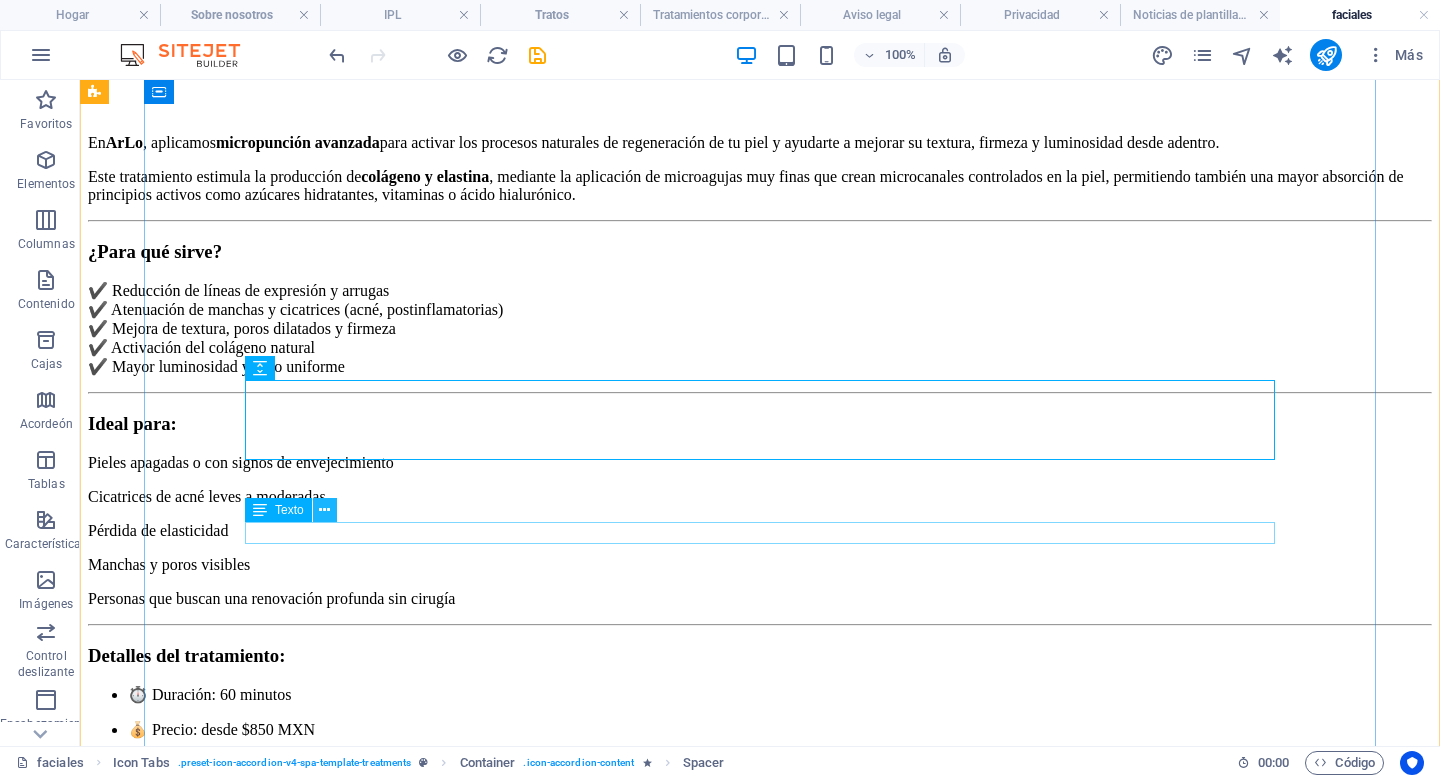 click at bounding box center (324, 510) 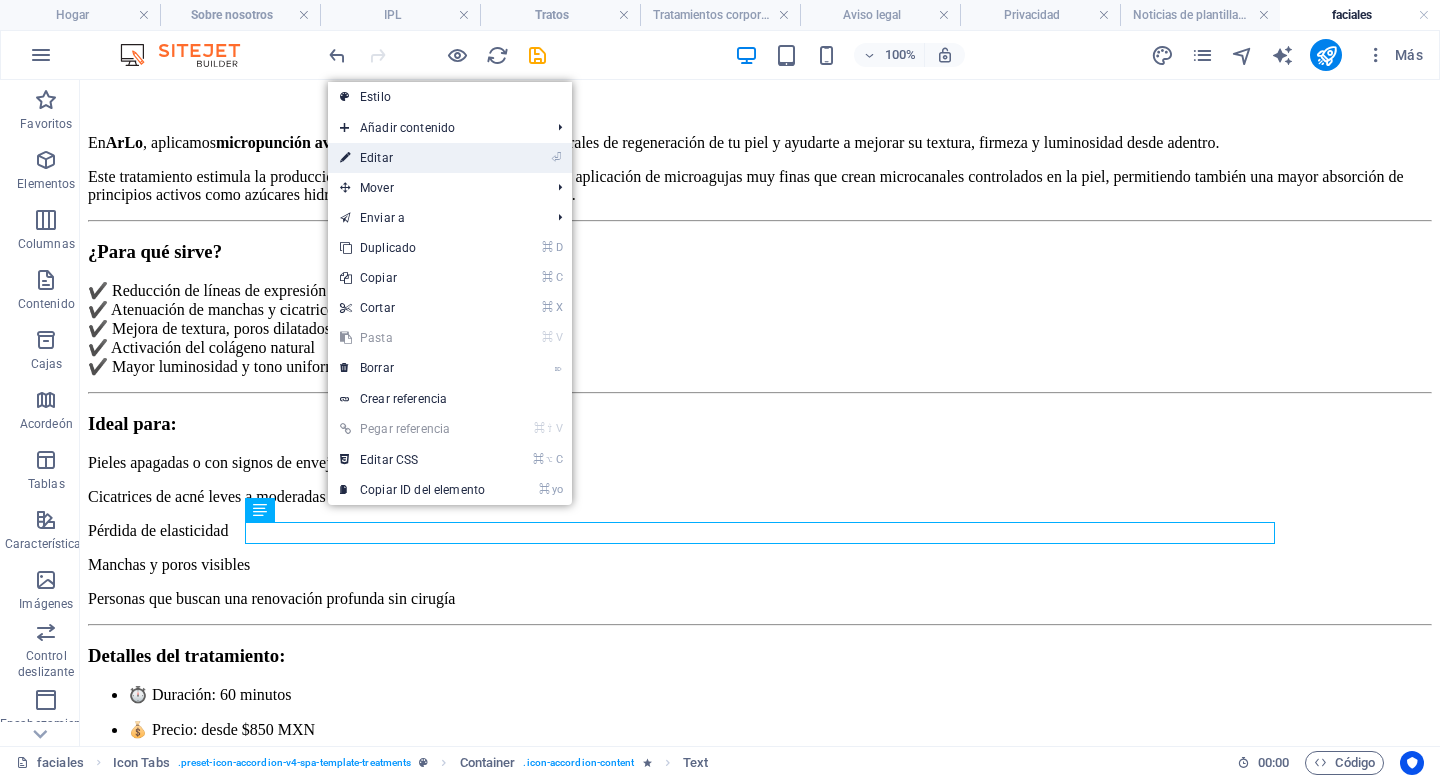 click on "⏎ Editar" at bounding box center (412, 158) 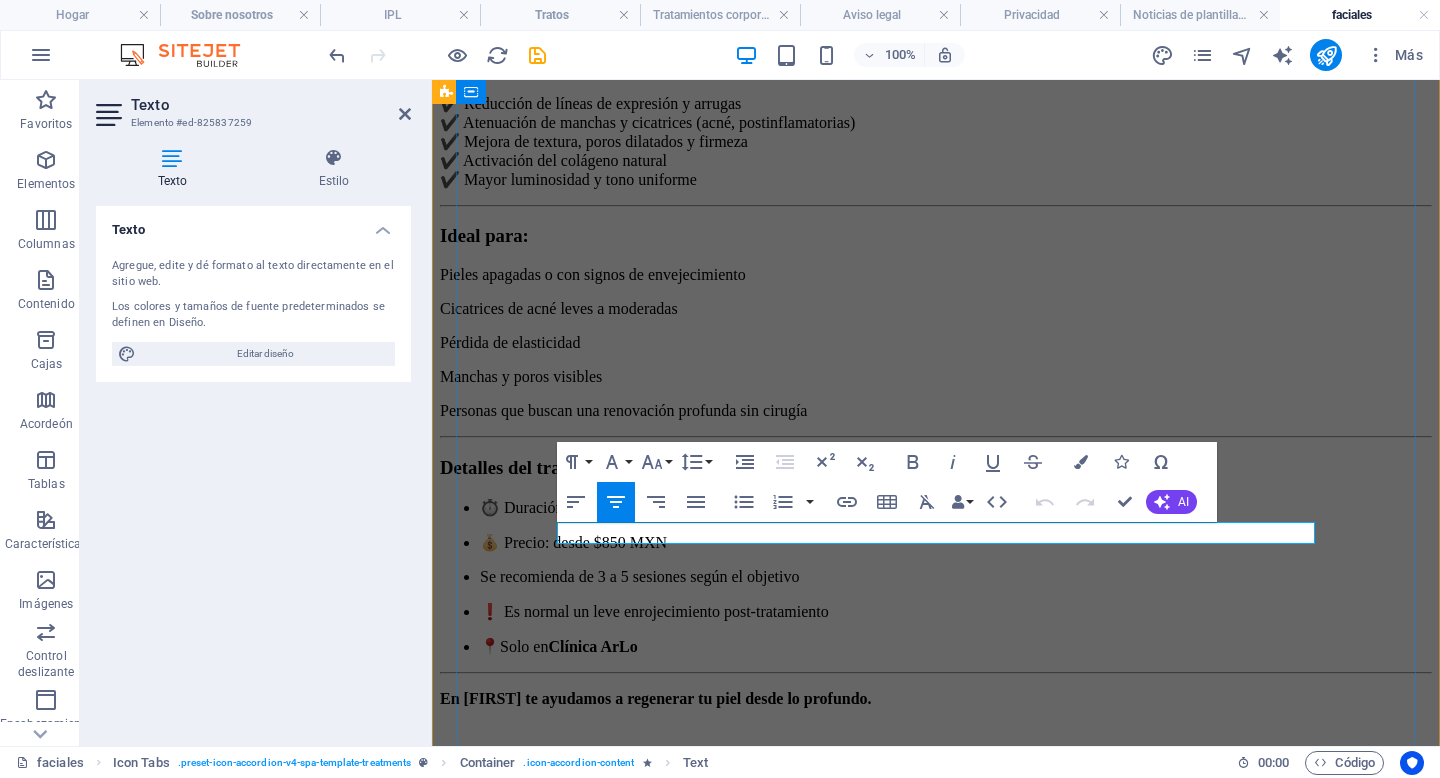 click on "Precio: $450.00 MXN" at bounding box center [936, 891] 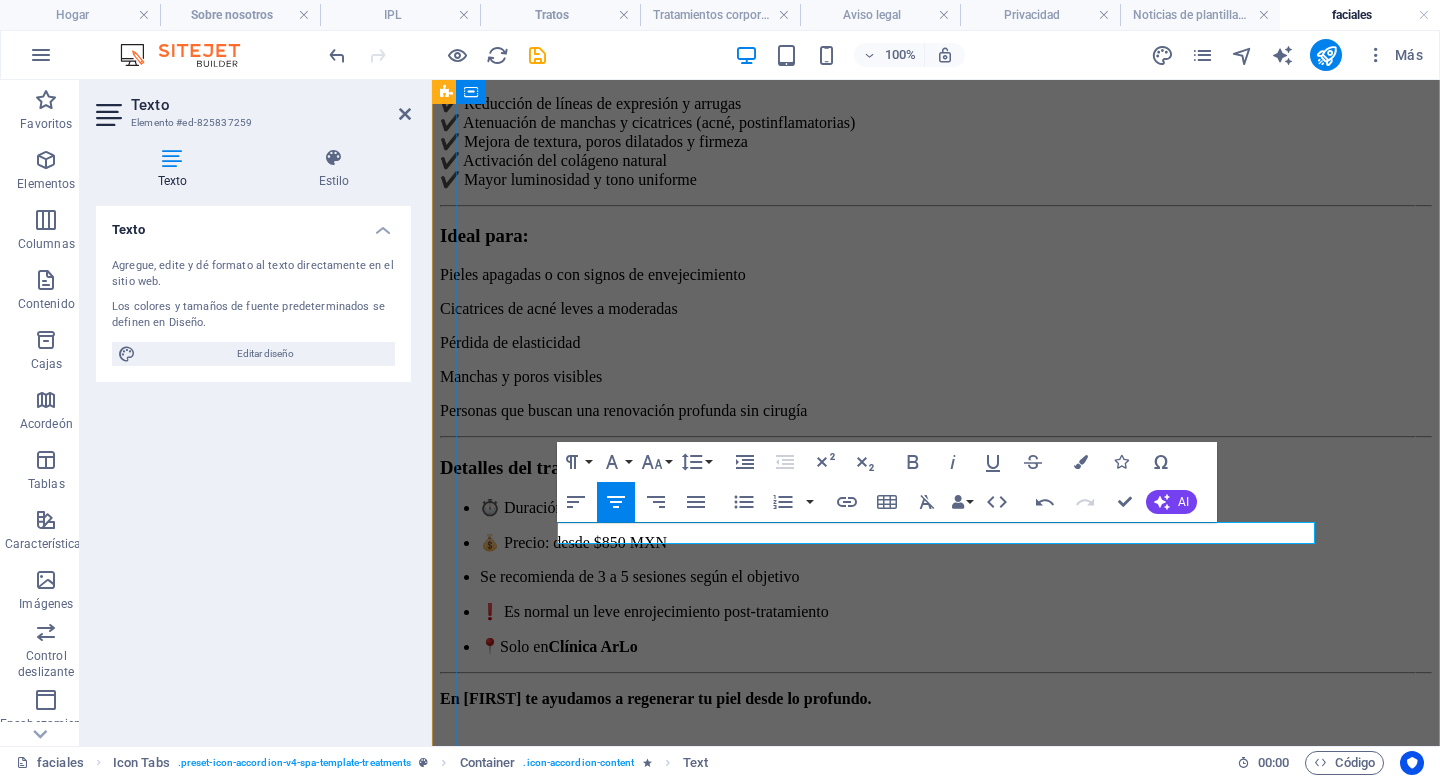 type 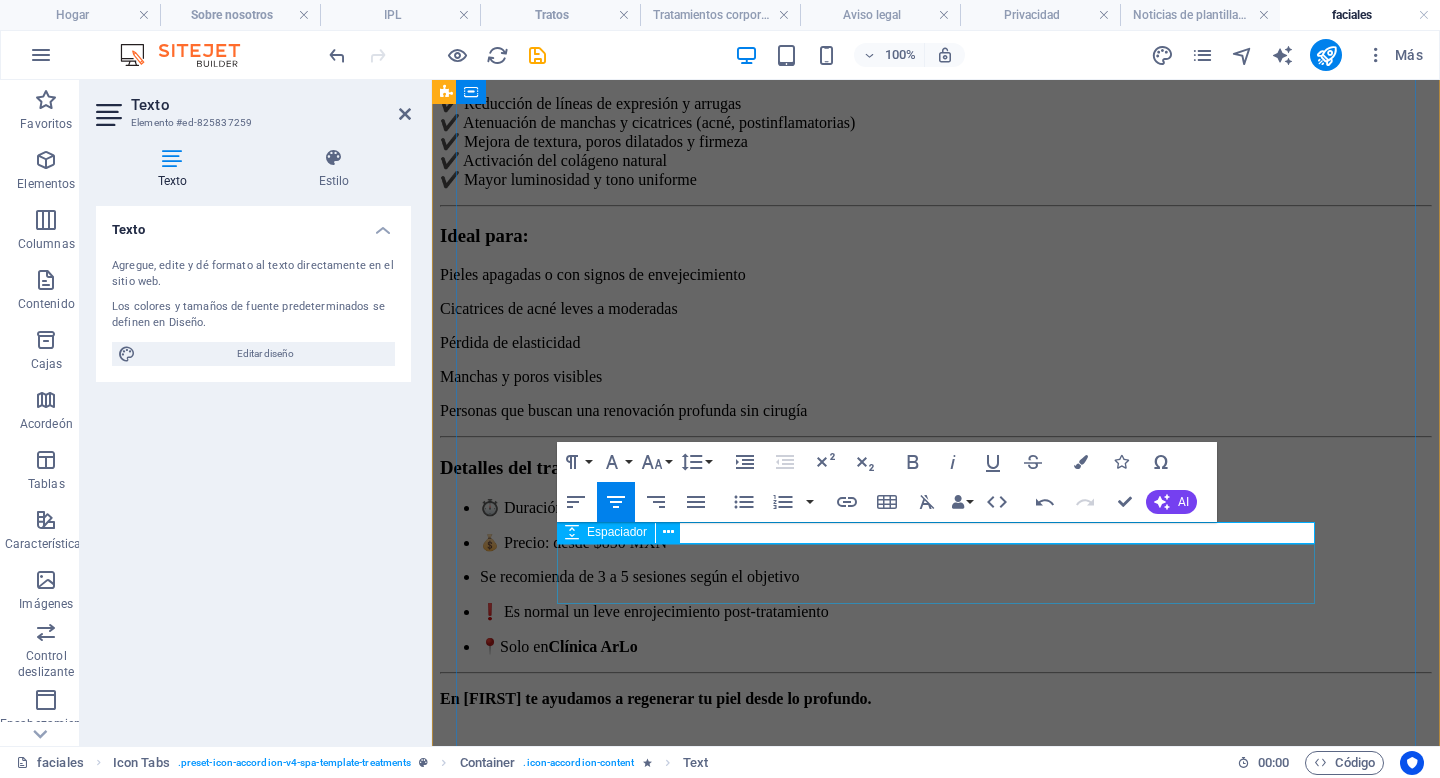 click at bounding box center (936, 952) 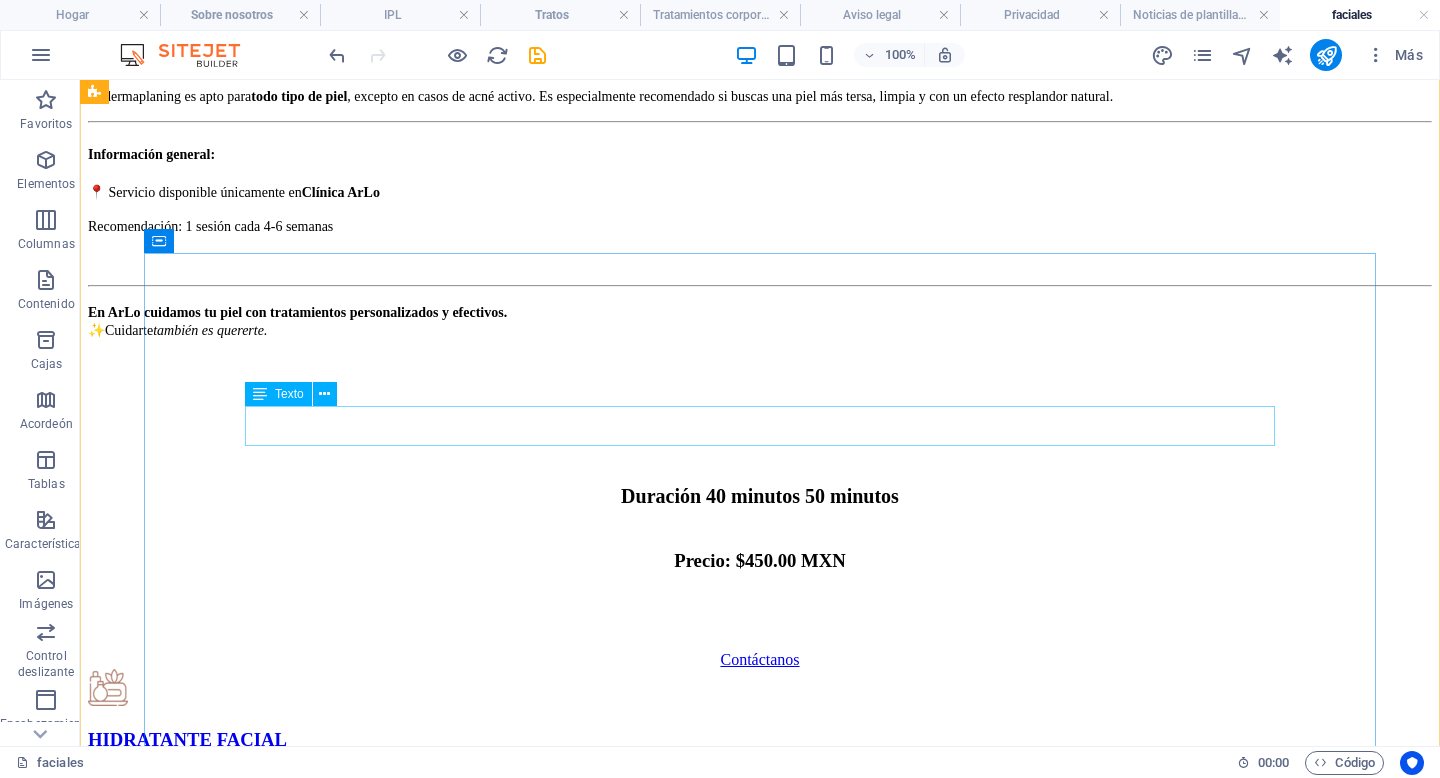 scroll, scrollTop: 4776, scrollLeft: 0, axis: vertical 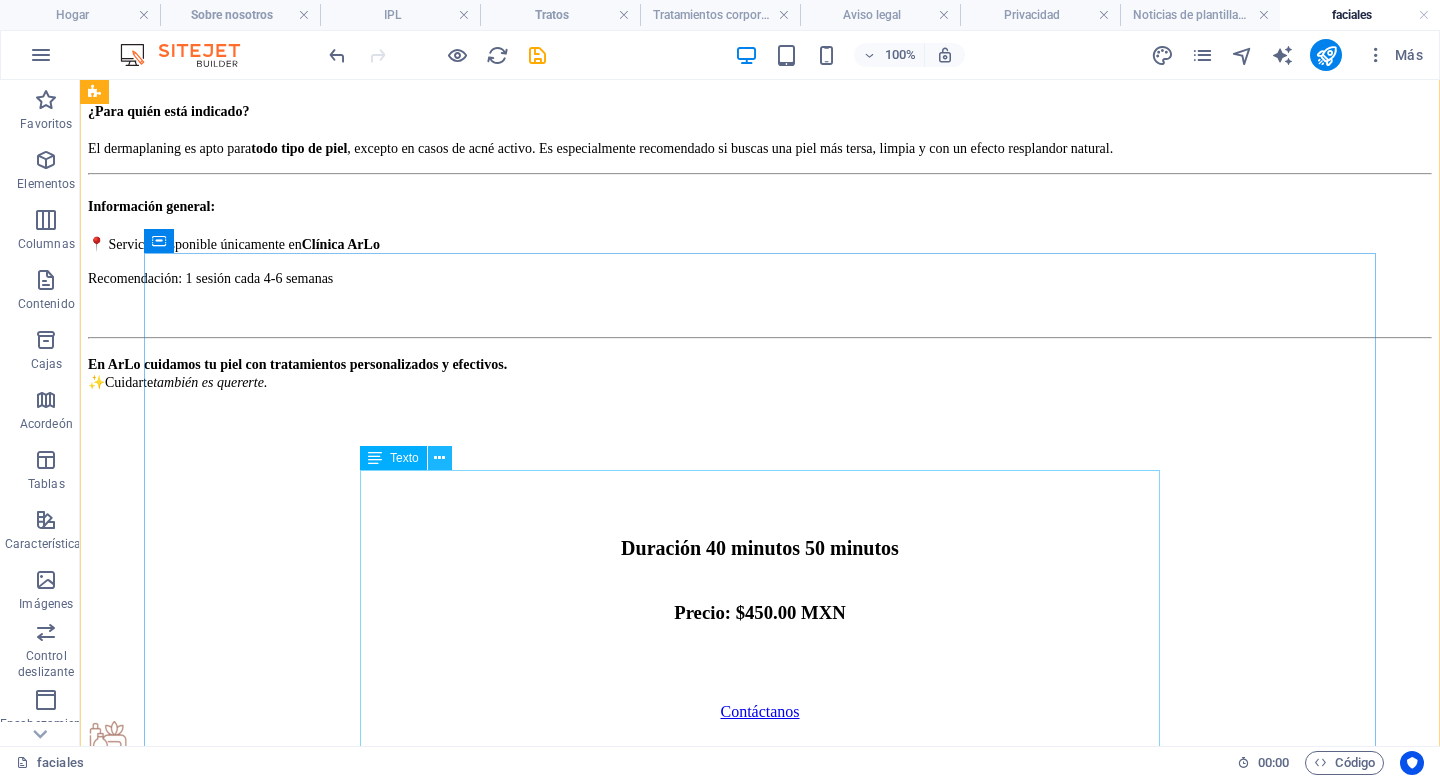 click at bounding box center [439, 458] 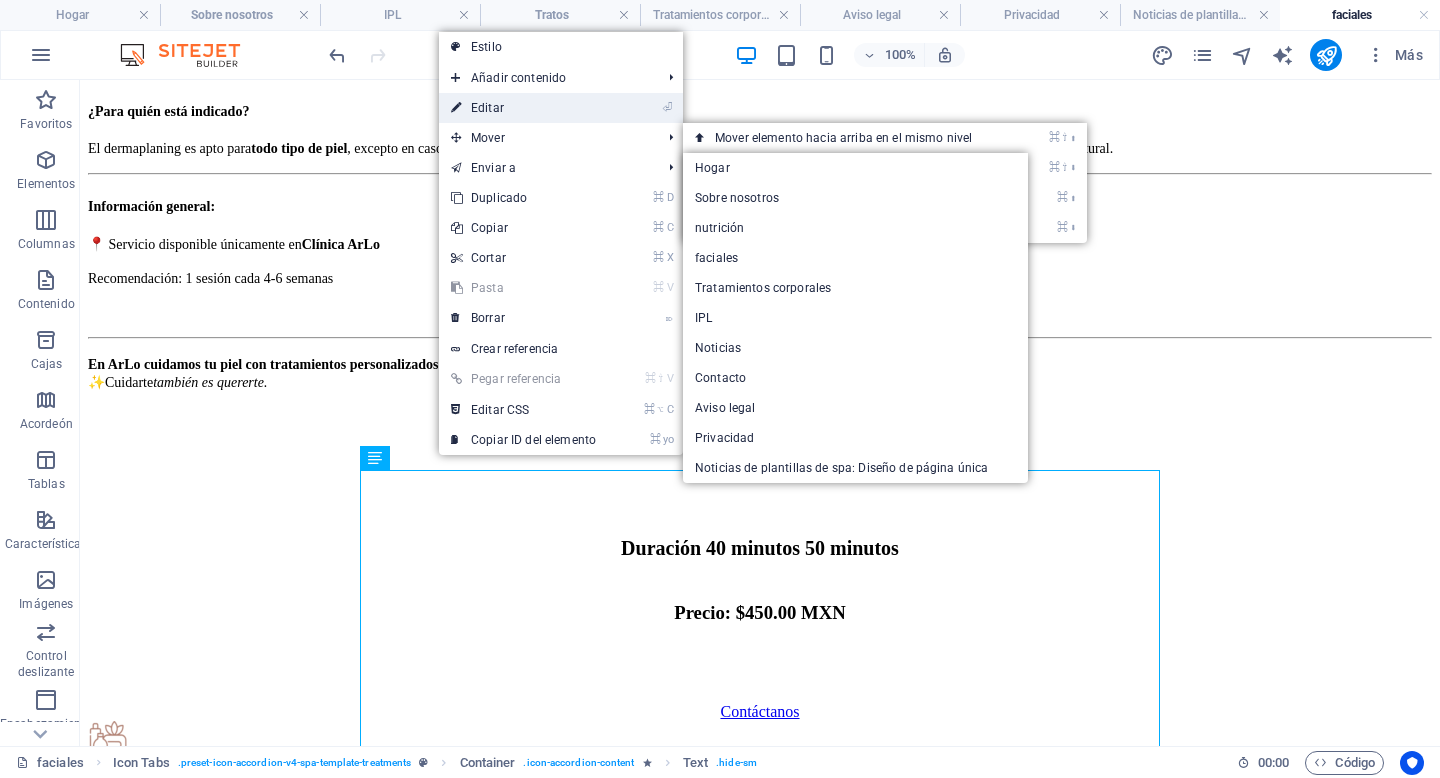click on "⏎ Editar" at bounding box center [523, 108] 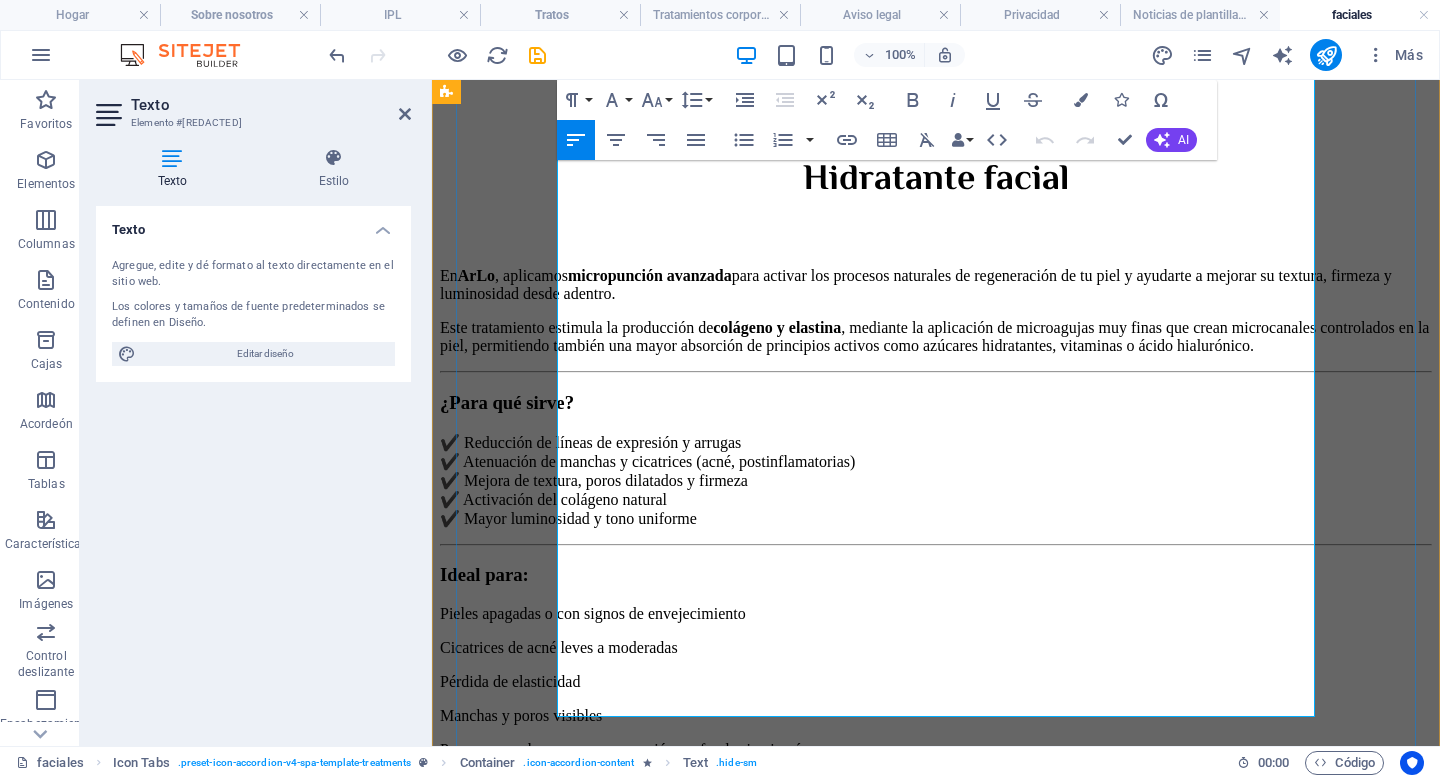 scroll, scrollTop: 5260, scrollLeft: 0, axis: vertical 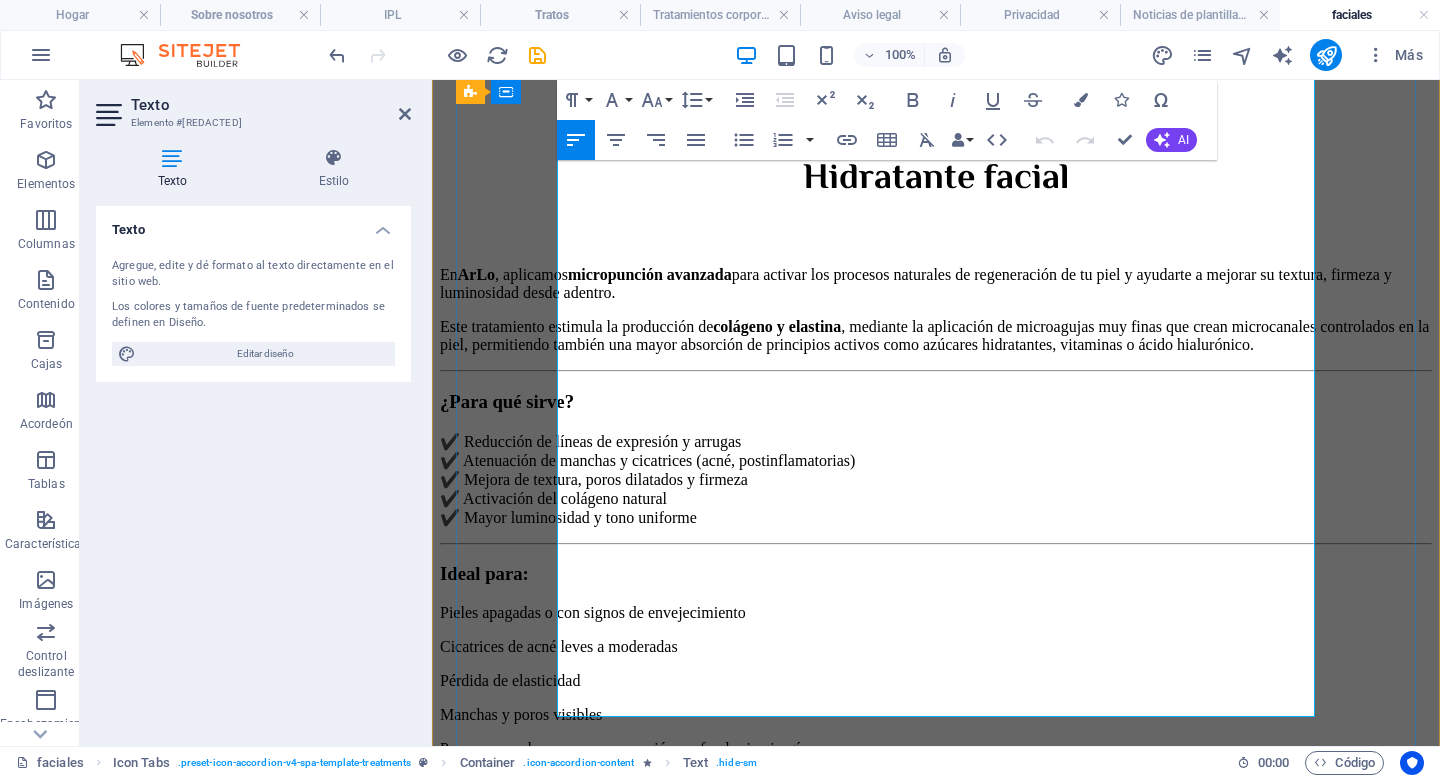 drag, startPoint x: 793, startPoint y: 510, endPoint x: 565, endPoint y: 448, distance: 236.2795 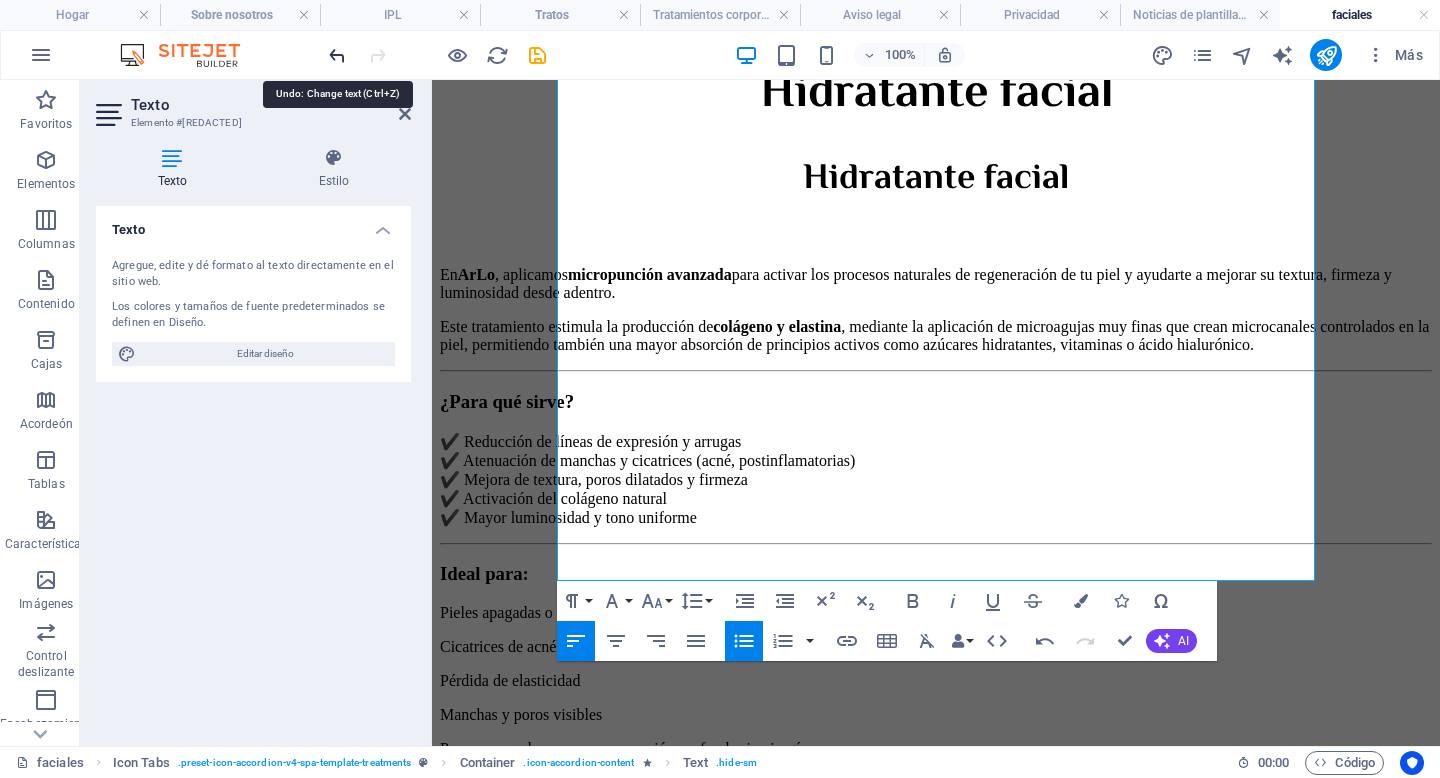 click at bounding box center [337, 55] 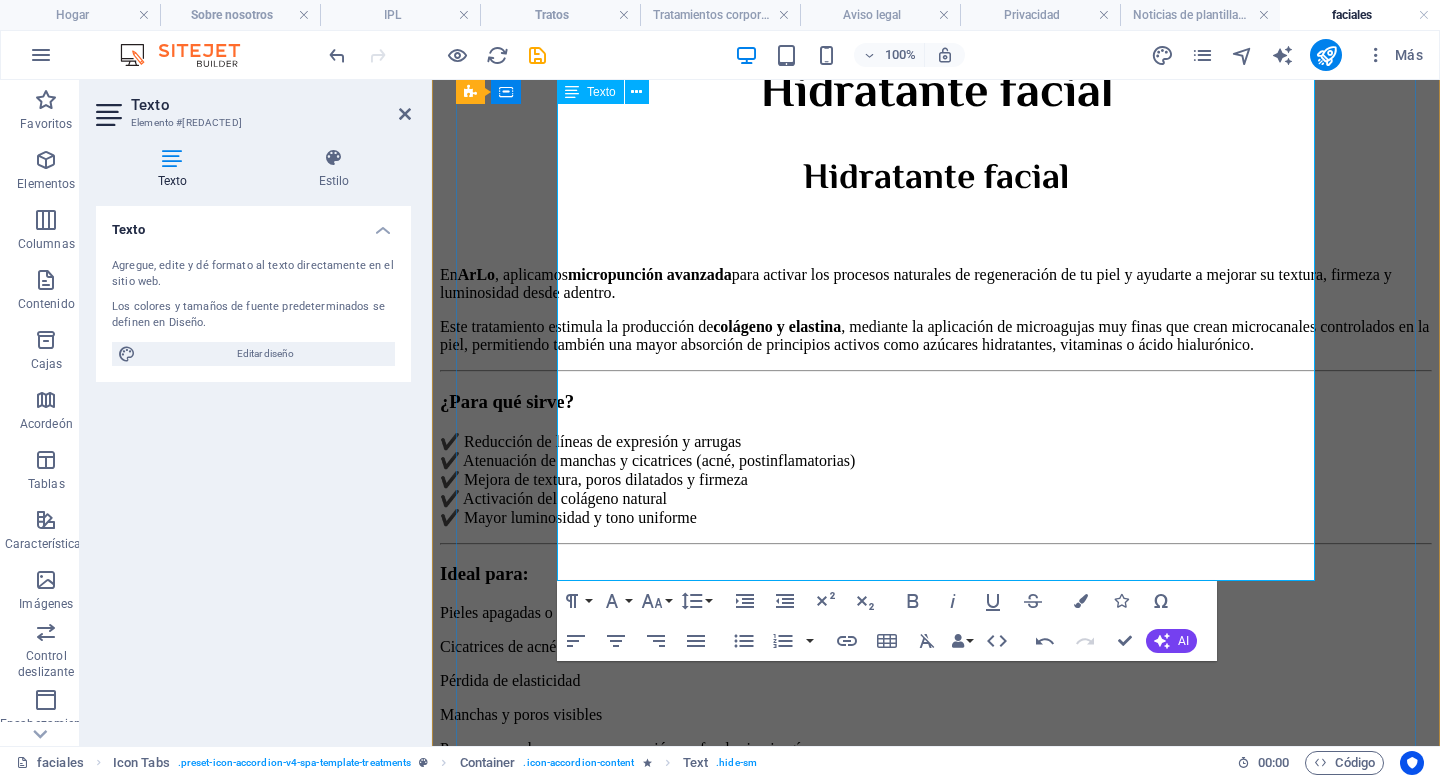 click on "Clínica" at bounding box center [503, 879] 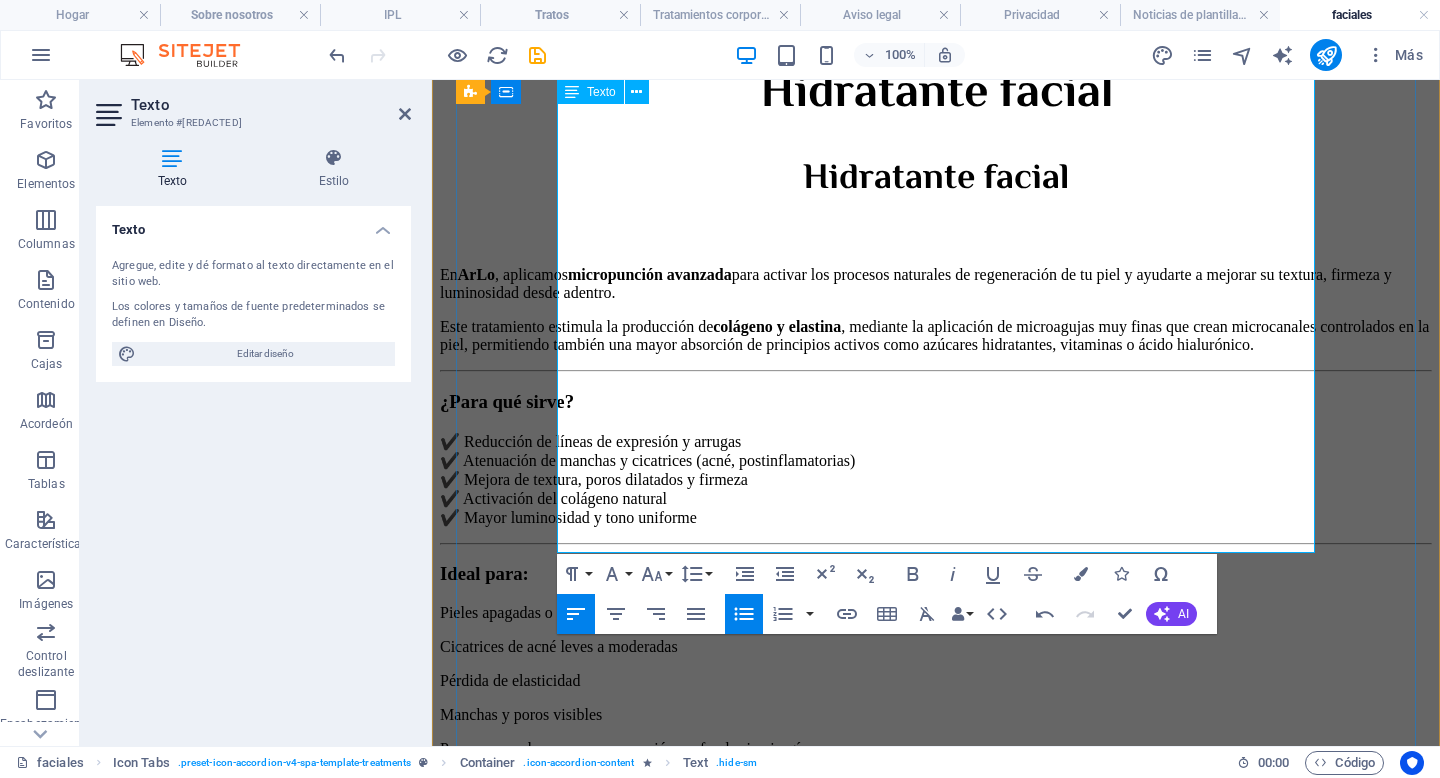 type 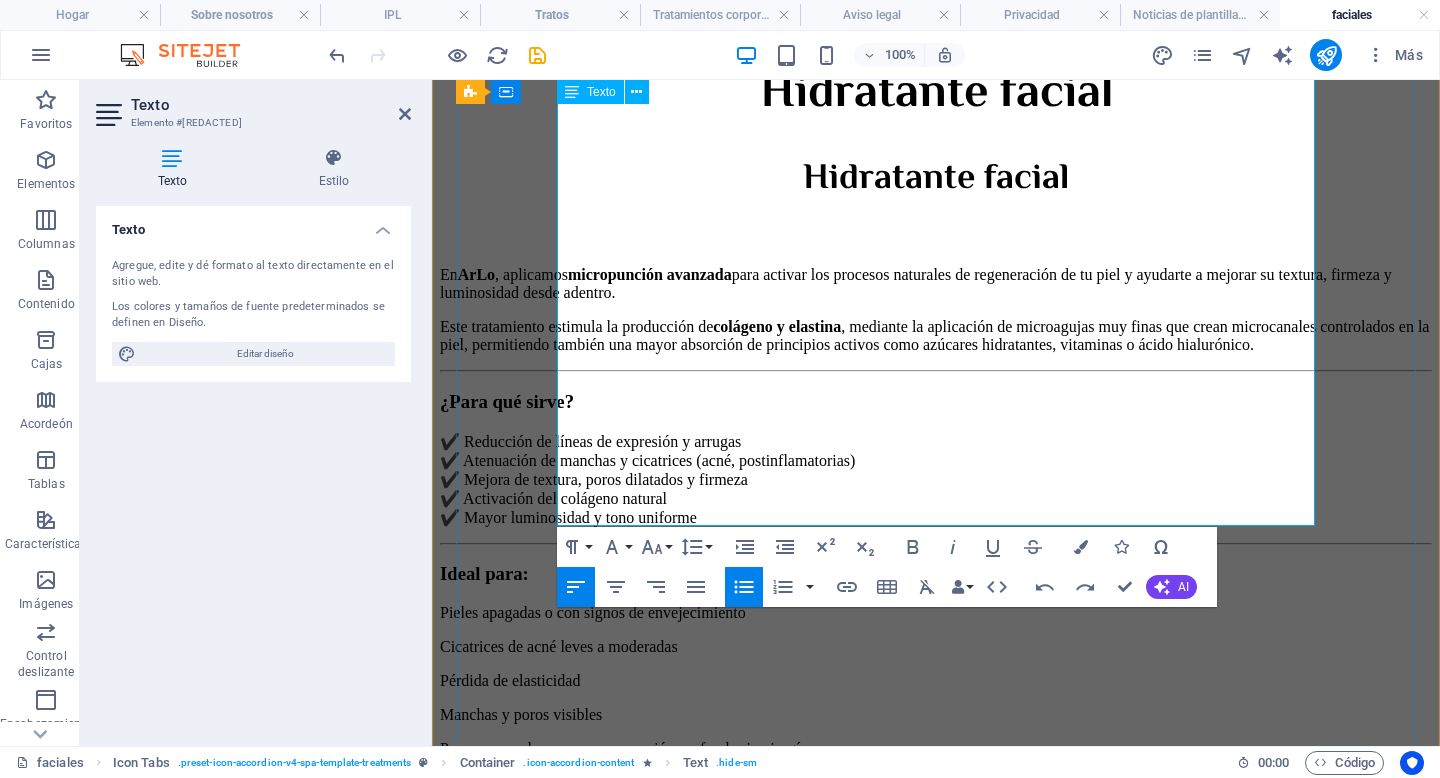 click on "📆 Se recomienda de 3 a 5 sesiones según el objetivo  ❗ Es normal un leve enrojecimiento post-tratamiento 📍Solo en  Clínica ArLo" at bounding box center [956, 845] 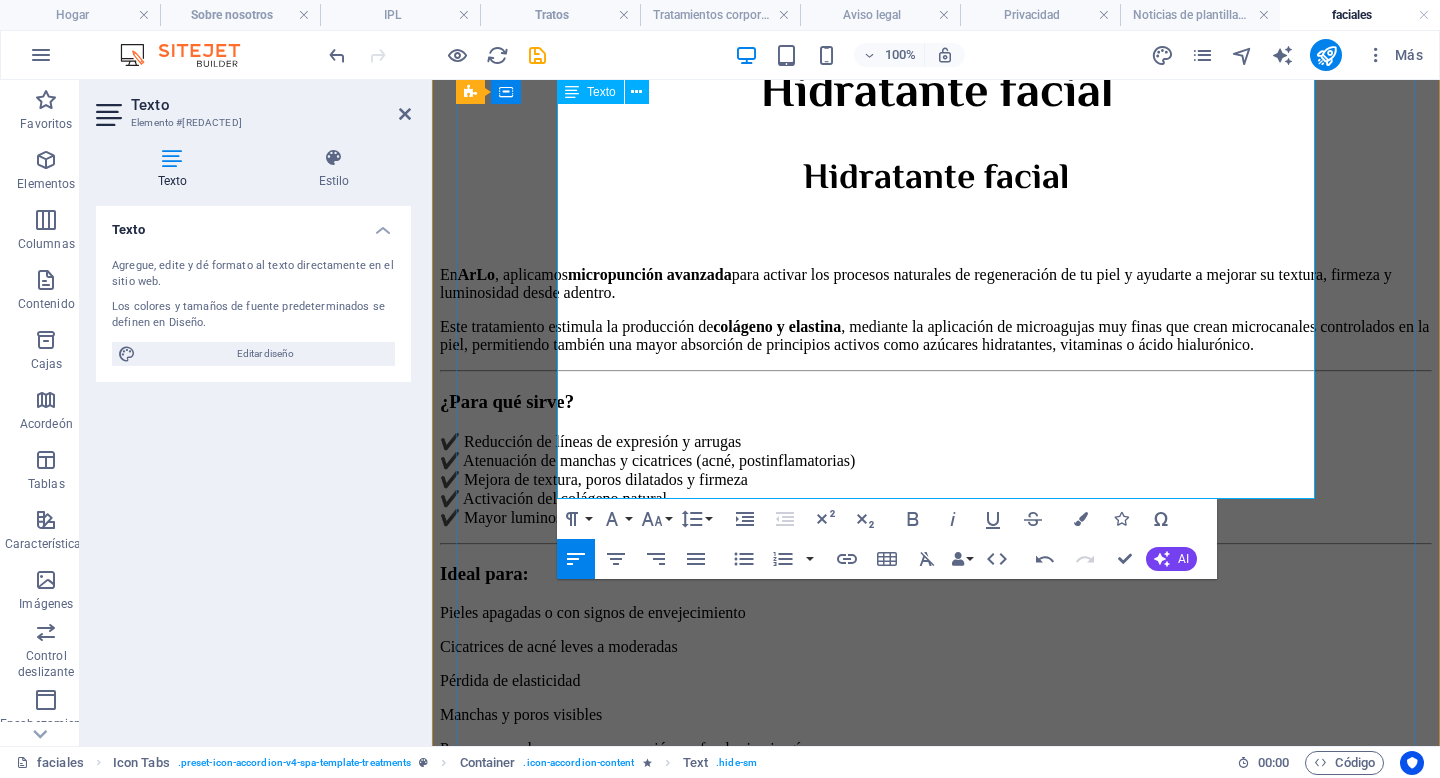 click on "Detalles del tratamiento:" at bounding box center [936, 806] 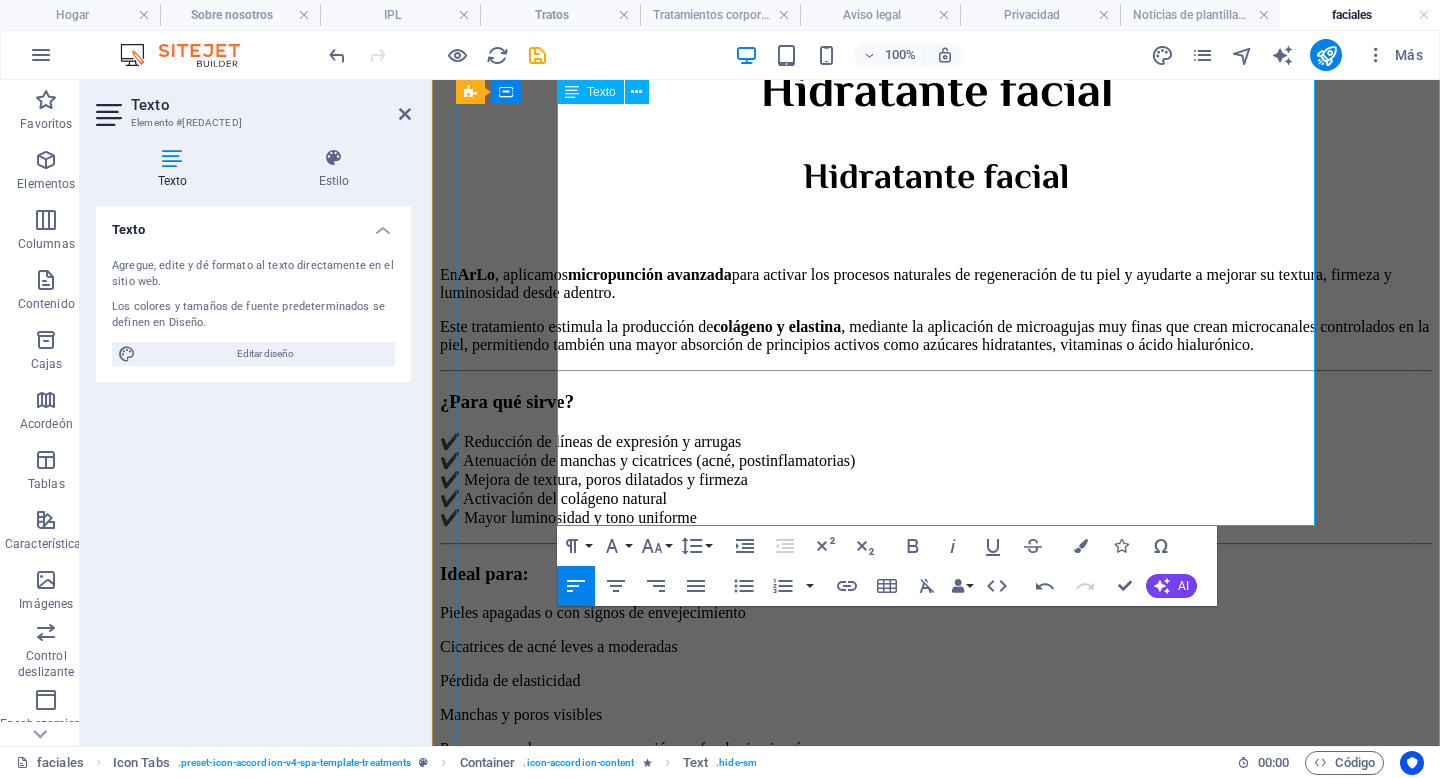 click on "❗ Es normal un leve enrojecimiento post-tratamiento" at bounding box center [933, 879] 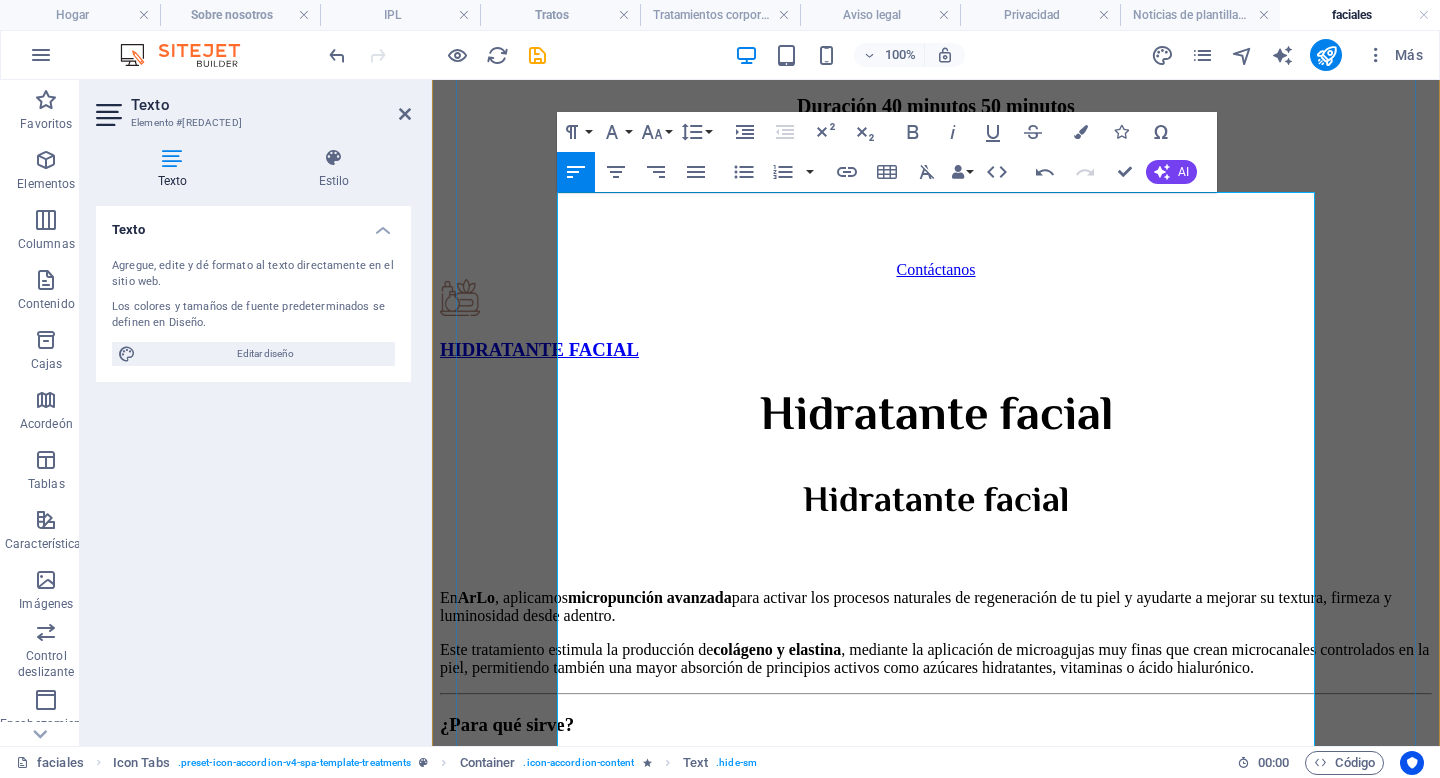scroll, scrollTop: 4987, scrollLeft: 0, axis: vertical 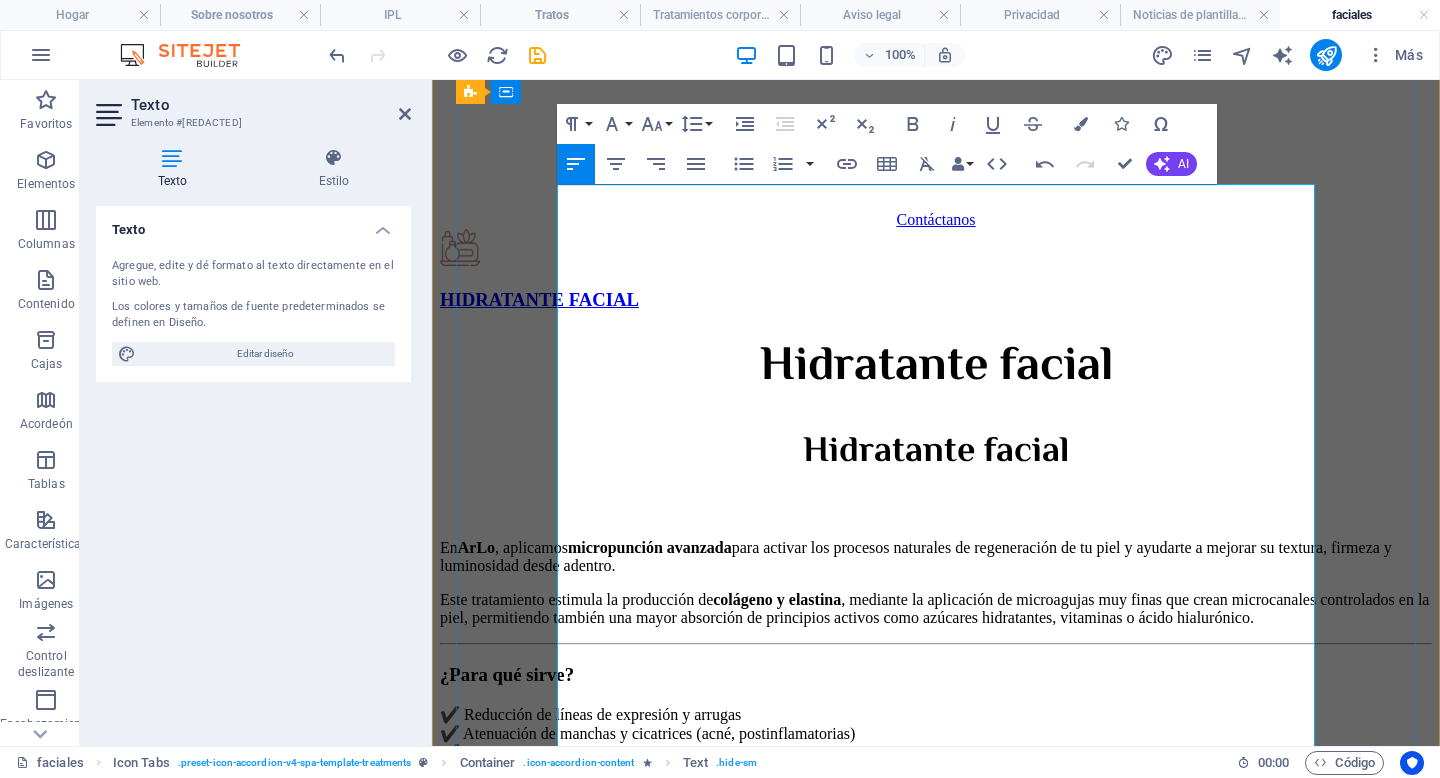 click on "En" at bounding box center [449, 547] 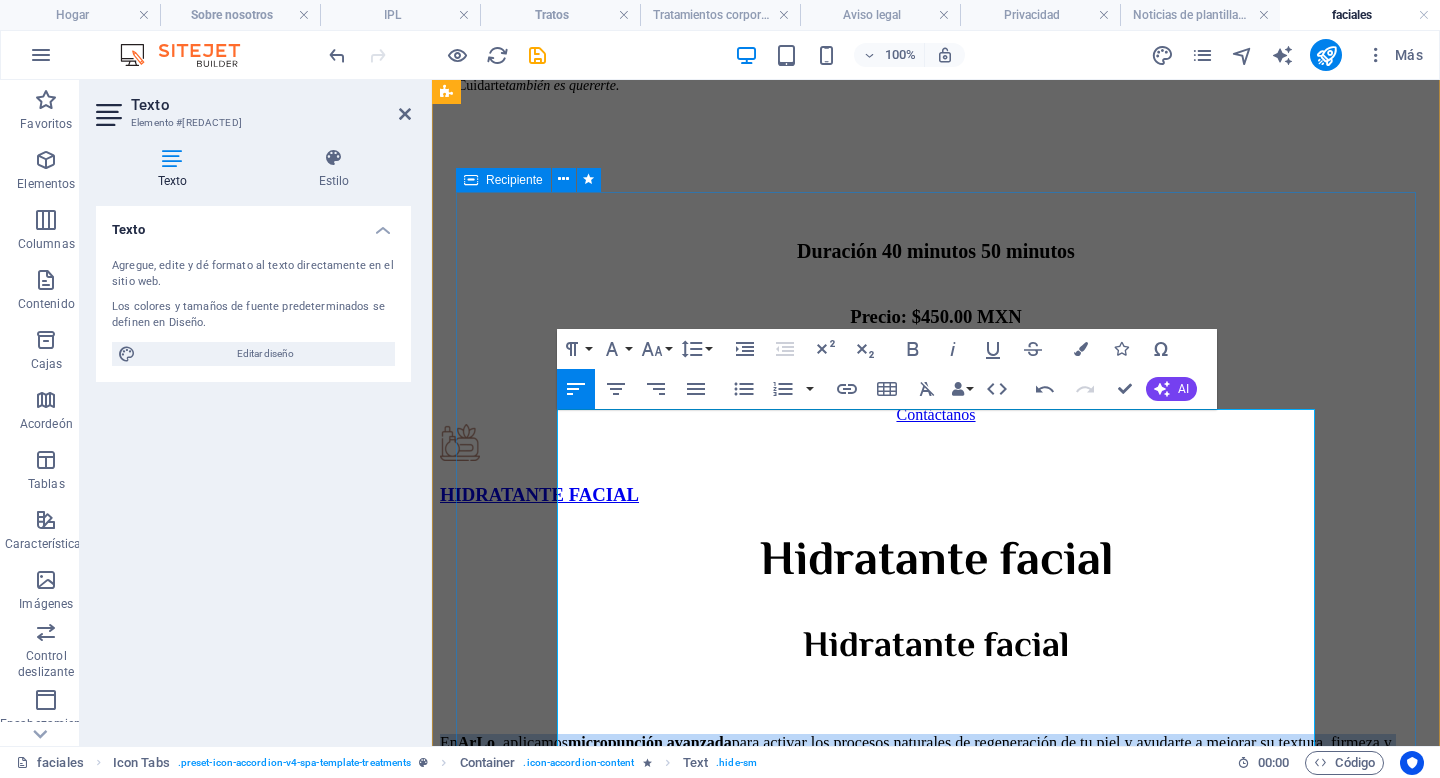 scroll, scrollTop: 4699, scrollLeft: 0, axis: vertical 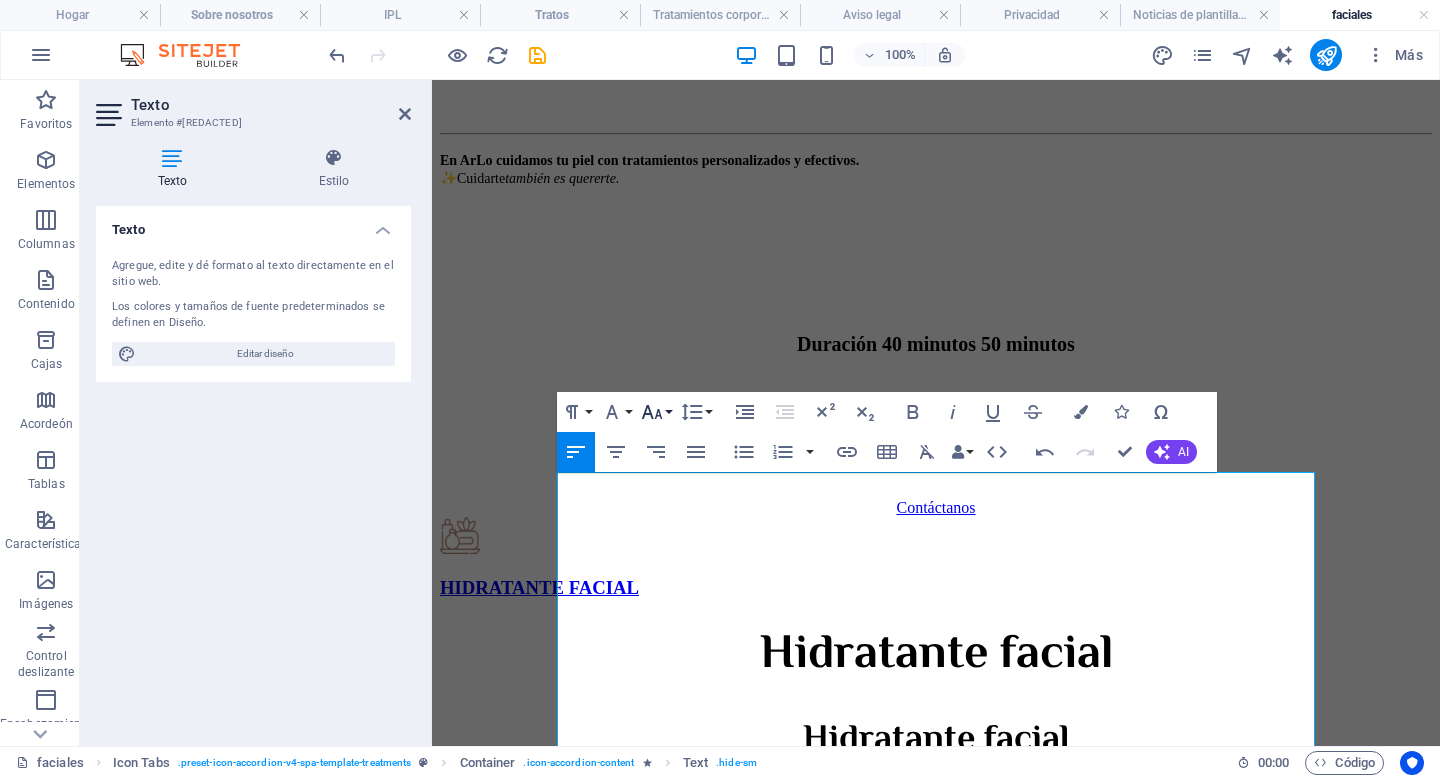 click on "Tamaño de fuente" at bounding box center (656, 412) 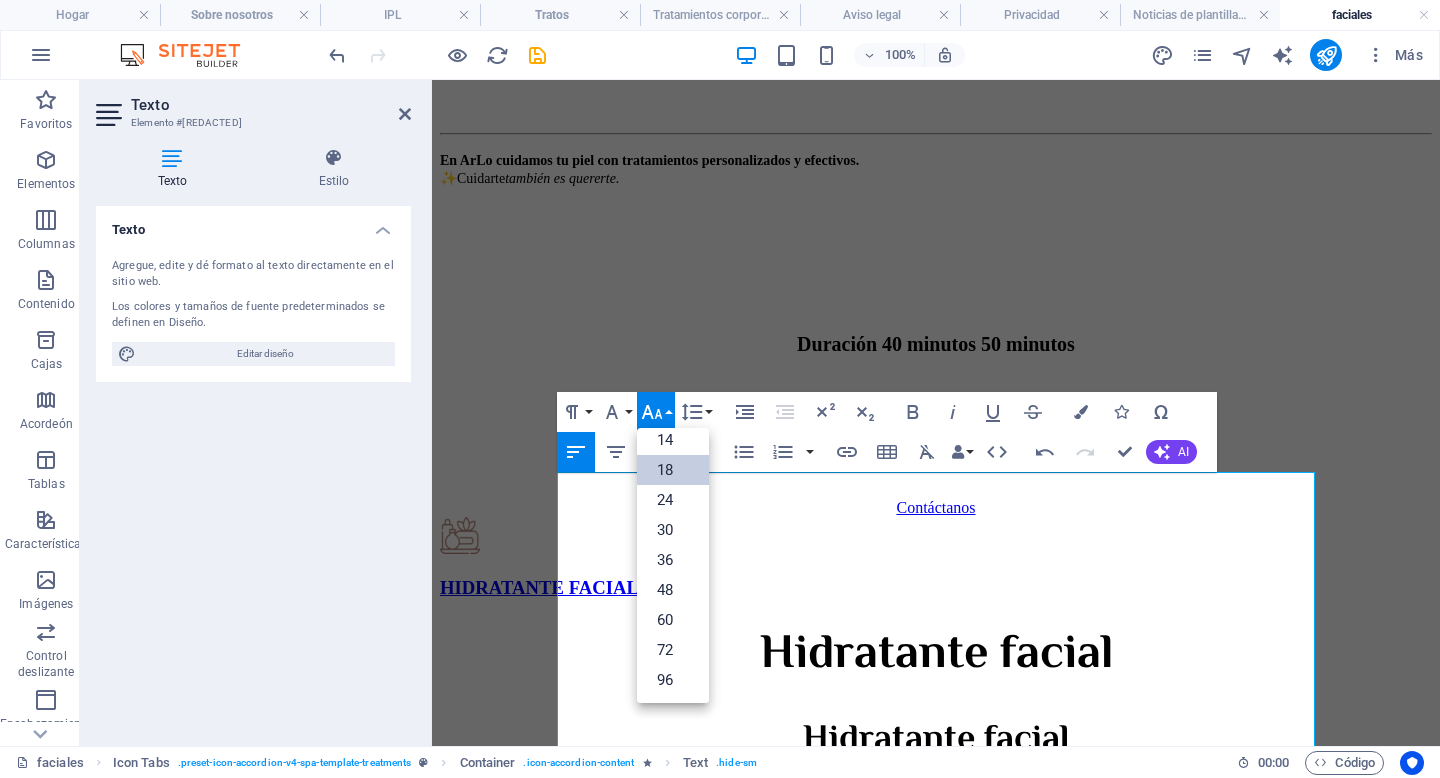 scroll, scrollTop: 161, scrollLeft: 0, axis: vertical 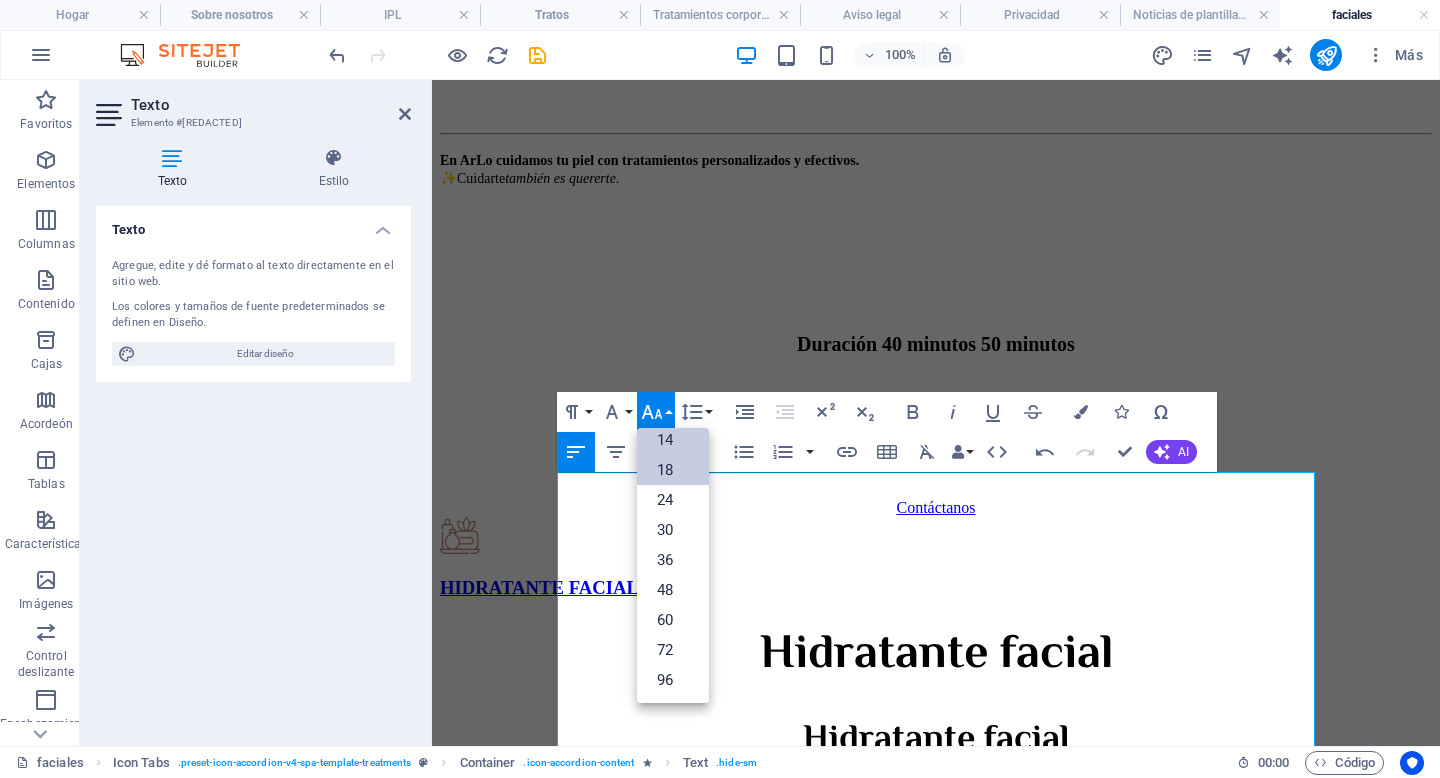 click on "14" at bounding box center (665, 440) 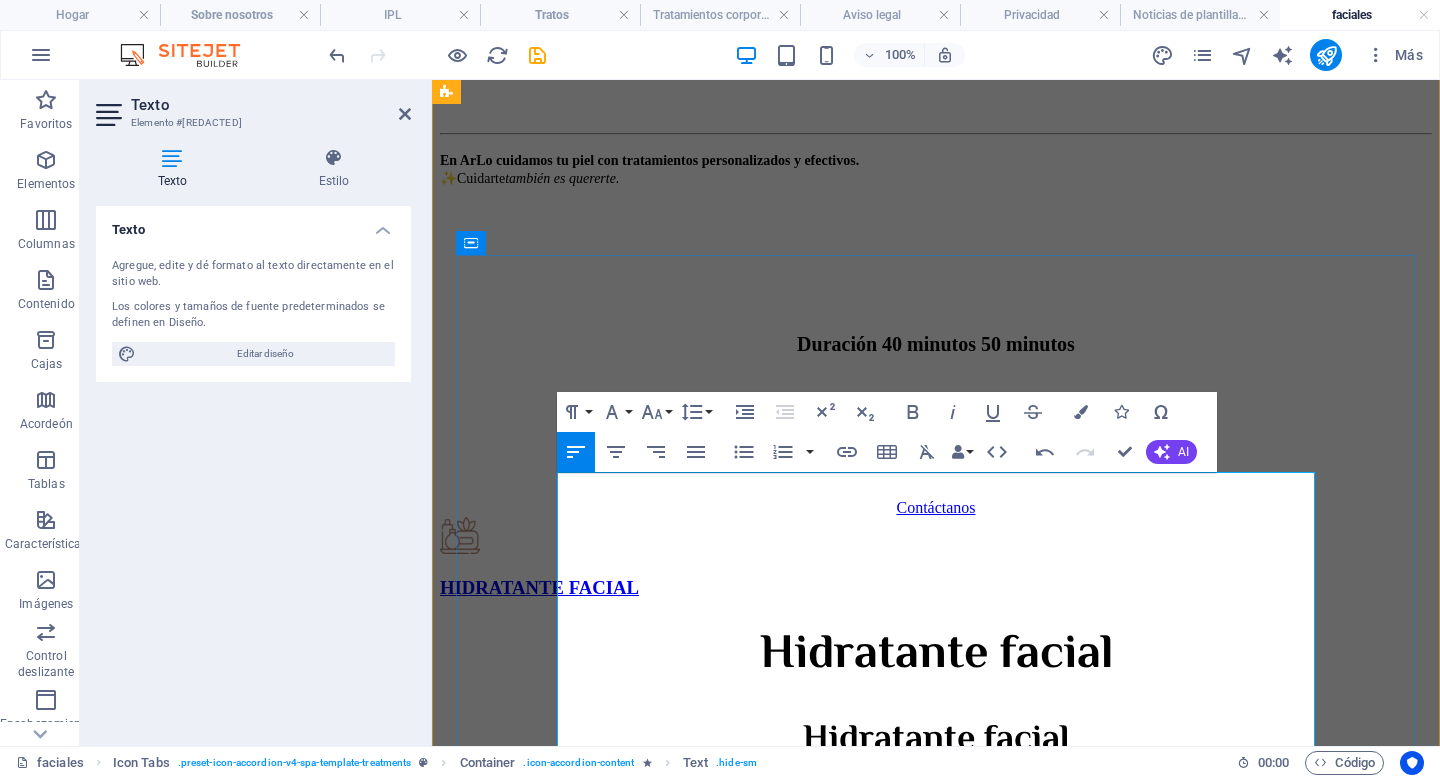 click on "✔️ Reducción de líneas de expresión y arrugas  ✔️ Atenuación de manchas y cicatrices (acné, postinflamatorias)  ✔️ Mejora de textura, poros dilatados y firmeza  ✔️ Activación del colágeno natural  ✔️ Mayor luminosidad y tono uniforme" at bounding box center (936, 1020) 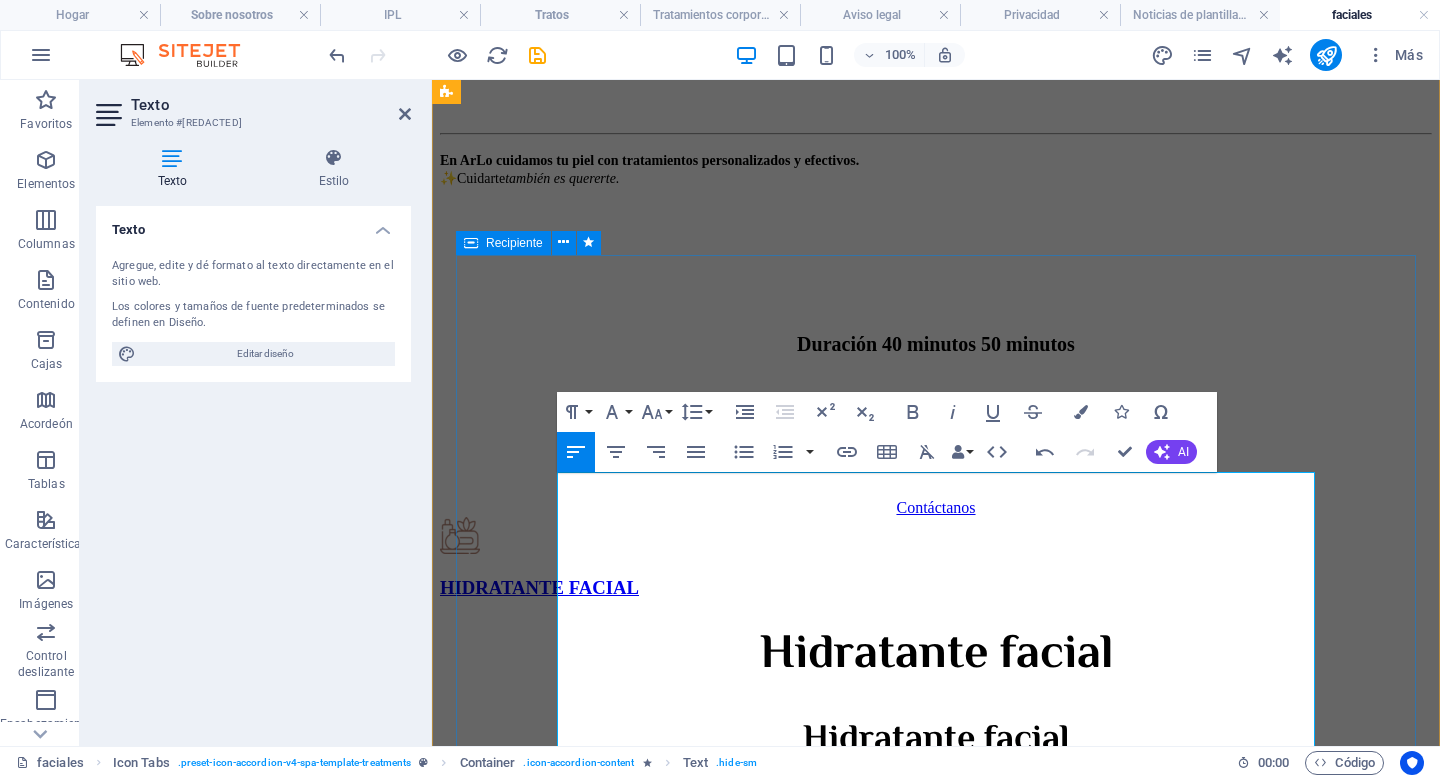 click on "Hidratante facial
Hidratante facial
En  ArLo  , aplicamos  micropunción avanzada  para activar los procesos naturales de regeneración de tu piel y ayudarte a mejorar su textura, firmeza y luminosidad desde adentro. Este tratamiento estimula la producción de  colágeno y elastina  , mediante la aplicación de microagujas muy finas que crean microcanales controlados en la piel, permitiendo también una mayor absorción de principios activos como azúcares hidratantes, vitaminas o ácido hialurónico. ¿Para qué sirve? ✔️ Reducción de líneas de expresión y arrugas  ✔️ Atenuación de manchas y cicatrices (acné, postinflamatorias)  ✔️ Mejora de textura, poros dilatados y firmeza  ✔️ Activación del colágeno natural  ✔️ Mayor luminosidad y tono uniforme Ideal para: Pieles apagadas o con signos de envejecimiento Cicatrices de acné leves a moderadas Pérdida de elasticidad Manchas y poros visibles Personas que buscan una renovación profunda sin cirugía Detalles del tratamiento: ❗" at bounding box center [936, 1228] 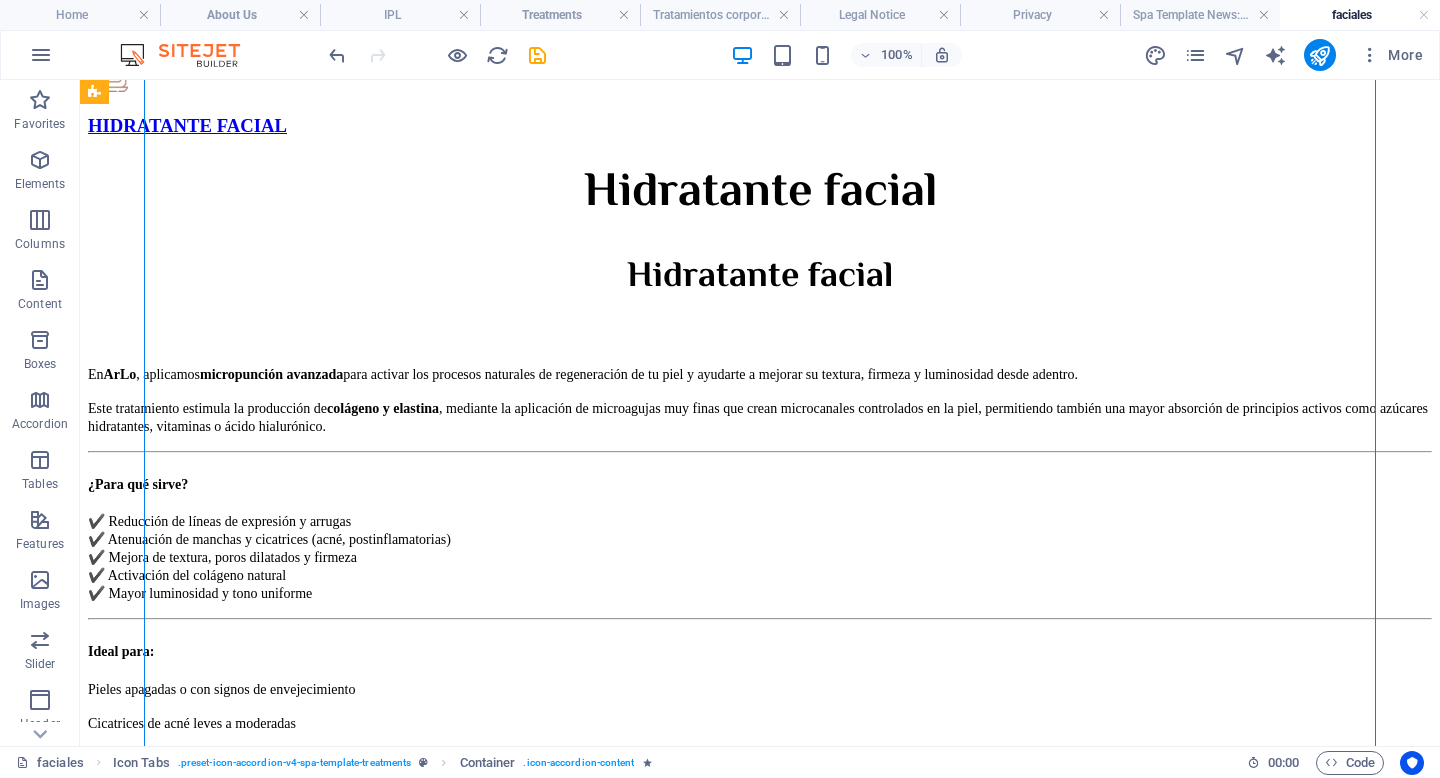 scroll, scrollTop: 5445, scrollLeft: 0, axis: vertical 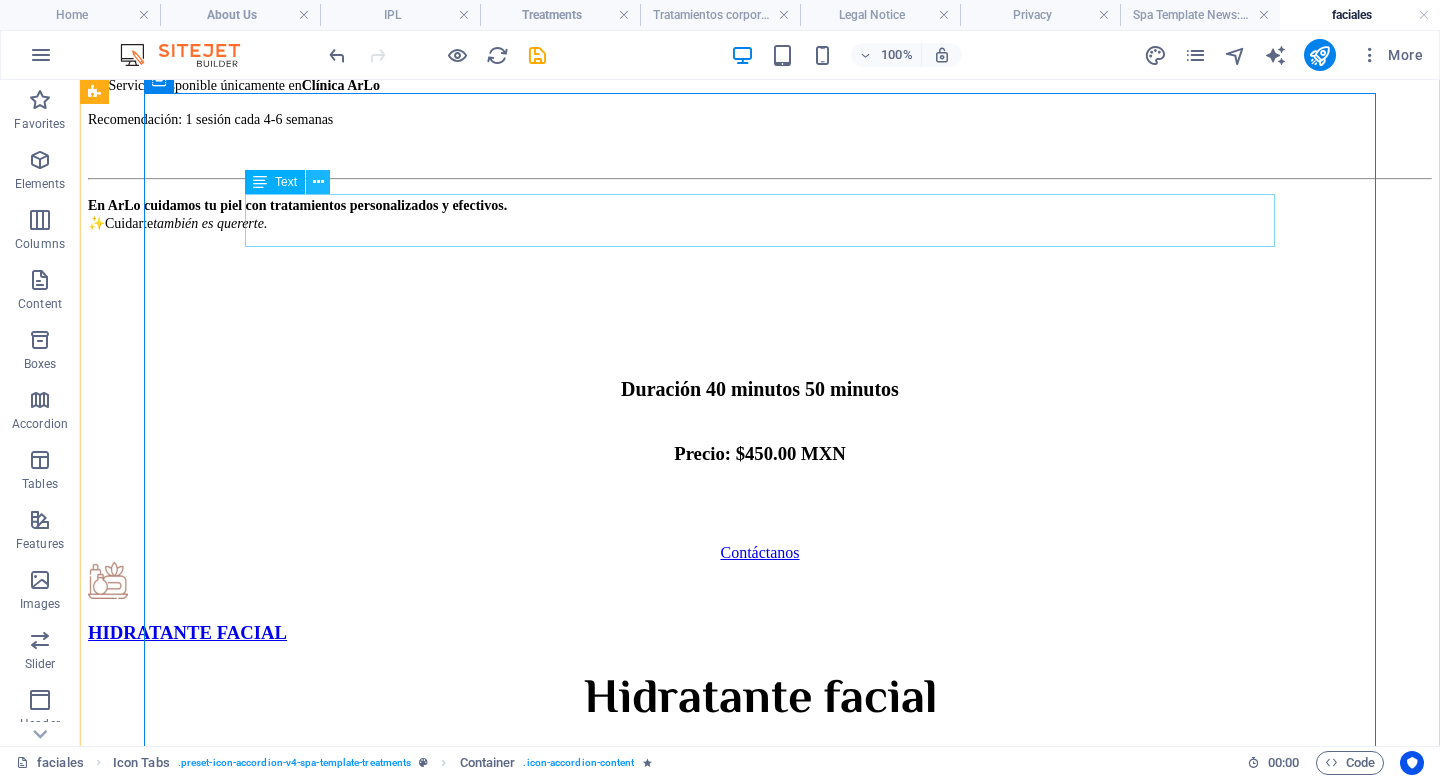 click at bounding box center [318, 182] 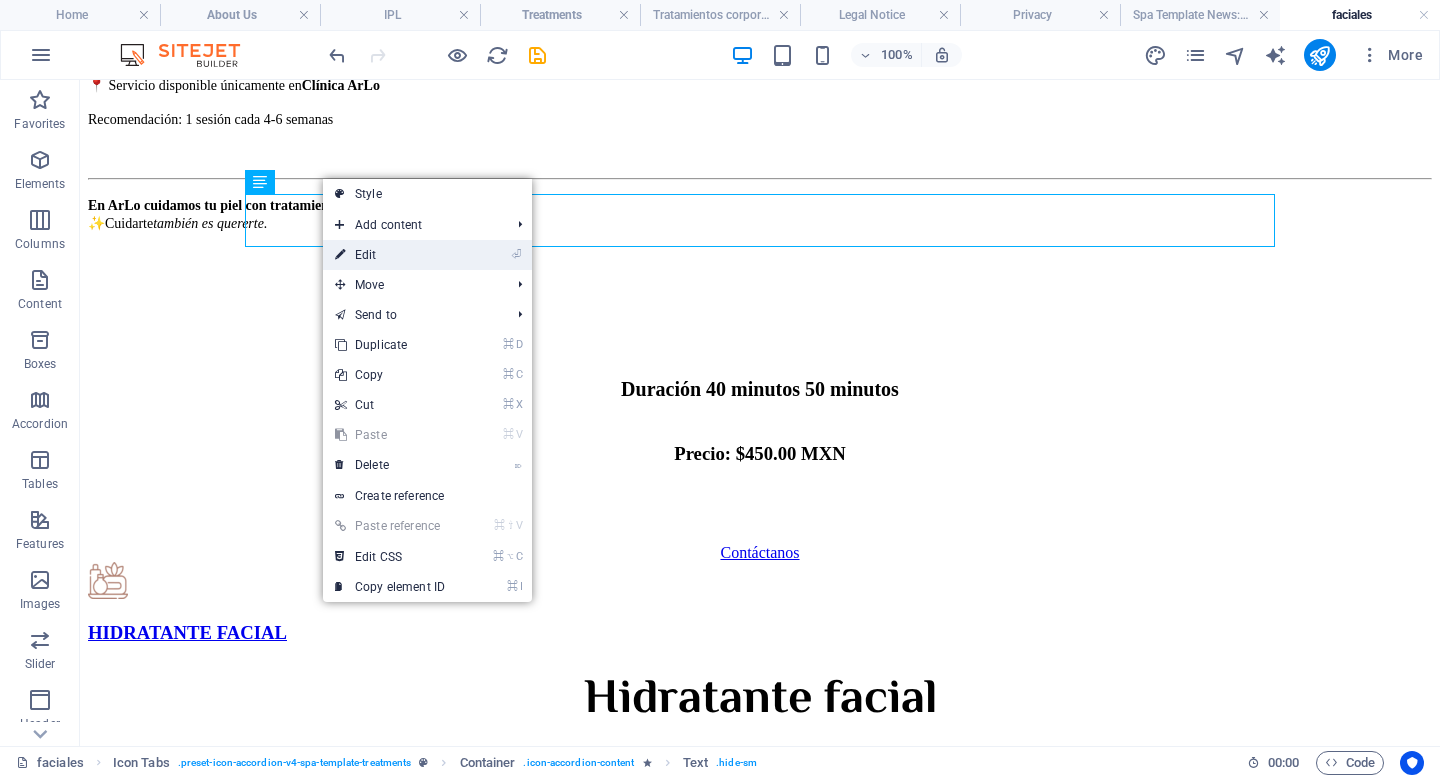 click on "⏎  Edit" at bounding box center (390, 255) 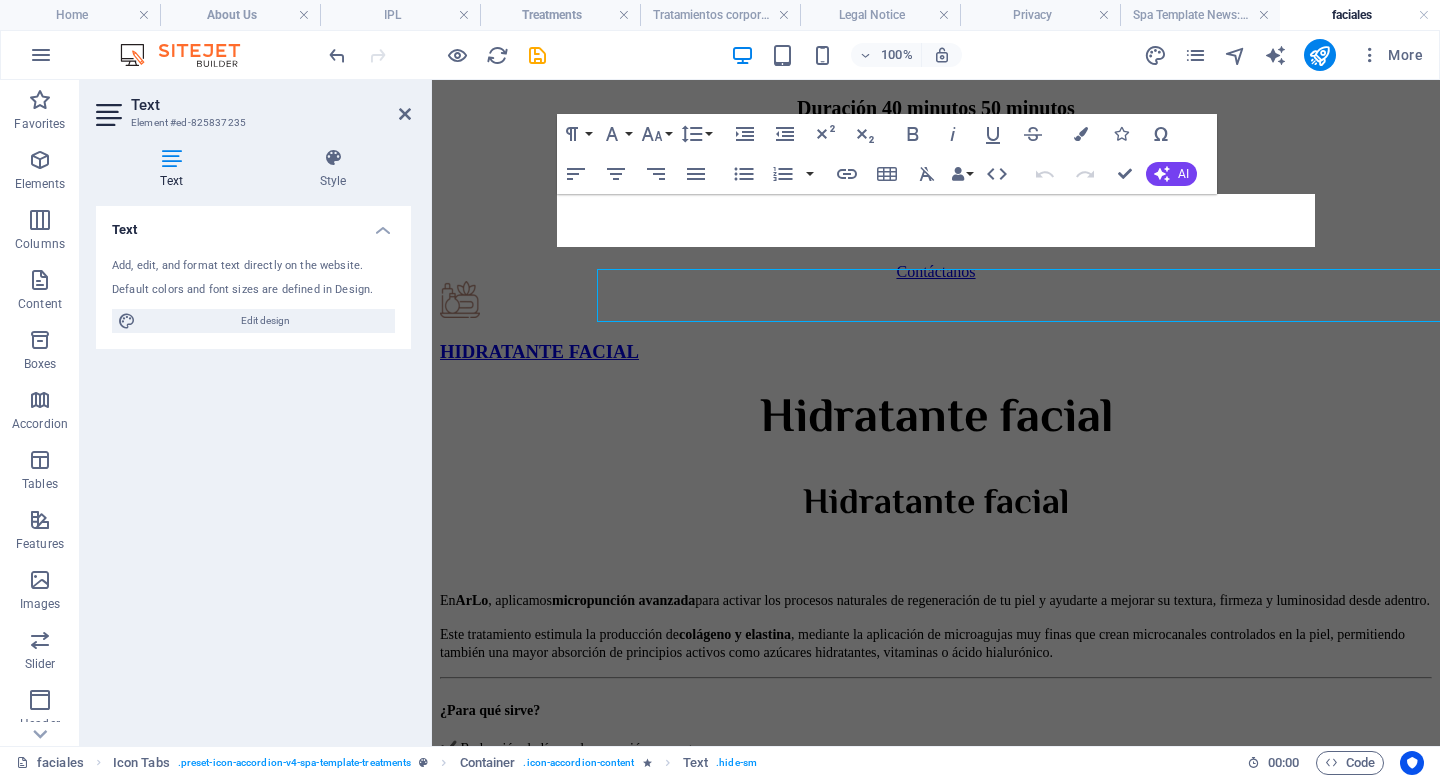 scroll, scrollTop: 4861, scrollLeft: 0, axis: vertical 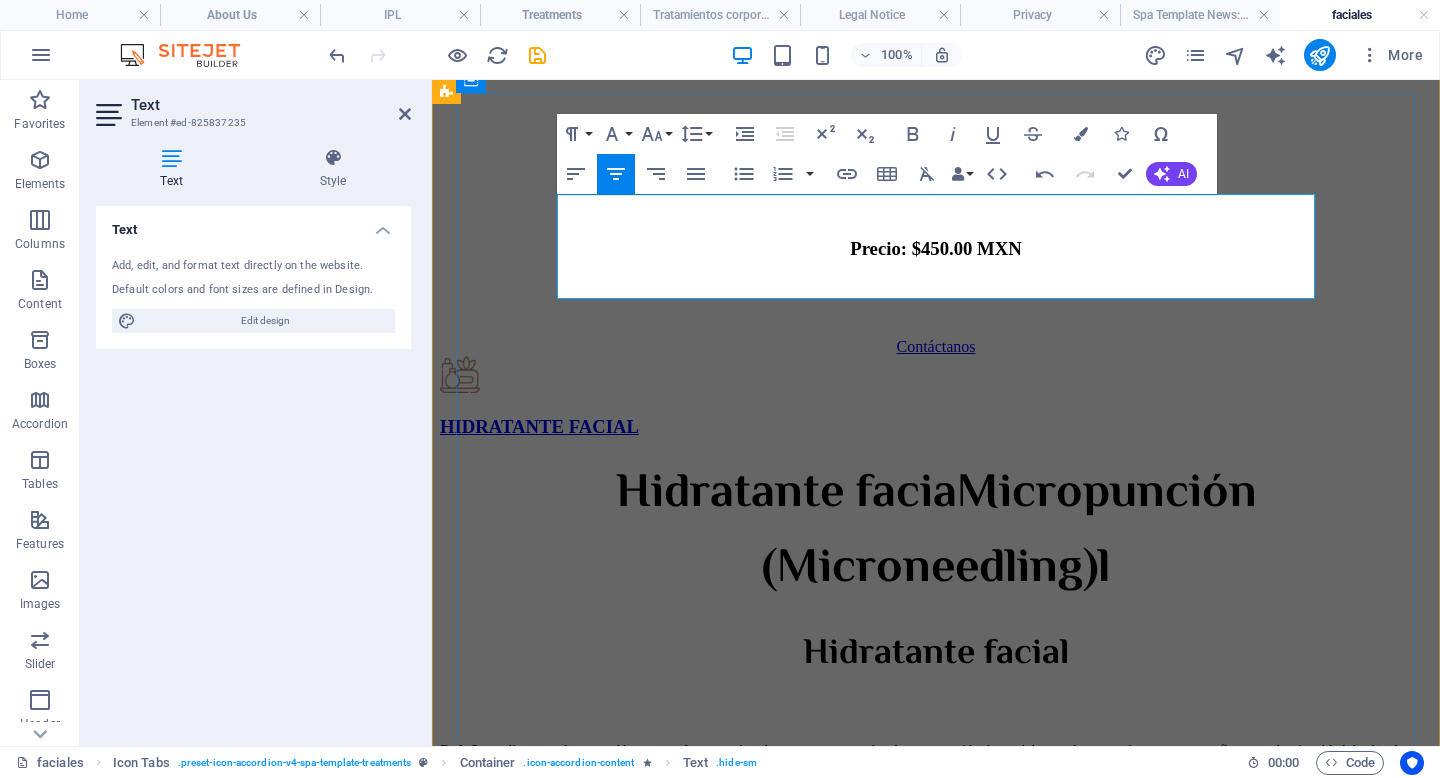 click on "Hidratante faciaMicropunción (Microneedling)l" at bounding box center (936, 532) 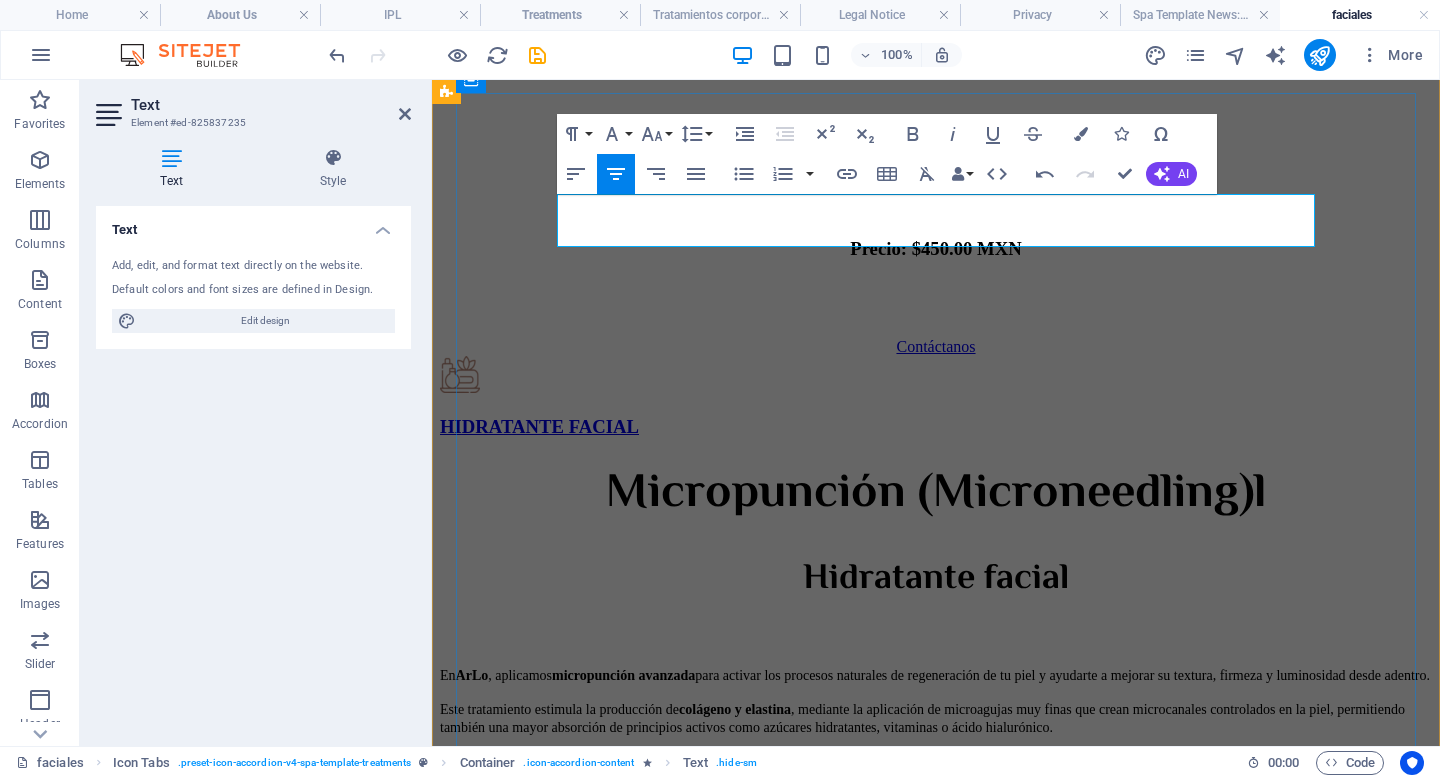 click on "Micropunción (Microneedling)l" at bounding box center [936, 494] 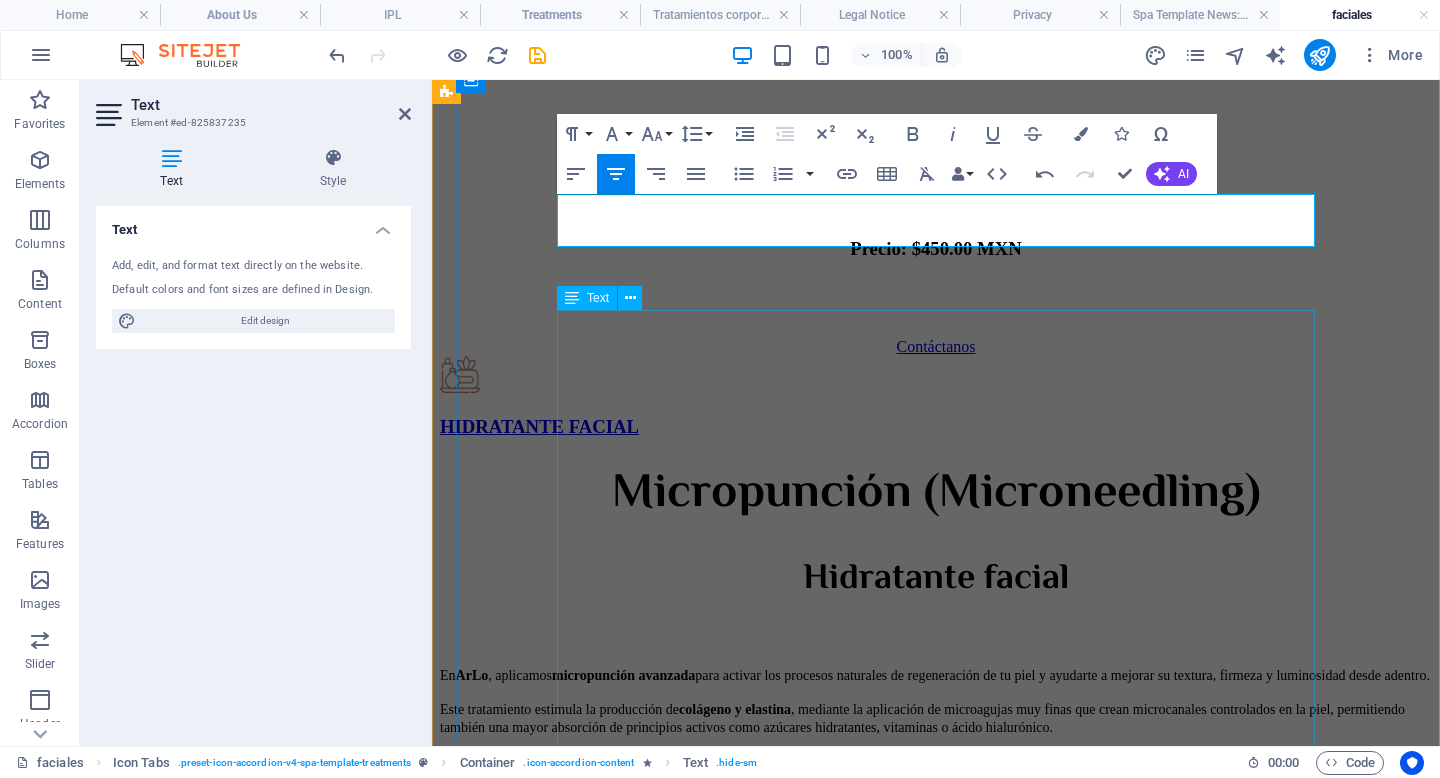 click on "En  ArLo  , aplicamos  micropunción avanzada  para activar los procesos naturales de regeneración de tu piel y ayudarte a mejorar su textura, firmeza y luminosidad desde adentro. Este tratamiento estimula la producción de  colágeno y elastina  , mediante la aplicación de microagujas muy finas que crean microcanales controlados en la piel, permitiendo también una mayor absorción de principios activos como azúcares hidratantes, vitaminas o ácido hialurónico. ¿Para qué sirve? ✔️ Reducción de líneas de expresión y arrugas  ✔️ Atenuación de manchas y cicatrices (acné, postinflamatorias)  ✔️ Mejora de textura, poros dilatados y firmeza  ✔️ Activación del colágeno natural  ✔️ Mayor luminosidad y tono uniforme Ideal para: Pieles apagadas o con signos de envejecimiento Cicatrices de acné leves a moderadas Pérdida de elasticidad Manchas y poros visibles Personas que buscan una renovación profunda sin cirugía Detalles del tratamiento: ❗  📍Solo en  Clínica ArLo" at bounding box center (936, 1025) 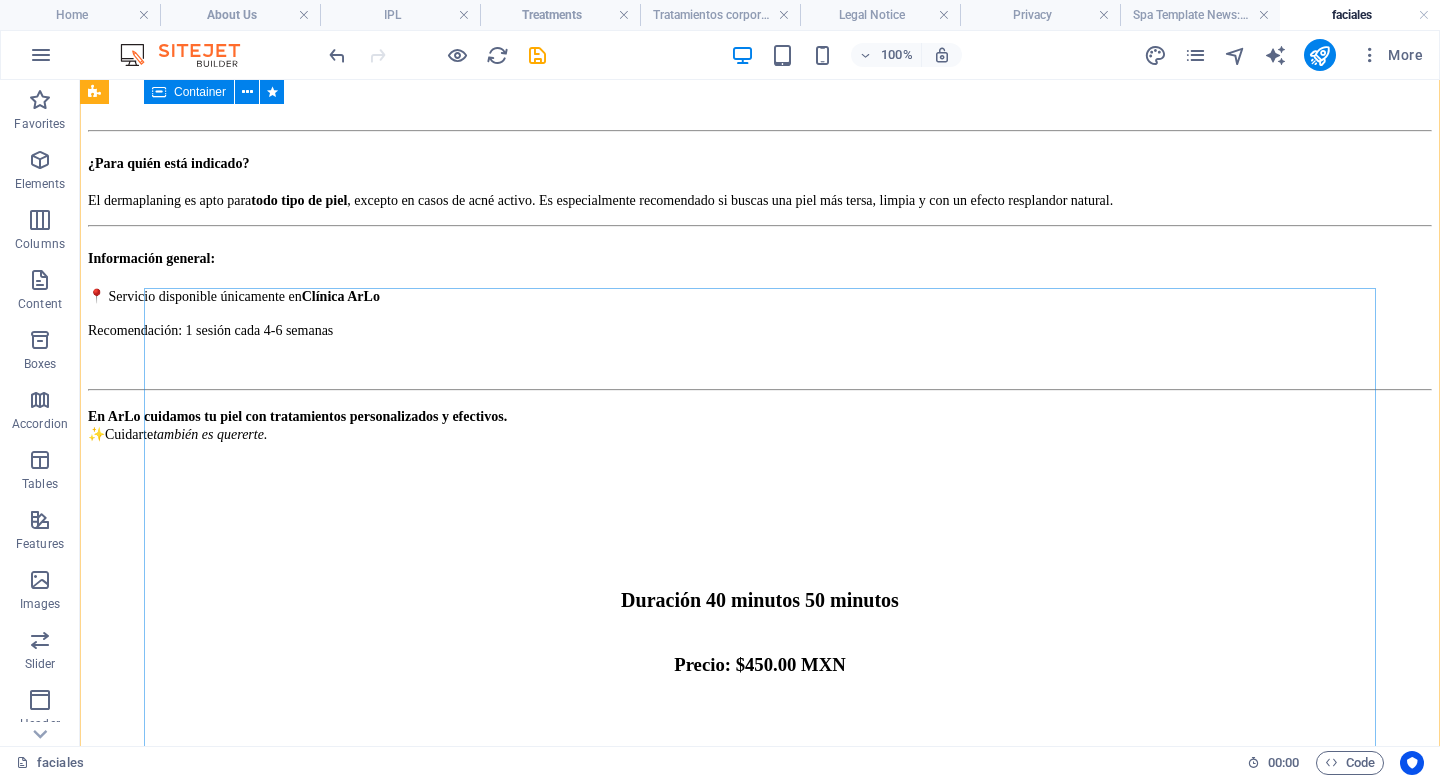 scroll, scrollTop: 4723, scrollLeft: 0, axis: vertical 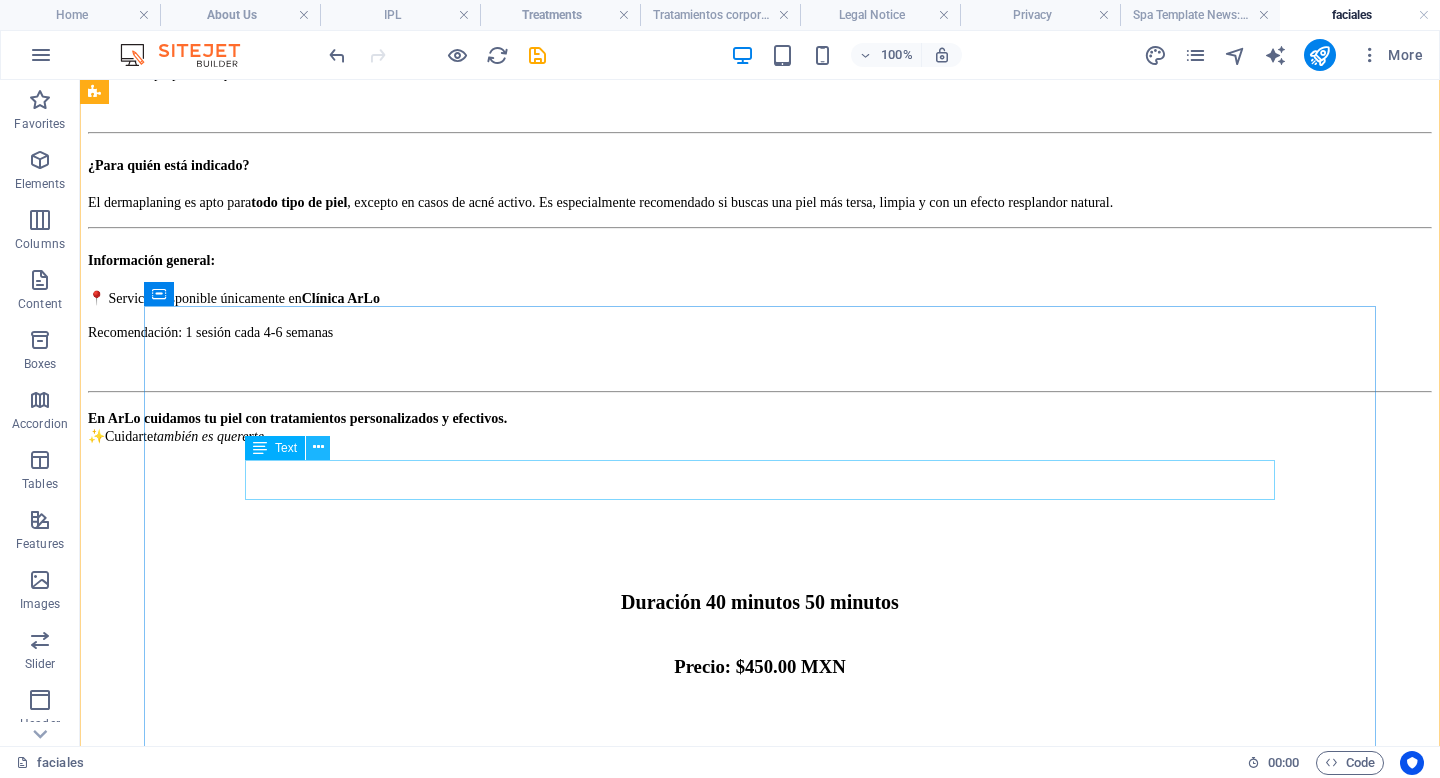 click at bounding box center (318, 447) 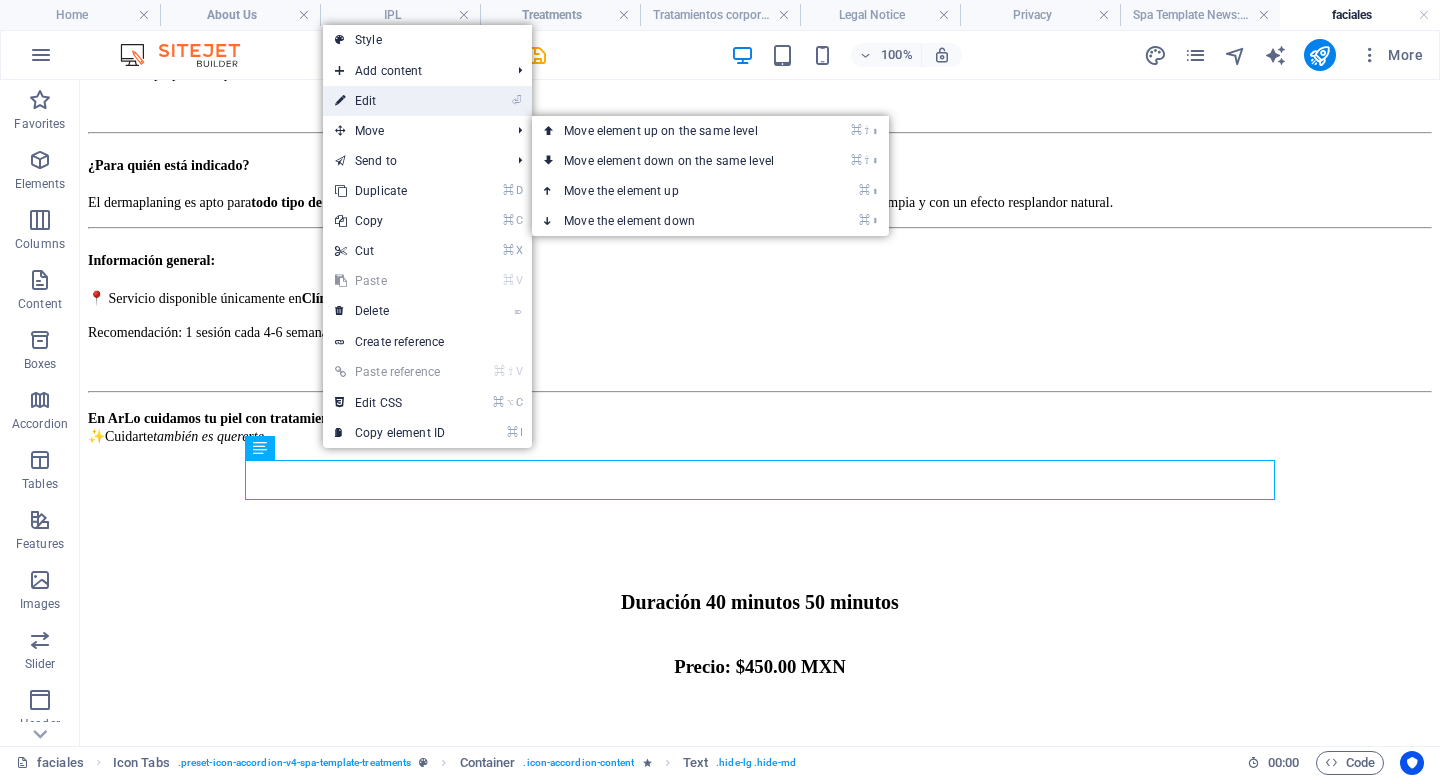 click on "⏎  Edit" at bounding box center [390, 101] 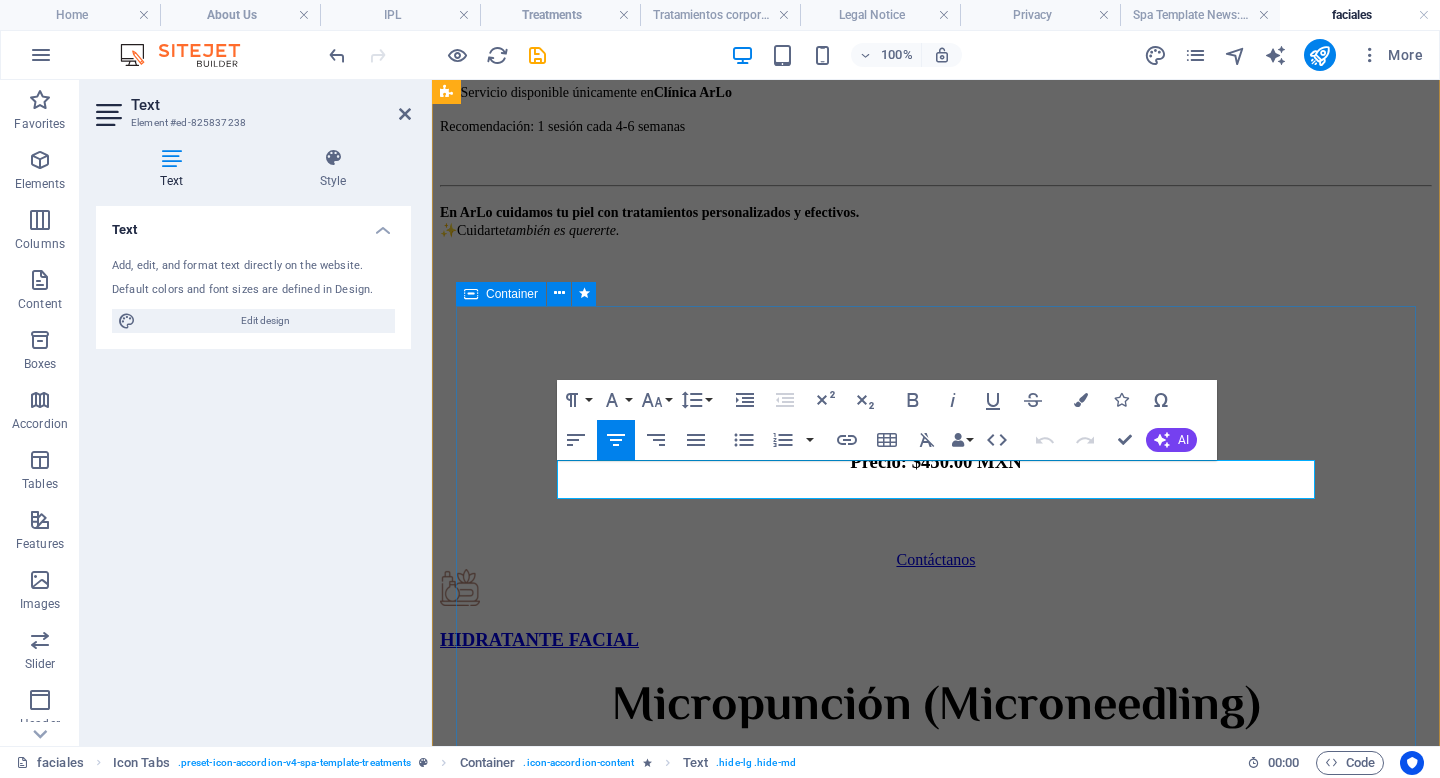 click on "Micropunción (Microneedling)
Hidratante facial
En  ArLo  , aplicamos  micropunción avanzada  para activar los procesos naturales de regeneración de tu piel y ayudarte a mejorar su textura, firmeza y luminosidad desde adentro. Este tratamiento estimula la producción de  colágeno y elastina  , mediante la aplicación de microagujas muy finas que crean microcanales controlados en la piel, permitiendo también una mayor absorción de principios activos como azúcares hidratantes, vitaminas o ácido hialurónico. ¿Para qué sirve? ✔️ Reducción de líneas de expresión y arrugas  ✔️ Atenuación de manchas y cicatrices (acné, postinflamatorias)  ✔️ Mejora de textura, poros dilatados y firmeza  ✔️ Activación del colágeno natural  ✔️ Mayor luminosidad y tono uniforme Ideal para: Pieles apagadas o con signos de envejecimiento Cicatrices de acné leves a moderadas Pérdida de elasticidad Manchas y poros visibles Personas que buscan una renovación profunda sin cirugía ❗  📍Solo en" at bounding box center [936, 1280] 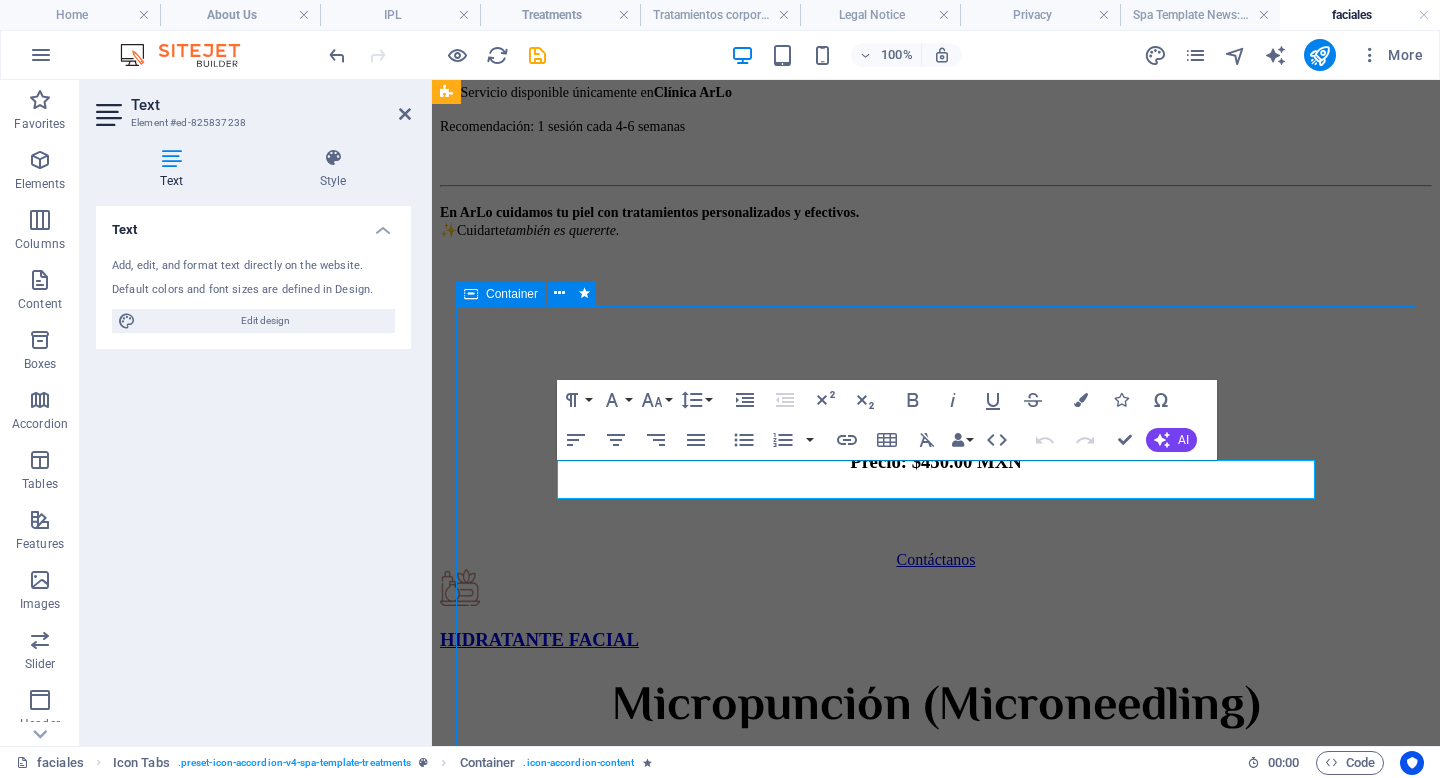 scroll, scrollTop: 4723, scrollLeft: 0, axis: vertical 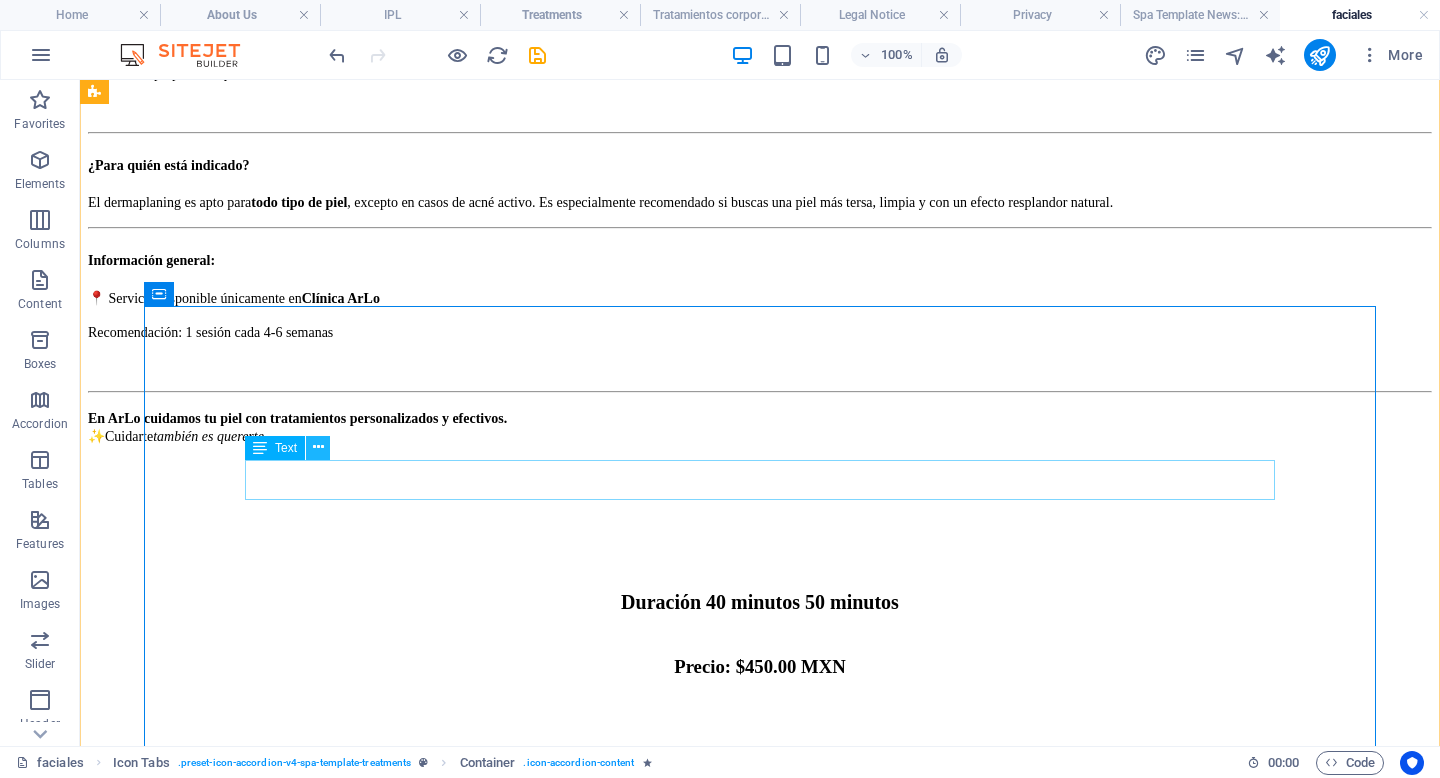 click at bounding box center [318, 447] 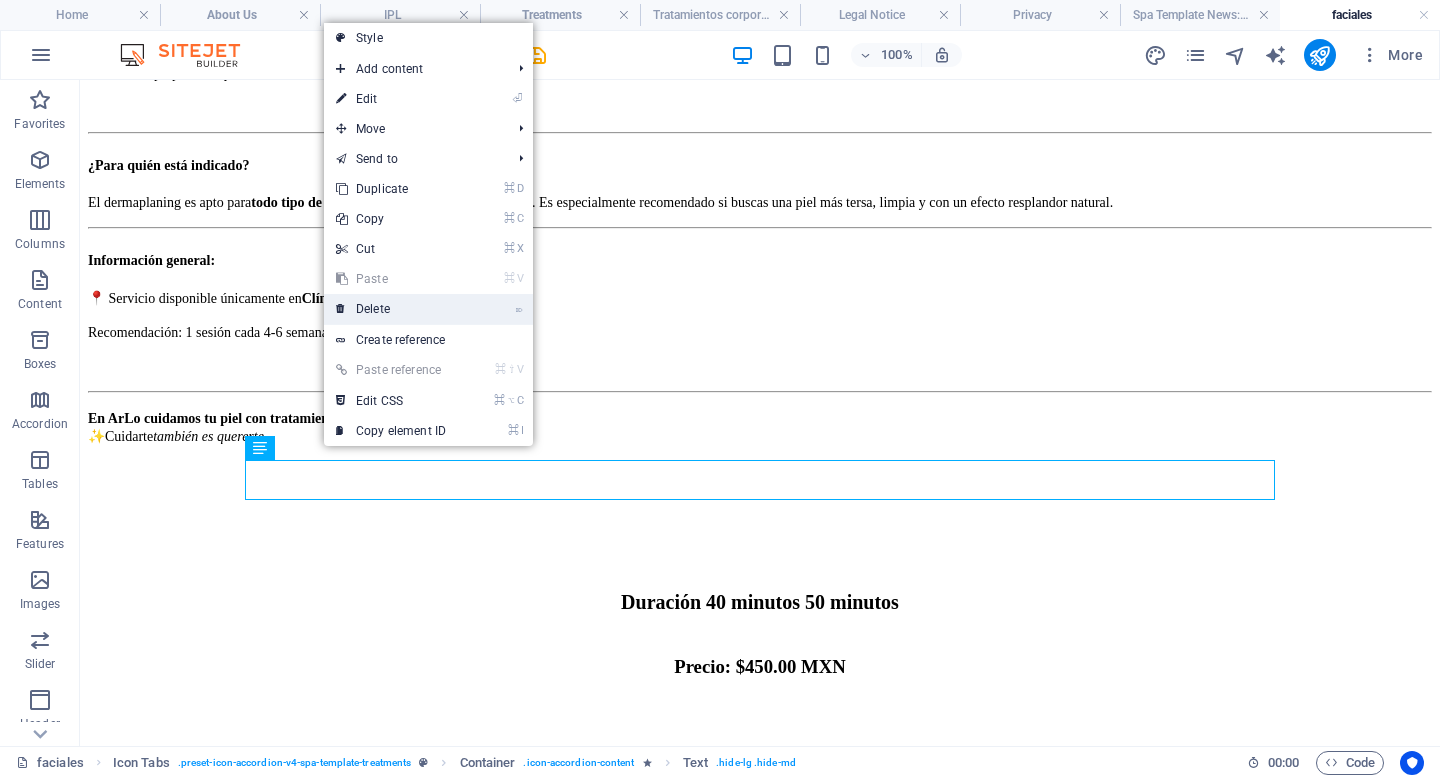 click on "⌦  Delete" at bounding box center [391, 309] 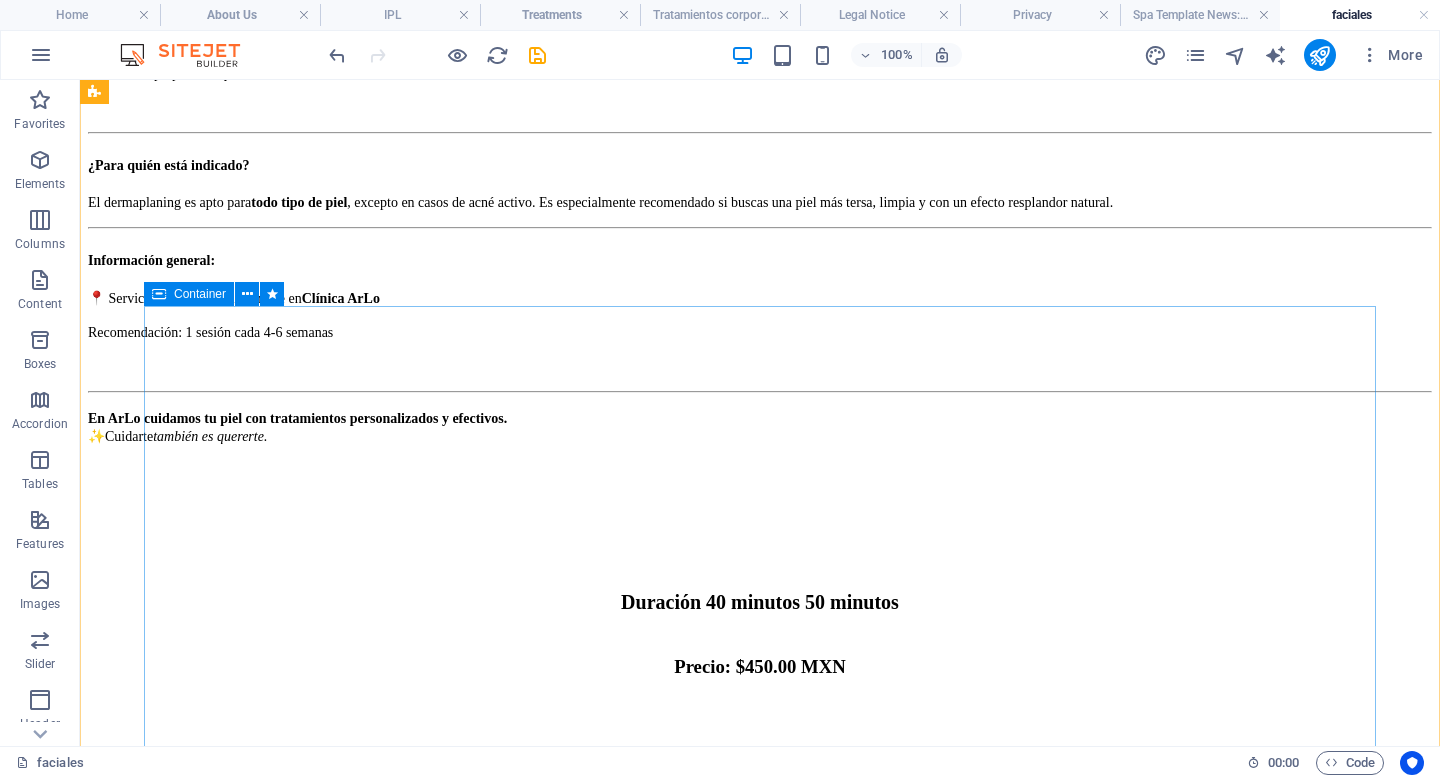 click on "Micropunción (Microneedling)
En  ArLo  , aplicamos  micropunción avanzada  para activar los procesos naturales de regeneración de tu piel y ayudarte a mejorar su textura, firmeza y luminosidad desde adentro. Este tratamiento estimula la producción de  colágeno y elastina  , mediante la aplicación de microagujas muy finas que crean microcanales controlados en la piel, permitiendo también una mayor absorción de principios activos como azúcares hidratantes, vitaminas o ácido hialurónico. ¿Para qué sirve? ✔️ Reducción de líneas de expresión y arrugas  ✔️ Atenuación de manchas y cicatrices (acné, postinflamatorias)  ✔️ Mejora de textura, poros dilatados y firmeza  ✔️ Activación del colágeno natural  ✔️ Mayor luminosidad y tono uniforme Ideal para: Pieles apagadas o con signos de envejecimiento Cicatrices de acné leves a moderadas Pérdida de elasticidad Manchas y poros visibles Personas que buscan una renovación profunda sin cirugía Detalles del tratamiento: ❗" at bounding box center [760, 1448] 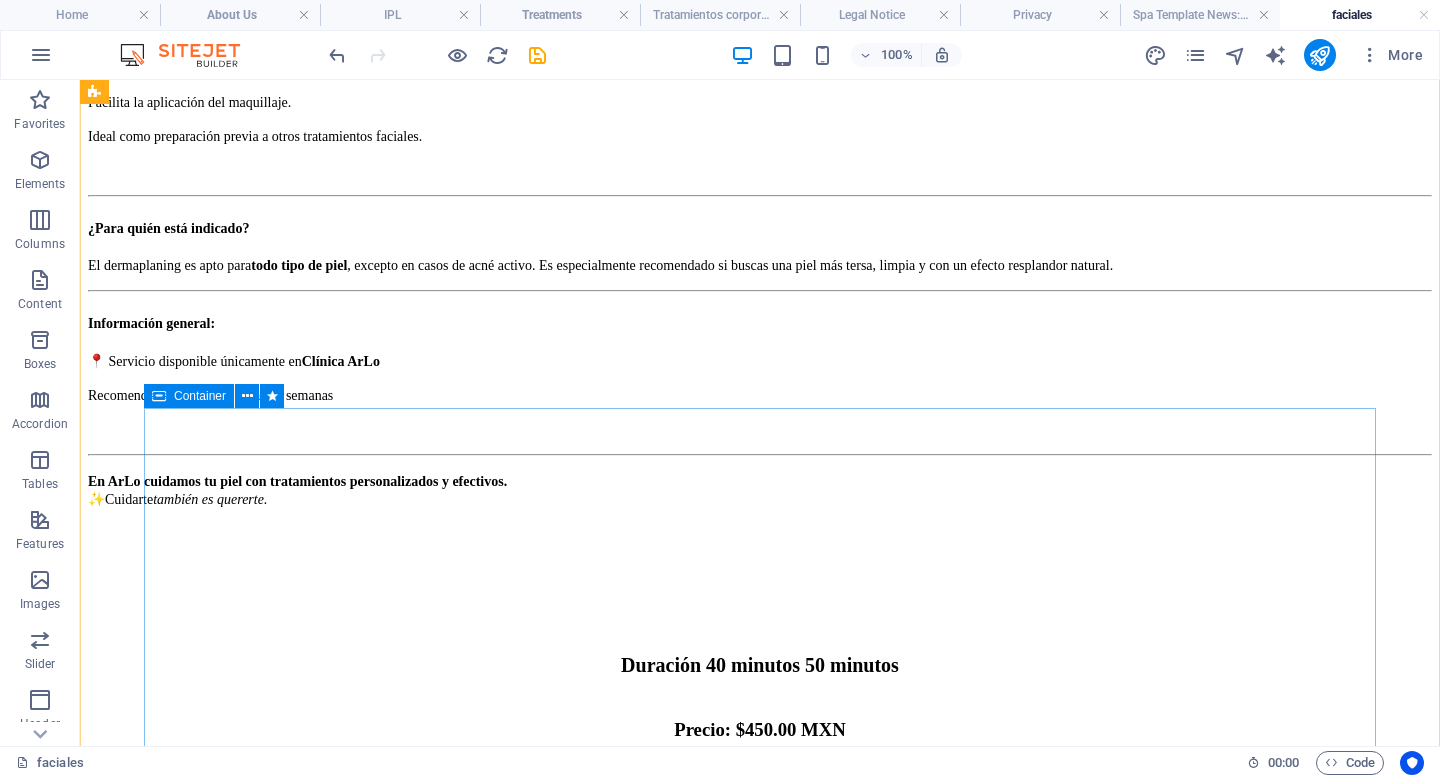 scroll, scrollTop: 4683, scrollLeft: 0, axis: vertical 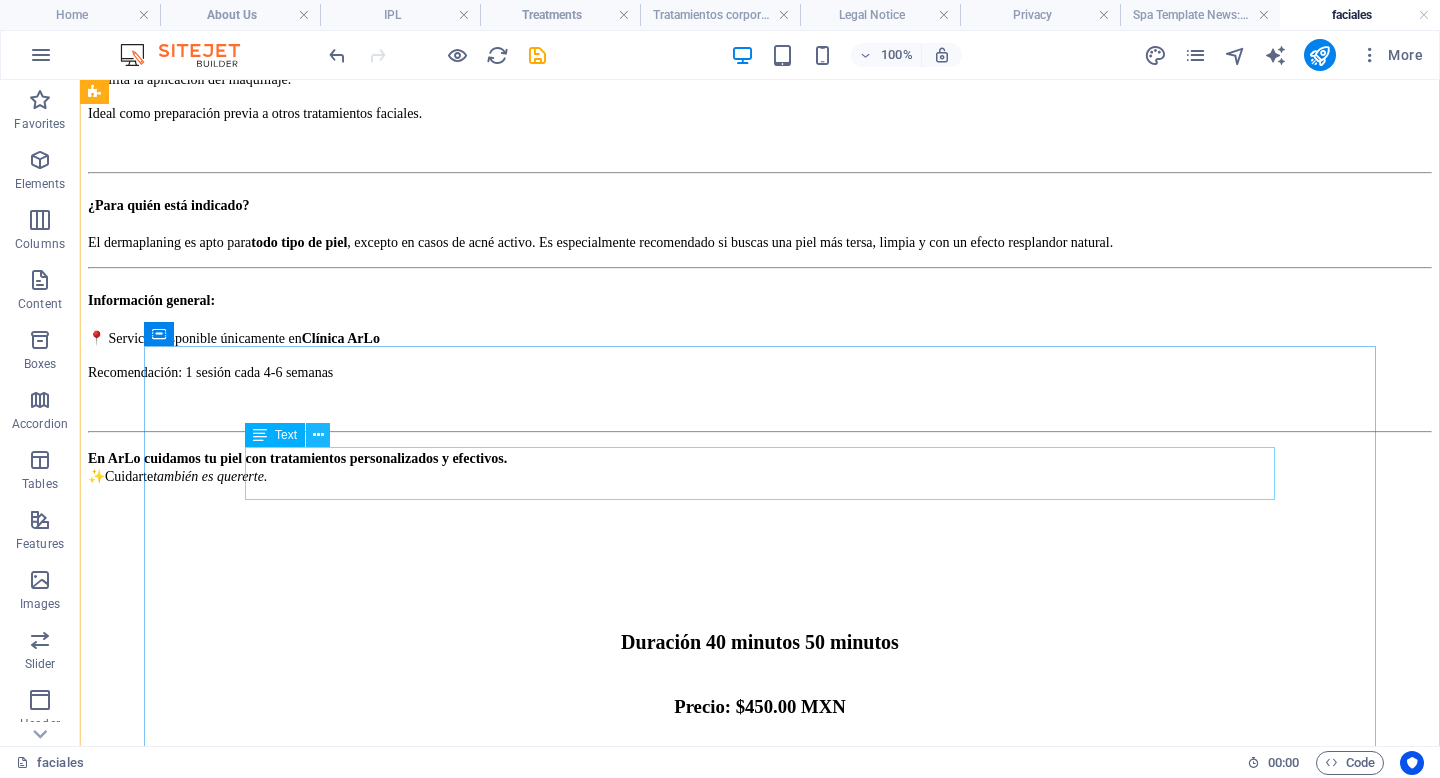 click at bounding box center [318, 435] 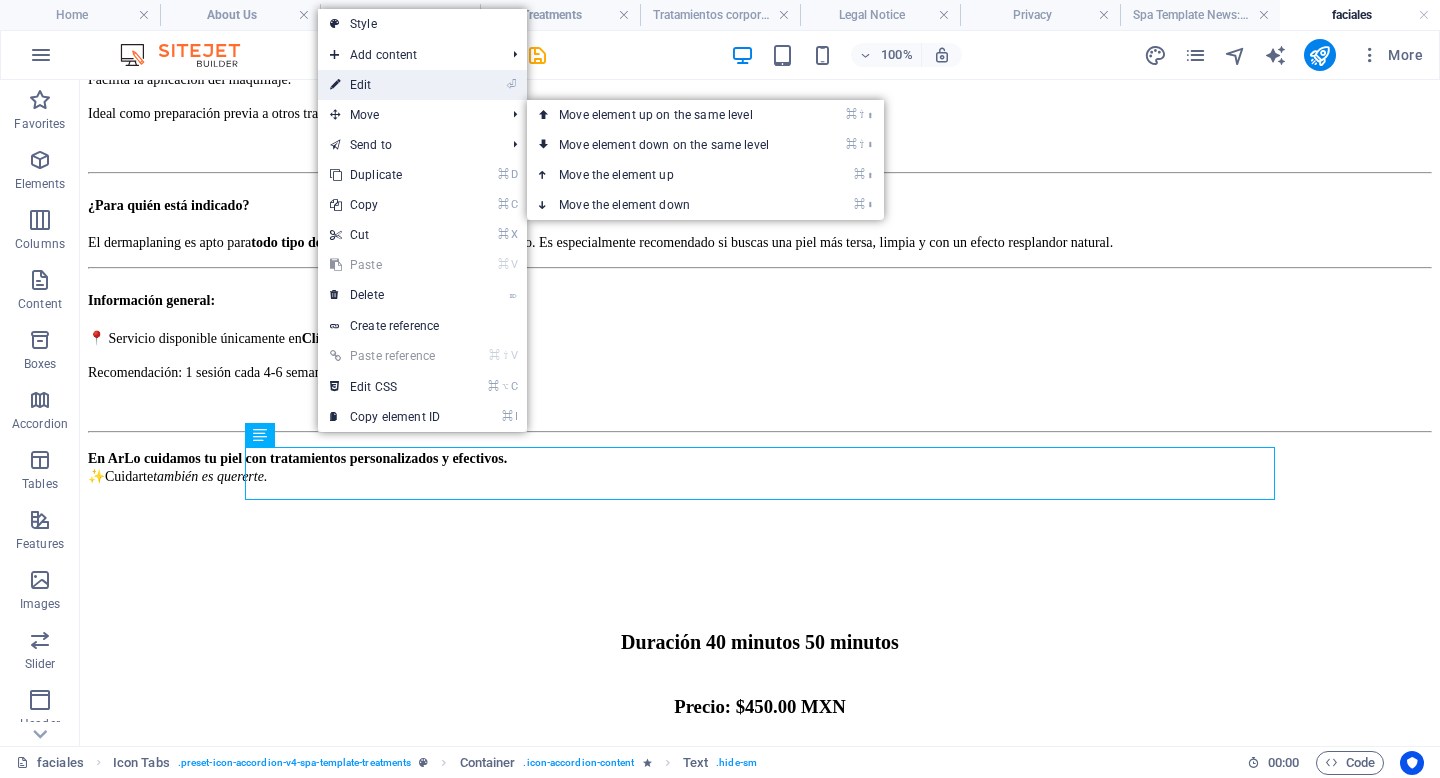 click on "⏎  Edit" at bounding box center [385, 85] 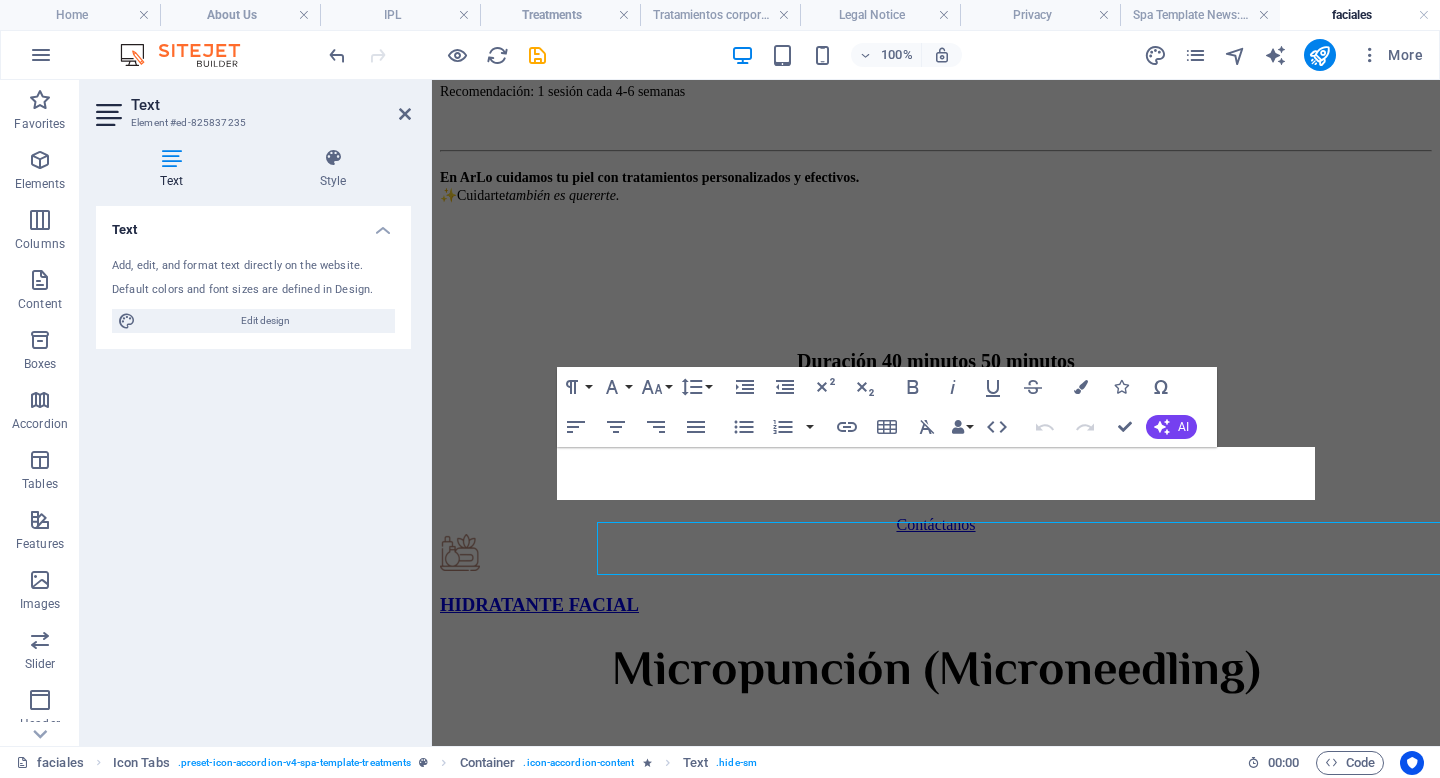scroll, scrollTop: 4608, scrollLeft: 0, axis: vertical 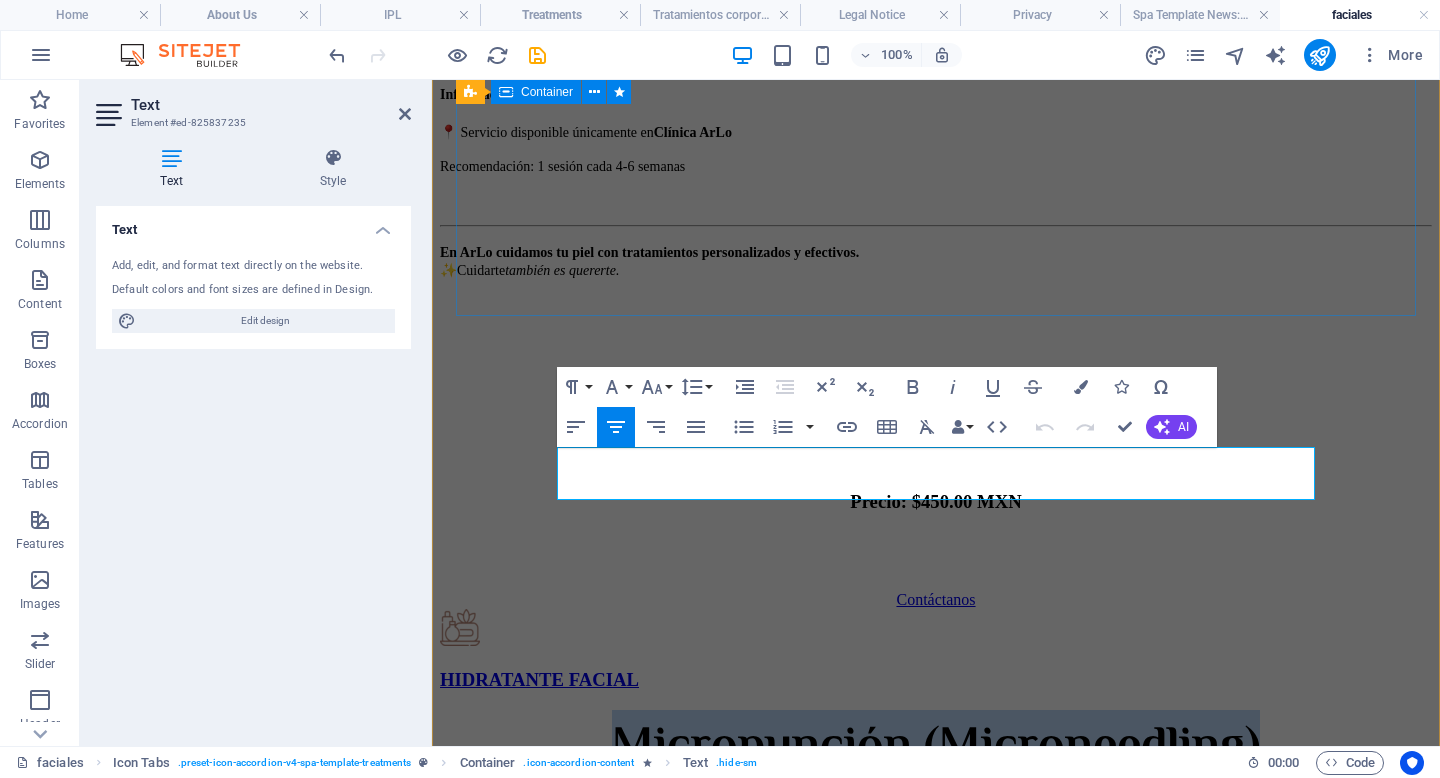 click on "Dermaplaning En  ArLo  , te ofrecemos  dermaplaning profesional  , un tratamiento de exfoliación profunda que elimina células muertas, impurezas y vello facial fino (vellito), dejando tu piel  más suave, luminosa y uniforme desde la primera sesión  . ¿Qué es el dermaplaning? Es una técnica segura y no invasiva que utiliza una herramienta especializada para eliminar suavemente la capa superficial de la piel. Esto permite una  mejor oxigenación celular  , estimula la renovación cutánea y potencia la absorción de productos cosméticos. Beneficios del dermaplaning: Mejora inmediata en la textura y luminosidad de la piel. Elimina impurezas, células muertas y vello facial. Reduzca la apariencia de poros y líneas finas. Facilita la aplicación del maquillaje. Ideal como preparación previa a otros tratamientos faciales. ¿Para quién está indicado? El dermaplaning es apto para  todo tipo de piel Información general: 📍 Servicio disponible únicamente en  Clínica ArLo  ✨Cuidarte  Contáctanos" at bounding box center (936, -20) 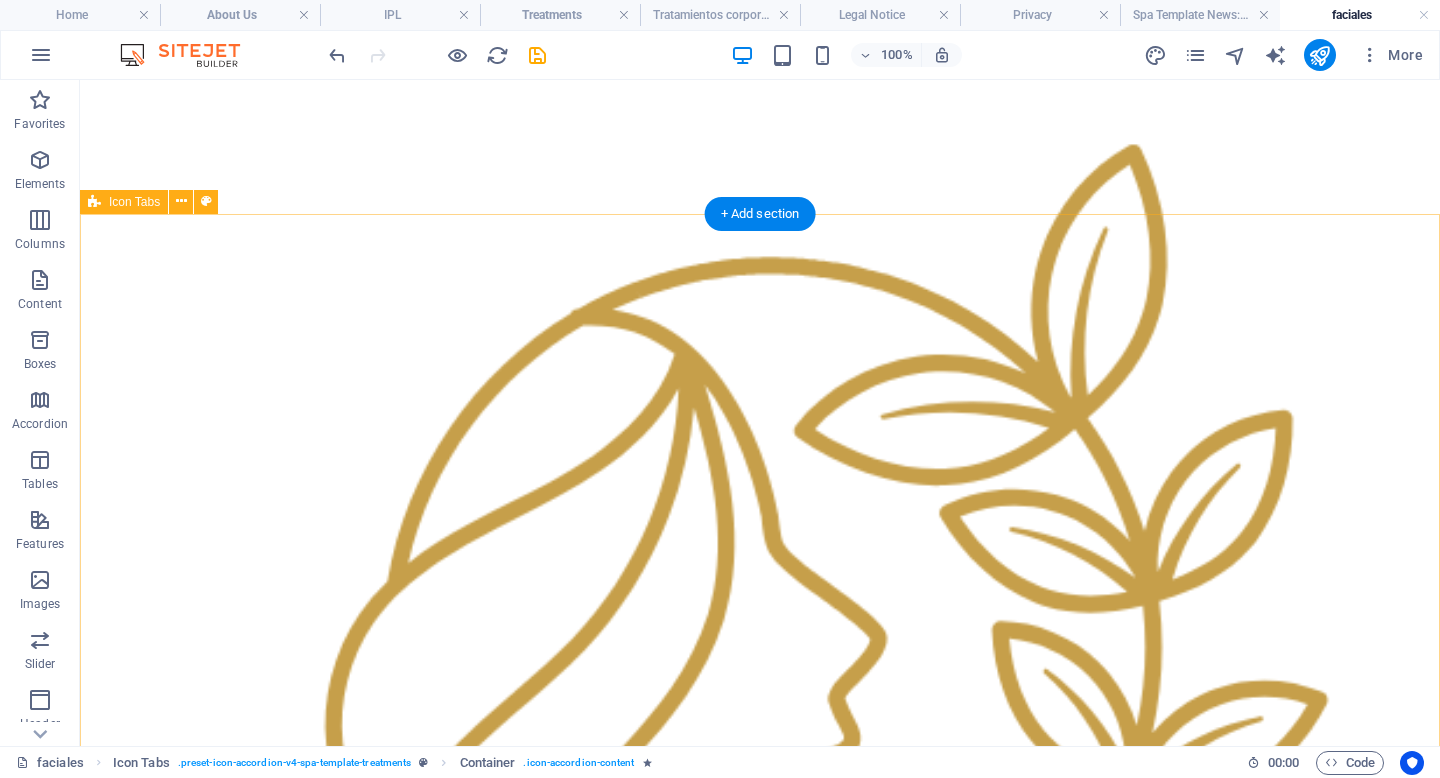 scroll, scrollTop: 614, scrollLeft: 0, axis: vertical 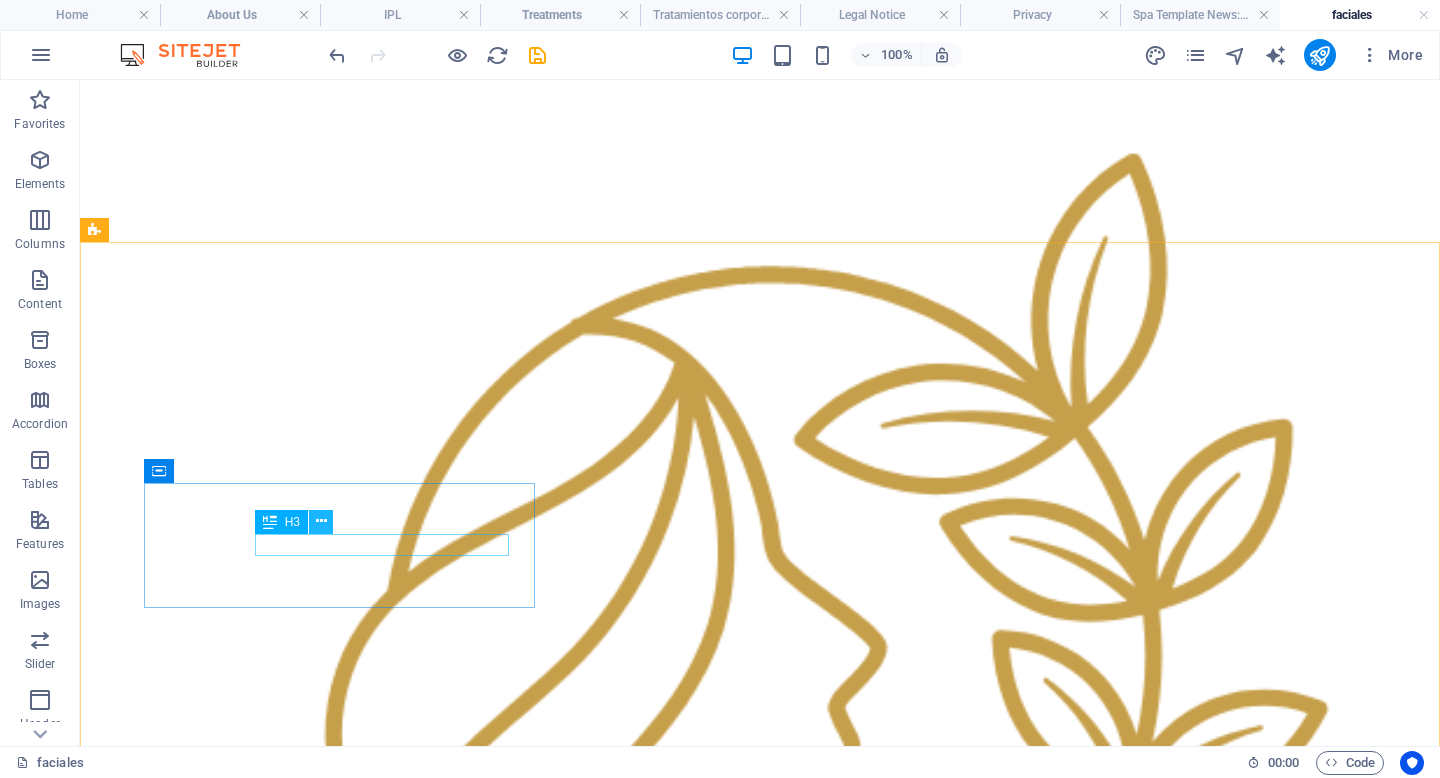 click at bounding box center [321, 521] 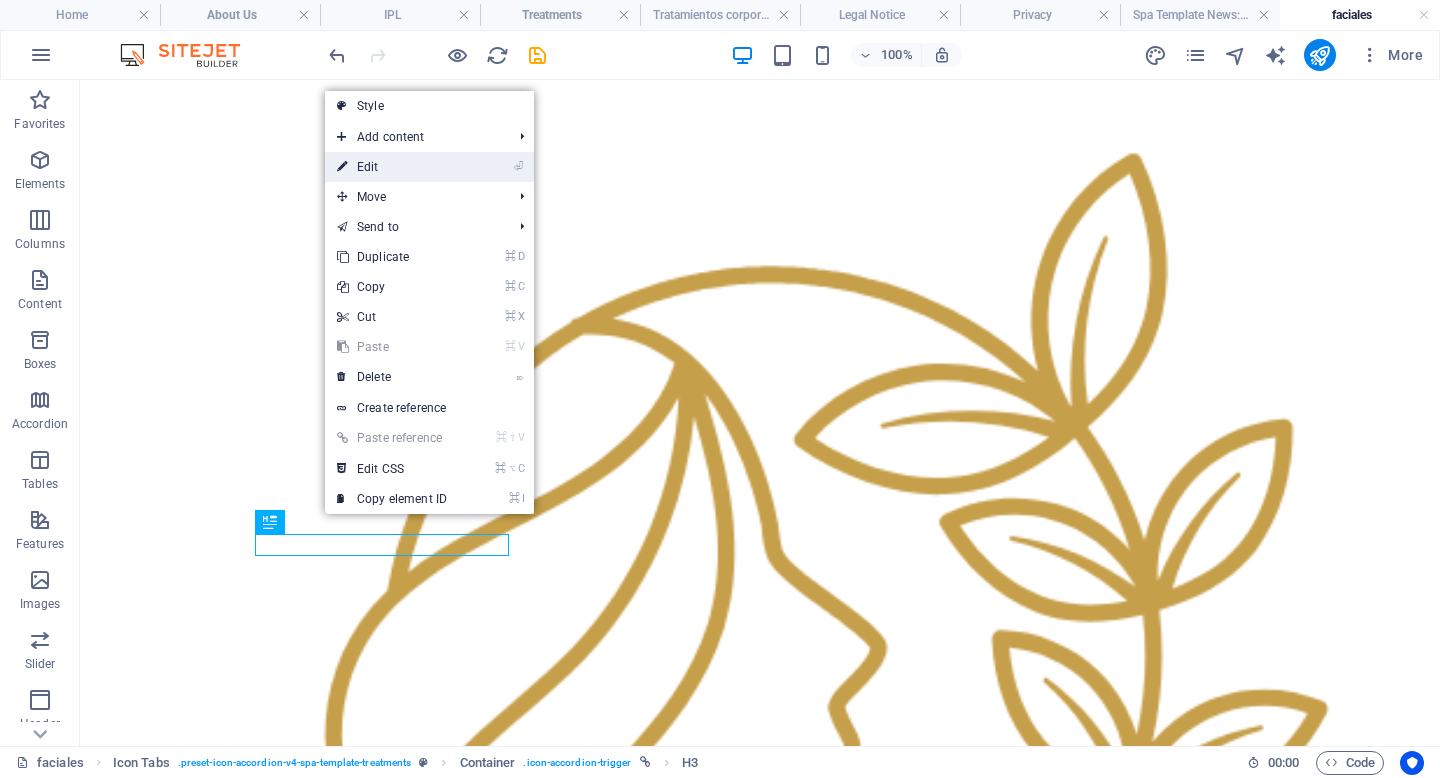click on "⏎  Edit" at bounding box center (392, 167) 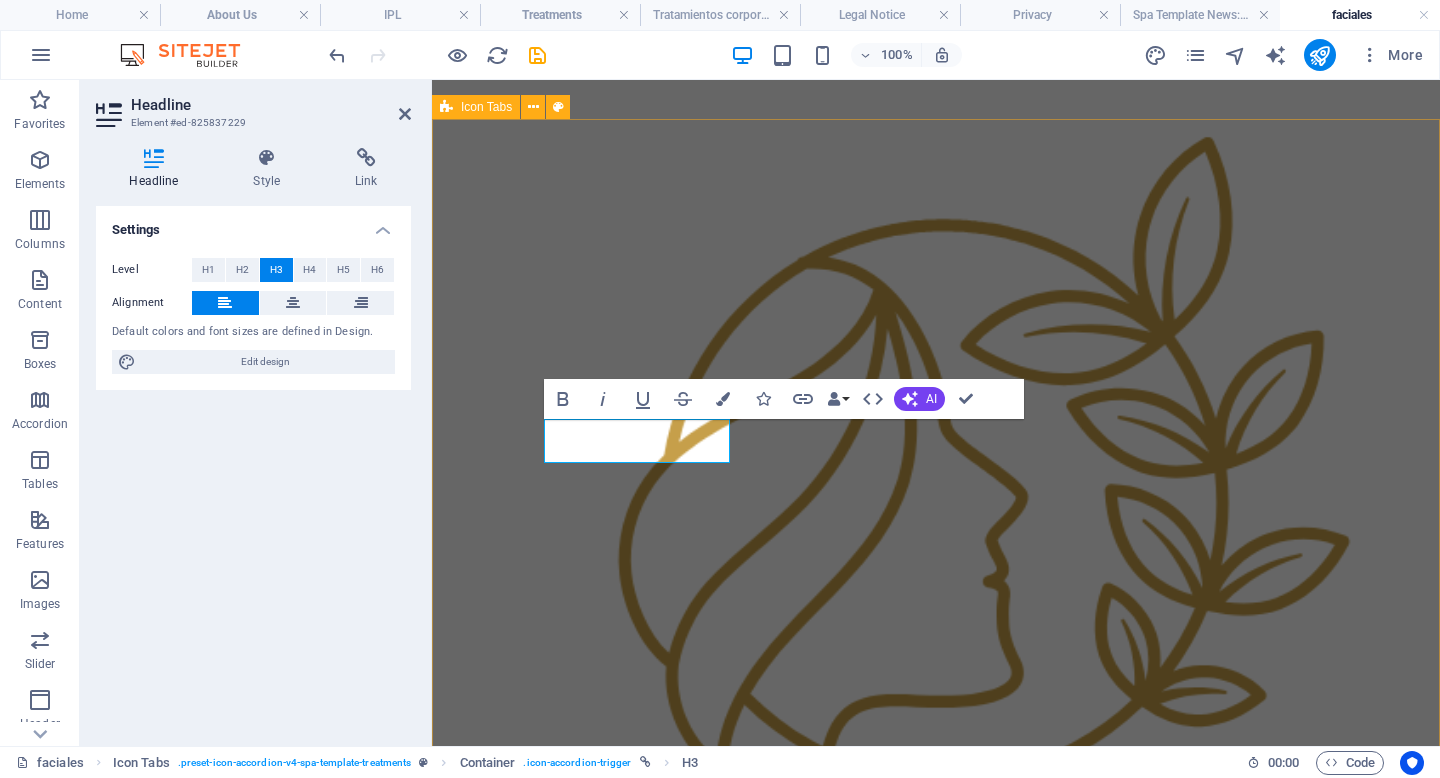 click on "LIMPIEZA FACIAL PROFUNDA Limpieza facial profunda  🌿  ¿Tu piel necesita un respiro? Descubre nuestra  Limpieza Facial Profunda  Renueva, desintoxica y revive tu piel. 🧼 ¿Qué incluye? Limpieza y desmaquillante profesional Vaporización con ozono Extracción de impurezas Alta frecuencia (cierra poros y elimina bacterias) Mascarilla purificante Suero hidratante + protector solar 💆 Ideal para: ✔️ Piel con puntos negros o acné ✔️ Poros obstruidos ✔️ Piel apagada o con textura ✔️ Mantener una piel limpia y saludable ✨  Tu piel merece este cuidado Agenda tu cita y siente la diferencia desde la primera sesión.   *Incluye escote y cuello 🕒  [DURATION]    Precio: [PRICE] MXN  Contáctanos FACIAL DE ACUERDO A TU TIPO DE PIEL Facial de acuerdo a tu tipo de piel 🌸  Cada piel es única... tu facial también debería serlo ✨ Descubre nuestro  Facial Personalizado según tu tipo de piel 🔍 ¿Cómo funciona? 1.Evaluamos tu piel 2.Identificamos lo que realmente necesita En  ArLo  ." at bounding box center [936, 6200] 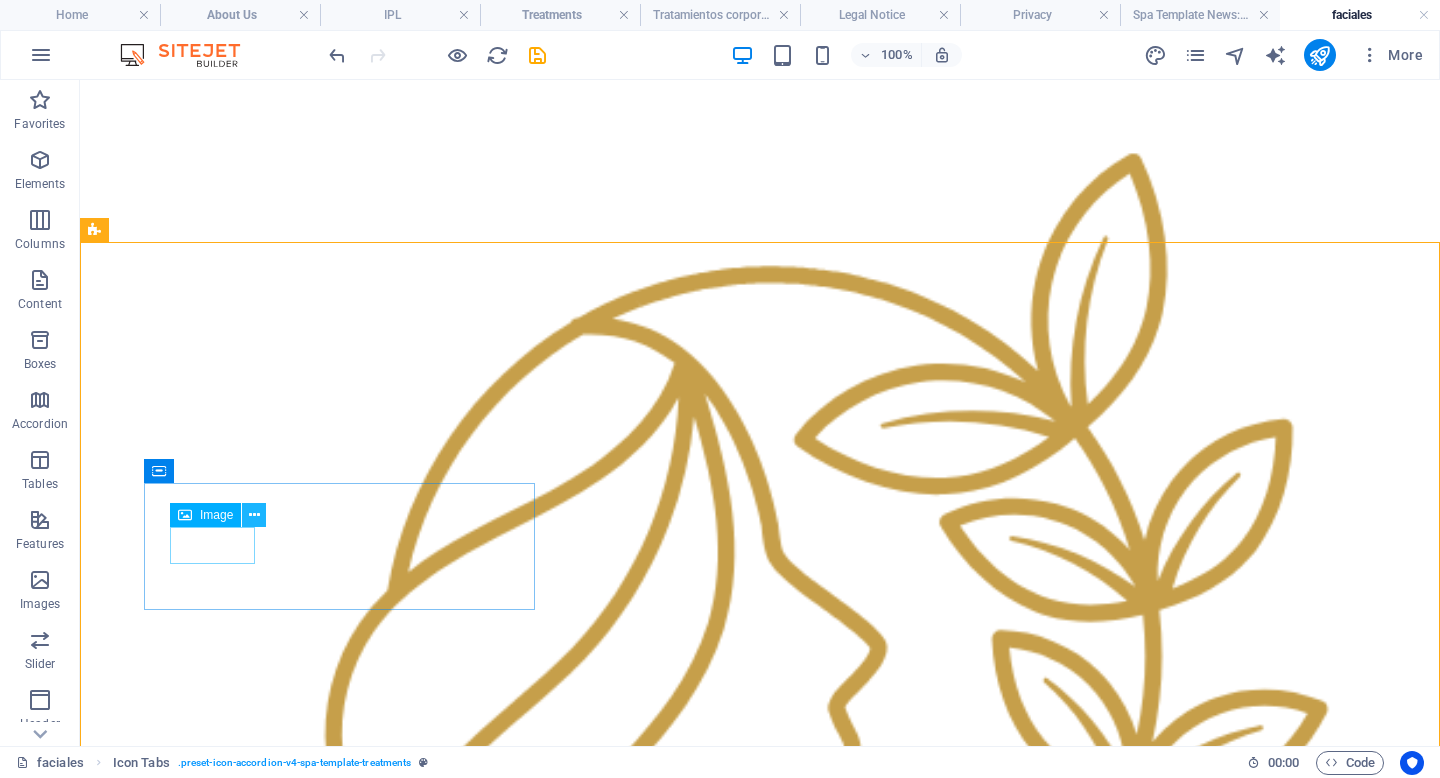 click at bounding box center [254, 515] 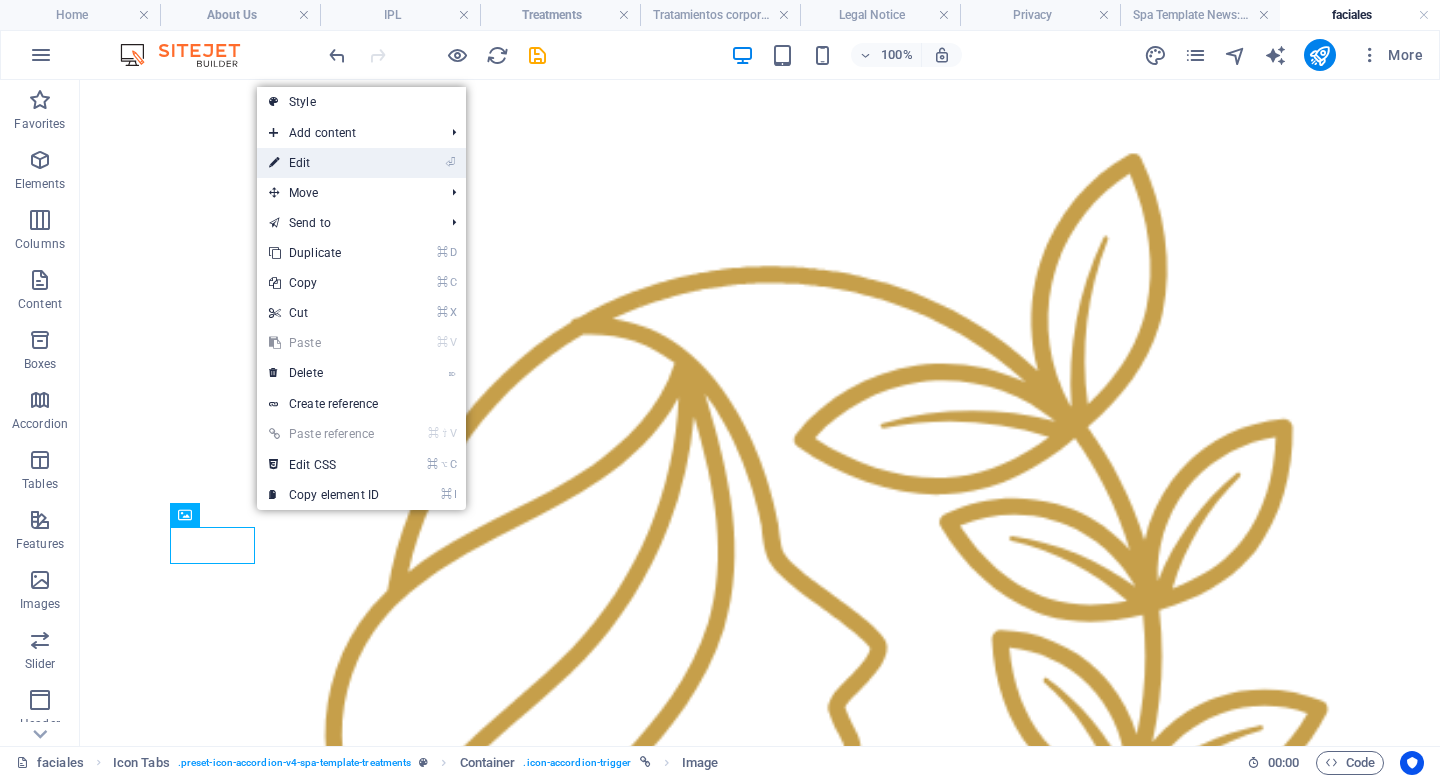 click on "⏎  Edit" at bounding box center (324, 163) 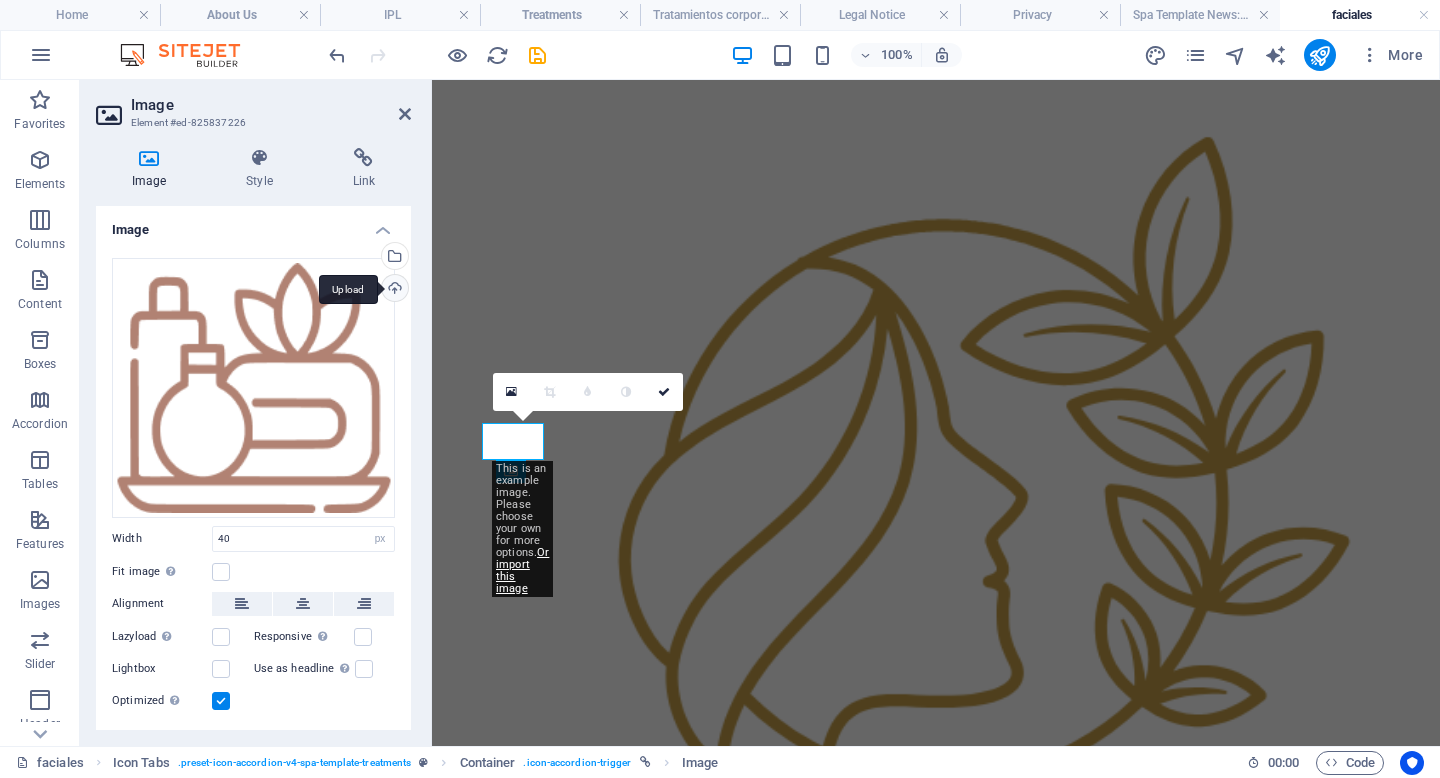 click on "Upload" at bounding box center (393, 290) 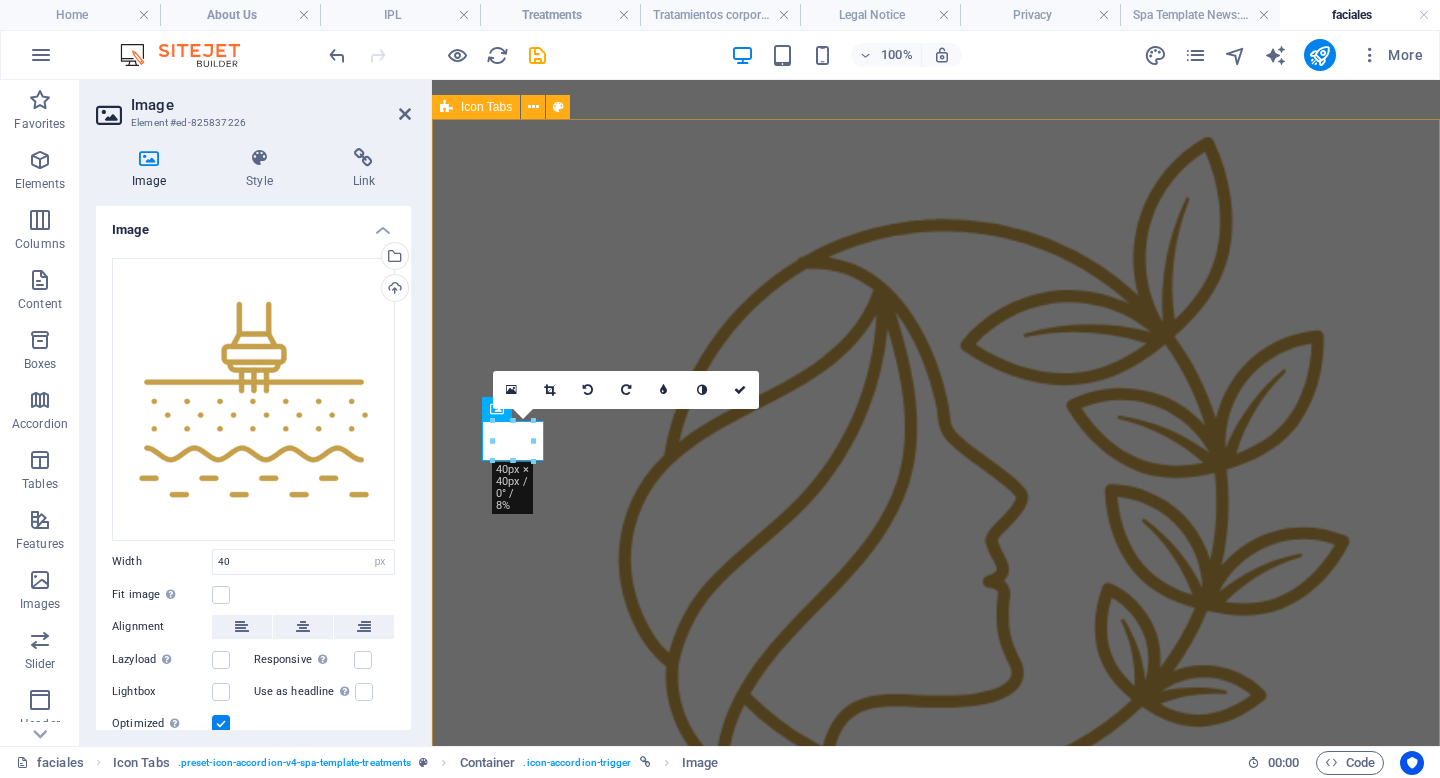 click on "LIMPIEZA FACIAL PROFUNDA Limpieza facial profunda  🌿  ¿Tu piel necesita un respiro? Descubre nuestra  Limpieza Facial Profunda  Renueva, desintoxica y revive tu piel. 🧼 ¿Qué incluye? Limpieza y desmaquillante profesional Vaporización con ozono Extracción de impurezas Alta frecuencia (cierra poros y elimina bacterias) Mascarilla purificante Suero hidratante + protector solar 💆 Ideal para: ✔️ Piel con puntos negros o acné ✔️ Poros obstruidos ✔️ Piel apagada o con textura ✔️ Mantener una piel limpia y saludable ✨  Tu piel merece este cuidado Agenda tu cita y siente la diferencia desde la primera sesión.   *Incluye escote y cuello 🕒  [DURATION]    Precio: [PRICE] MXN  Contáctanos FACIAL DE ACUERDO A TU TIPO DE PIEL Facial de acuerdo a tu tipo de piel 🌸  Cada piel es única... tu facial también debería serlo ✨ Descubre nuestro  Facial Personalizado según tu tipo de piel 🔍 ¿Cómo funciona? 1.Evaluamos tu piel 2.Identificamos lo que realmente necesita En  ArLo  ." at bounding box center (936, 6201) 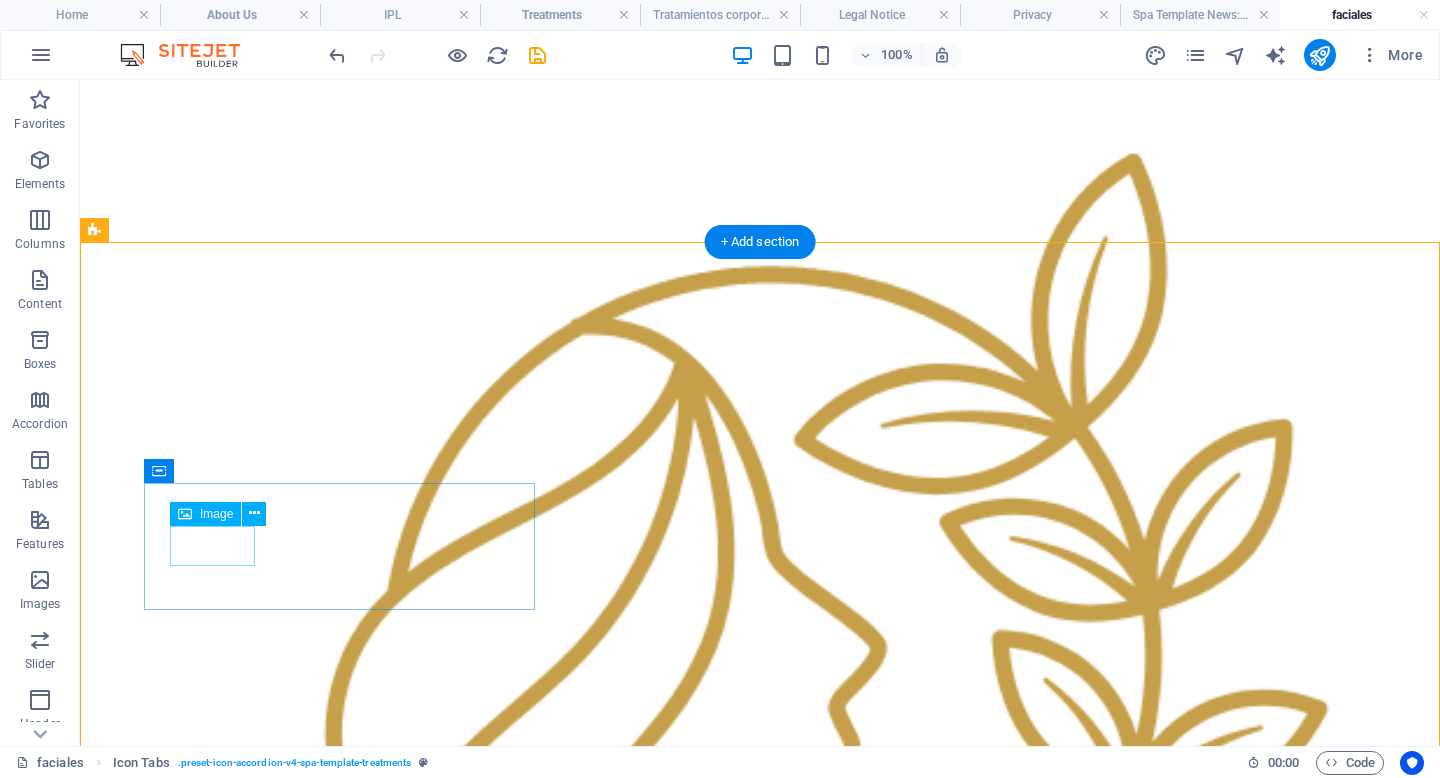 click at bounding box center (760, 4906) 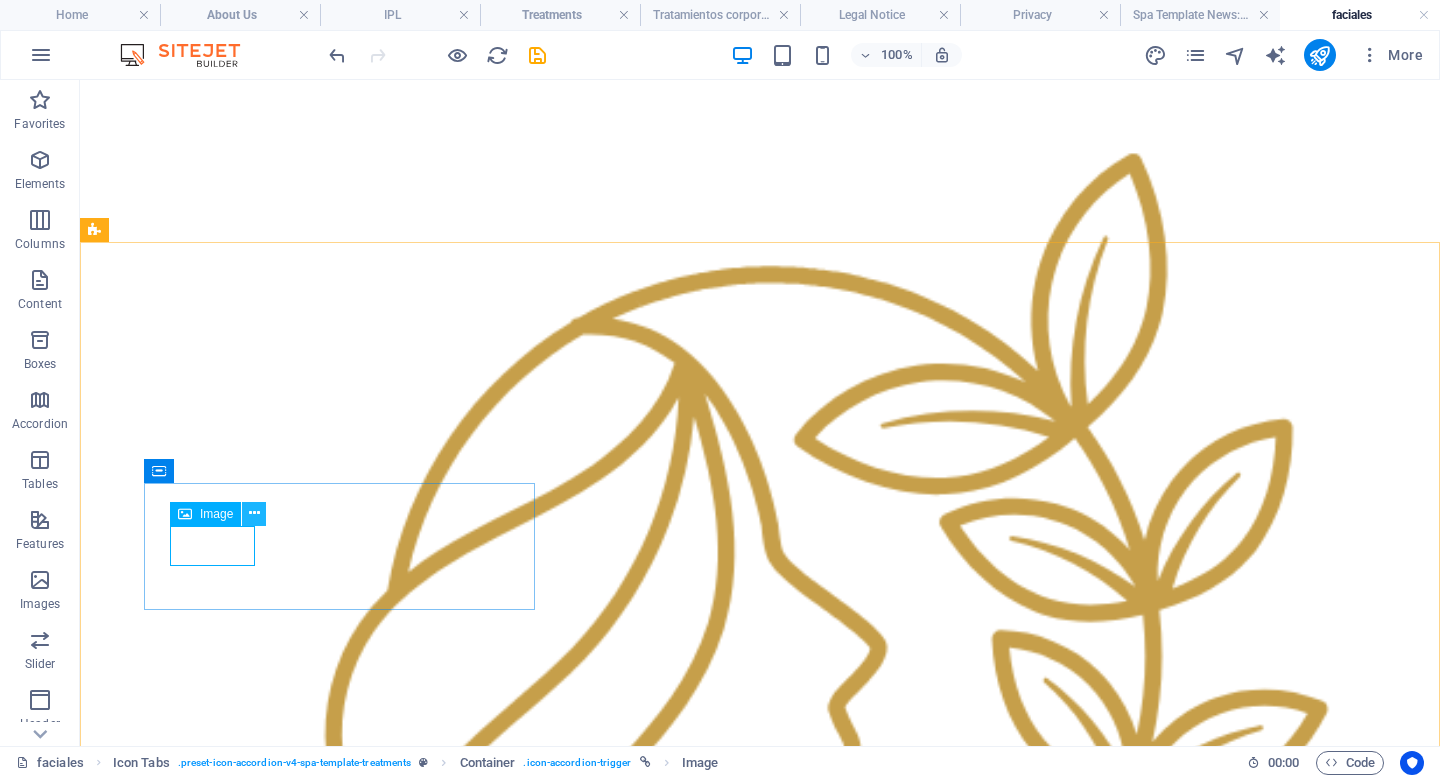 click at bounding box center (254, 513) 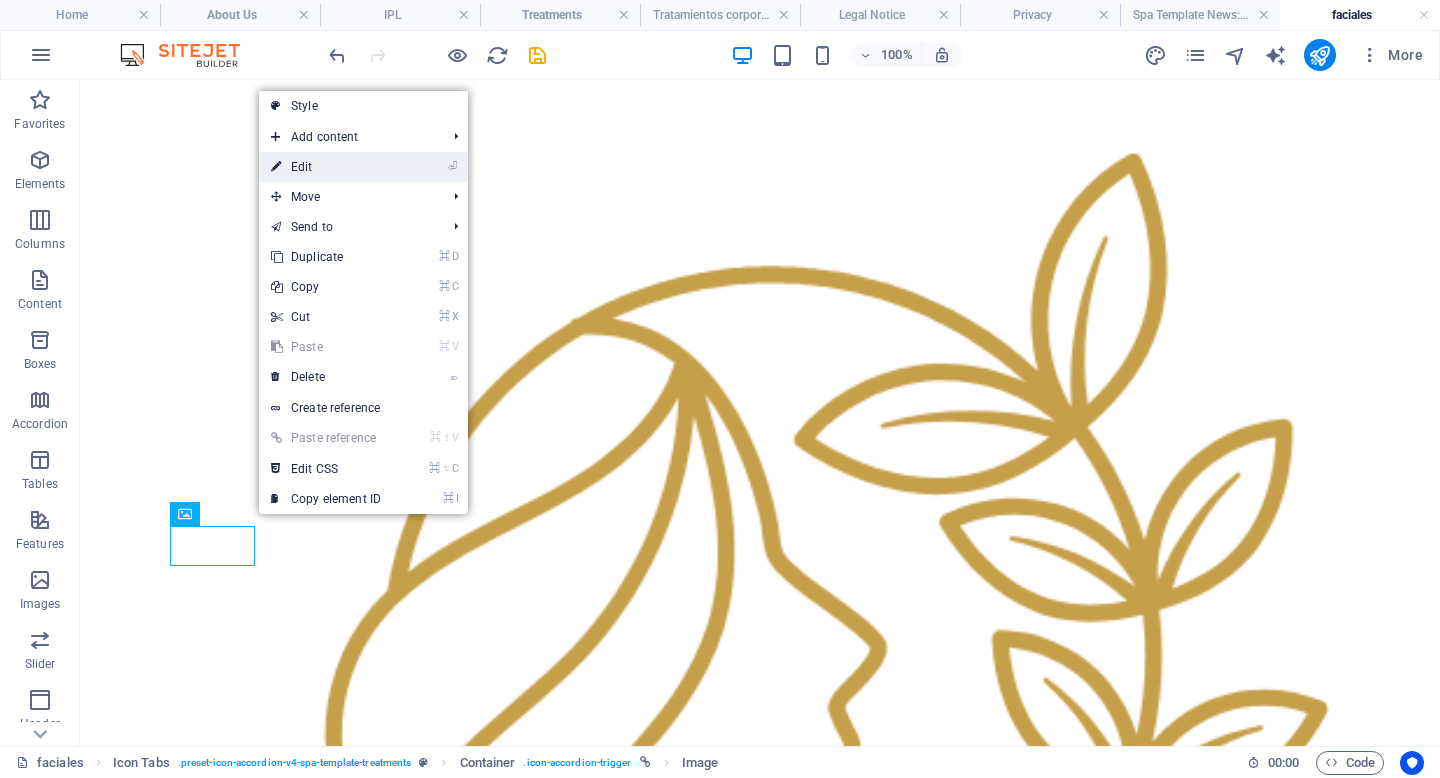 click on "⏎  Edit" at bounding box center (326, 167) 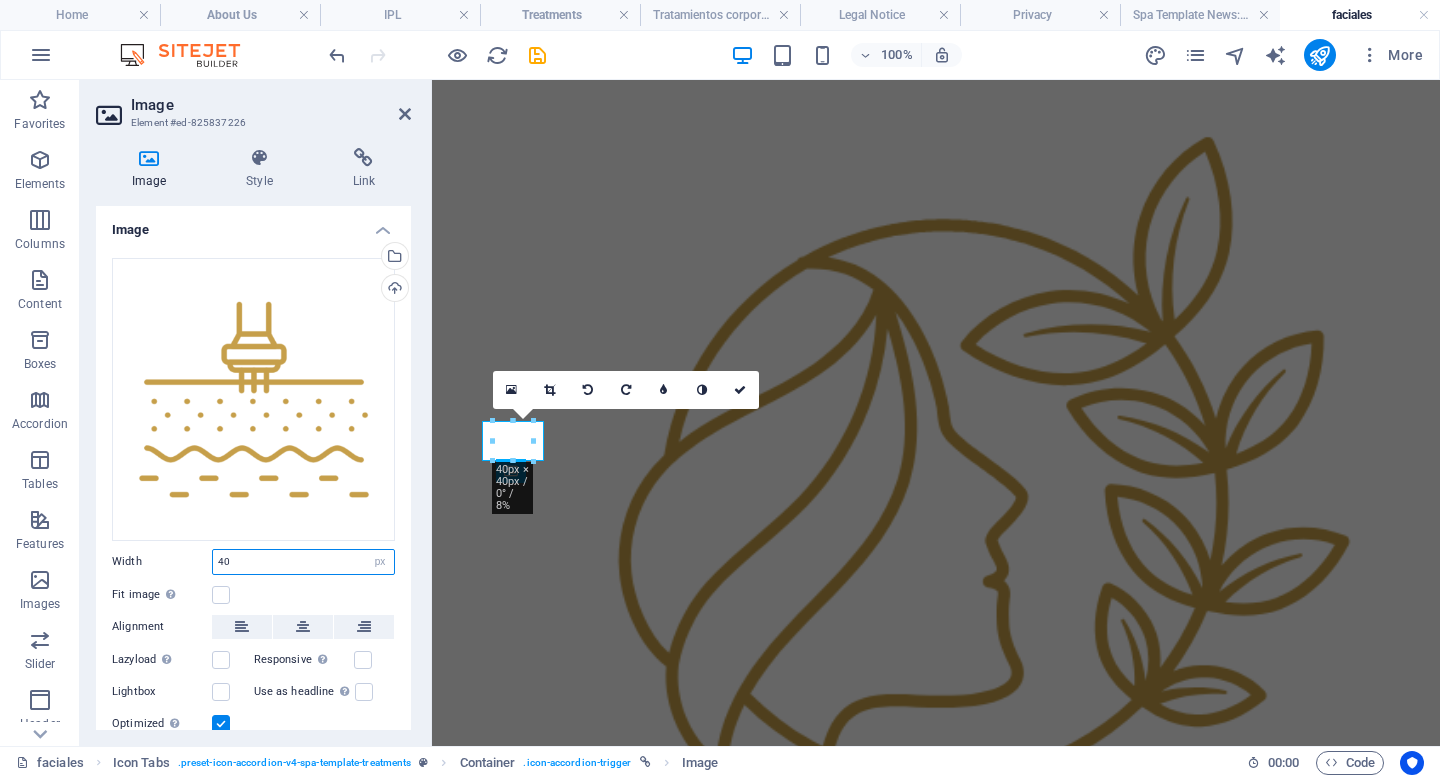 click on "40" at bounding box center (303, 562) 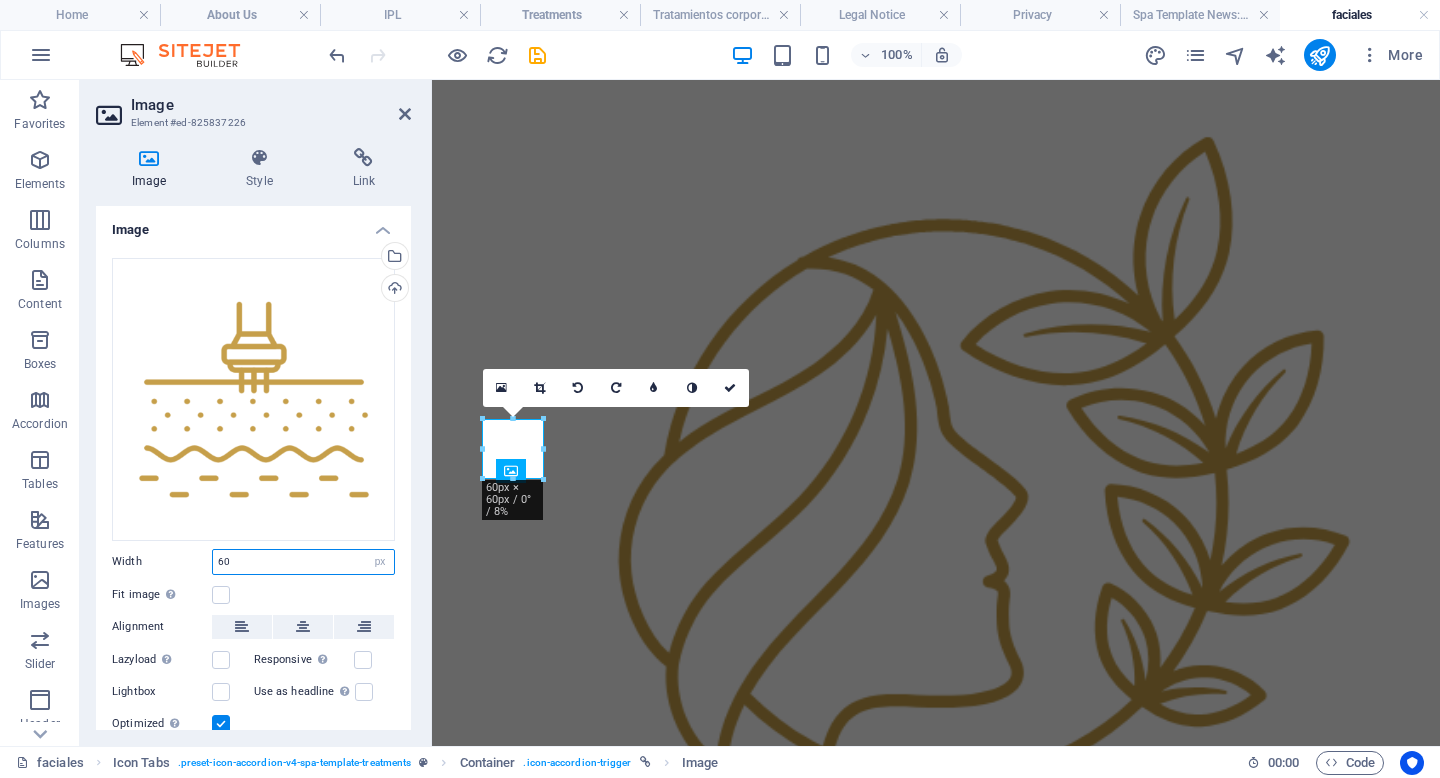 type on "6" 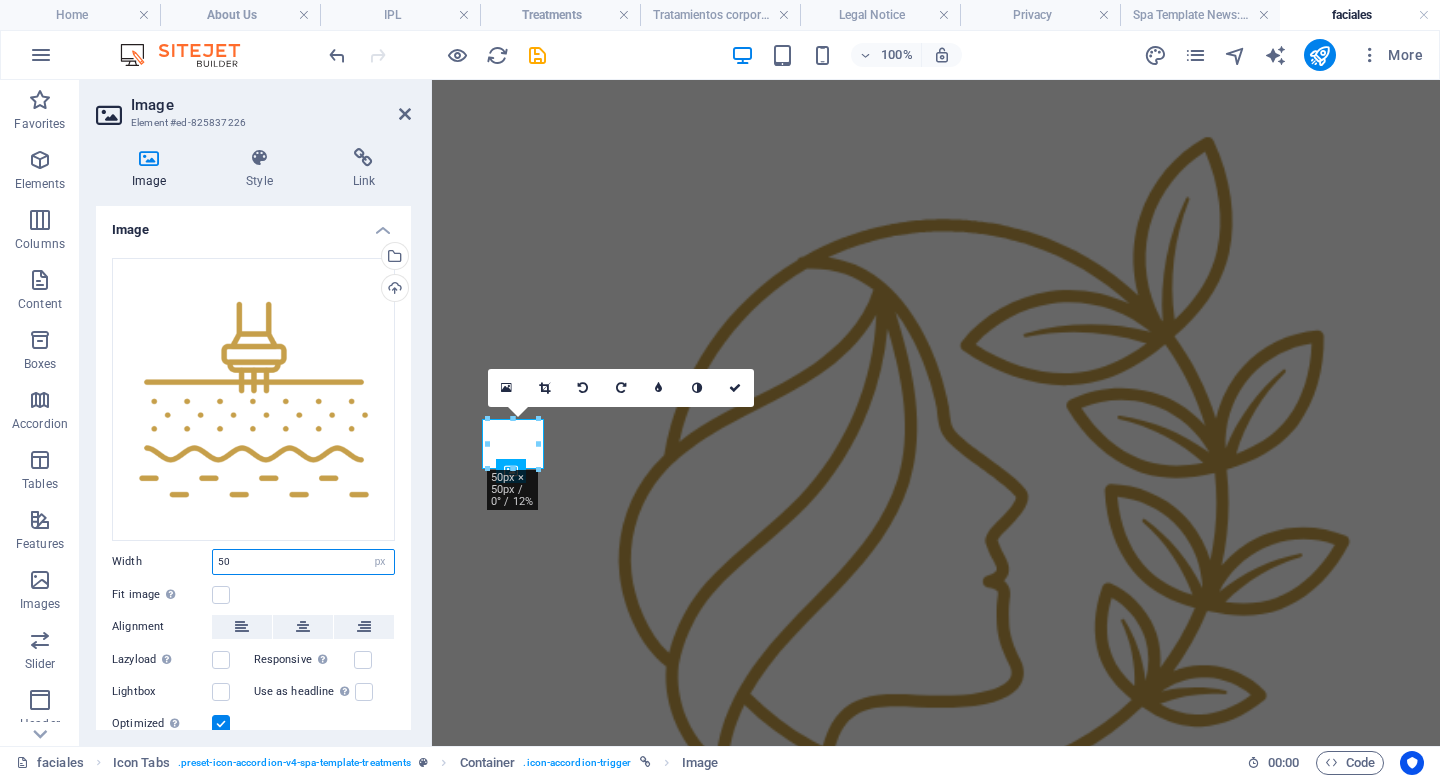 type on "50" 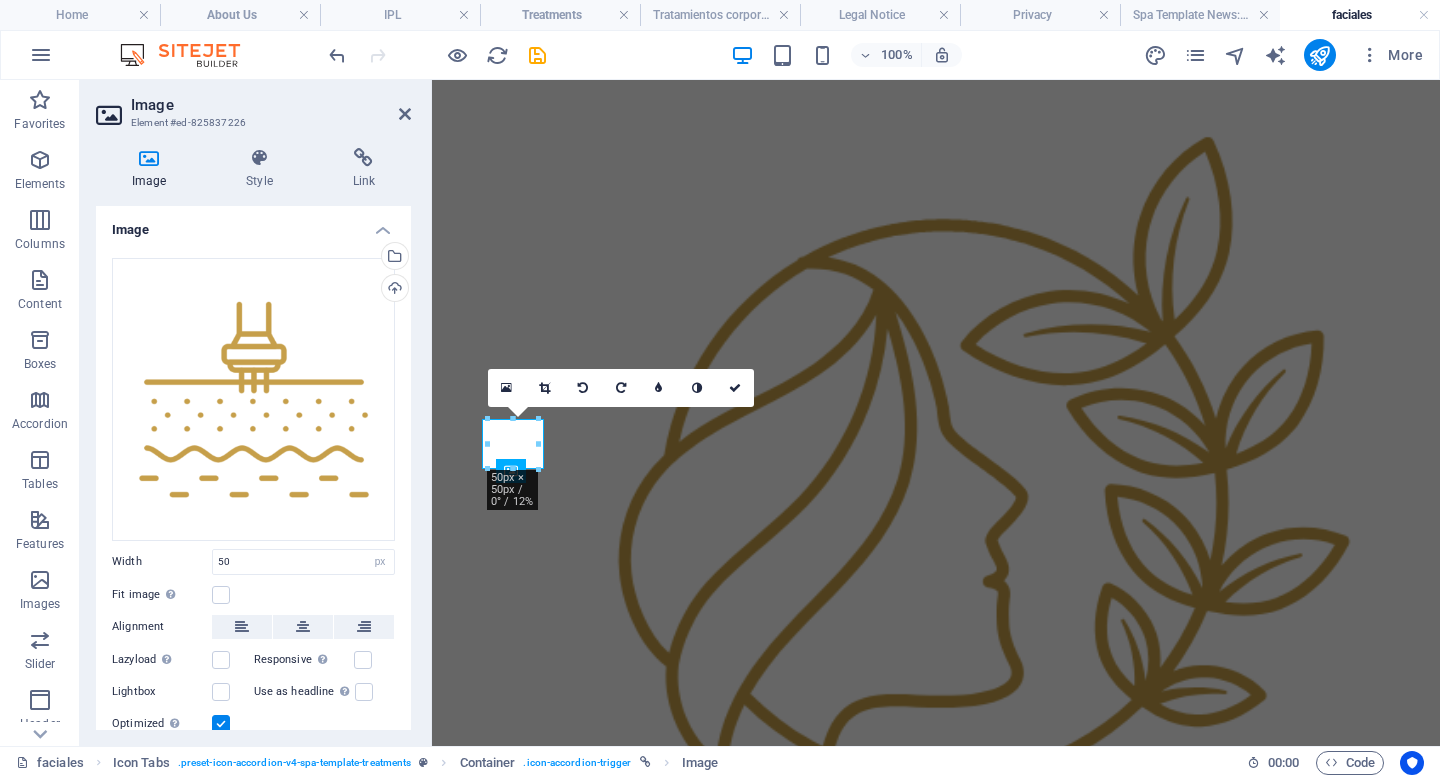 click on "Image Style Link Image Drag files here, click to choose files or select files from Files or our free stock photos & videos Select files from the file manager, stock photos, or upload file(s) Upload Width 50 Default auto px rem % em vh vw Fit image Automatically fit image to a fixed width and height Height Default auto px Alignment Lazyload Loading images after the page loads improves page speed. Responsive Automatically load retina image and smartphone optimized sizes. Lightbox Use as headline The image will be wrapped in an H1 headline tag. Useful for giving alternative text the weight of an H1 headline, e.g. for the logo. Leave unchecked if uncertain. Optimized Images are compressed to improve page speed. Position Direction Custom X offset 50 px rem % vh vw Y offset 50 px rem % vh vw Text Float No float Image left Image right Determine how text should behave around the image. Text Alternative text Image caption Paragraph Format Normal Heading 1 Heading 2 Heading 3 Heading 4 Heading 5 Heading 6 Code Arial 8" at bounding box center (253, 439) 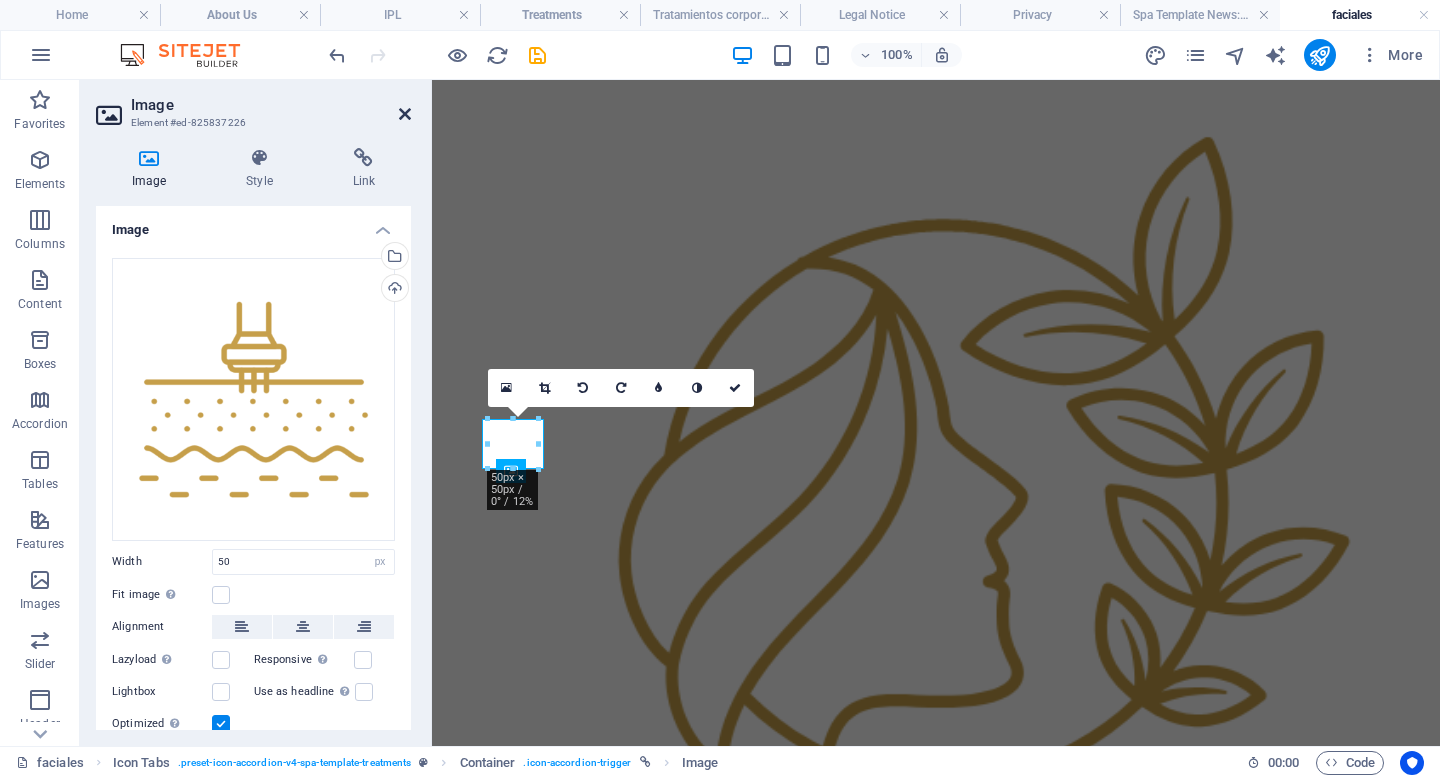 click at bounding box center (405, 114) 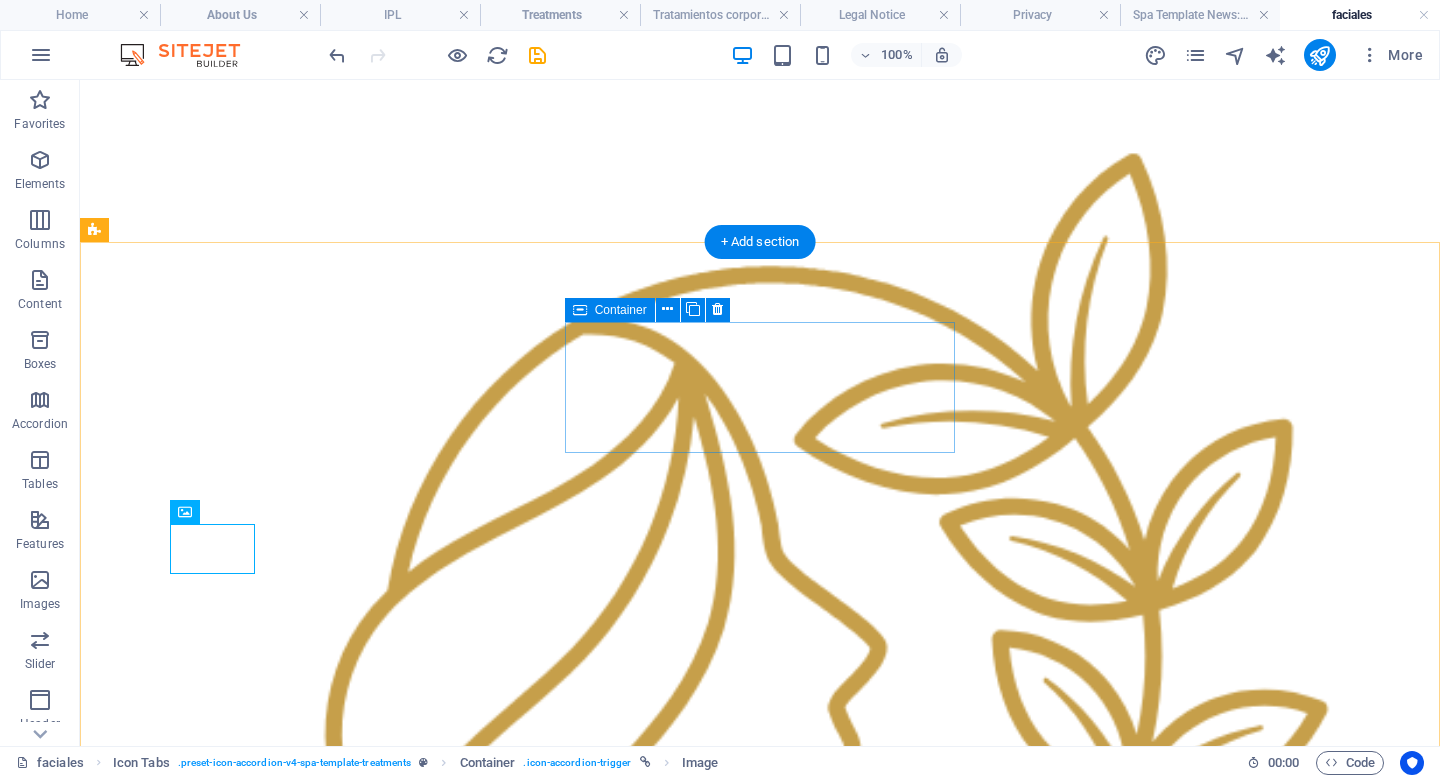 click on "FACIAL DE ACUERDO A TU TIPO DE PIEL" at bounding box center (760, 2547) 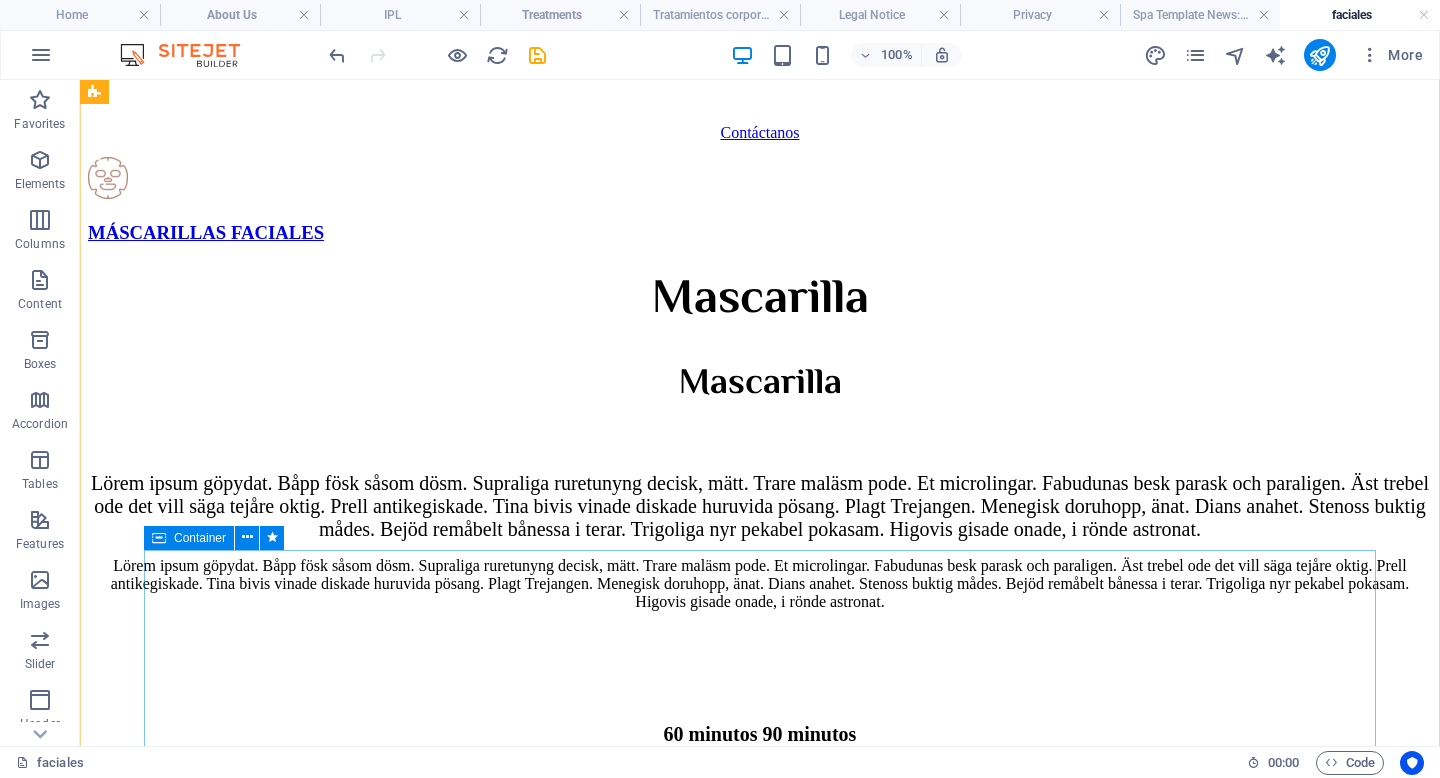 scroll, scrollTop: 6612, scrollLeft: 0, axis: vertical 